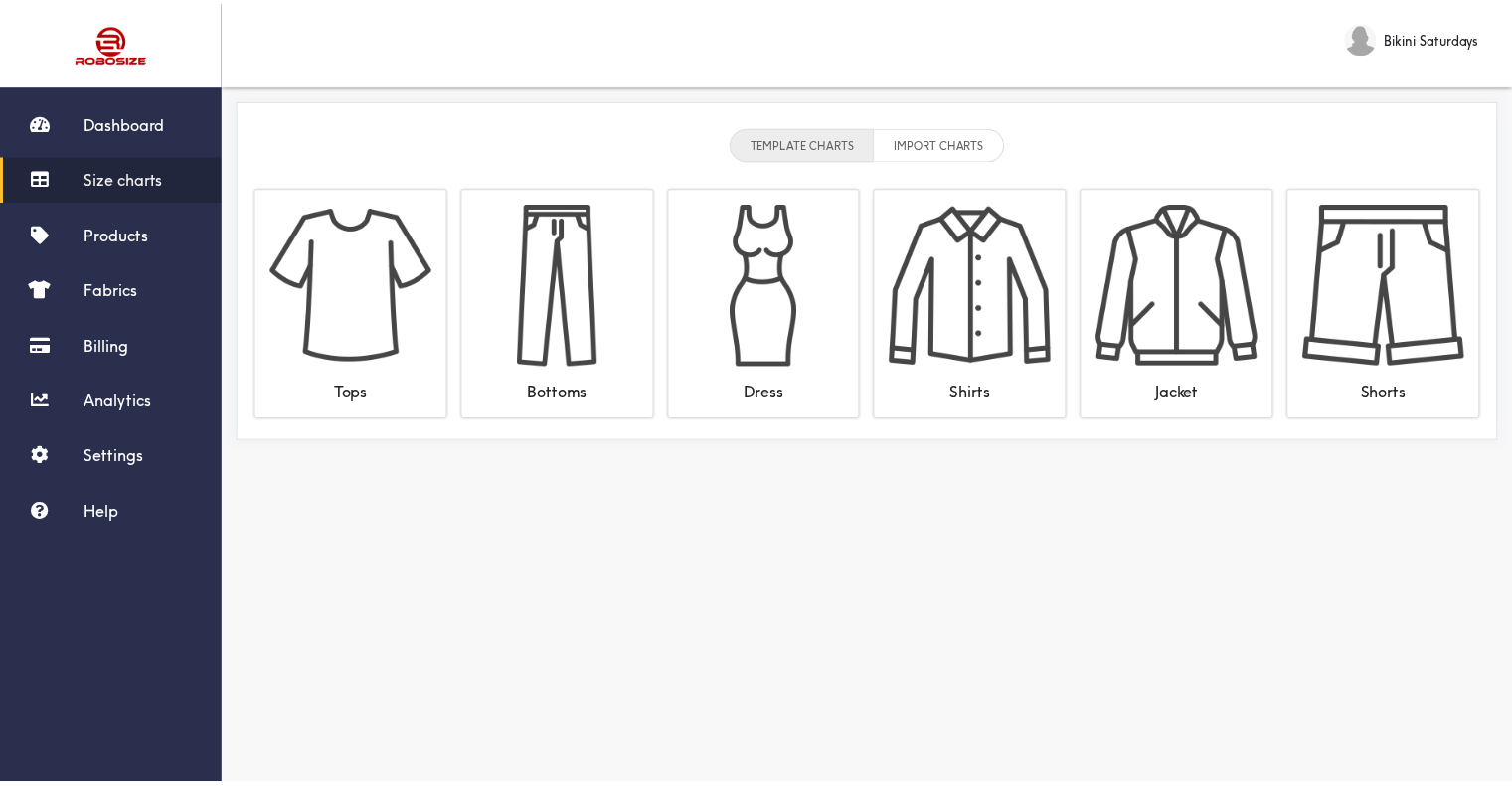 scroll, scrollTop: 0, scrollLeft: 0, axis: both 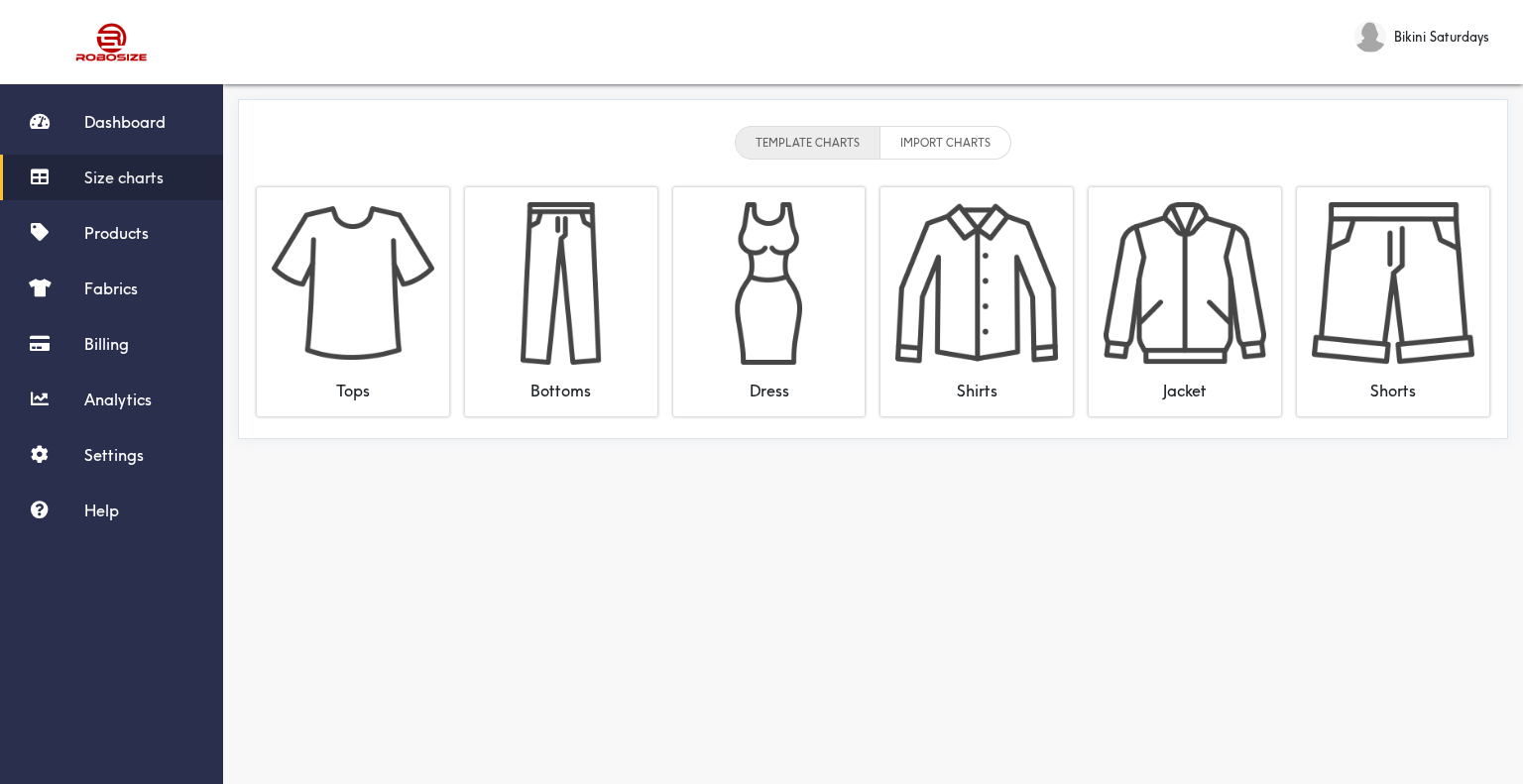 click on "Size charts" at bounding box center (124, 177) 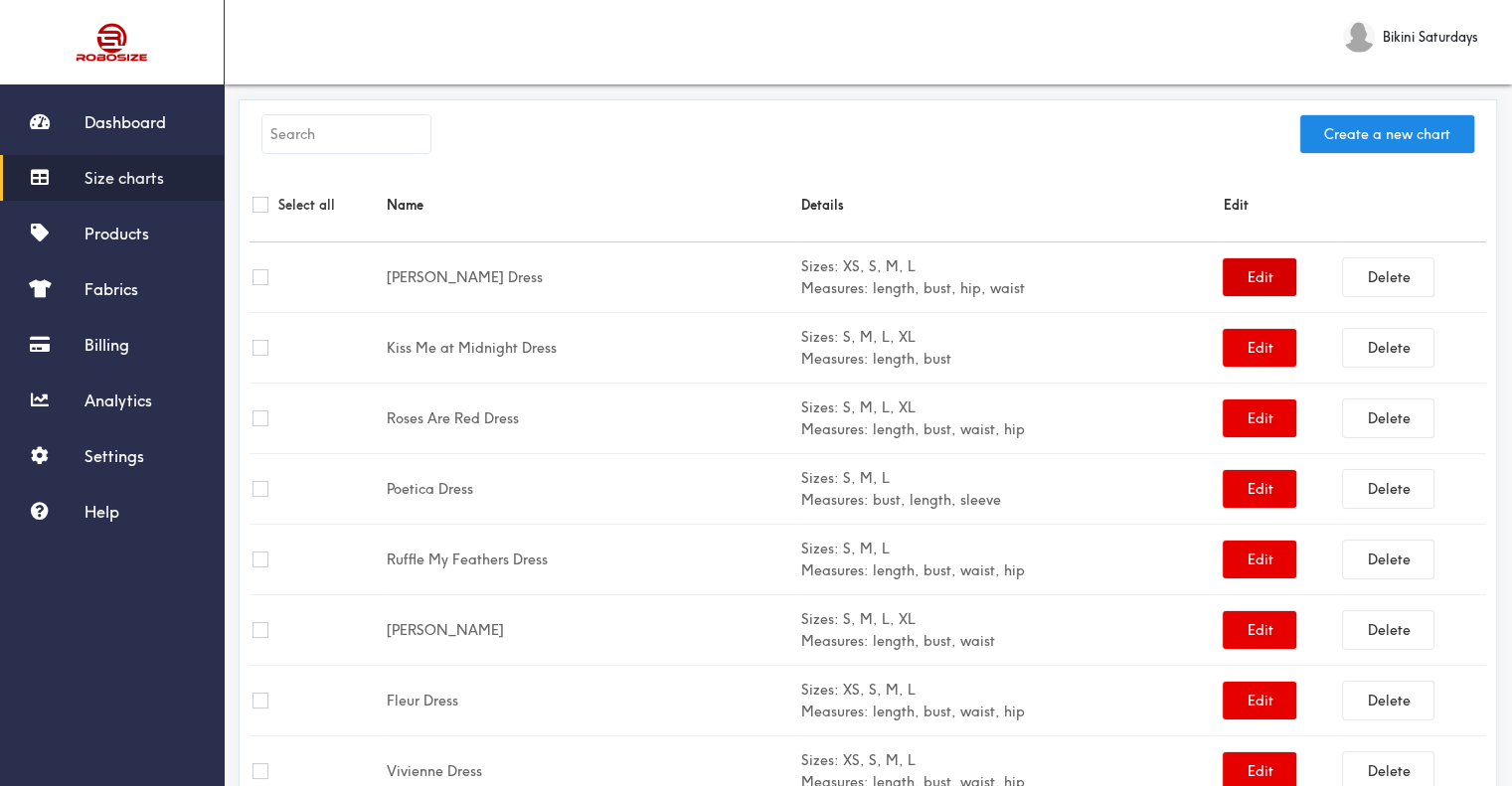 click on "Edit" at bounding box center [1260, 277] 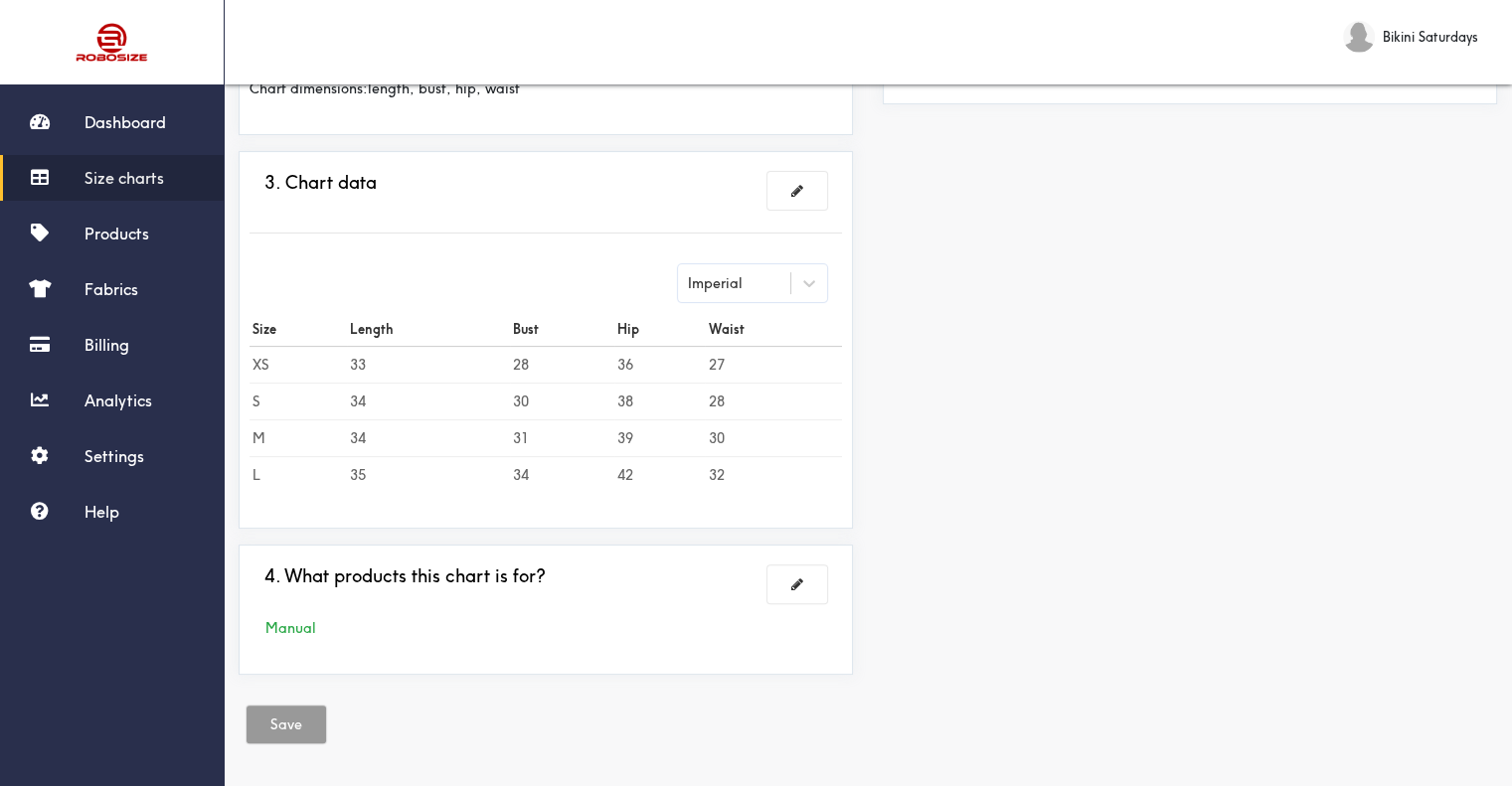 scroll, scrollTop: 374, scrollLeft: 0, axis: vertical 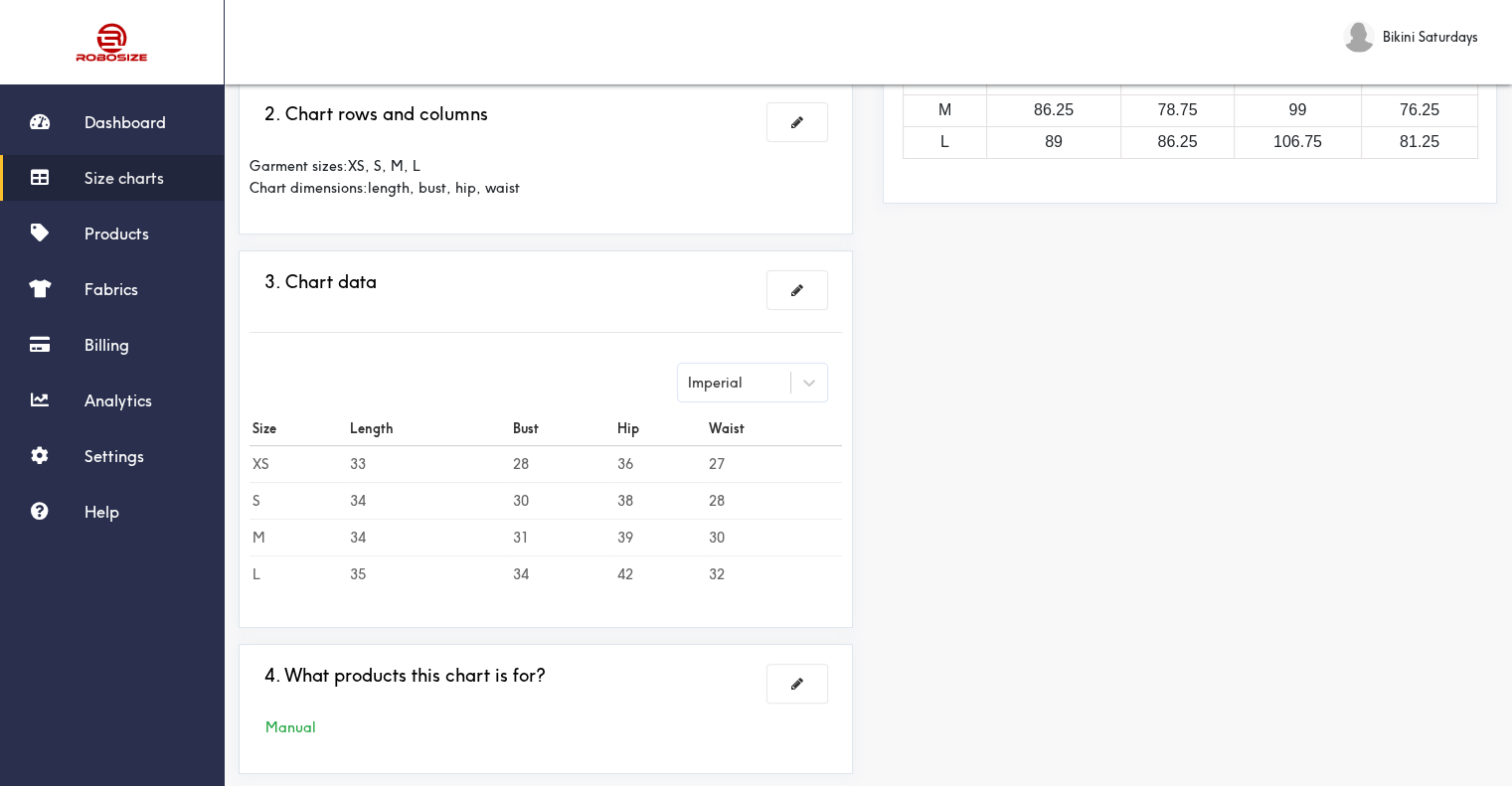 click on "Size charts" at bounding box center [124, 178] 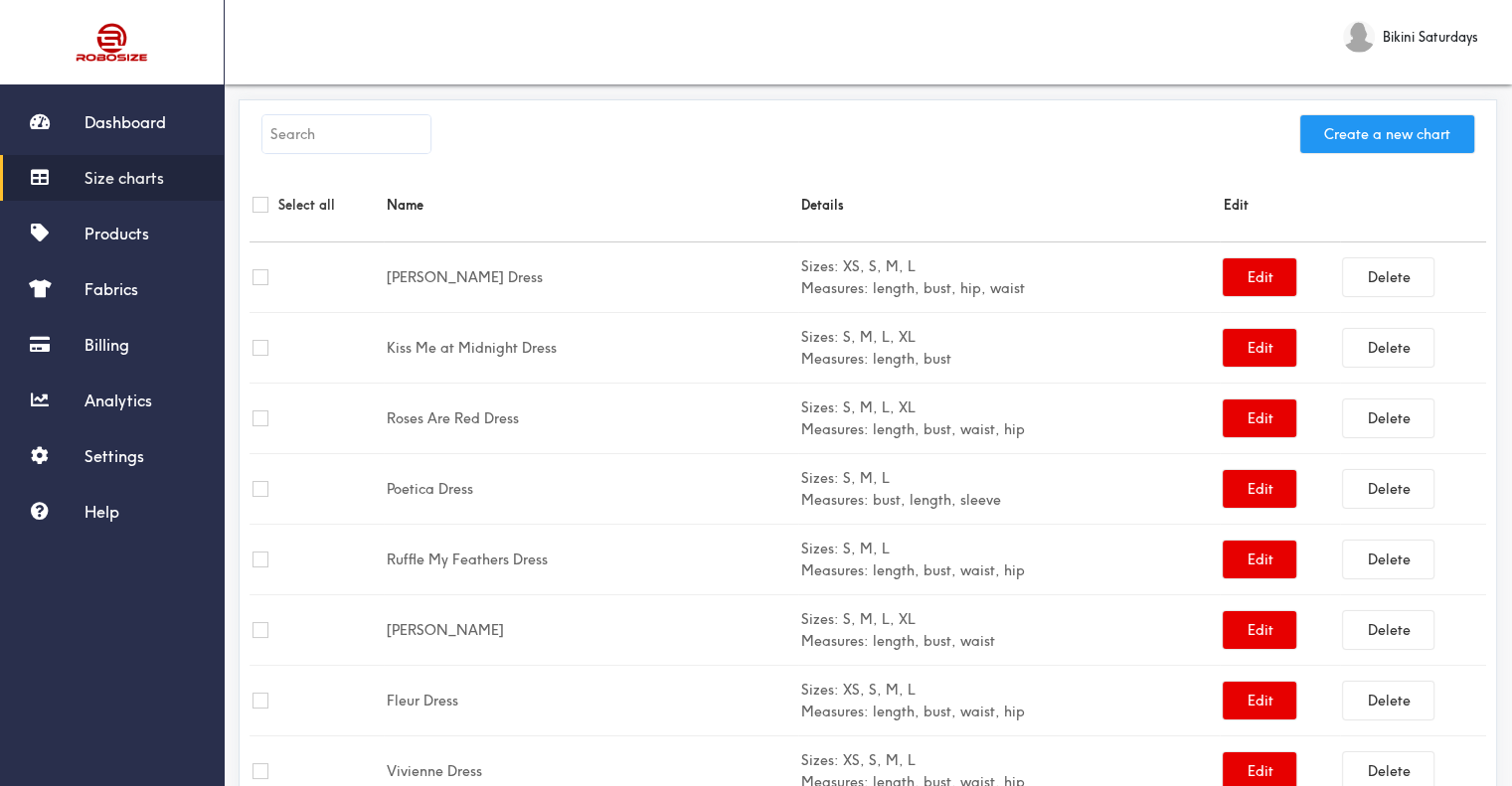 click on "Create a new chart" at bounding box center (1387, 134) 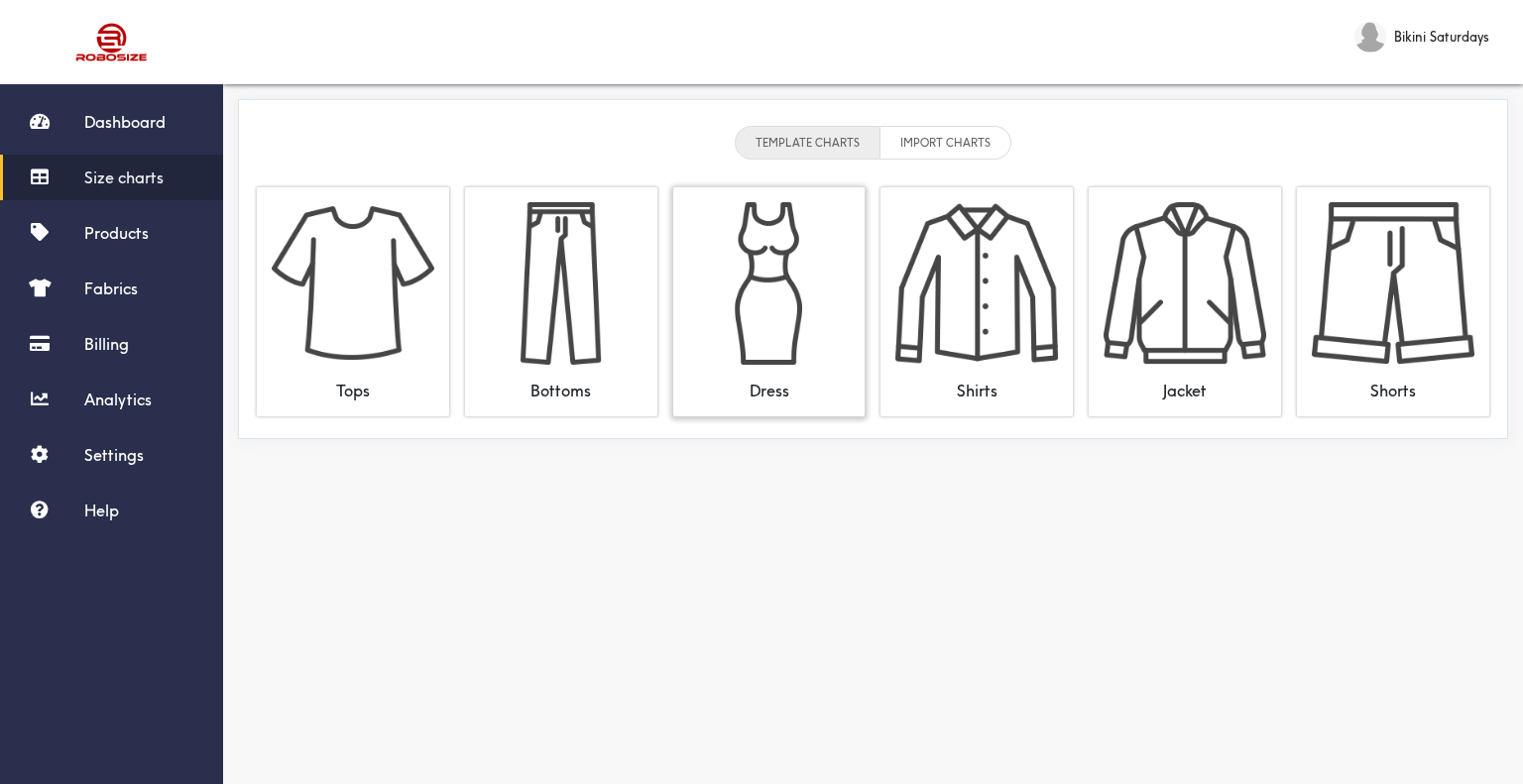 click on "Dress" at bounding box center [769, 383] 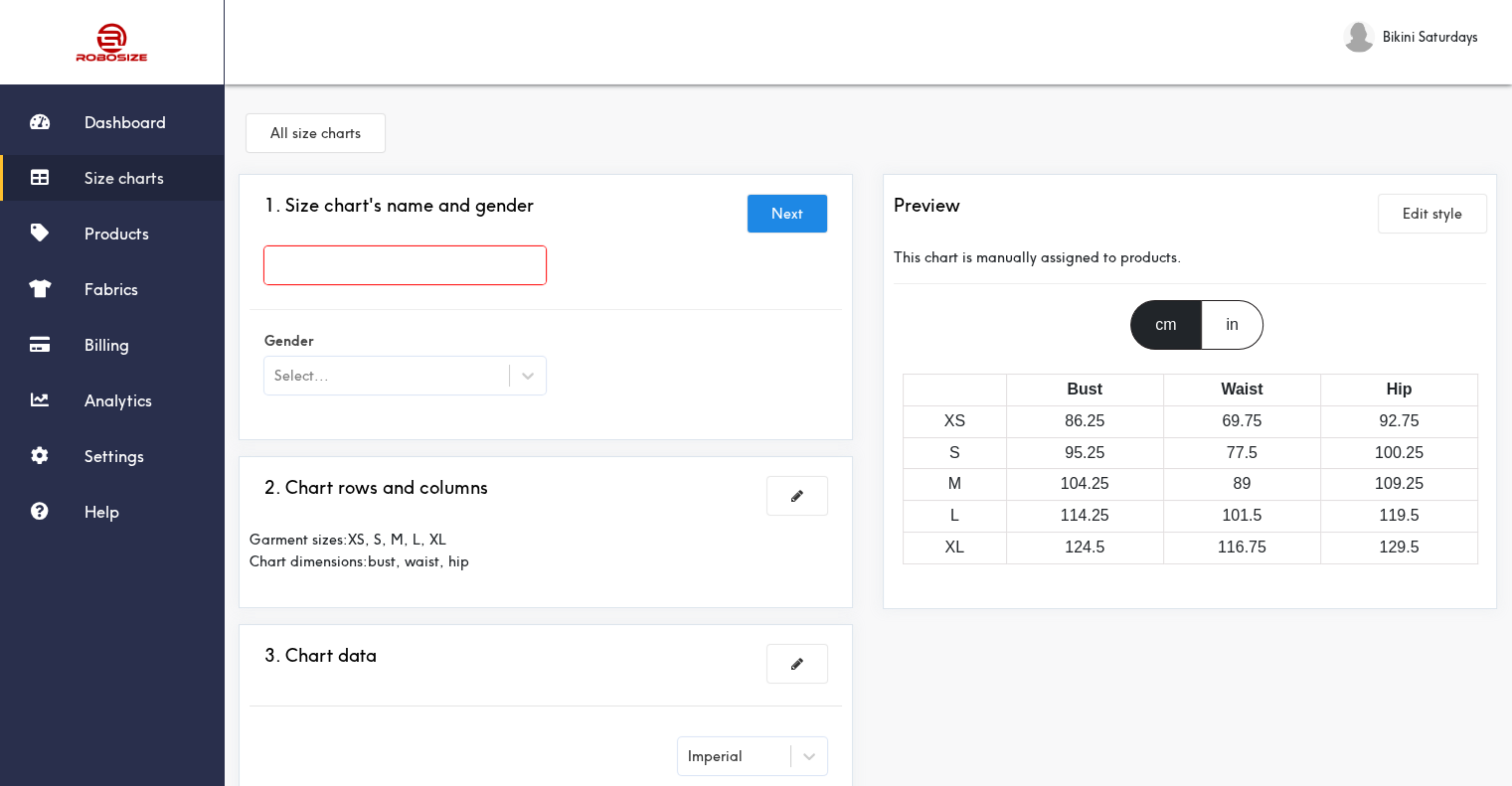 click at bounding box center (405, 265) 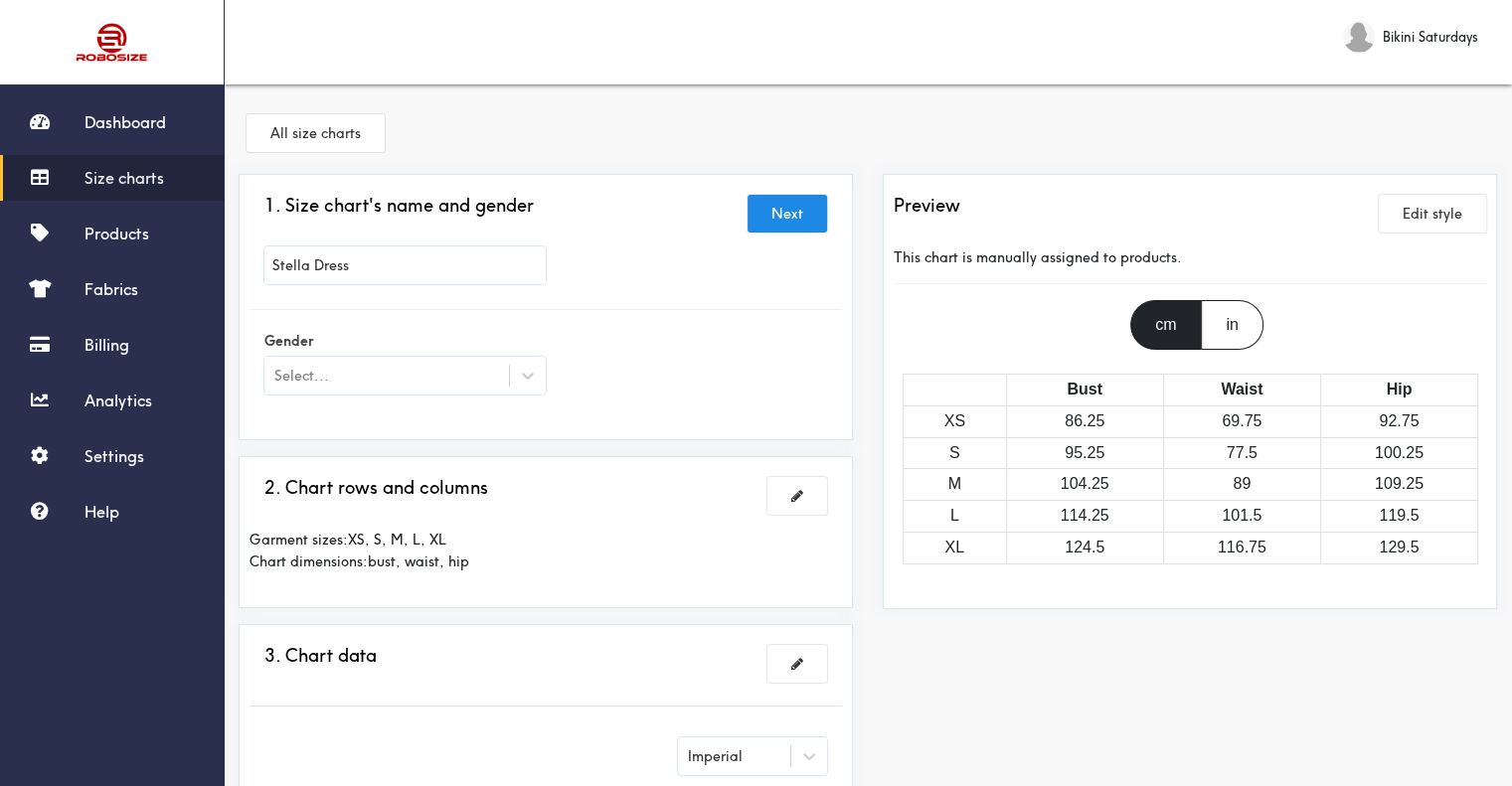 type on "Stella Dress" 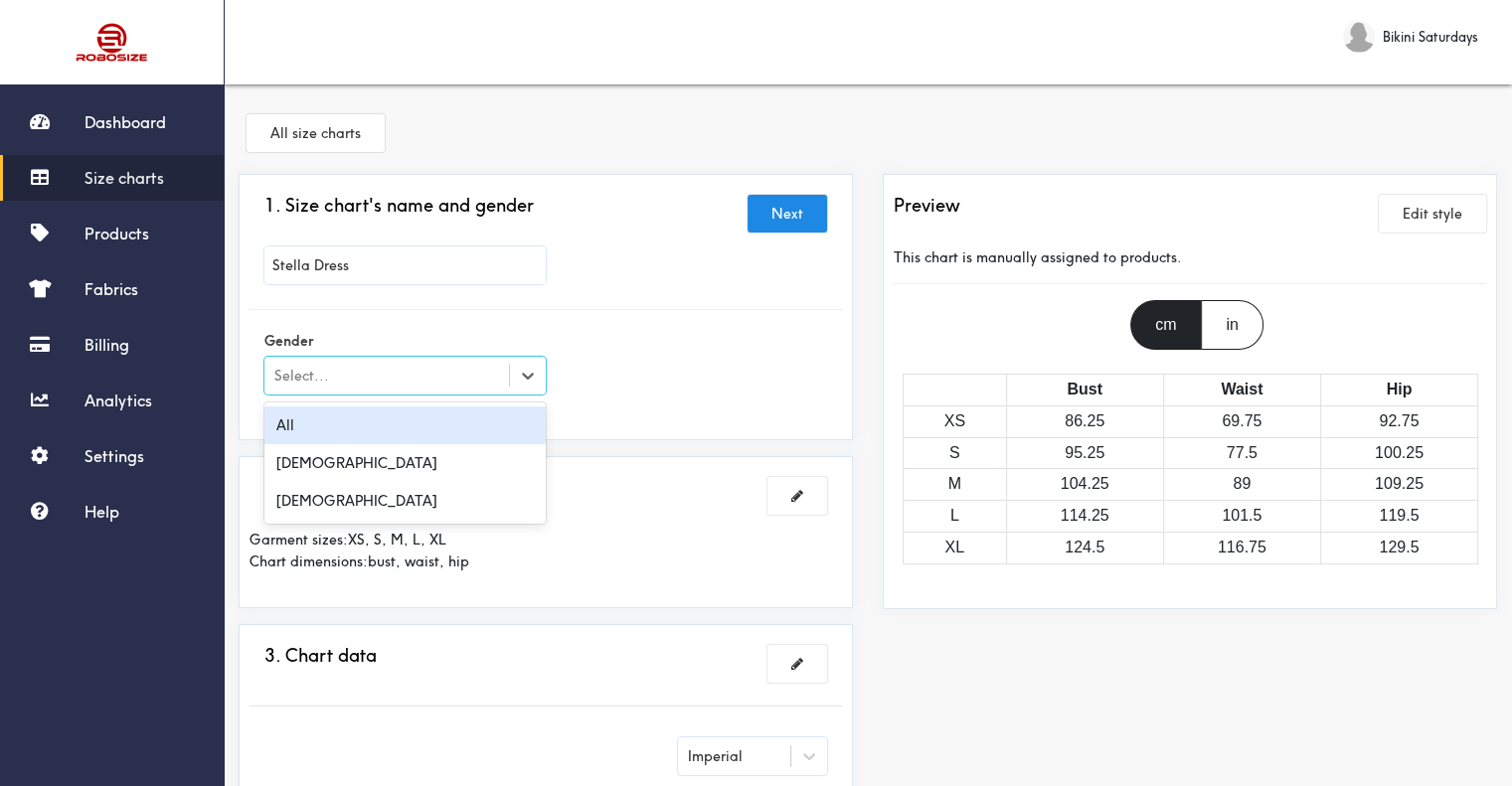 click on "Select..." at bounding box center (387, 376) 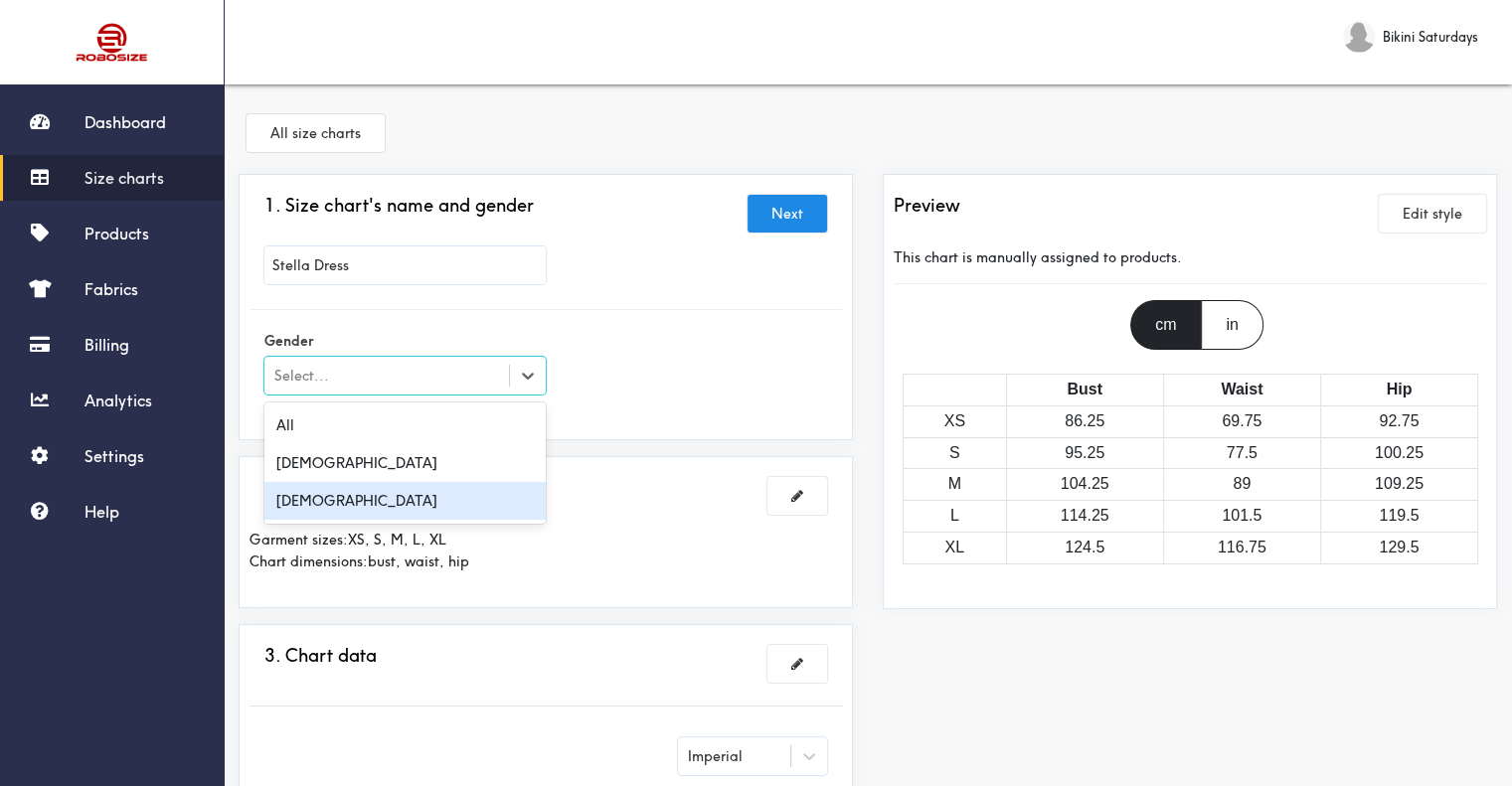 click on "[DEMOGRAPHIC_DATA]" at bounding box center (405, 501) 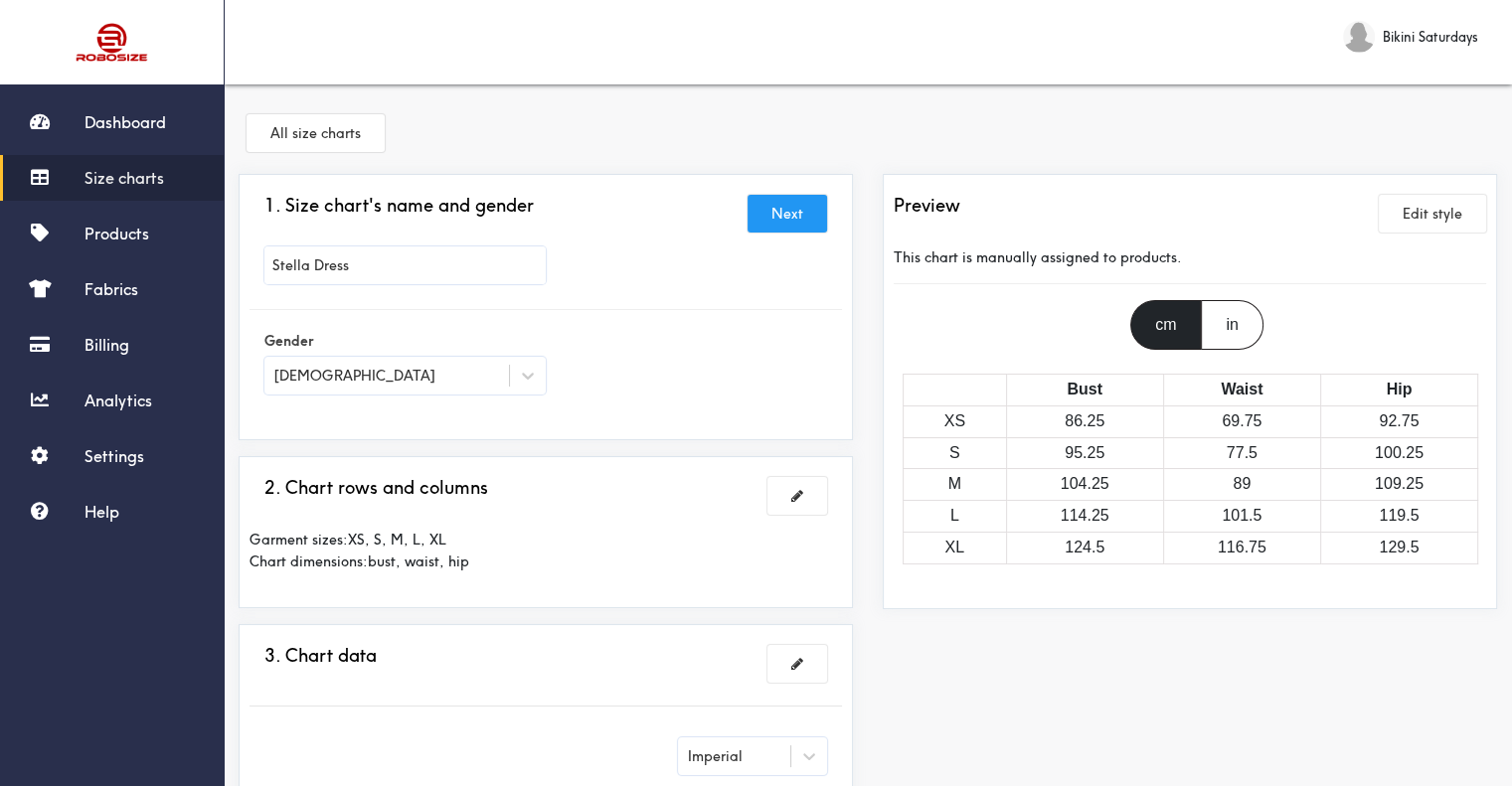 click on "Next" at bounding box center [787, 214] 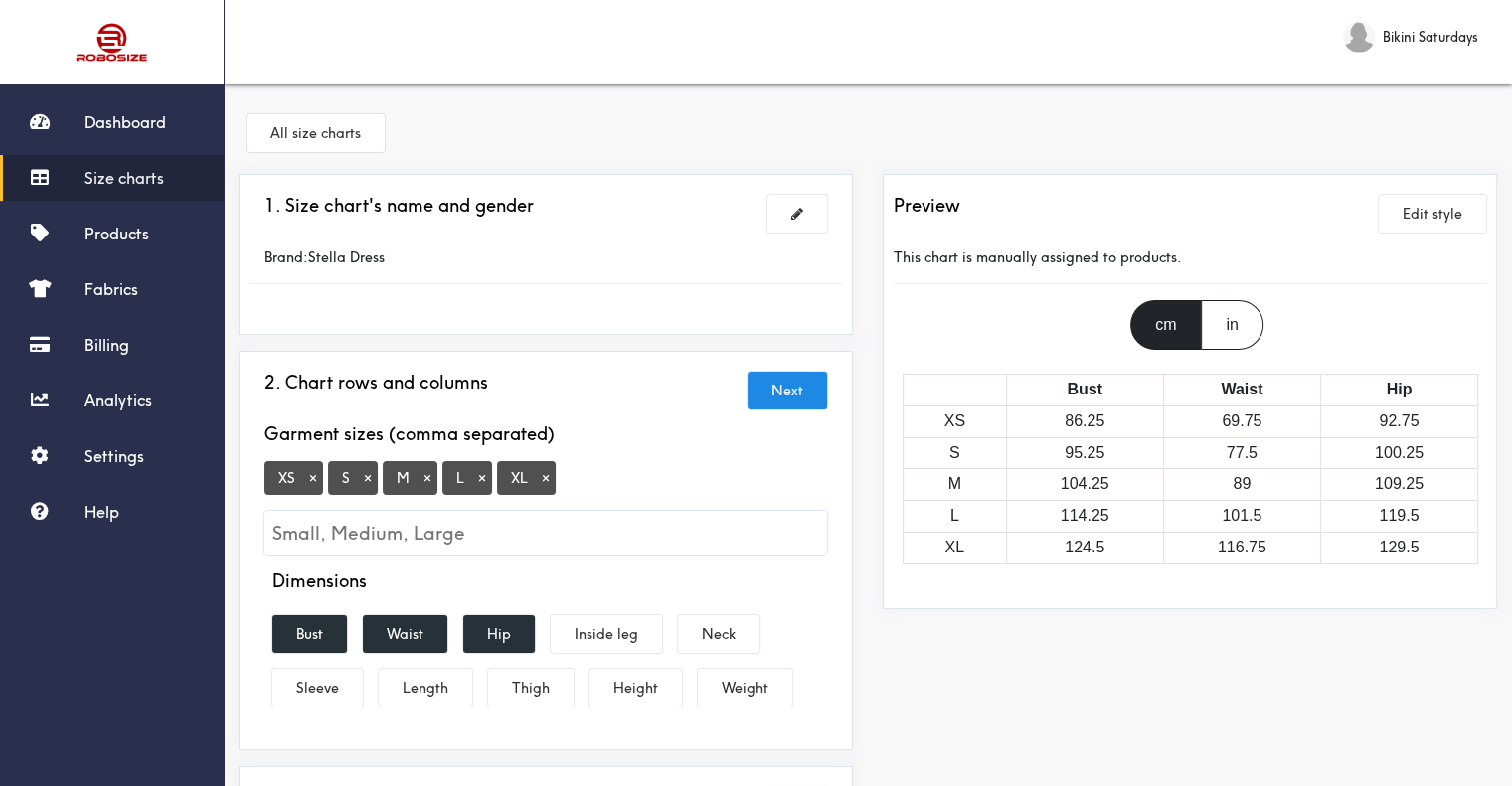 click on "×" at bounding box center [313, 478] 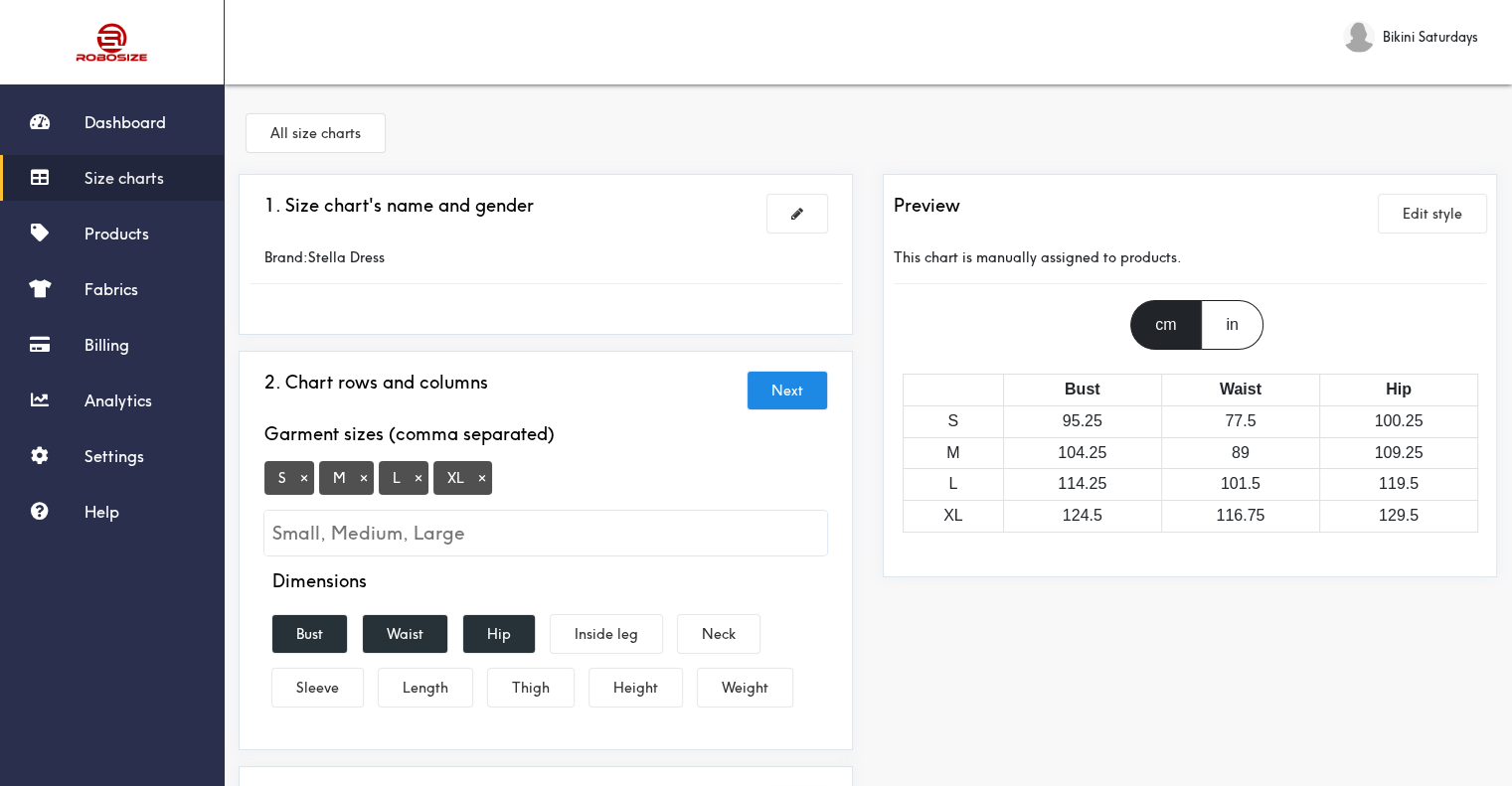 click on "×" at bounding box center [482, 478] 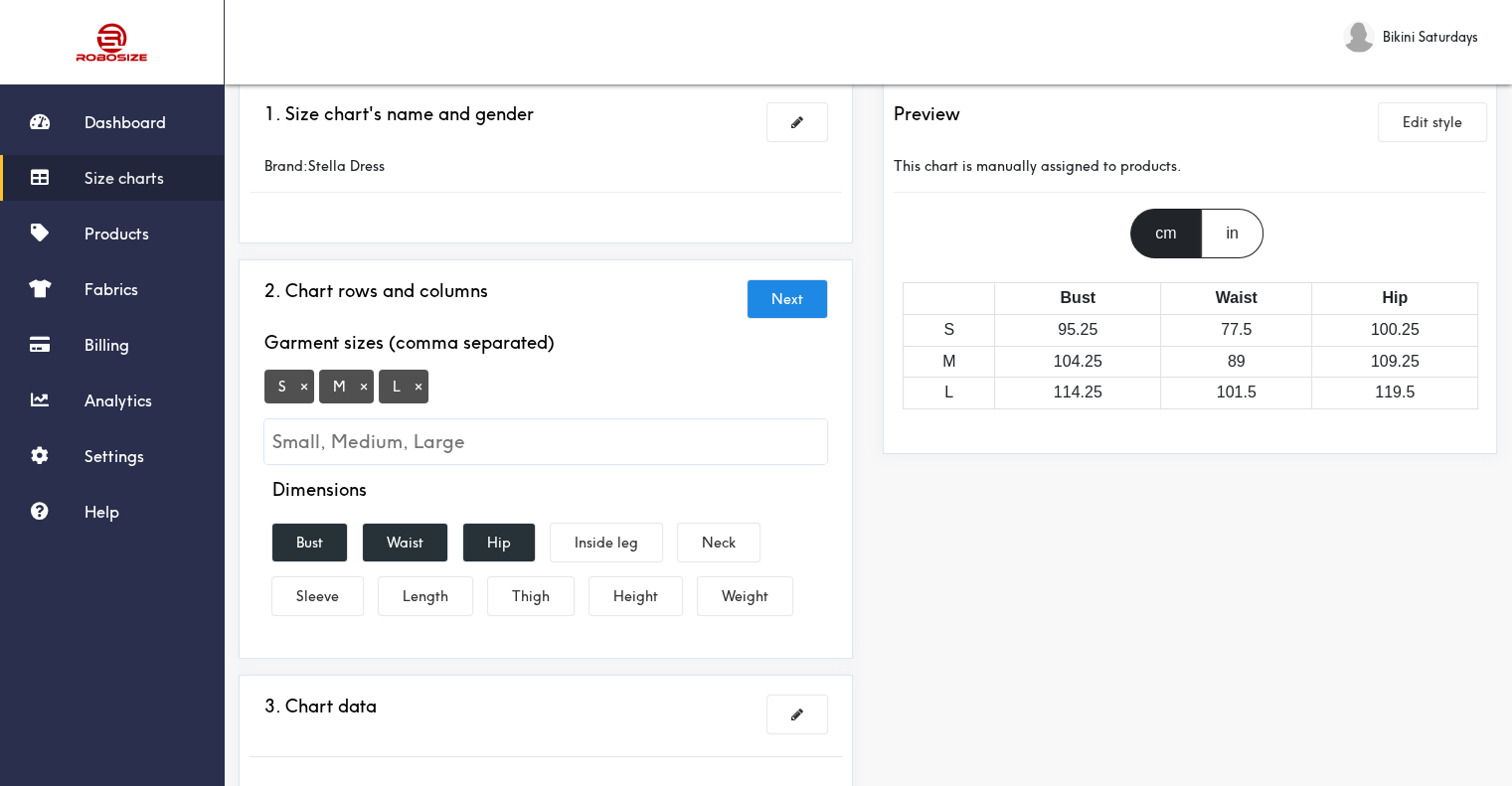 scroll, scrollTop: 199, scrollLeft: 0, axis: vertical 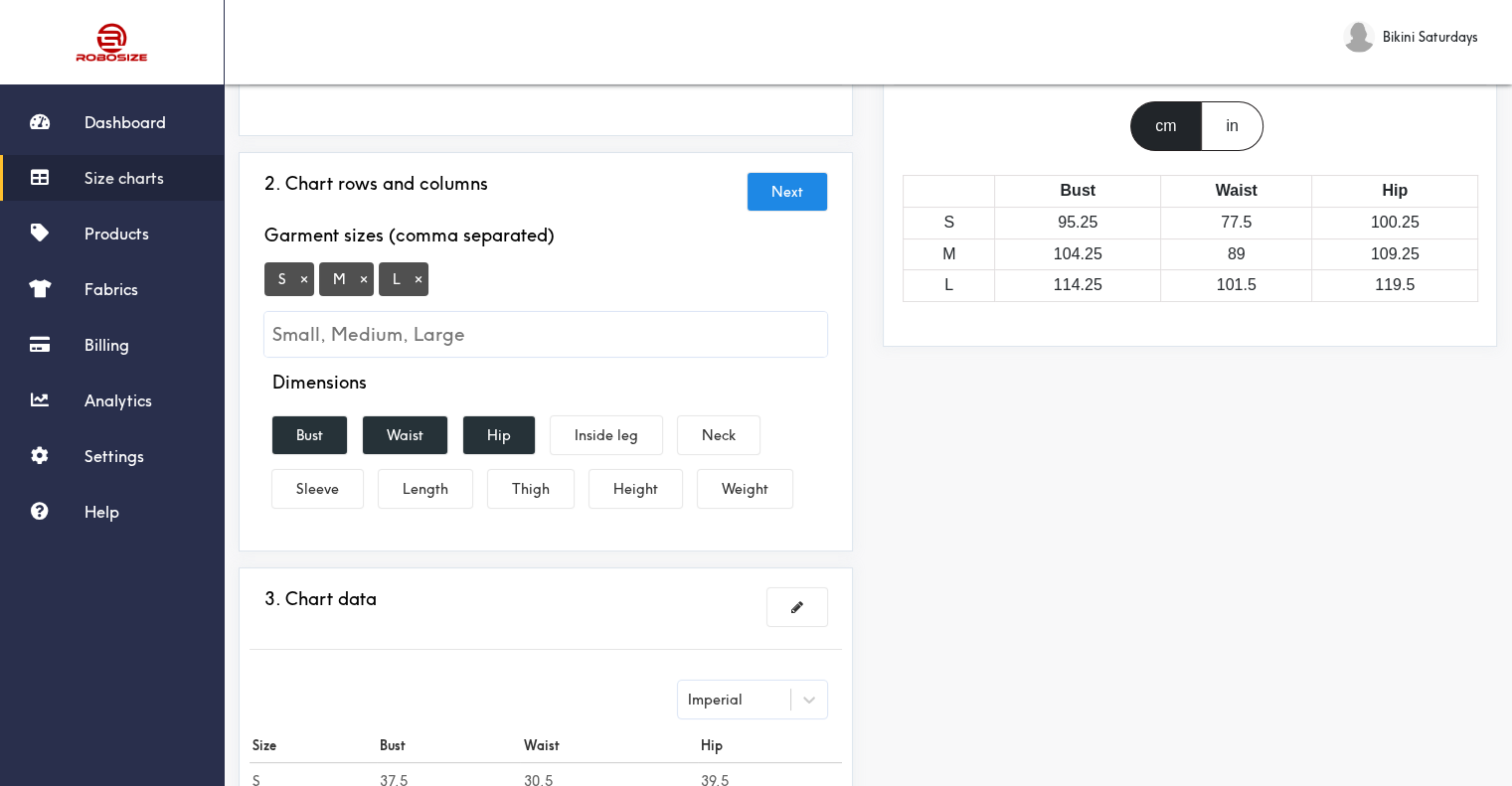 drag, startPoint x: 318, startPoint y: 428, endPoint x: 351, endPoint y: 428, distance: 33 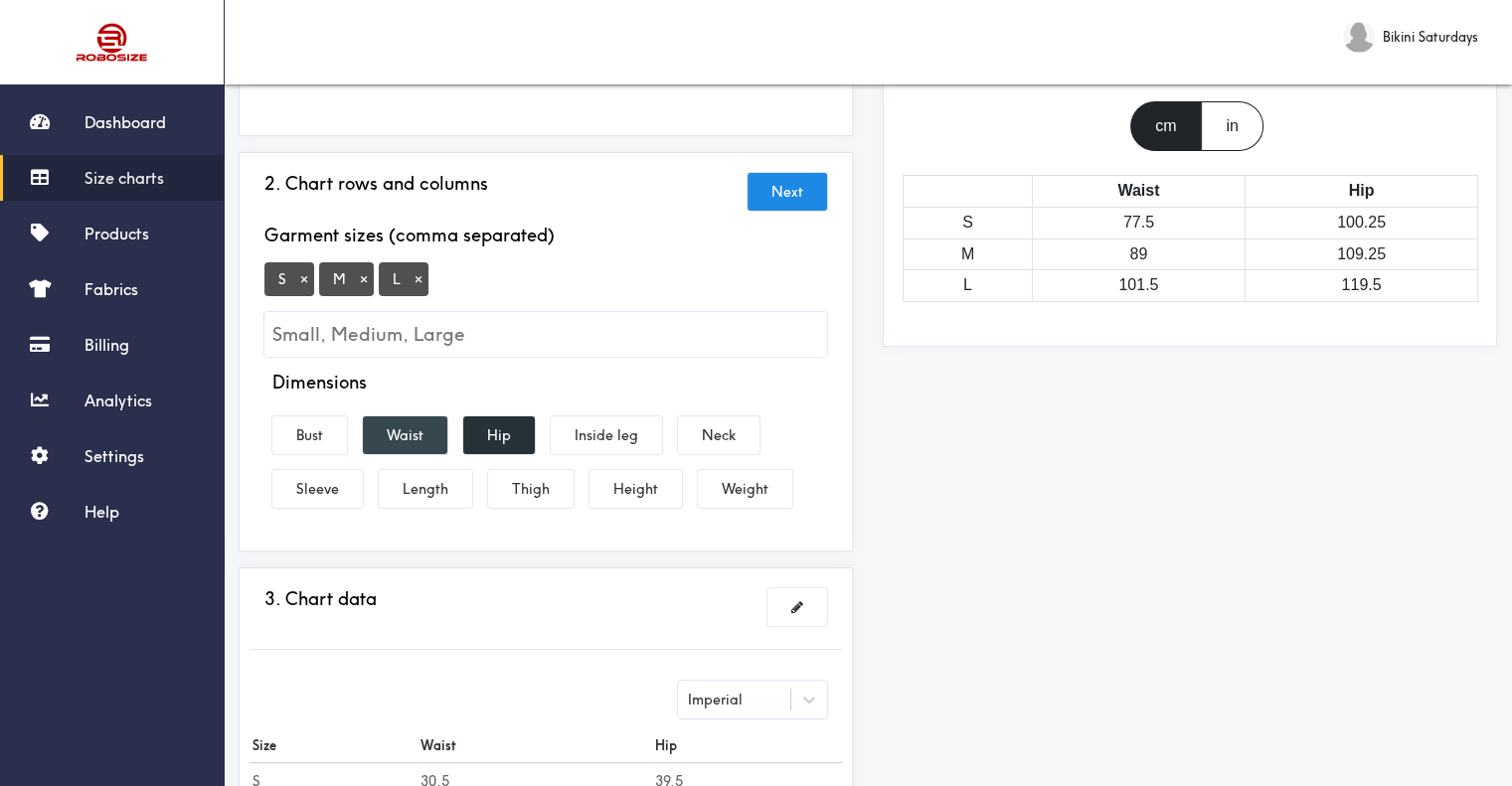 click on "Waist" at bounding box center [405, 435] 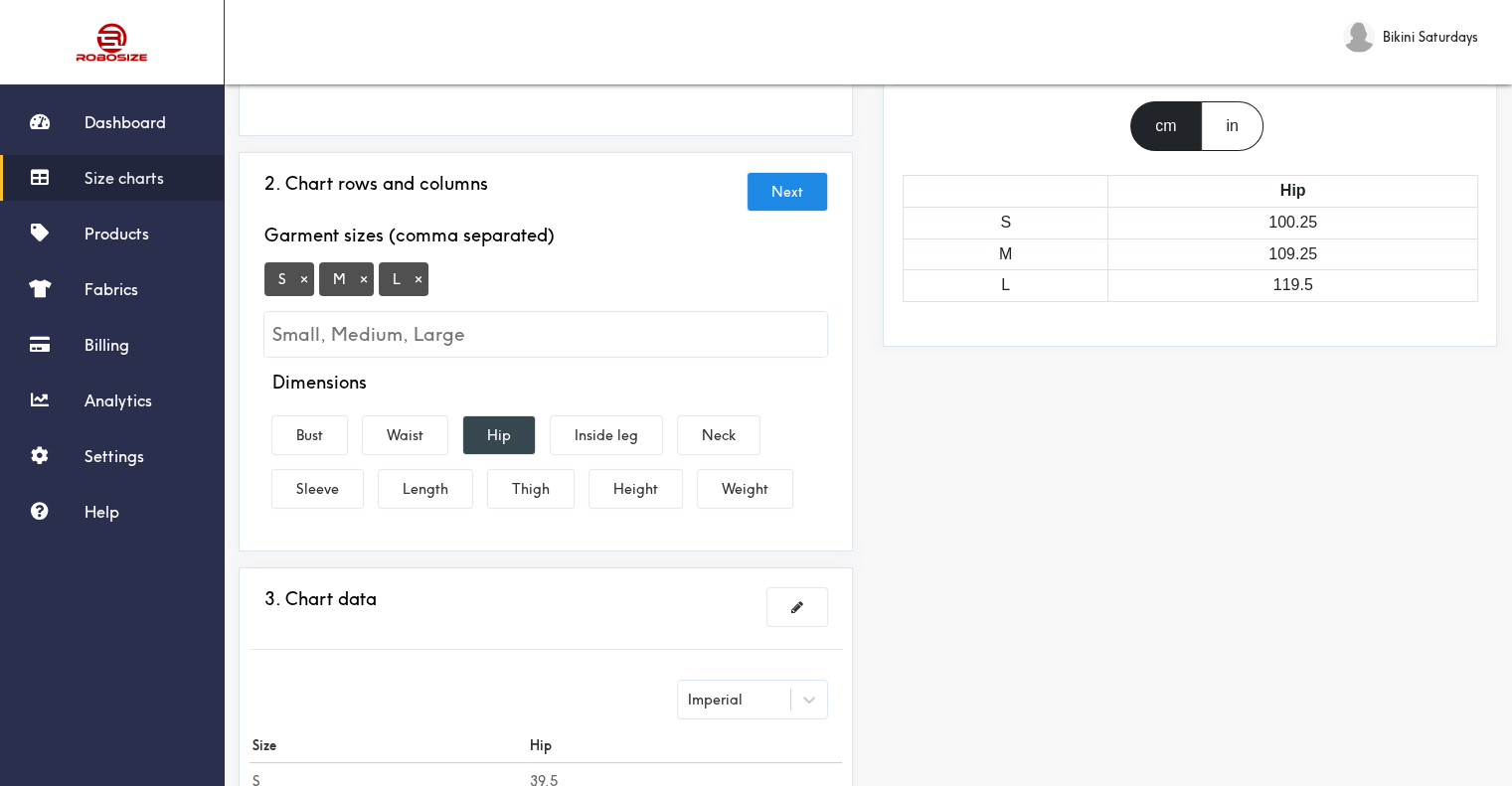 click on "Hip" at bounding box center [499, 435] 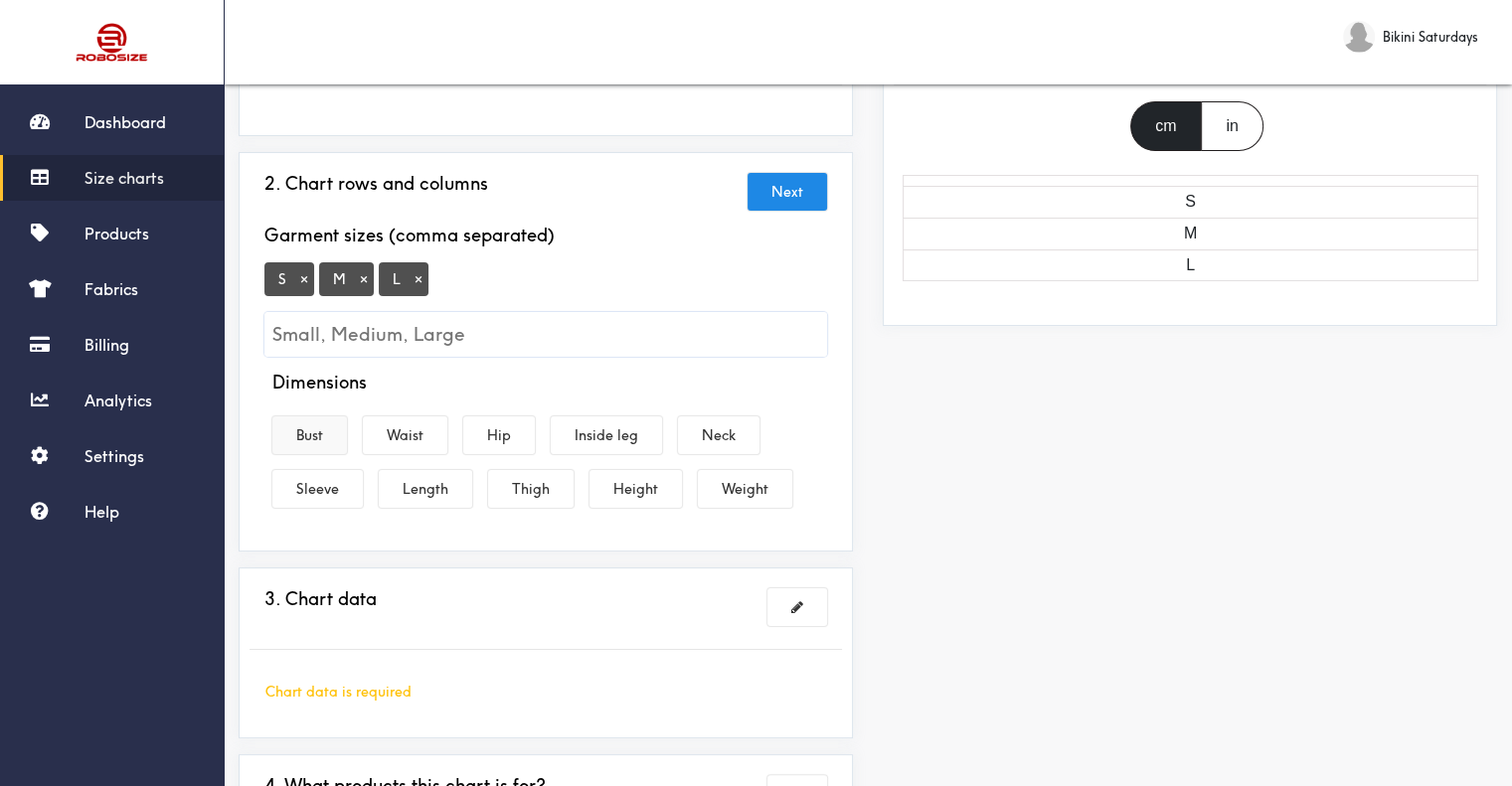 click on "Bust" at bounding box center [309, 435] 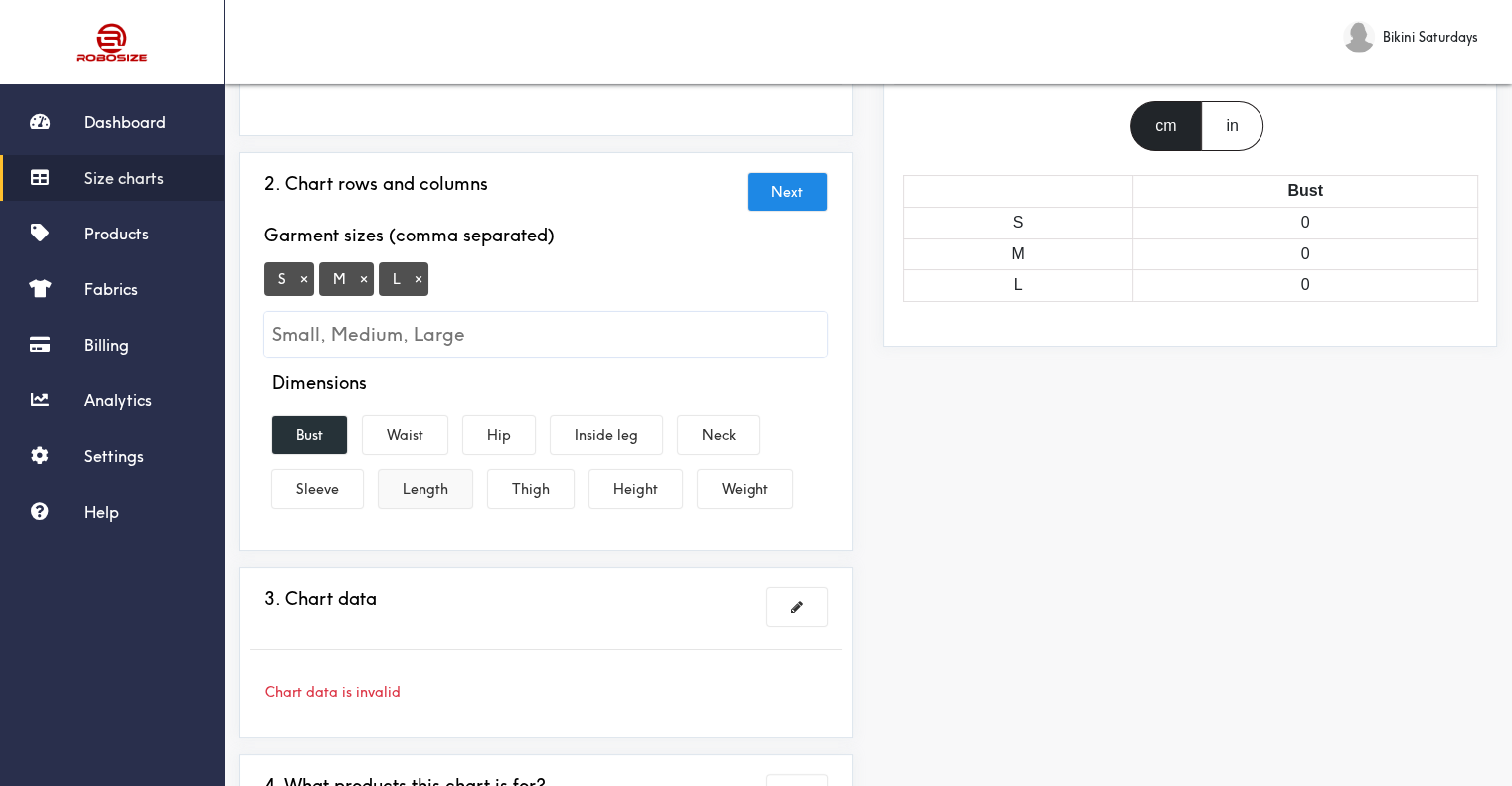 click on "Length" at bounding box center [425, 489] 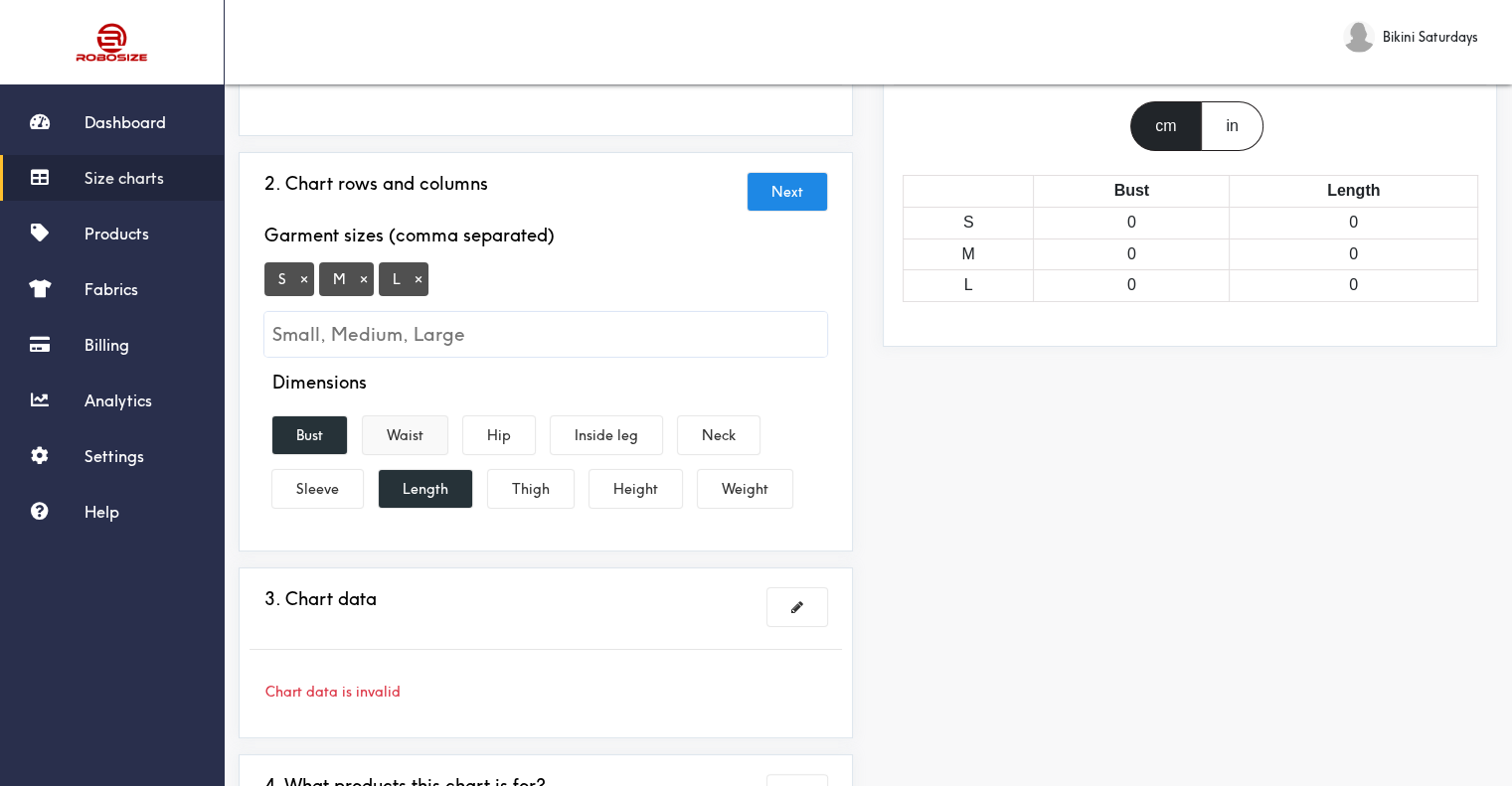 click on "Waist" at bounding box center (405, 435) 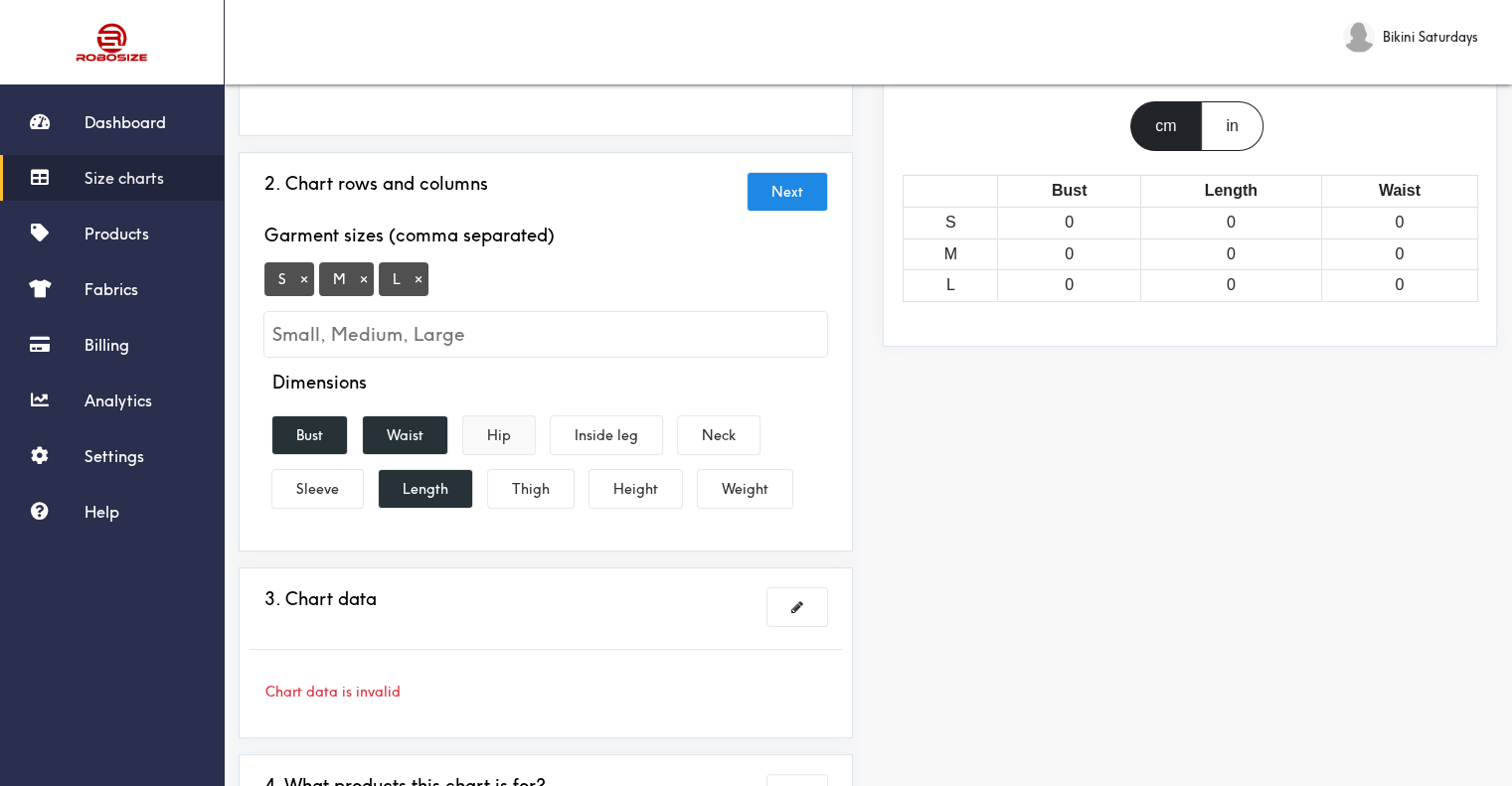 click on "Hip" at bounding box center (499, 435) 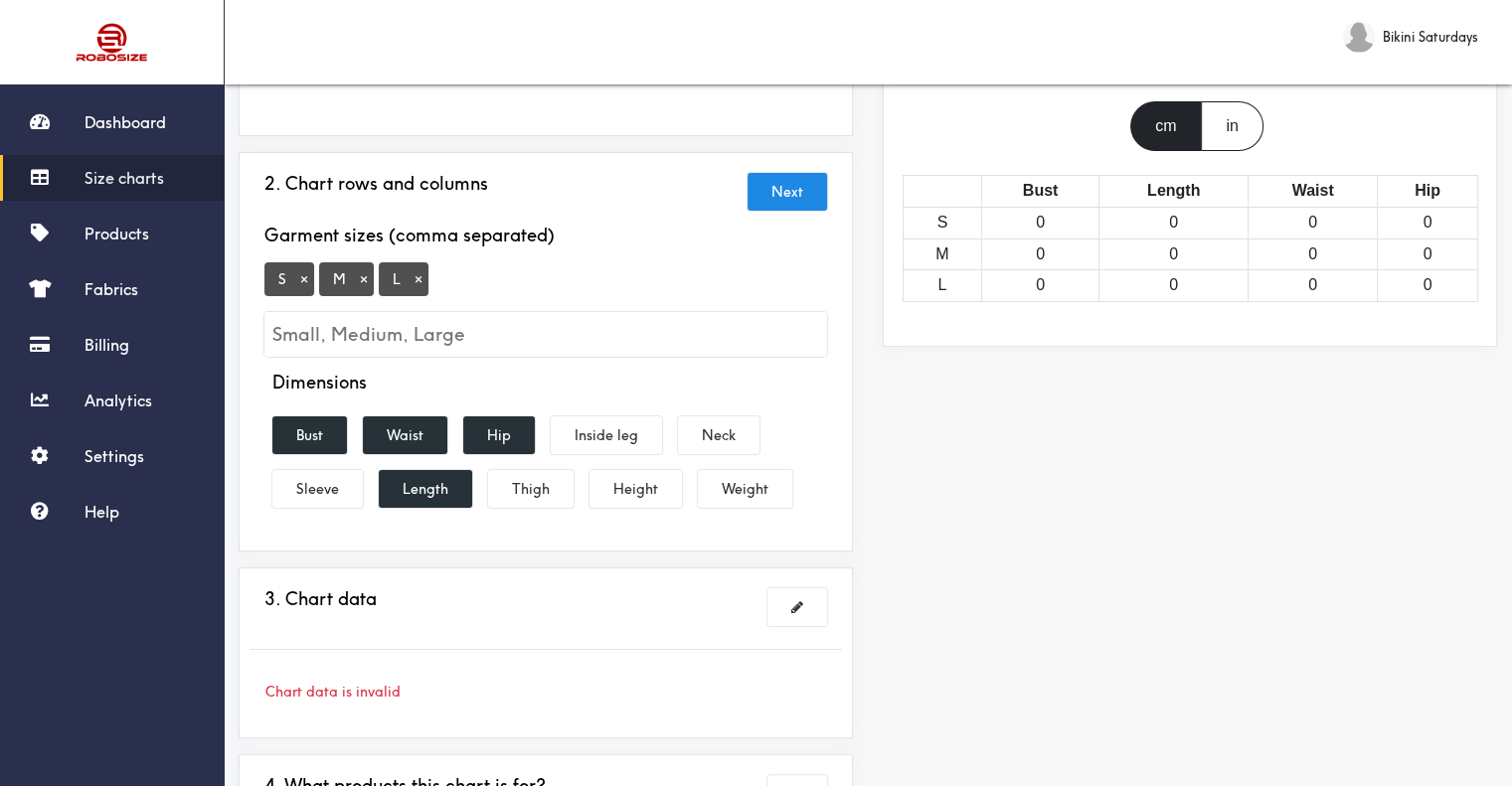 click on "Preview Edit style This chart is manually assigned to products. cm in Bust Length Waist Hip S 0 0 0 0 M 0 0 0 0 L 0 0 0 0" at bounding box center [1190, 437] 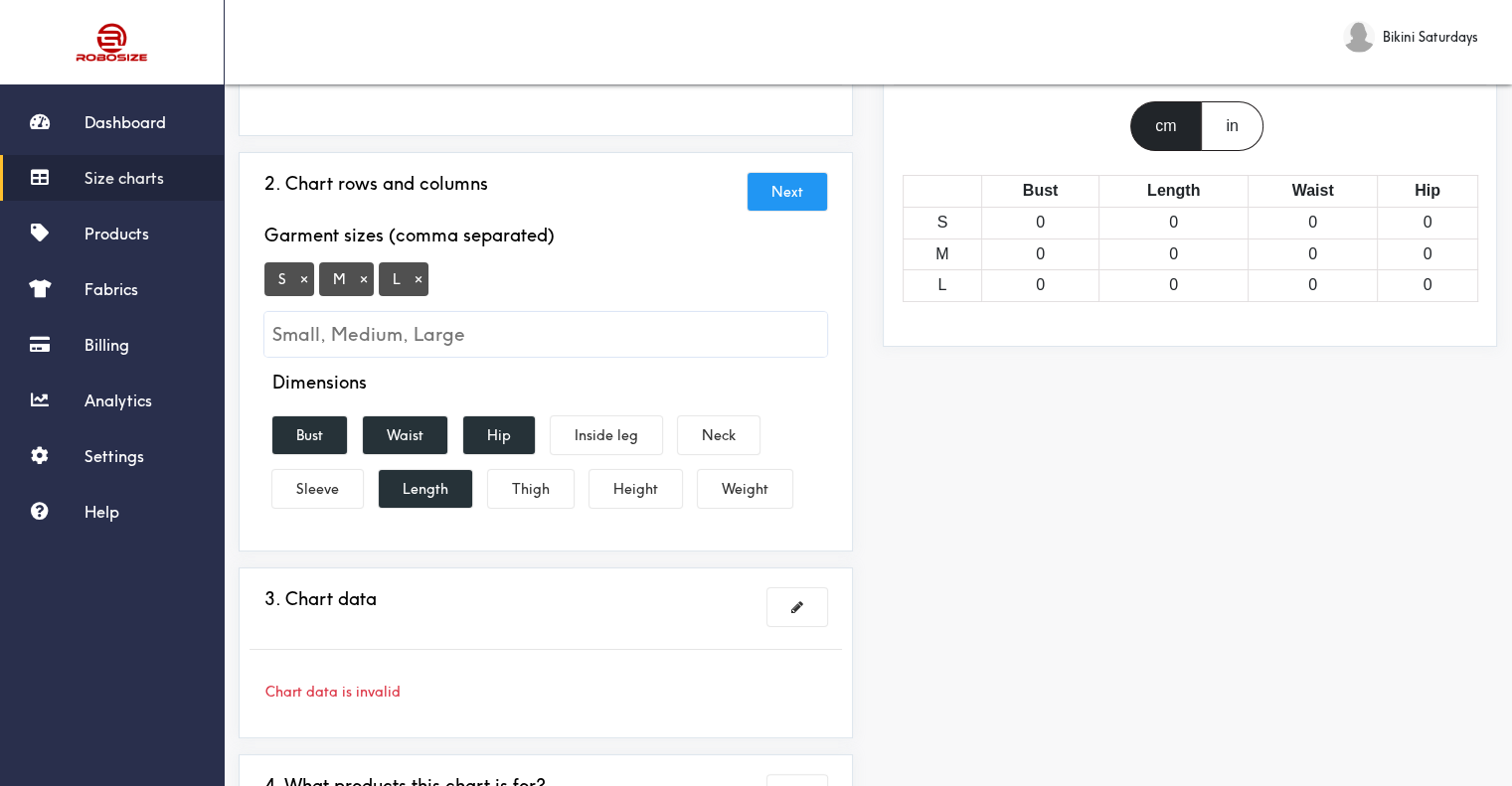 click on "Next" at bounding box center (787, 192) 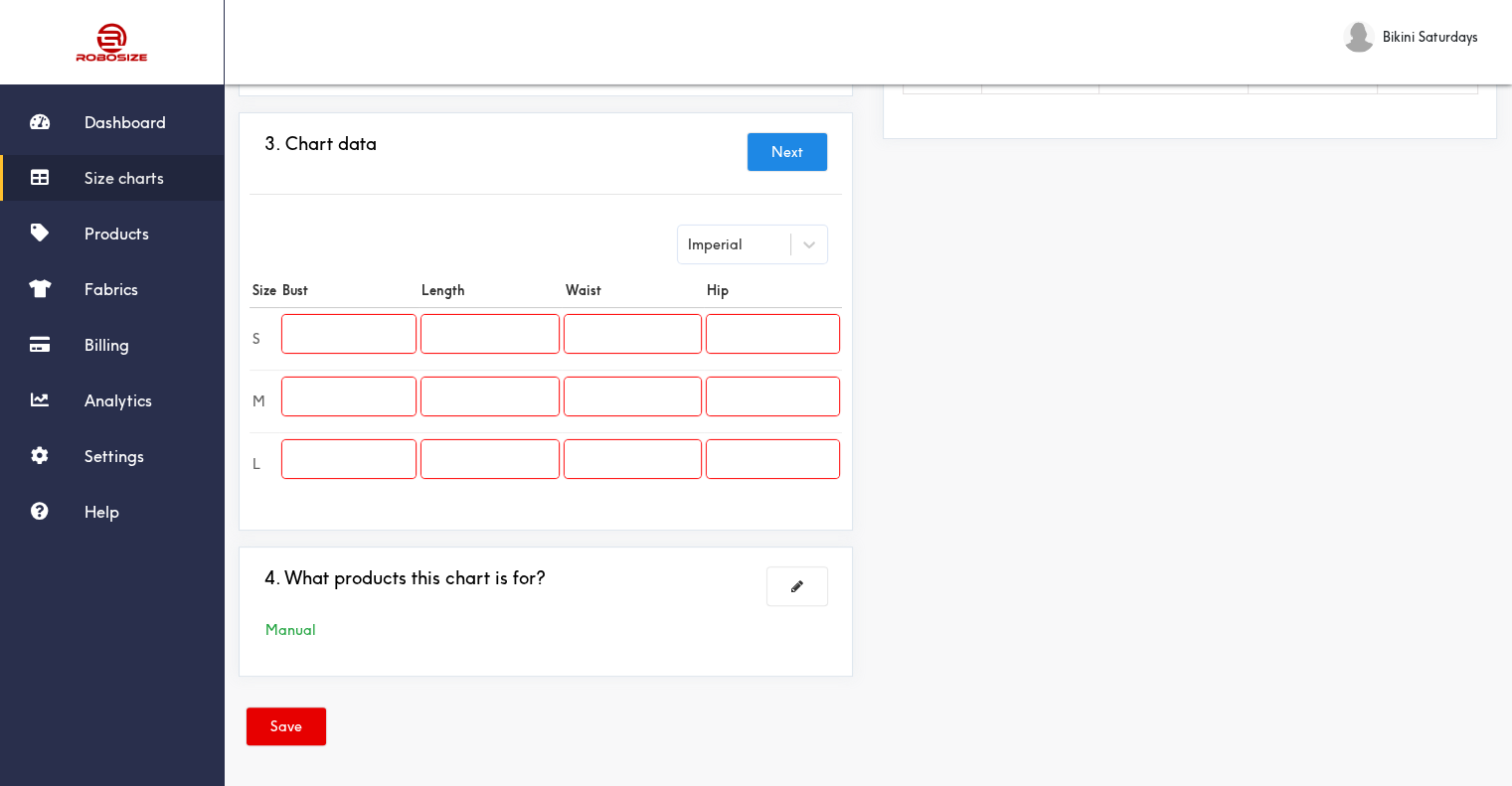scroll, scrollTop: 409, scrollLeft: 0, axis: vertical 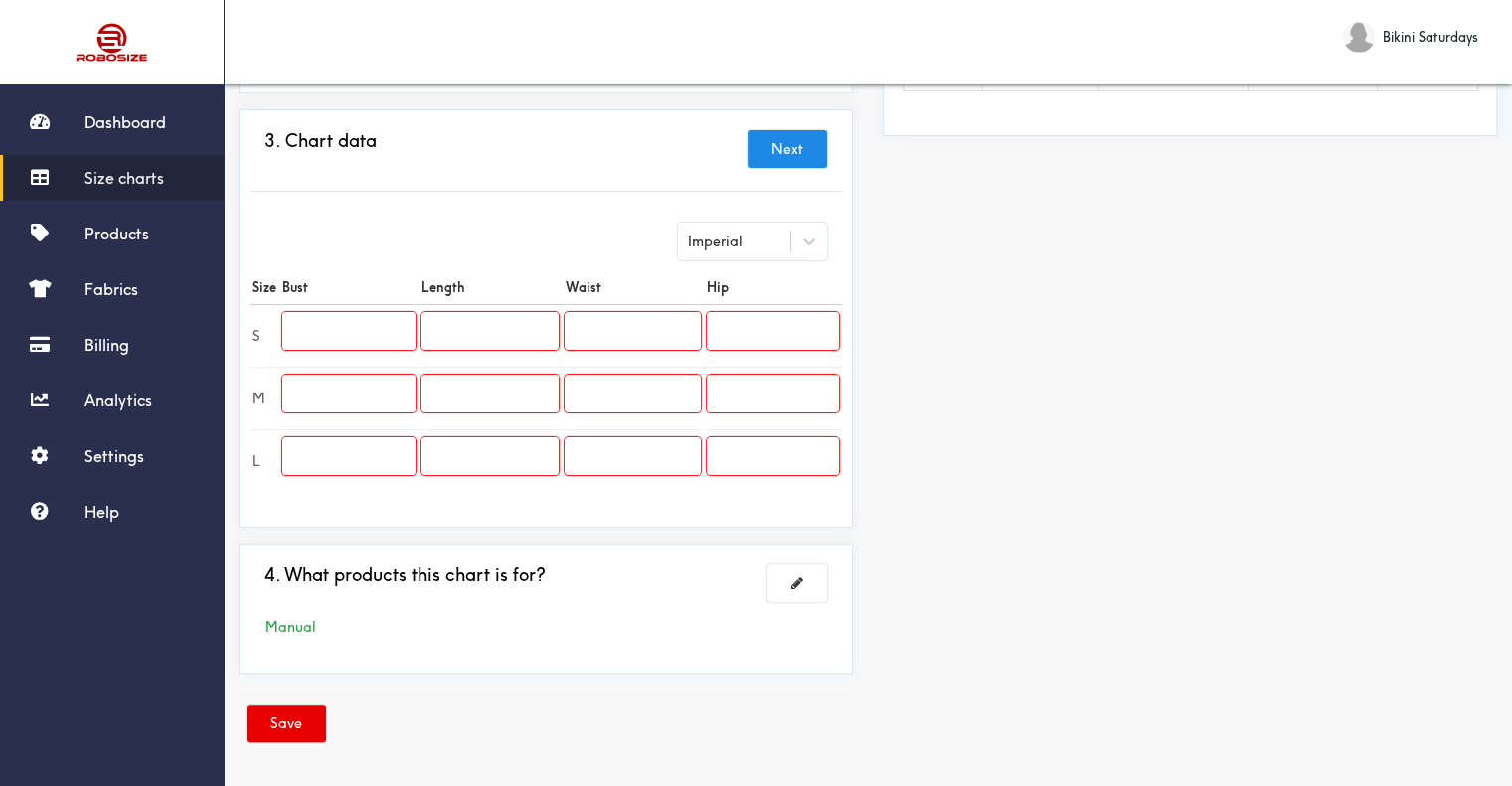 click at bounding box center [349, 331] 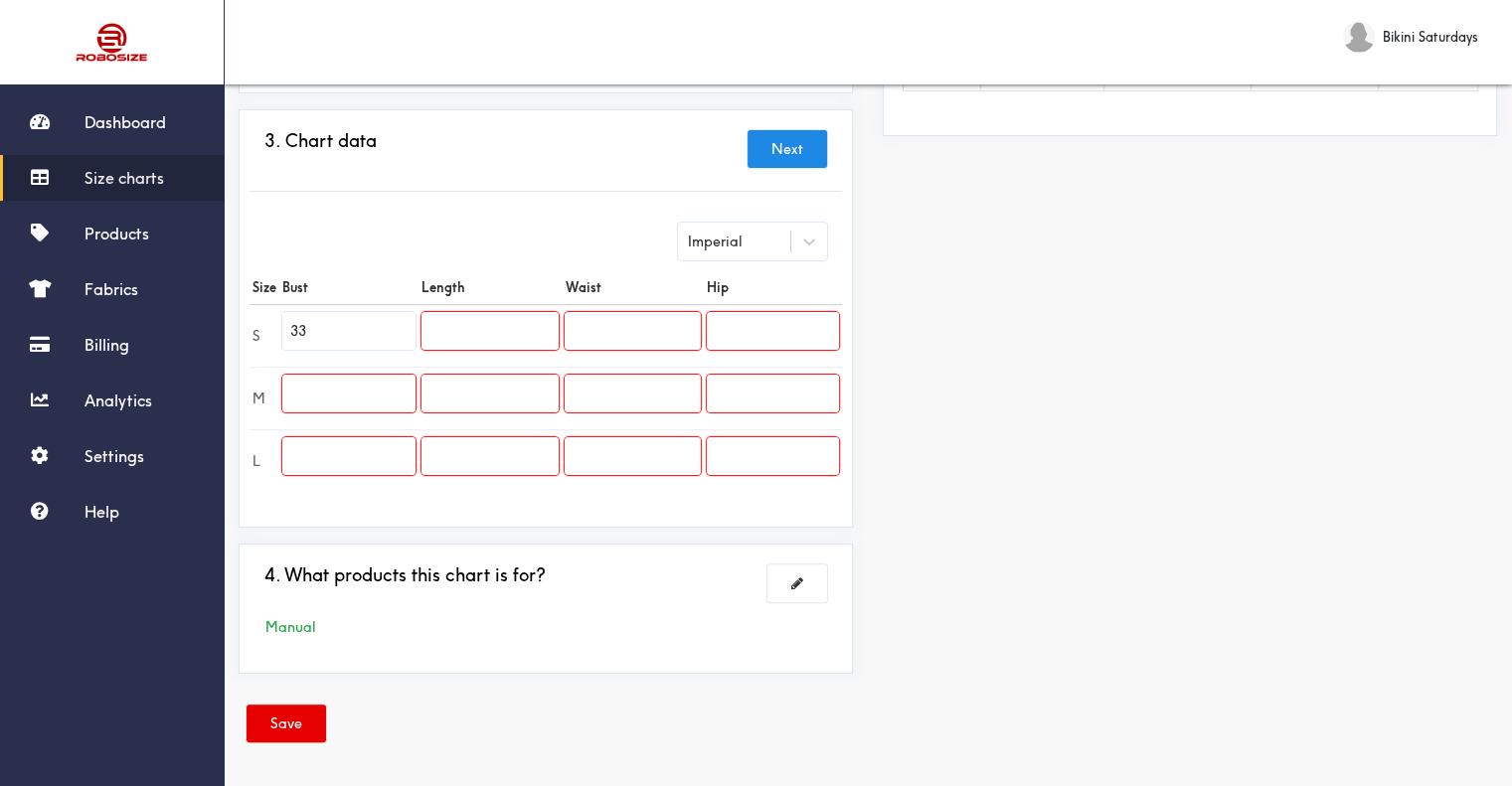 type on "33" 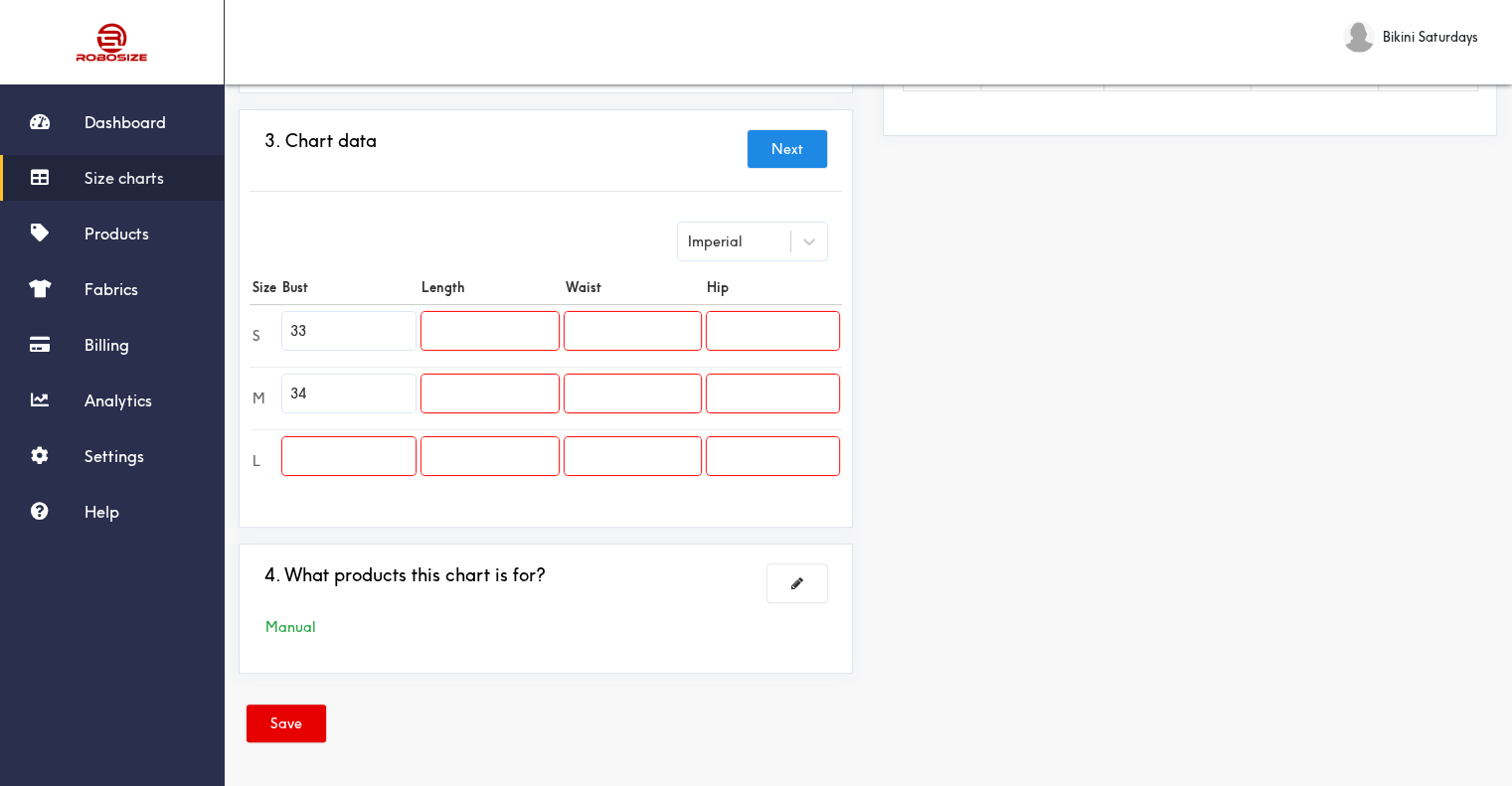 type on "34" 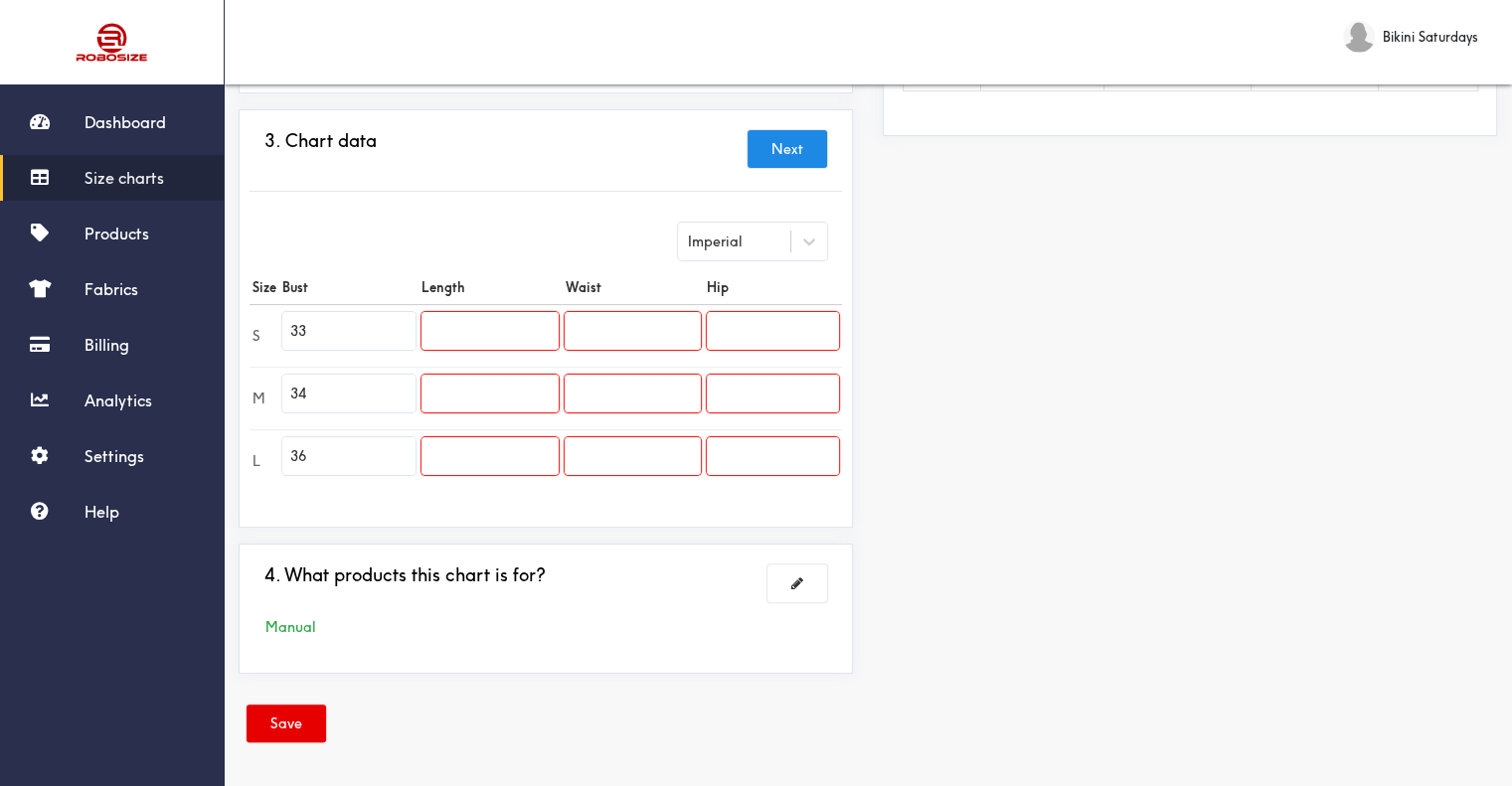 type on "36" 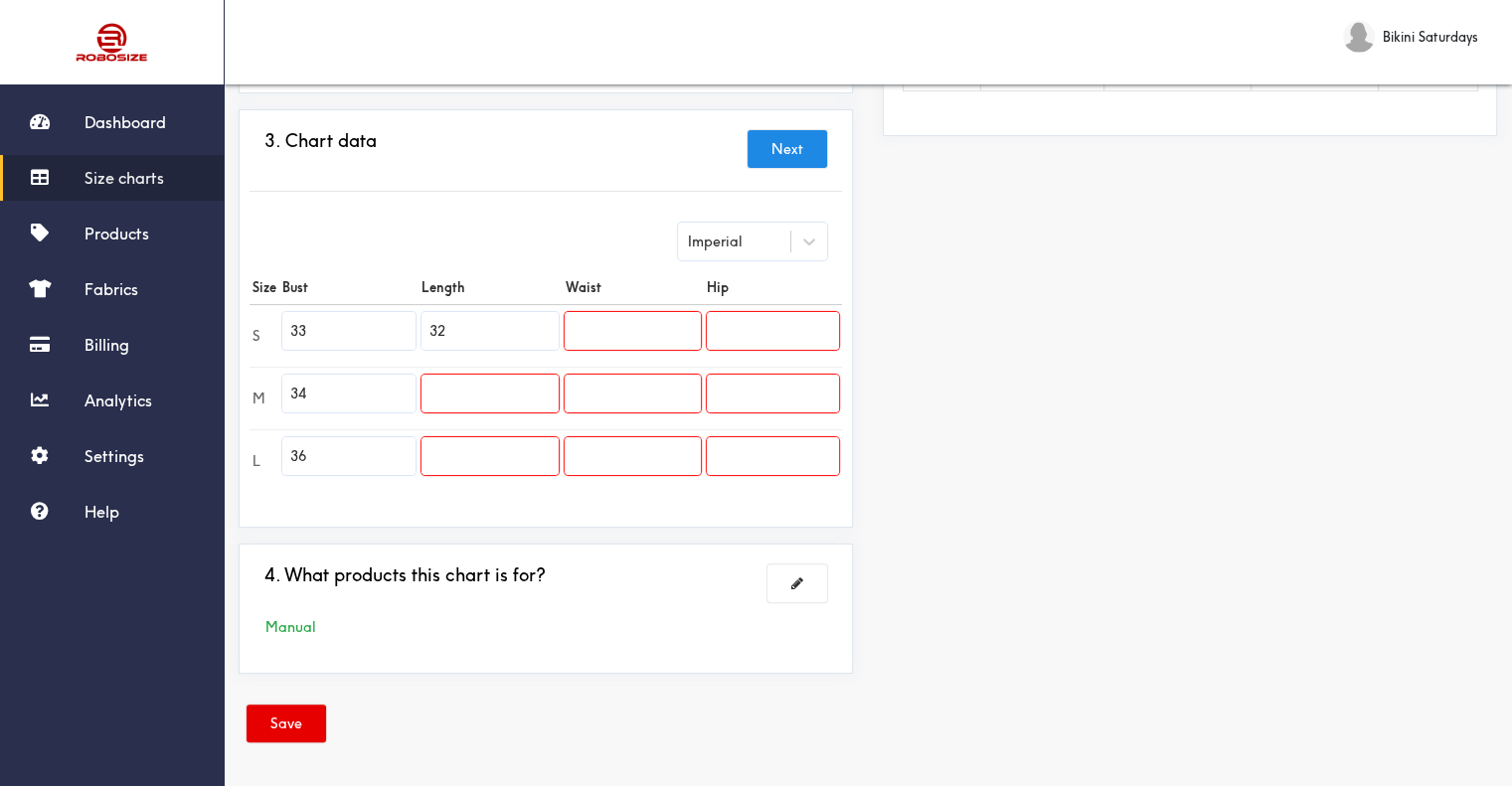 type on "32" 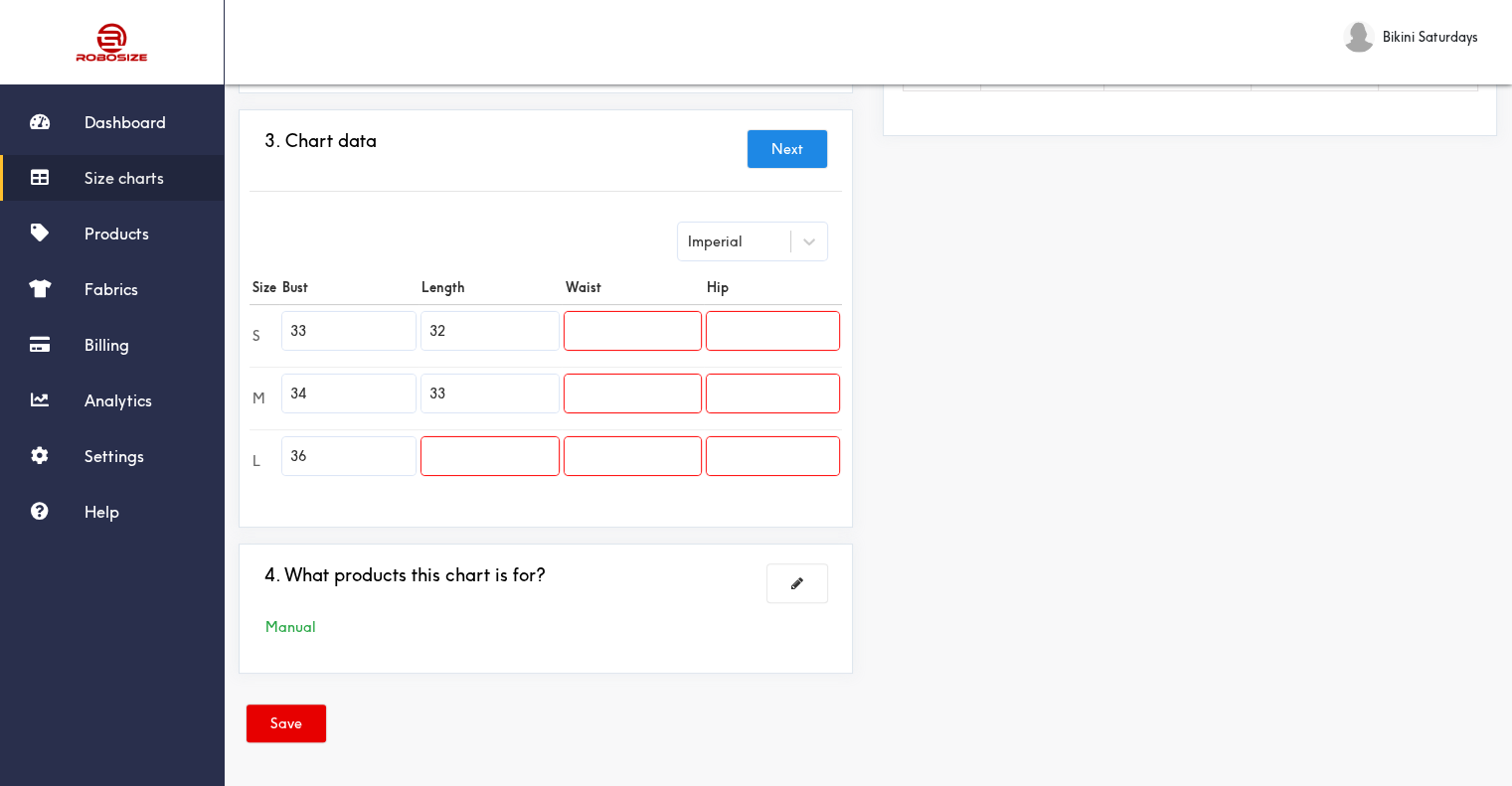 type on "33" 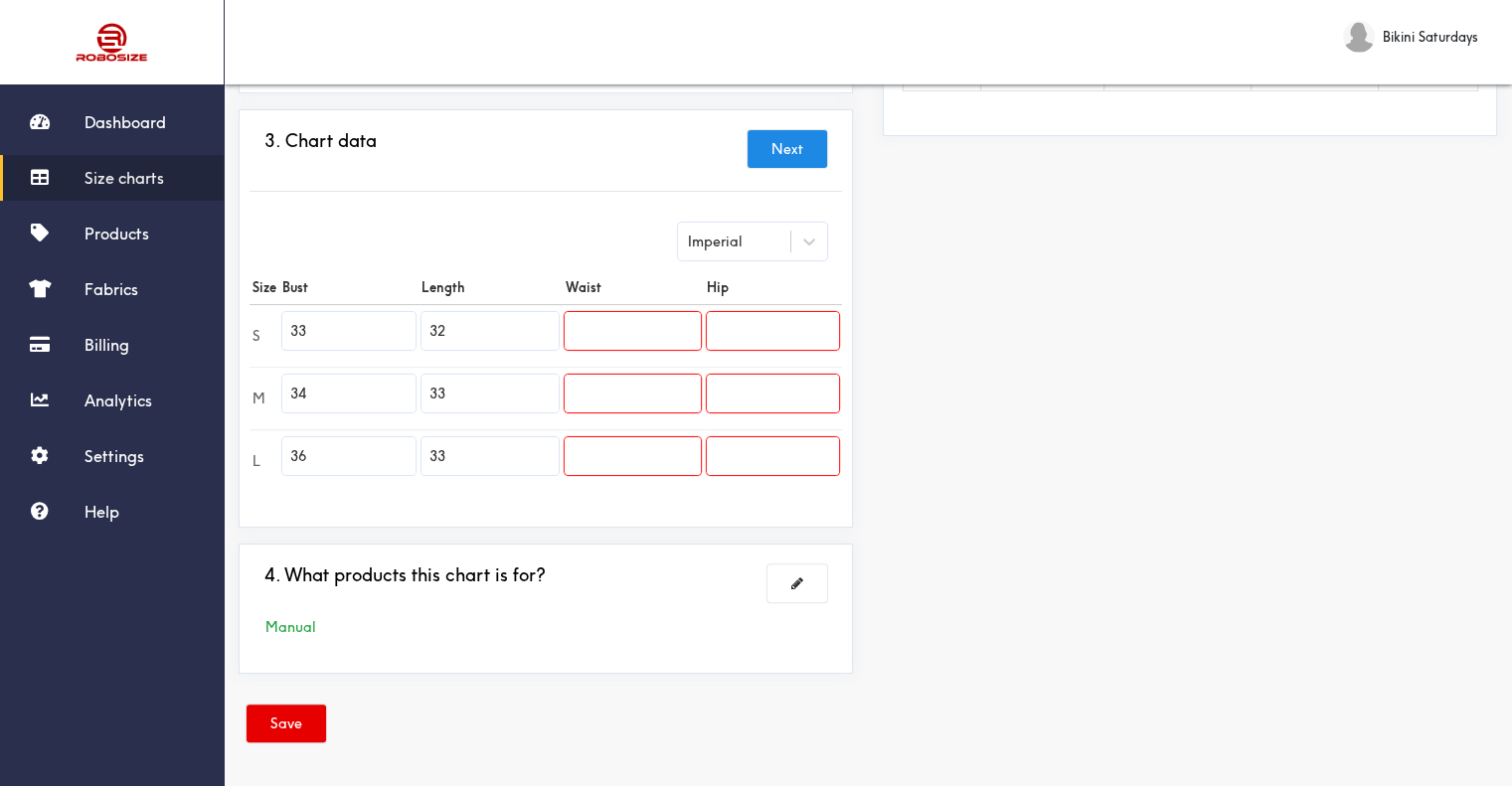 type on "33" 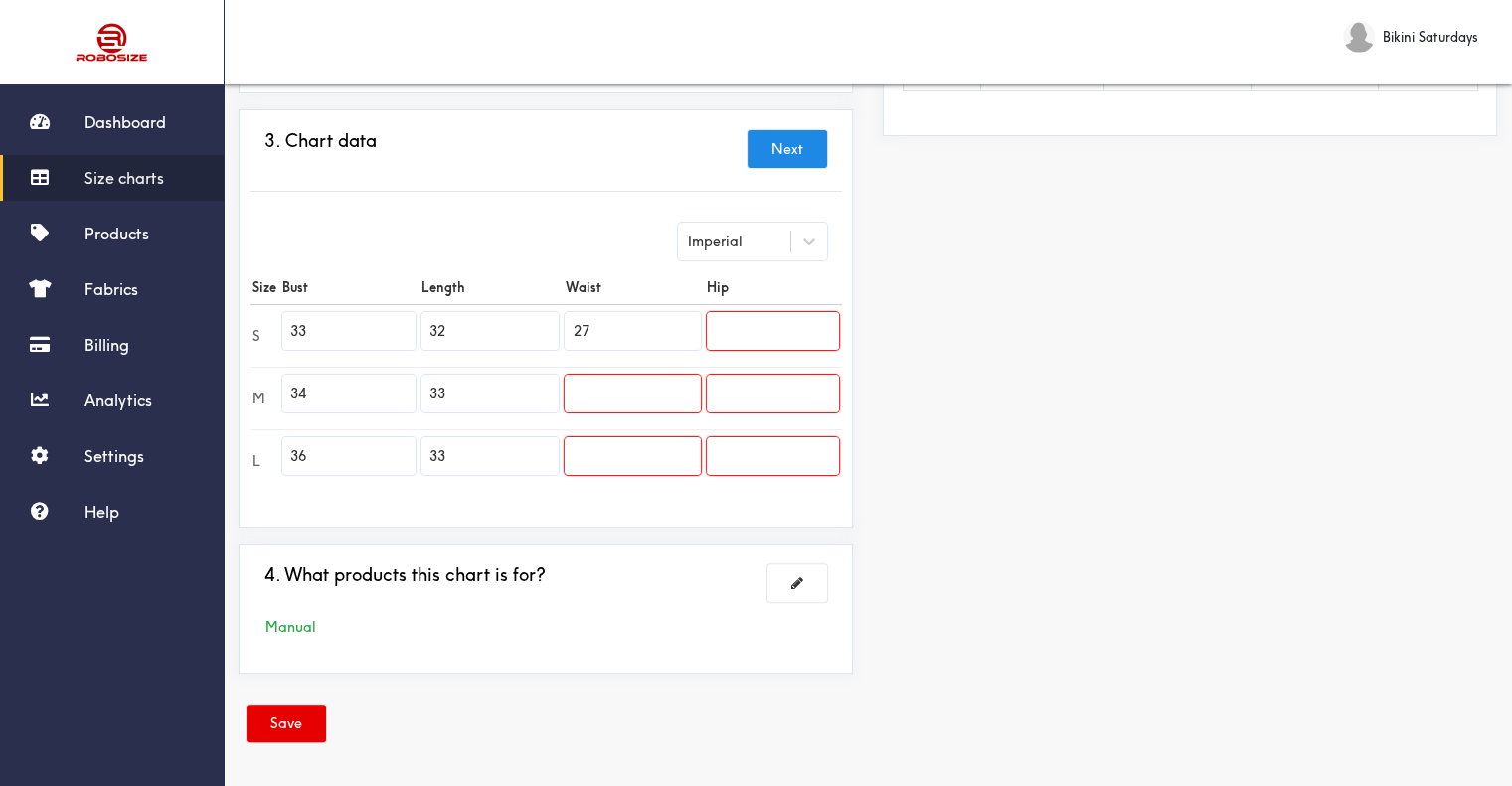 type on "27" 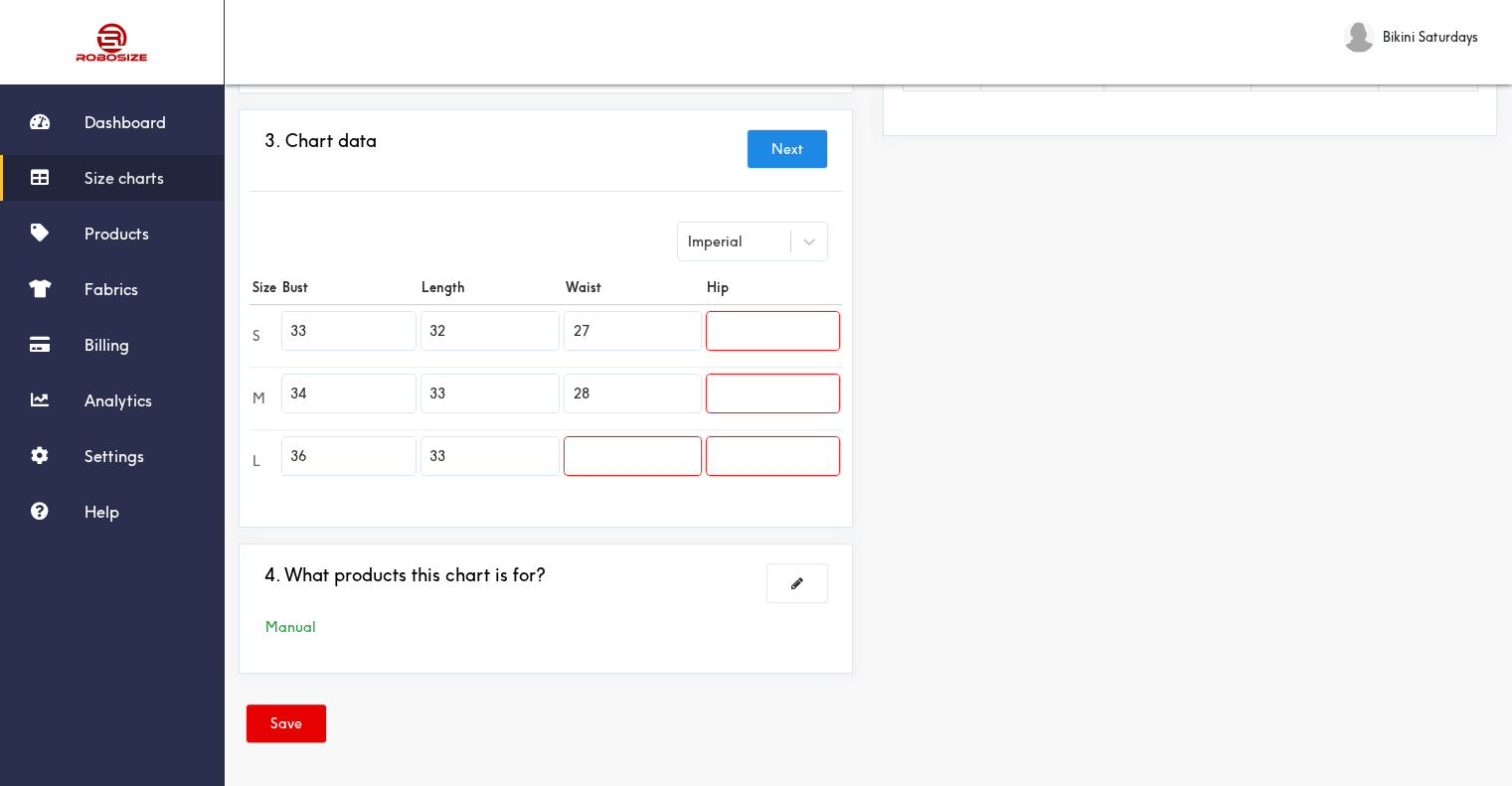 type on "28" 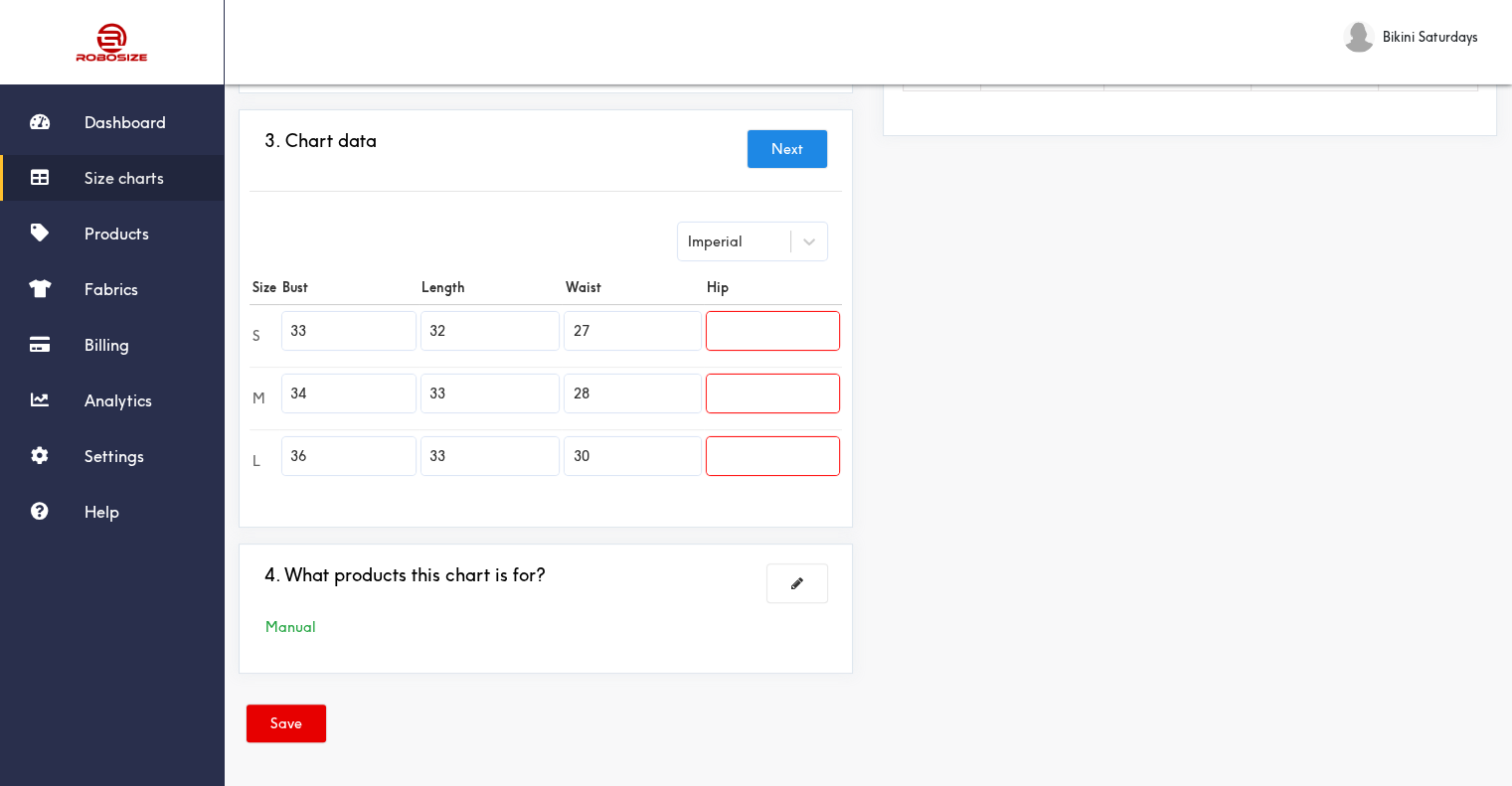 type on "30" 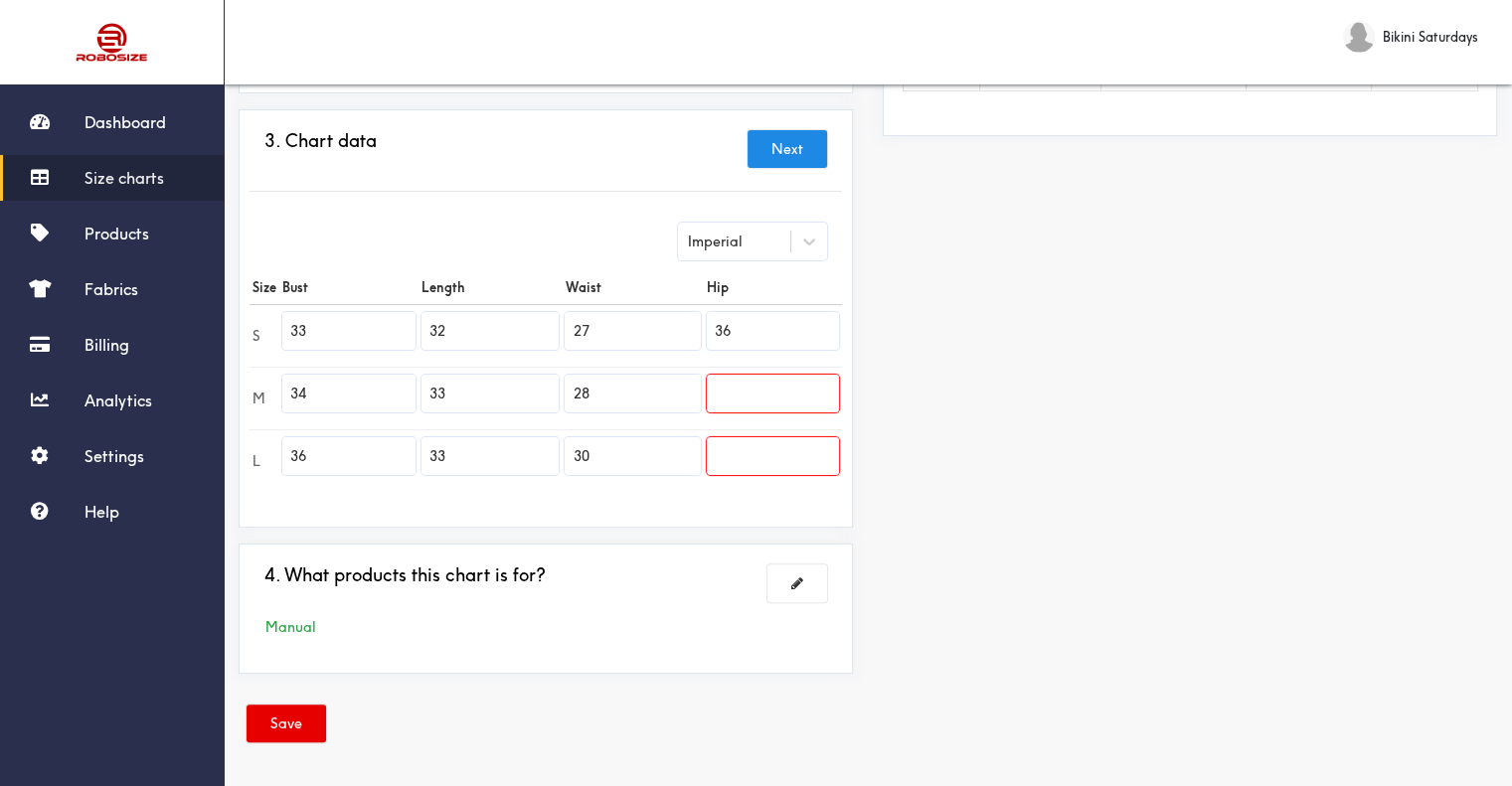 type on "36" 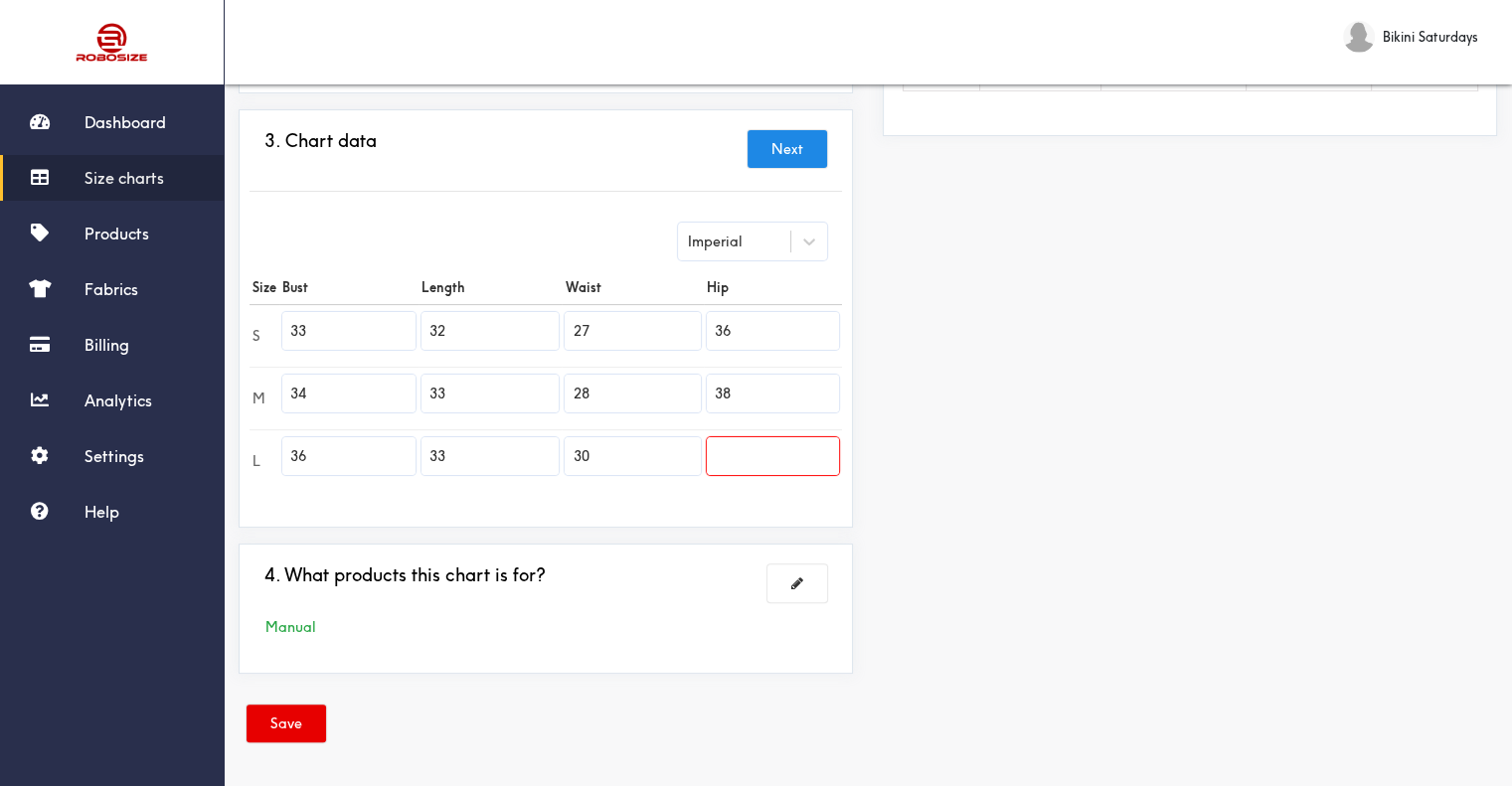 type on "38" 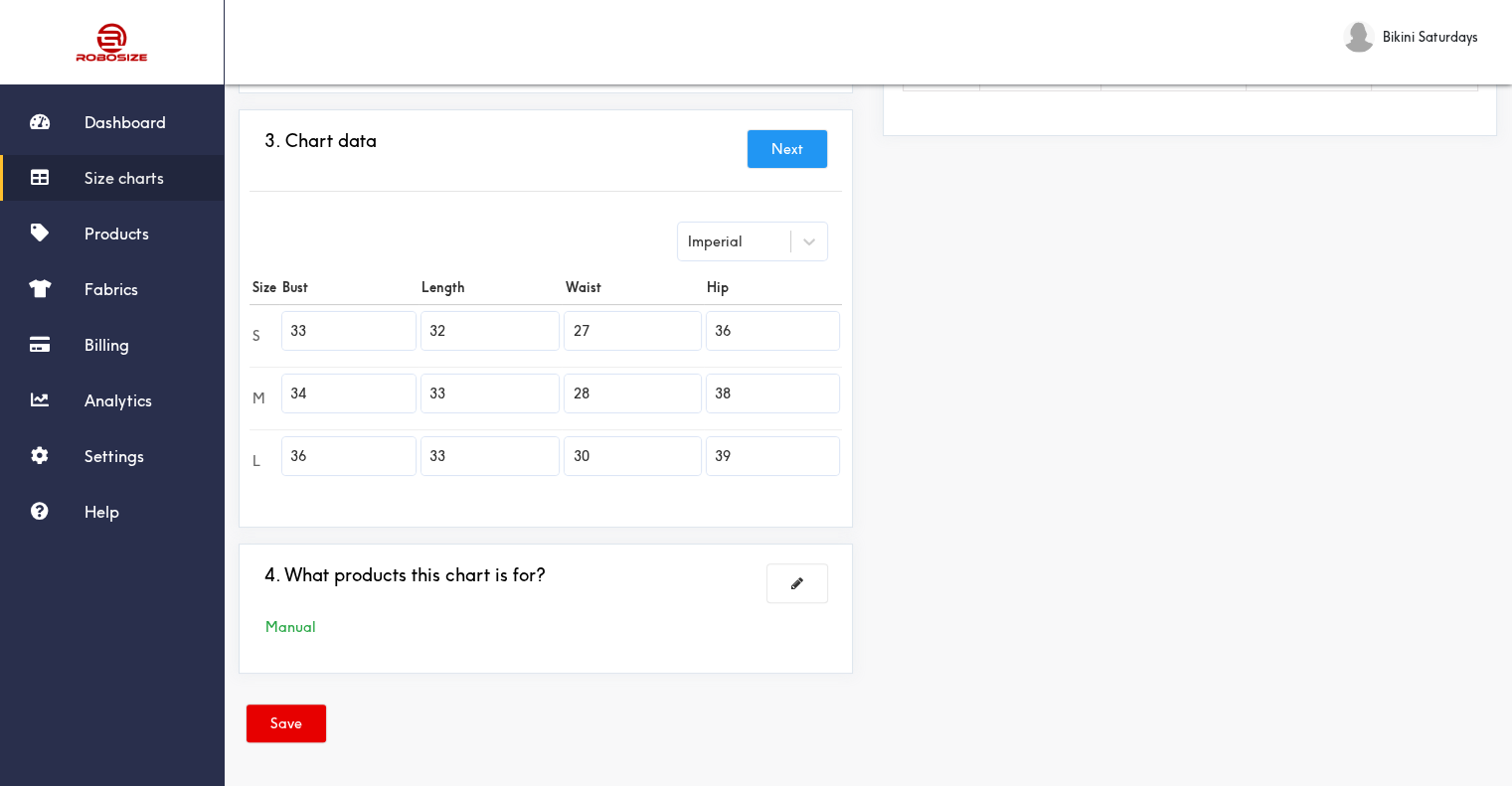 type on "39" 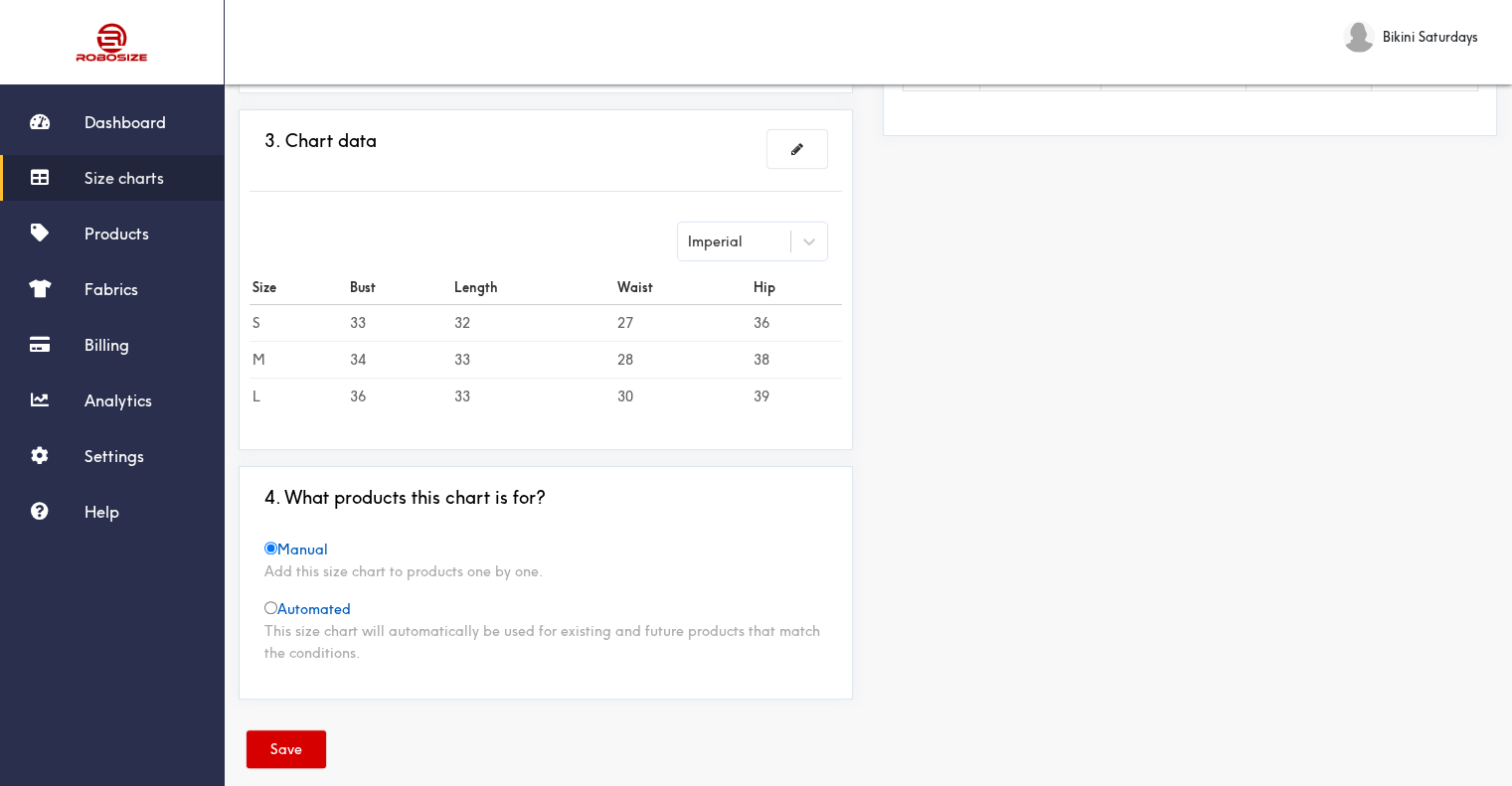 click on "Save" at bounding box center (286, 749) 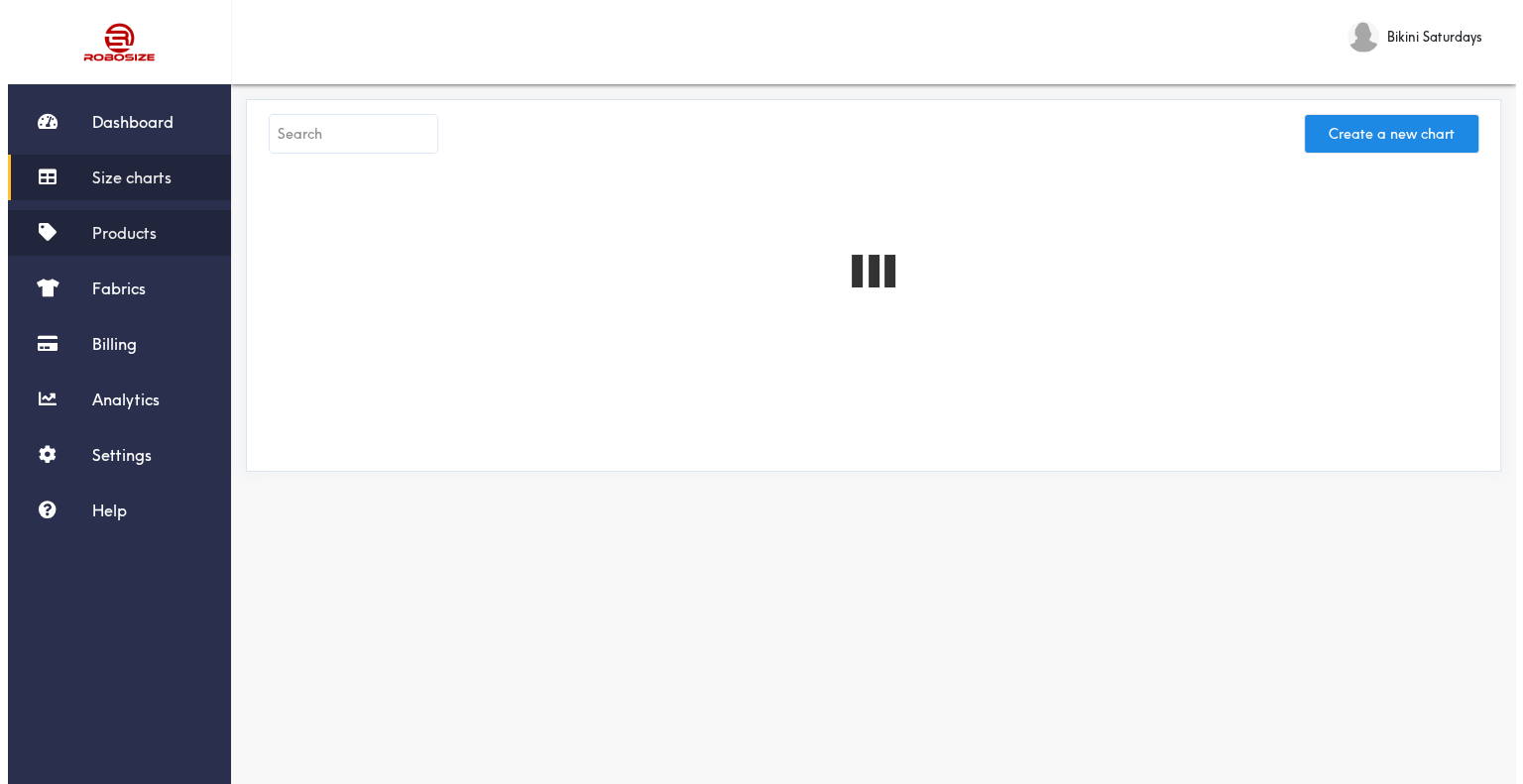 scroll, scrollTop: 0, scrollLeft: 0, axis: both 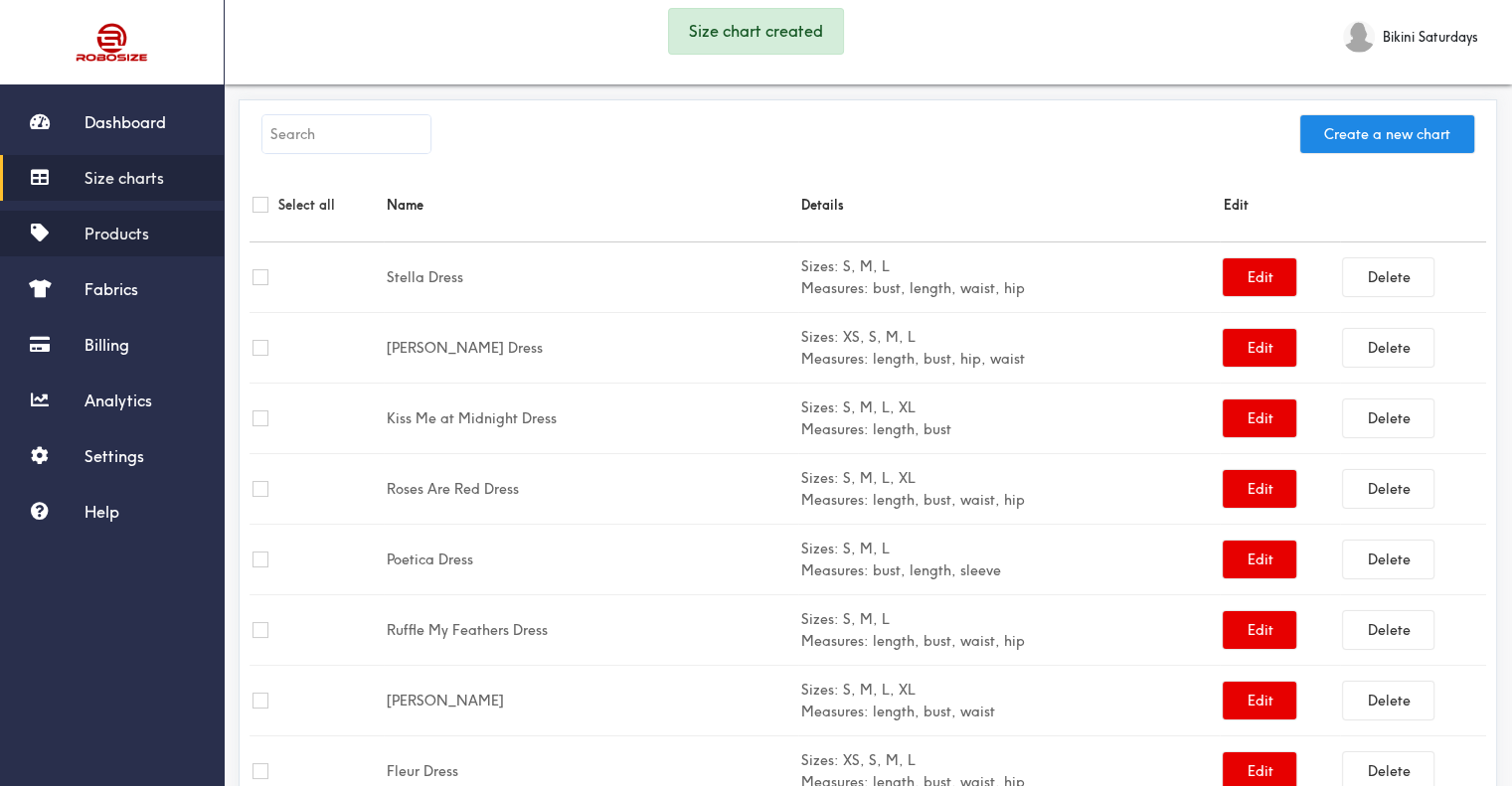 click on "Products" at bounding box center (116, 234) 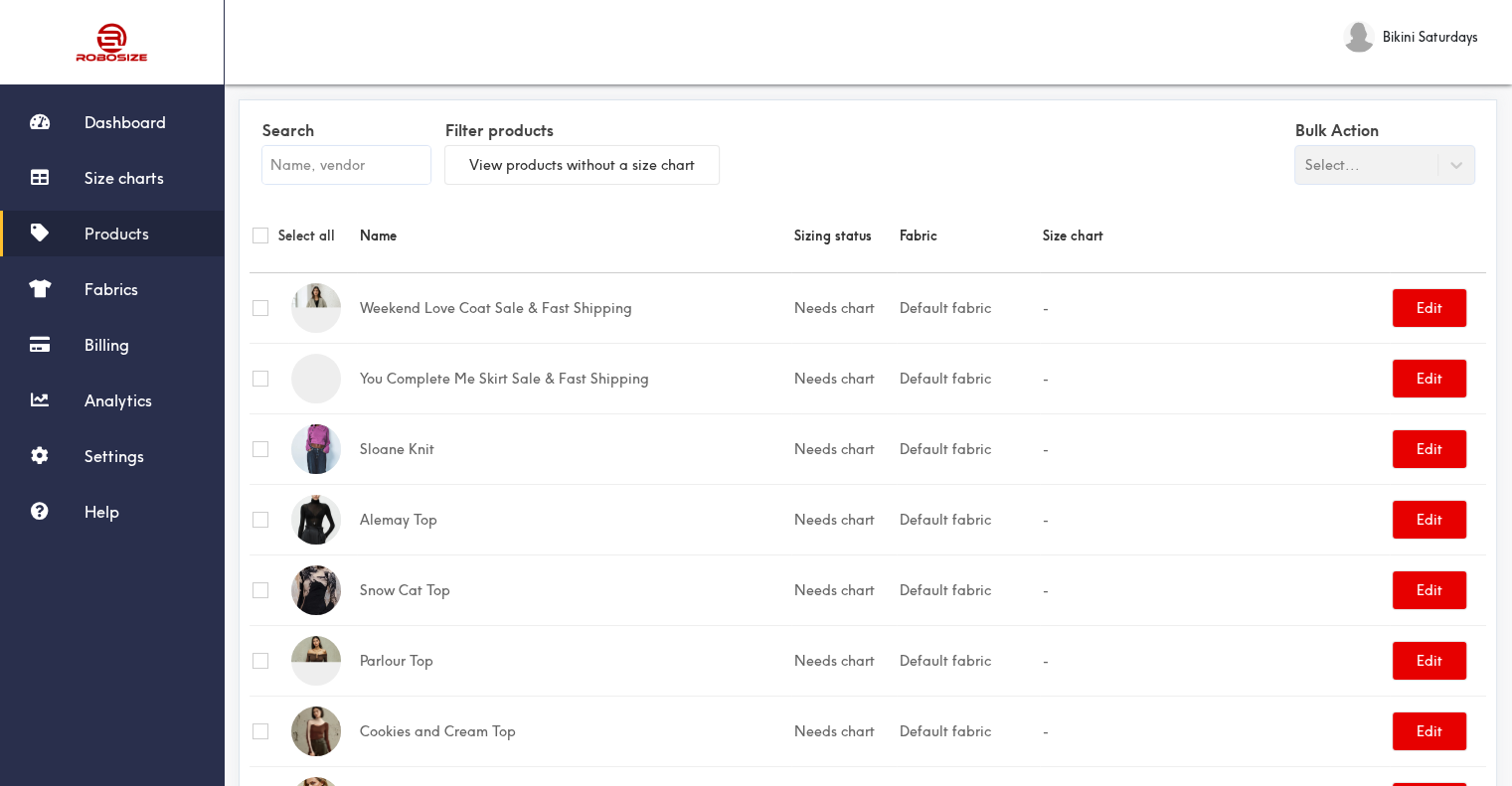 click at bounding box center (346, 165) 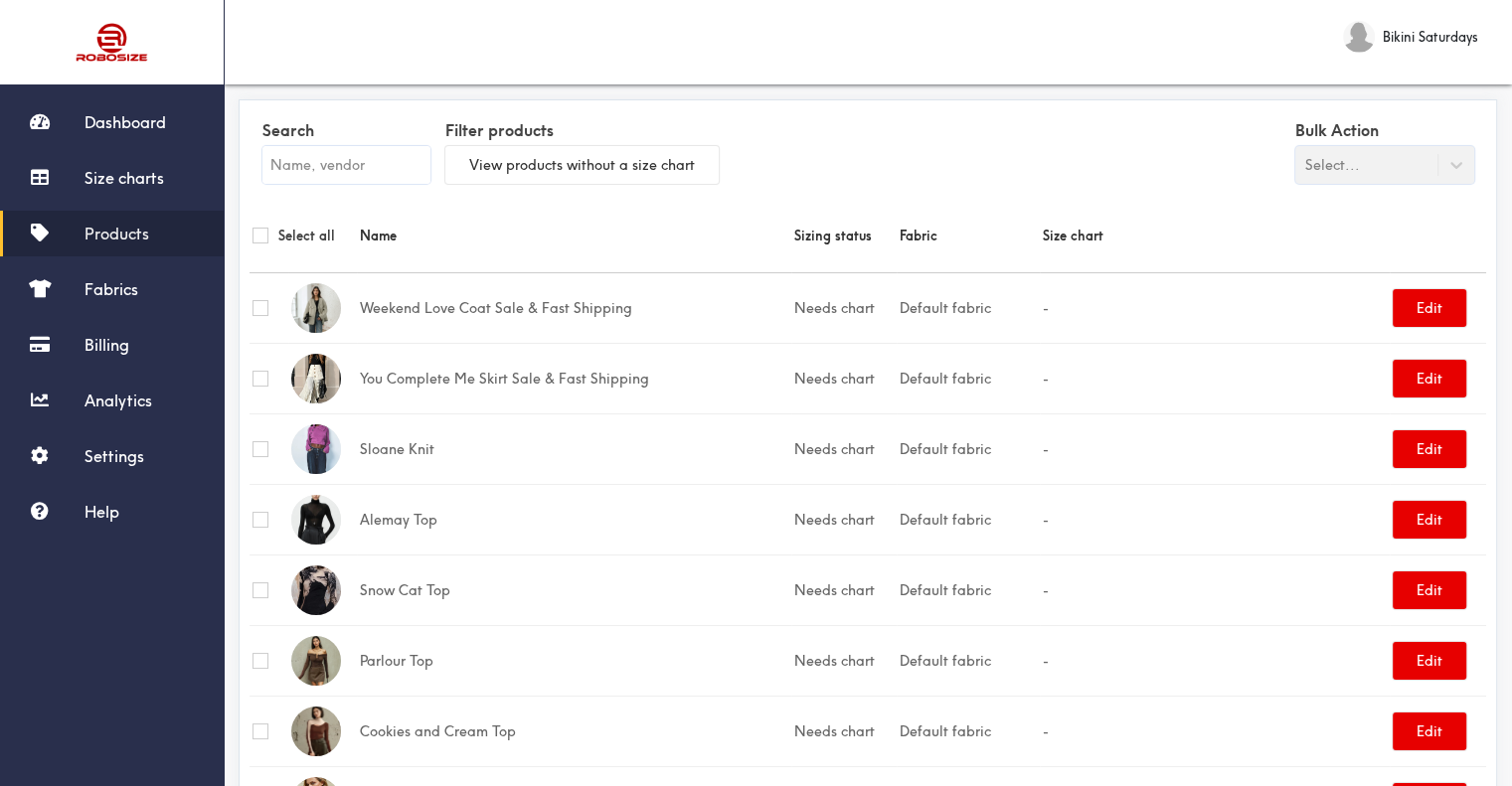 paste on "Stella Dress" 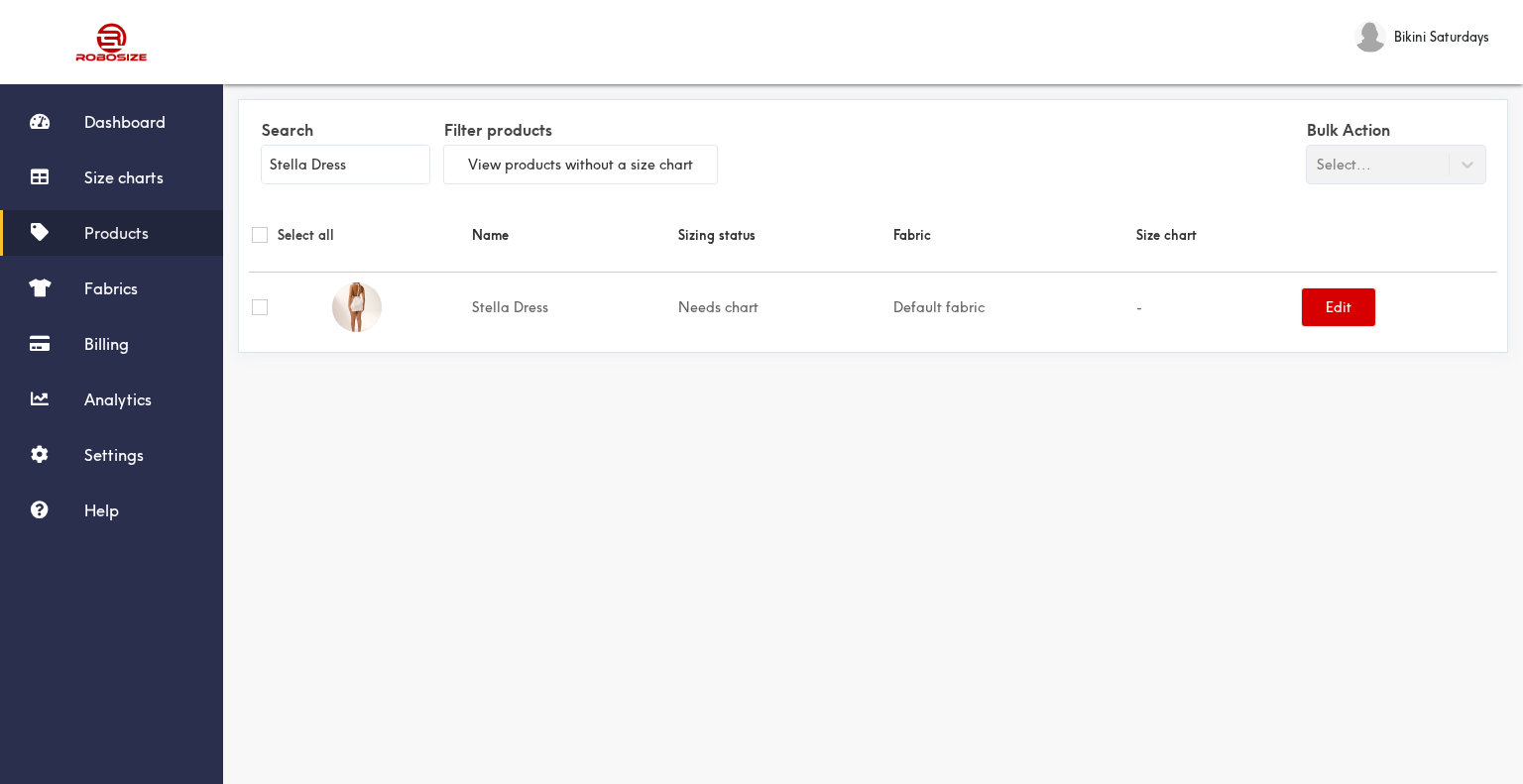 type on "Stella Dress" 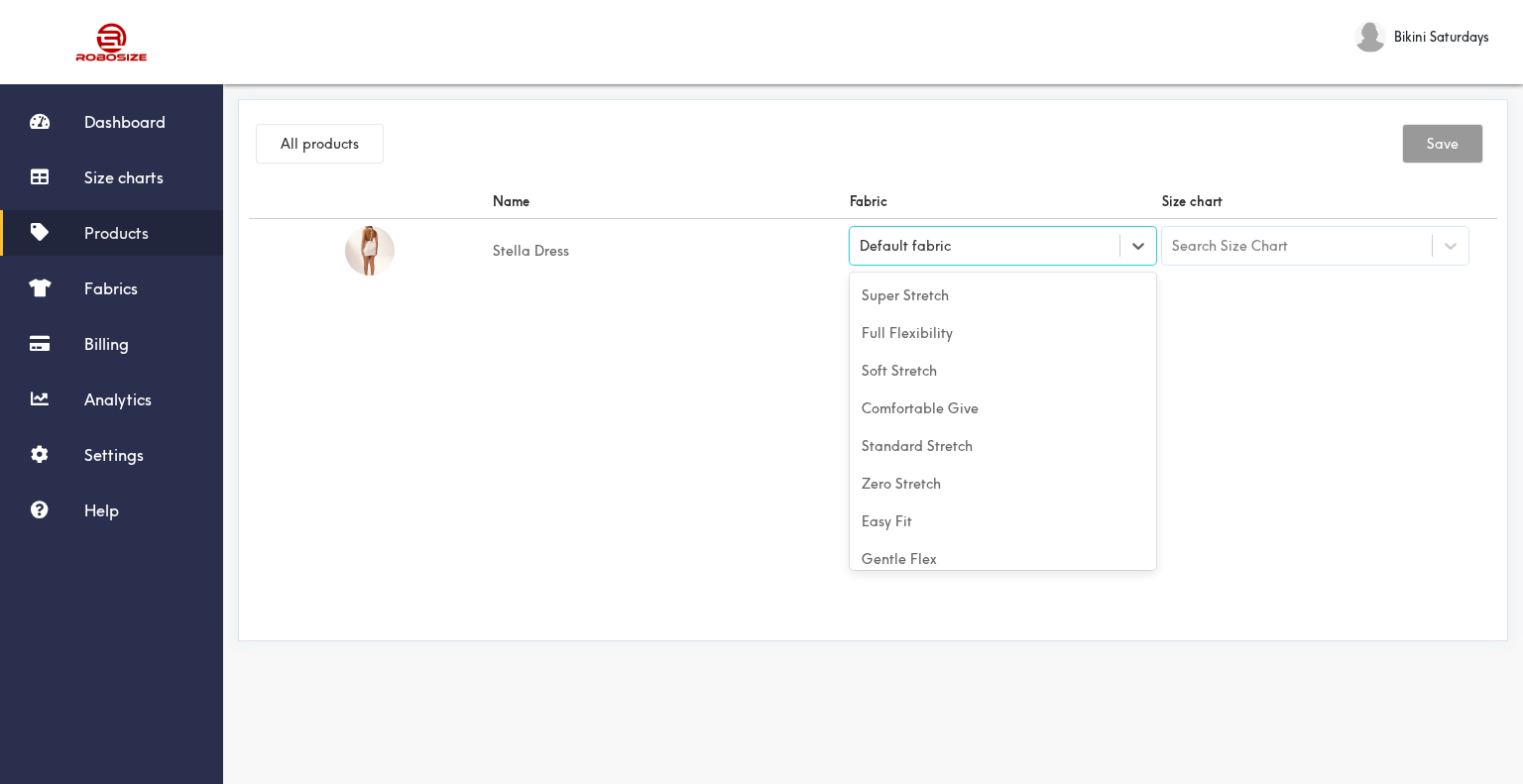 click on "Default fabric" at bounding box center (985, 246) 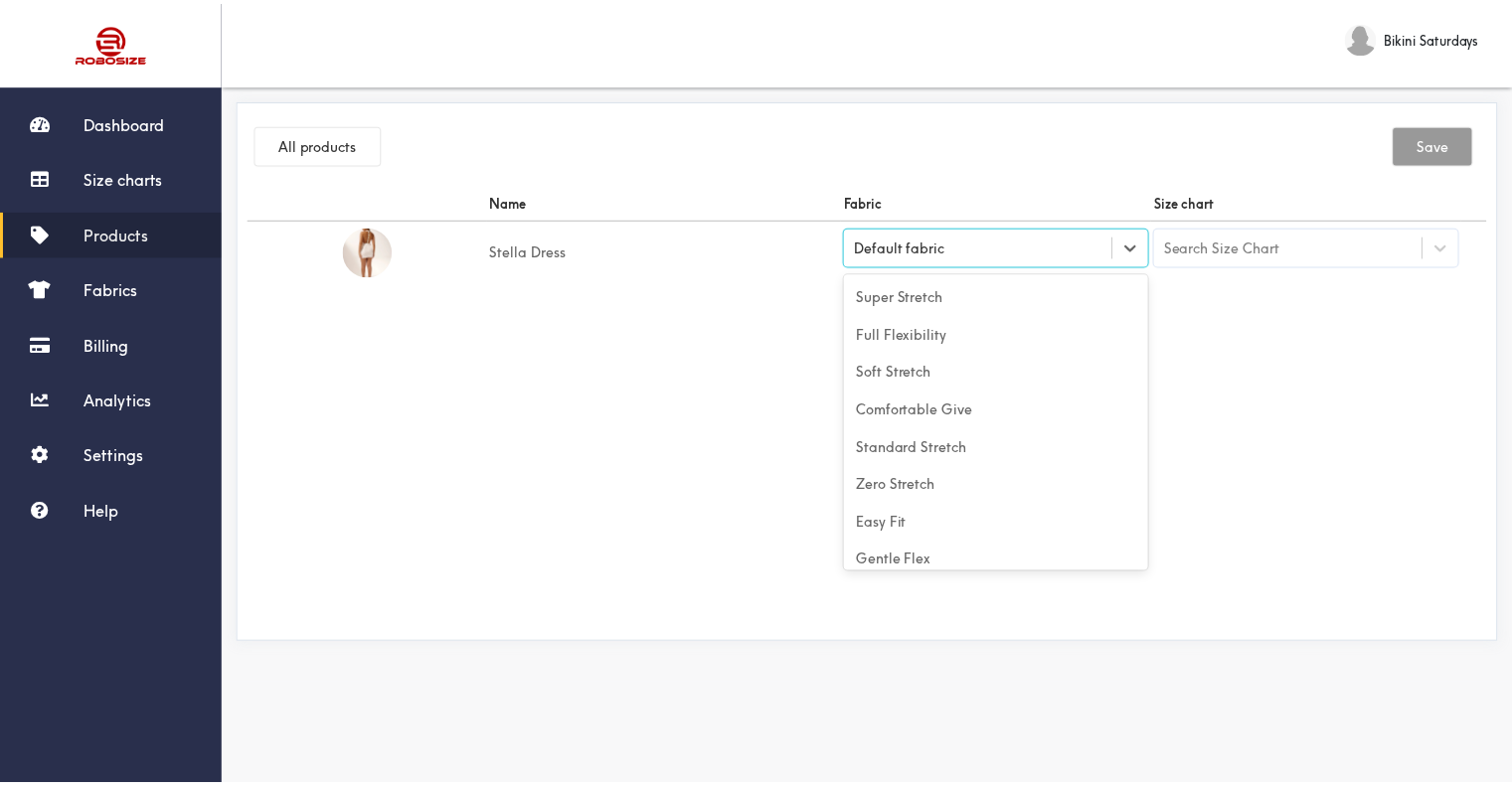 scroll, scrollTop: 87, scrollLeft: 0, axis: vertical 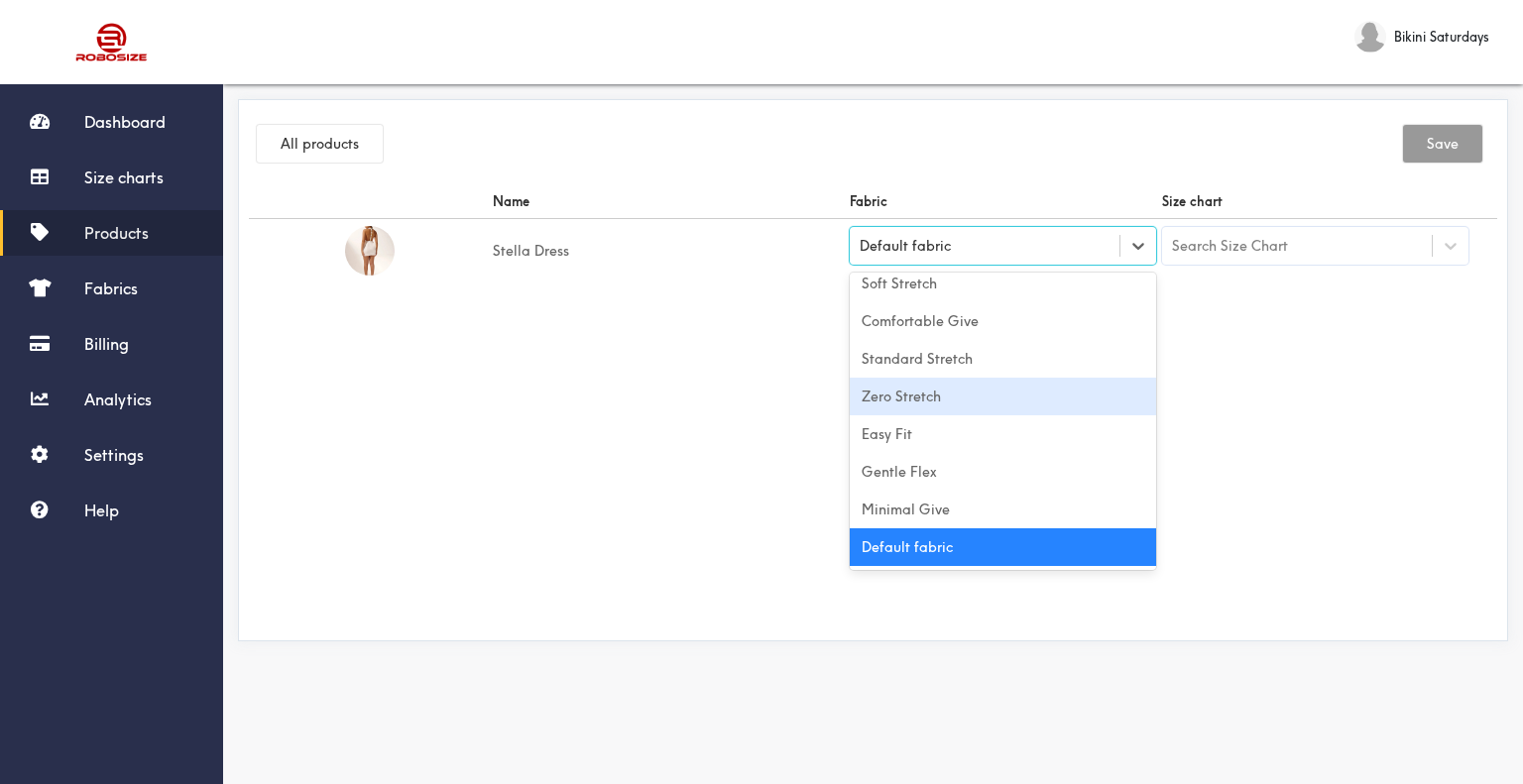 click on "Zero Stretch" at bounding box center (1002, 396) 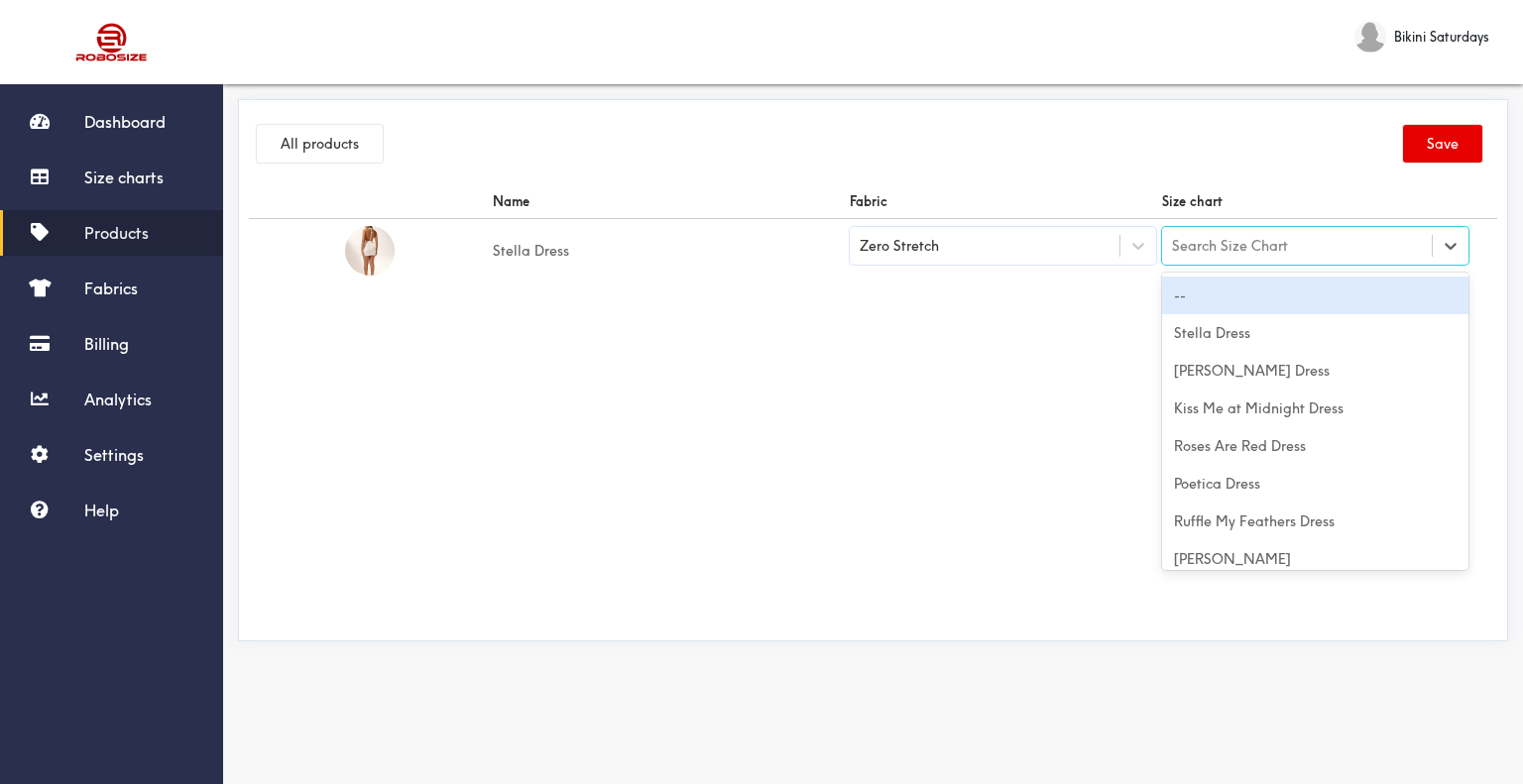 click on "Search Size Chart" at bounding box center (1230, 246) 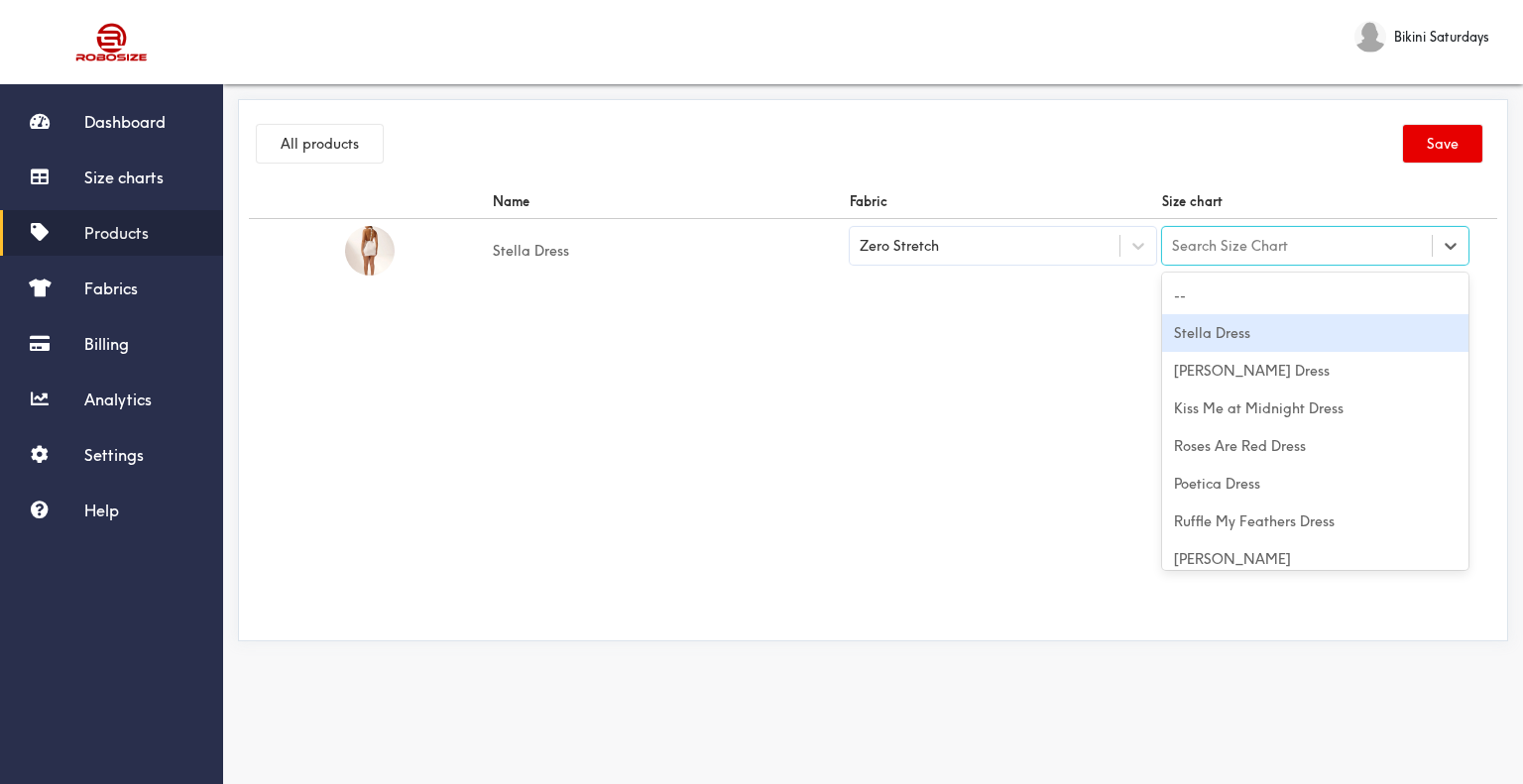 click on "Stella Dress" at bounding box center (1315, 333) 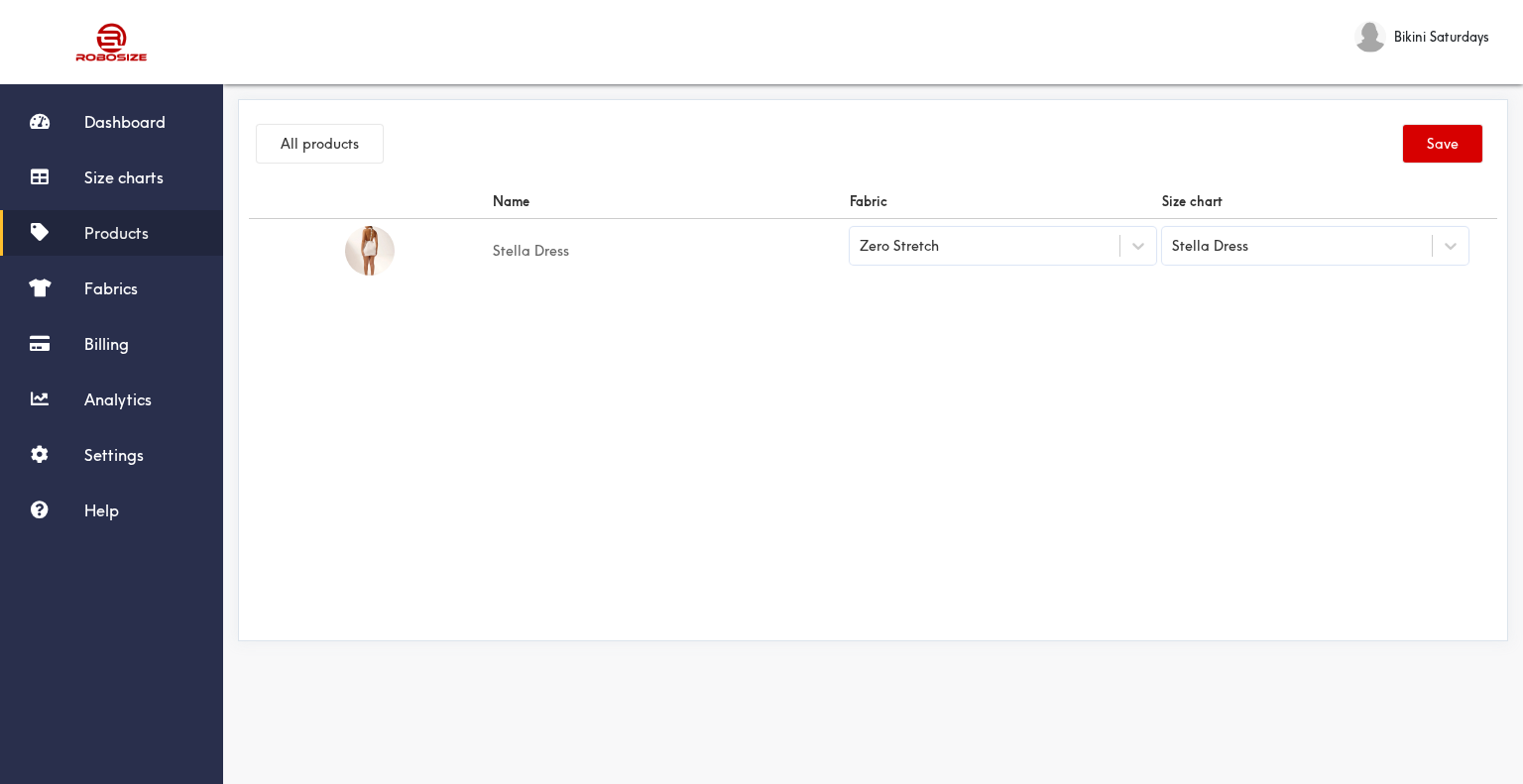 click on "Save" at bounding box center [1443, 144] 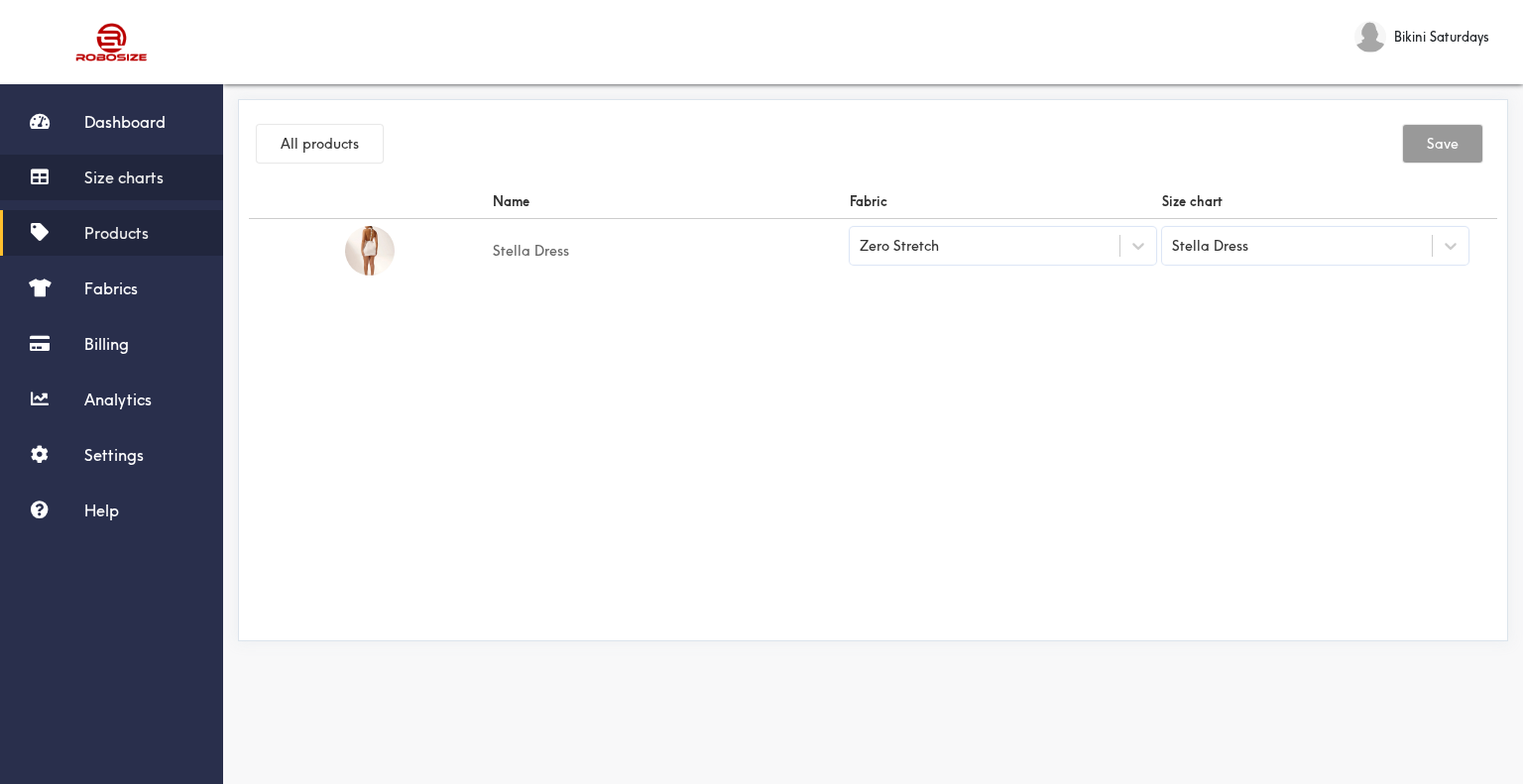 click on "Size charts" at bounding box center [111, 177] 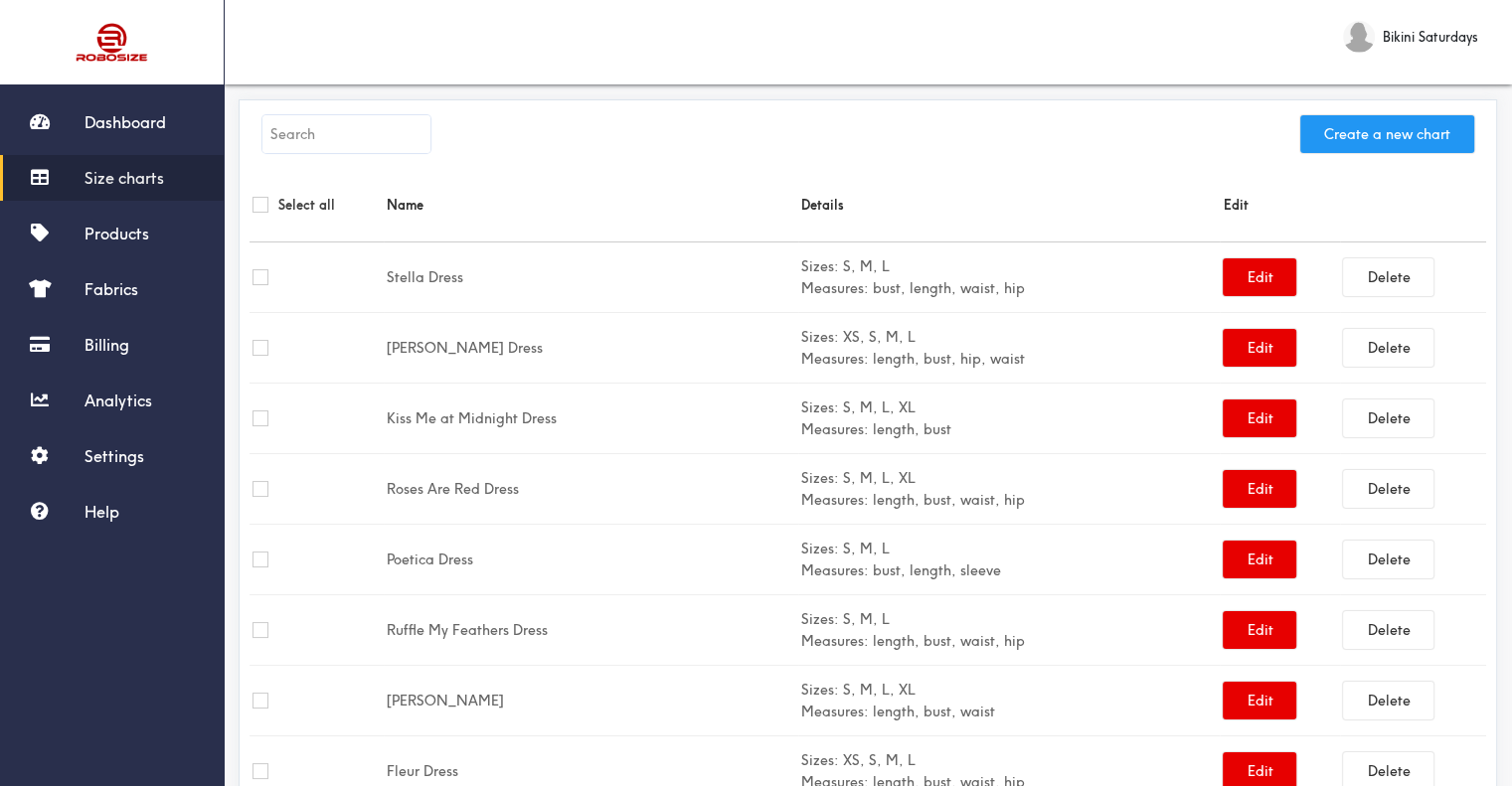 click on "Create a new chart" at bounding box center [1387, 134] 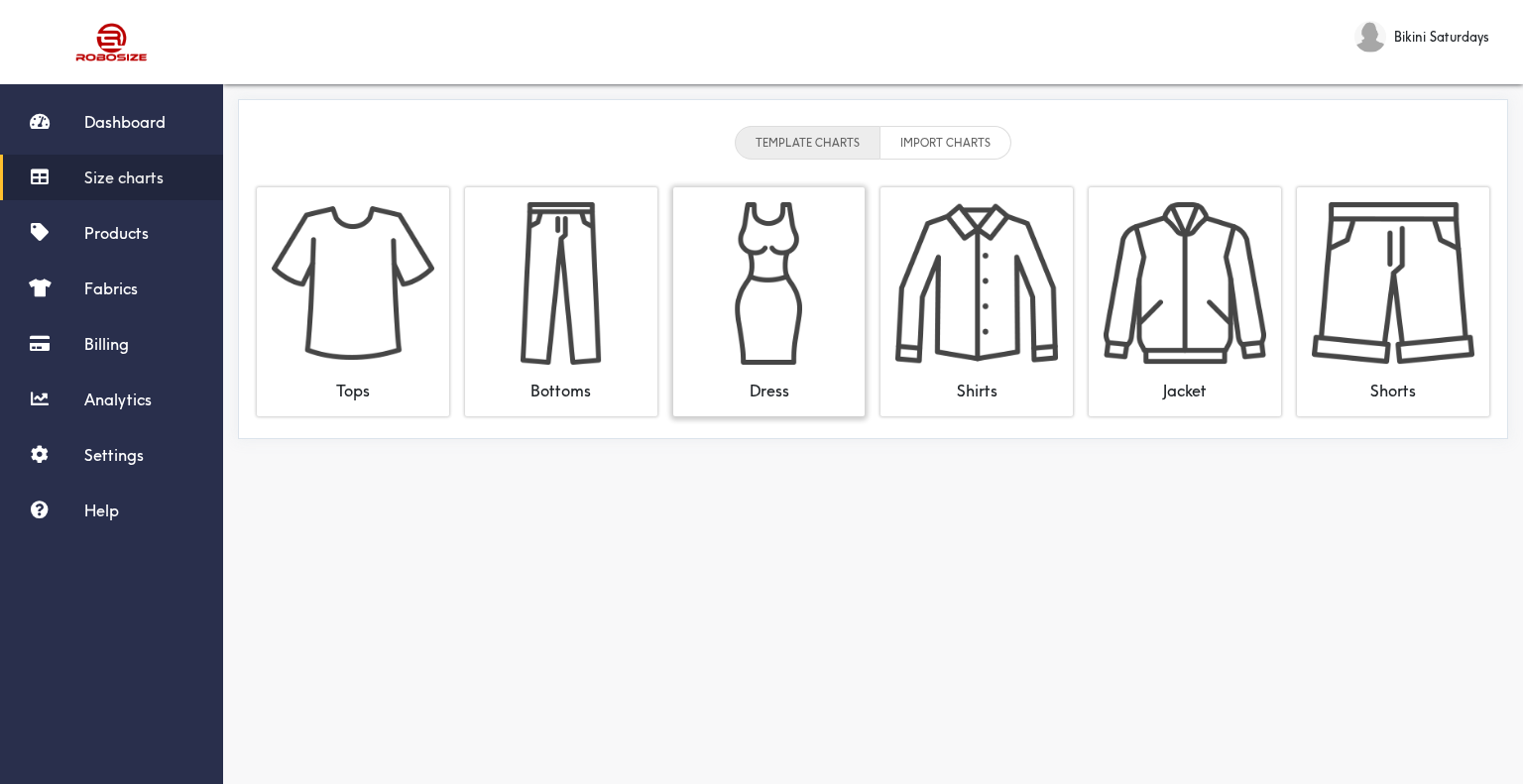 click at bounding box center (769, 283) 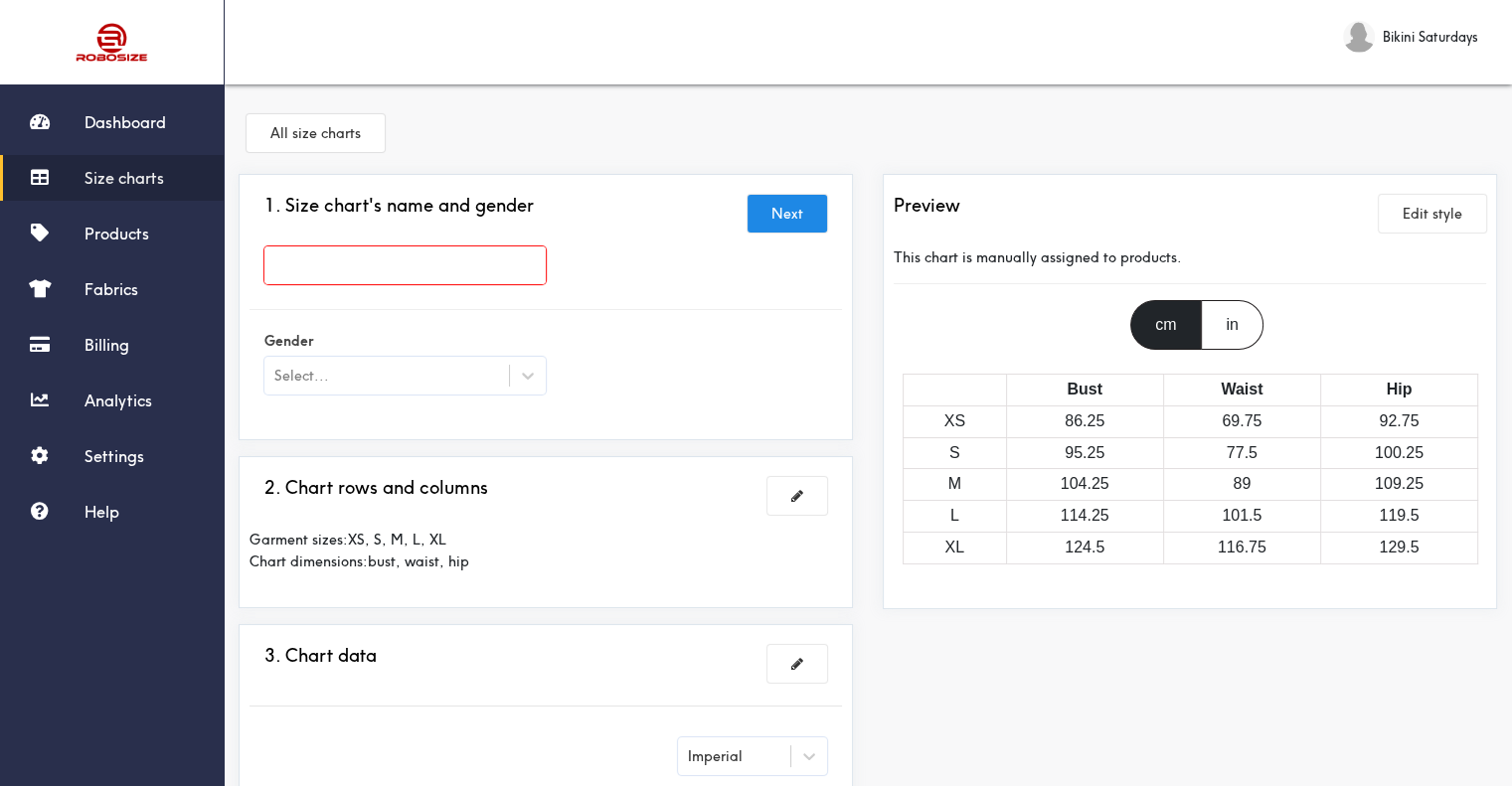 click at bounding box center [405, 265] 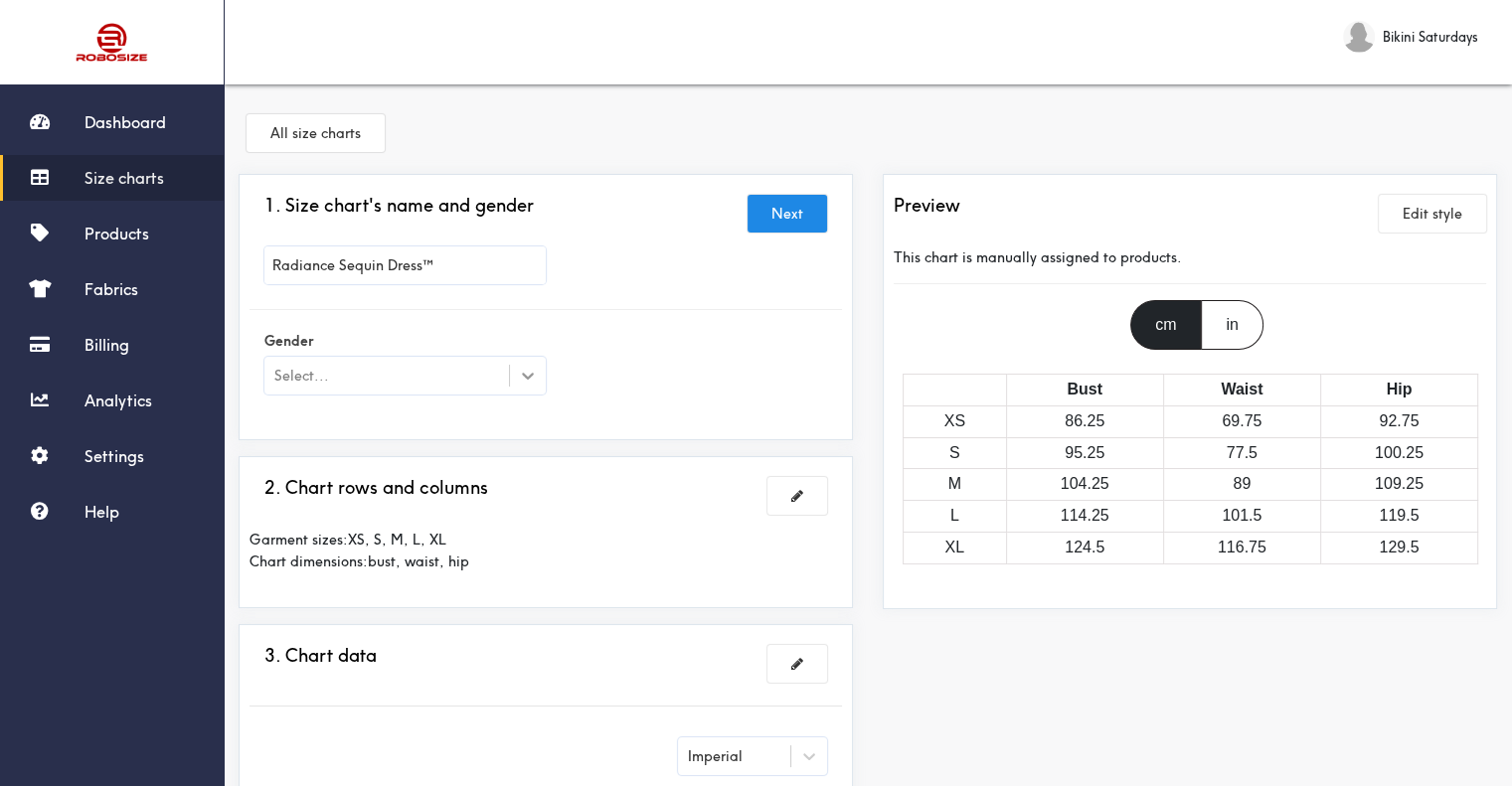 type on "Radiance Sequin Dress™" 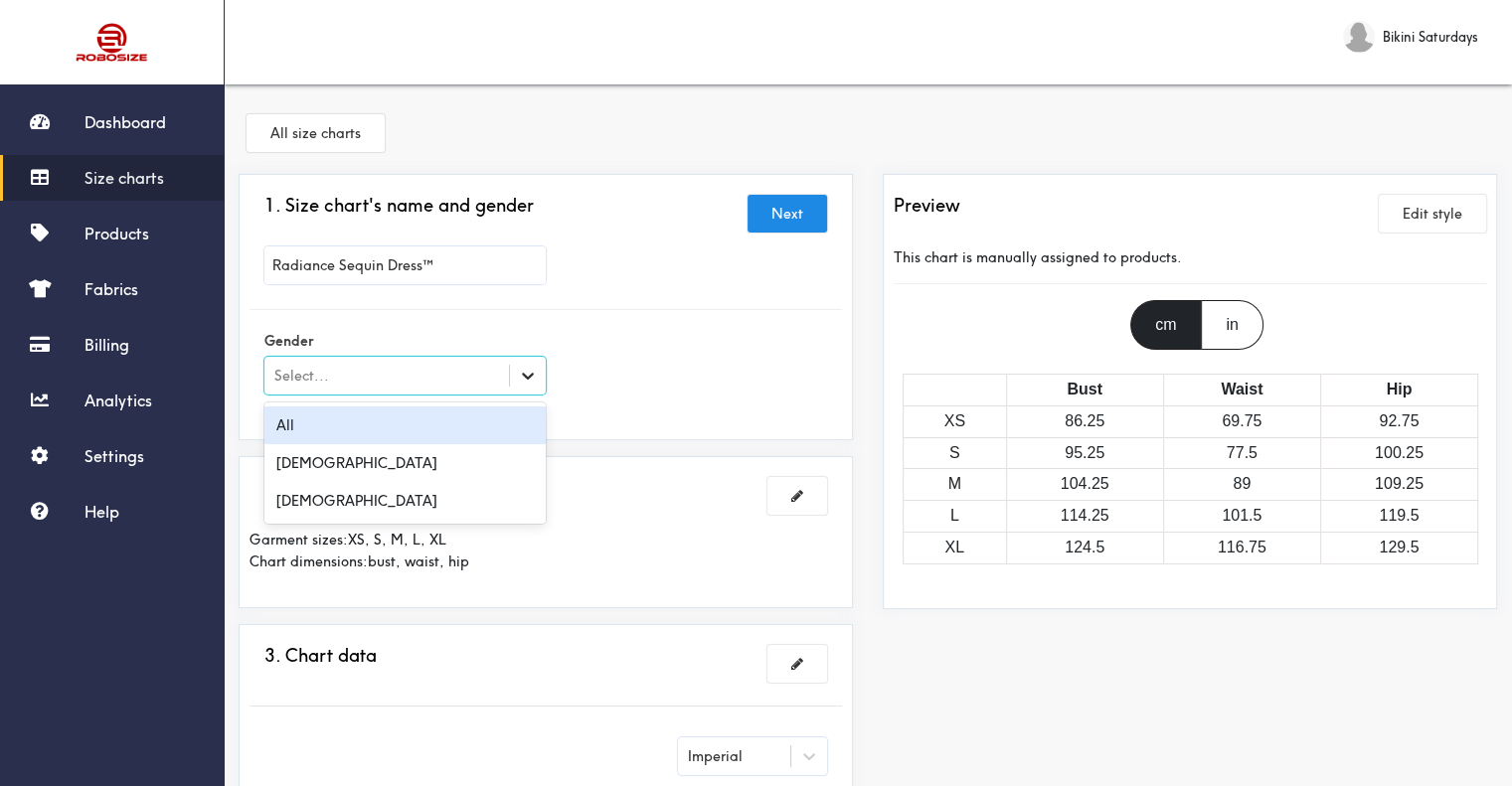click 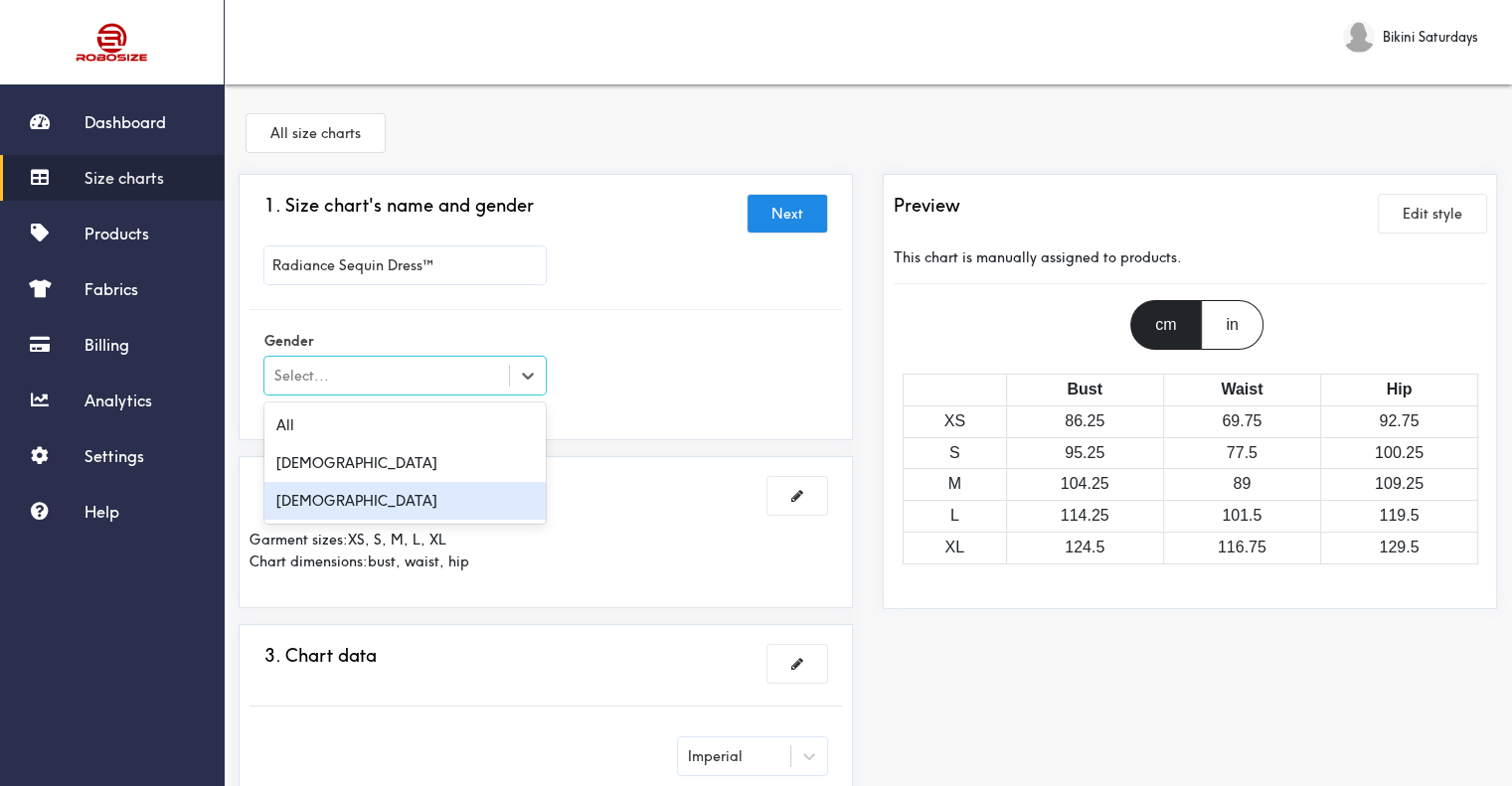 click on "[DEMOGRAPHIC_DATA]" at bounding box center (405, 501) 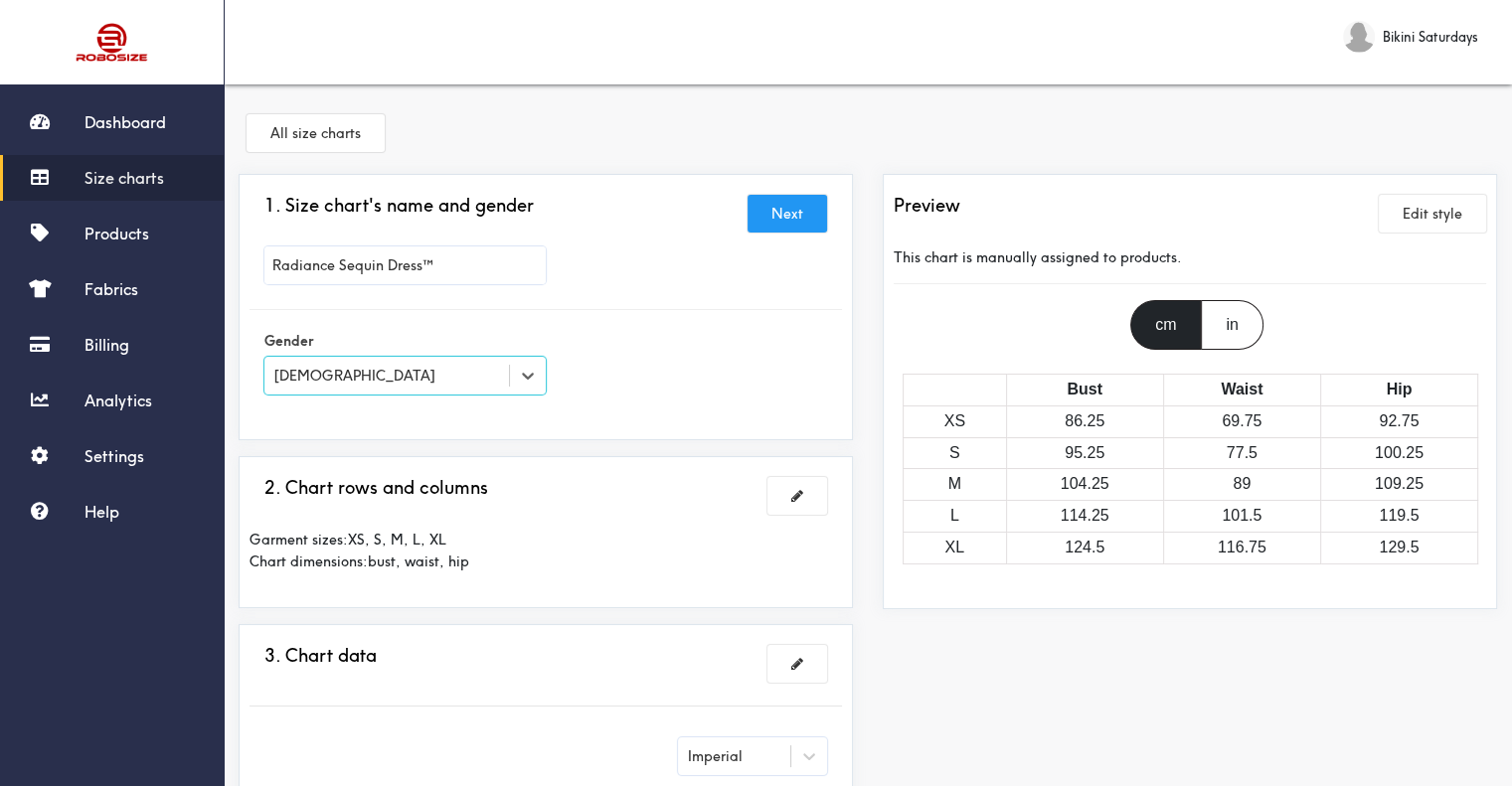 click on "Next" at bounding box center (787, 214) 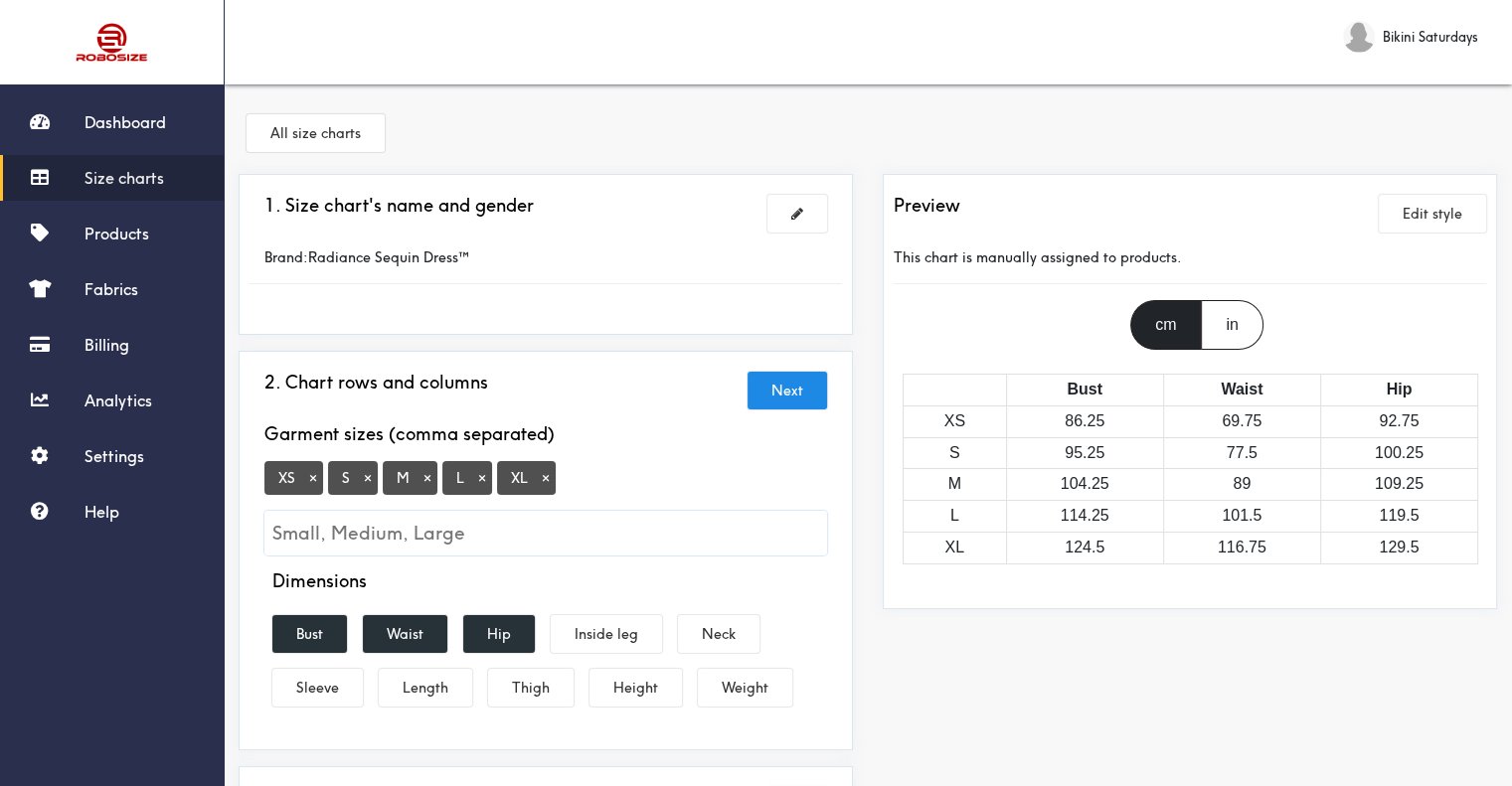 click on "×" at bounding box center [546, 478] 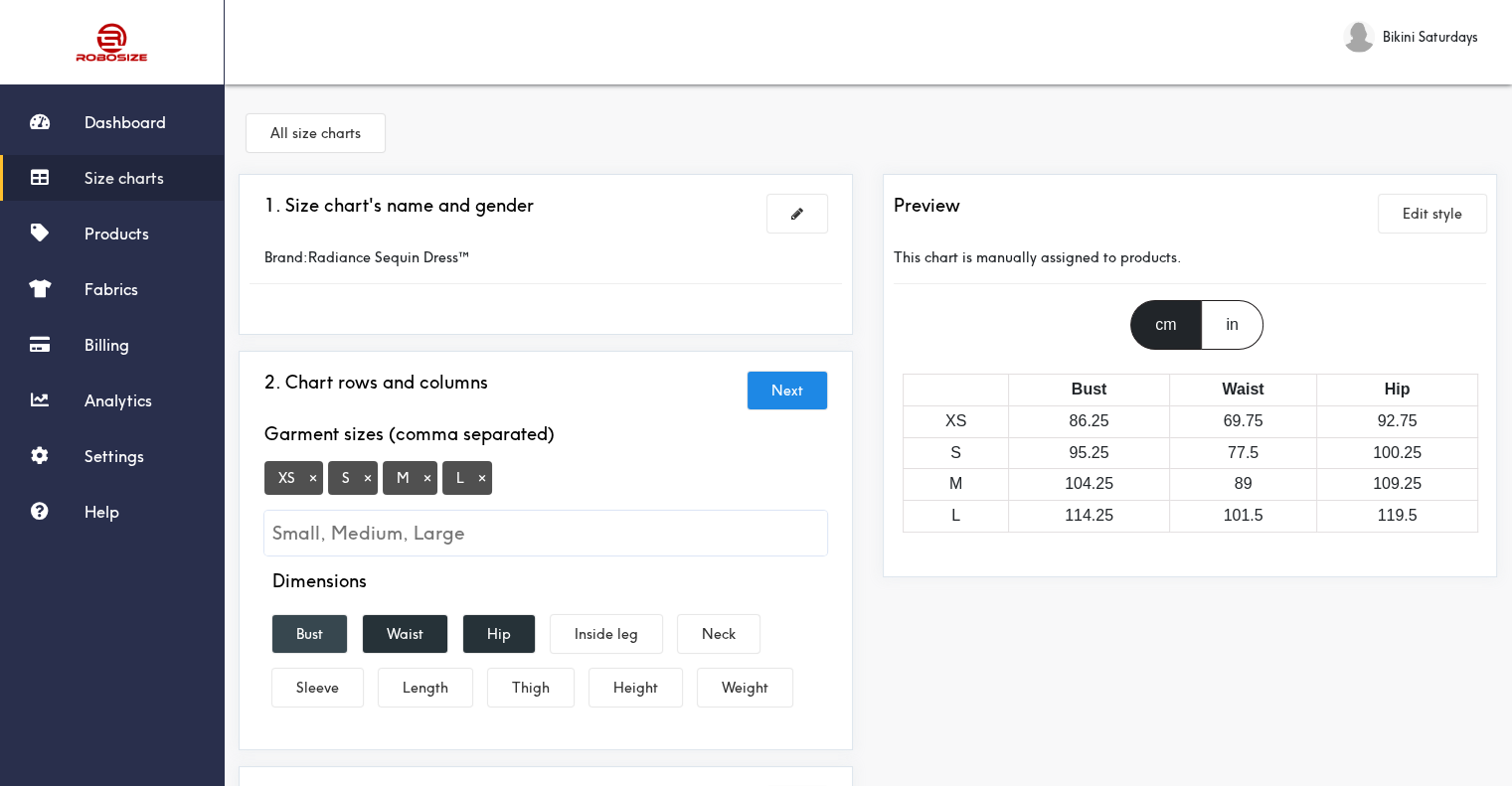 click on "Bust" at bounding box center (309, 634) 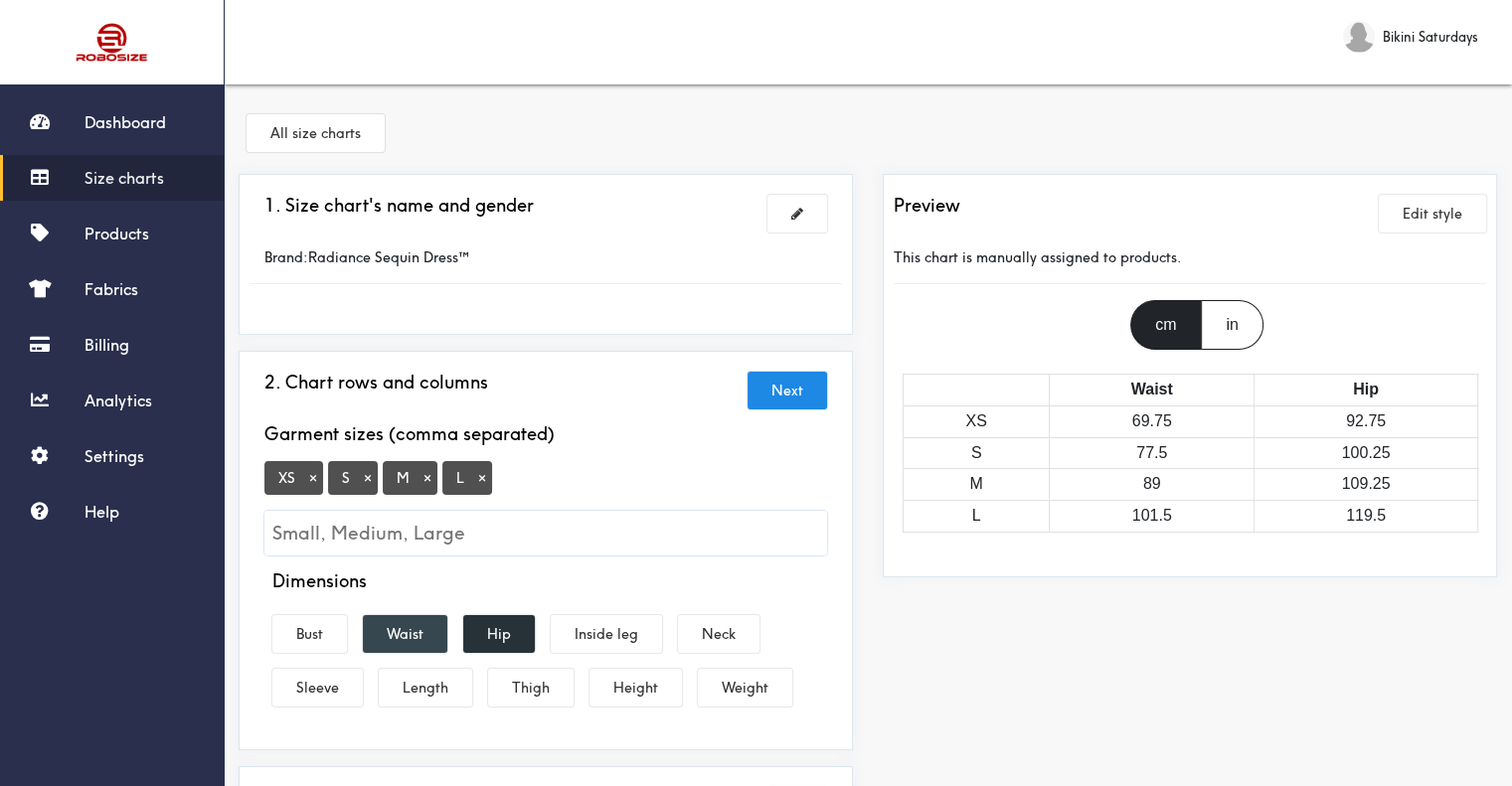 click on "Waist" at bounding box center [405, 634] 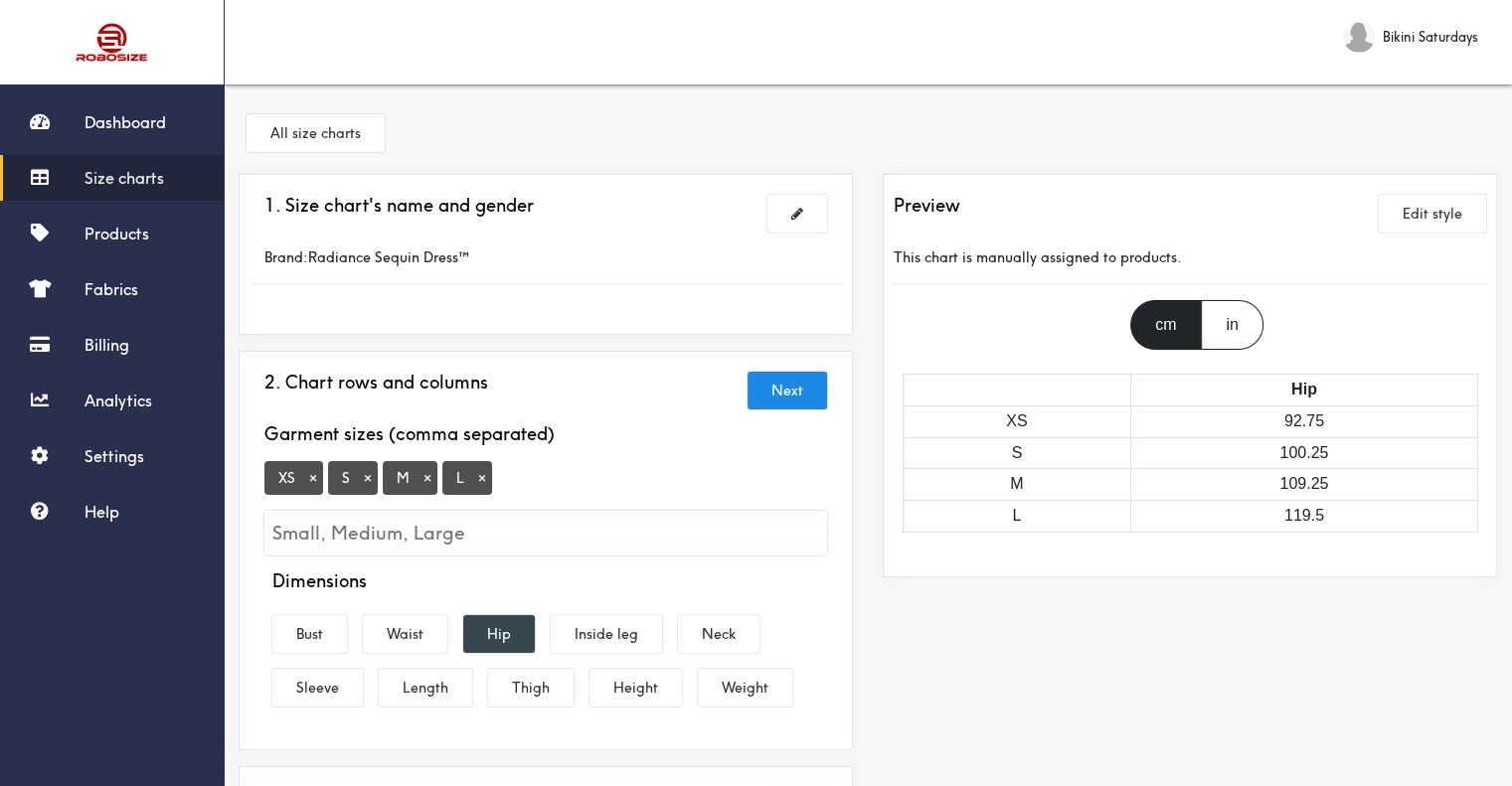 drag, startPoint x: 461, startPoint y: 630, endPoint x: 478, endPoint y: 640, distance: 19.723083 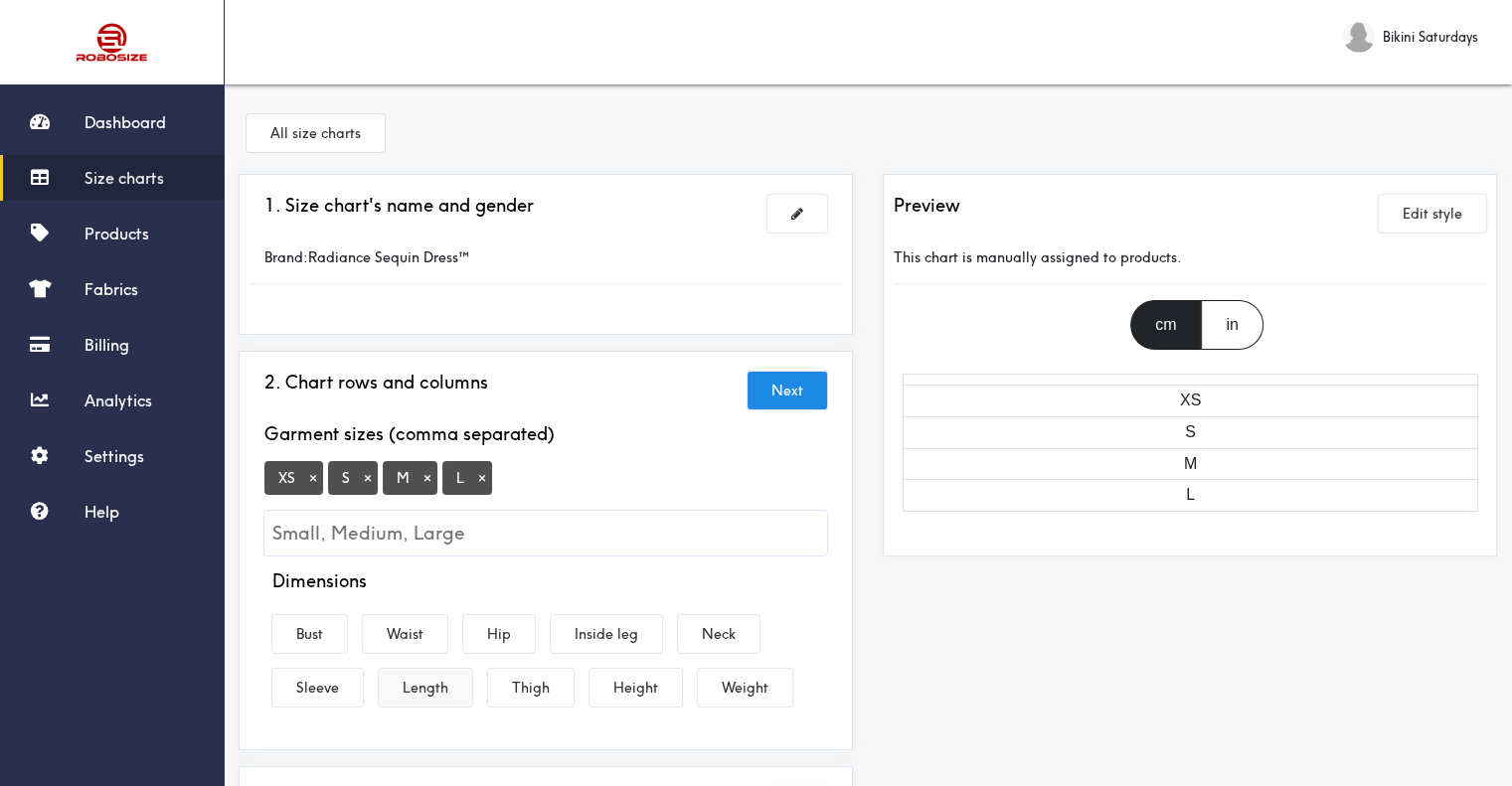 drag, startPoint x: 425, startPoint y: 695, endPoint x: 414, endPoint y: 682, distance: 17.029386 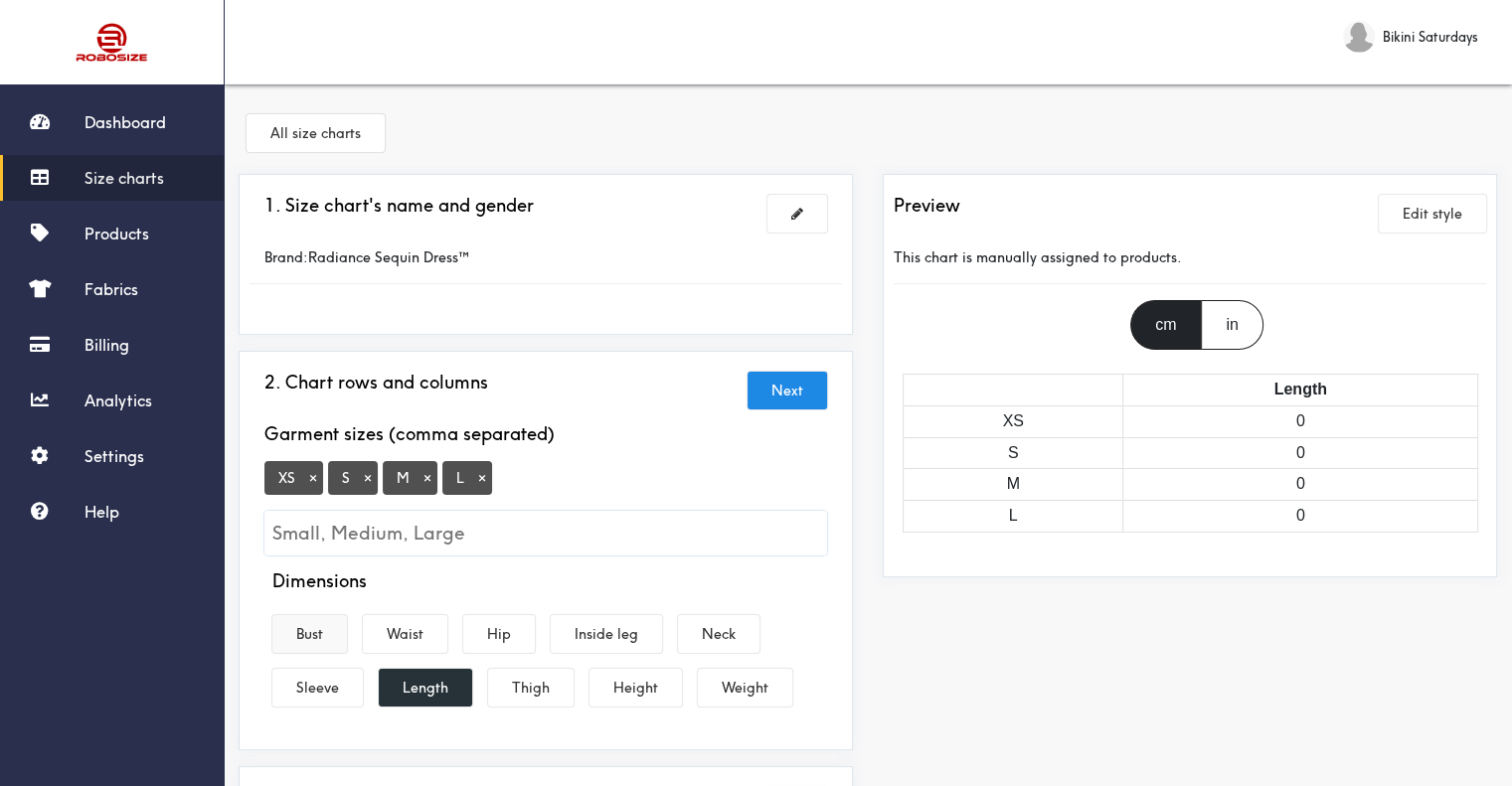 click on "Bust" at bounding box center (309, 634) 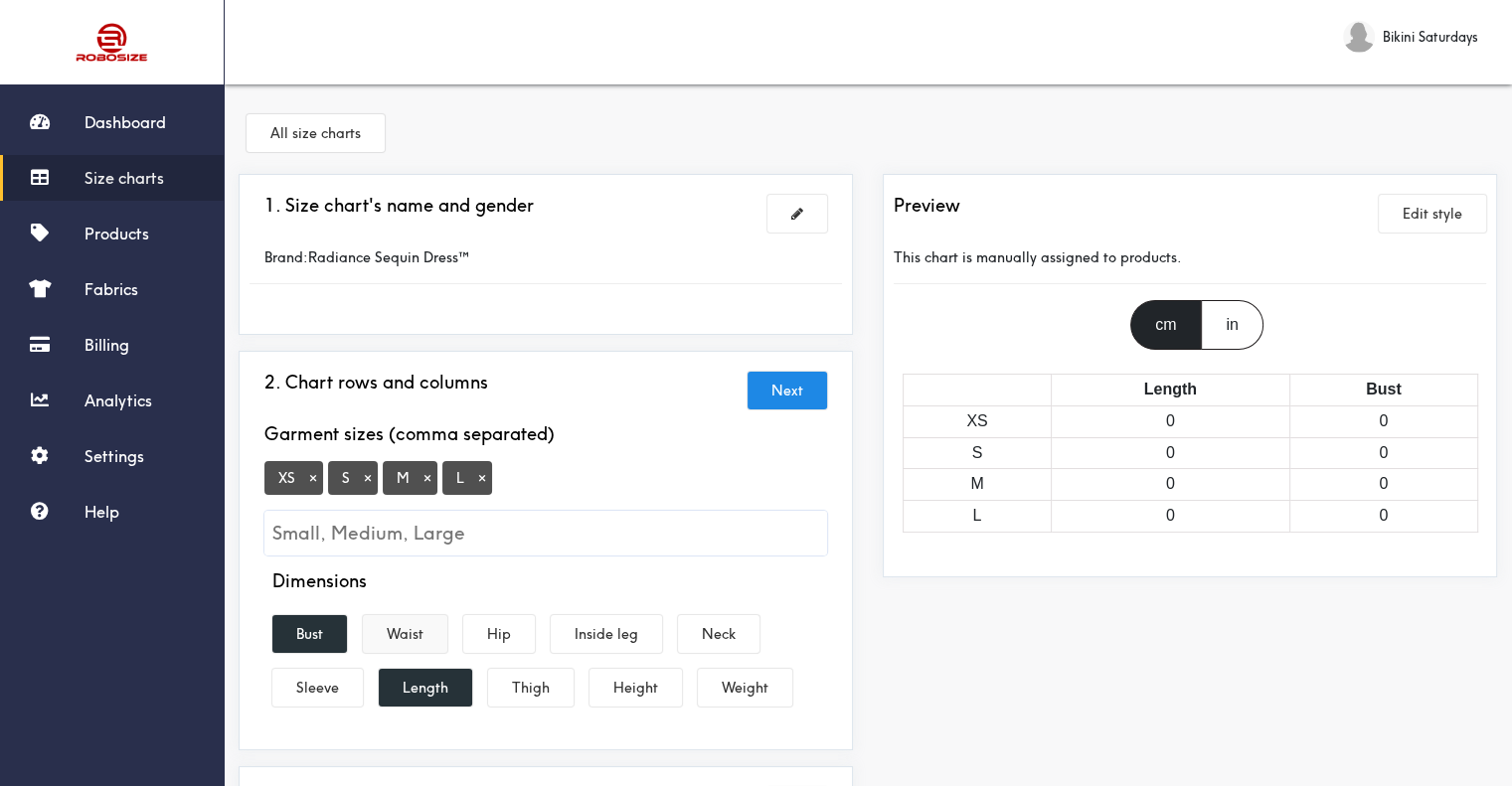 click on "Waist" at bounding box center [405, 634] 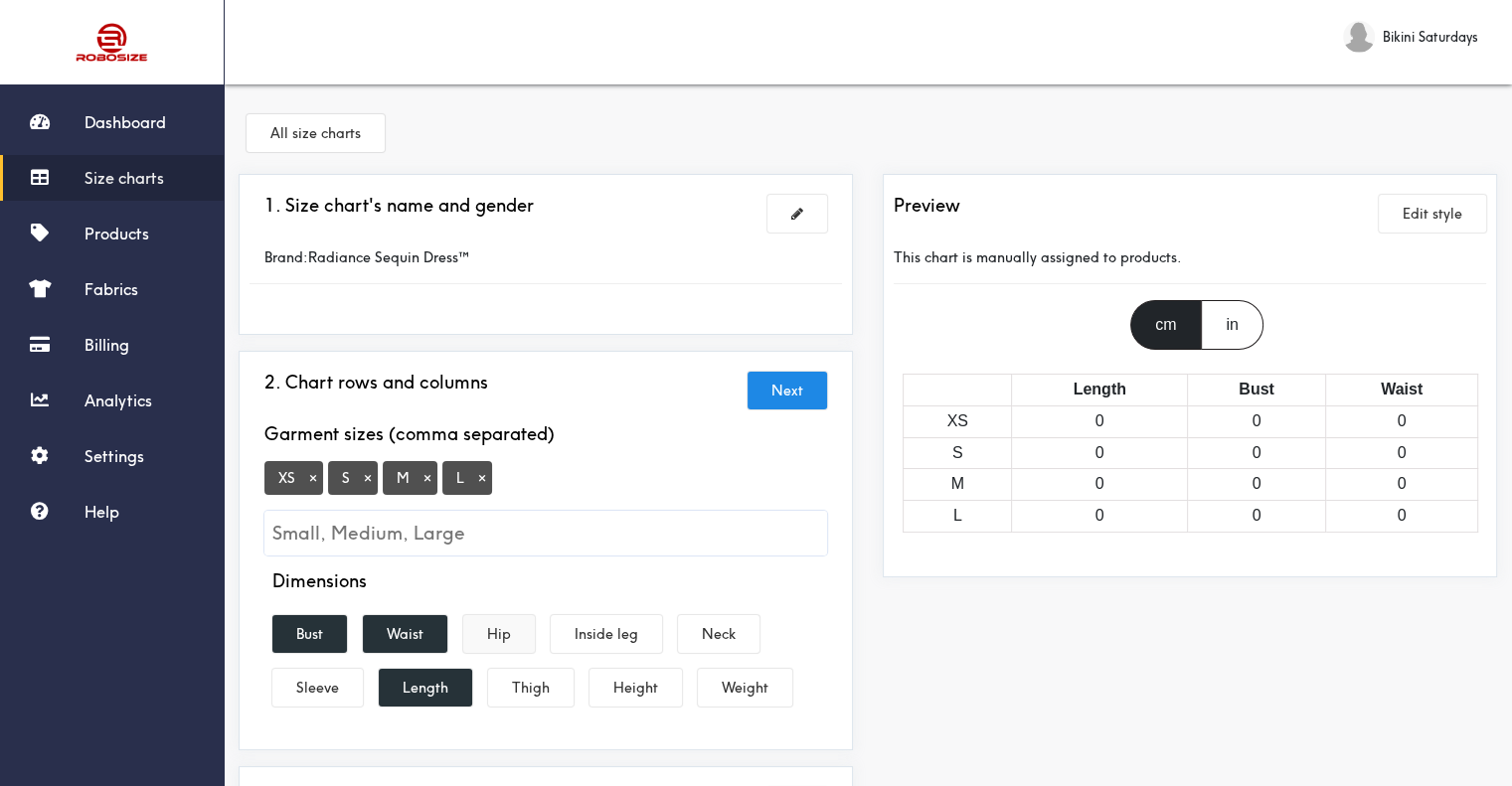 click on "Hip" at bounding box center (499, 634) 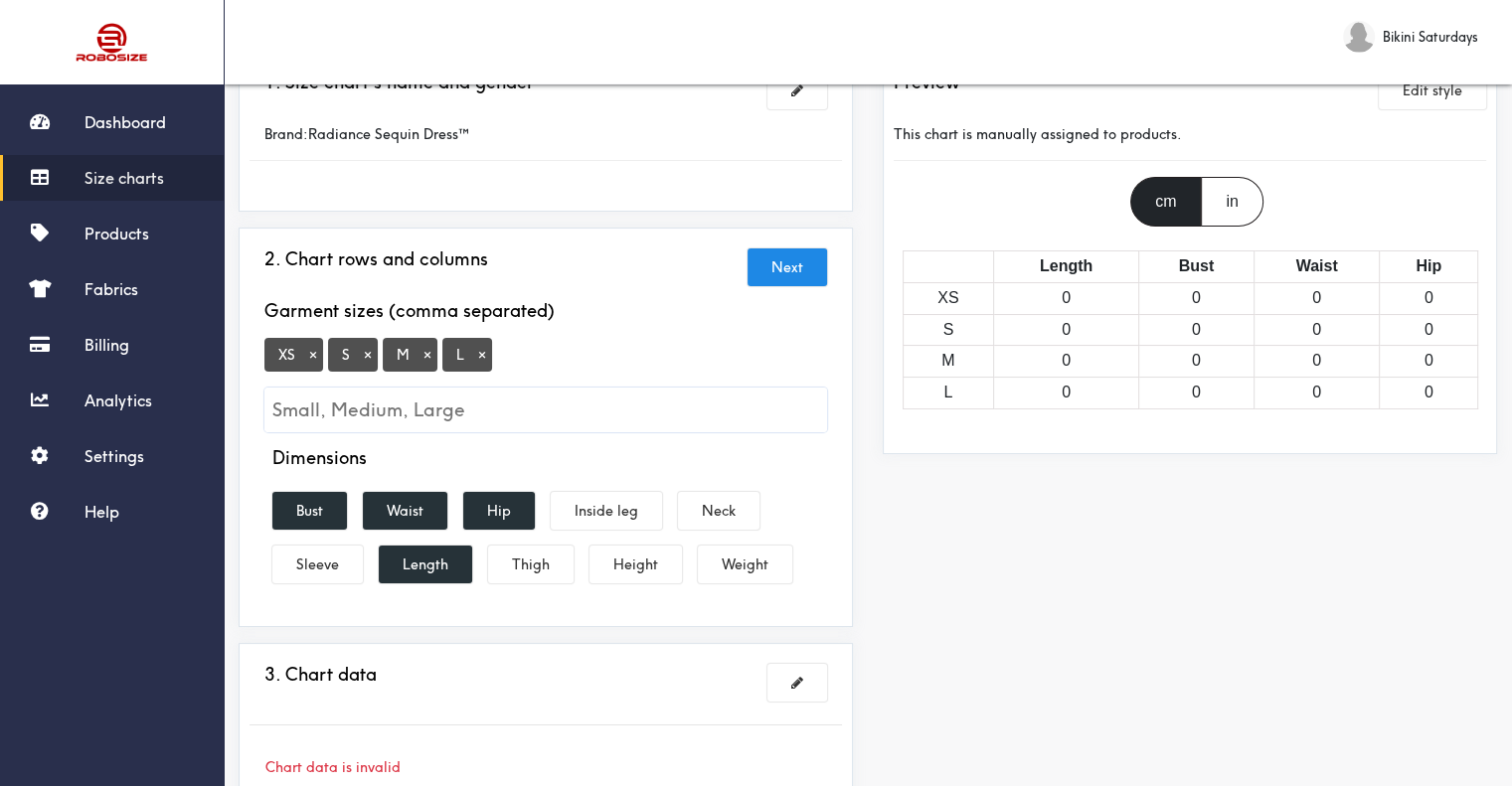 scroll, scrollTop: 199, scrollLeft: 0, axis: vertical 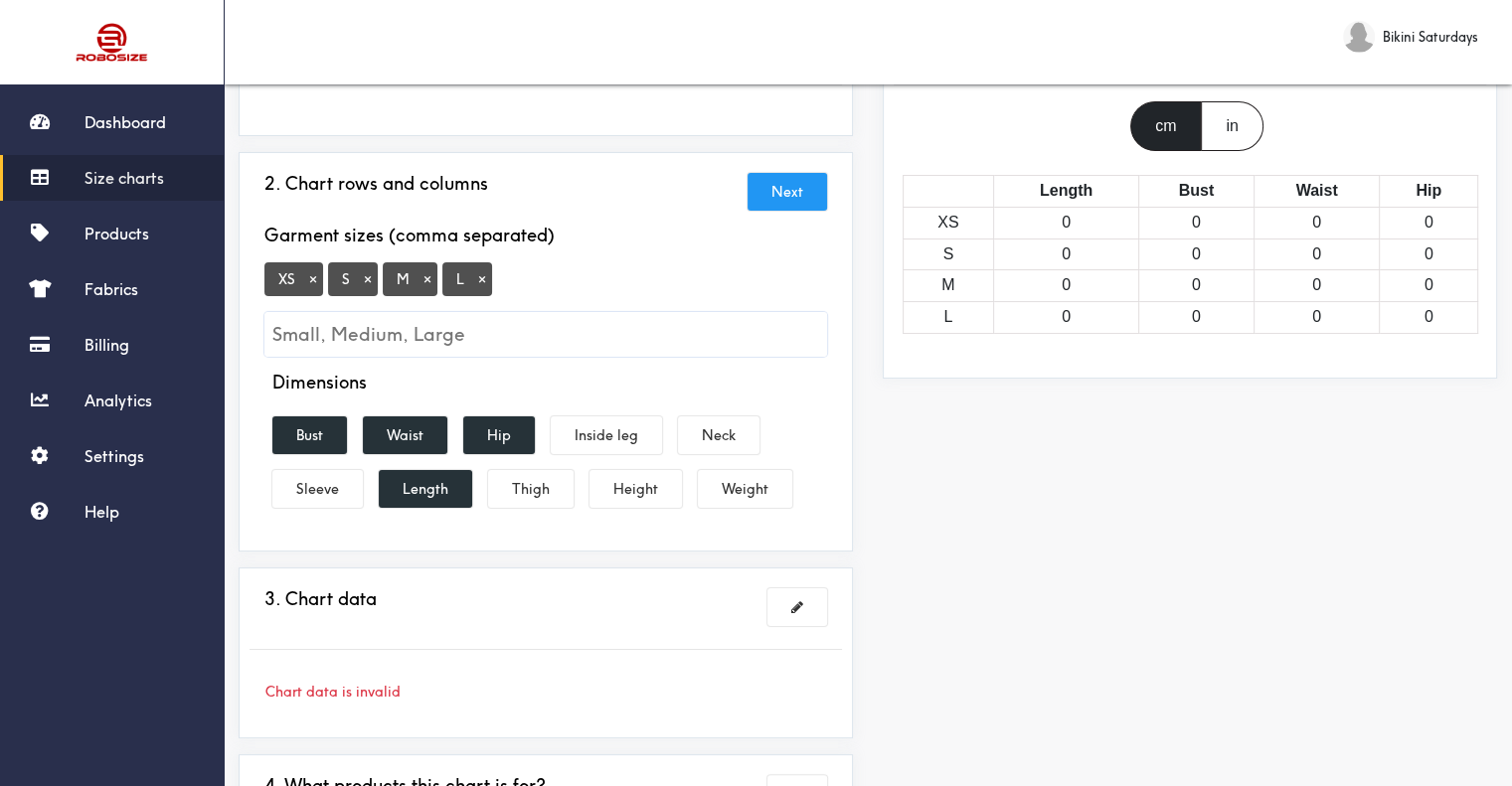 click on "Next" at bounding box center (787, 192) 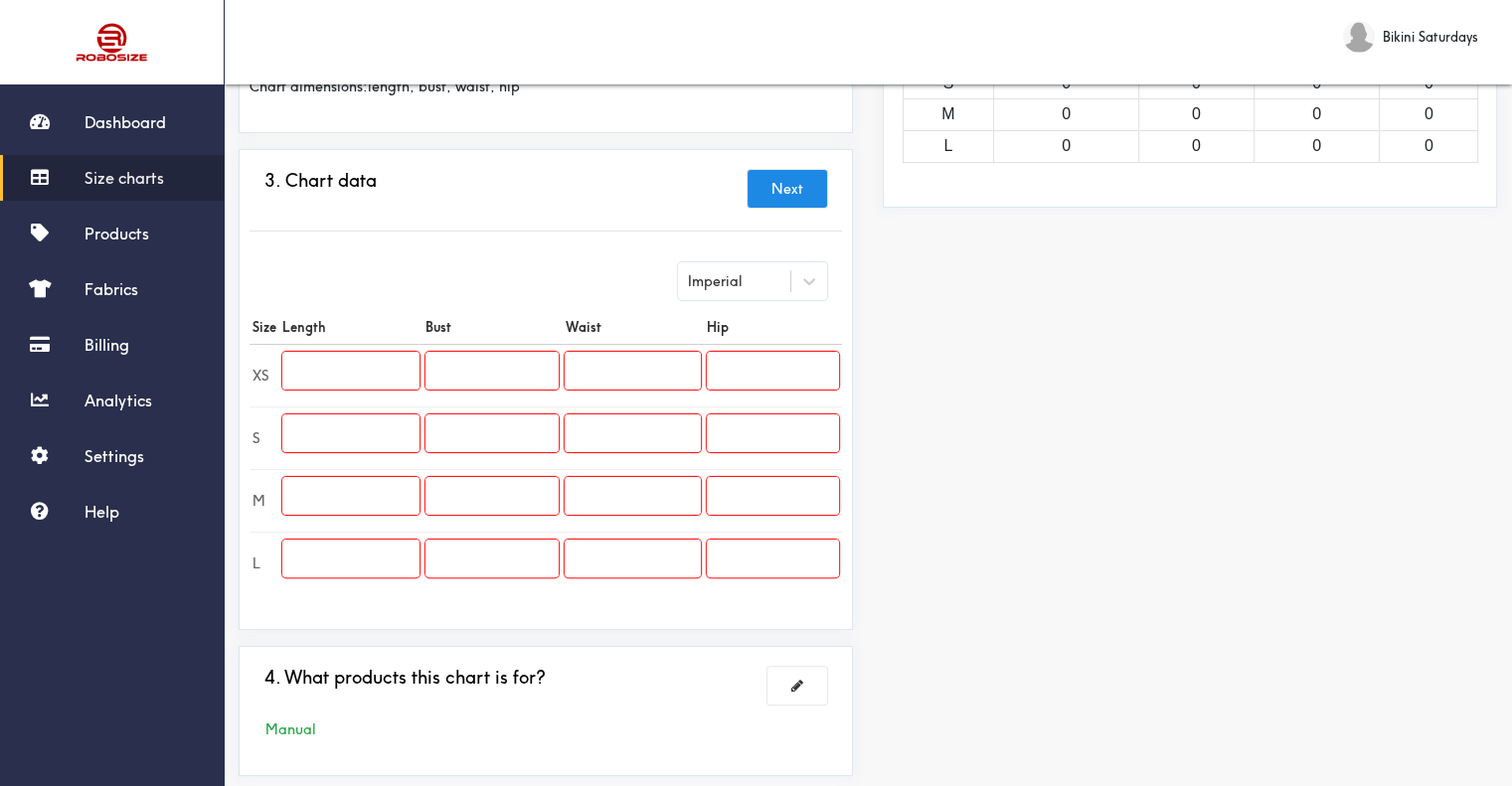 scroll, scrollTop: 472, scrollLeft: 0, axis: vertical 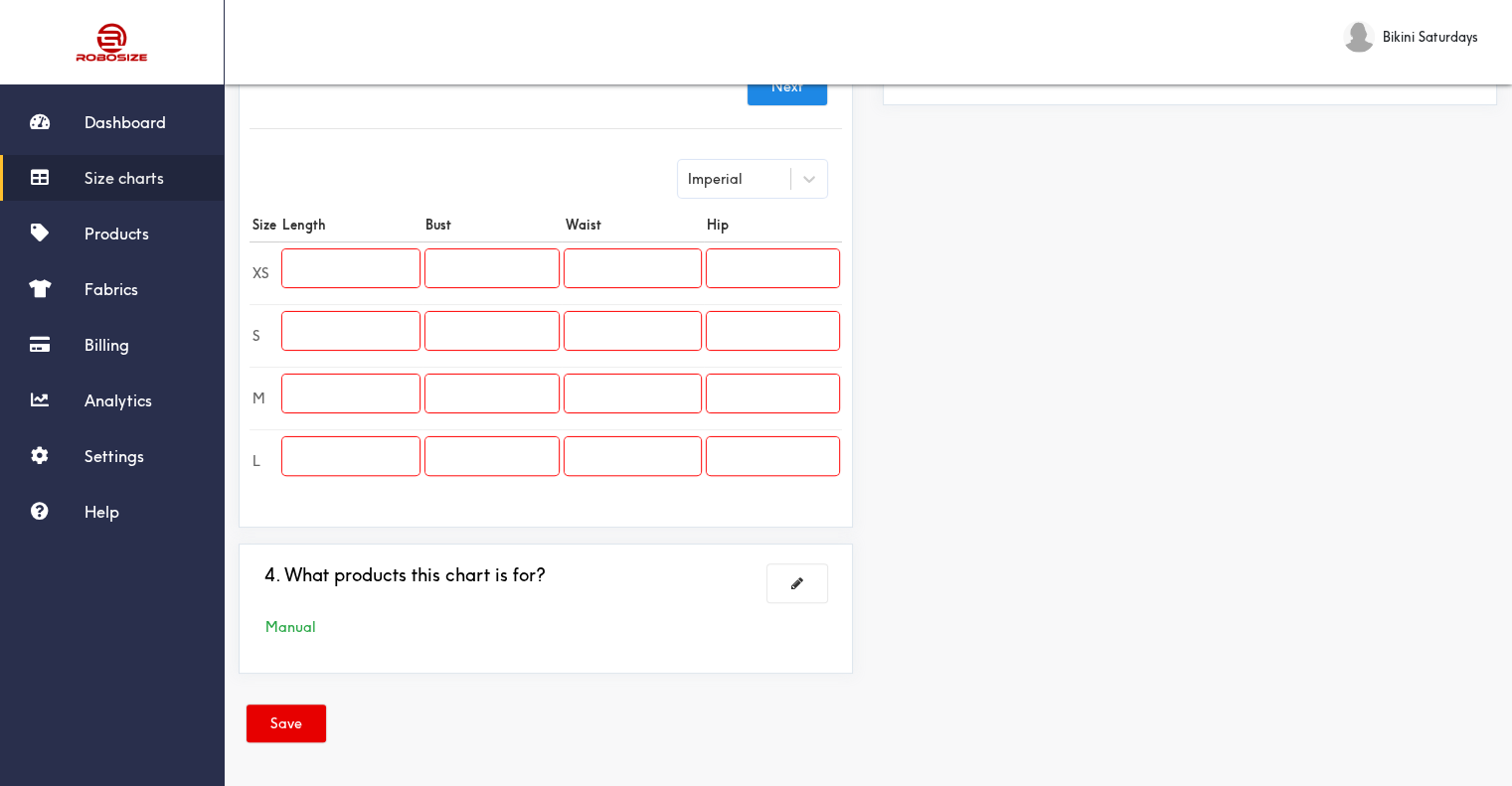 click at bounding box center [351, 268] 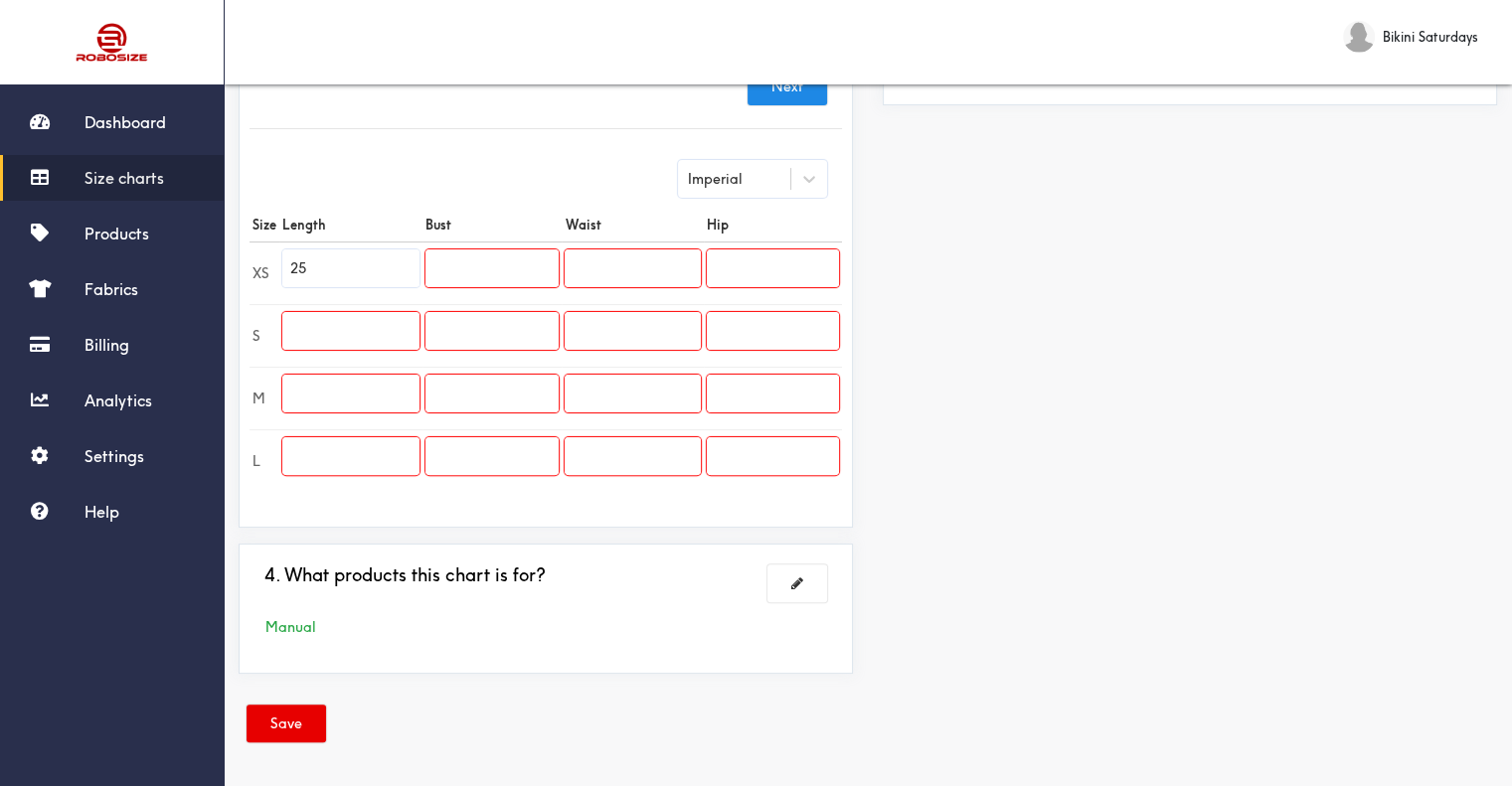 type on "25" 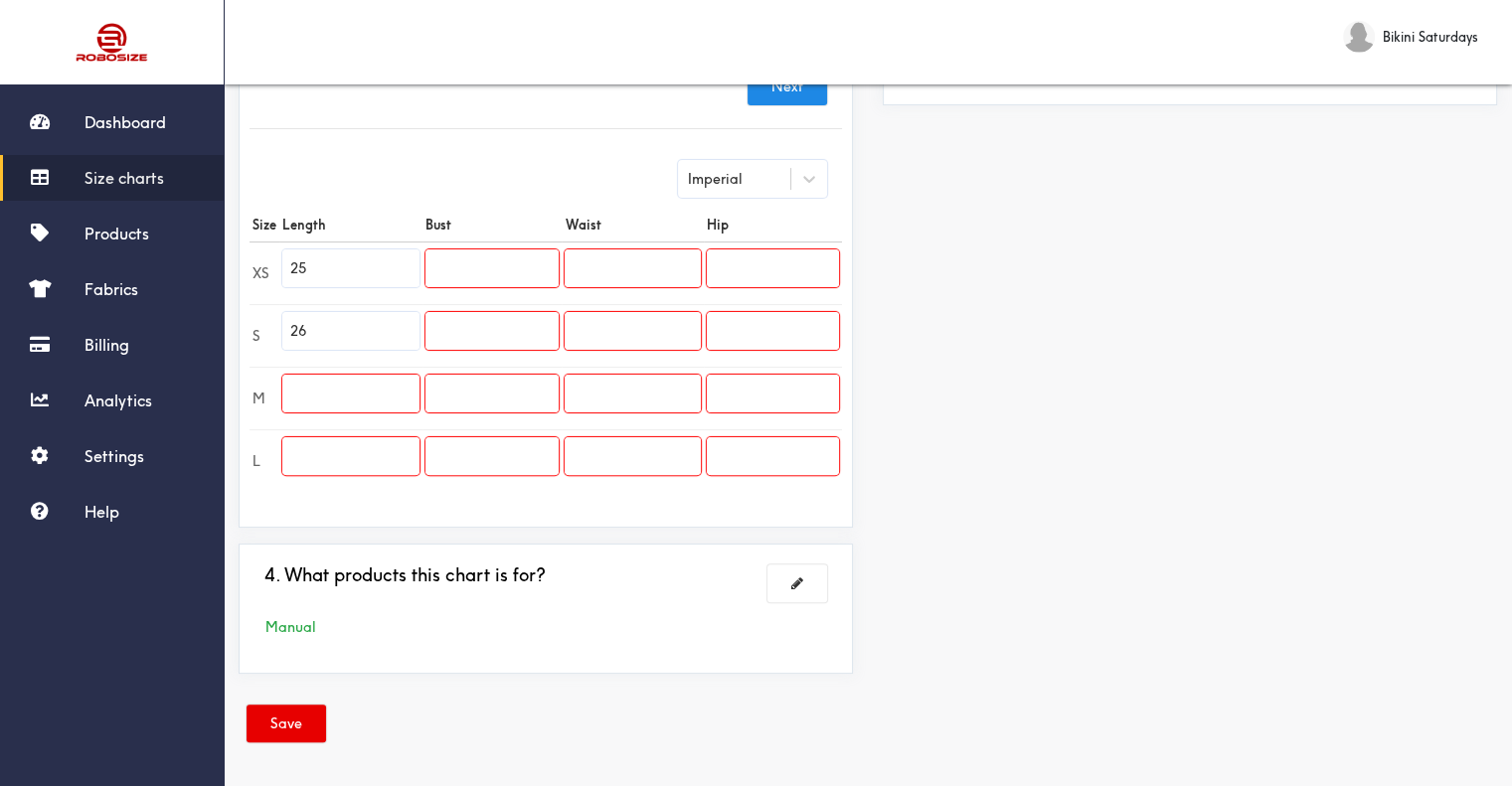 type on "26" 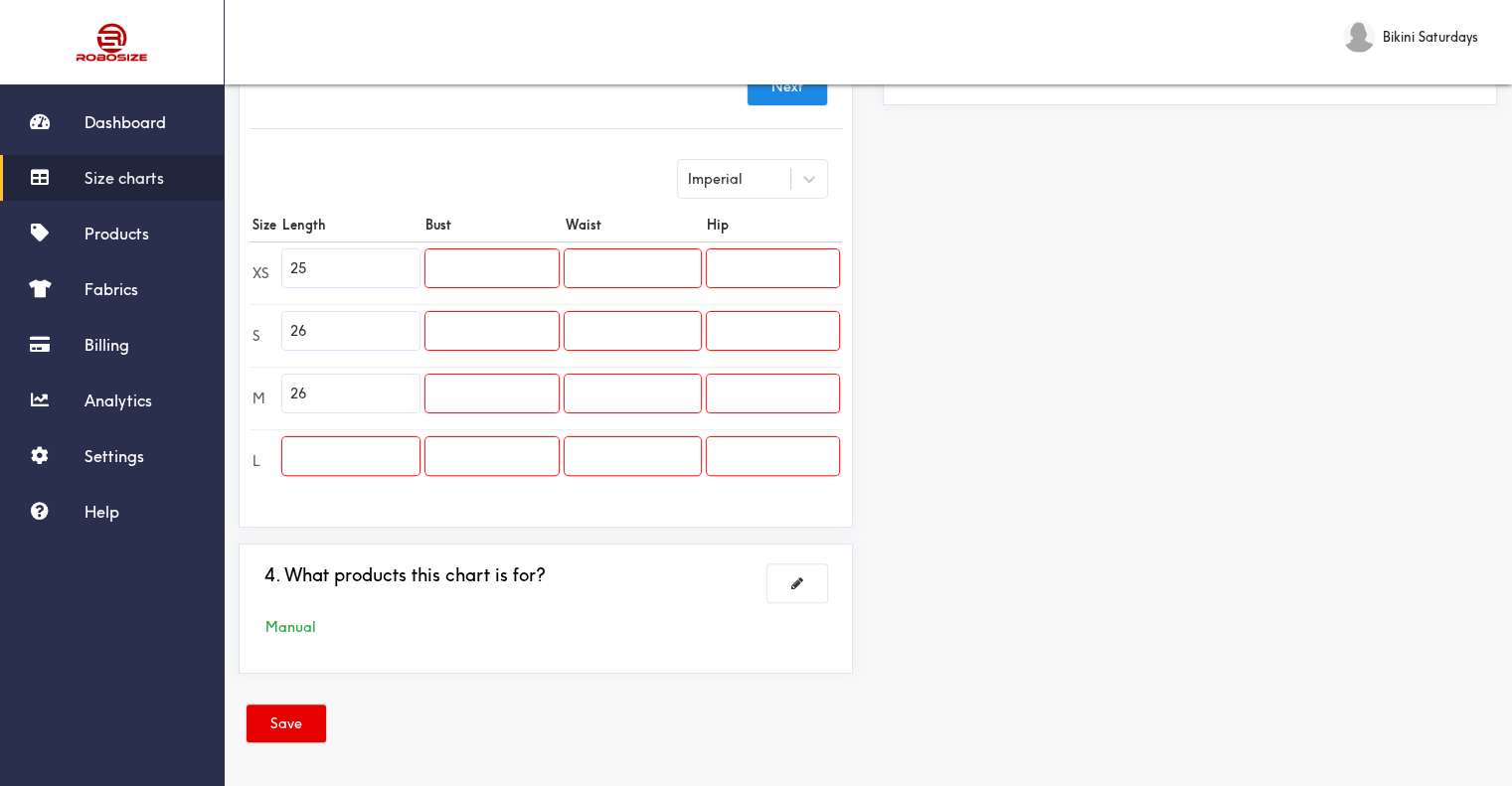 type on "26" 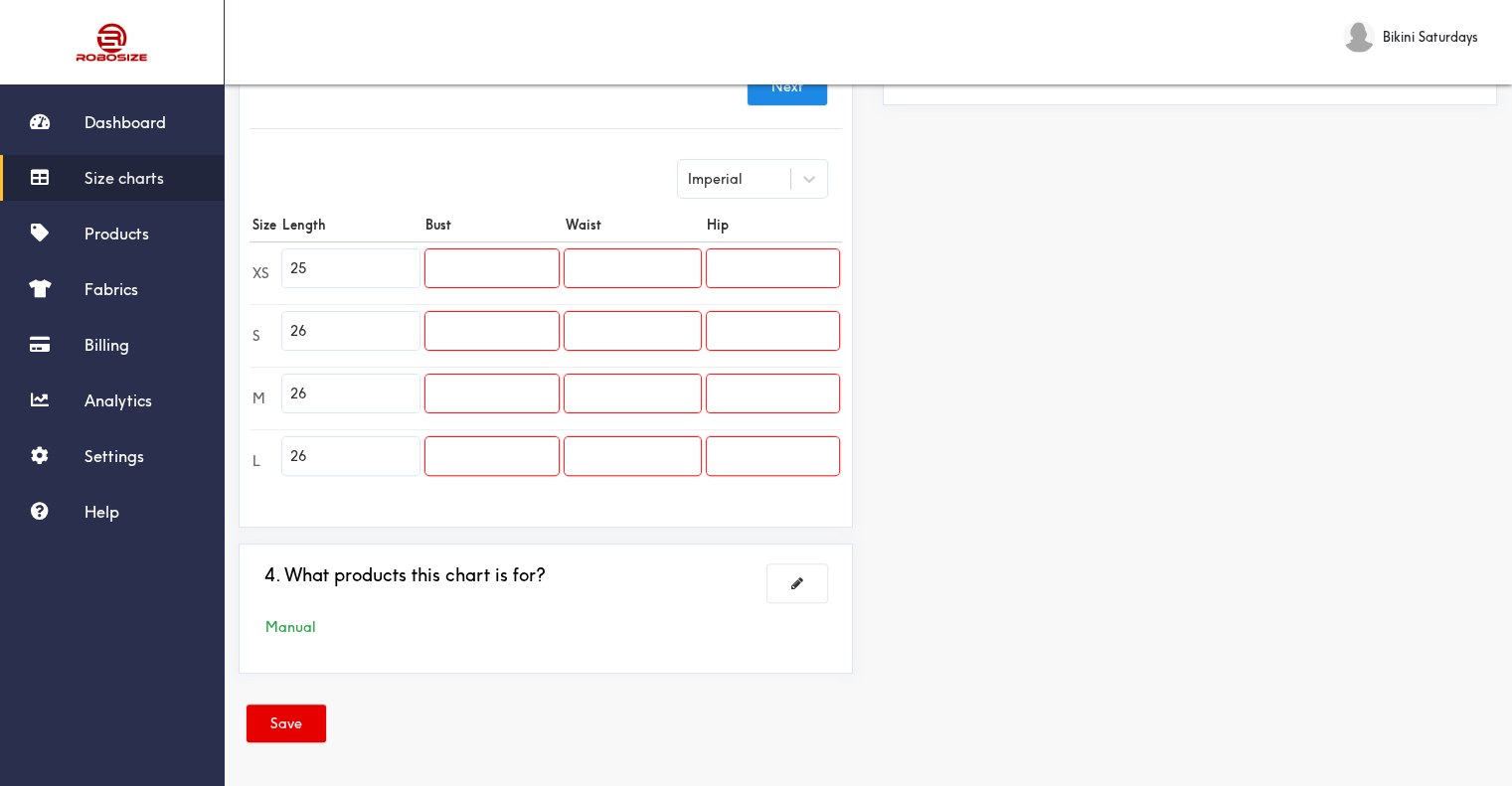 type on "26" 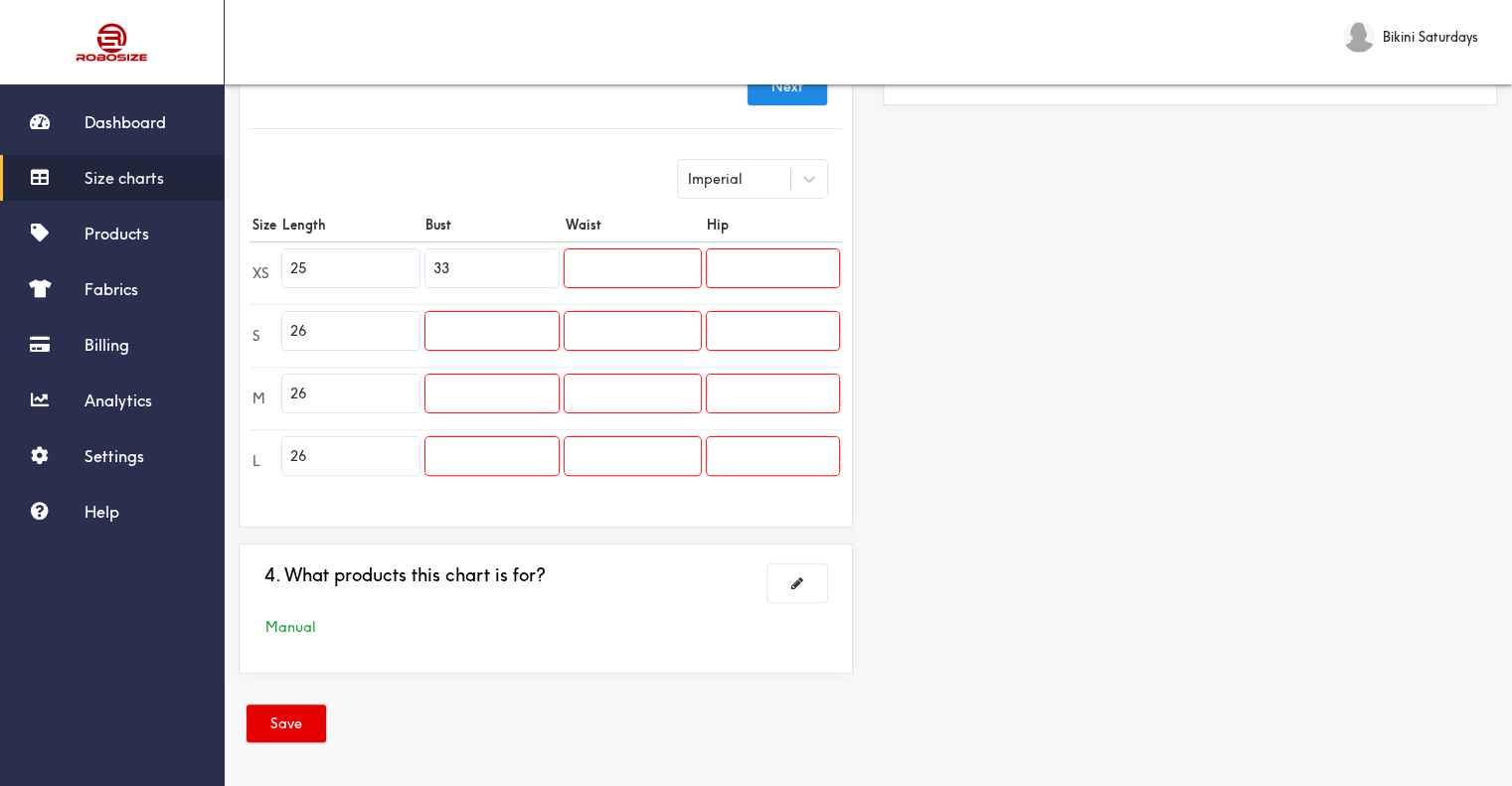type on "33" 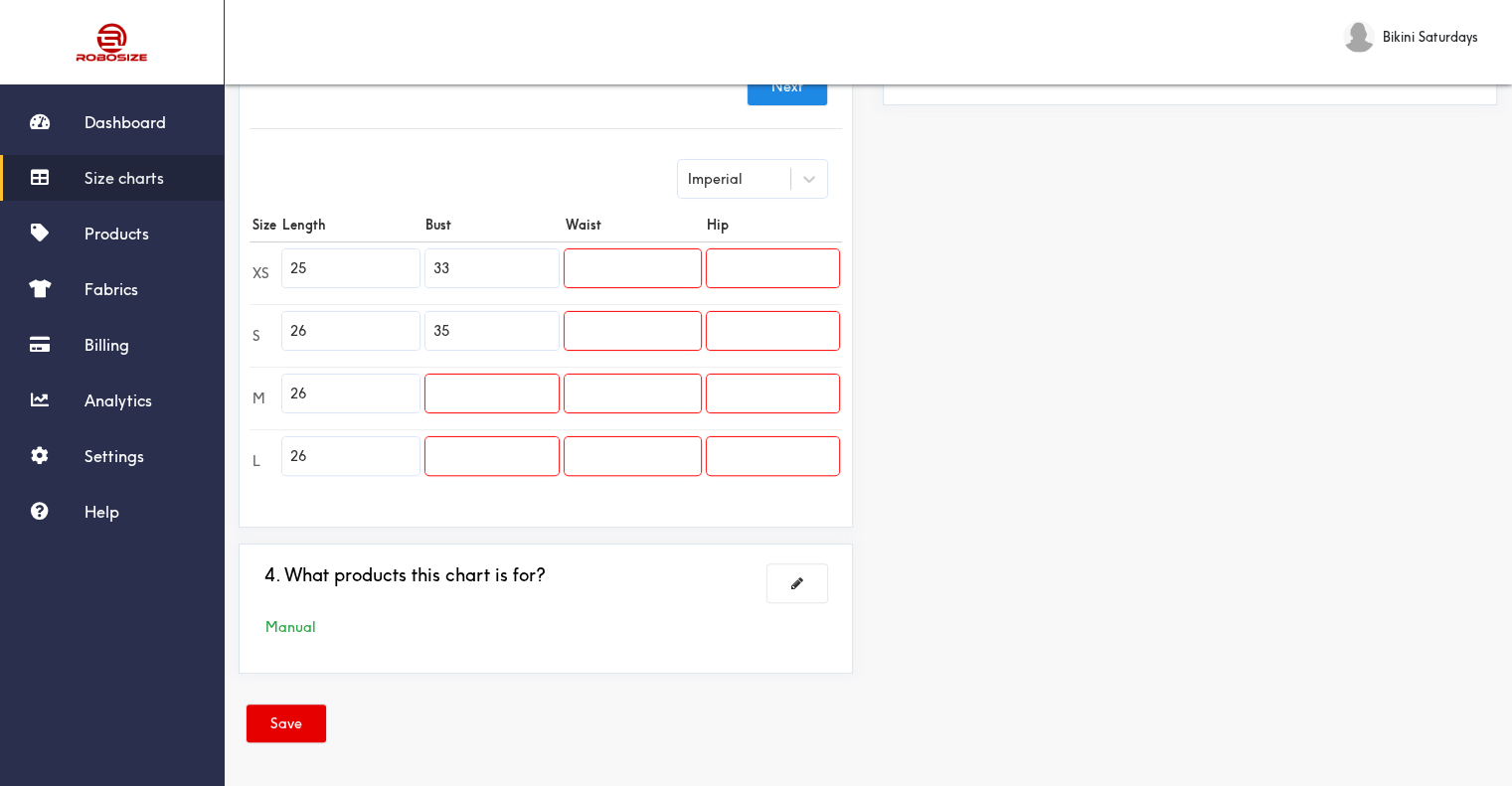 type on "35" 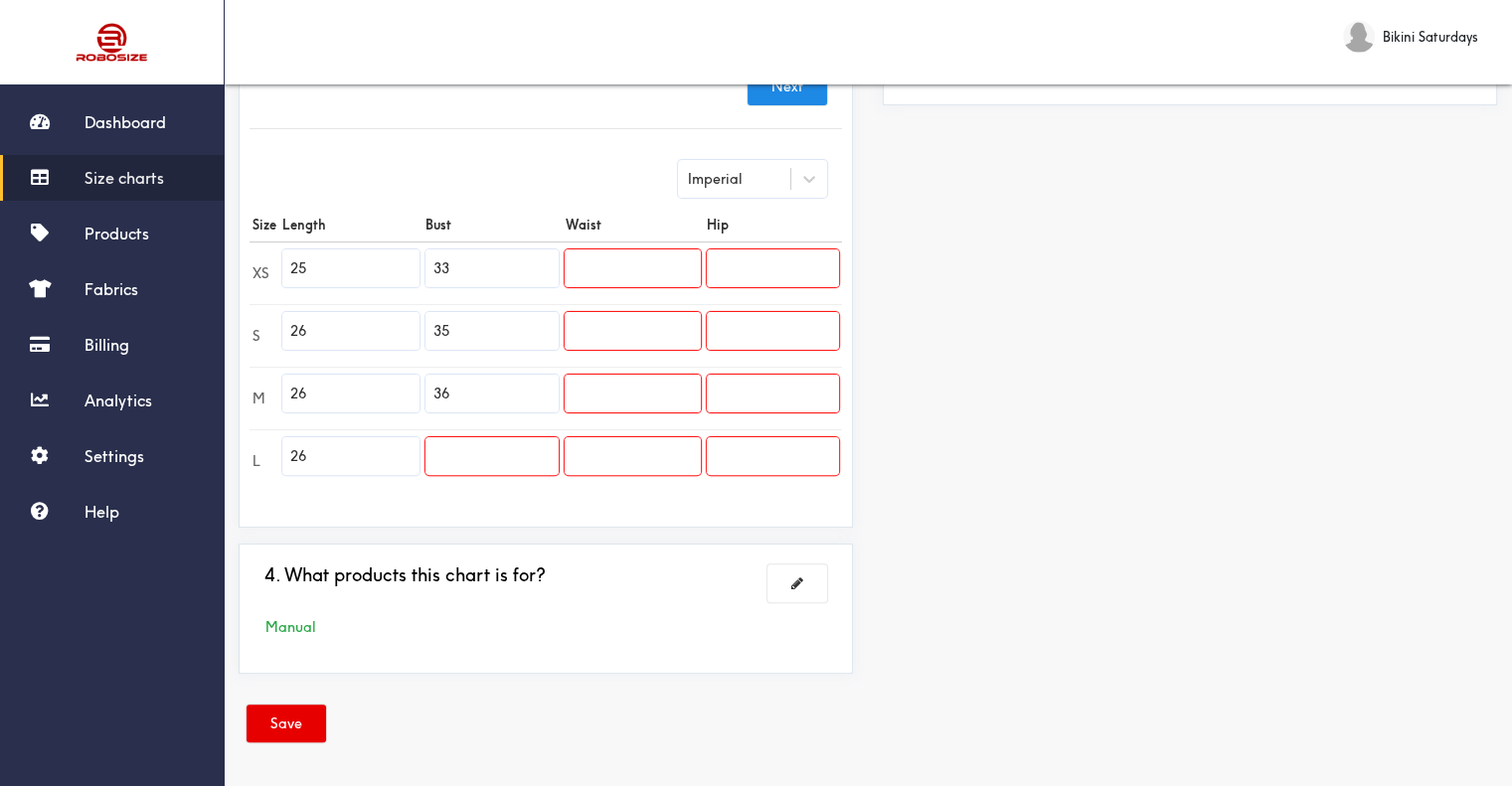 type on "36" 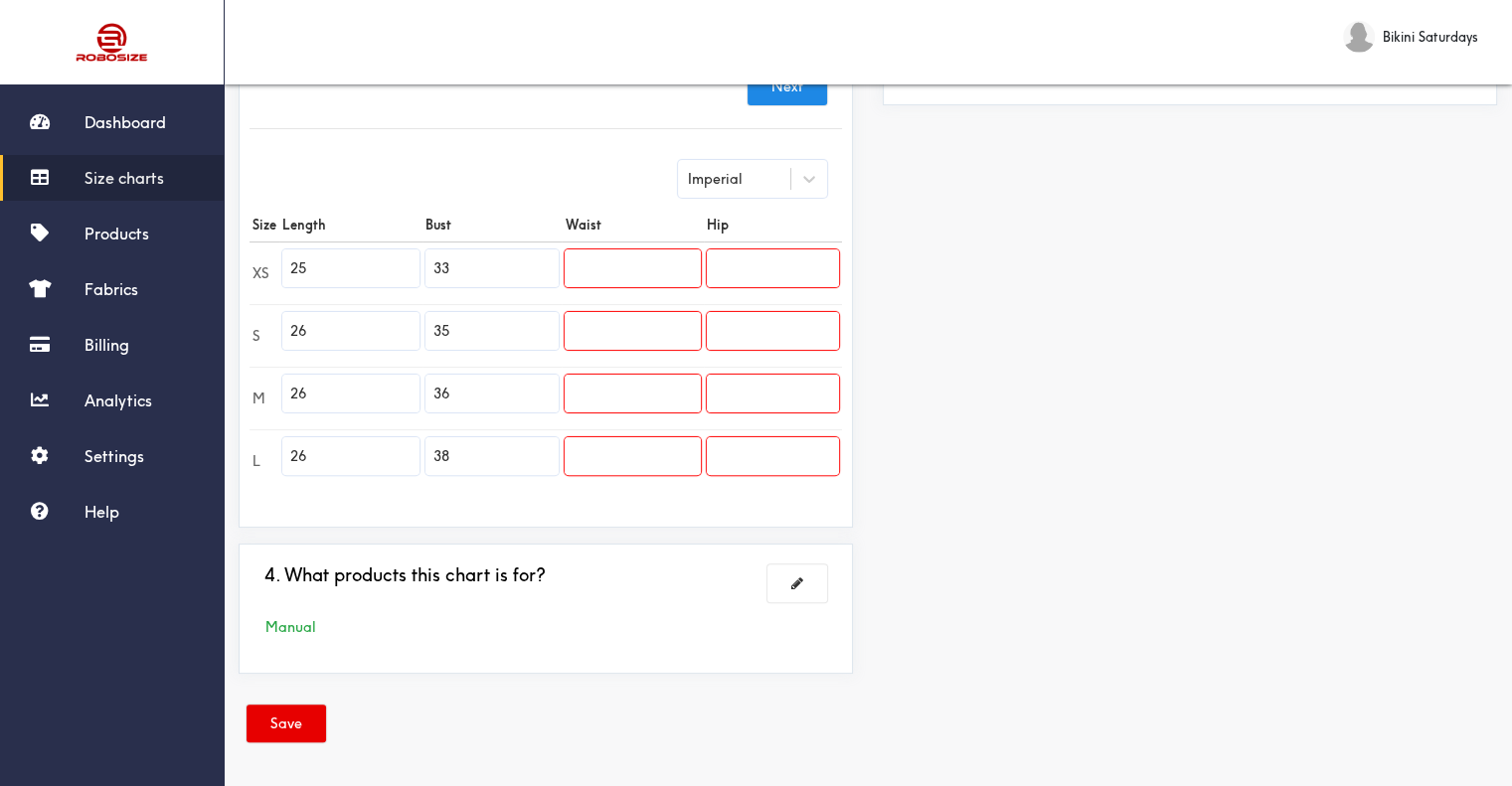 type on "38" 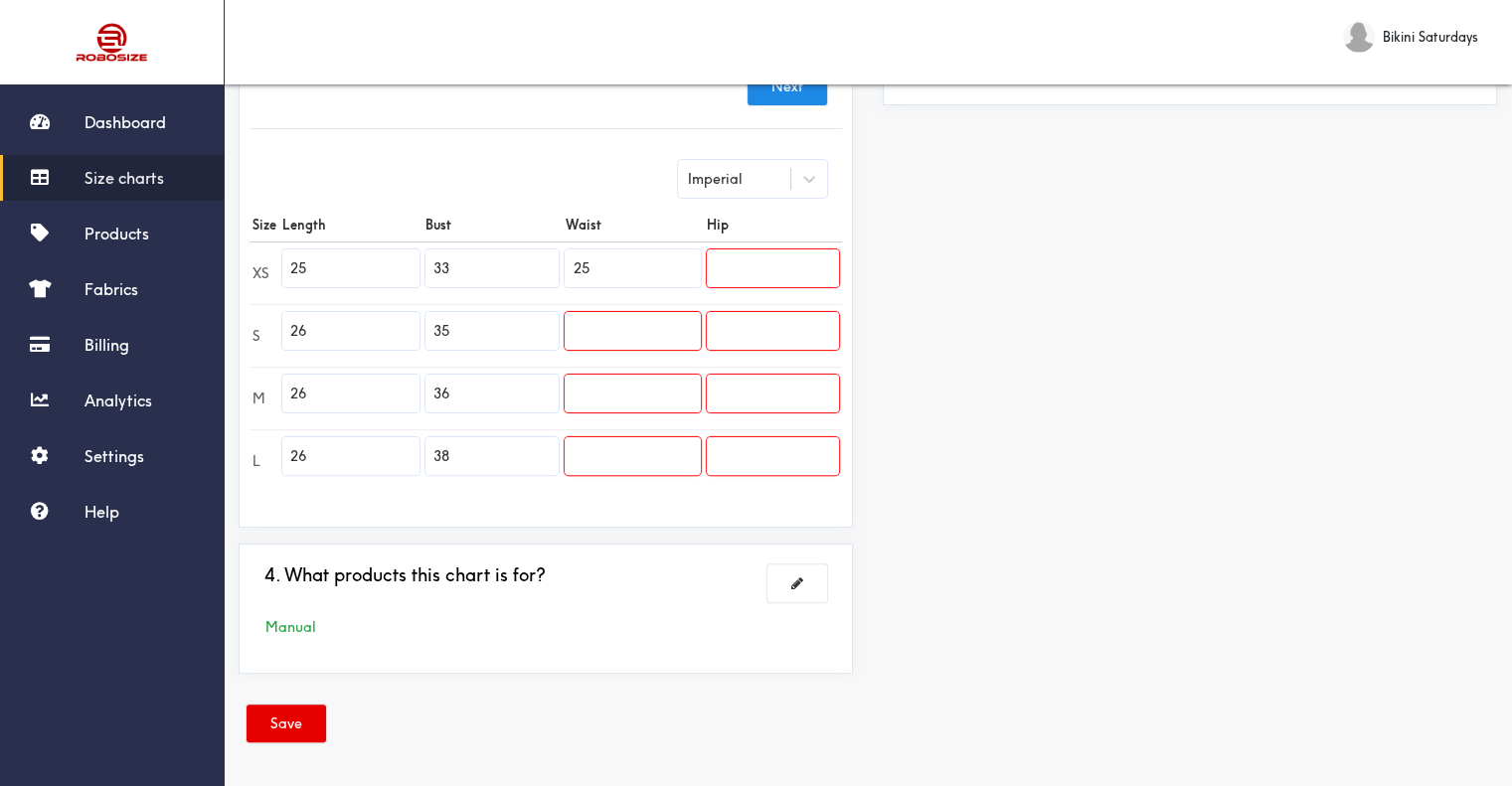 type on "25" 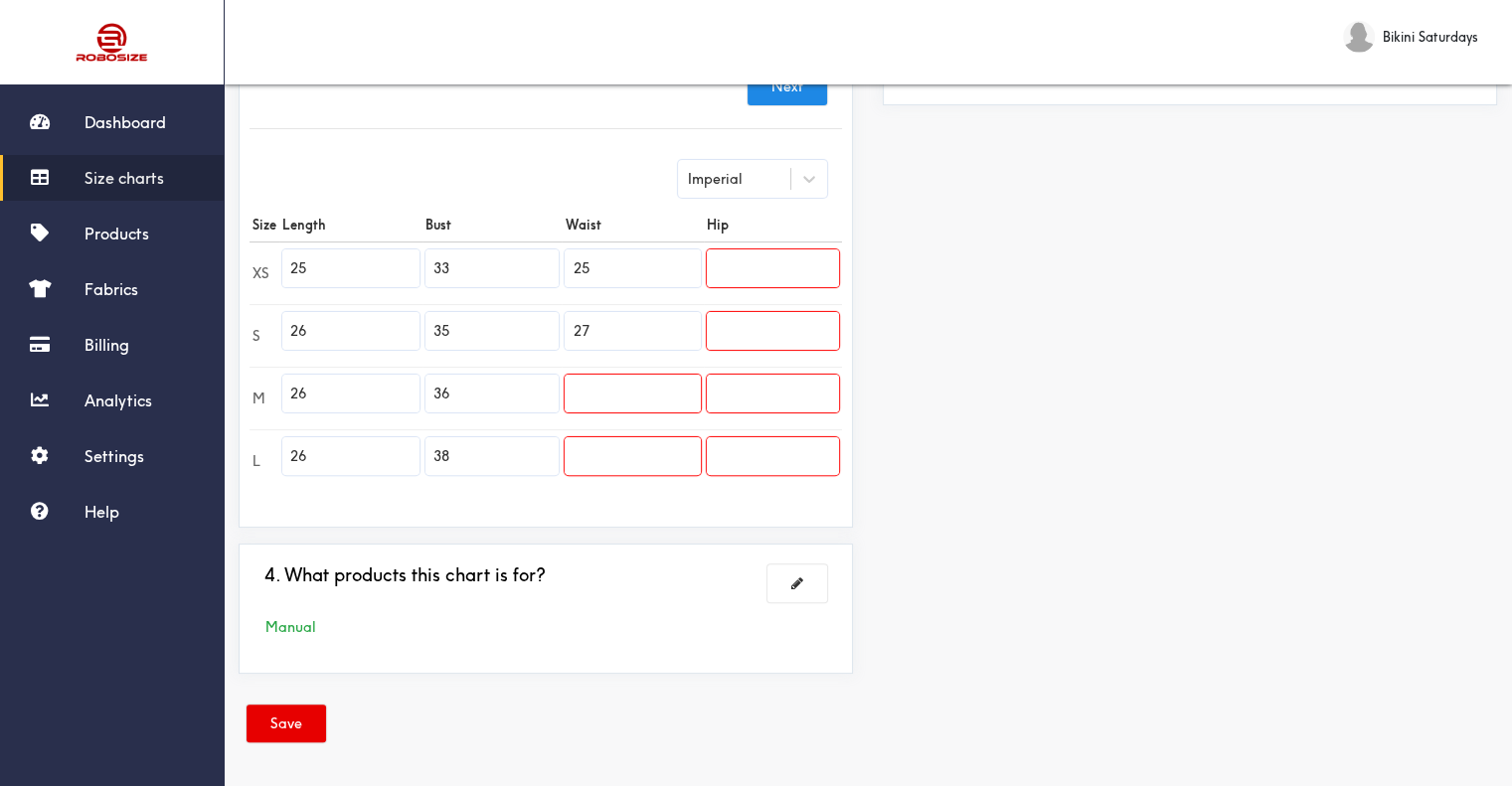 type on "27" 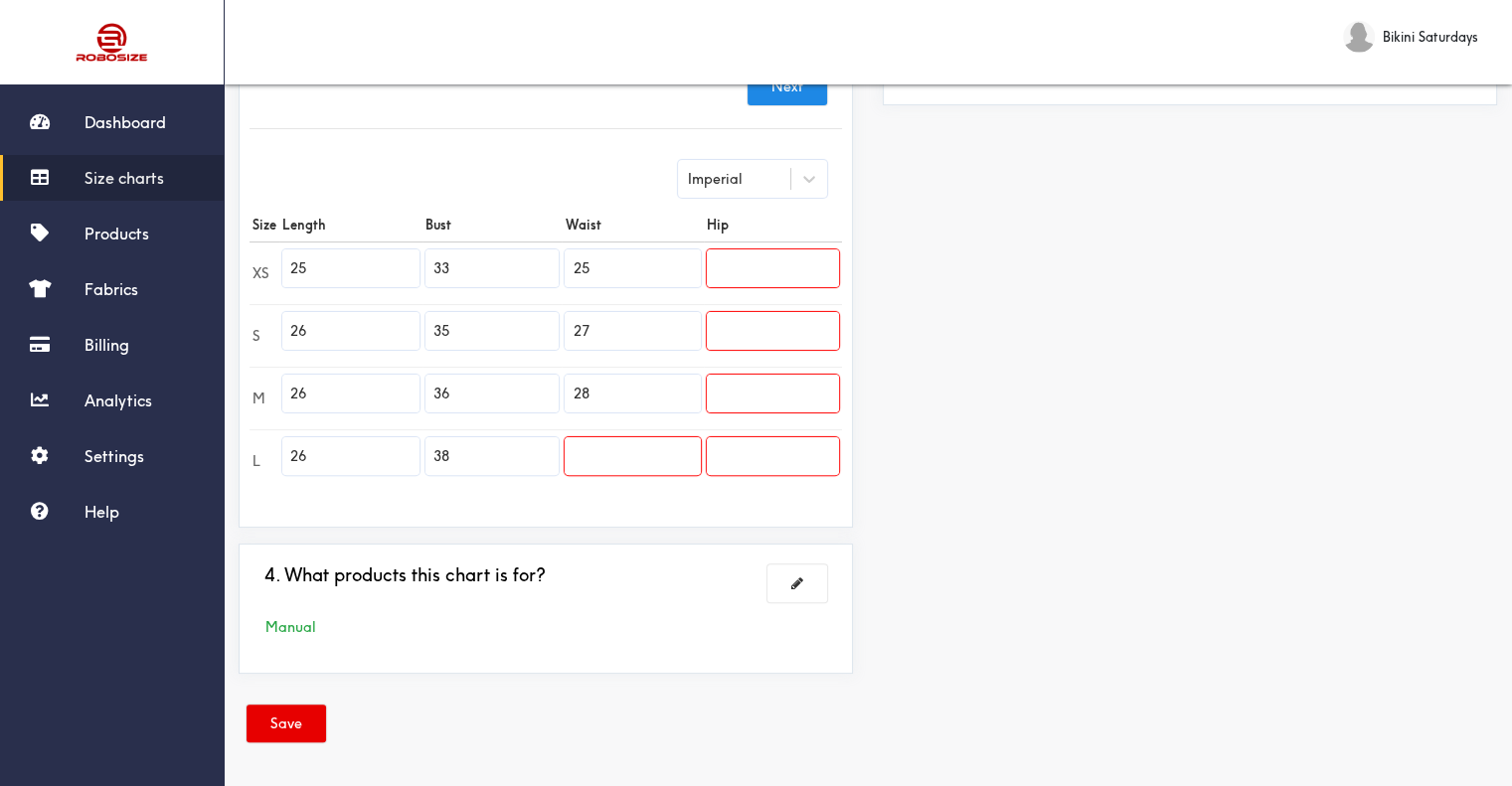 type on "28" 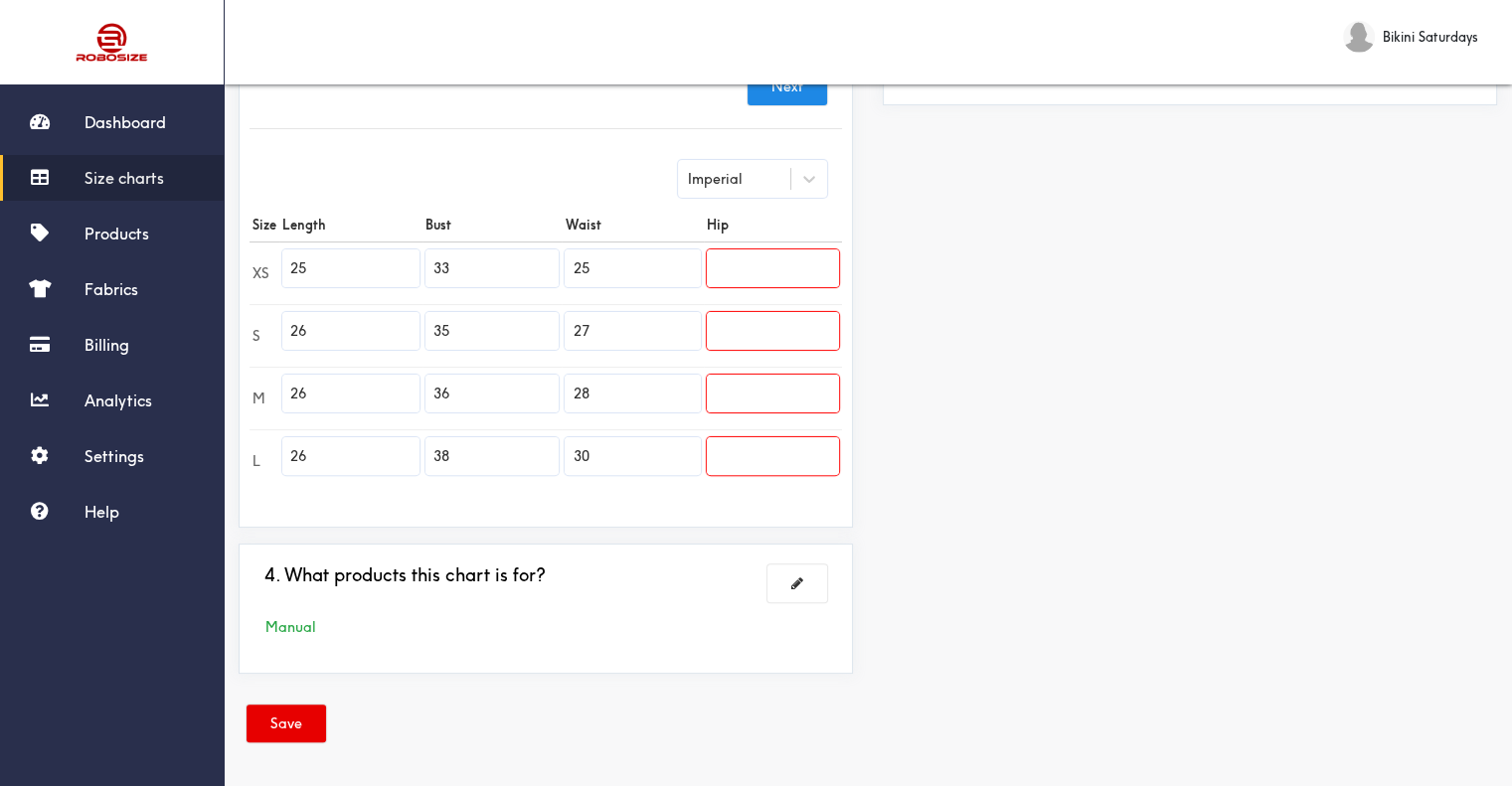 type on "30" 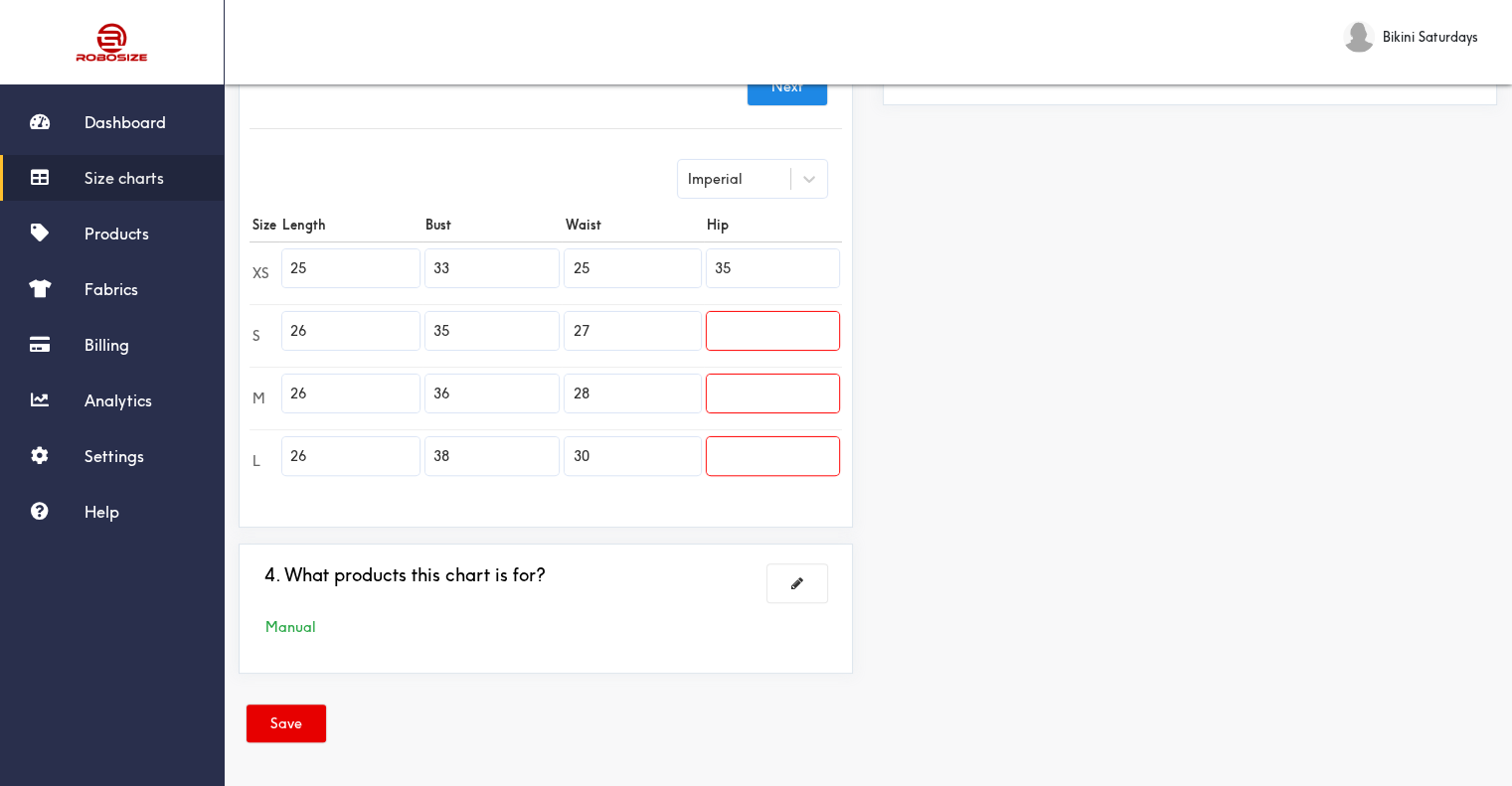 type on "35" 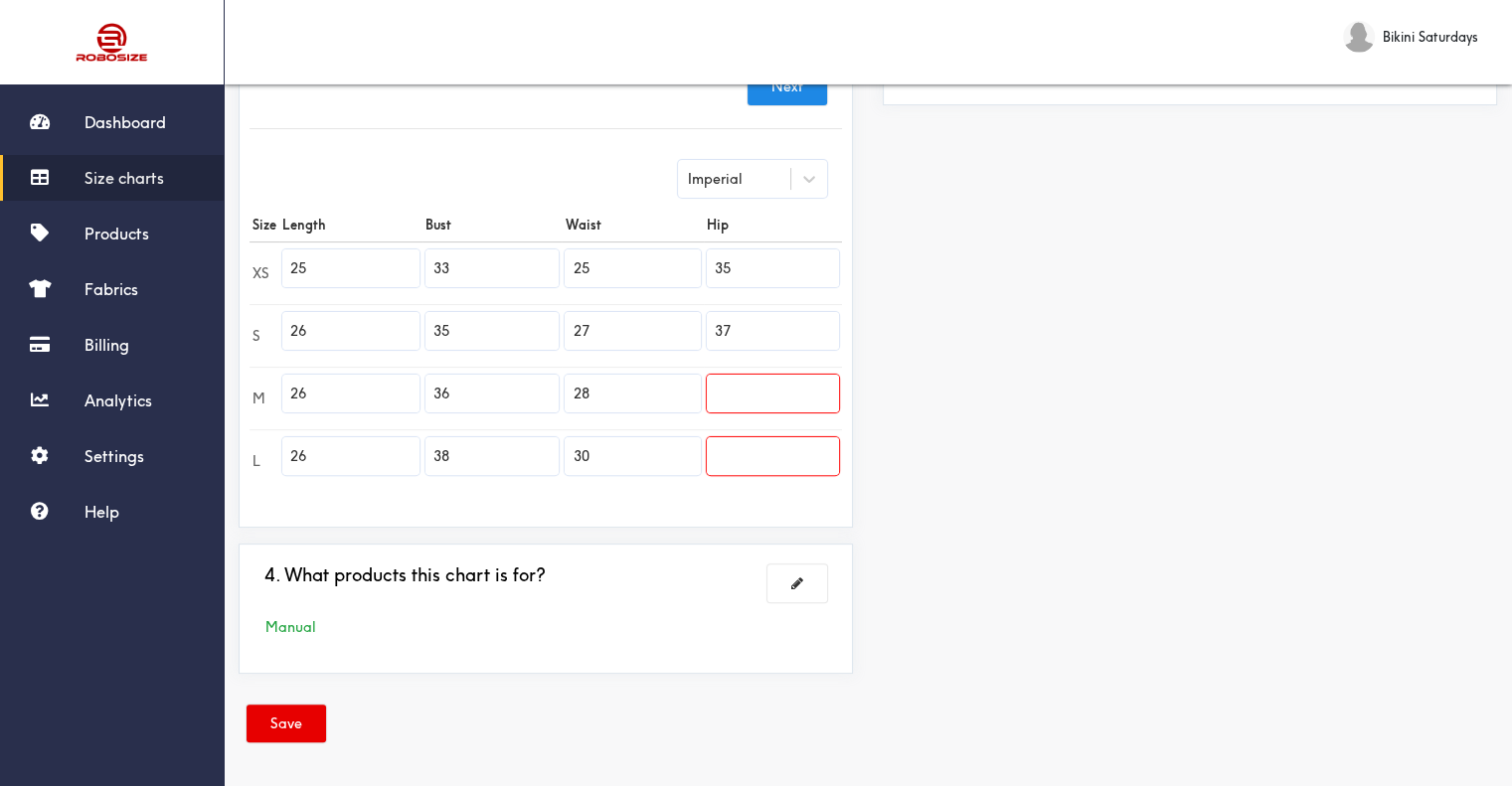 type on "37" 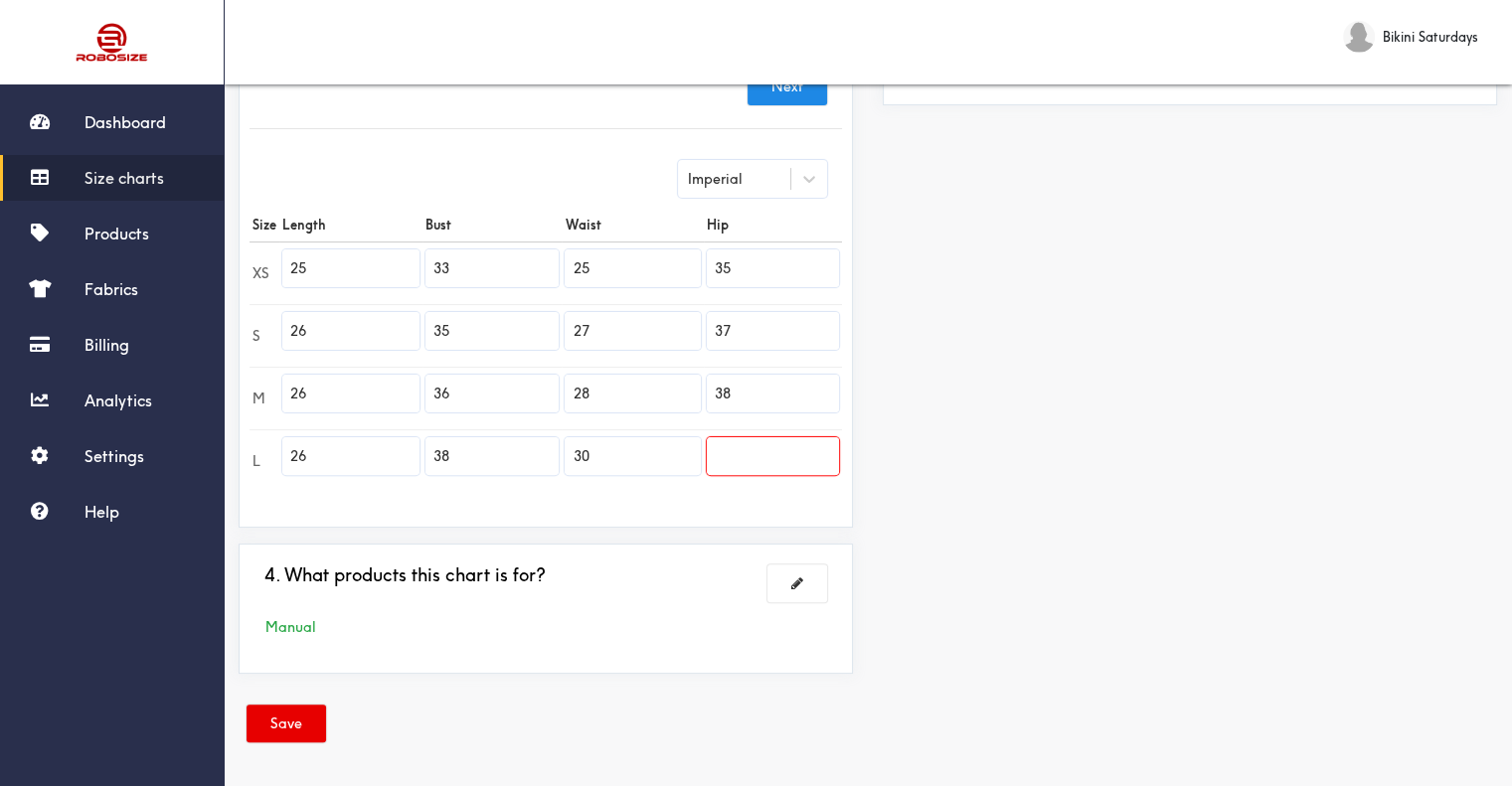type on "38" 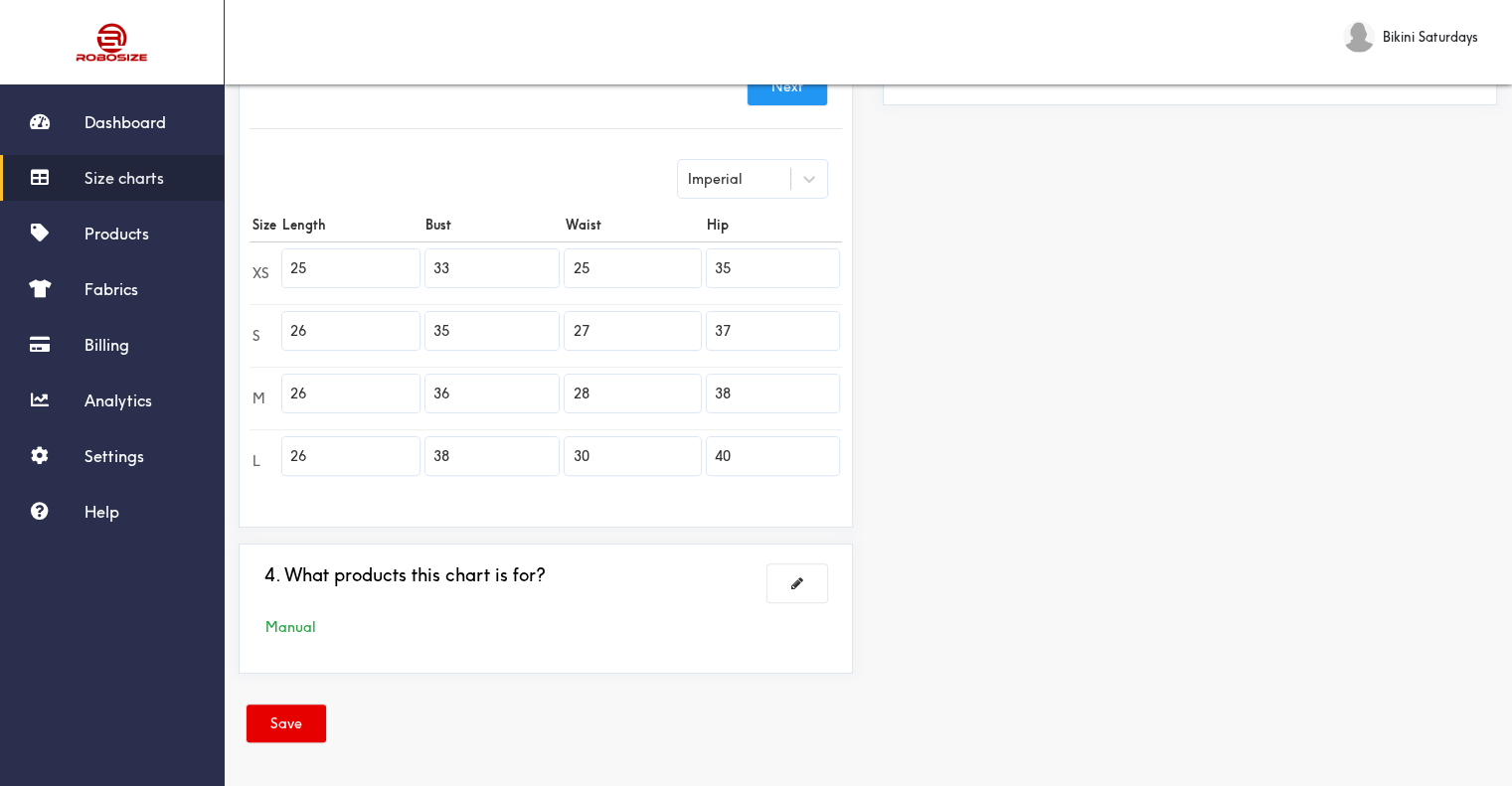 type on "40" 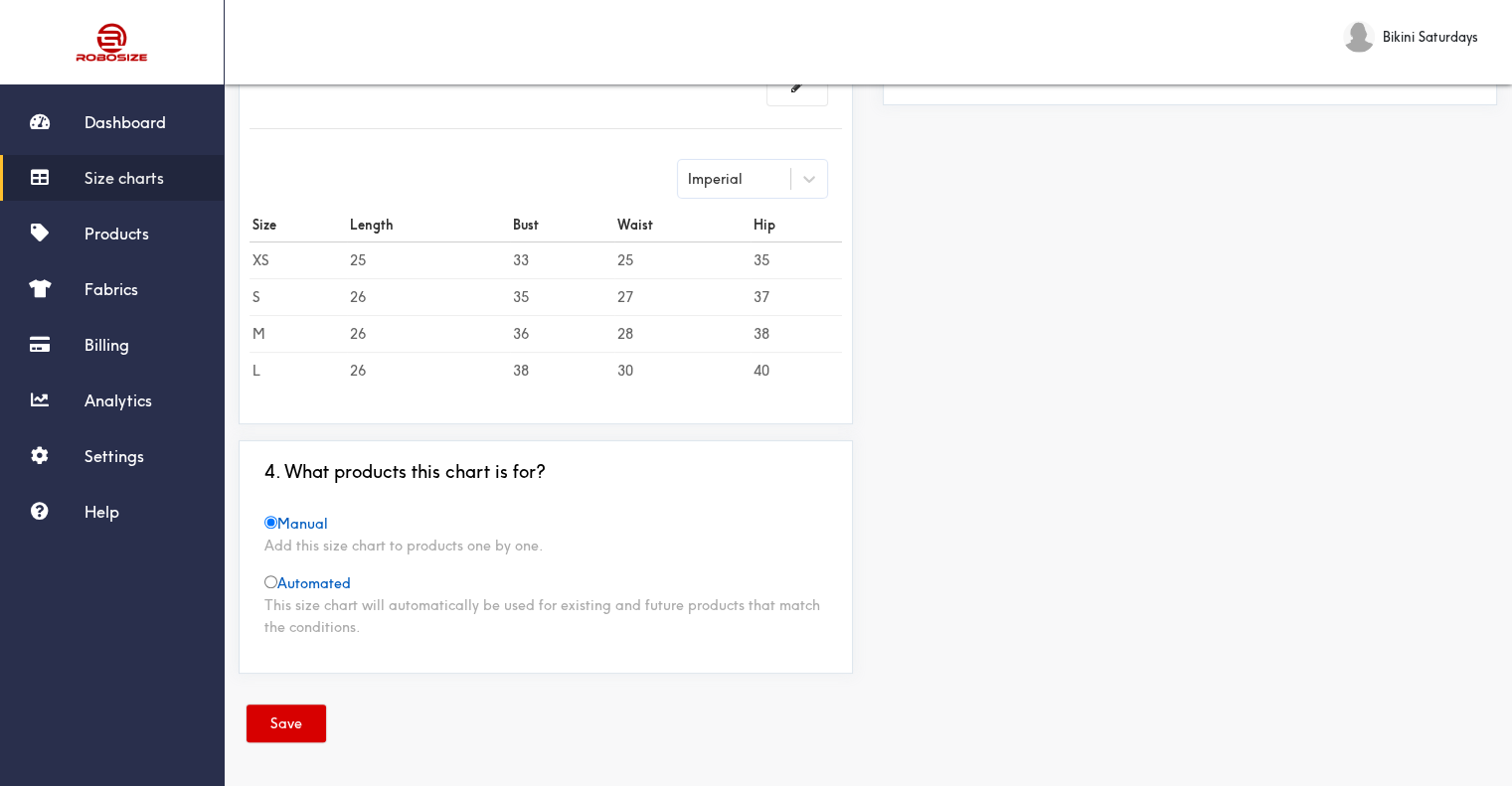 click on "Save" at bounding box center (286, 723) 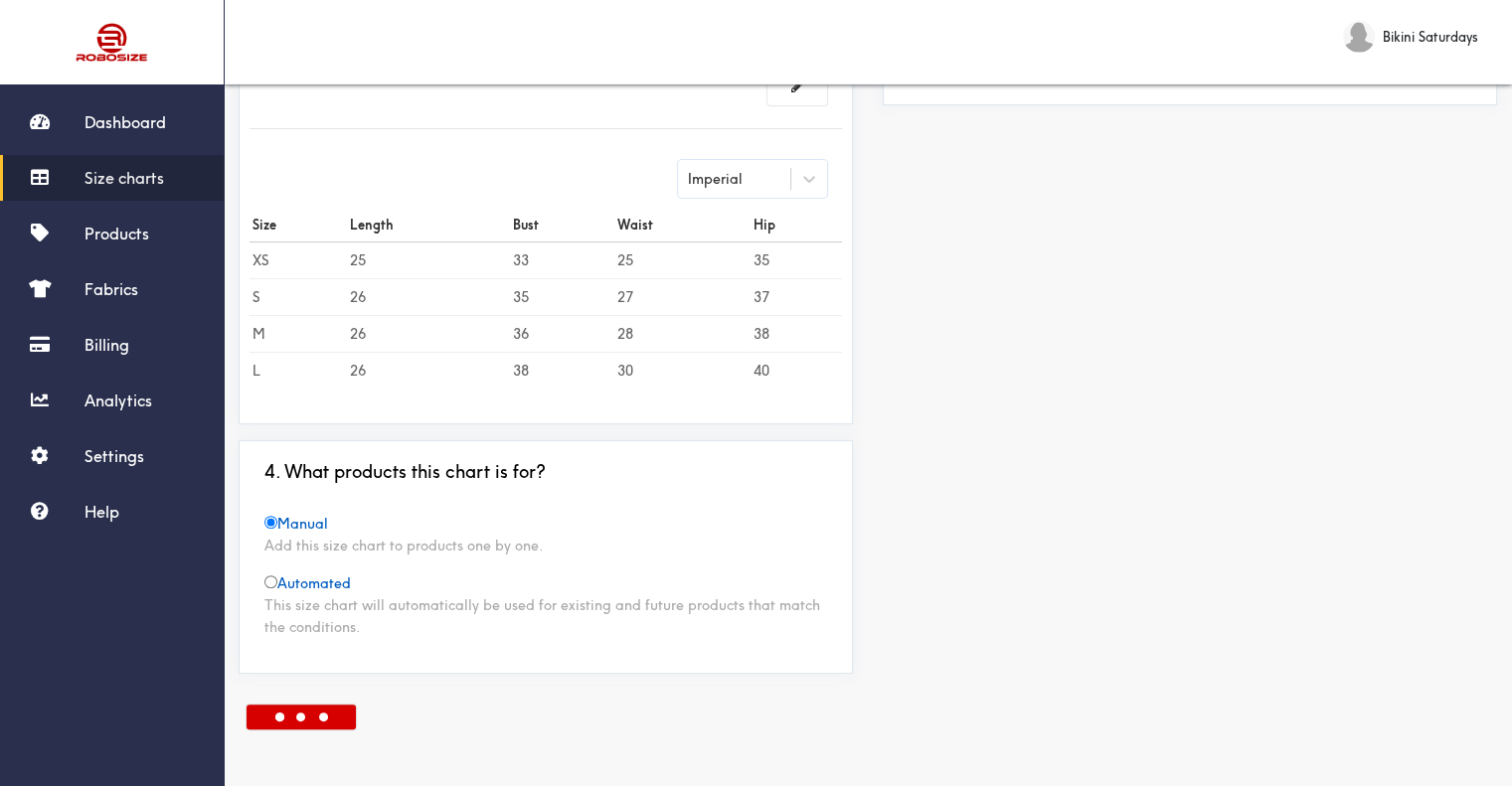 scroll, scrollTop: 0, scrollLeft: 0, axis: both 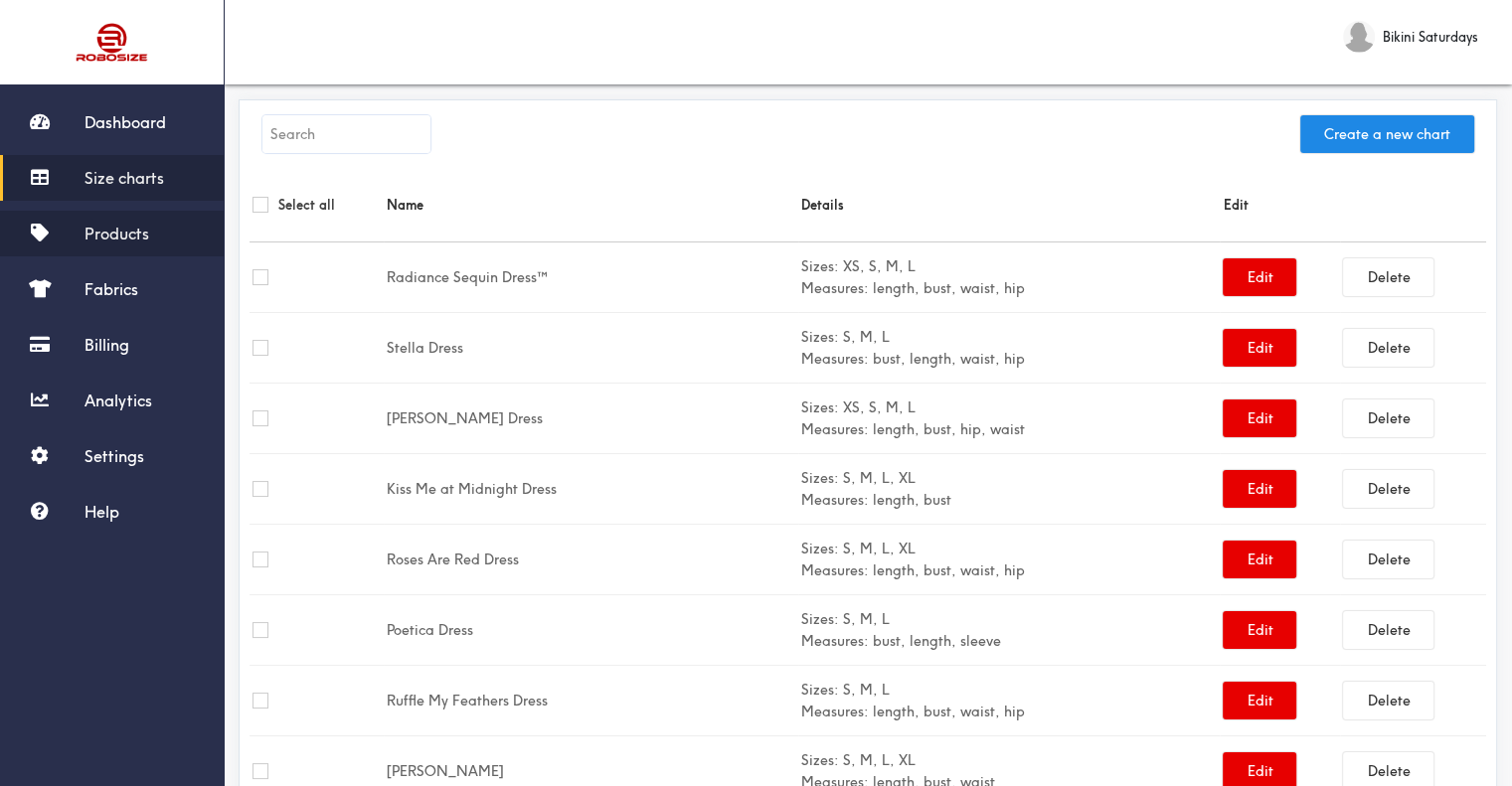 click on "Products" at bounding box center [111, 234] 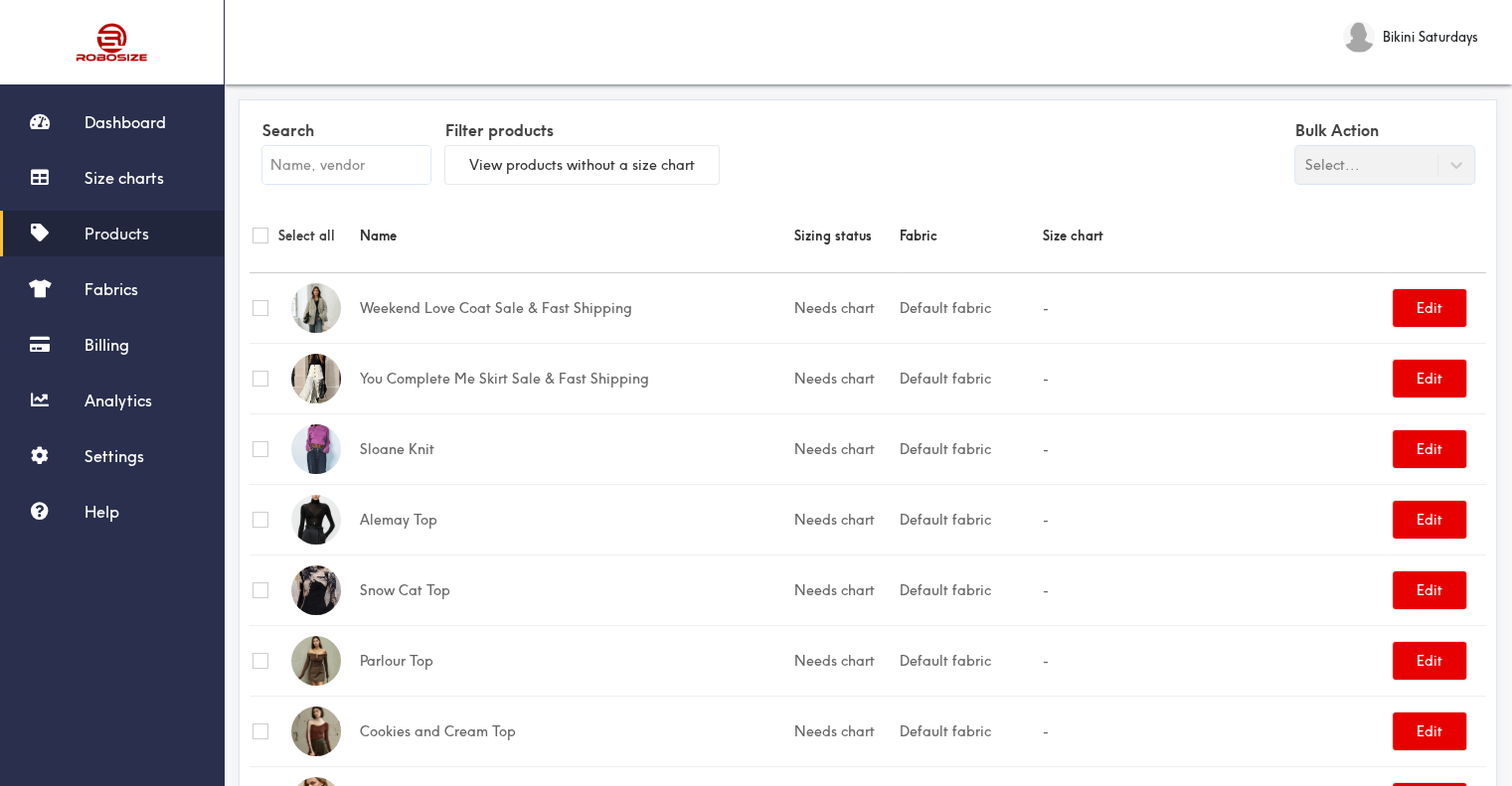 click at bounding box center [346, 165] 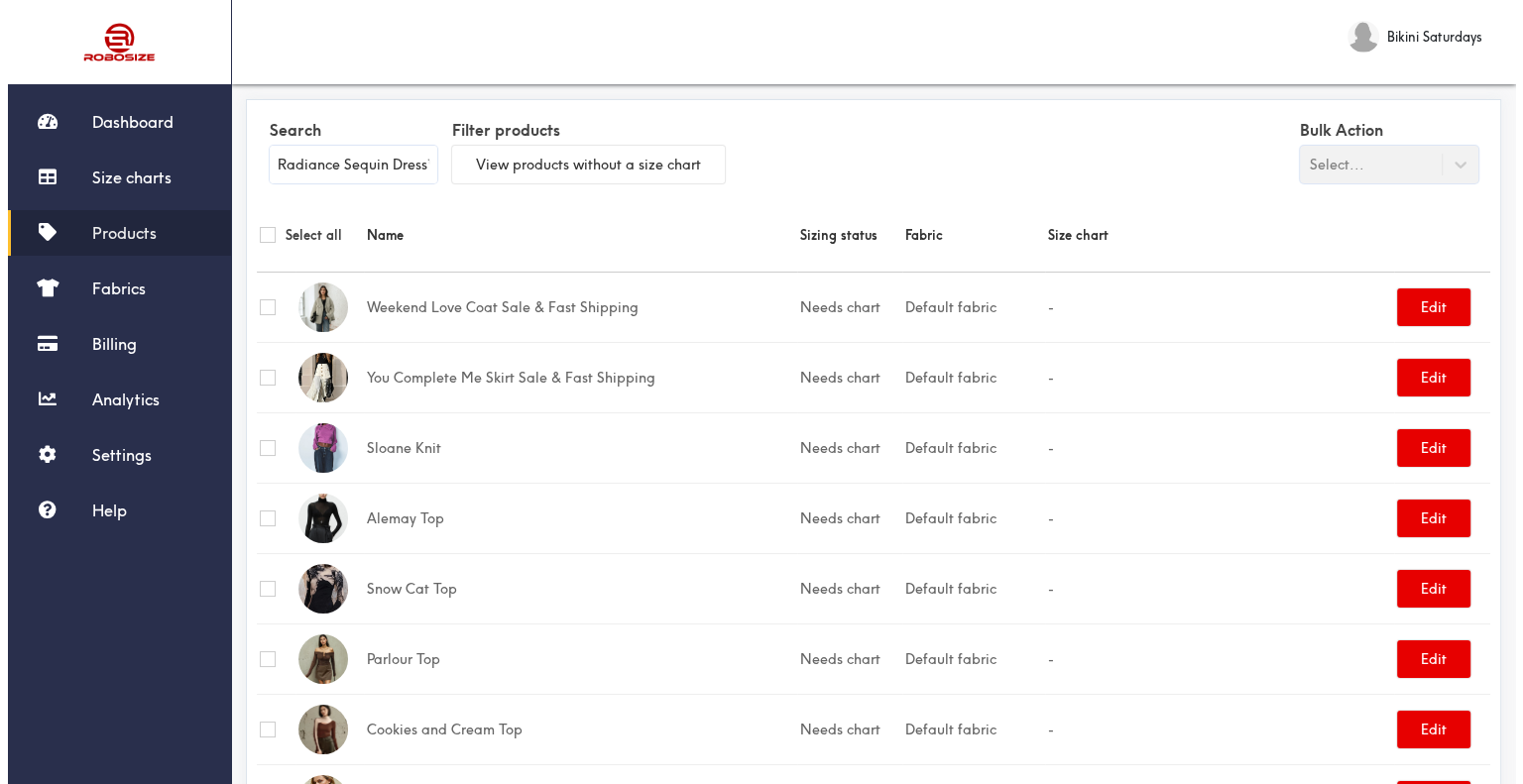 scroll, scrollTop: 0, scrollLeft: 15, axis: horizontal 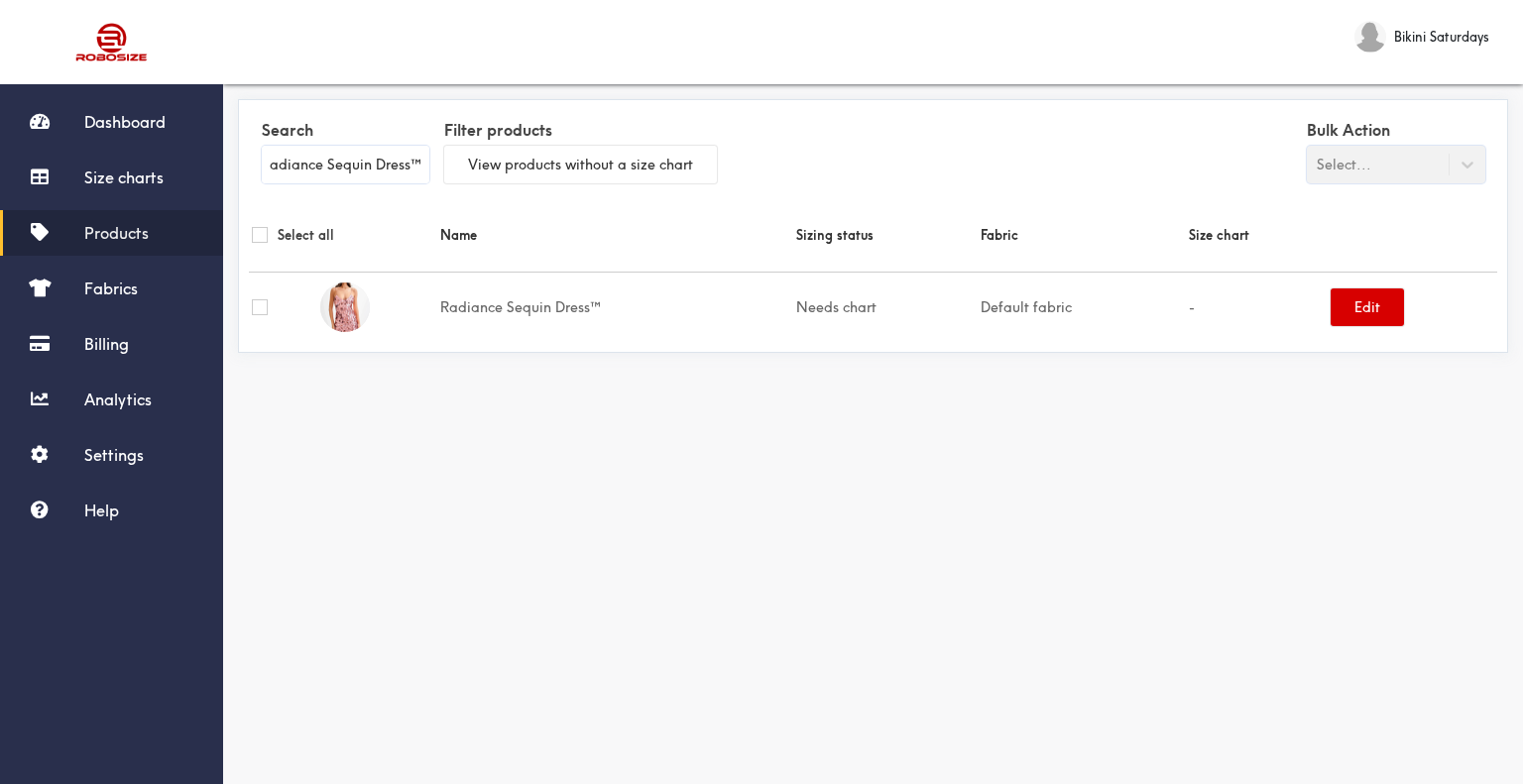 type on "Radiance Sequin Dress™" 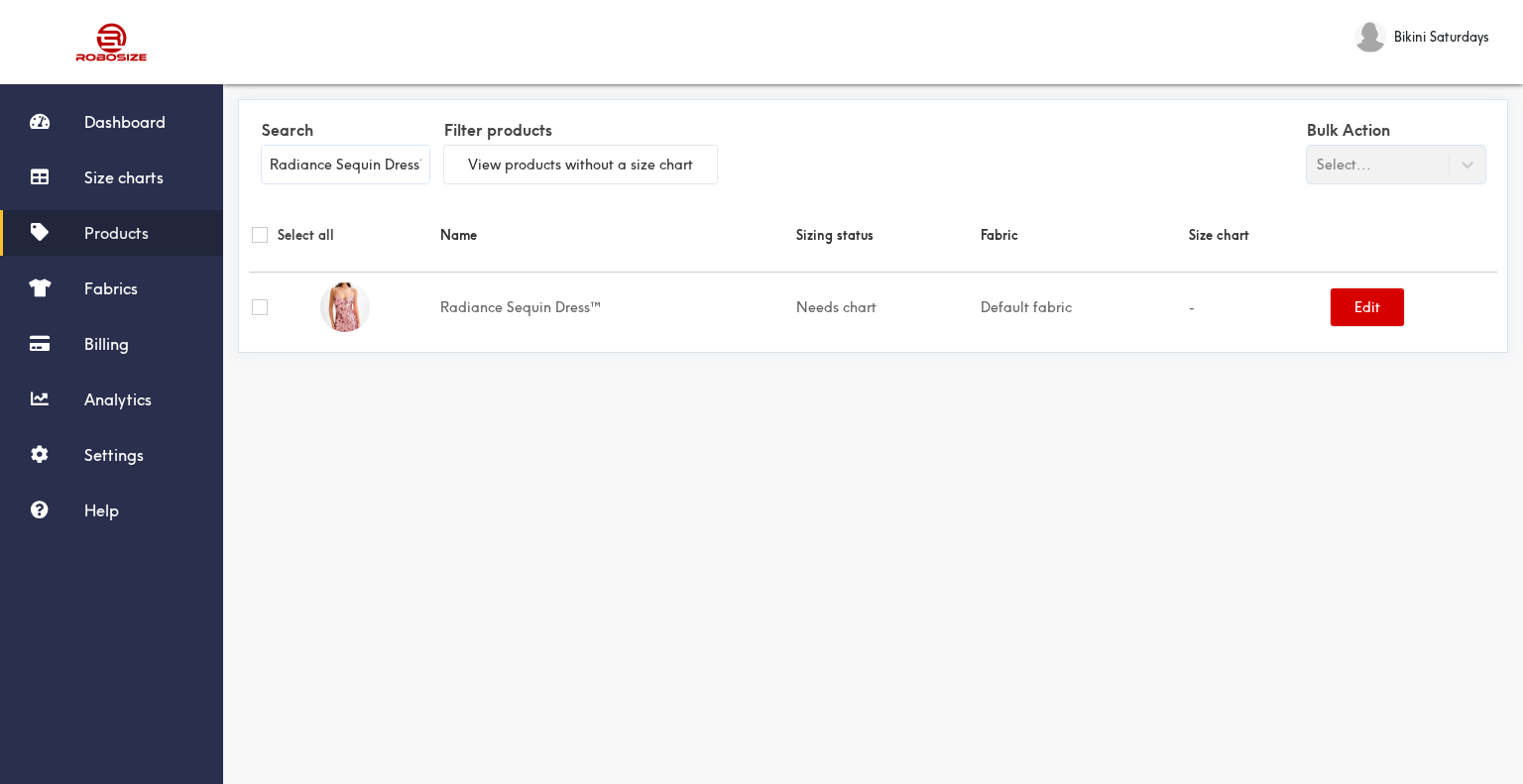 click on "Edit" at bounding box center [1367, 307] 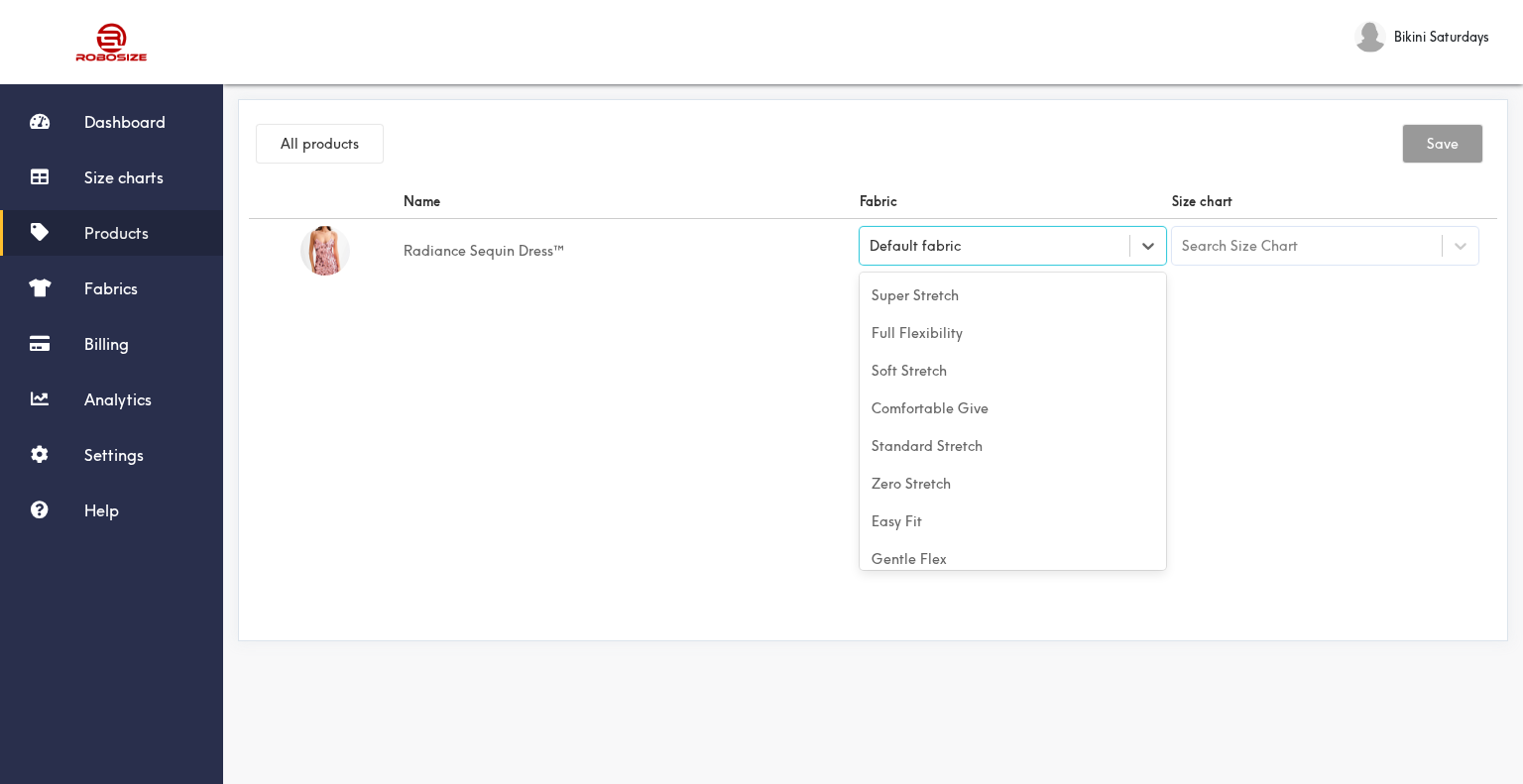 click on "Default fabric" at bounding box center [1012, 246] 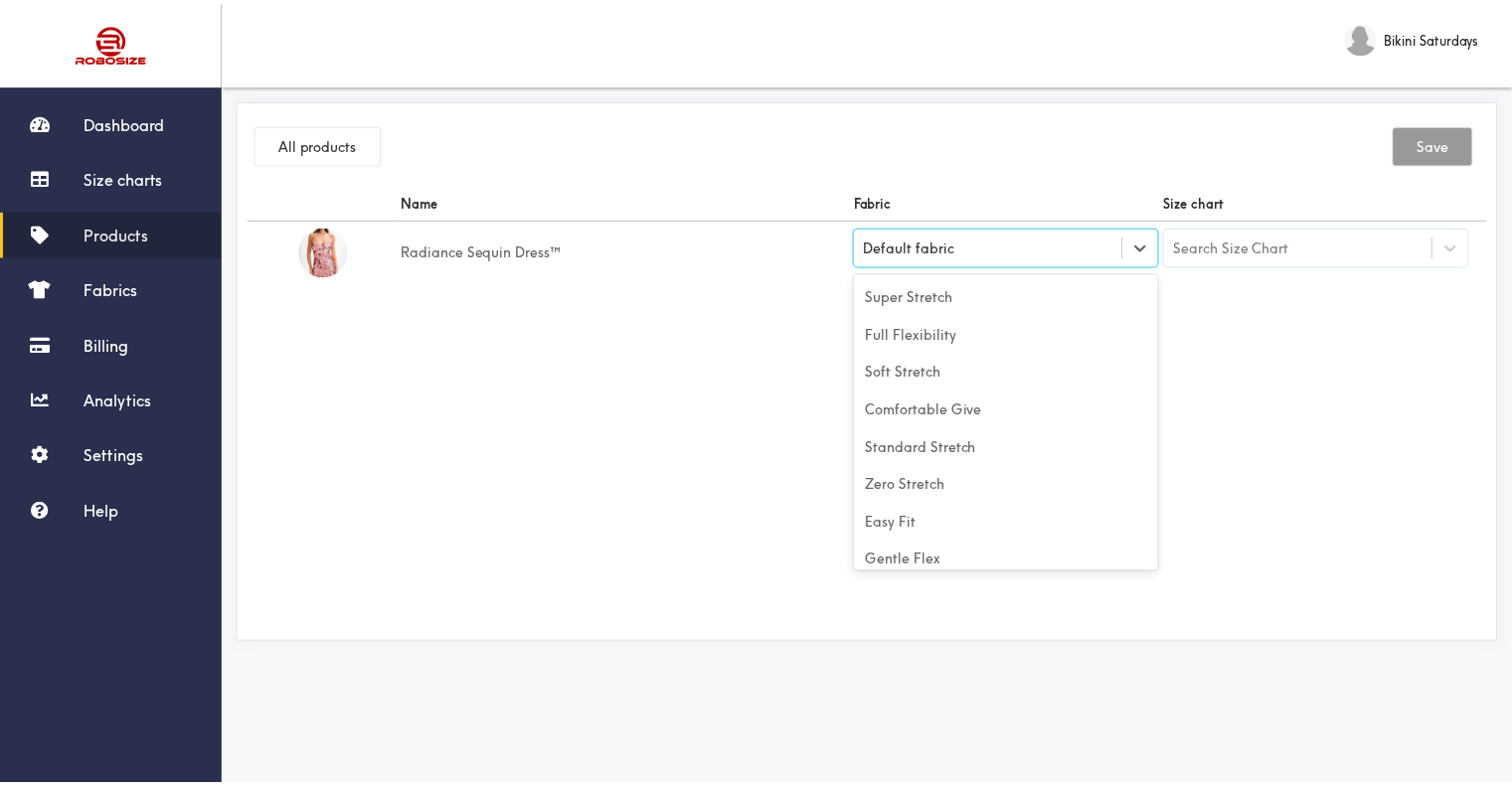 scroll, scrollTop: 87, scrollLeft: 0, axis: vertical 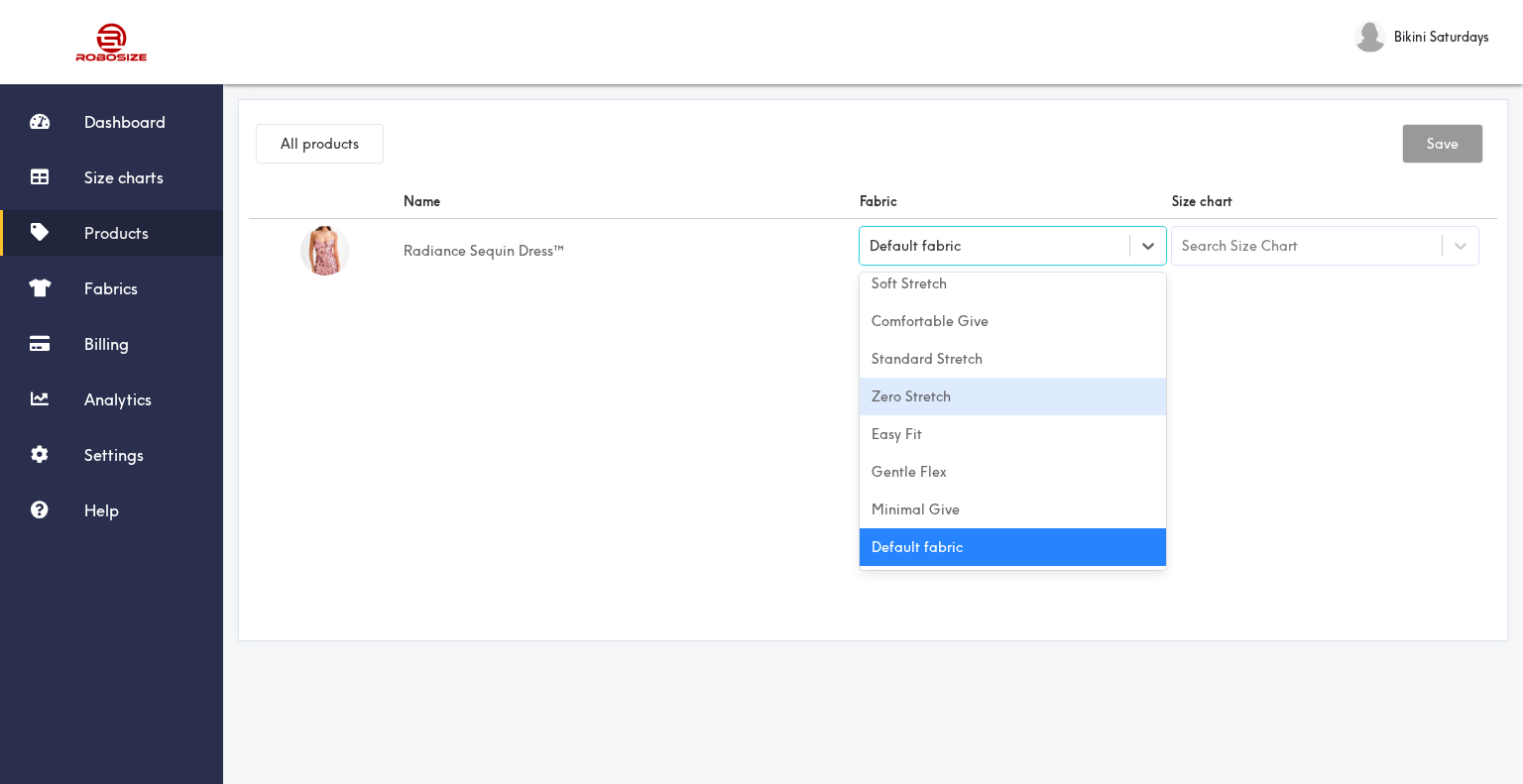 click on "Zero Stretch" at bounding box center (1012, 396) 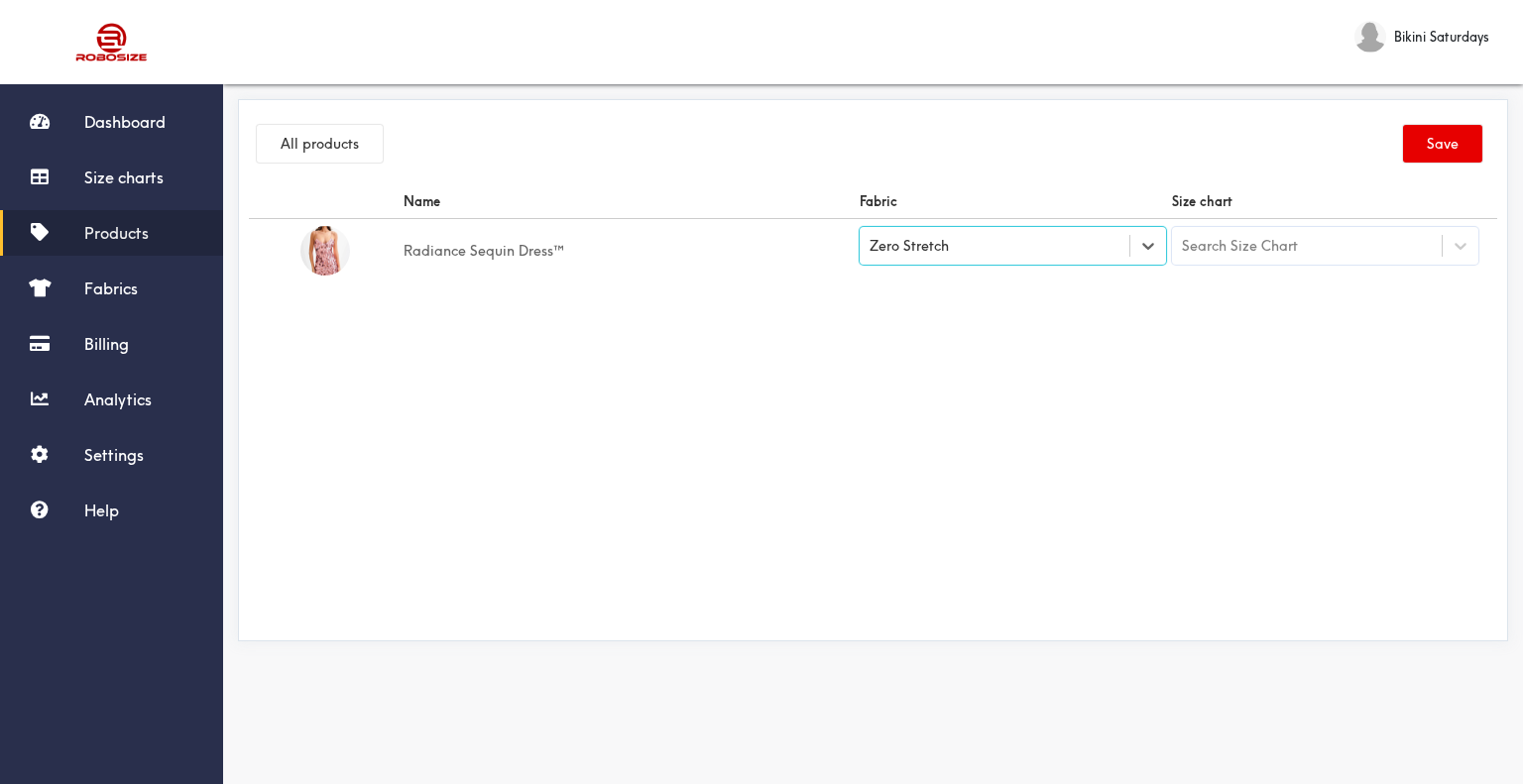 click on "Search Size Chart" at bounding box center (1307, 246) 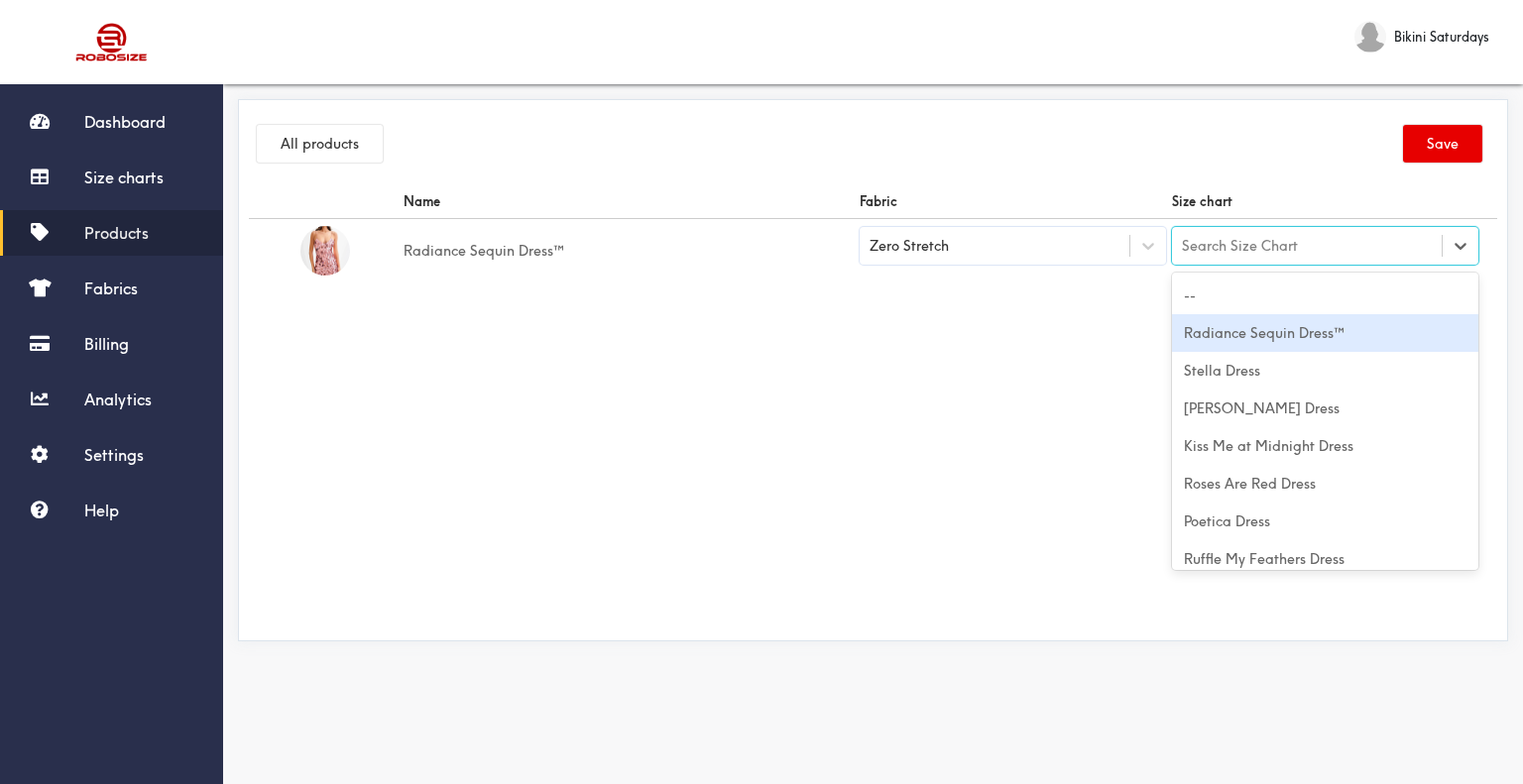 click on "Radiance Sequin Dress™" at bounding box center [1325, 333] 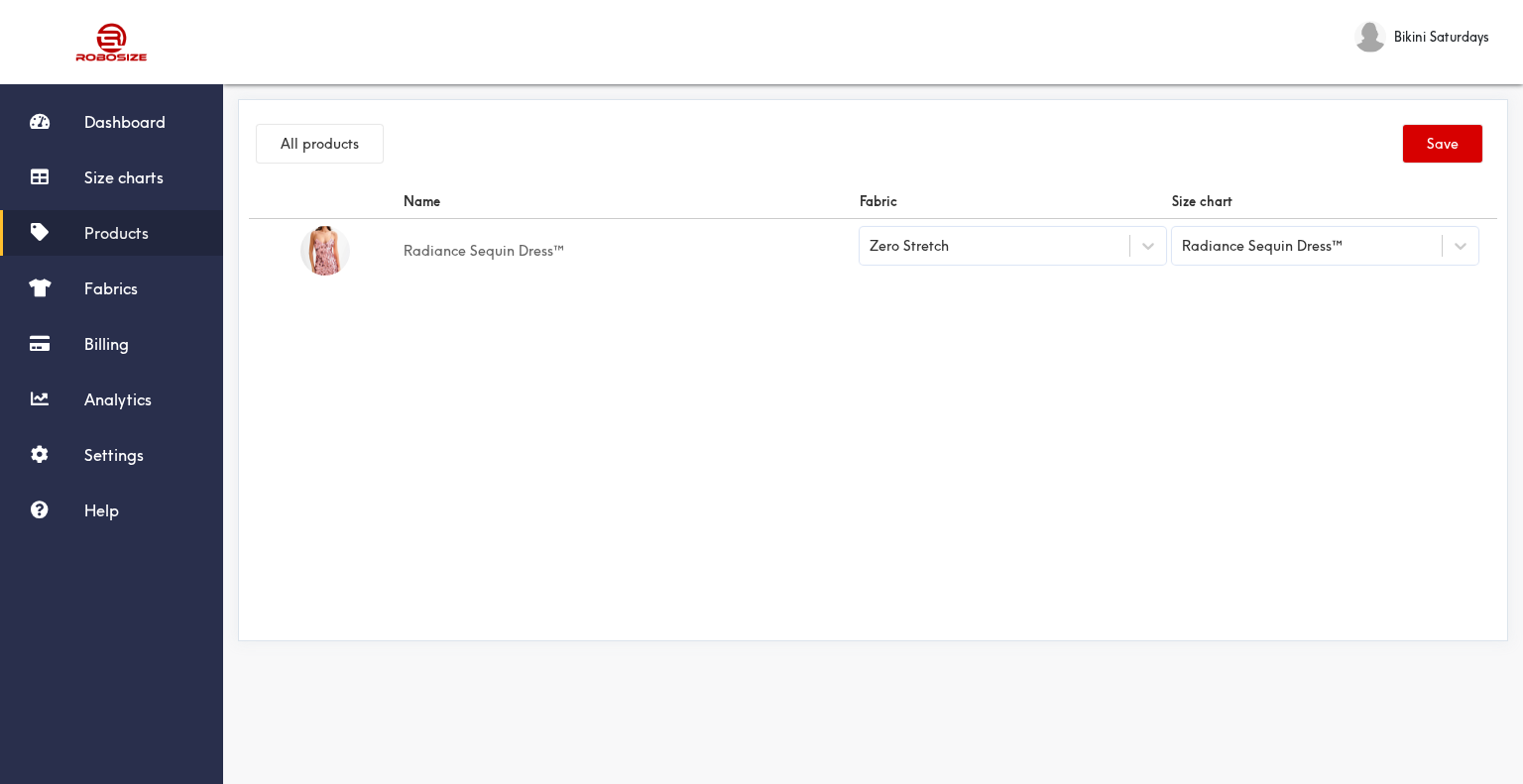 click on "Save" at bounding box center [1443, 144] 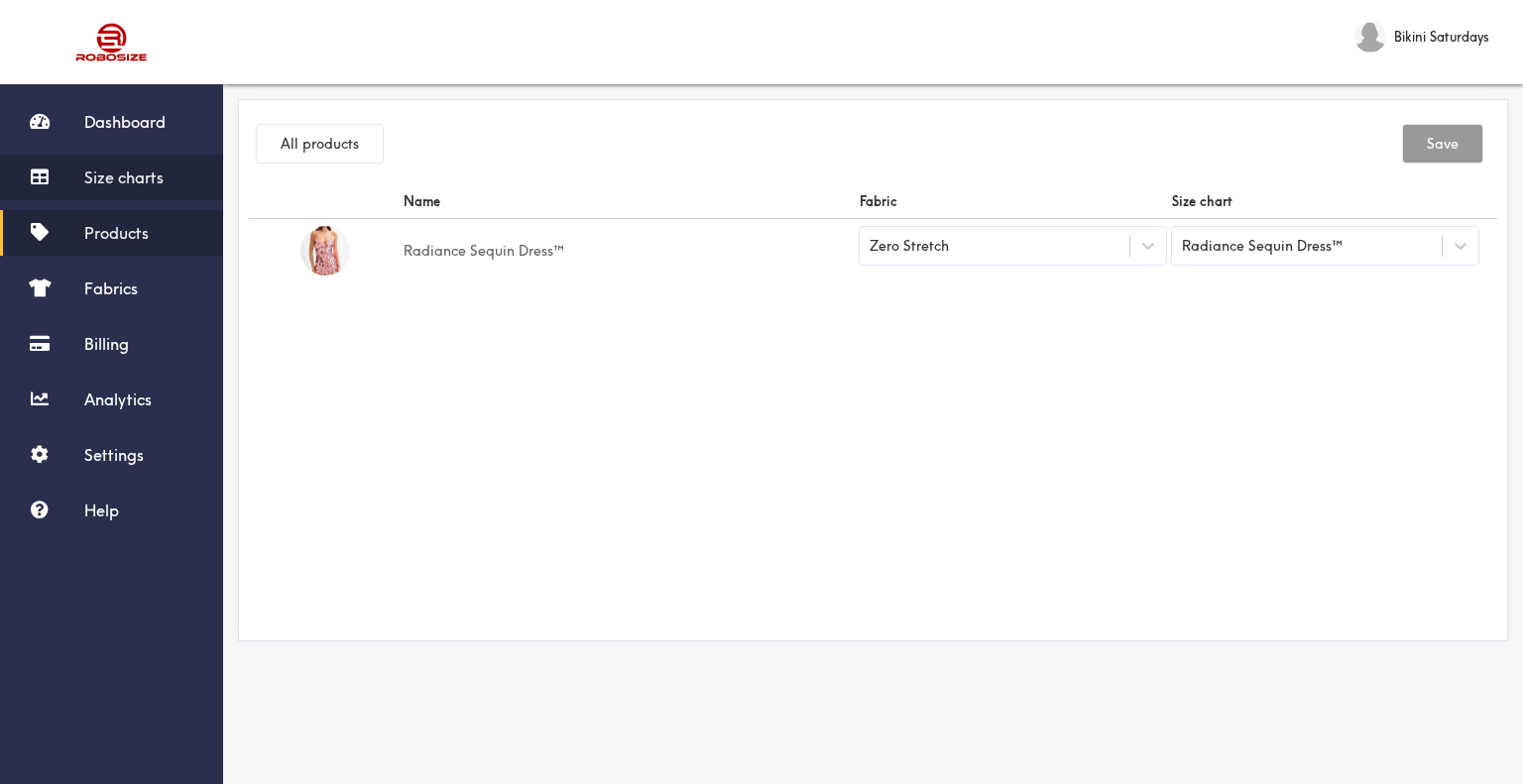 click on "Size charts" at bounding box center [124, 177] 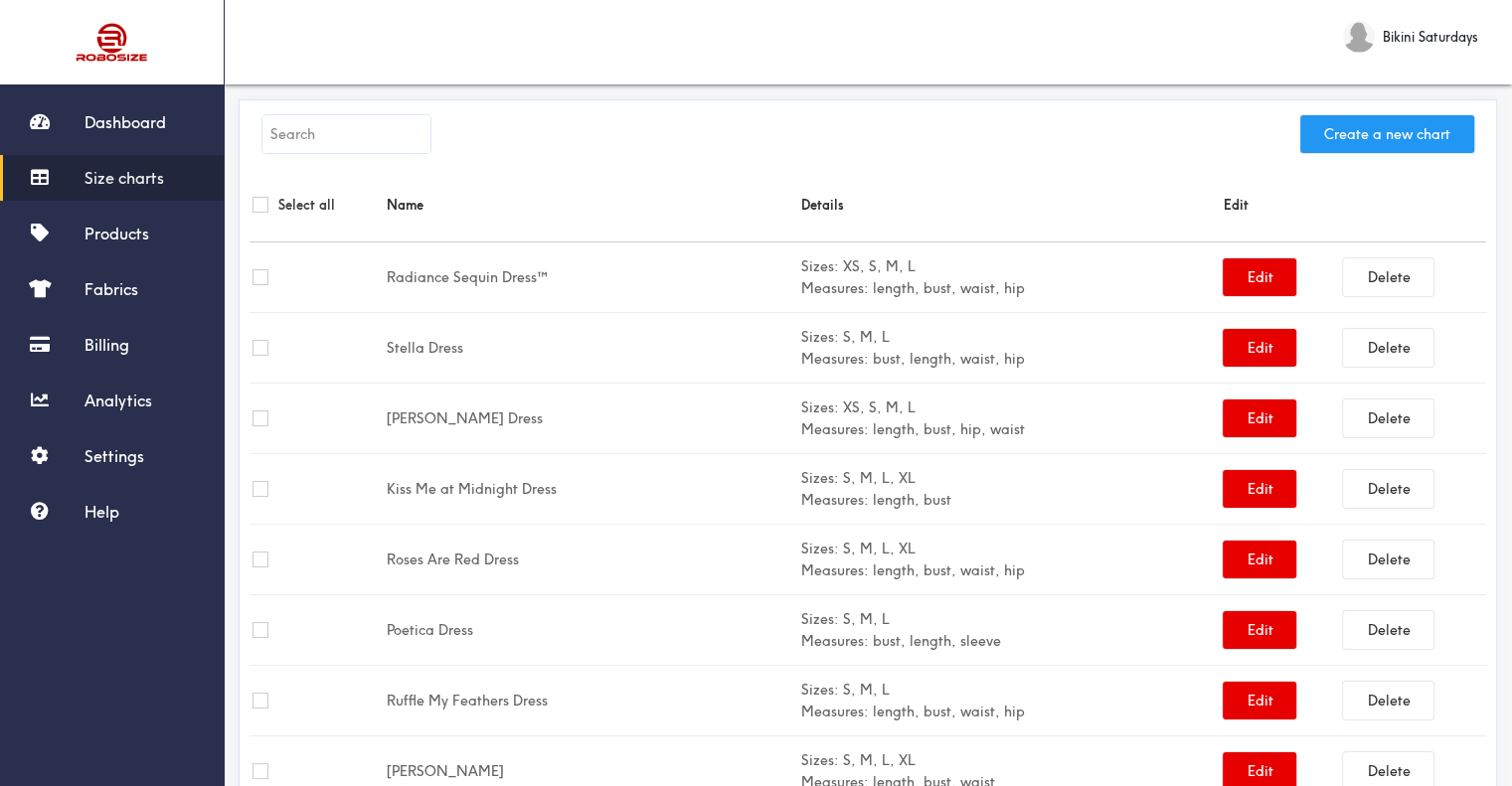 click on "Create a new chart" at bounding box center (1387, 134) 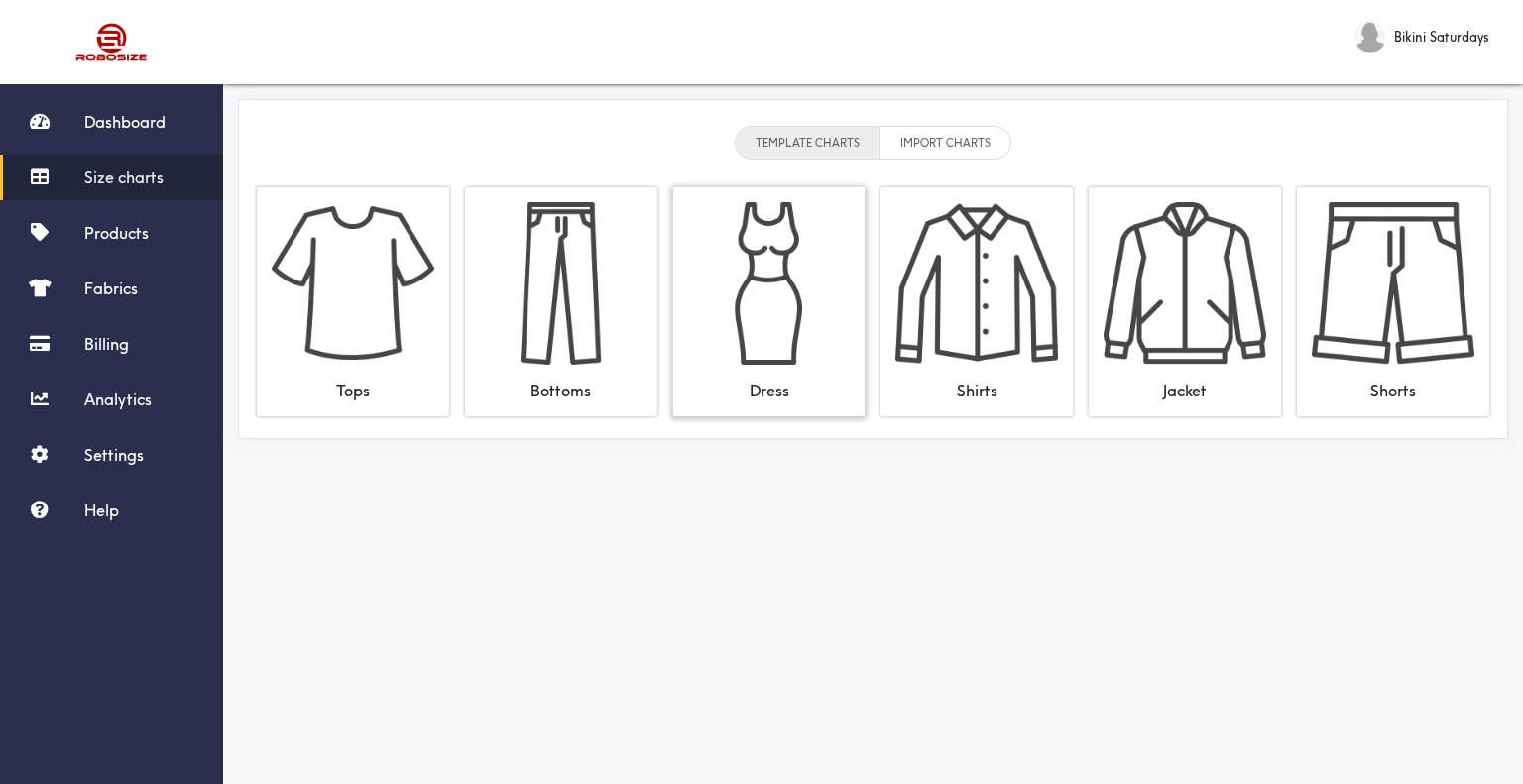 click at bounding box center (769, 283) 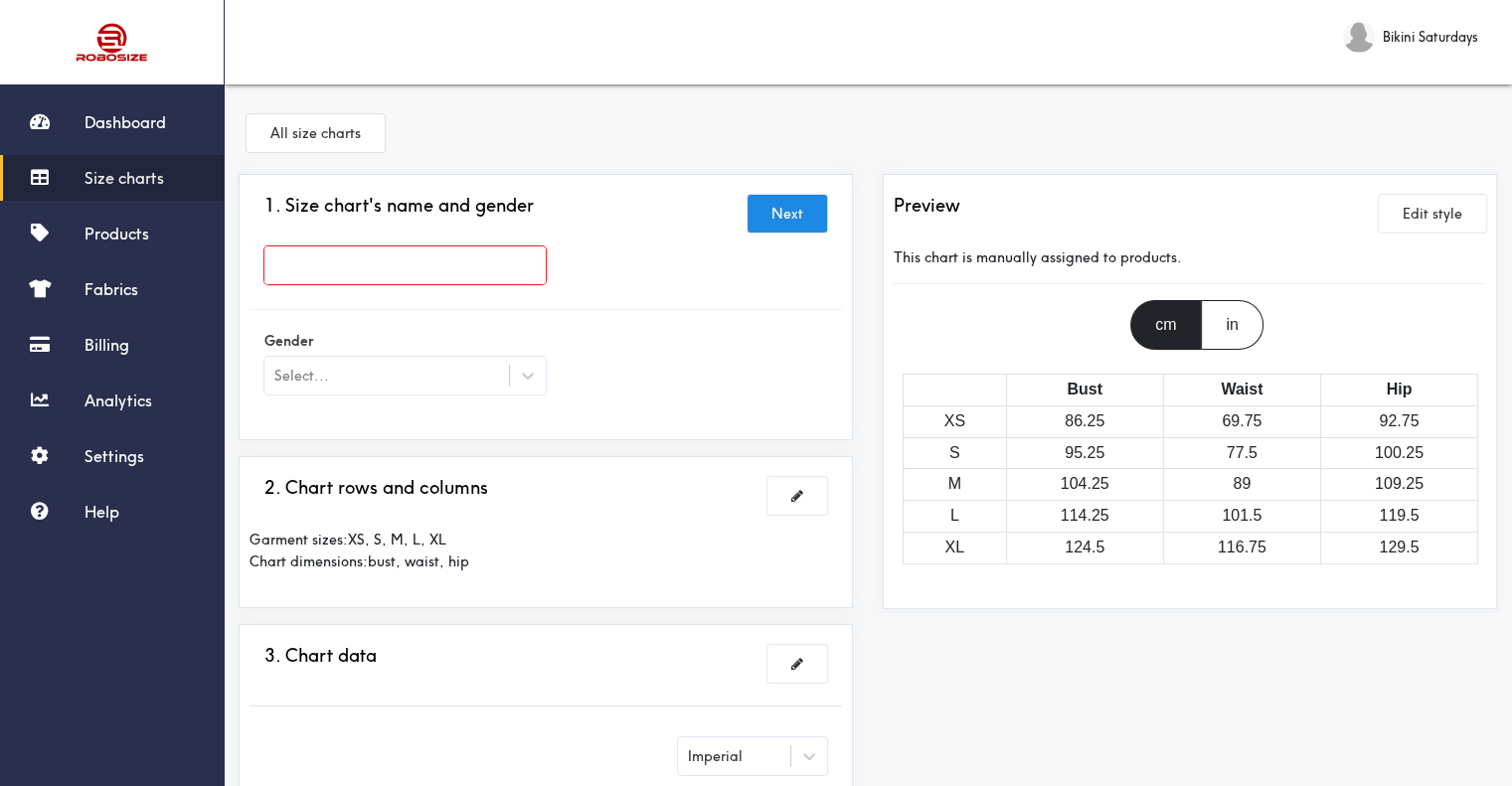 click at bounding box center [405, 265] 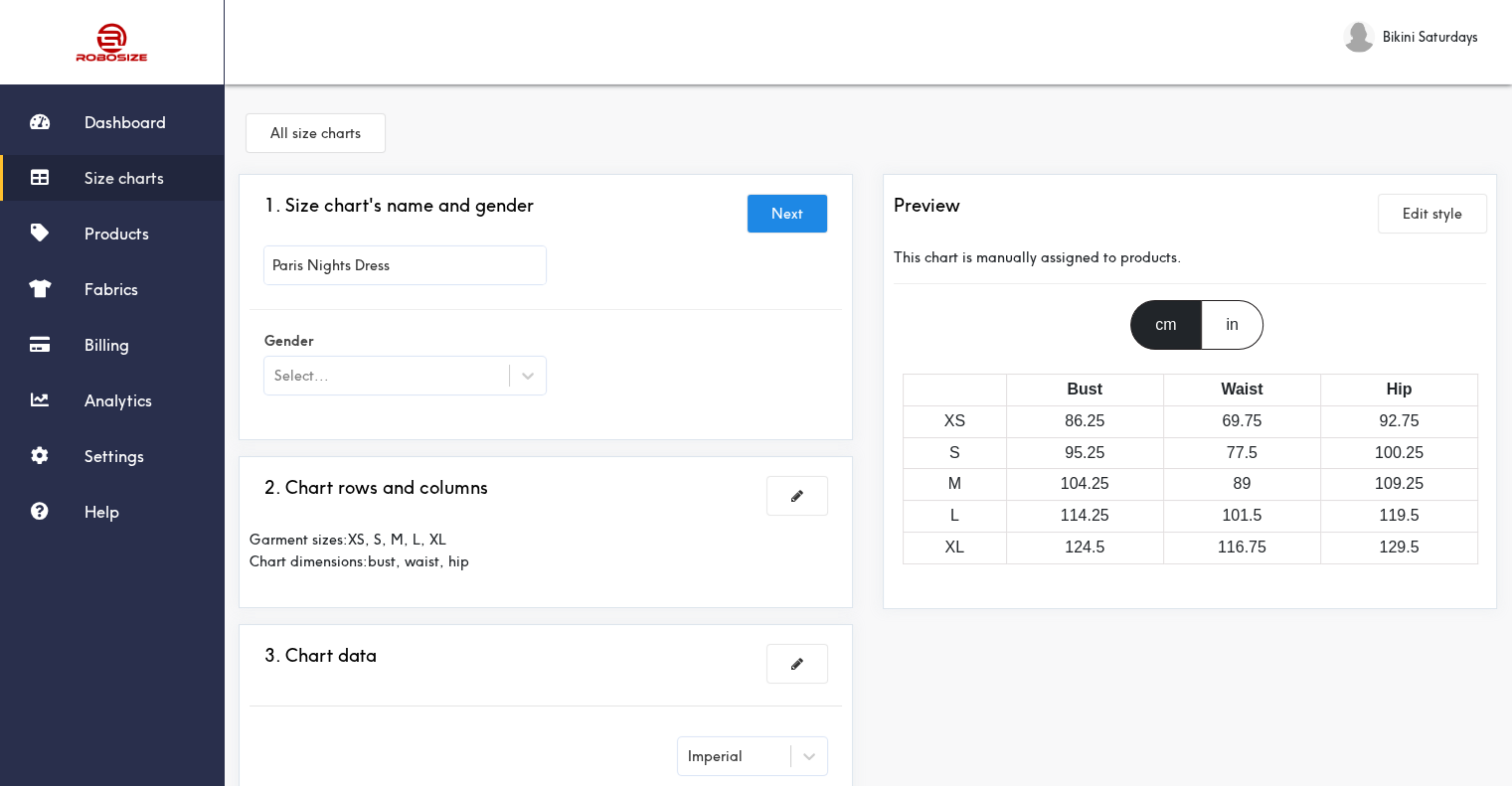 type on "Paris Nights Dress" 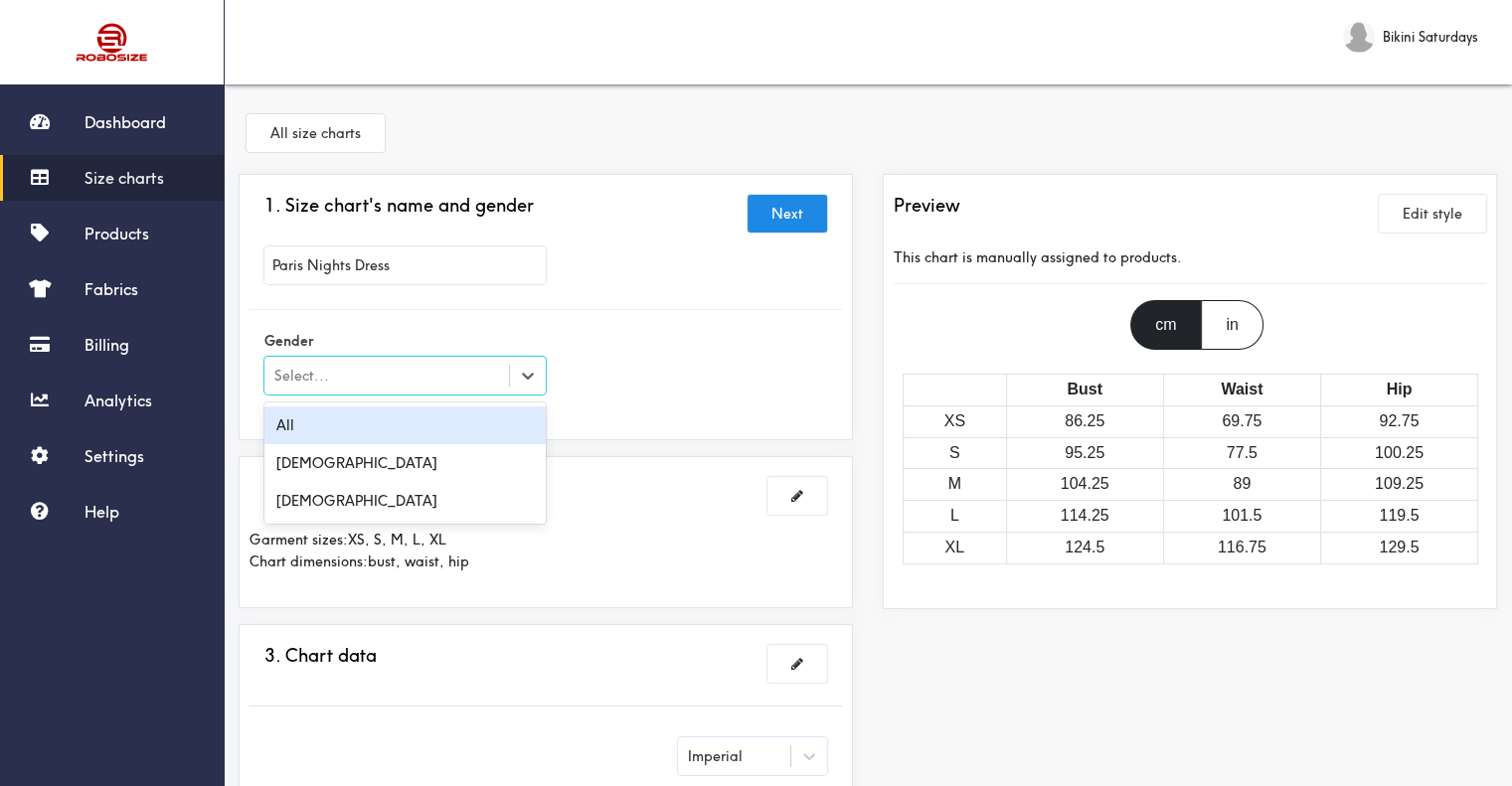 click on "Select..." at bounding box center (405, 376) 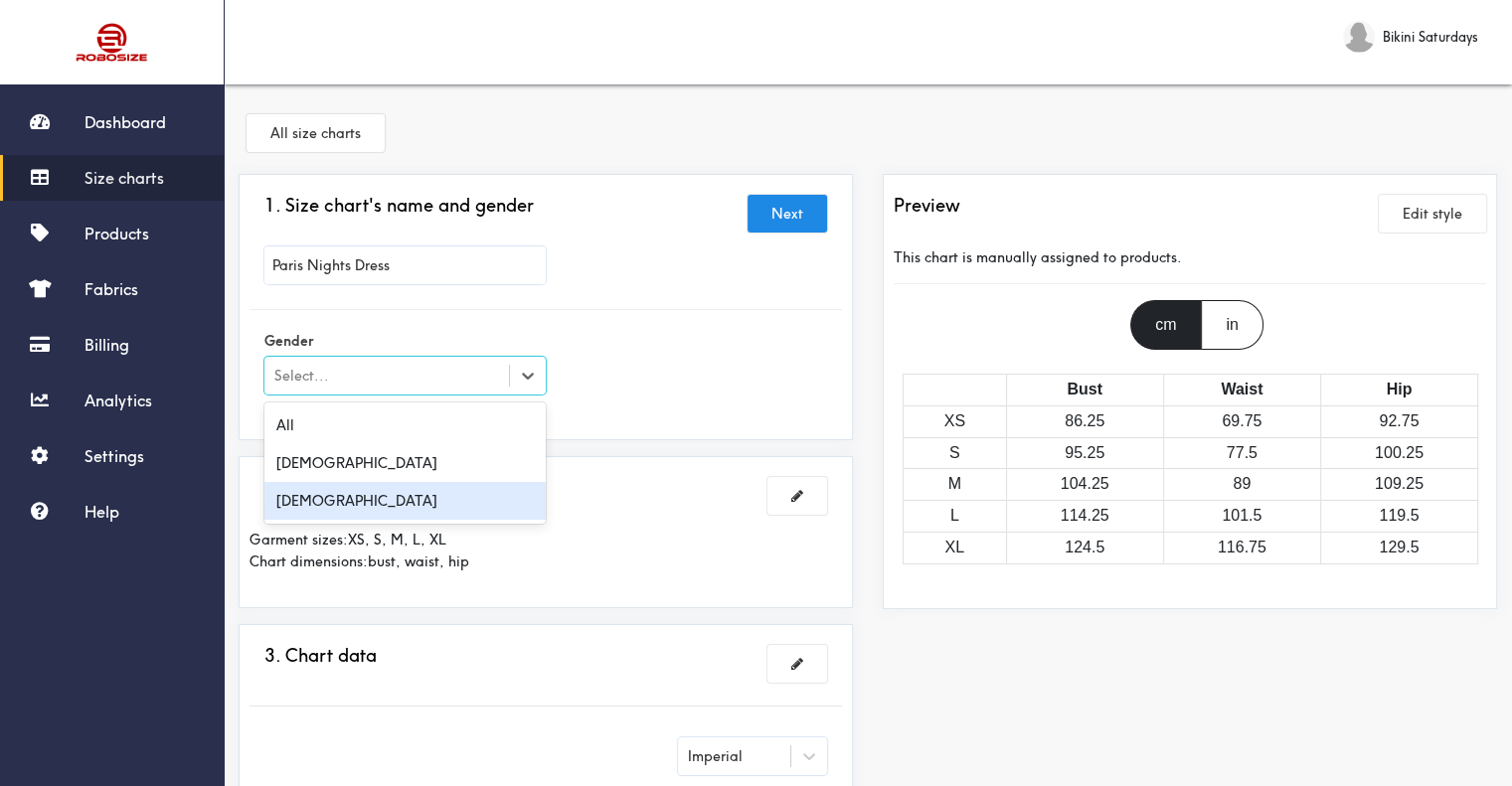 click on "[DEMOGRAPHIC_DATA]" at bounding box center (405, 501) 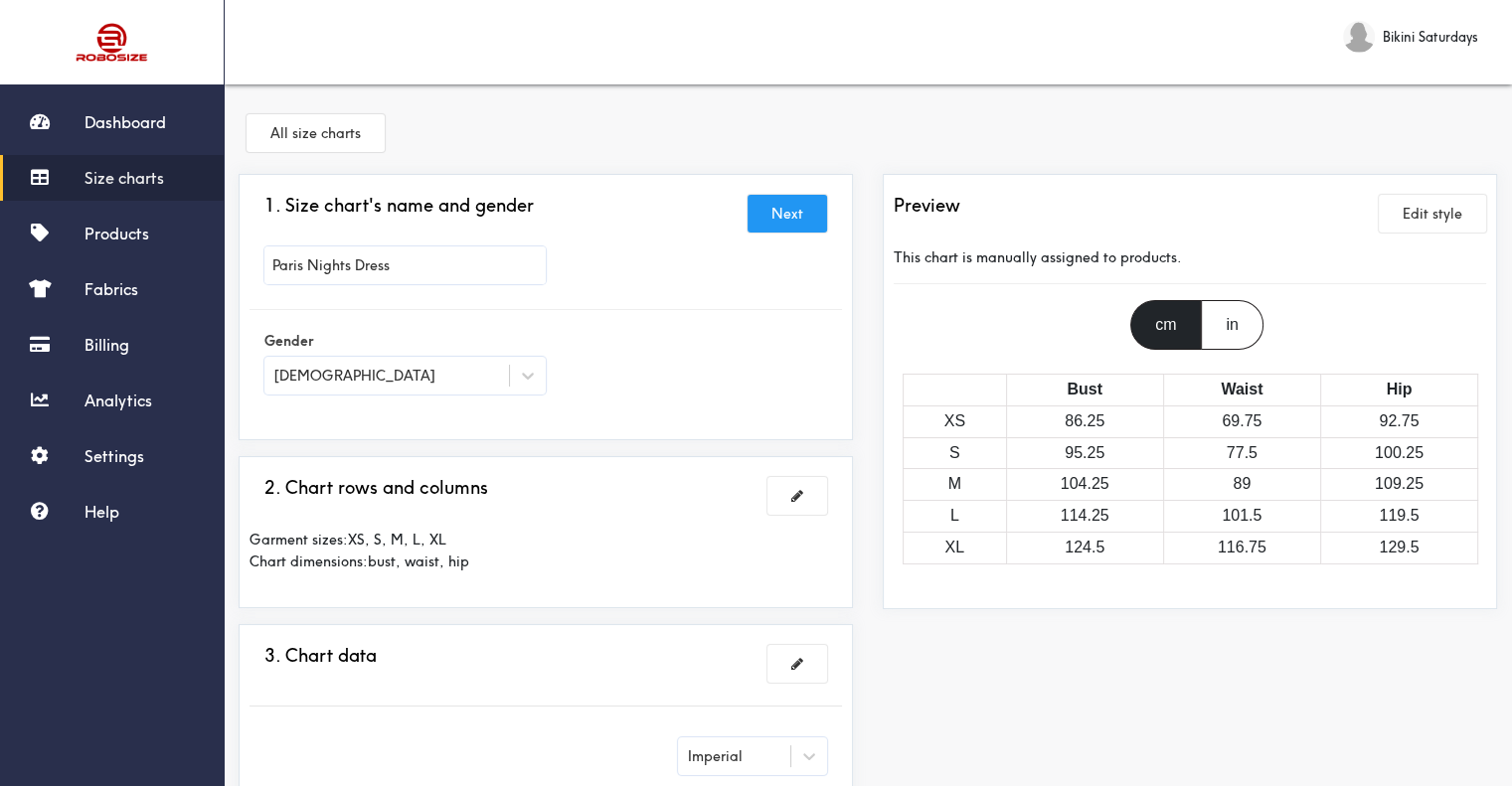 click on "Next" at bounding box center [787, 214] 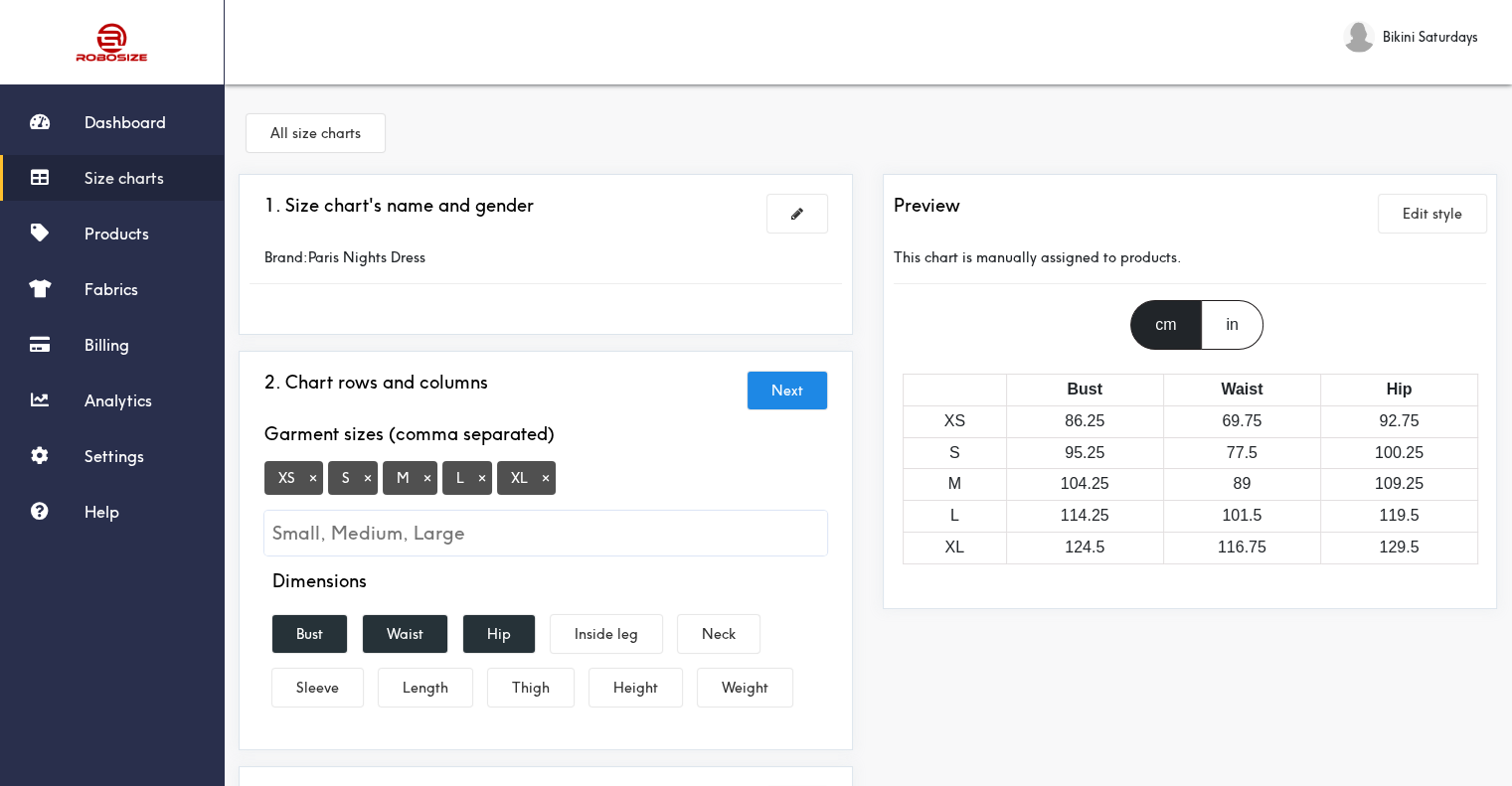 click on "×" at bounding box center [313, 478] 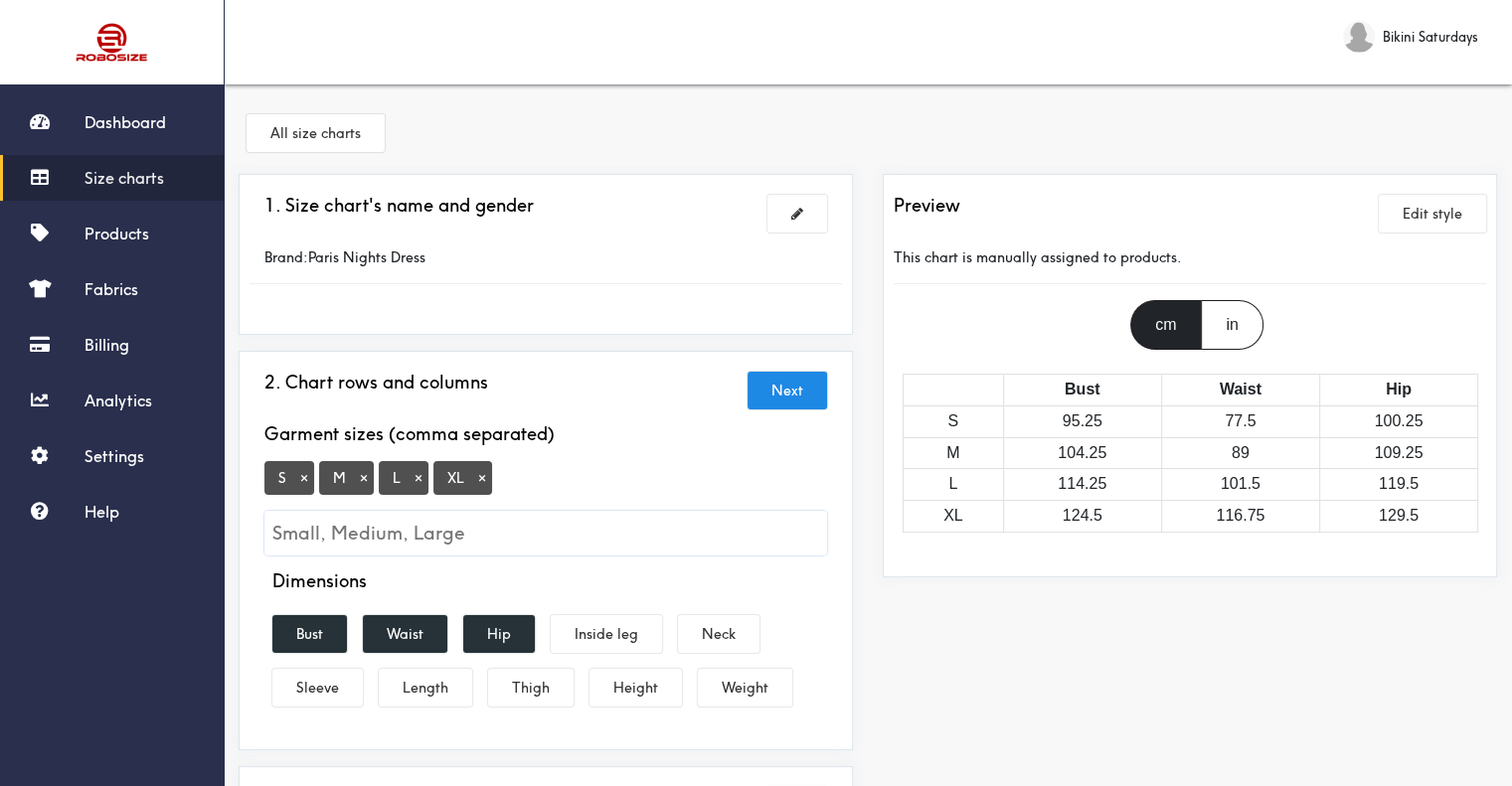 click on "×" at bounding box center [482, 478] 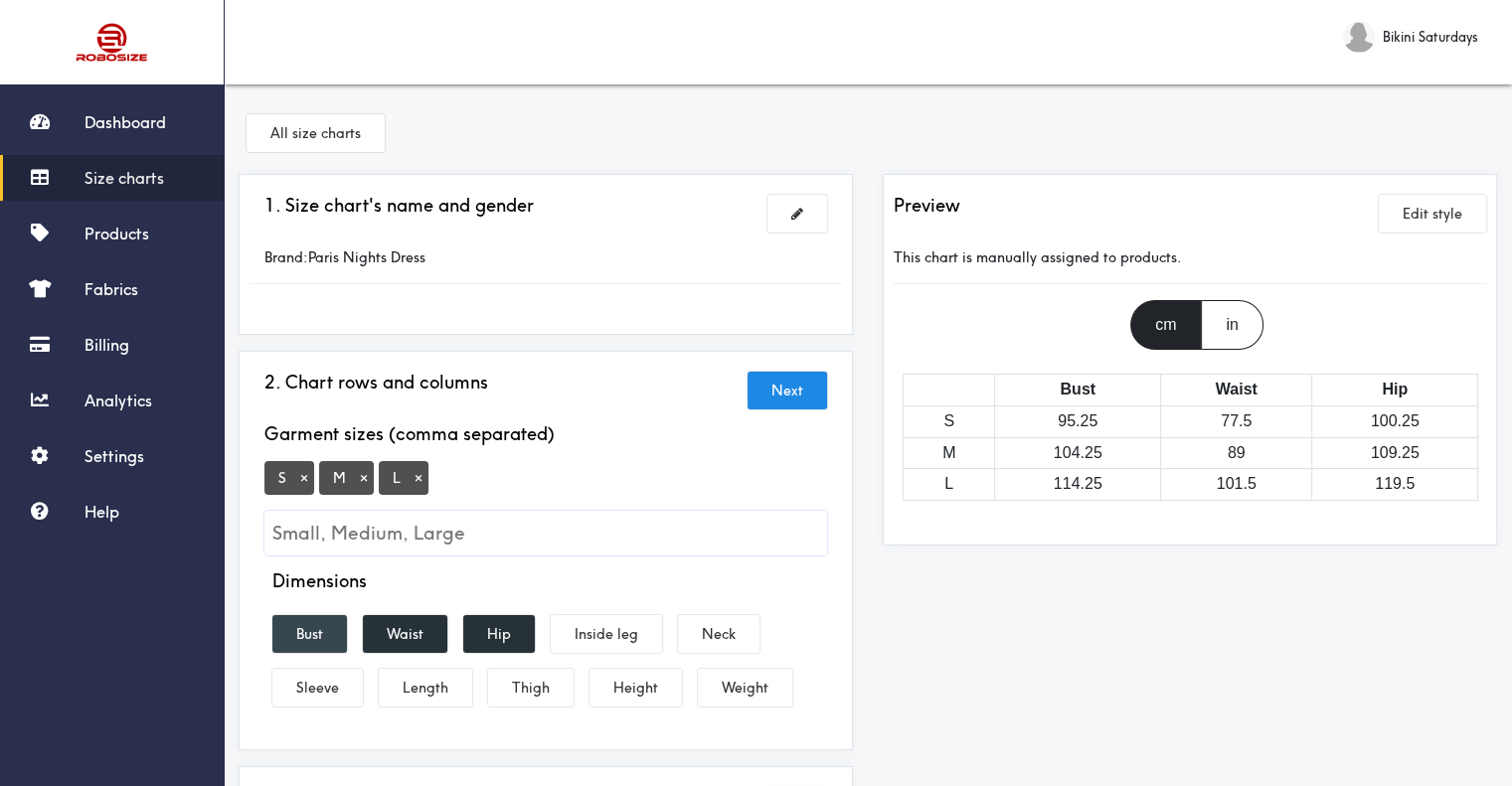 click on "Bust" at bounding box center [309, 634] 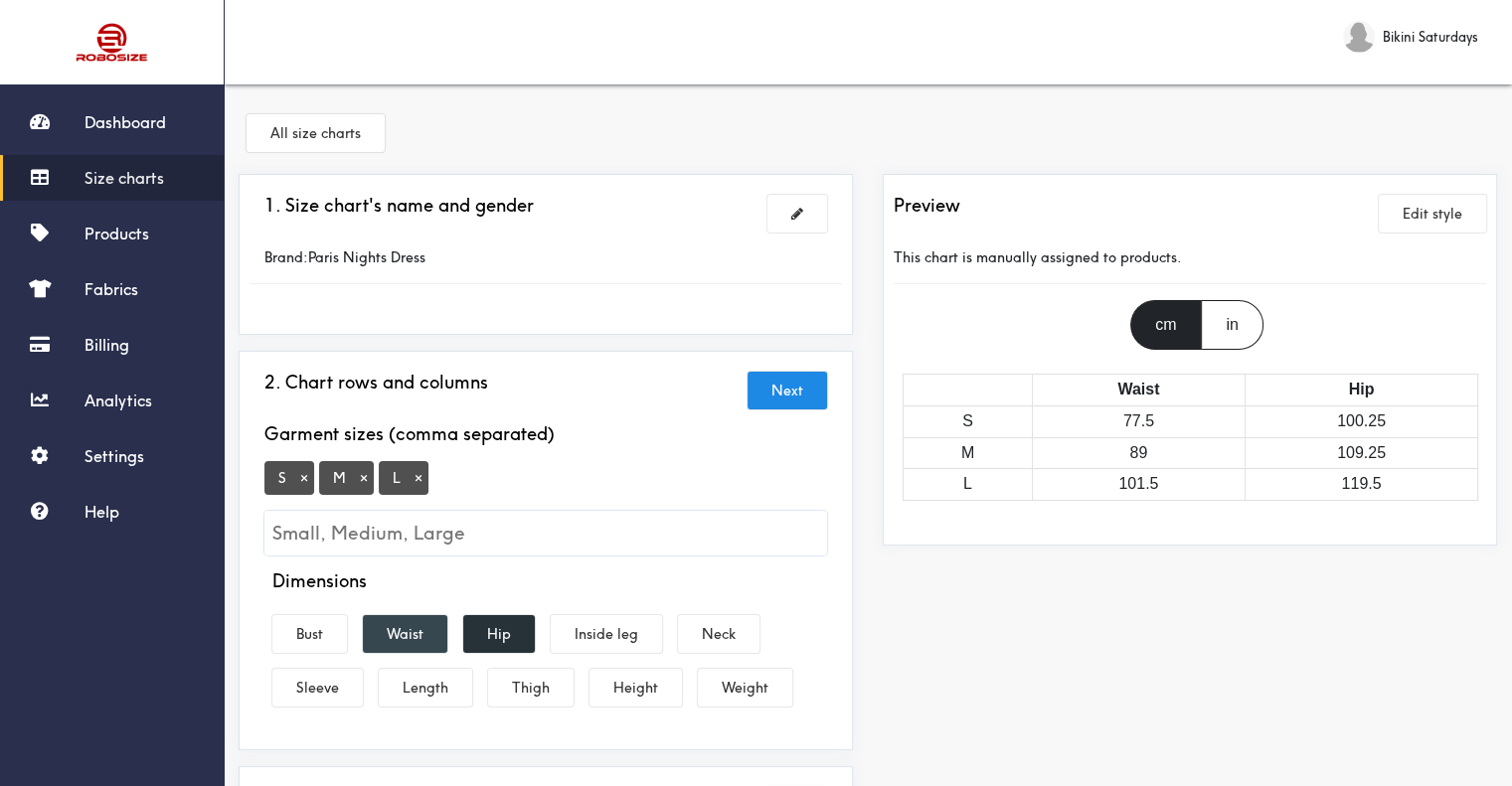 click on "Waist" at bounding box center (405, 634) 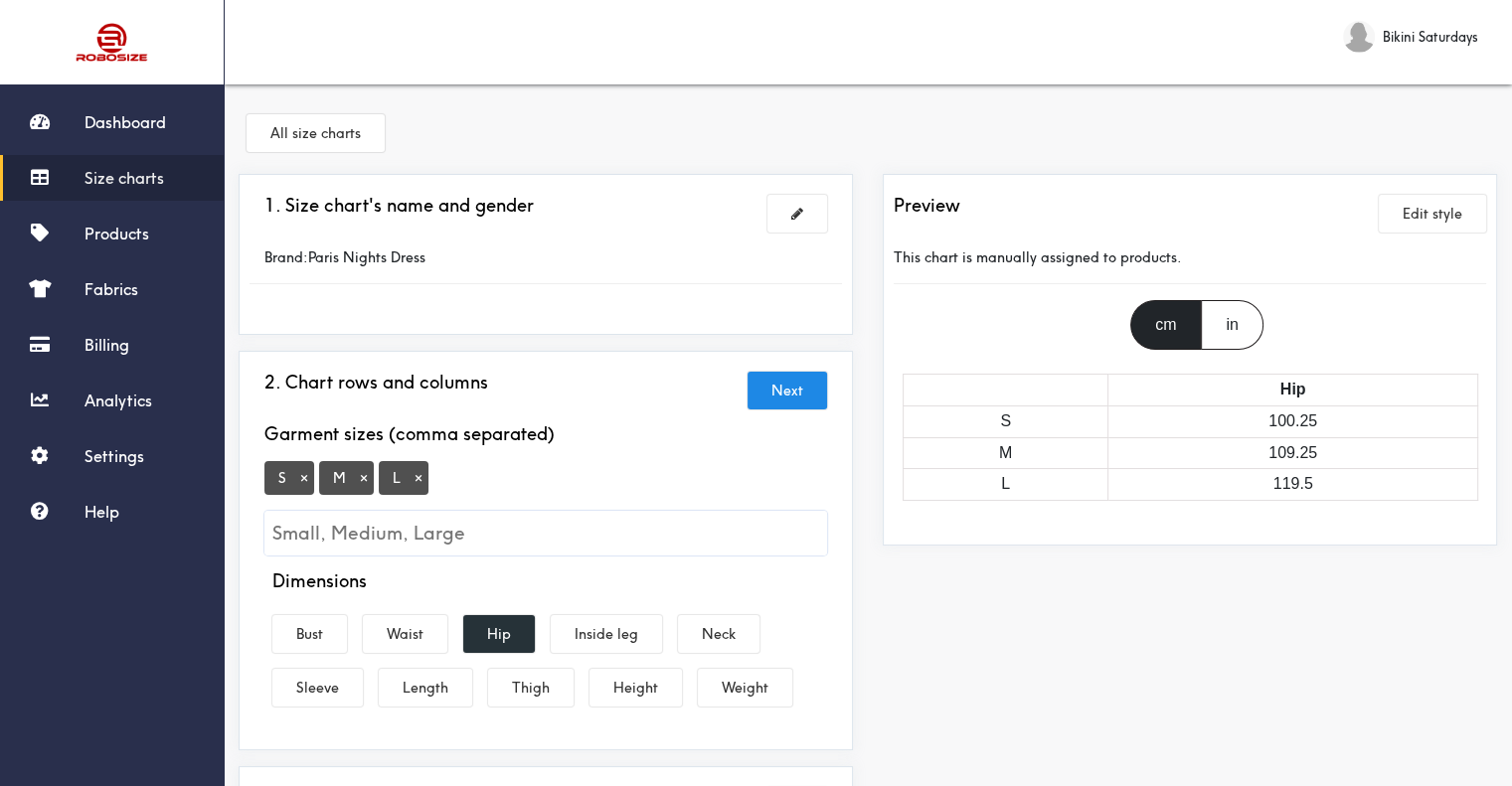 click on "Dimensions Bust Waist Hip Inside leg Neck Sleeve Length Thigh Height Weight" at bounding box center (546, 642) 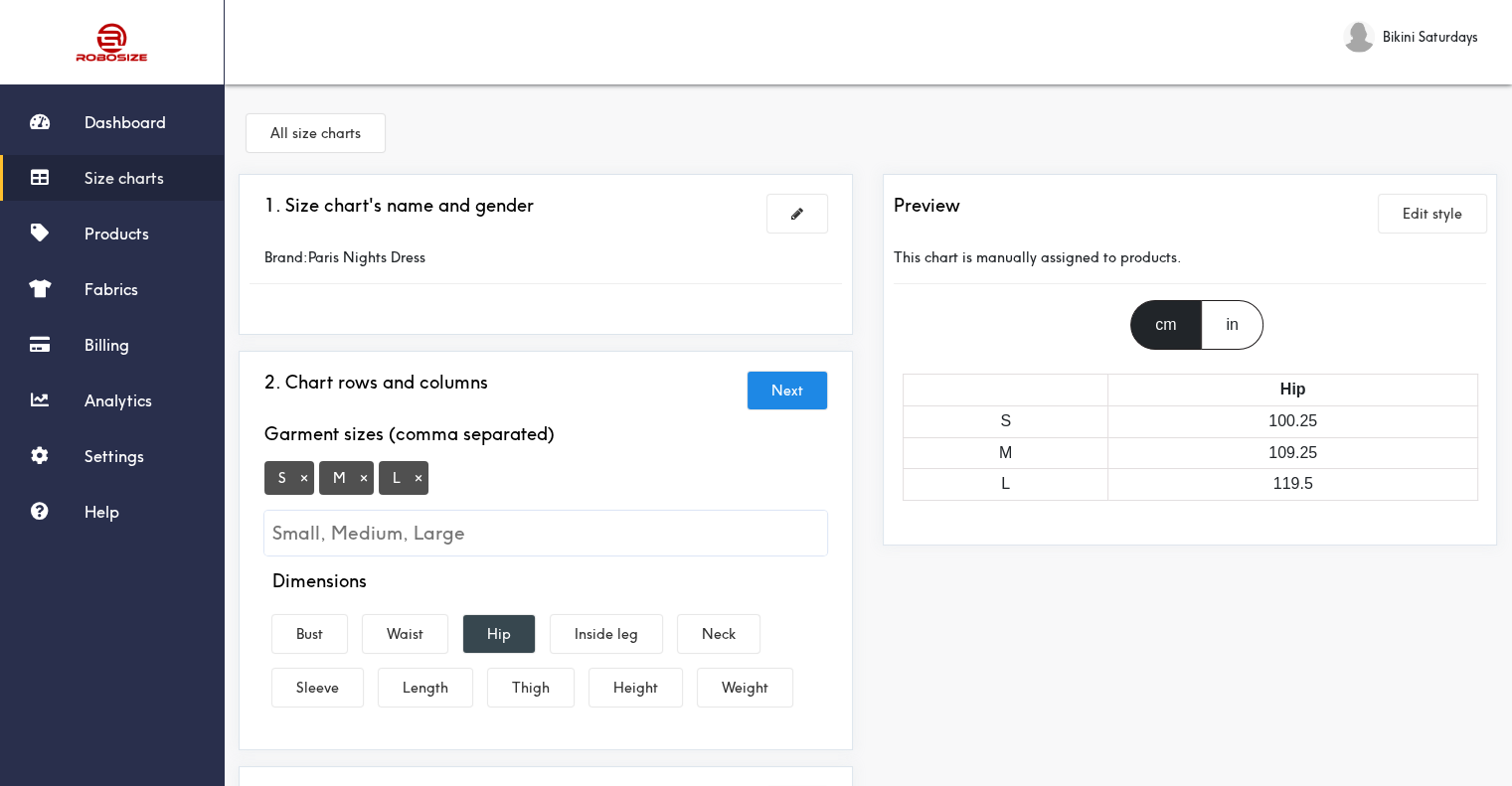 click on "Hip" at bounding box center [499, 634] 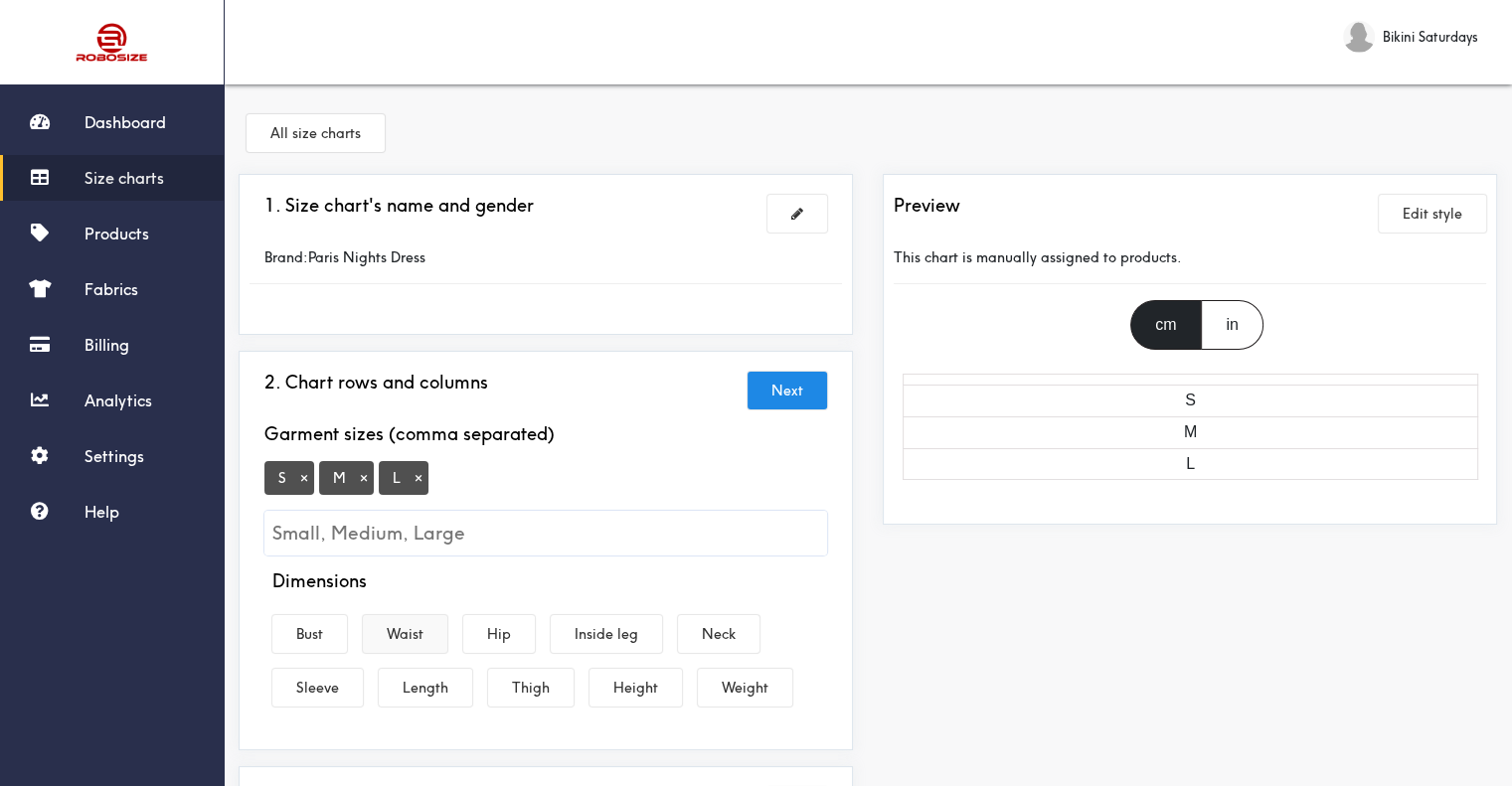 click on "Waist" at bounding box center [405, 634] 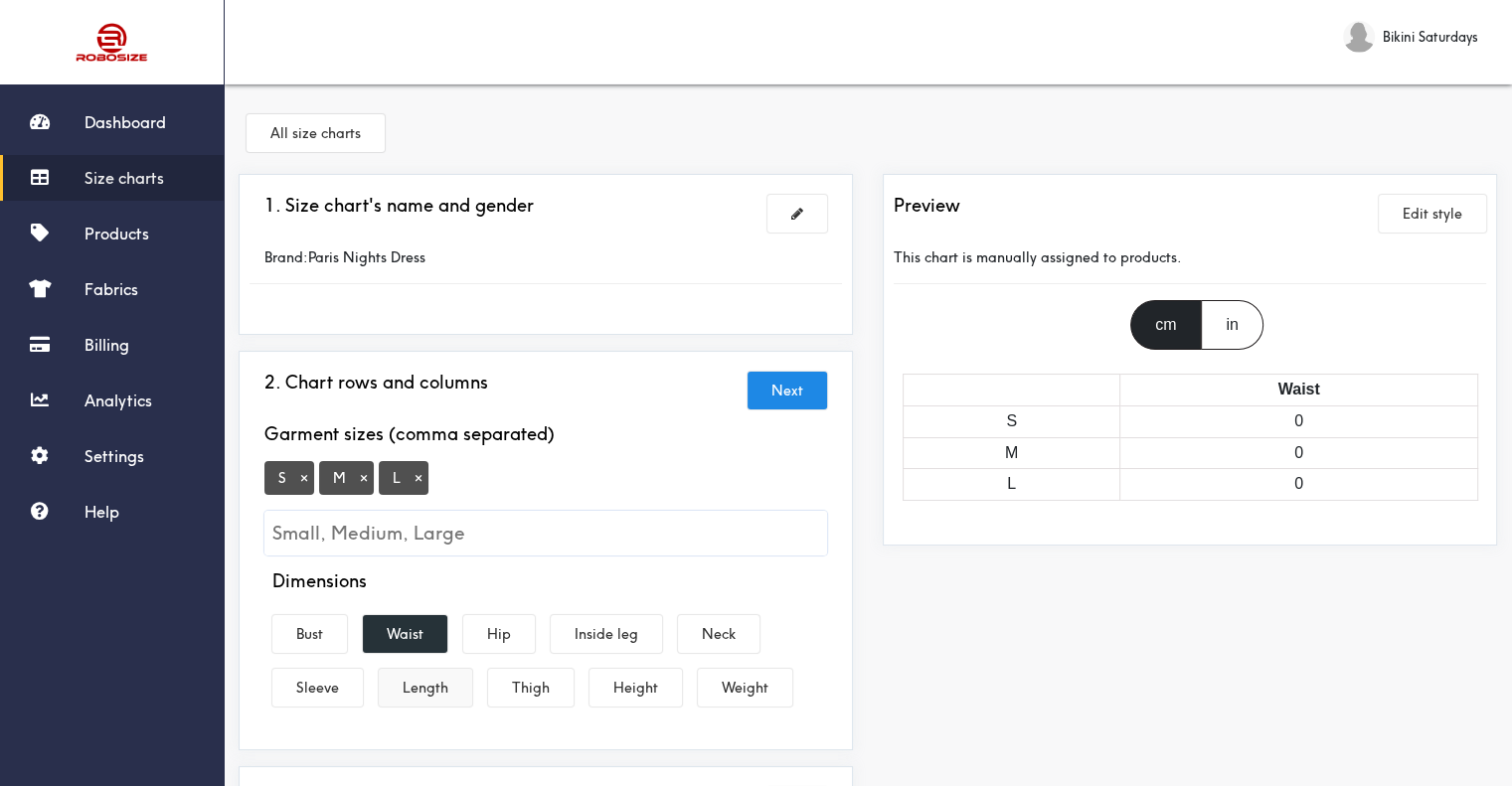 click on "Length" at bounding box center (425, 688) 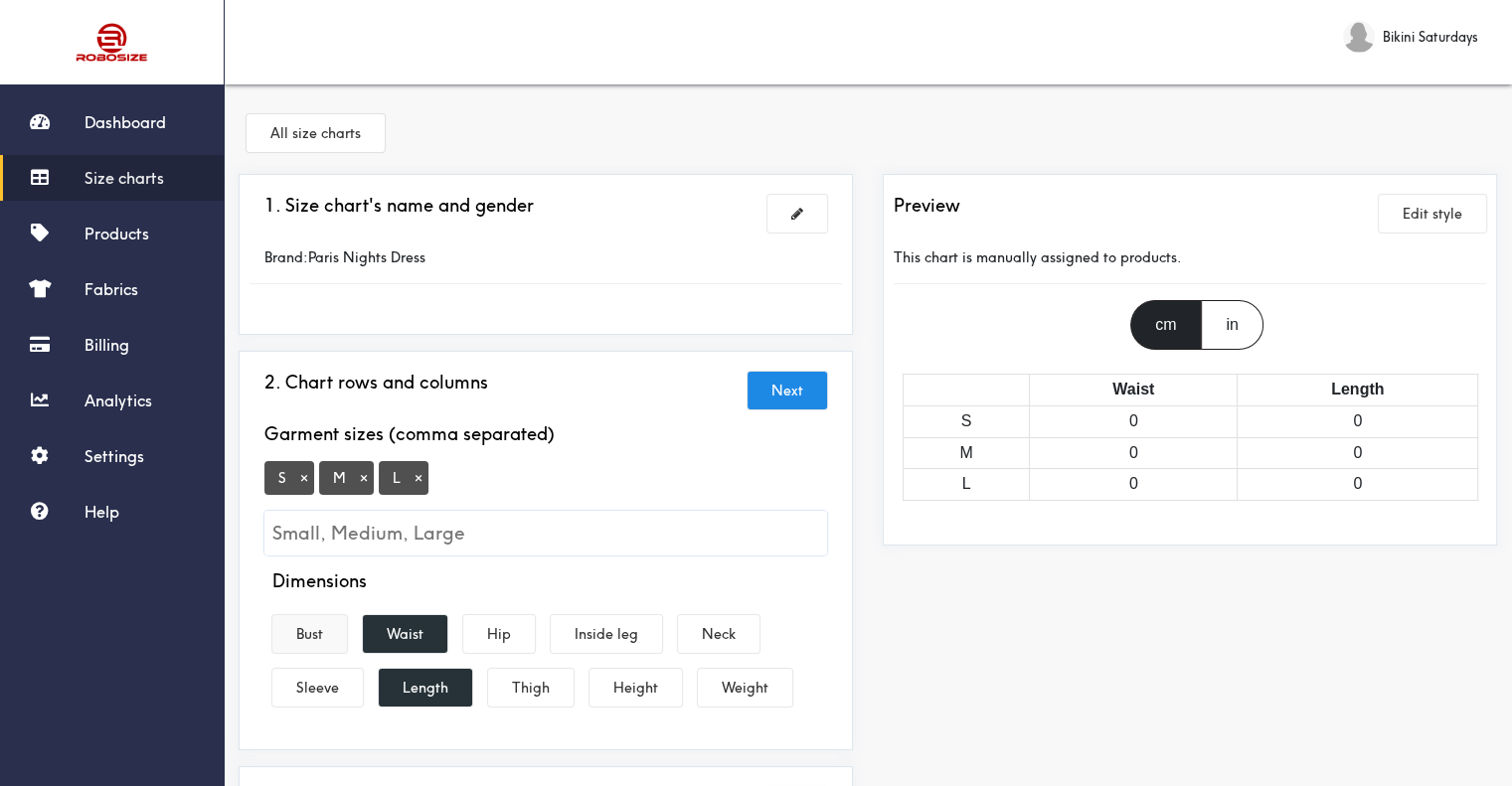 click on "Bust" at bounding box center (309, 634) 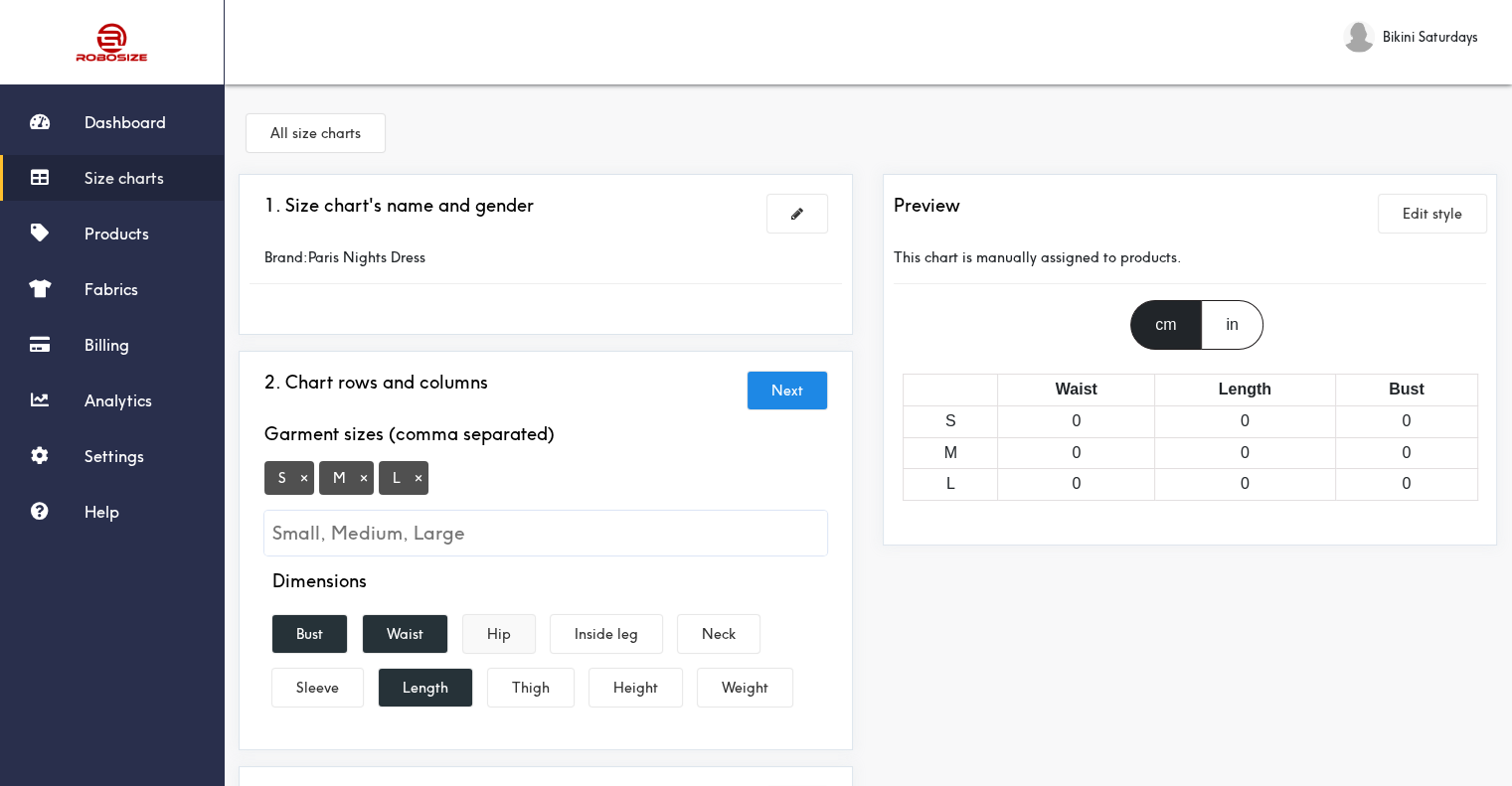 click on "Hip" at bounding box center (499, 634) 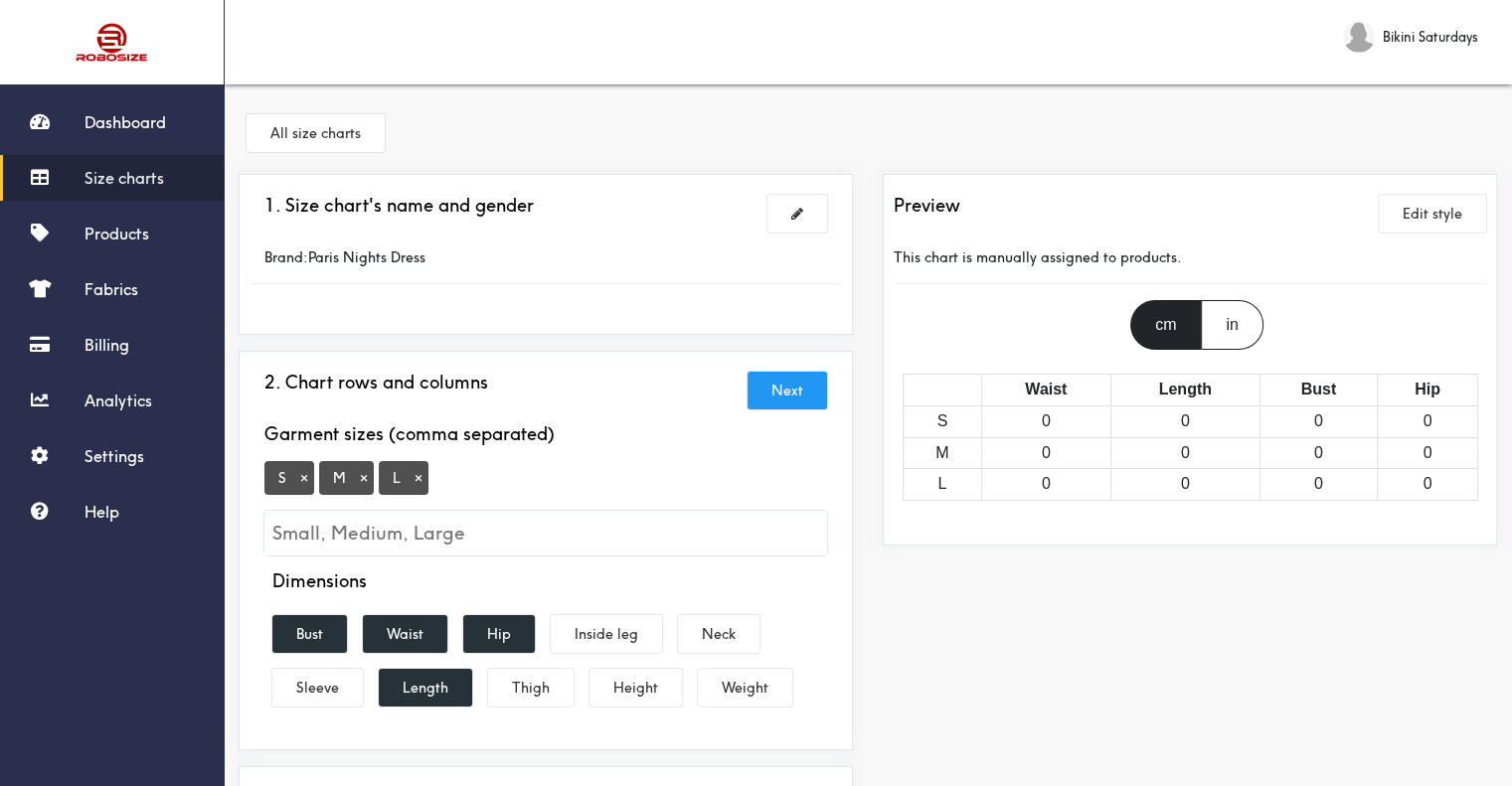 click on "Next" at bounding box center (787, 391) 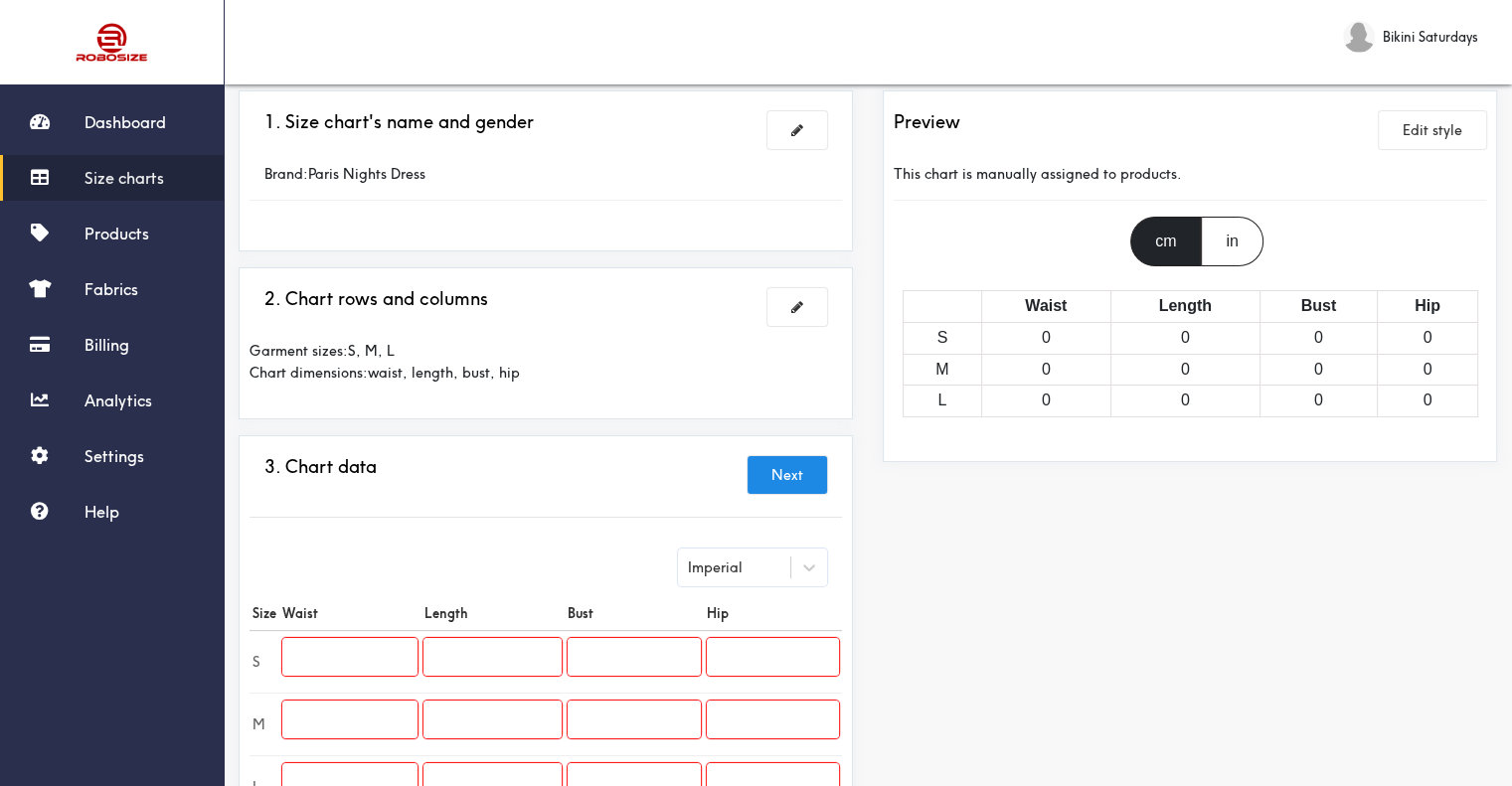 scroll, scrollTop: 99, scrollLeft: 0, axis: vertical 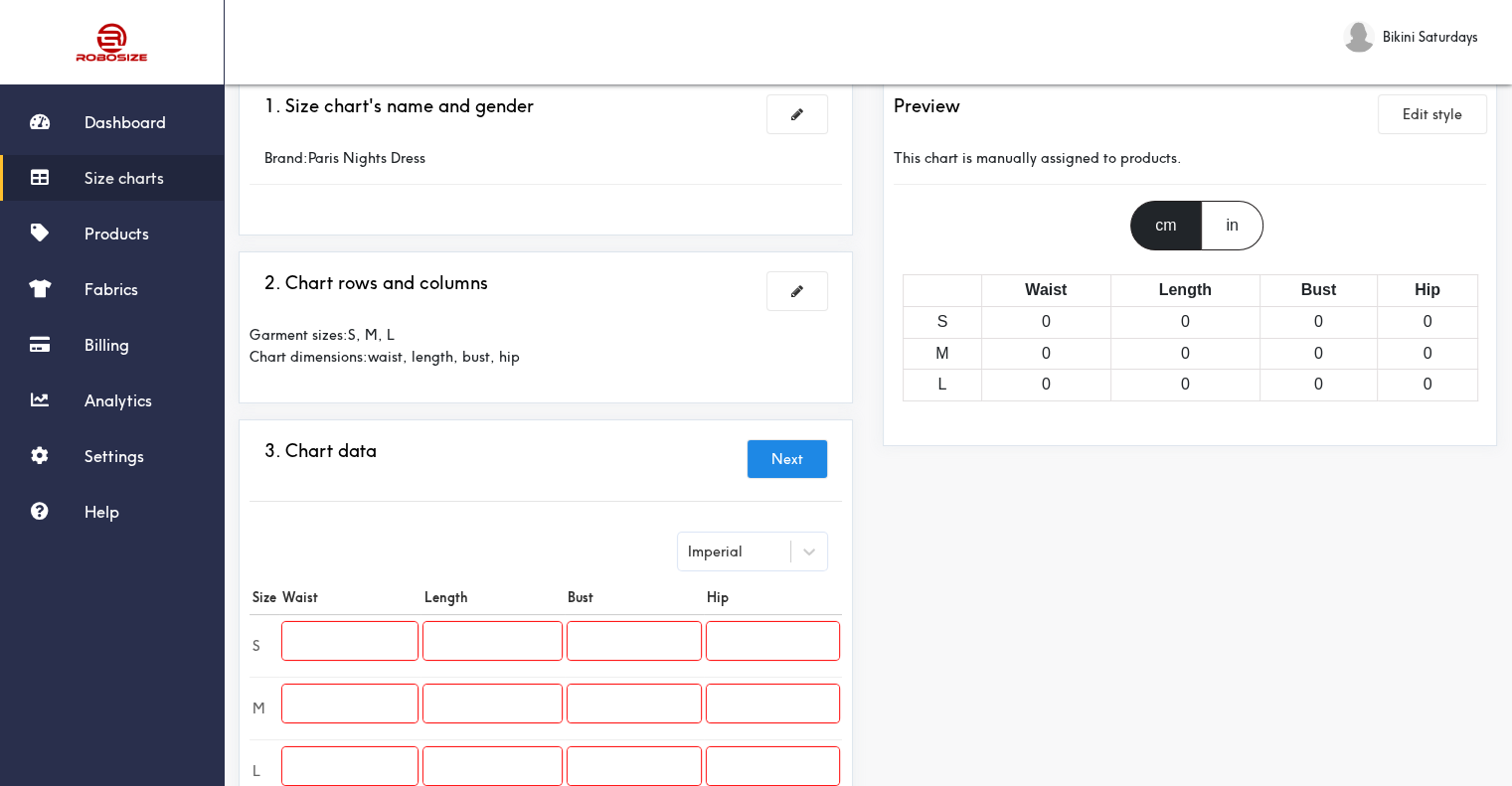 click at bounding box center [350, 641] 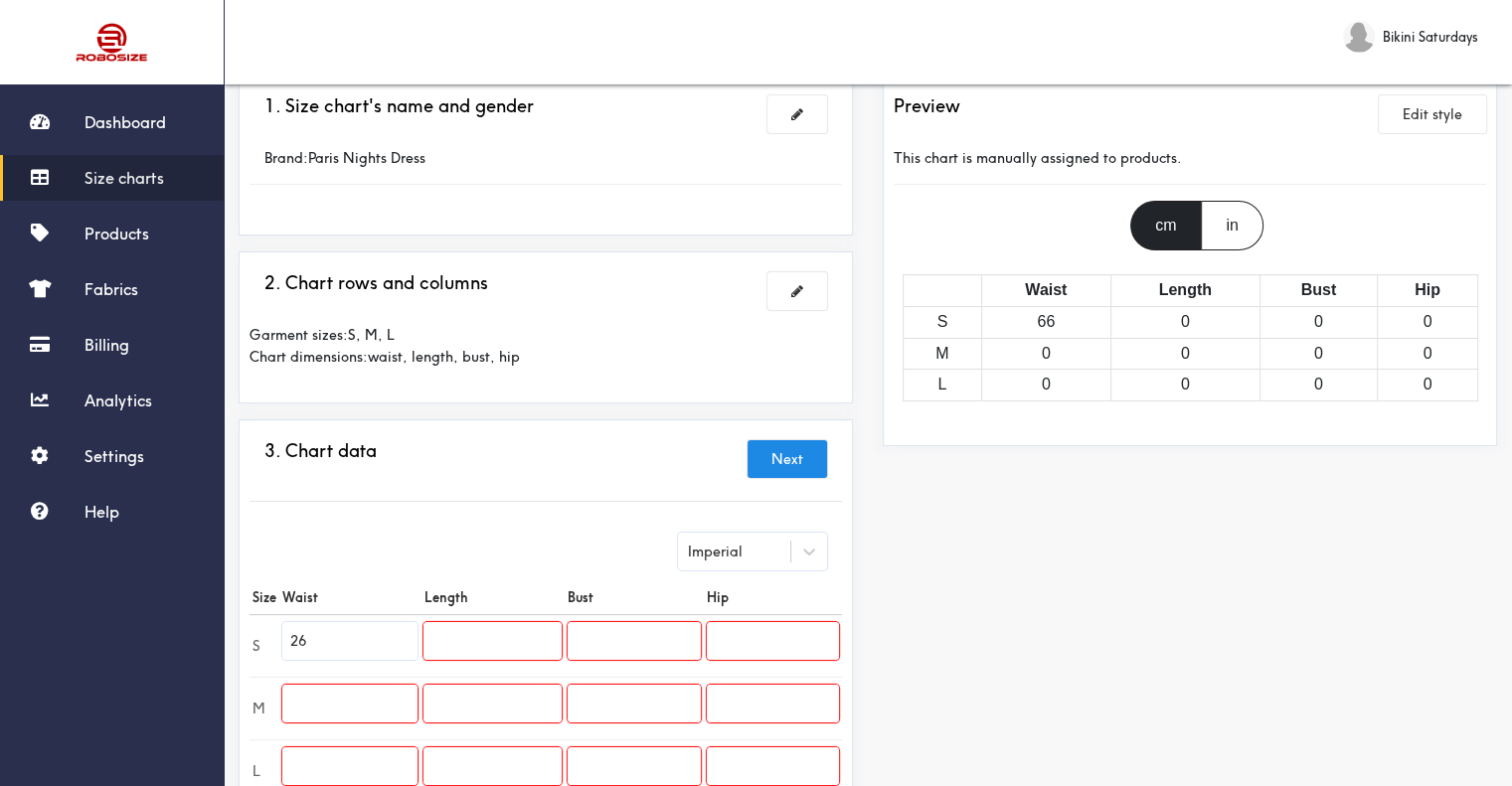 type on "26" 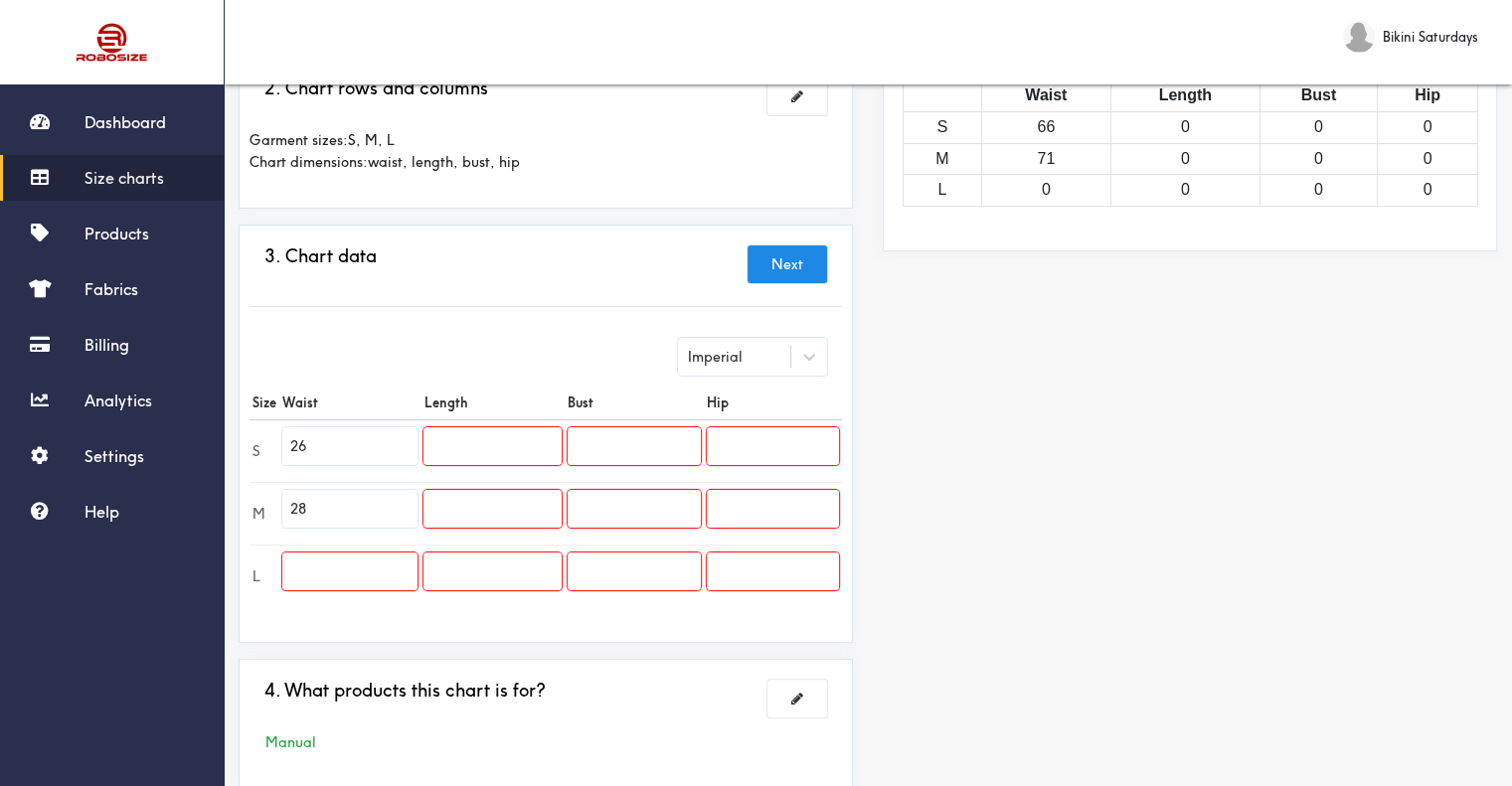 scroll, scrollTop: 298, scrollLeft: 0, axis: vertical 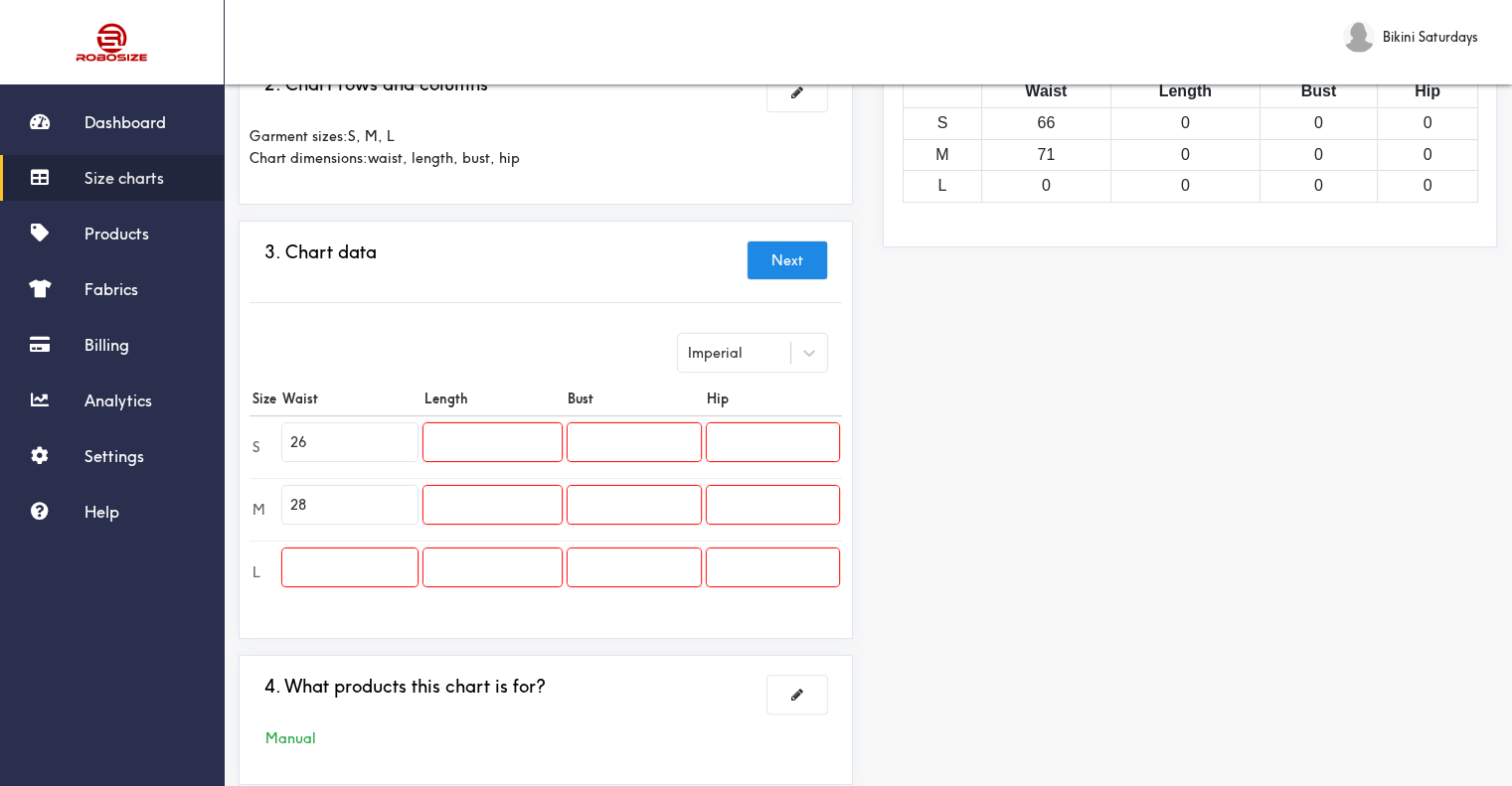 type on "28" 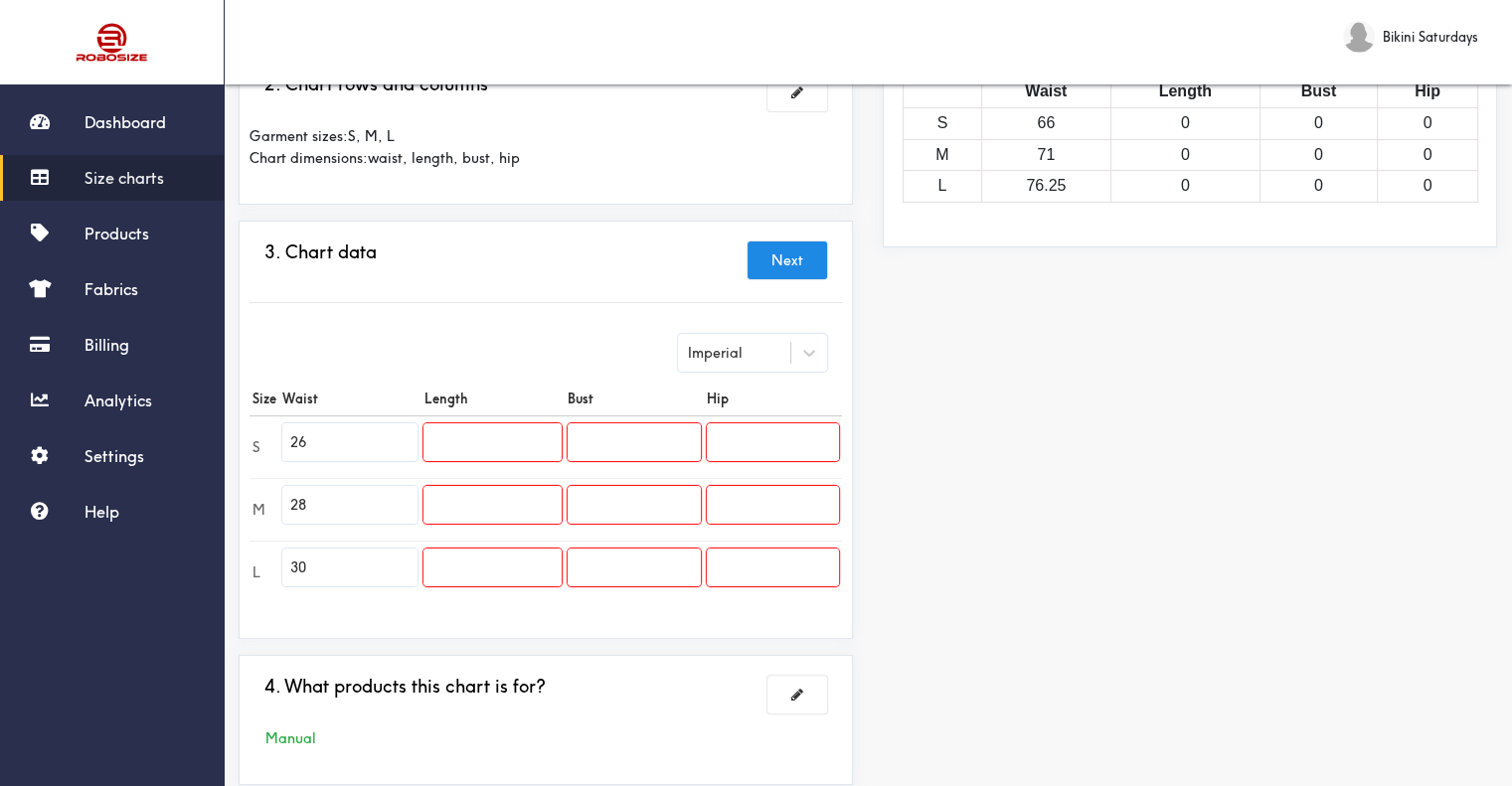 type on "30" 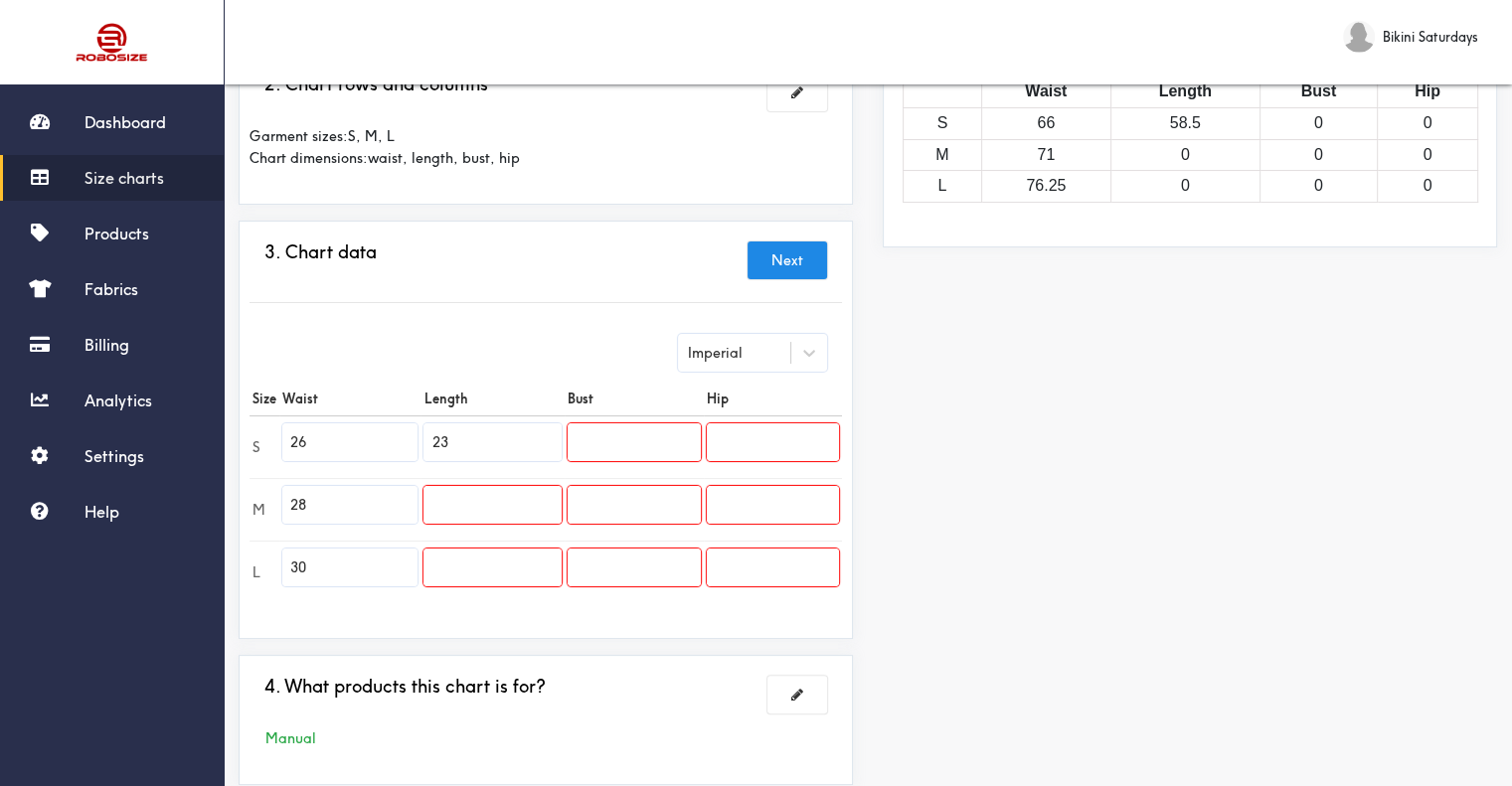 type on "23" 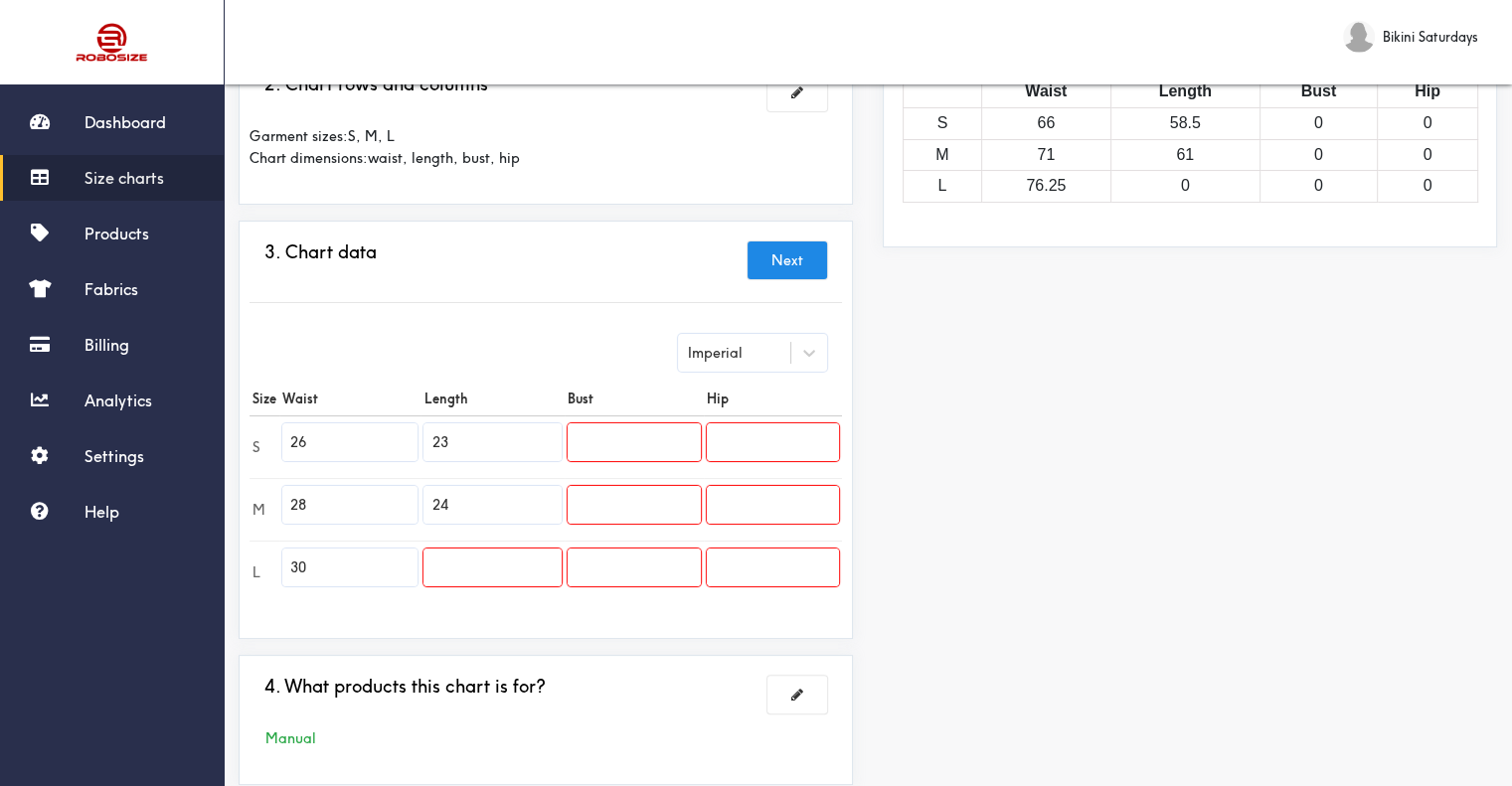 type on "24" 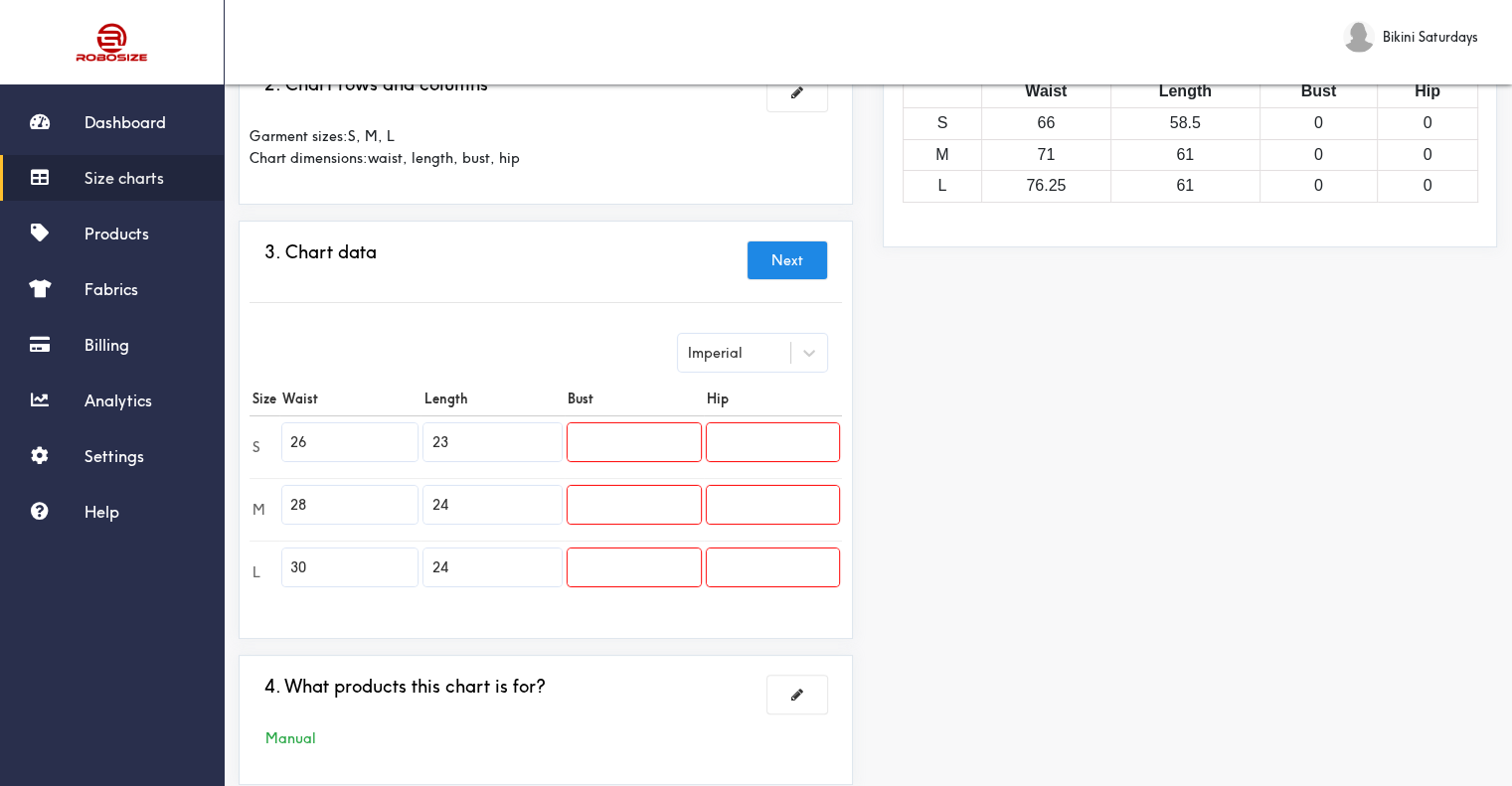 type on "24" 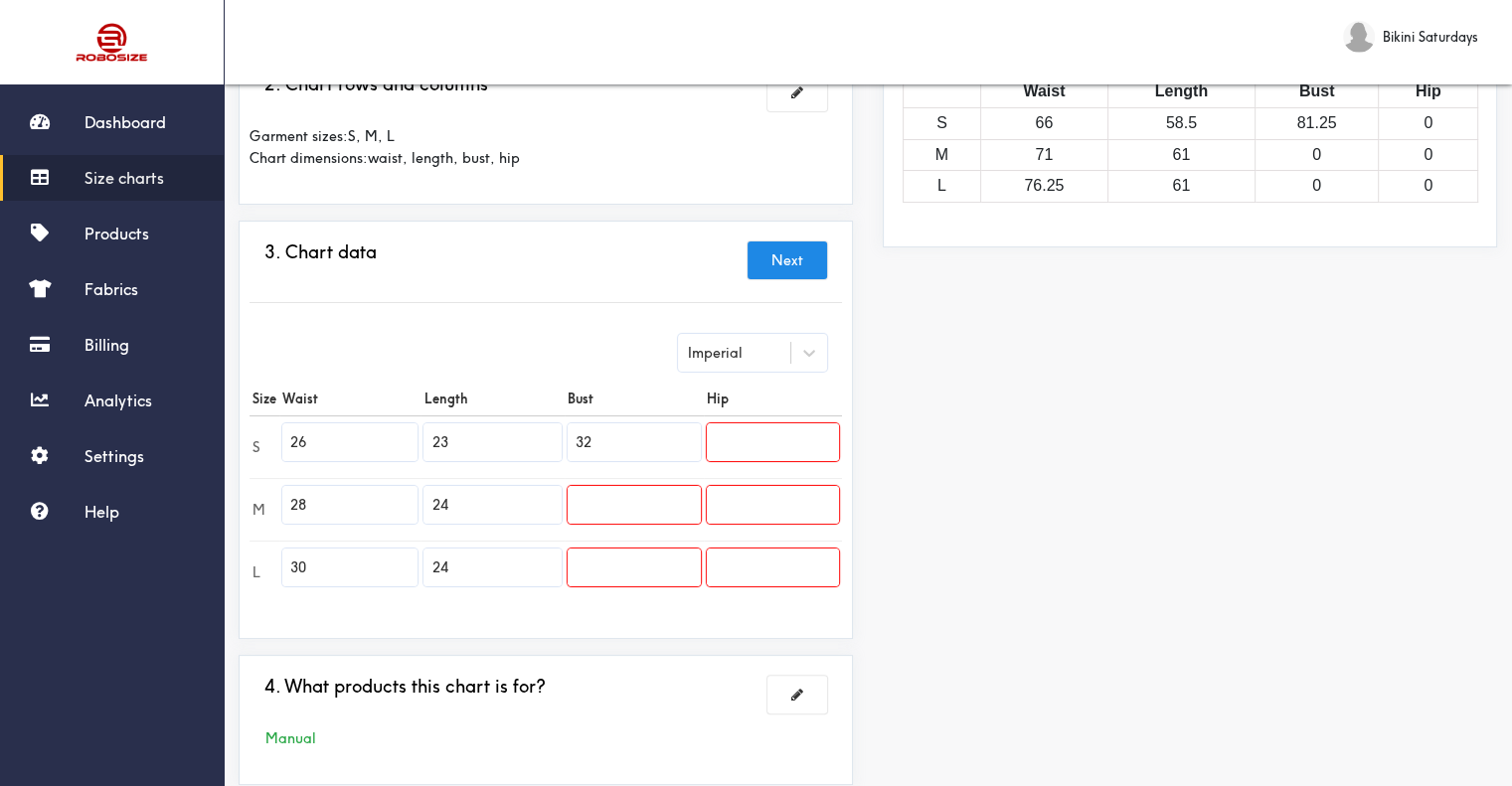 type on "32" 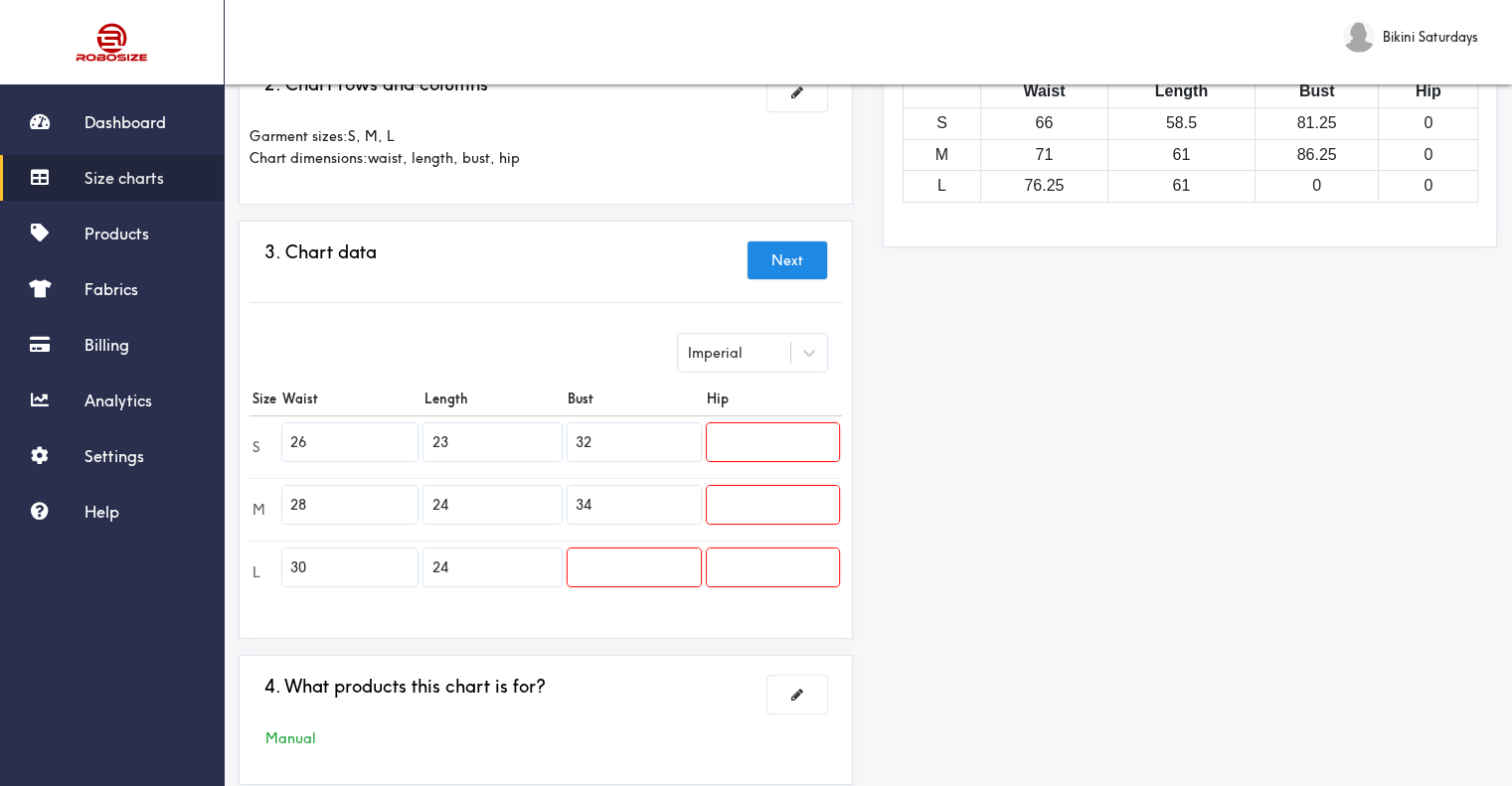 type on "34" 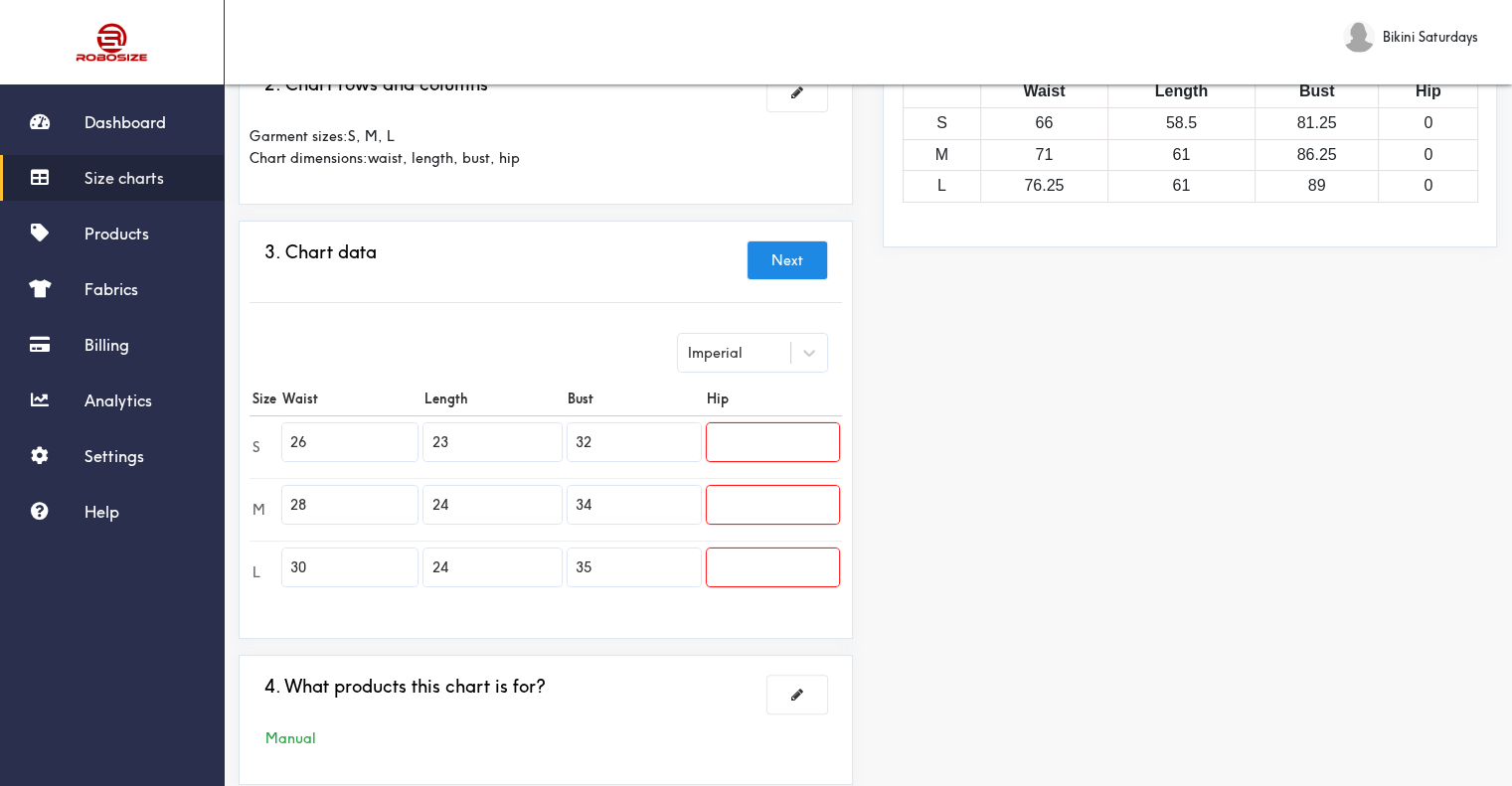 type on "35" 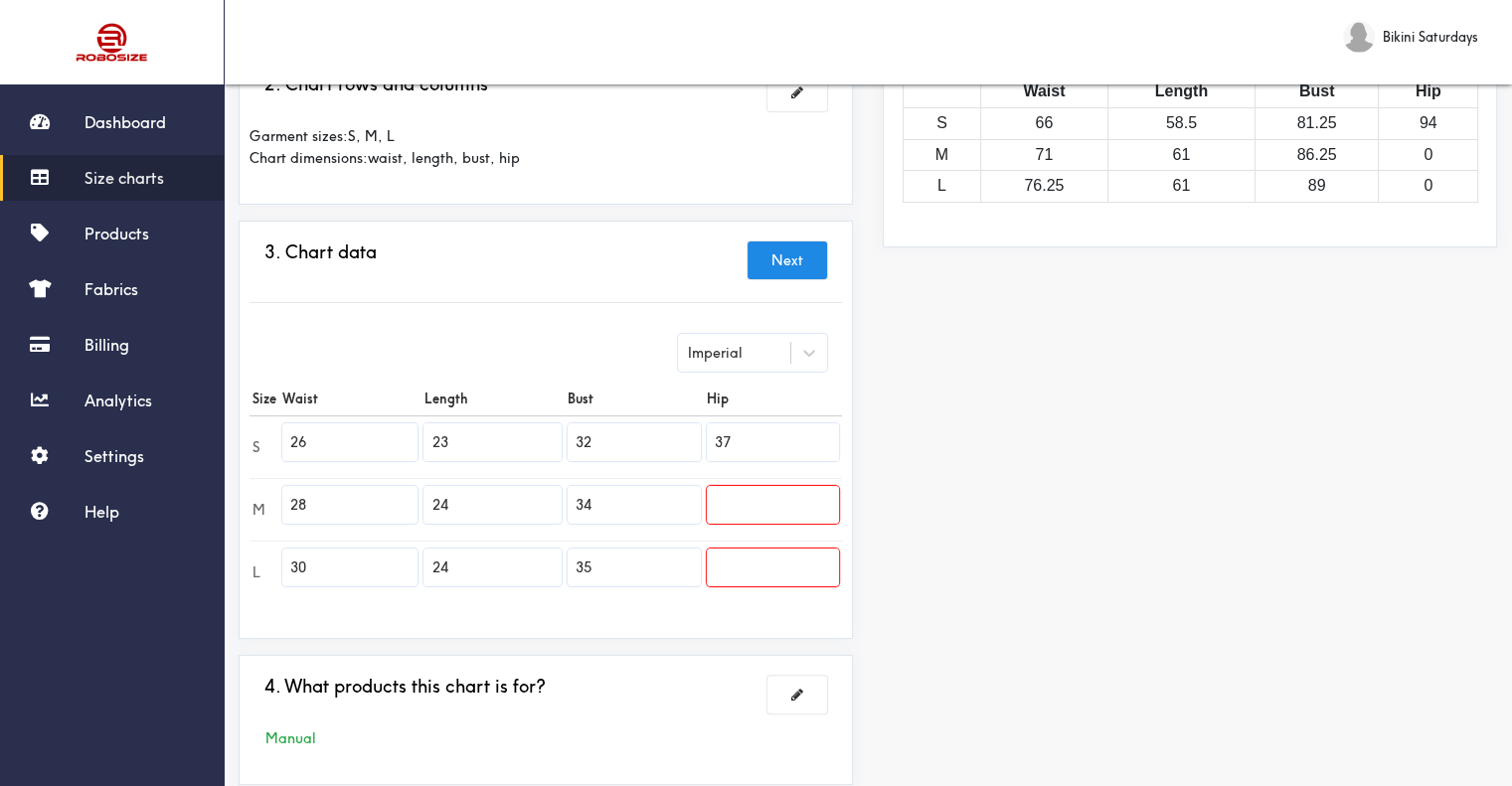 type on "37" 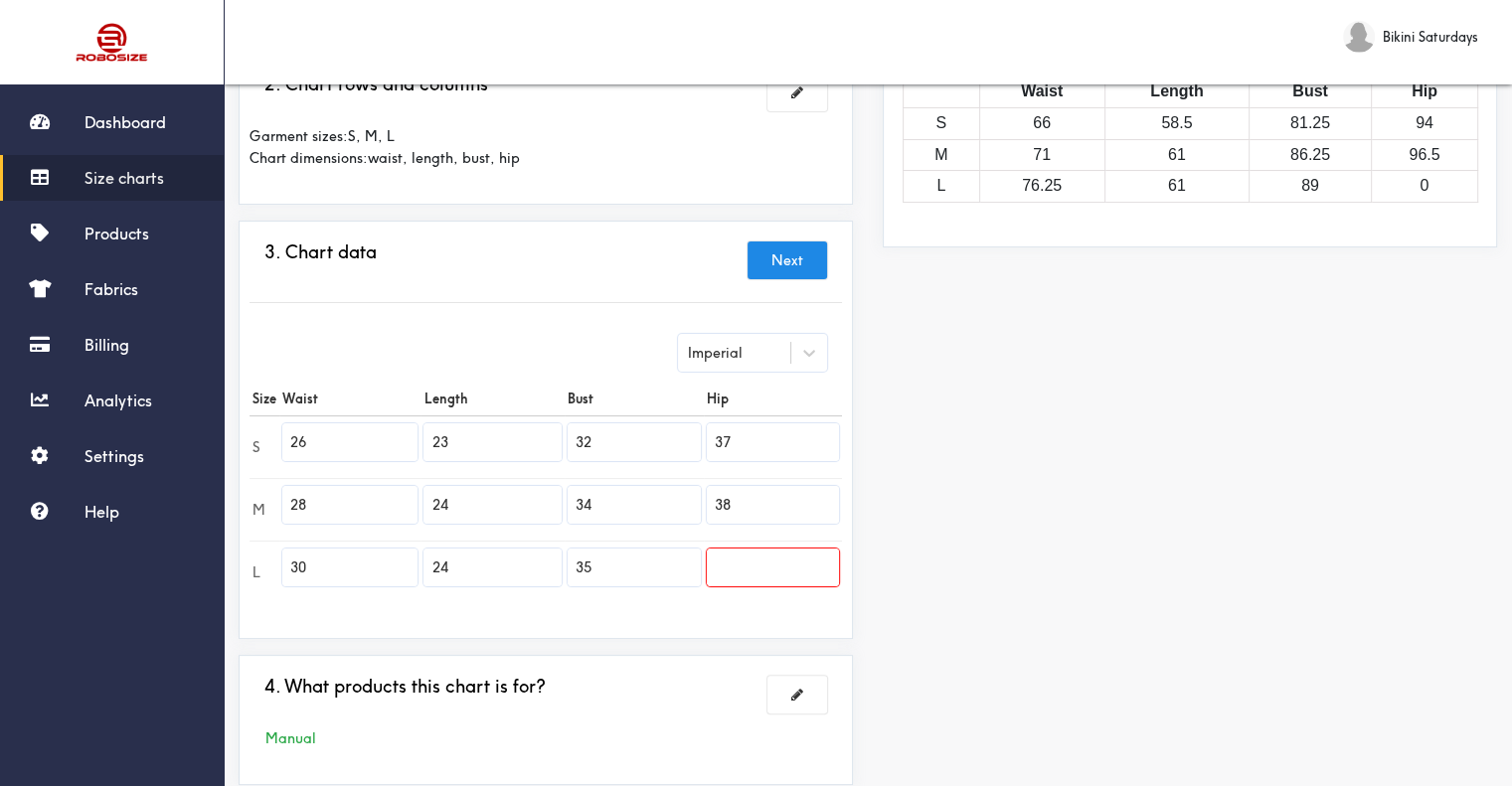 type on "38" 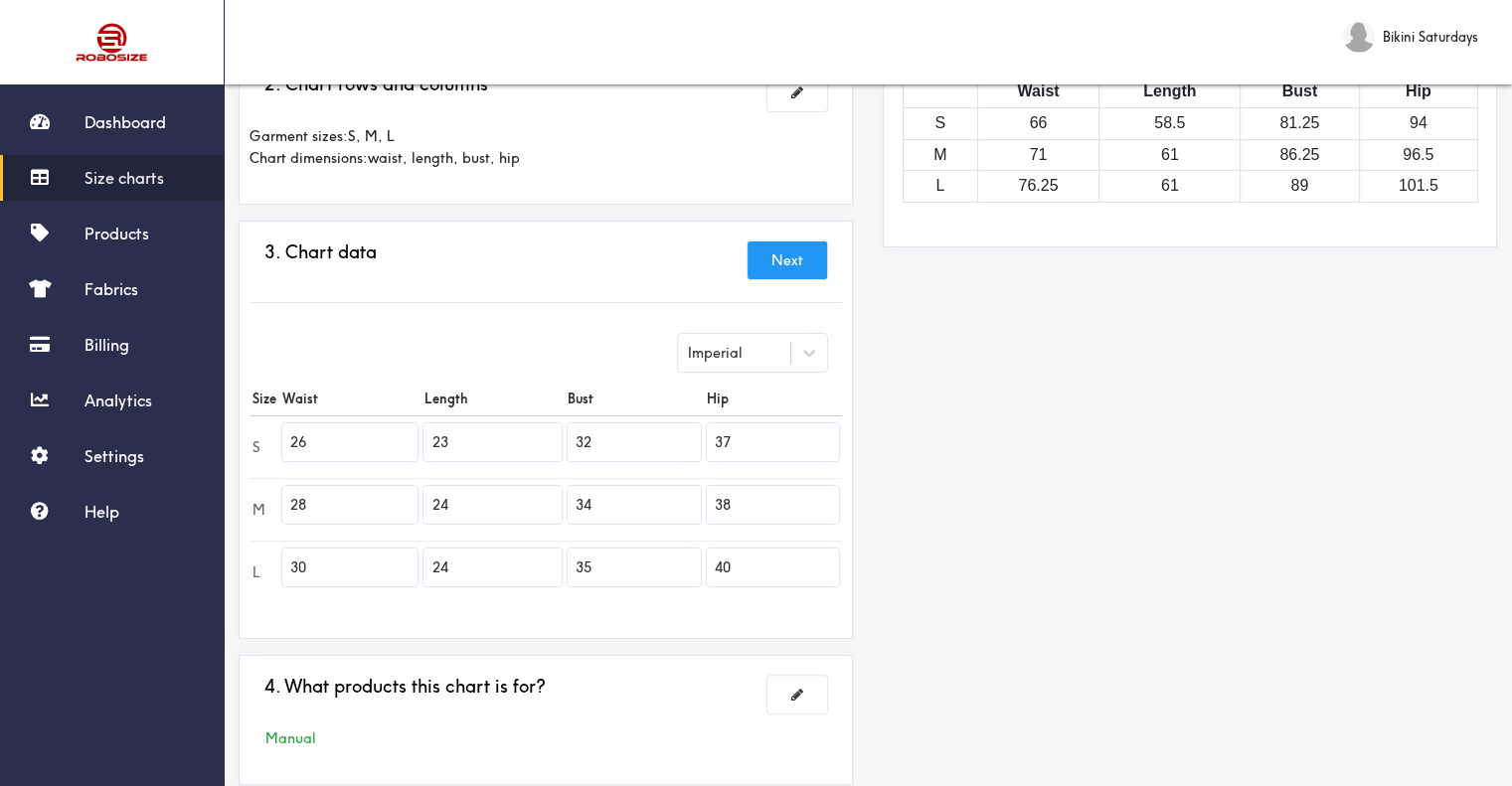 type on "40" 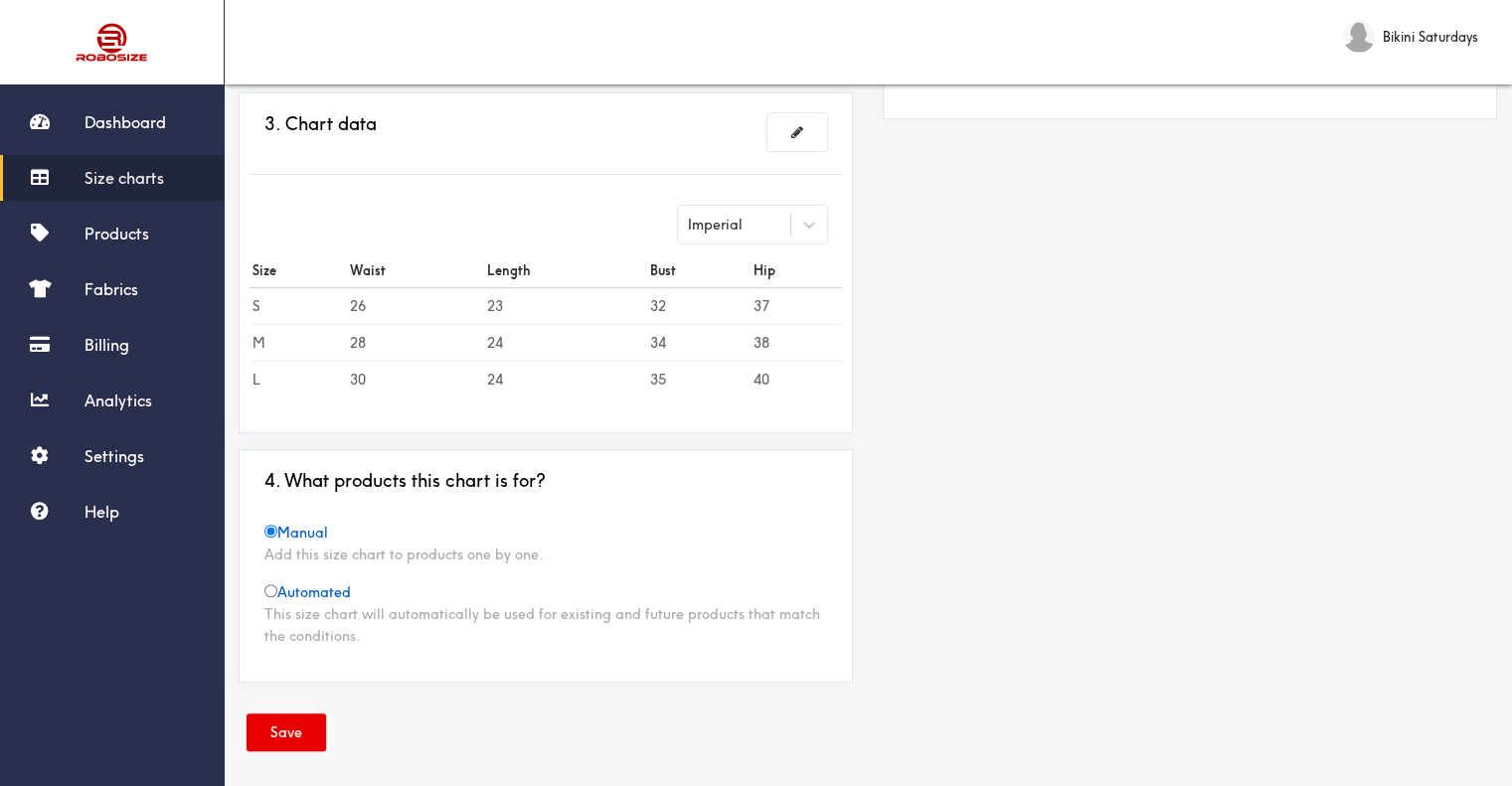 scroll, scrollTop: 435, scrollLeft: 0, axis: vertical 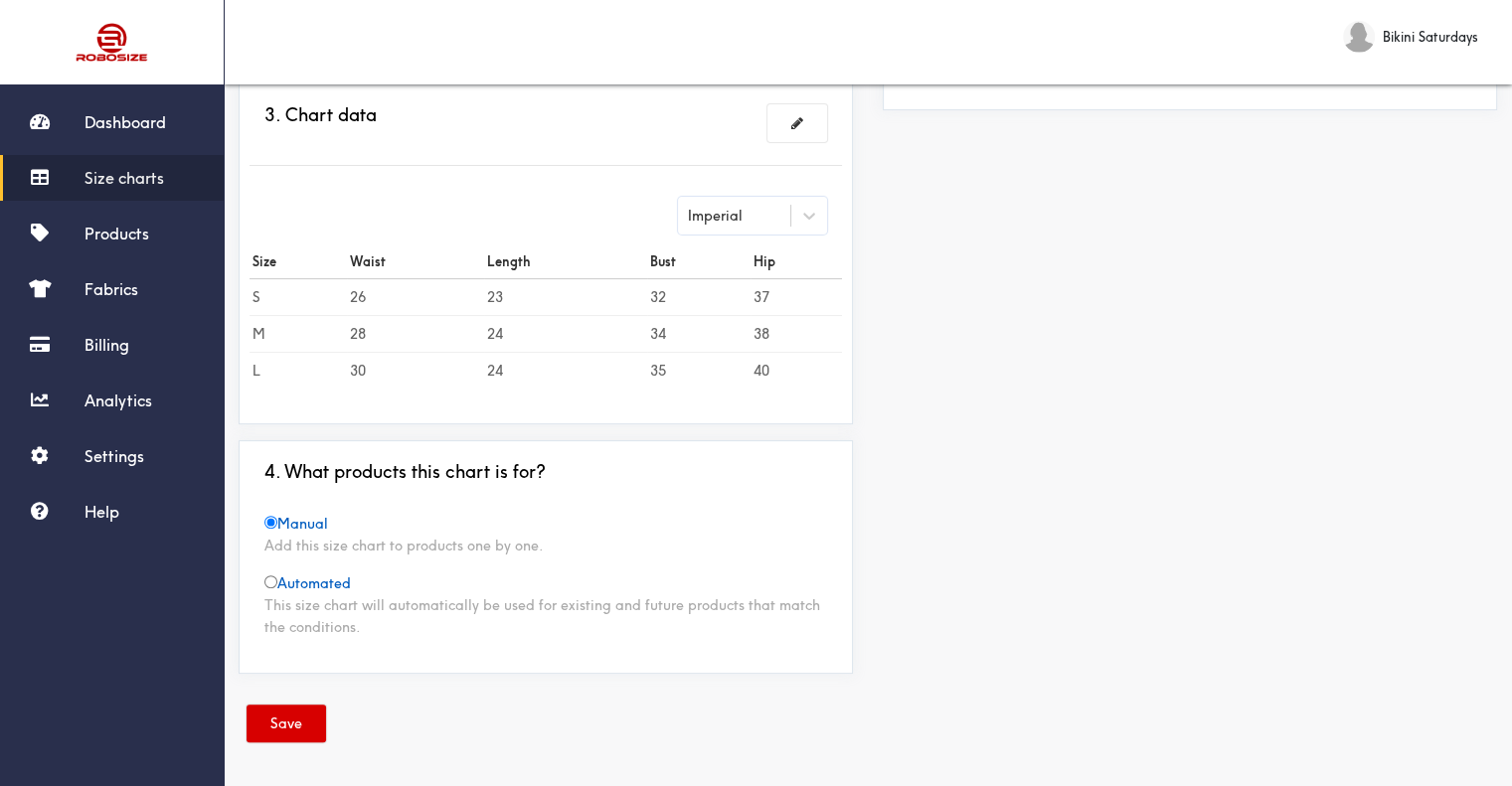 click on "Save" at bounding box center [286, 723] 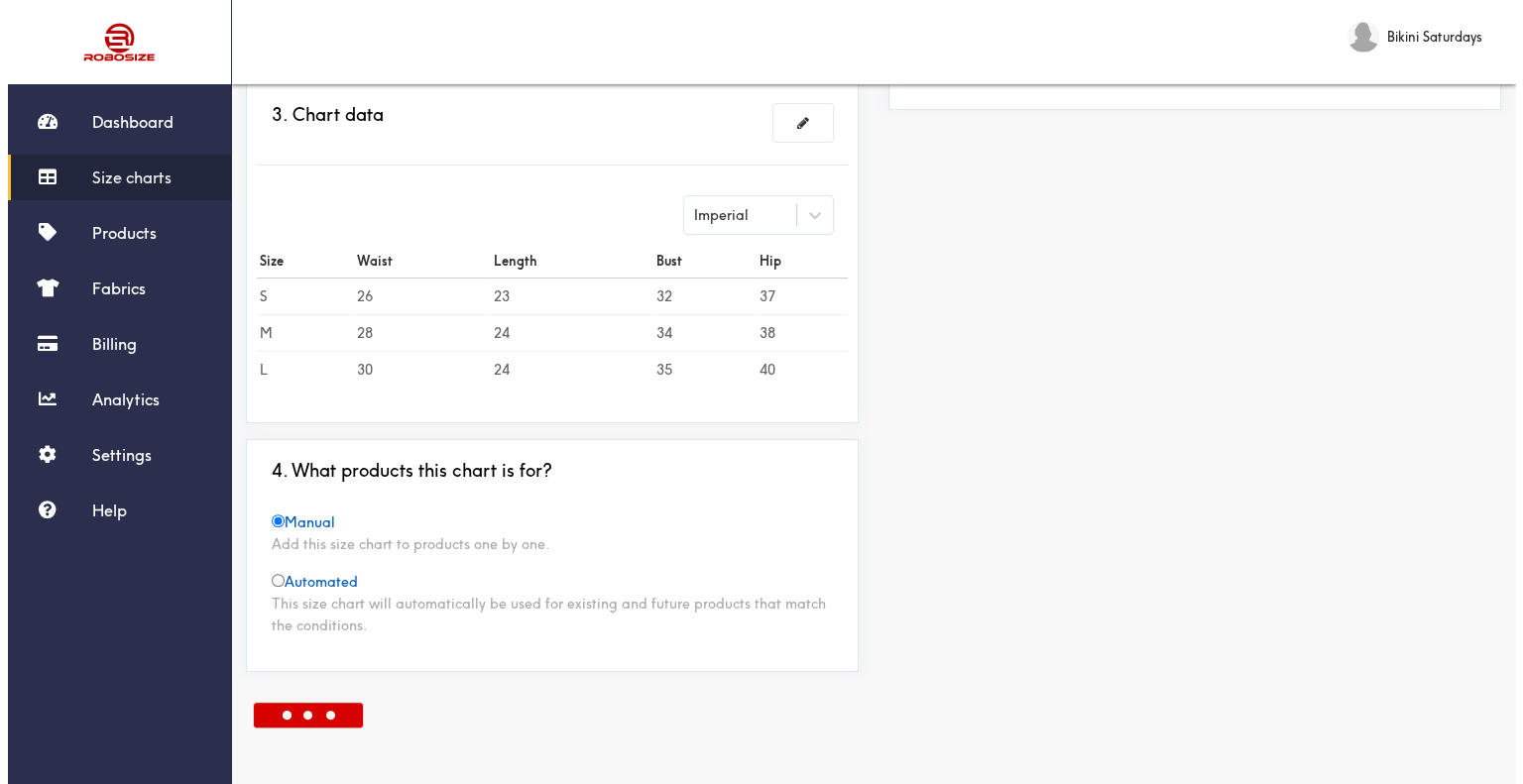 scroll, scrollTop: 0, scrollLeft: 0, axis: both 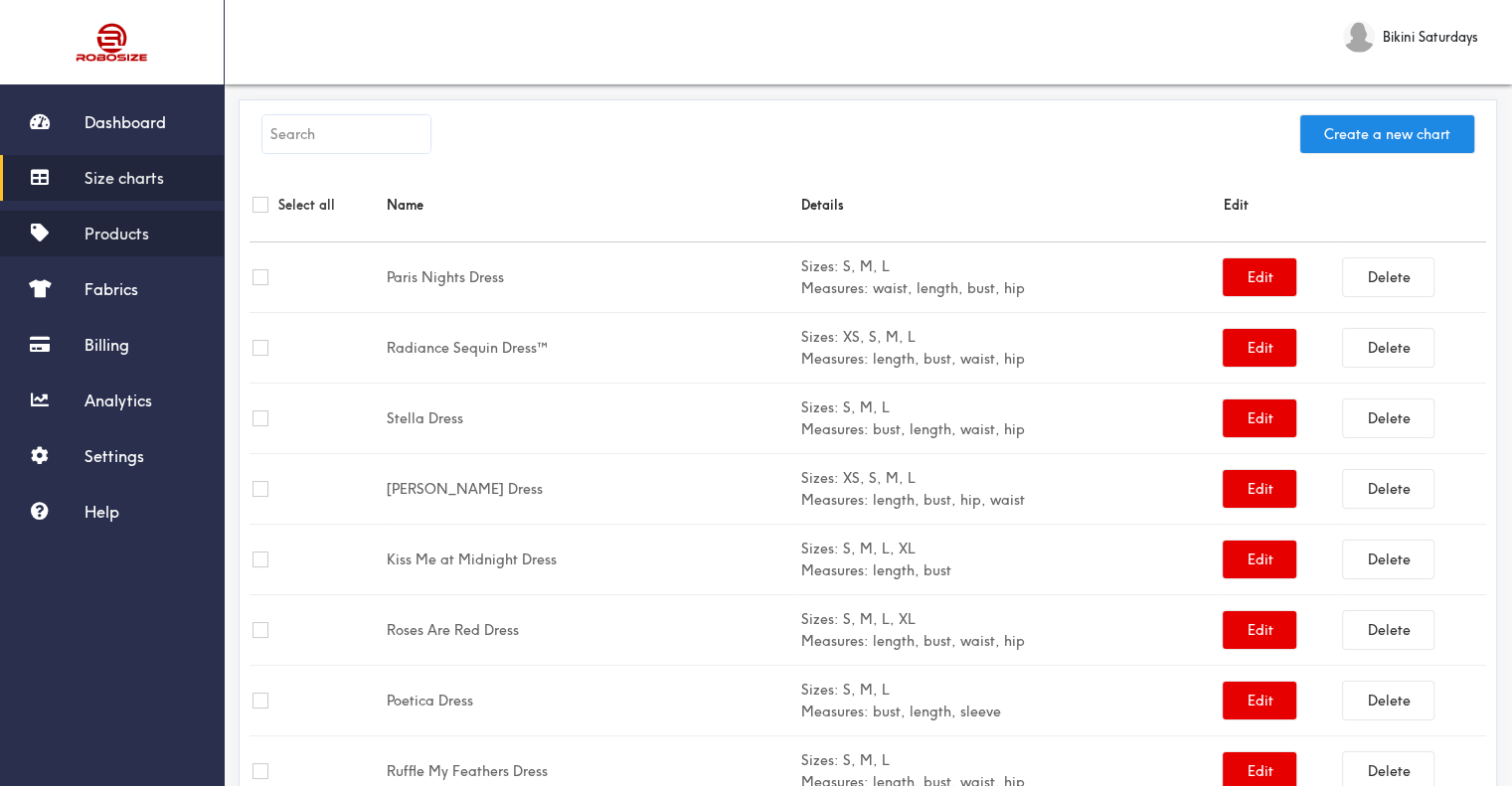 click on "Products" at bounding box center [111, 234] 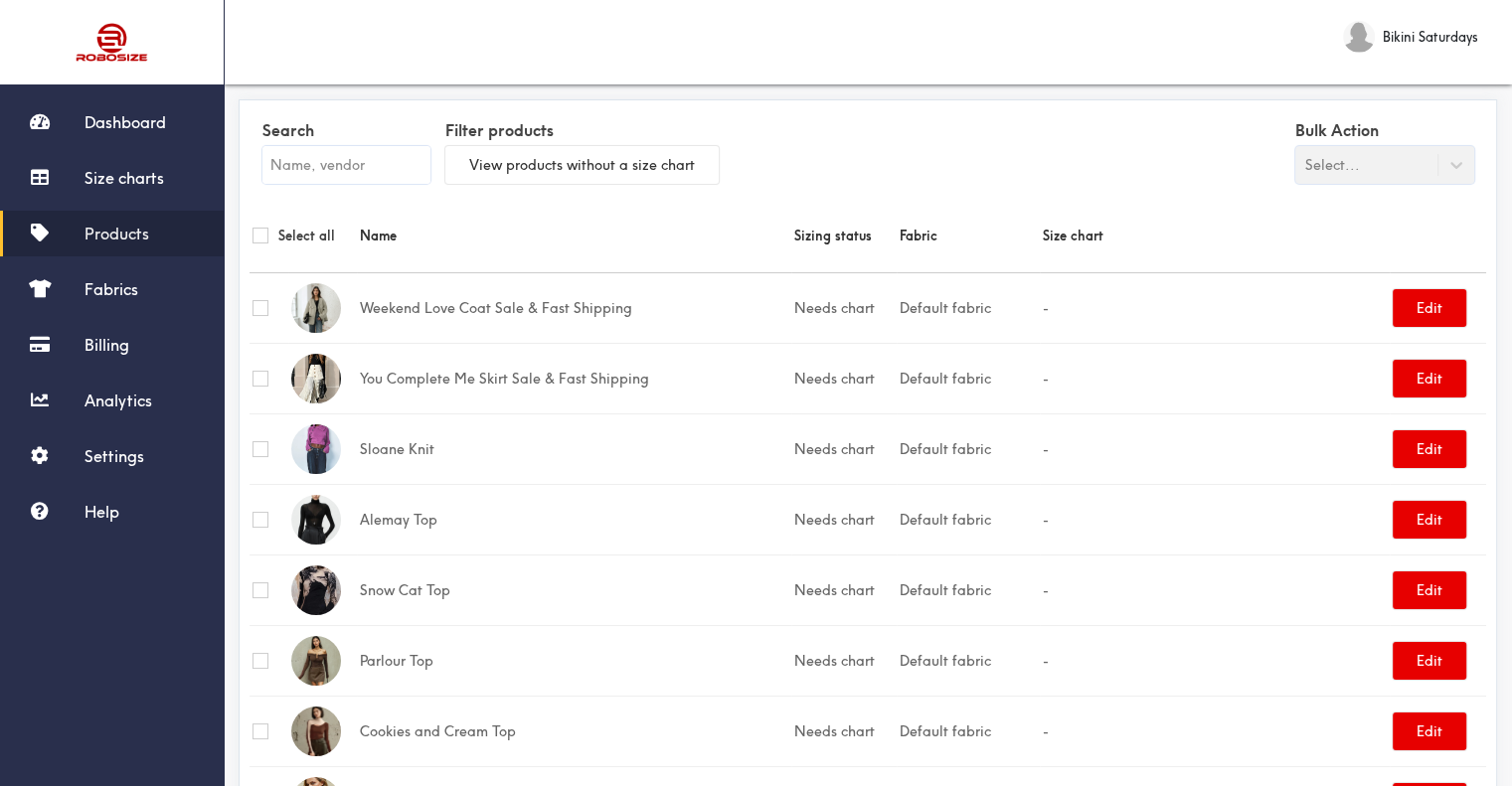 click at bounding box center (346, 165) 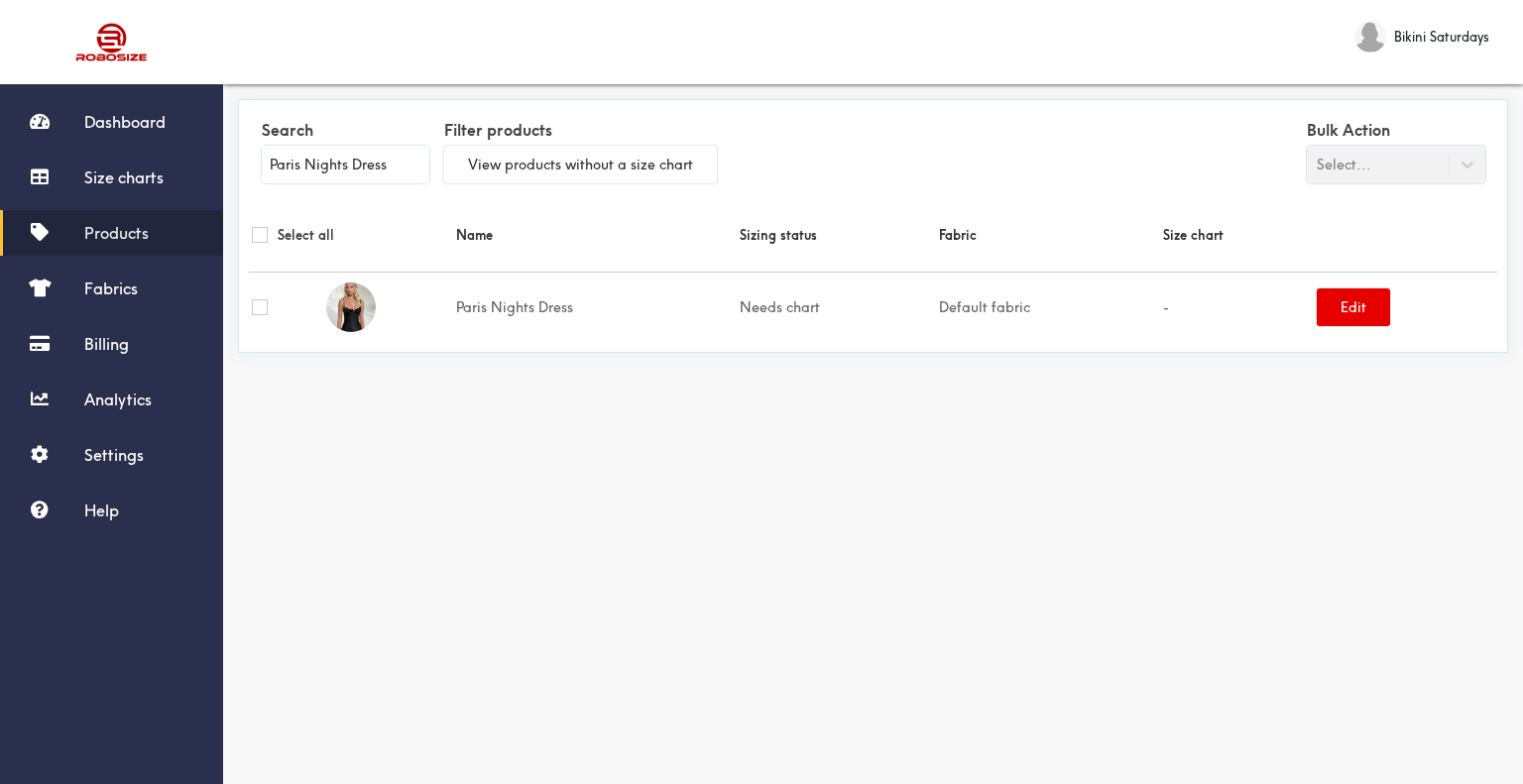 type on "Paris Nights Dress" 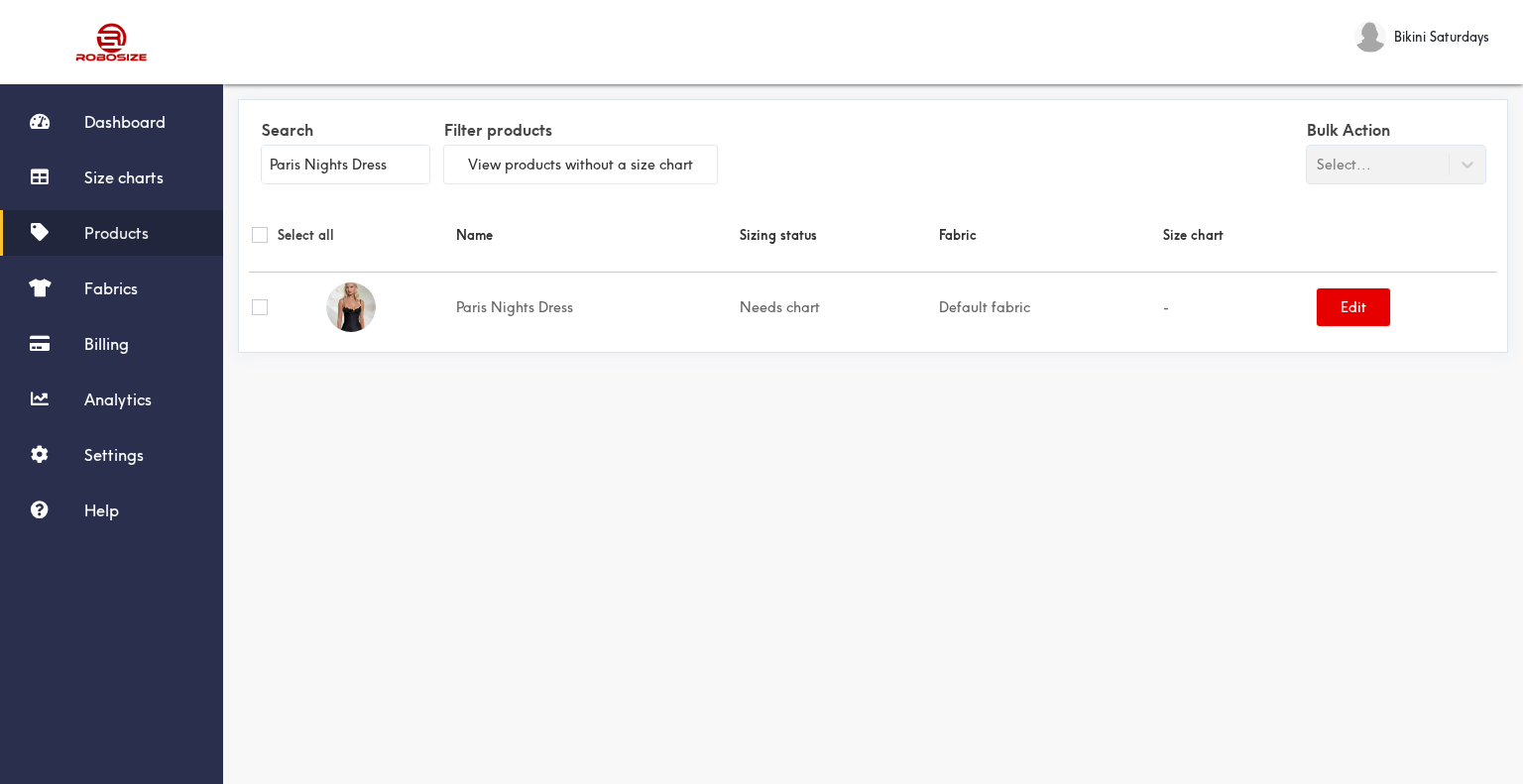 click on "Default fabric" at bounding box center [1048, 306] 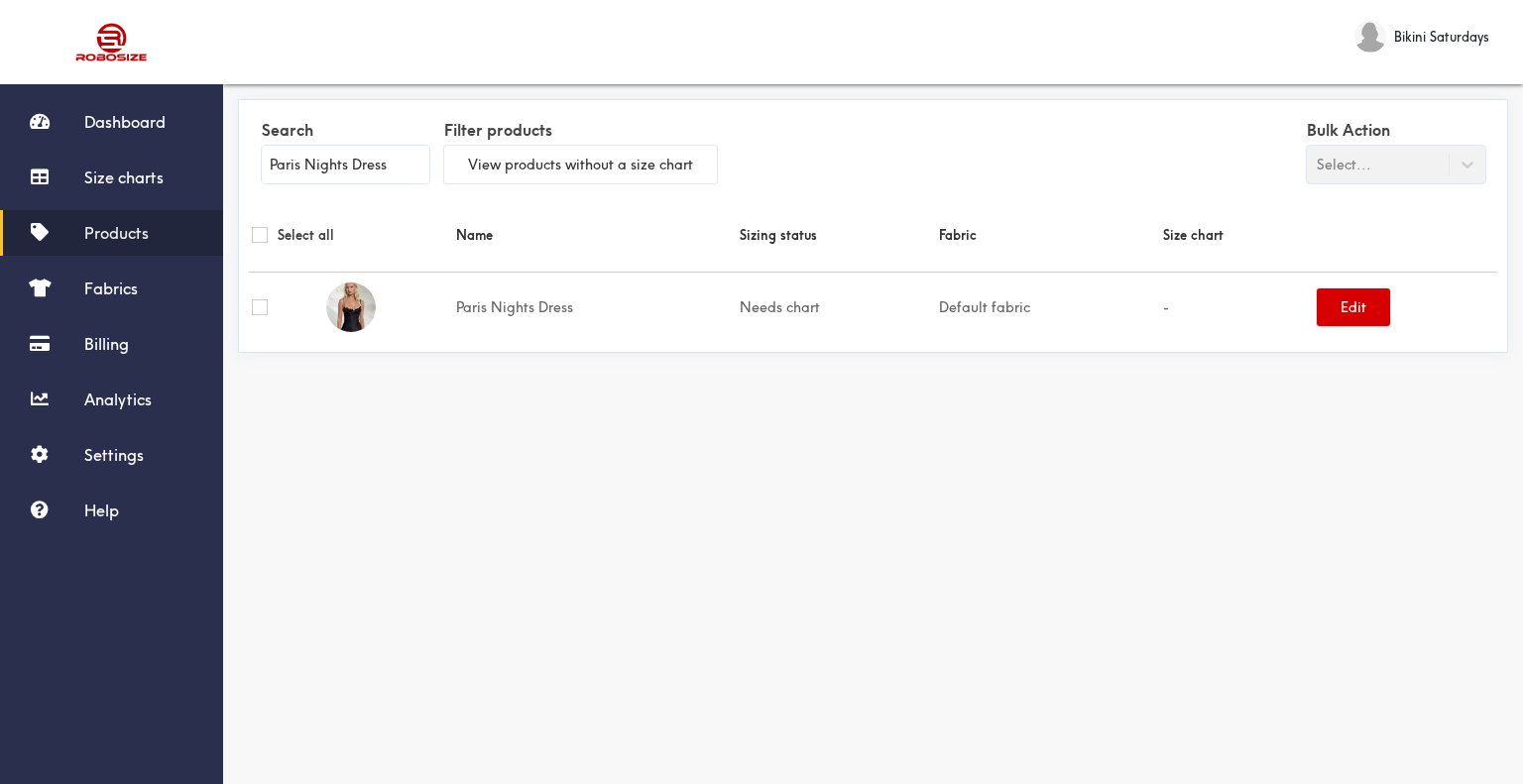 click on "Edit" at bounding box center (1353, 307) 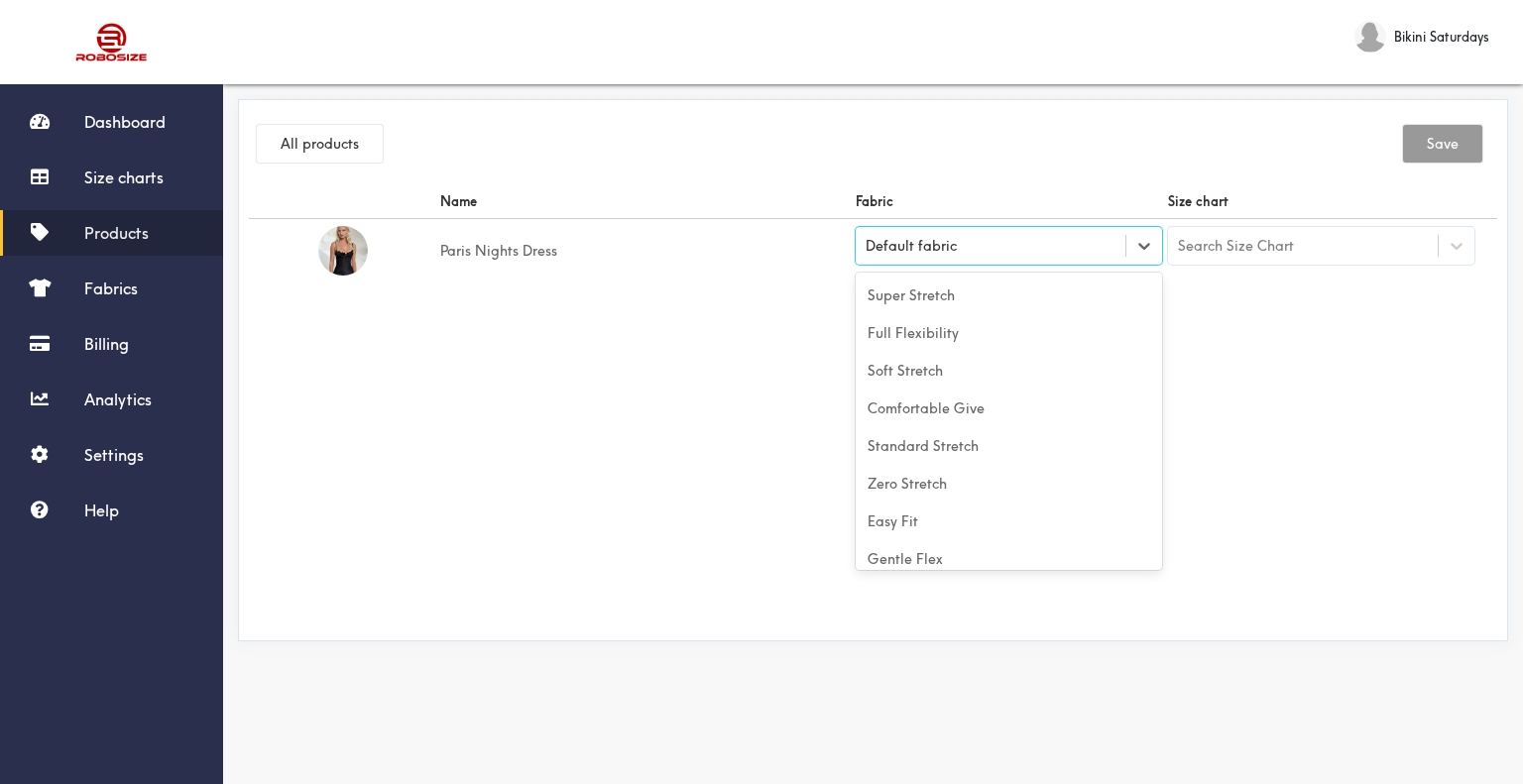 click on "Default fabric" at bounding box center (991, 246) 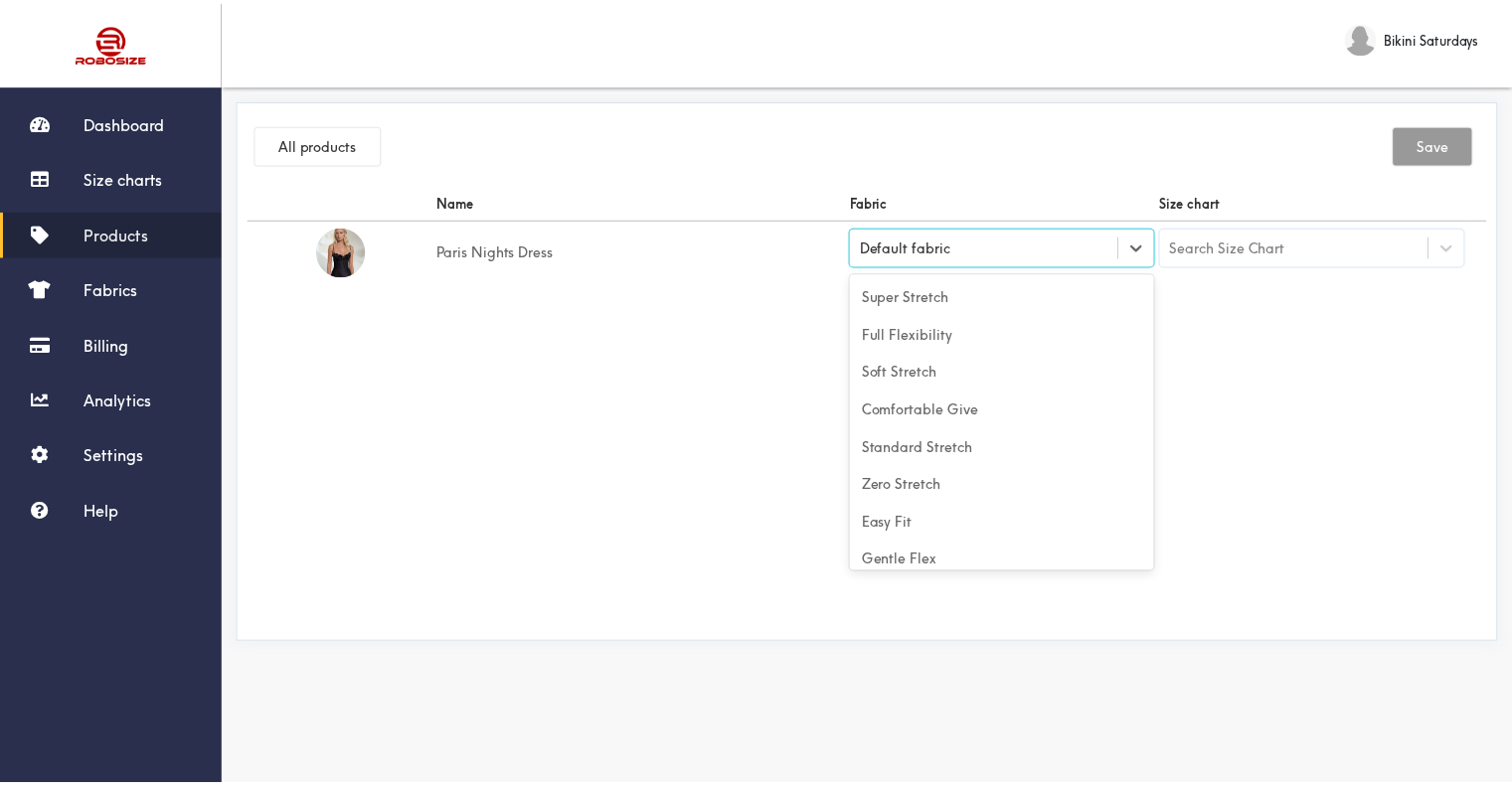 scroll, scrollTop: 87, scrollLeft: 0, axis: vertical 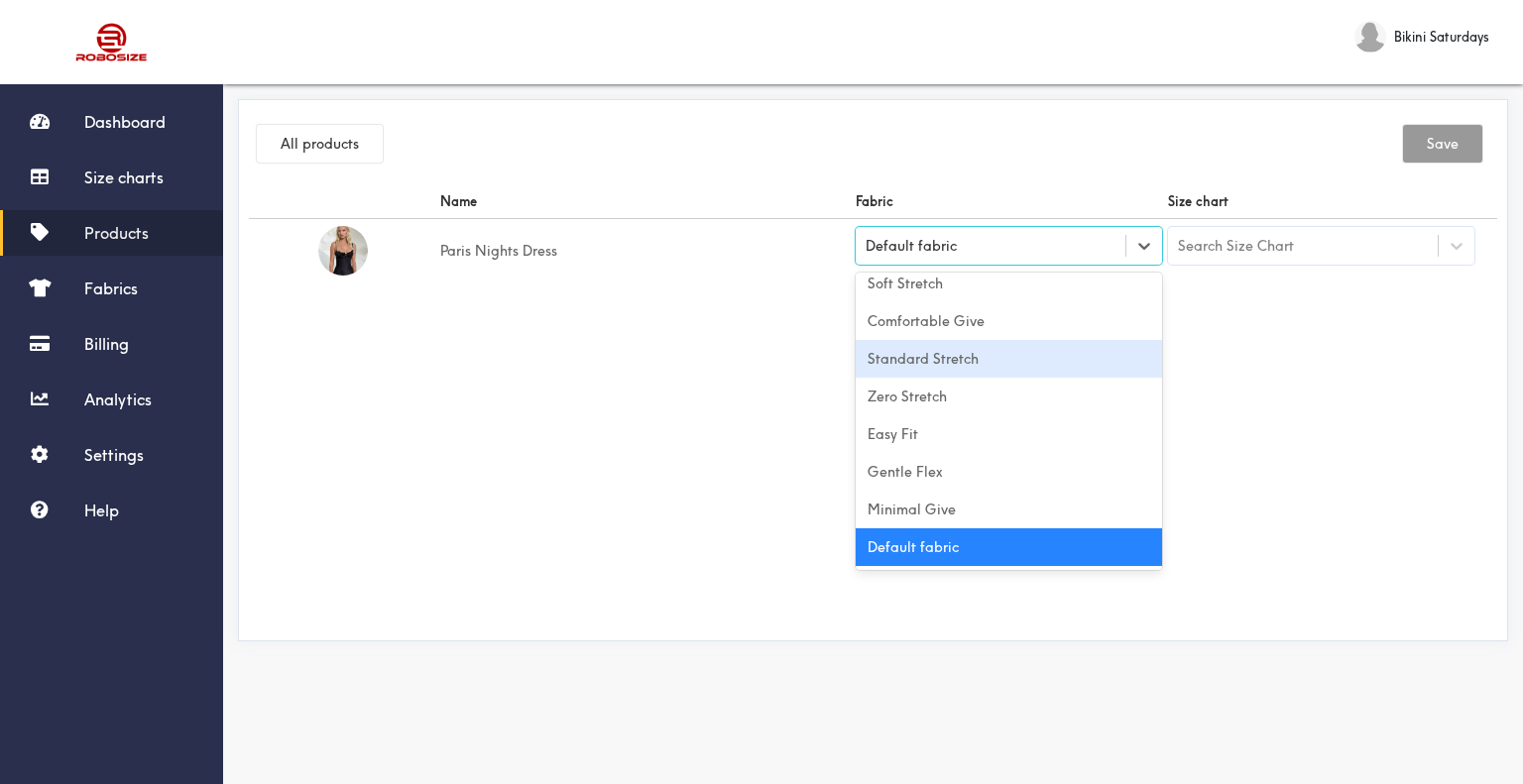 click on "Standard Stretch" at bounding box center (1008, 359) 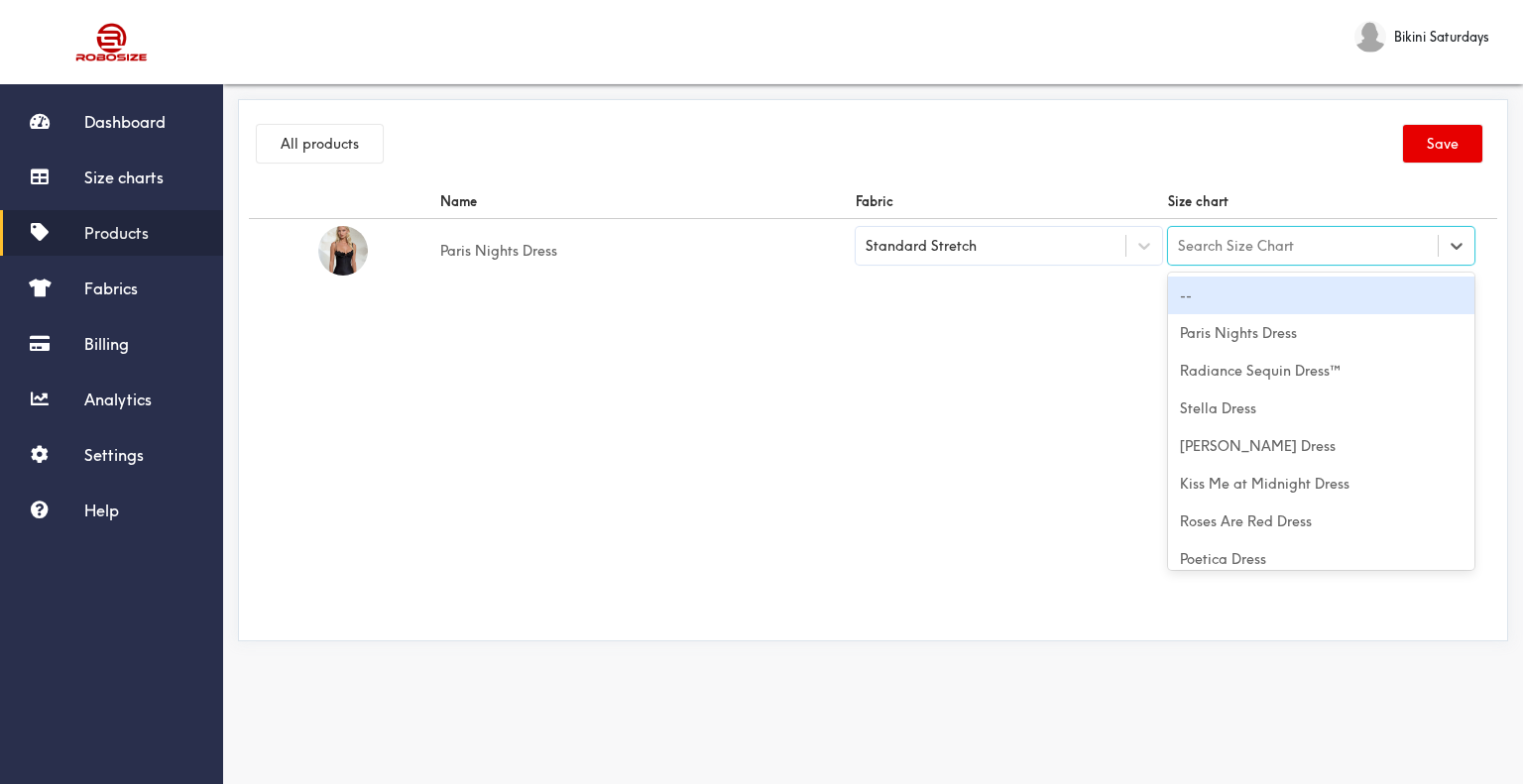 click on "Search Size Chart" at bounding box center [1303, 246] 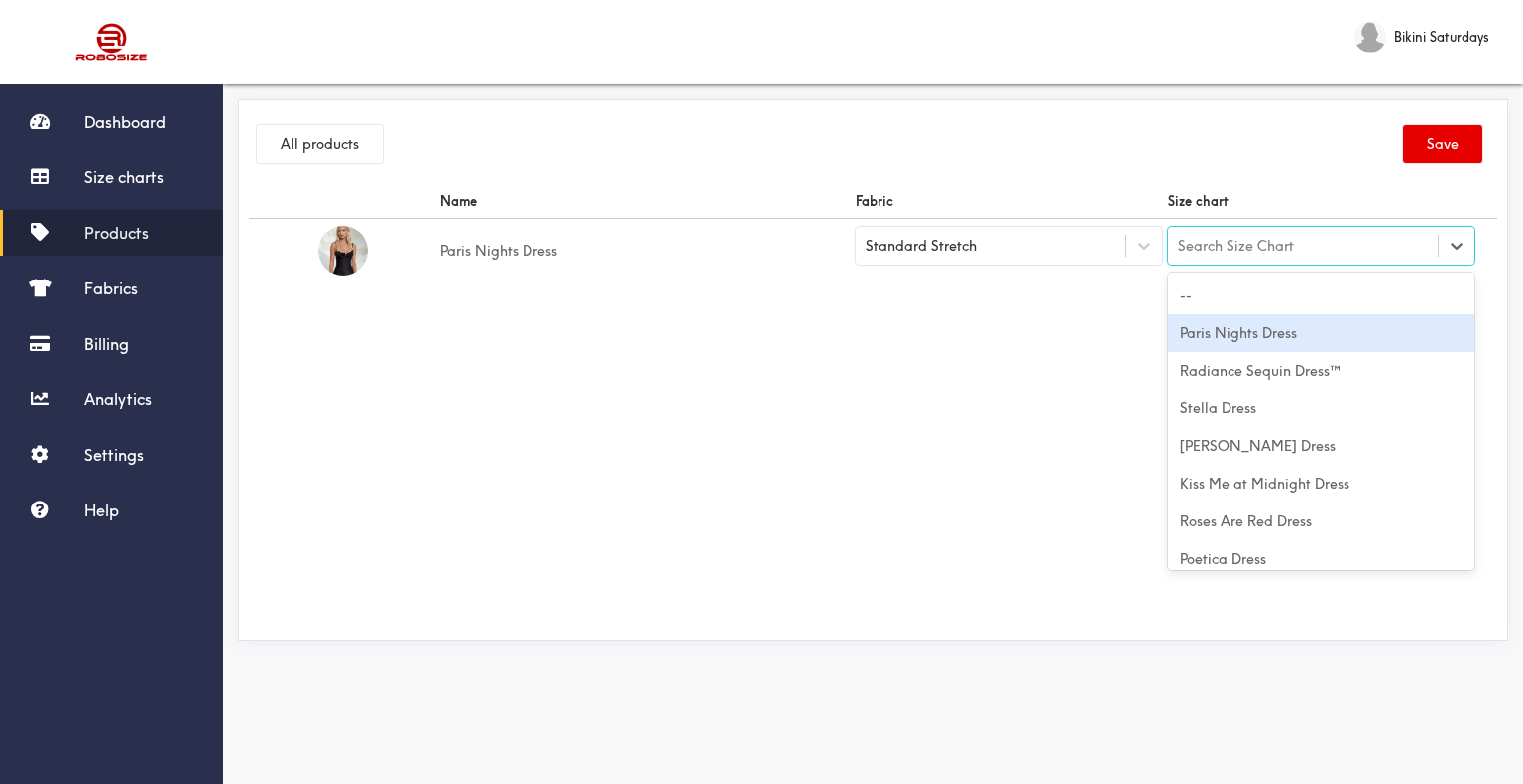 click on "Paris Nights Dress" at bounding box center (1321, 333) 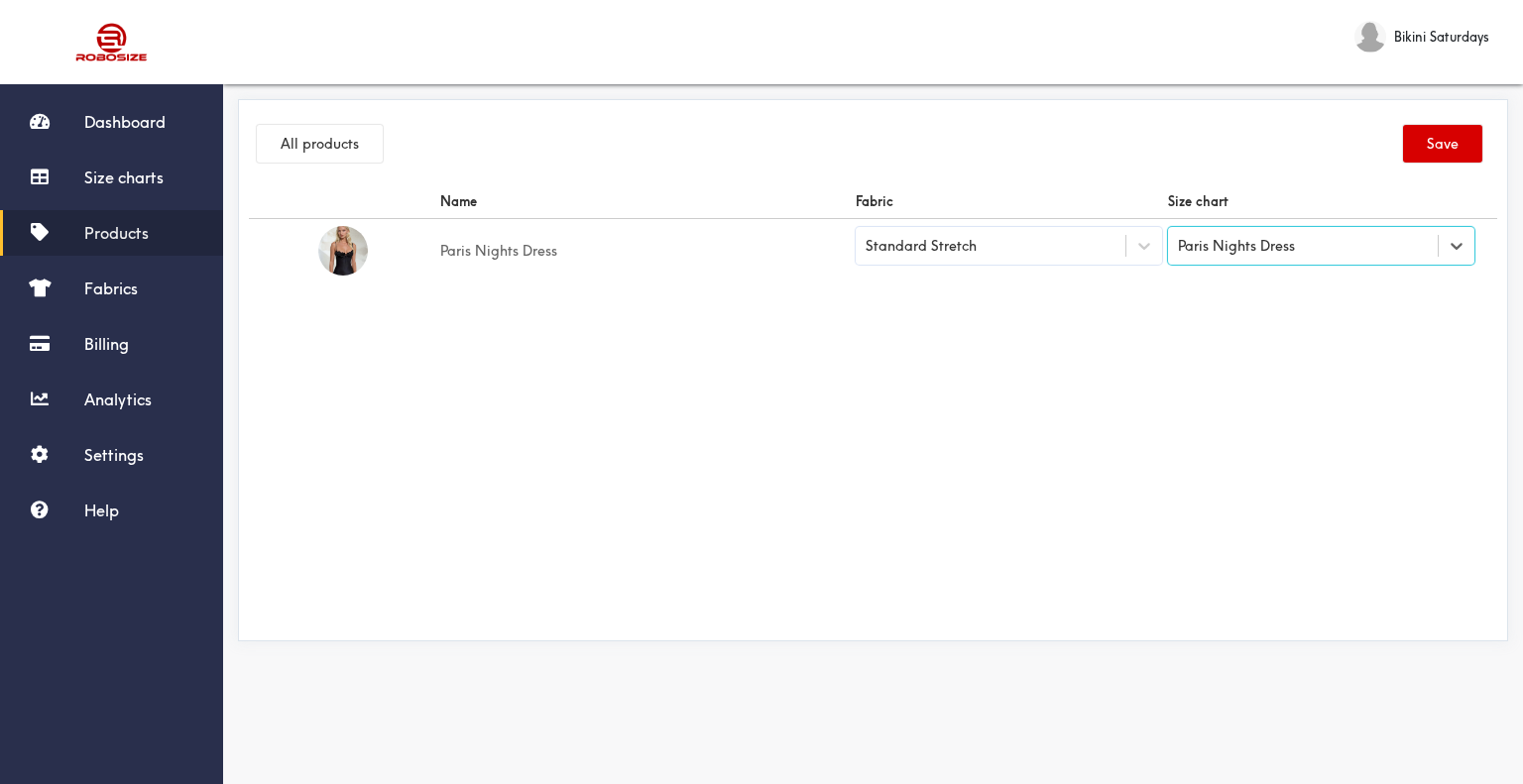 click on "Save" at bounding box center [1443, 144] 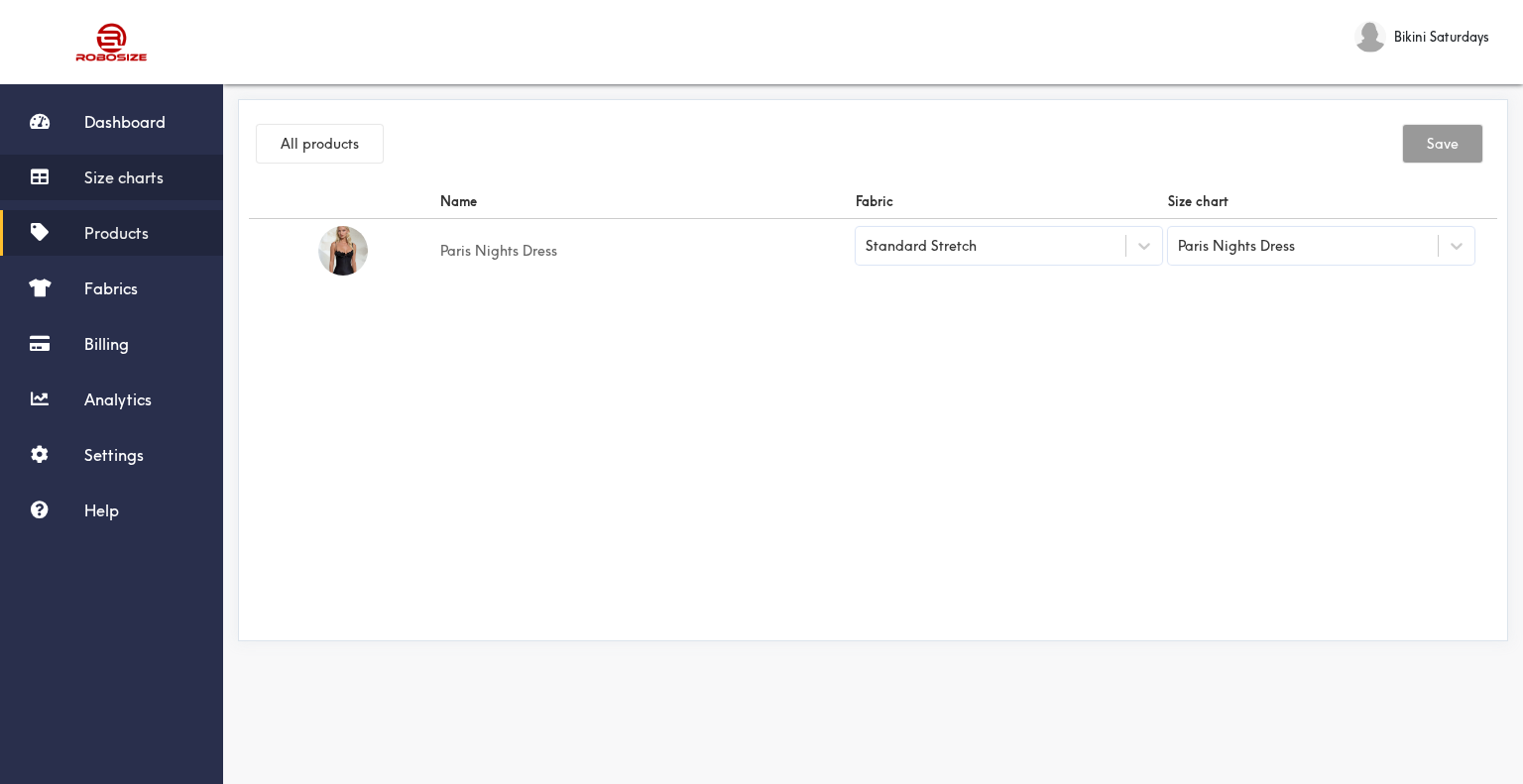 click on "Size charts" at bounding box center [124, 177] 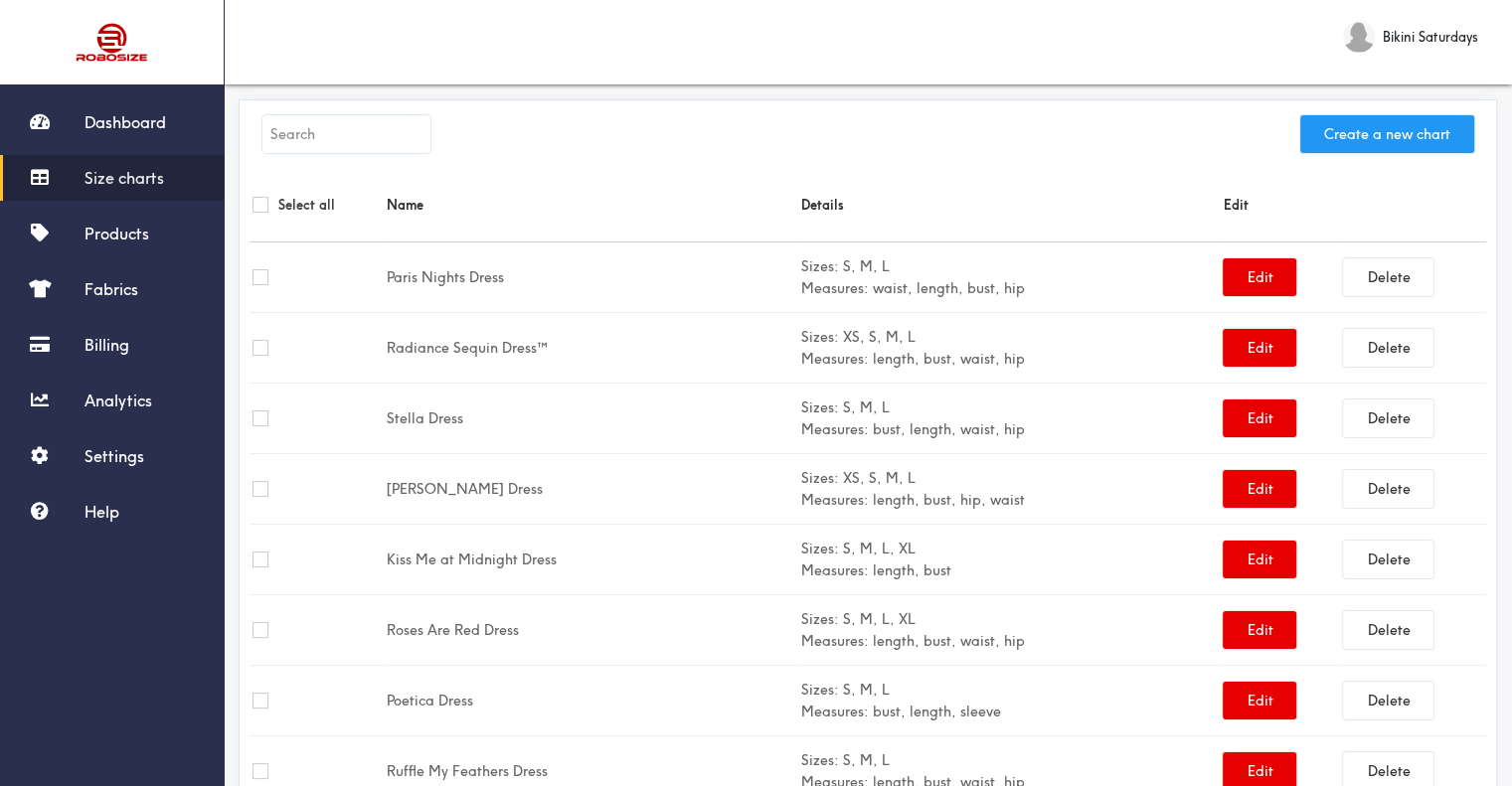 click on "Create a new chart" at bounding box center [1387, 134] 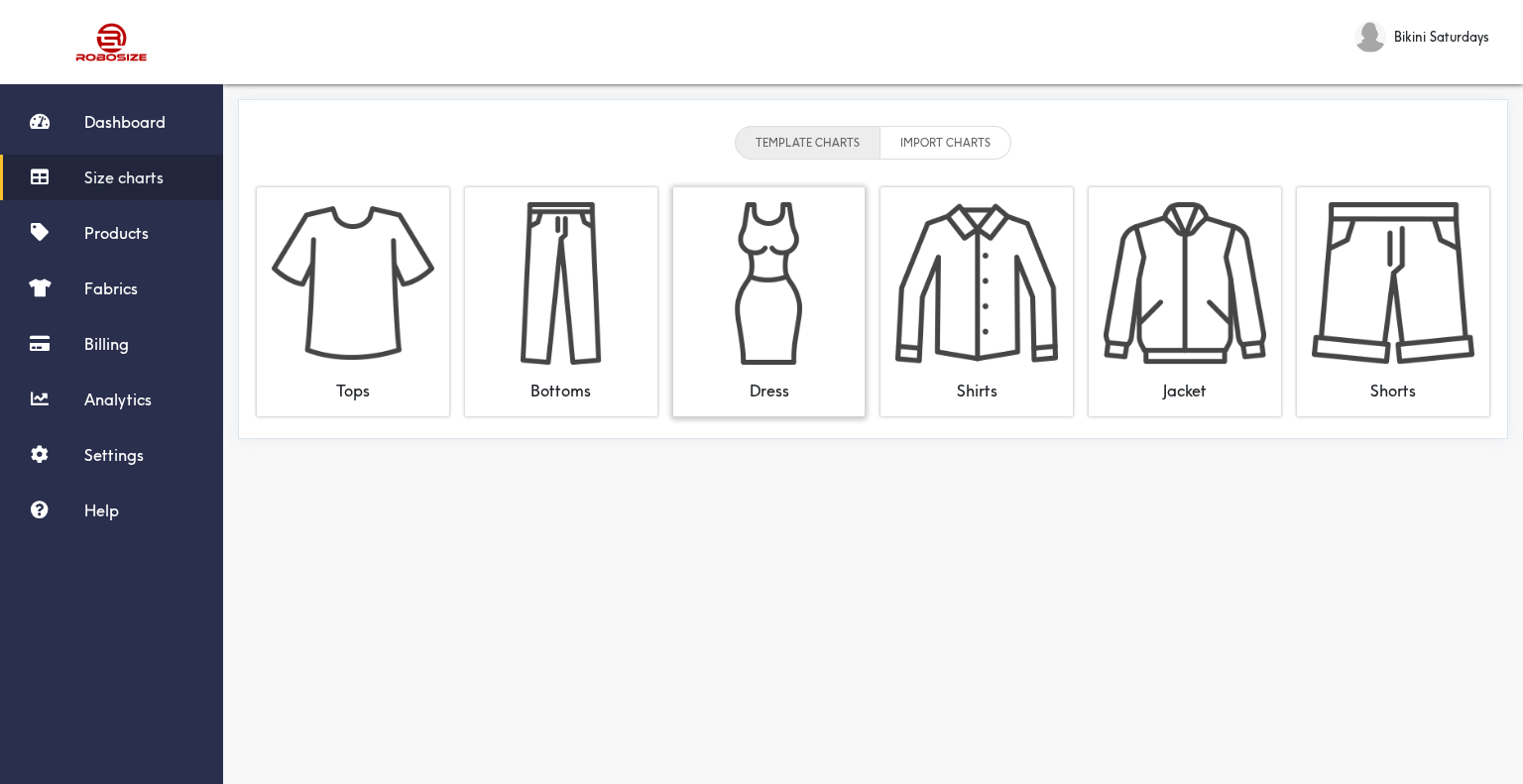 click at bounding box center [769, 283] 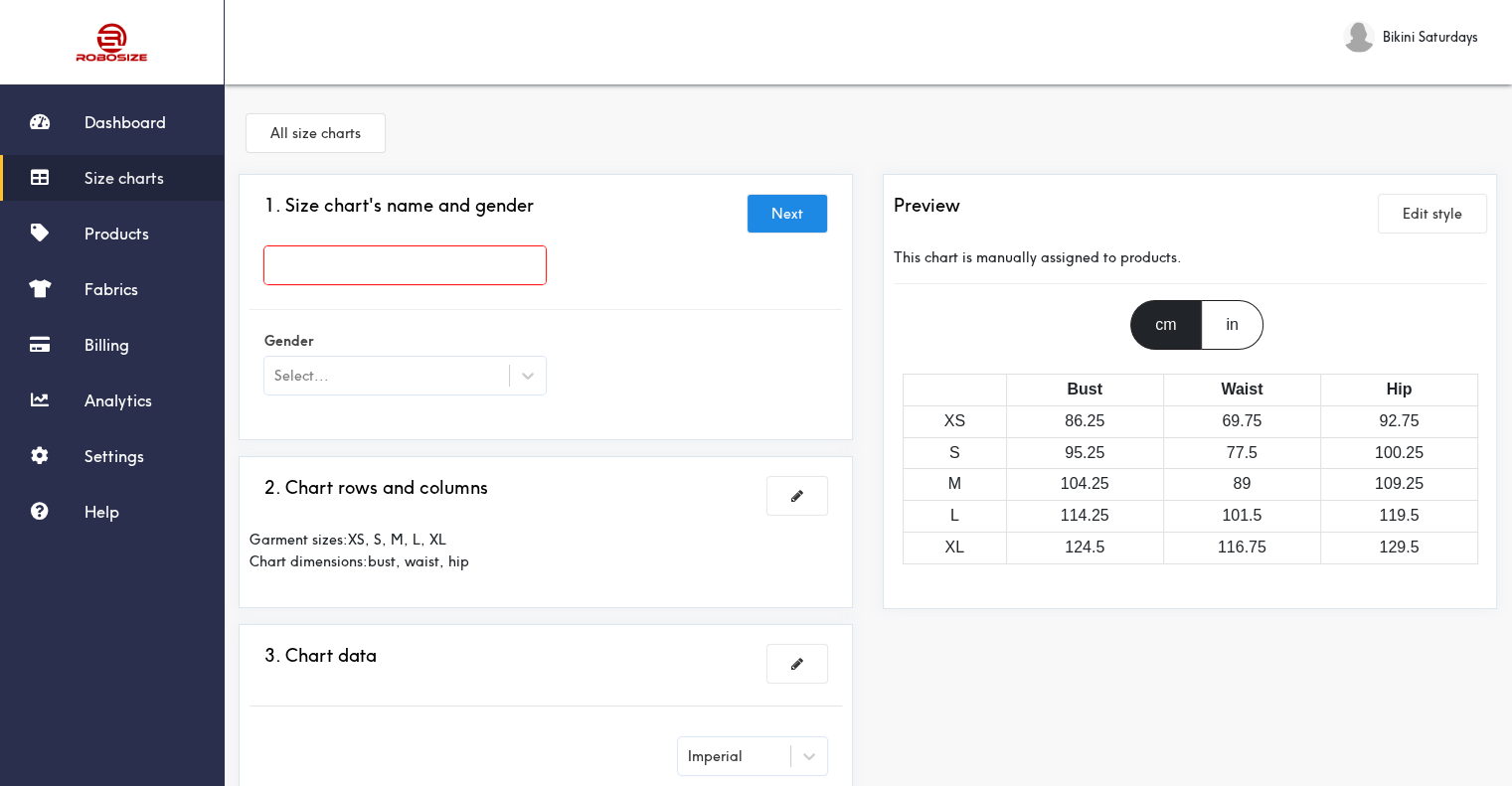 click at bounding box center (405, 265) 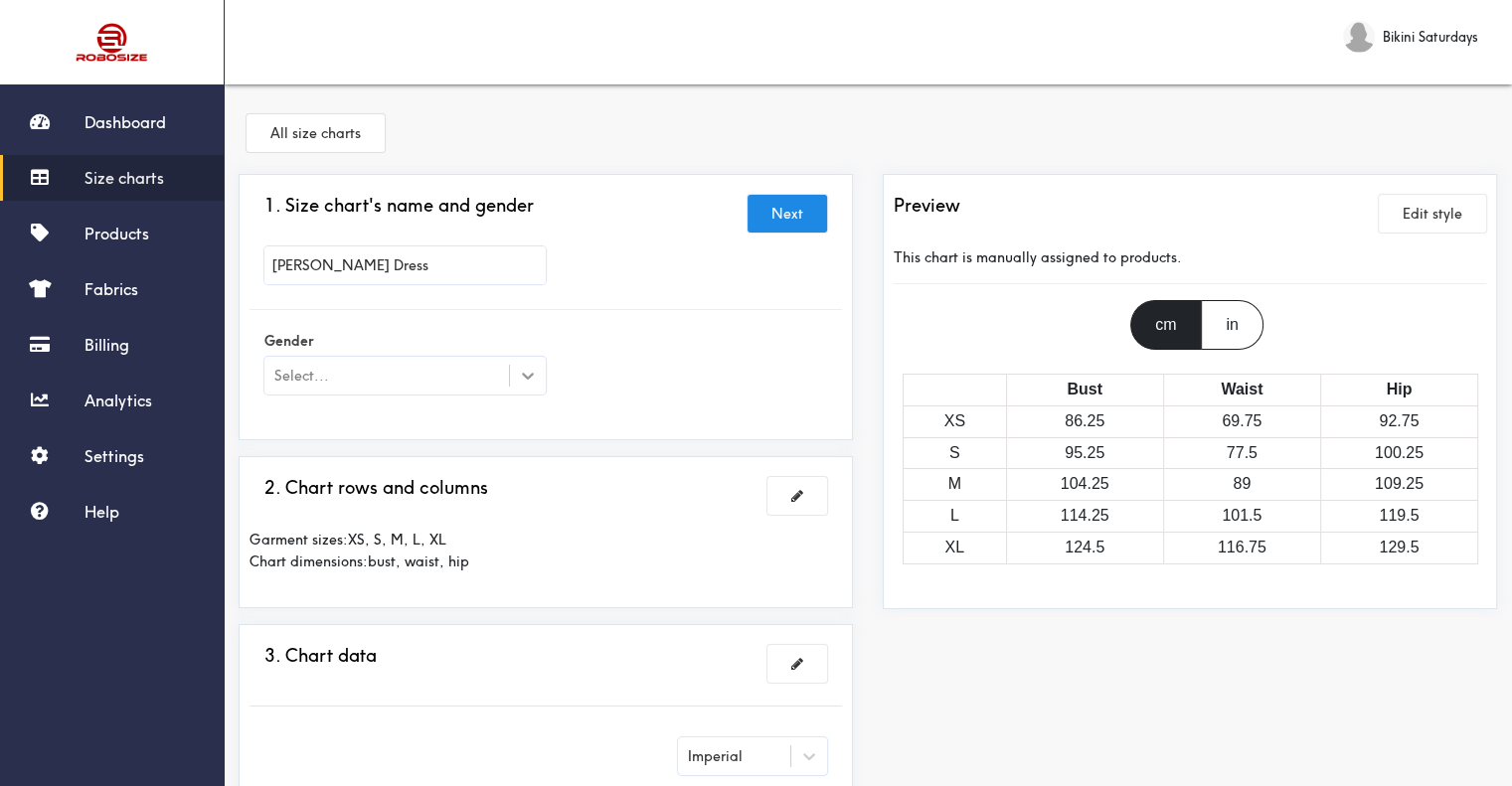 type on "[PERSON_NAME] Dress" 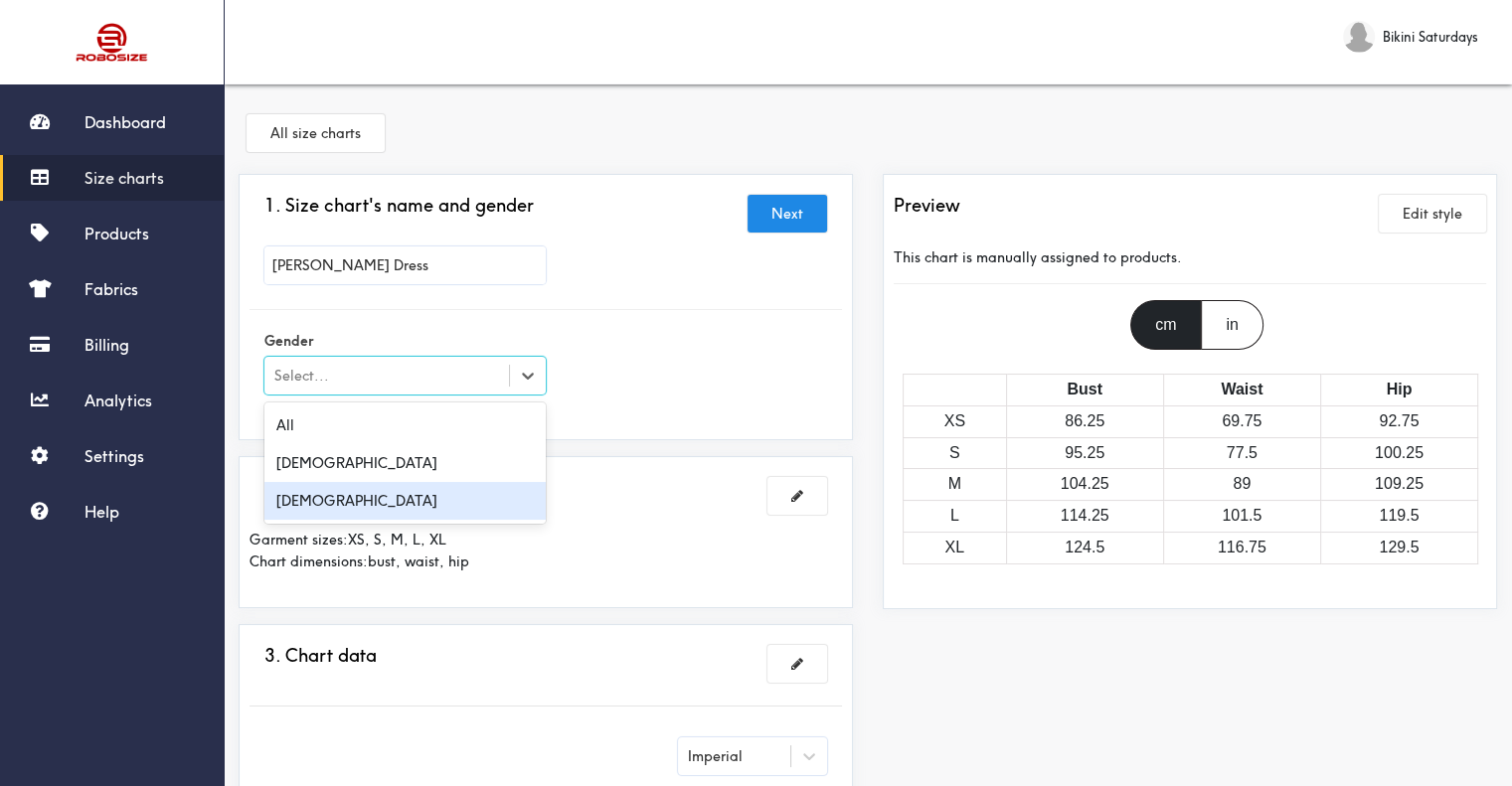 click on "[DEMOGRAPHIC_DATA]" at bounding box center (405, 501) 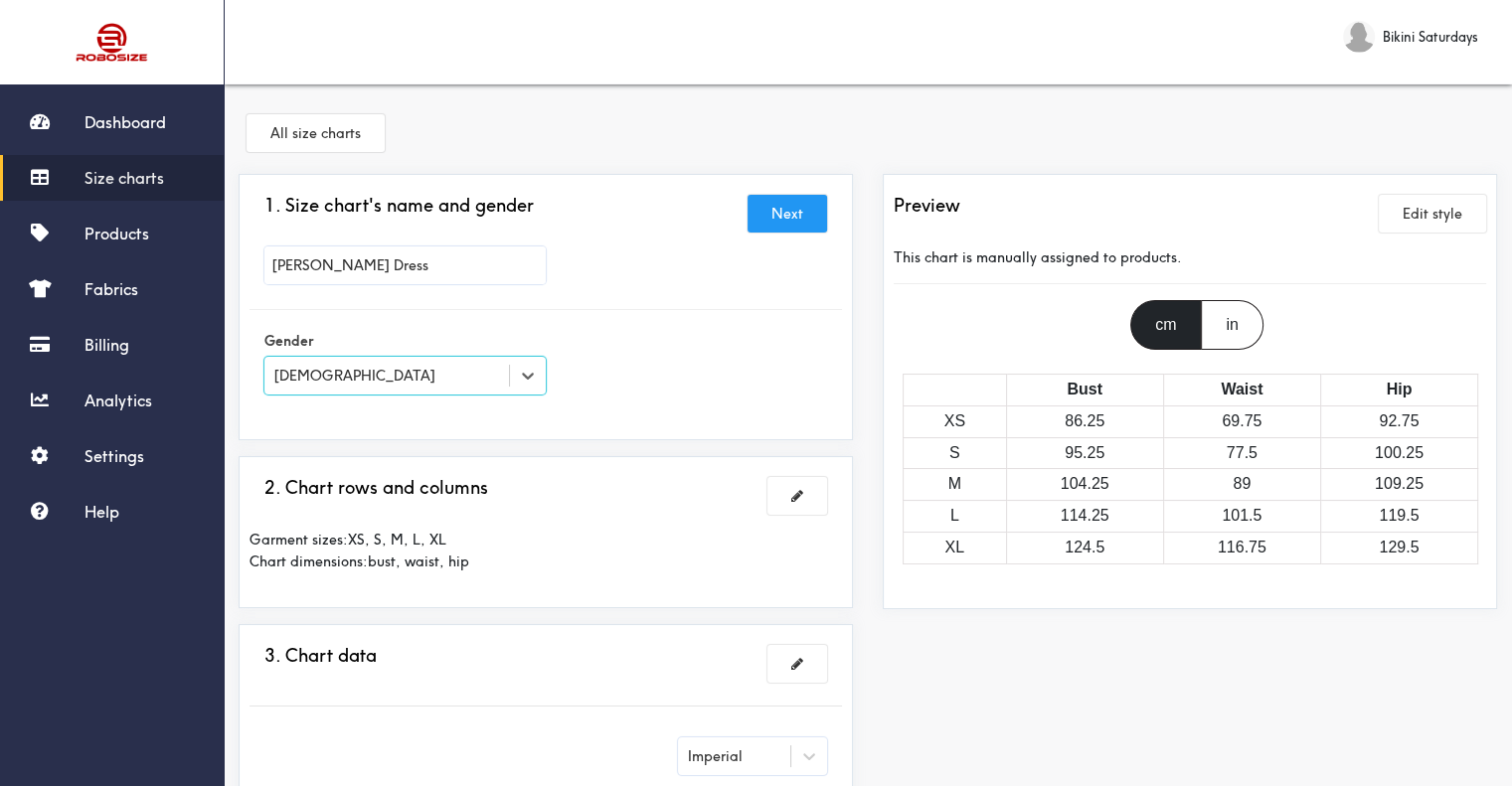 click on "Next" at bounding box center (787, 214) 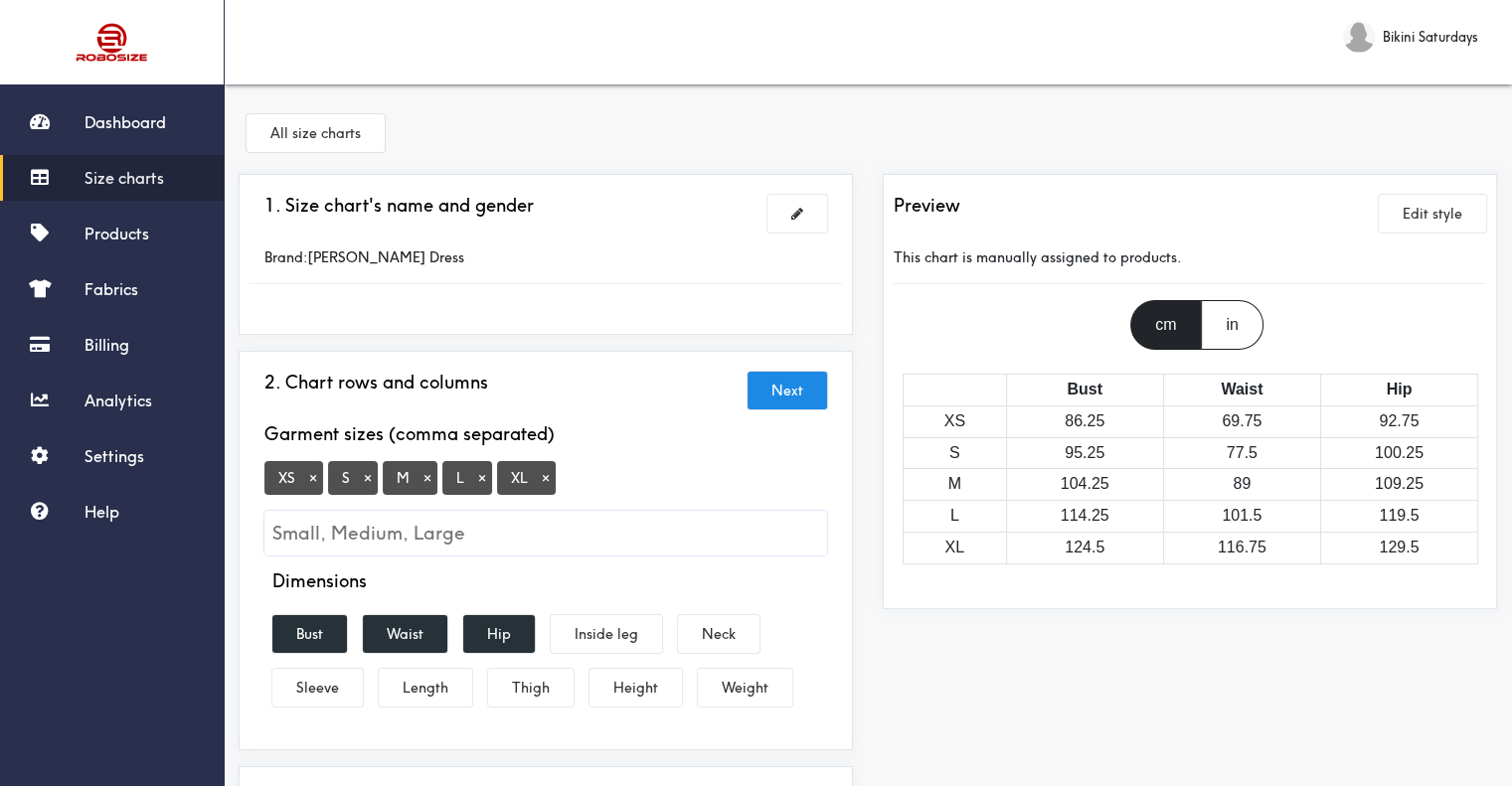 click on "×" at bounding box center [313, 478] 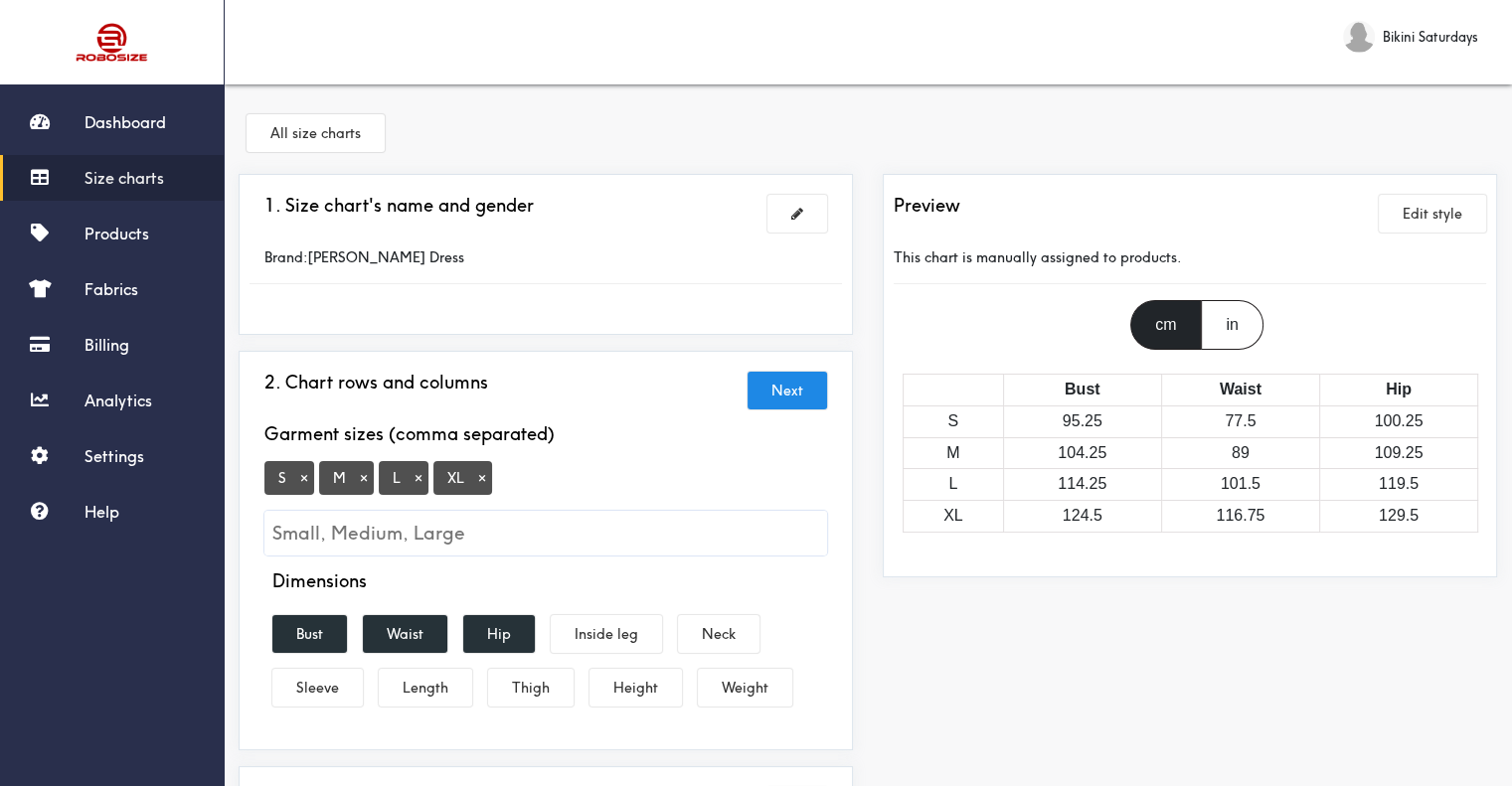 click on "×" at bounding box center (482, 478) 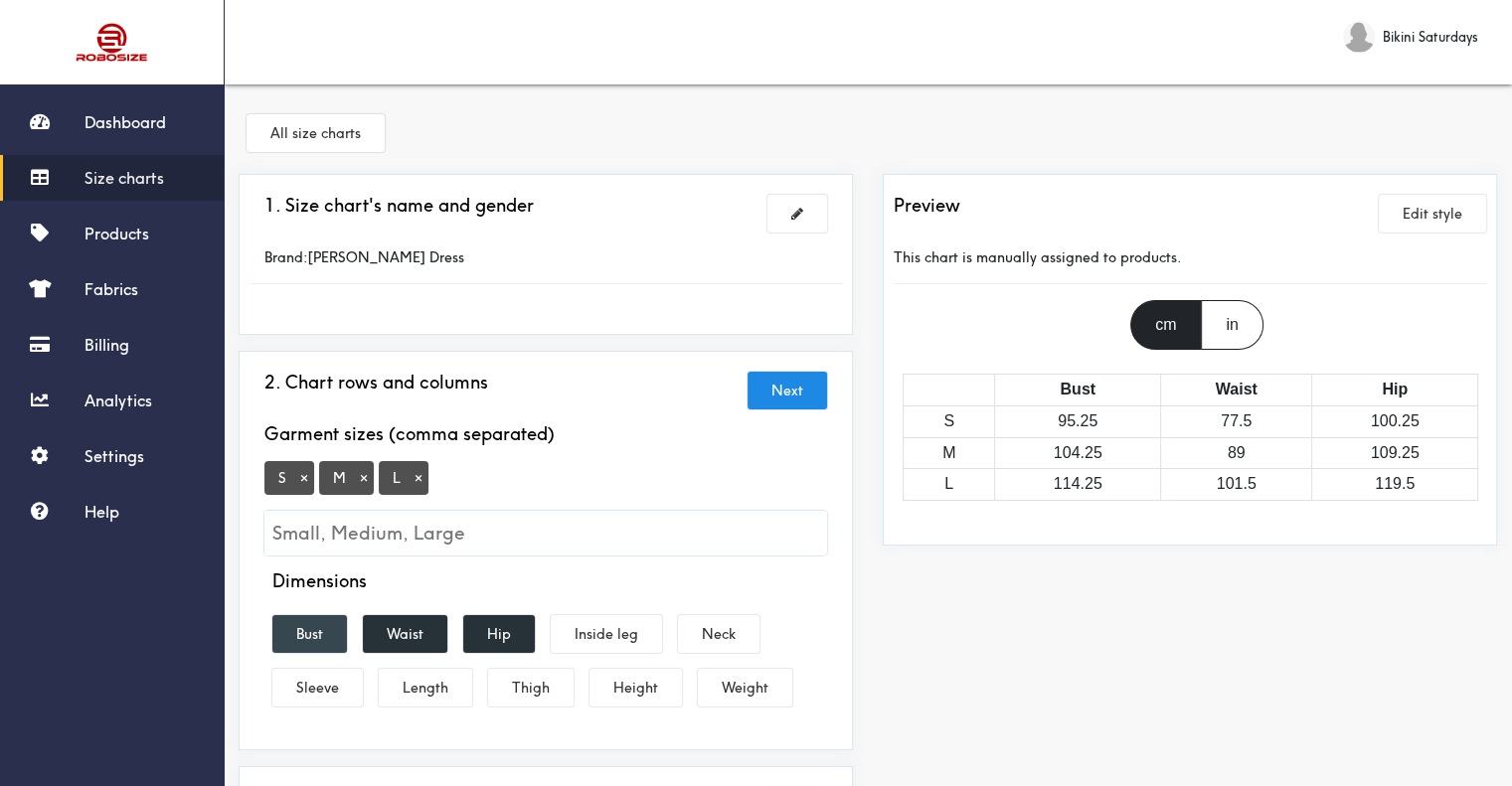 click on "Bust" at bounding box center (309, 634) 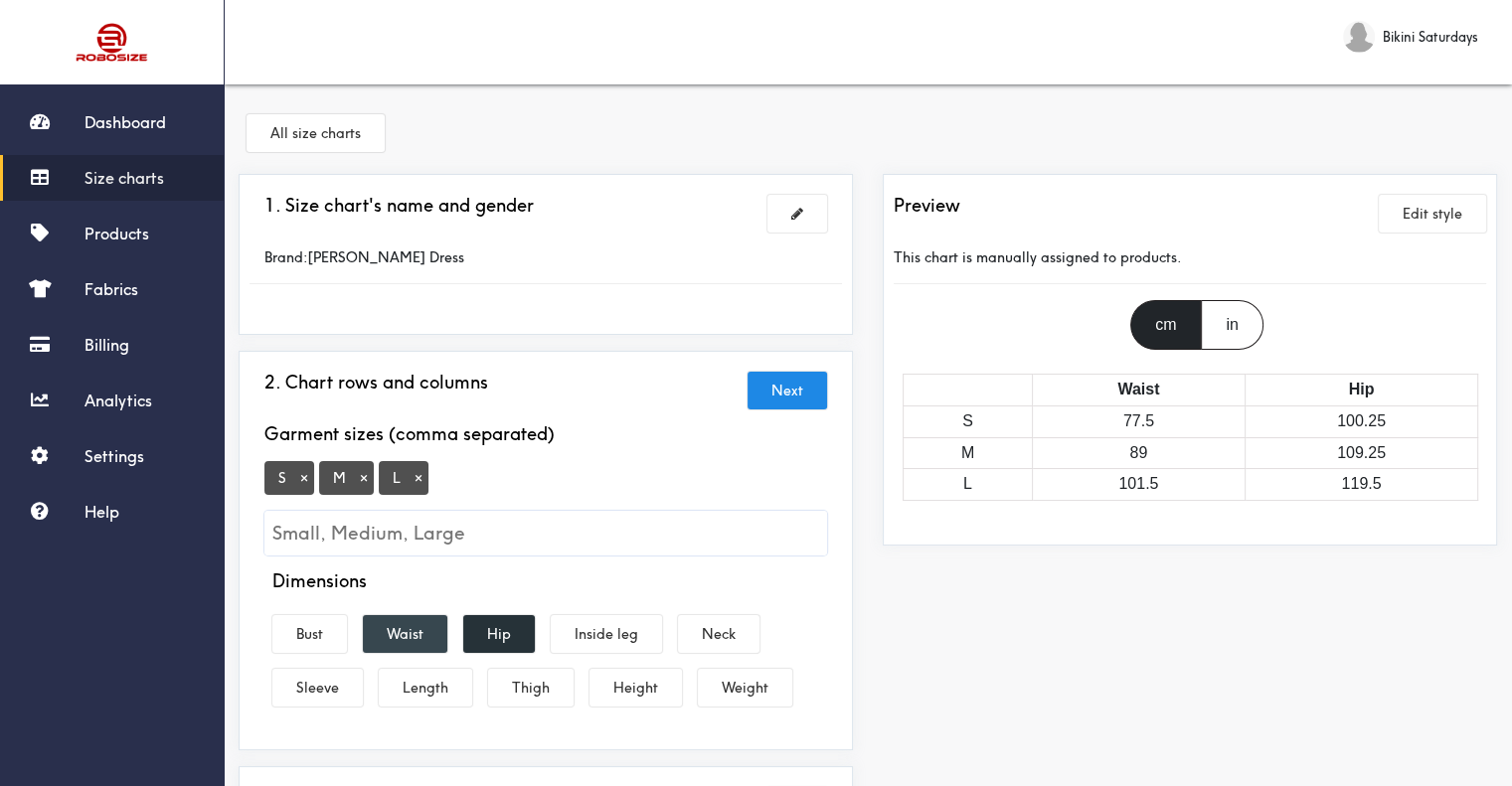 click on "Waist" at bounding box center [405, 634] 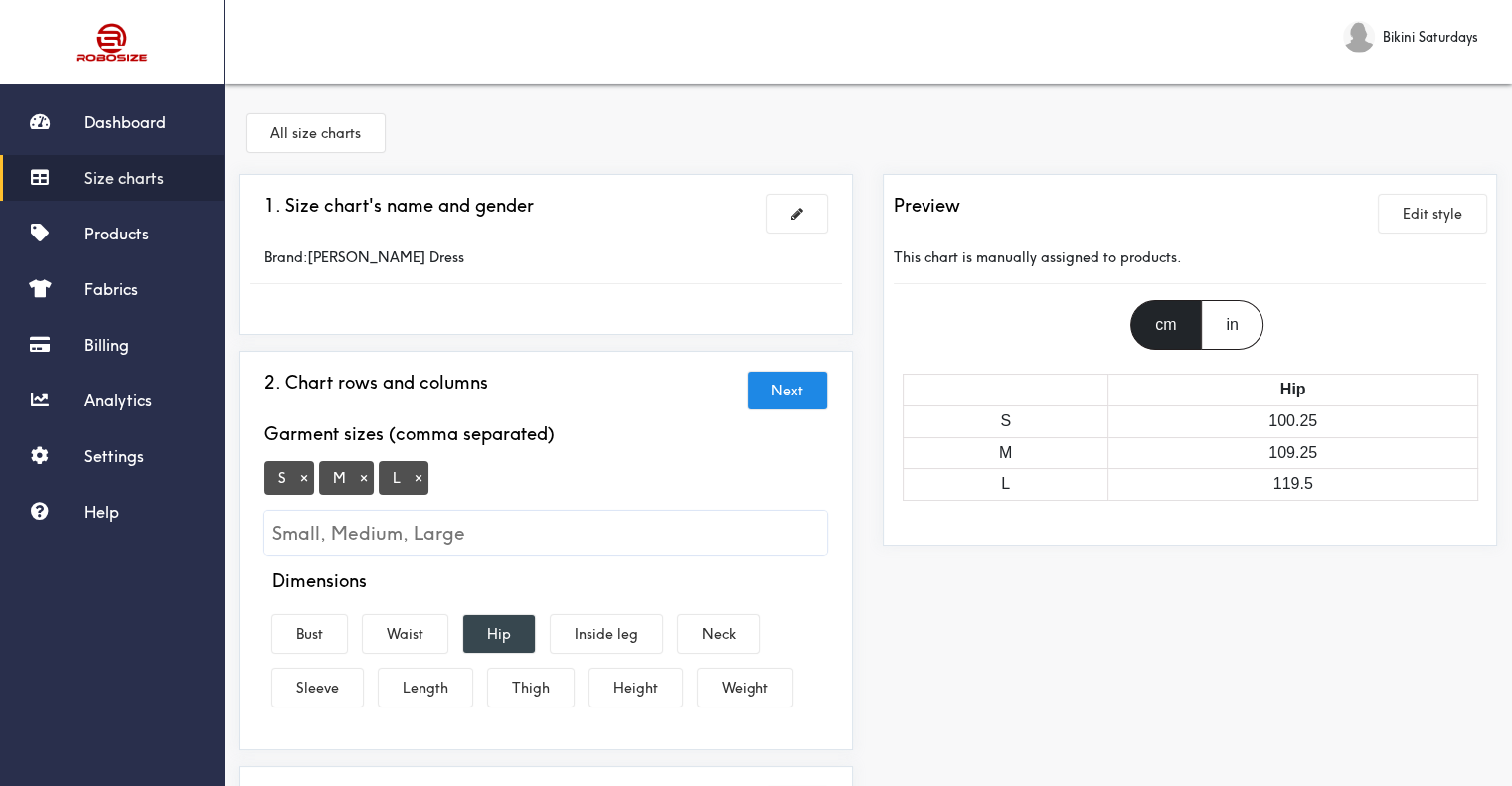 click on "Hip" at bounding box center [499, 634] 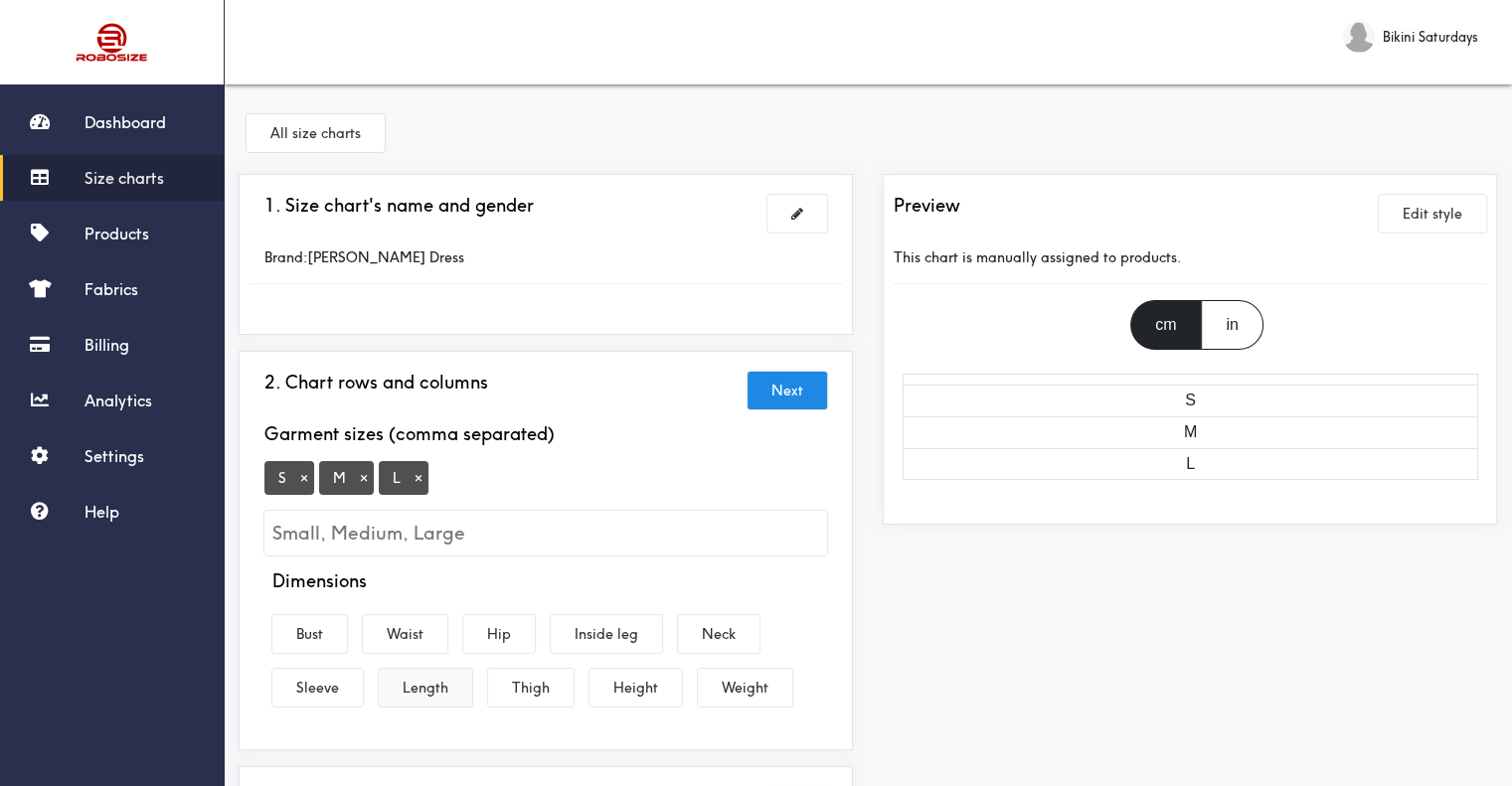 click on "Length" at bounding box center [425, 688] 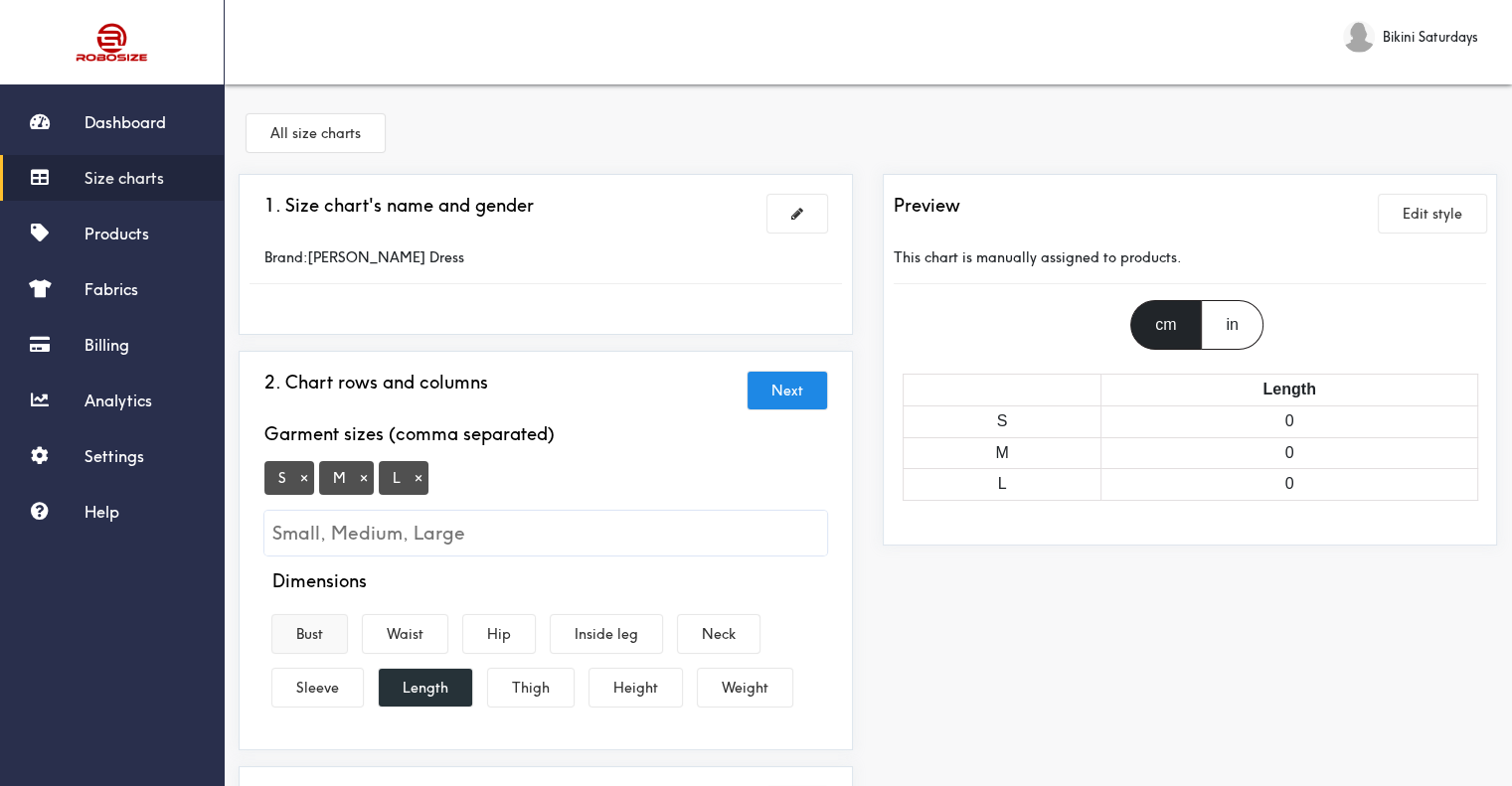 click on "Bust" at bounding box center [309, 634] 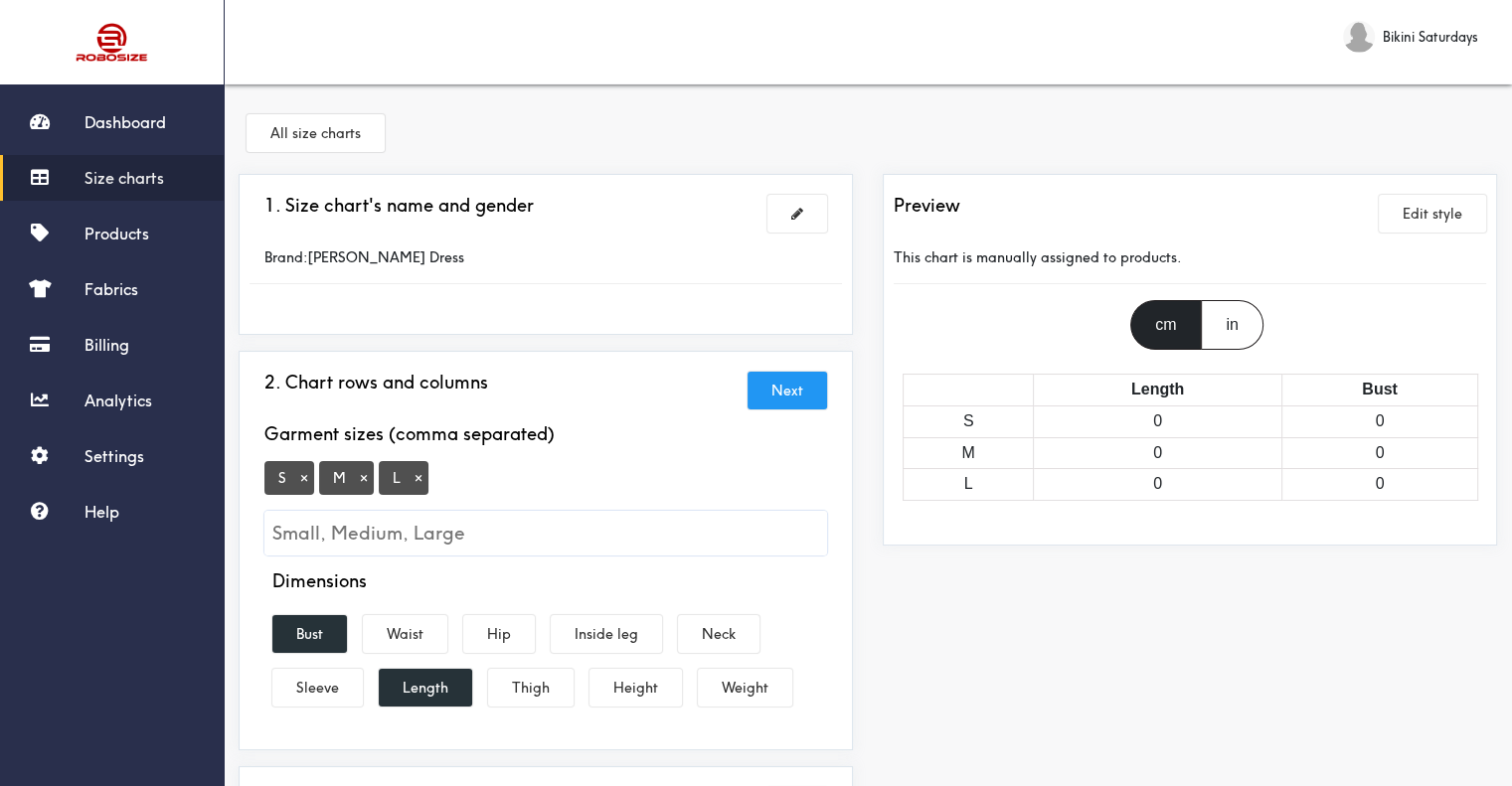 click on "Next" at bounding box center [787, 391] 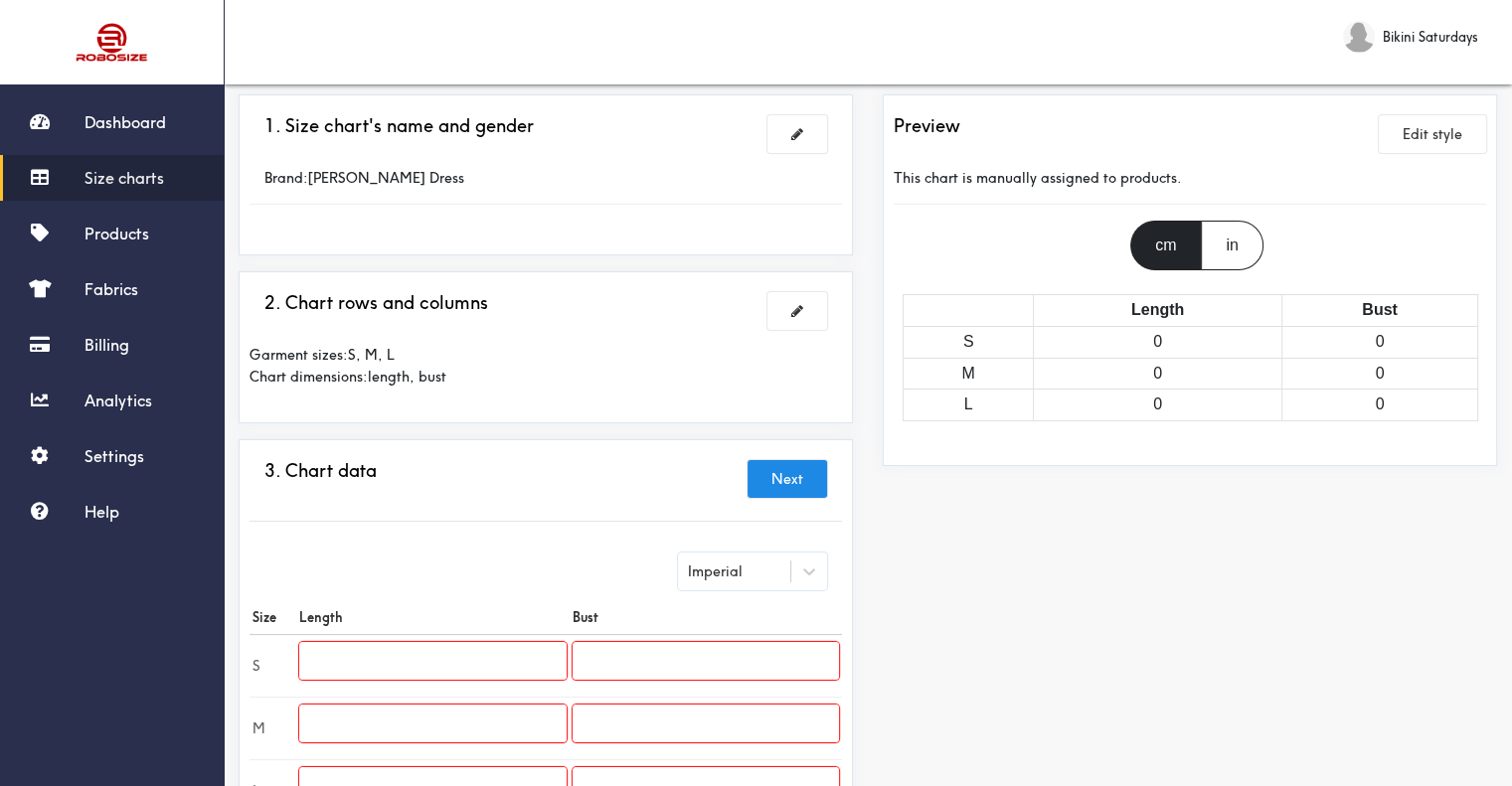 scroll, scrollTop: 199, scrollLeft: 0, axis: vertical 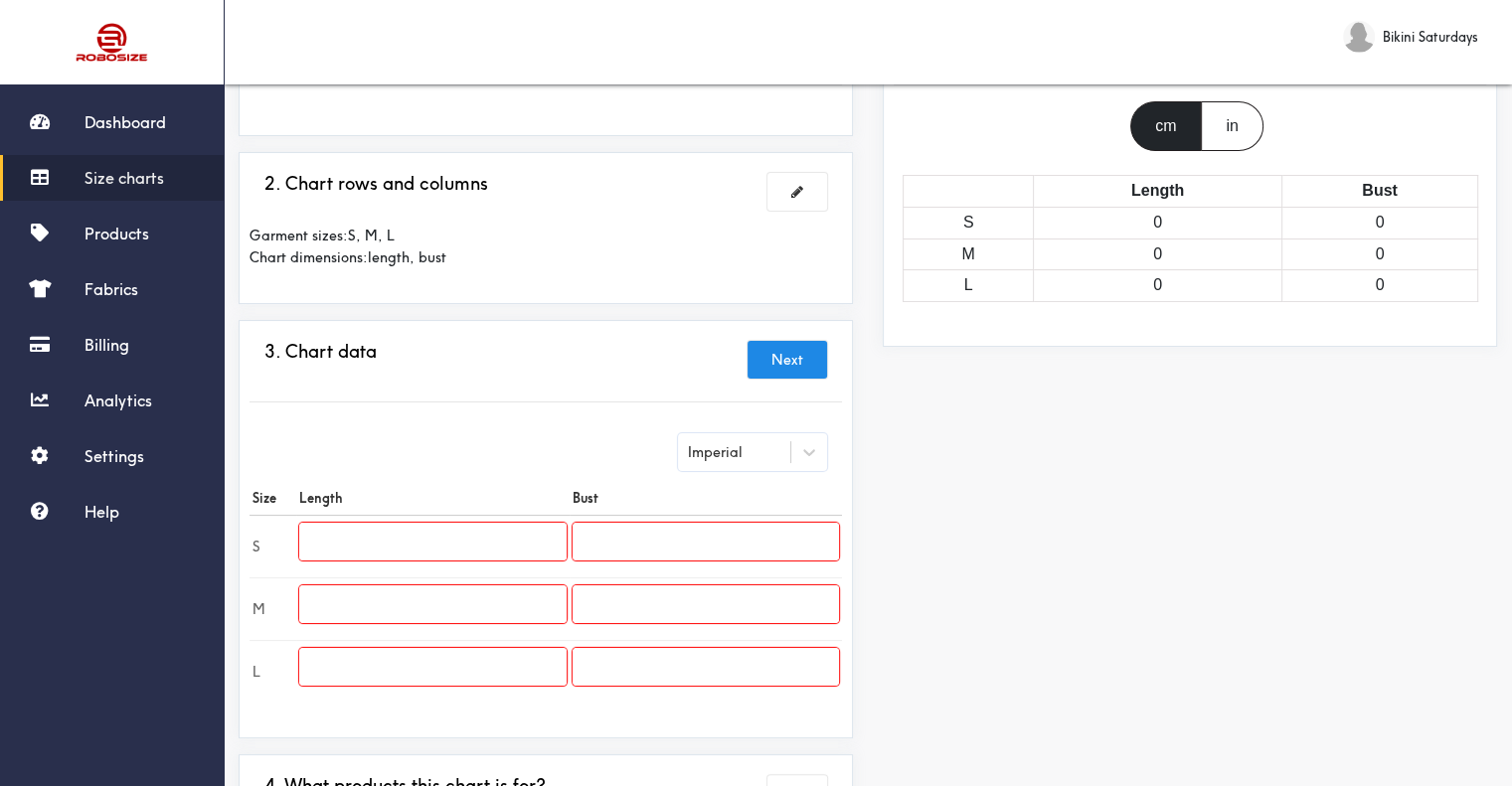 click at bounding box center [432, 542] 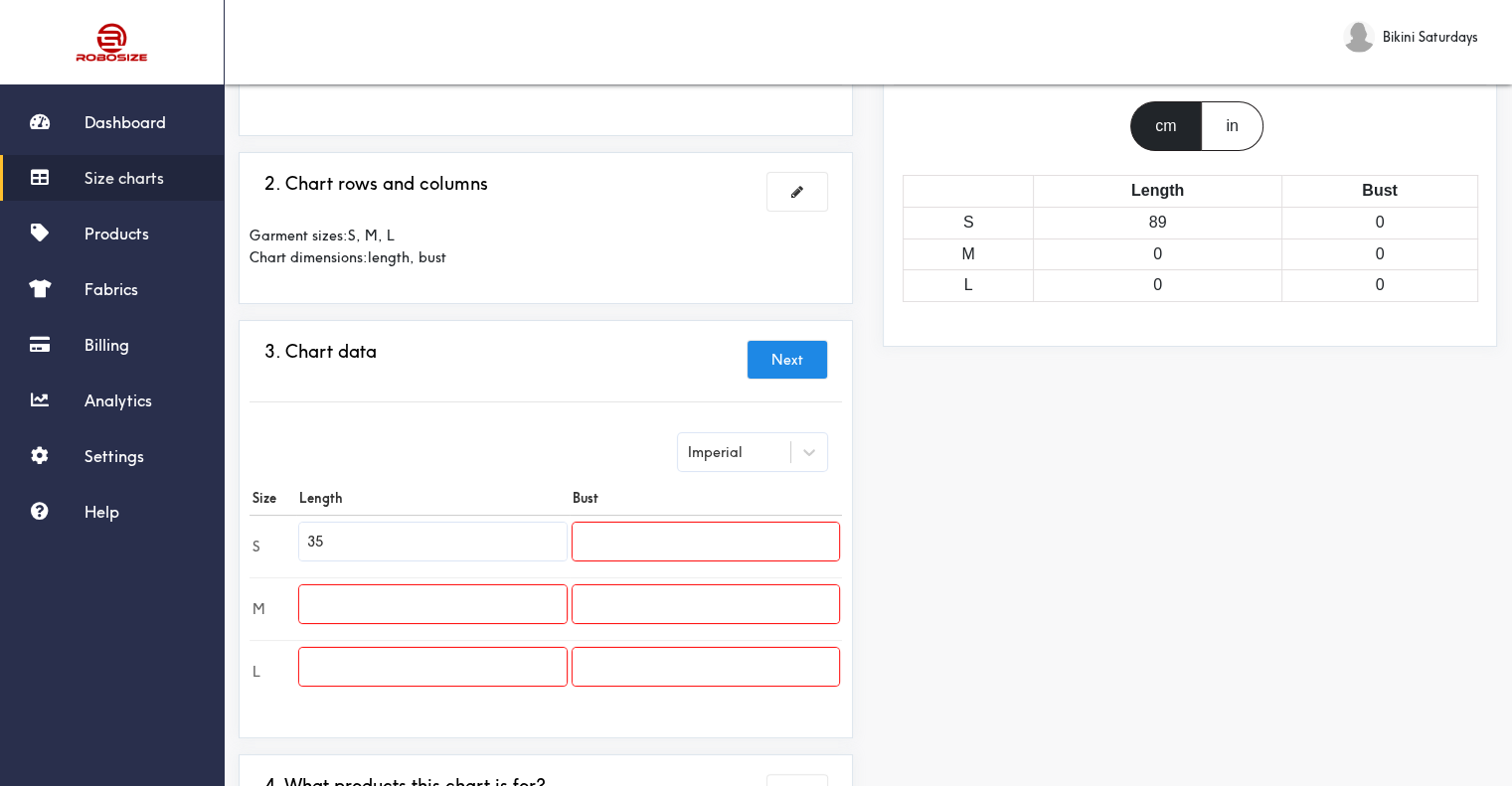 type on "35" 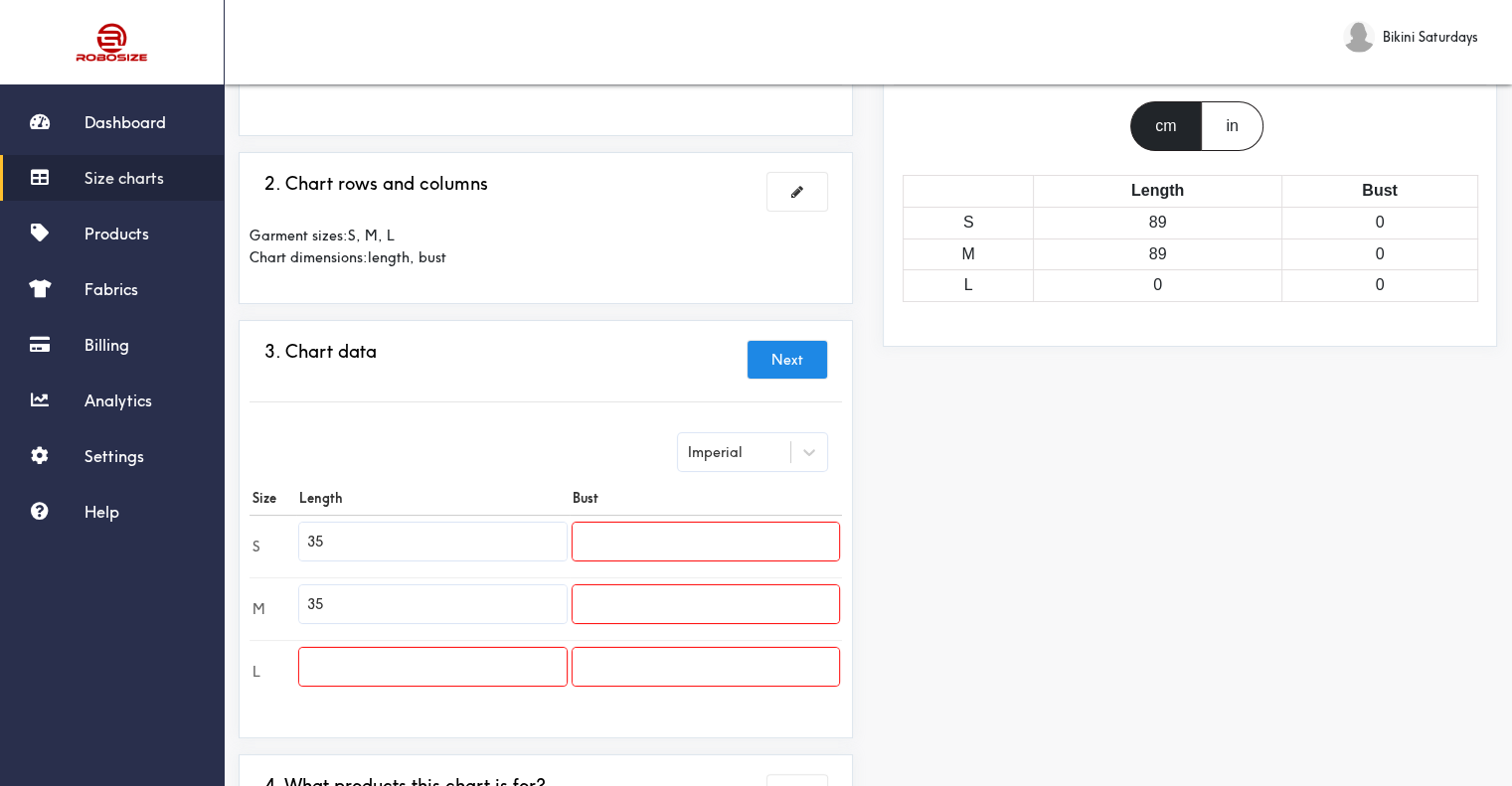 type on "35" 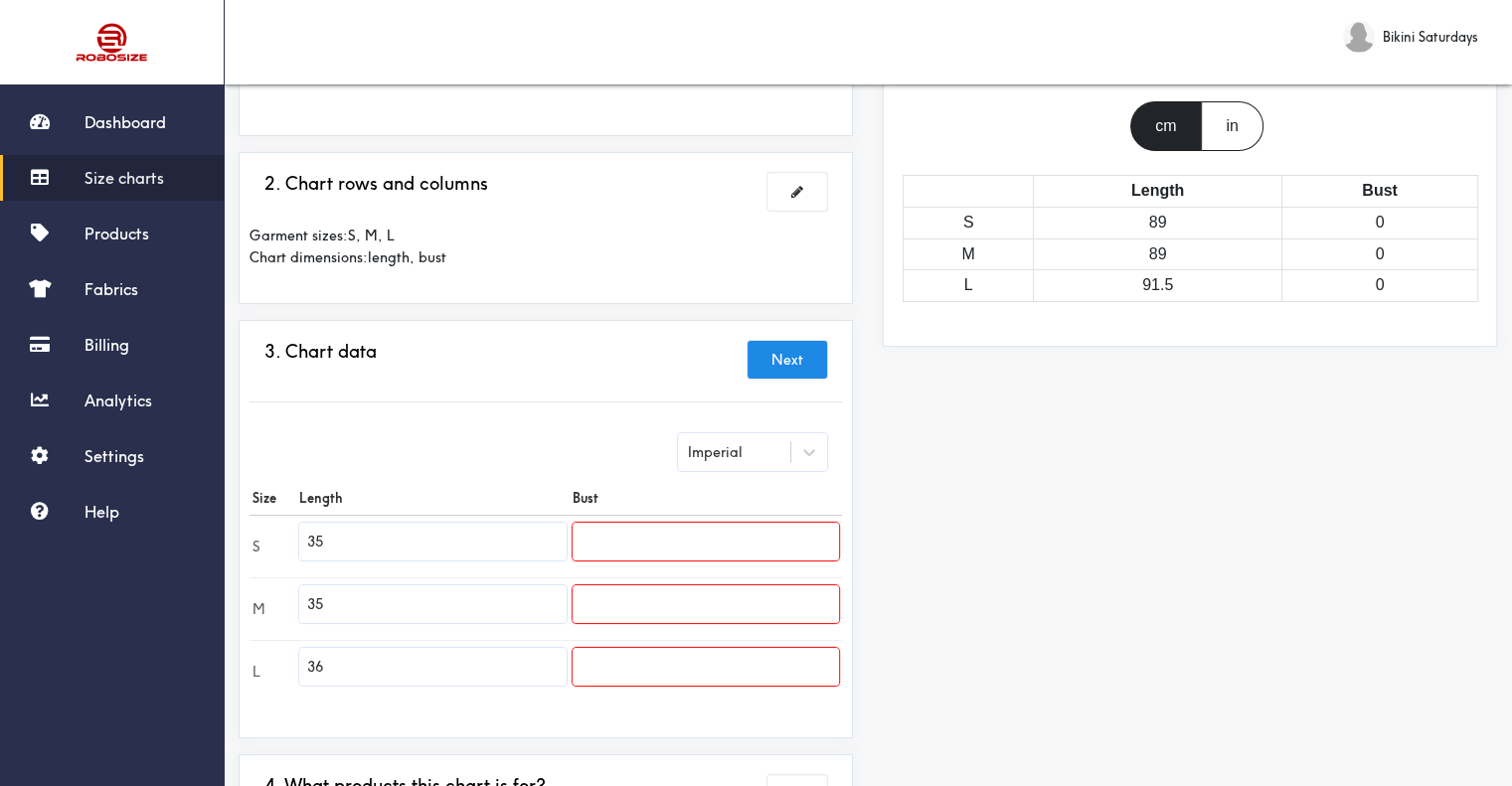 type on "36" 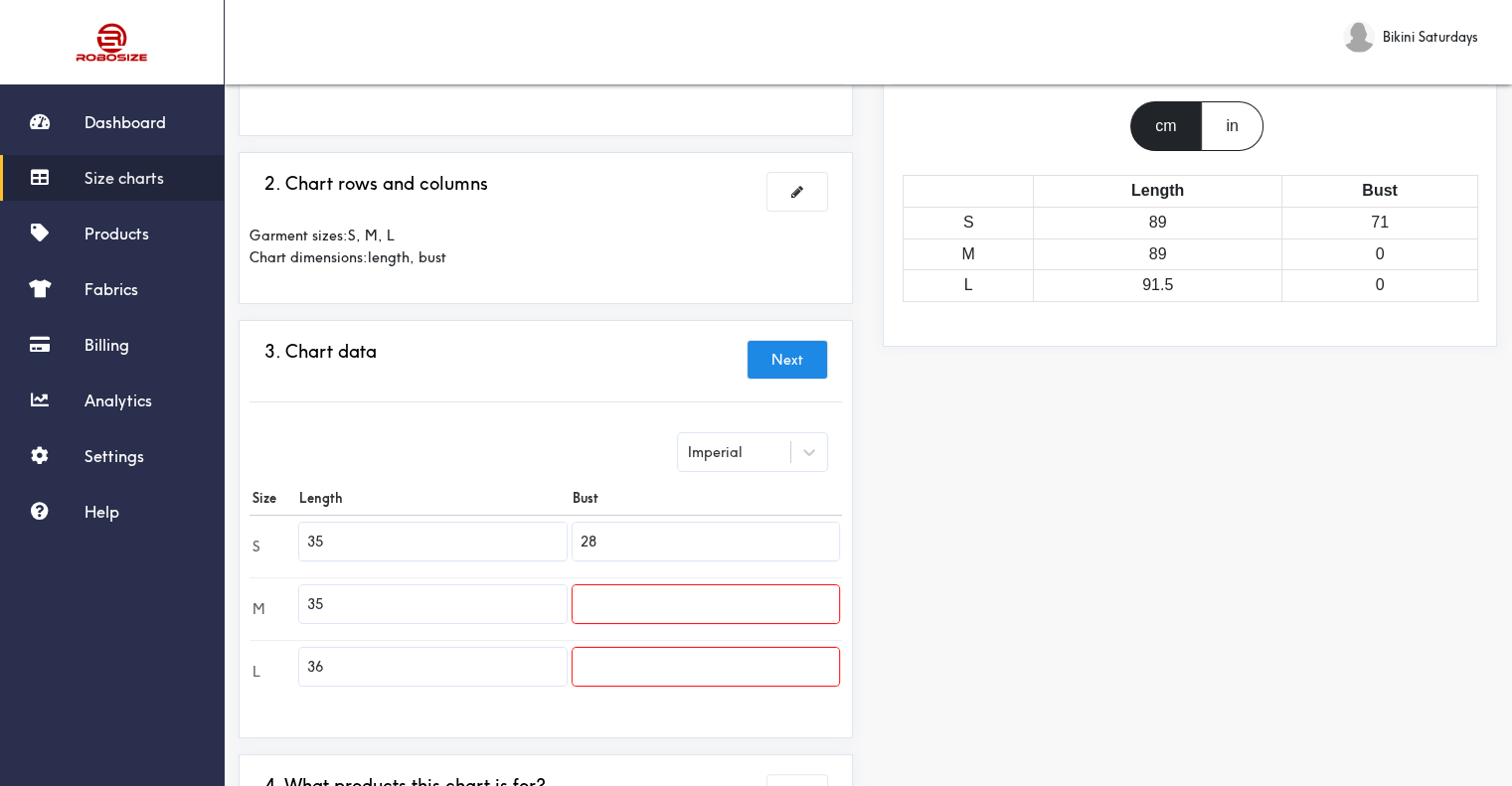 type on "28" 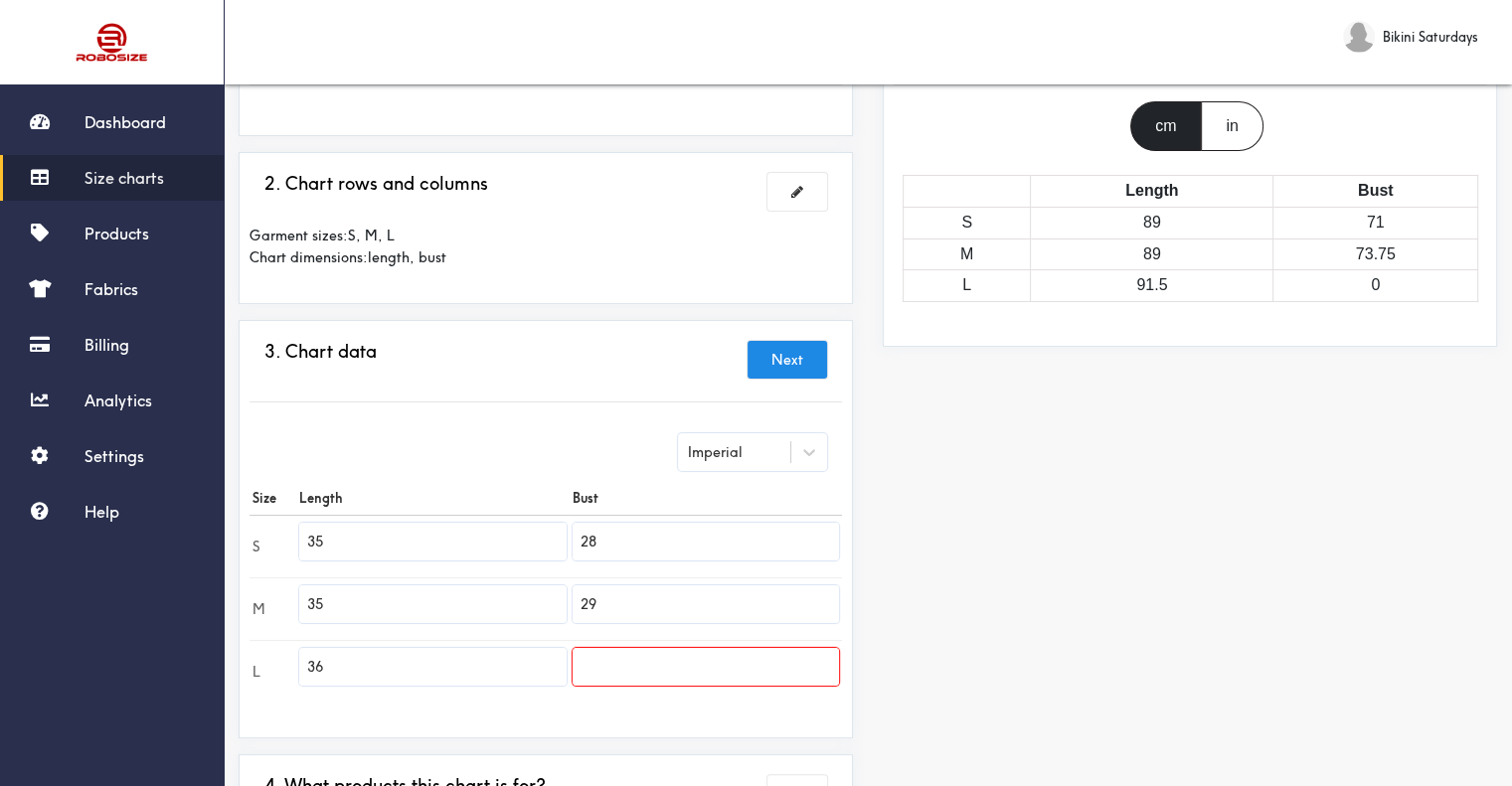 type on "29" 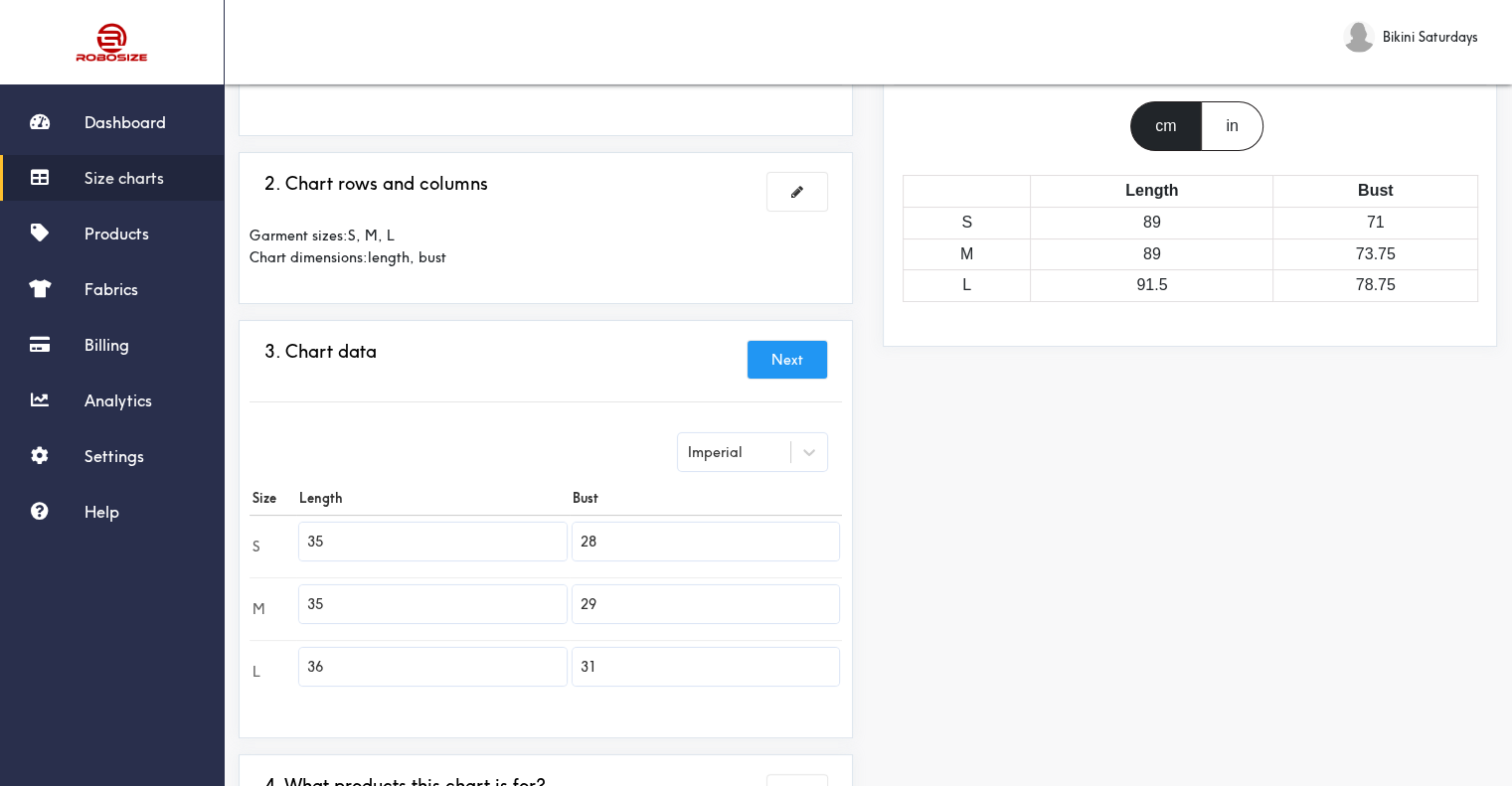 type on "31" 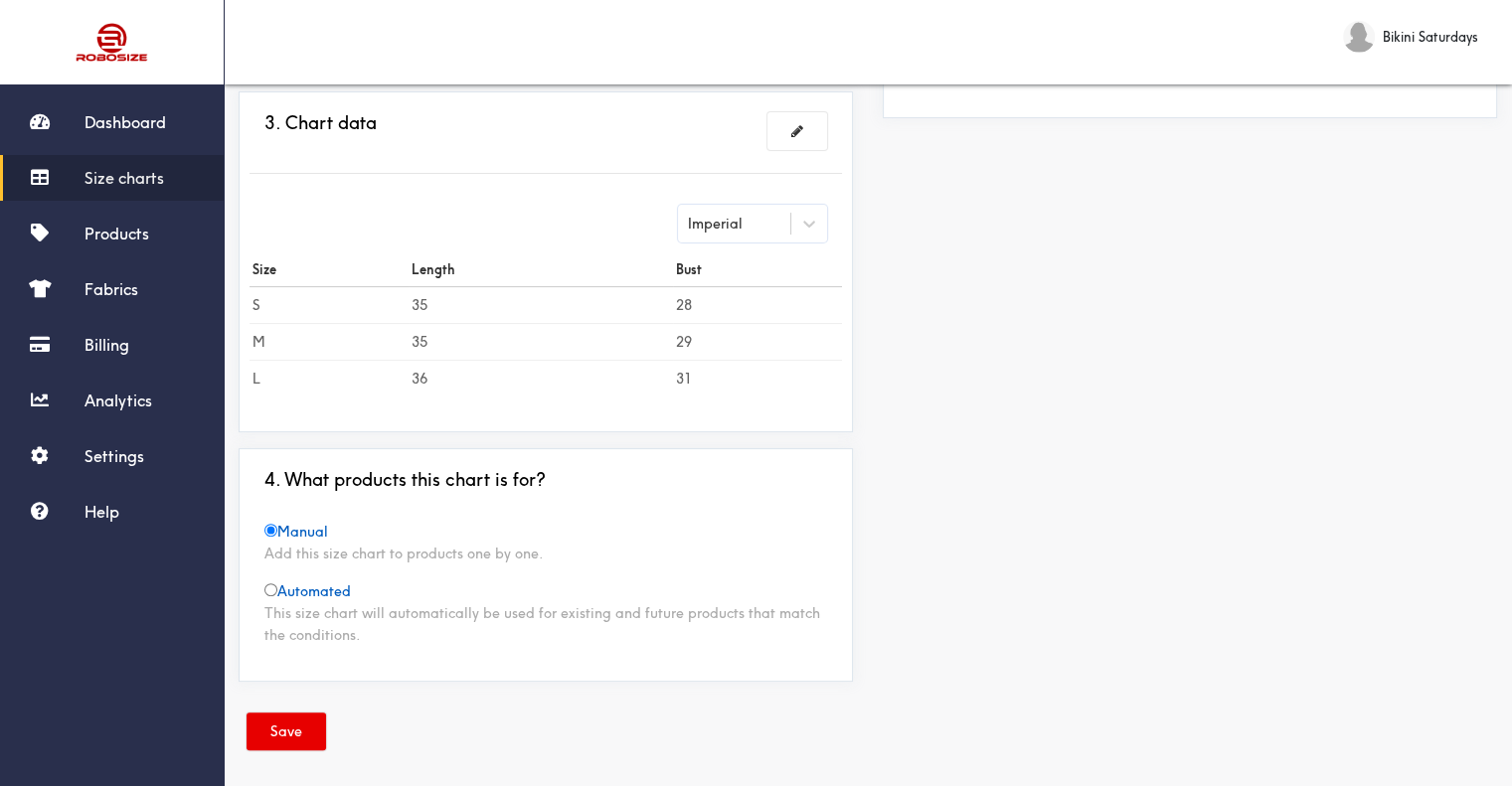 scroll, scrollTop: 435, scrollLeft: 0, axis: vertical 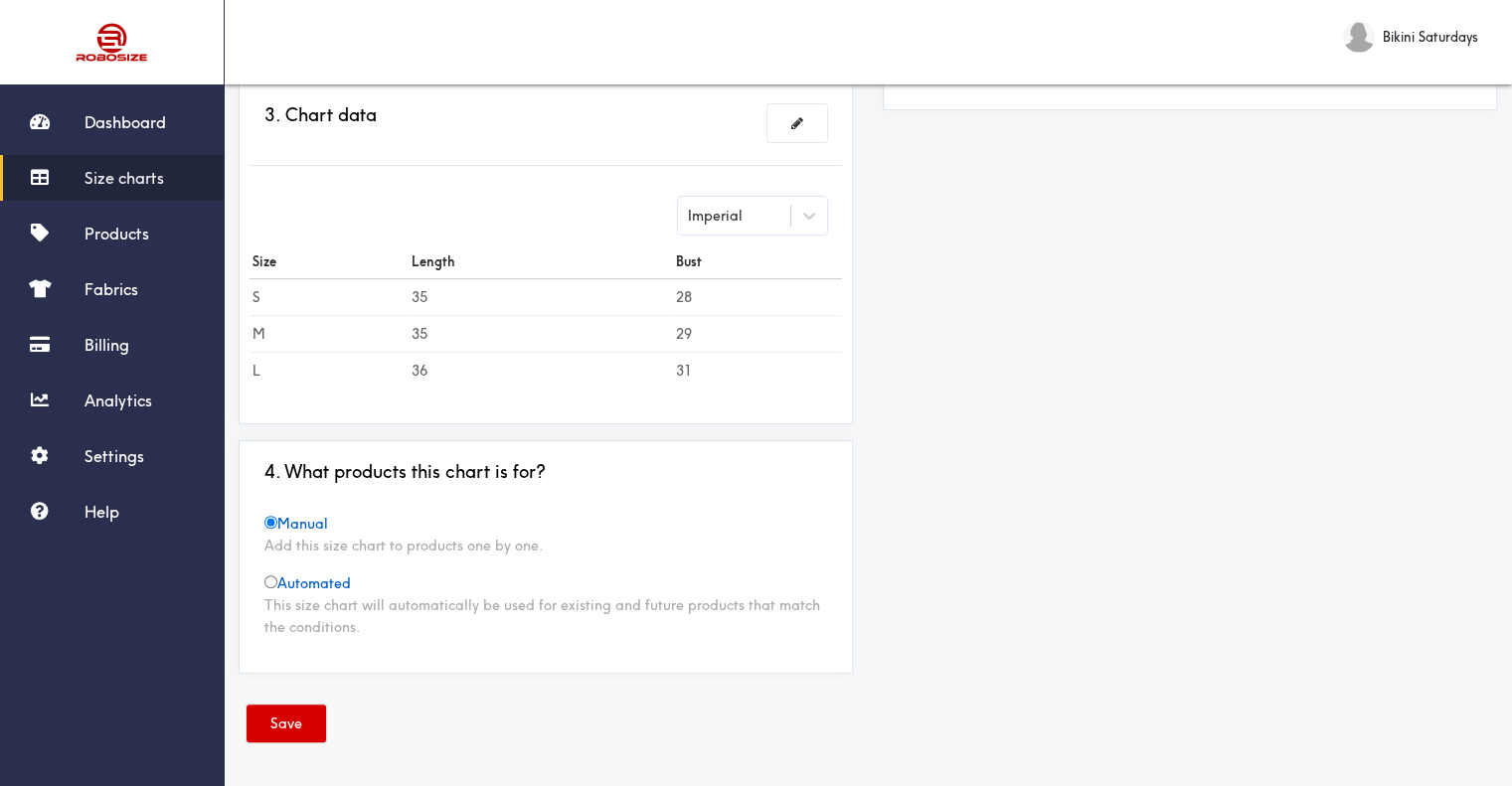 click on "Save" at bounding box center [286, 723] 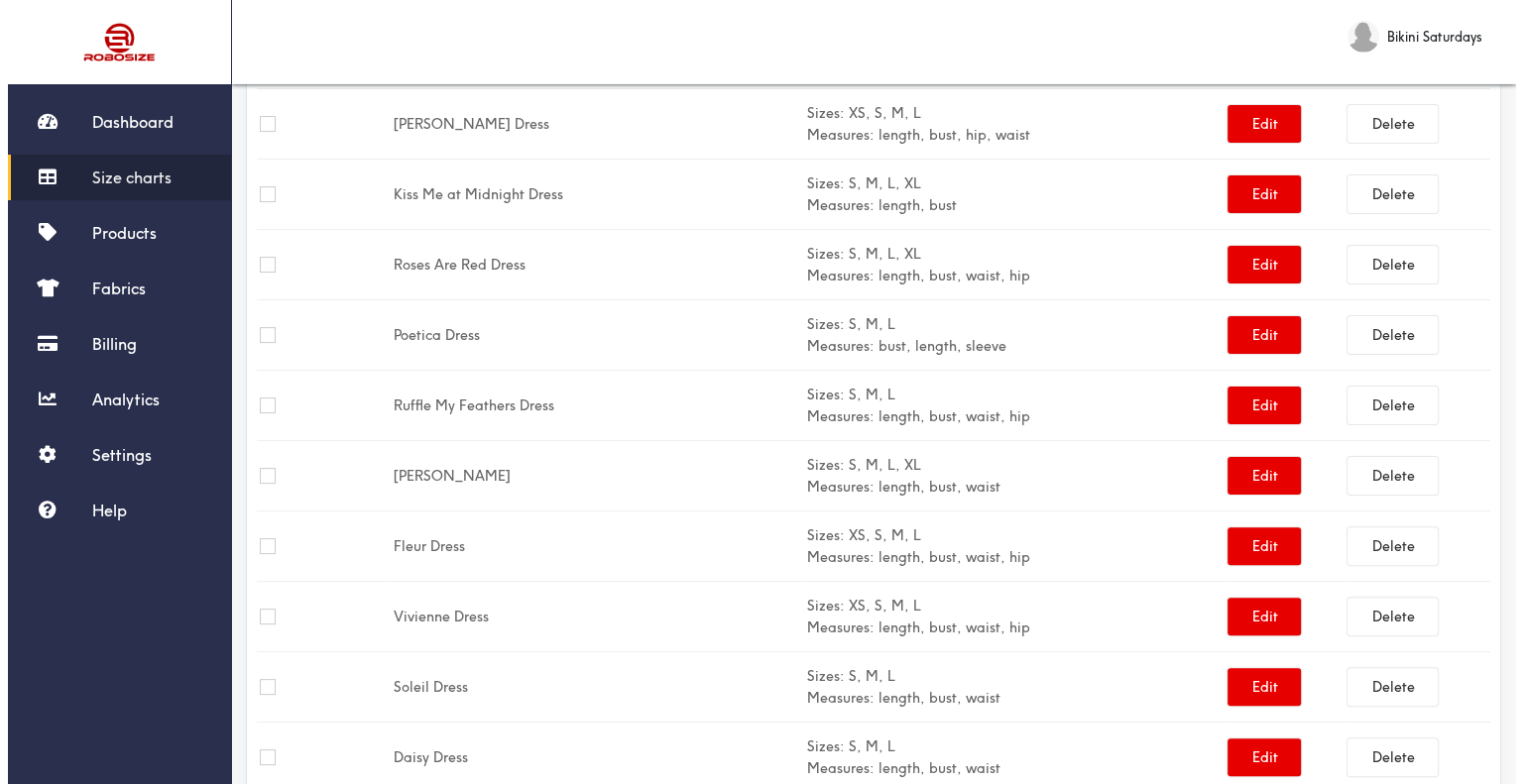 scroll, scrollTop: 0, scrollLeft: 0, axis: both 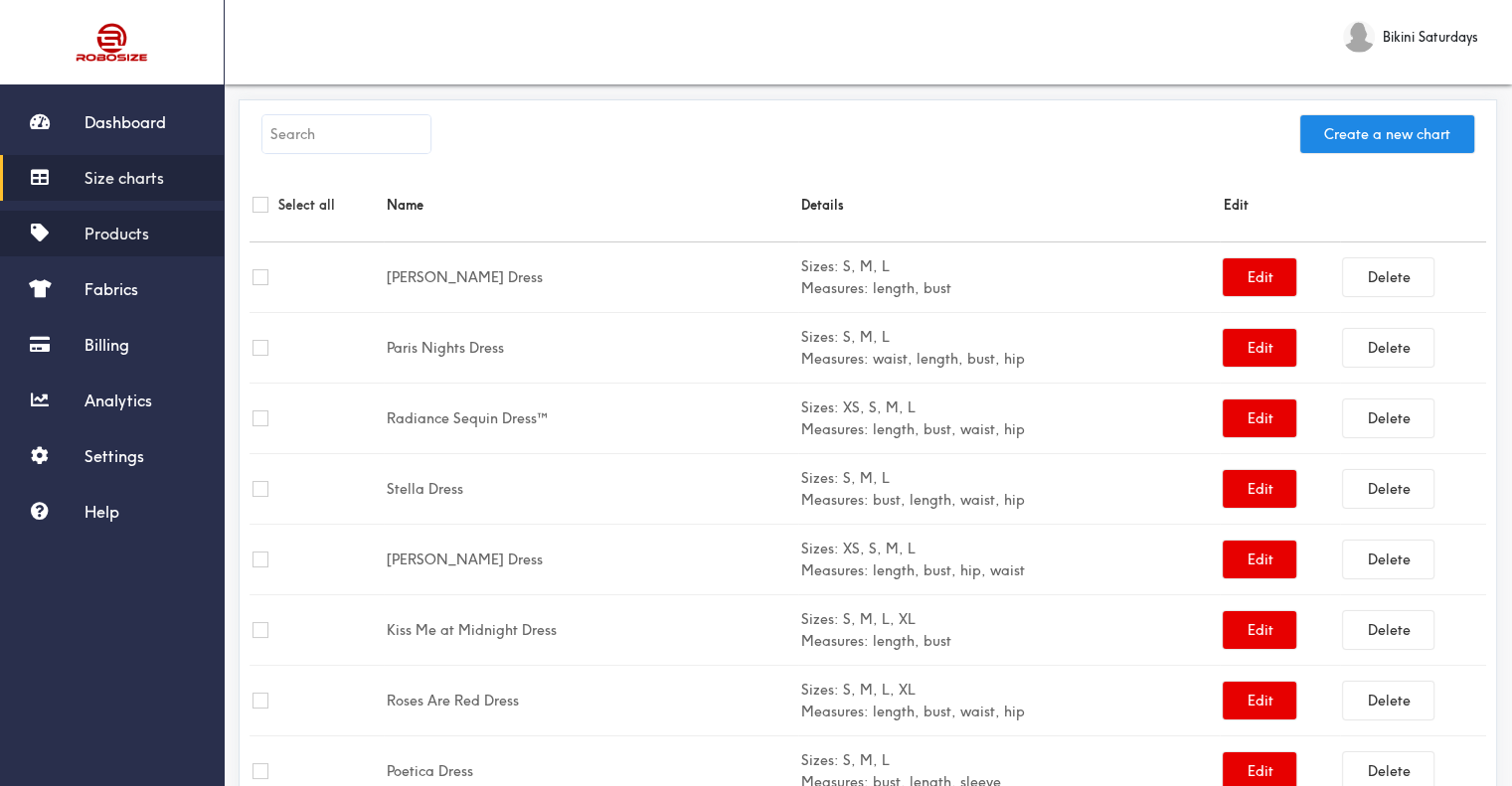 click on "Products" at bounding box center [116, 234] 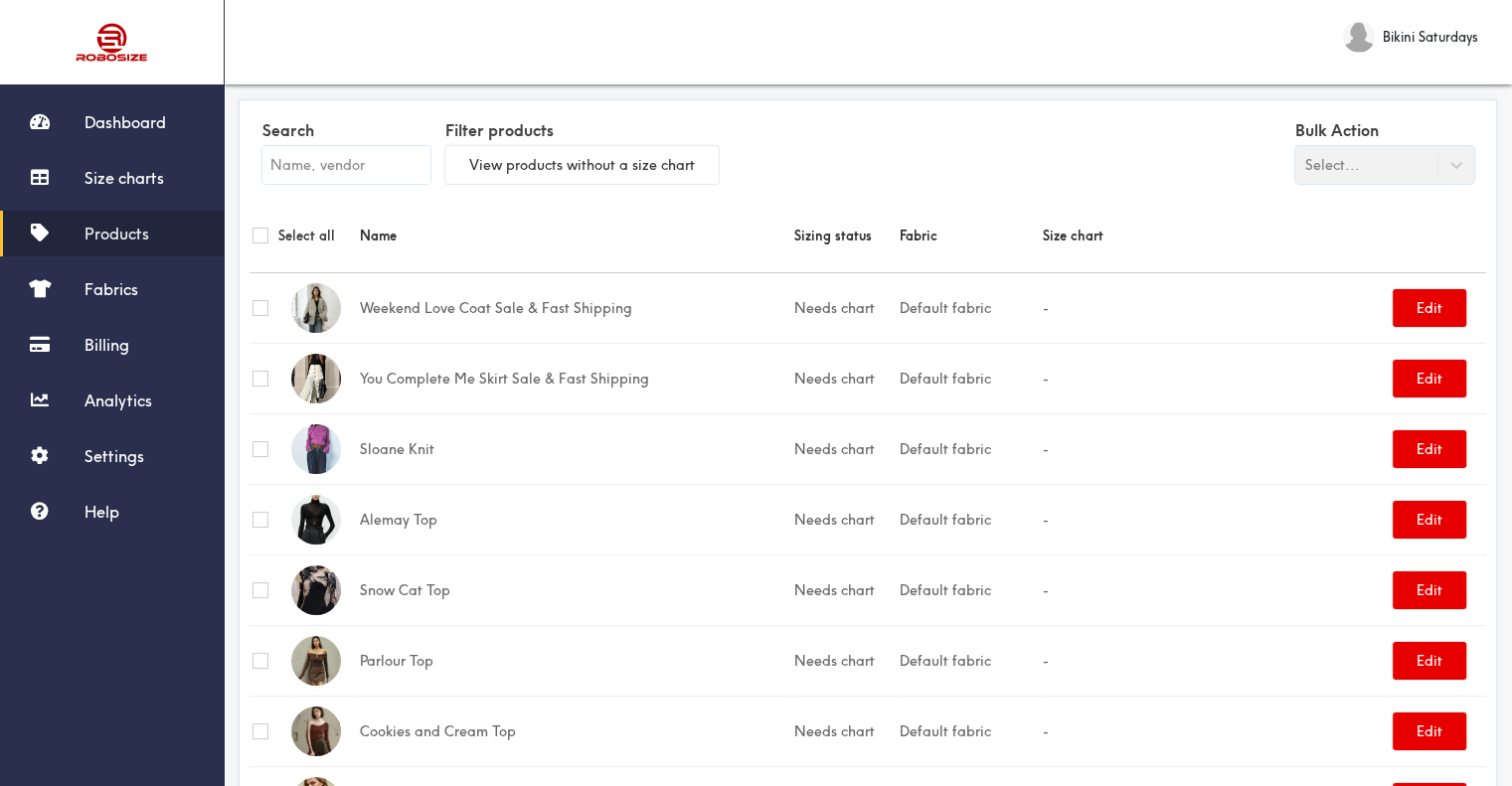 click at bounding box center (346, 165) 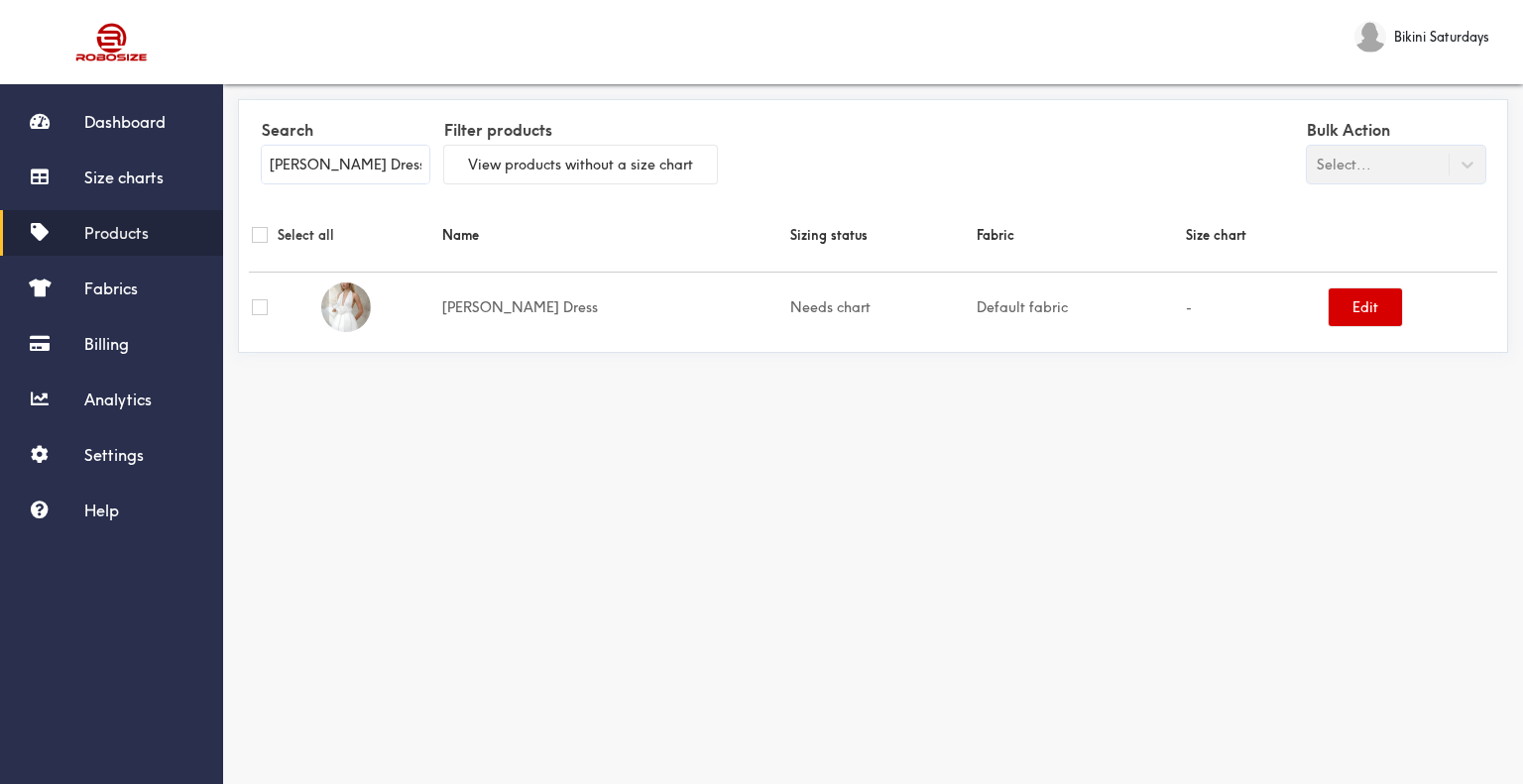 type on "[PERSON_NAME] Dress" 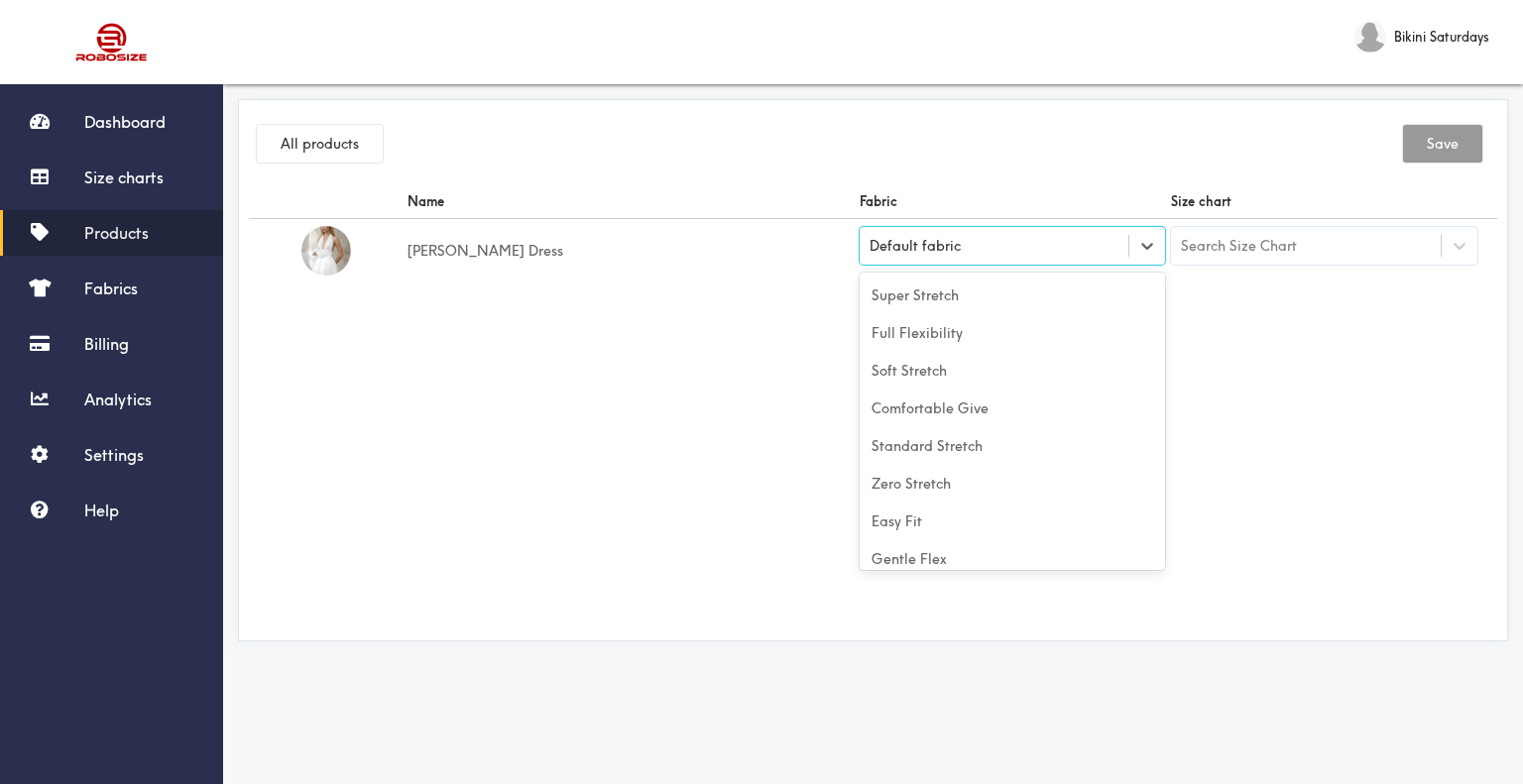 click on "Default fabric" at bounding box center [1012, 246] 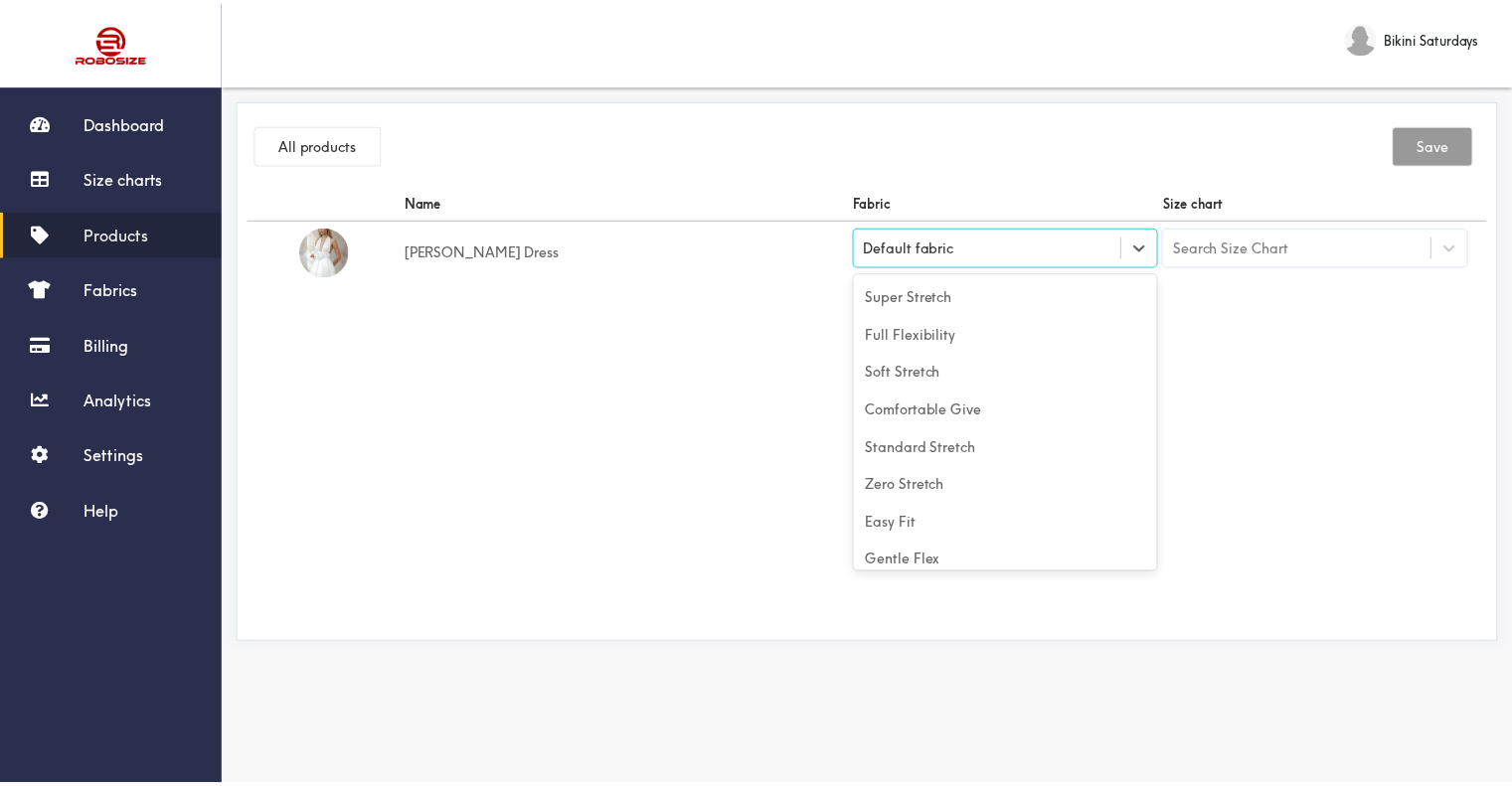 scroll, scrollTop: 87, scrollLeft: 0, axis: vertical 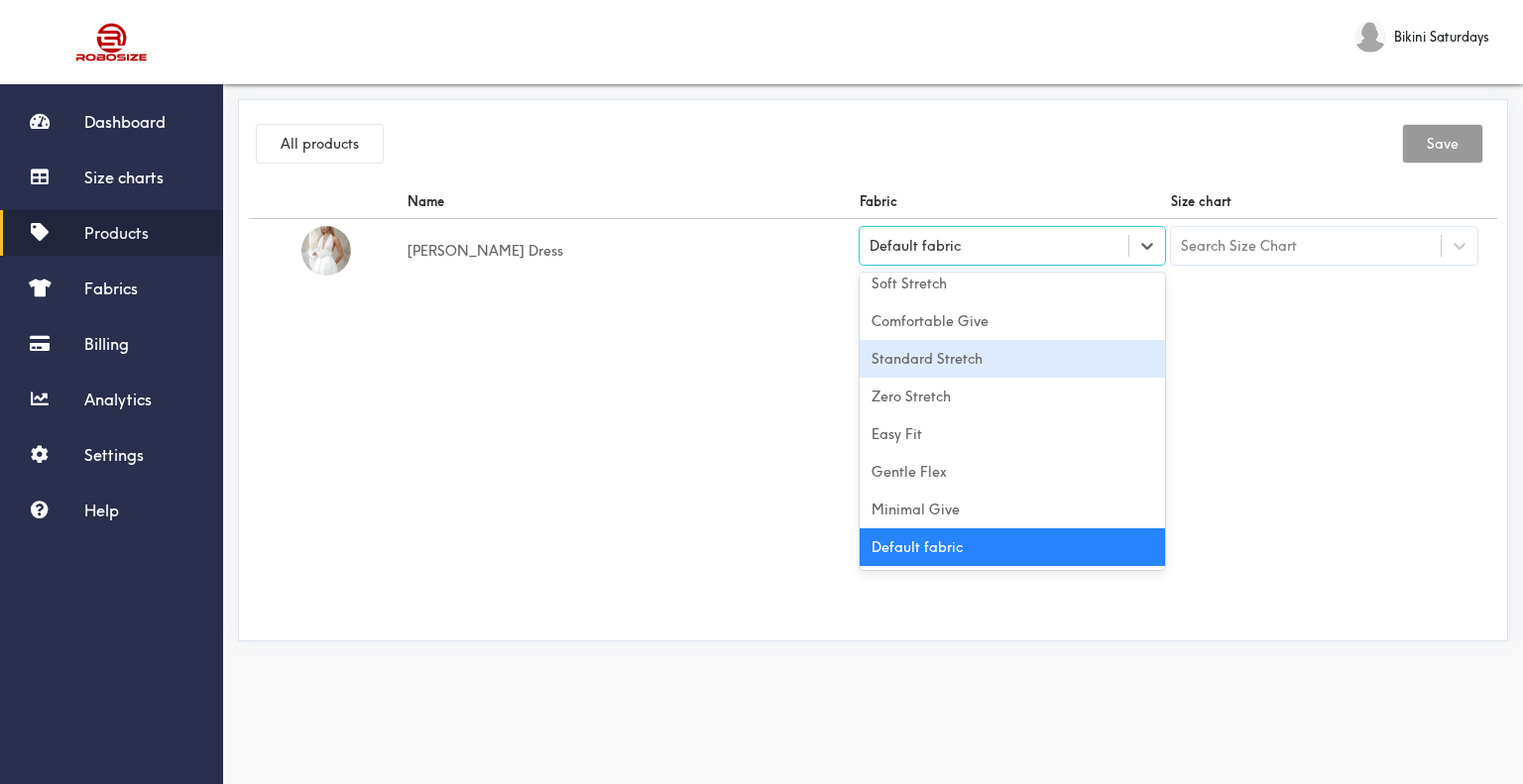 click on "Standard Stretch" at bounding box center (1012, 359) 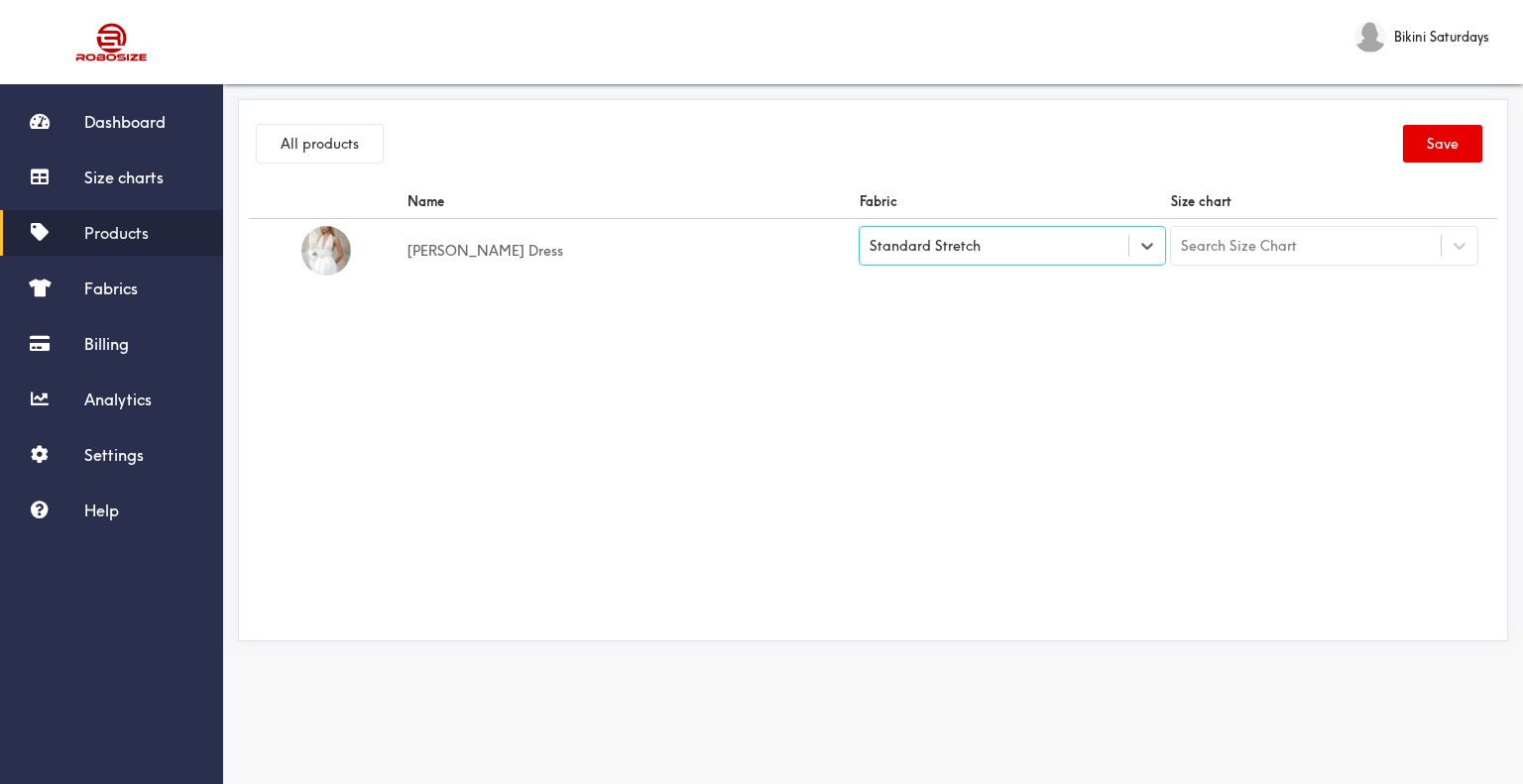 click on "Search Size Chart" at bounding box center (1238, 246) 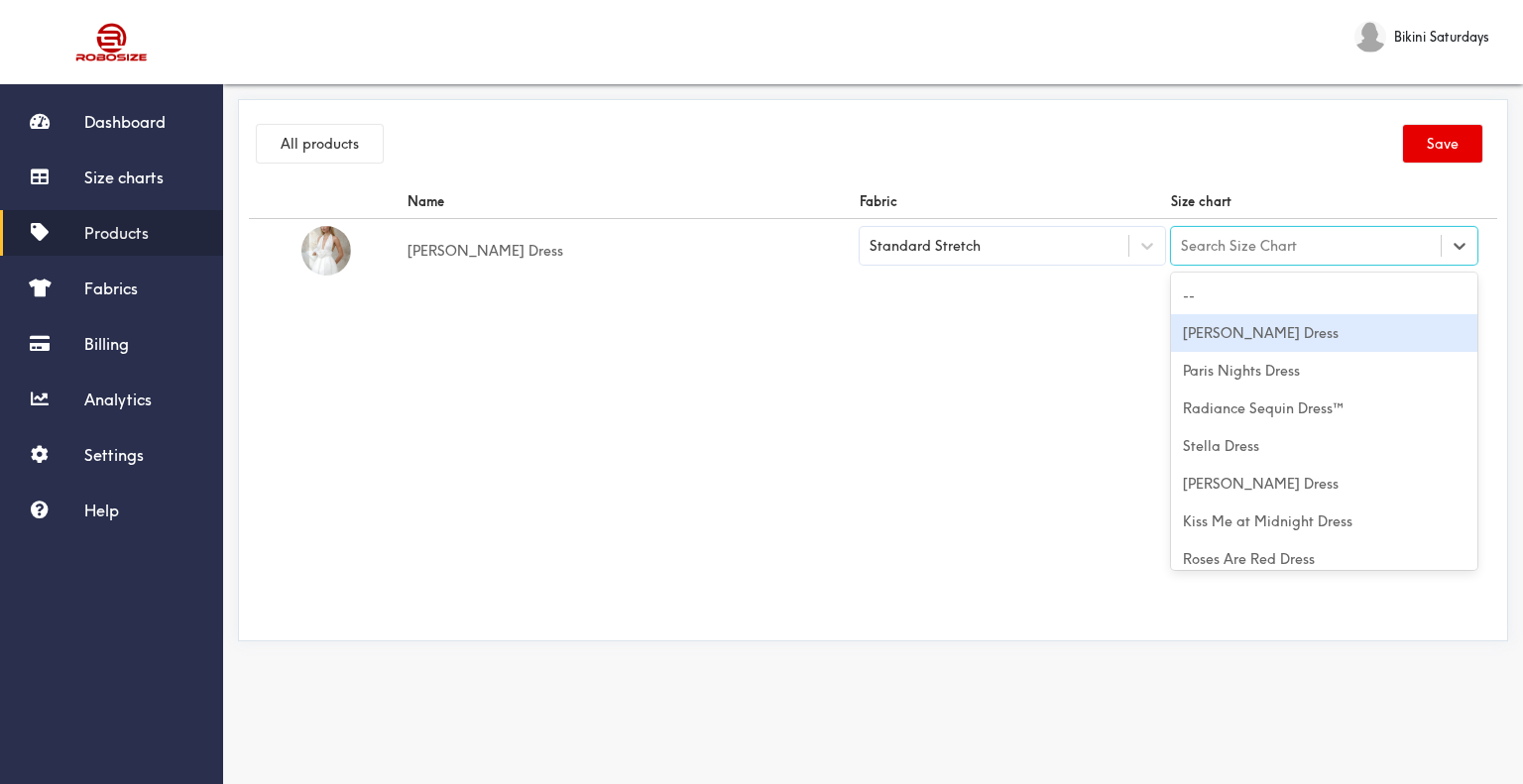 click on "[PERSON_NAME] Dress" at bounding box center (1324, 333) 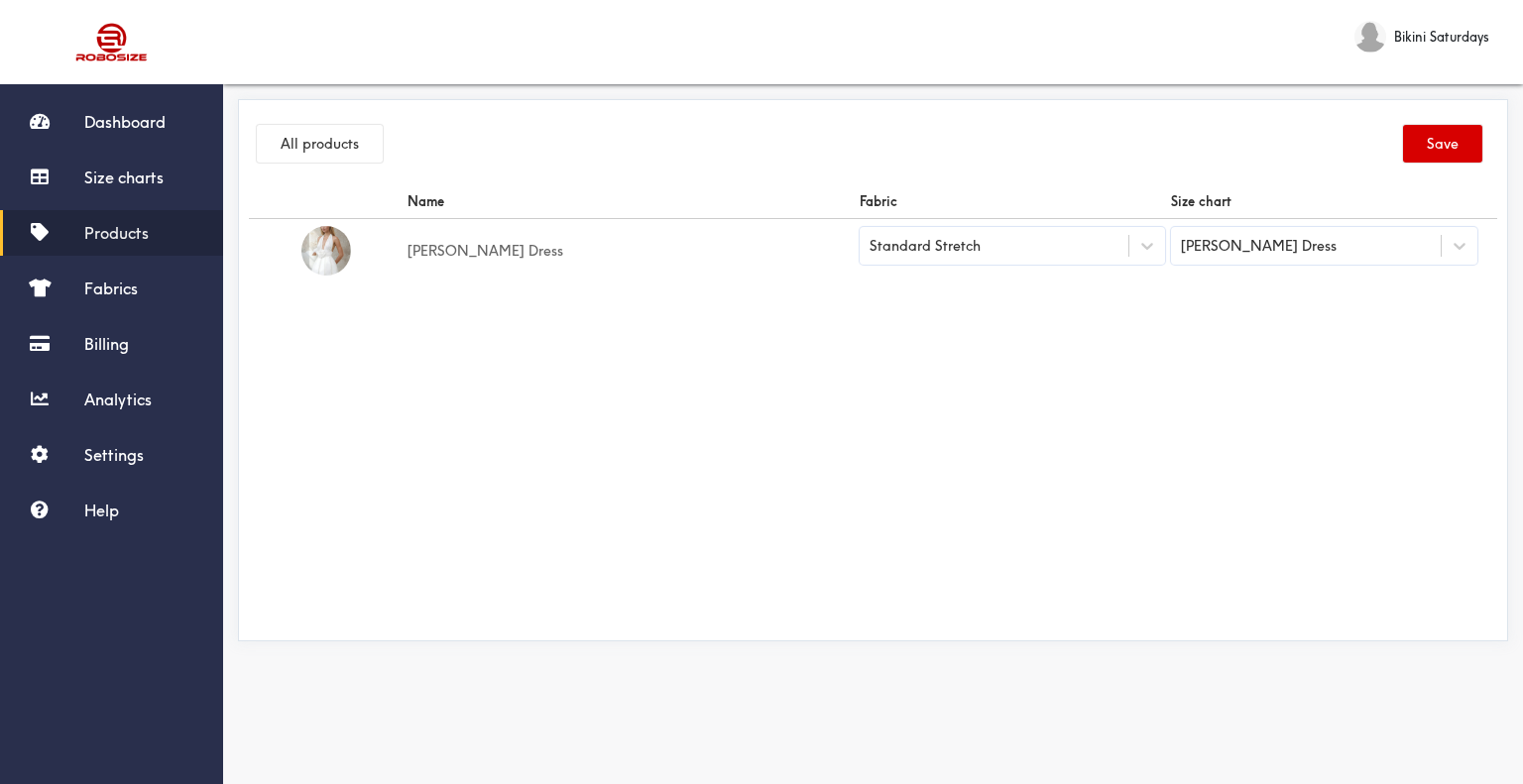 click on "Save" at bounding box center (1443, 144) 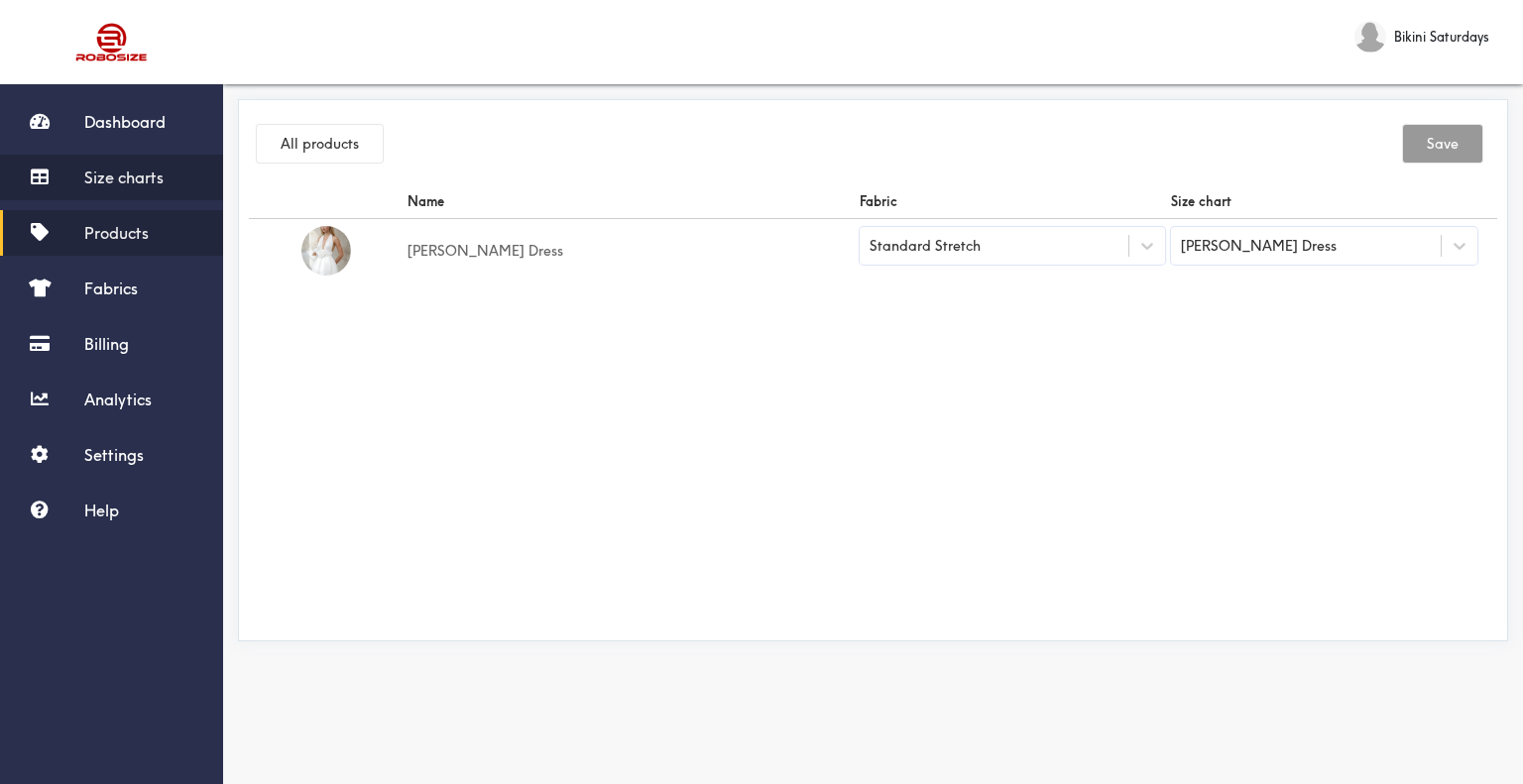 click on "Size charts" at bounding box center (111, 177) 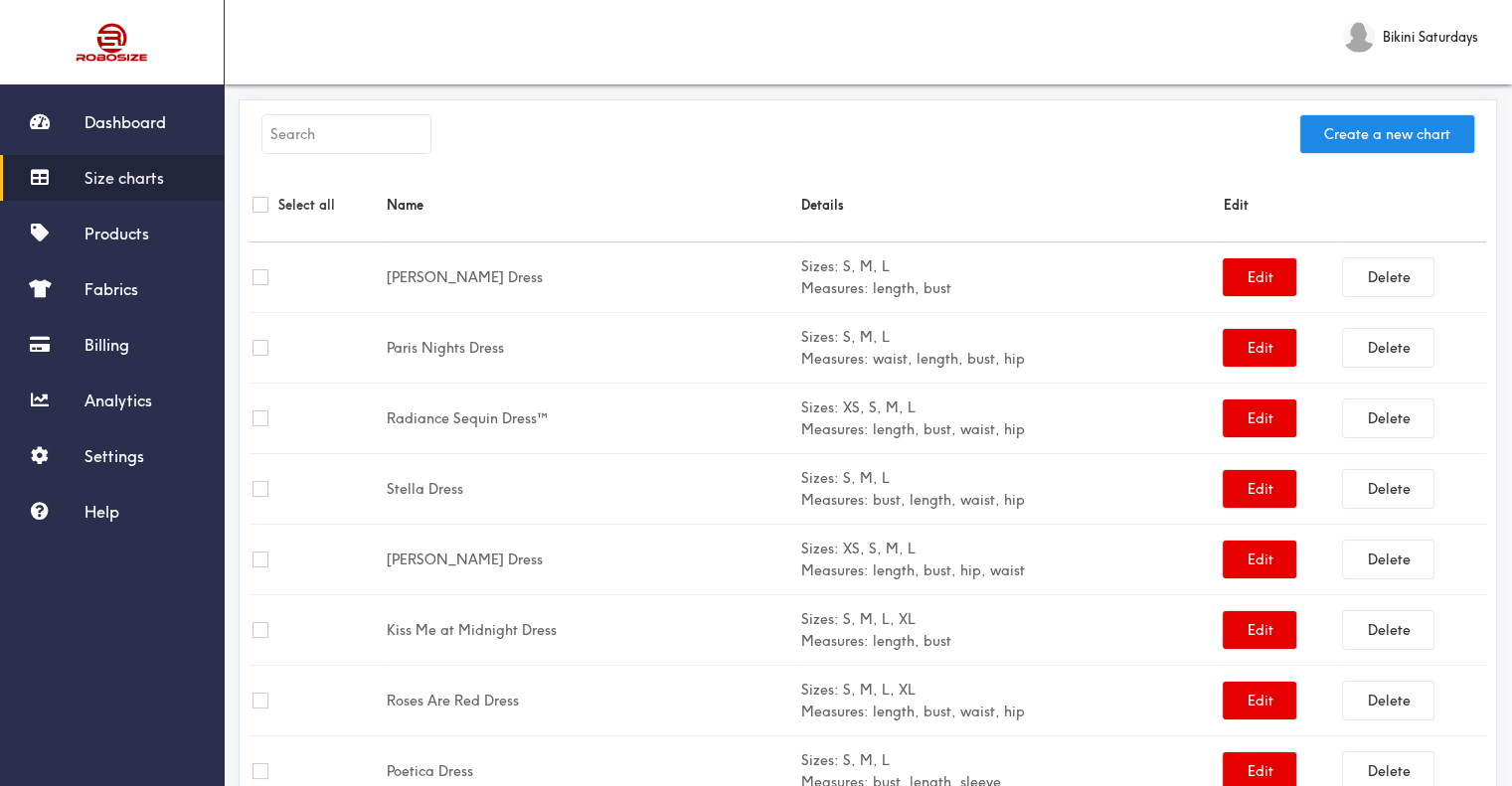 click on "Size charts" at bounding box center [111, 178] 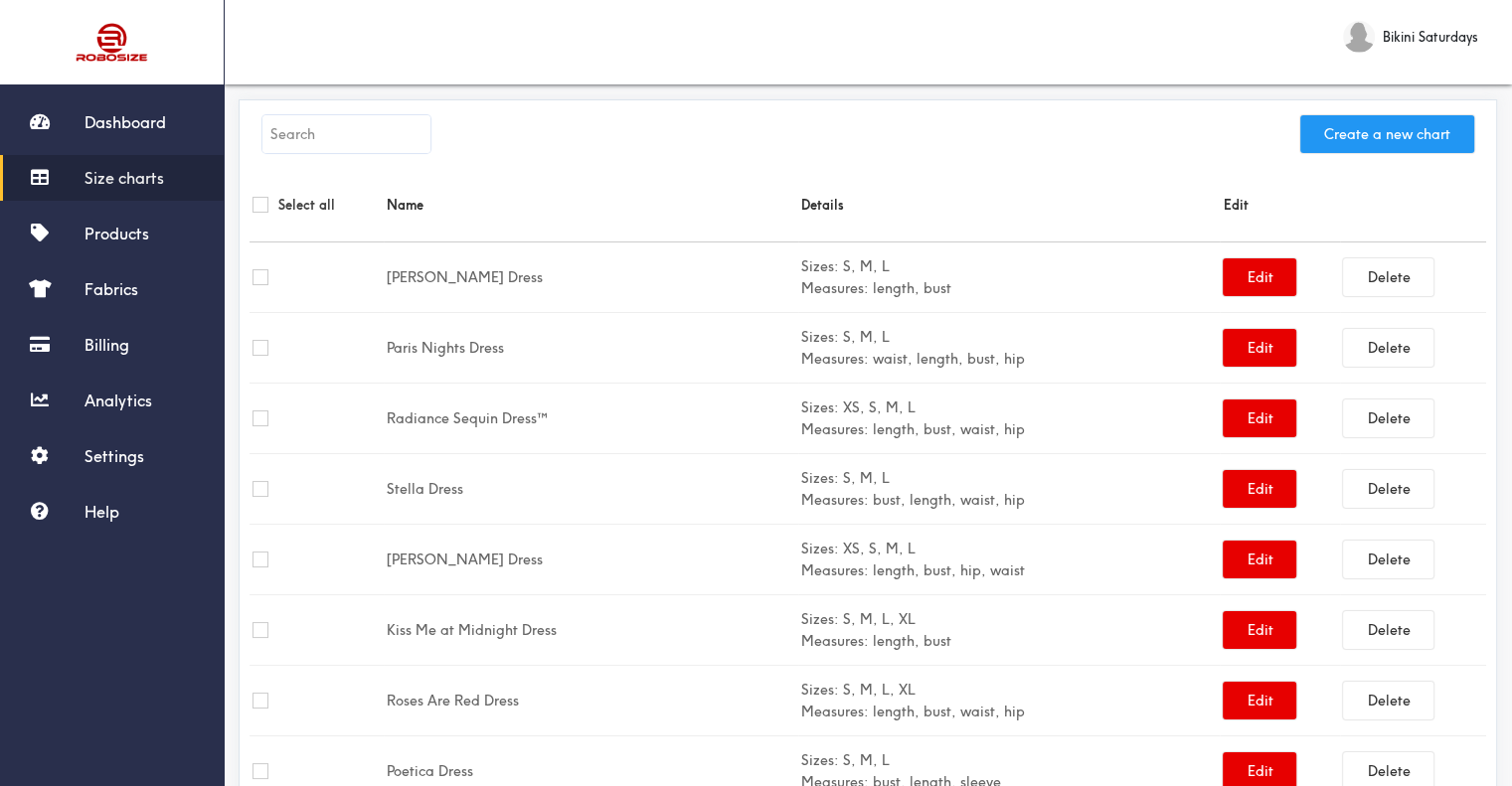 click on "Create a new chart" at bounding box center [1387, 134] 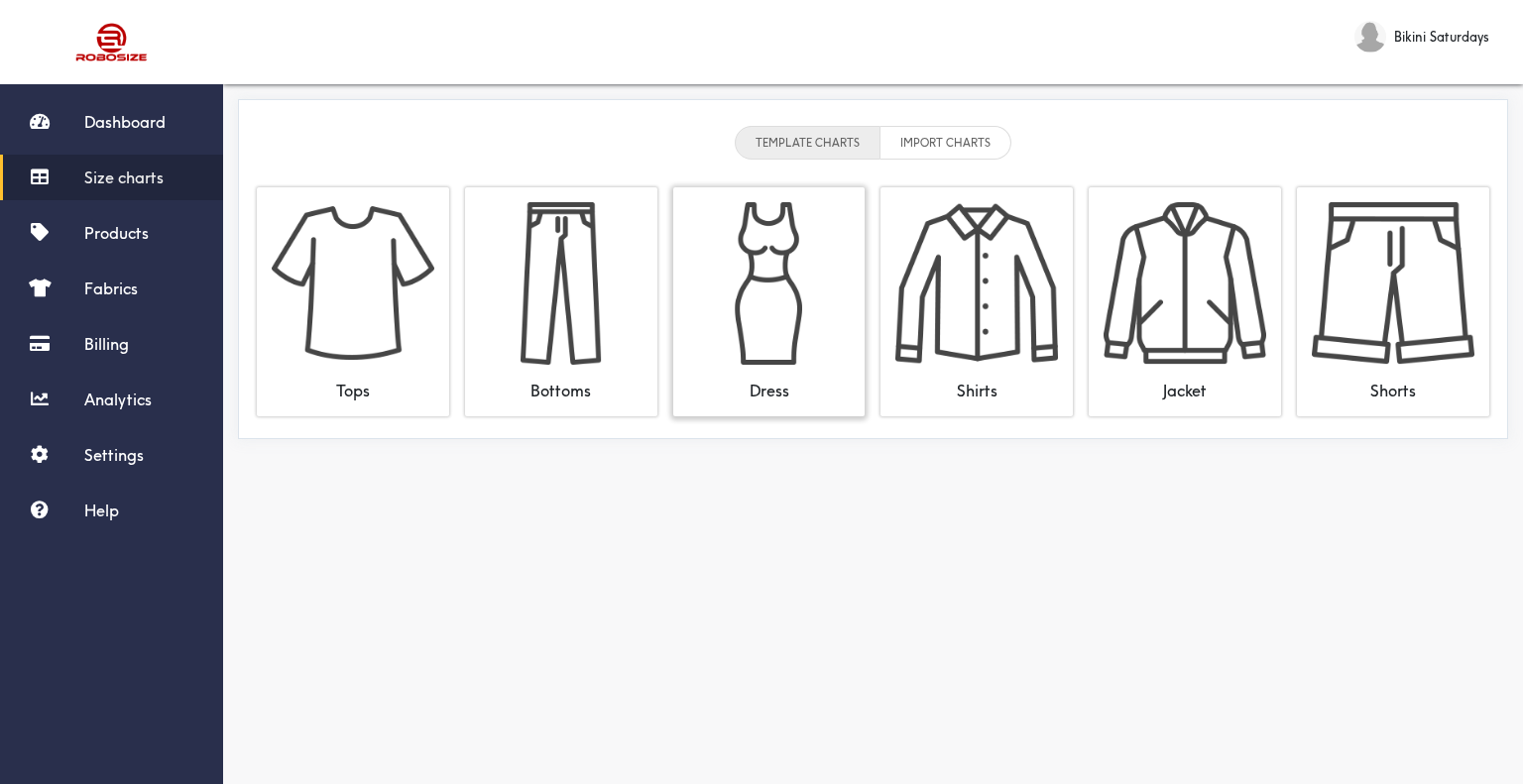 click at bounding box center [769, 283] 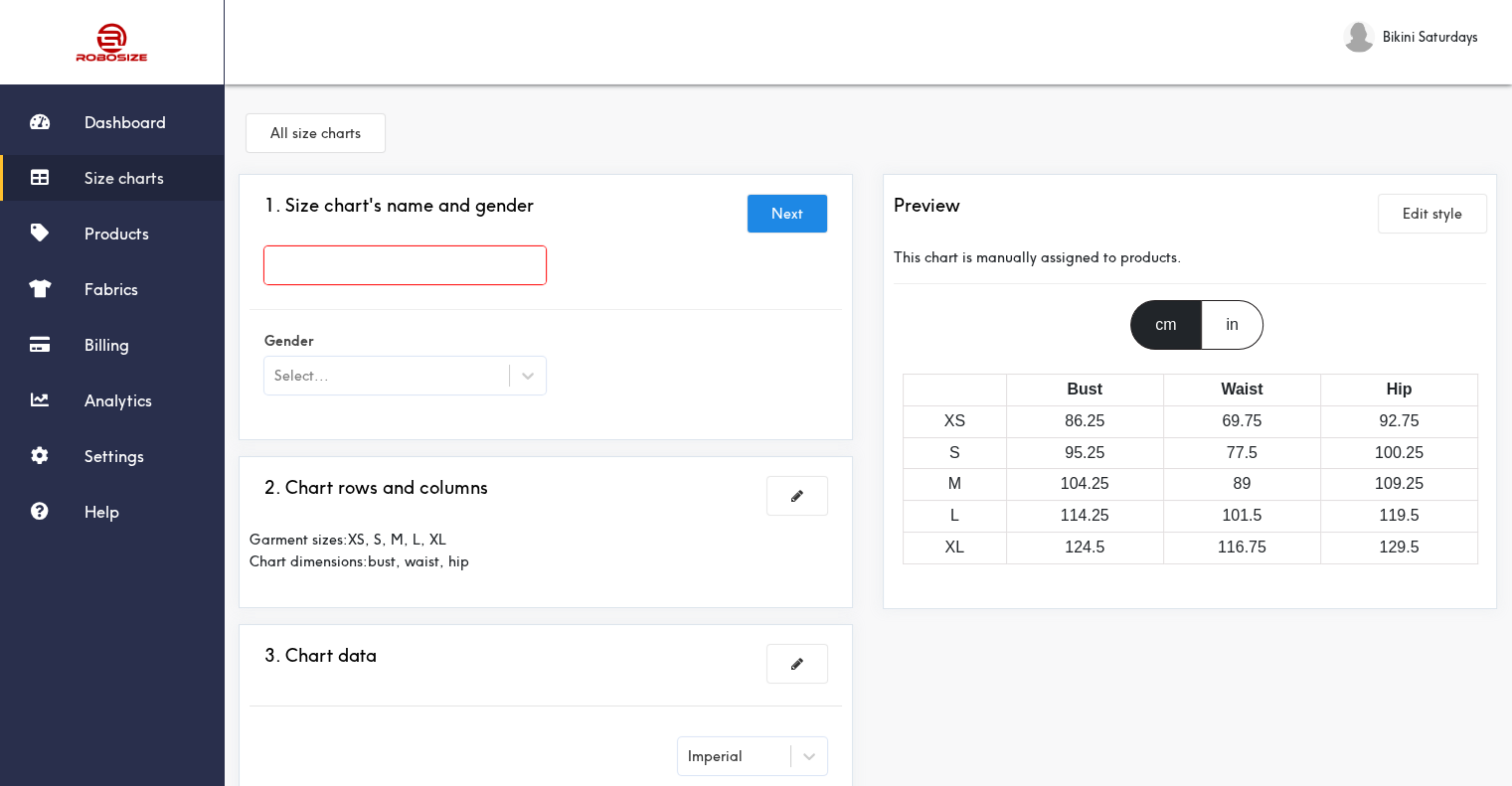 click at bounding box center (405, 265) 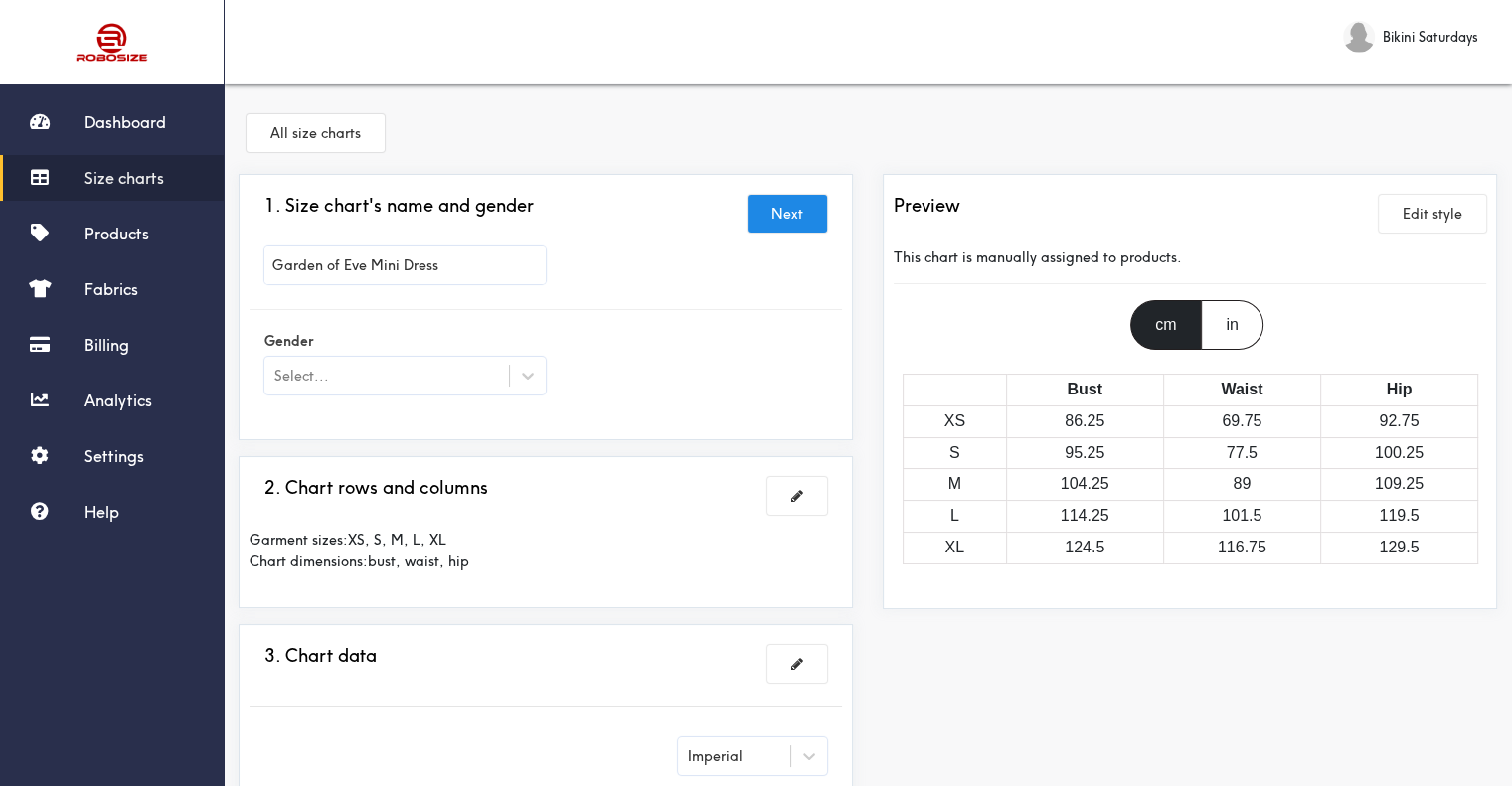 type on "Garden of Eve Mini Dress" 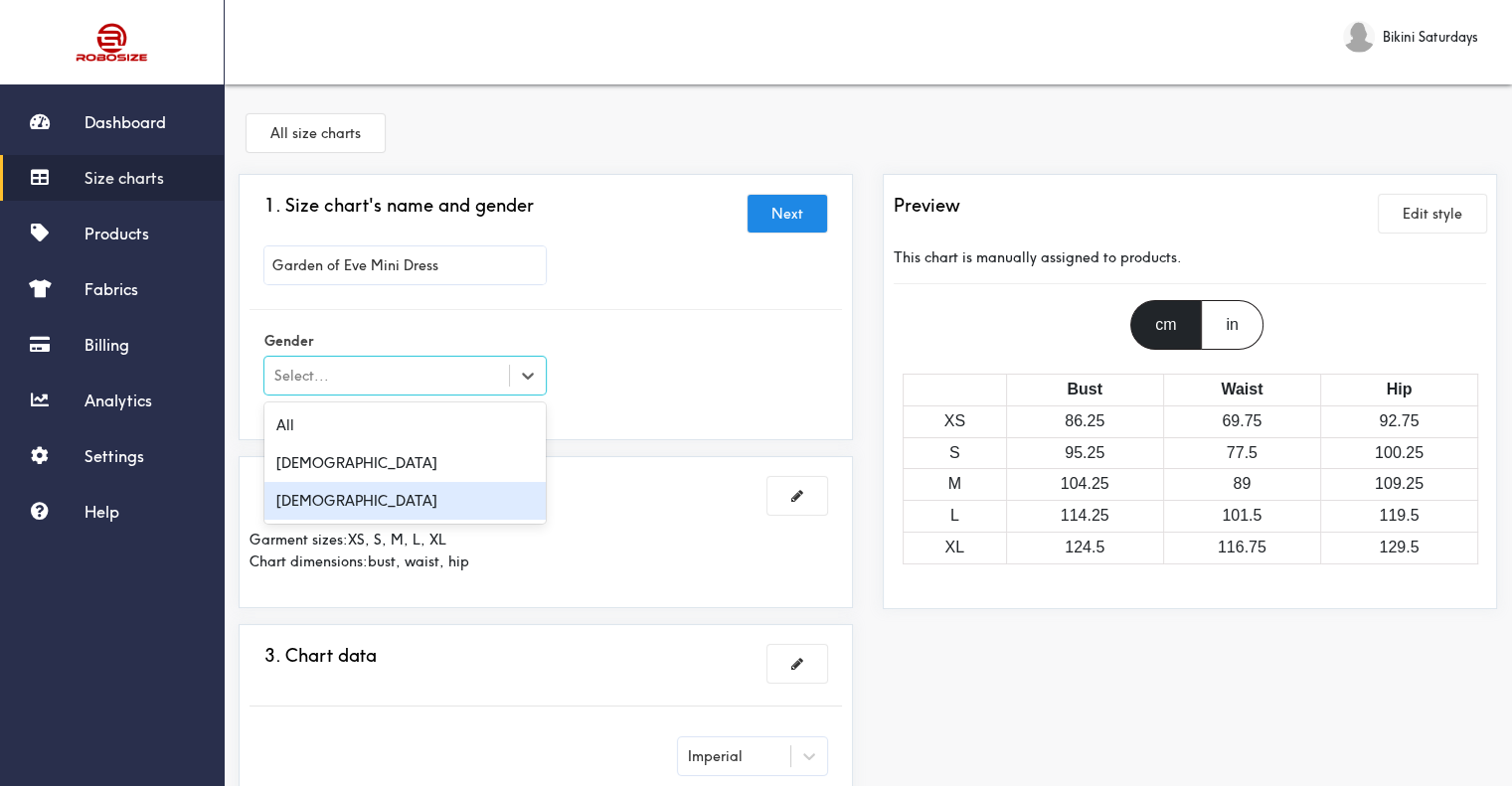 click on "[DEMOGRAPHIC_DATA]" at bounding box center [405, 501] 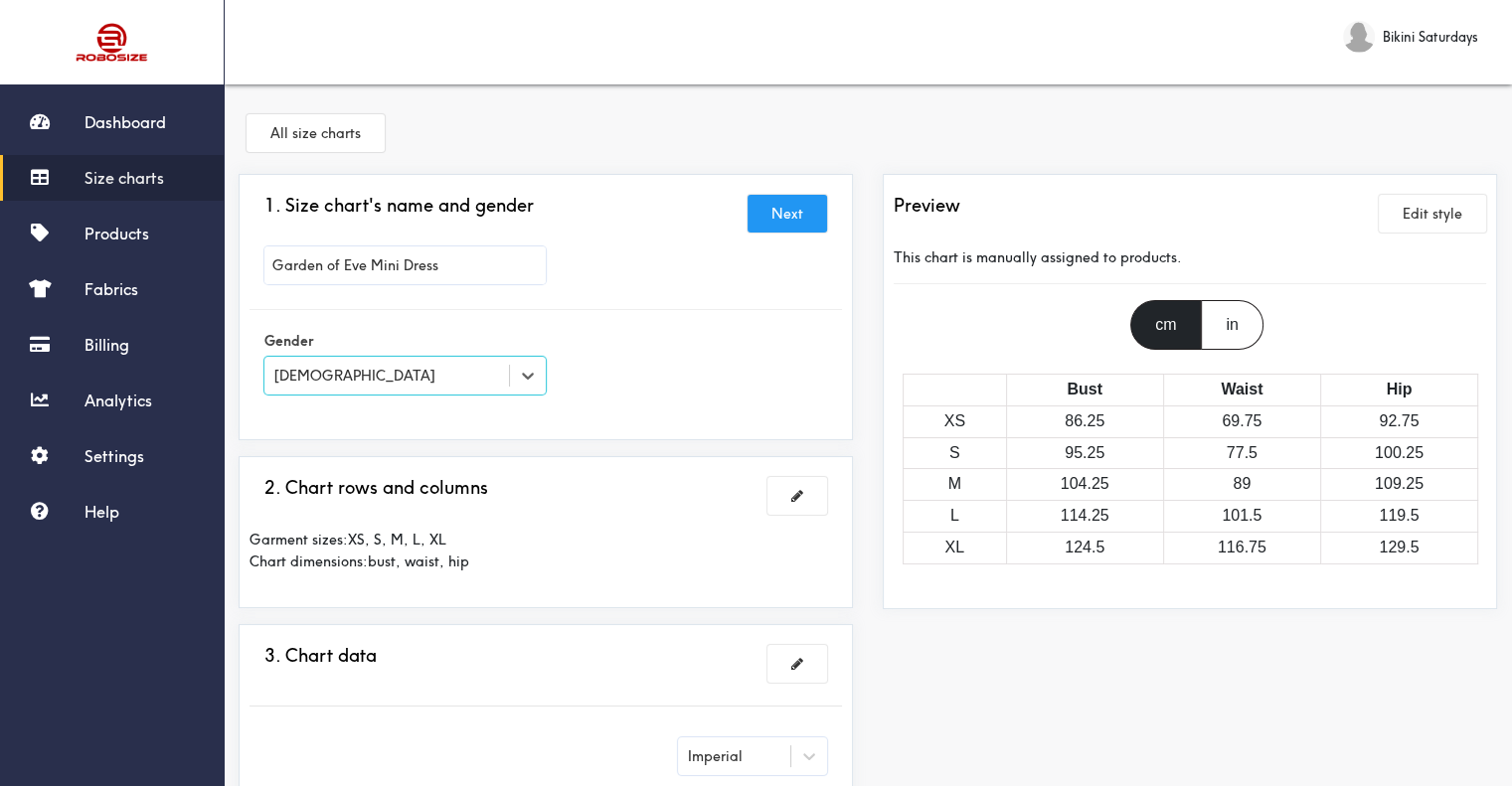 click on "Next" at bounding box center [787, 214] 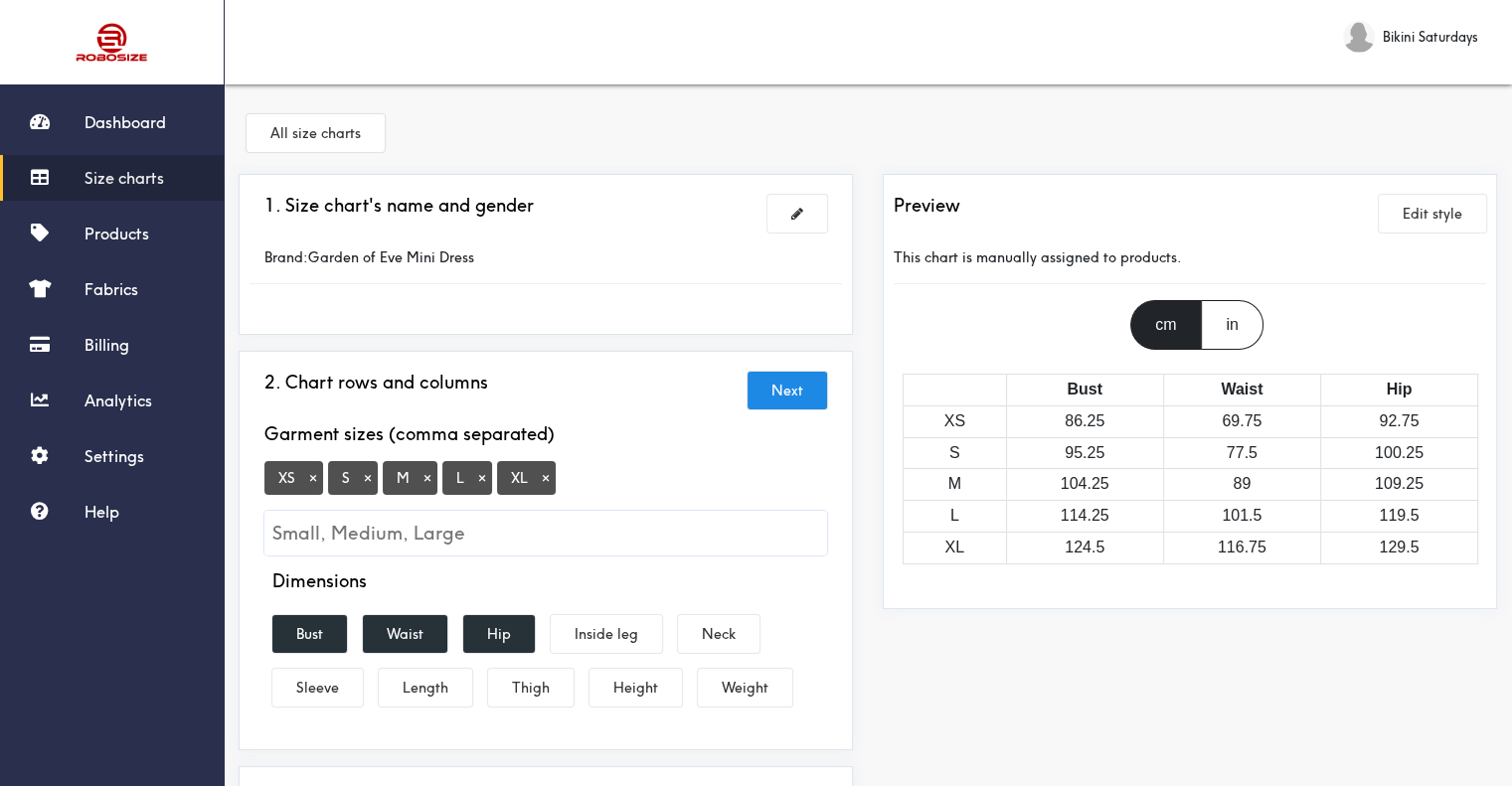 click on "×" at bounding box center (313, 478) 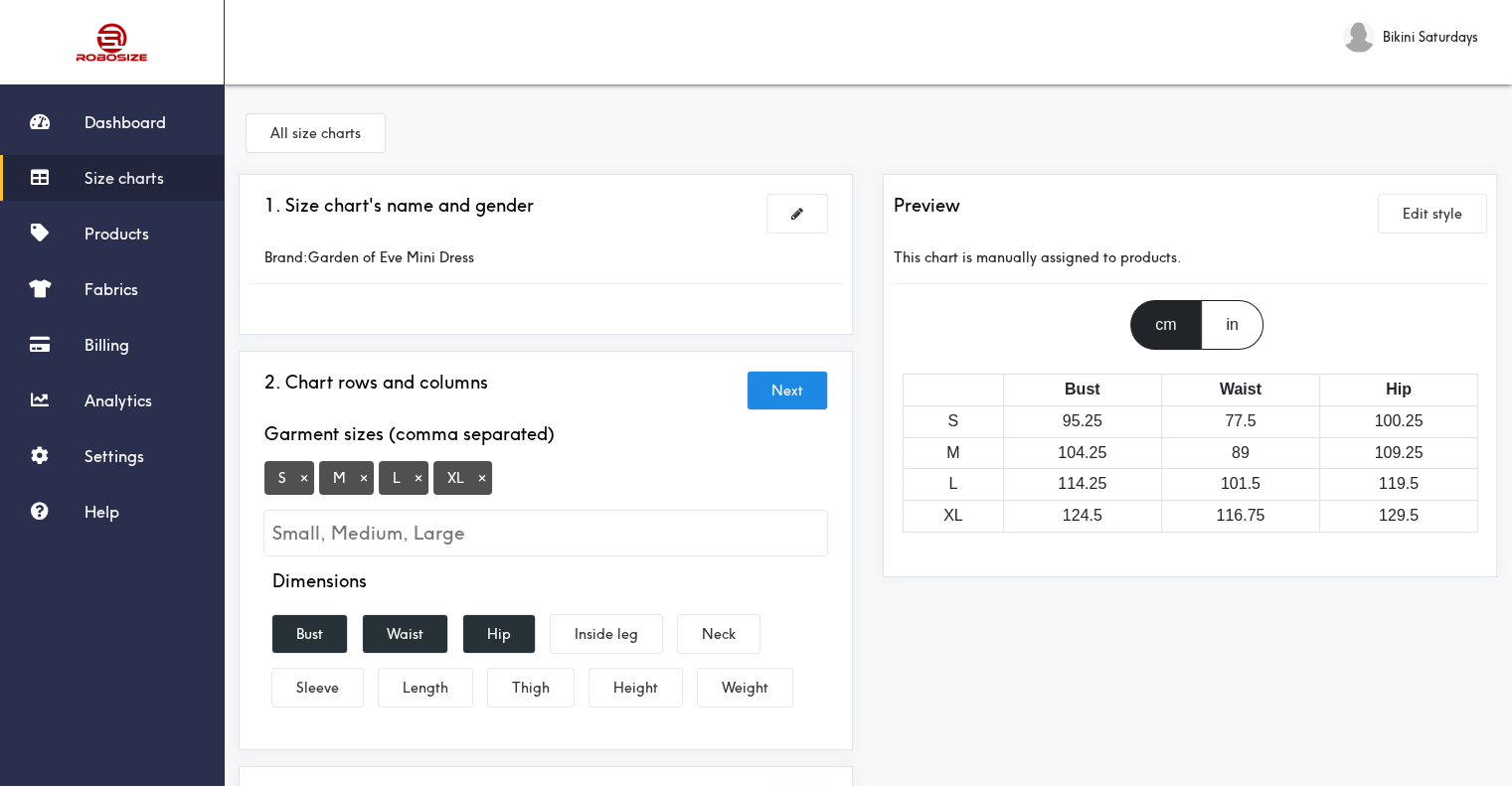 click on "×" at bounding box center (482, 478) 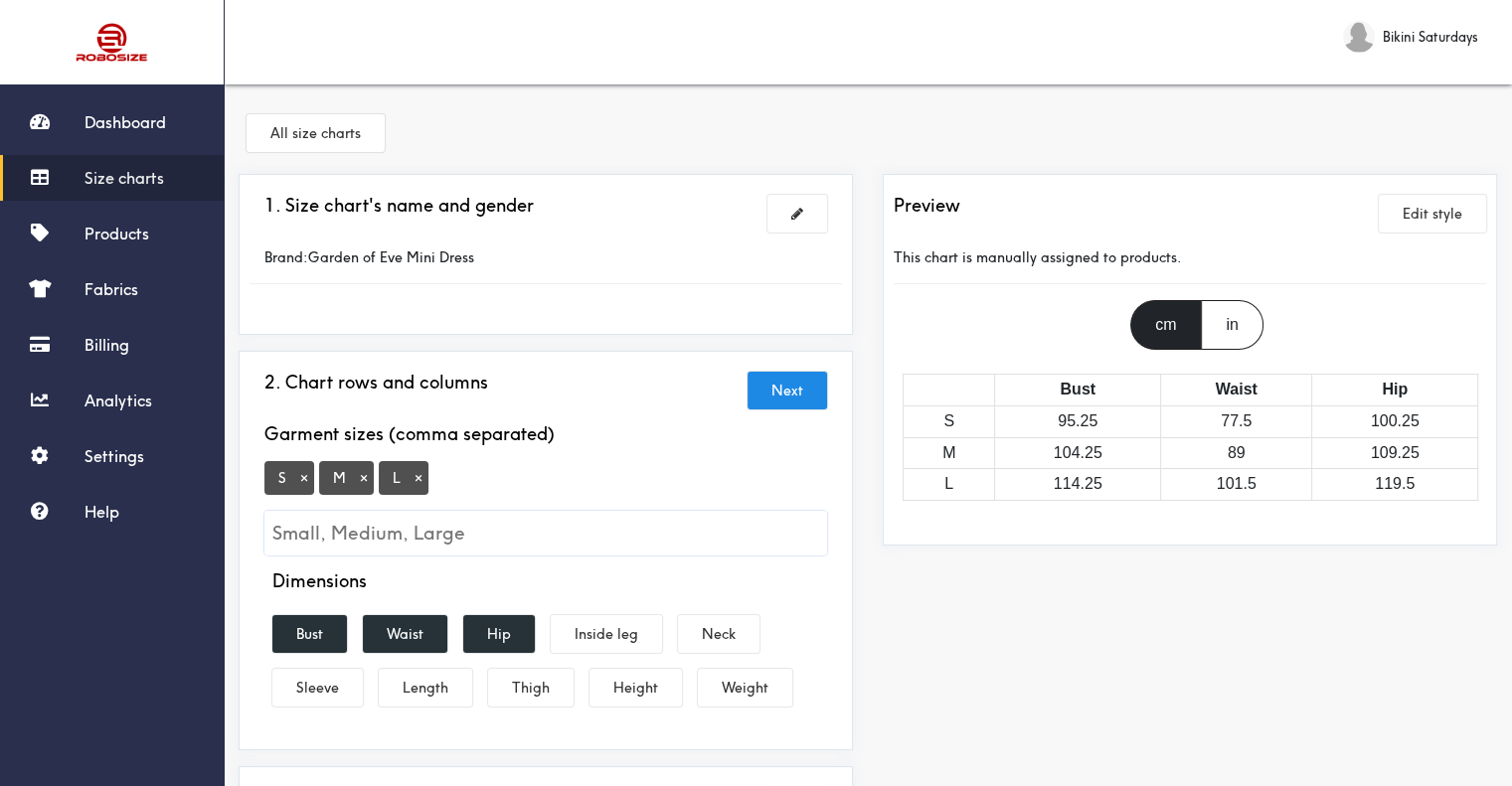 scroll, scrollTop: 199, scrollLeft: 0, axis: vertical 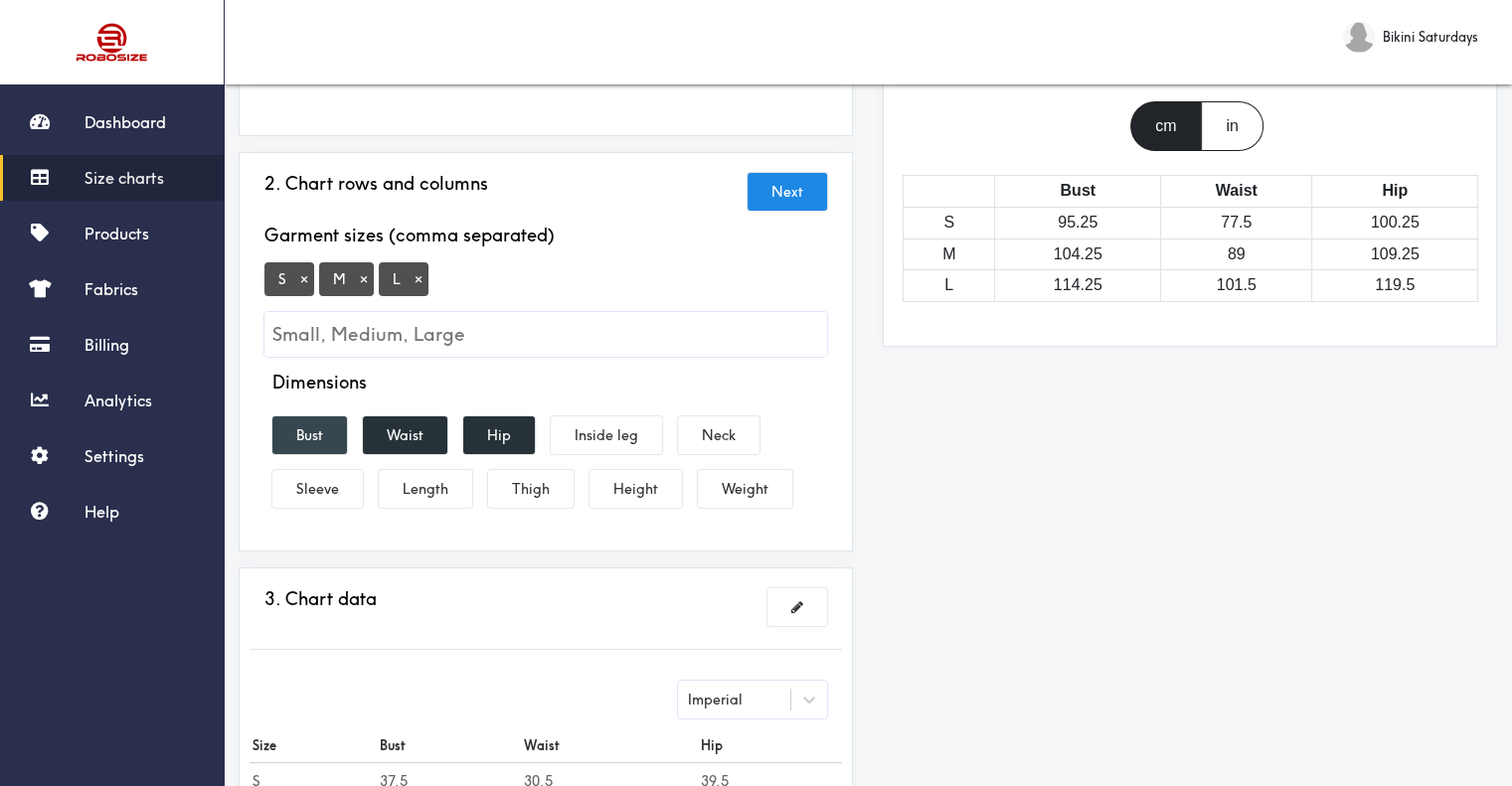 click on "Bust" at bounding box center (309, 435) 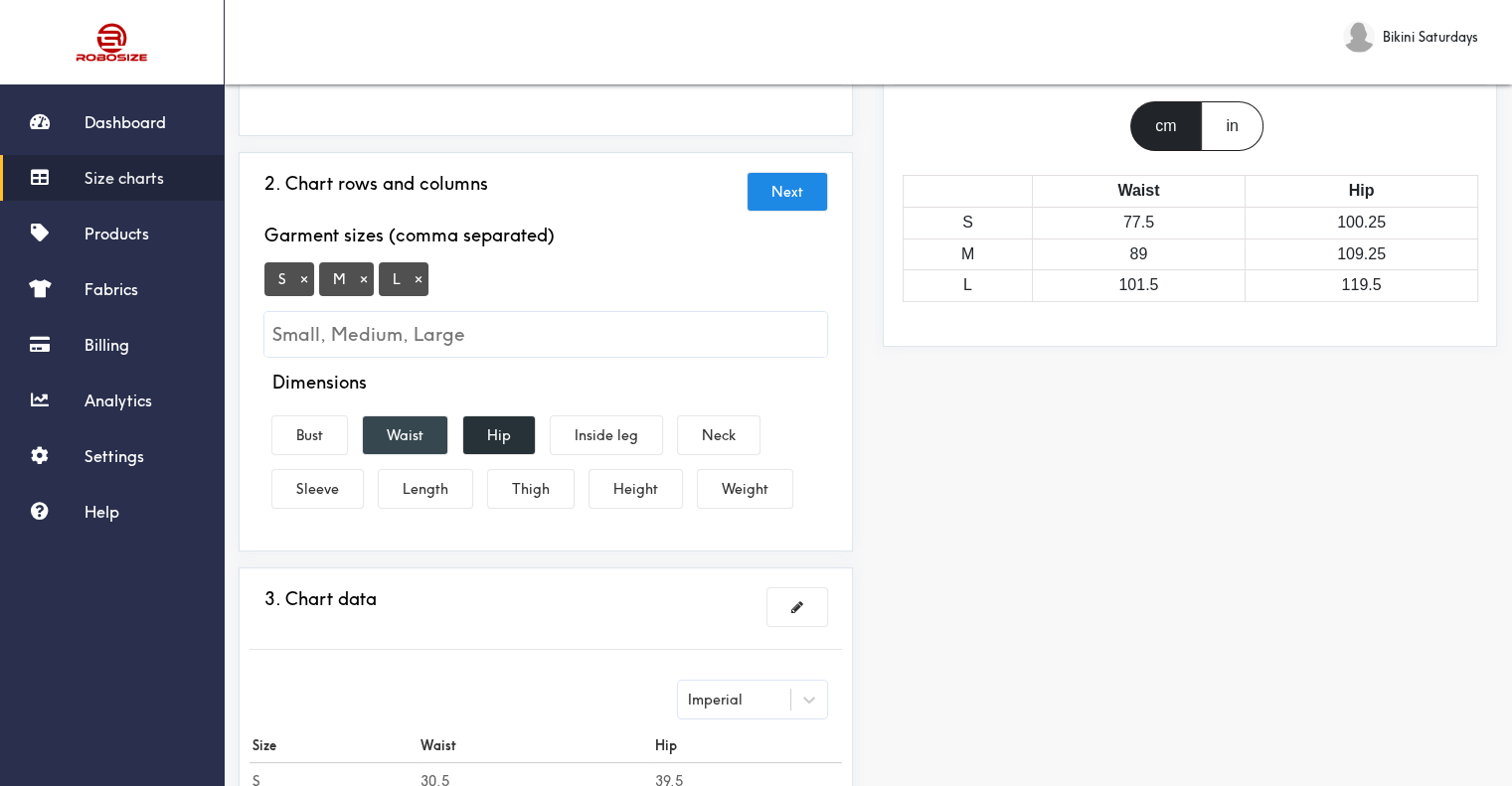 click on "Waist" at bounding box center [405, 435] 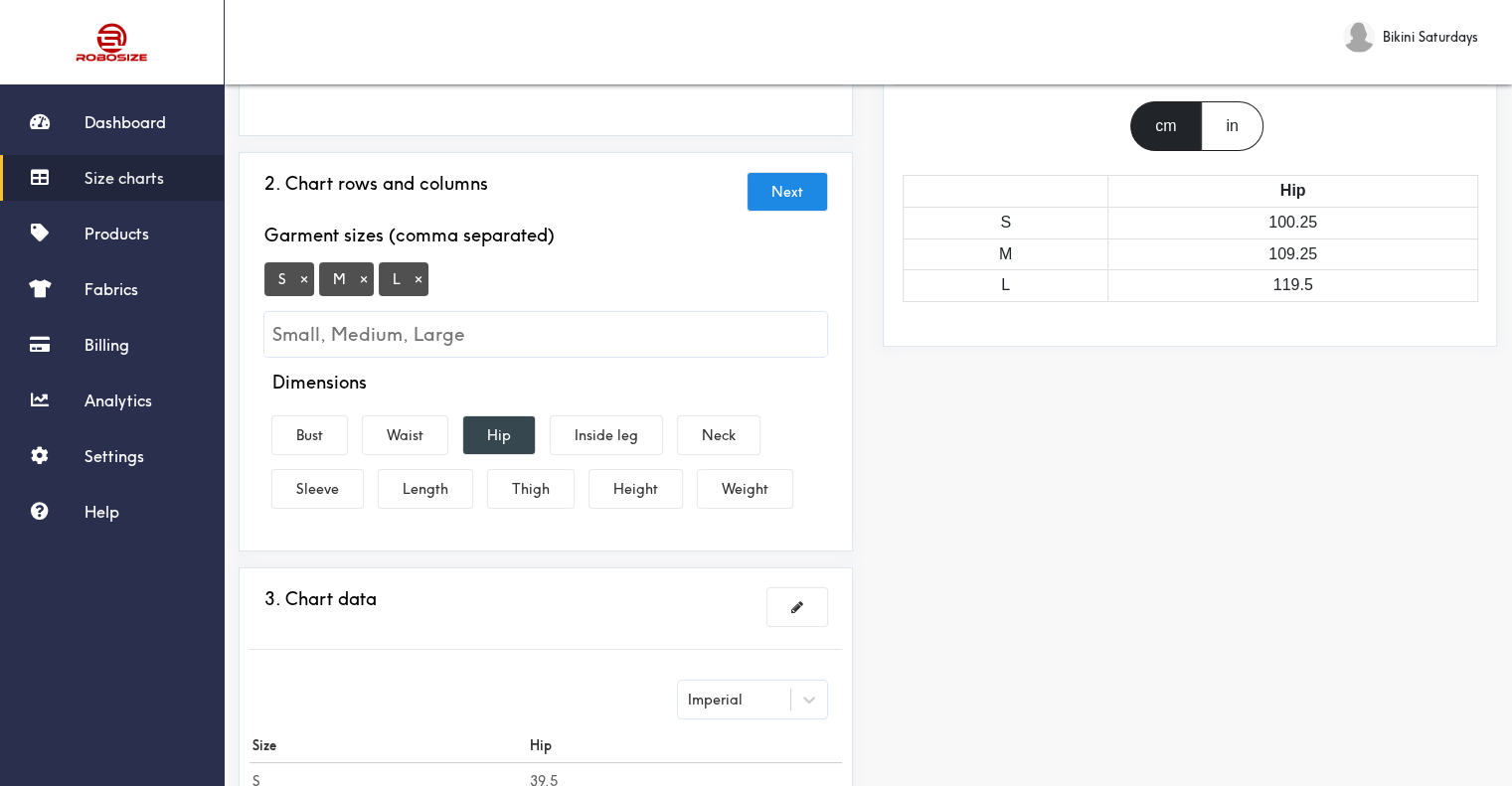 click on "Hip" at bounding box center (499, 435) 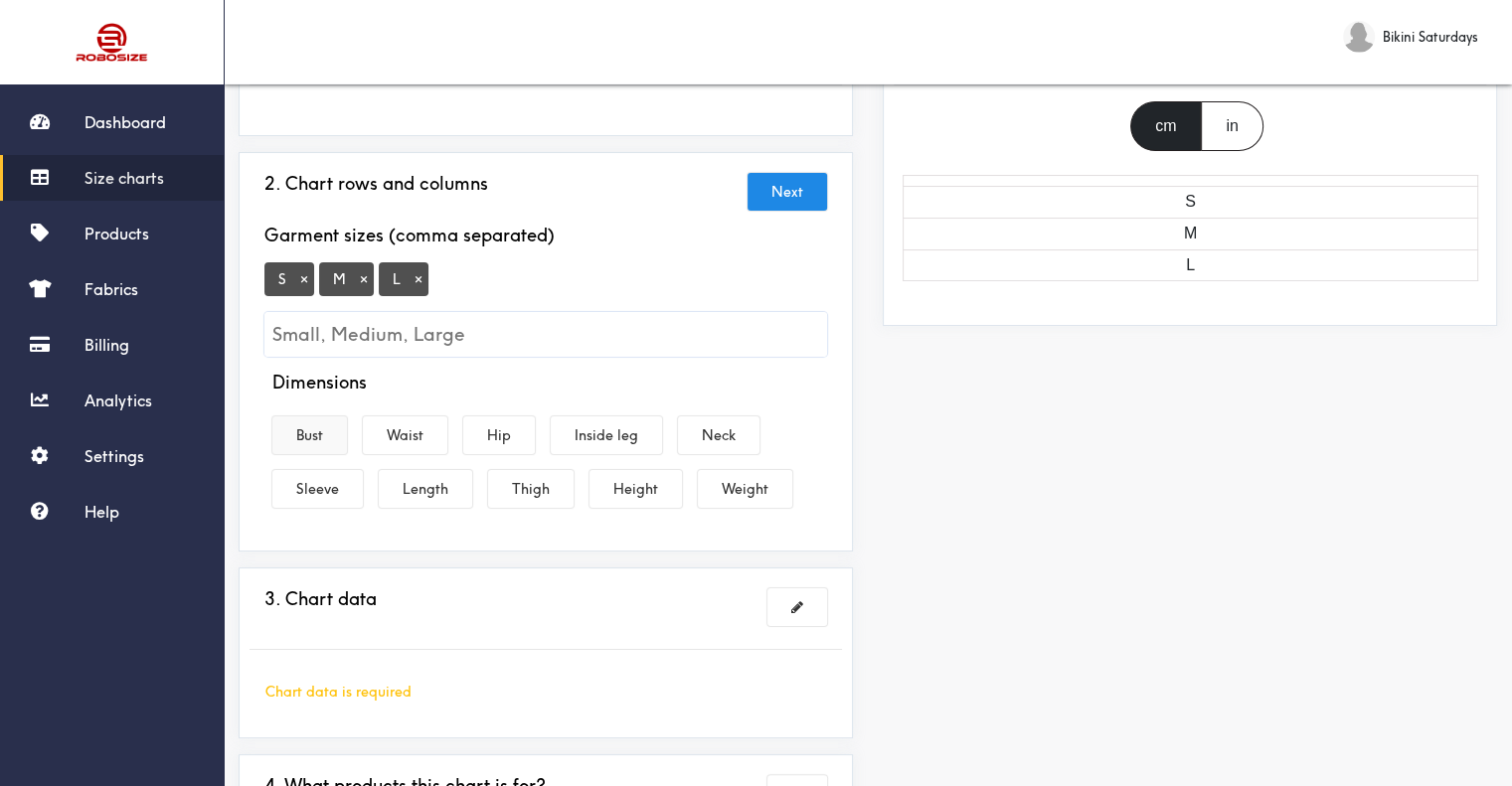 click on "Bust" at bounding box center [309, 435] 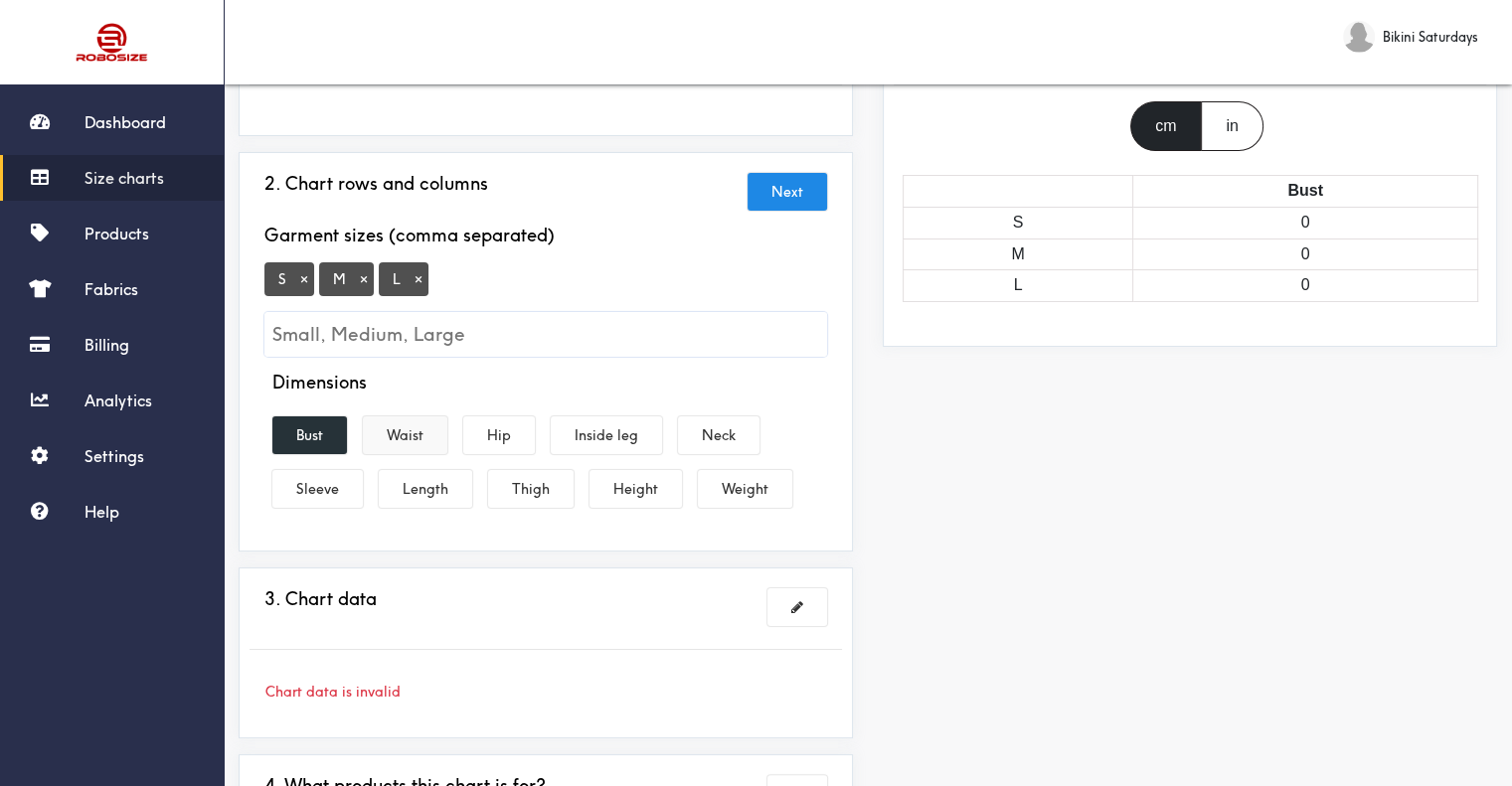 click on "Waist" at bounding box center [405, 435] 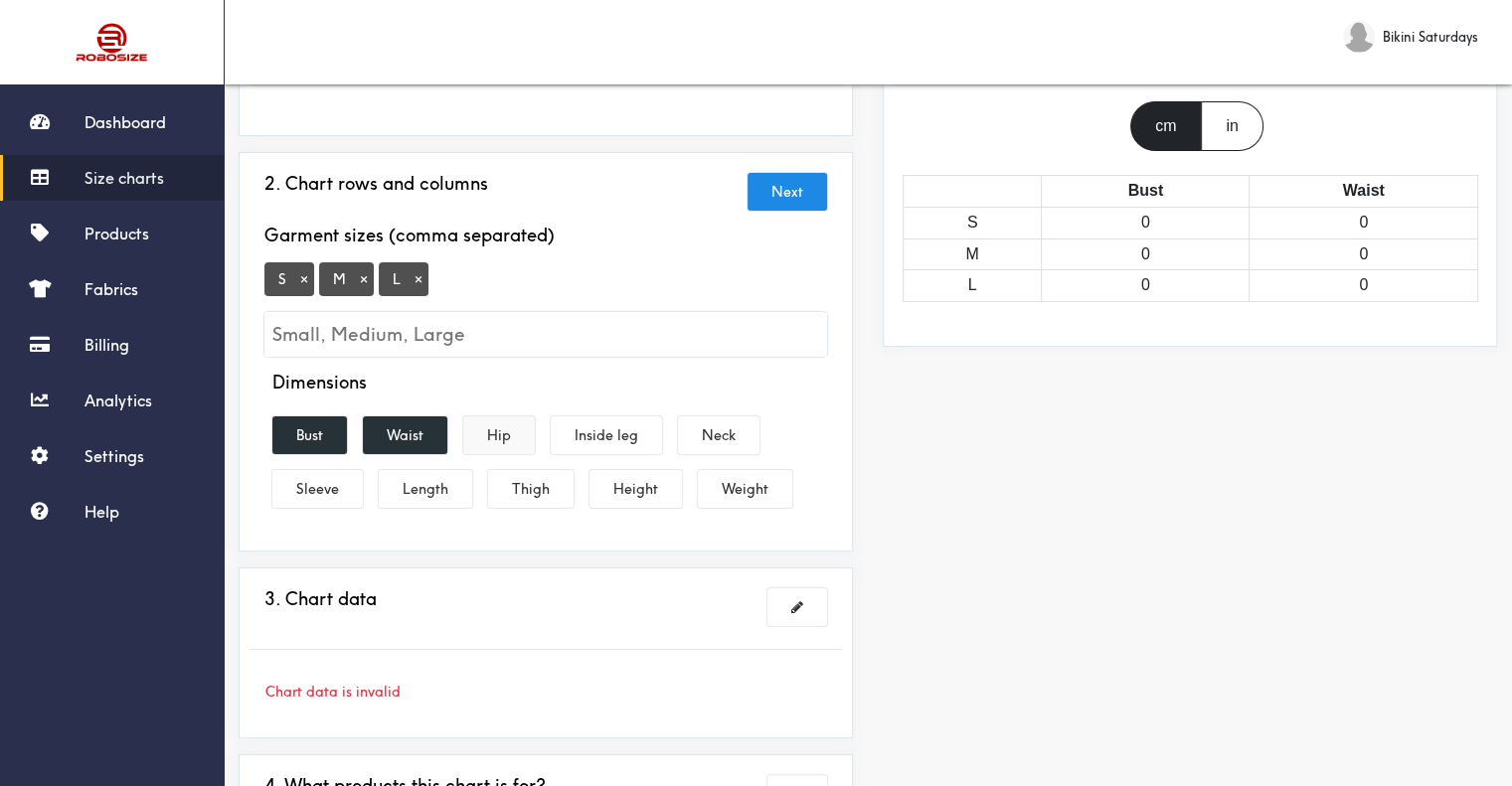 click on "Hip" at bounding box center (499, 435) 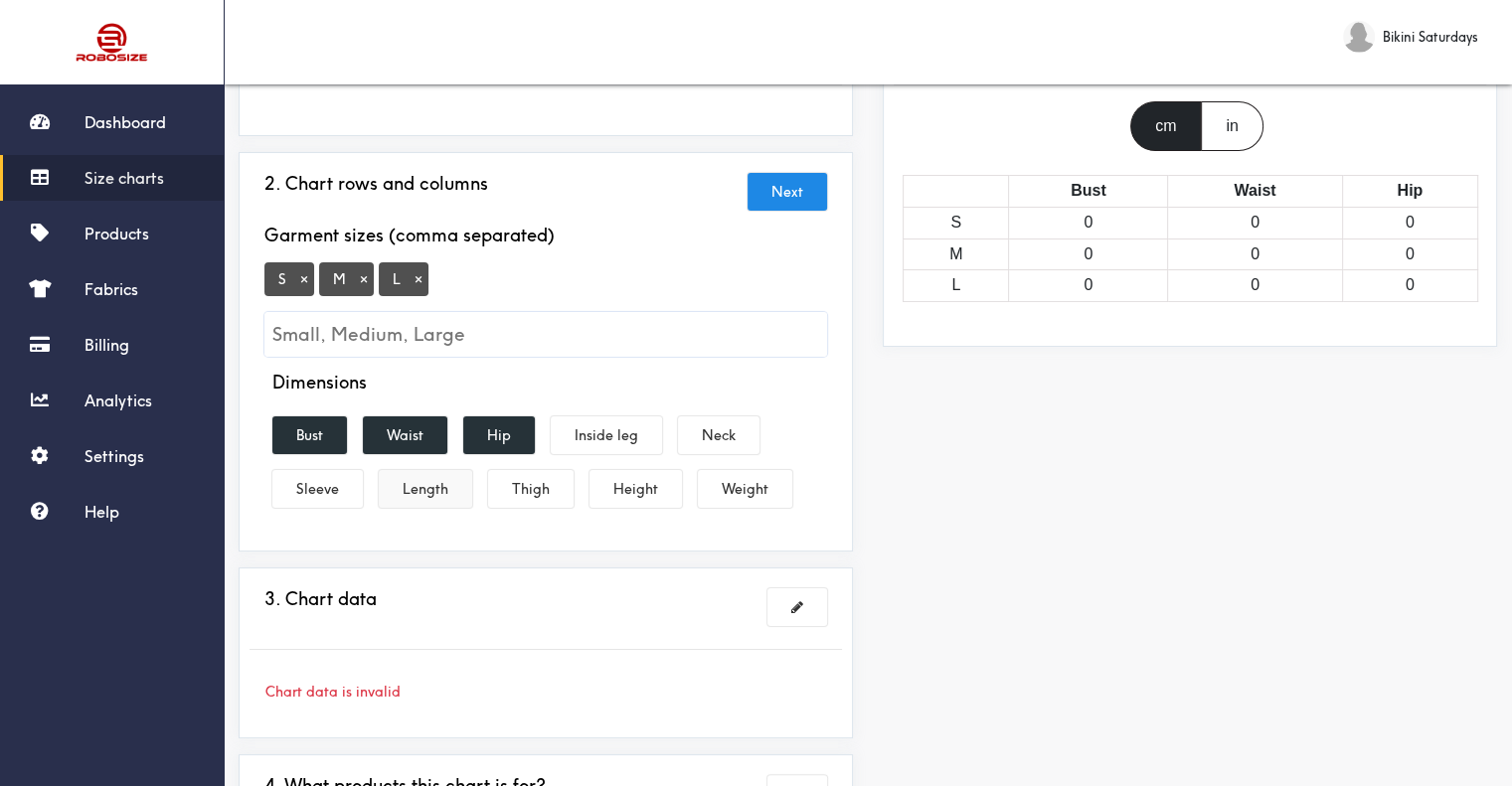 click on "Length" at bounding box center [425, 489] 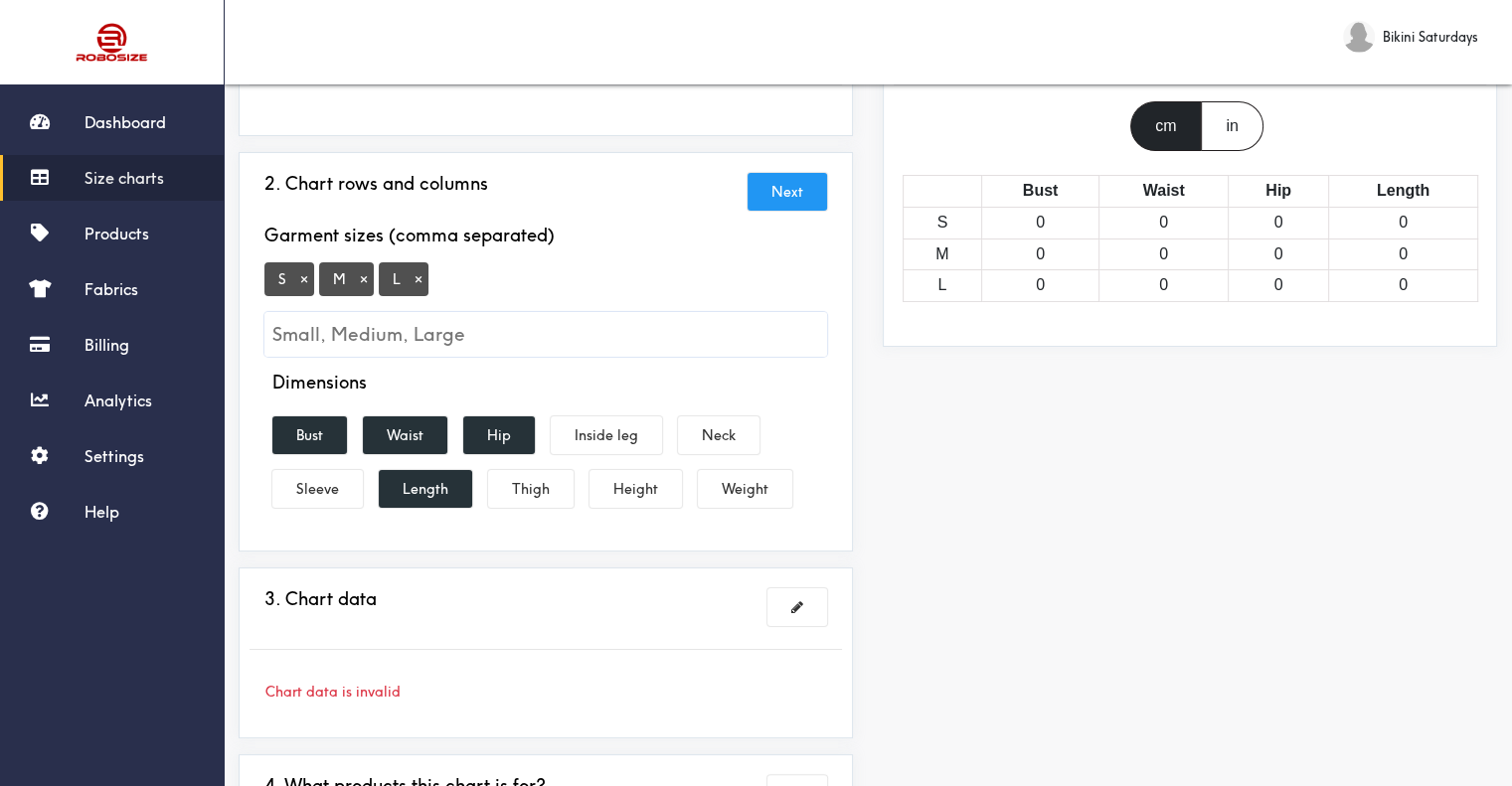click on "Next" at bounding box center (787, 192) 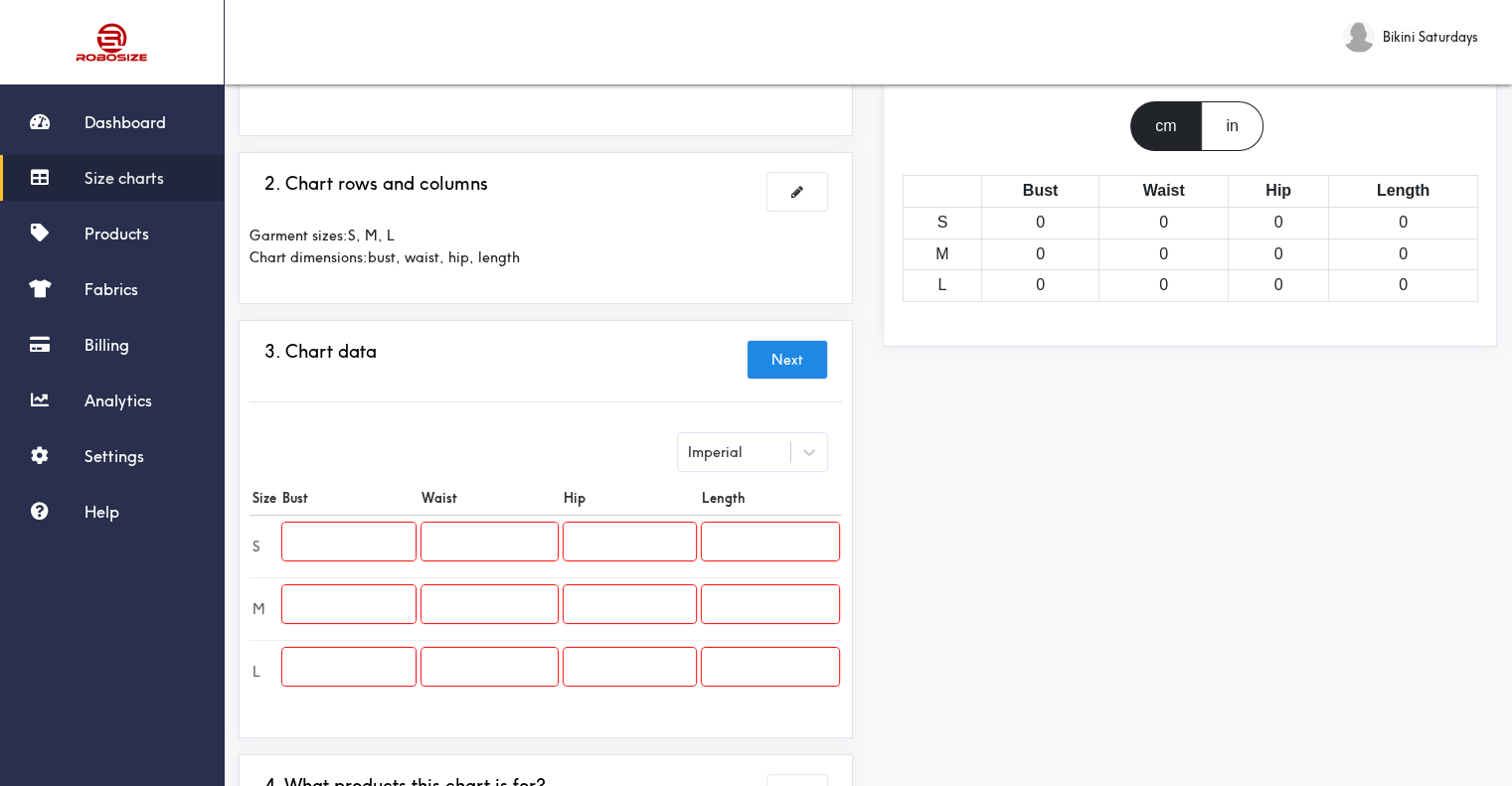 drag, startPoint x: 373, startPoint y: 538, endPoint x: 390, endPoint y: 536, distance: 17.117243 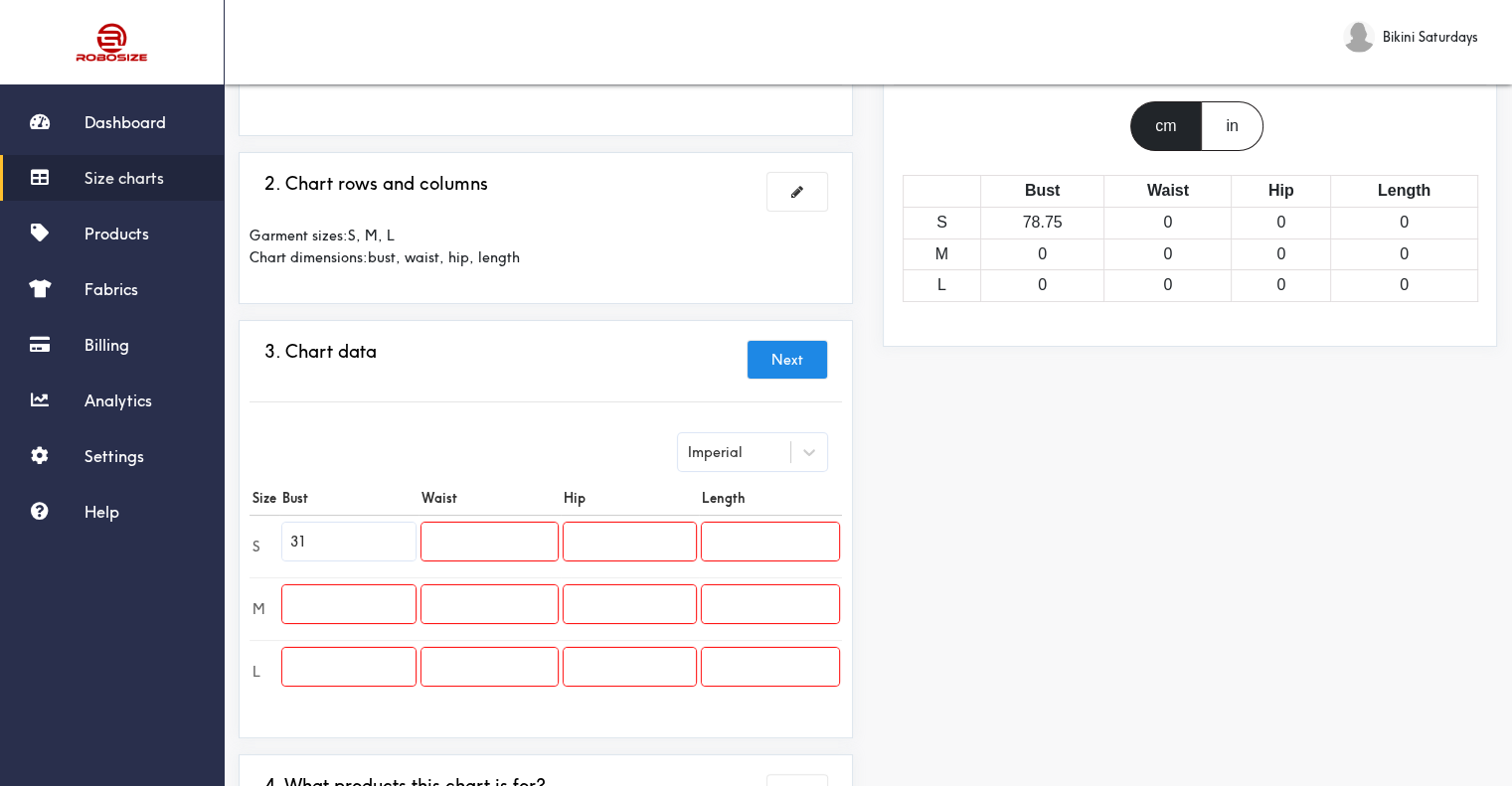 type on "31" 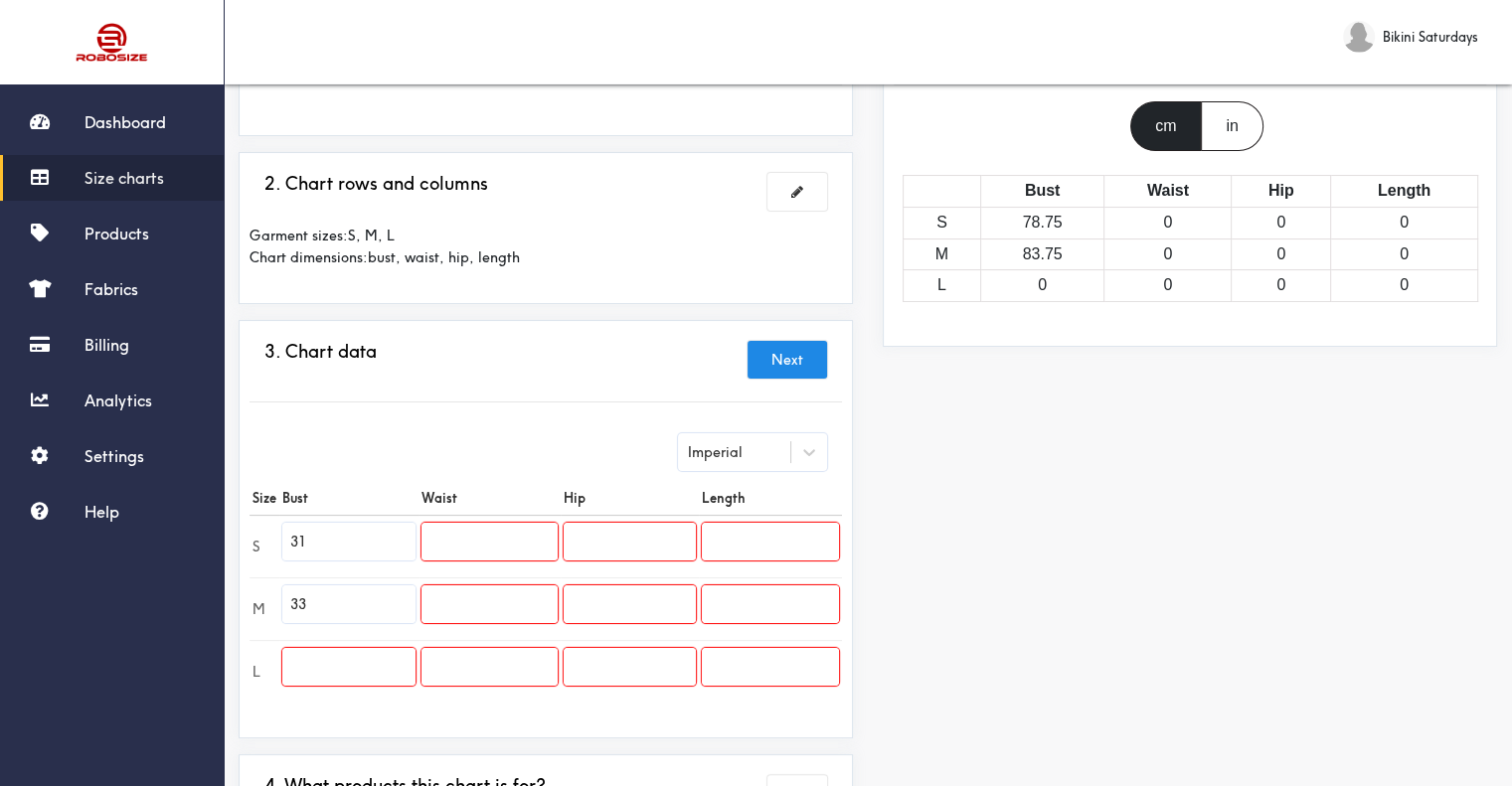 type on "33" 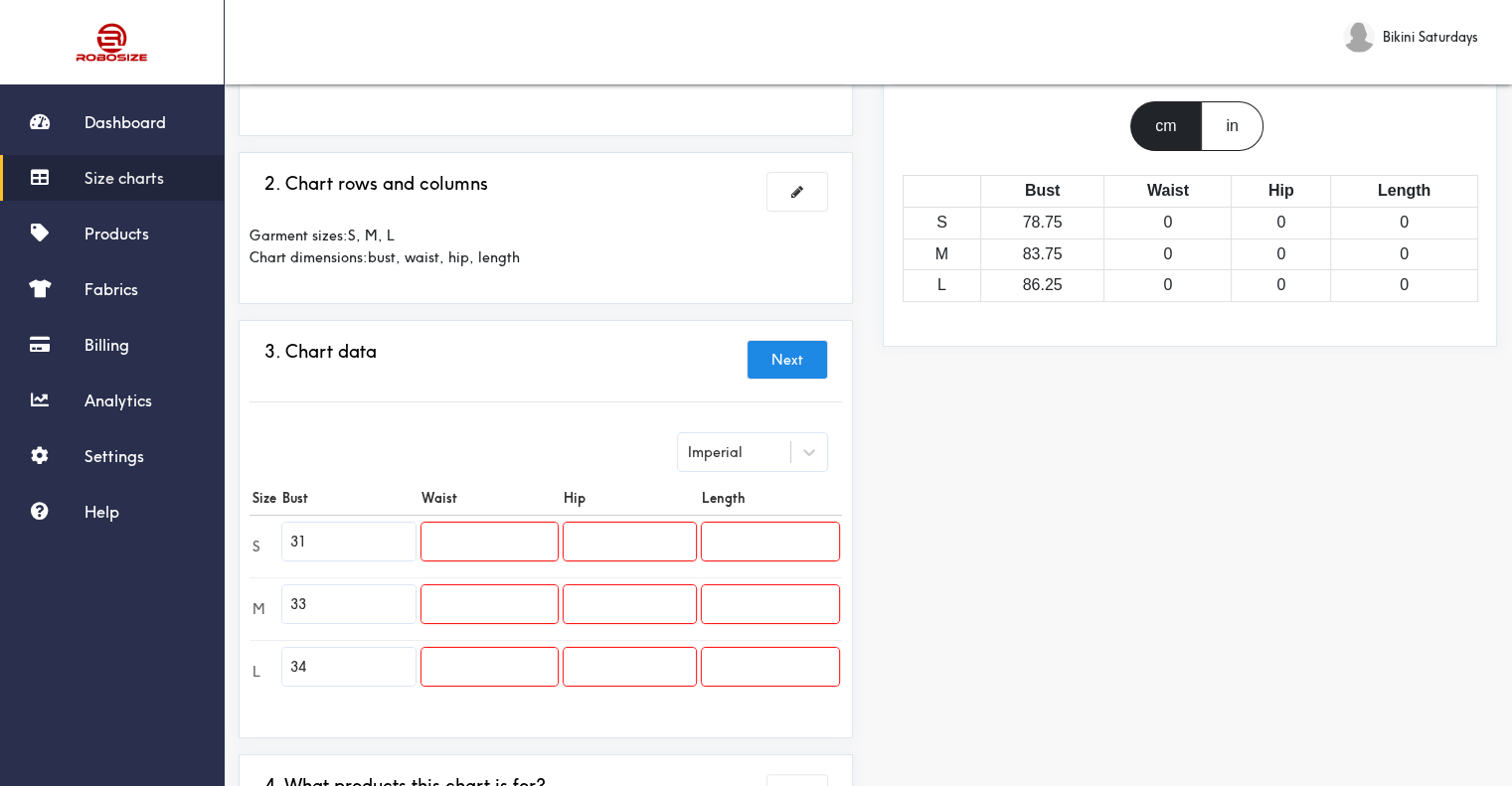 type on "34" 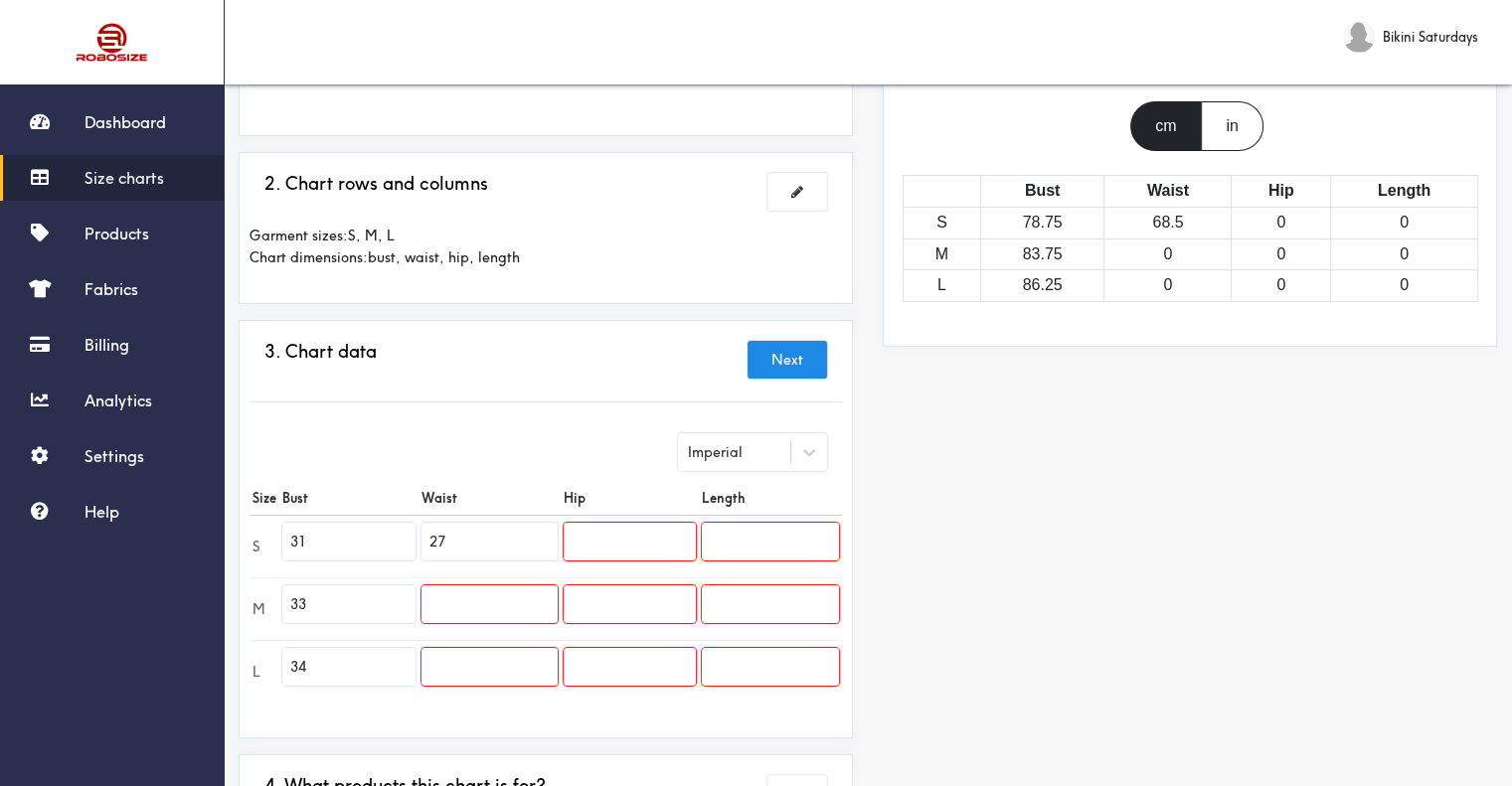 type on "27" 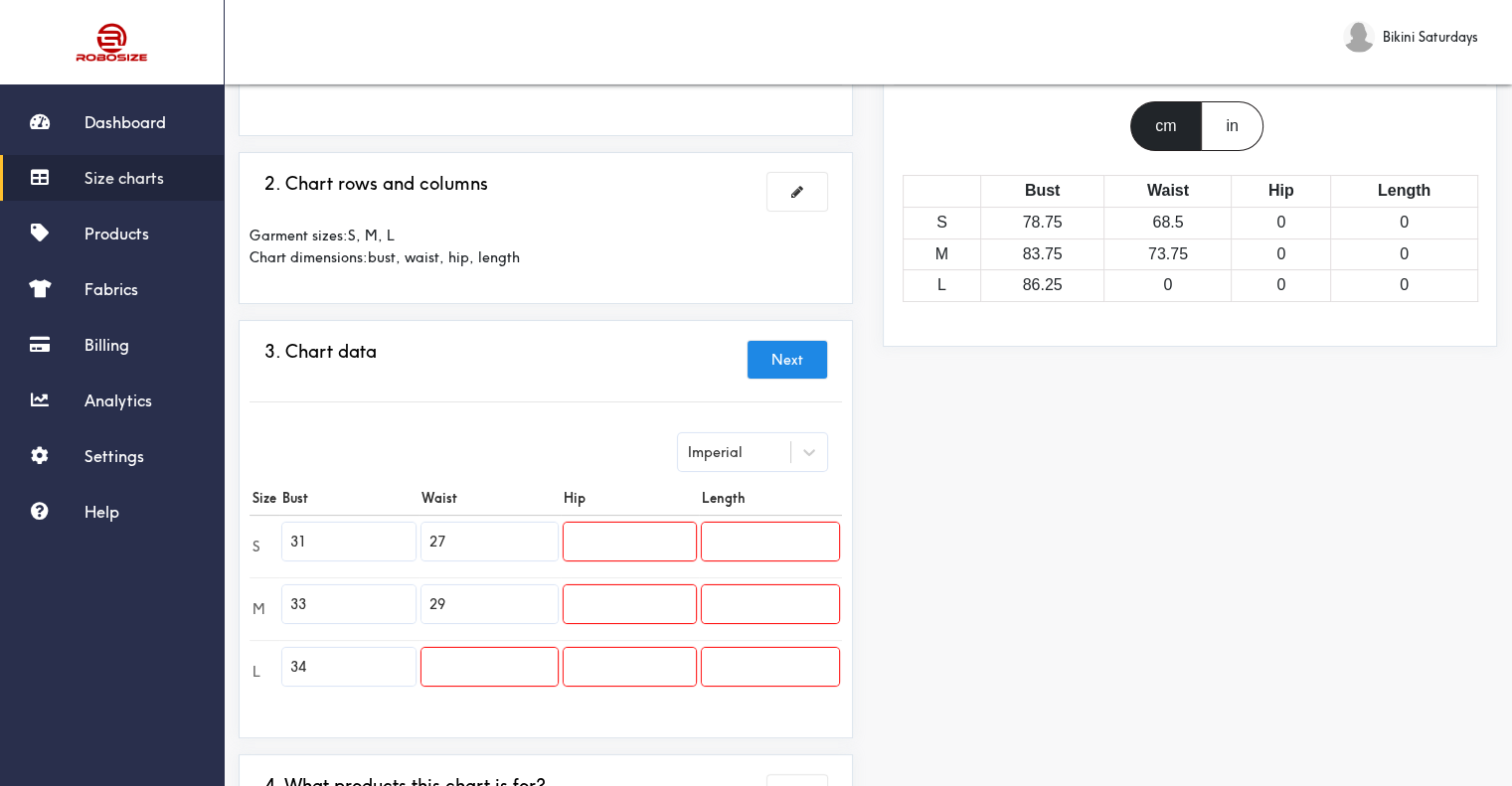 type on "29" 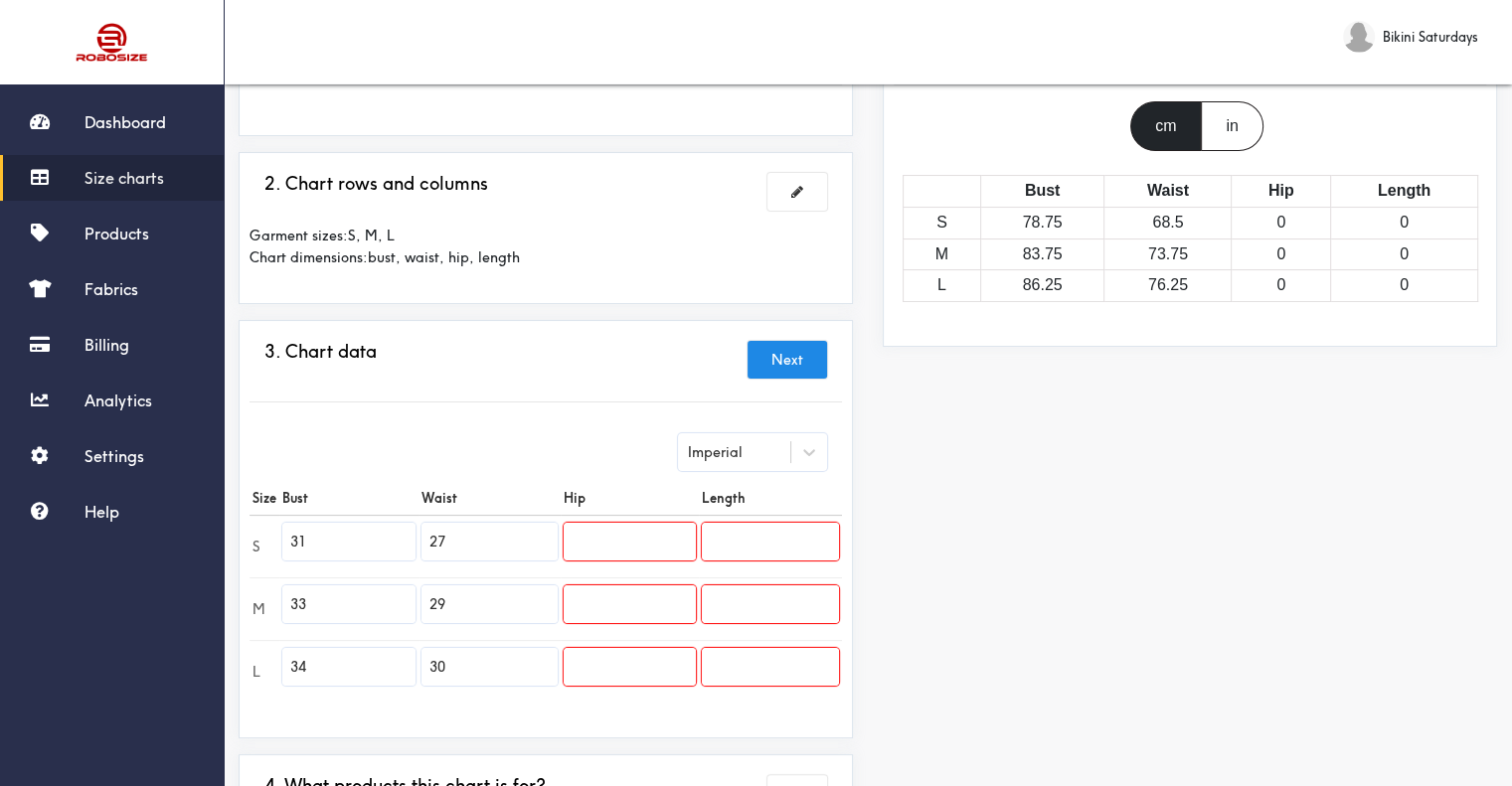 type on "30" 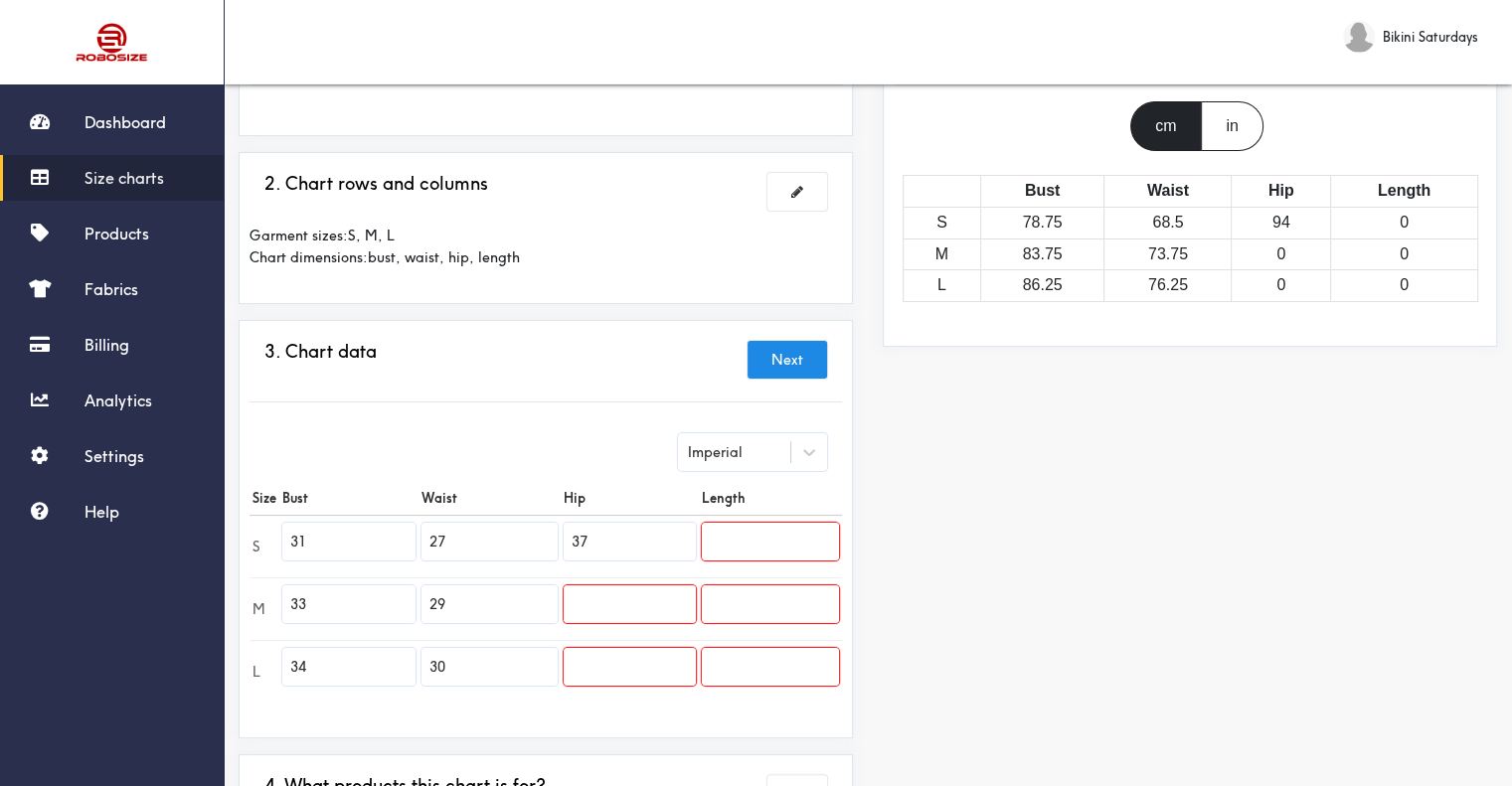 type on "37" 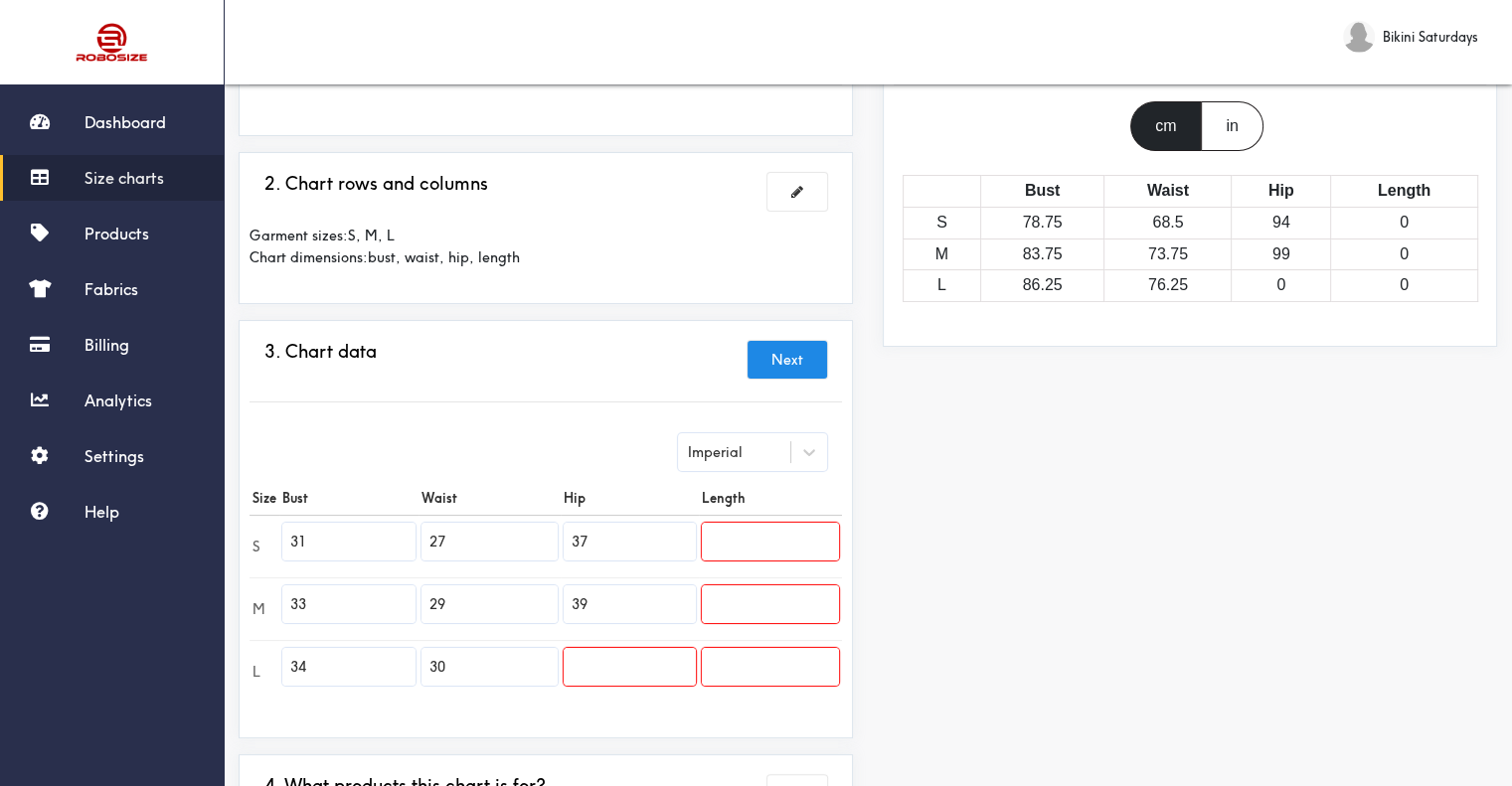 type on "39" 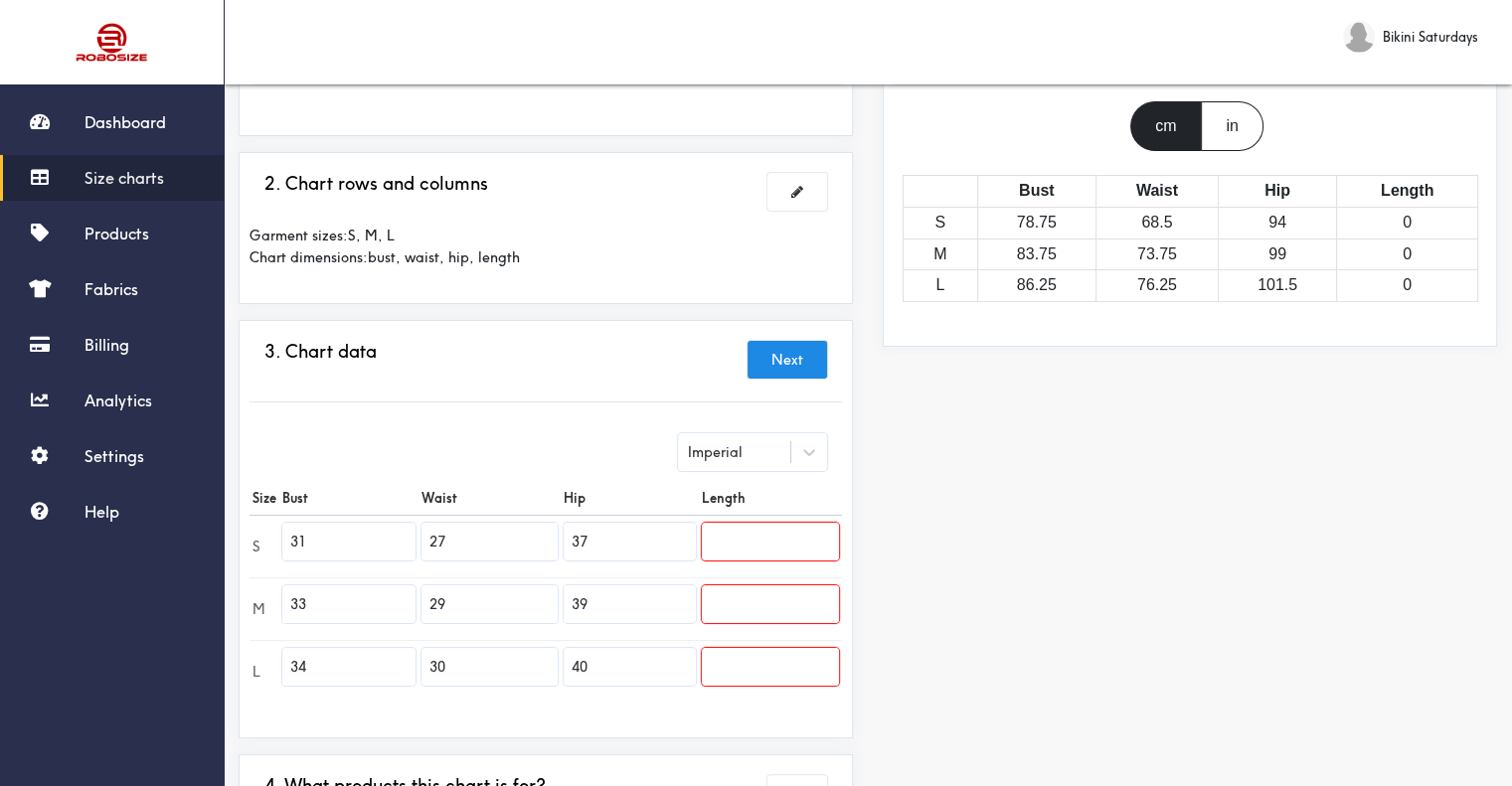 type on "40" 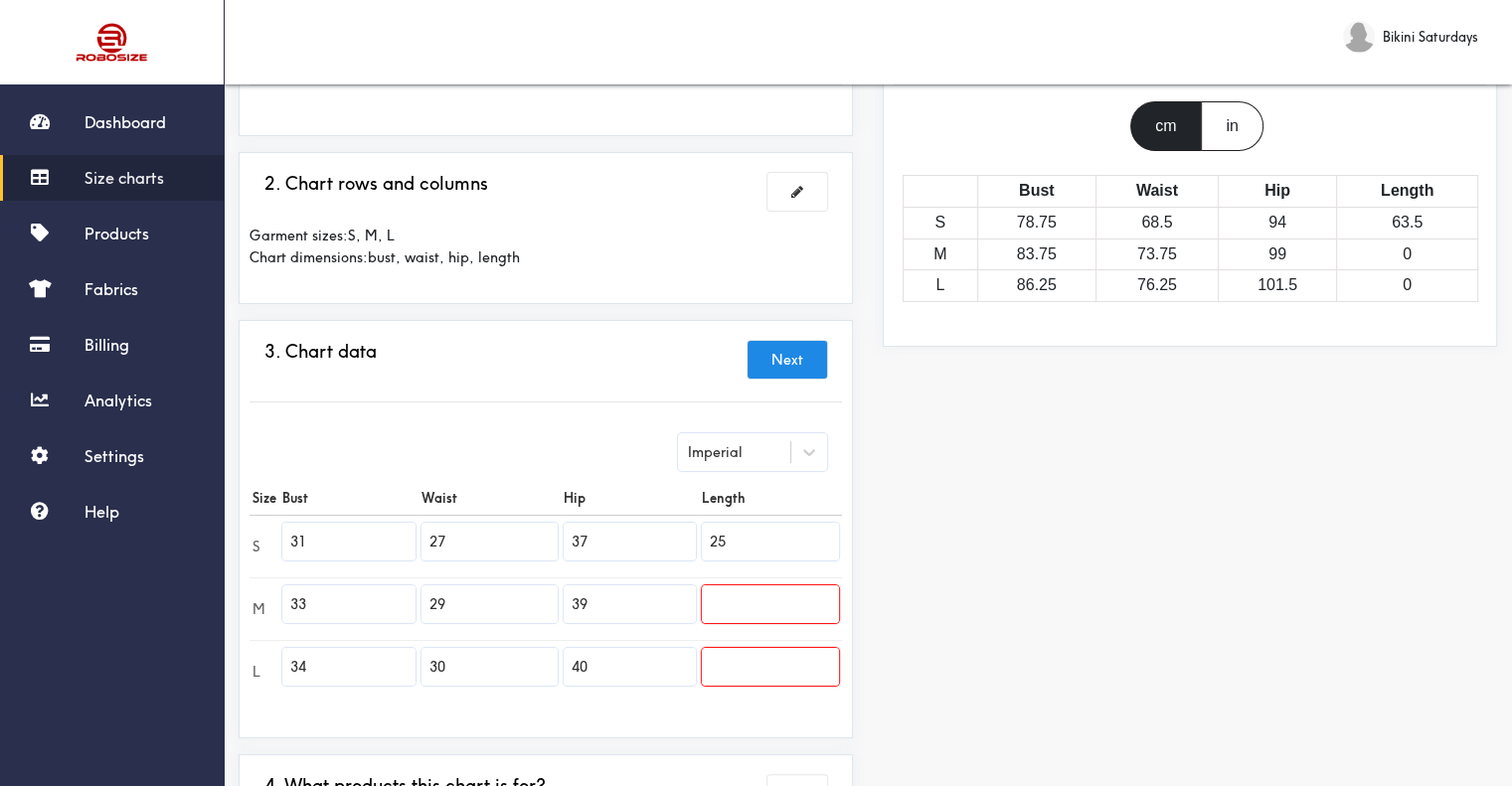 type on "25" 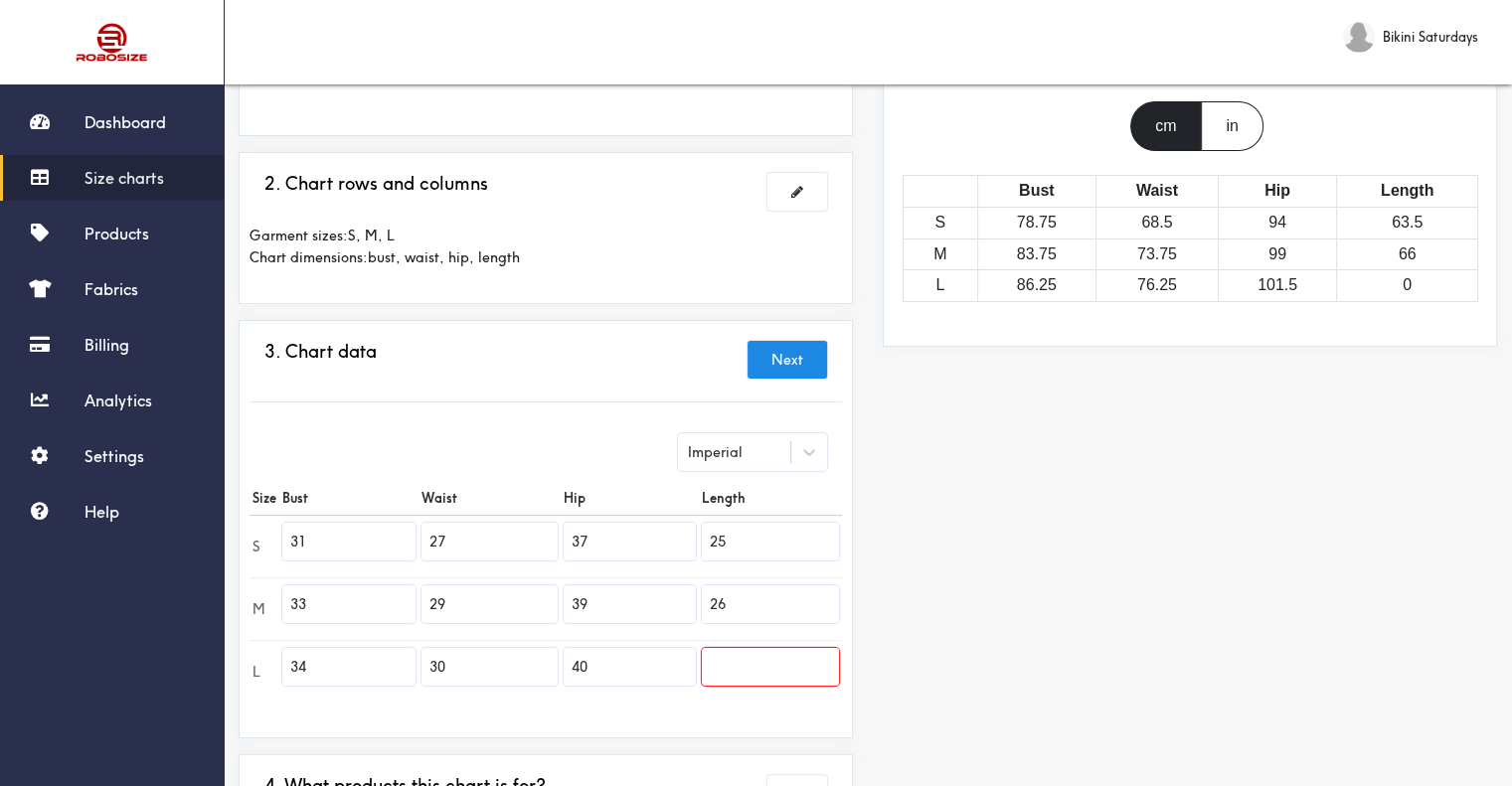 type on "26" 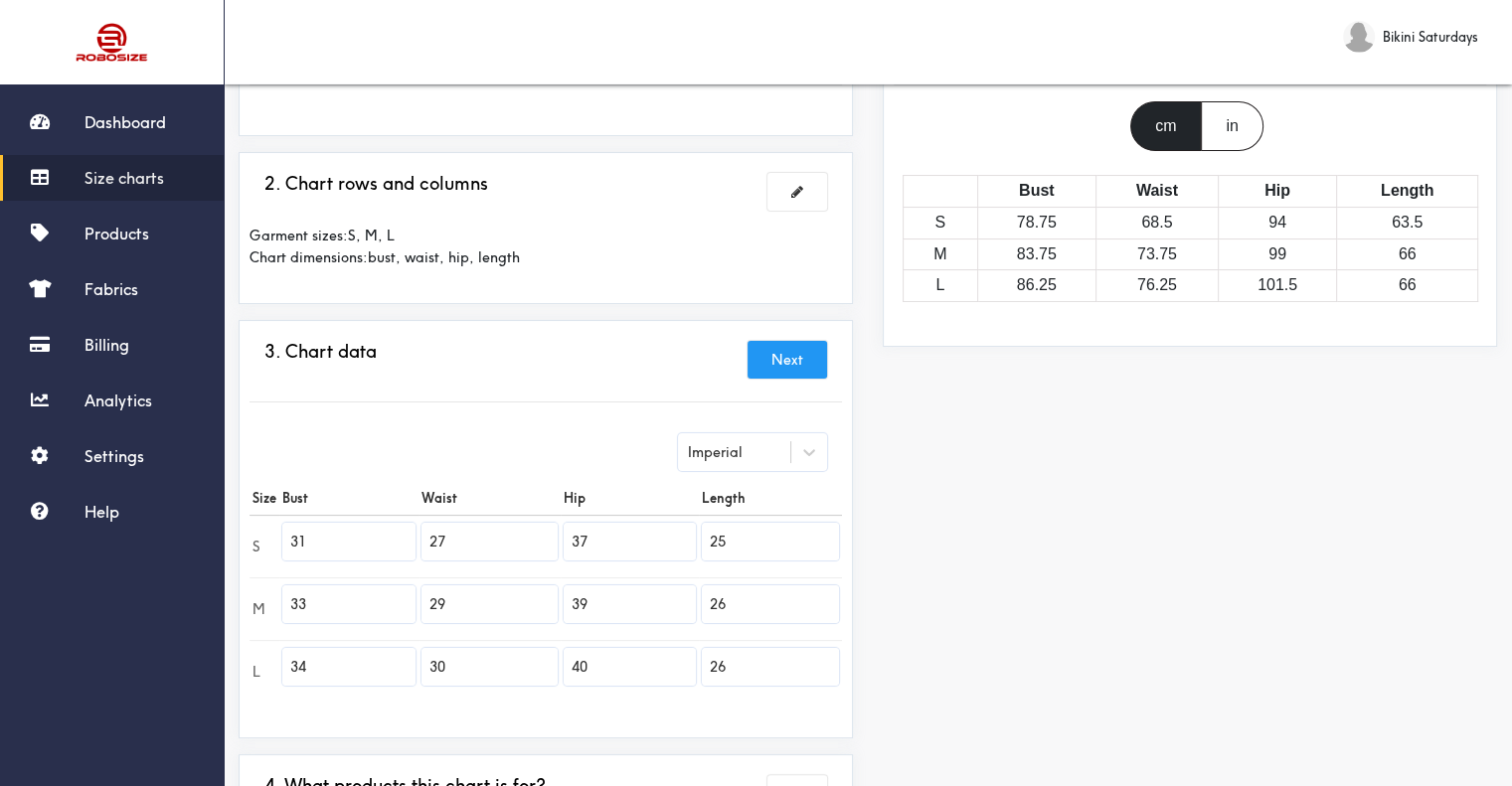 type on "26" 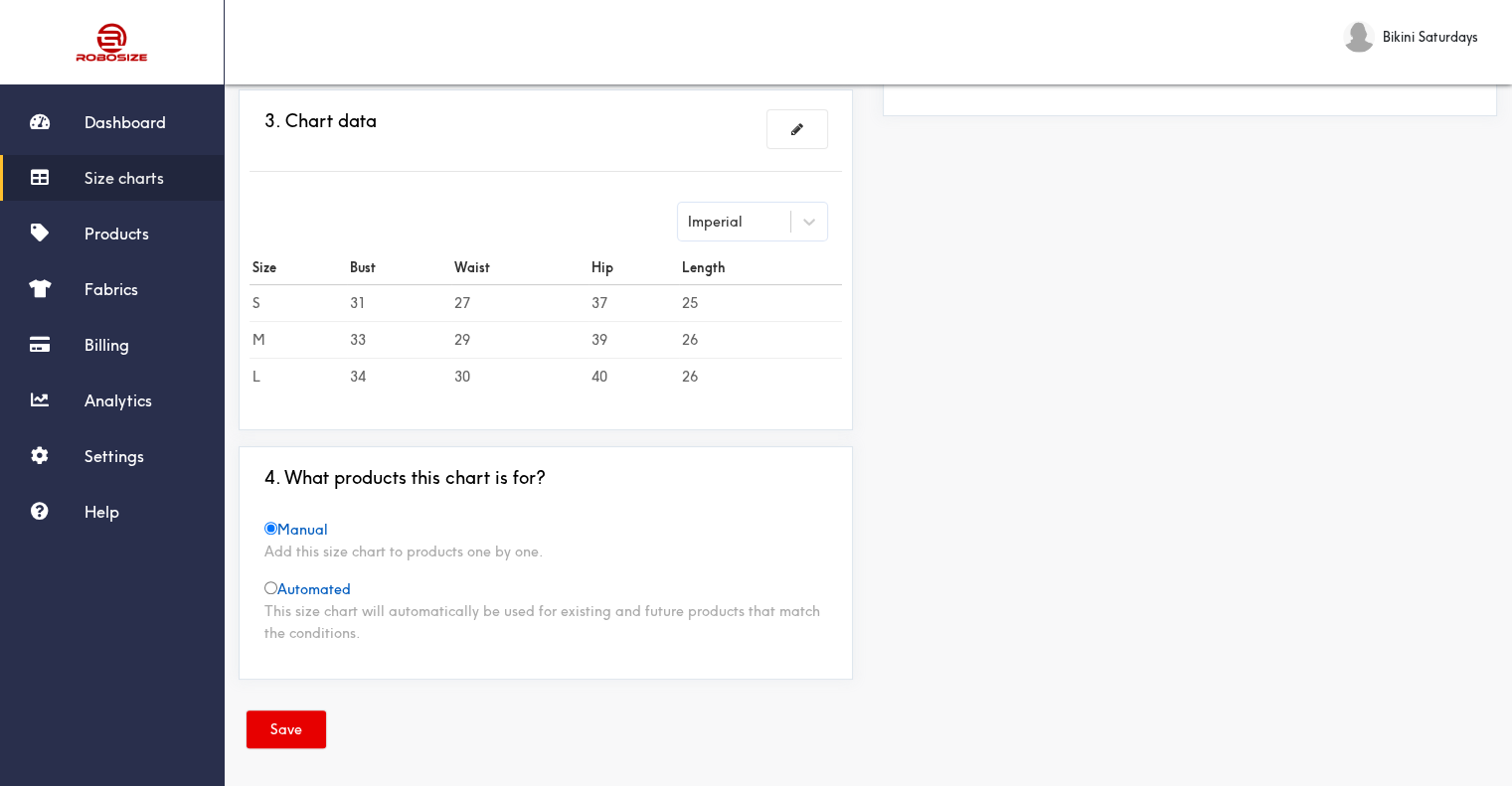 scroll, scrollTop: 435, scrollLeft: 0, axis: vertical 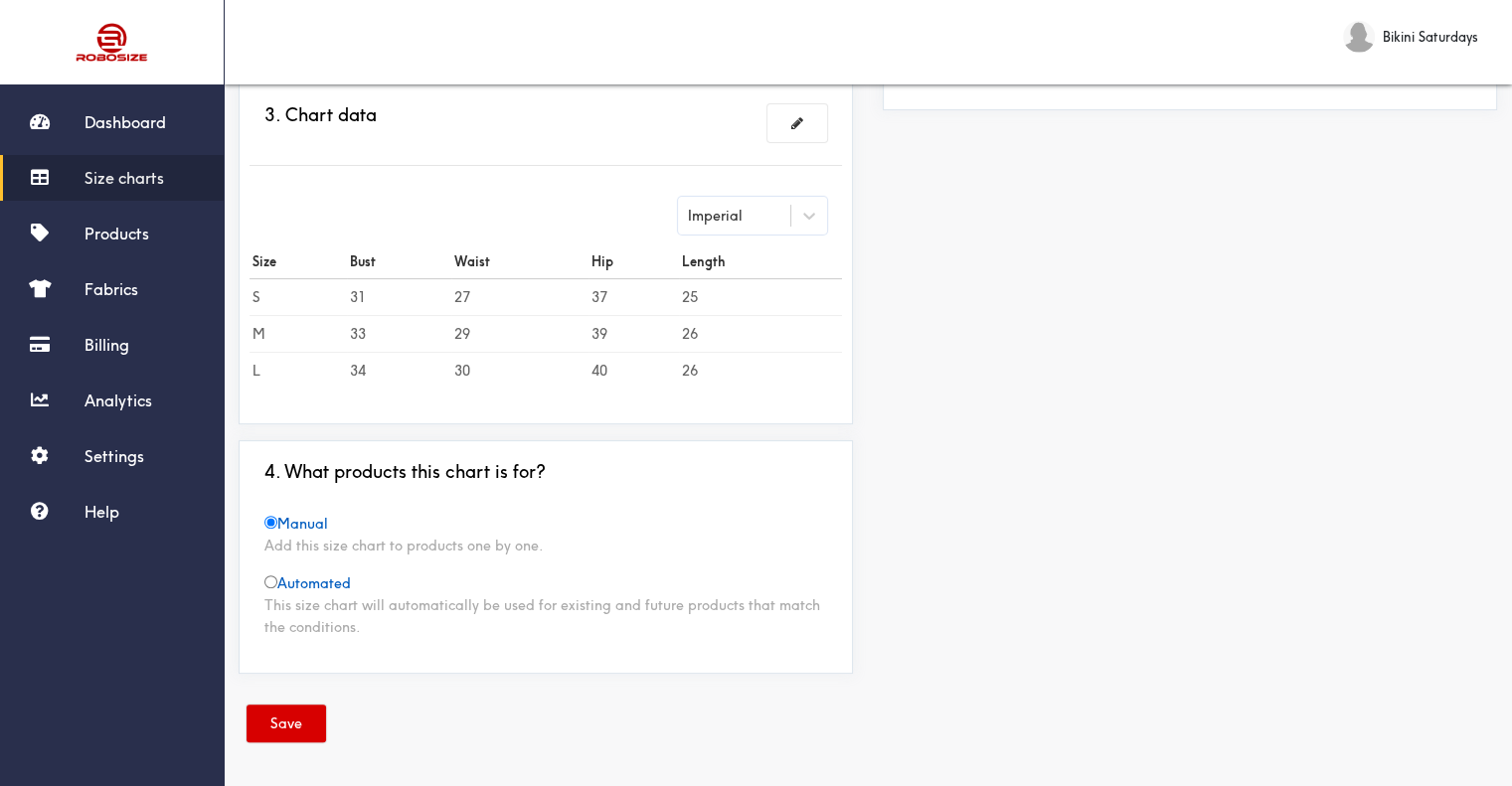 click on "Save" at bounding box center (286, 723) 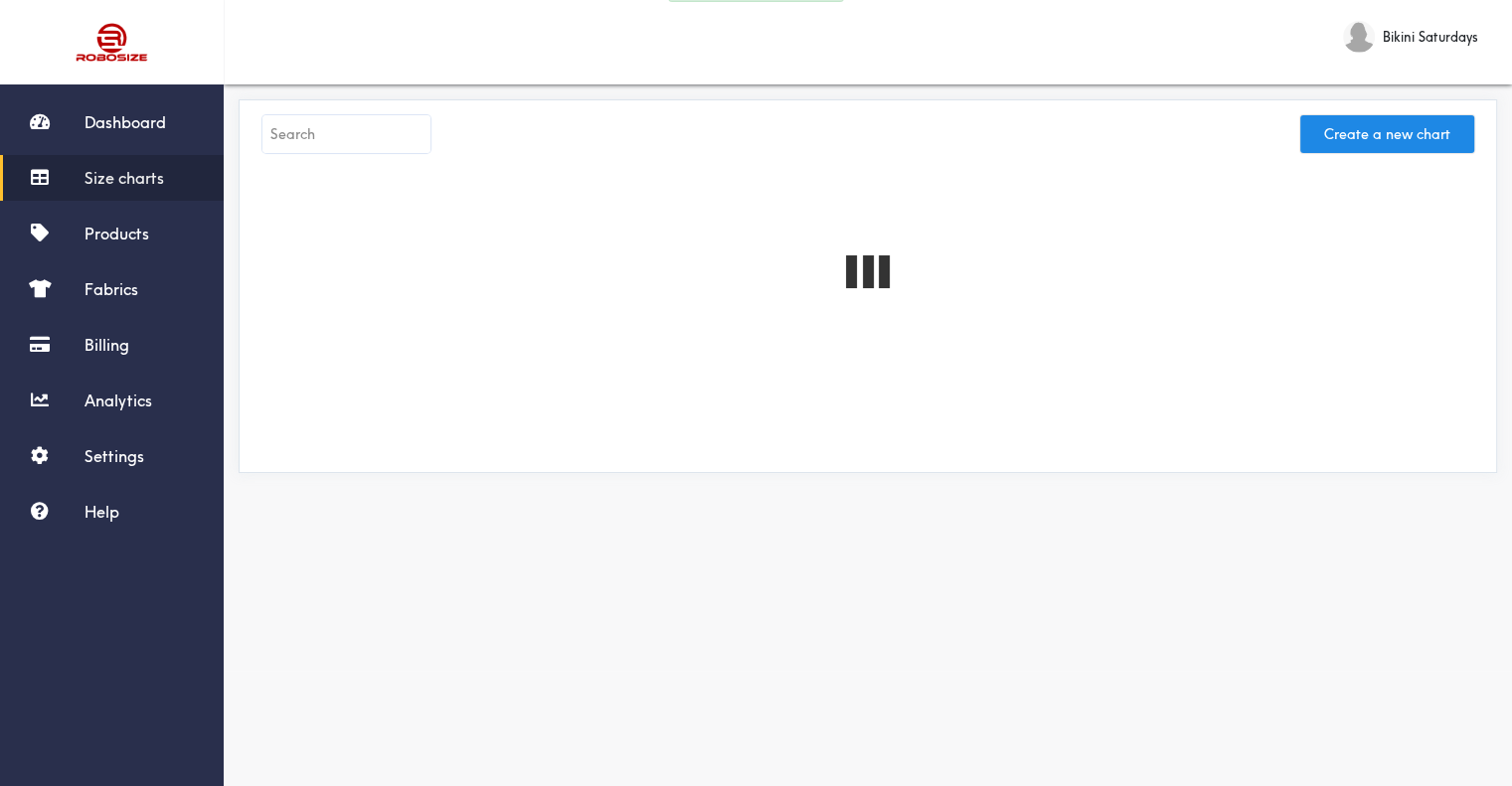 scroll, scrollTop: 0, scrollLeft: 0, axis: both 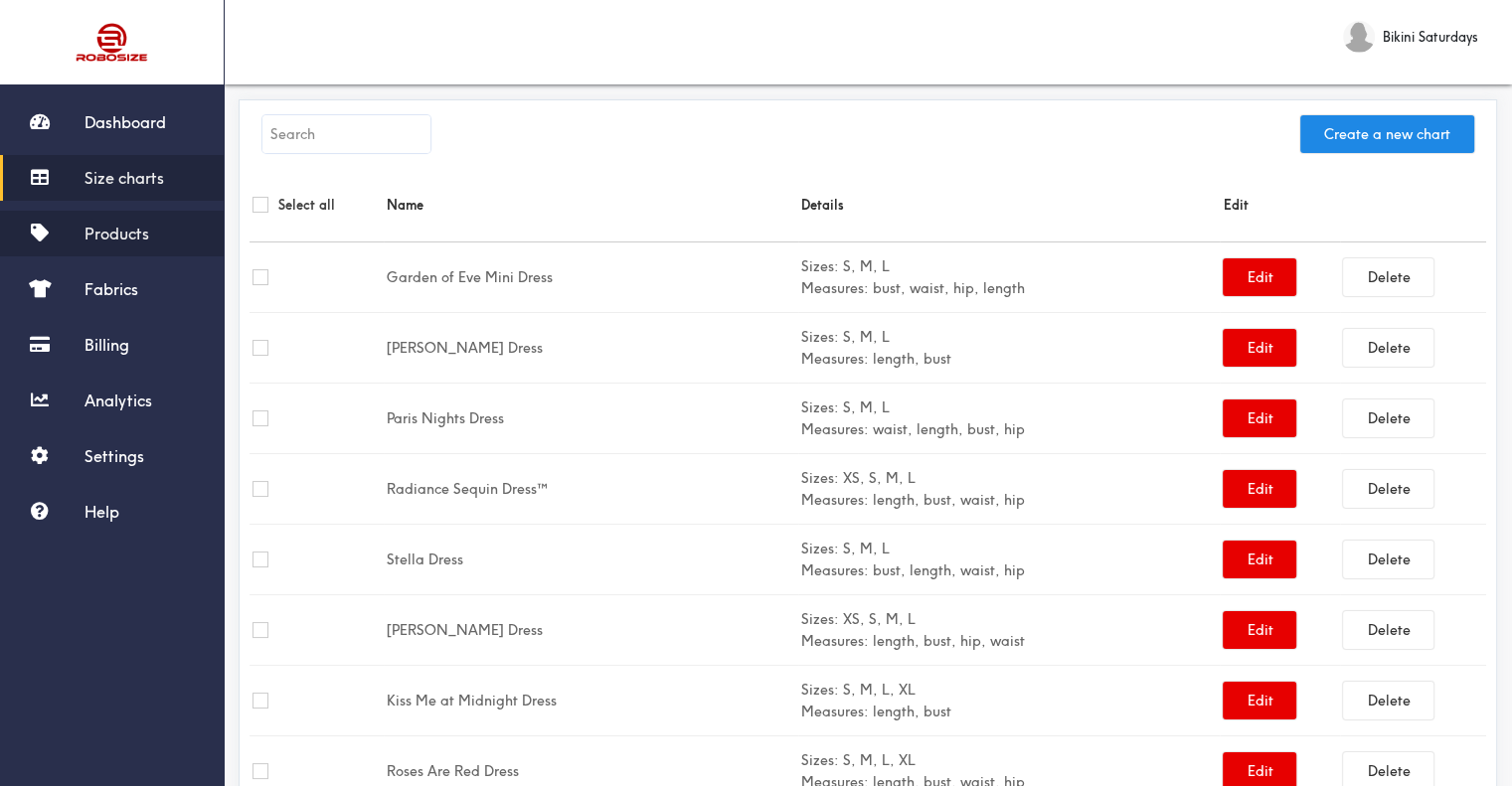 click on "Products" at bounding box center [111, 234] 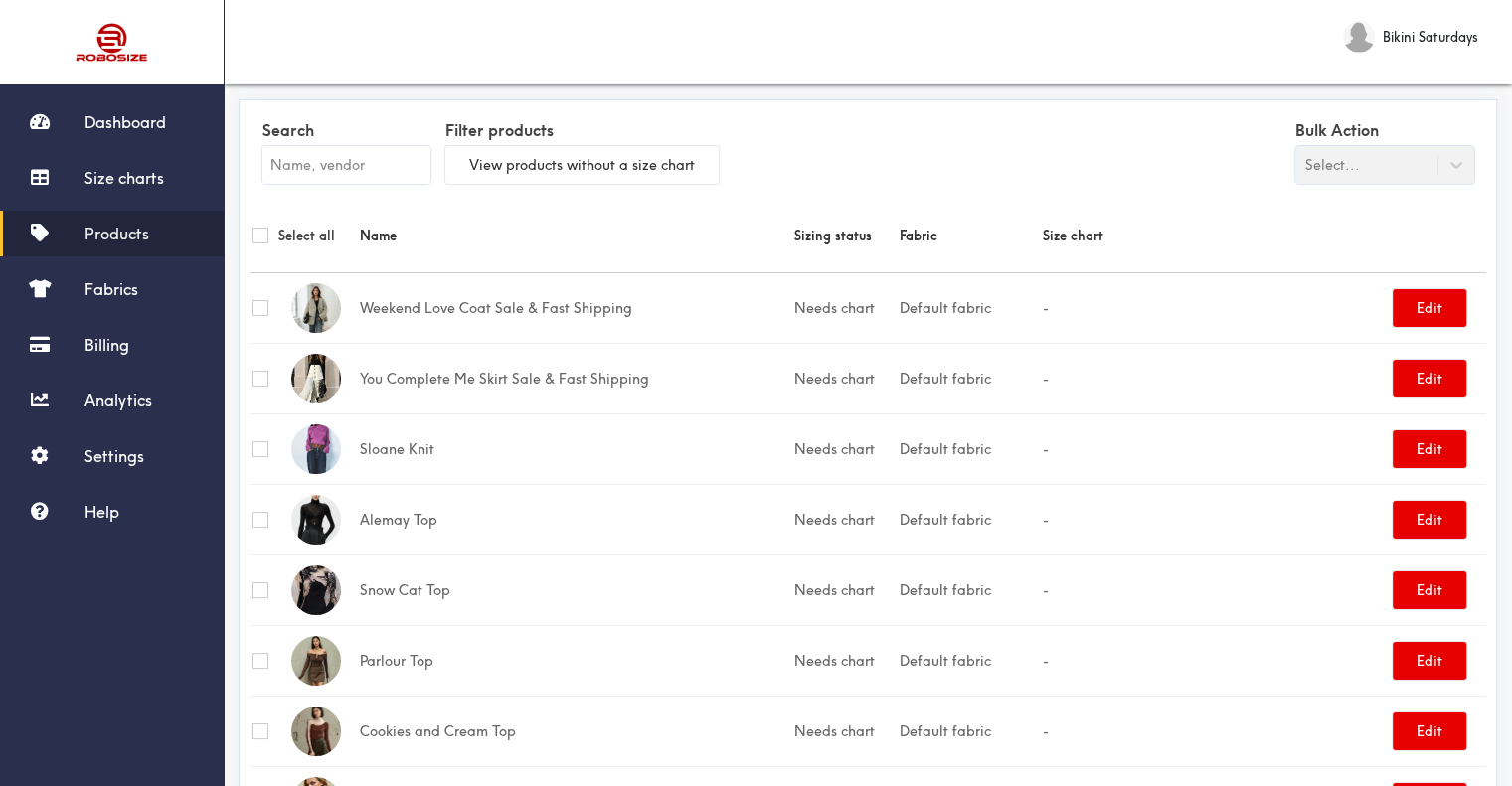 click at bounding box center [346, 165] 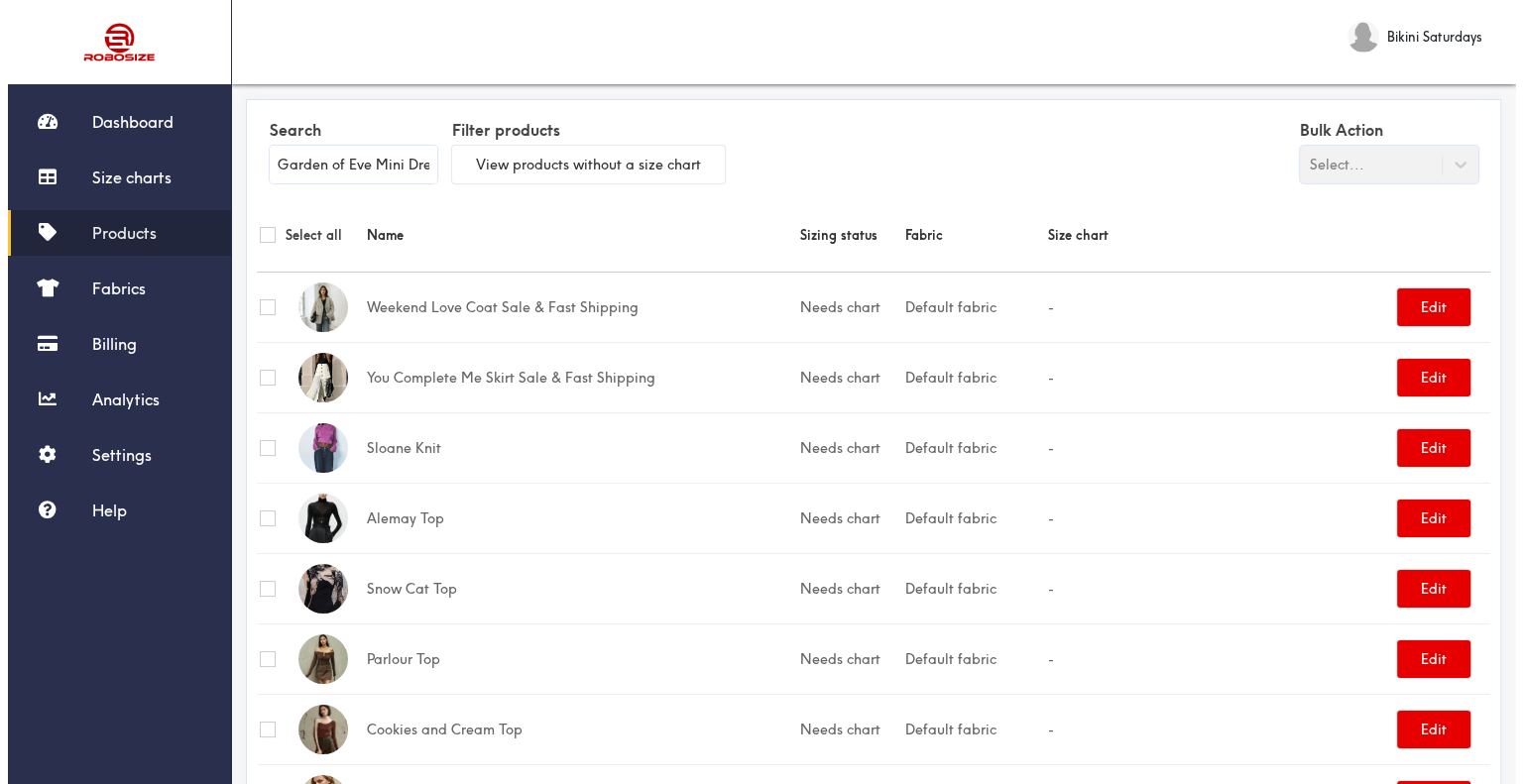 scroll, scrollTop: 0, scrollLeft: 20, axis: horizontal 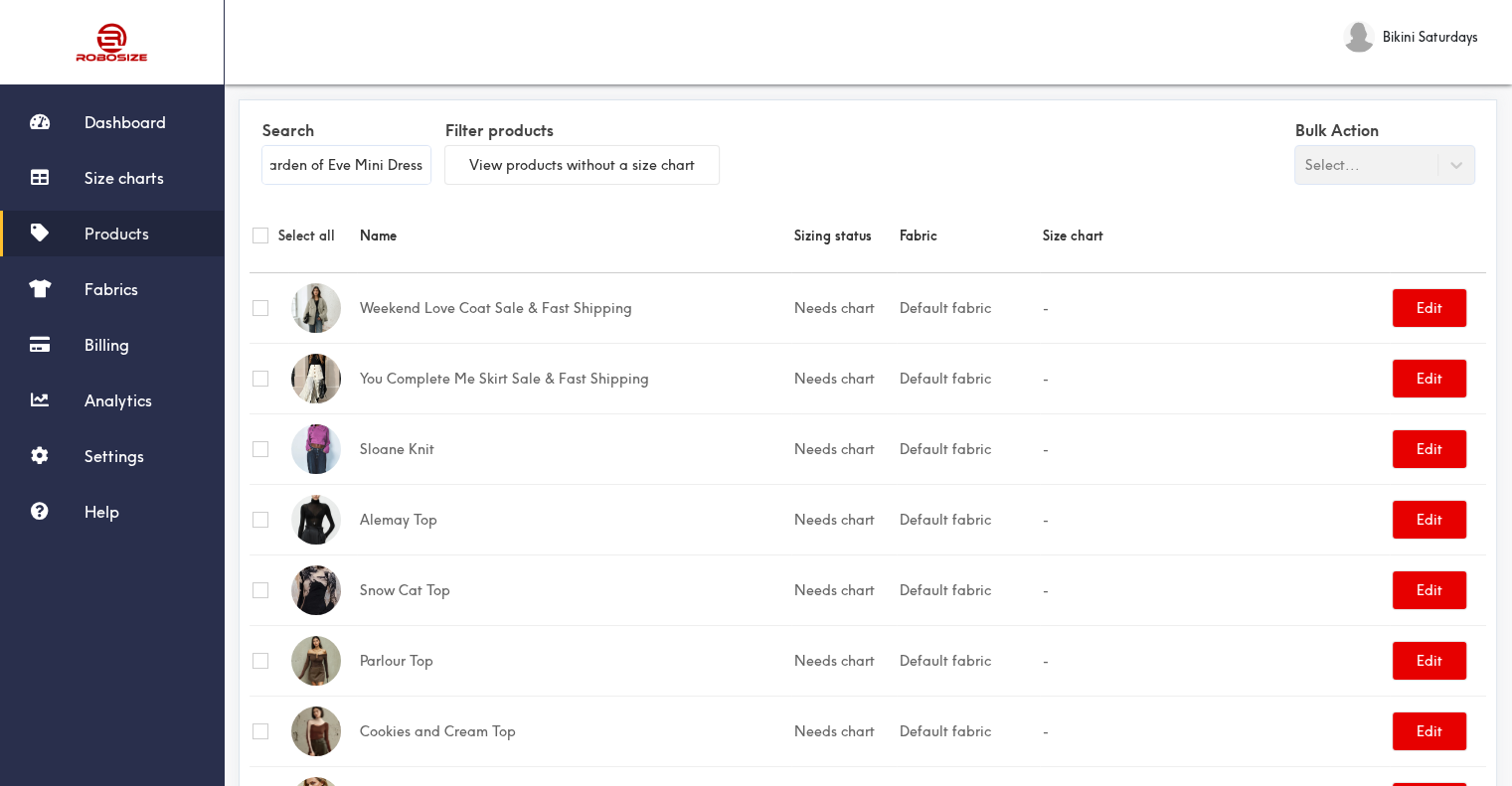 click on "Garden of Eve Mini Dress" at bounding box center [346, 165] 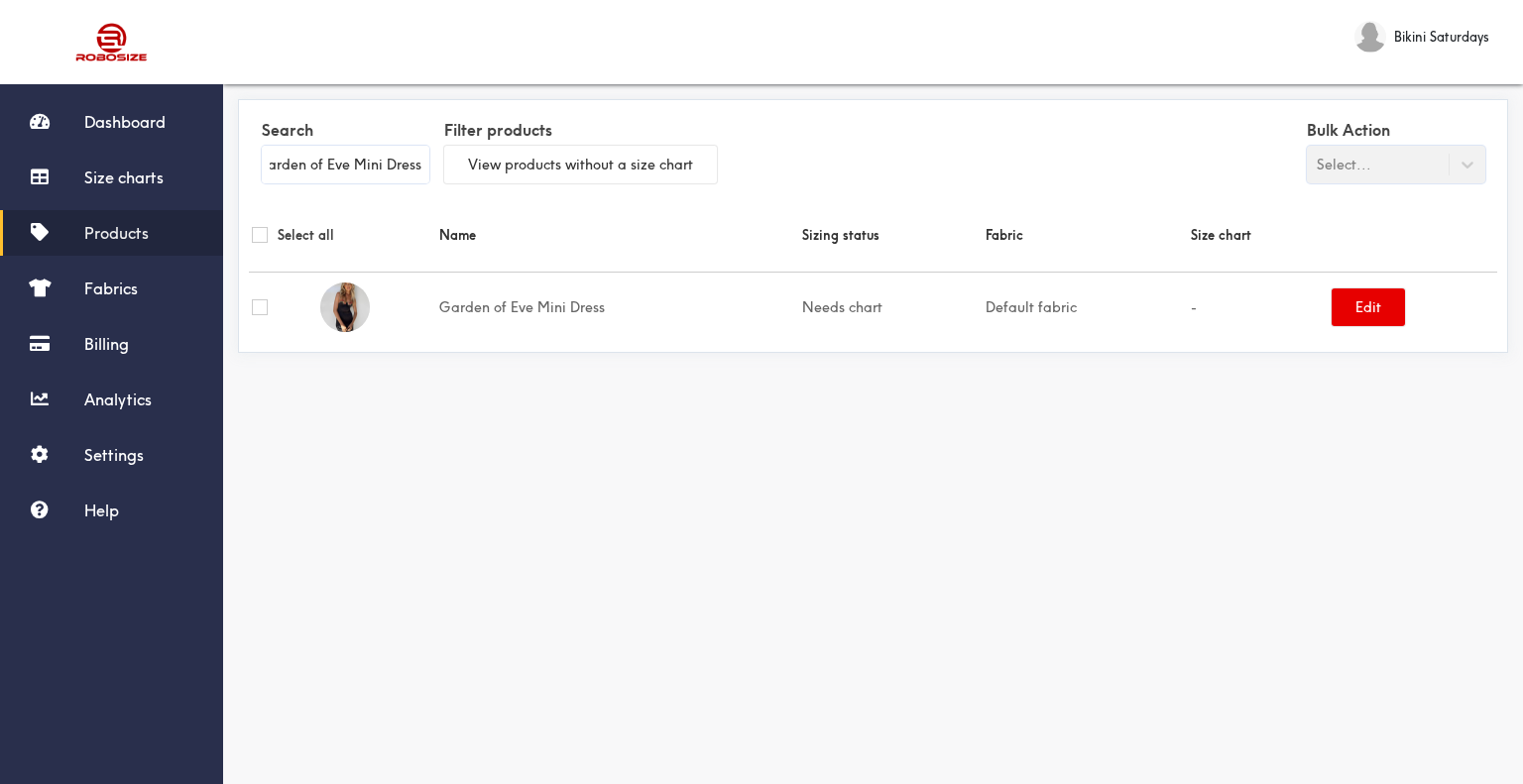 type on "Garden of Eve Mini Dress" 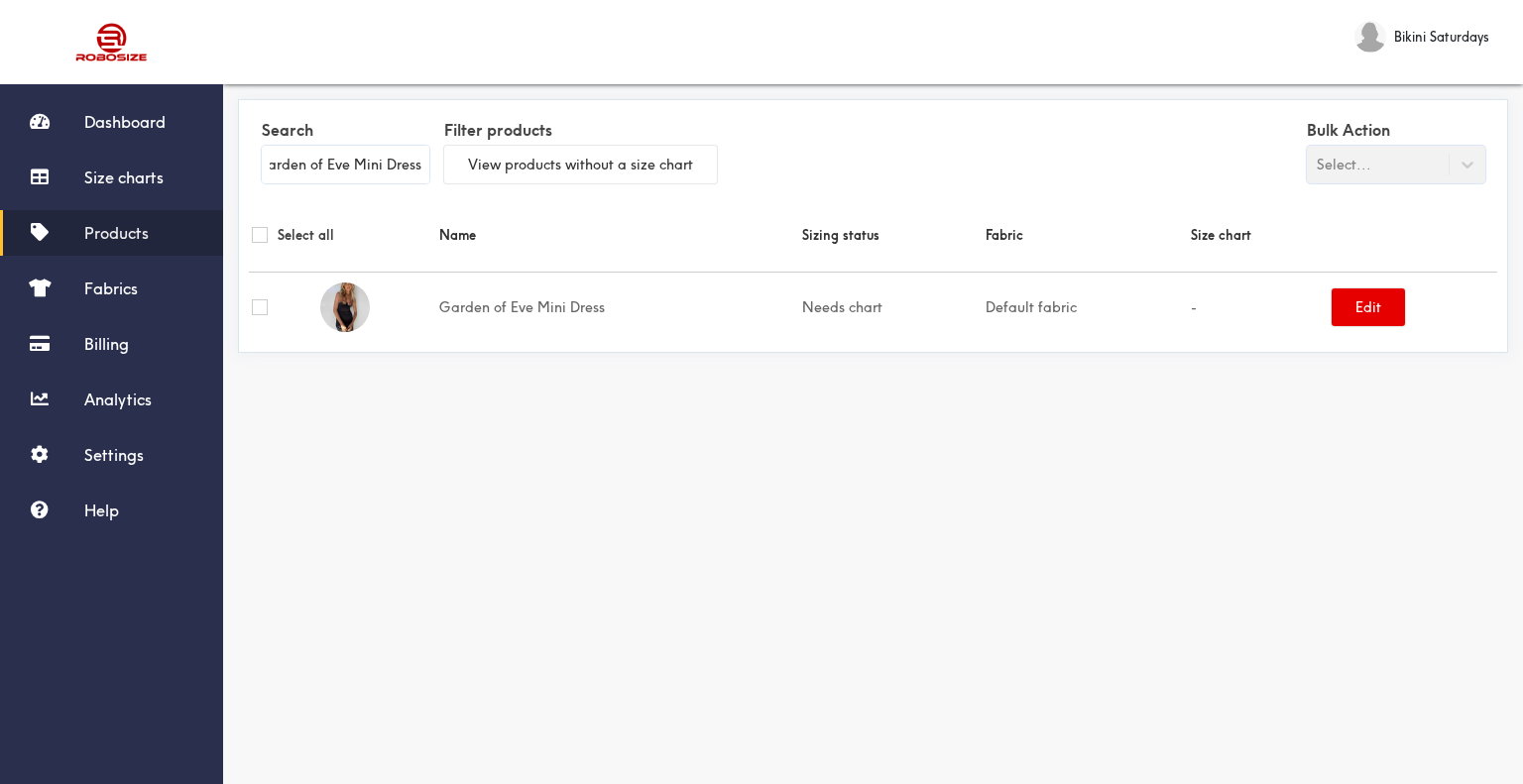 scroll, scrollTop: 0, scrollLeft: 0, axis: both 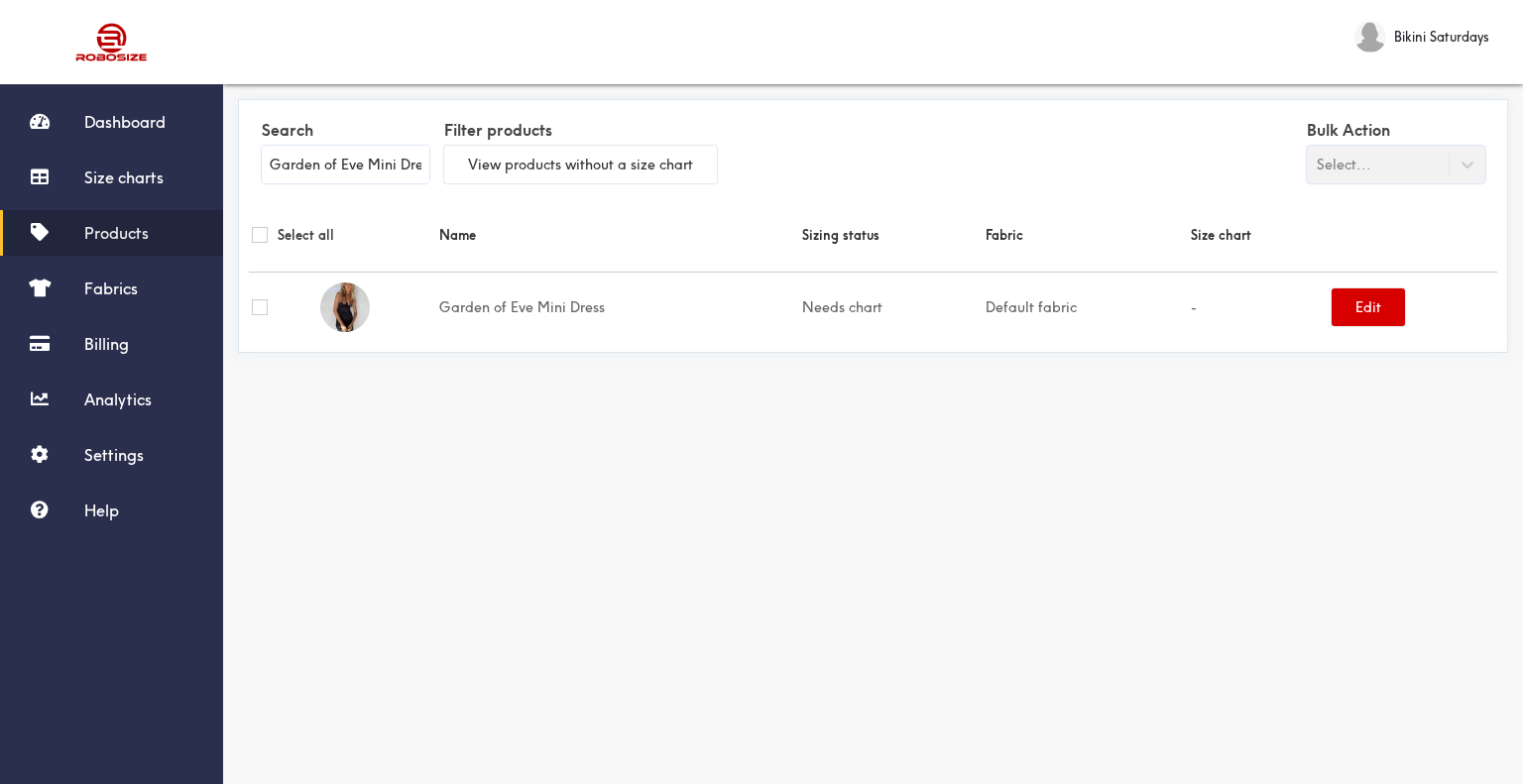 click on "Edit" at bounding box center (1368, 307) 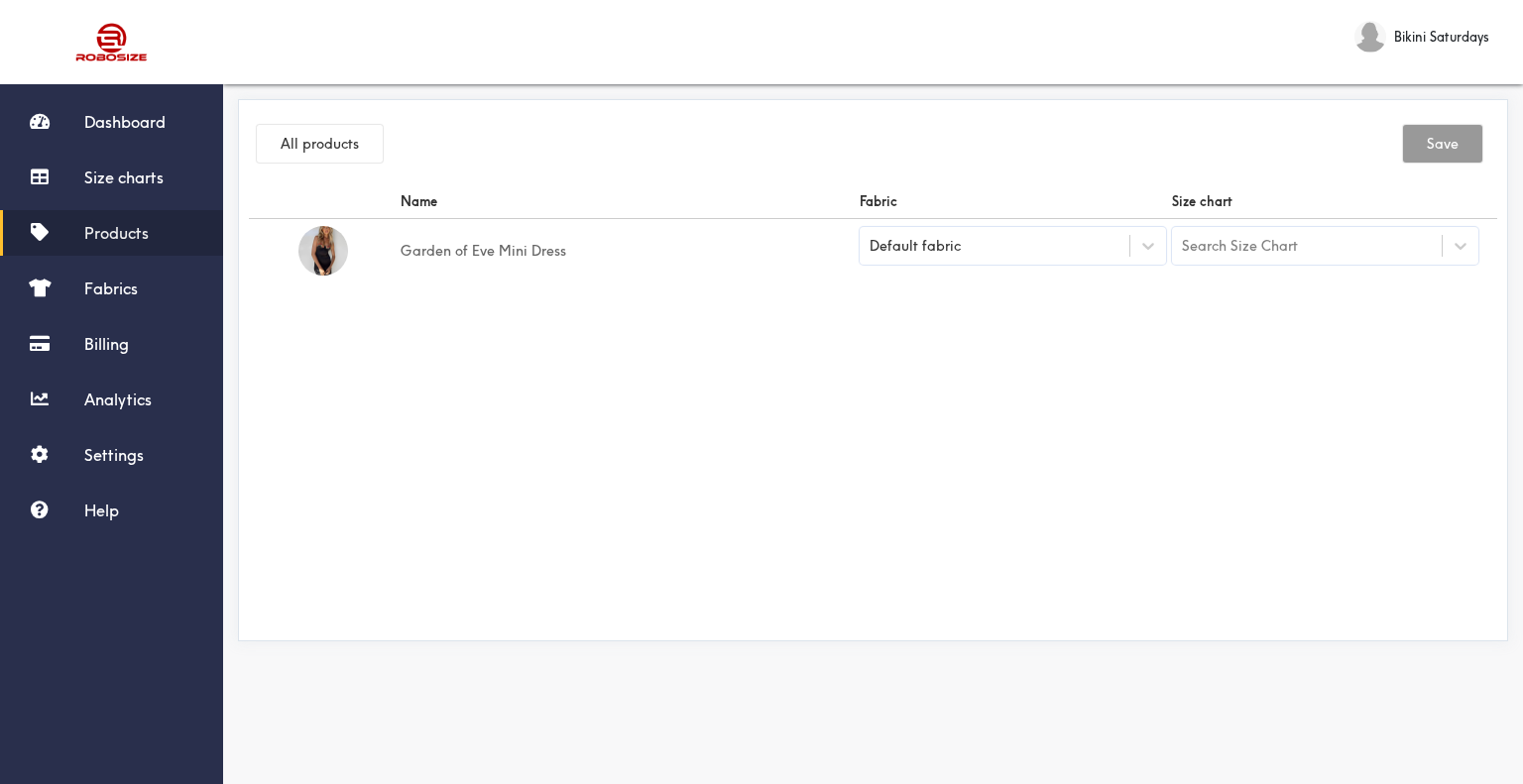 click on "Default fabric" at bounding box center (995, 246) 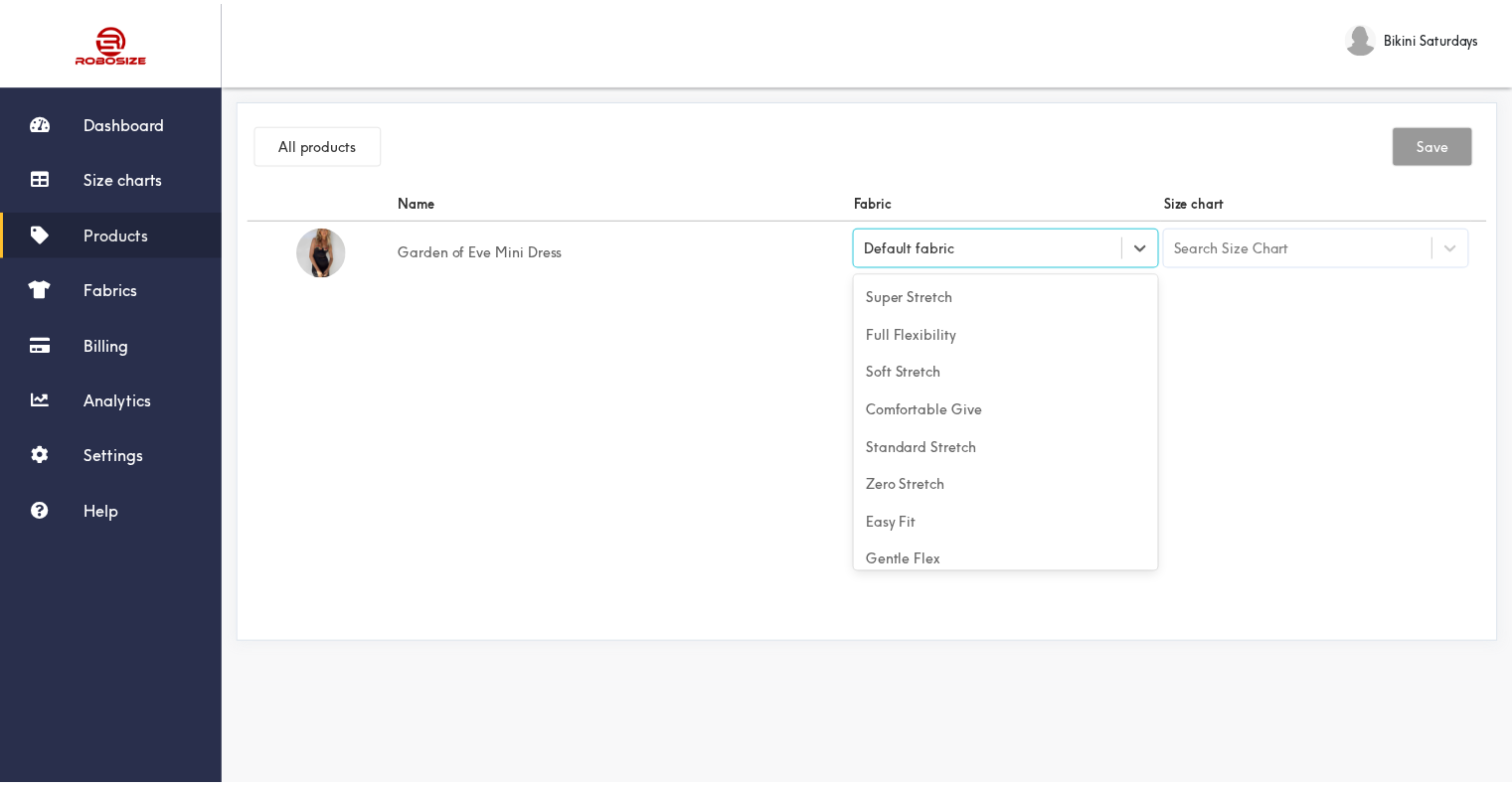 scroll, scrollTop: 87, scrollLeft: 0, axis: vertical 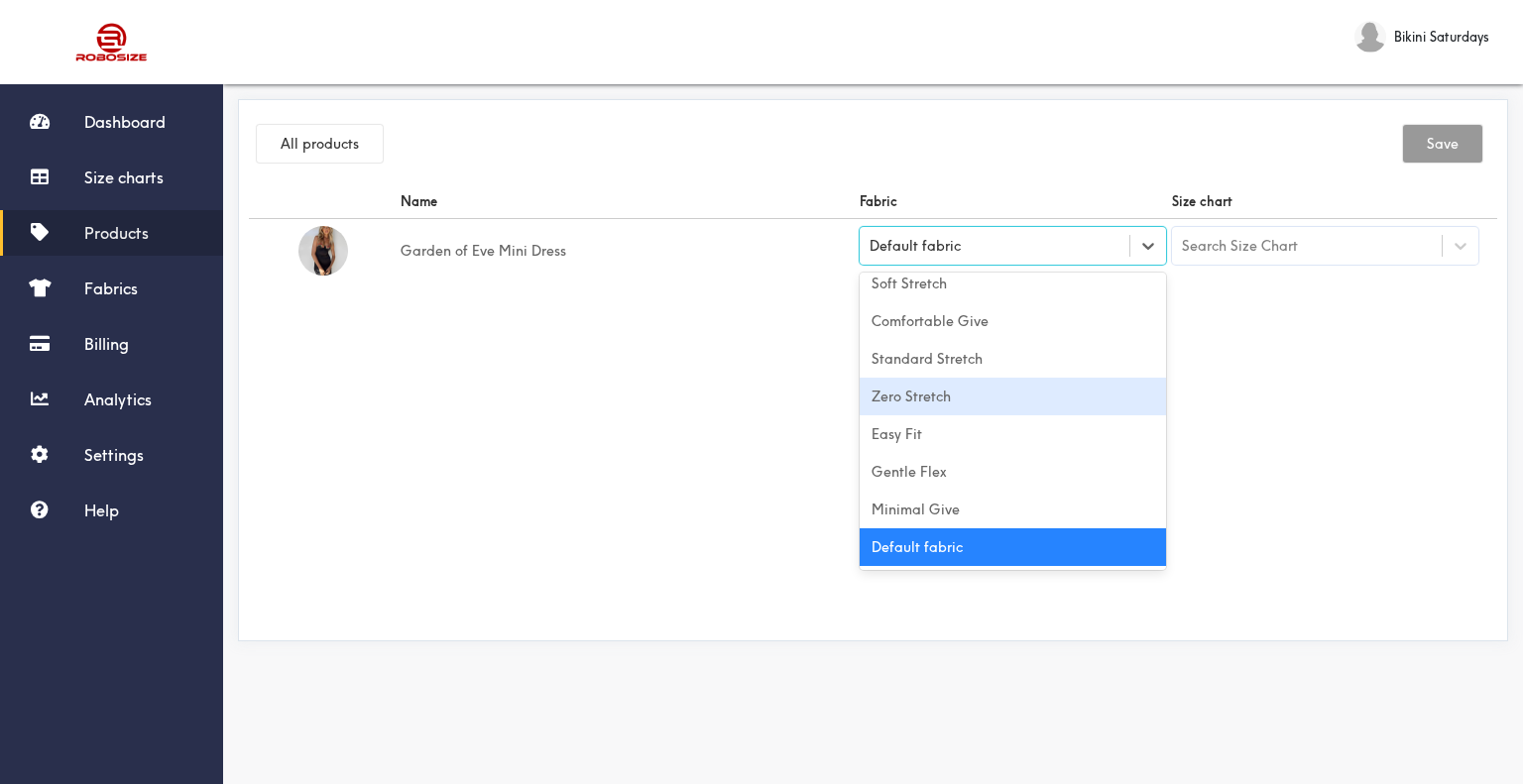 click on "Zero Stretch" at bounding box center [1012, 396] 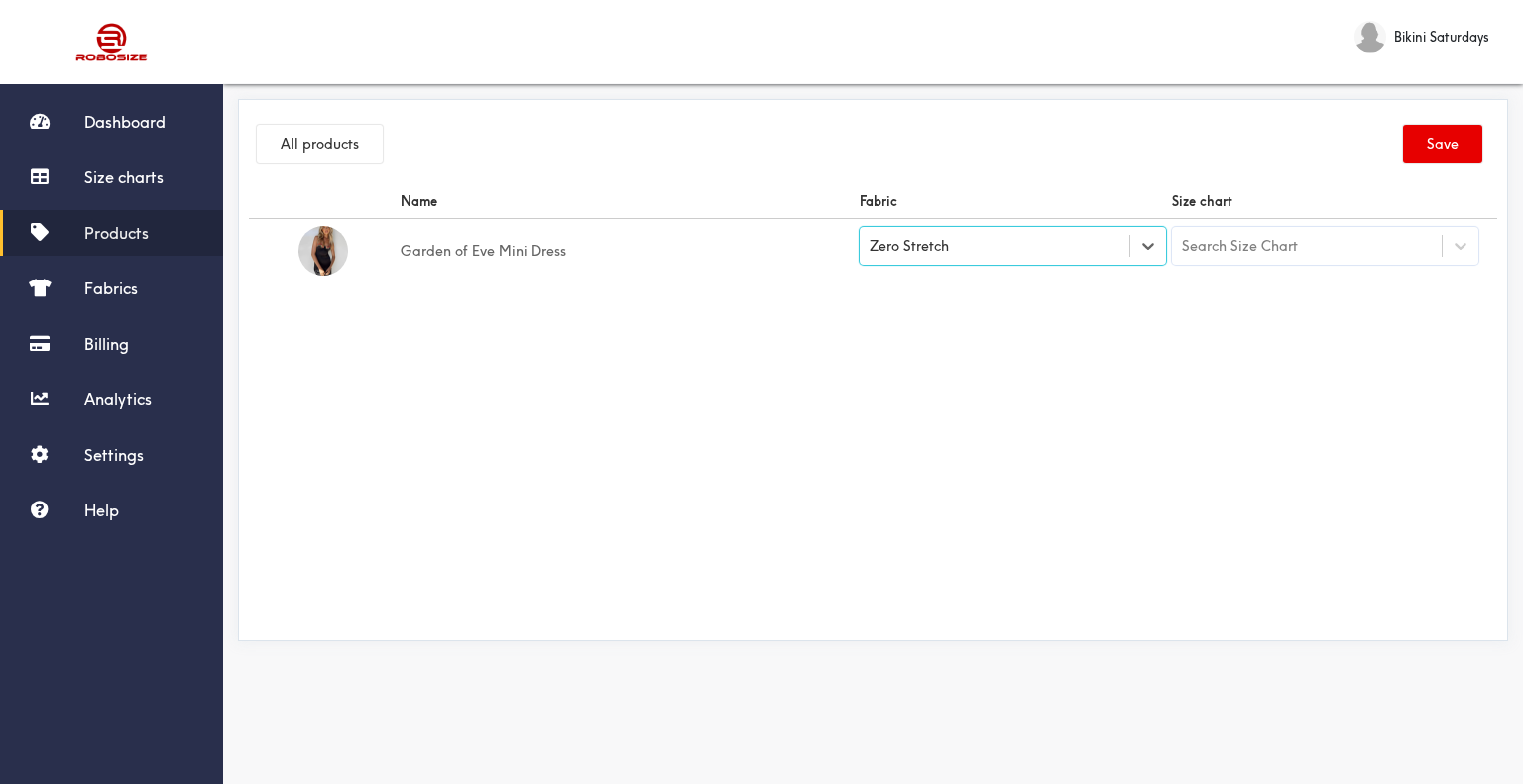 click on "Search Size Chart" at bounding box center (1307, 246) 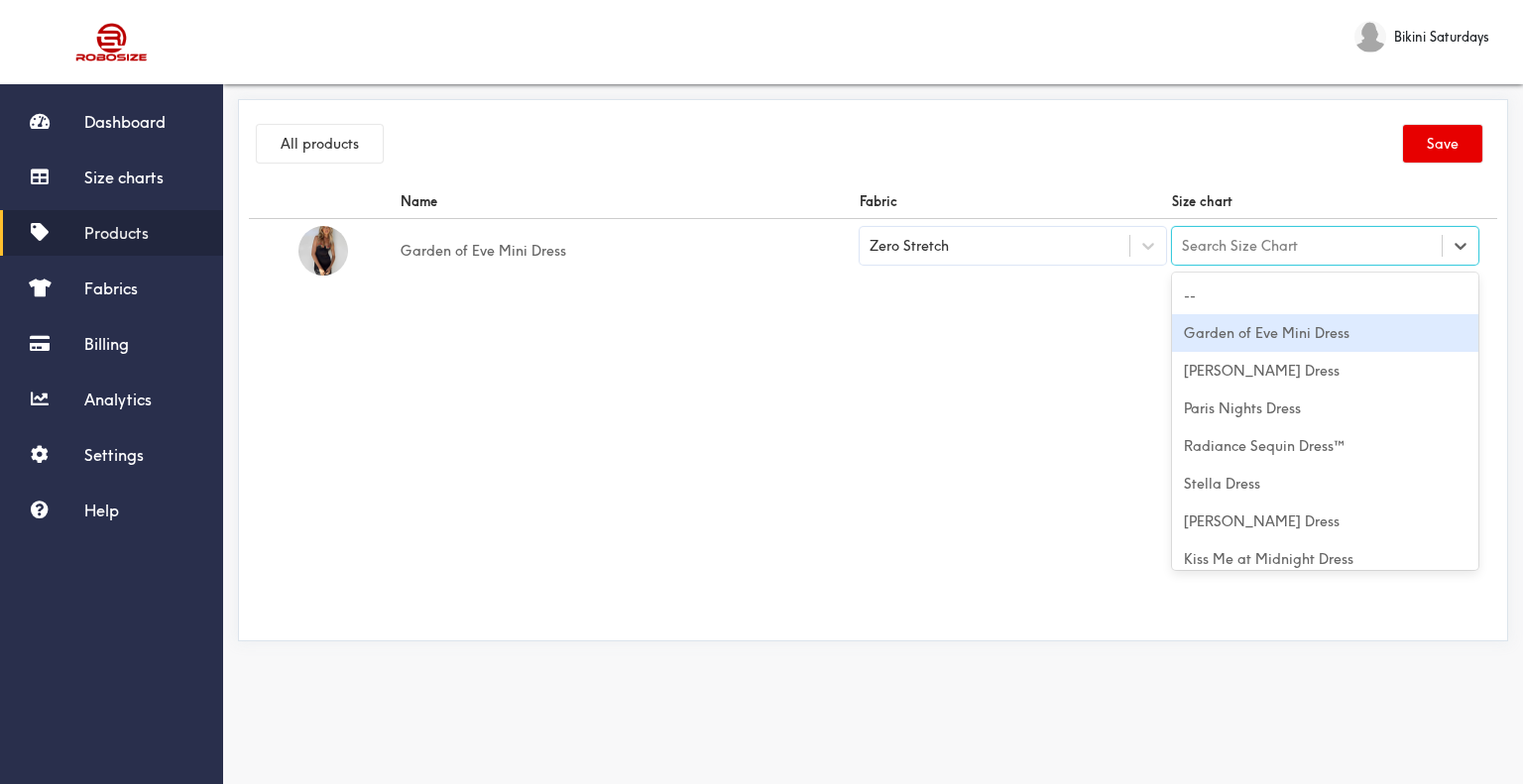 click on "Garden of Eve Mini Dress" at bounding box center [1325, 333] 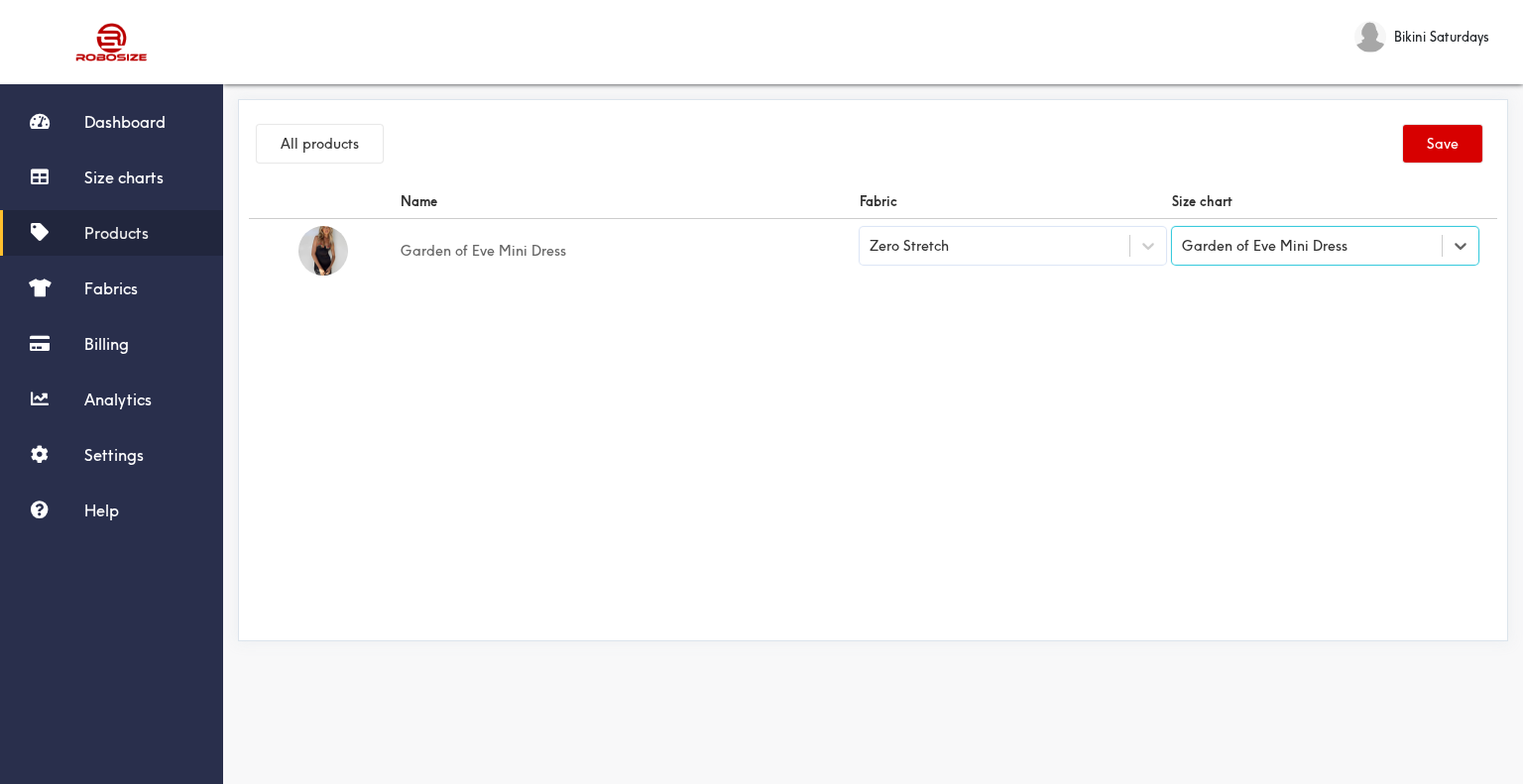click on "Save" at bounding box center [1443, 144] 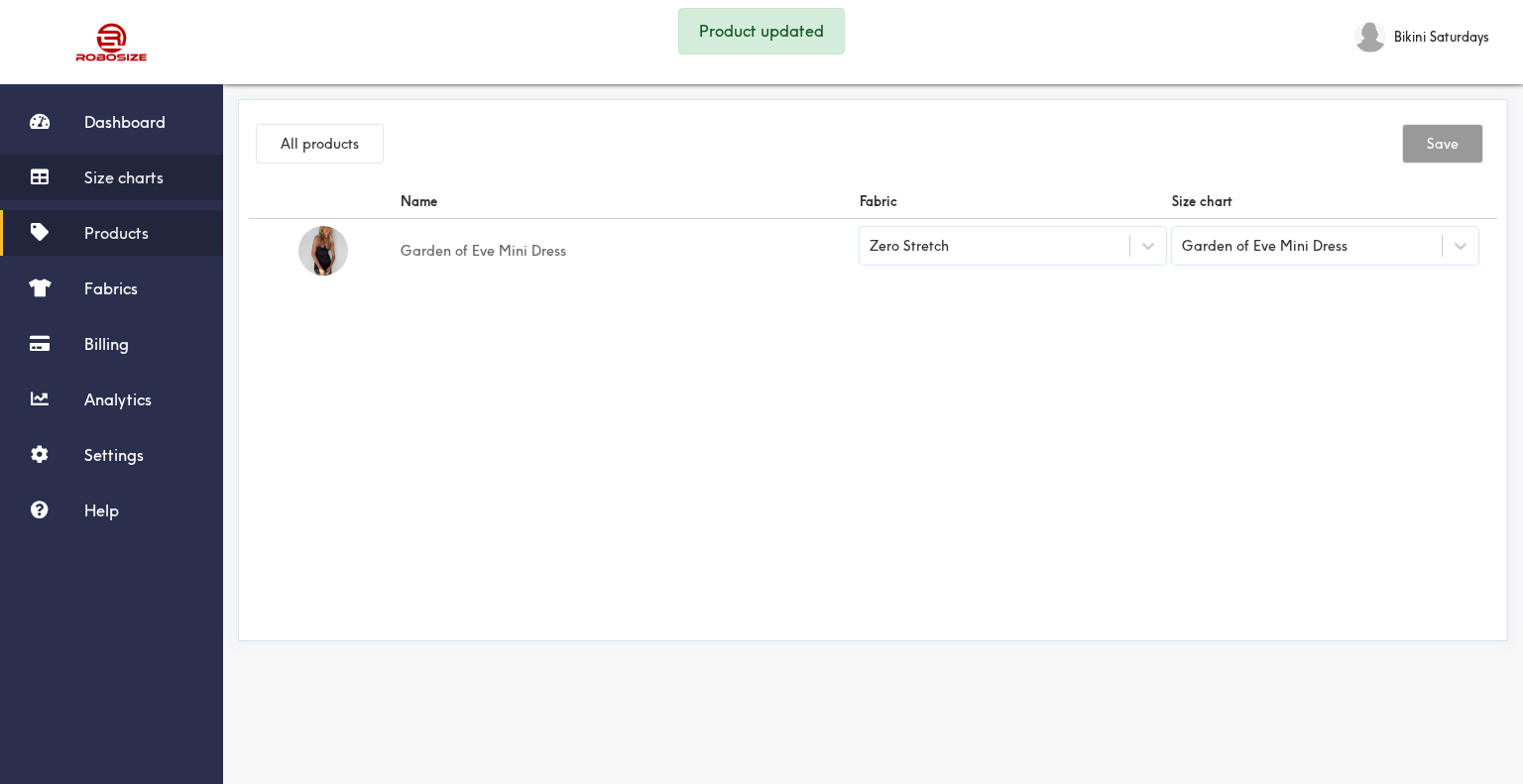 click on "Size charts" at bounding box center (124, 177) 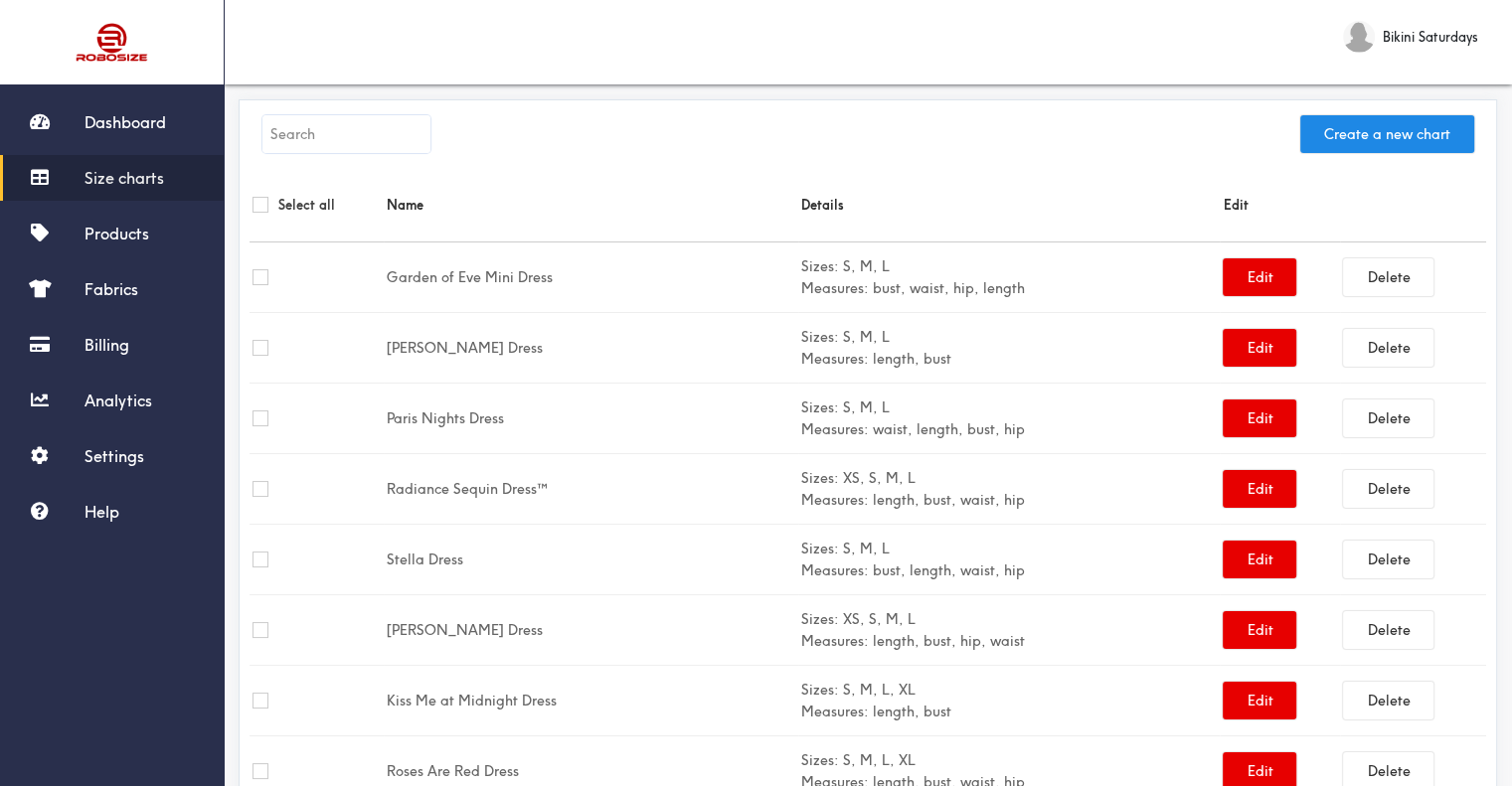 click on "Size charts" at bounding box center [111, 178] 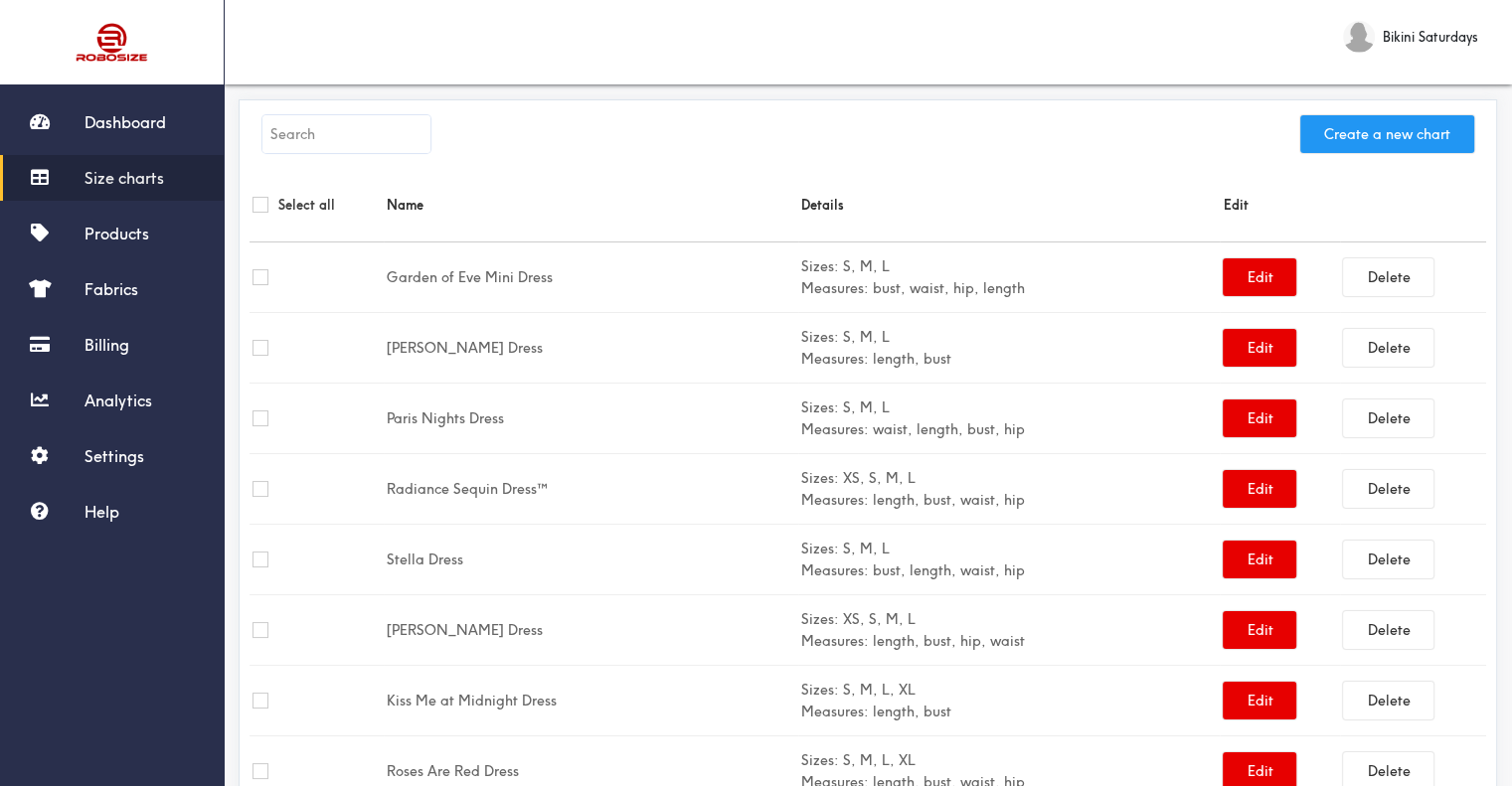 click on "Create a new chart" at bounding box center (1387, 134) 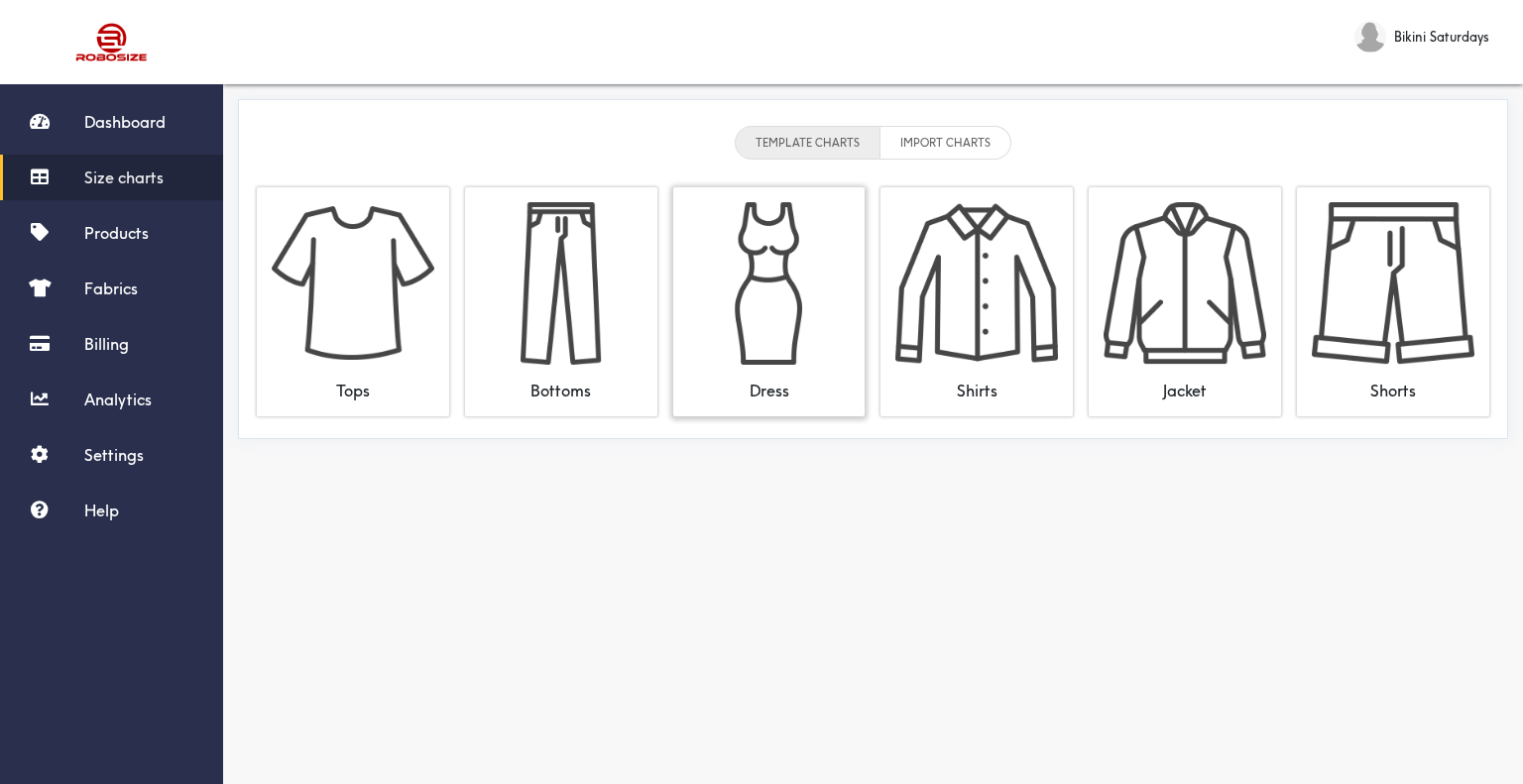 click at bounding box center [769, 283] 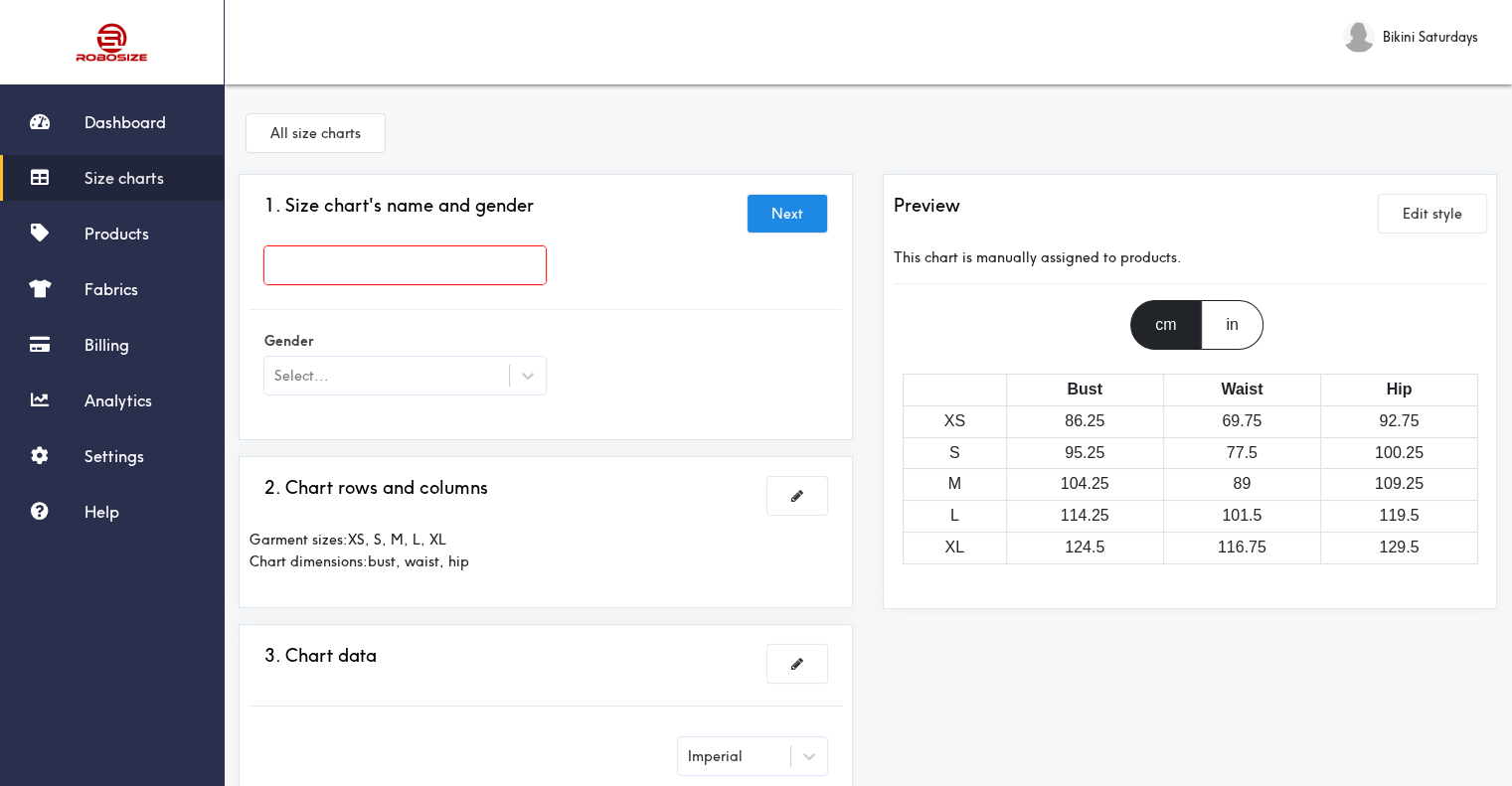 click at bounding box center [405, 265] 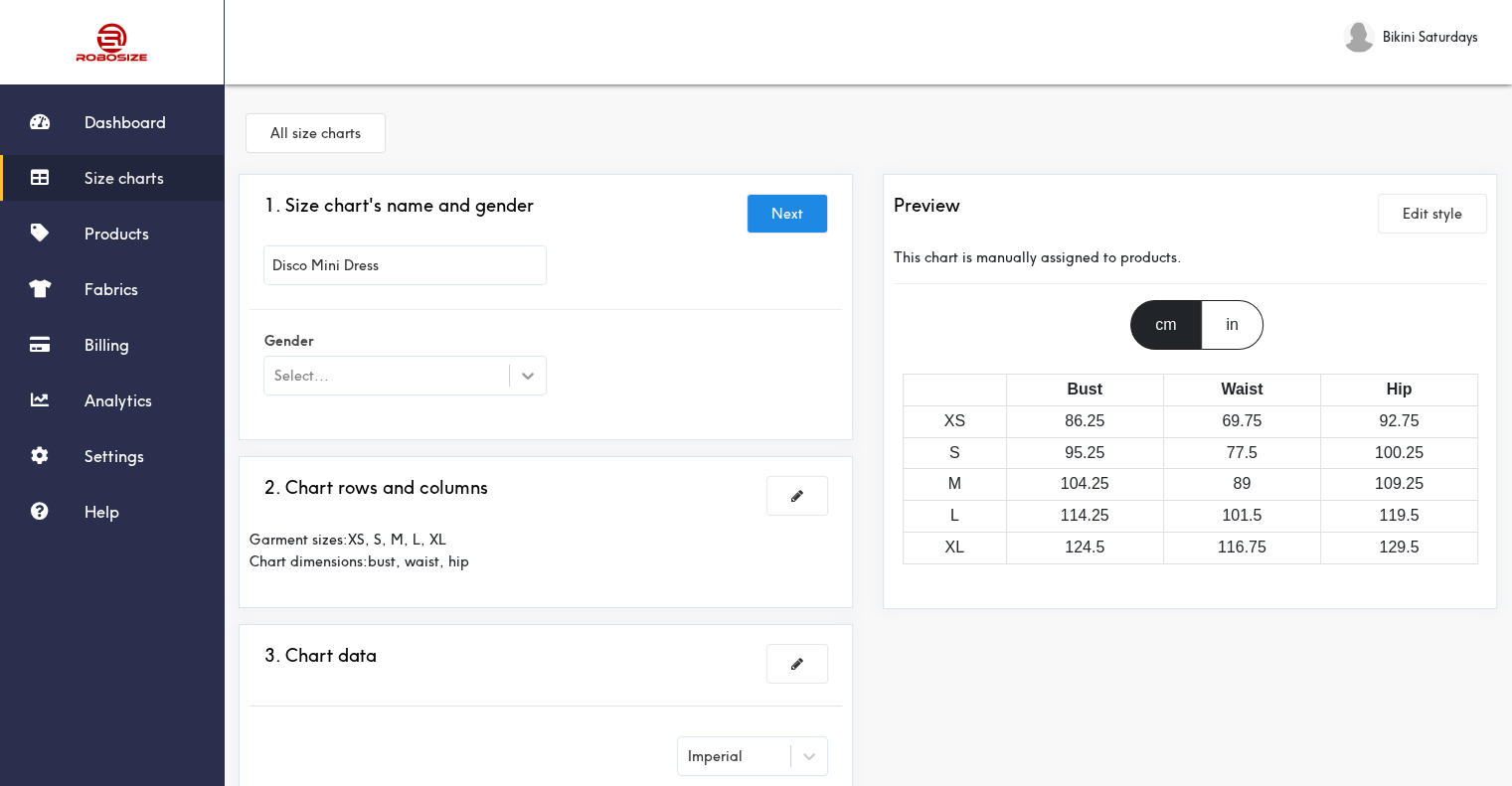 type on "Disco Mini Dress" 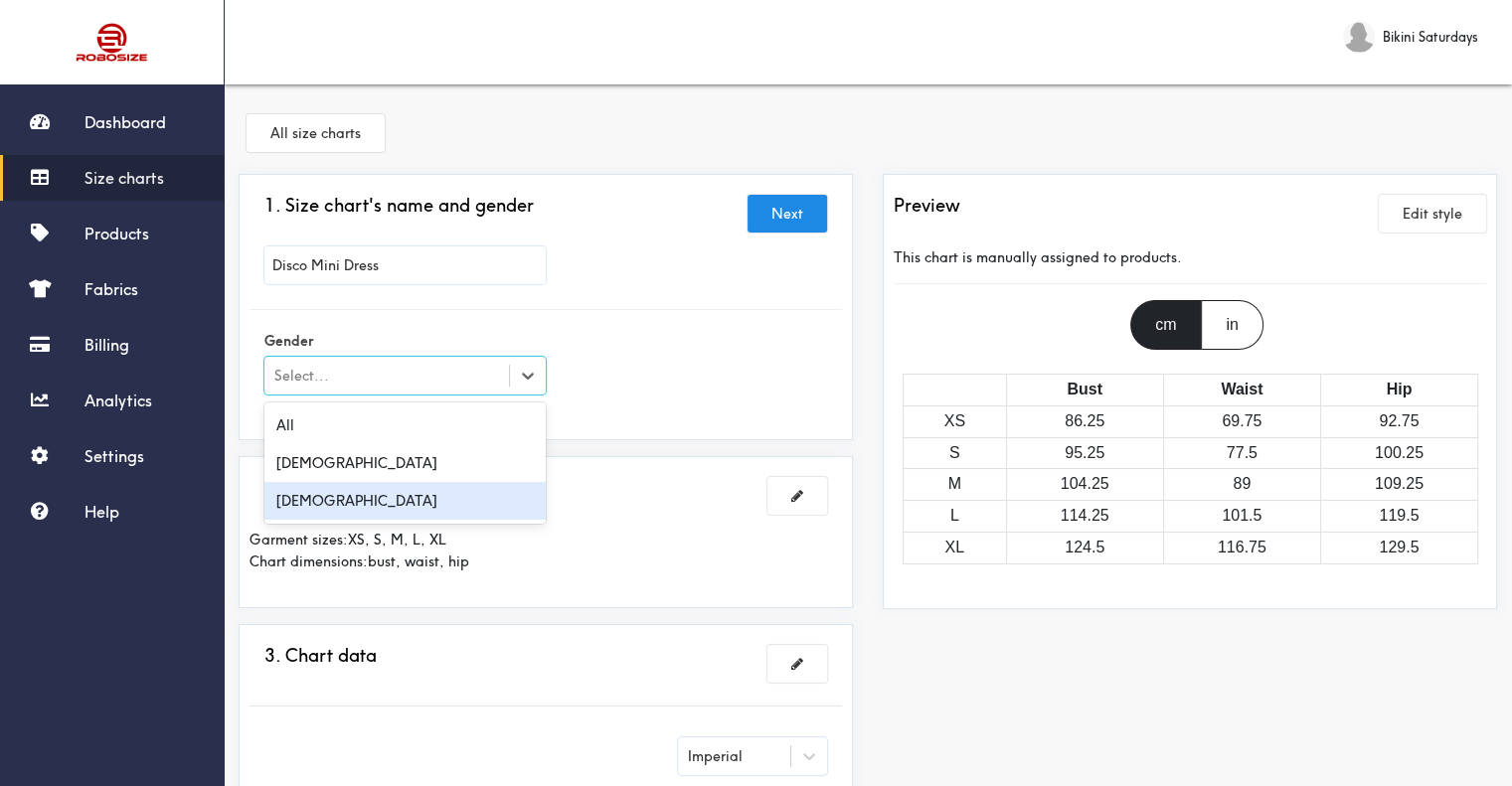 click on "[DEMOGRAPHIC_DATA]" at bounding box center [405, 501] 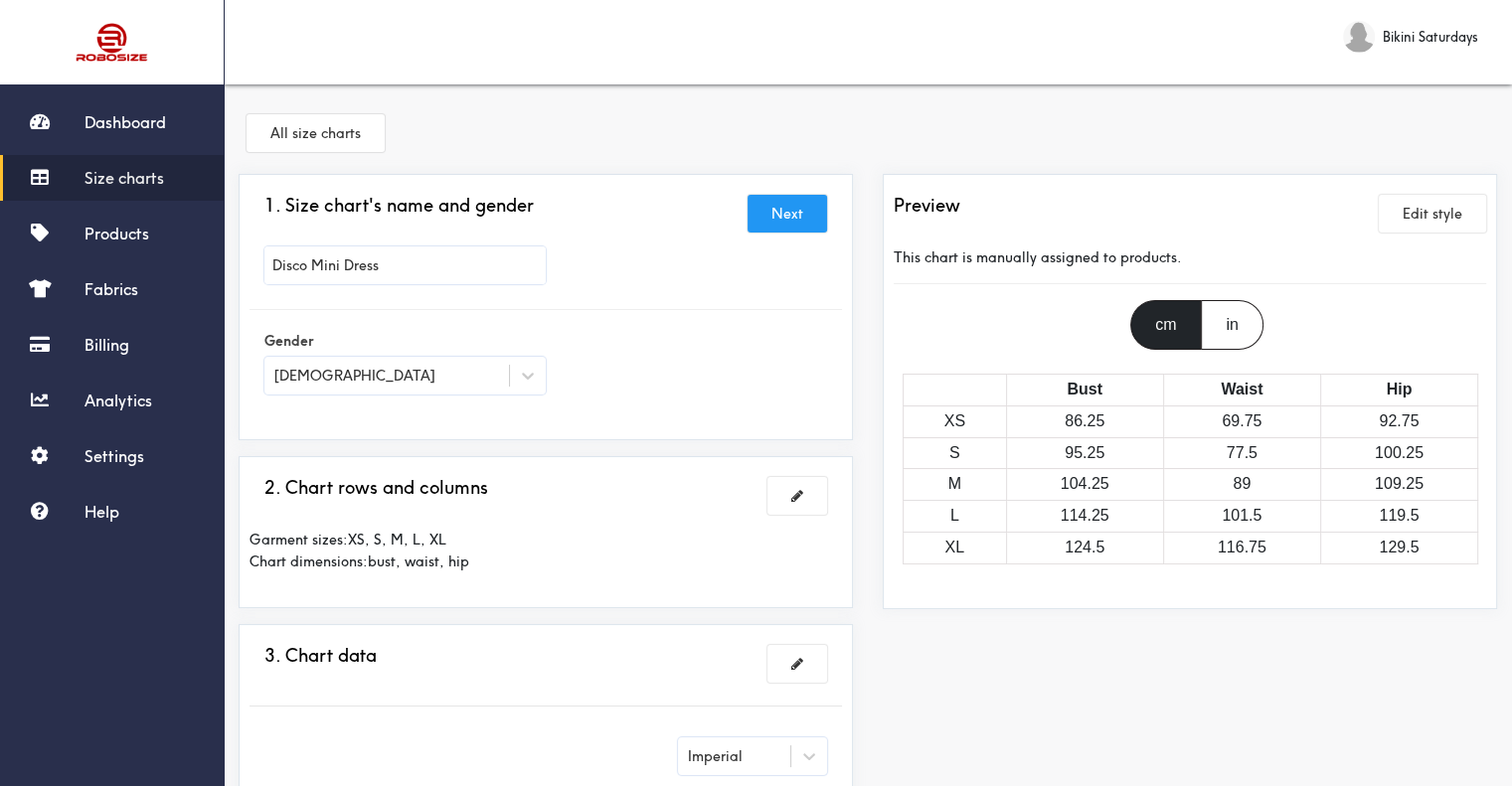 click on "Next" at bounding box center [787, 214] 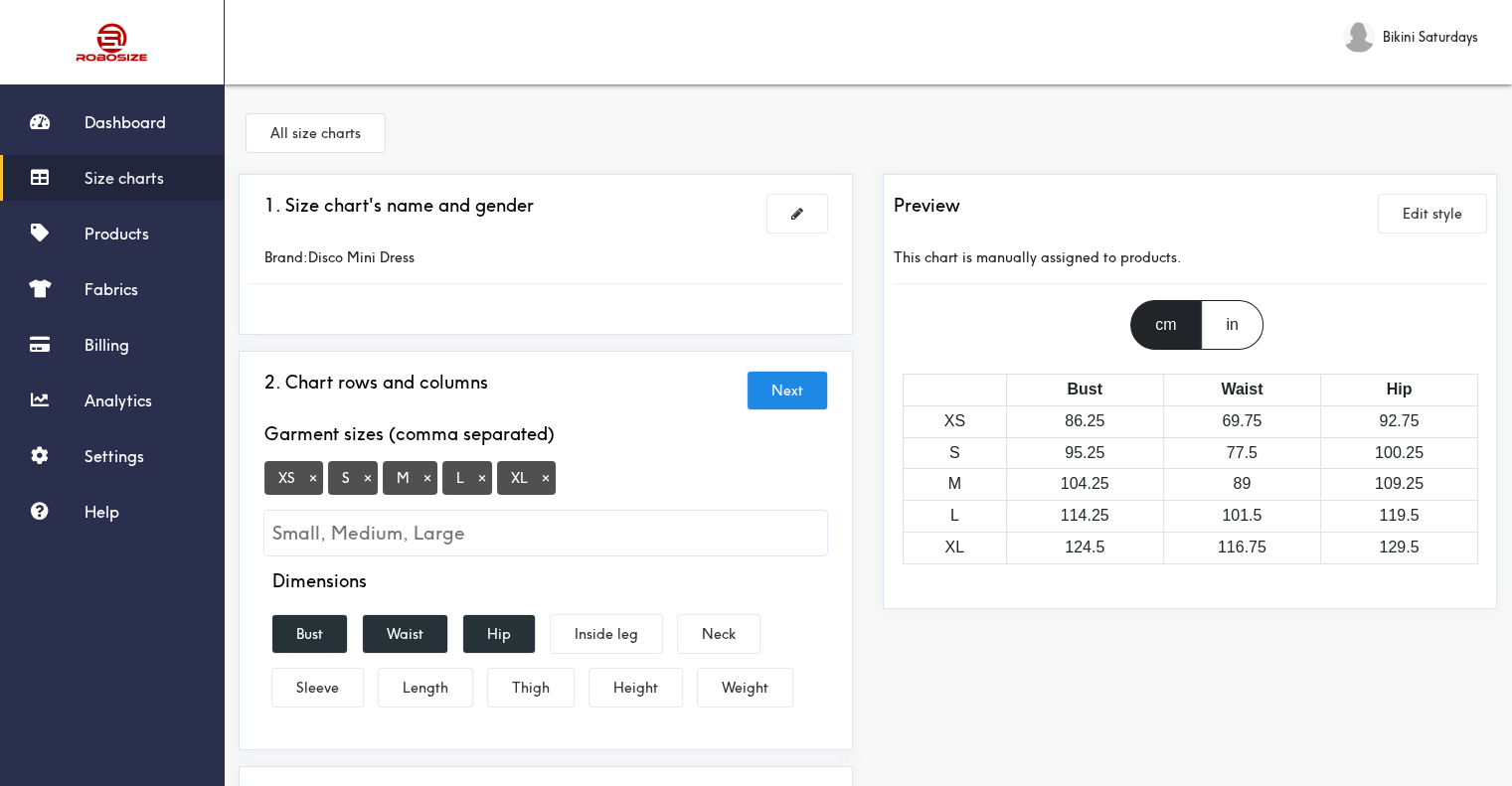 click on "×" at bounding box center (546, 478) 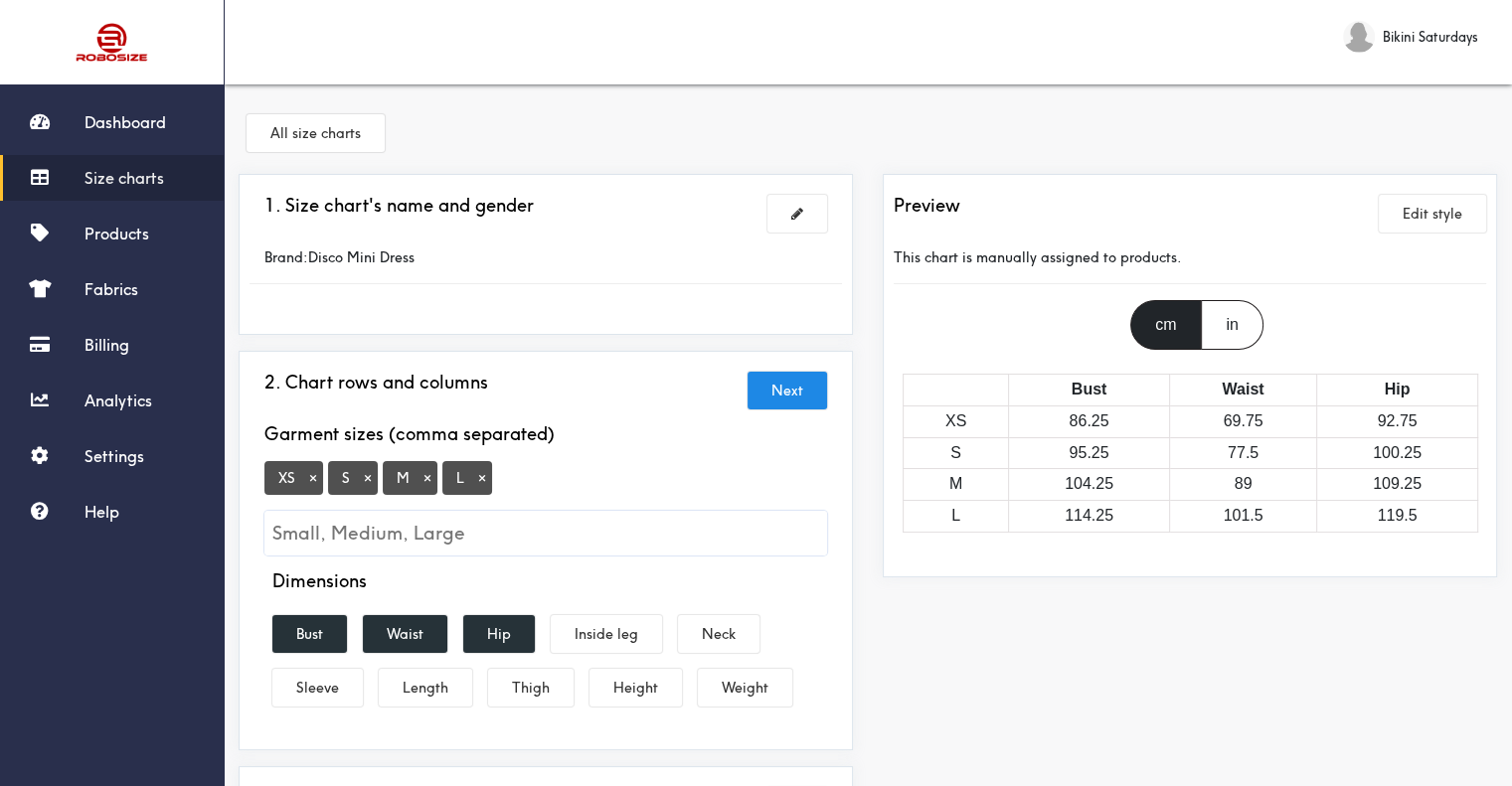 drag, startPoint x: 298, startPoint y: 630, endPoint x: 374, endPoint y: 599, distance: 82.07923 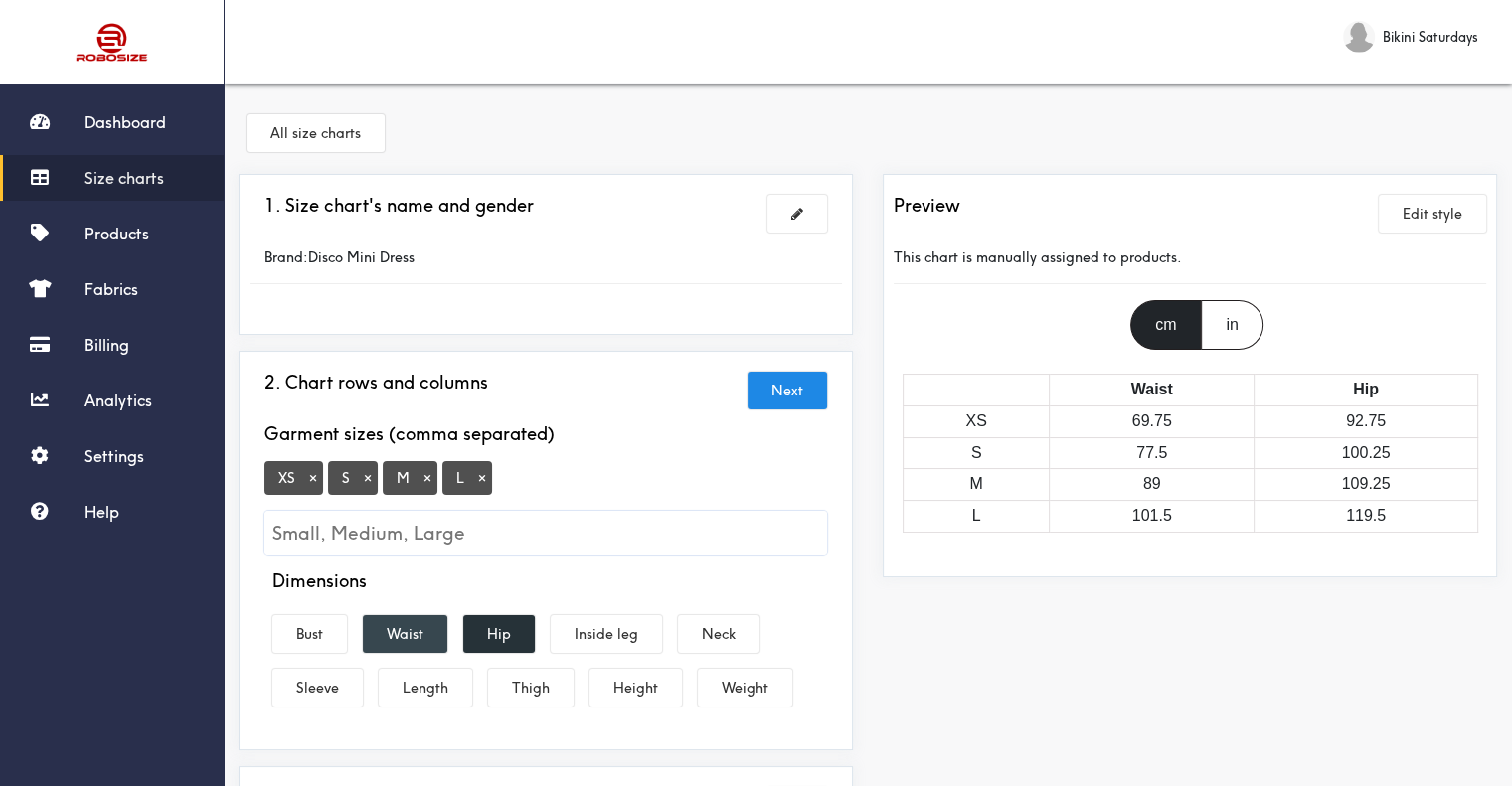 click on "Waist" at bounding box center [405, 634] 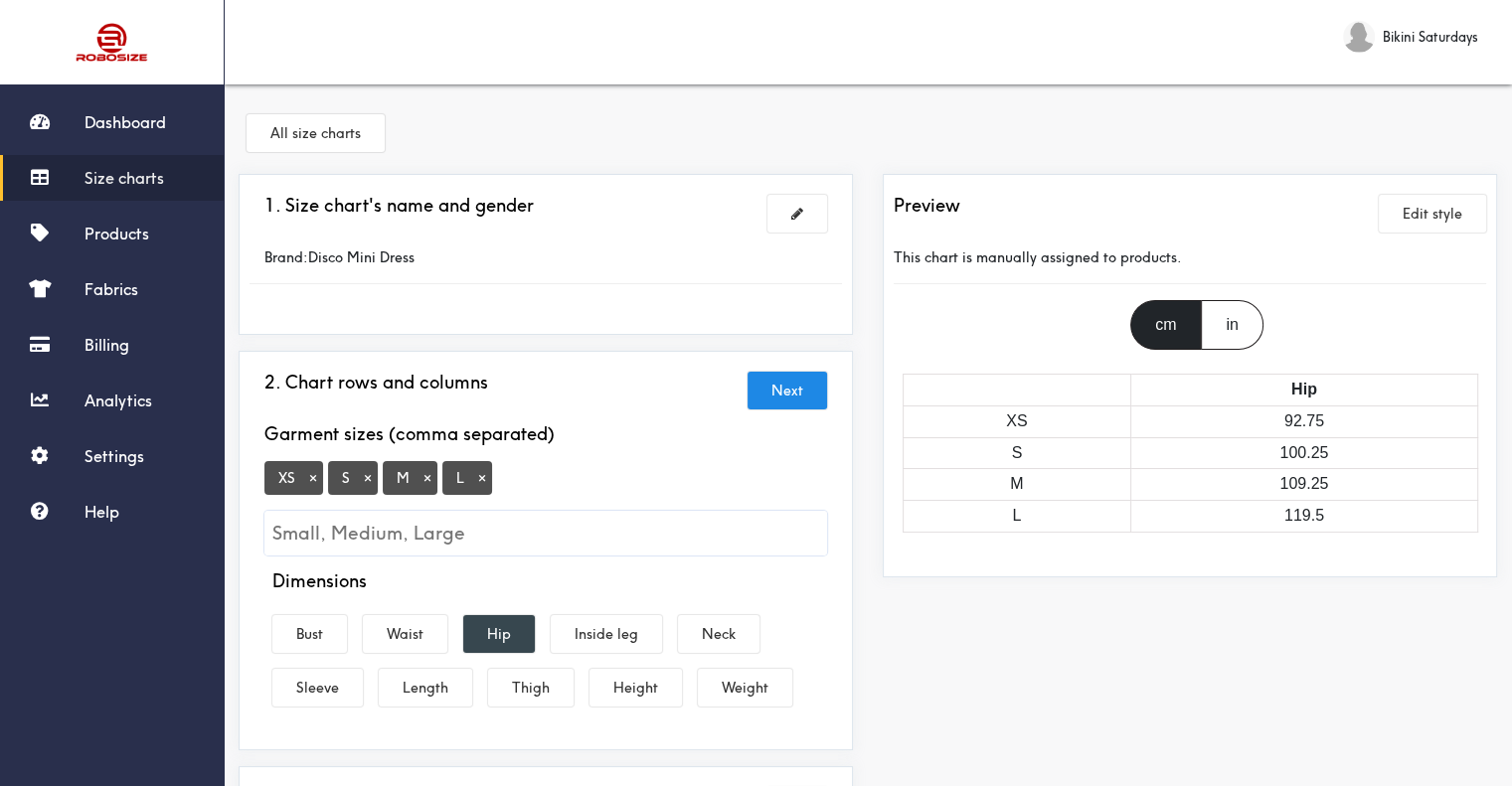 click on "Hip" at bounding box center (499, 634) 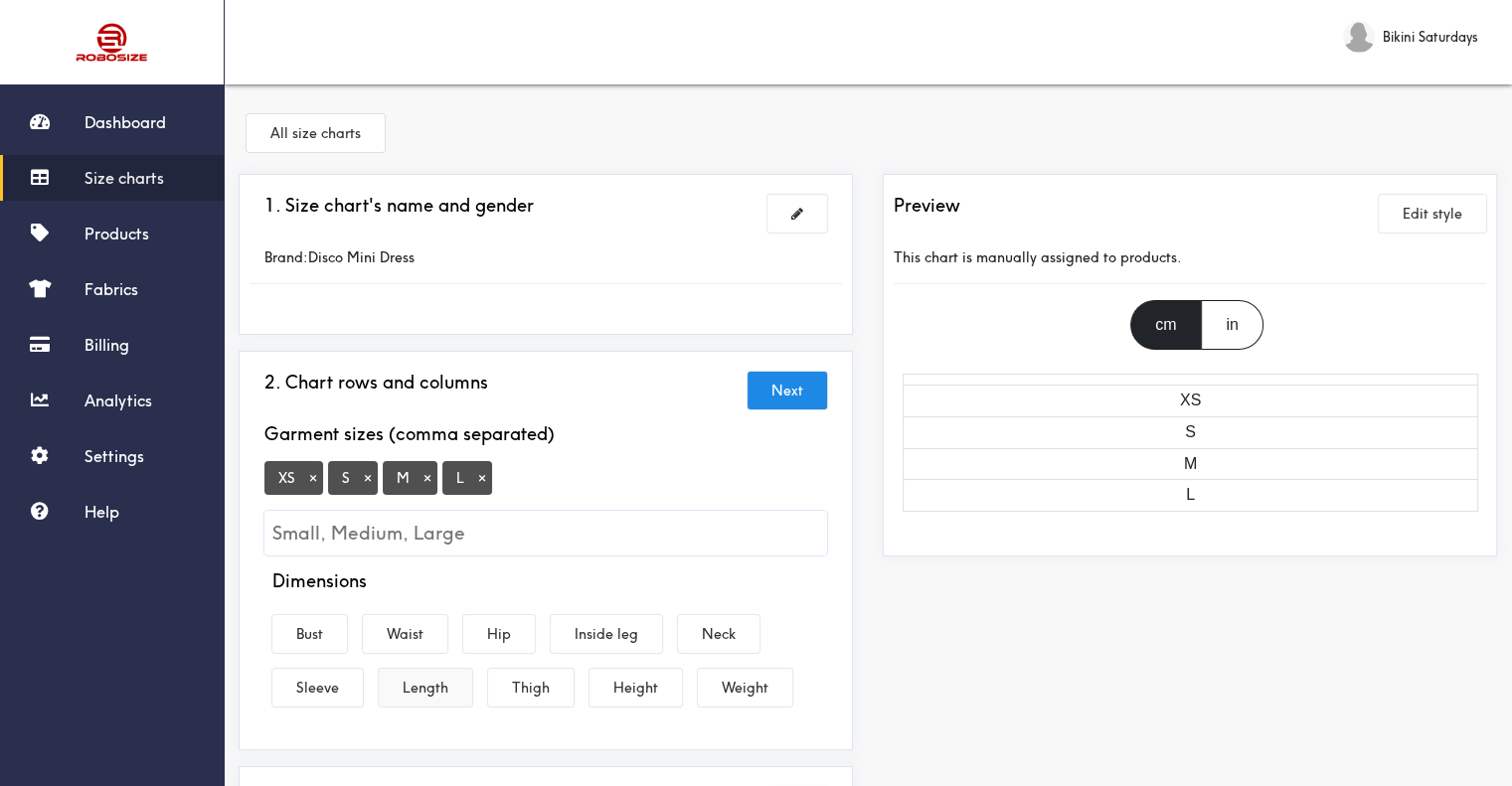 click on "Length" at bounding box center (425, 688) 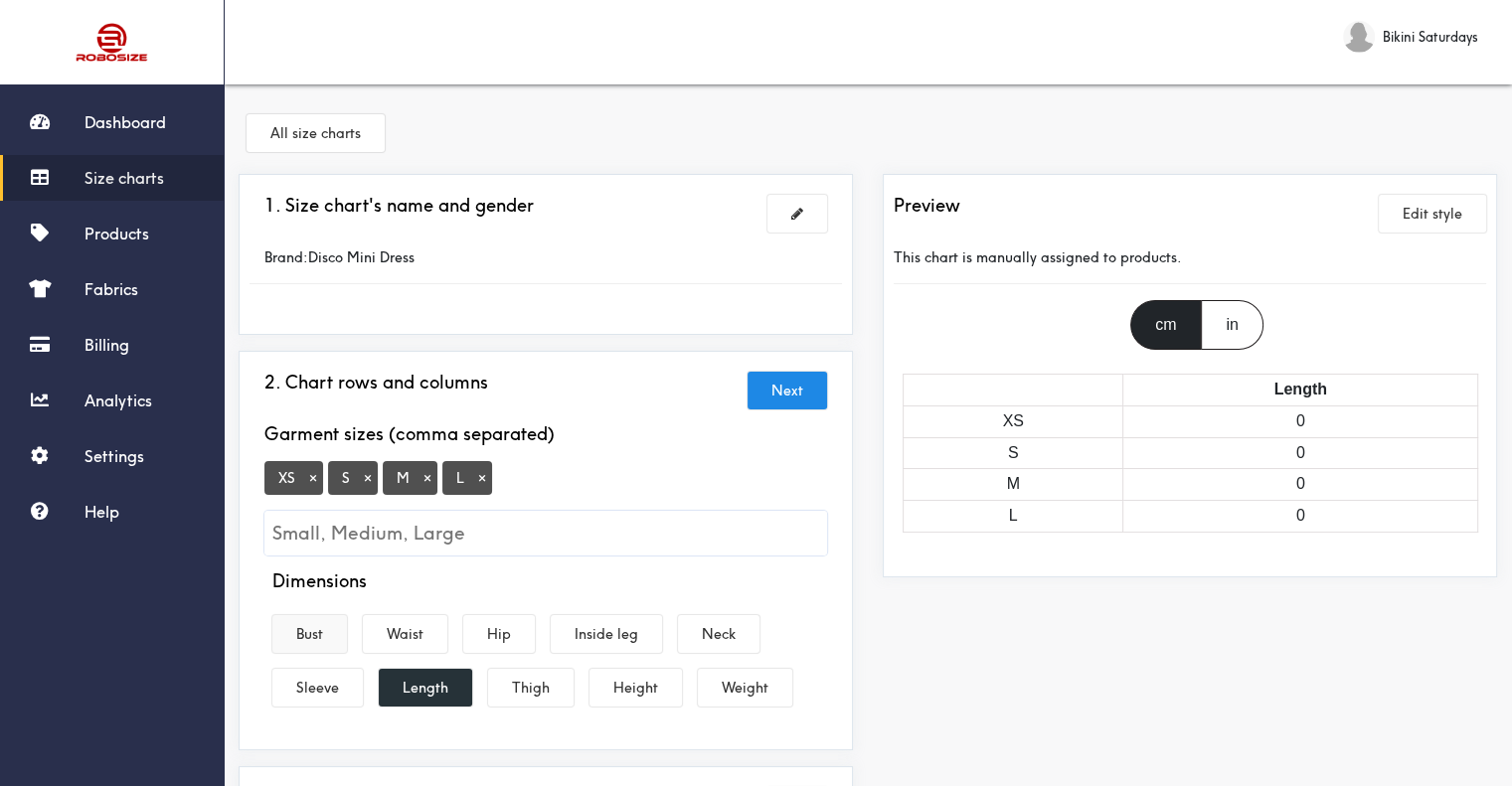 click on "Bust" at bounding box center (309, 634) 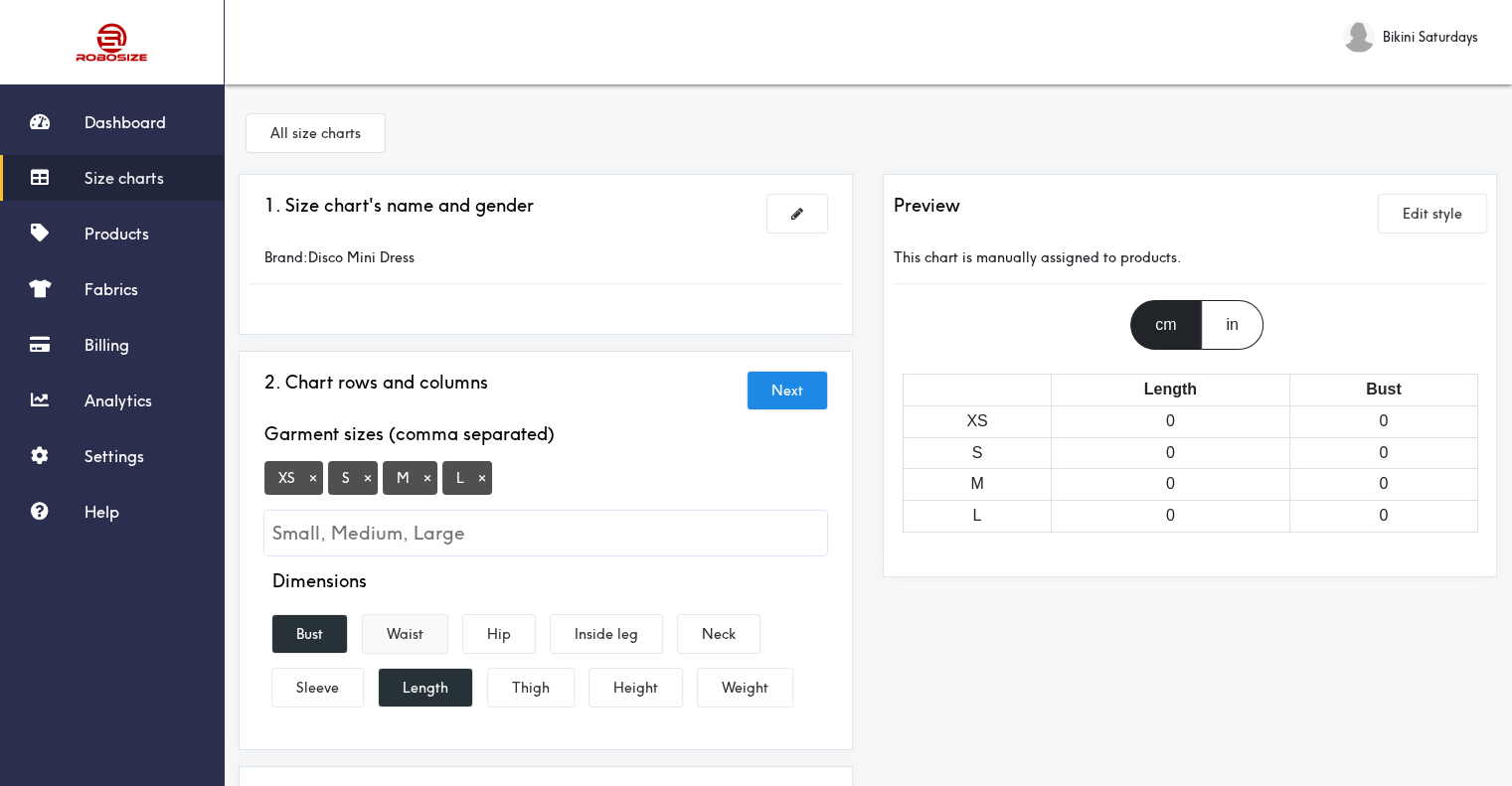click on "Waist" at bounding box center [405, 634] 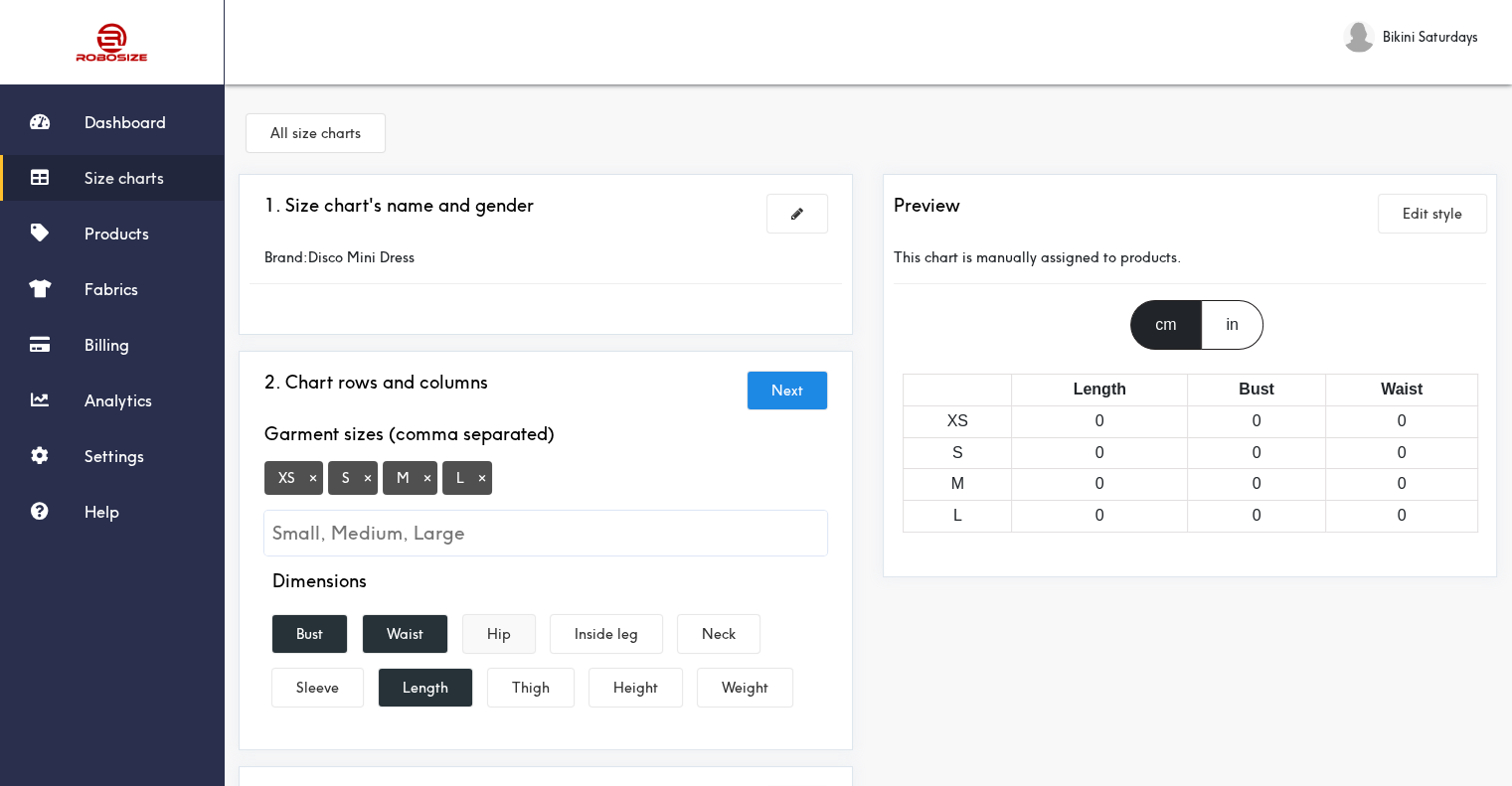 click on "Hip" at bounding box center [499, 634] 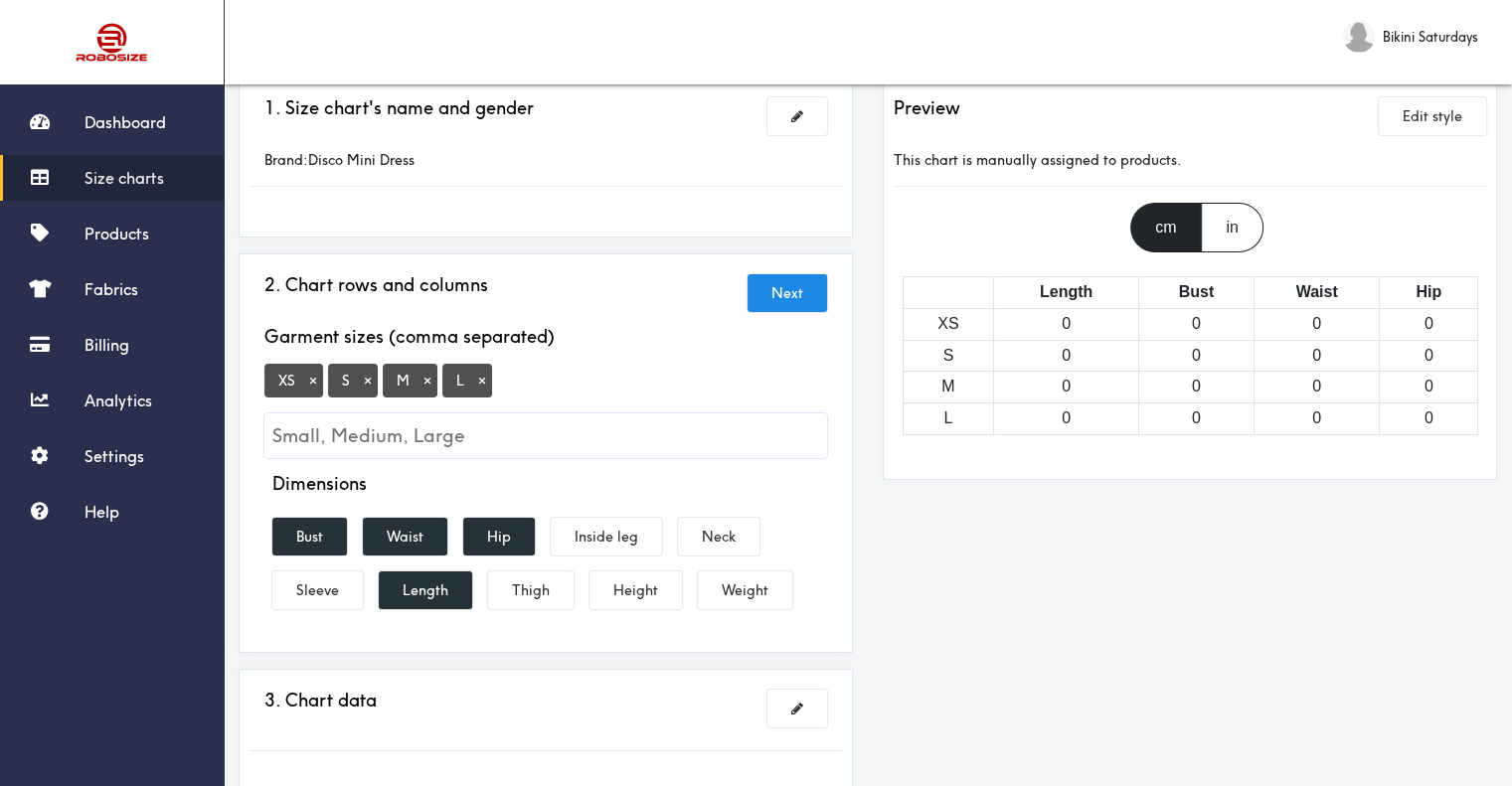 scroll, scrollTop: 99, scrollLeft: 0, axis: vertical 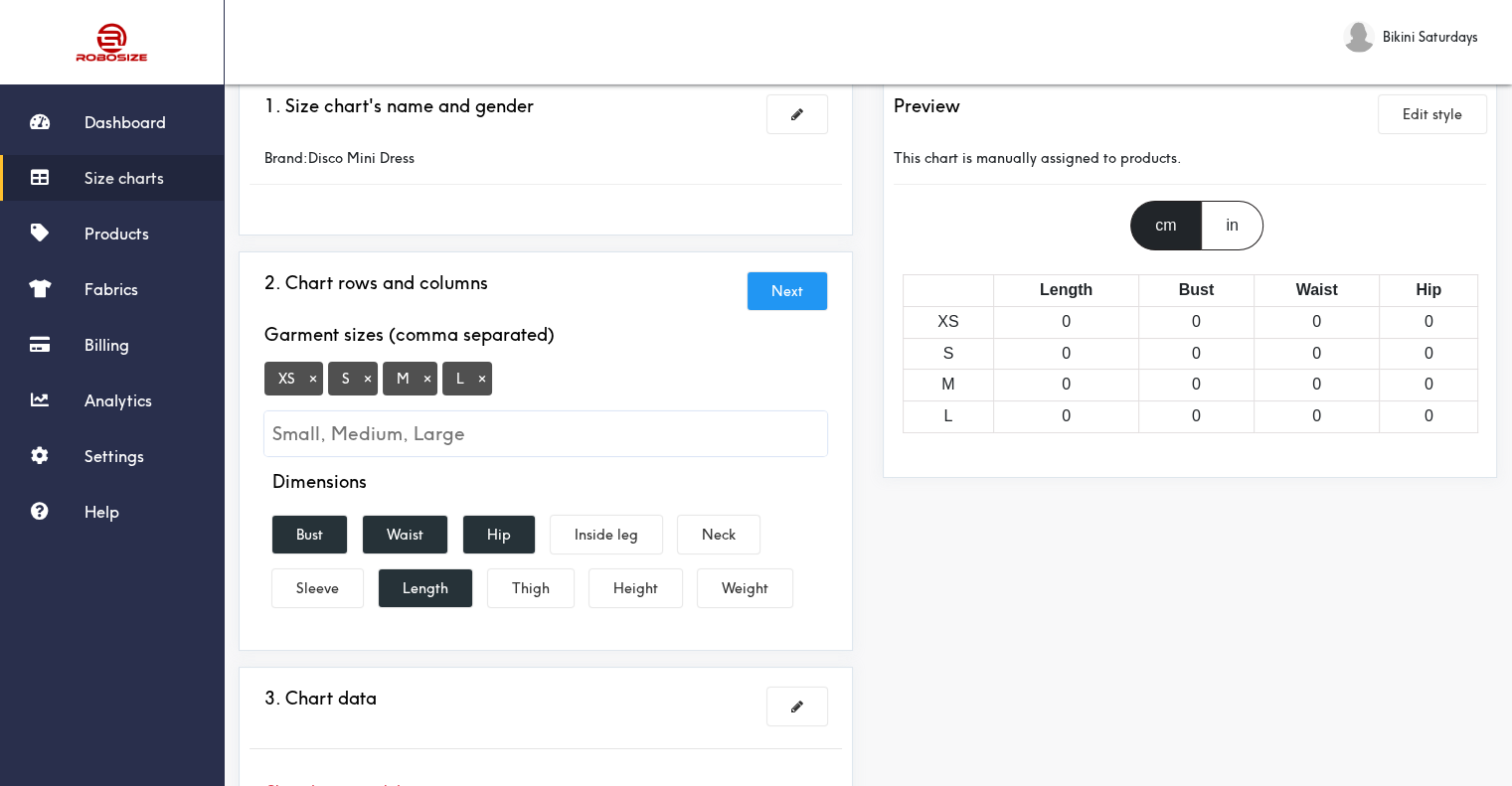click on "Next" at bounding box center (787, 291) 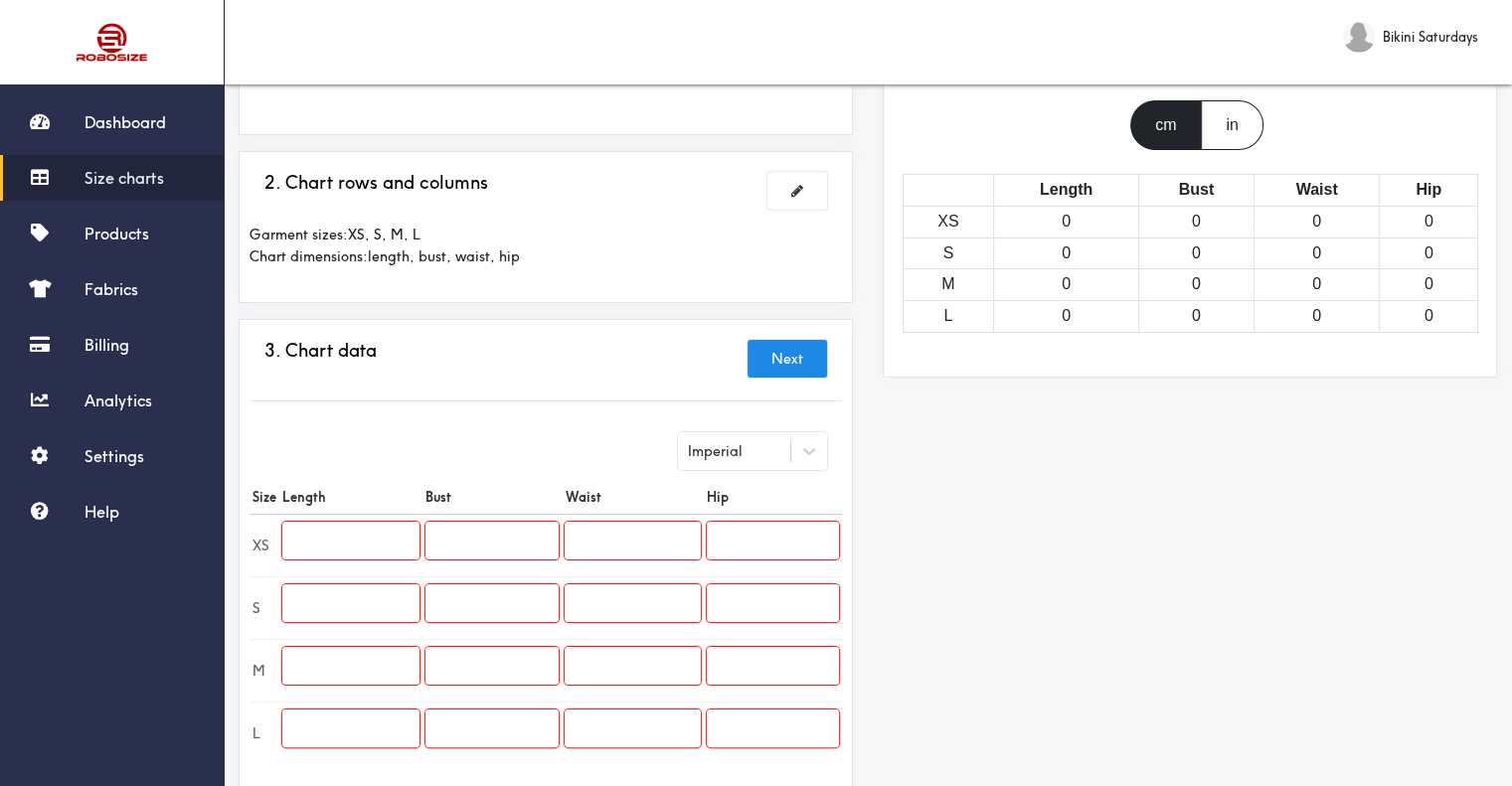 scroll, scrollTop: 397, scrollLeft: 0, axis: vertical 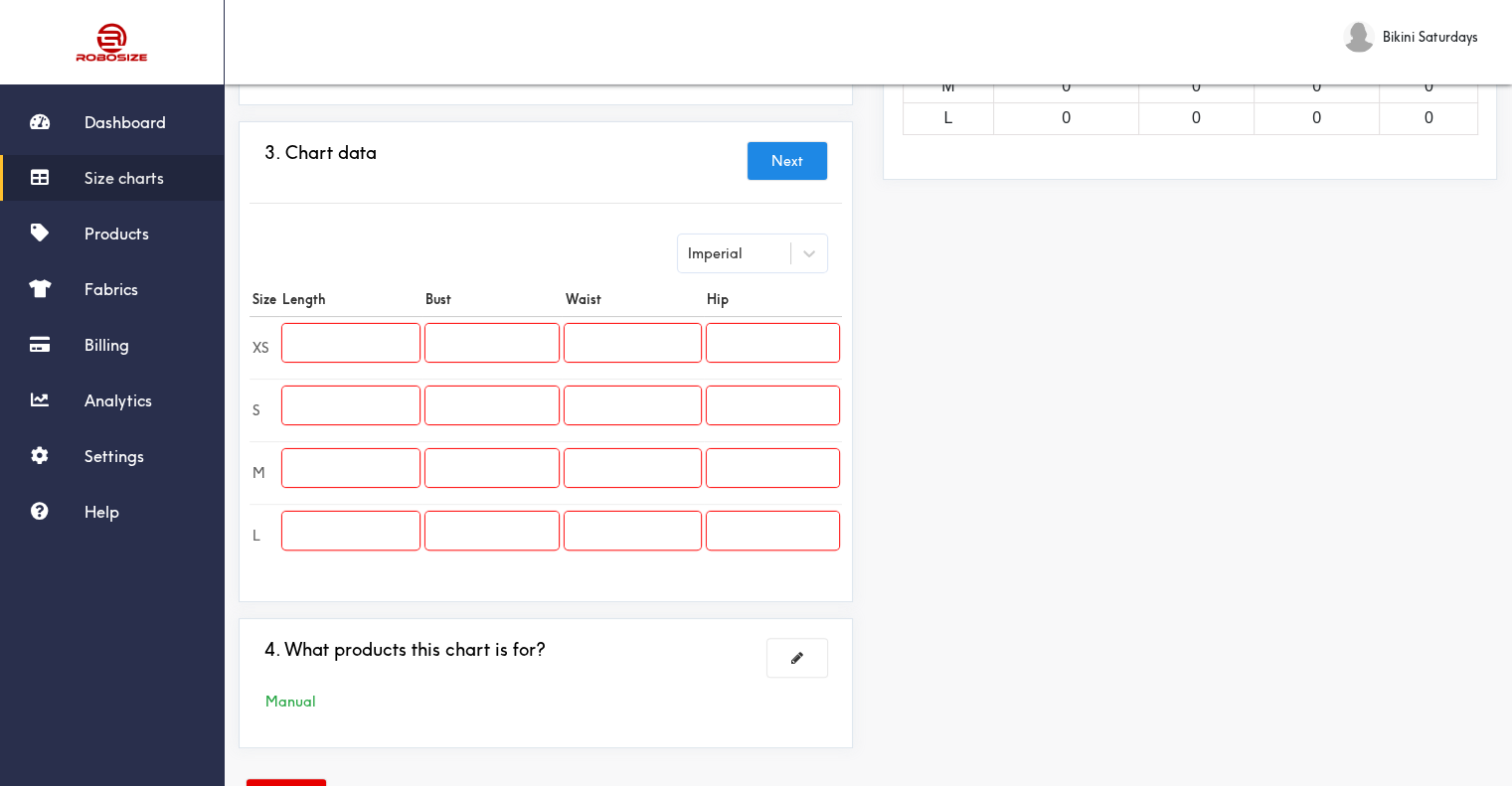 click at bounding box center (351, 343) 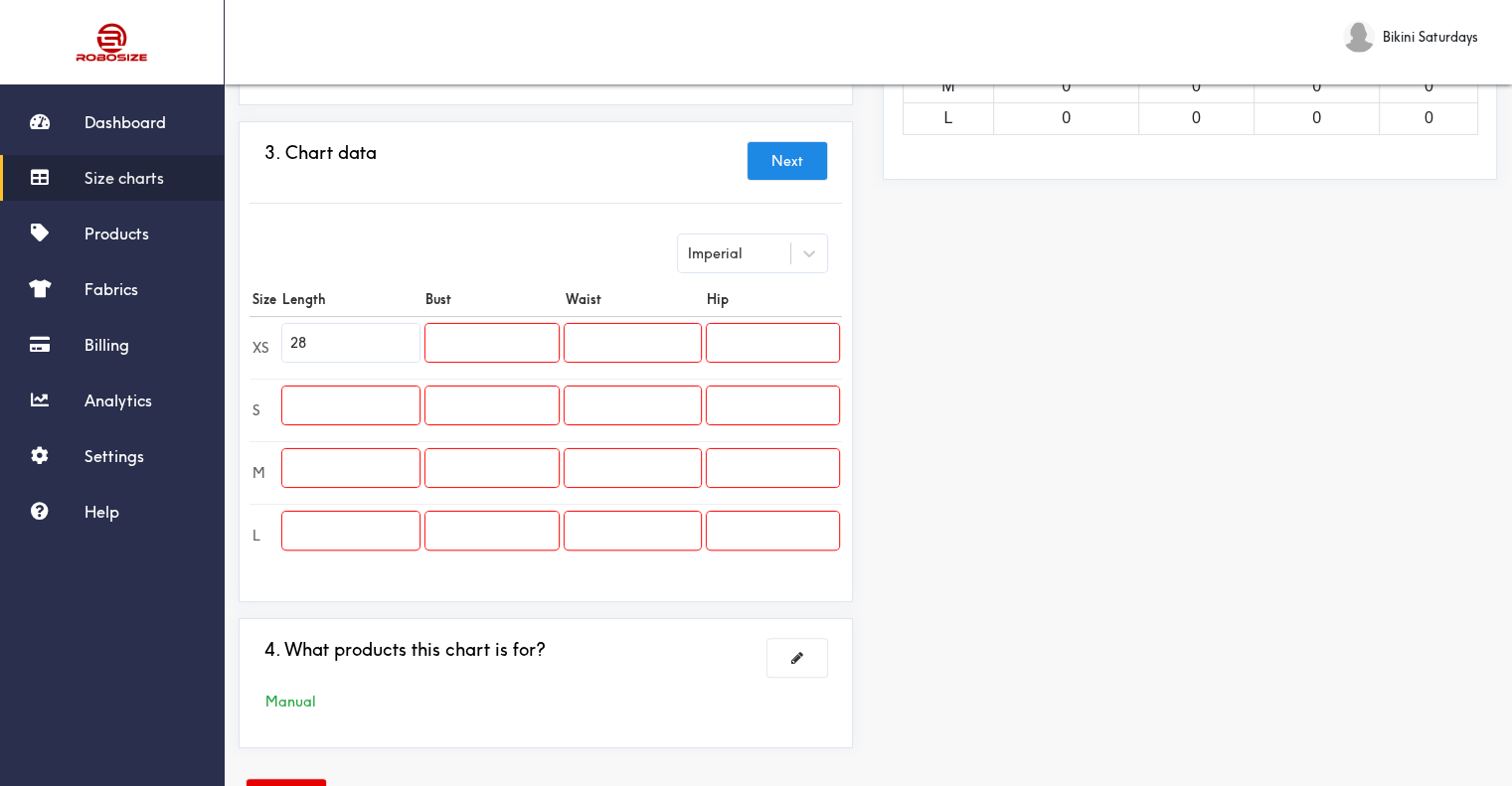 type on "28" 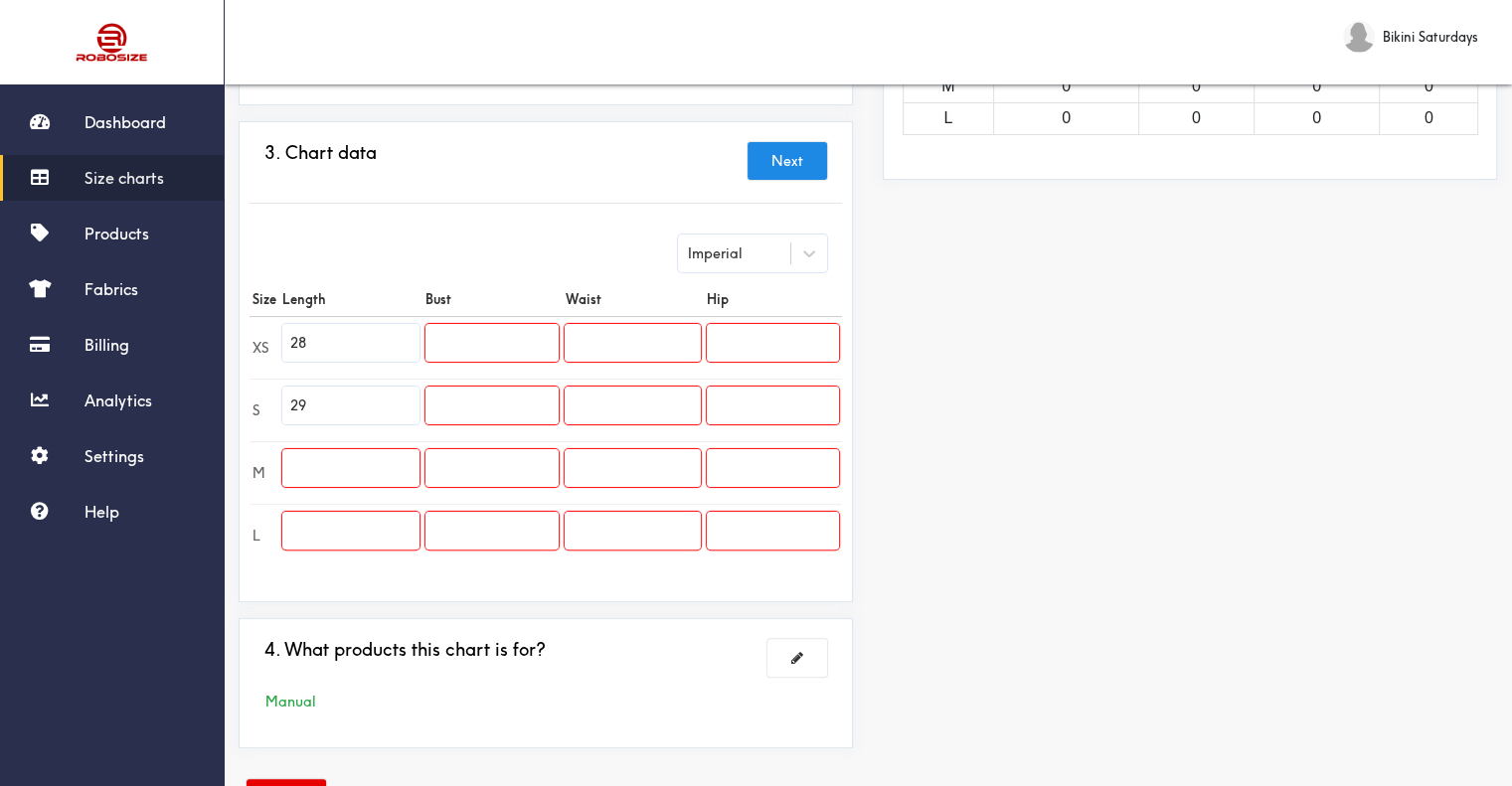 type on "29" 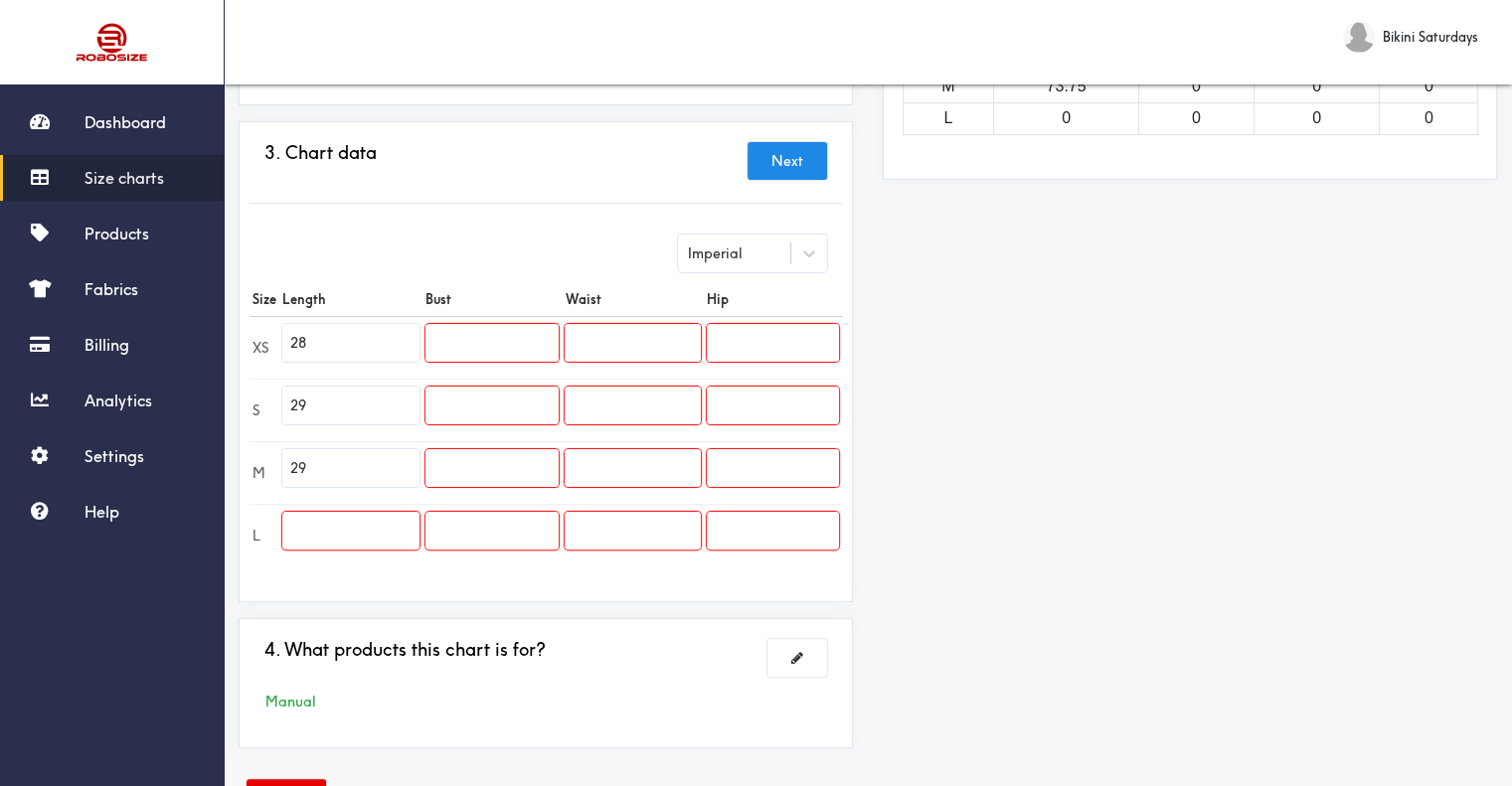 type on "29" 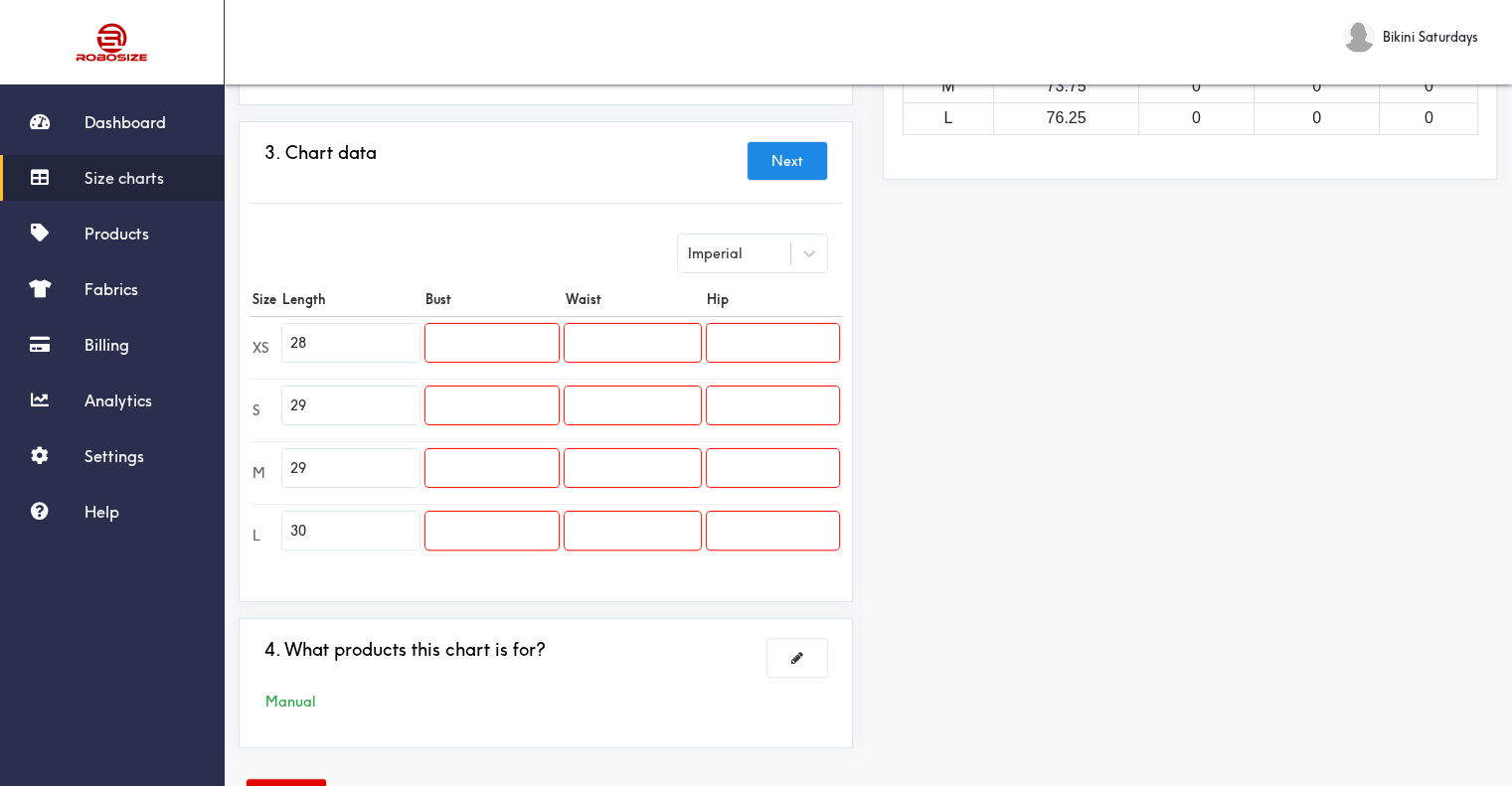 type on "30" 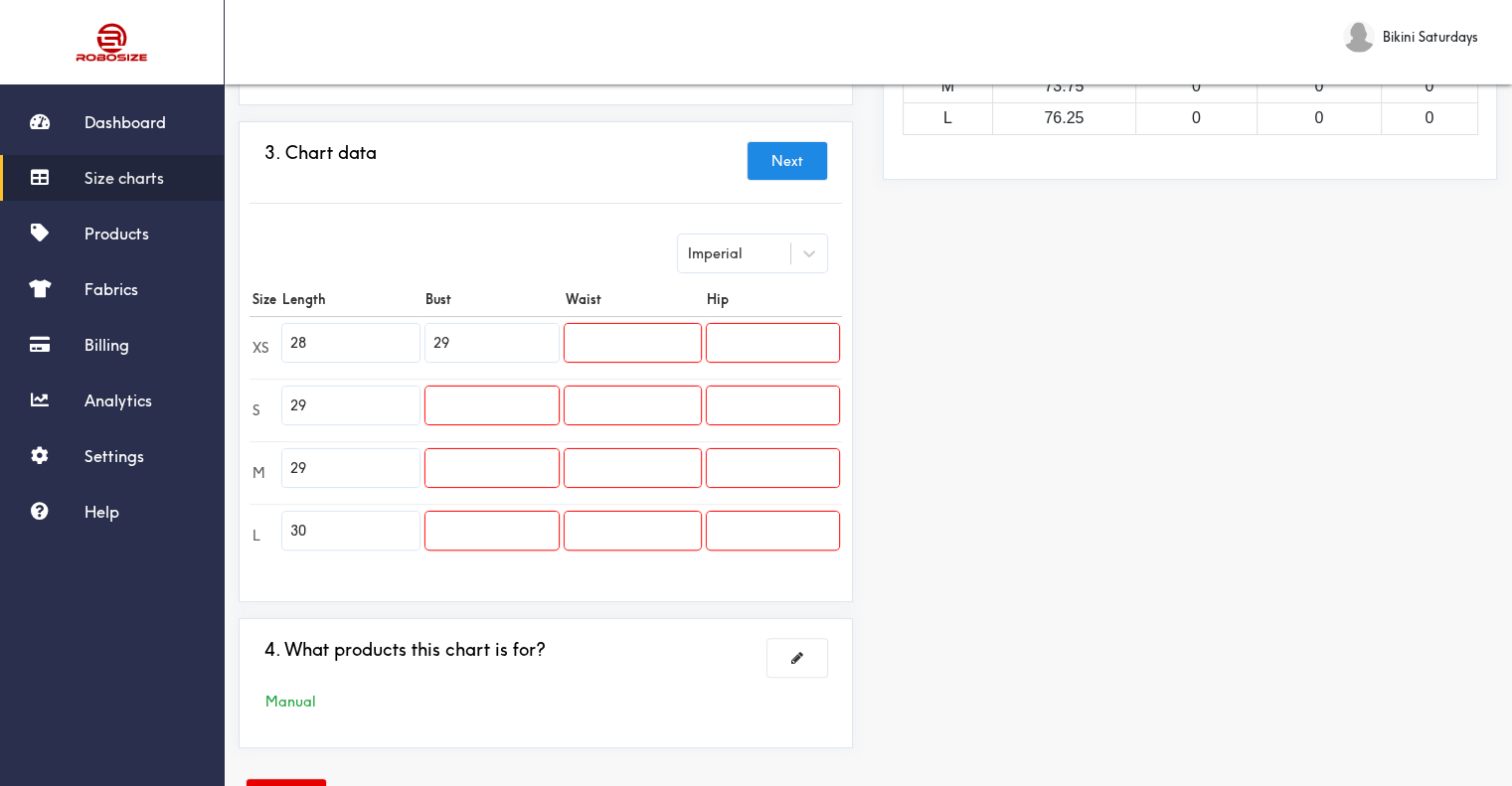 type on "29" 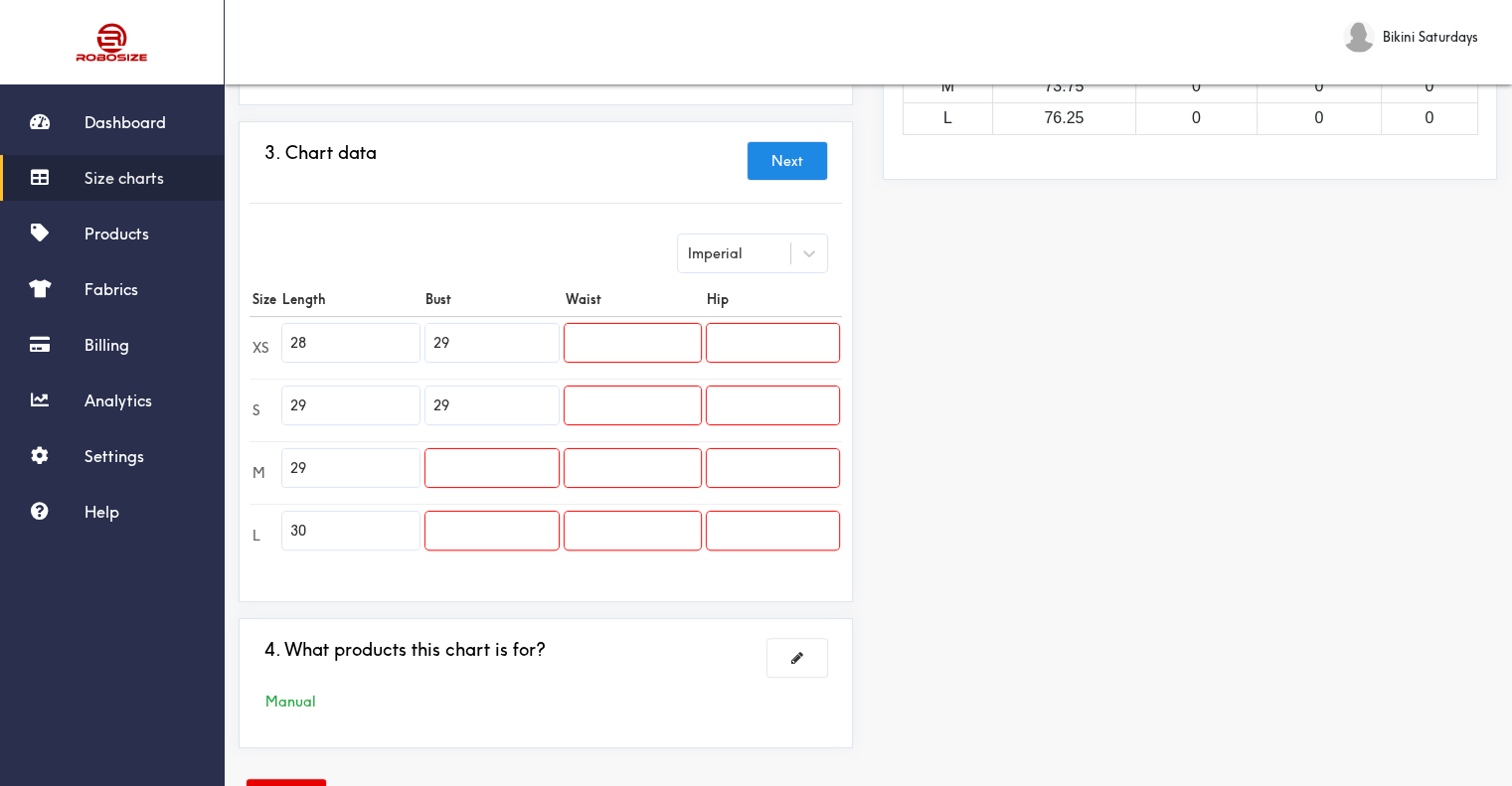 type on "29" 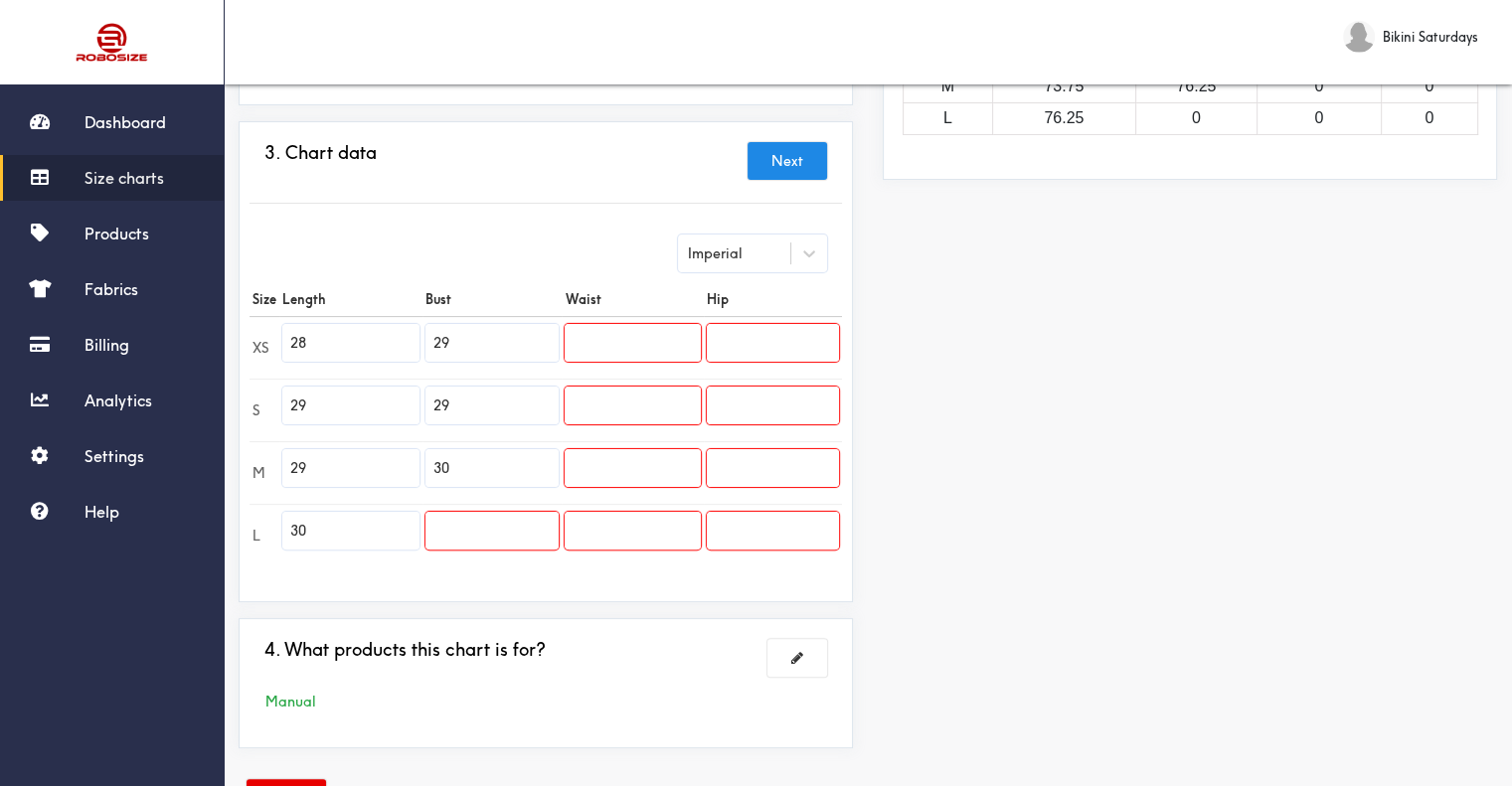 type on "30" 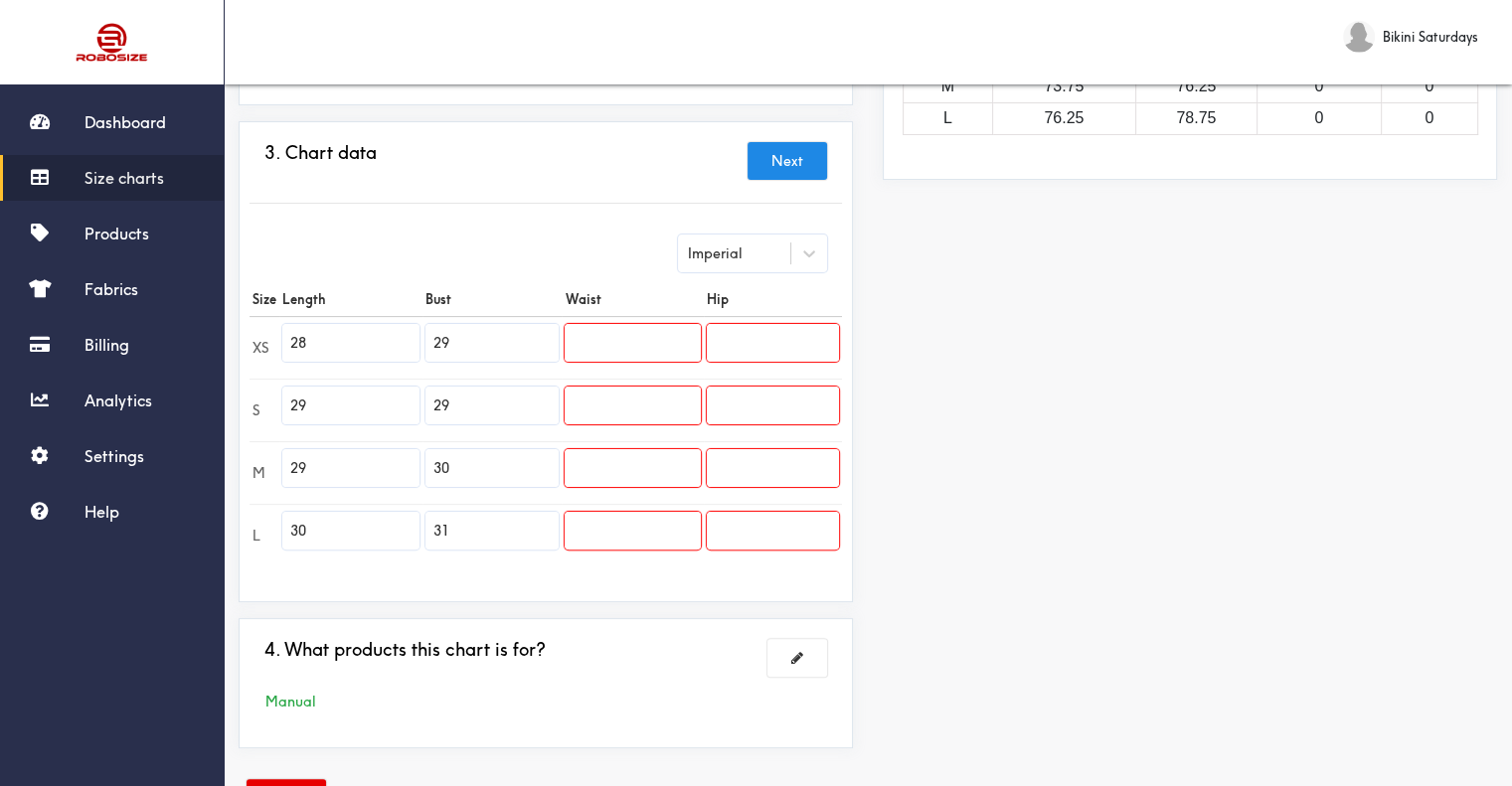 type on "31" 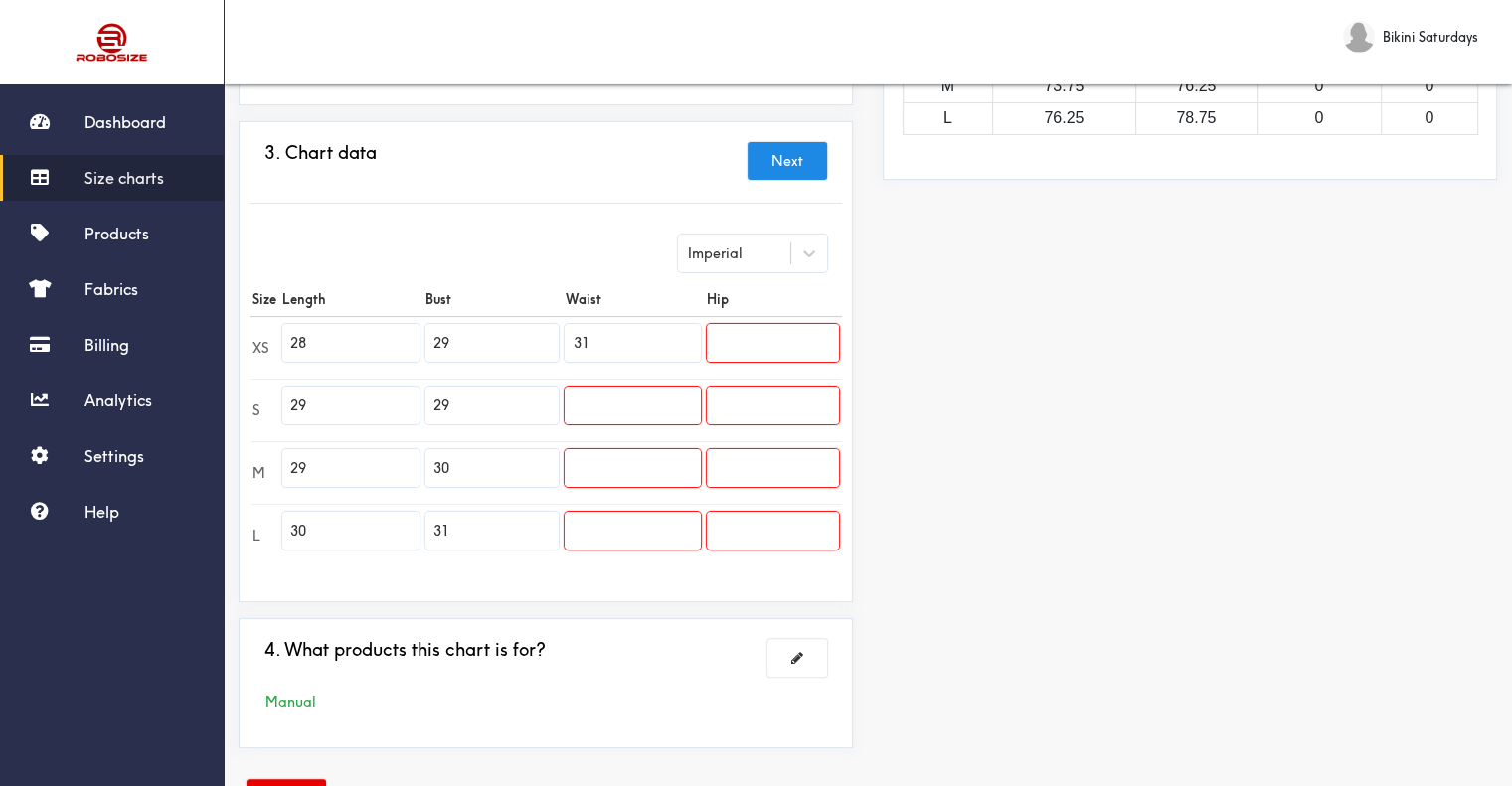 type on "31" 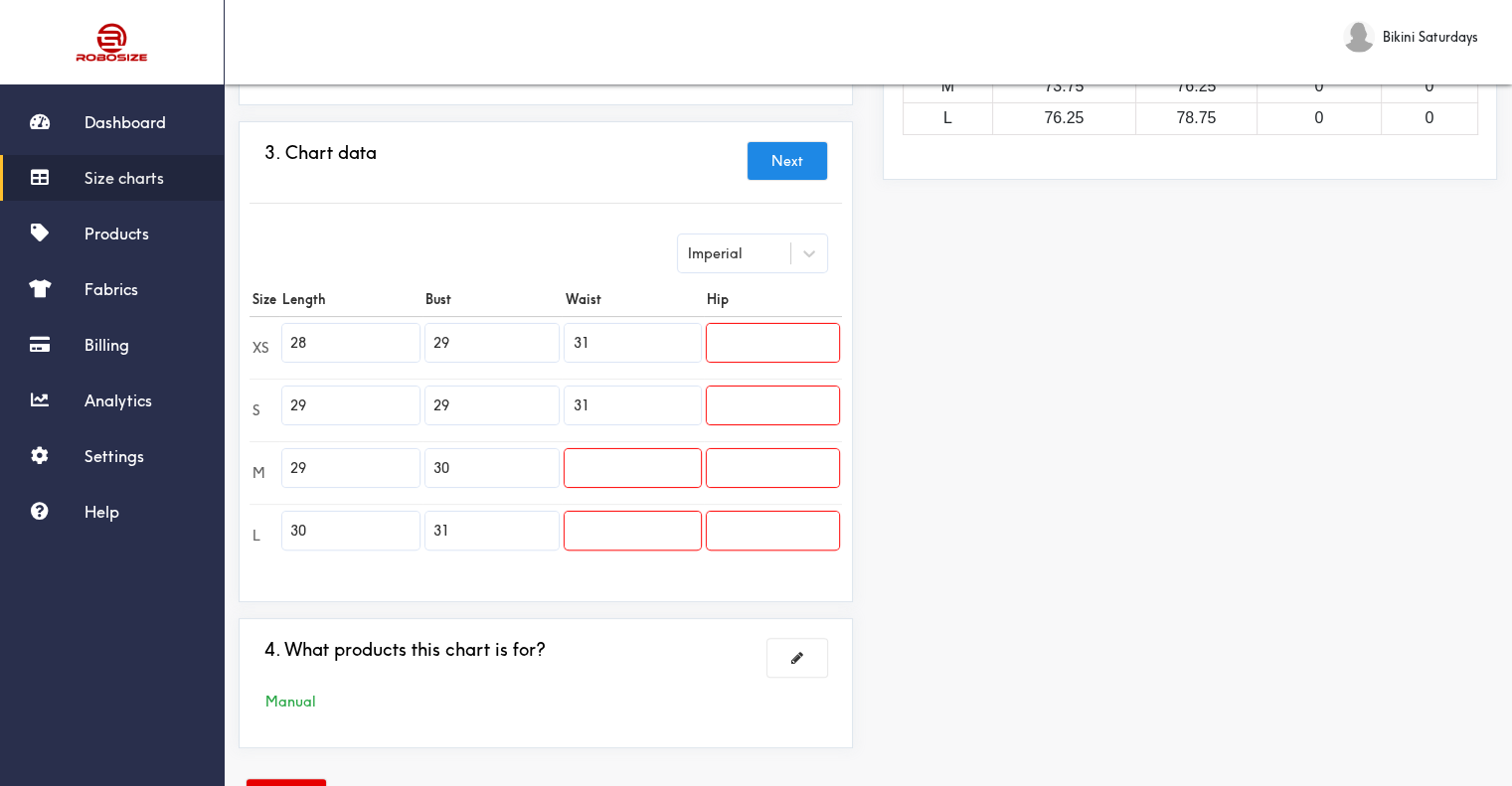 type on "31" 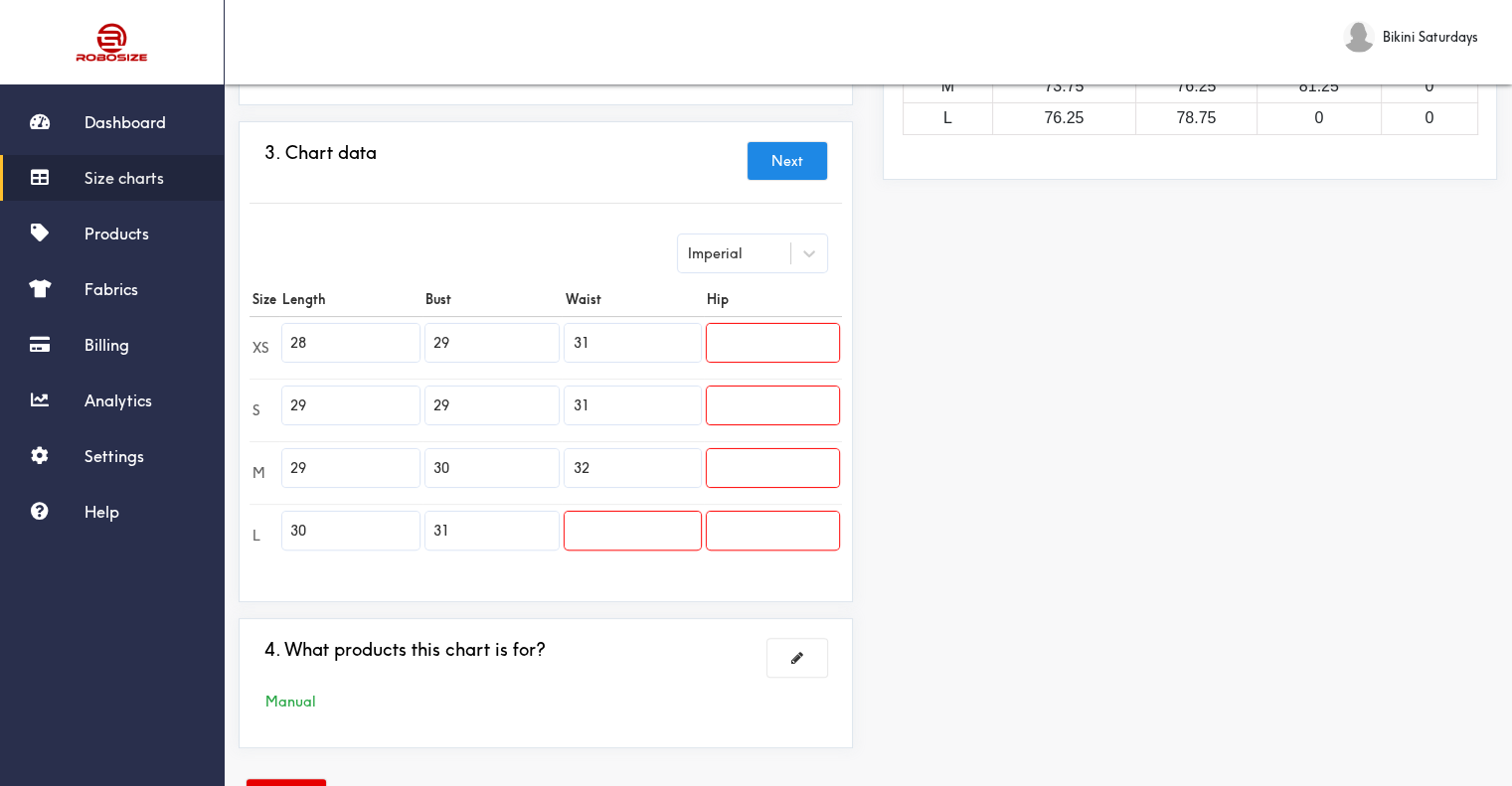 type on "32" 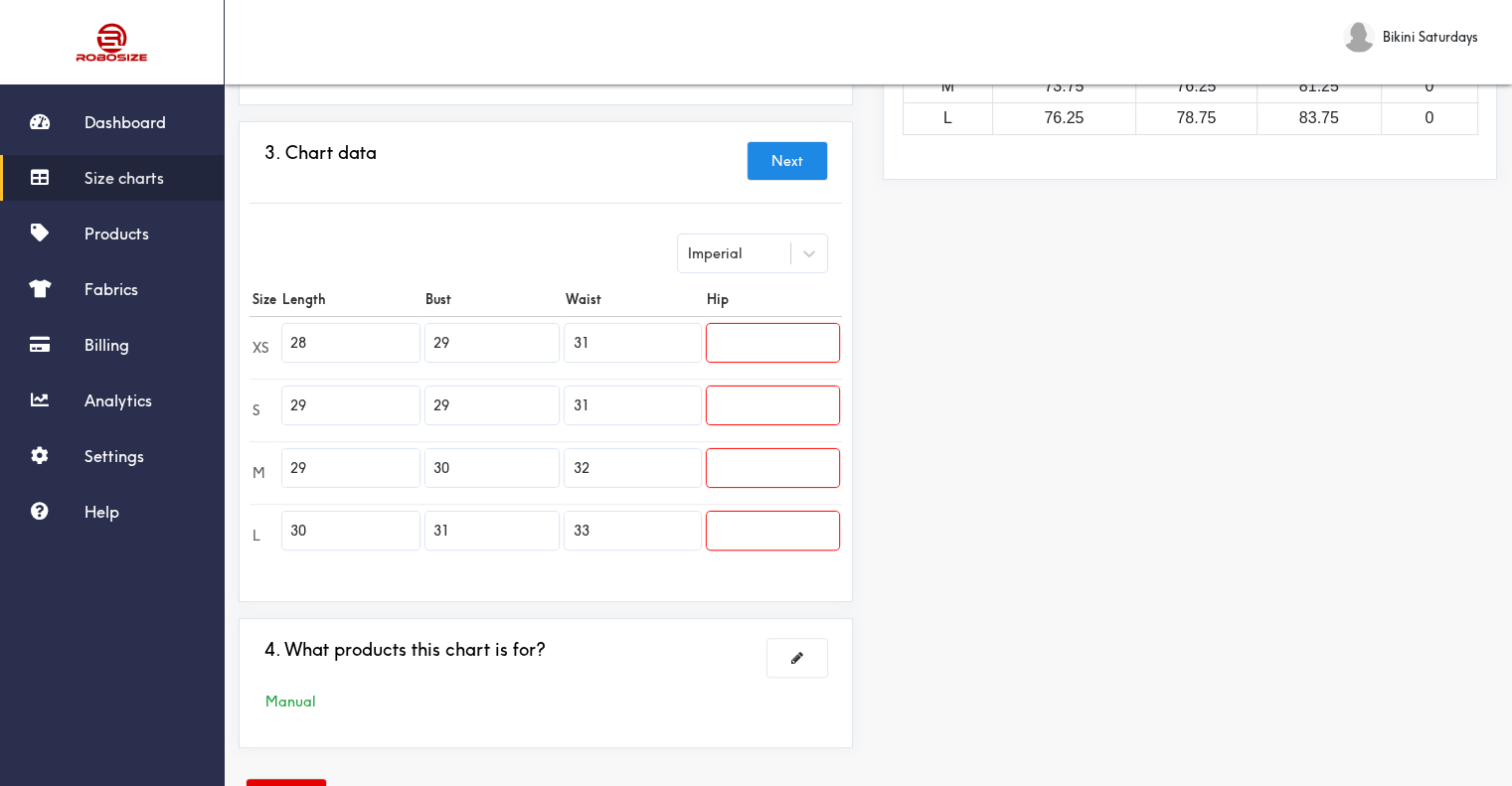 type on "33" 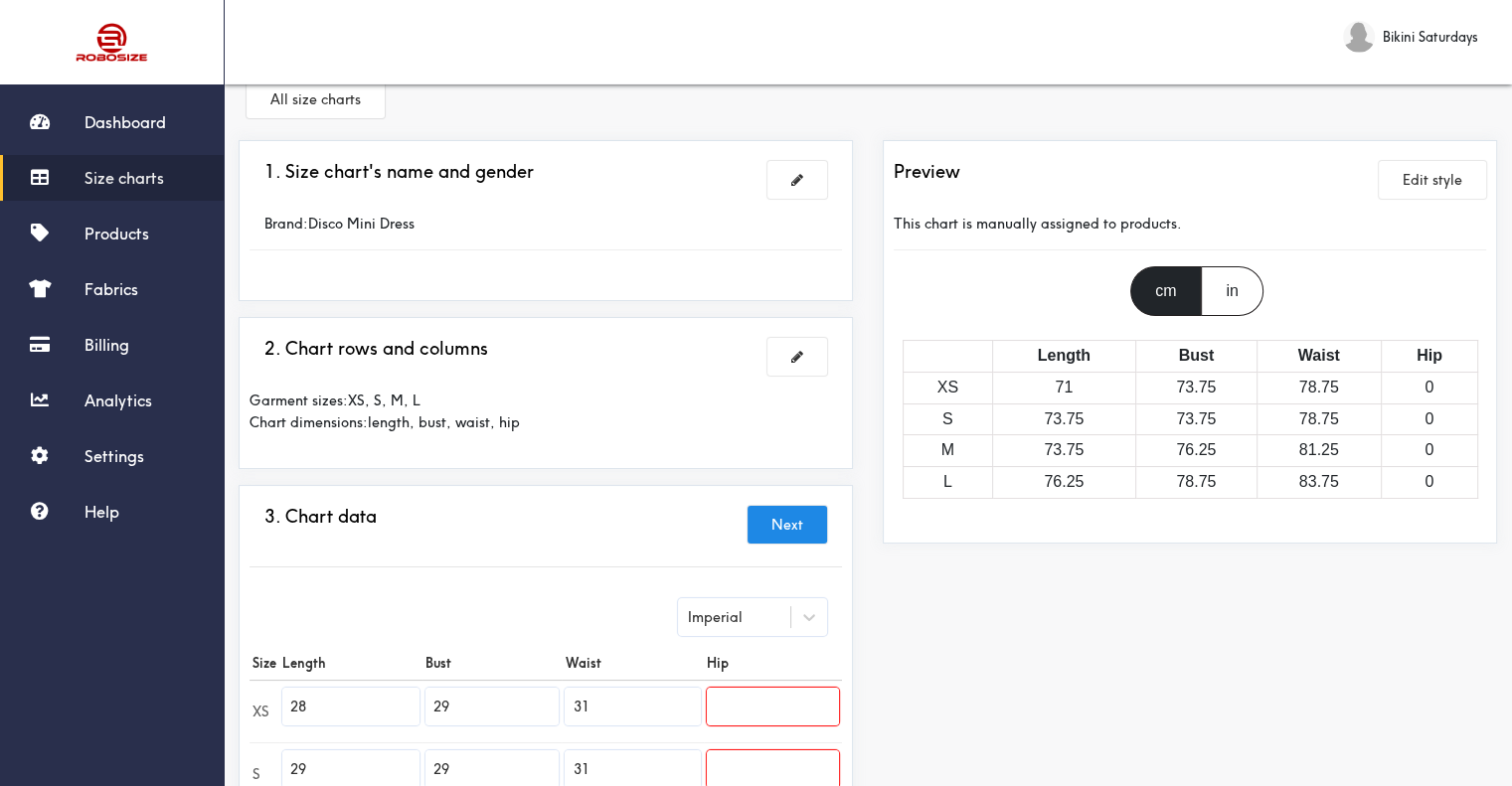 scroll, scrollTop: 0, scrollLeft: 0, axis: both 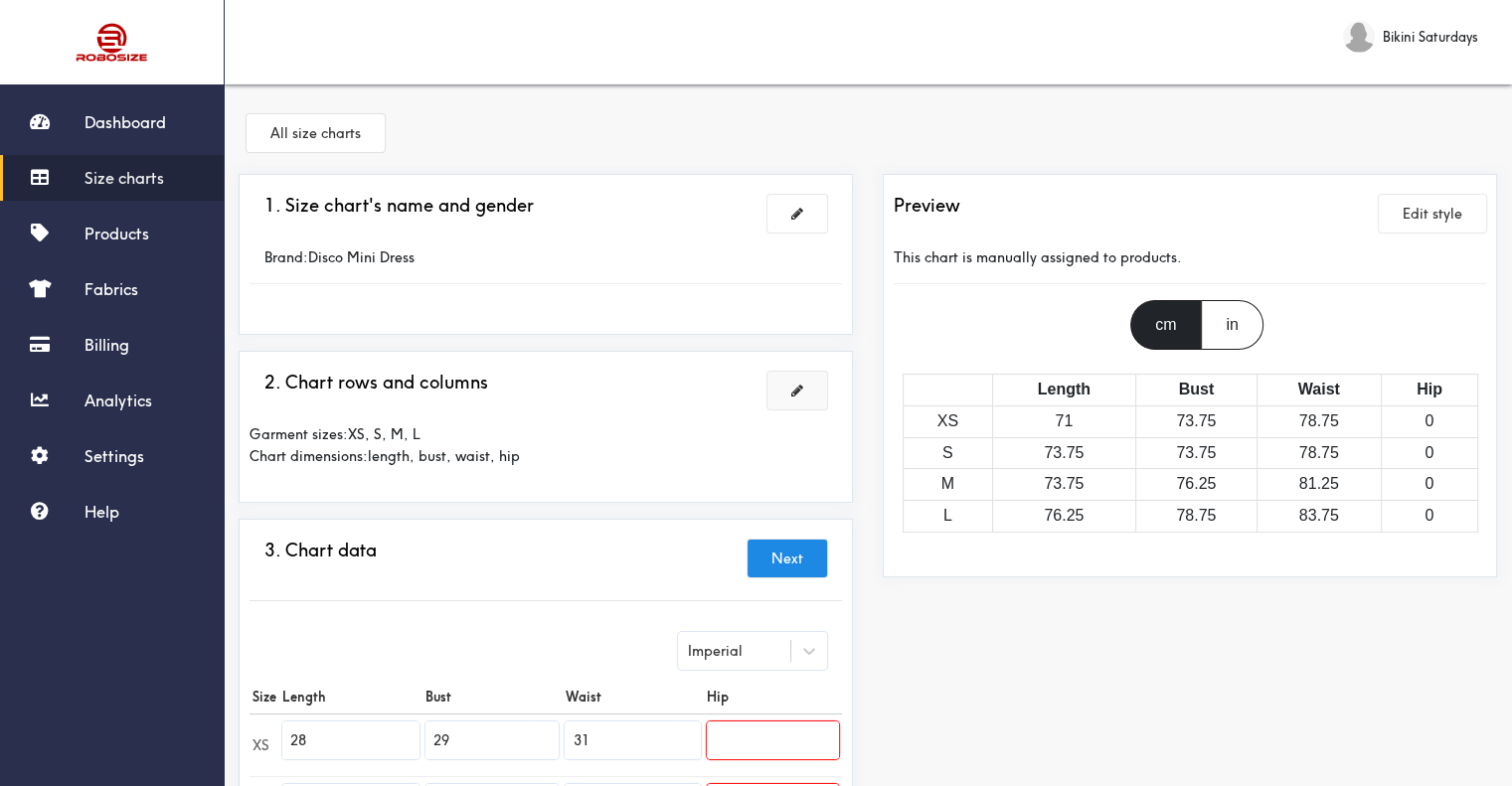click at bounding box center [797, 391] 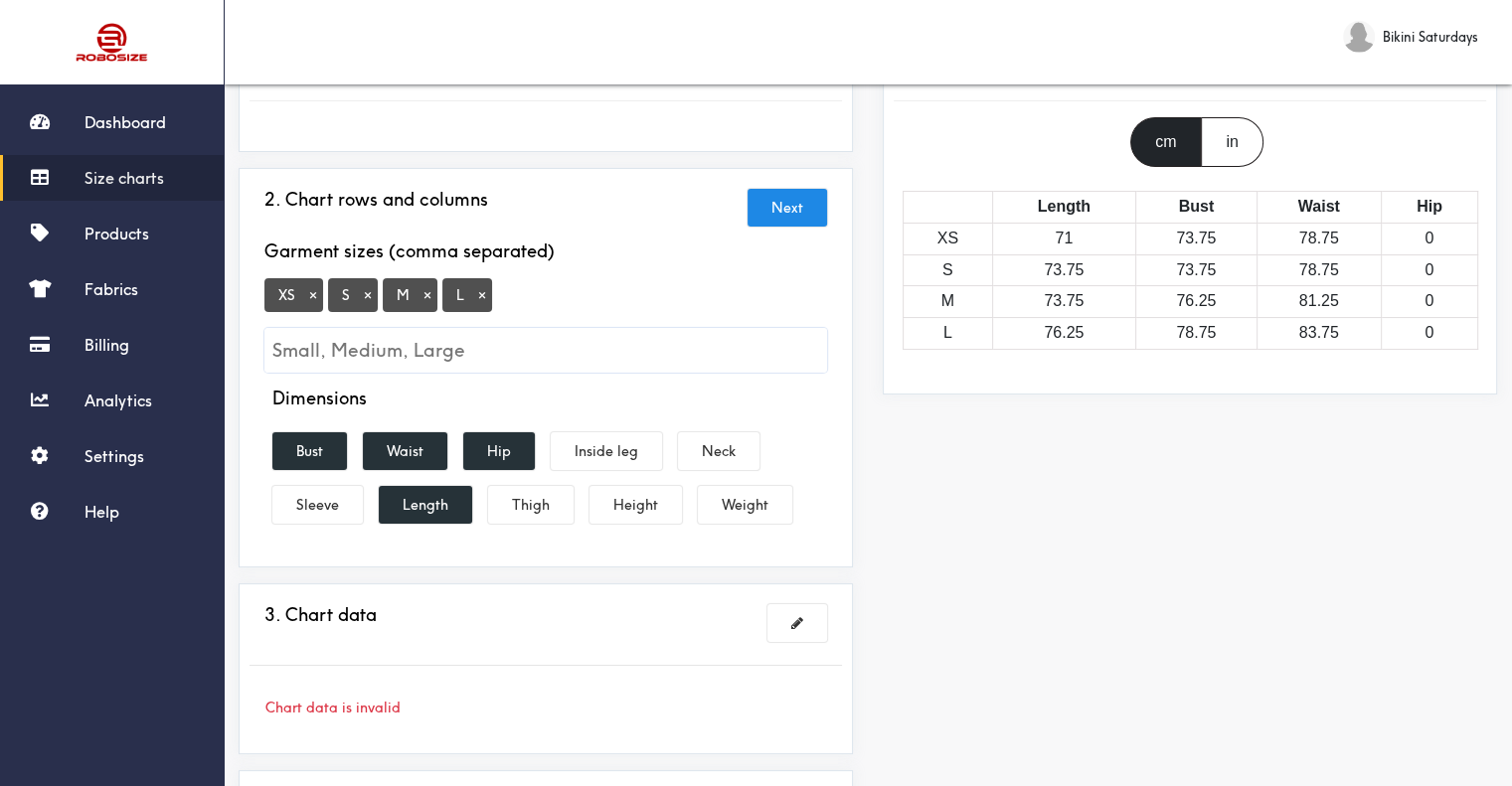 scroll, scrollTop: 298, scrollLeft: 0, axis: vertical 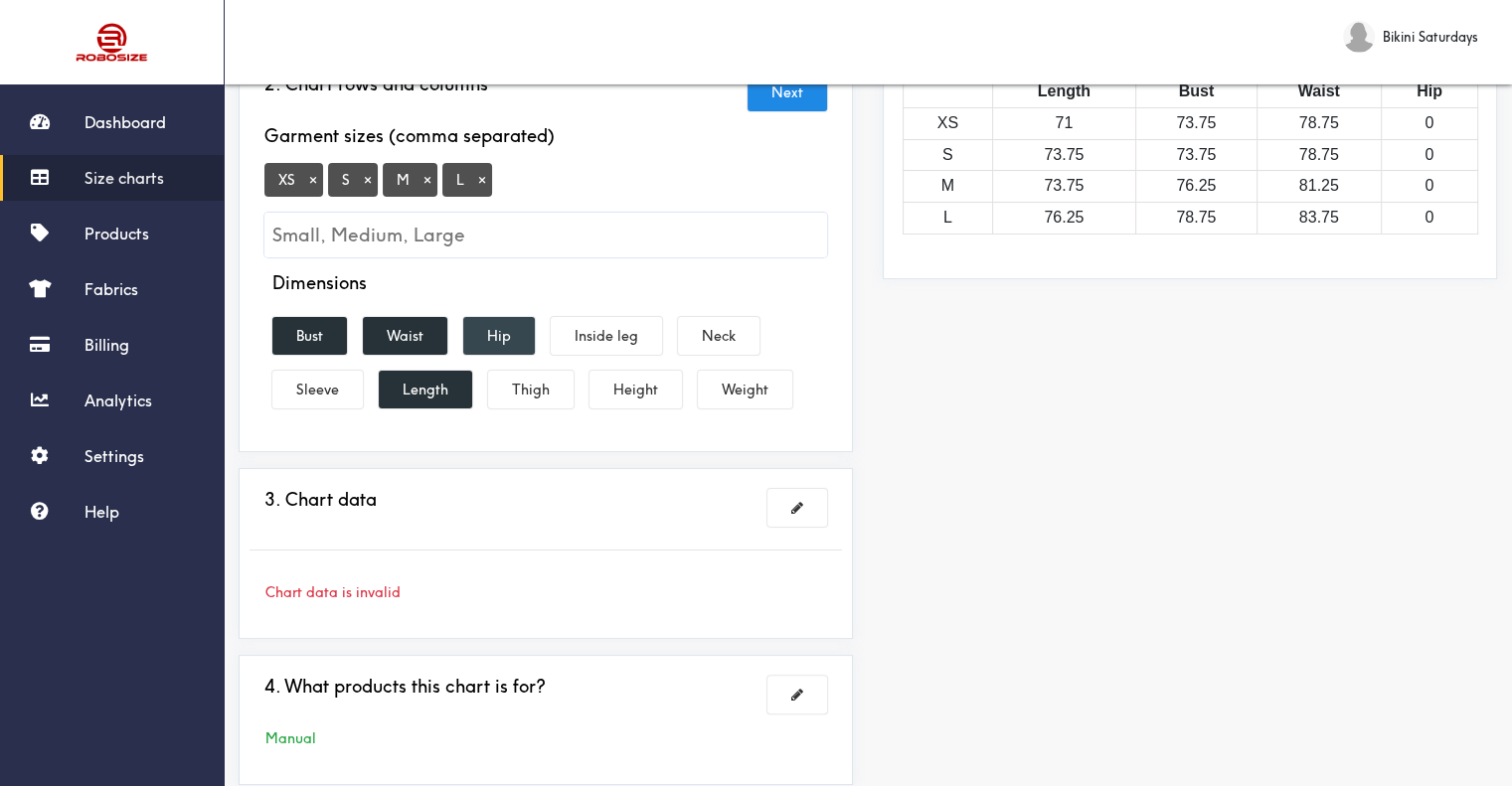 click on "Hip" at bounding box center (499, 336) 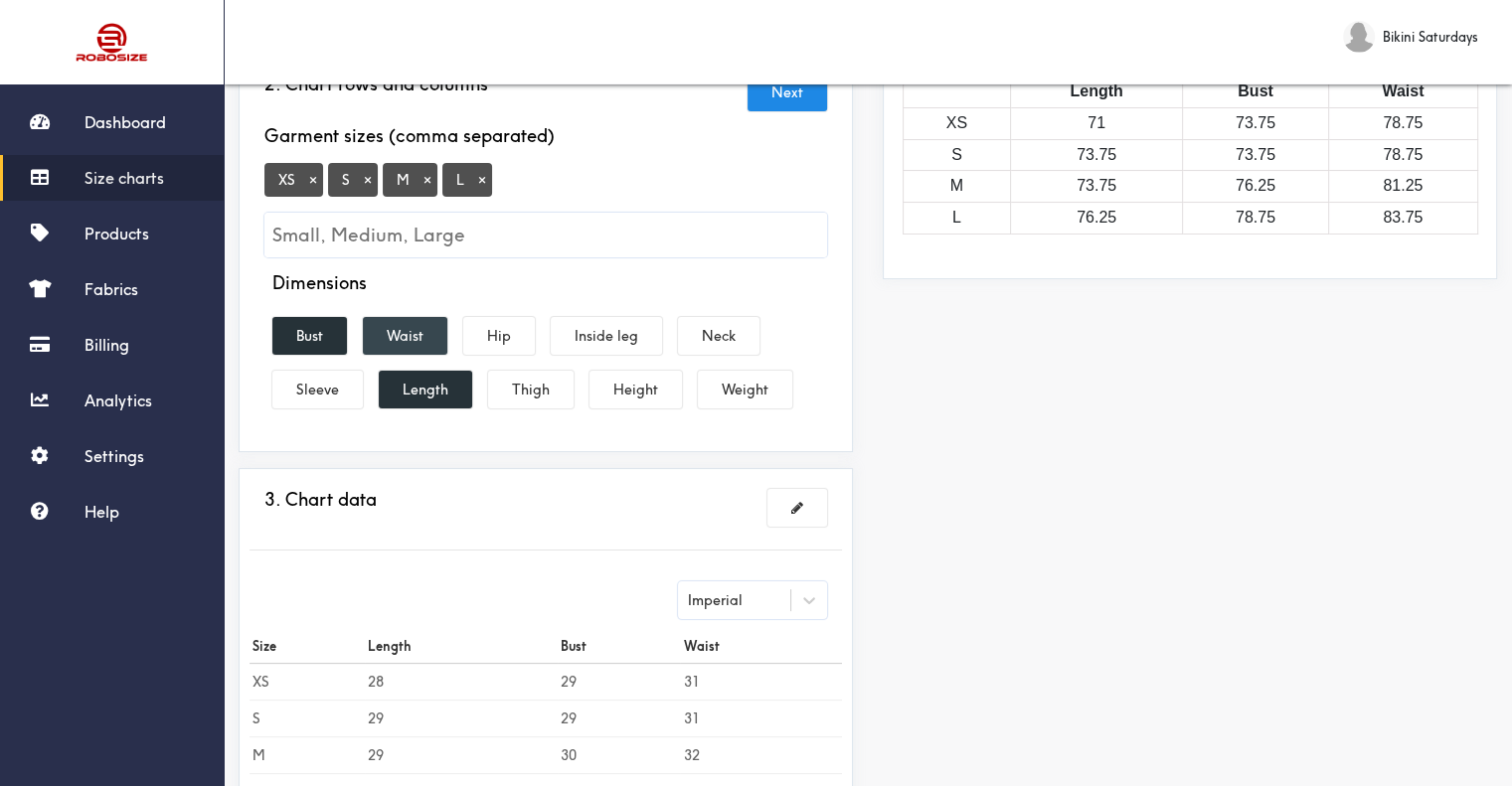 click on "Waist" at bounding box center [405, 336] 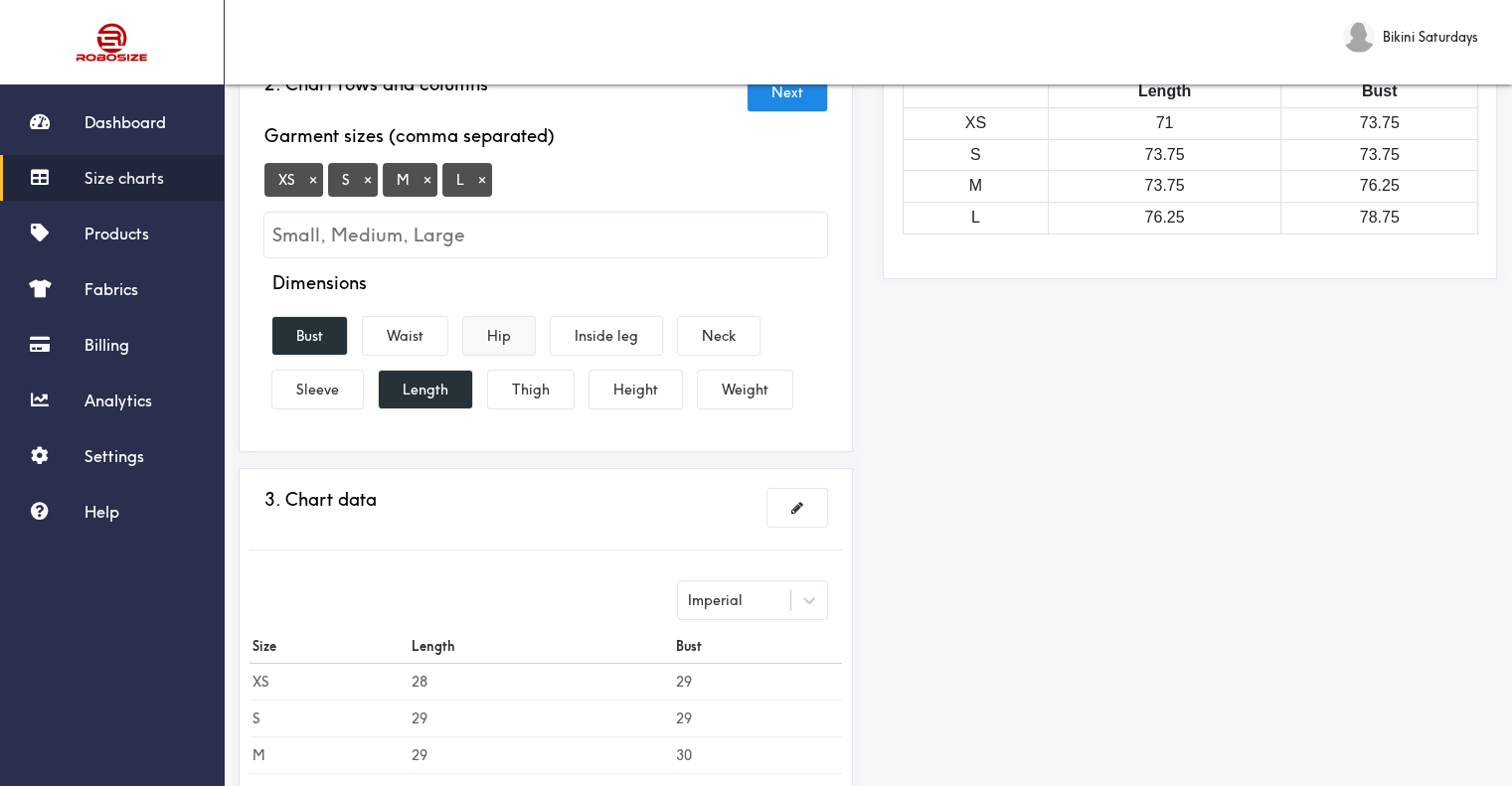 click on "Hip" at bounding box center (499, 336) 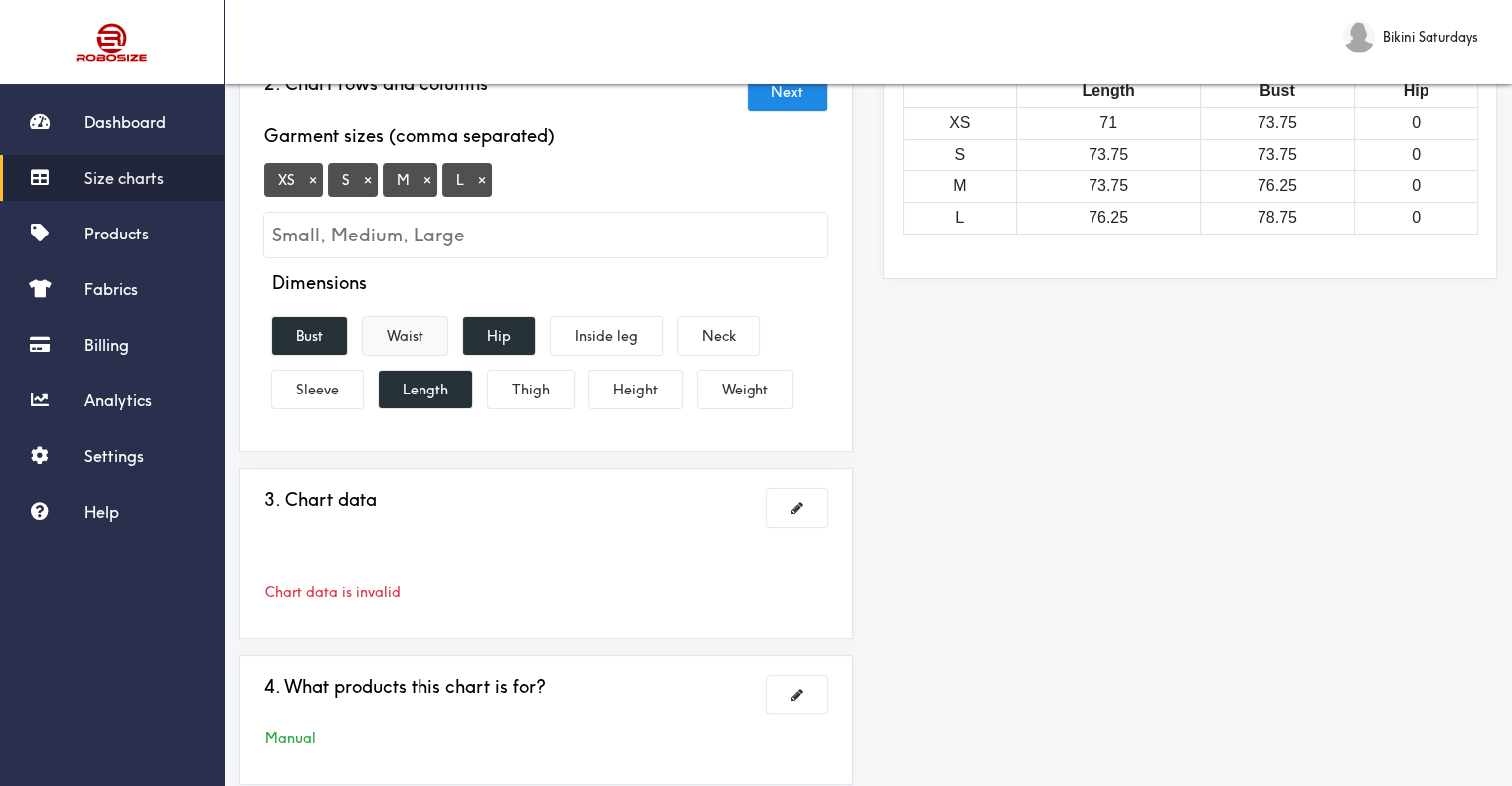 click on "Waist" at bounding box center (405, 336) 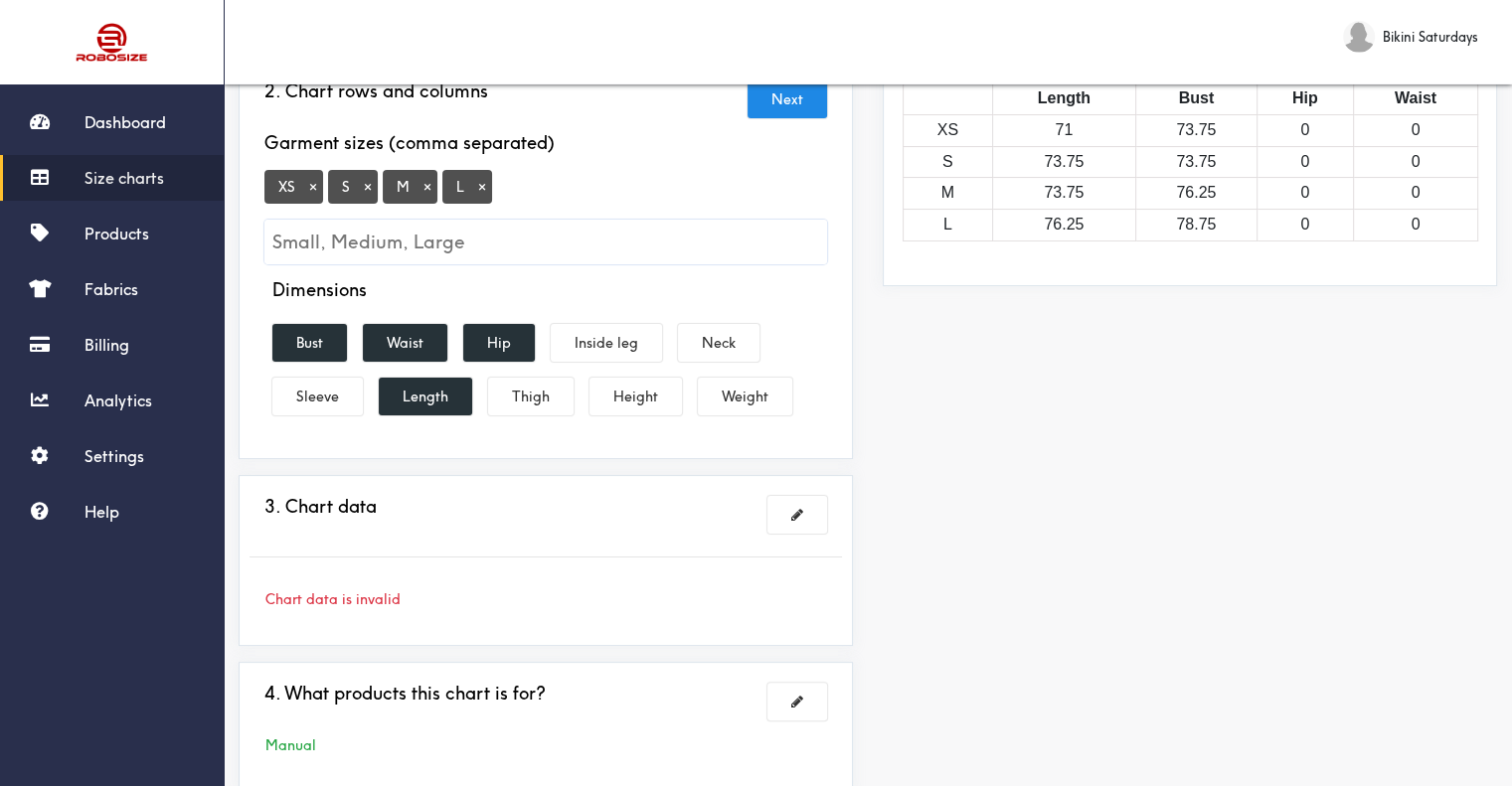 scroll, scrollTop: 211, scrollLeft: 0, axis: vertical 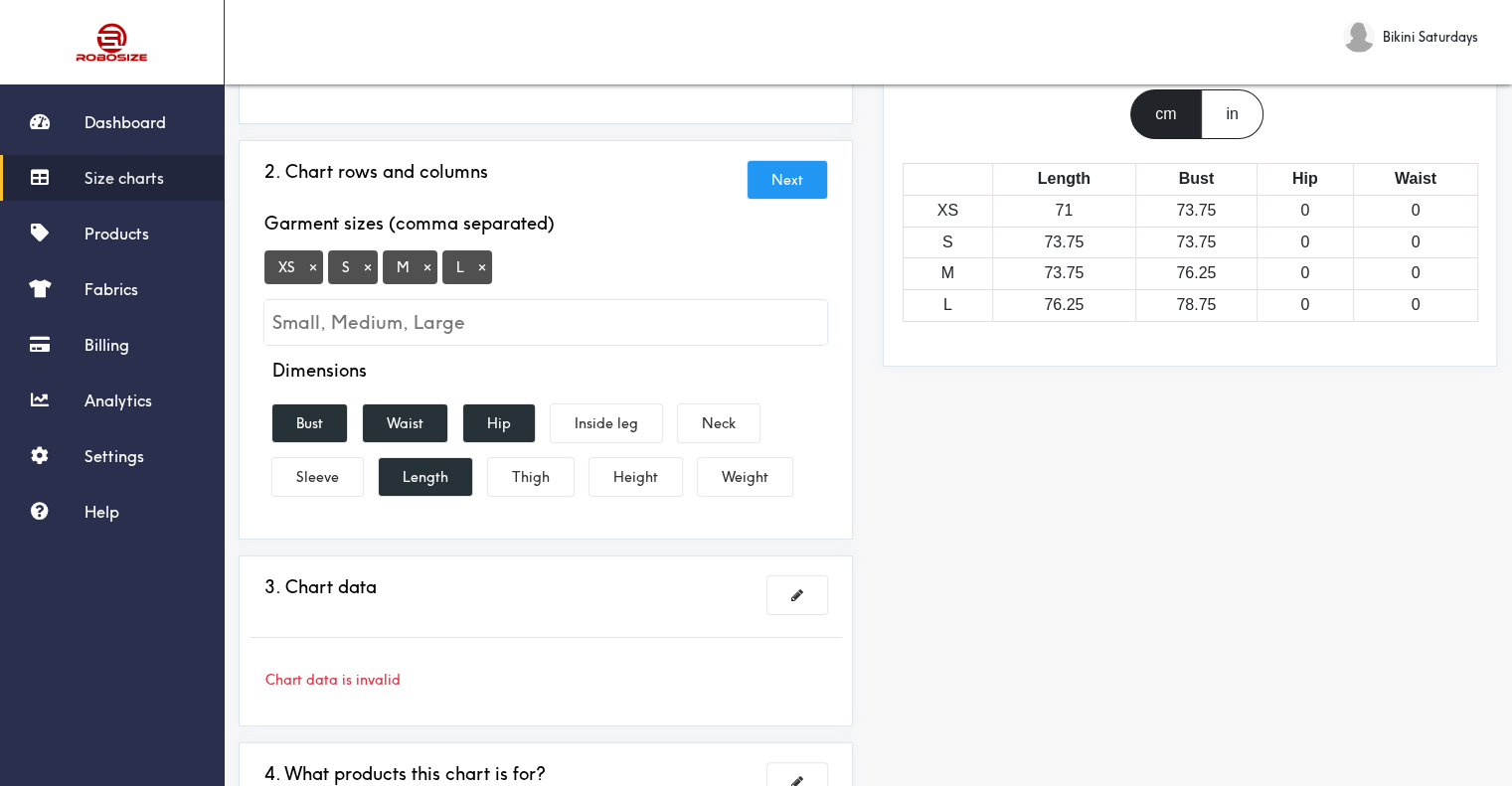 click on "Next" at bounding box center (787, 180) 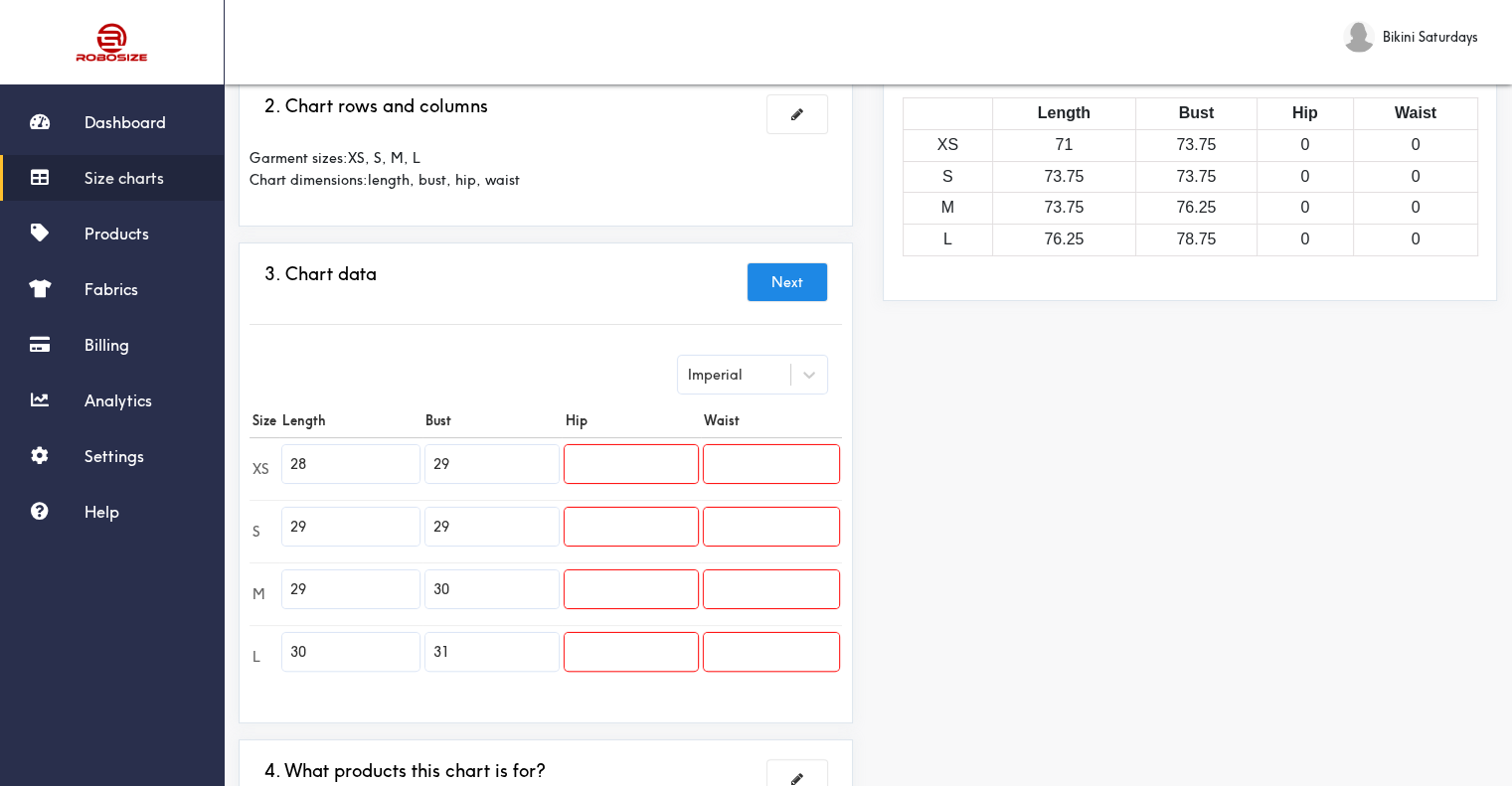 scroll, scrollTop: 310, scrollLeft: 0, axis: vertical 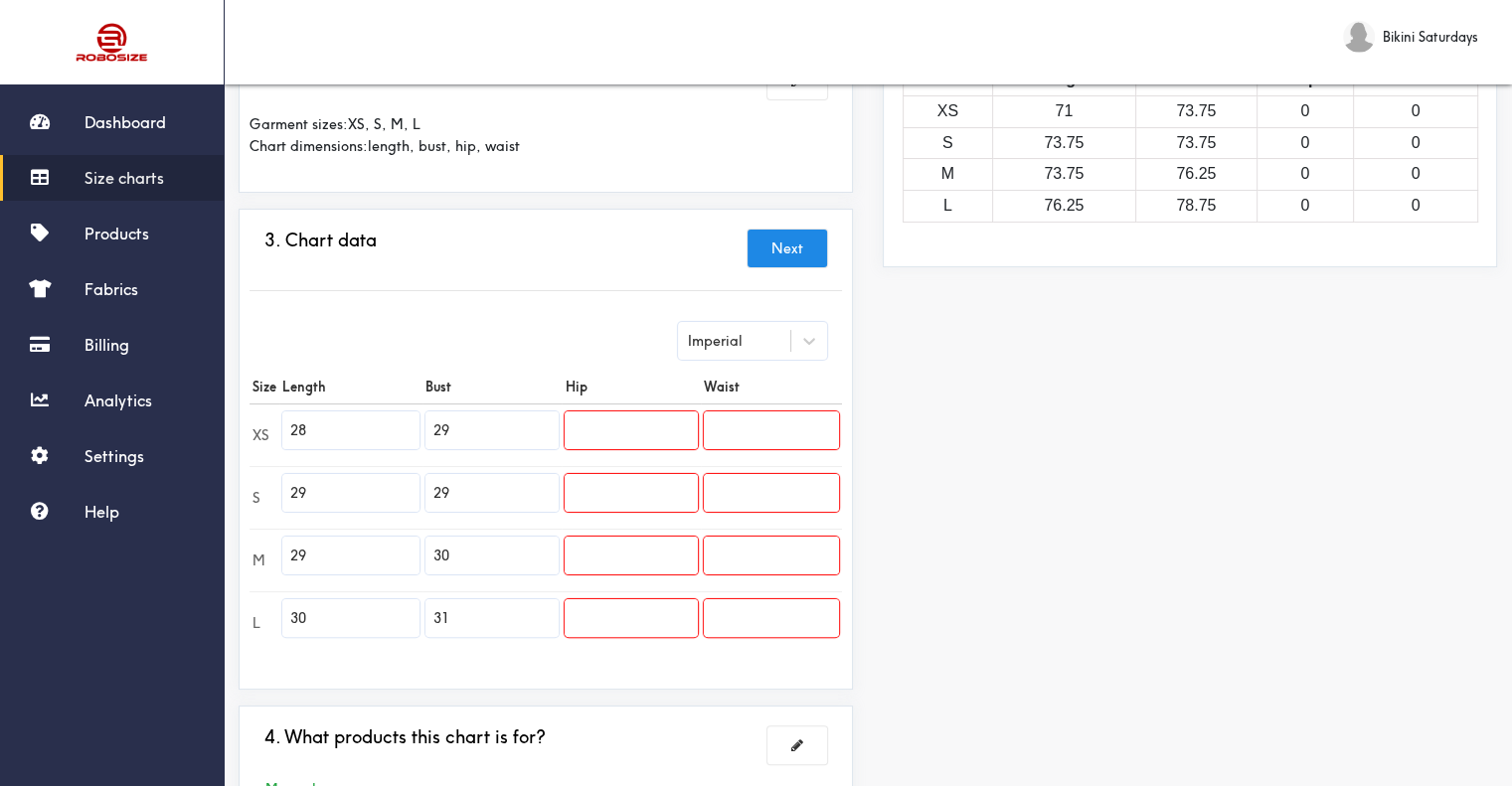 click at bounding box center [630, 430] 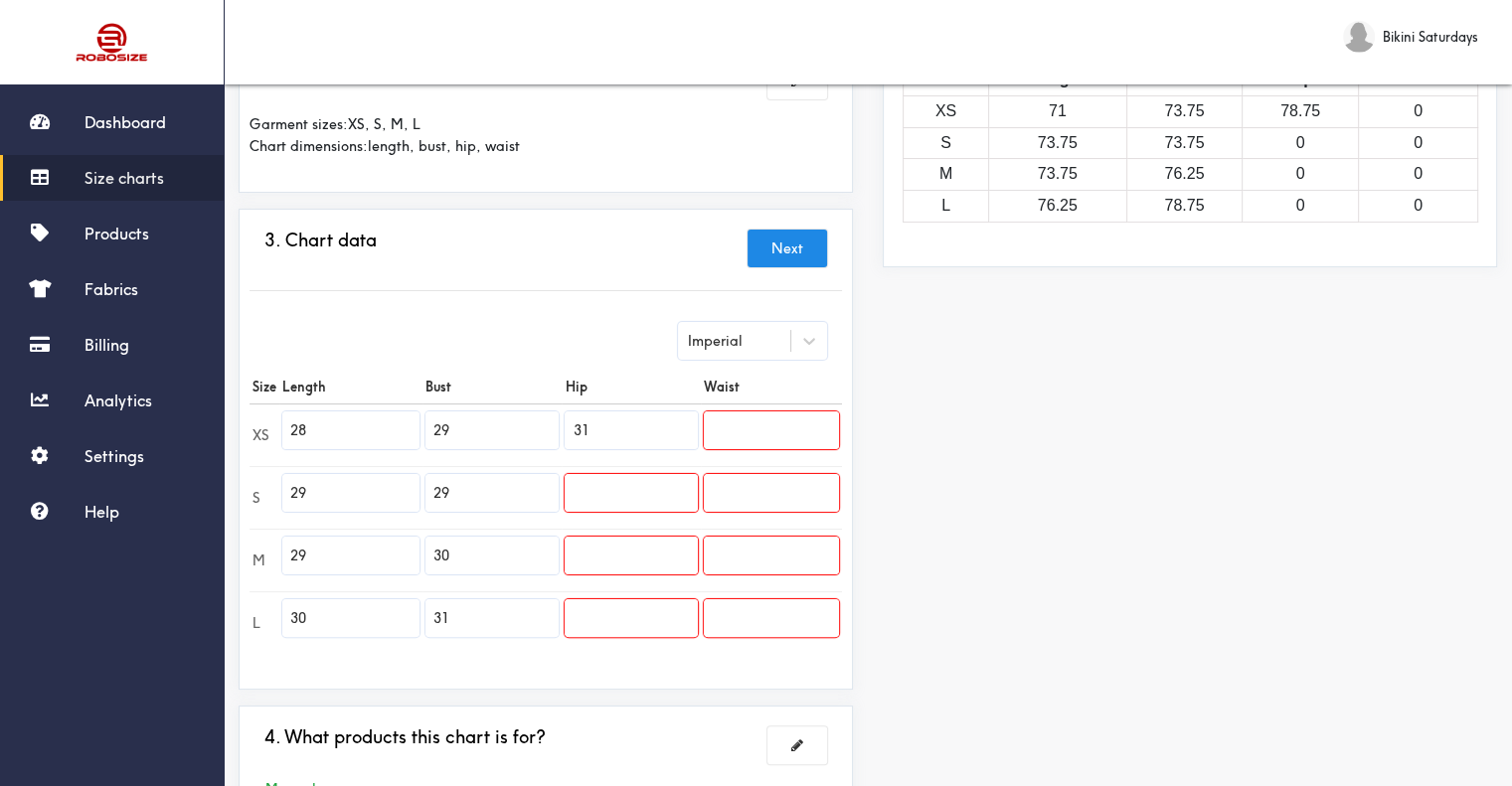 type on "31" 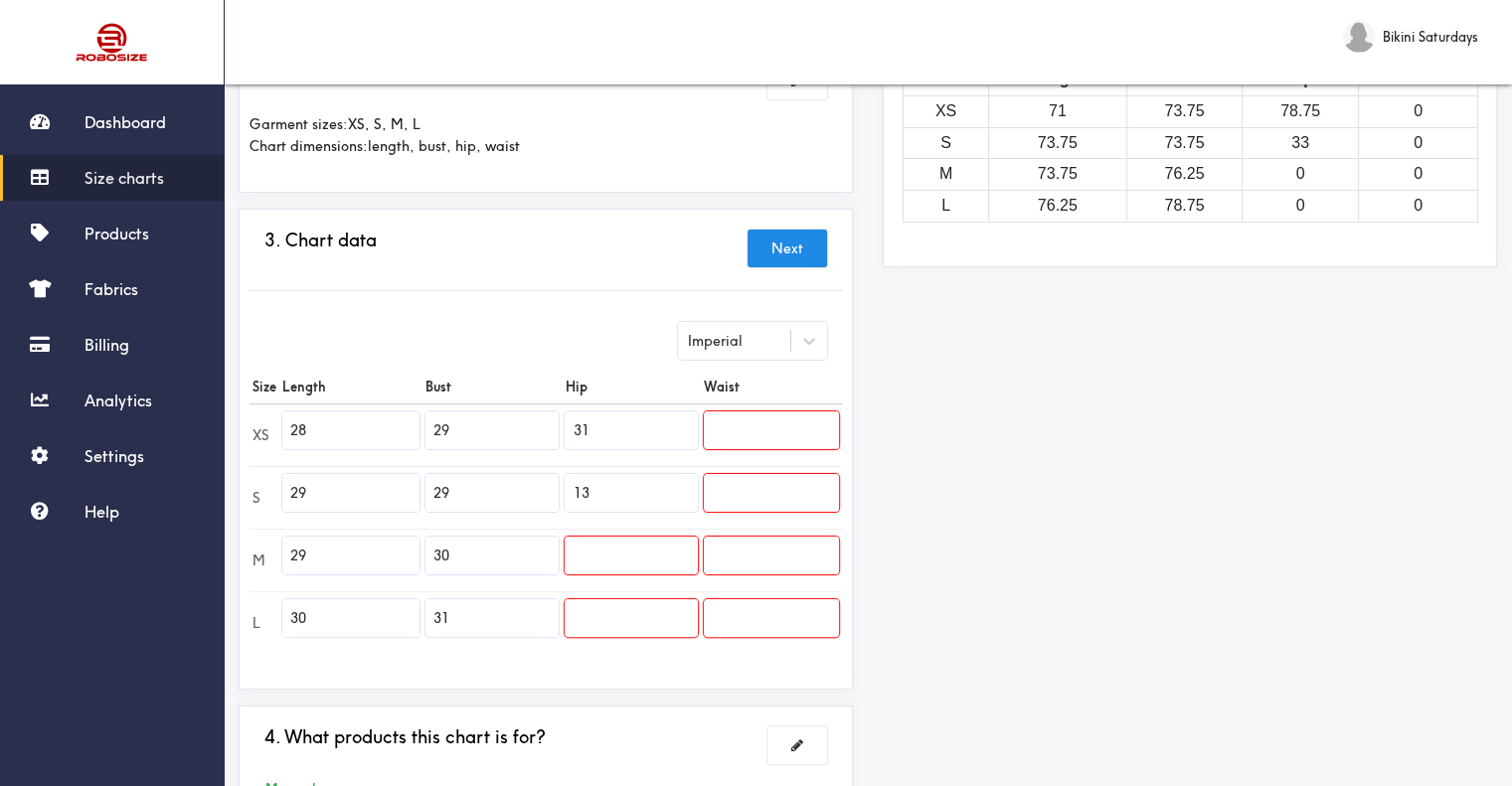 type on "1" 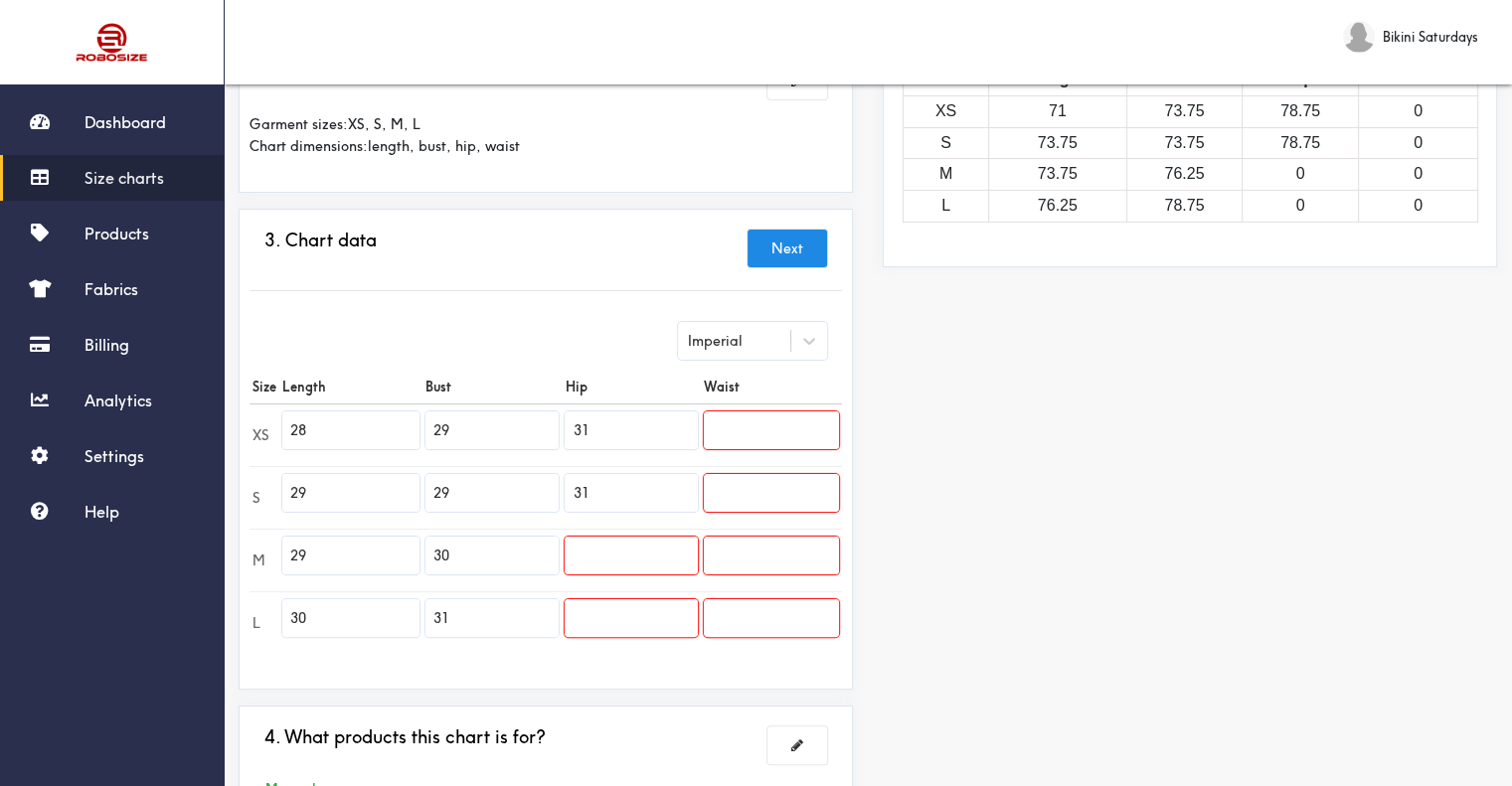 type on "31" 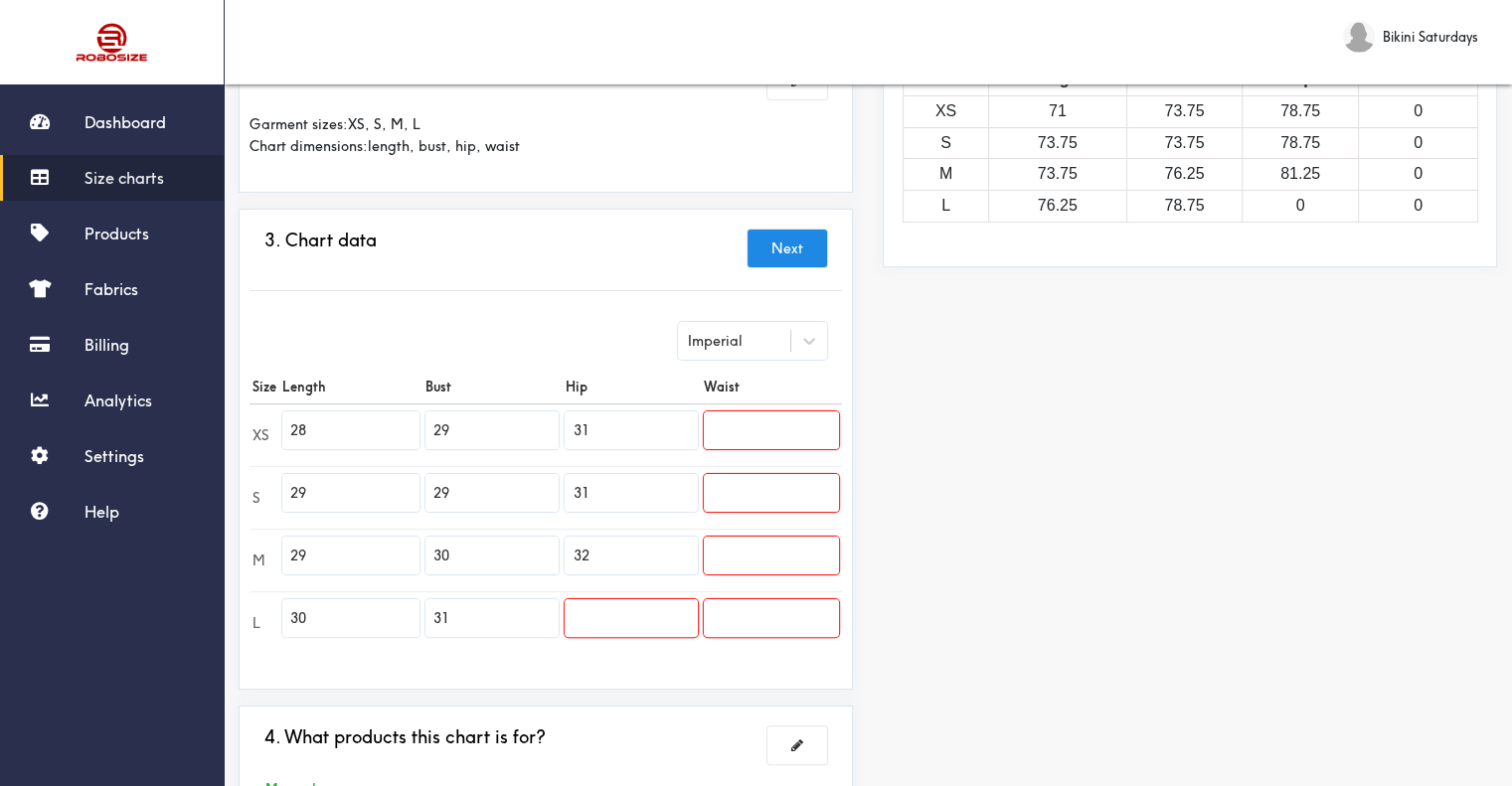type on "32" 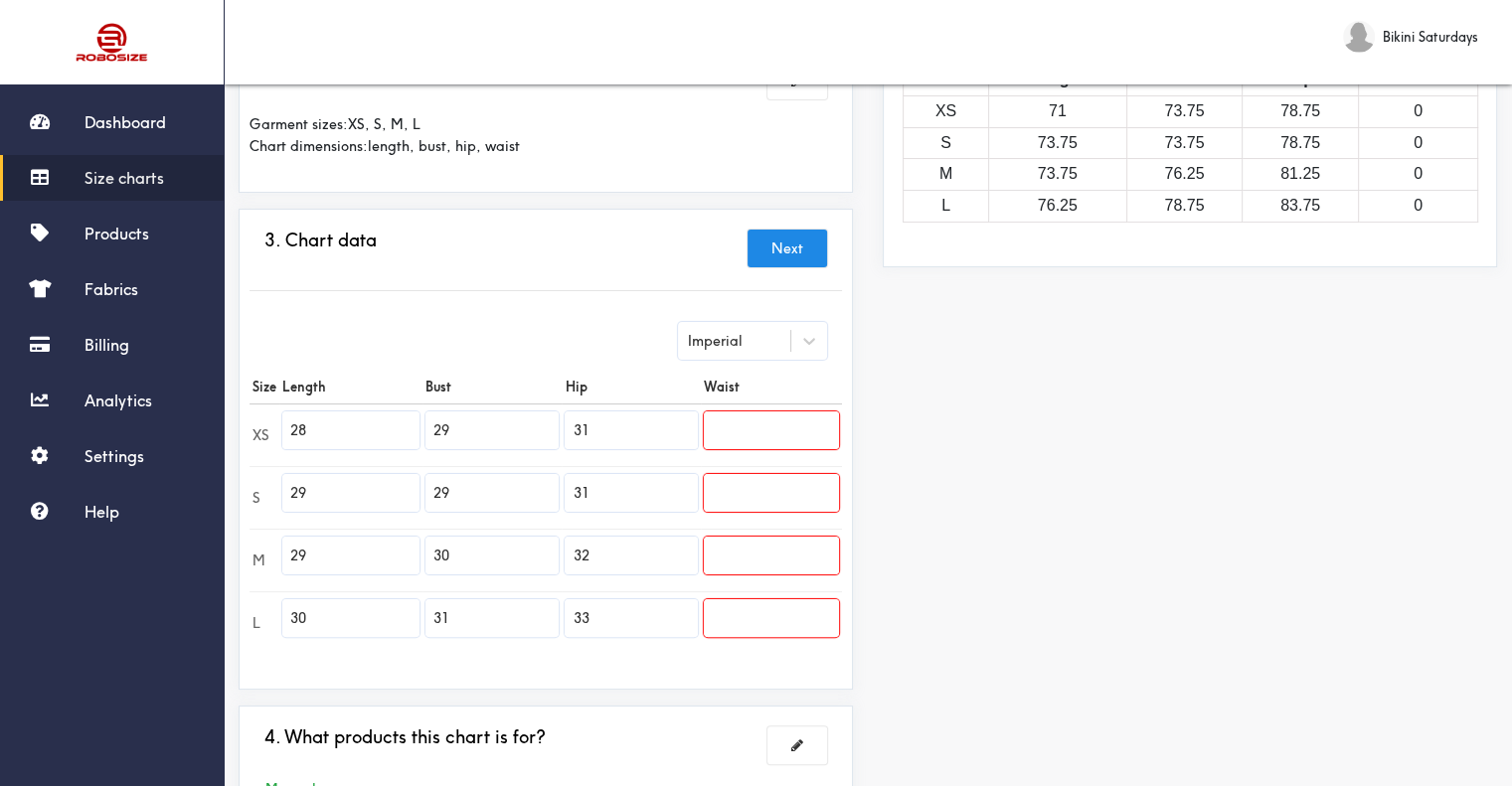 type on "33" 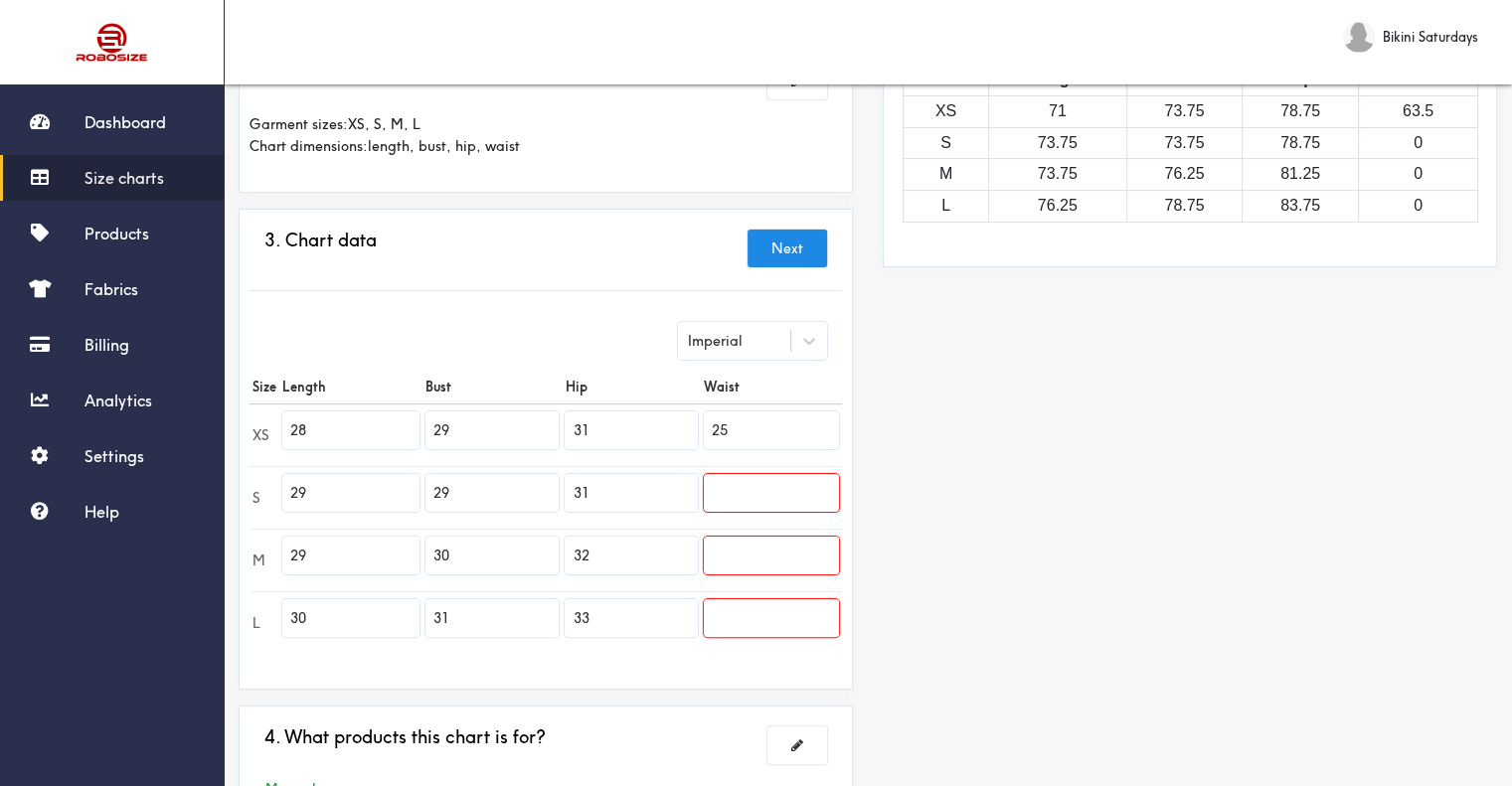 type on "25" 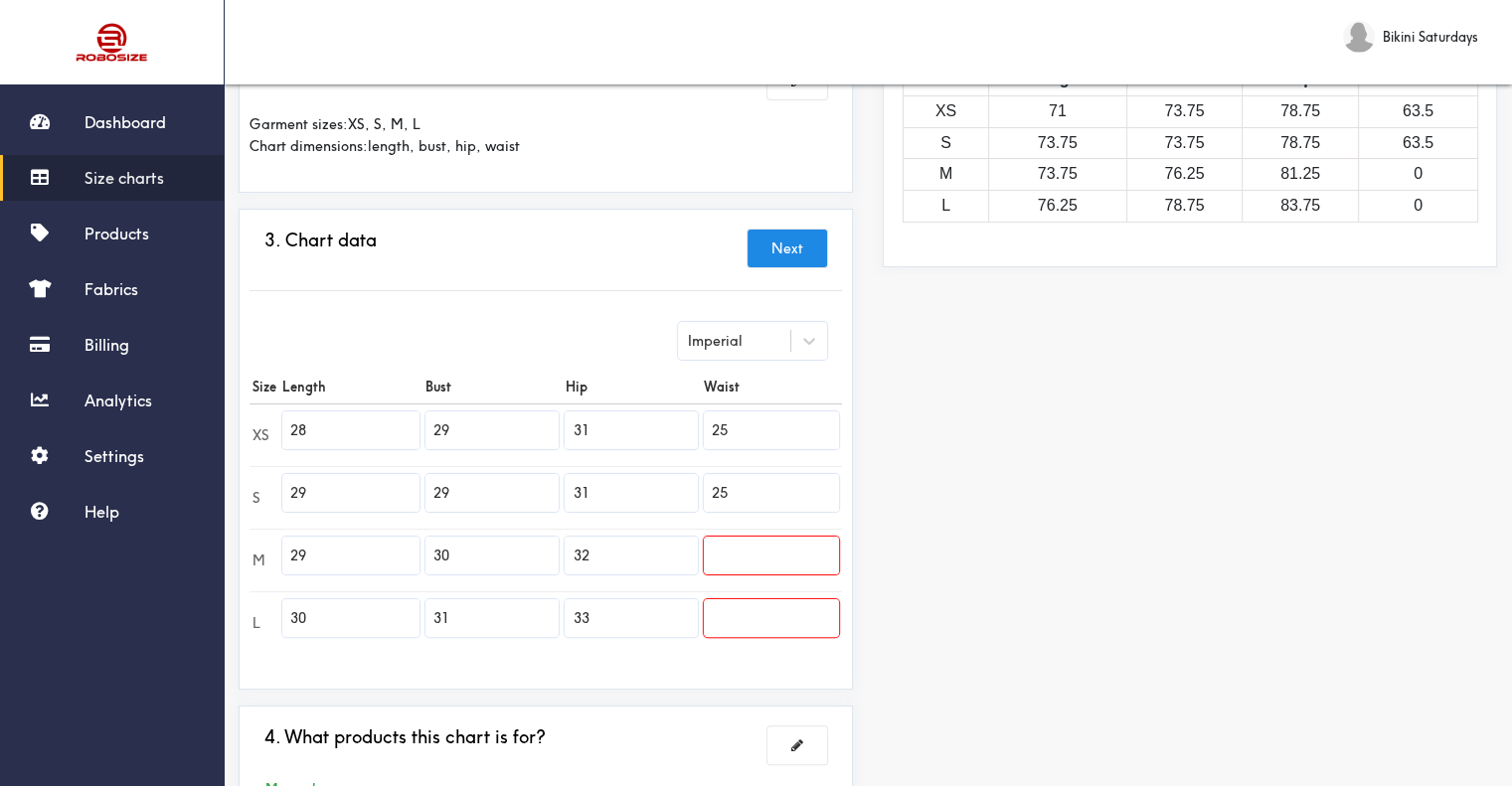 type on "25" 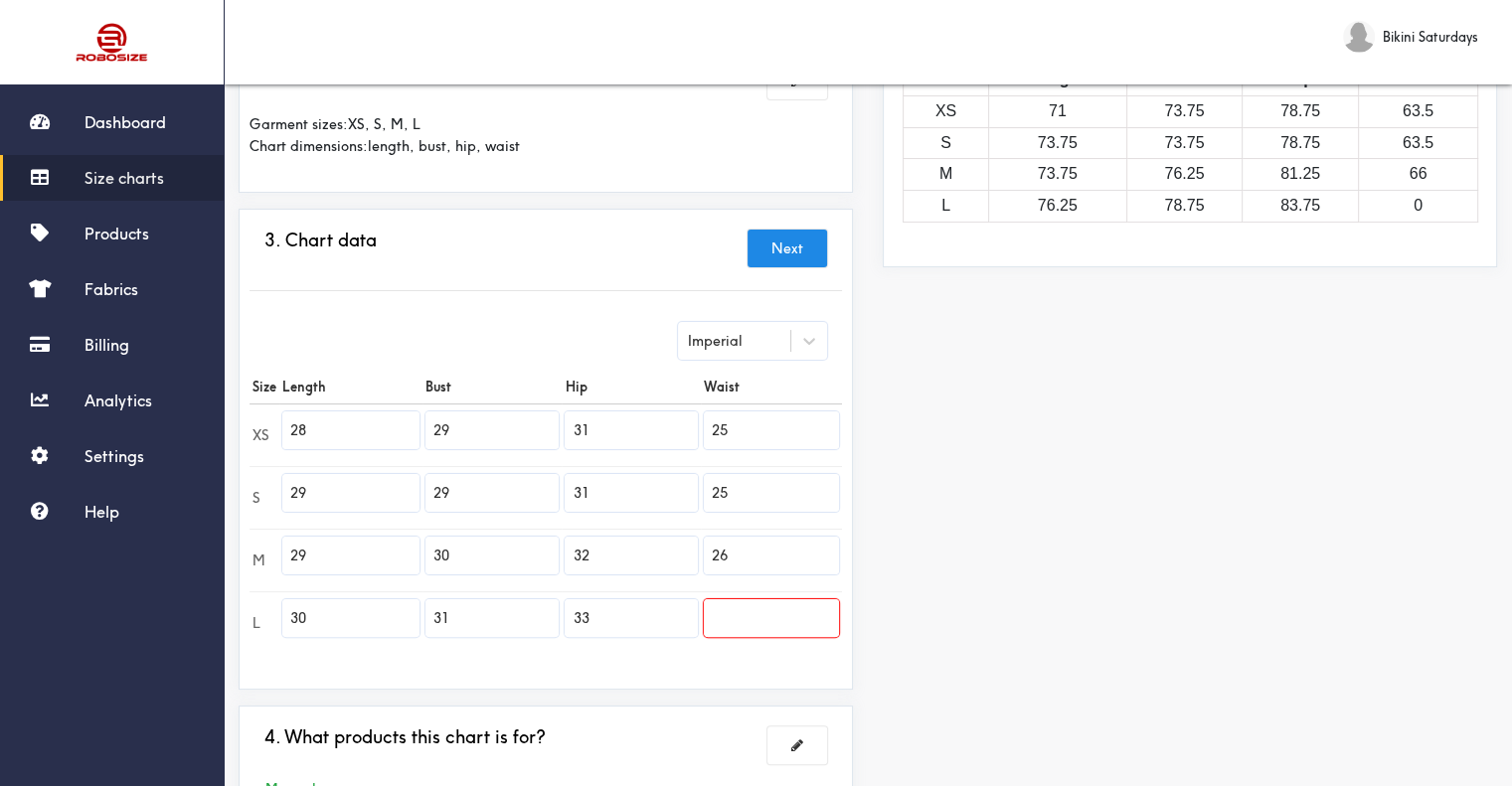 type on "26" 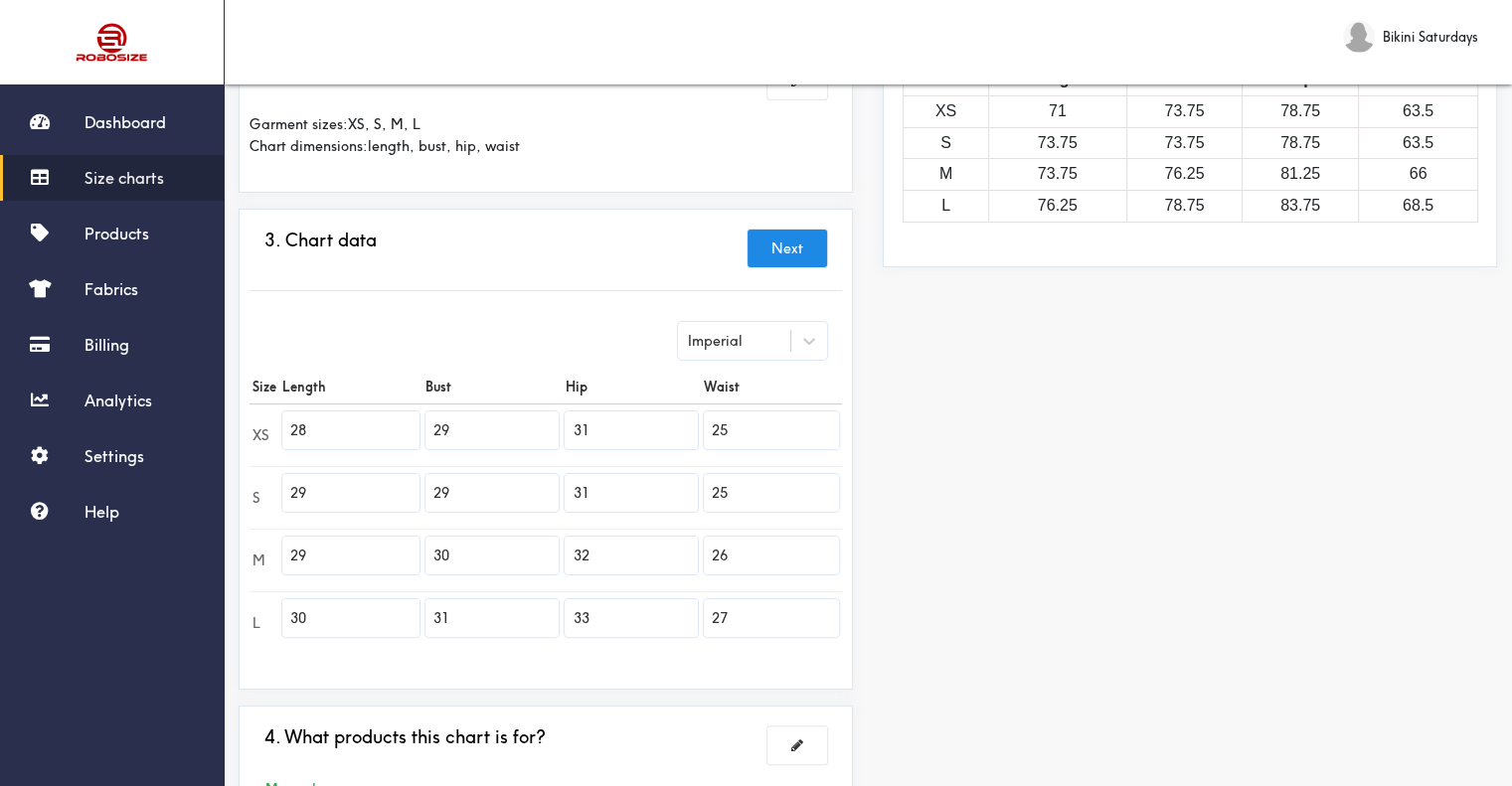 type on "27" 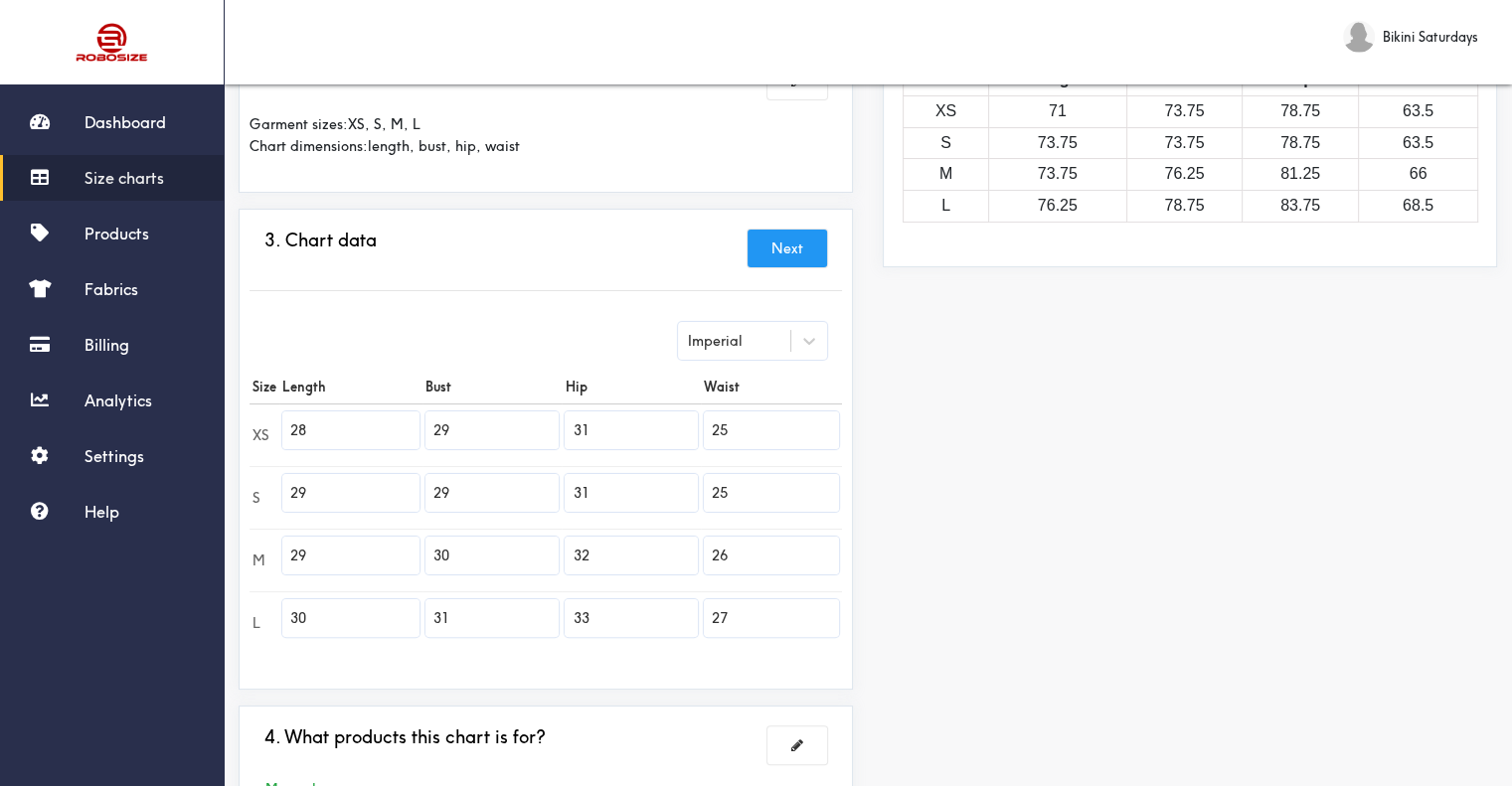 click on "Next" at bounding box center [787, 248] 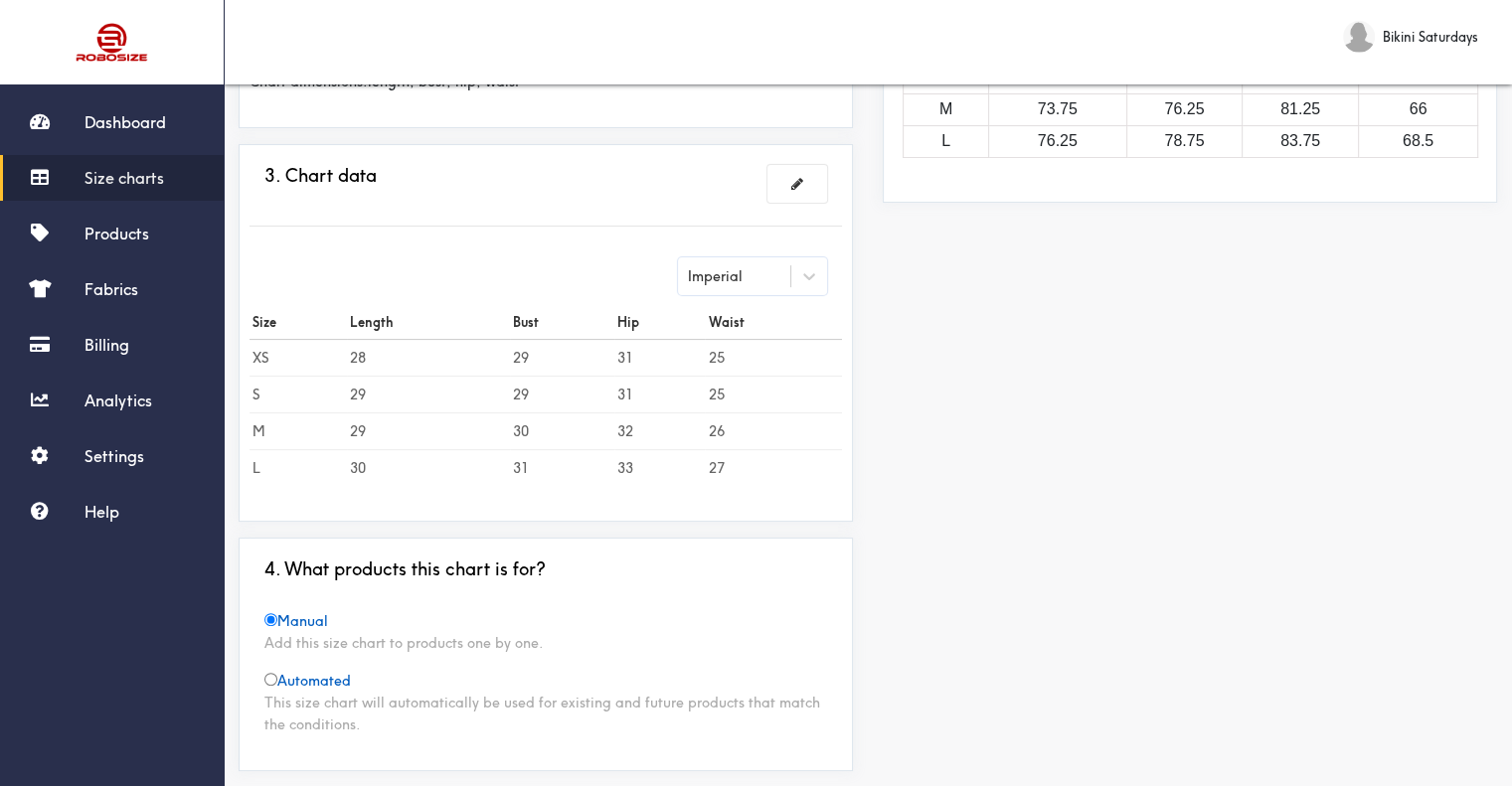 scroll, scrollTop: 472, scrollLeft: 0, axis: vertical 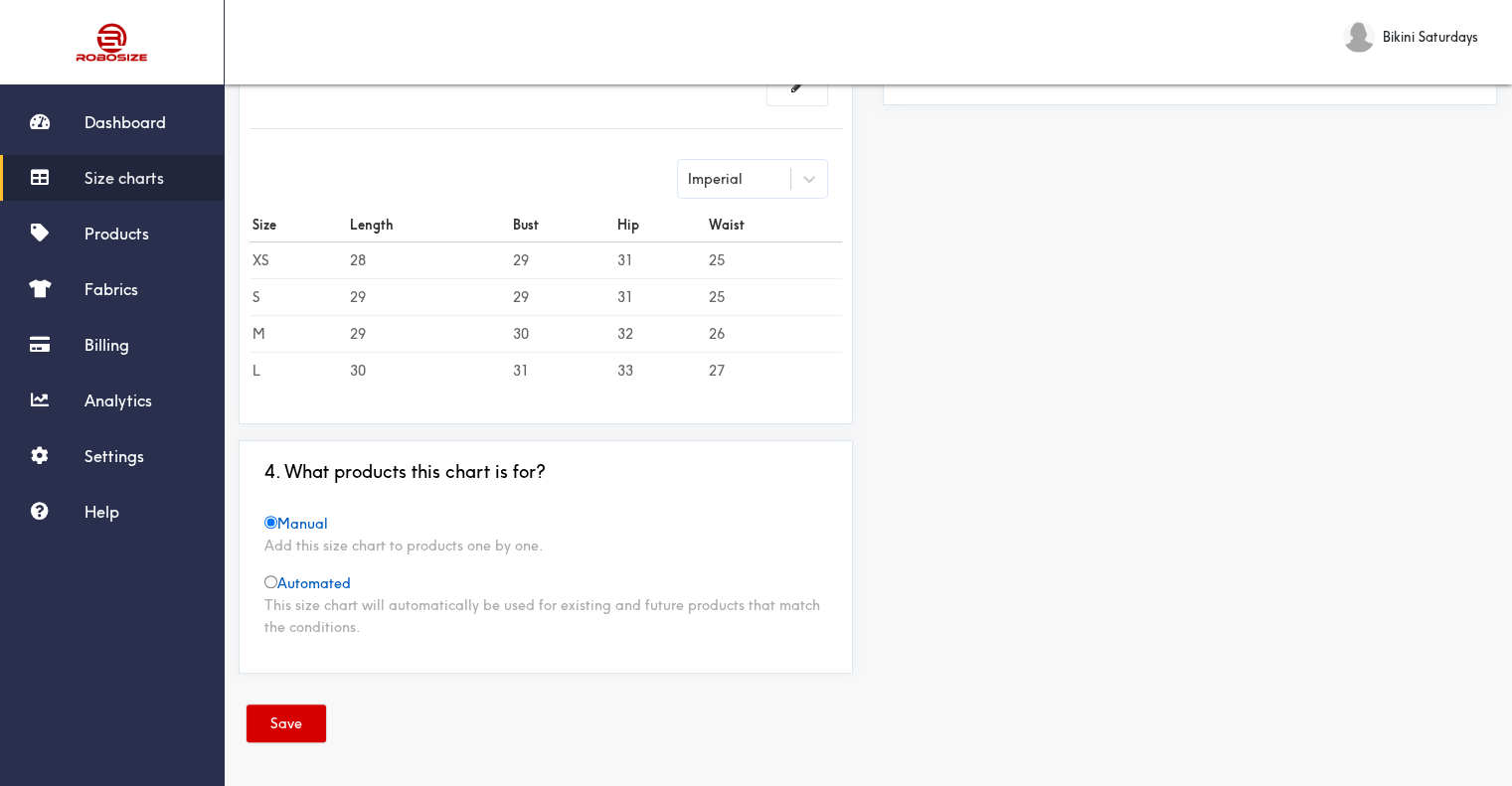 click on "Save" at bounding box center (286, 723) 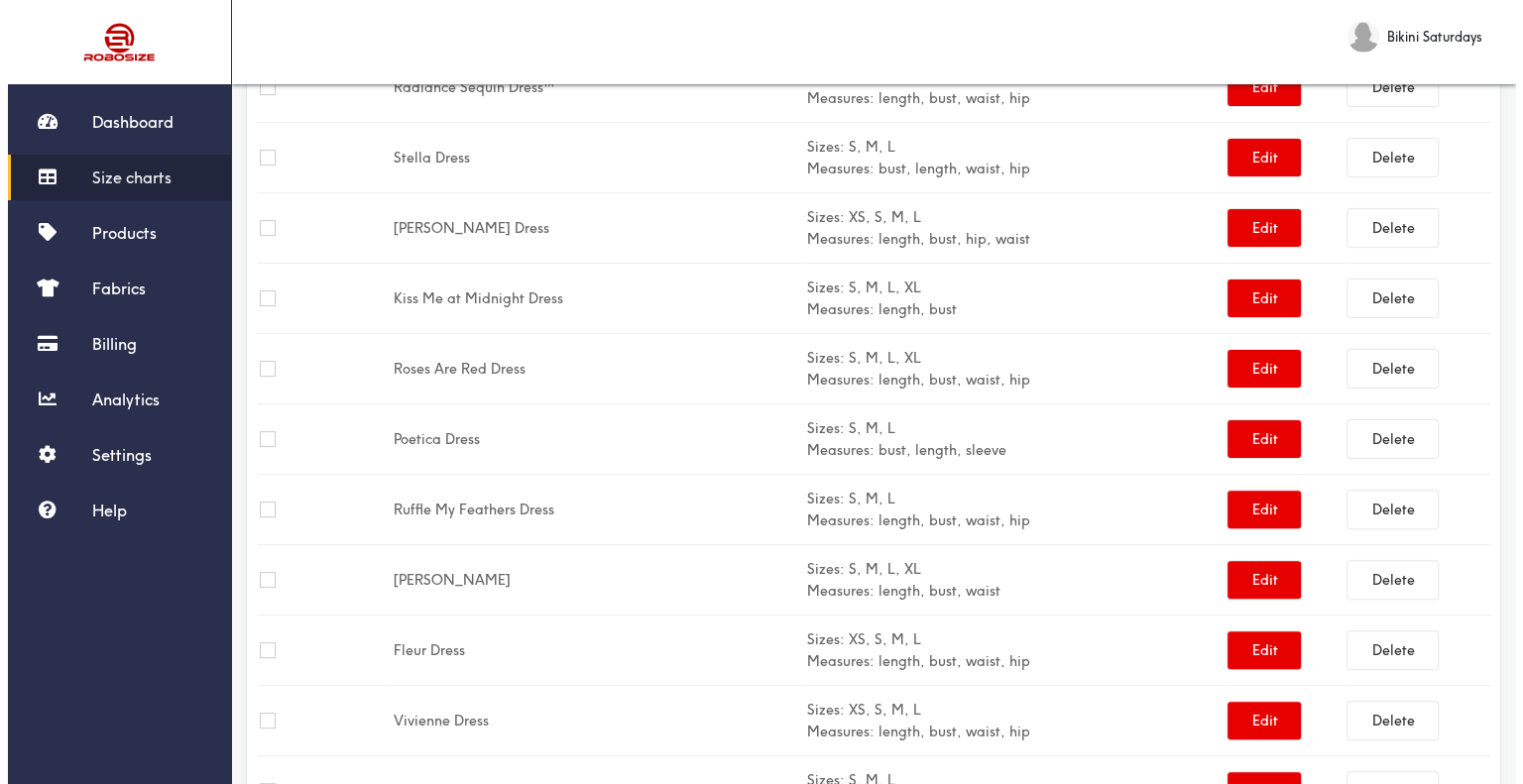 scroll, scrollTop: 0, scrollLeft: 0, axis: both 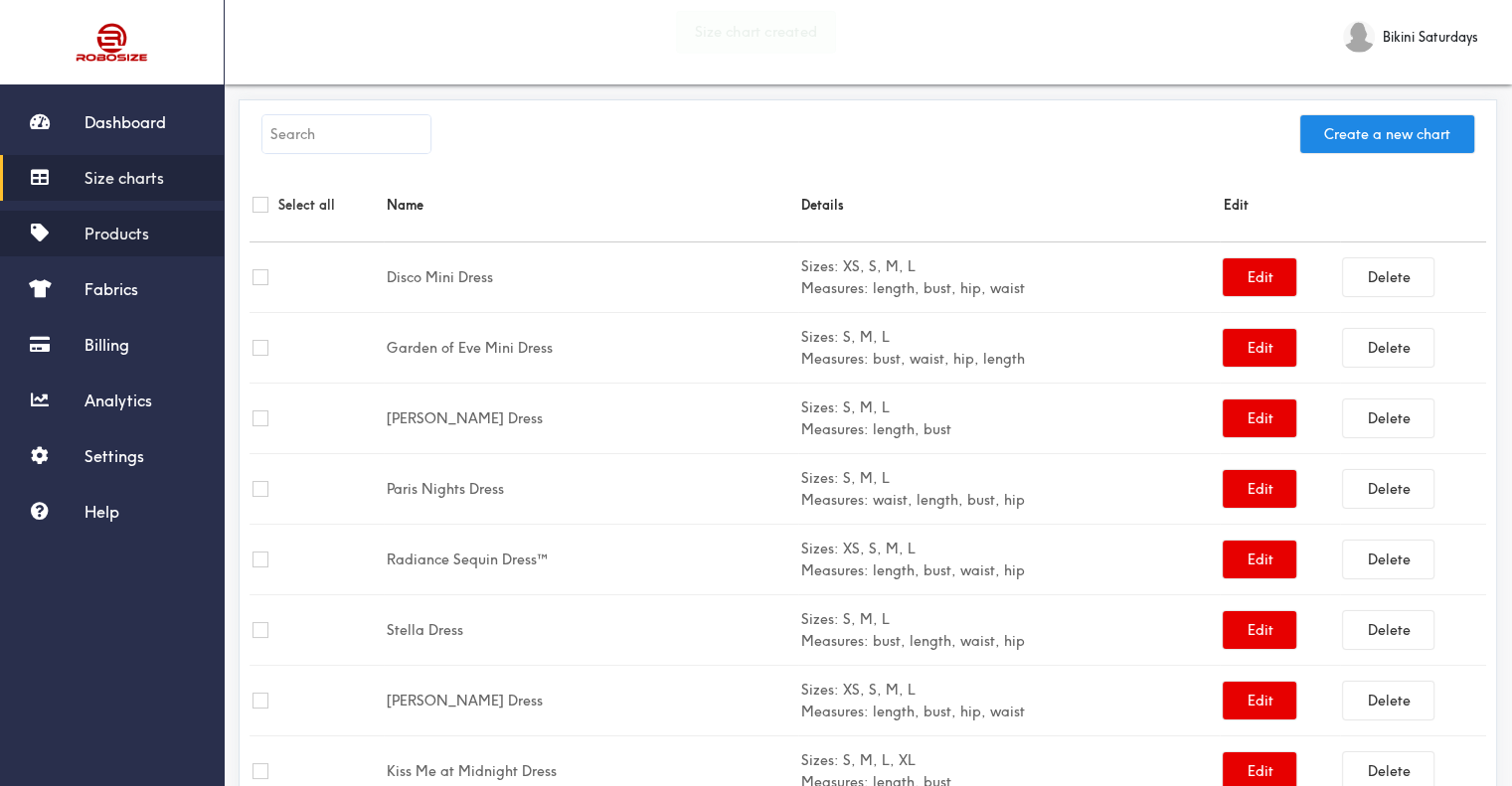 click on "Products" at bounding box center [116, 234] 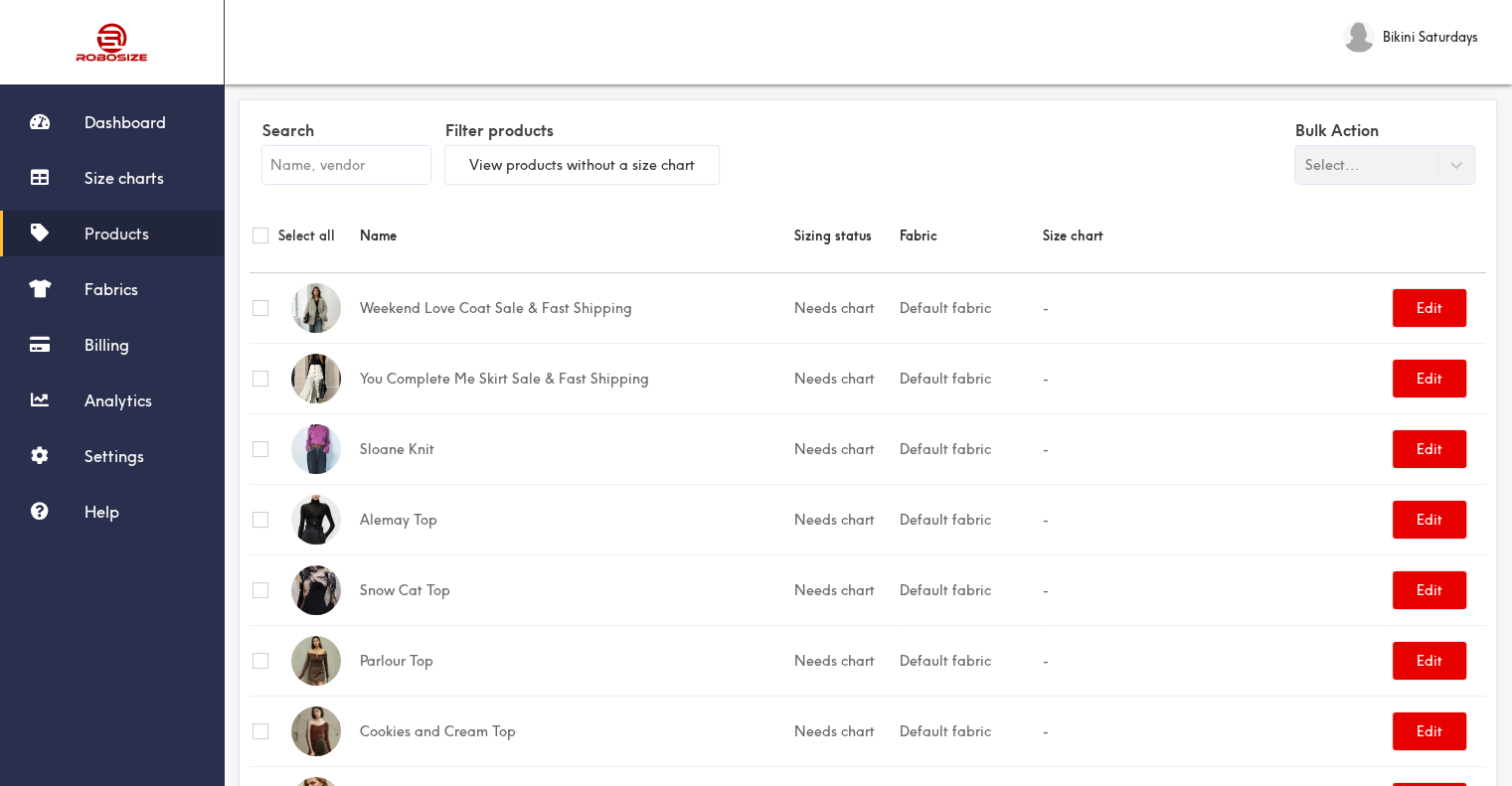 click at bounding box center [346, 165] 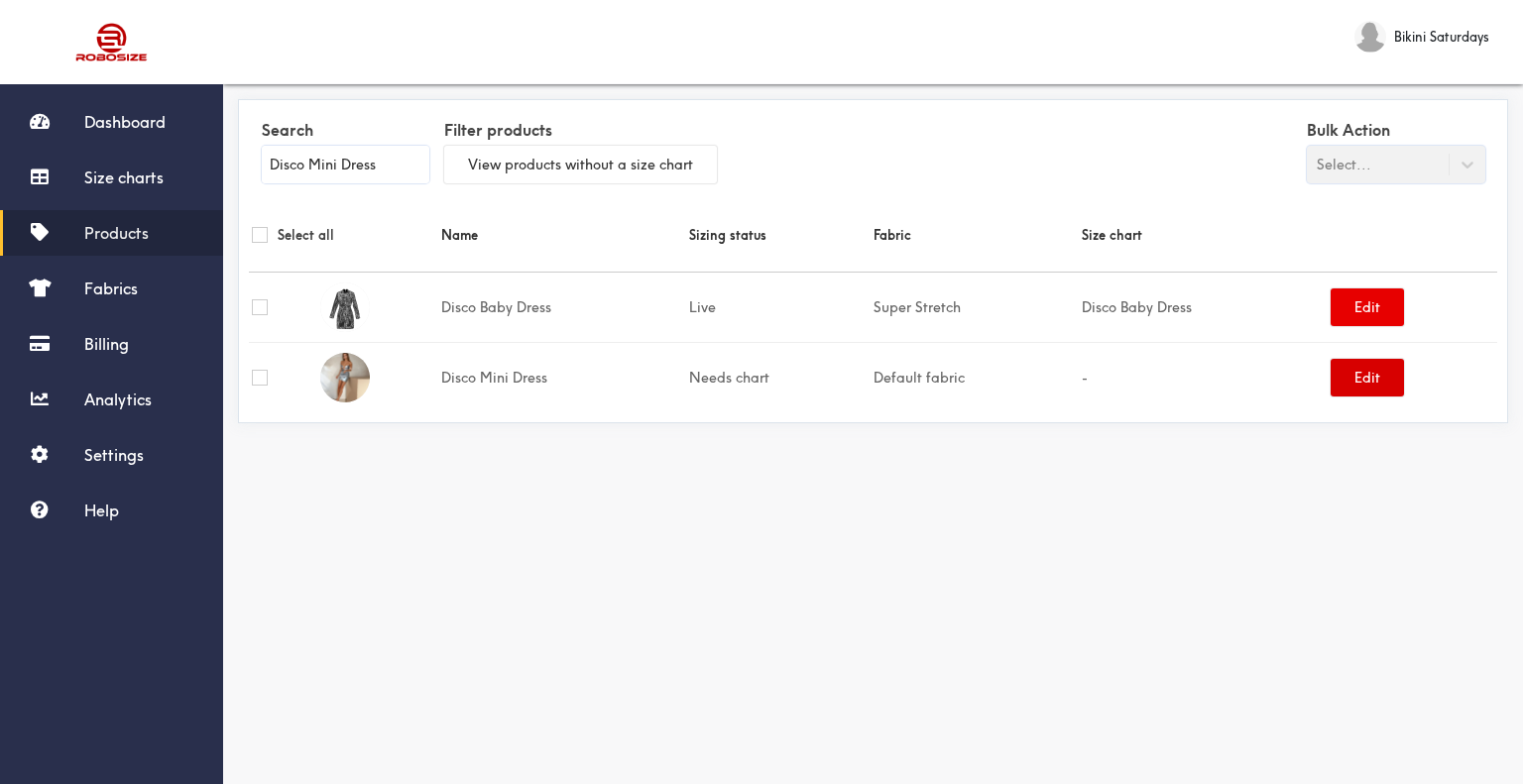 type on "Disco Mini Dress" 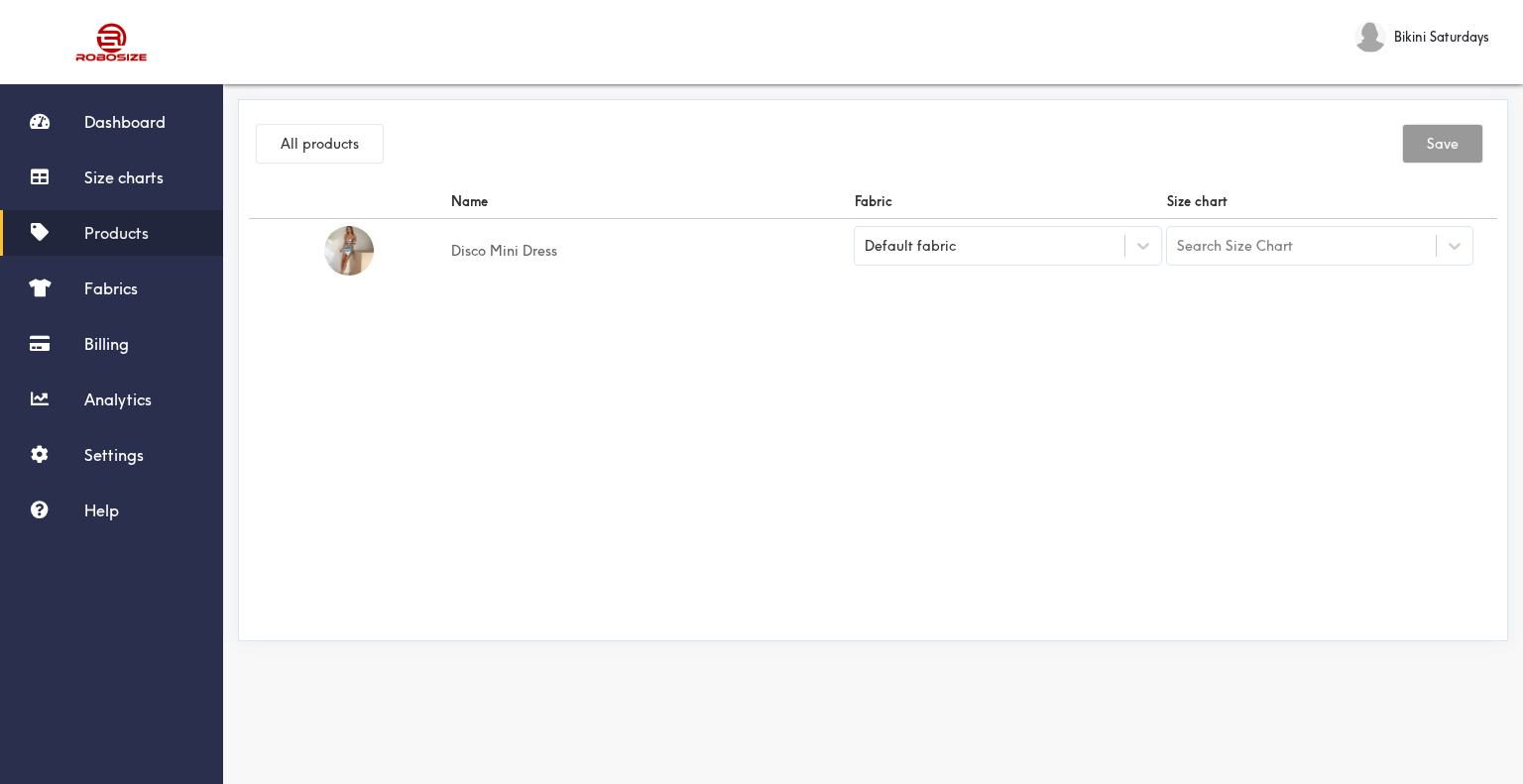 click on "Default fabric" at bounding box center (990, 246) 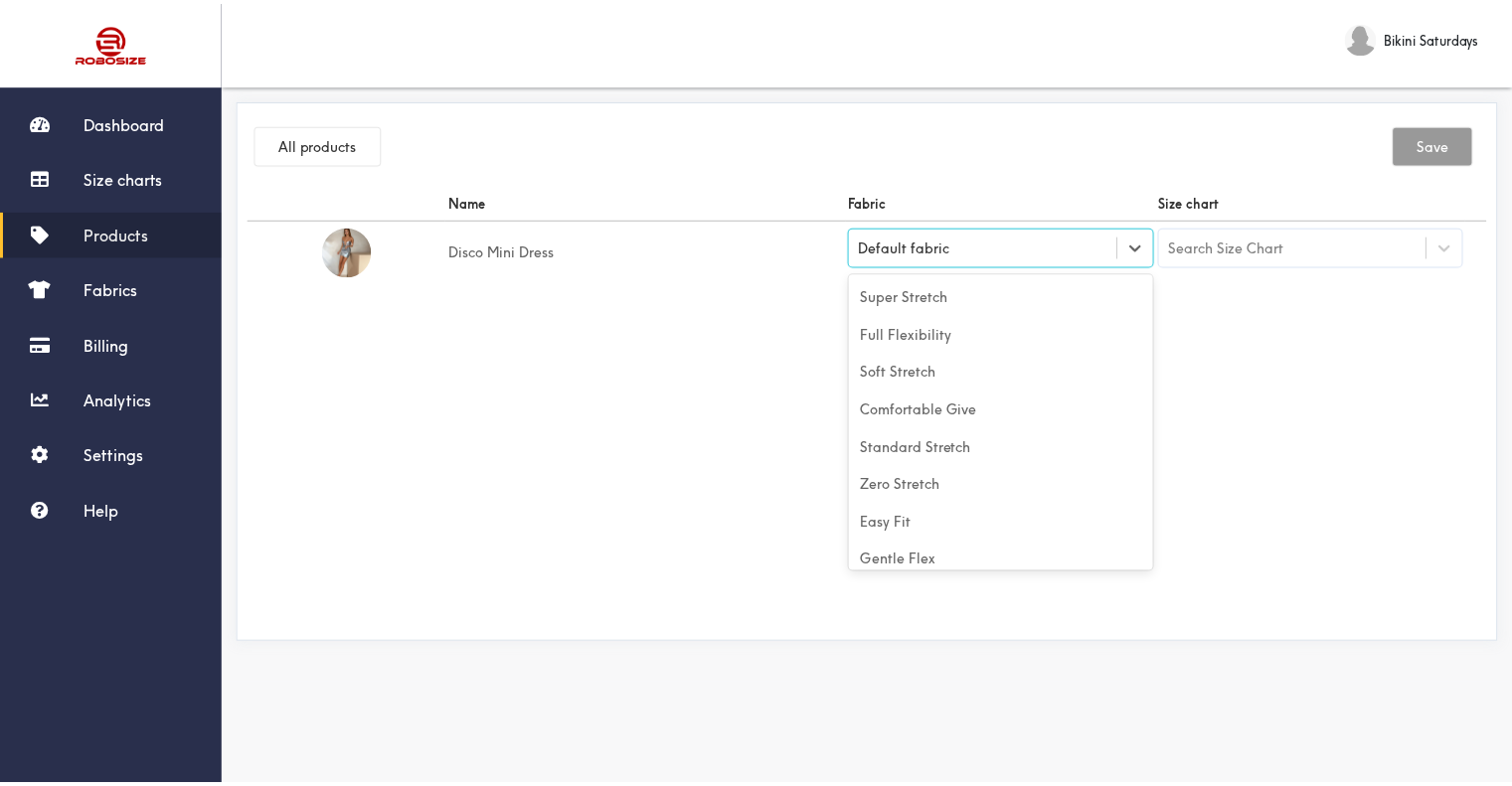 scroll, scrollTop: 87, scrollLeft: 0, axis: vertical 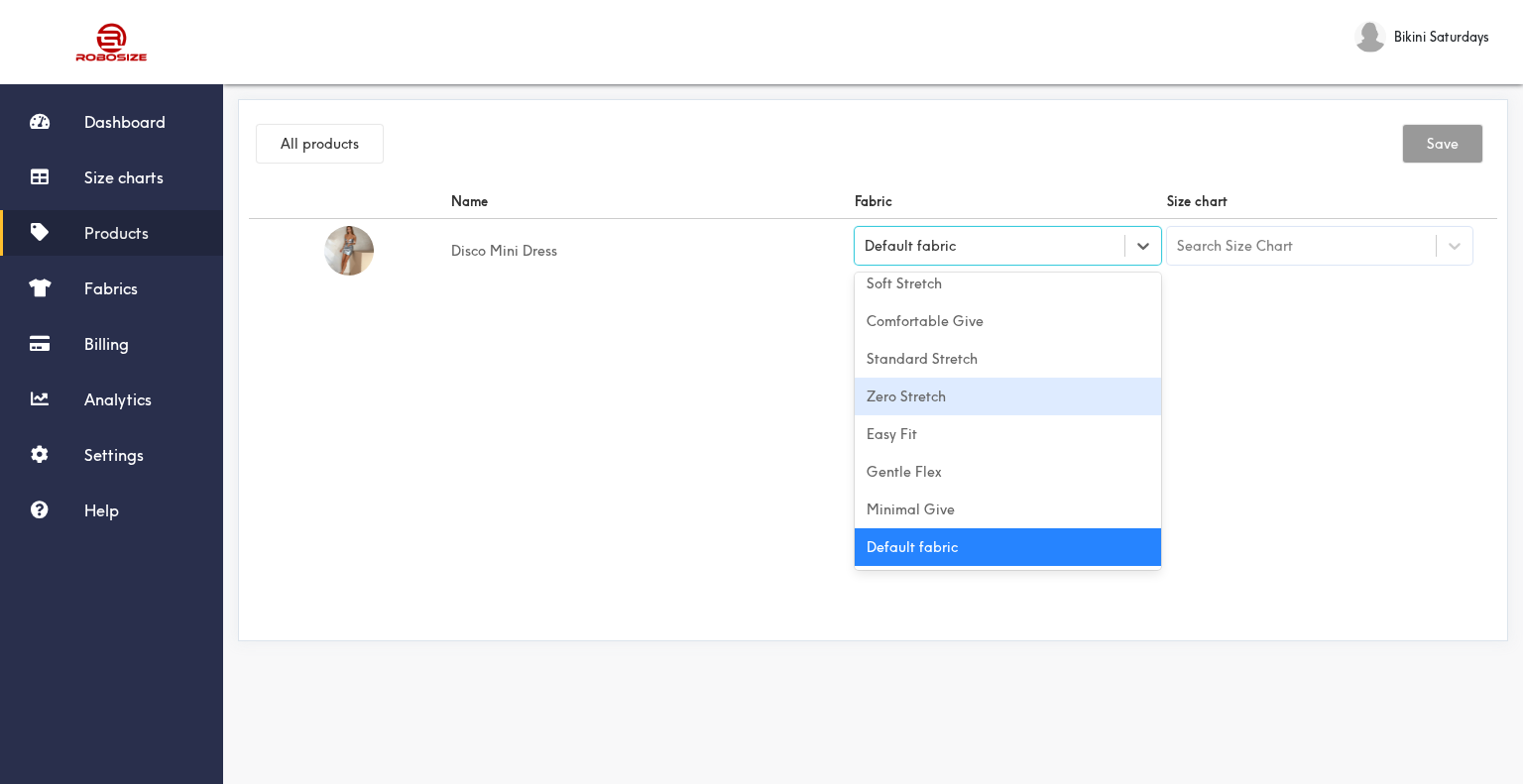 click on "Zero Stretch" at bounding box center (1007, 396) 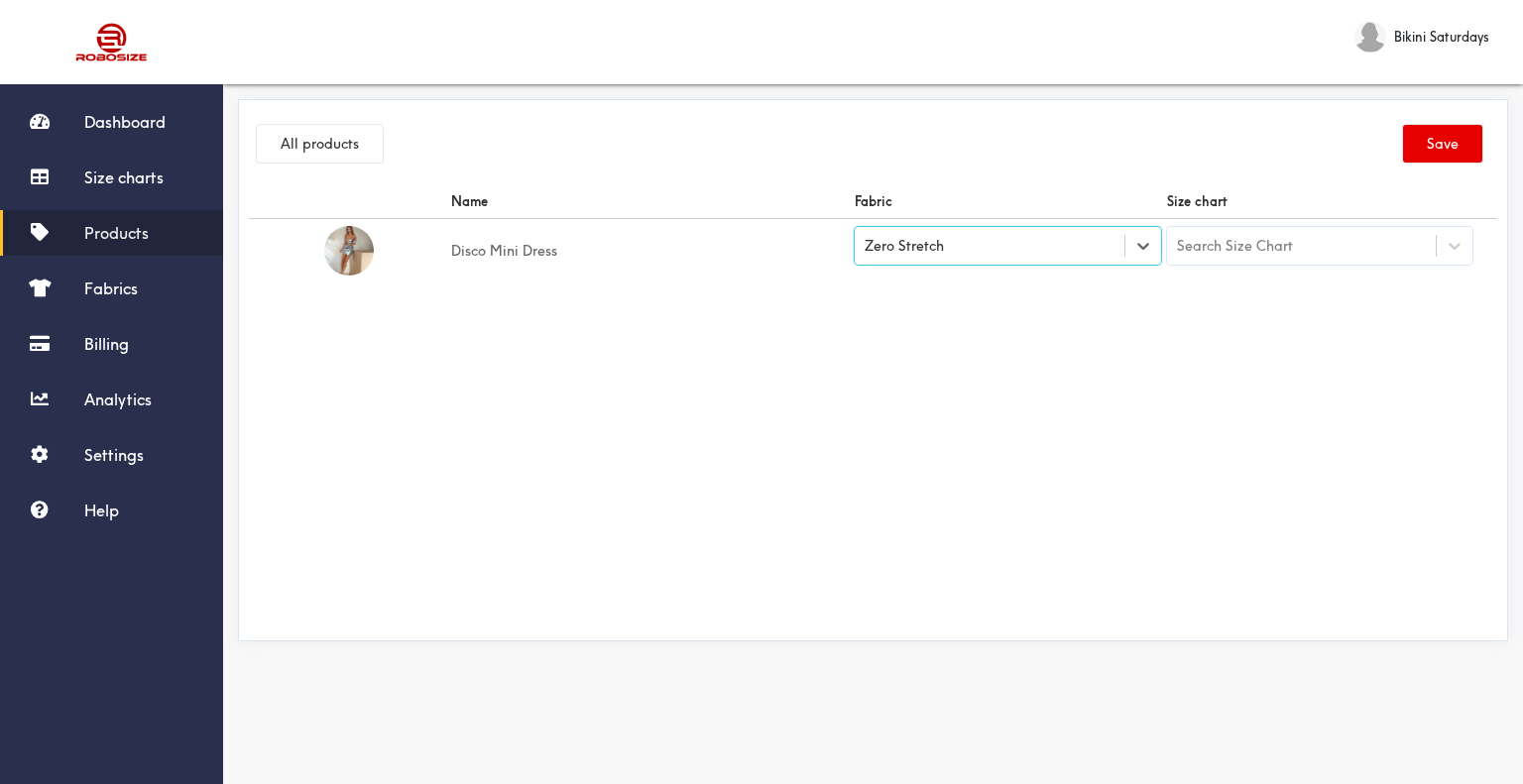 click on "Search Size Chart" at bounding box center [1234, 246] 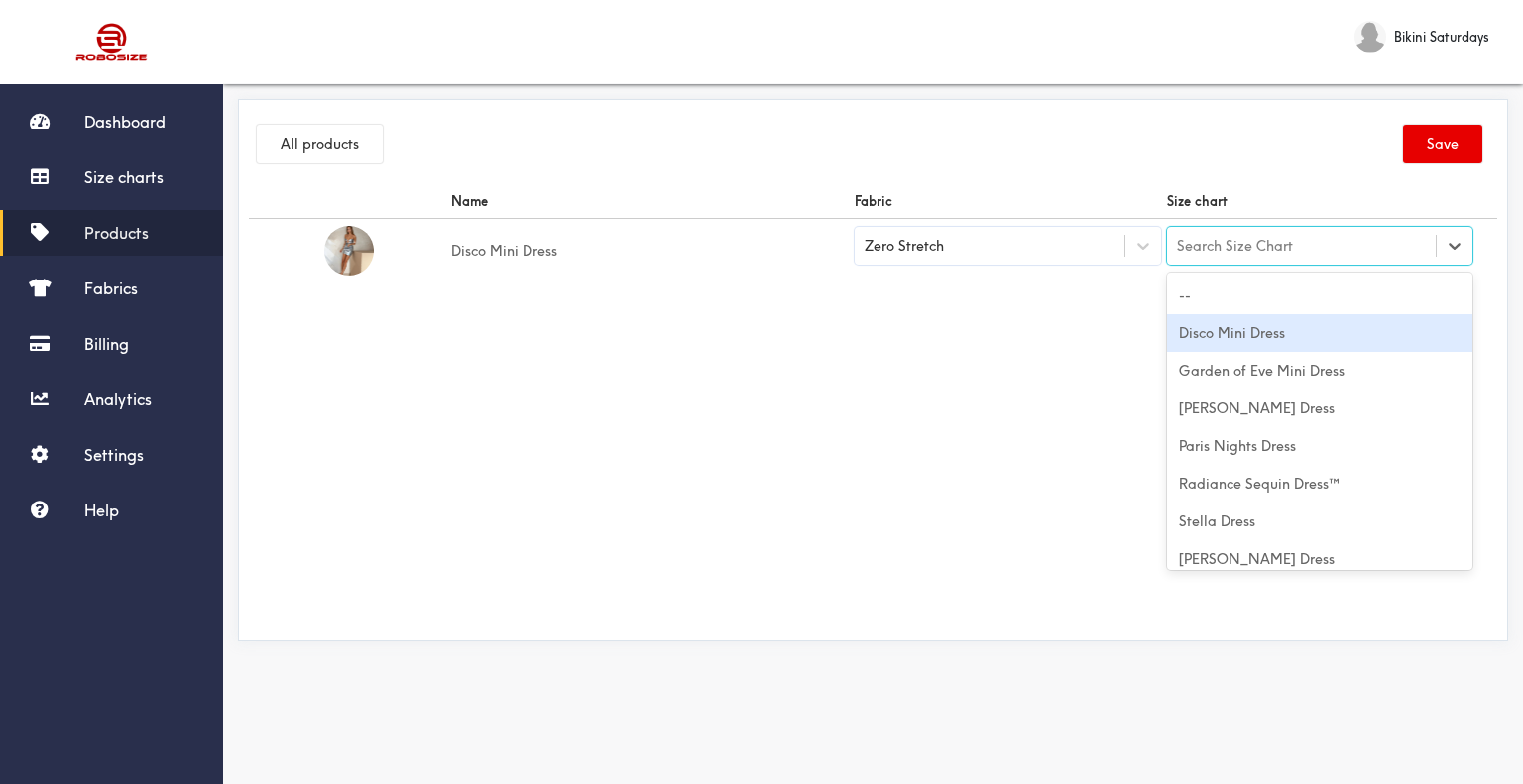 click on "Disco Mini Dress" at bounding box center (1320, 333) 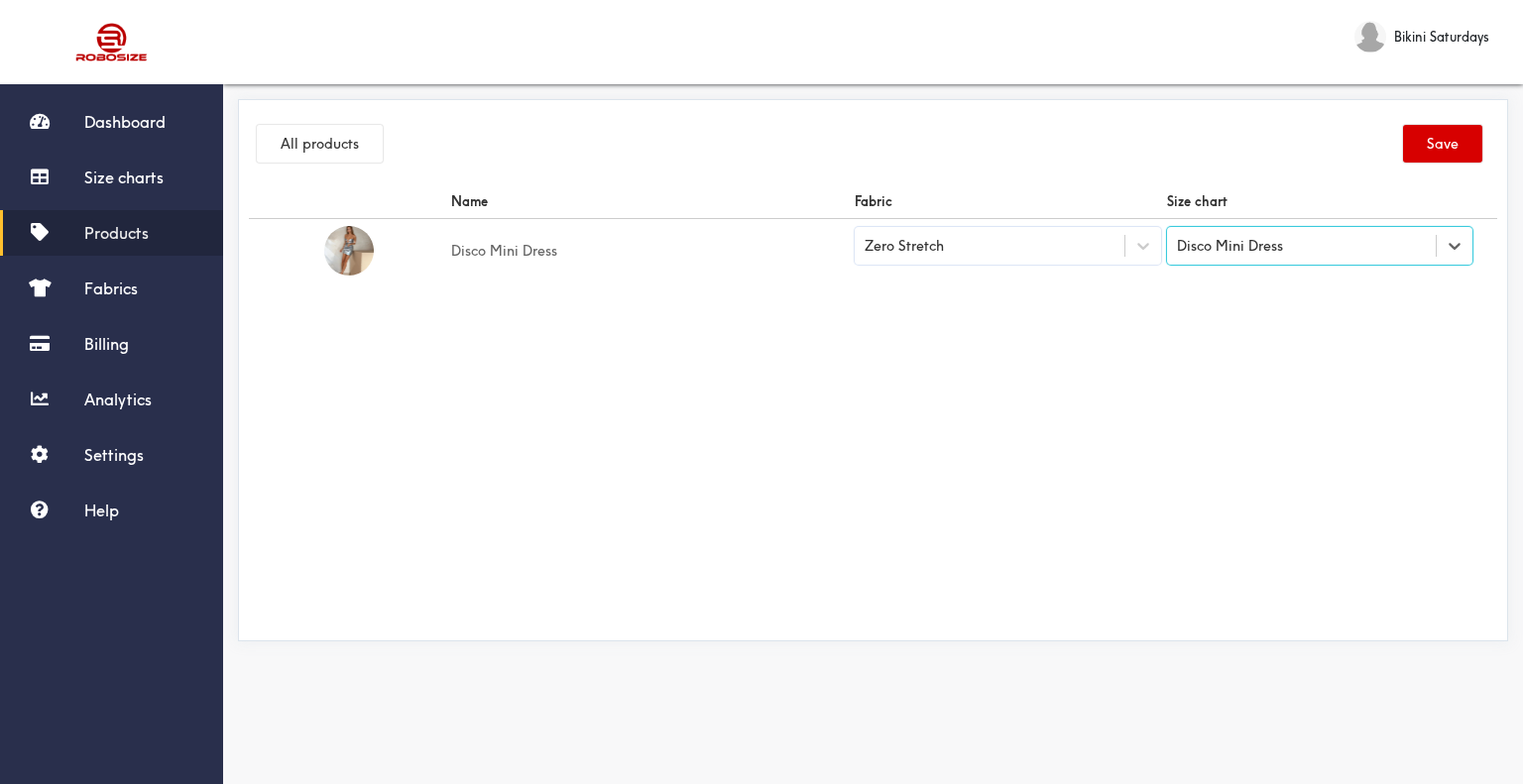 click on "Save" at bounding box center [1443, 144] 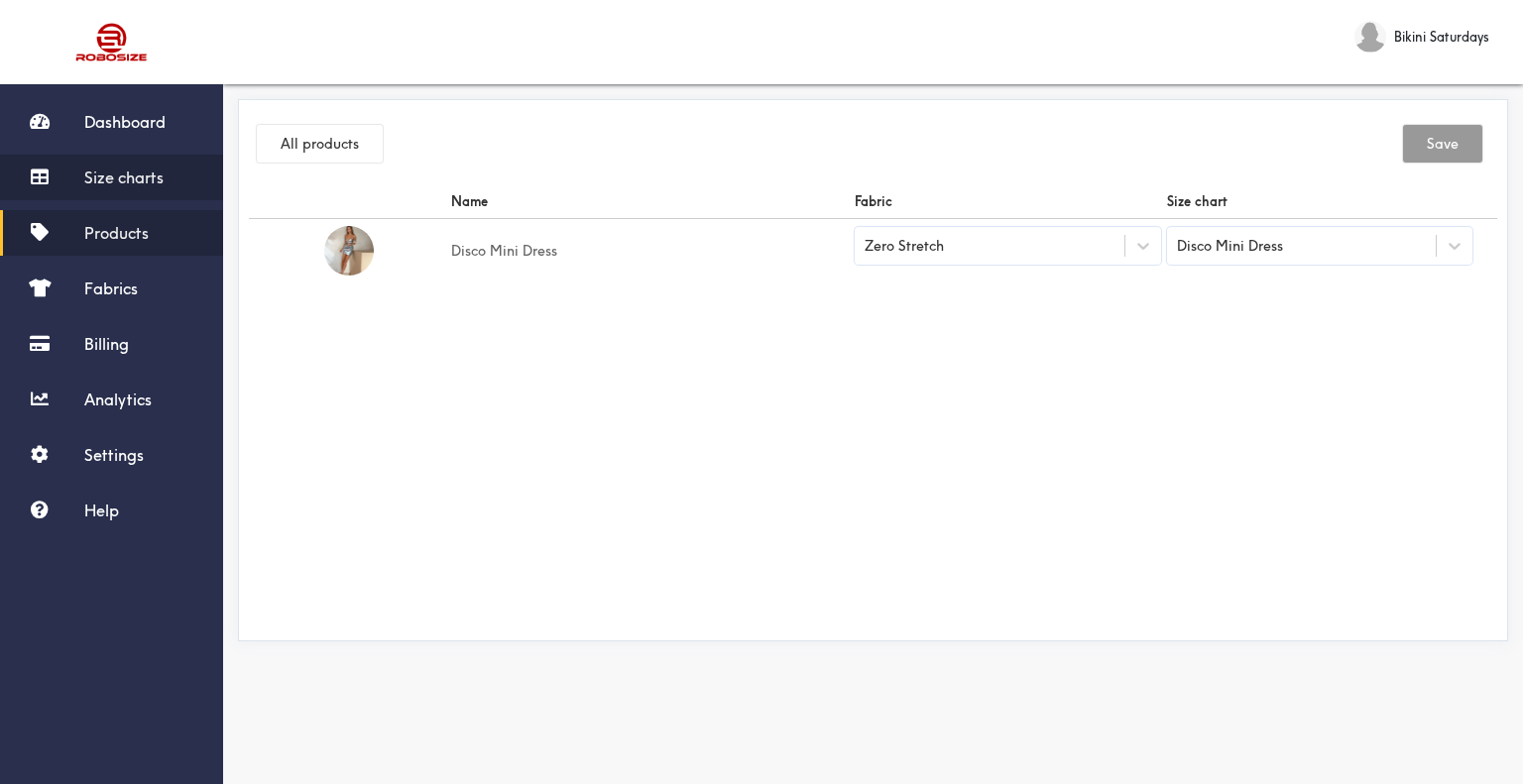 click on "Size charts" at bounding box center [111, 177] 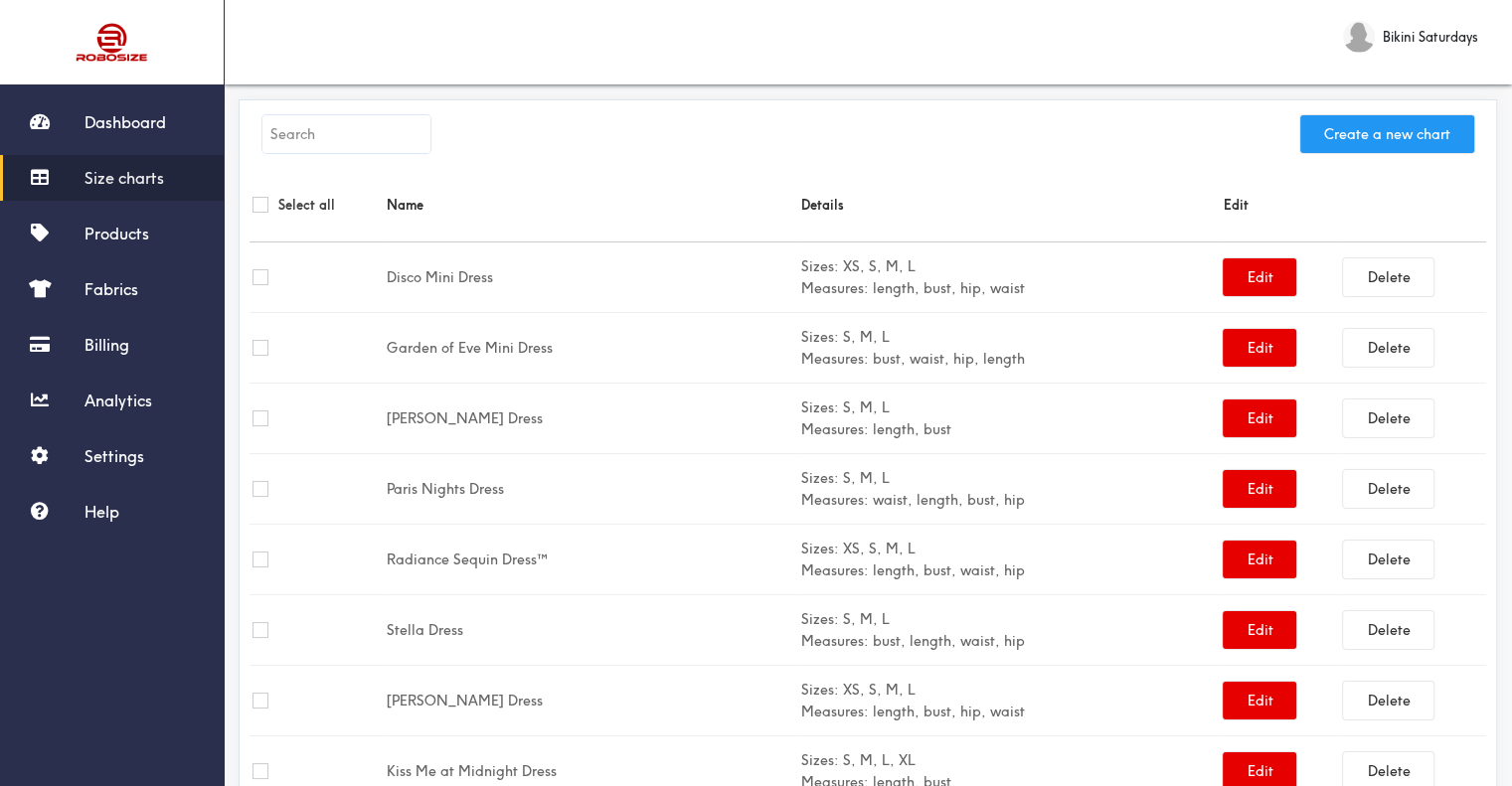click on "Create a new chart" at bounding box center [1387, 134] 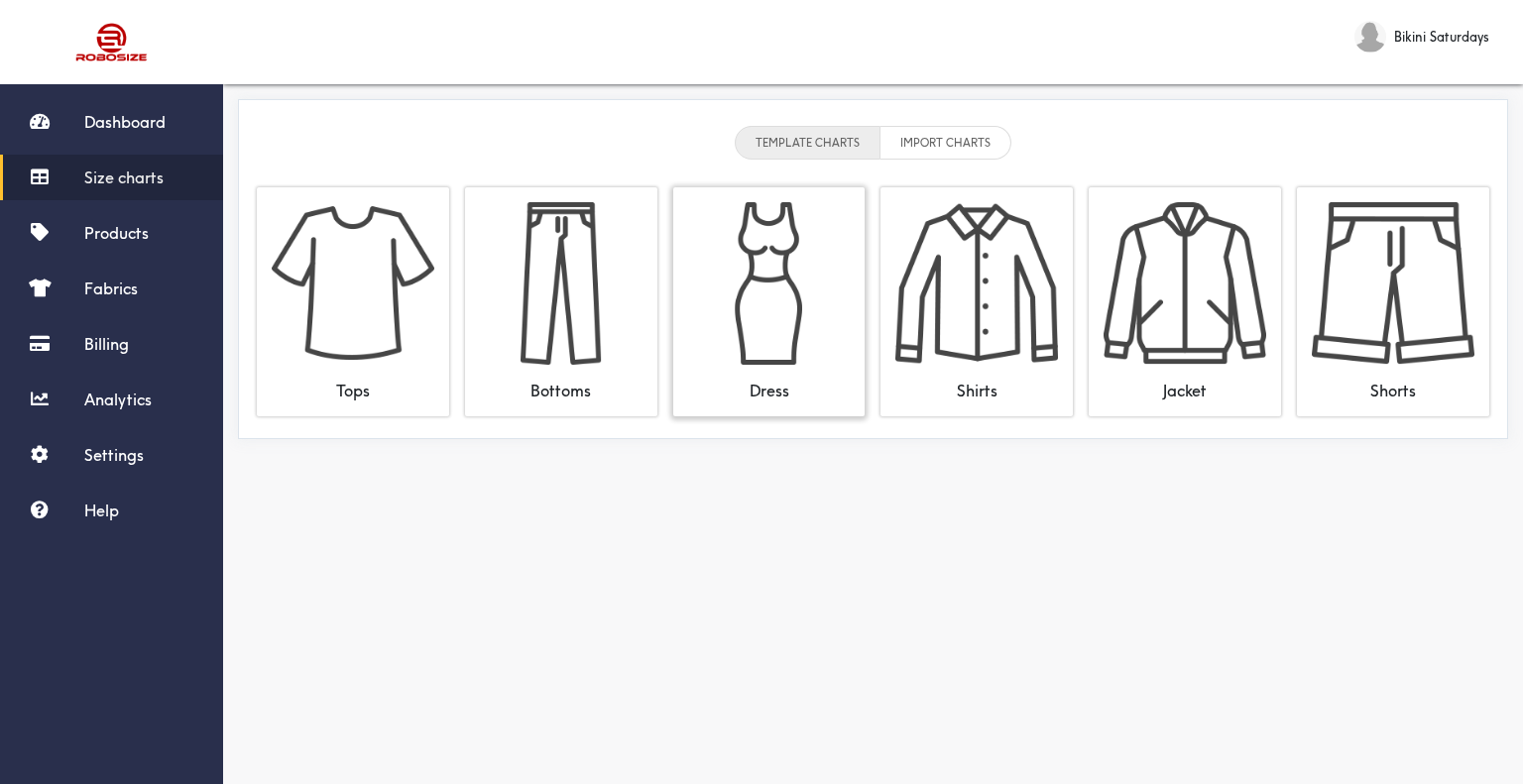 click at bounding box center [769, 283] 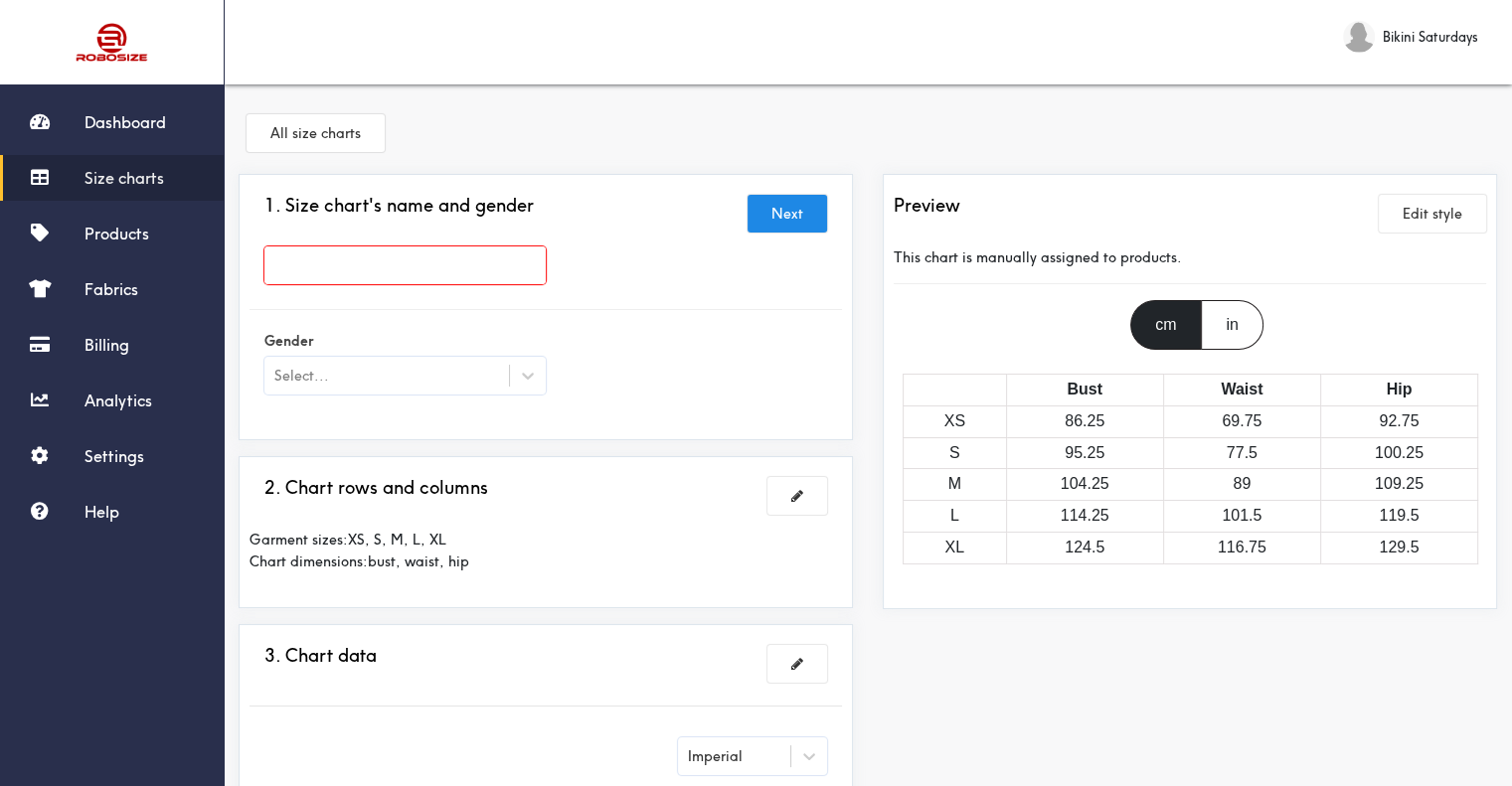 click at bounding box center [405, 265] 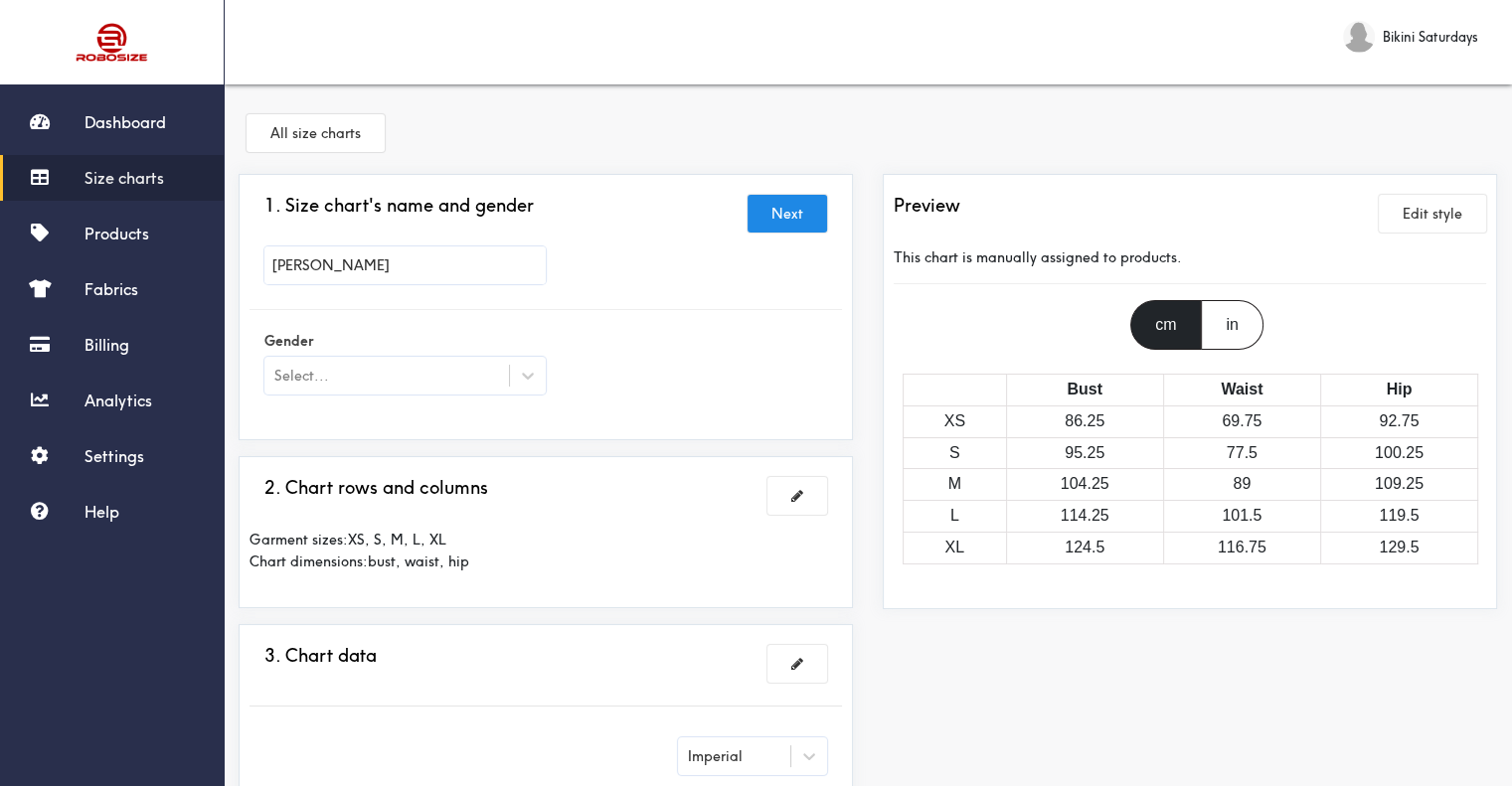 type on "[PERSON_NAME]" 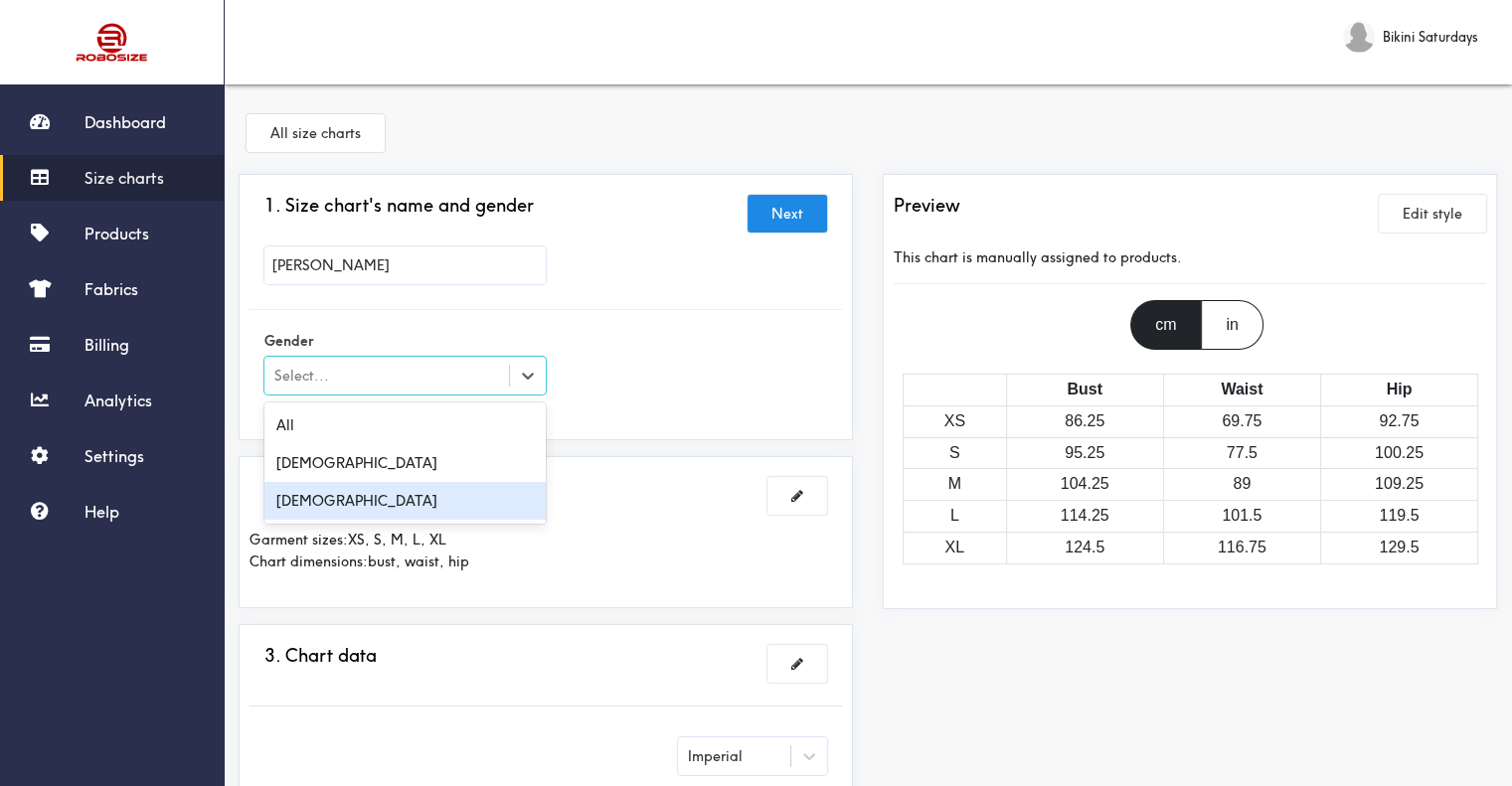 click on "[DEMOGRAPHIC_DATA]" at bounding box center [405, 501] 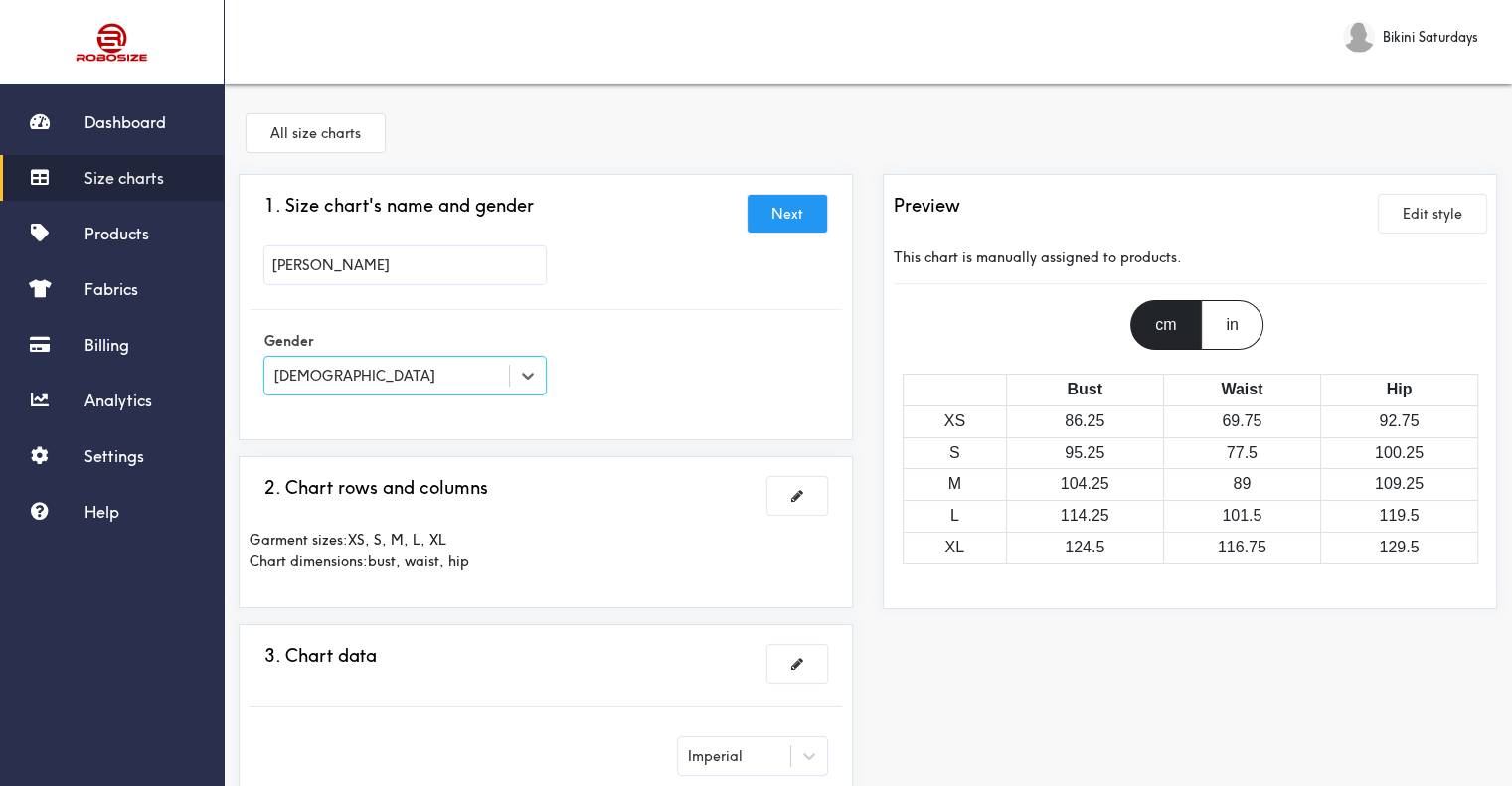 click on "Next" at bounding box center [787, 214] 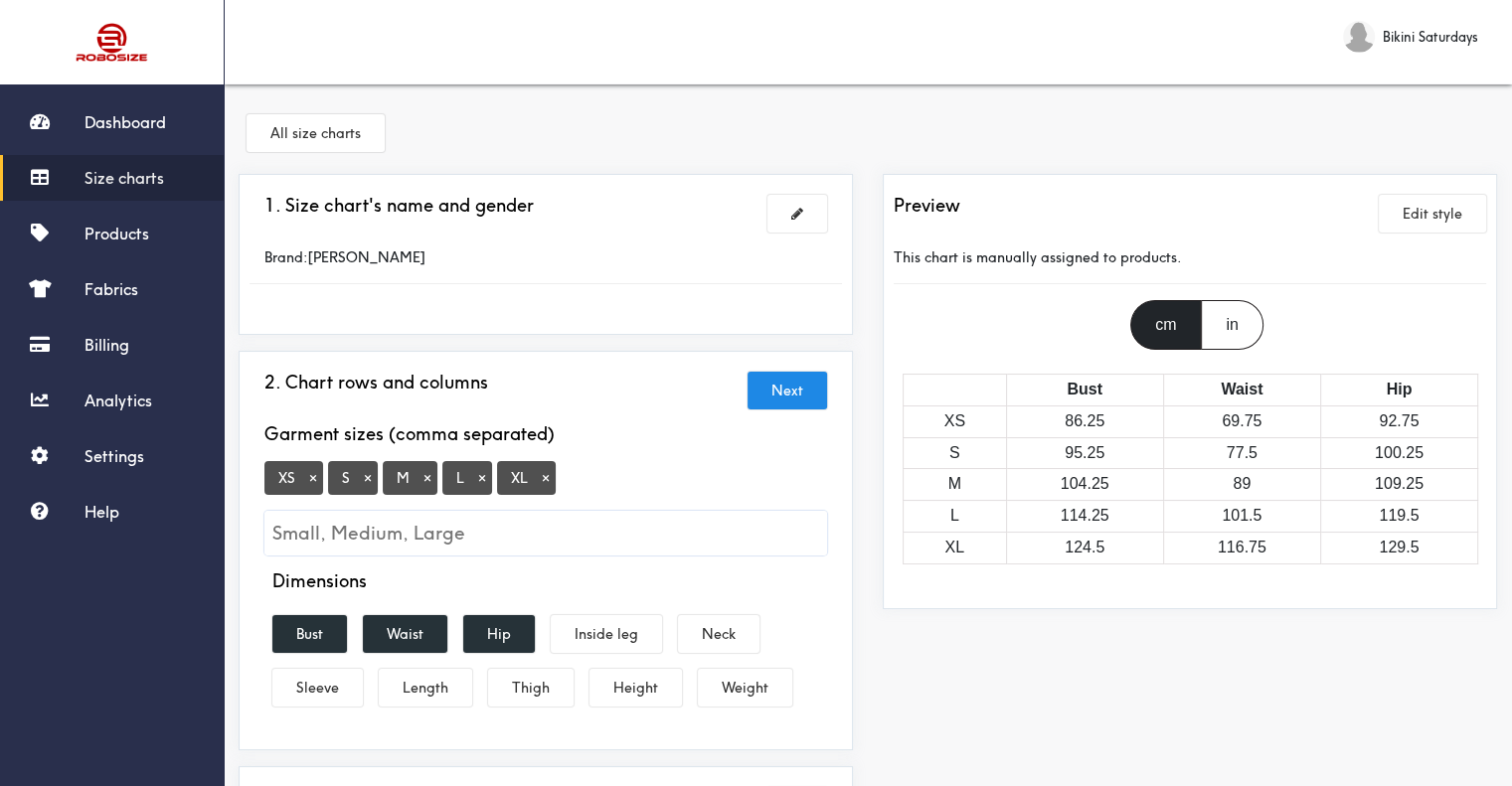 click on "×" at bounding box center (313, 478) 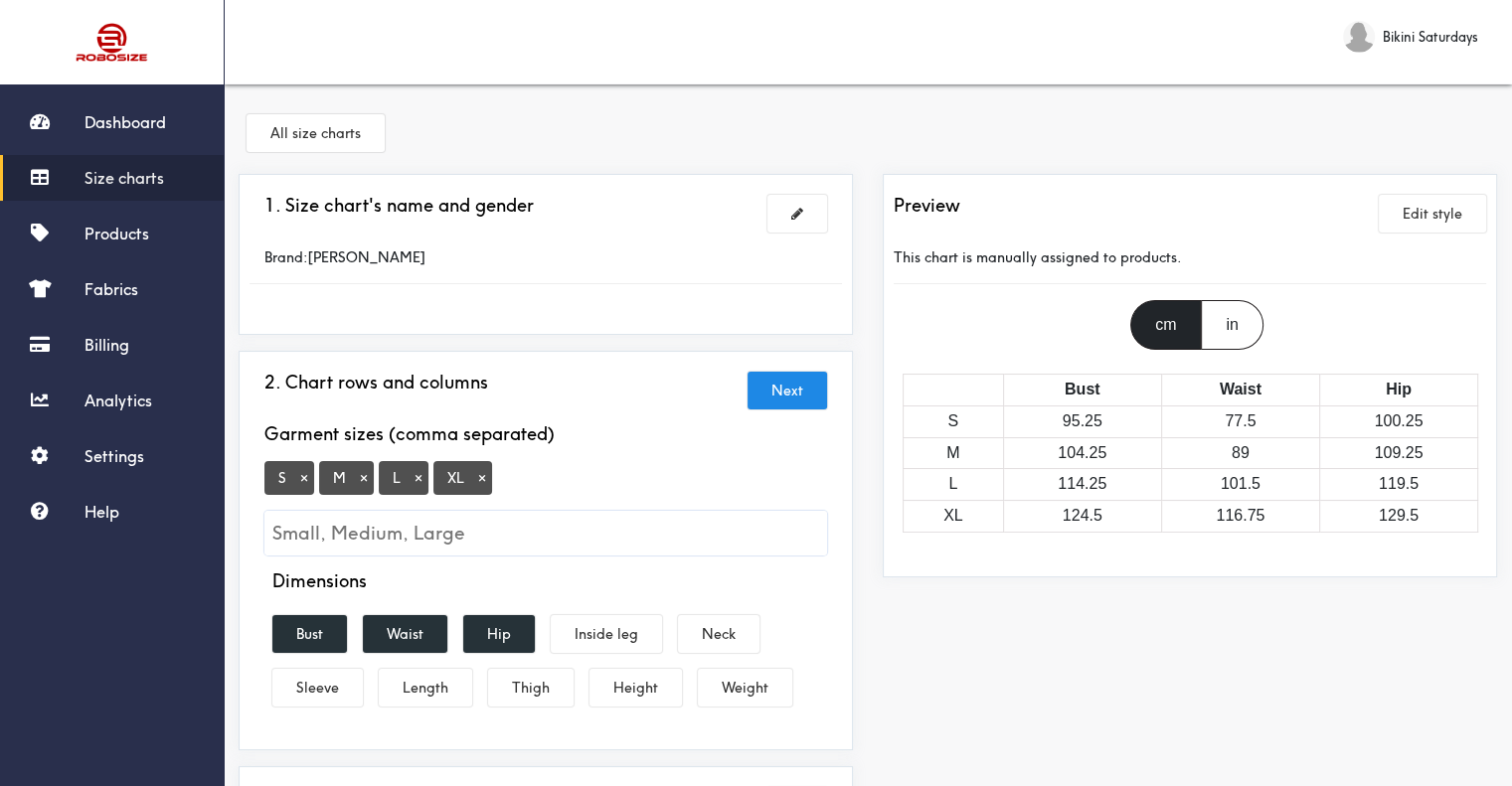 click on "×" at bounding box center [482, 478] 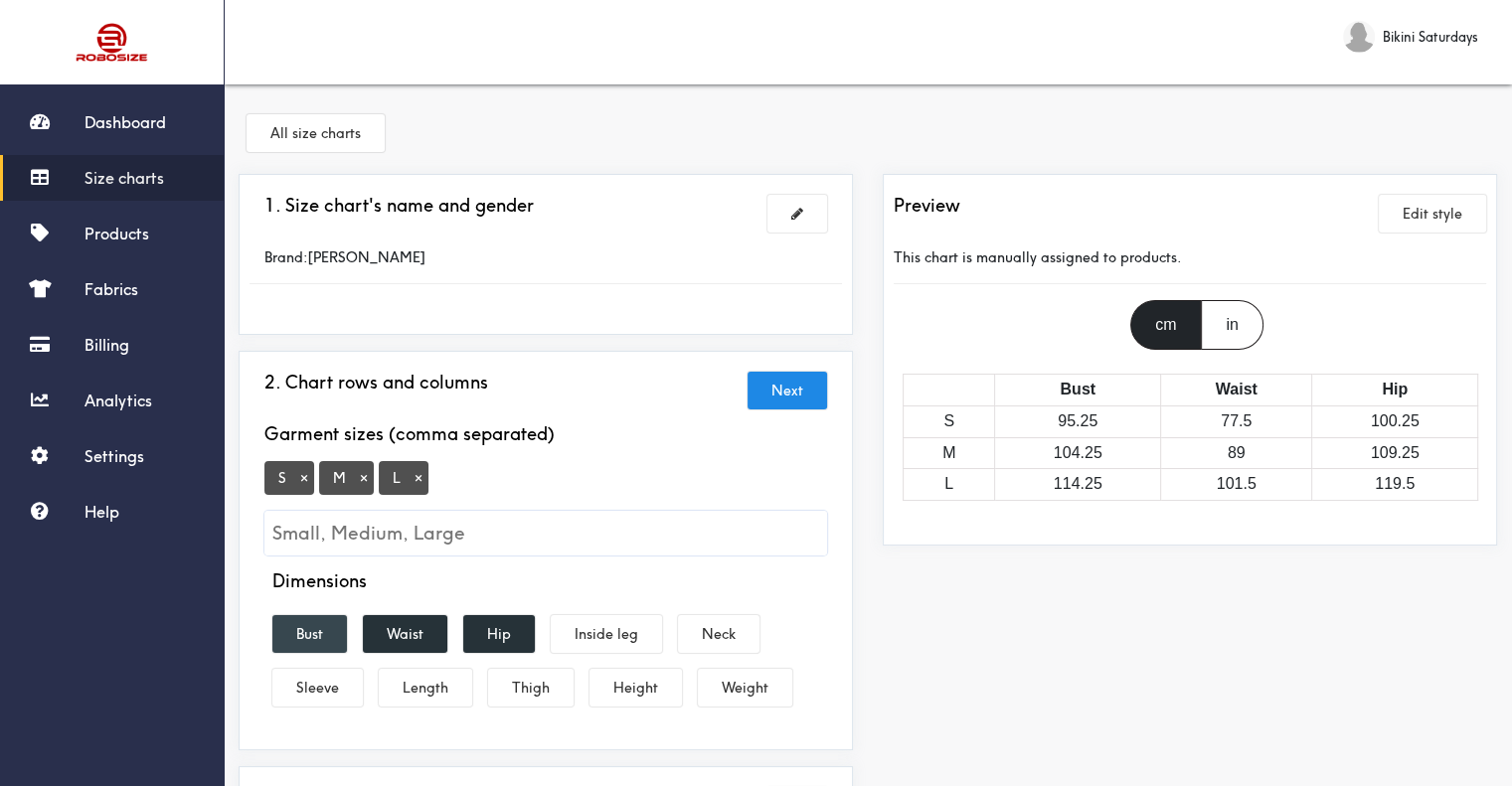 drag, startPoint x: 314, startPoint y: 636, endPoint x: 338, endPoint y: 633, distance: 24.186773 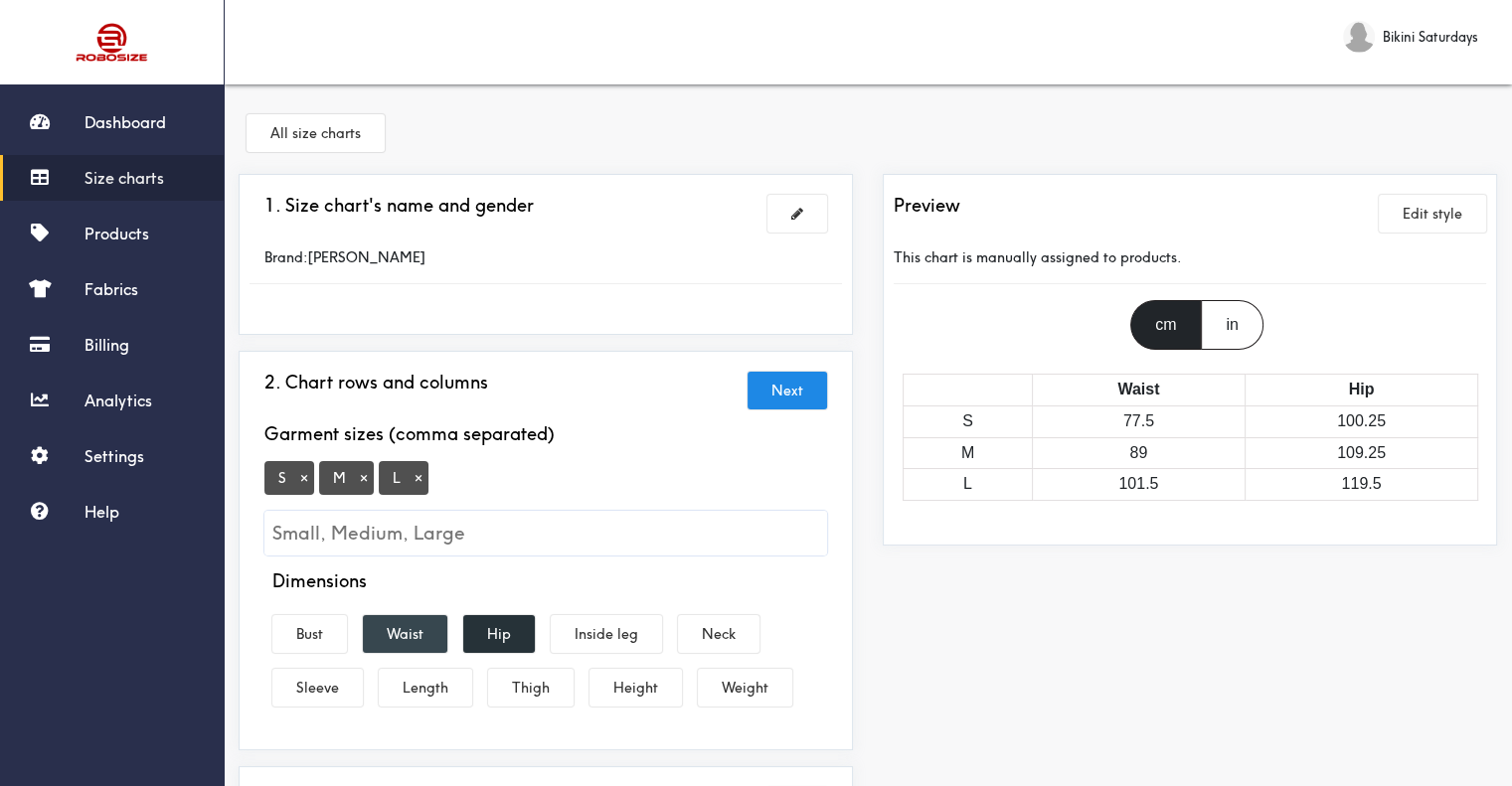 click on "Waist" at bounding box center [405, 634] 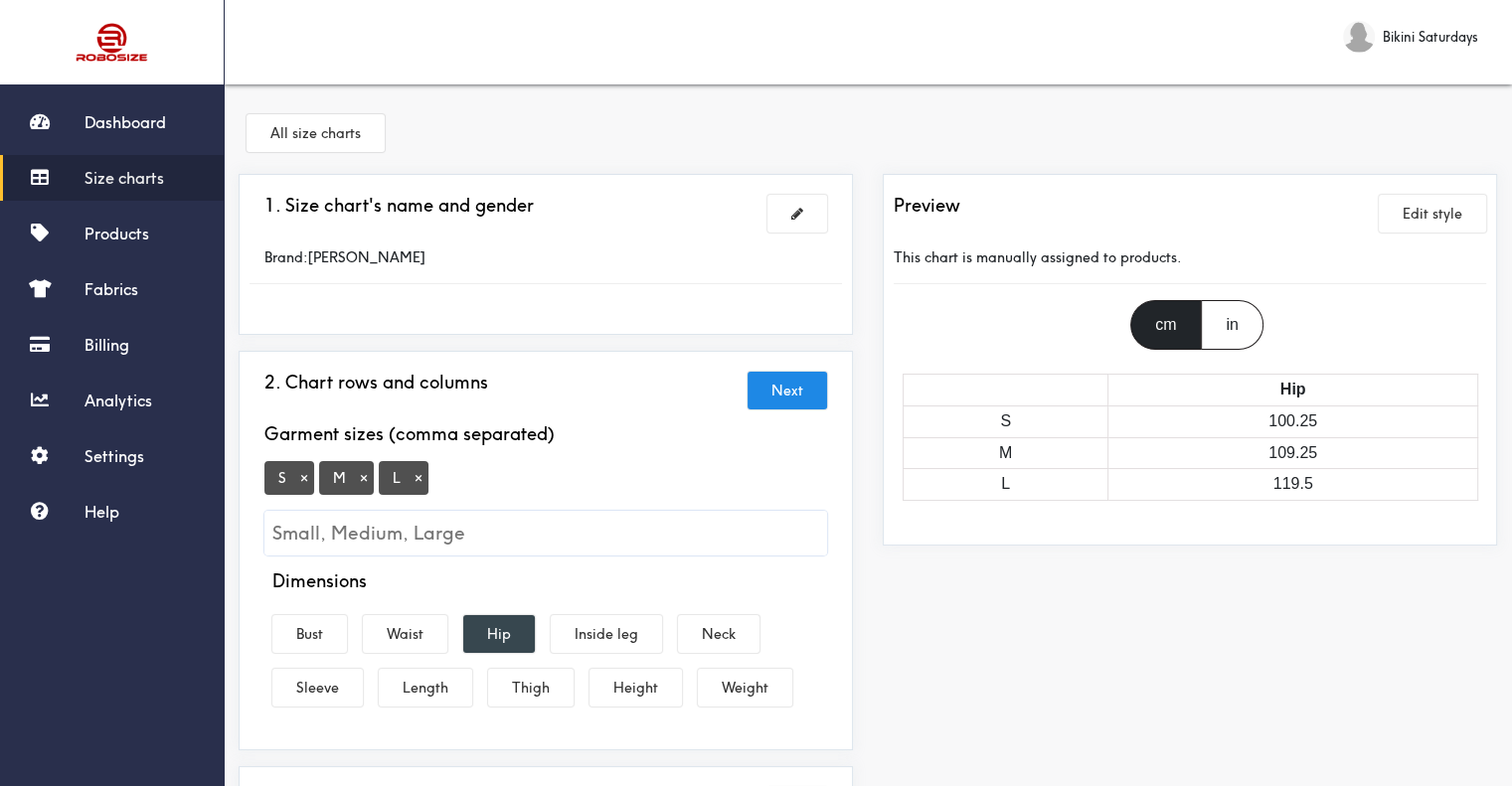click on "Hip" at bounding box center [499, 634] 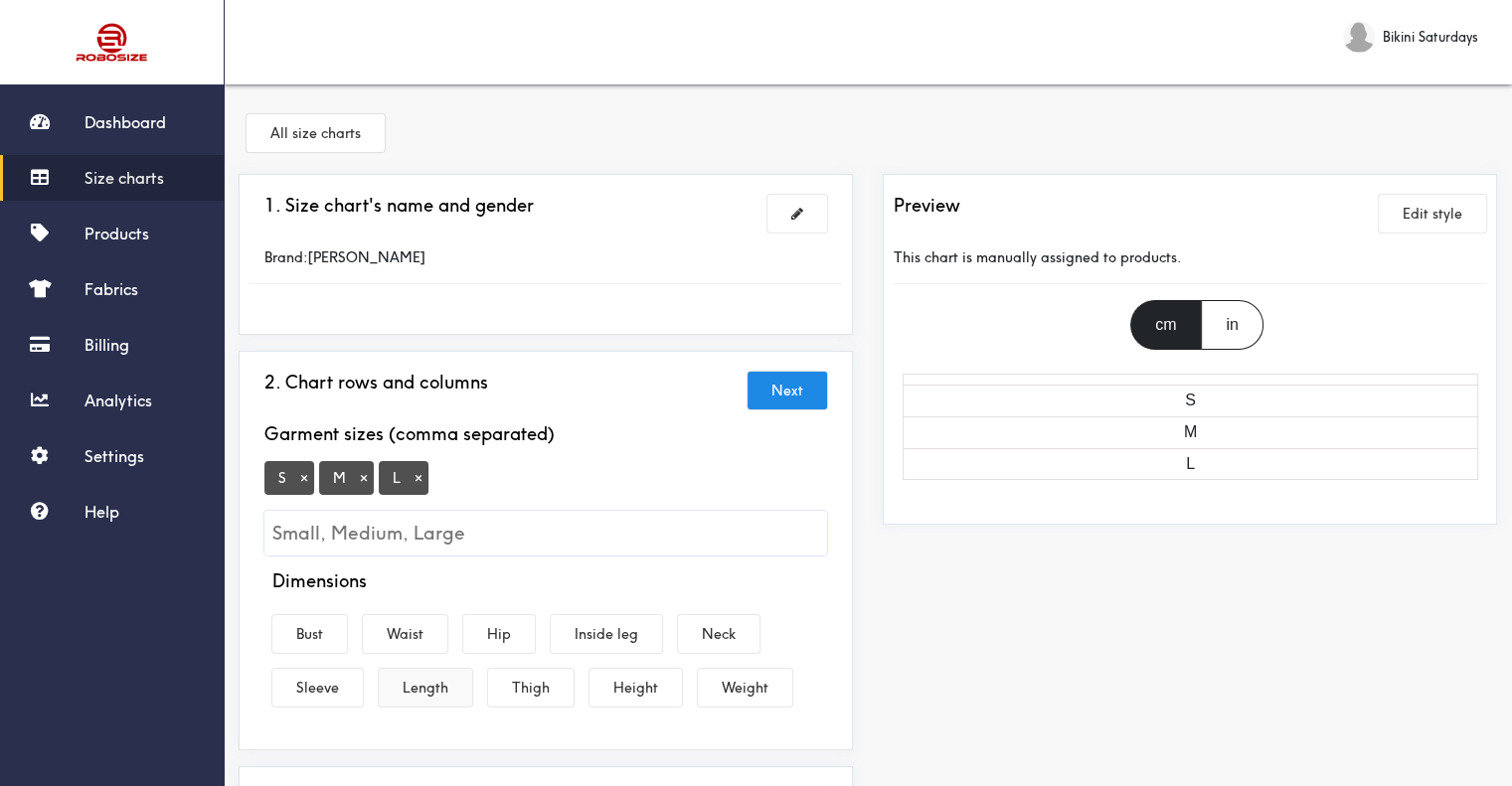 click on "Length" at bounding box center (425, 688) 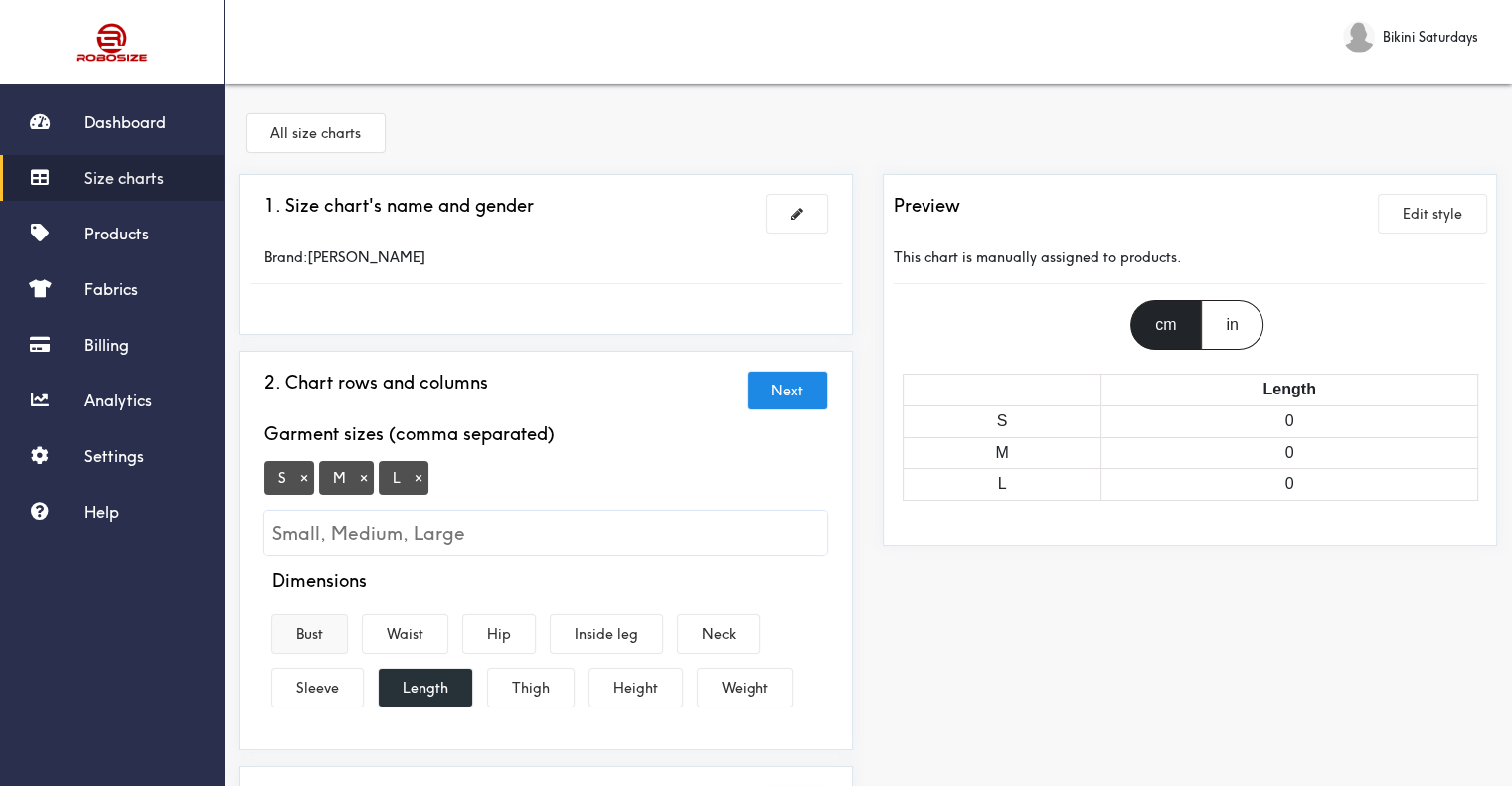 click on "Bust" at bounding box center [309, 634] 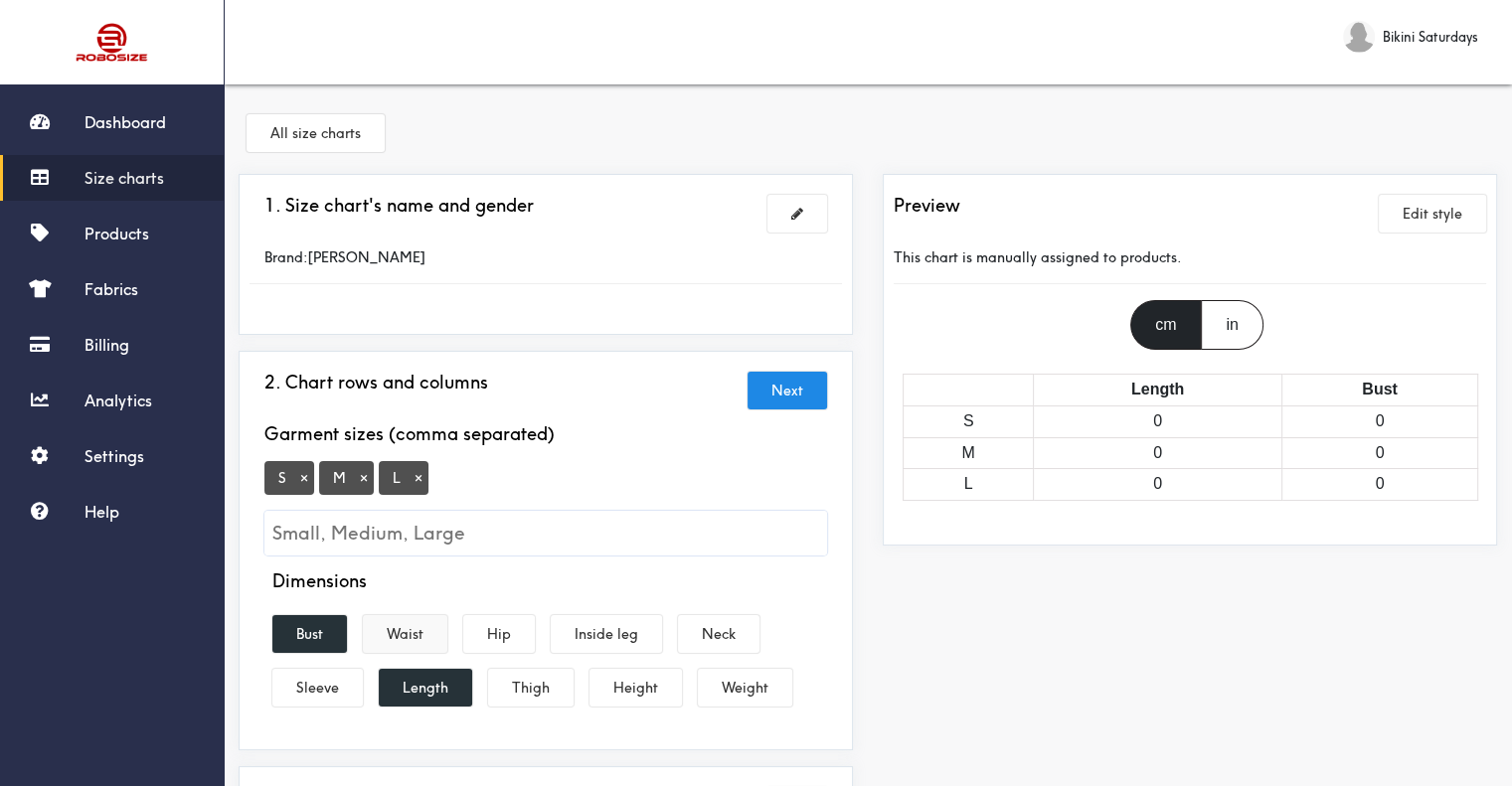 click on "Waist" at bounding box center (405, 634) 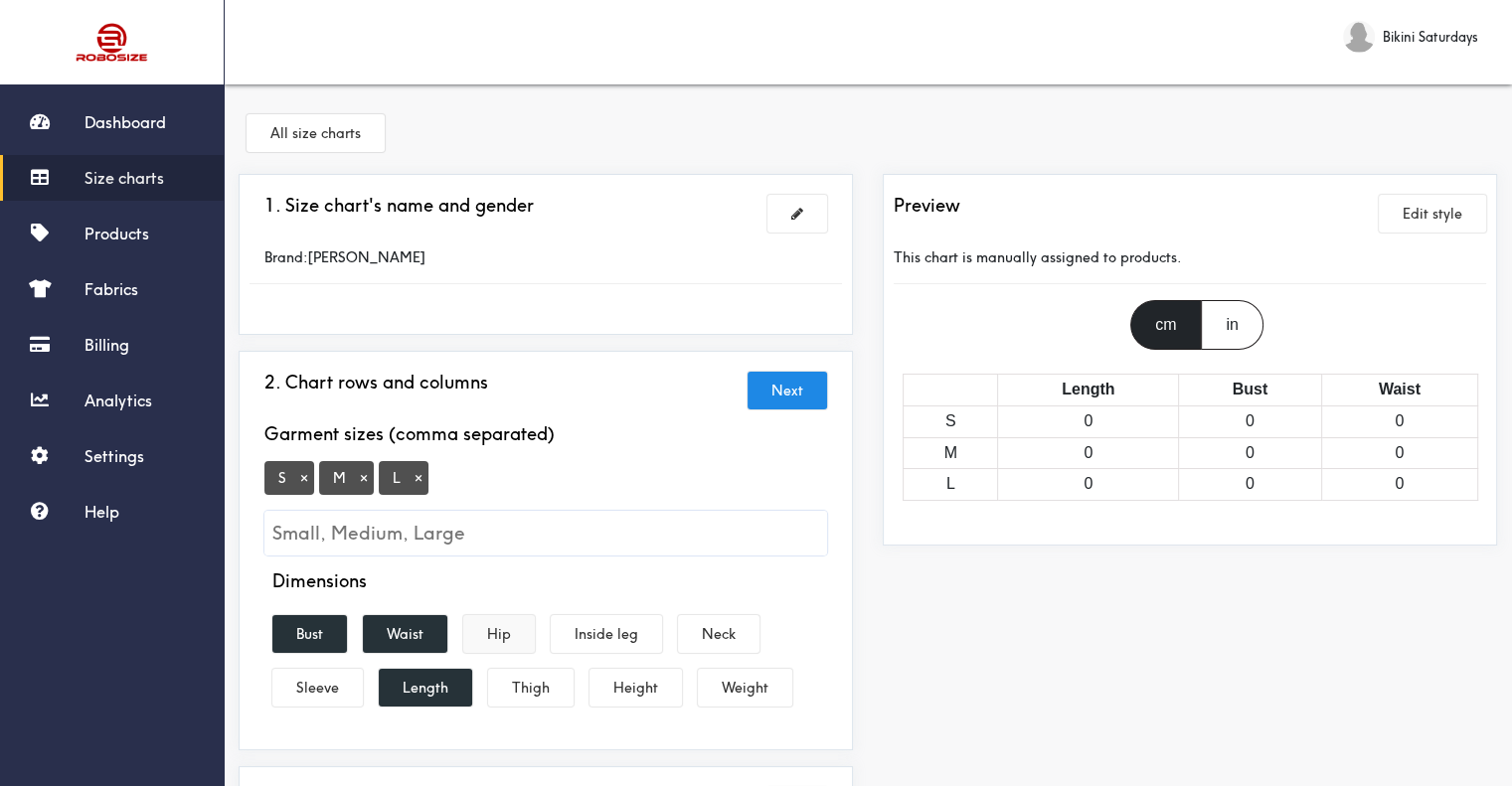 click on "Hip" at bounding box center [499, 634] 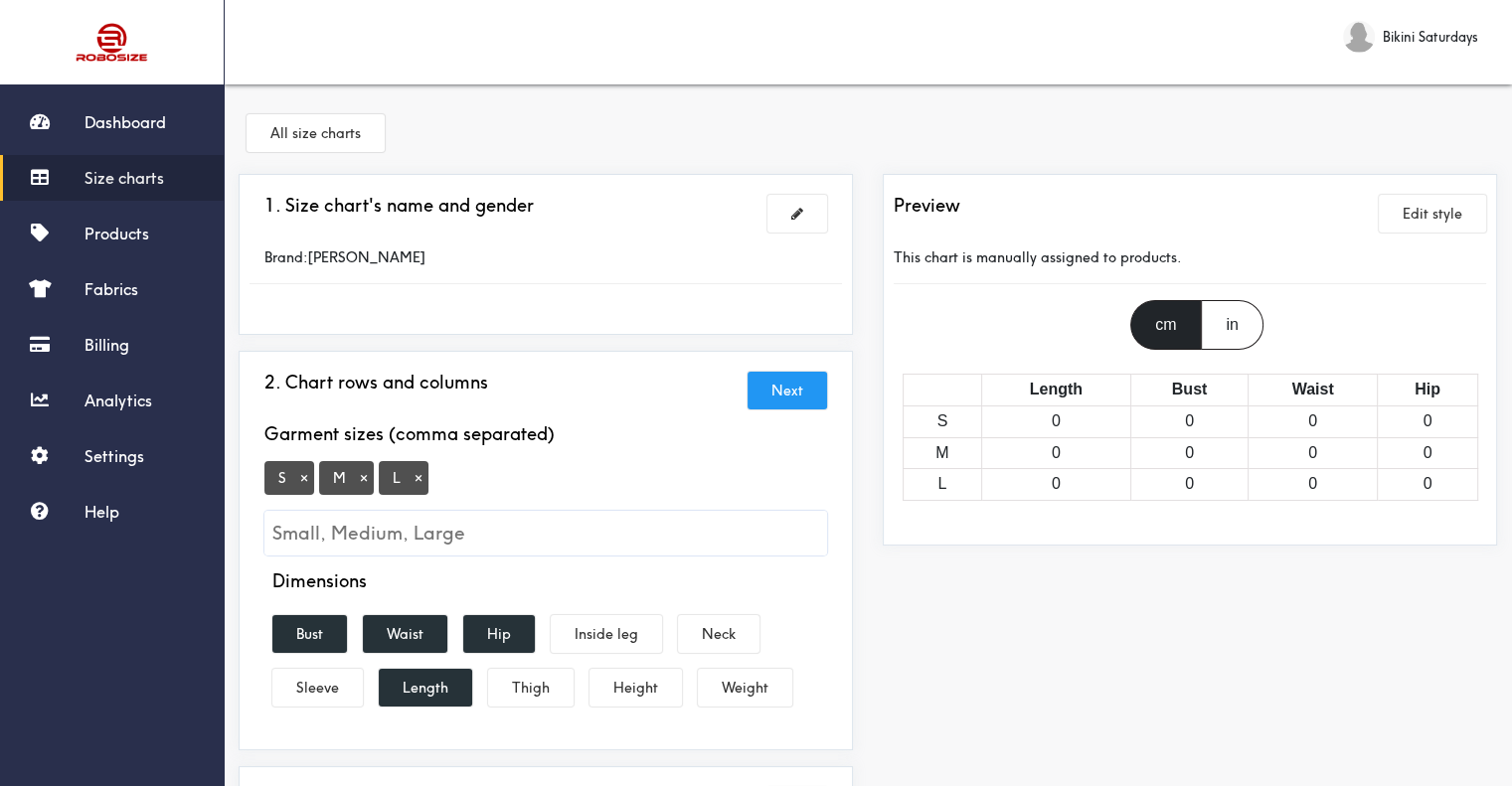 click on "Next" at bounding box center (787, 391) 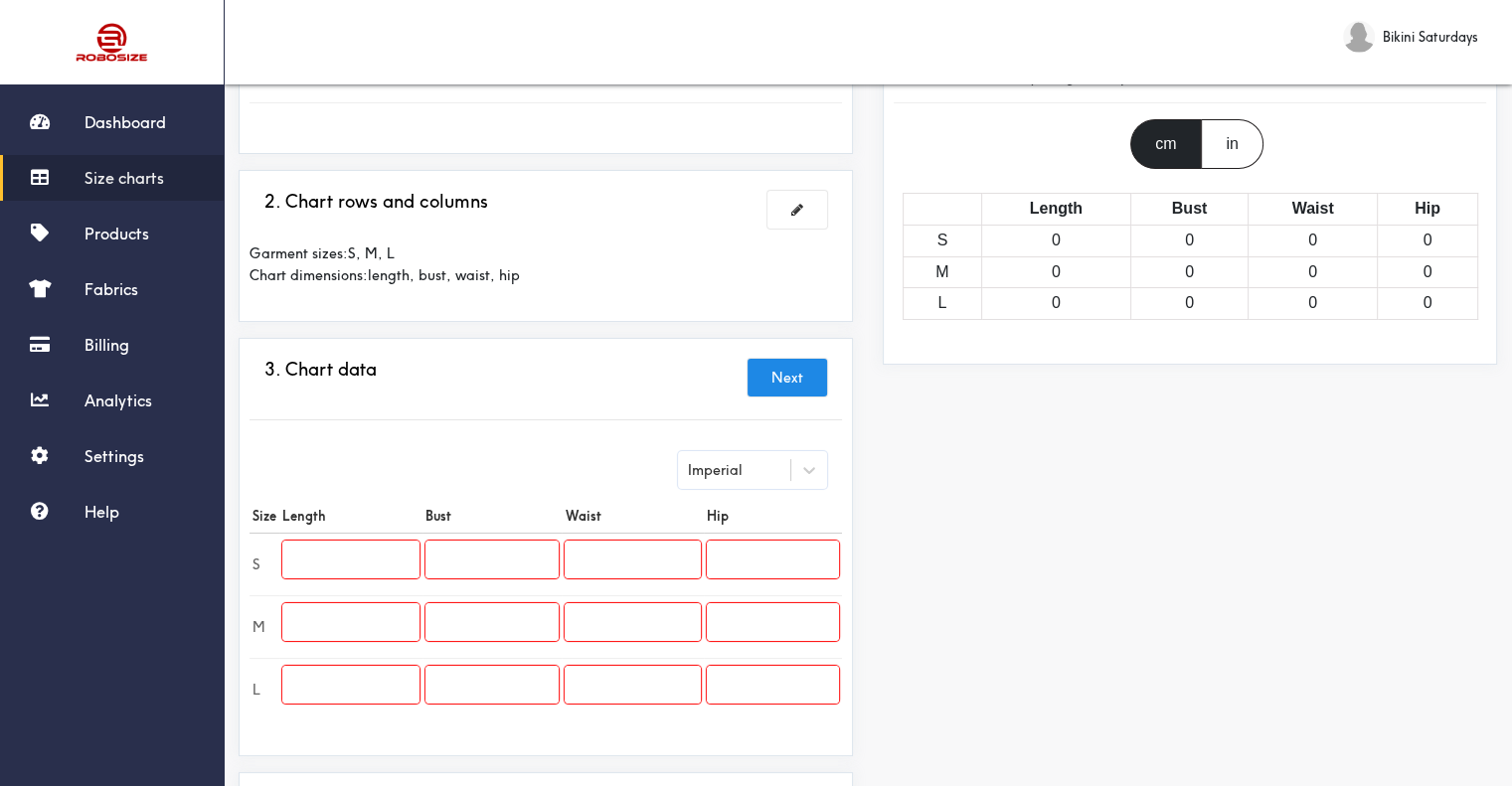 scroll, scrollTop: 298, scrollLeft: 0, axis: vertical 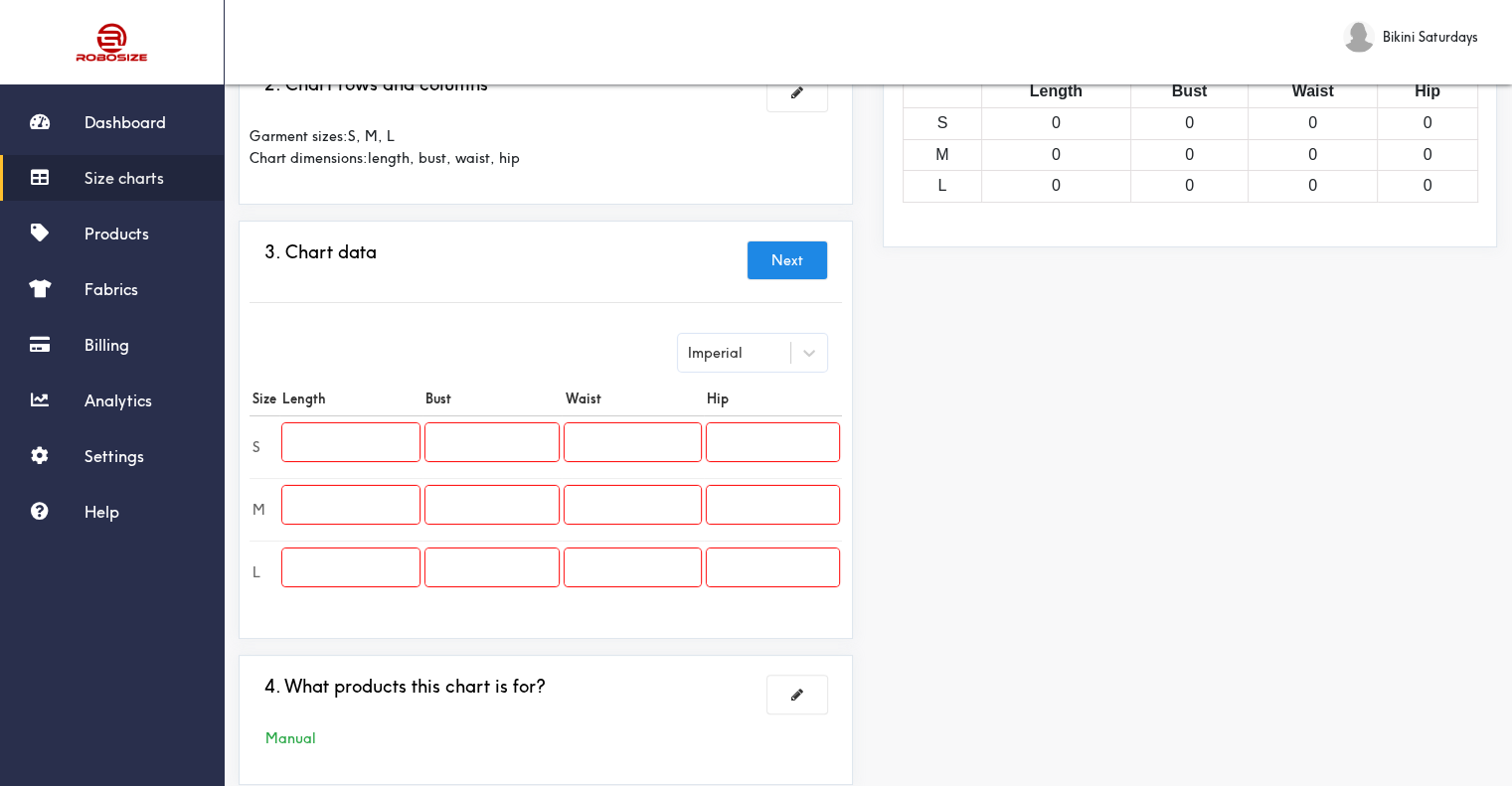 click at bounding box center [351, 442] 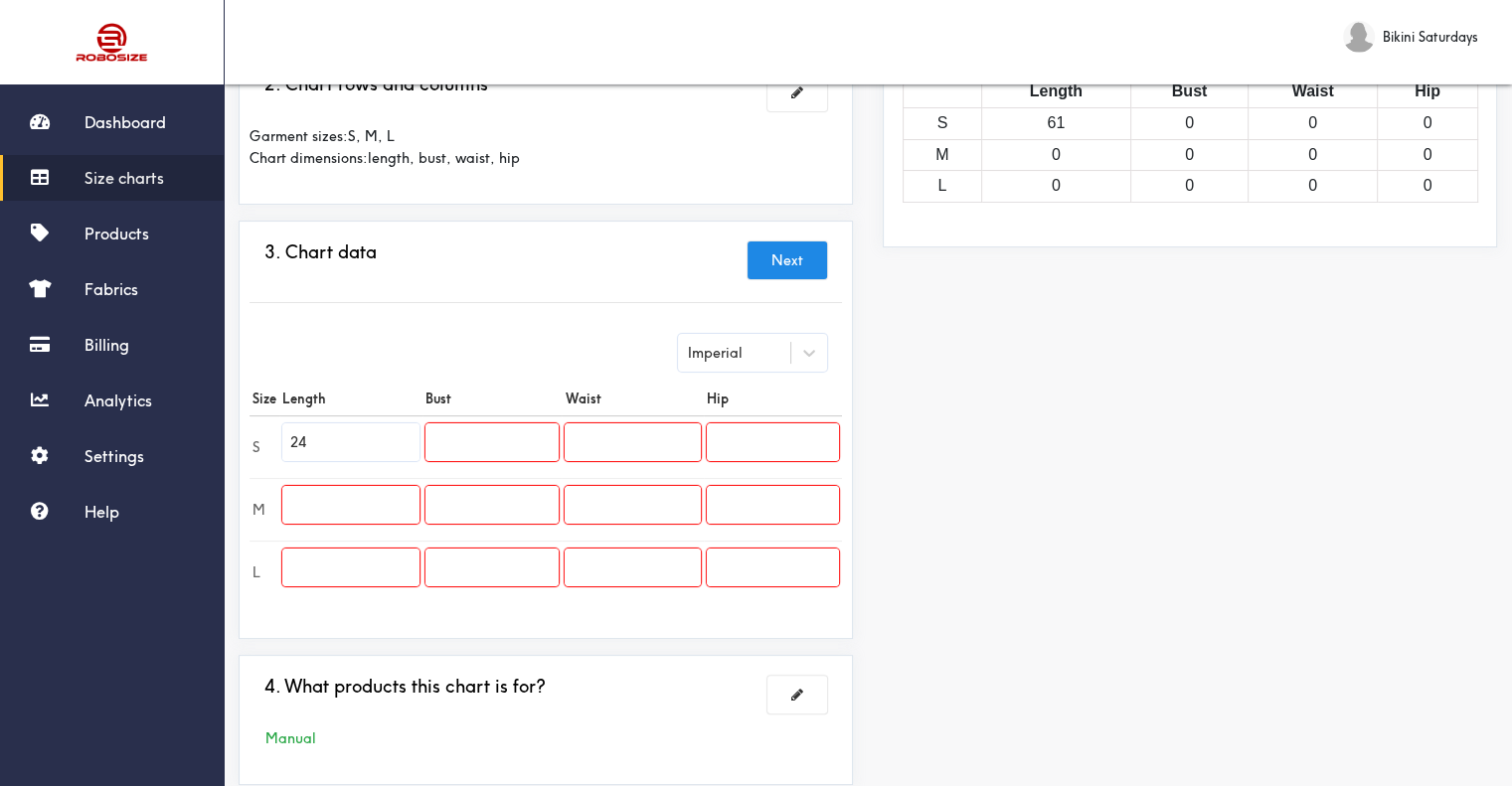 type on "24" 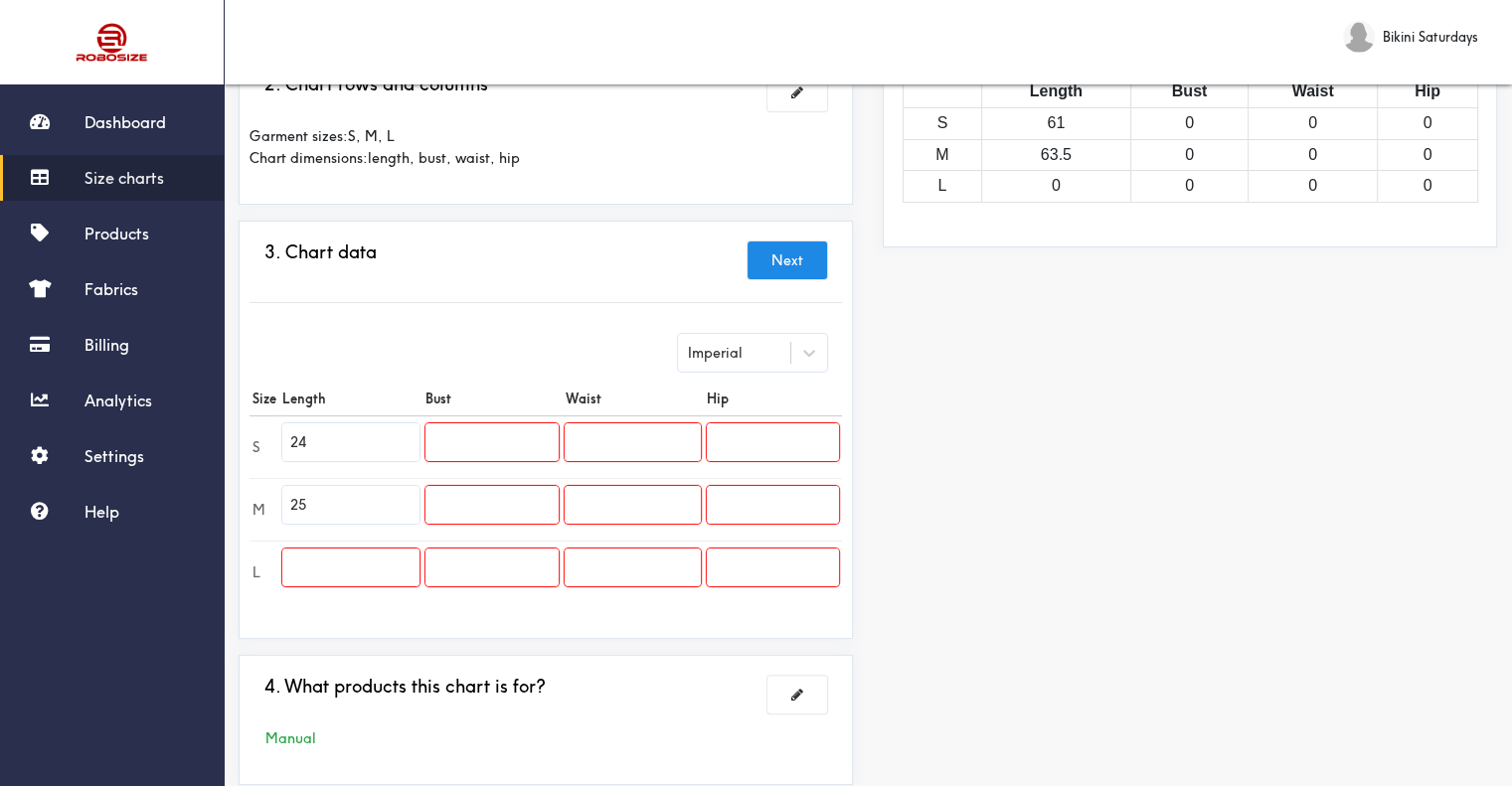 type on "25" 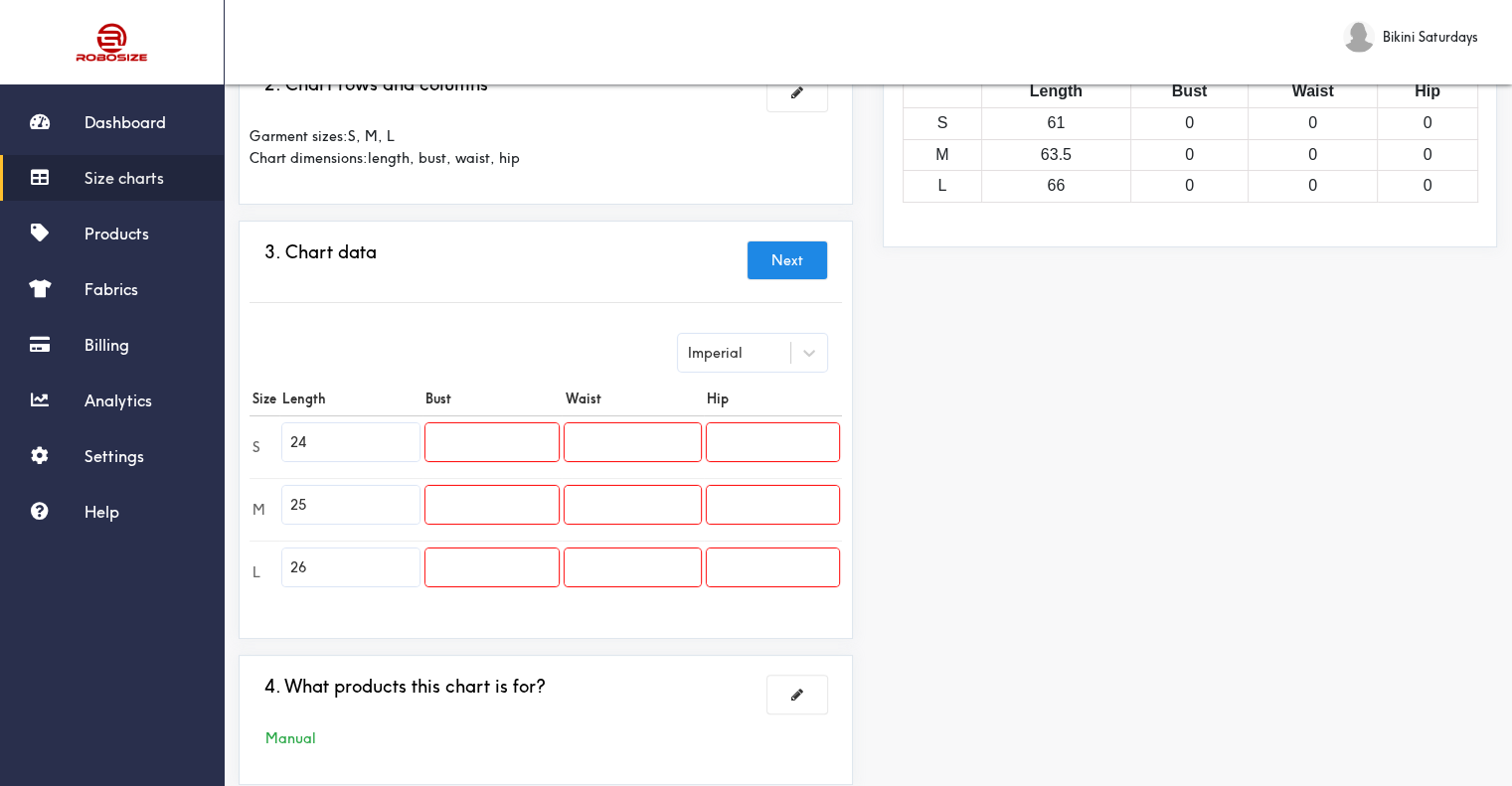 type on "26" 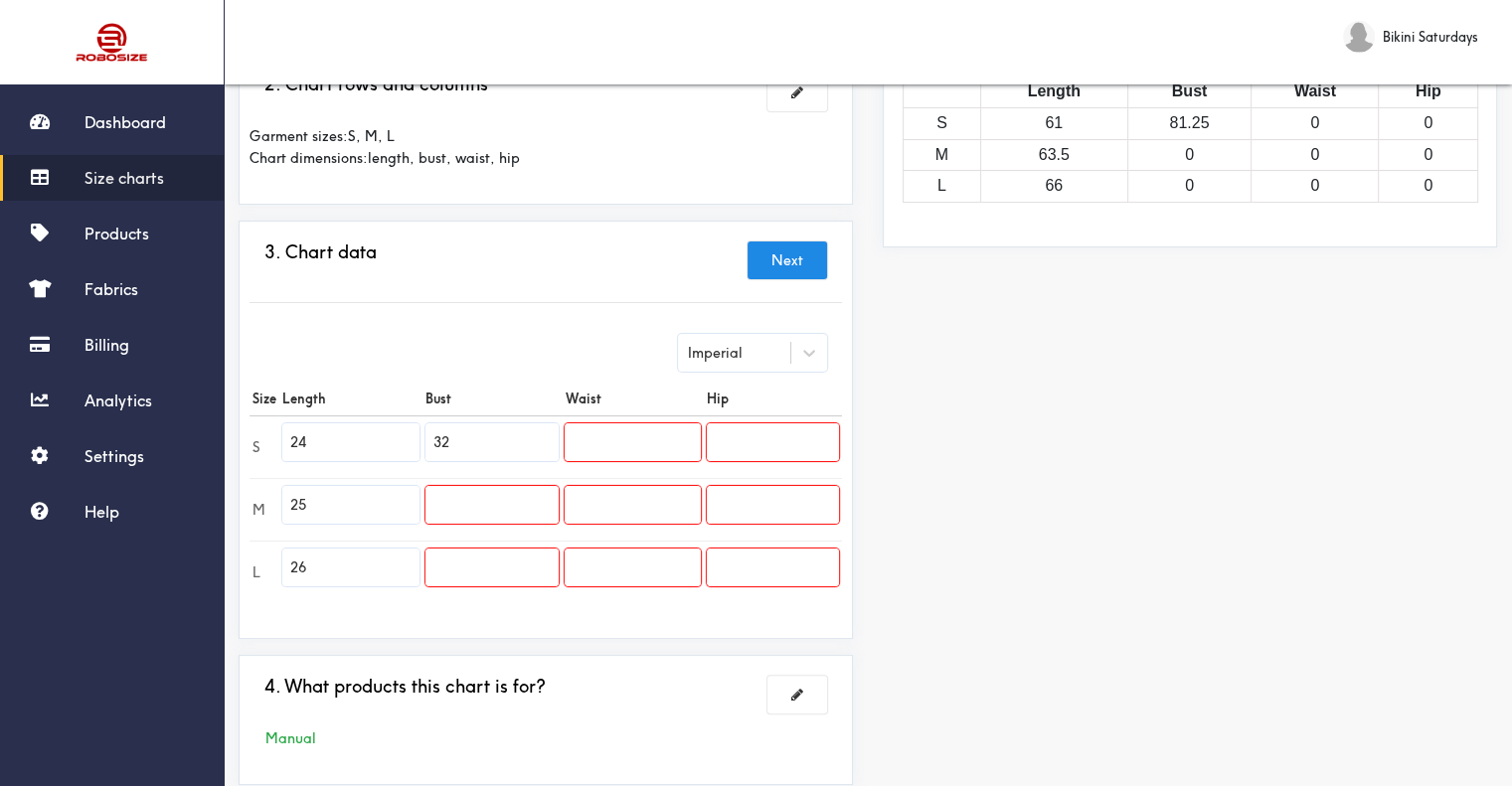 type on "32" 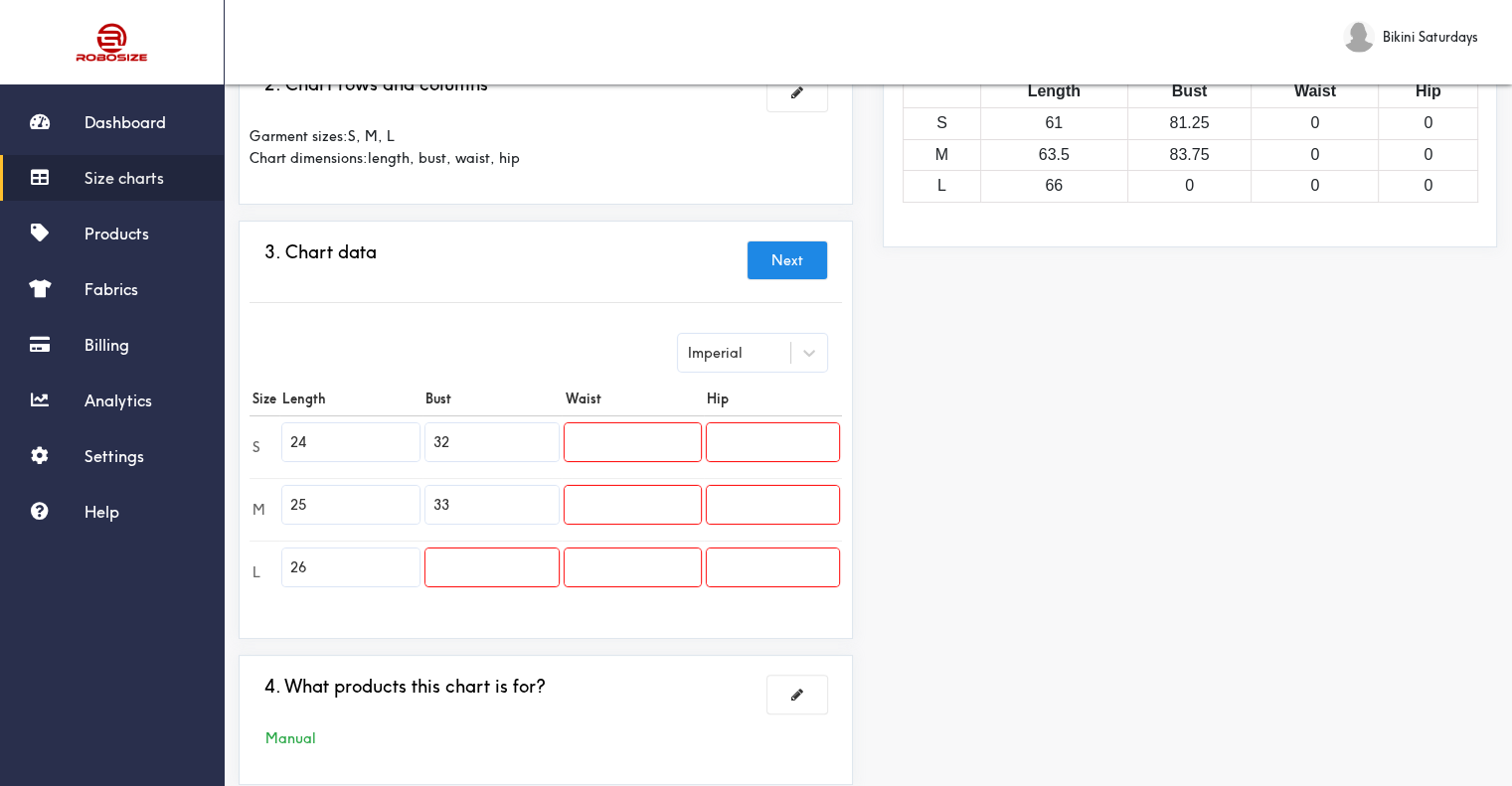 type on "33" 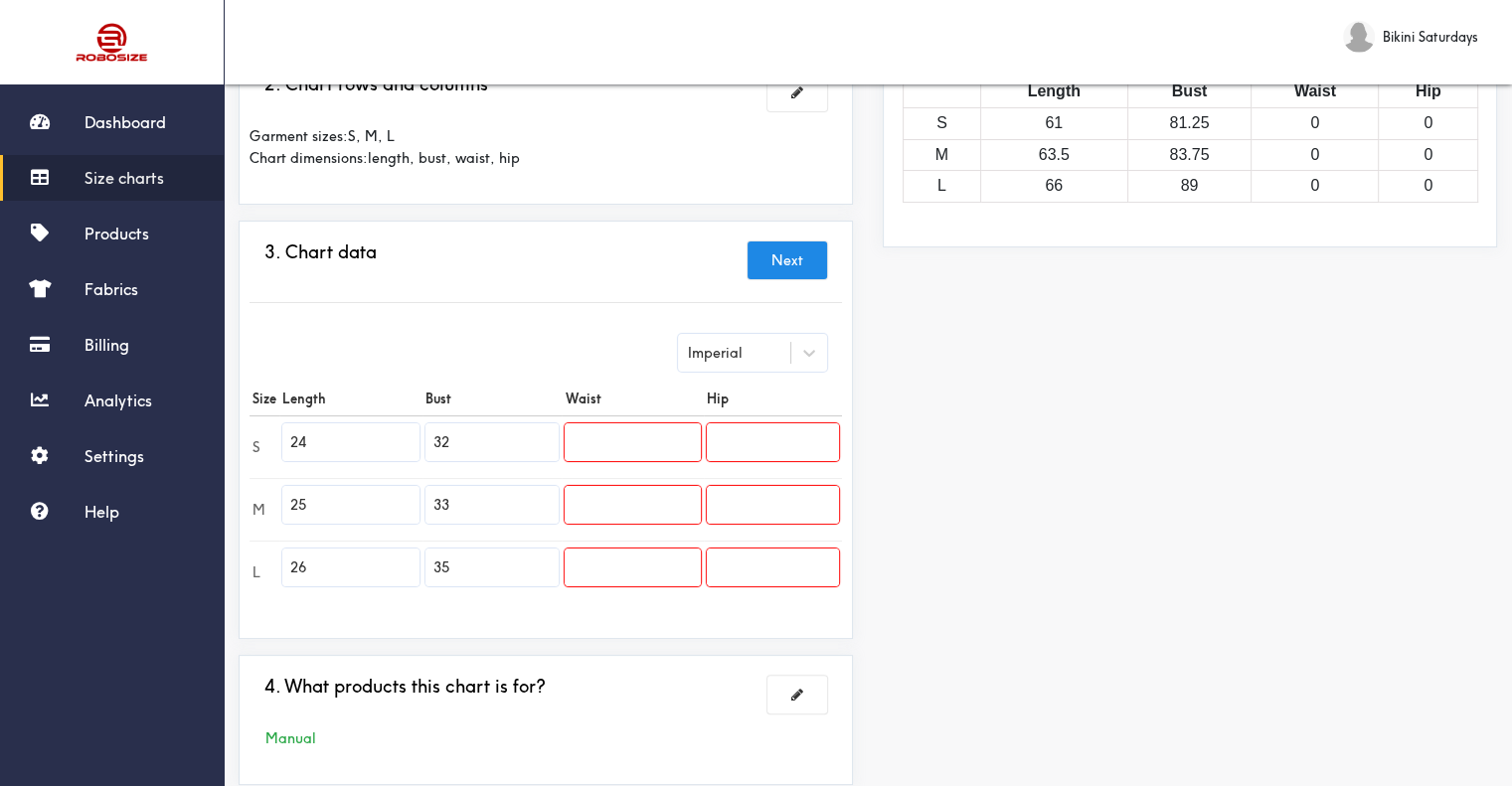 type on "35" 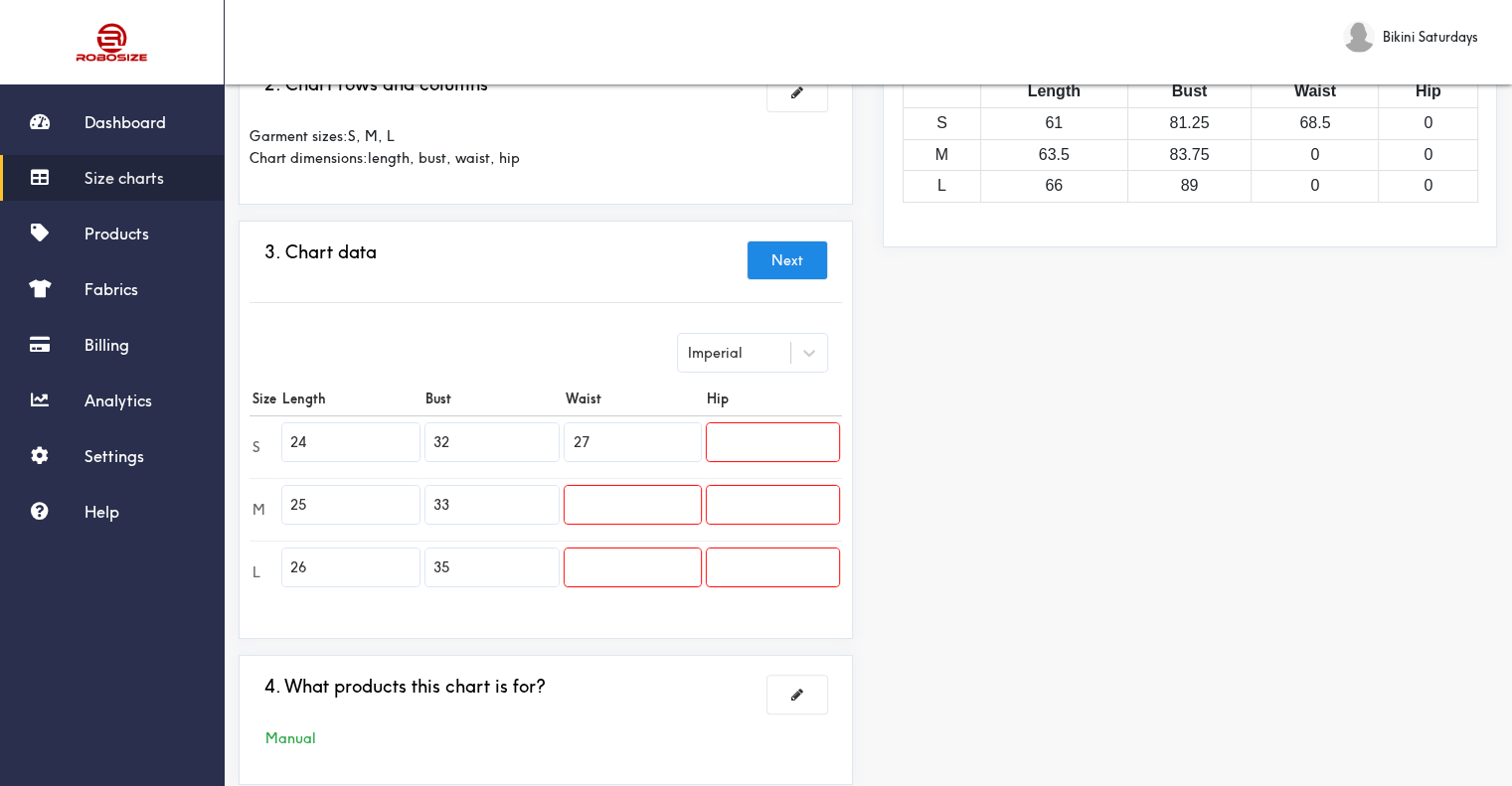 type on "27" 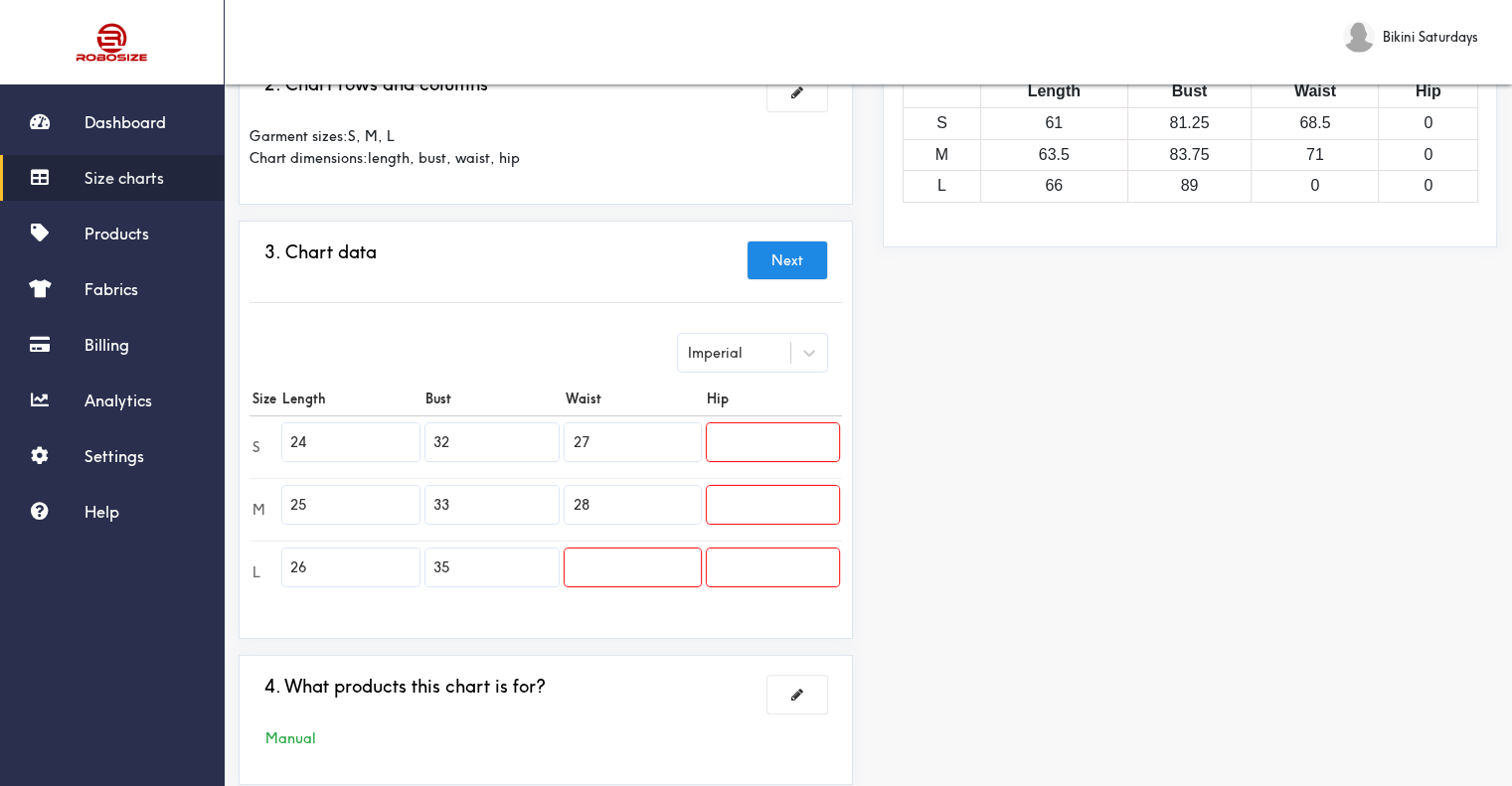 type on "28" 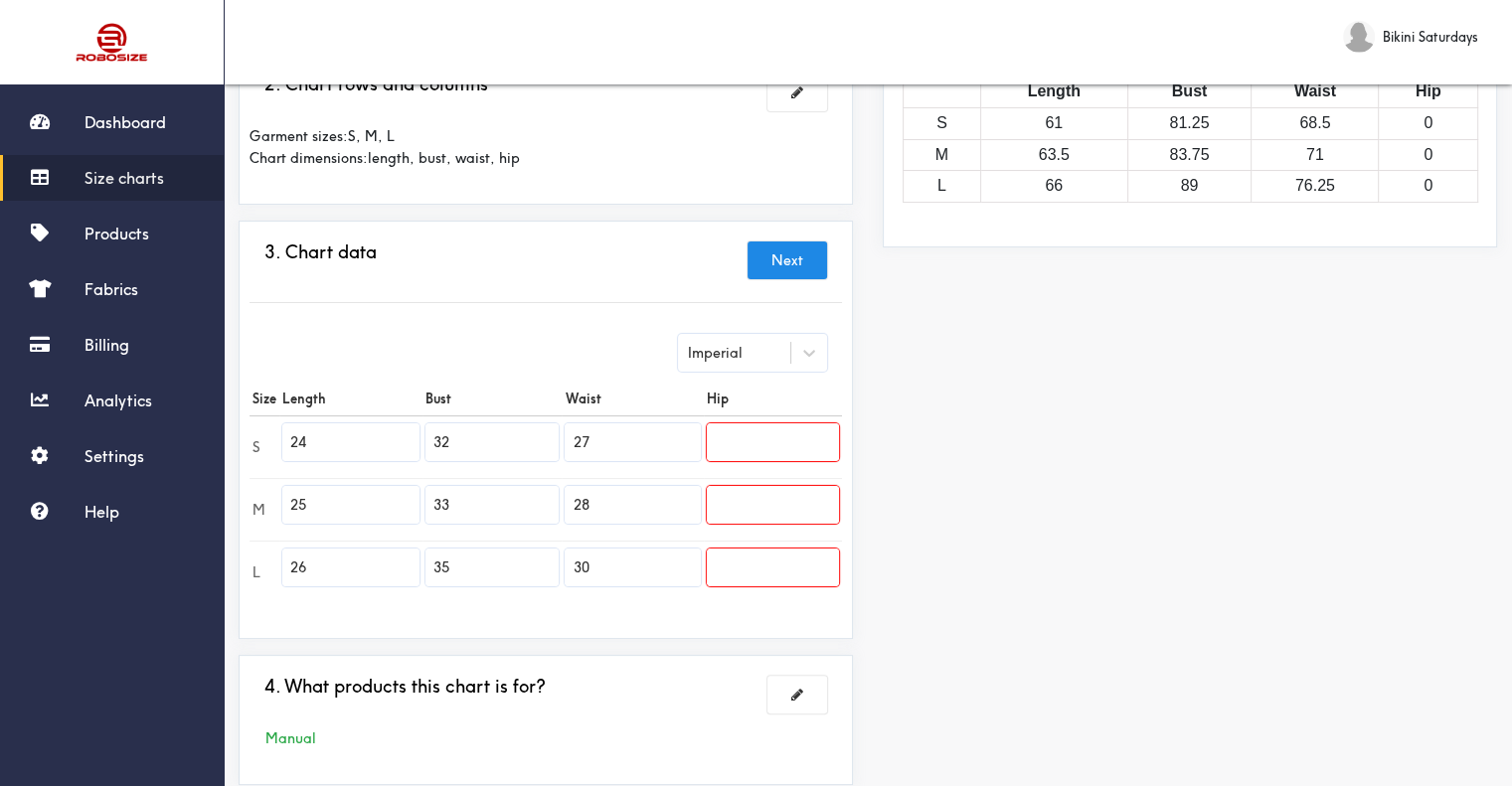 type on "30" 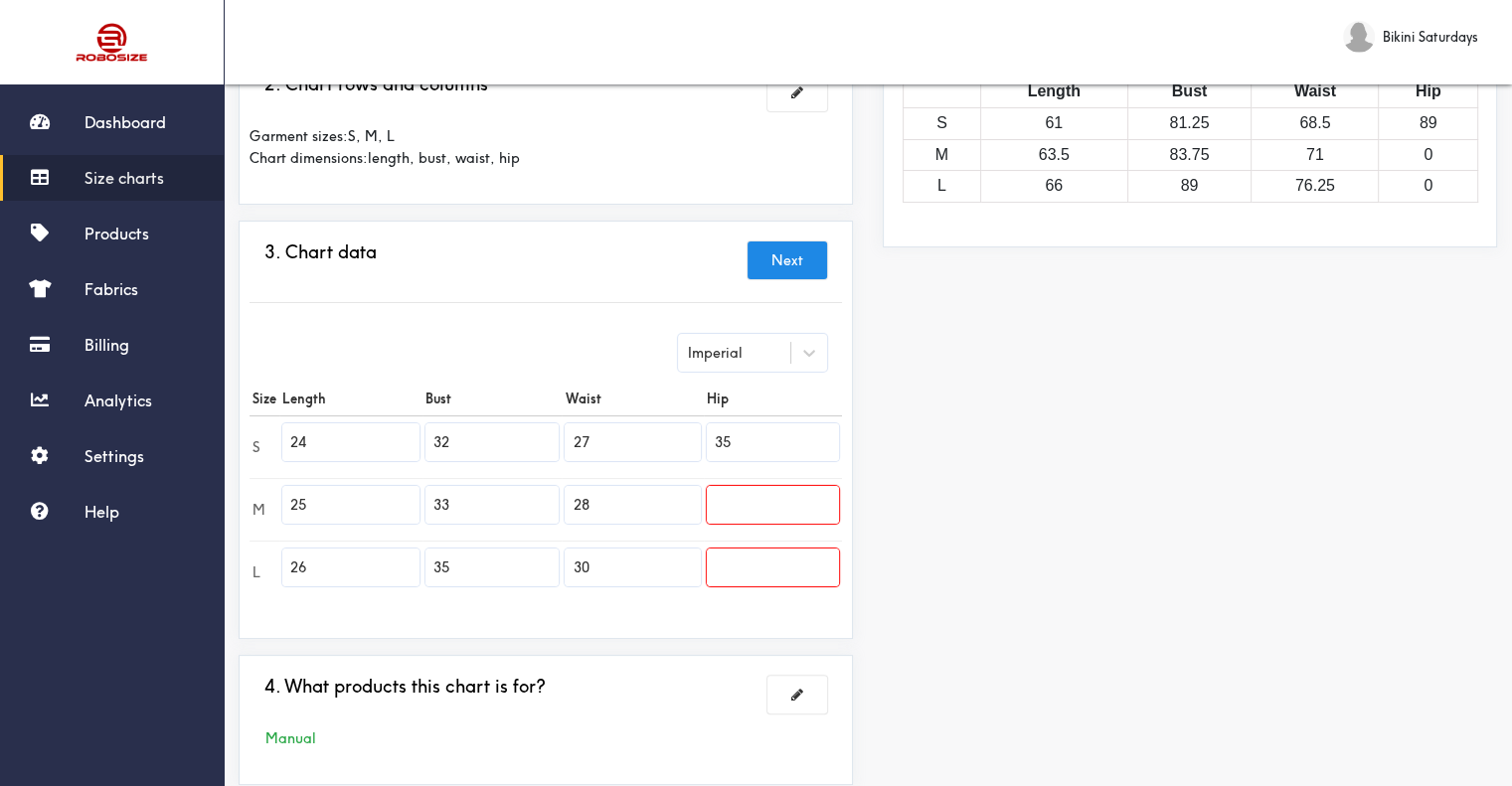 type on "35" 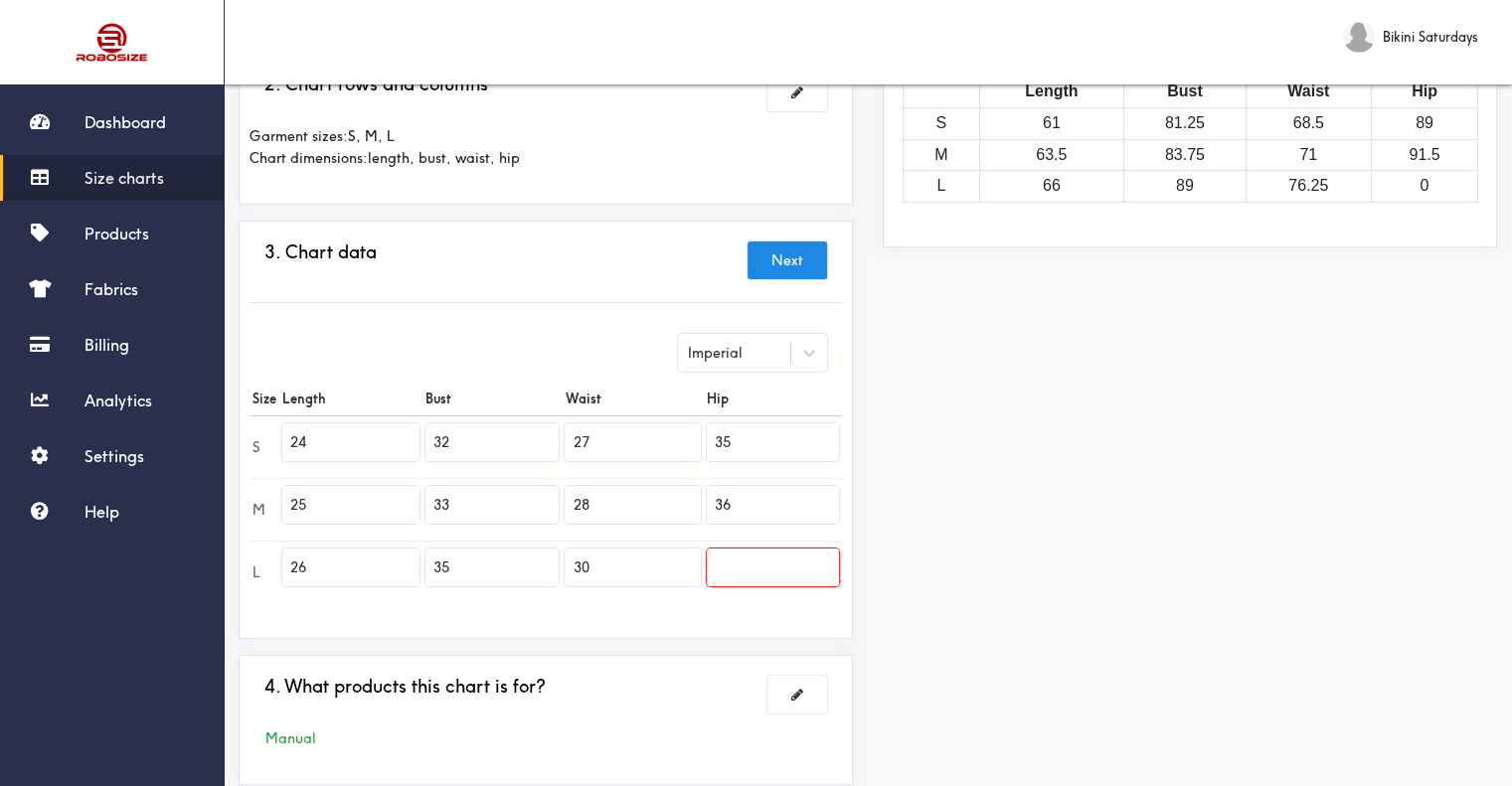 type on "36" 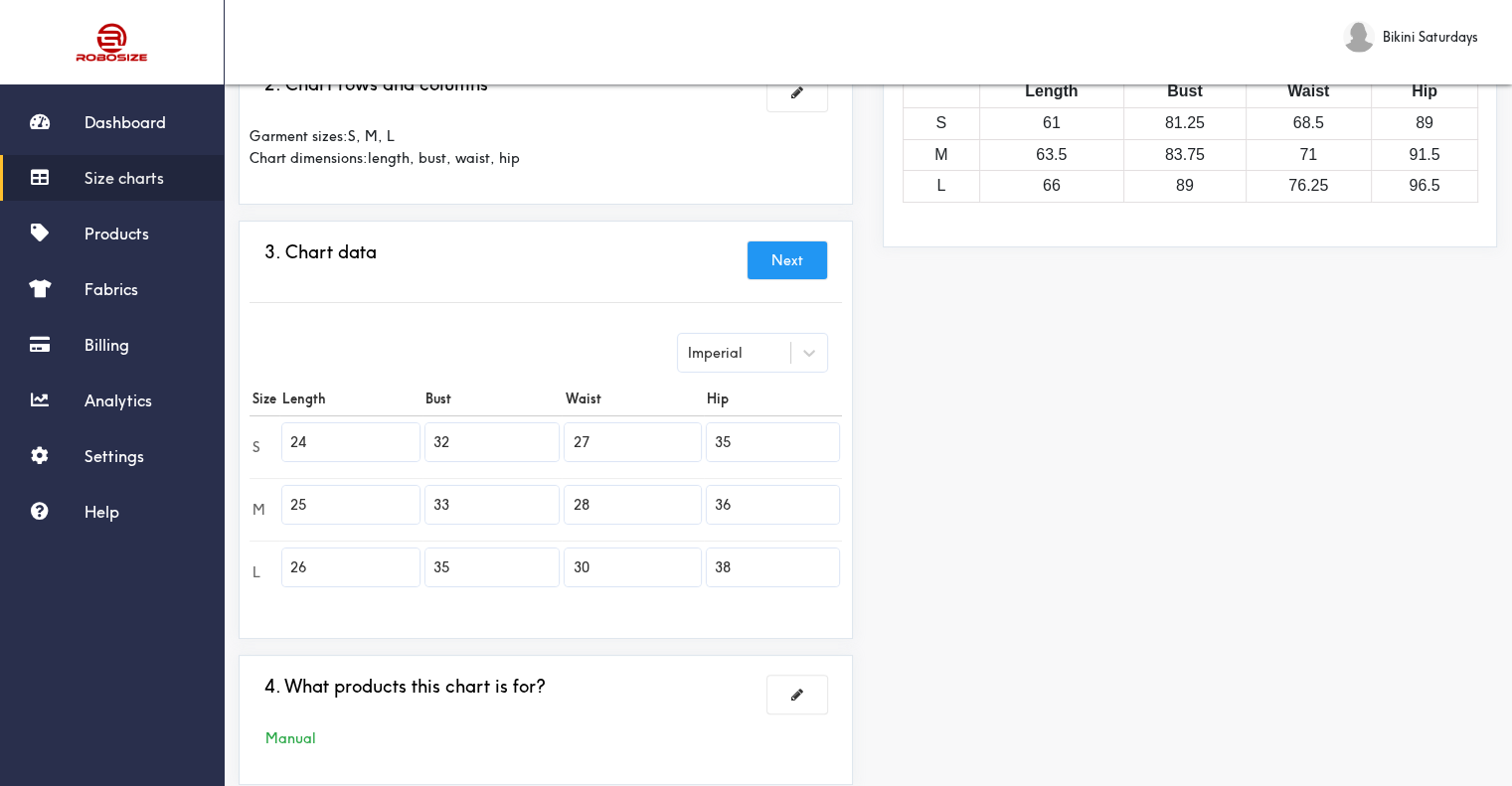 type on "38" 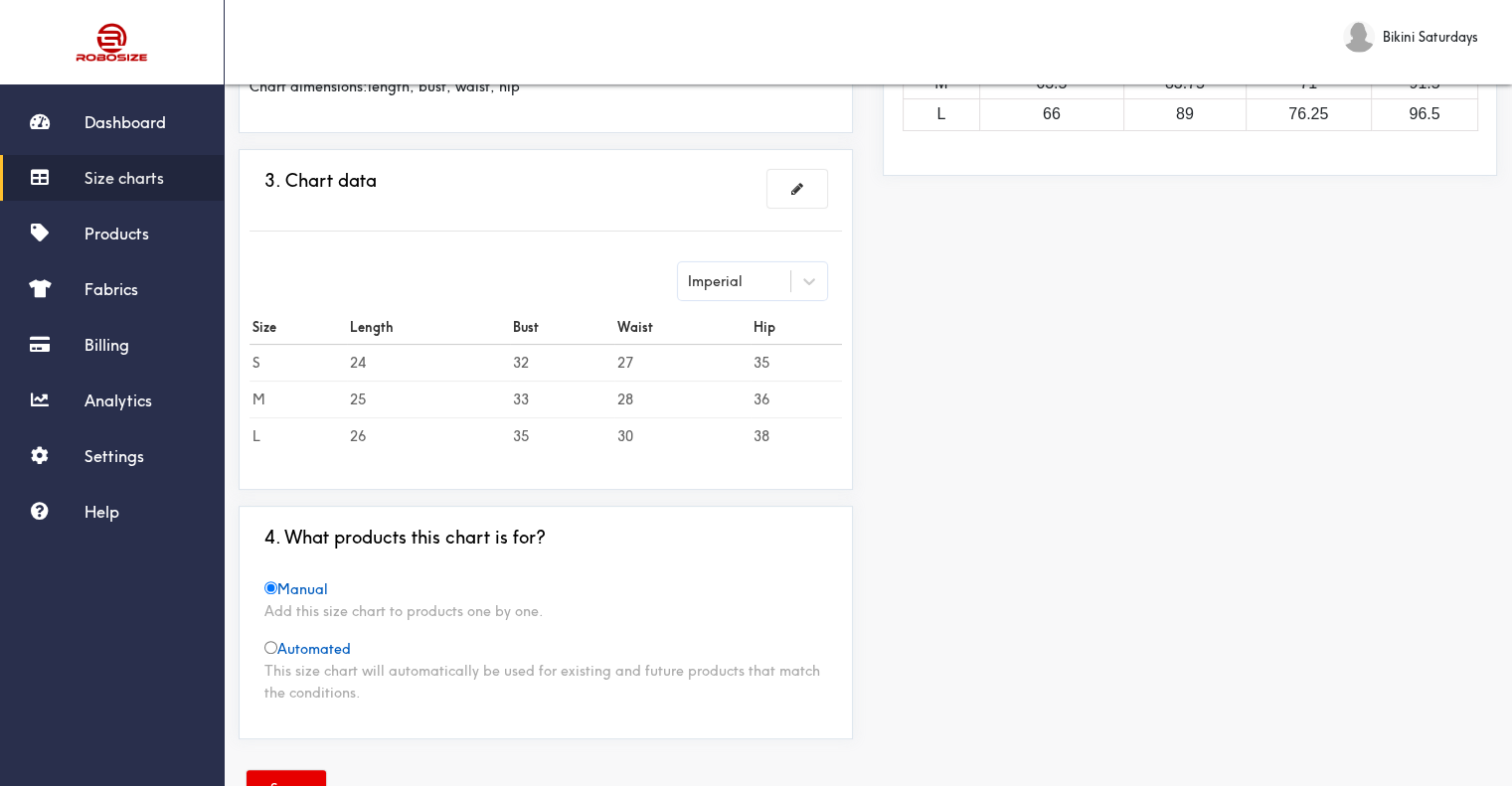 scroll, scrollTop: 435, scrollLeft: 0, axis: vertical 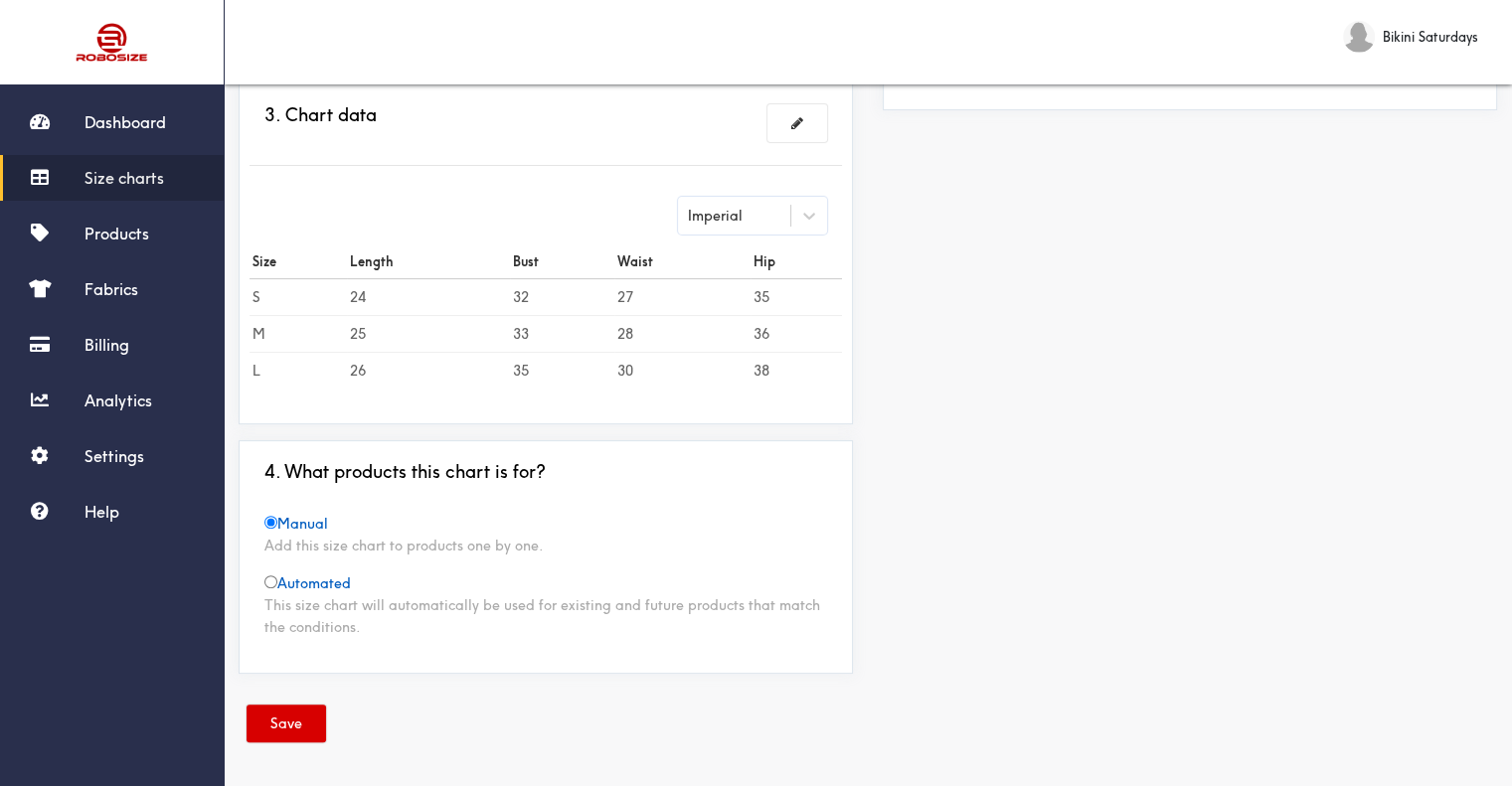 click on "Save" at bounding box center (286, 723) 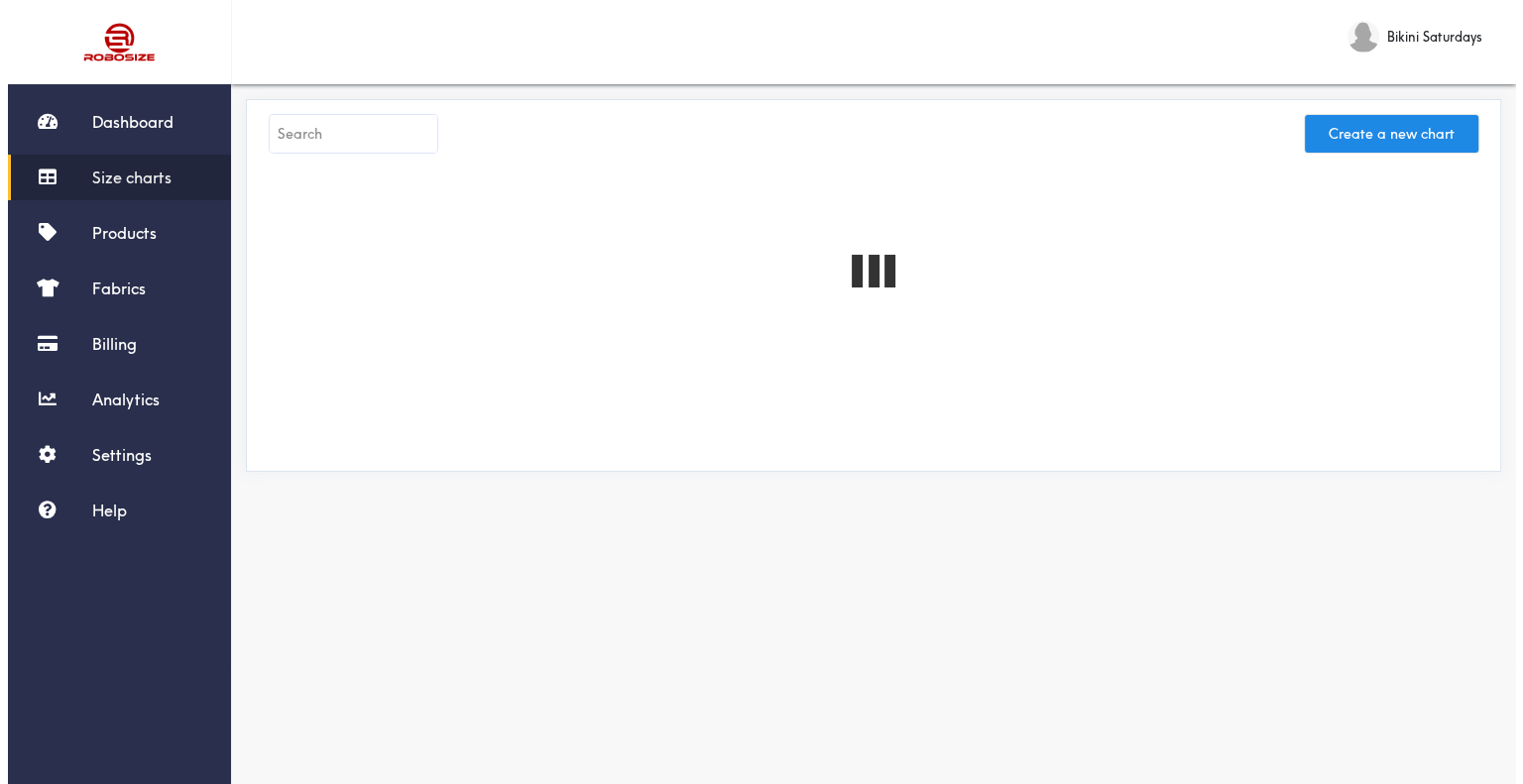 scroll, scrollTop: 0, scrollLeft: 0, axis: both 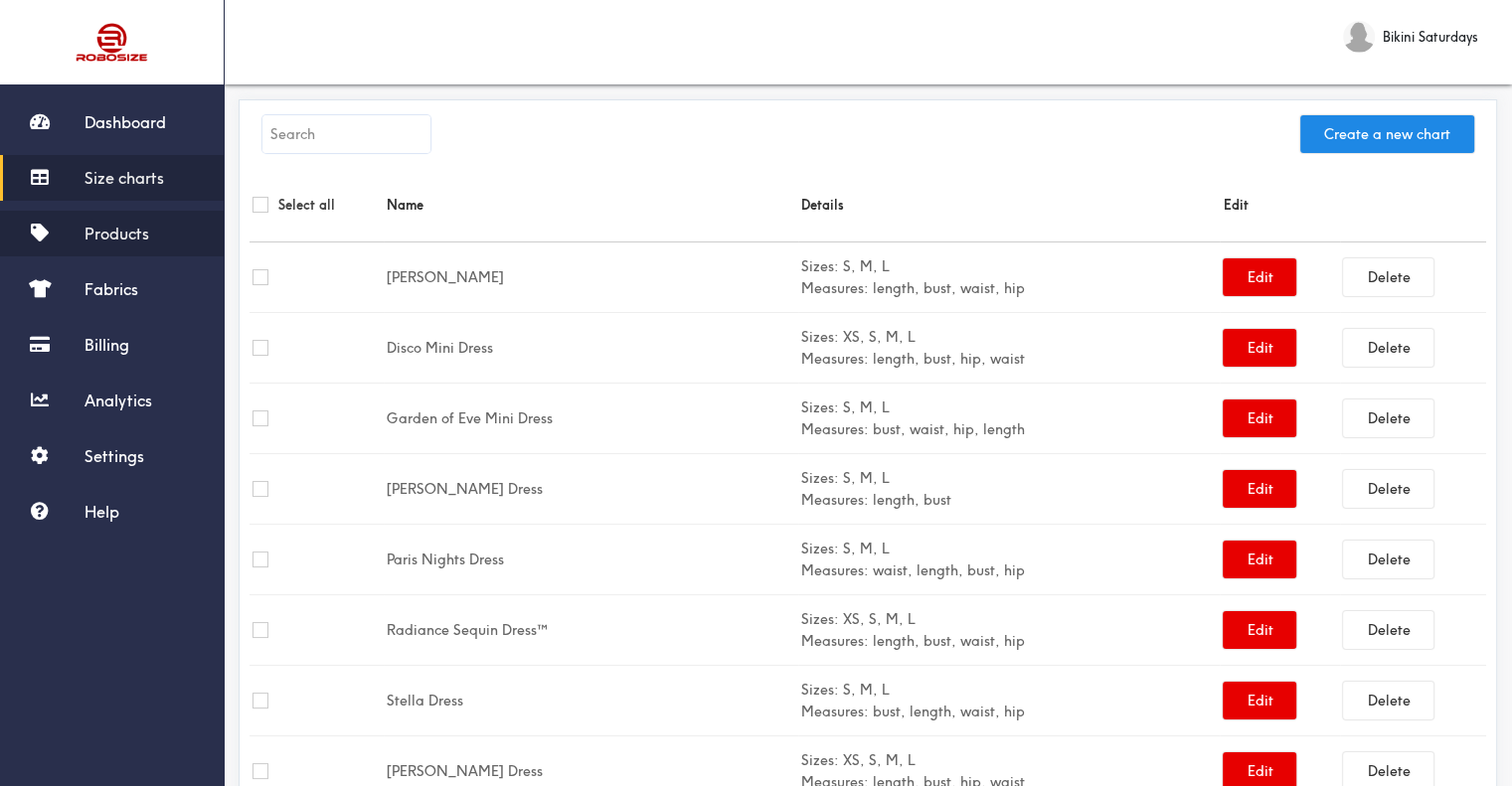 click on "Products" at bounding box center (111, 234) 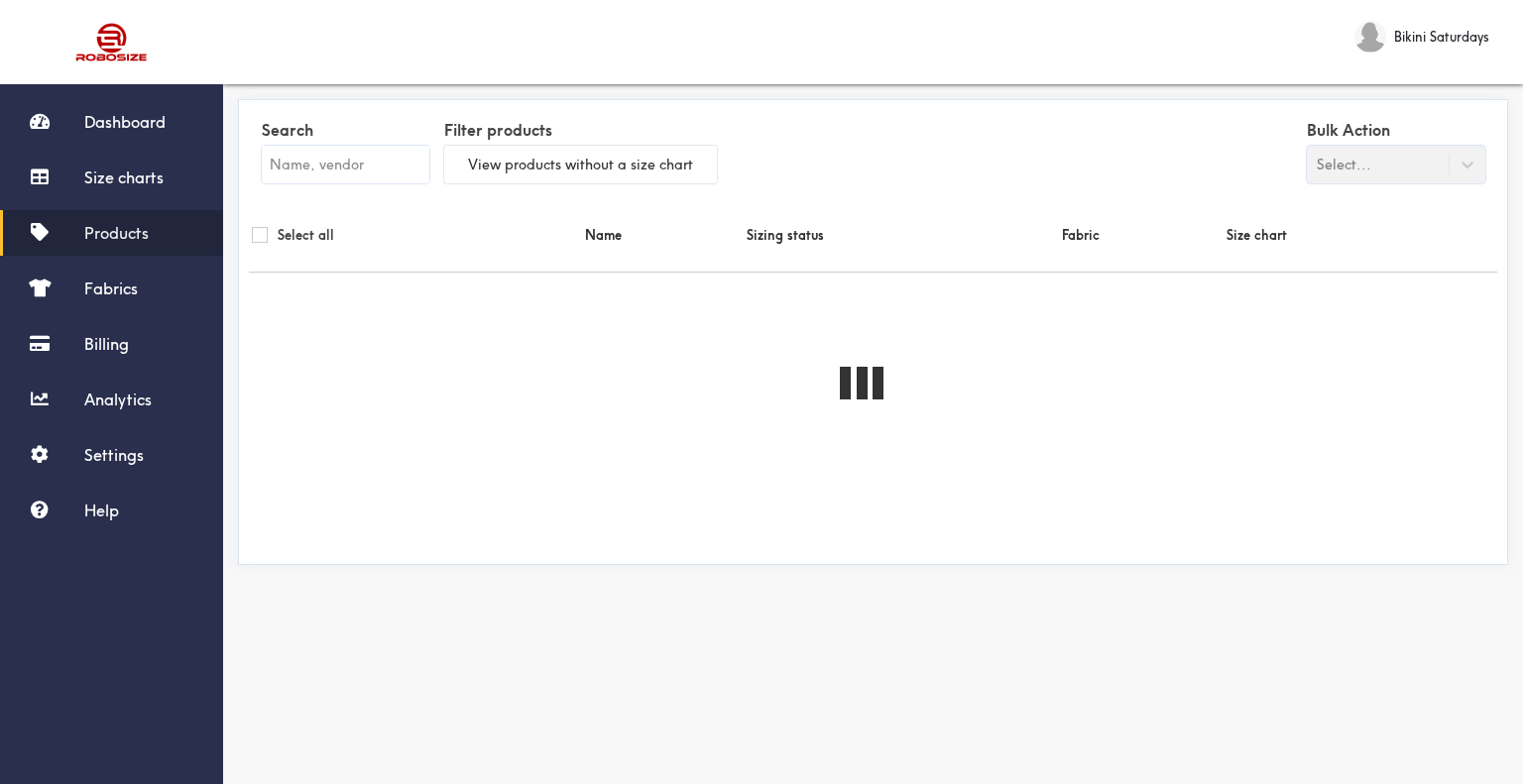 click at bounding box center (345, 165) 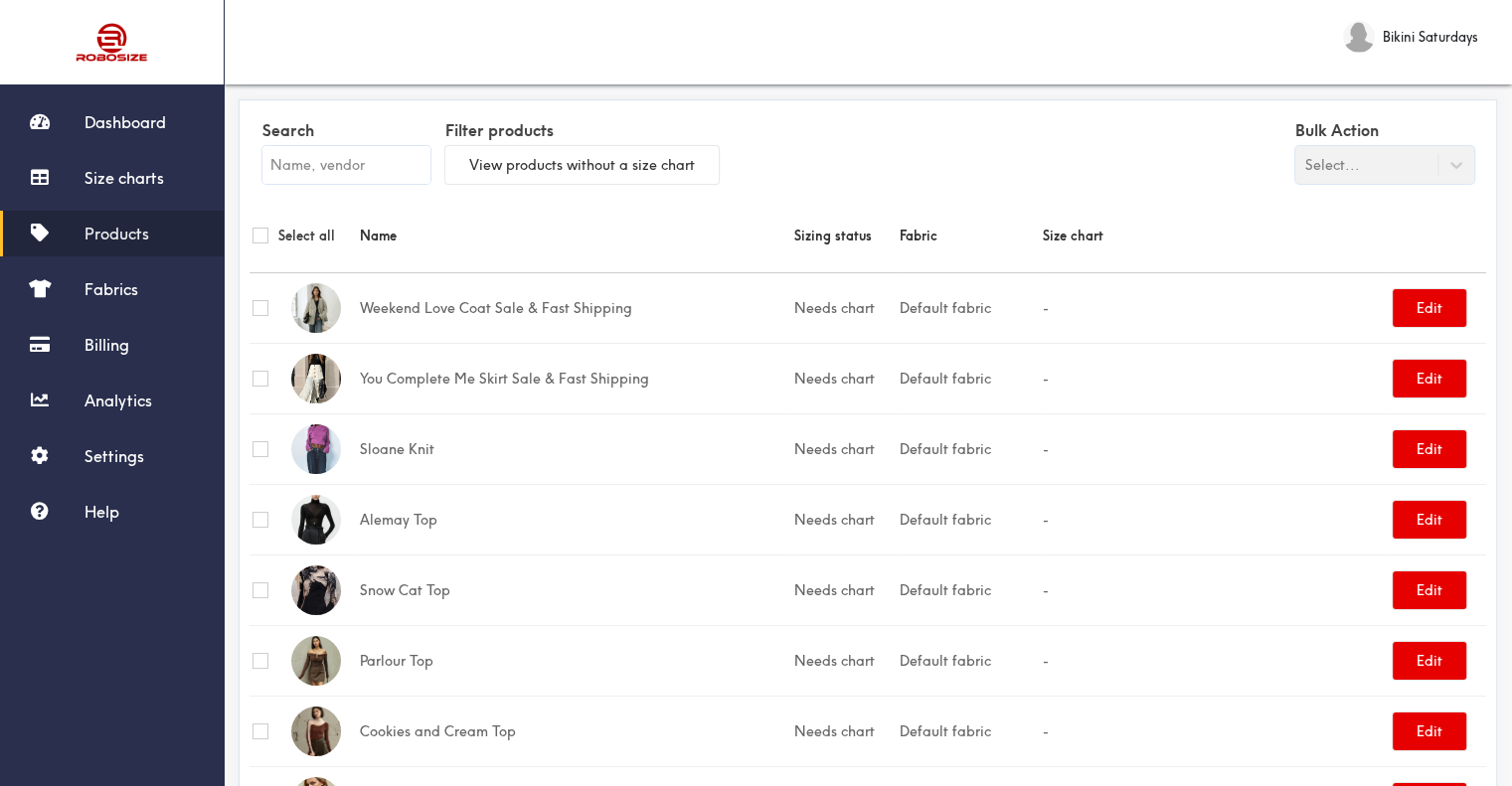 paste on "[PERSON_NAME]" 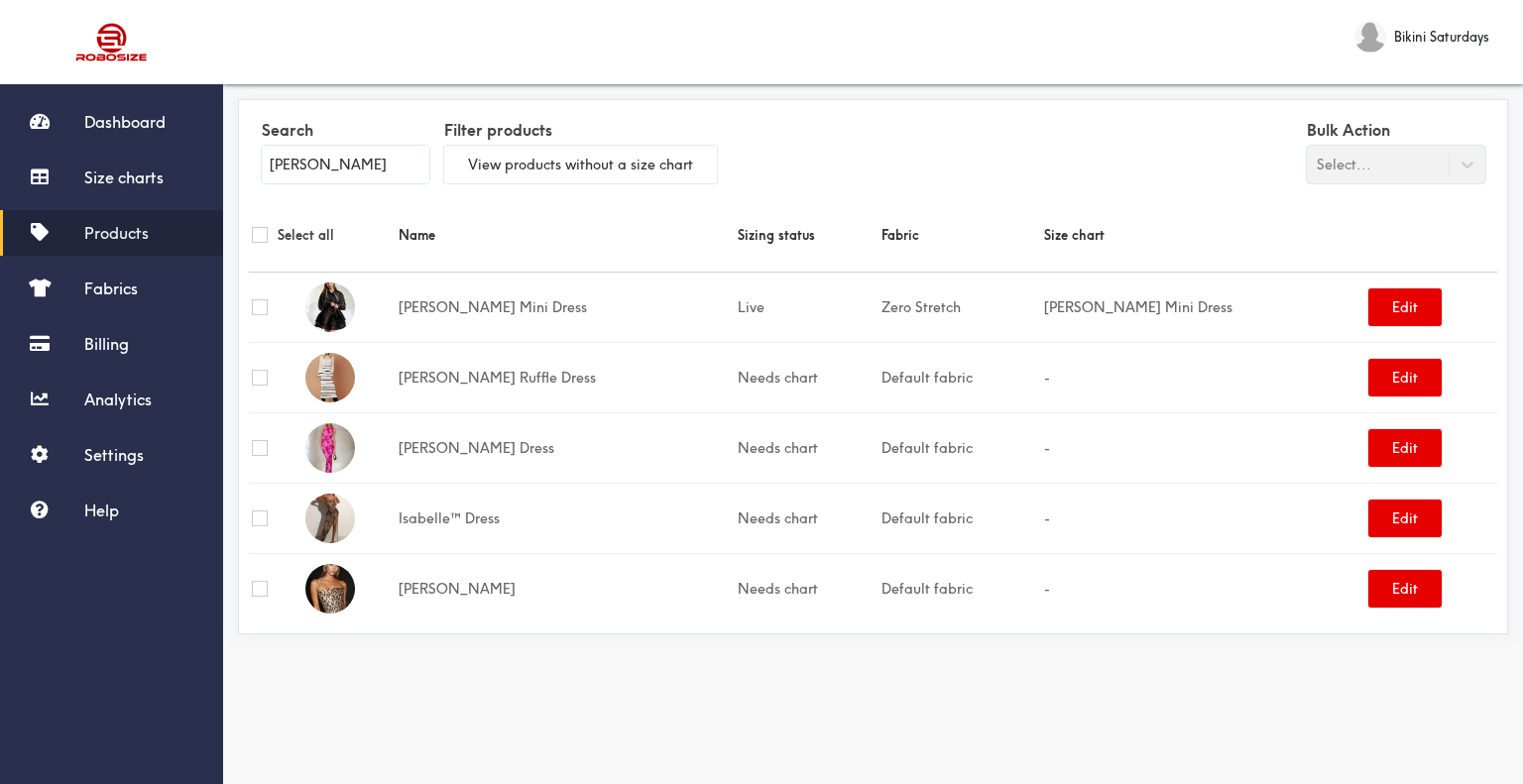 type on "[PERSON_NAME]" 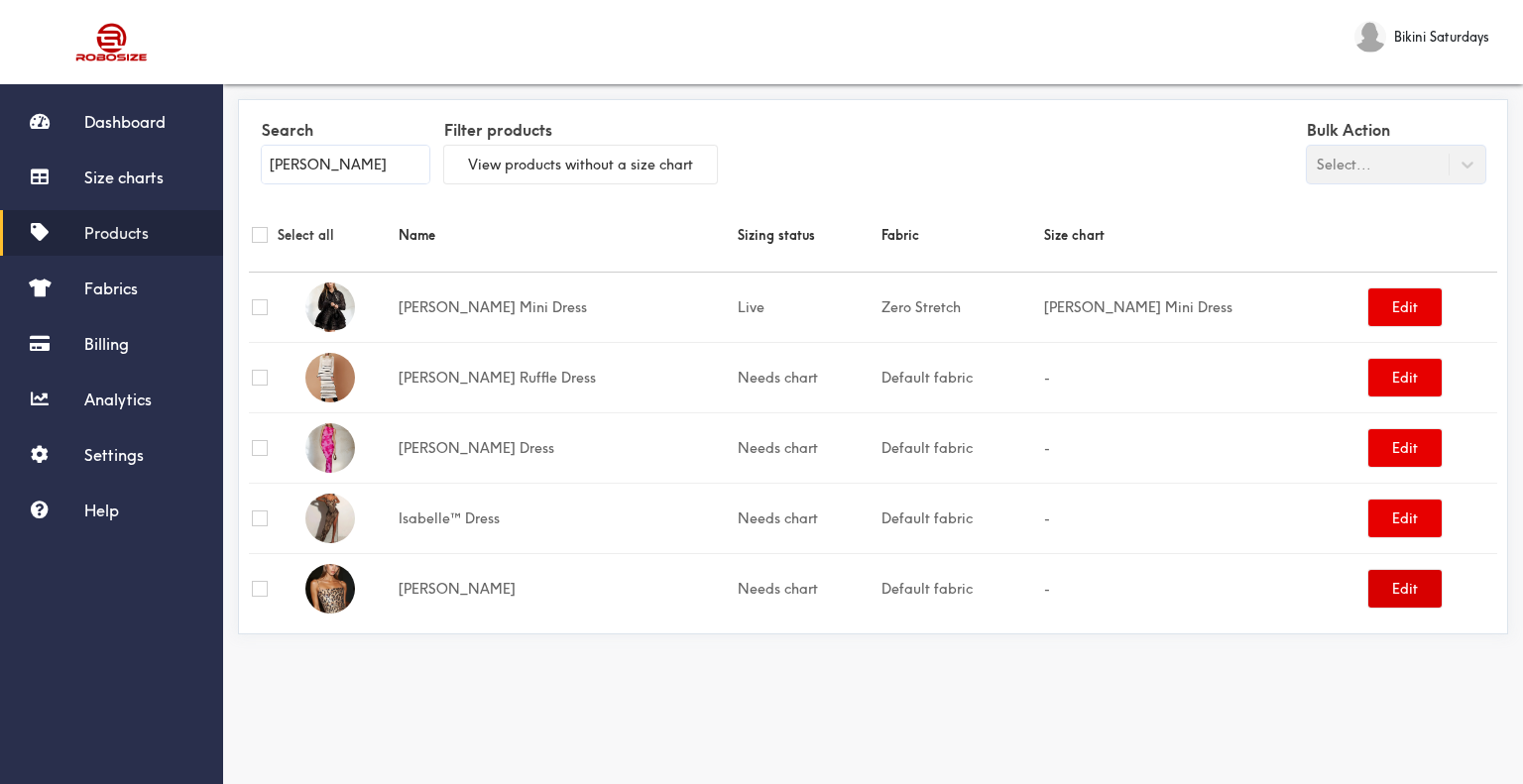 click on "Edit" at bounding box center (1405, 589) 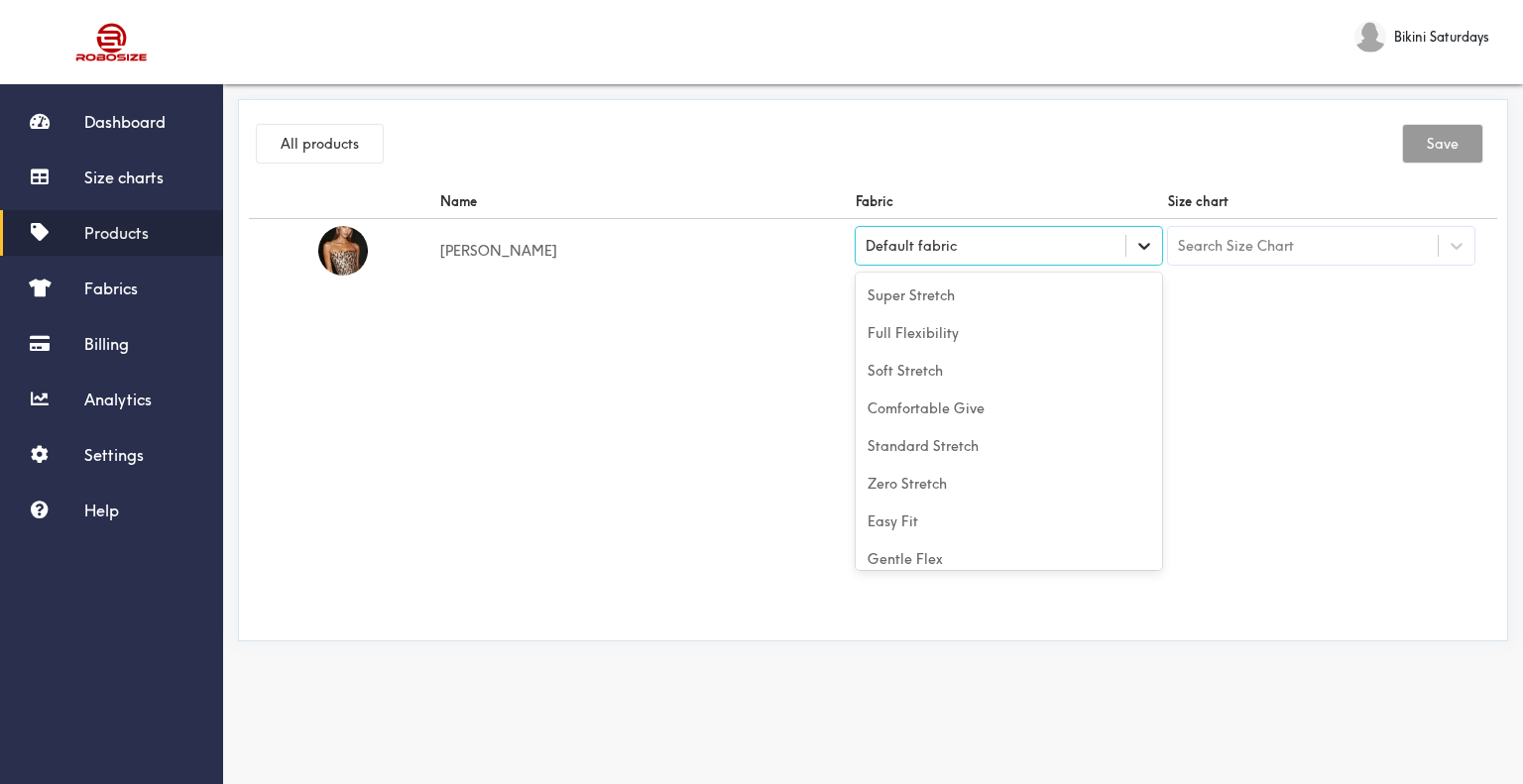 drag, startPoint x: 1113, startPoint y: 261, endPoint x: 1126, endPoint y: 256, distance: 13.928388 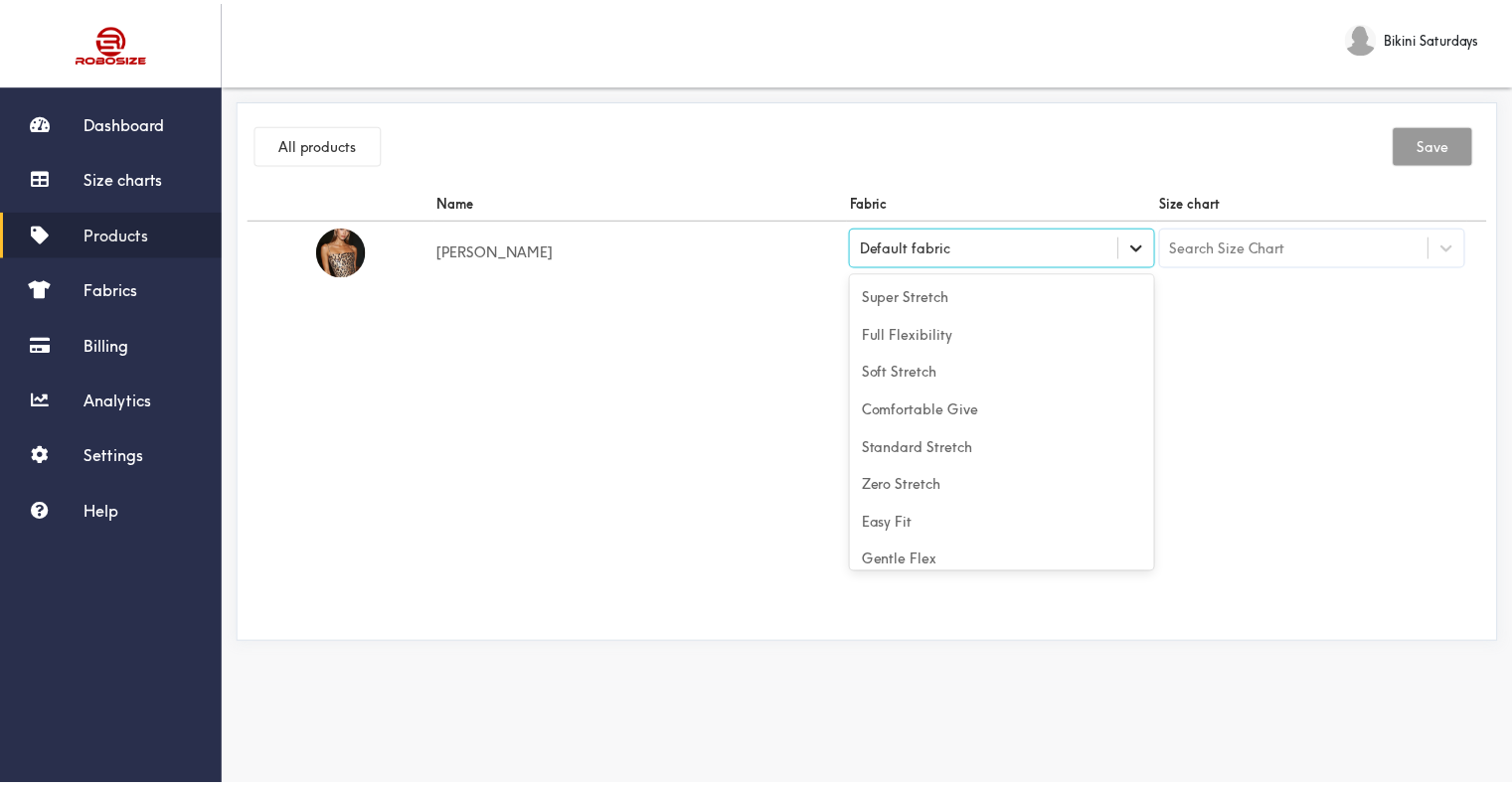 scroll, scrollTop: 87, scrollLeft: 0, axis: vertical 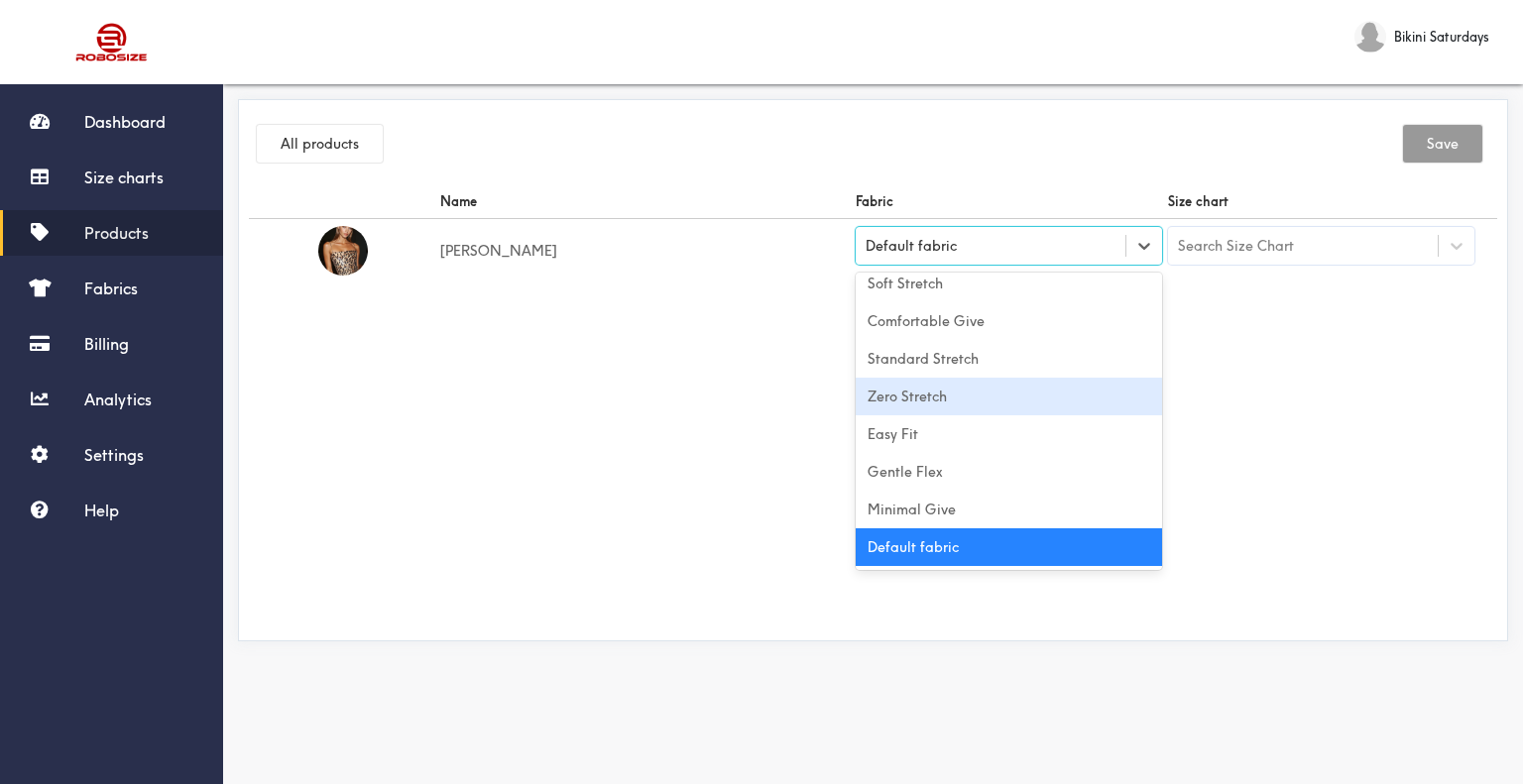 click on "Zero Stretch" at bounding box center (1008, 396) 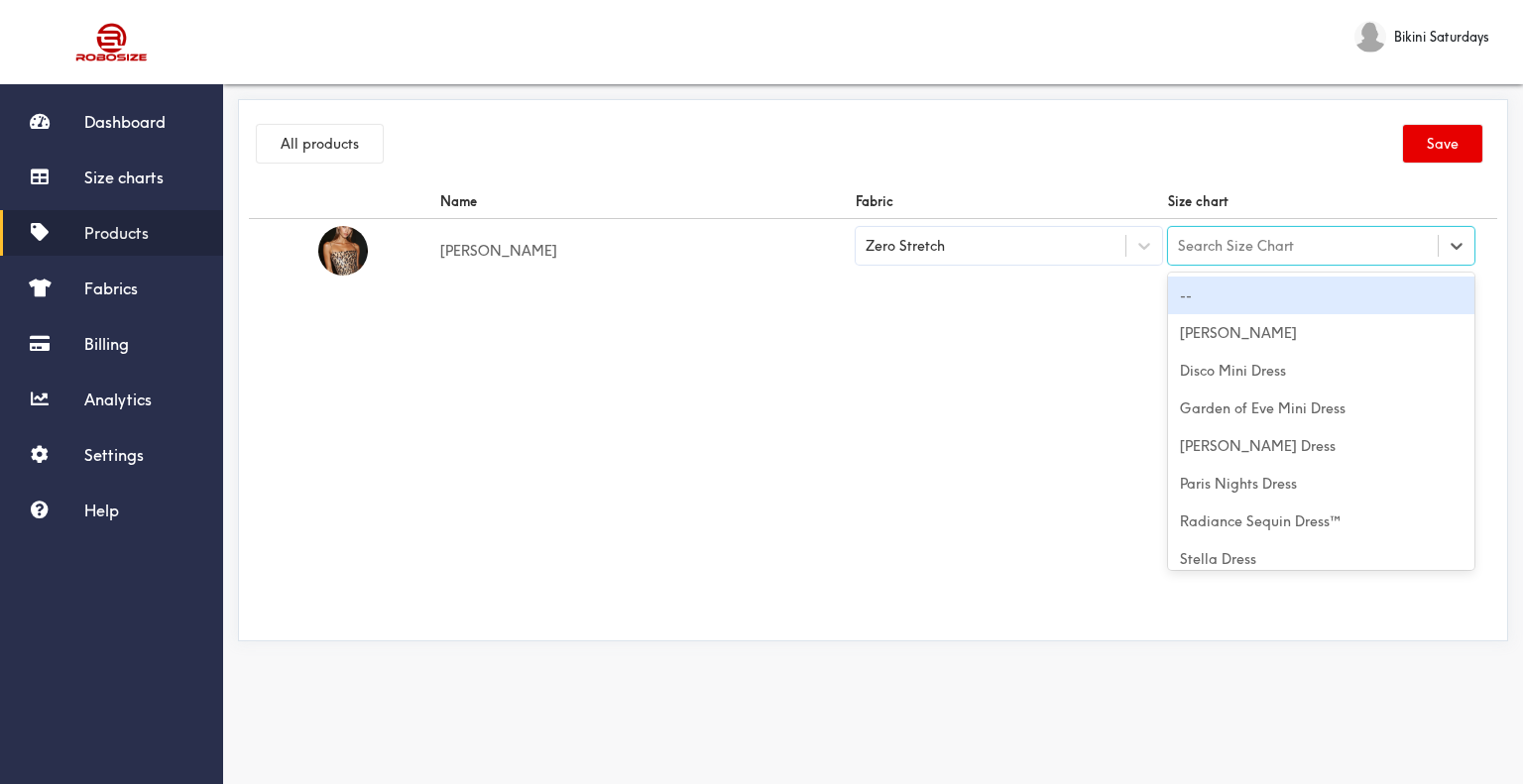 click on "Search Size Chart" at bounding box center (1235, 246) 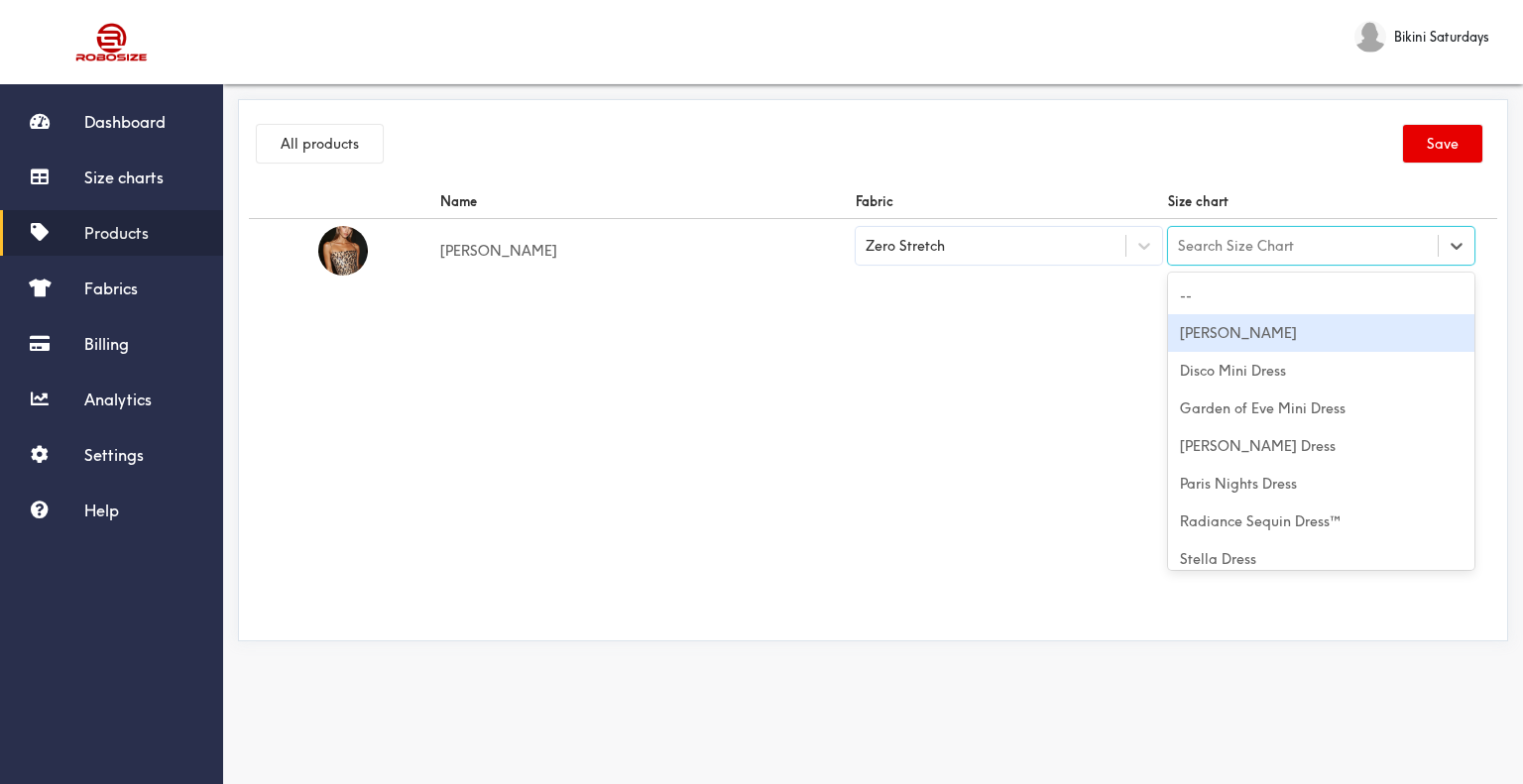 click on "[PERSON_NAME]" at bounding box center [1321, 333] 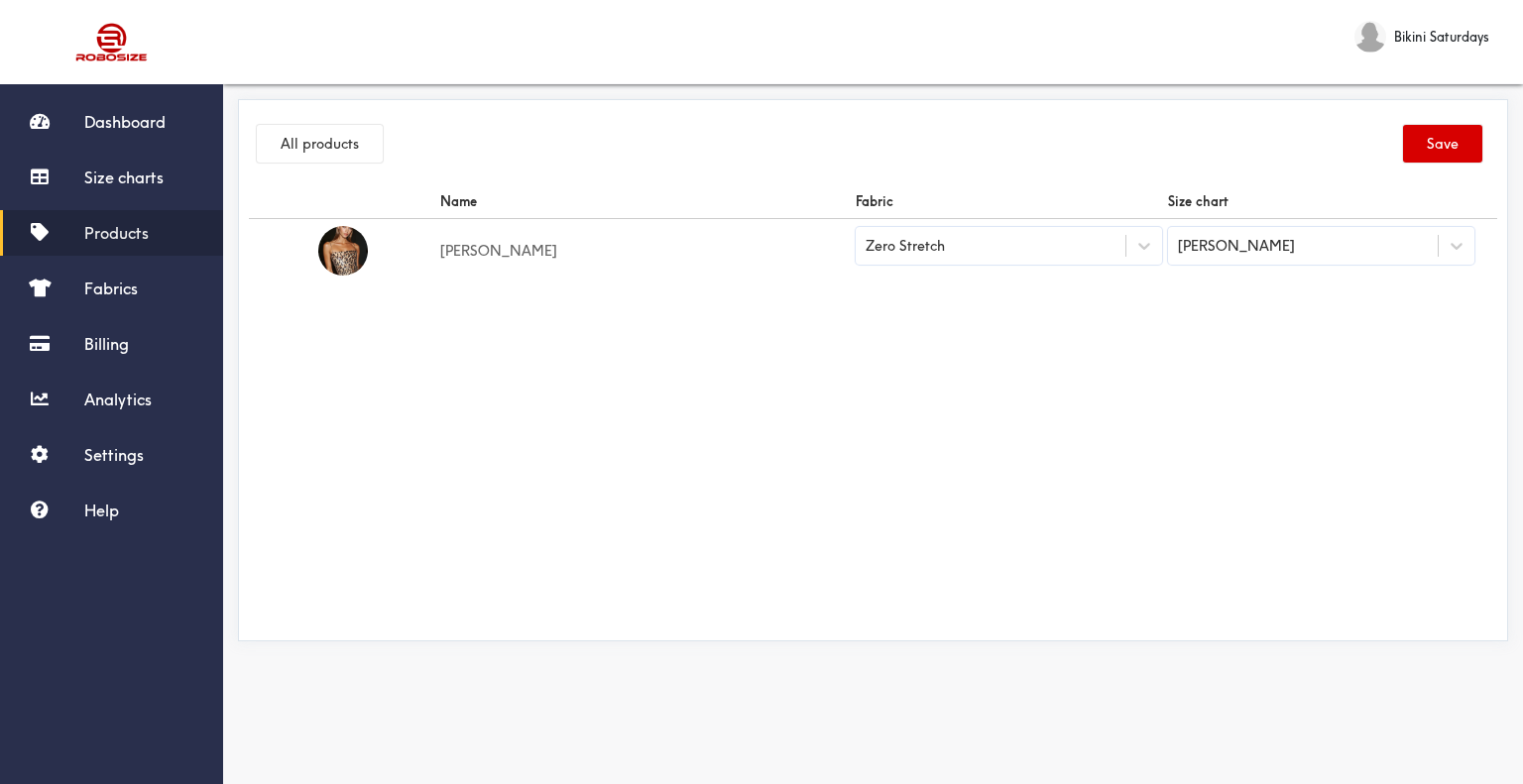 click on "Save" at bounding box center [1443, 144] 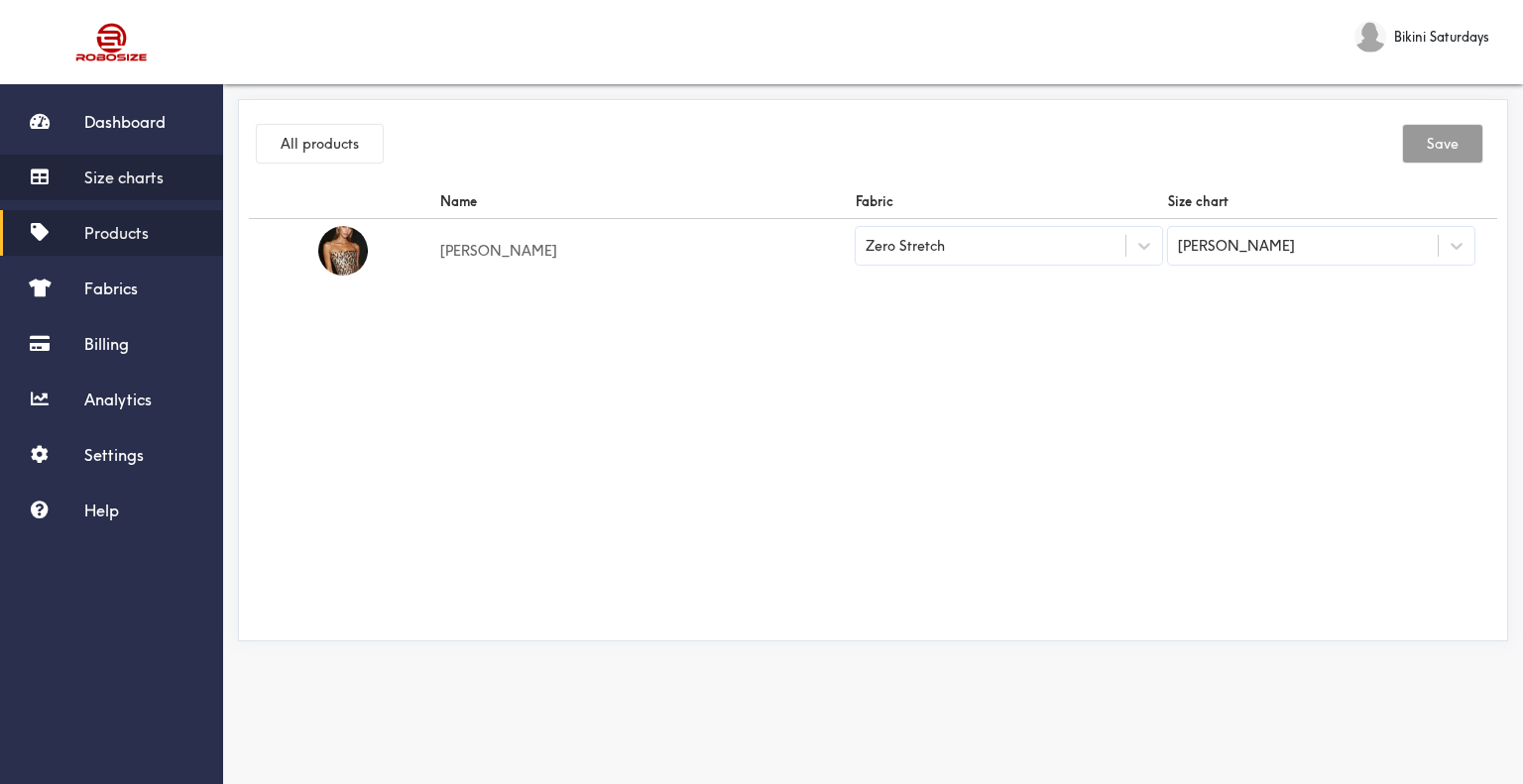 click on "Size charts" at bounding box center (111, 177) 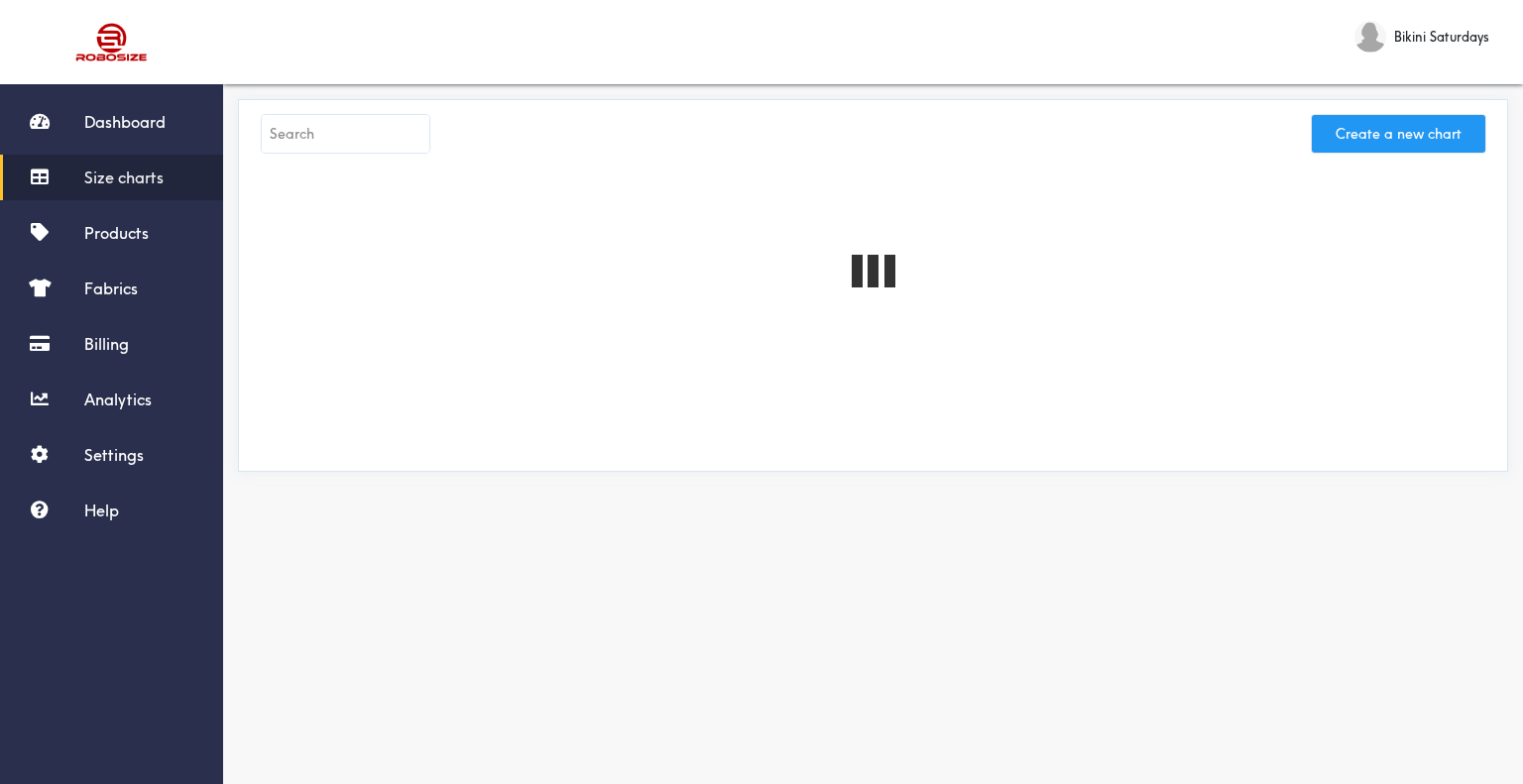 click on "Create a new chart" at bounding box center [1398, 134] 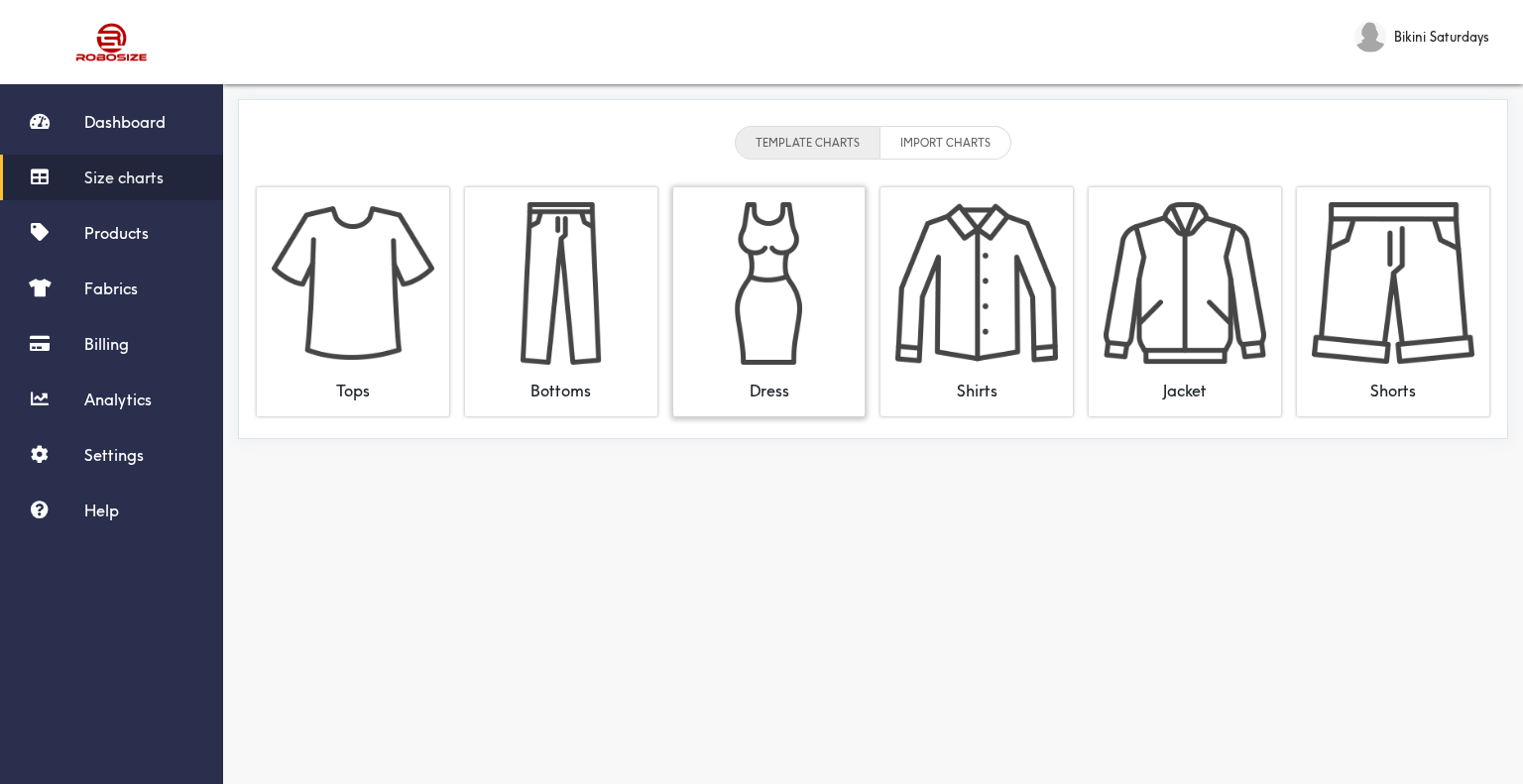 click at bounding box center (769, 283) 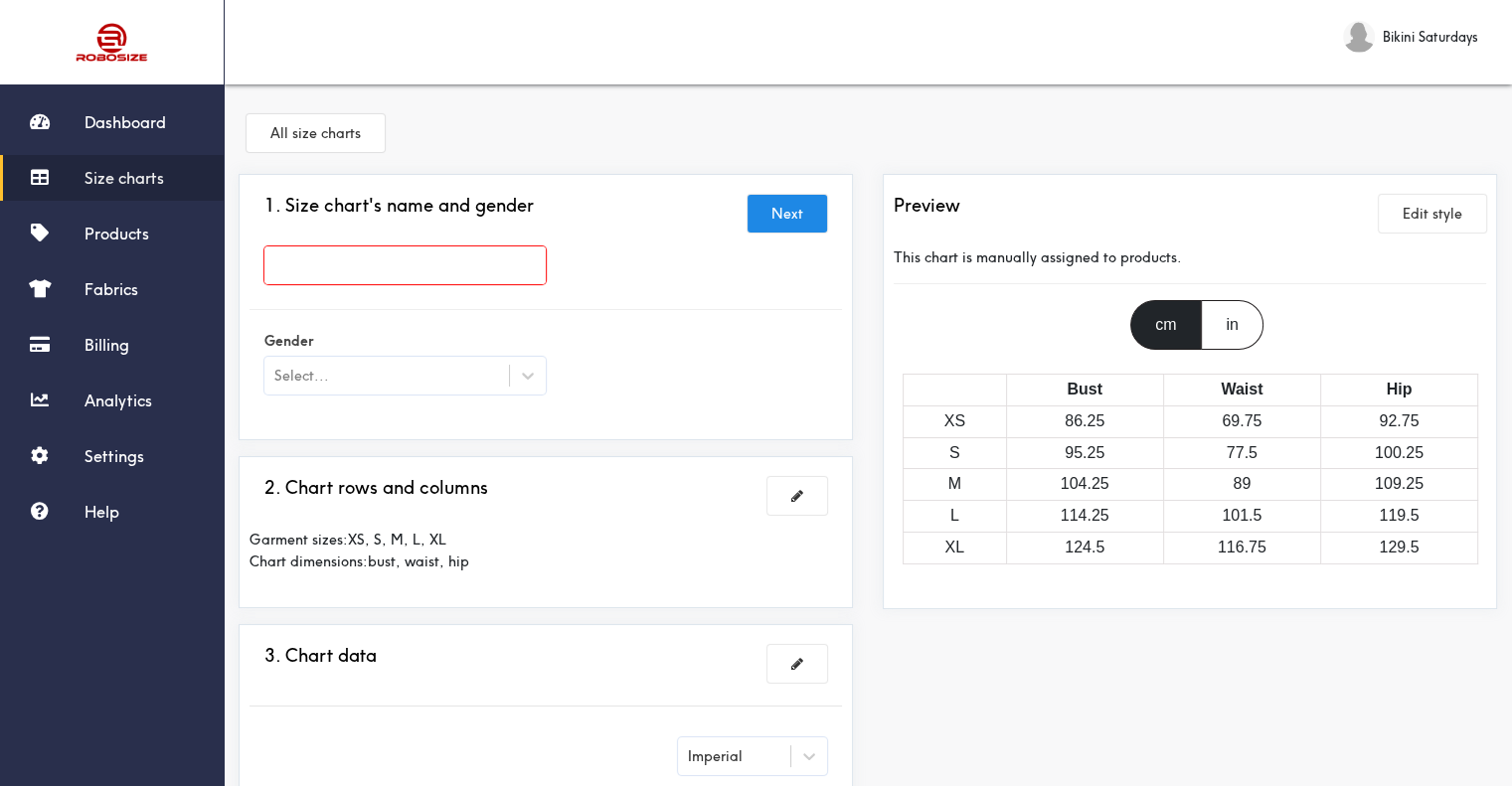 click at bounding box center [405, 265] 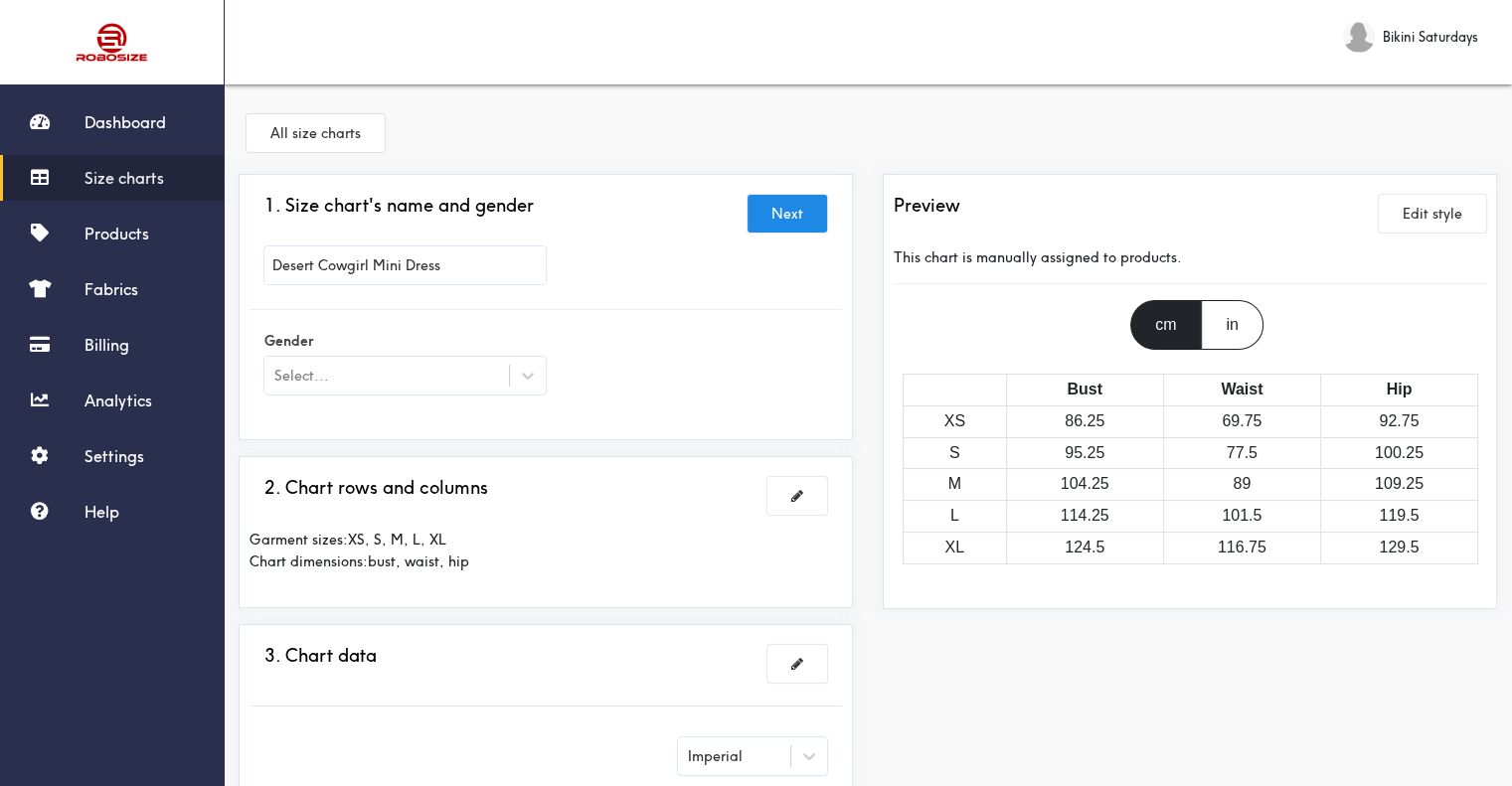 type on "Desert Cowgirl Mini Dress" 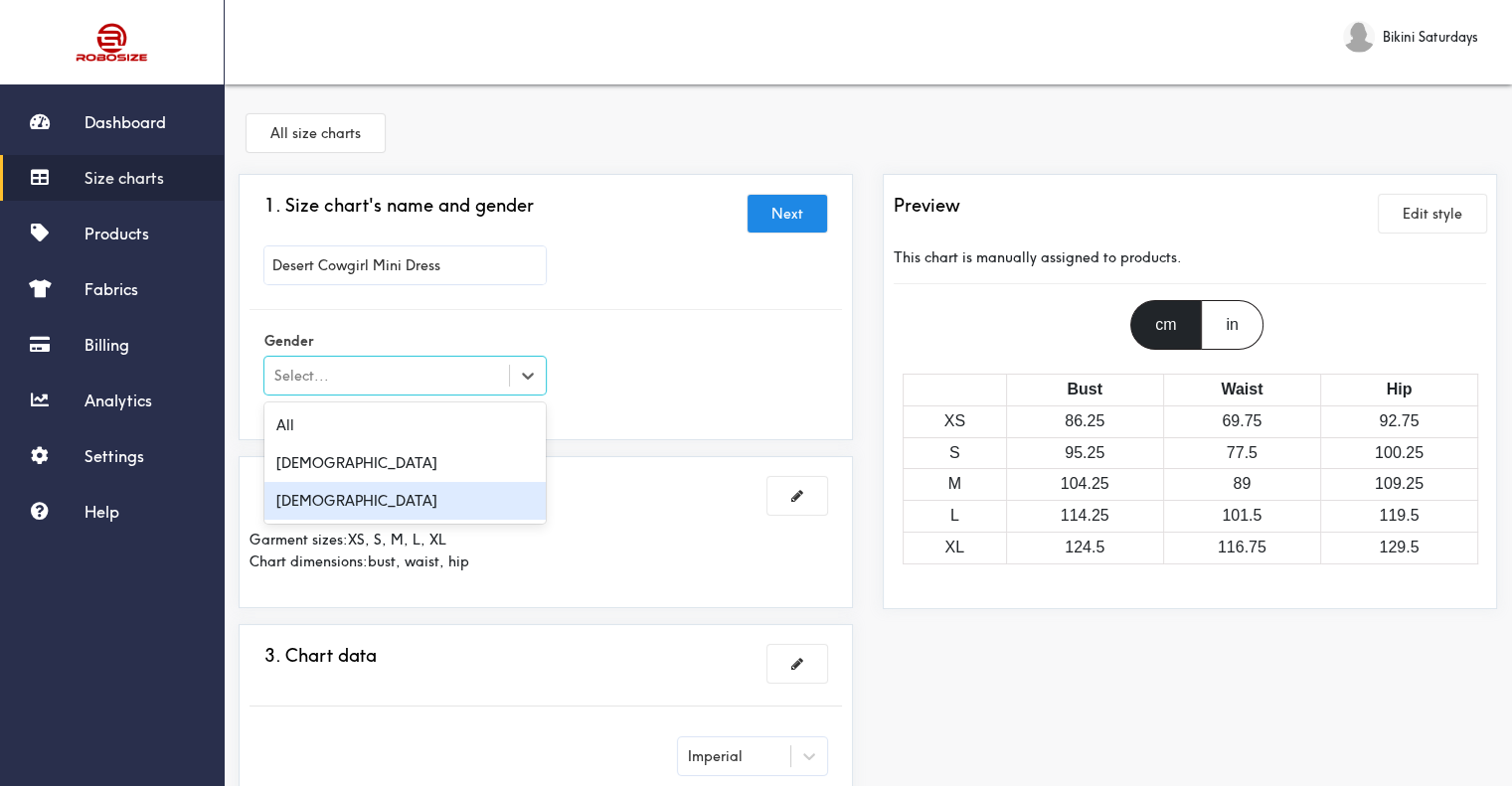 click on "[DEMOGRAPHIC_DATA]" at bounding box center [405, 501] 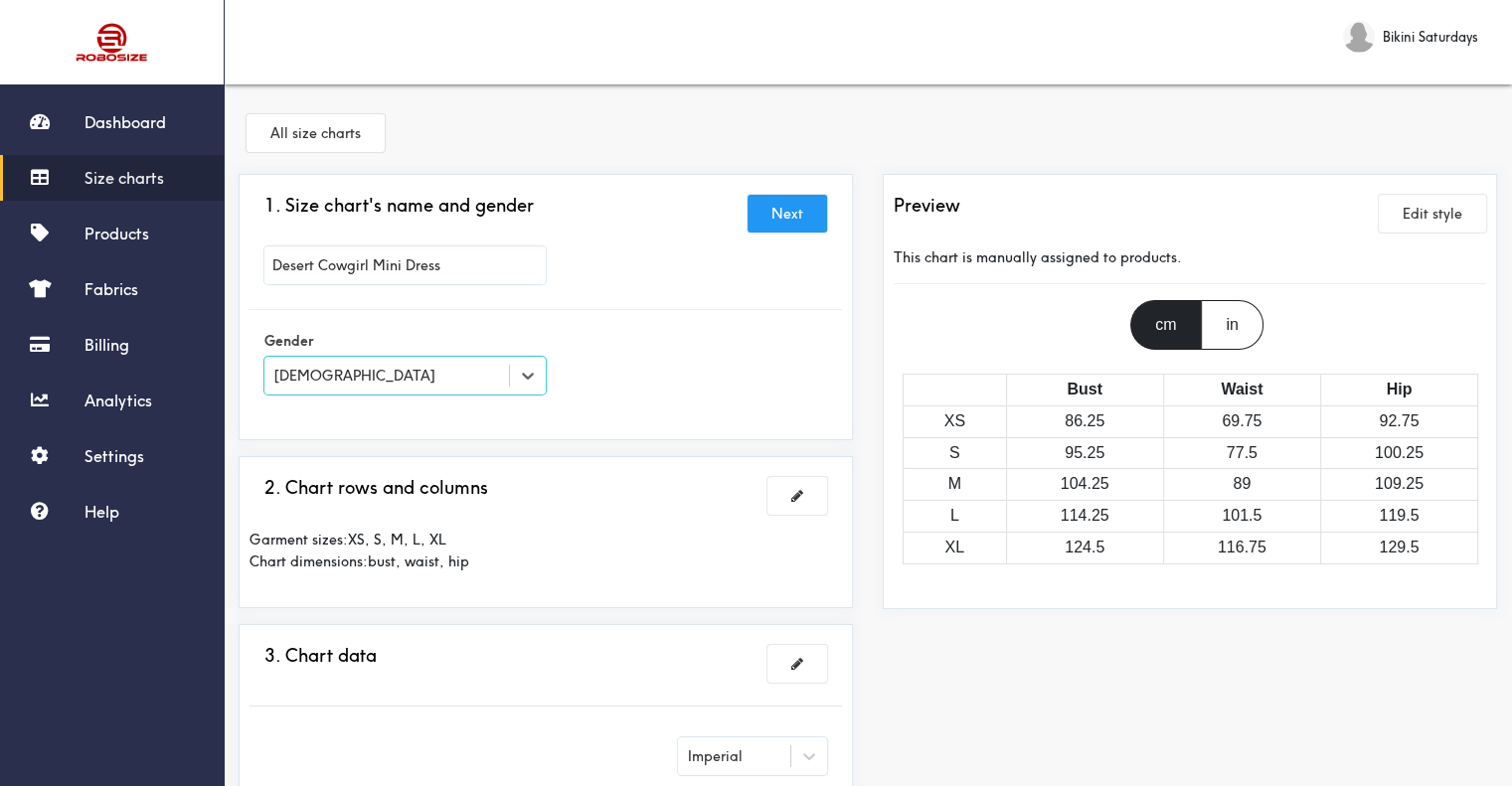 click on "Next" at bounding box center [787, 214] 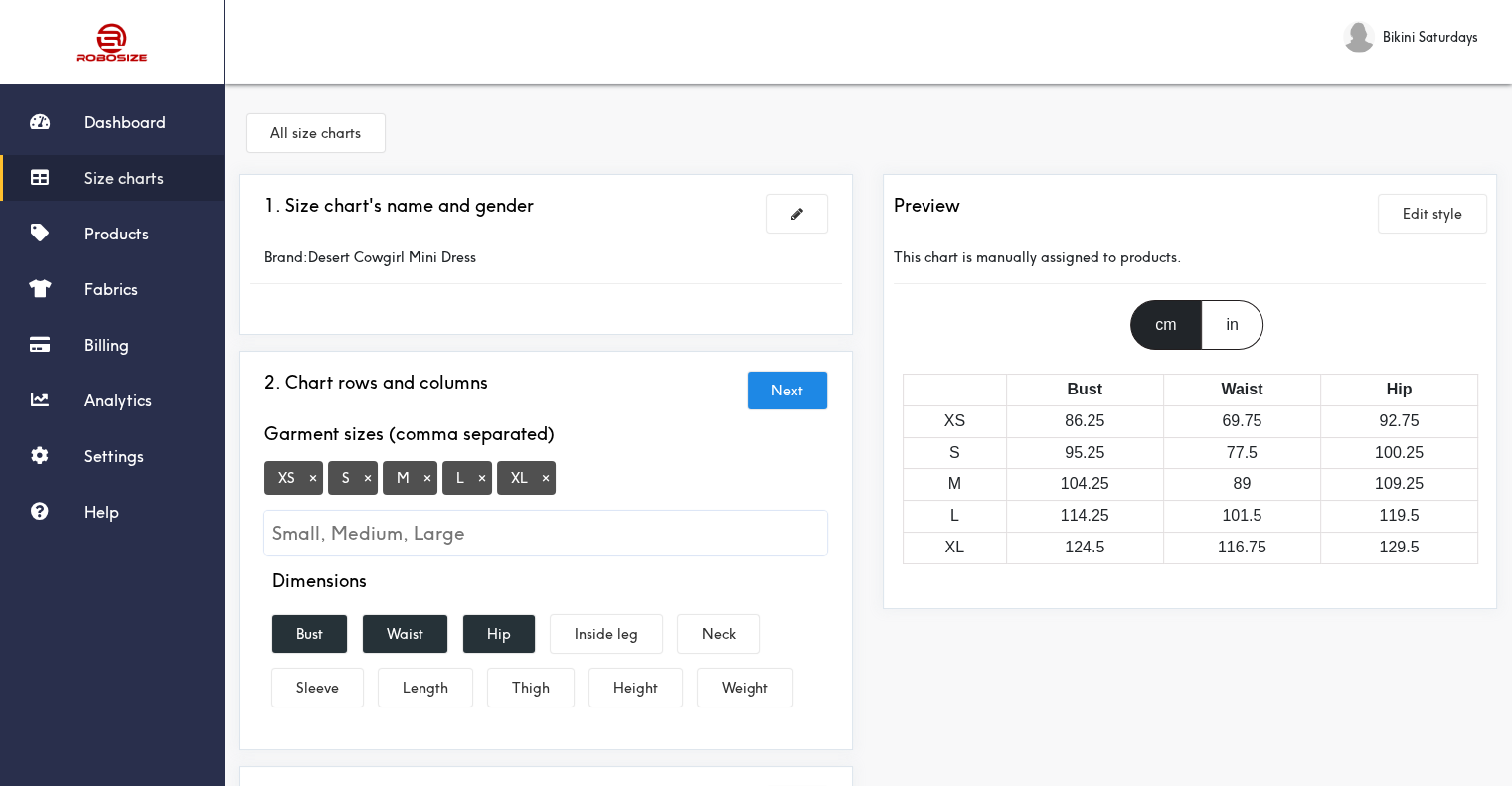 click on "×" at bounding box center (313, 478) 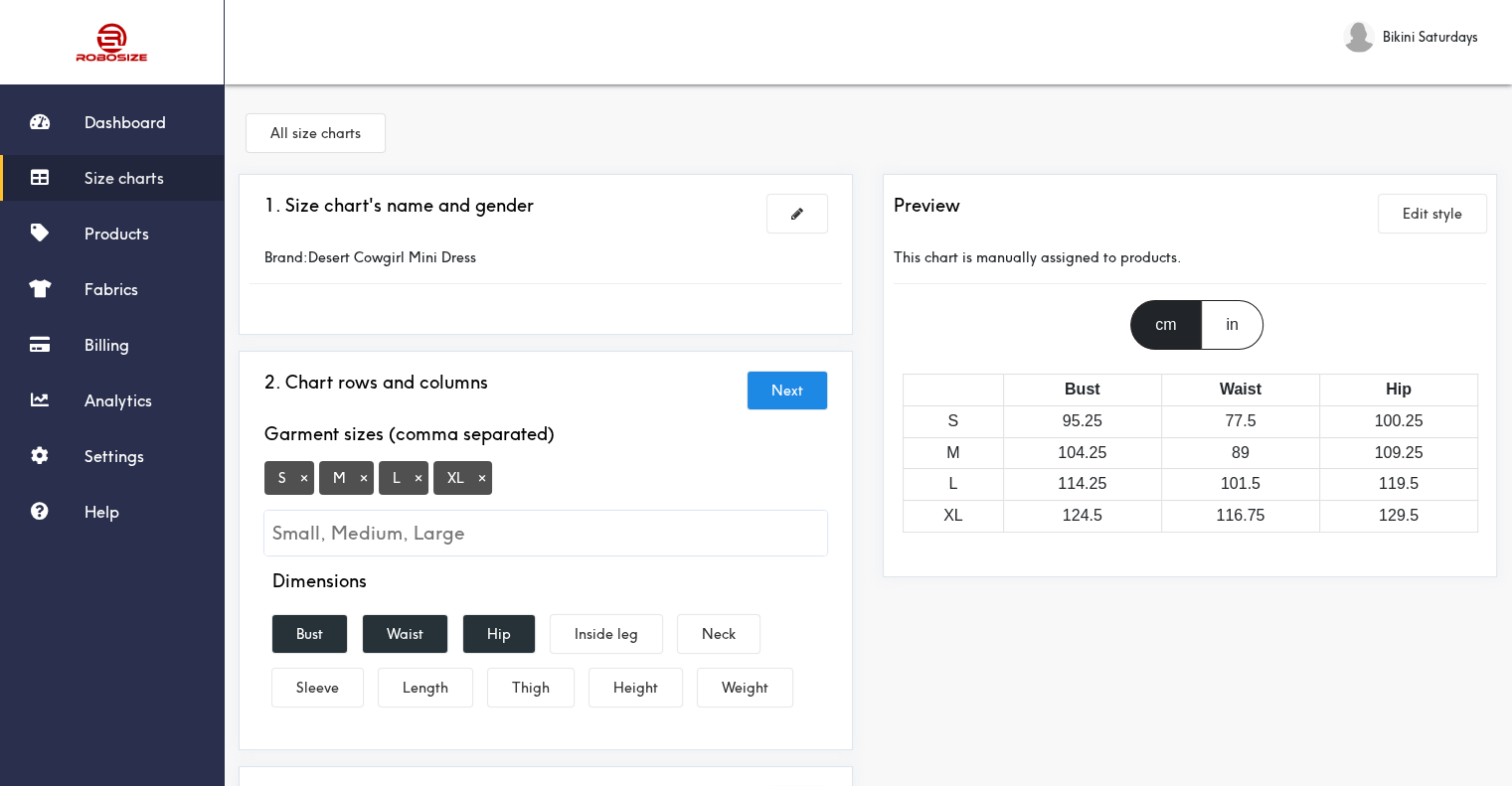 click on "×" at bounding box center [482, 478] 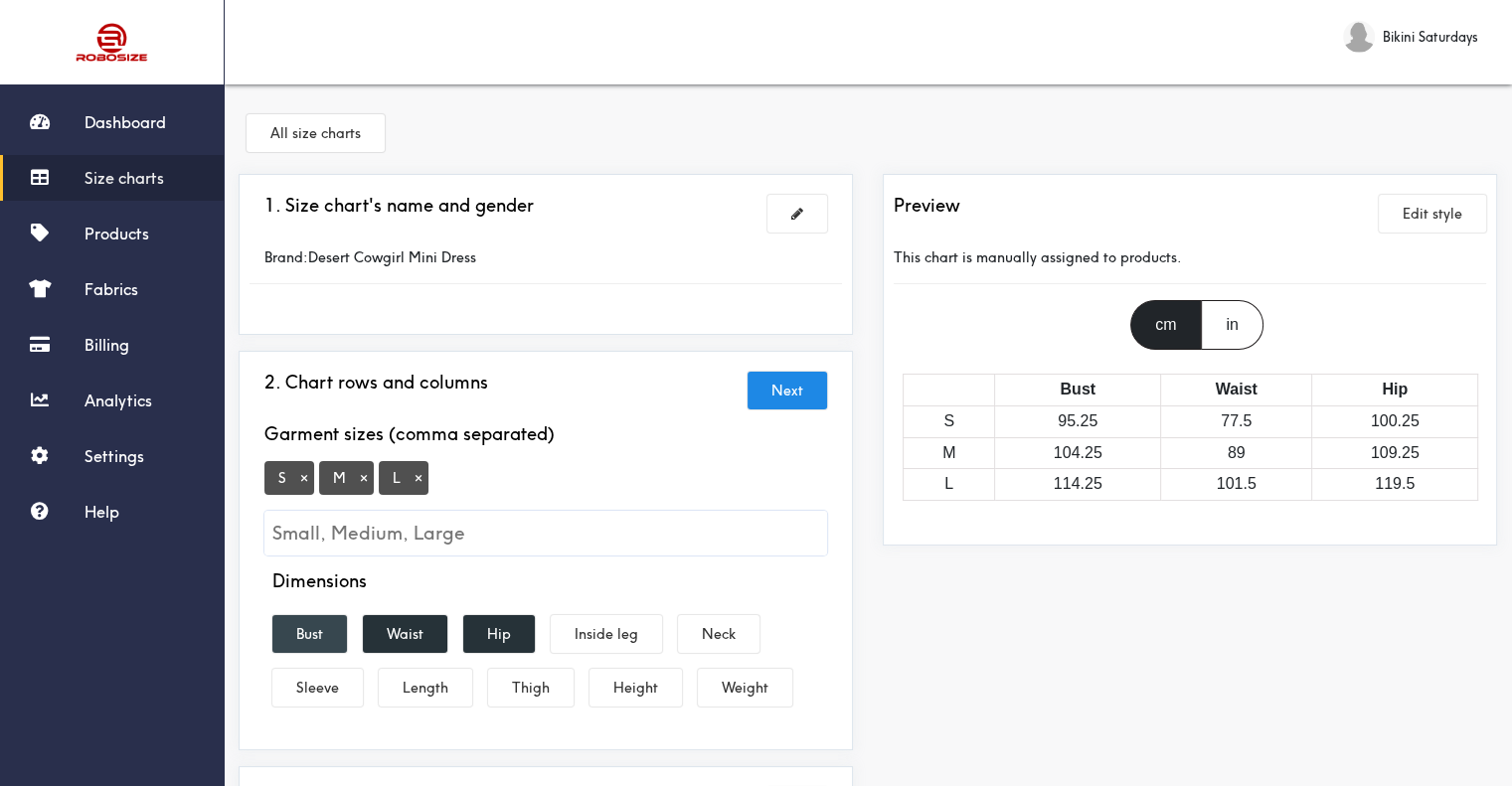click on "Bust" at bounding box center [309, 634] 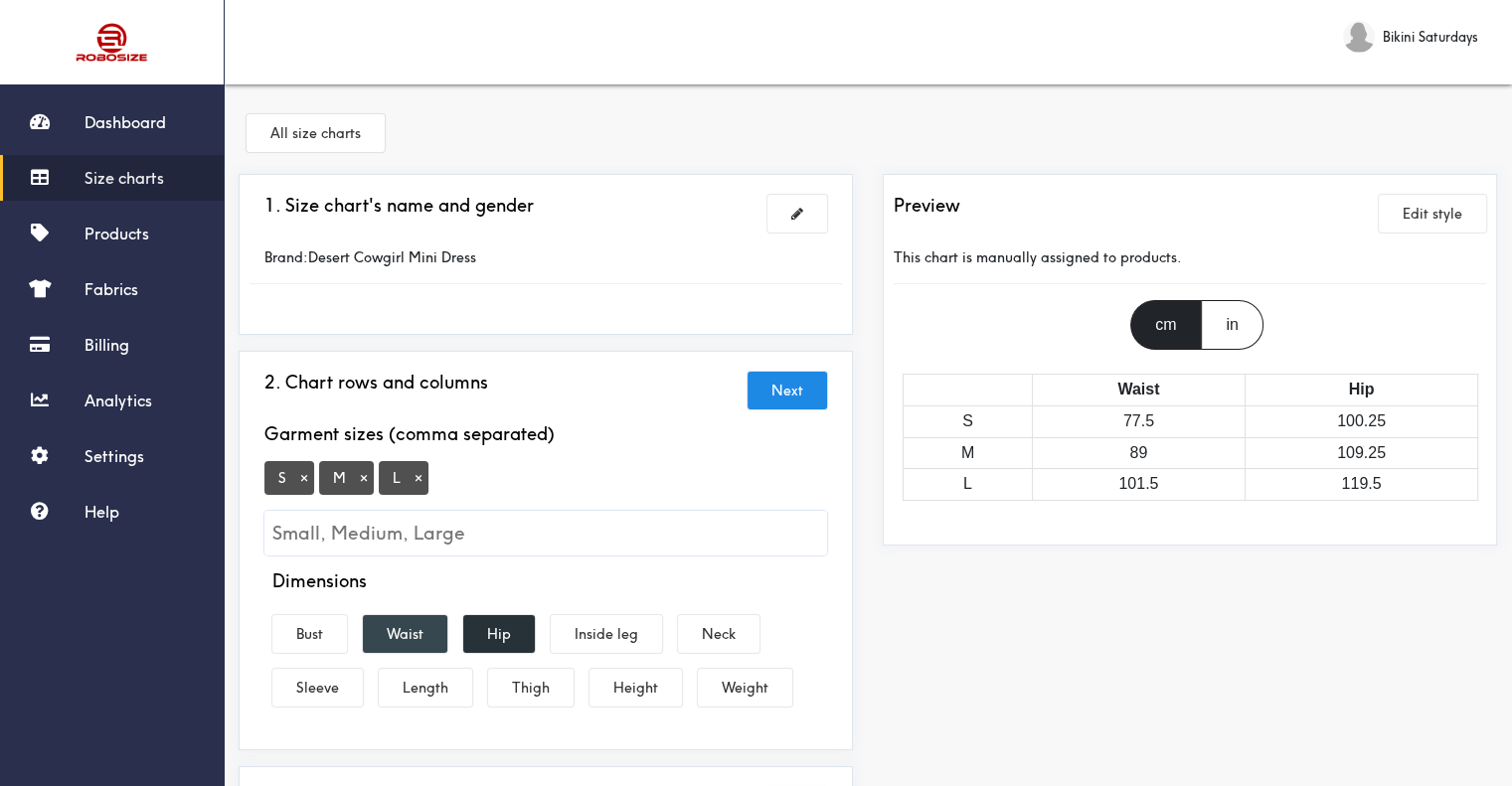 click on "Waist" at bounding box center (405, 634) 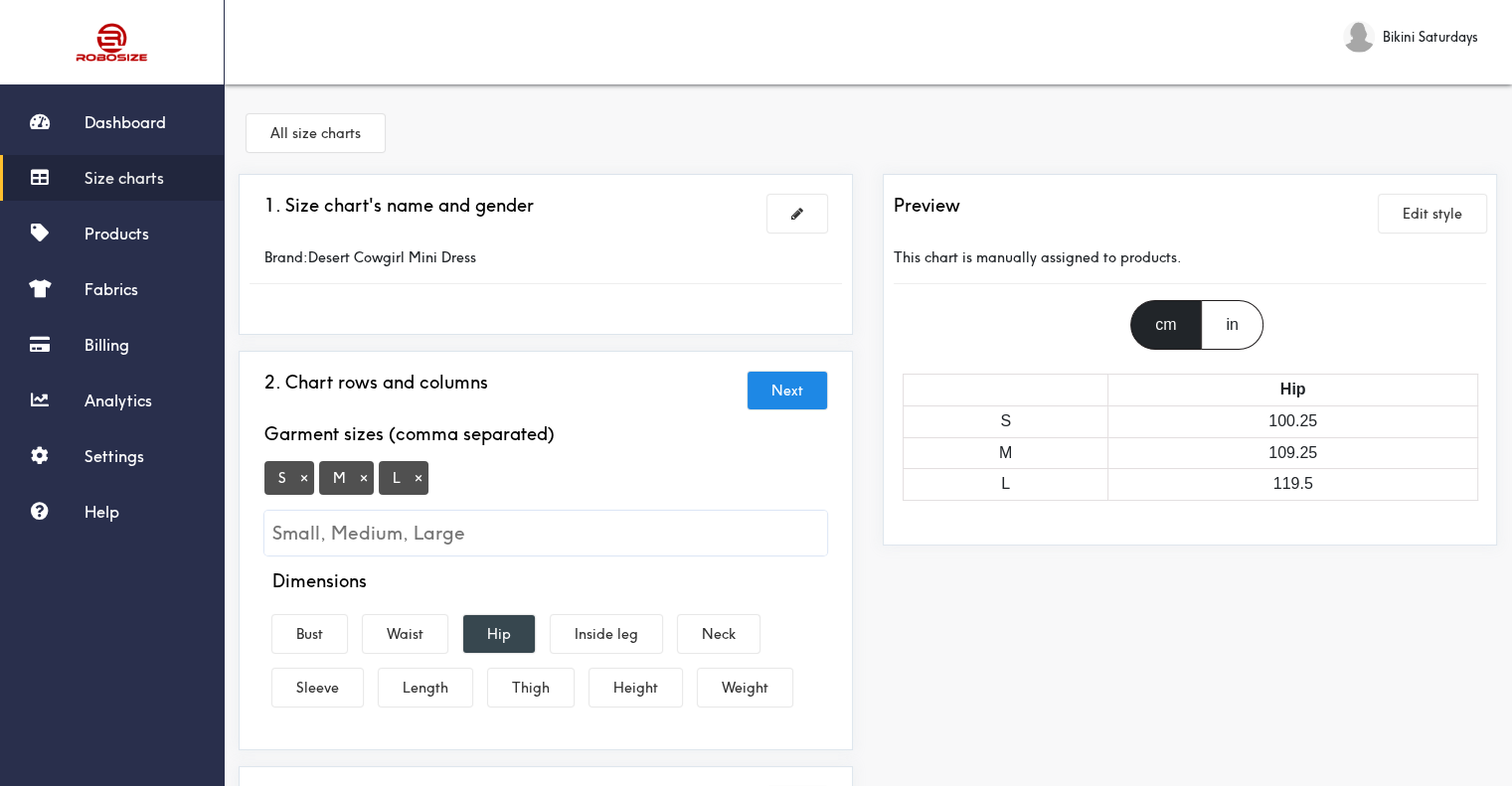 click on "Hip" at bounding box center (499, 634) 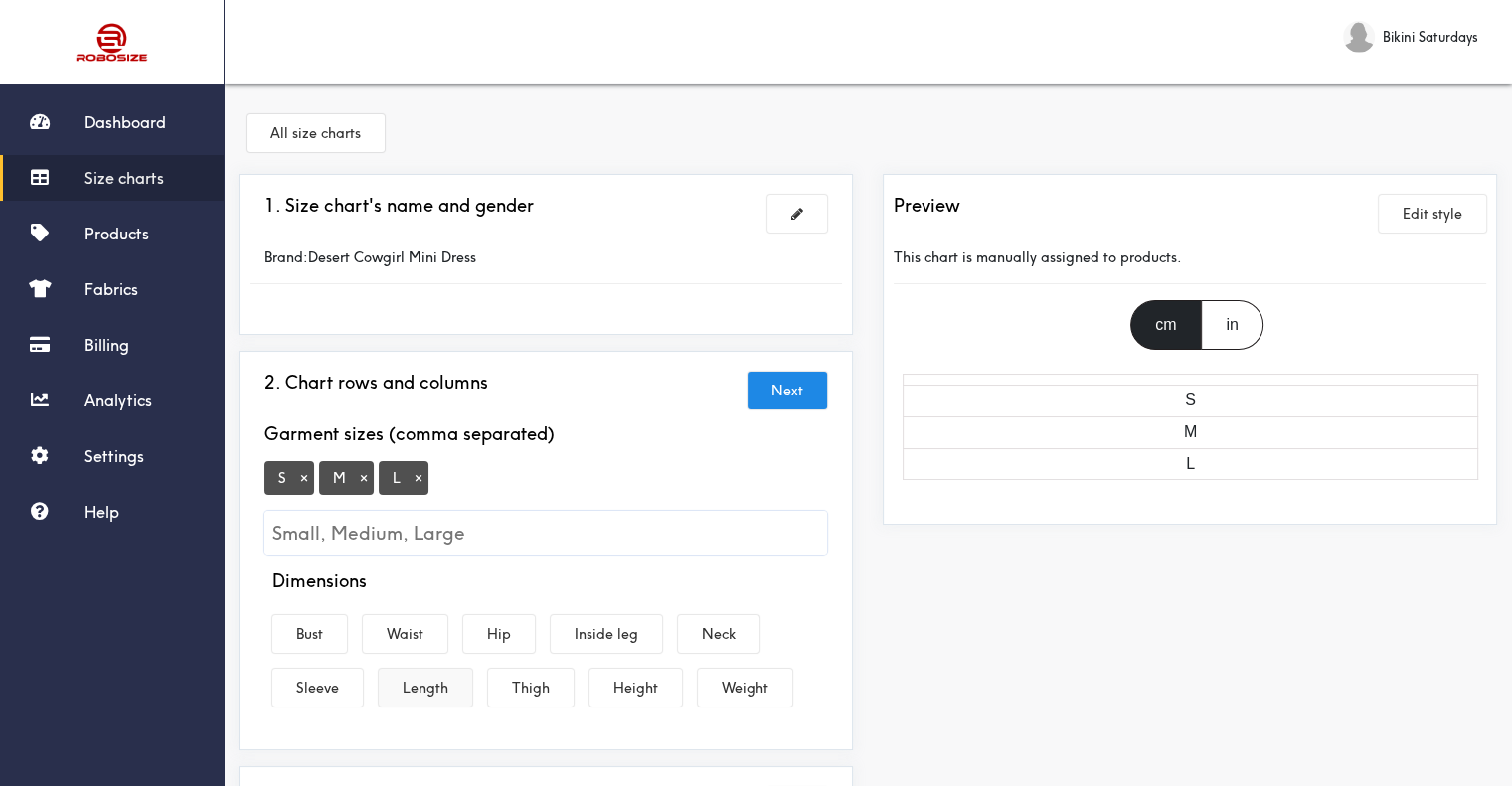 click on "Length" at bounding box center [425, 688] 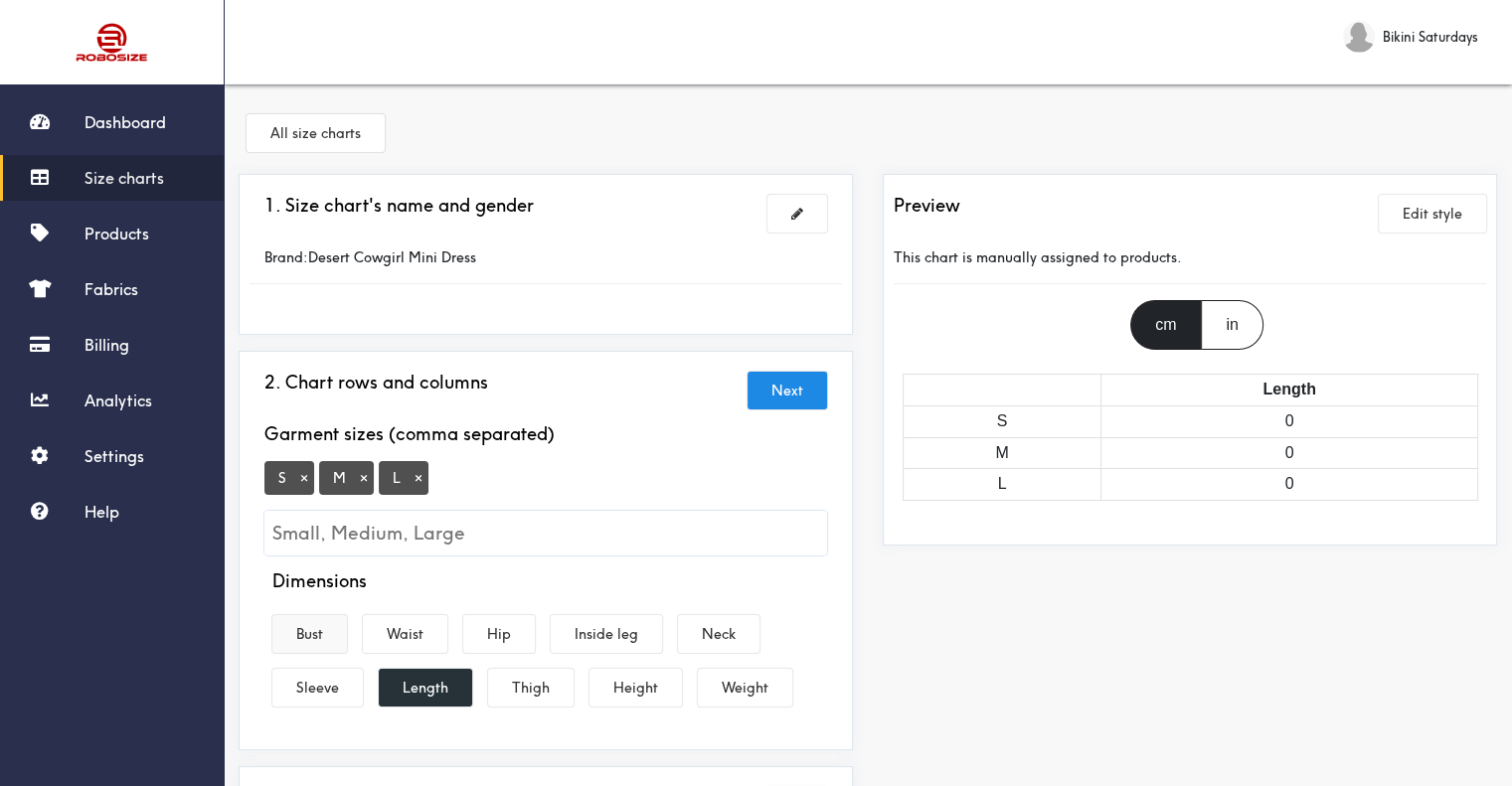 click on "Bust" at bounding box center [309, 634] 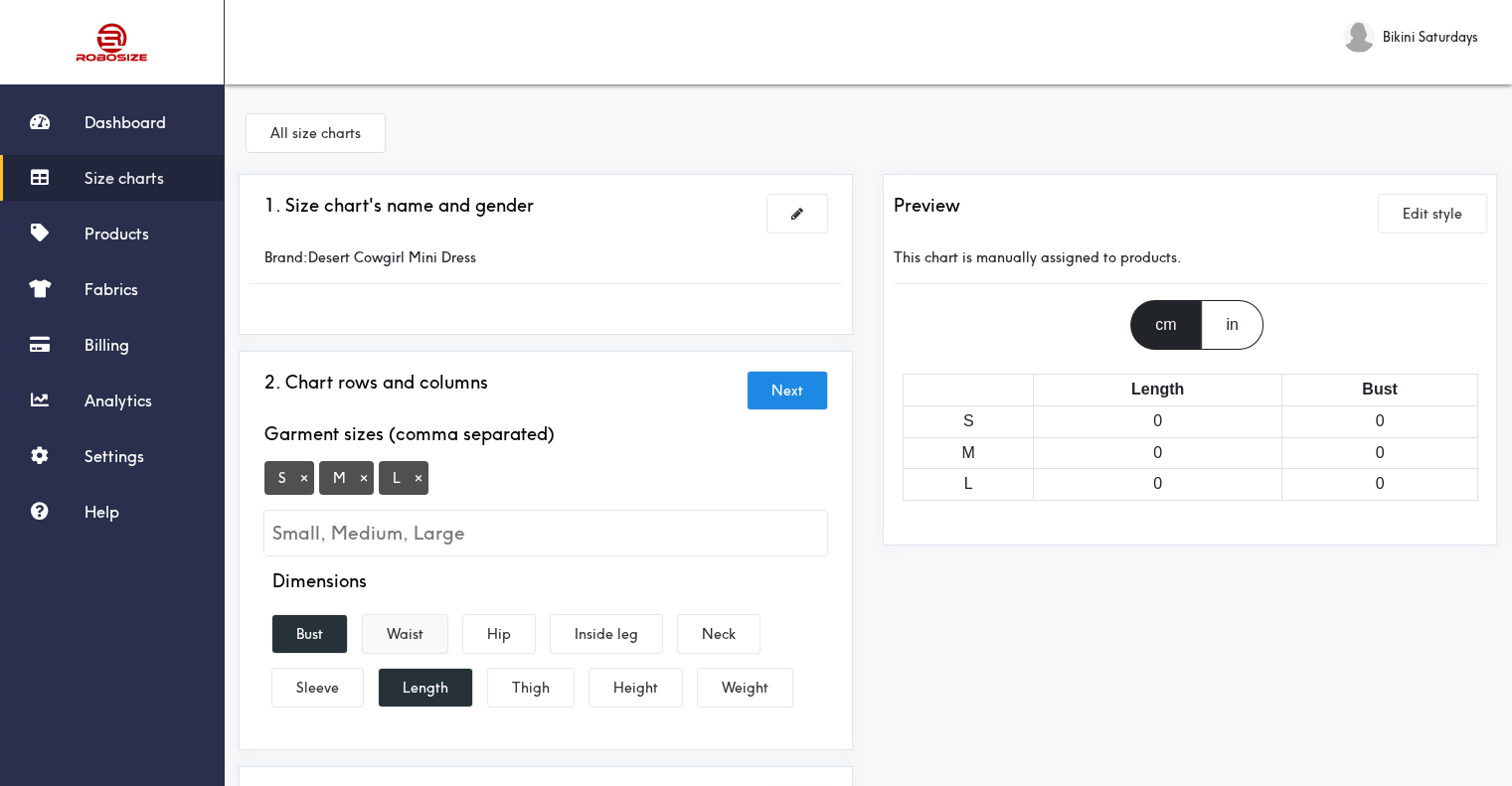 click on "Waist" at bounding box center [405, 634] 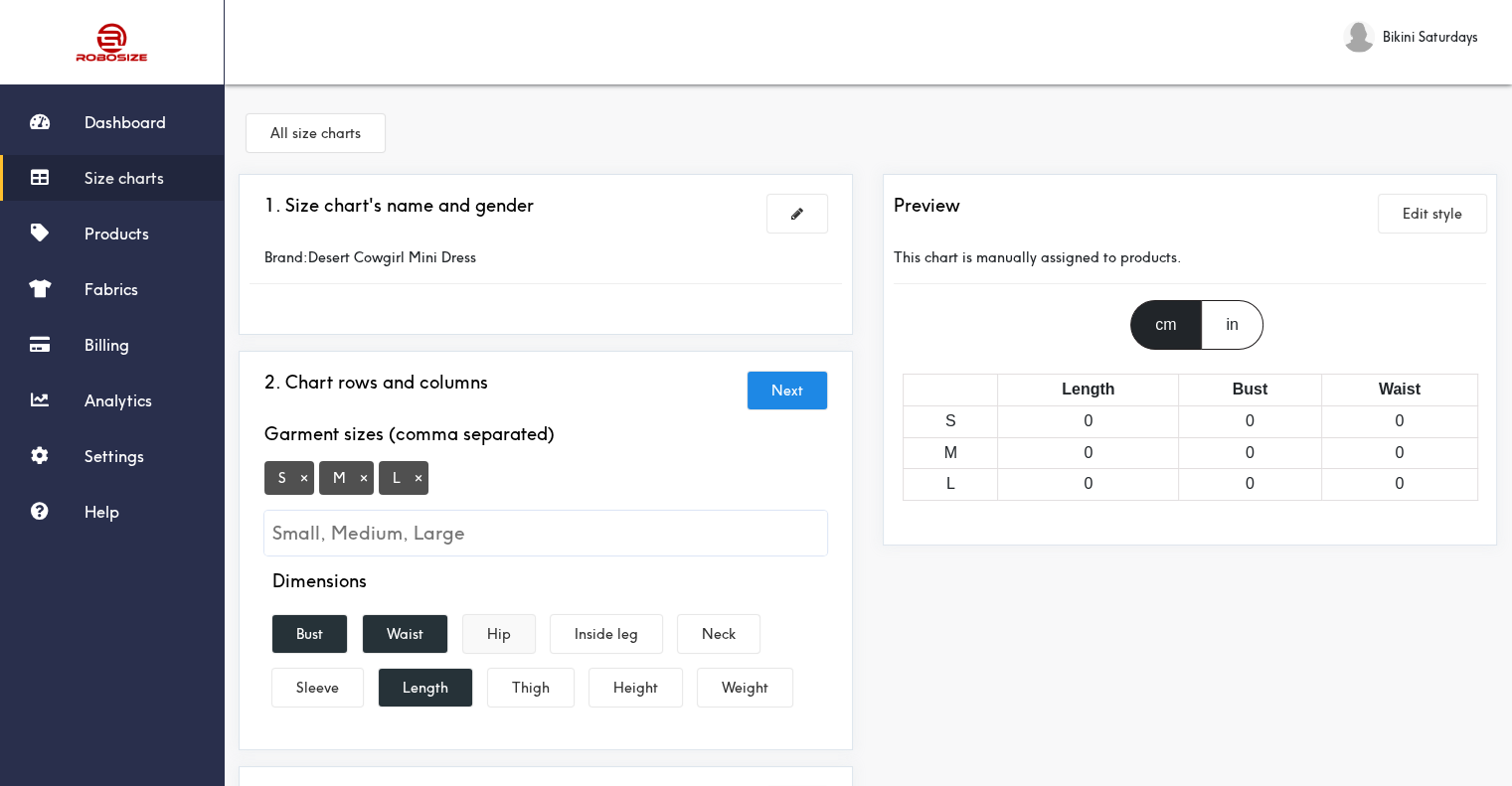 click on "Hip" at bounding box center [499, 634] 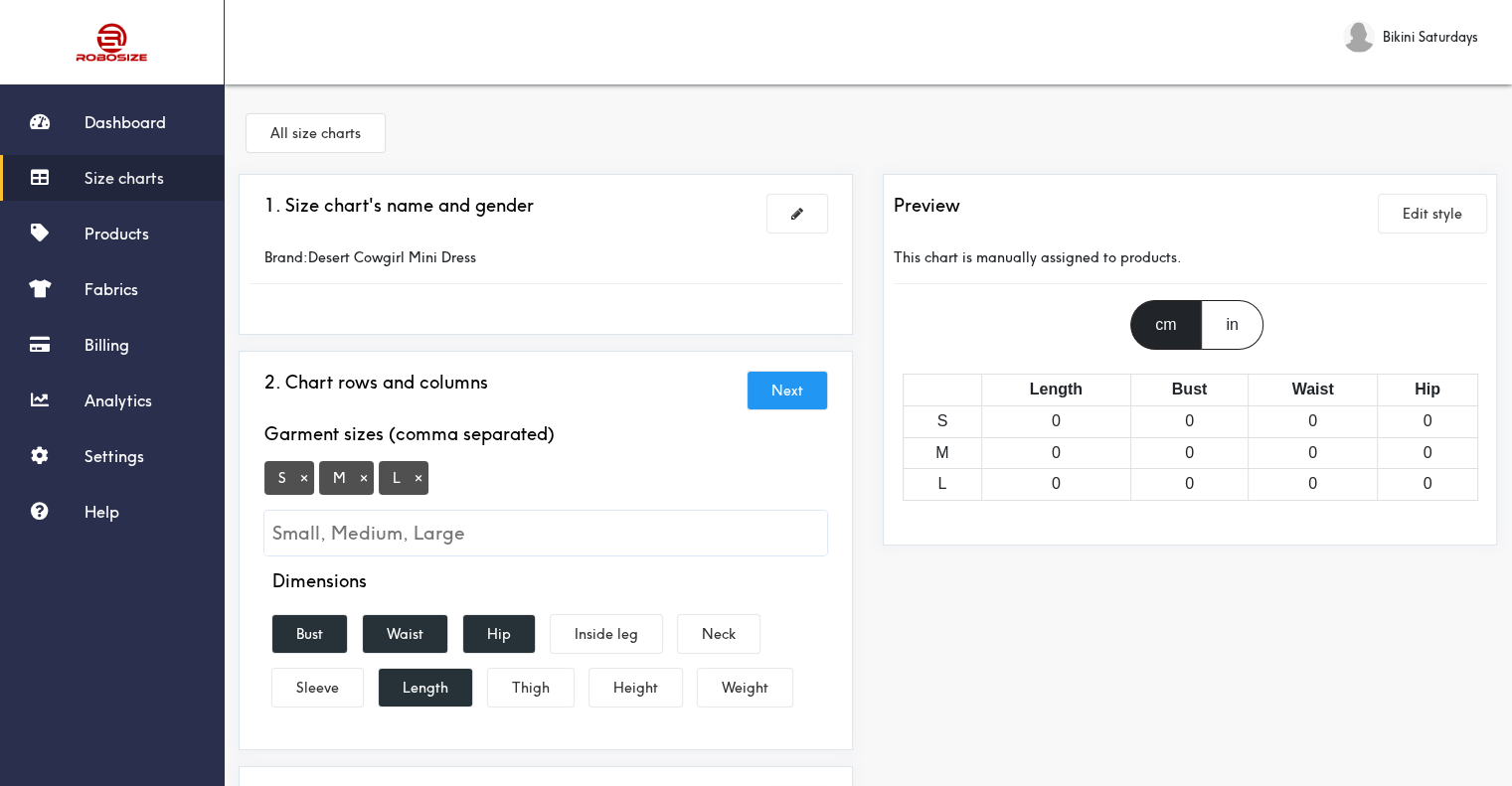 click on "Next" at bounding box center [787, 391] 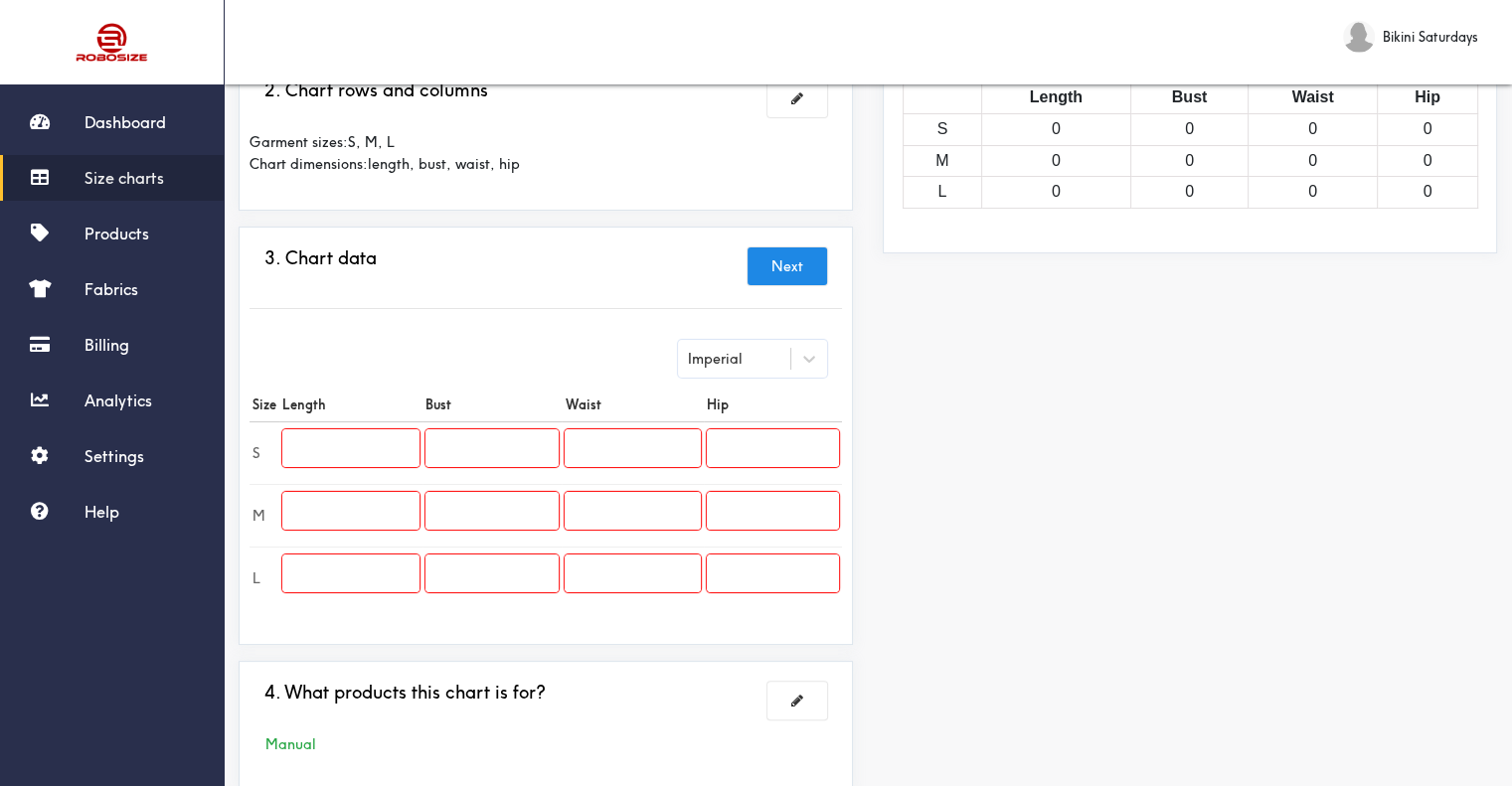 scroll, scrollTop: 298, scrollLeft: 0, axis: vertical 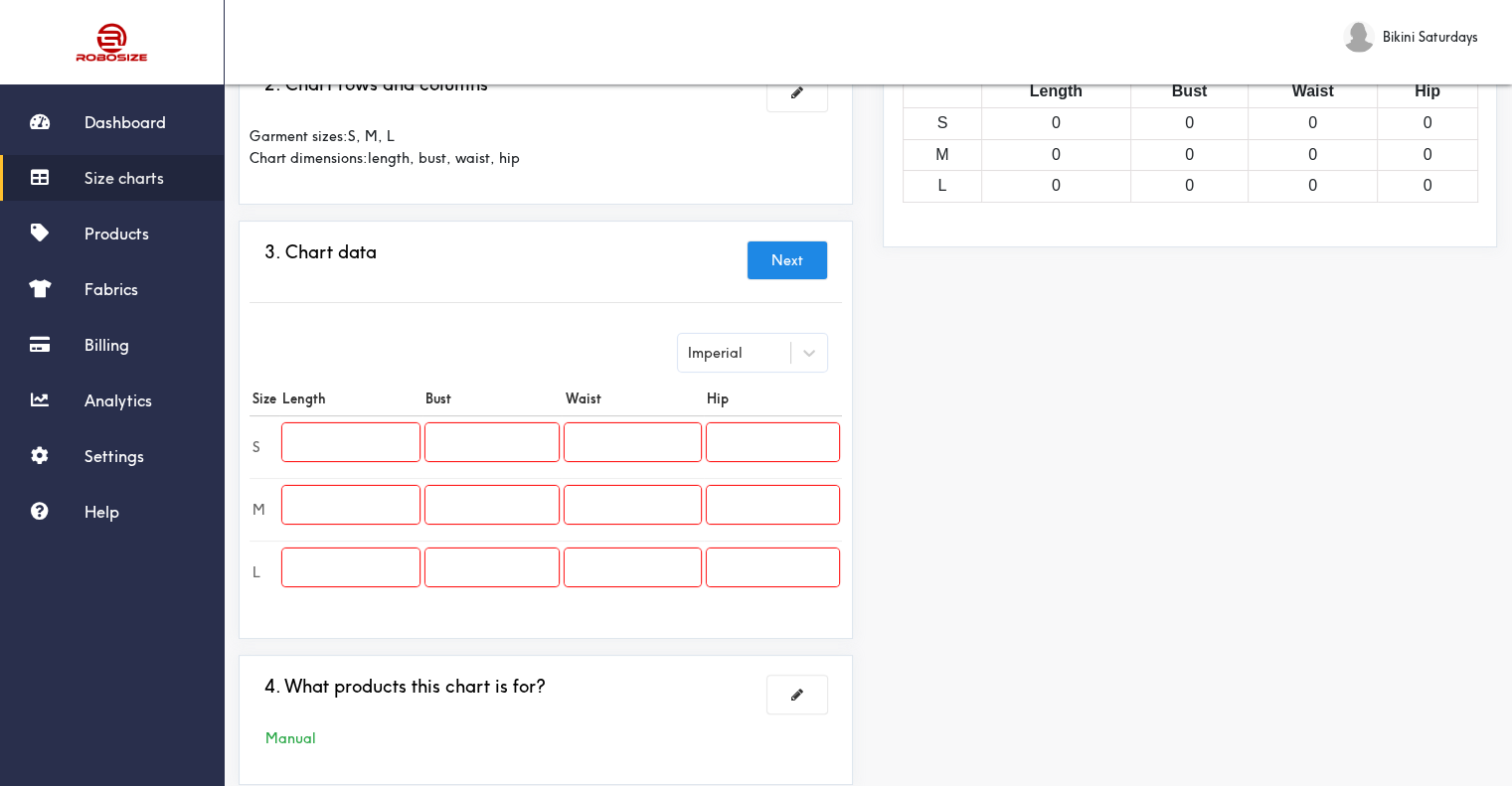 click at bounding box center [351, 442] 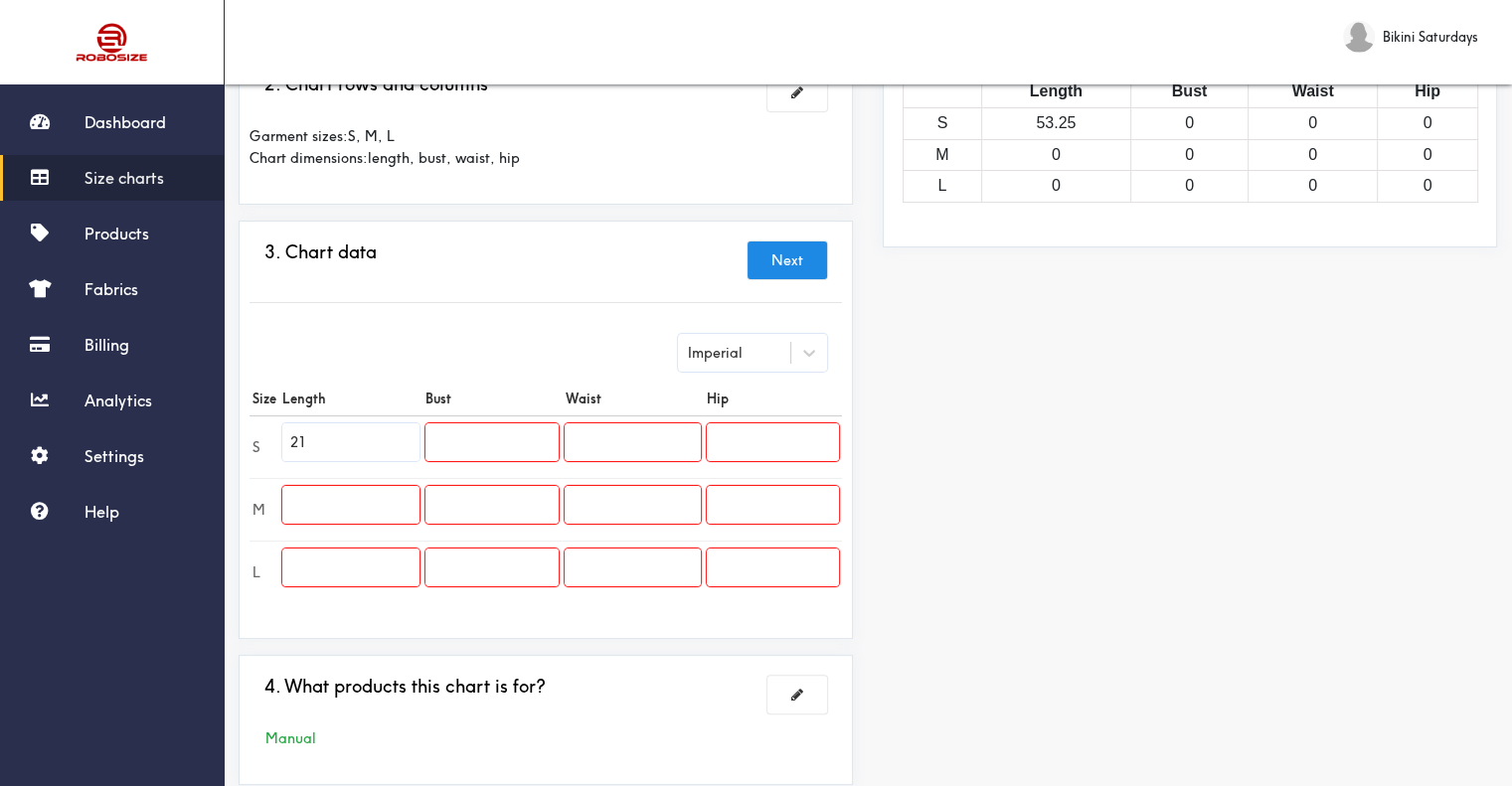 type on "21" 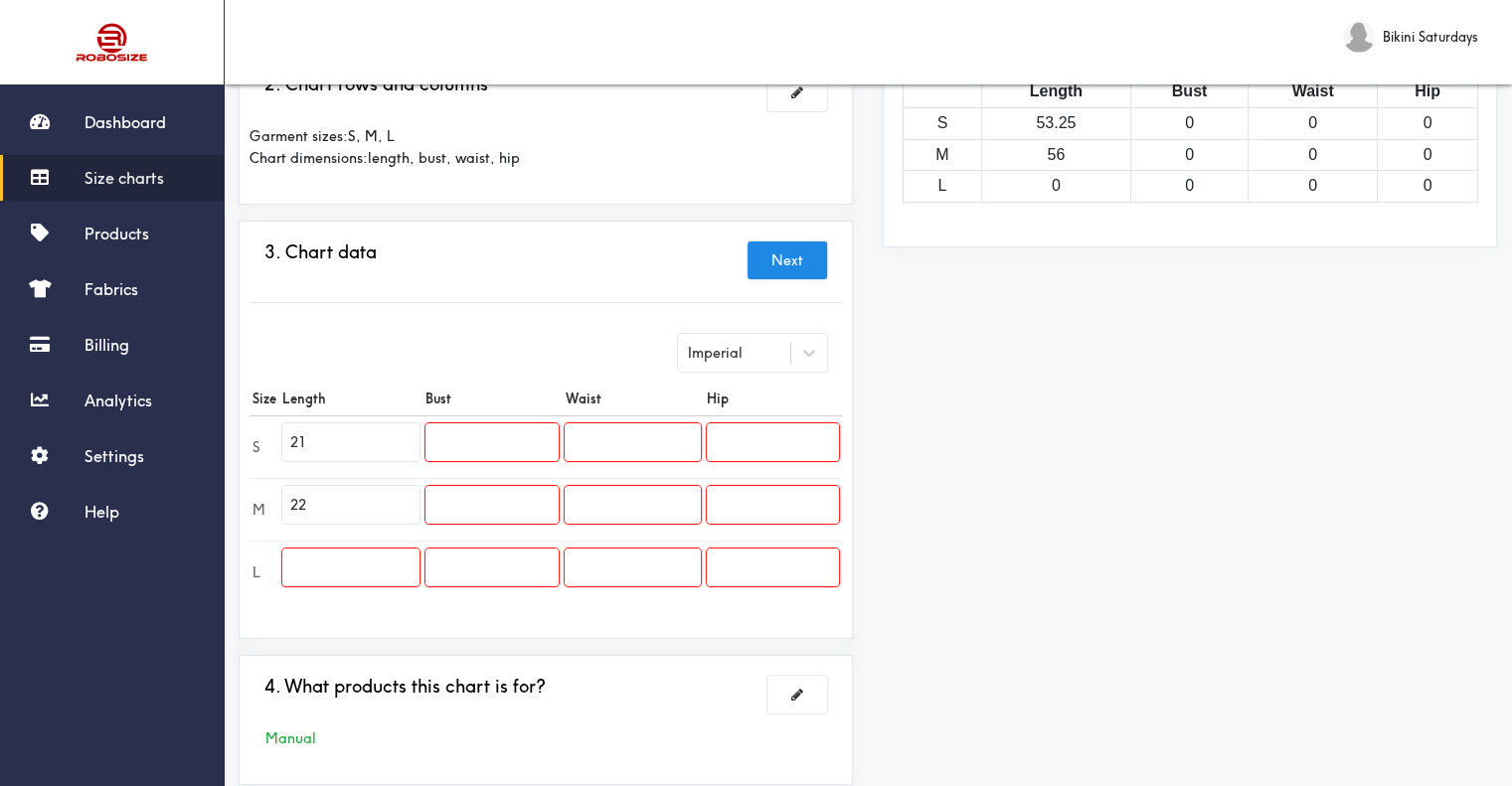 type on "22" 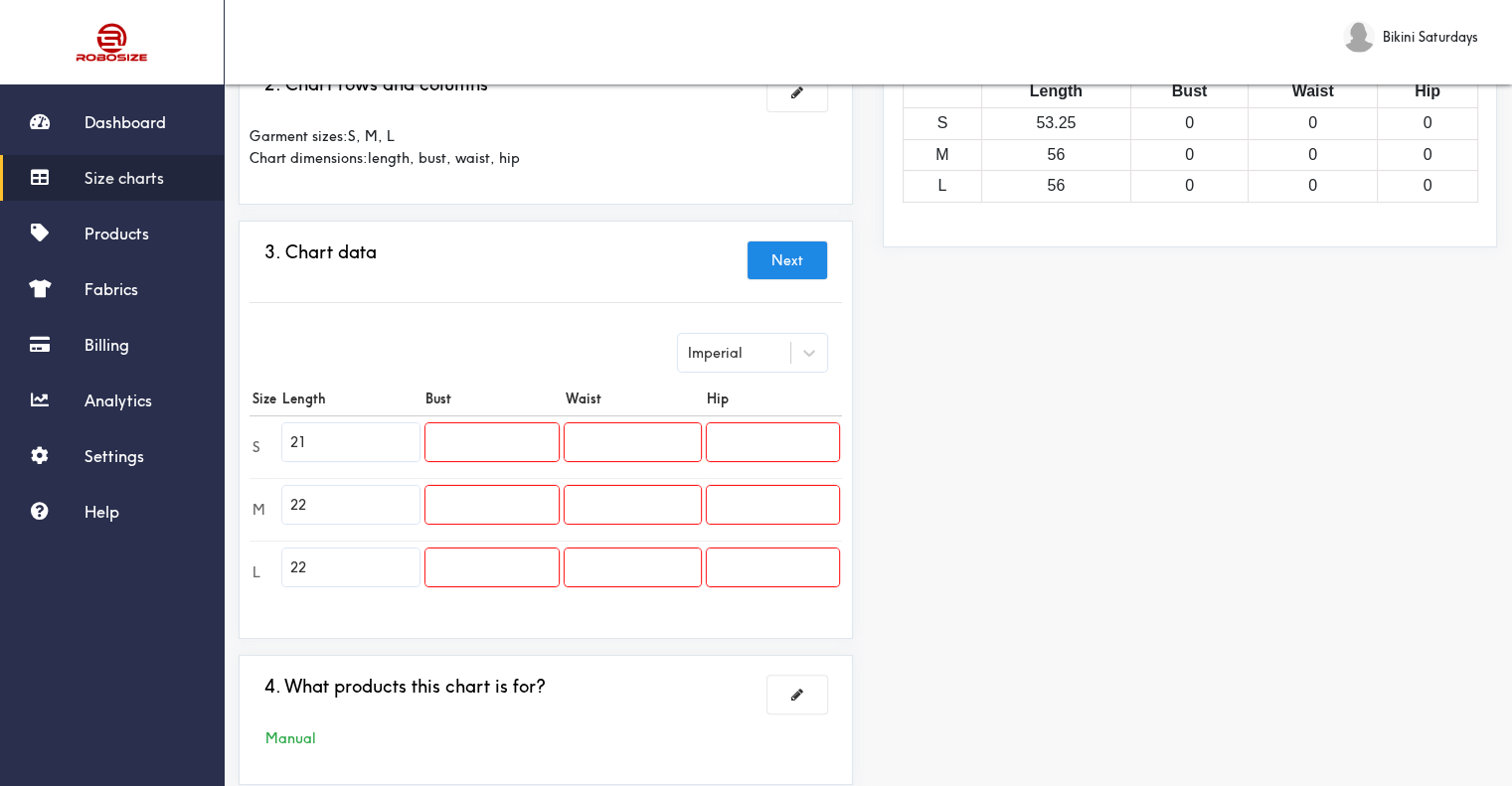 type on "22" 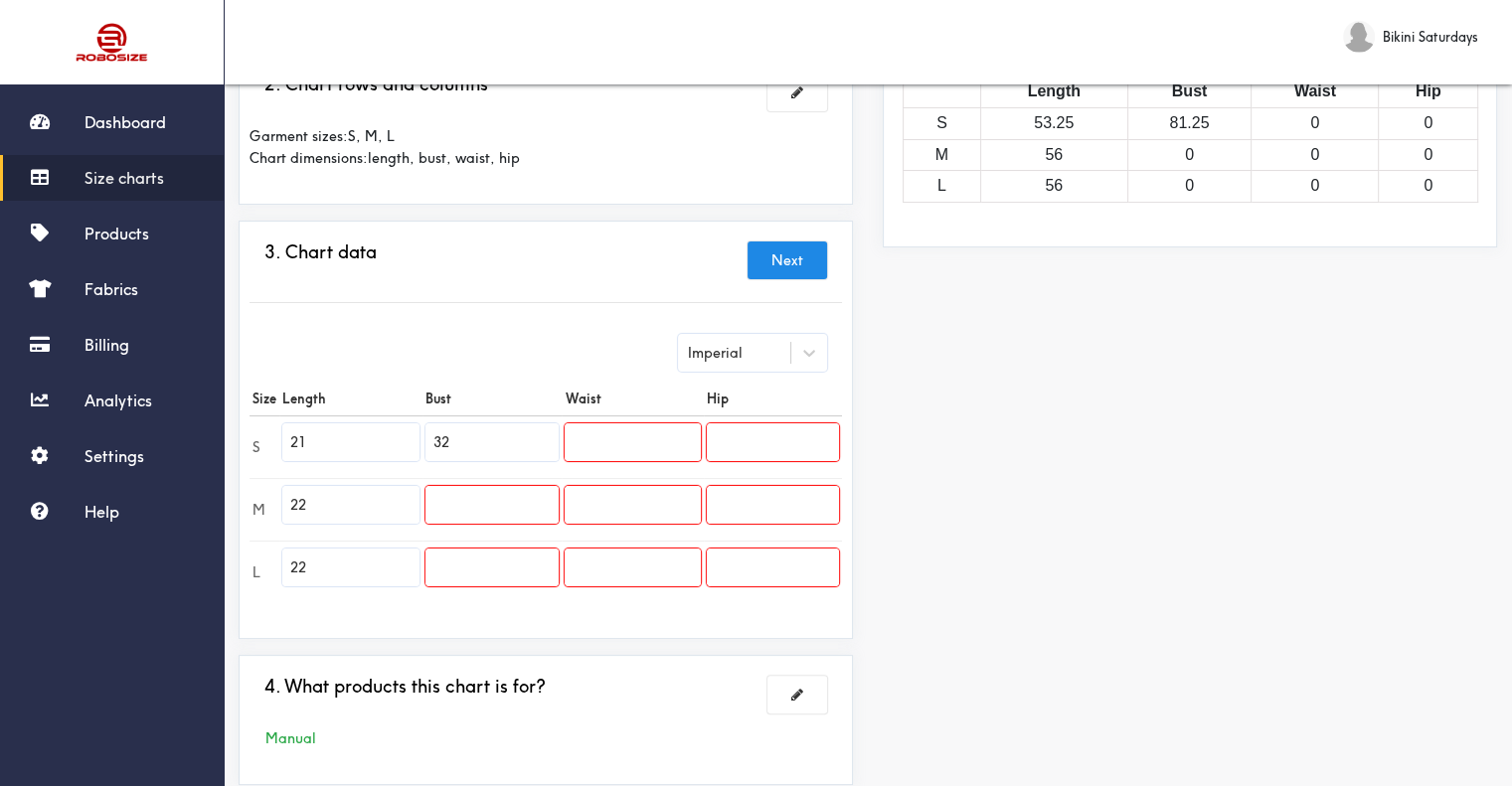 type on "32" 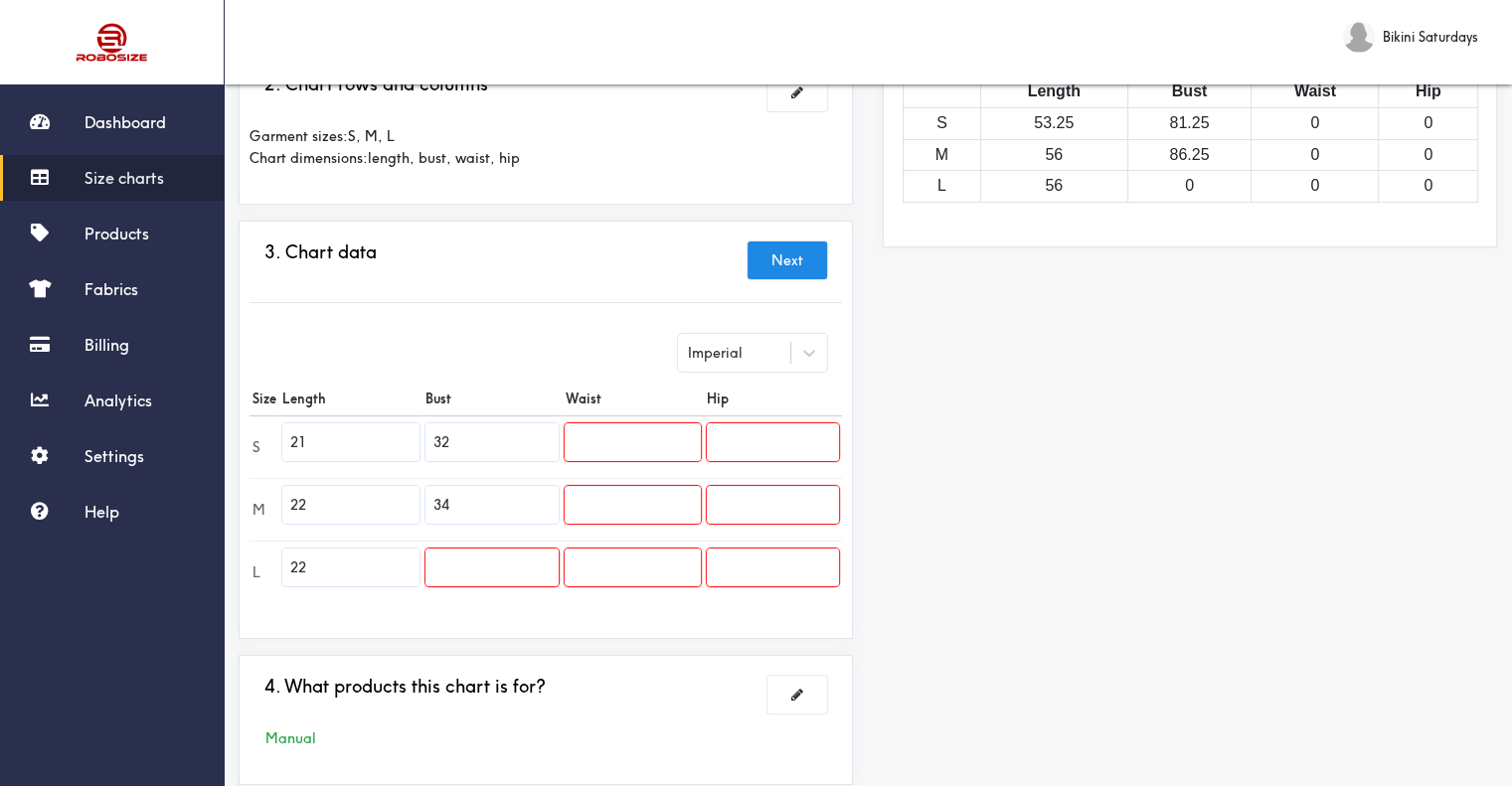 type on "34" 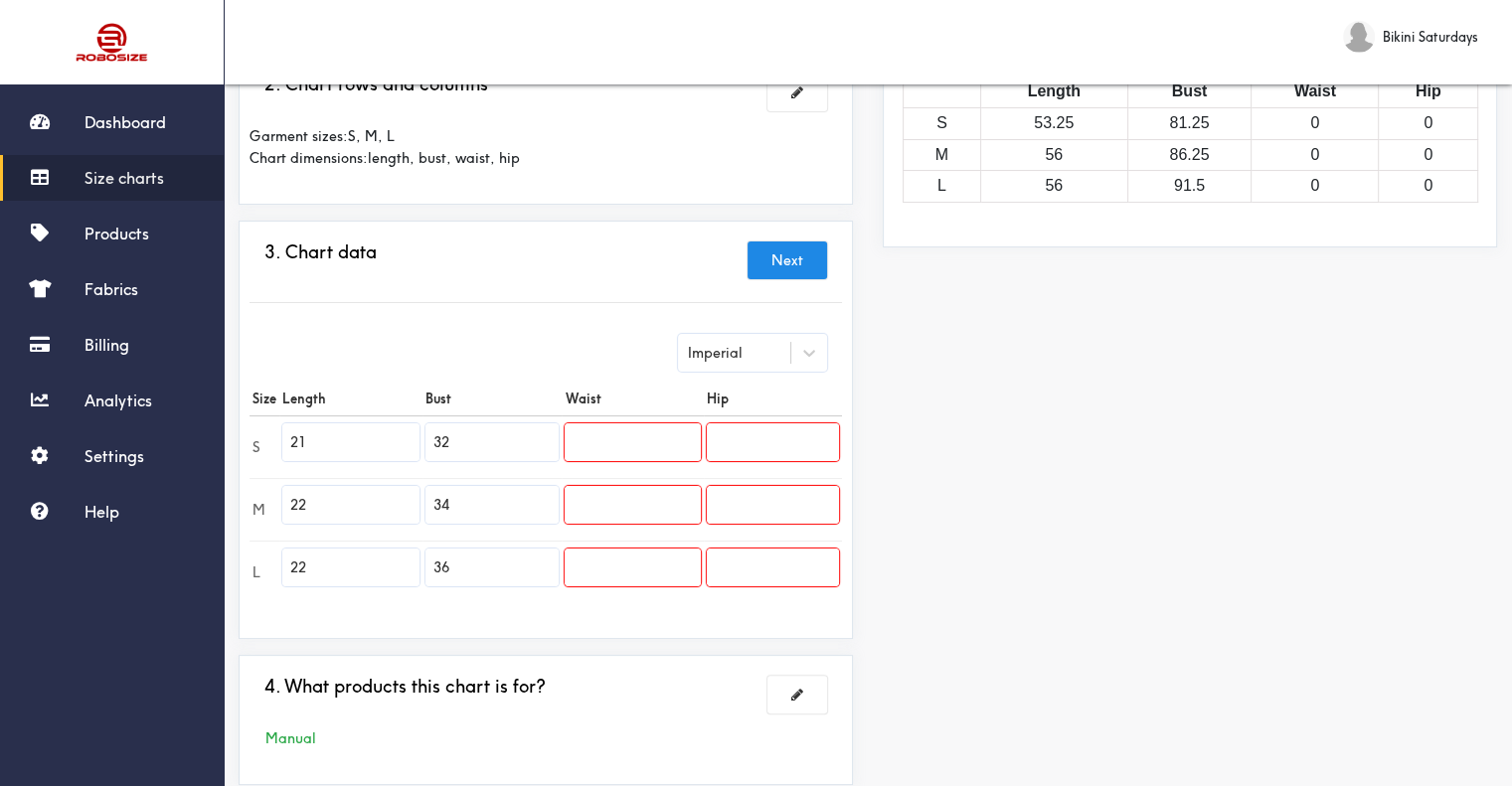 type on "36" 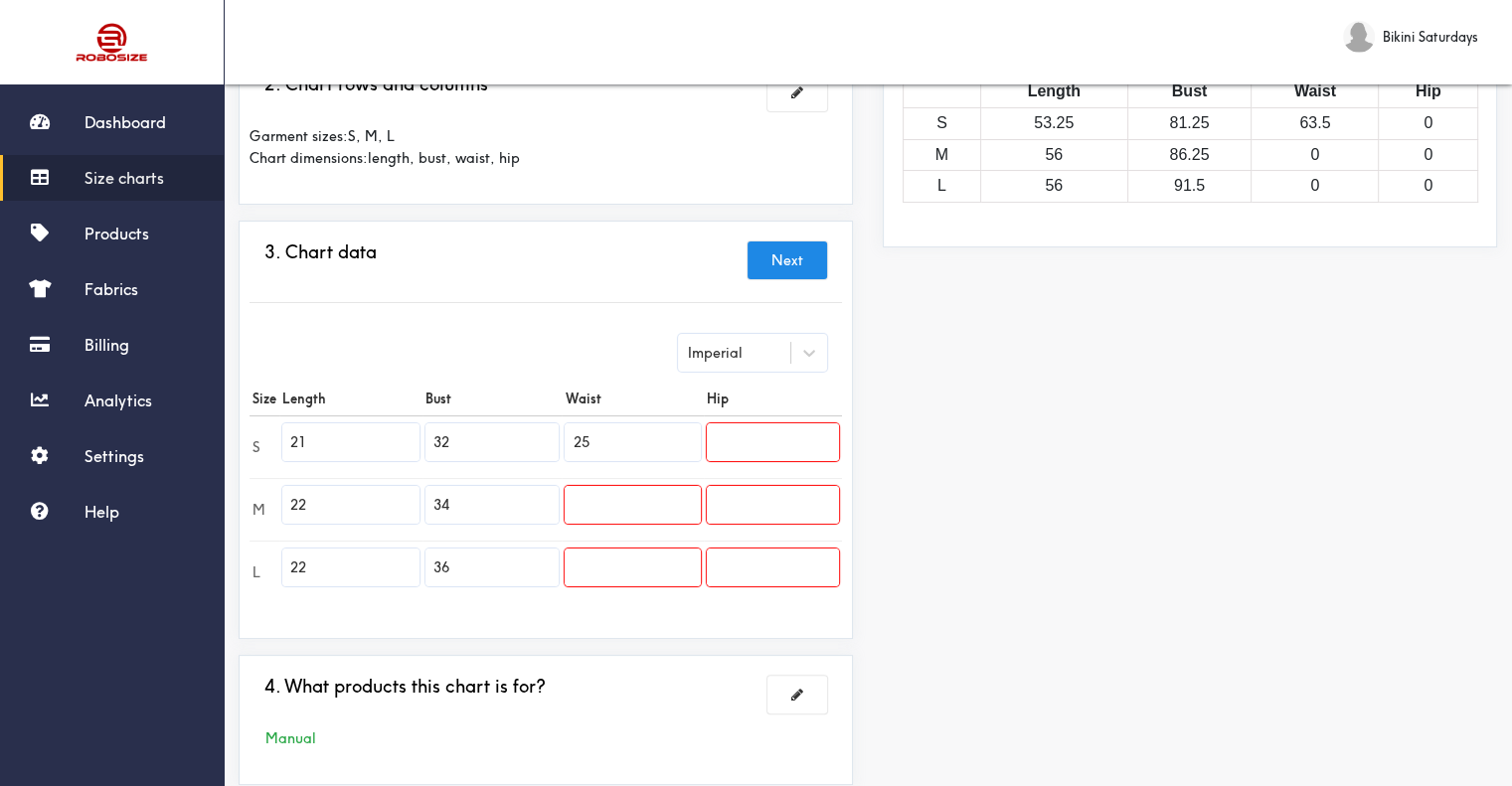 type on "25" 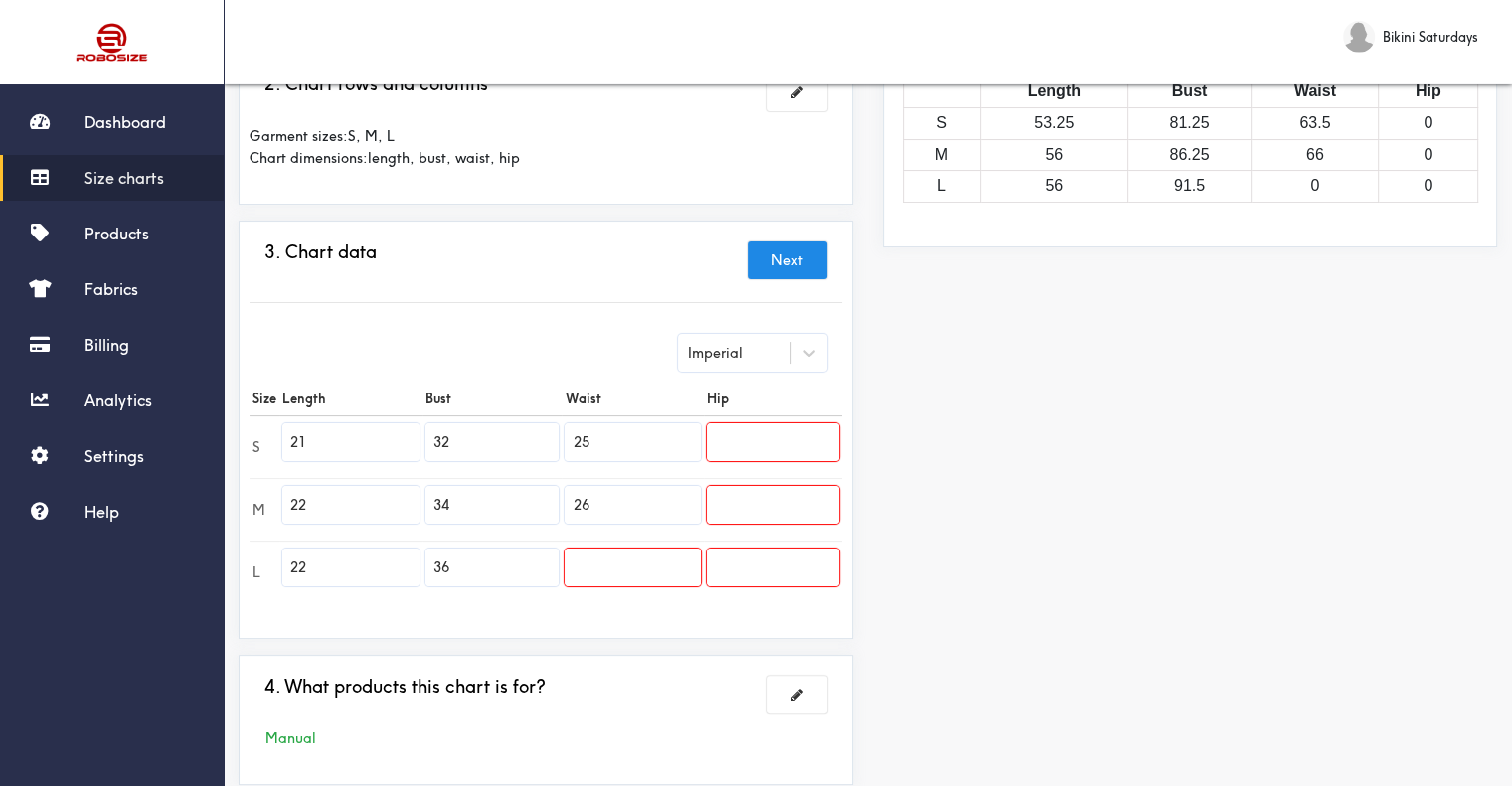 type on "26" 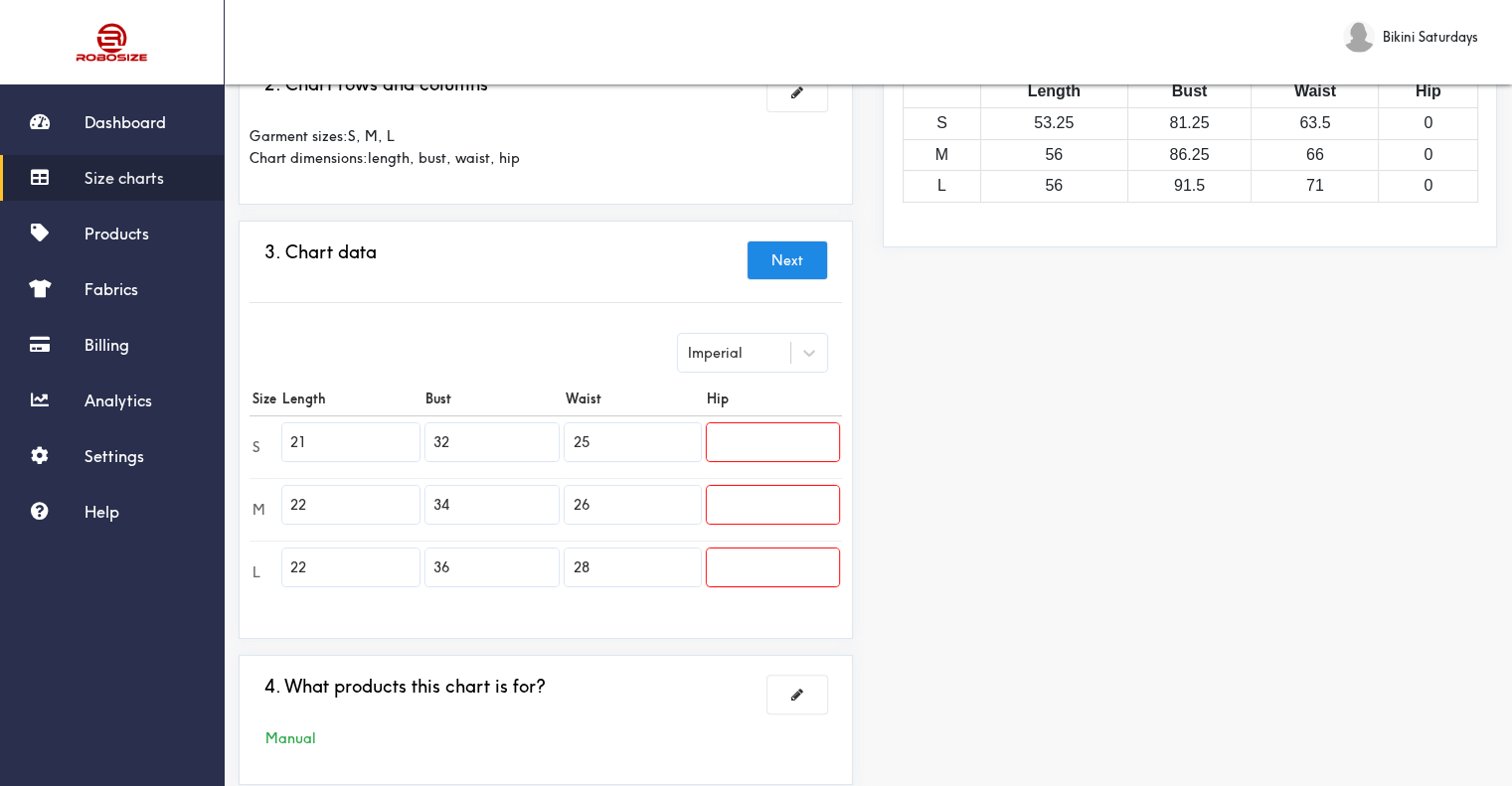 type on "28" 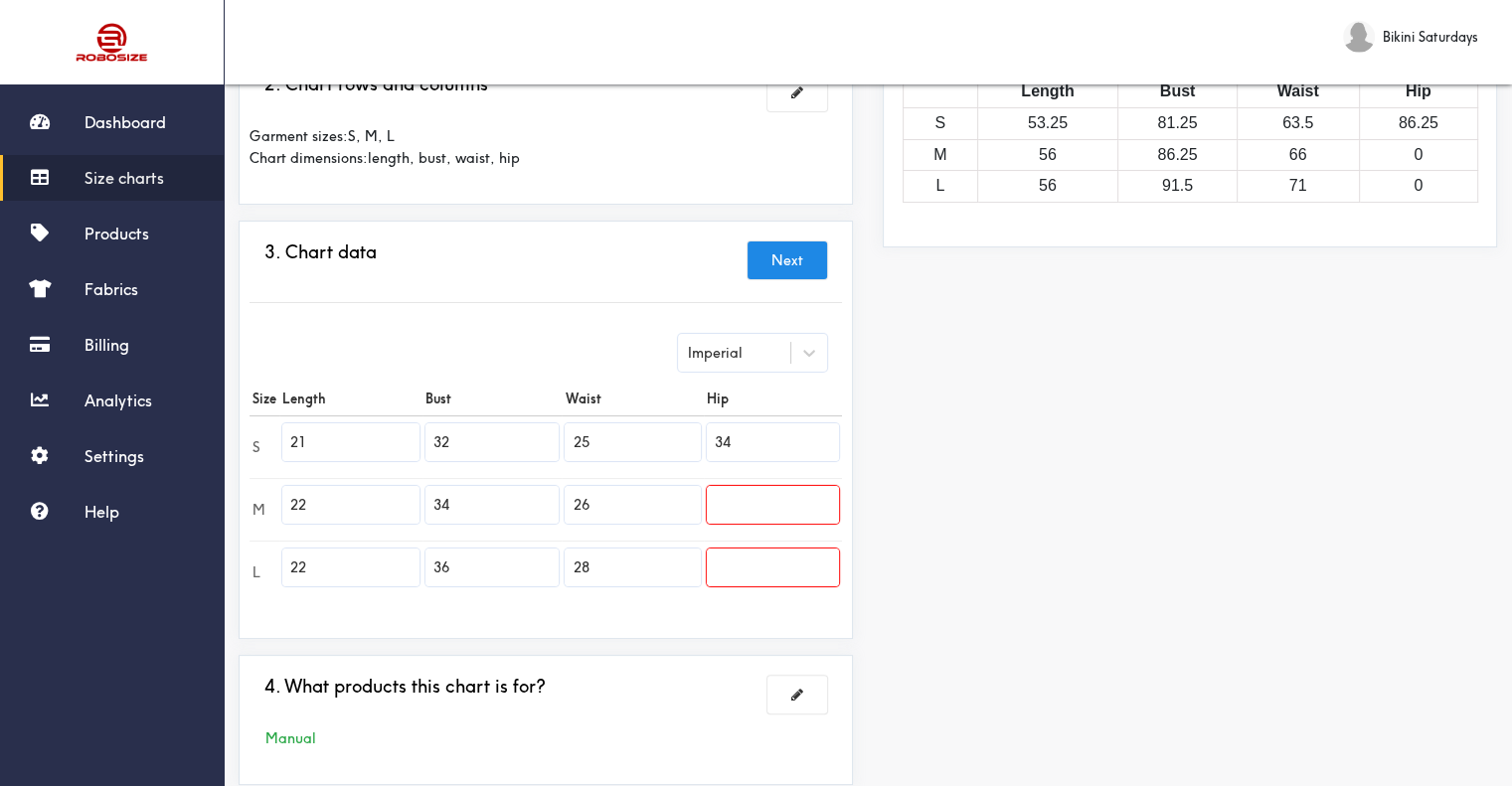 type on "34" 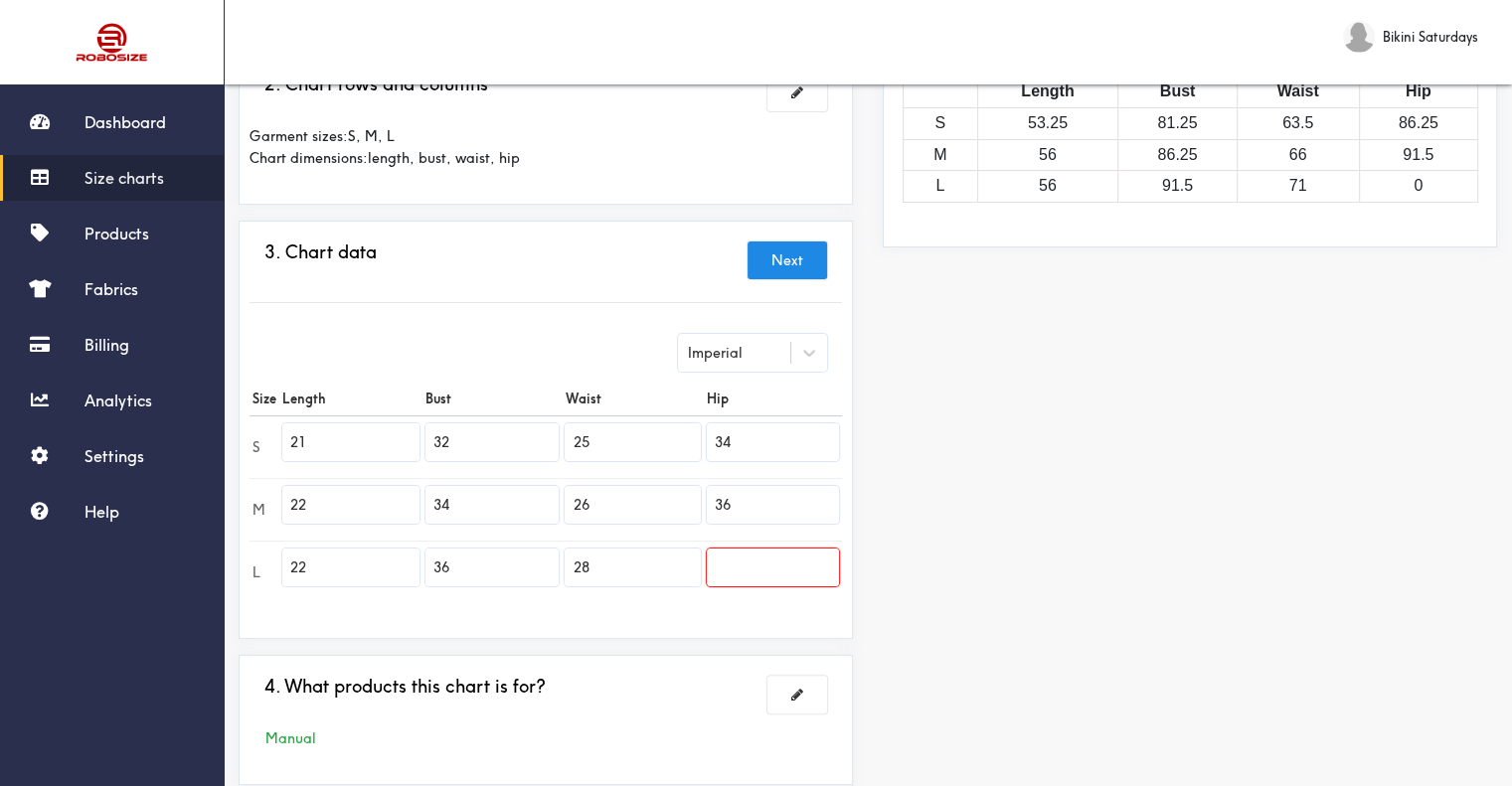 type on "36" 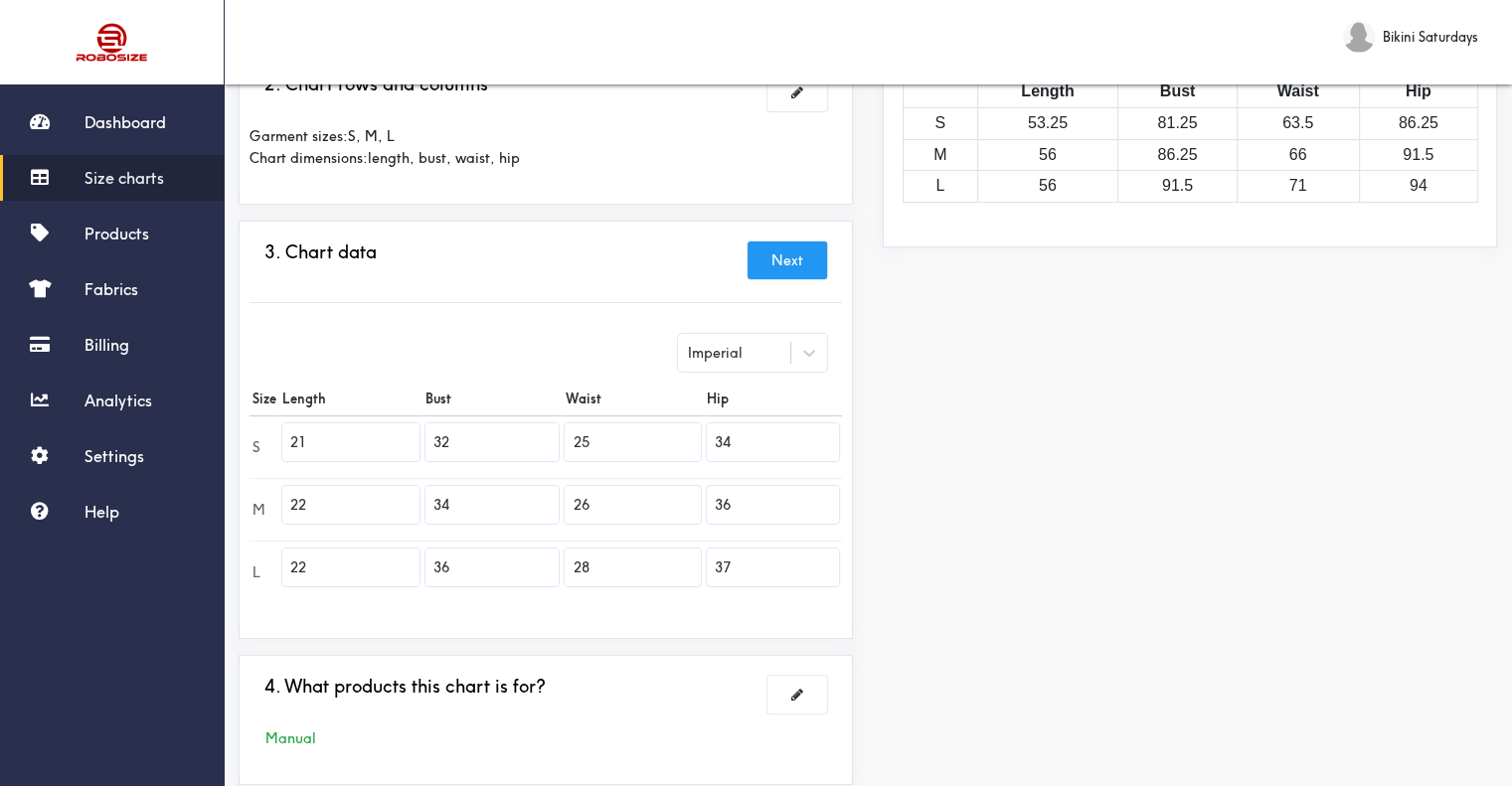 type on "37" 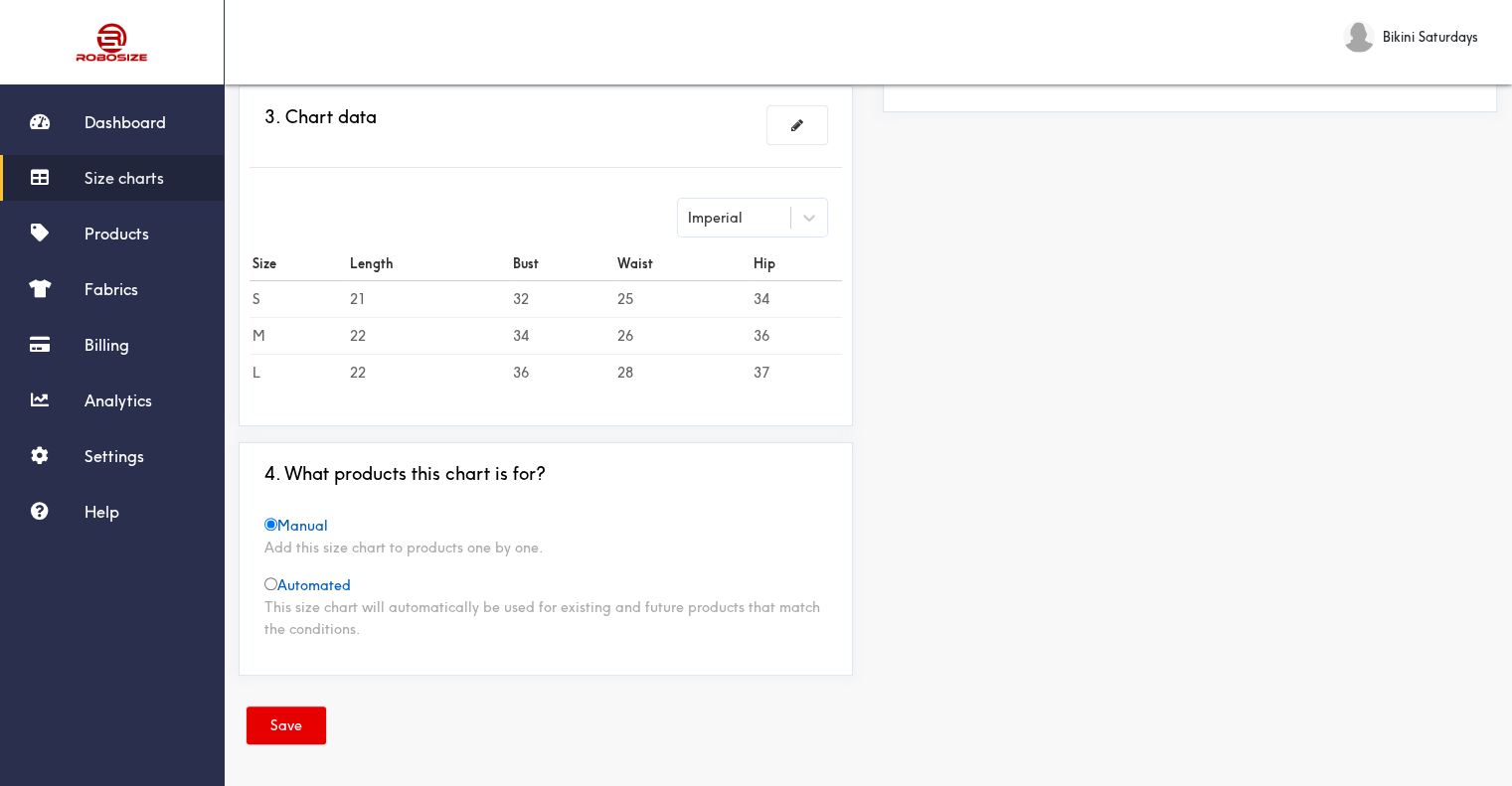 scroll, scrollTop: 435, scrollLeft: 0, axis: vertical 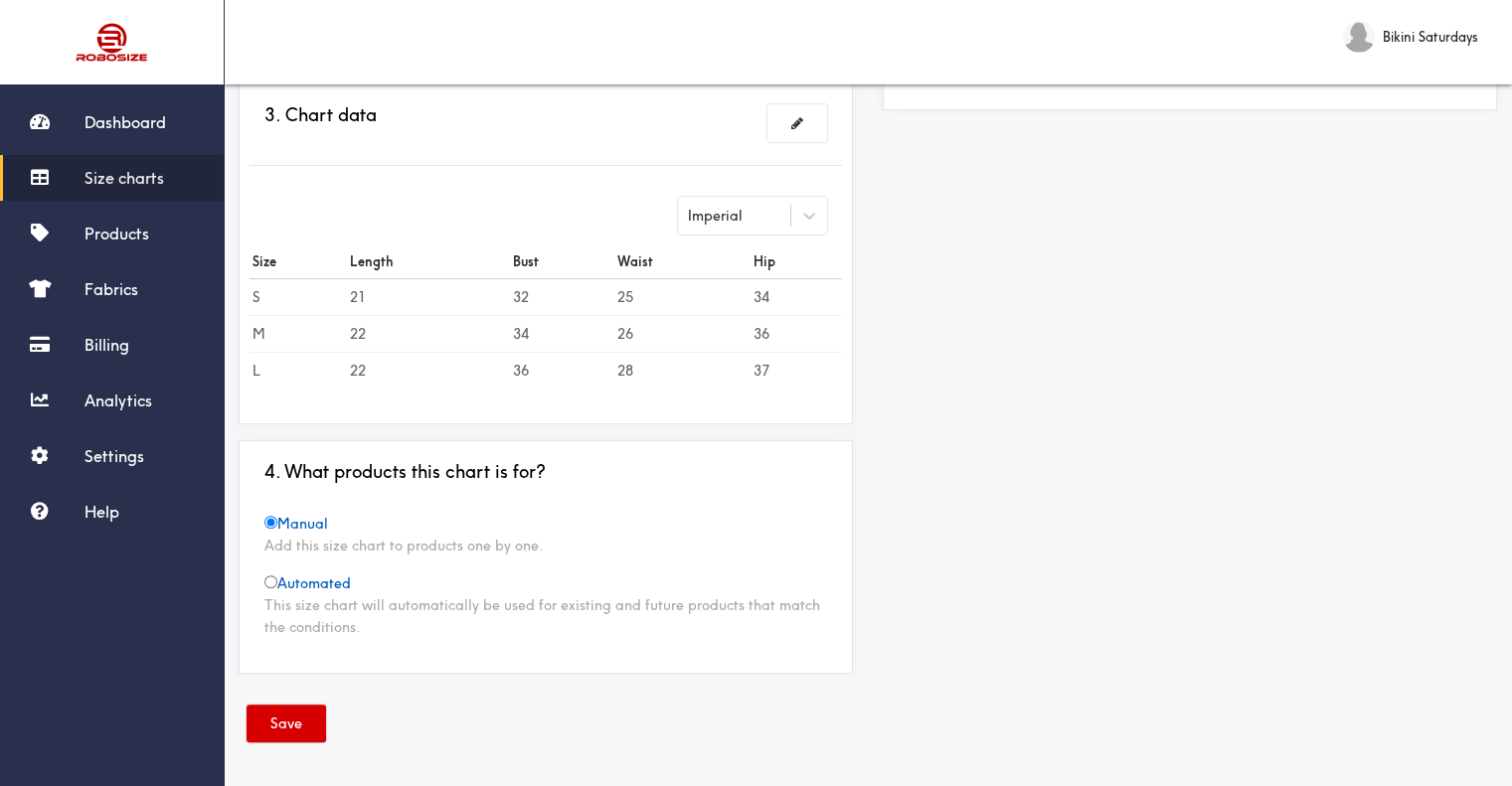 click on "Save" at bounding box center [286, 723] 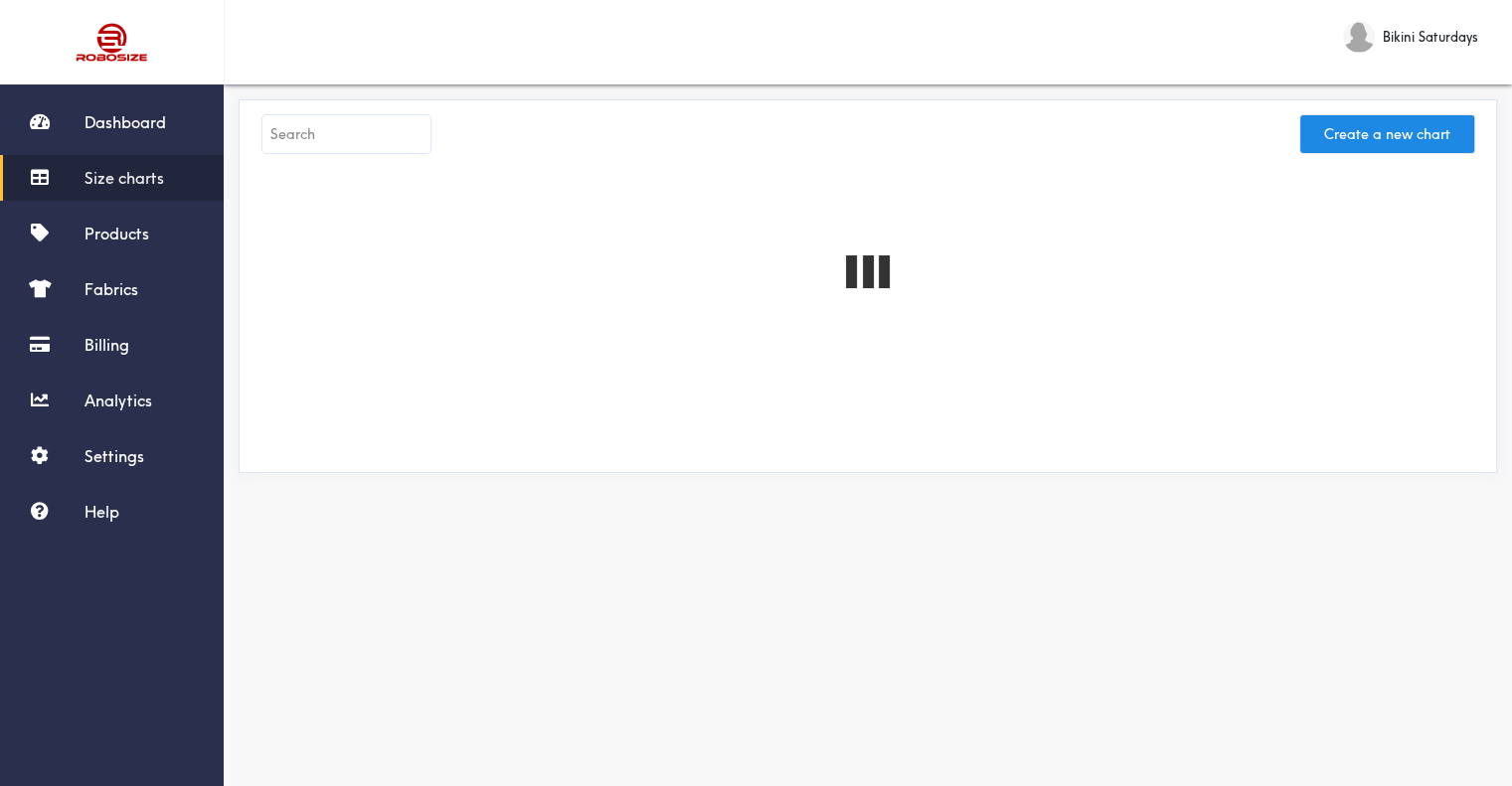 scroll, scrollTop: 0, scrollLeft: 0, axis: both 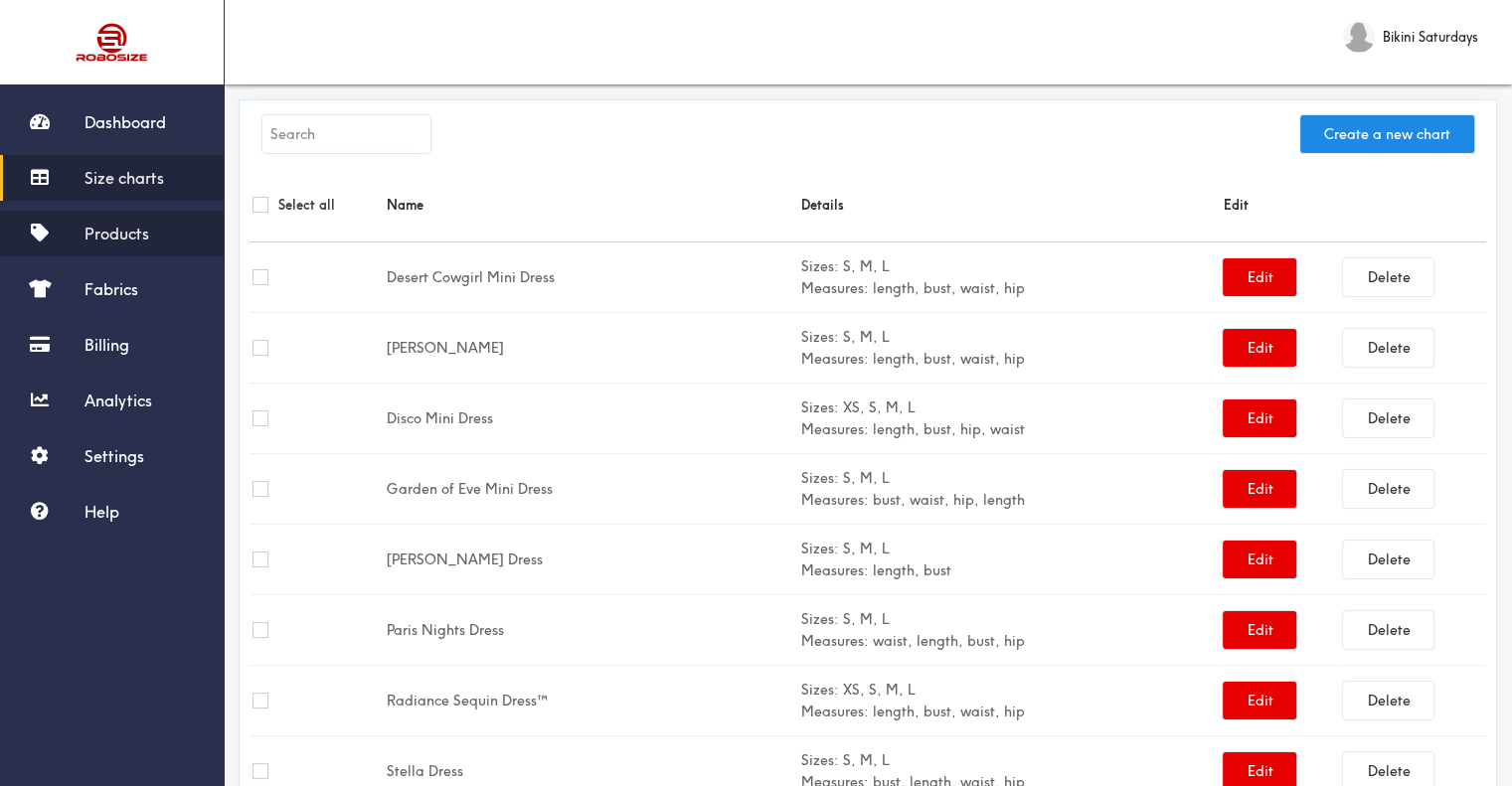 click on "Products" at bounding box center (116, 234) 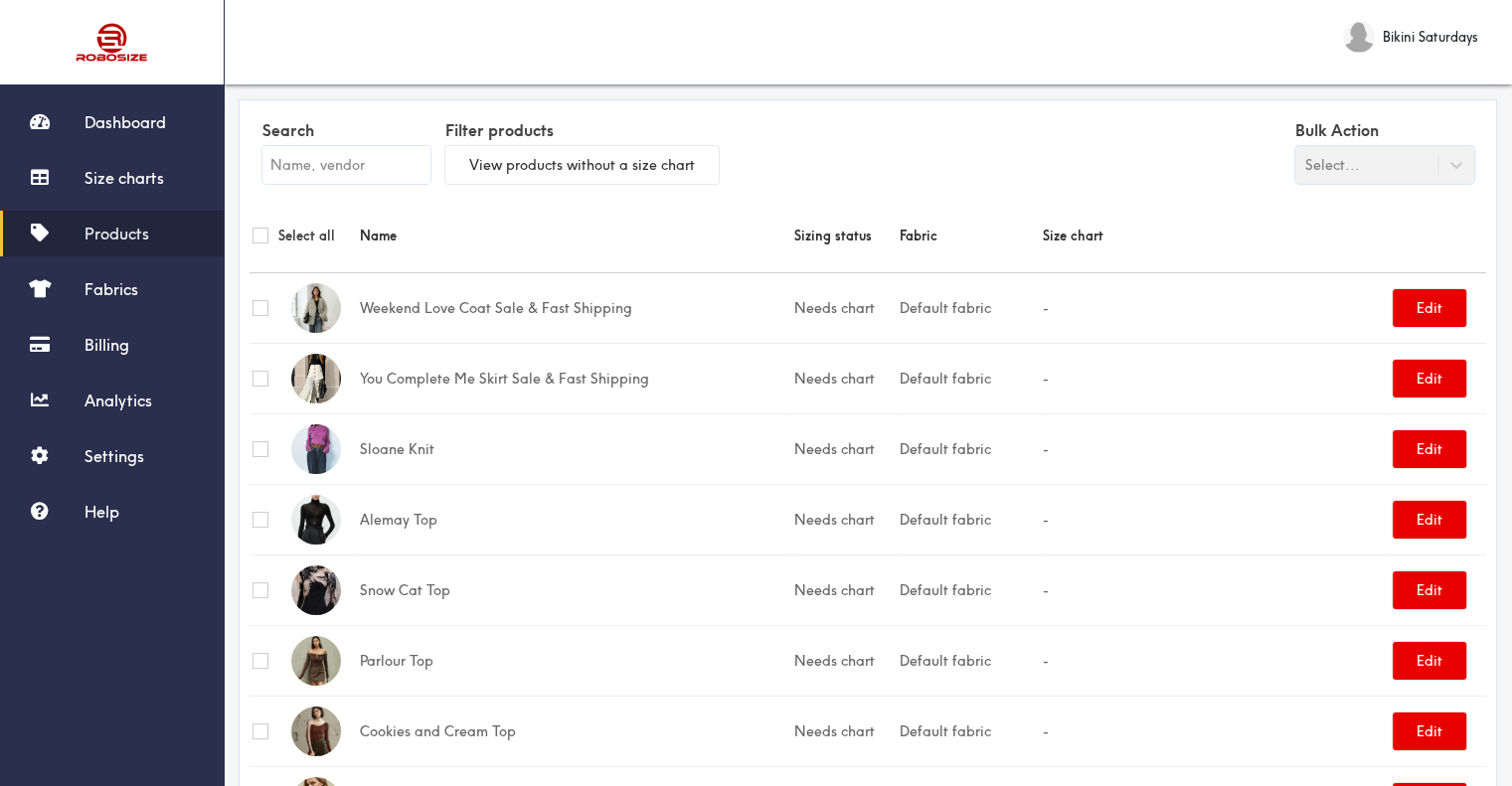 click at bounding box center (346, 165) 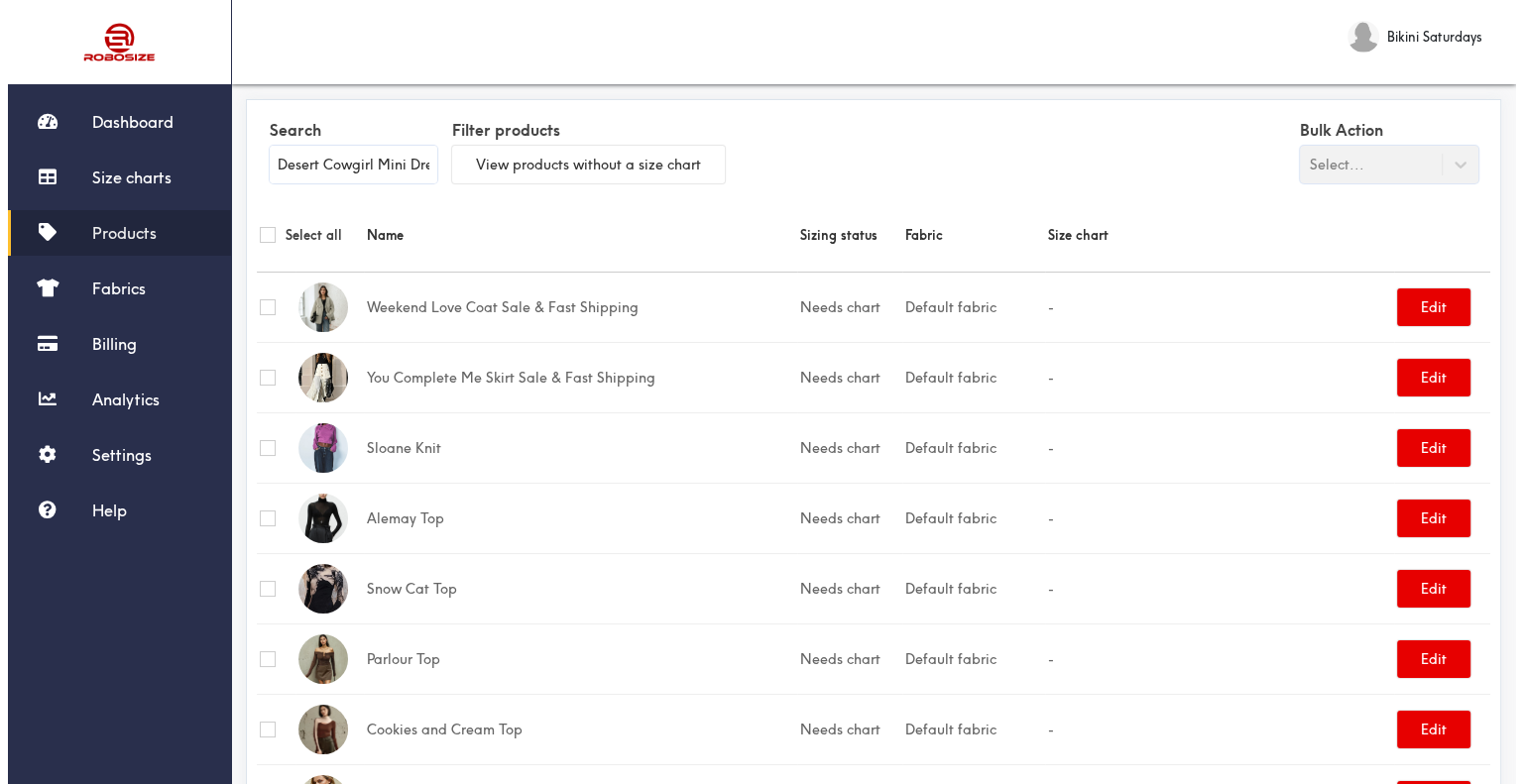 scroll, scrollTop: 0, scrollLeft: 23, axis: horizontal 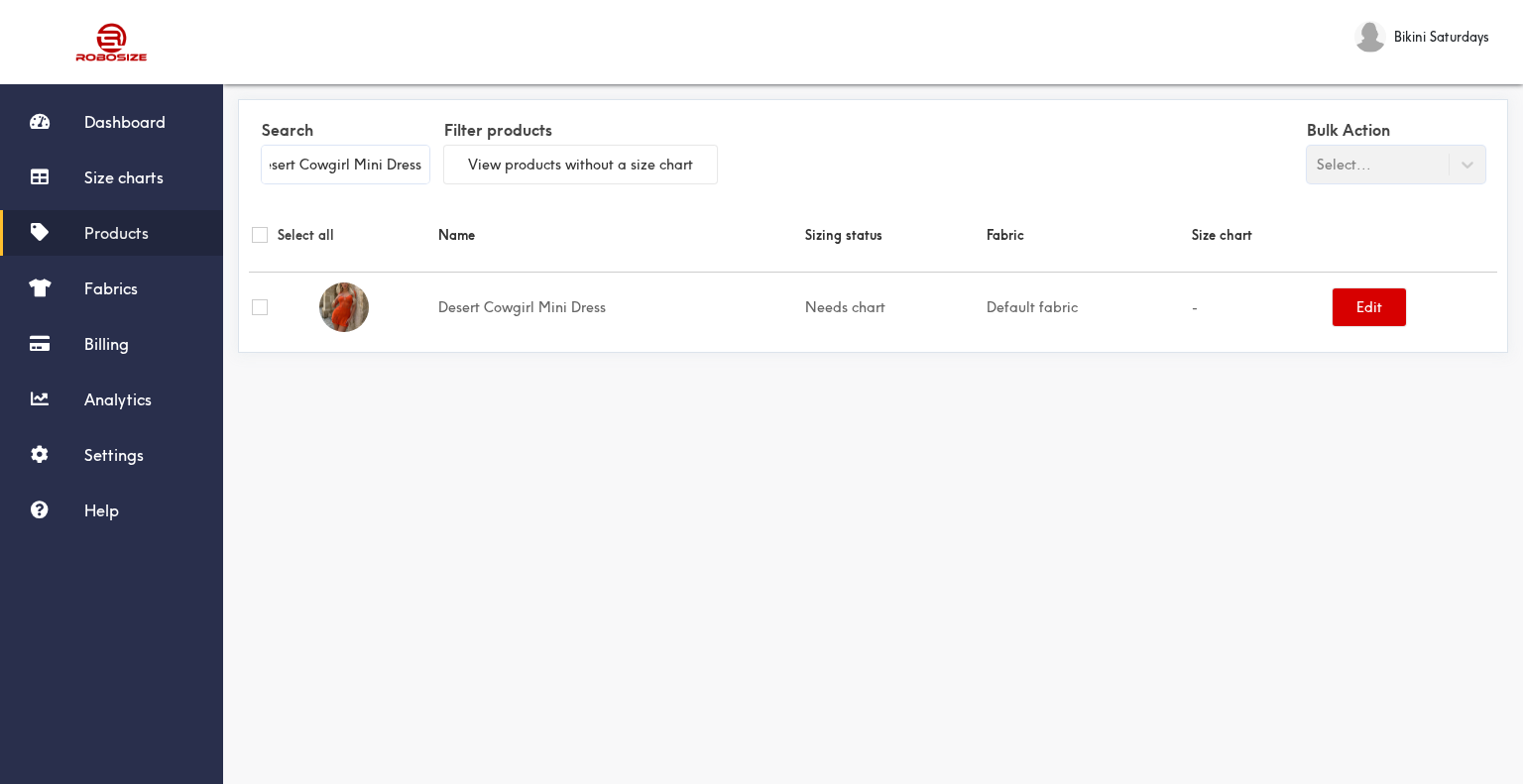 type on "Desert Cowgirl Mini Dress" 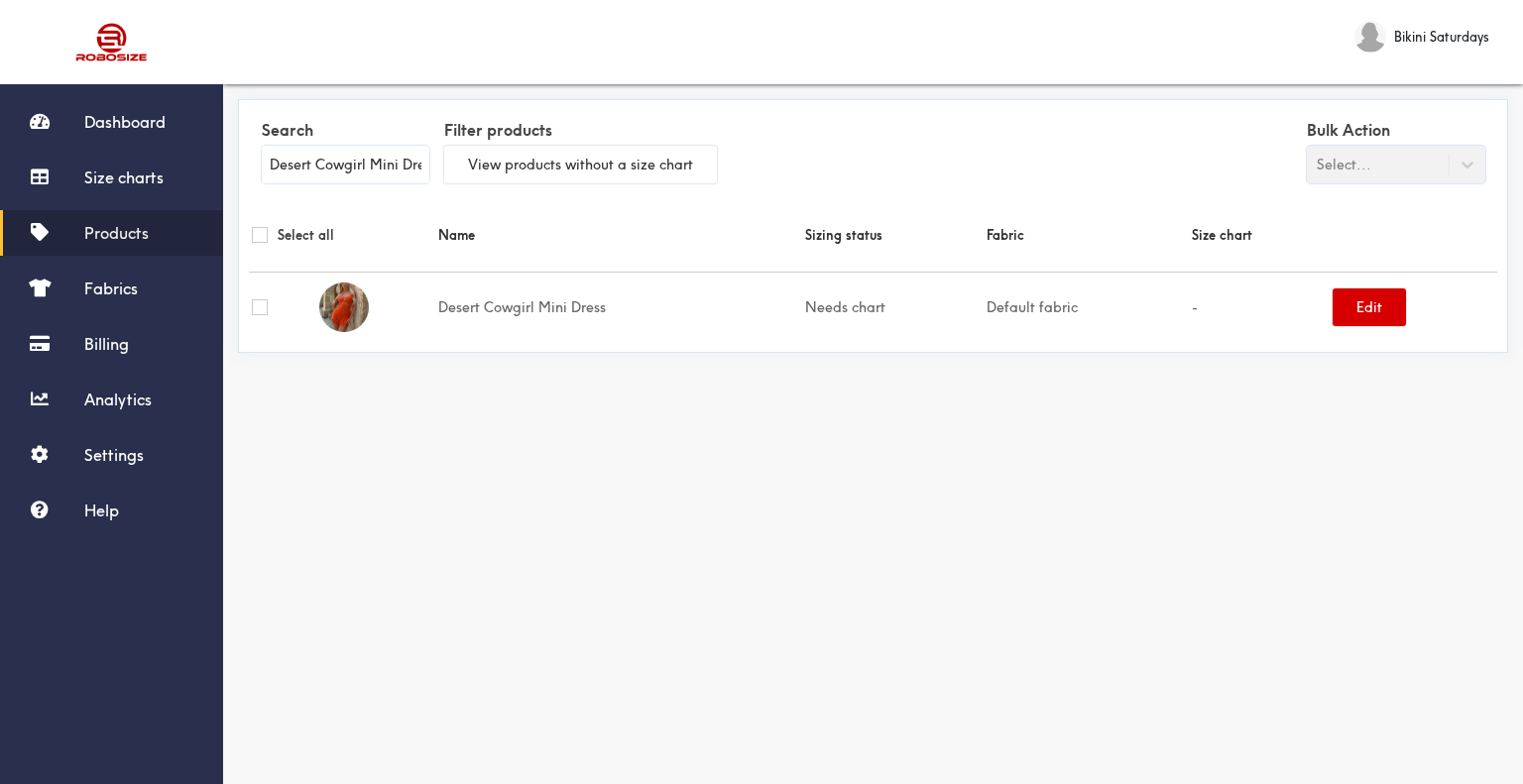 click on "Edit" at bounding box center [1369, 307] 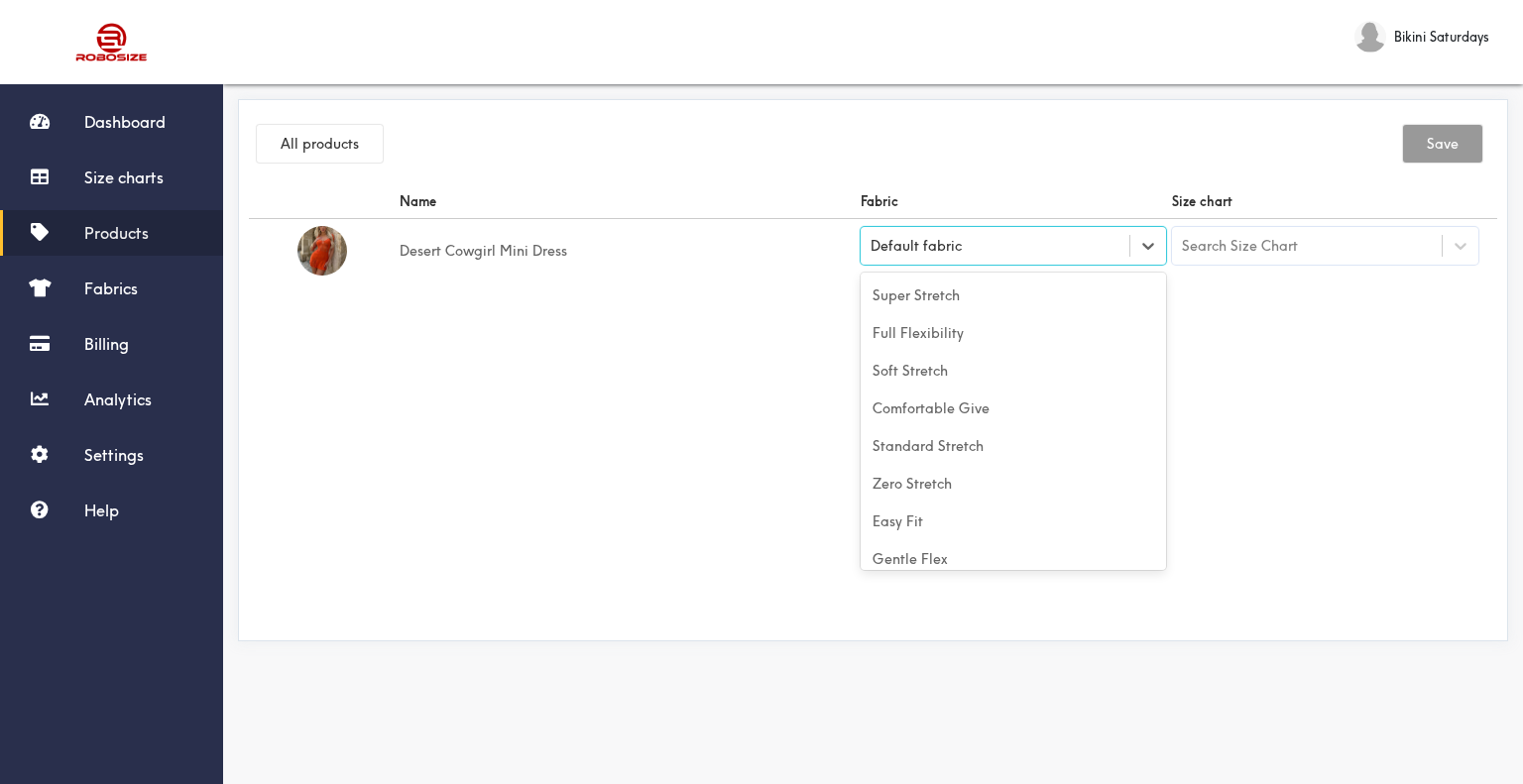click on "Default fabric" at bounding box center [996, 246] 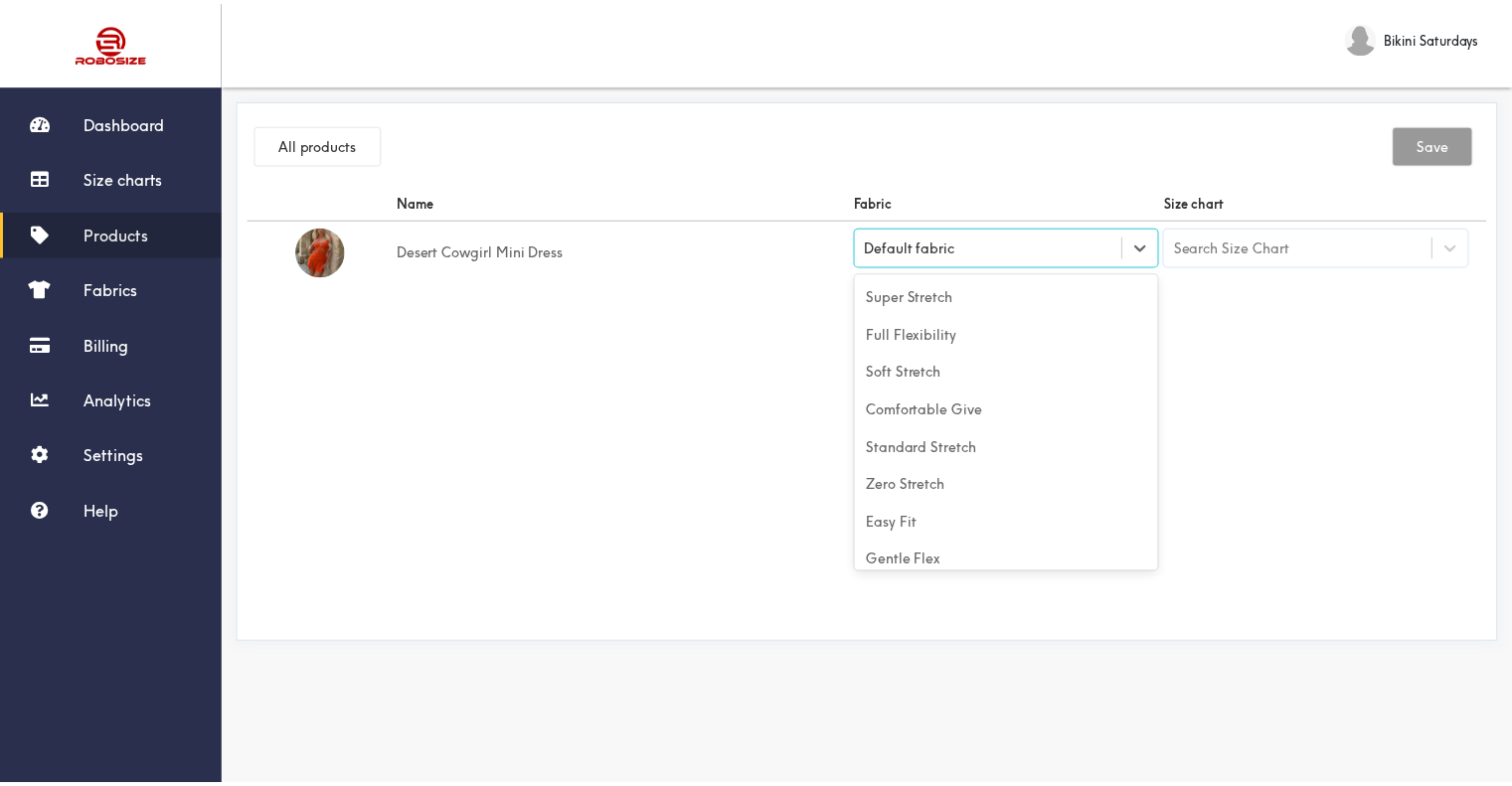 scroll, scrollTop: 87, scrollLeft: 0, axis: vertical 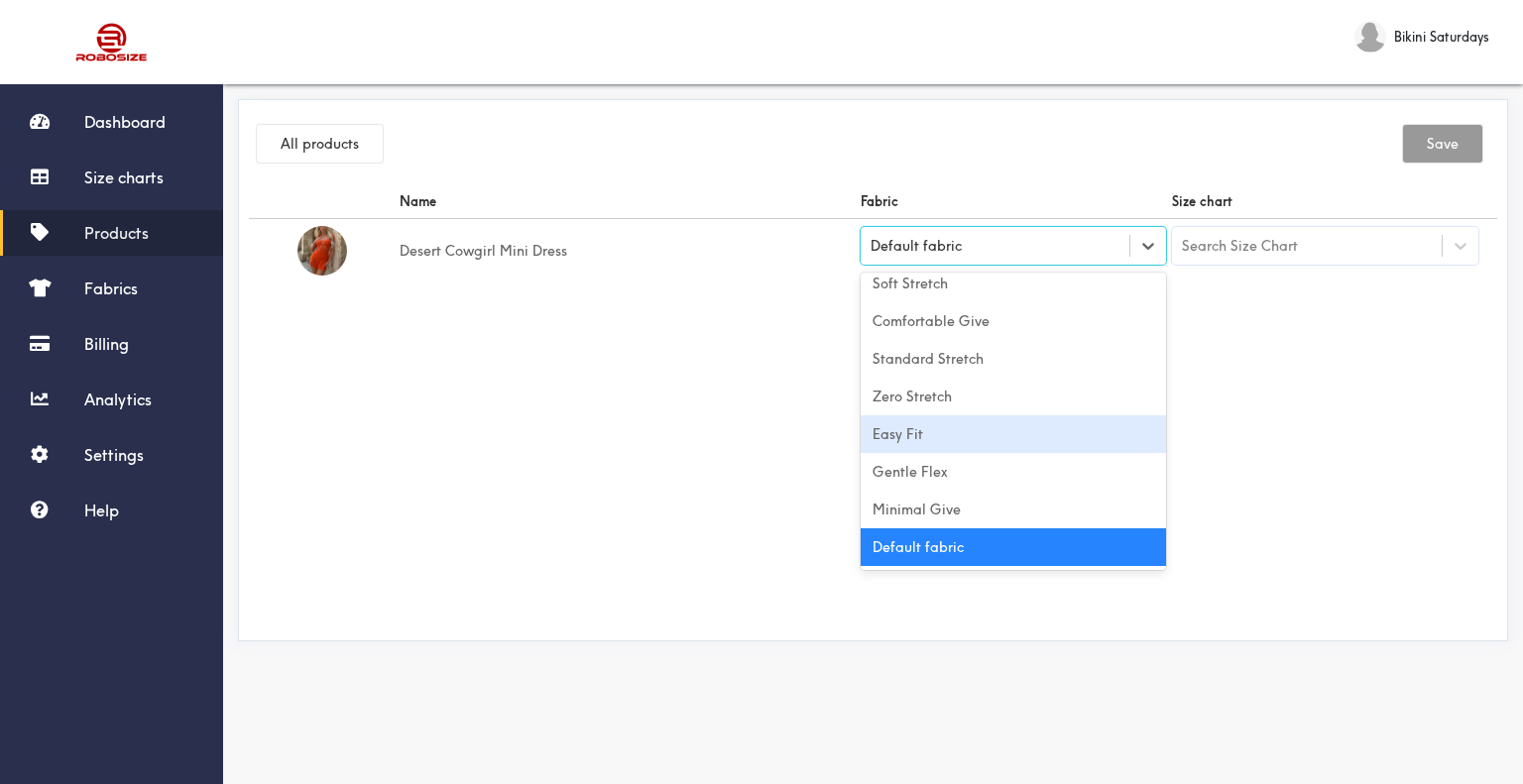 click on "Easy Fit" at bounding box center [1013, 434] 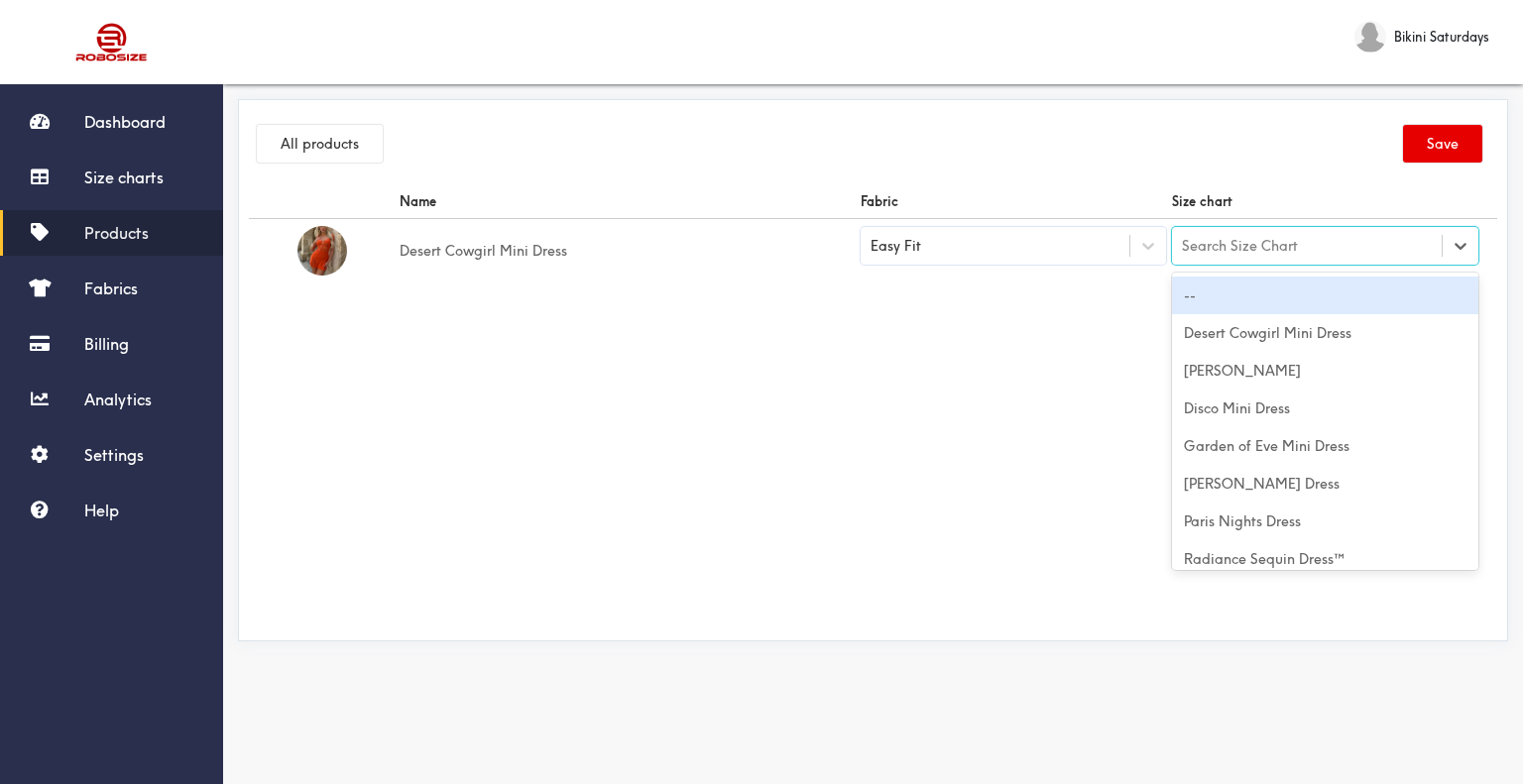 click on "Search Size Chart" at bounding box center (1307, 246) 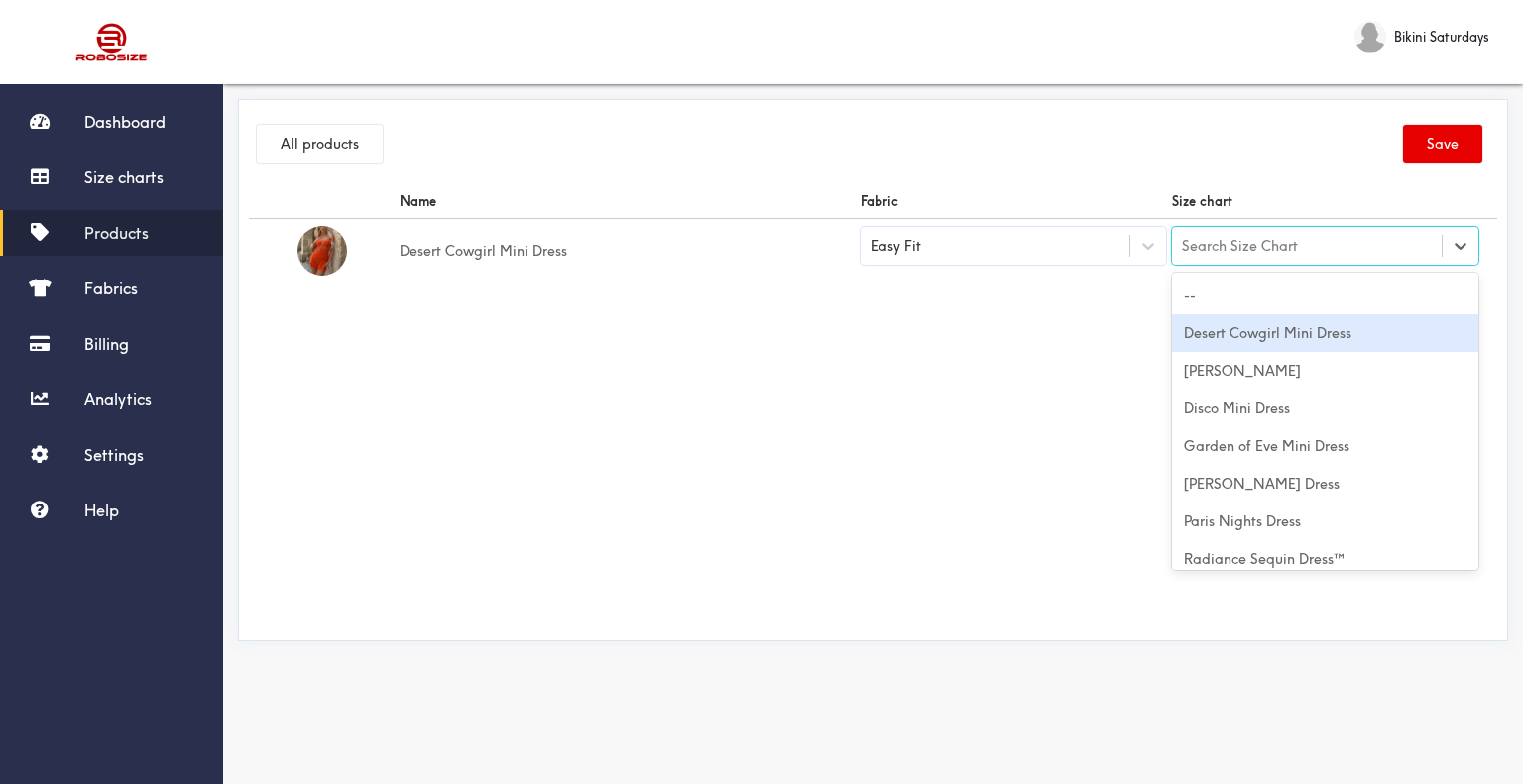 click on "Desert Cowgirl Mini Dress" at bounding box center [1325, 333] 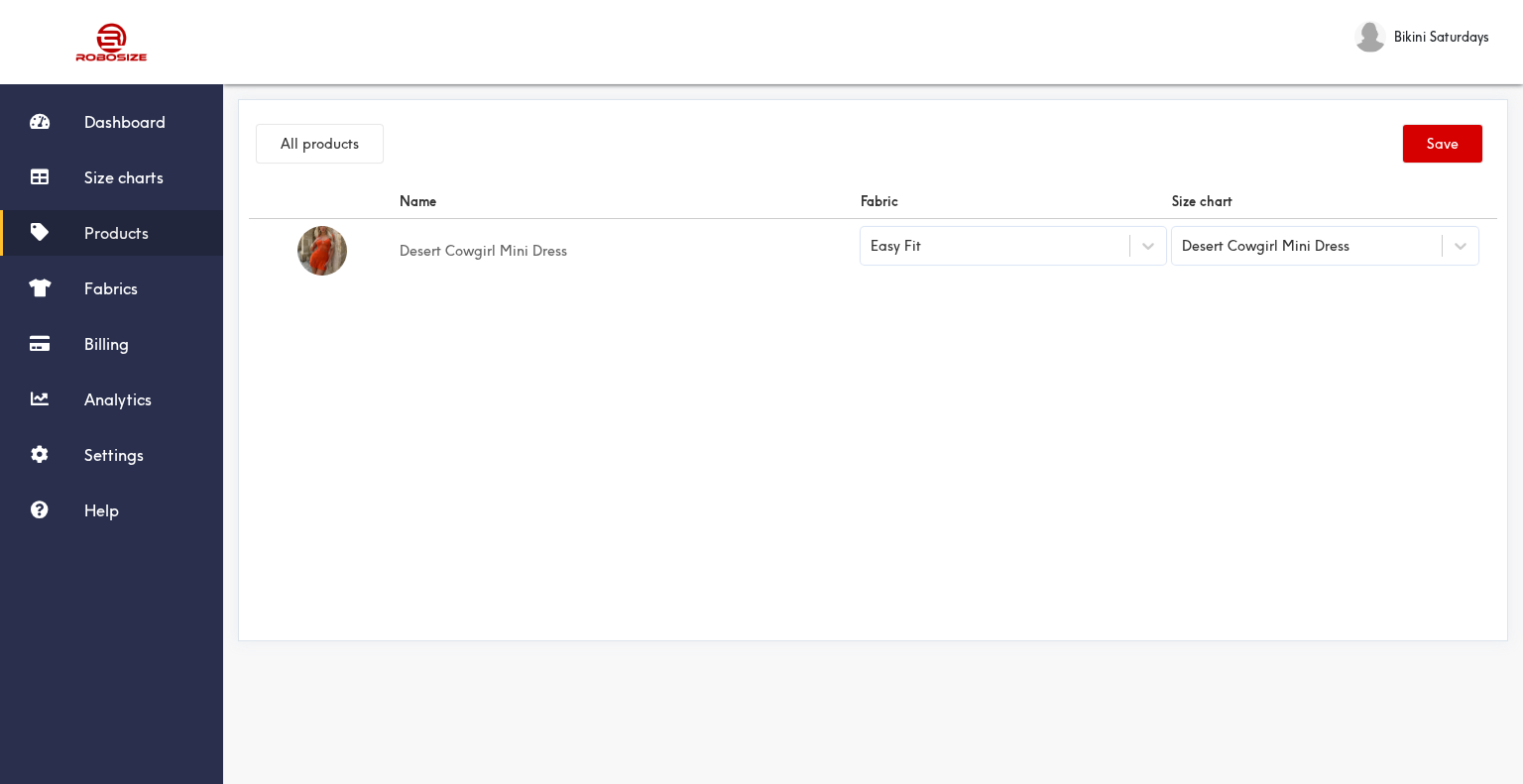 click on "Save" at bounding box center [1443, 144] 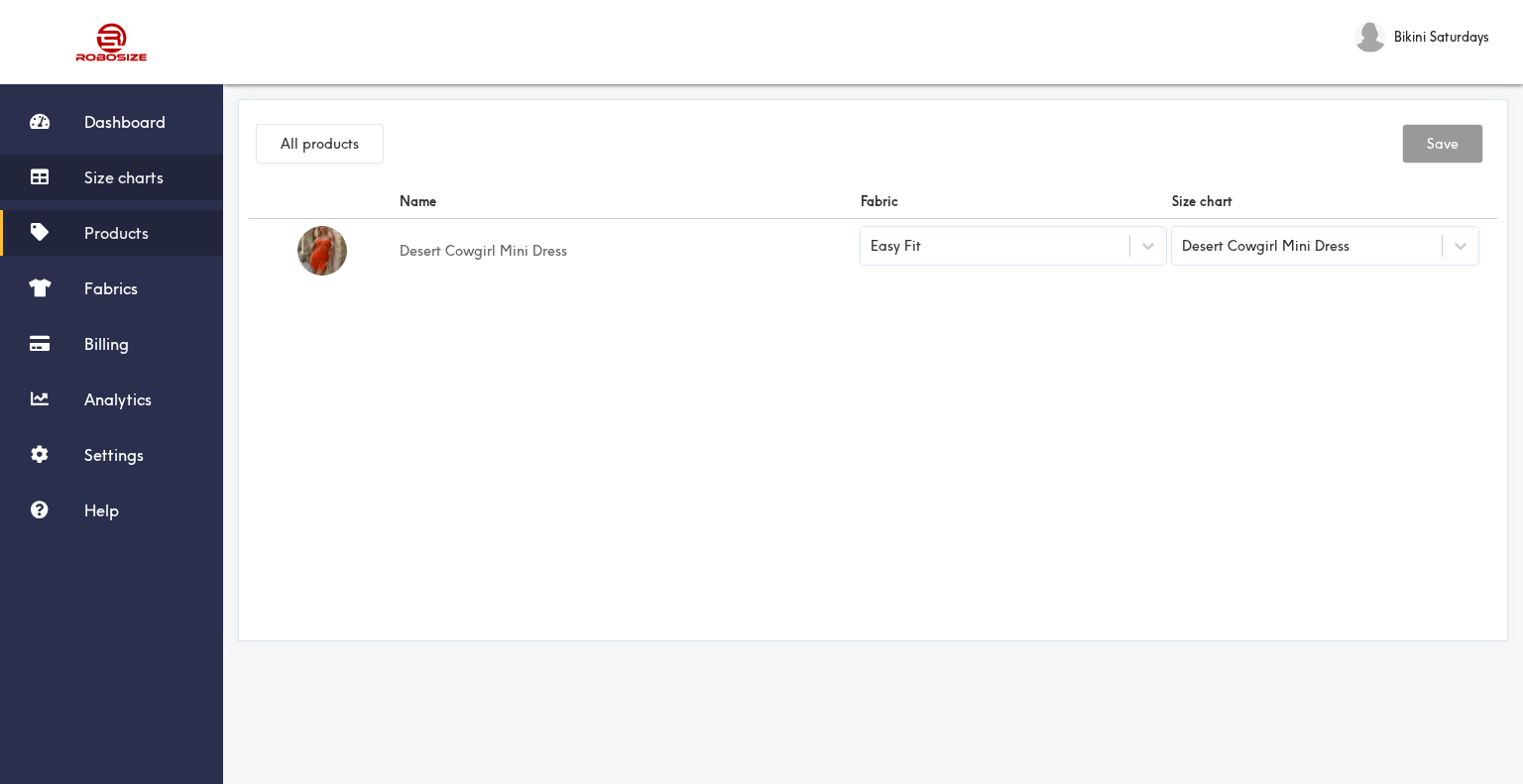click on "Size charts" at bounding box center (111, 177) 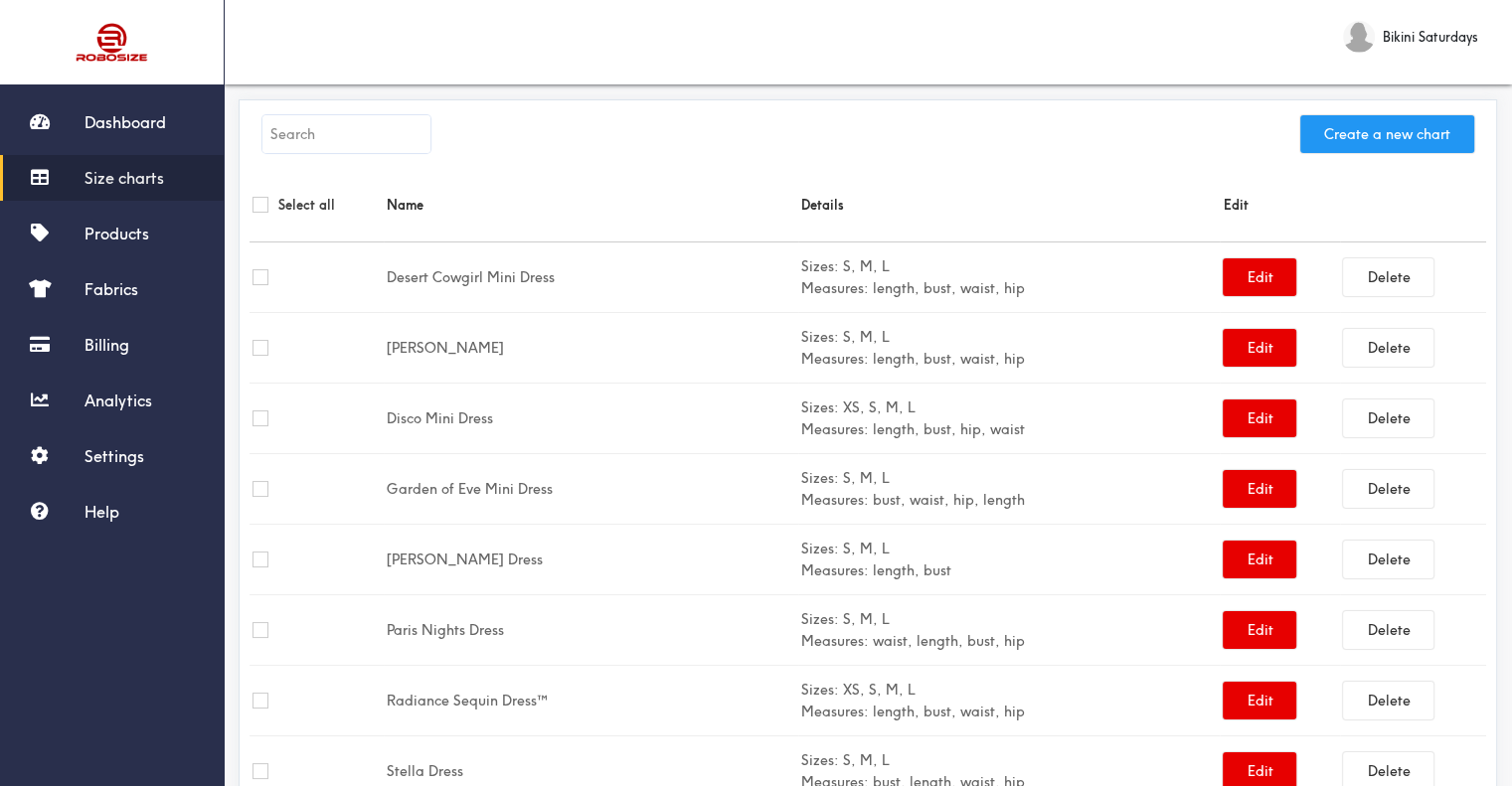 click on "Create a new chart" at bounding box center (1387, 134) 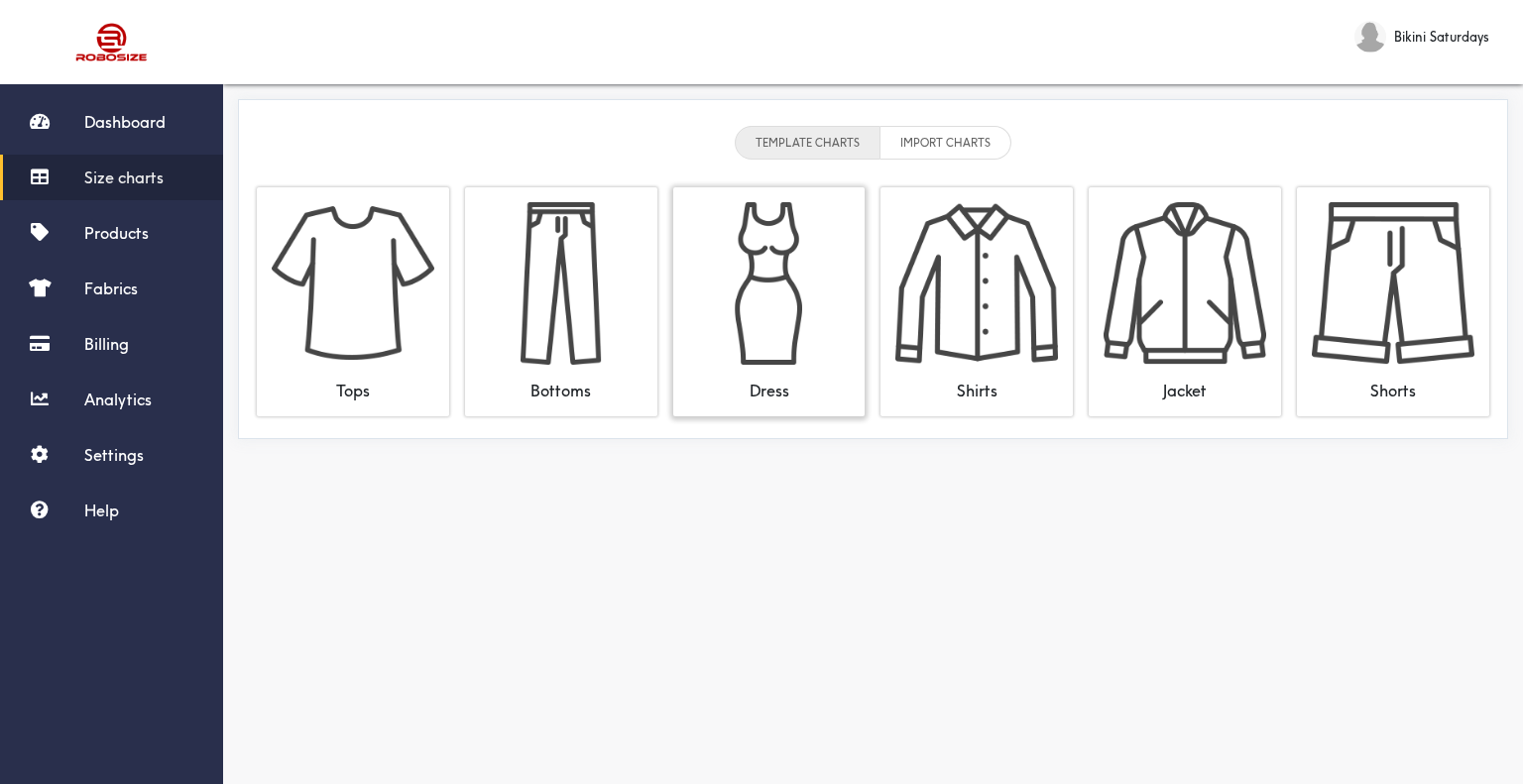 click at bounding box center (769, 283) 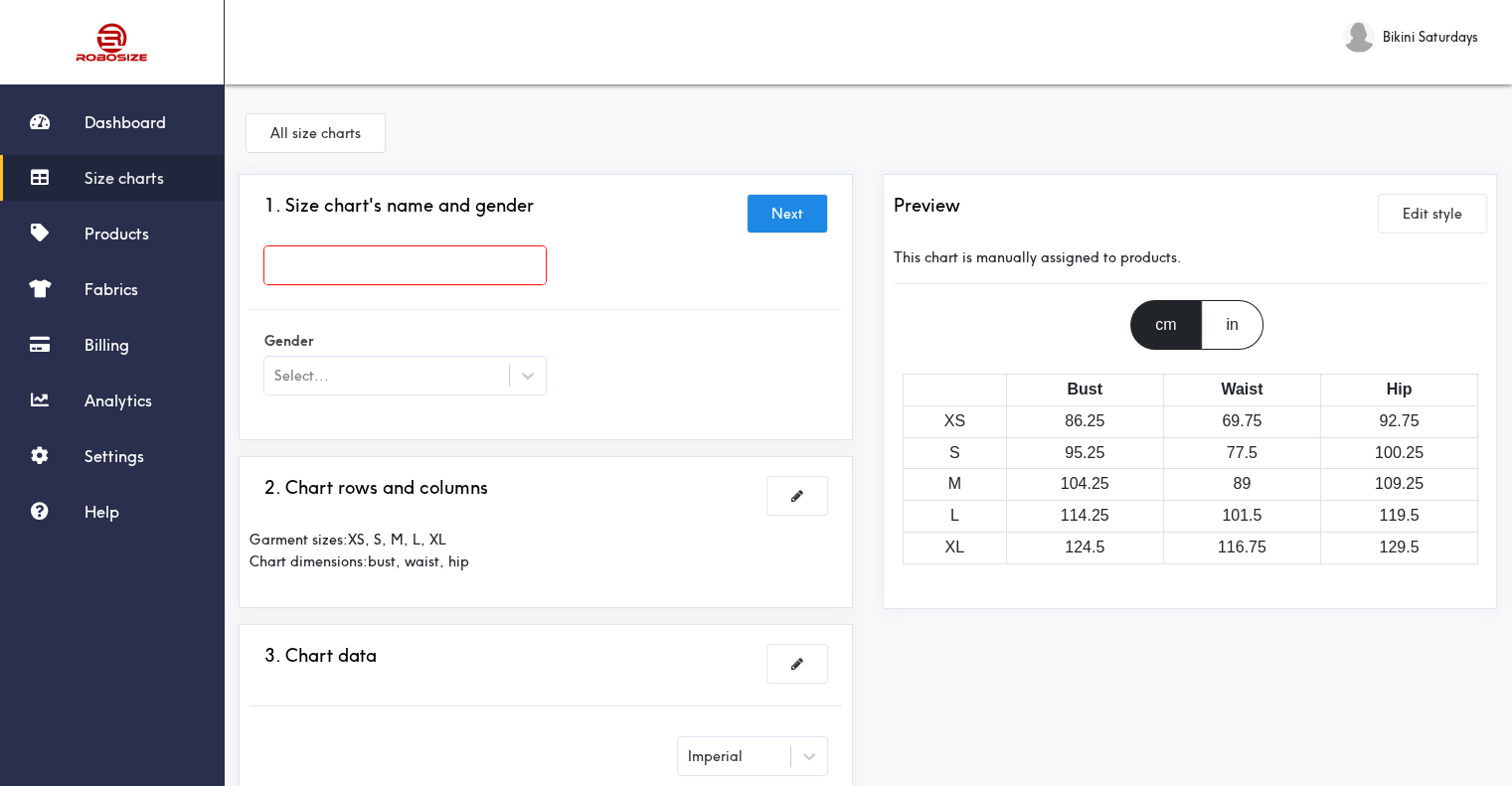 click at bounding box center [405, 265] 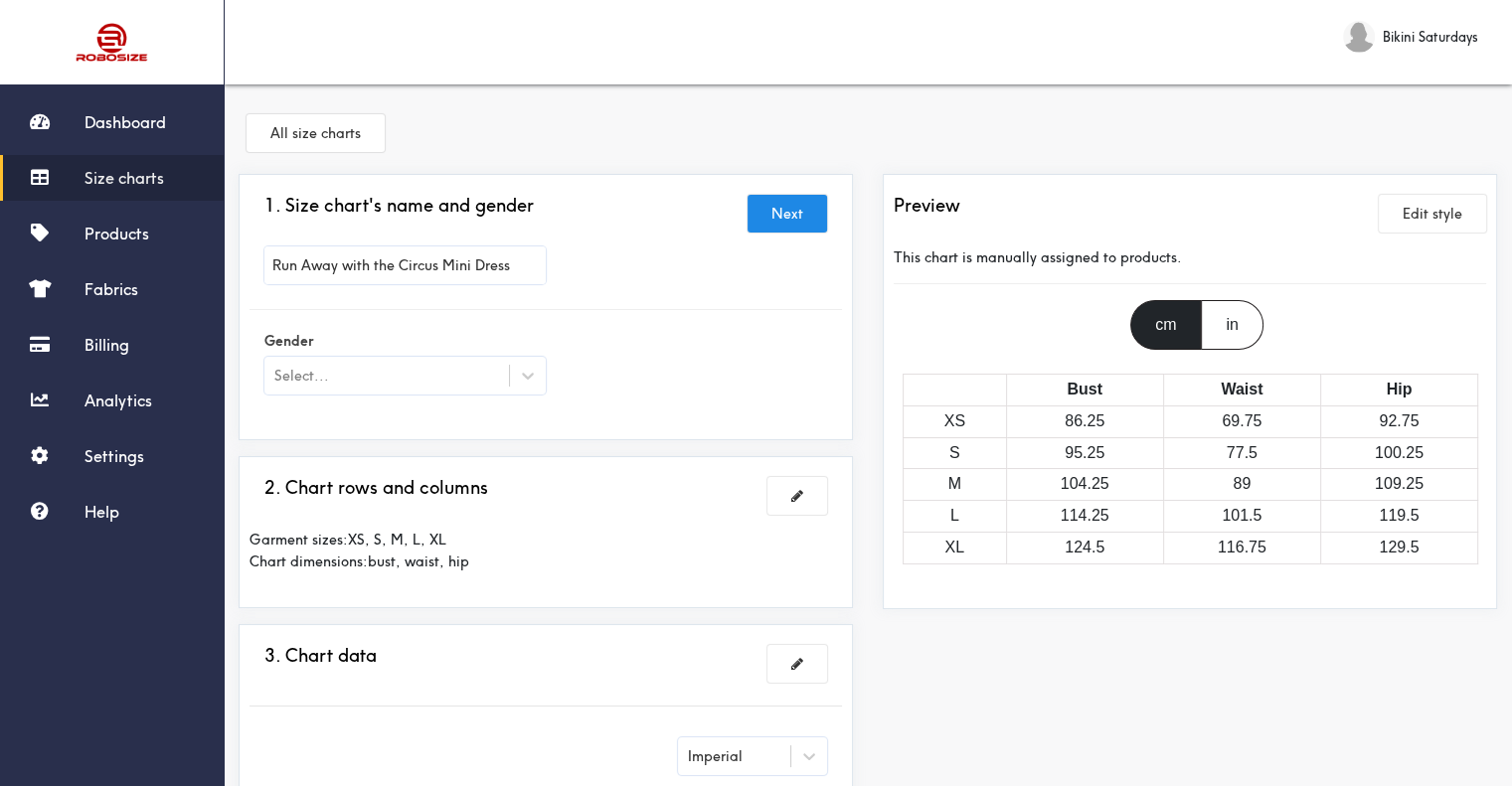type on "Run Away with the Circus Mini Dress" 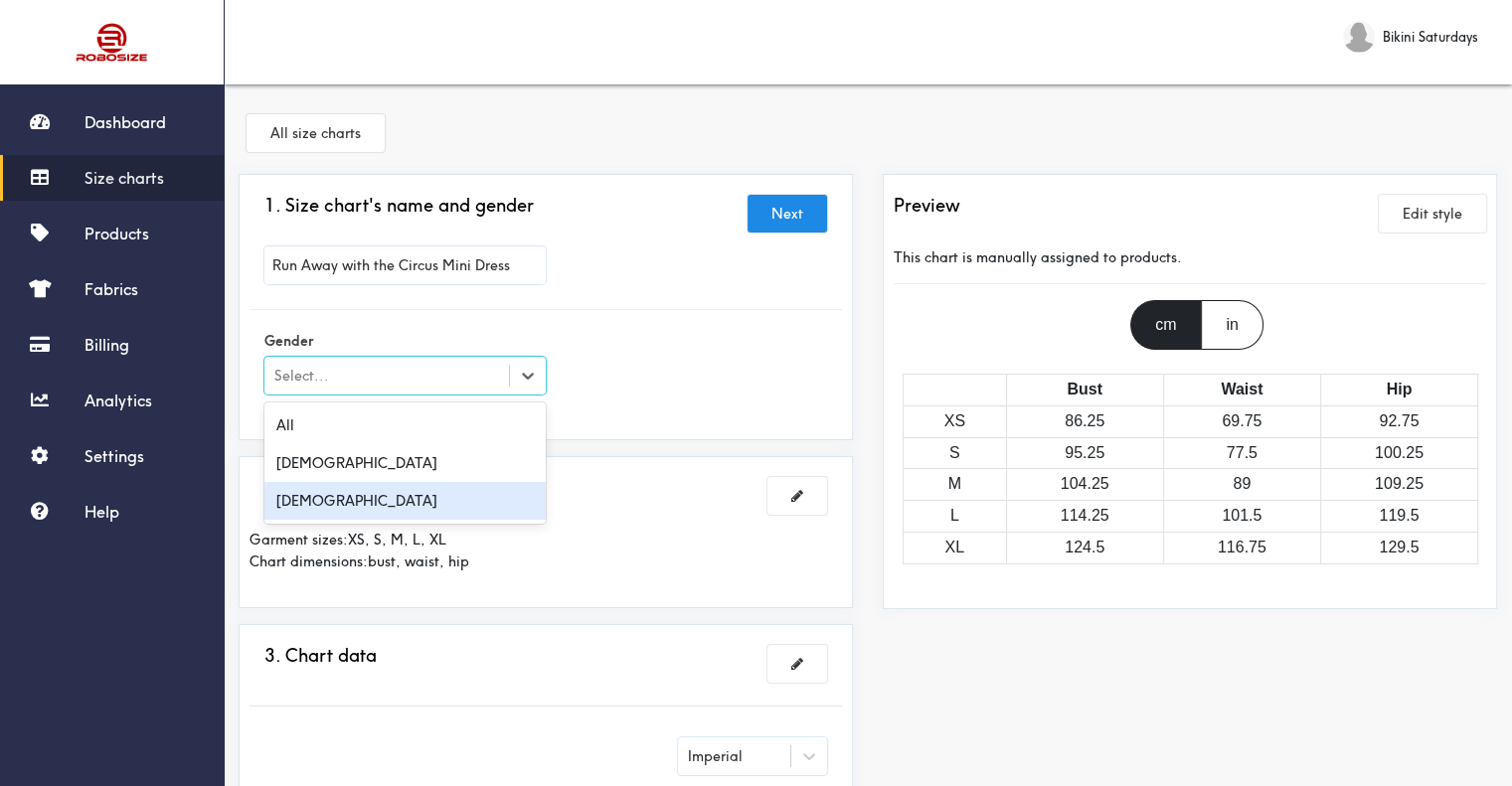 click on "[DEMOGRAPHIC_DATA]" at bounding box center [405, 501] 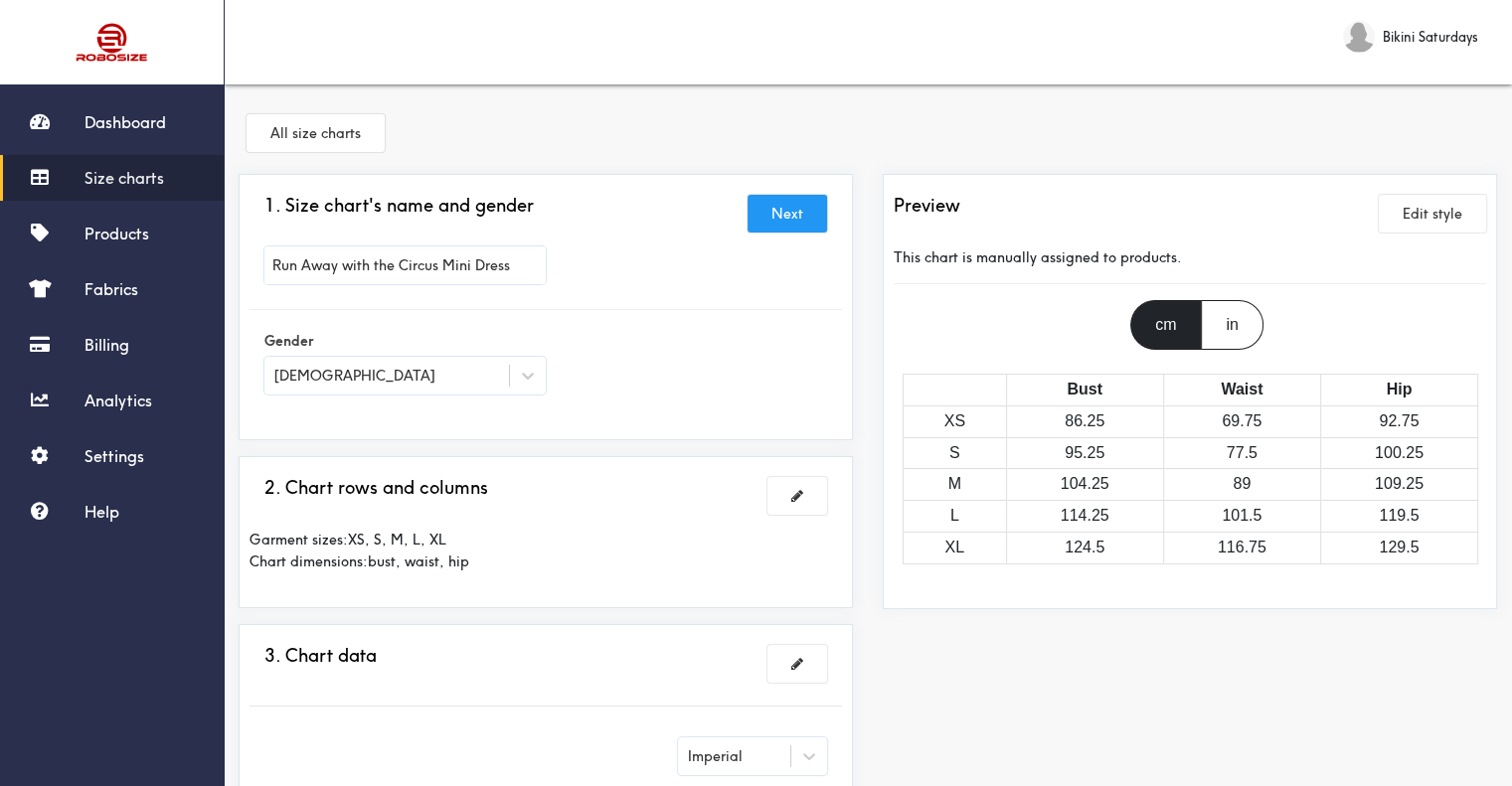 click on "Next" at bounding box center [787, 214] 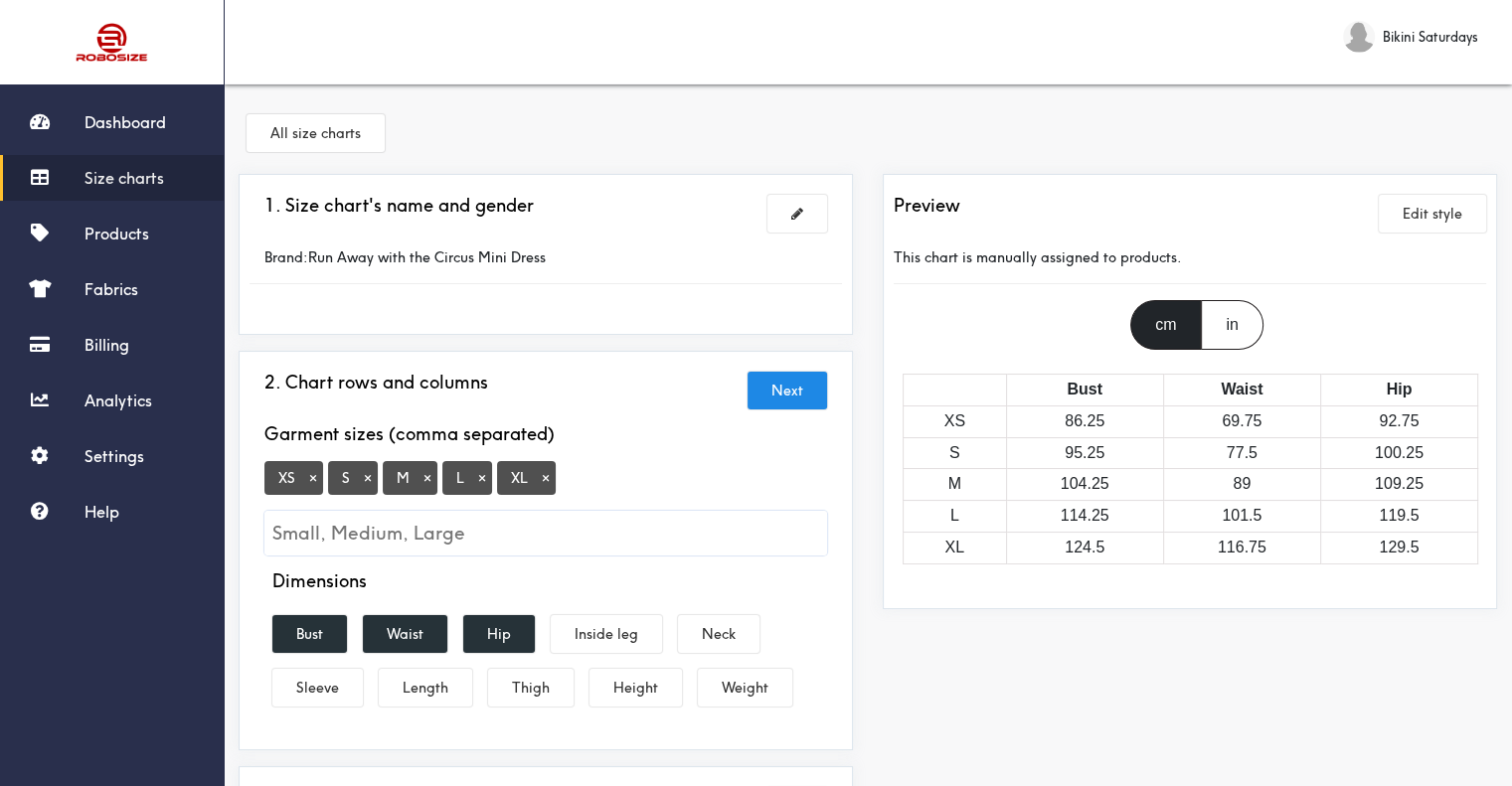 click on "×" at bounding box center [313, 478] 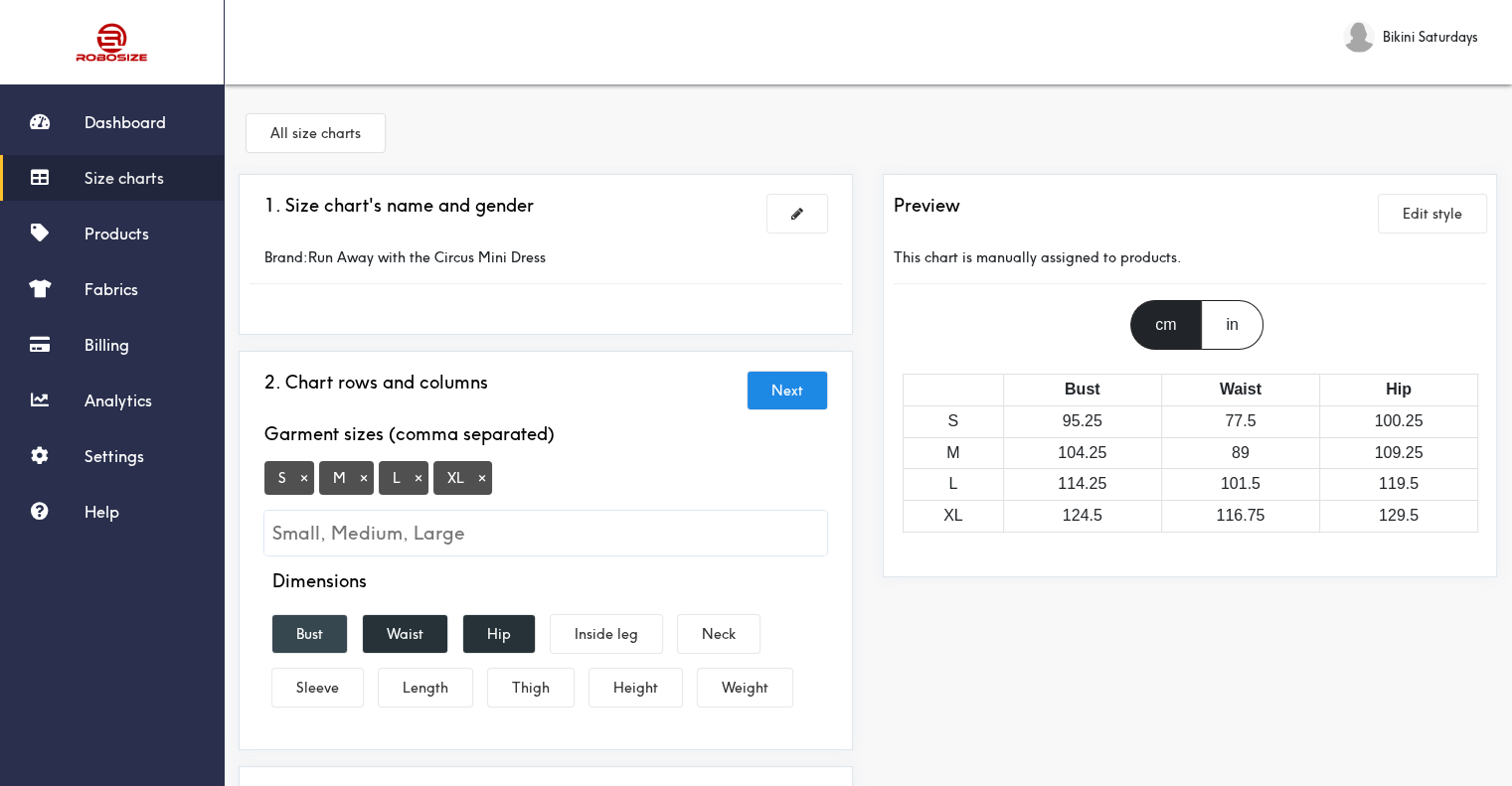 click on "Bust" at bounding box center (309, 634) 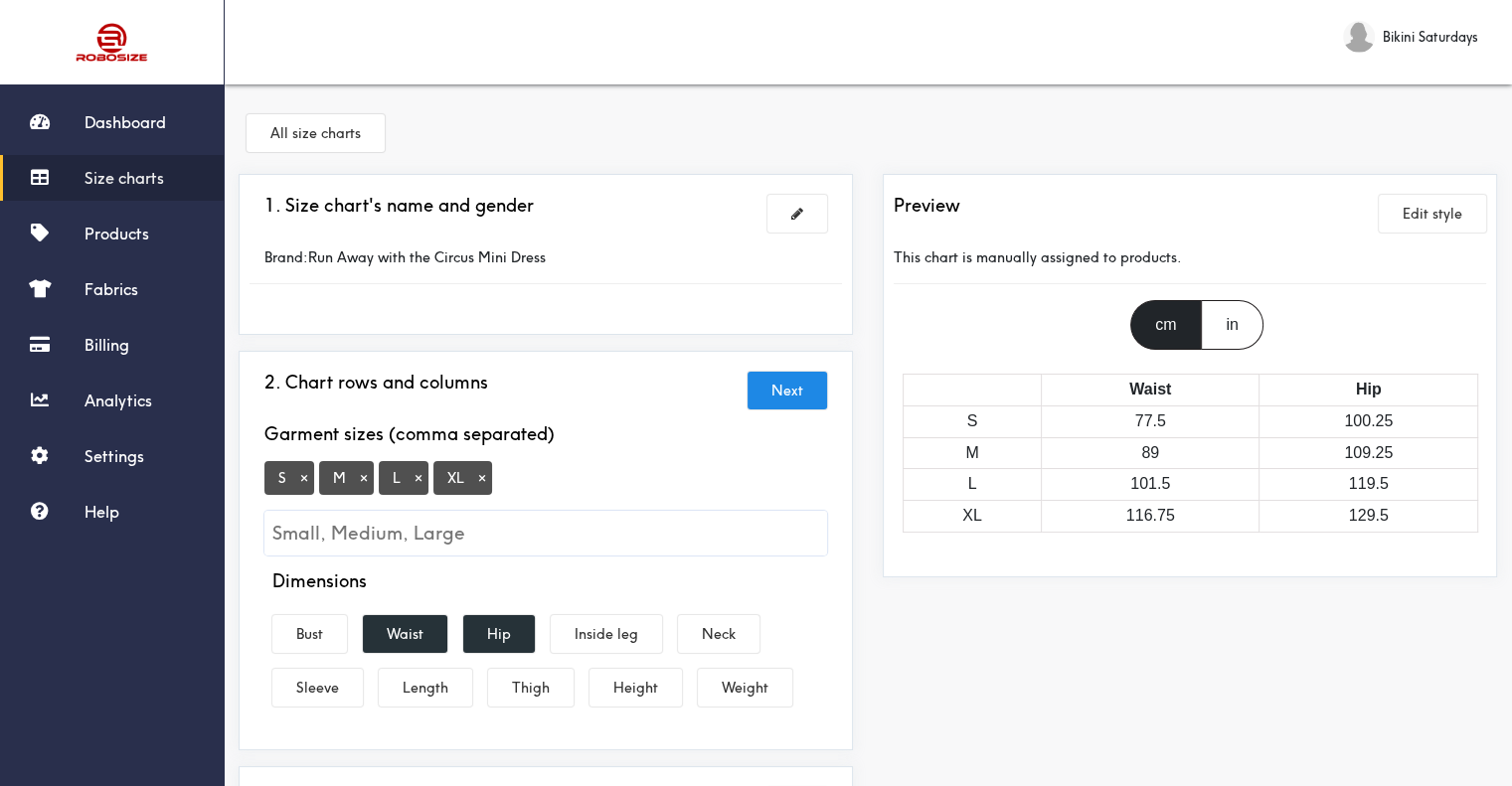click on "Dimensions Bust Waist Hip Inside leg Neck Sleeve Length Thigh Height Weight" at bounding box center (546, 642) 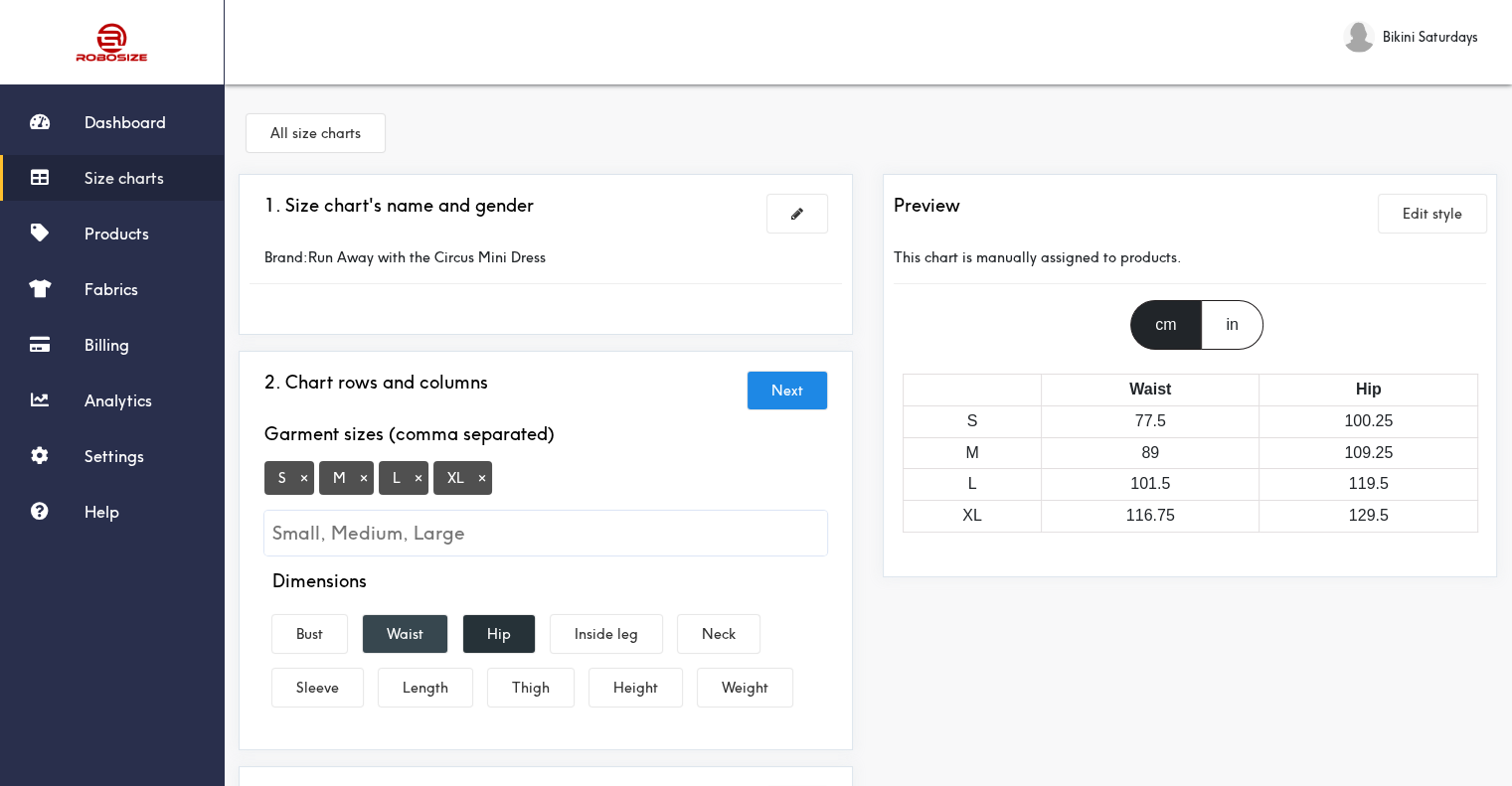 click on "Waist" at bounding box center (405, 634) 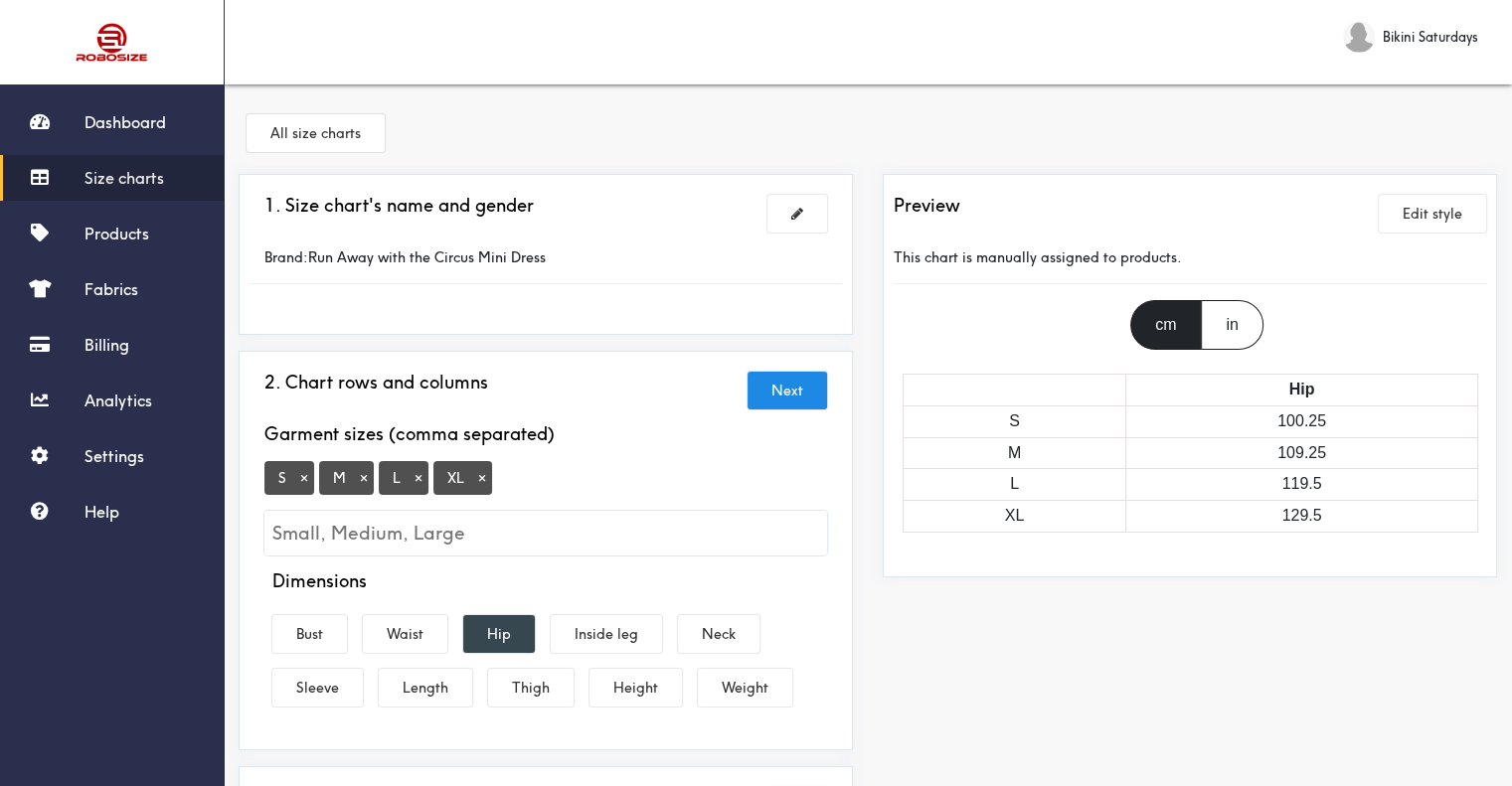 click on "Hip" at bounding box center (499, 634) 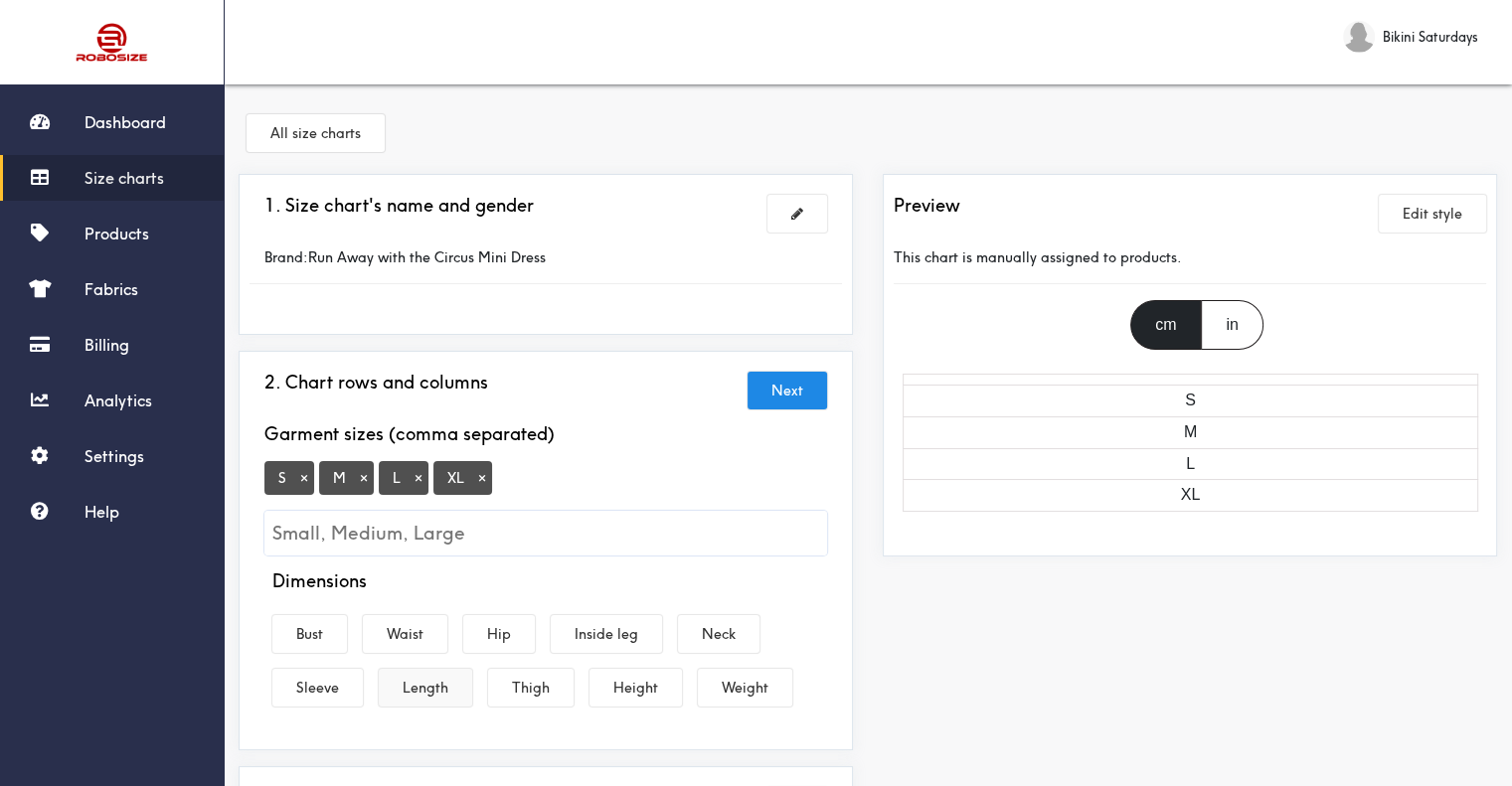 click on "Length" at bounding box center (425, 688) 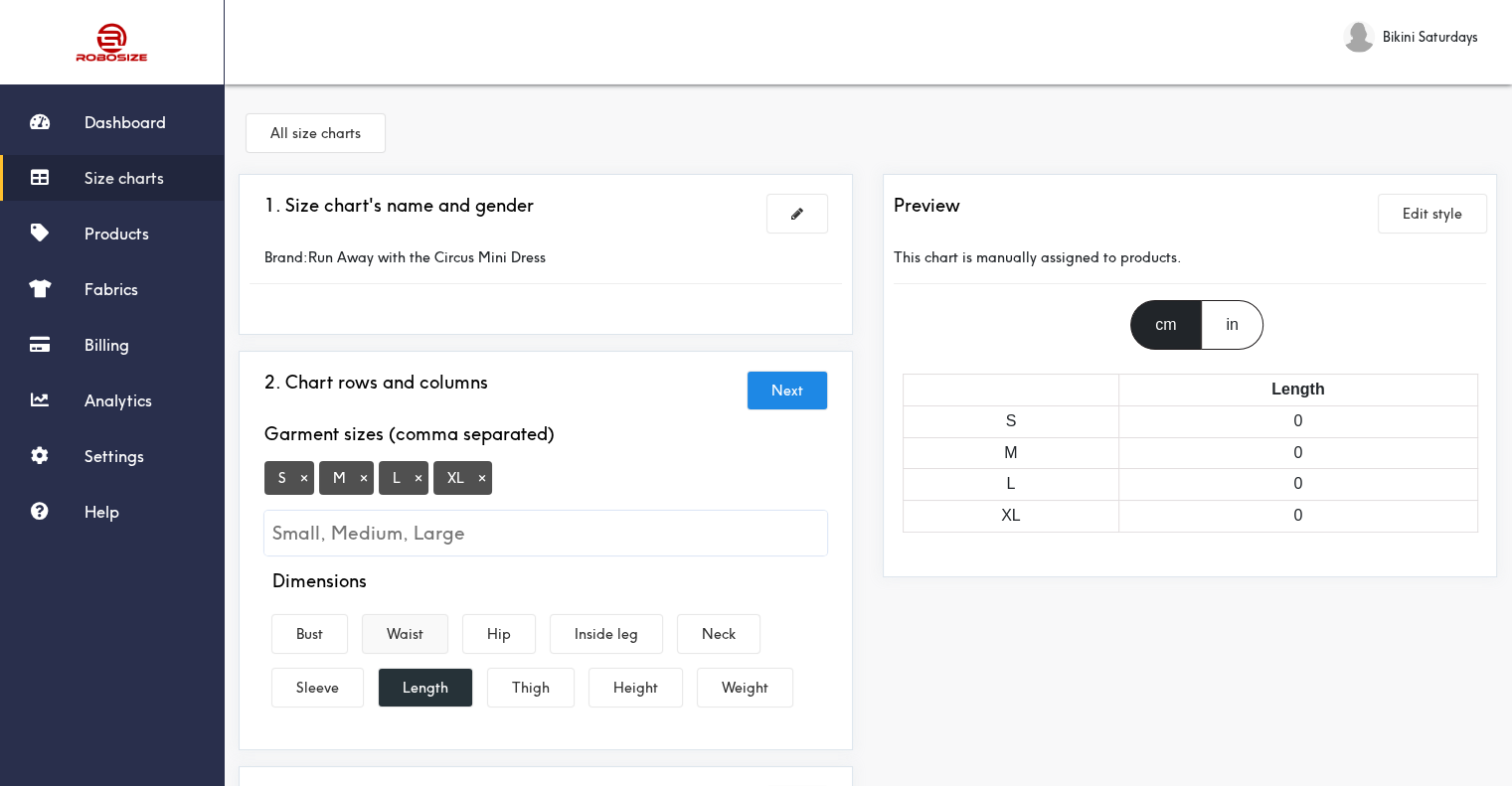 click on "Waist" at bounding box center [405, 634] 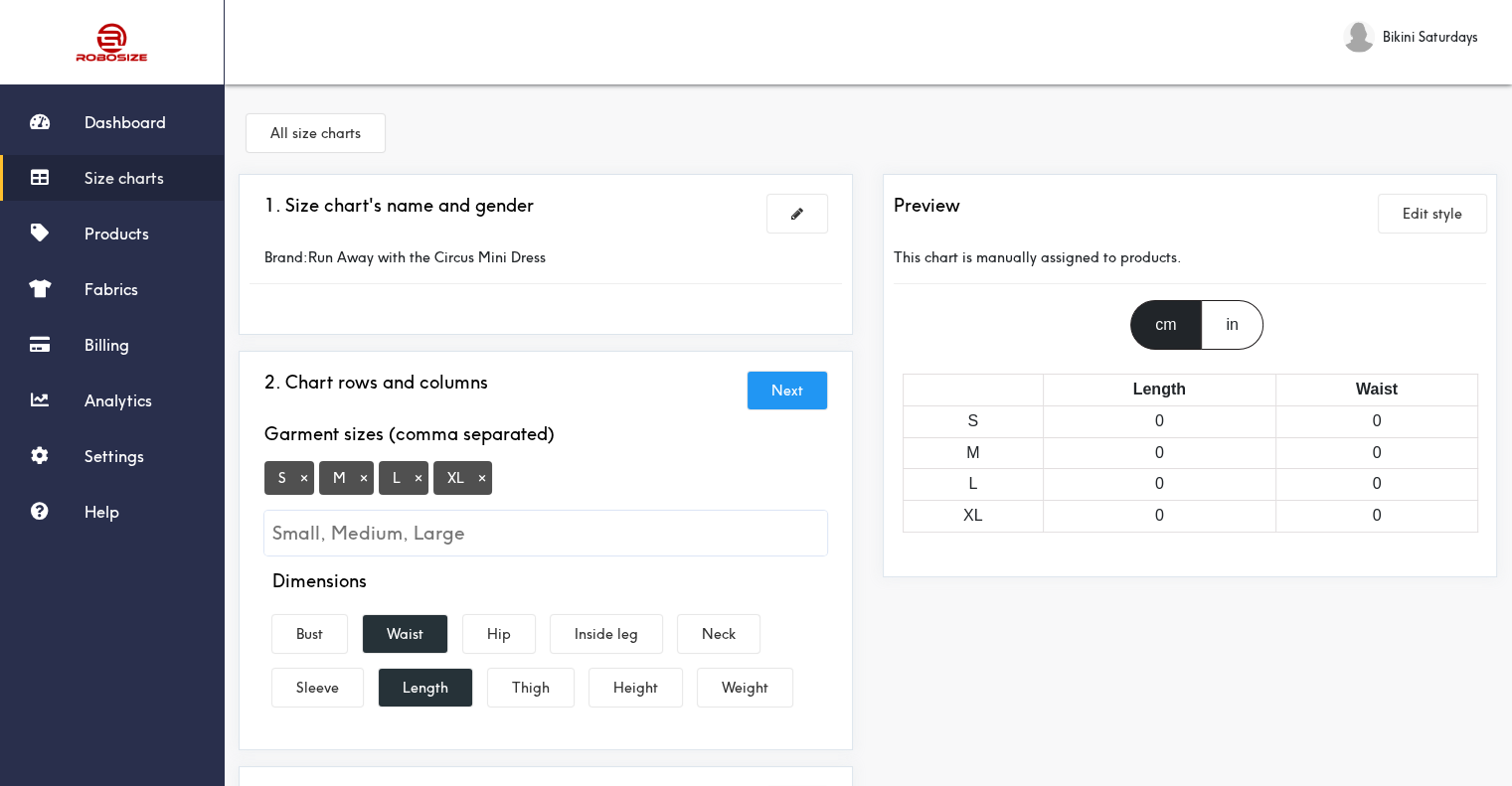 click on "Next" at bounding box center [787, 391] 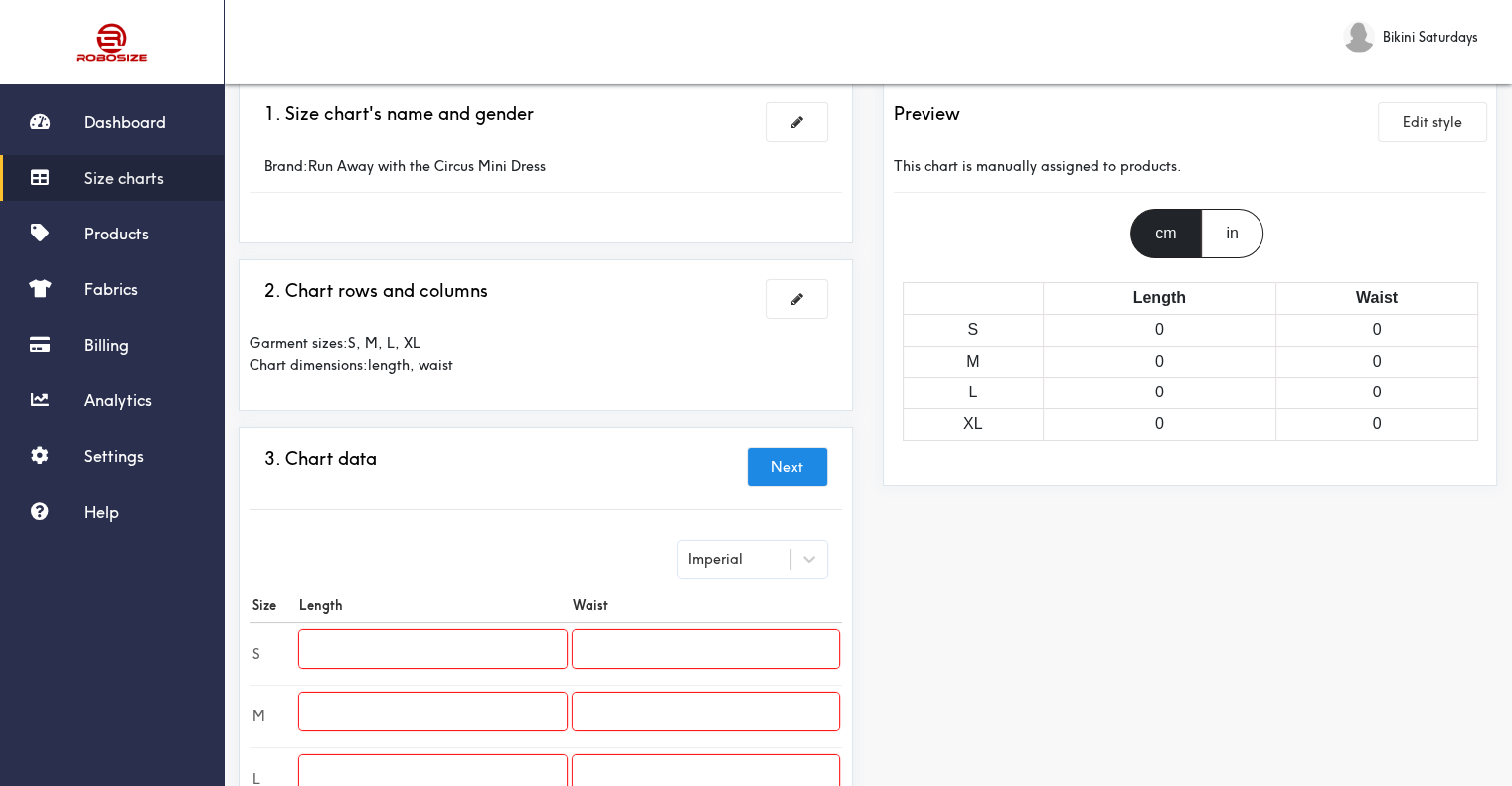 scroll, scrollTop: 397, scrollLeft: 0, axis: vertical 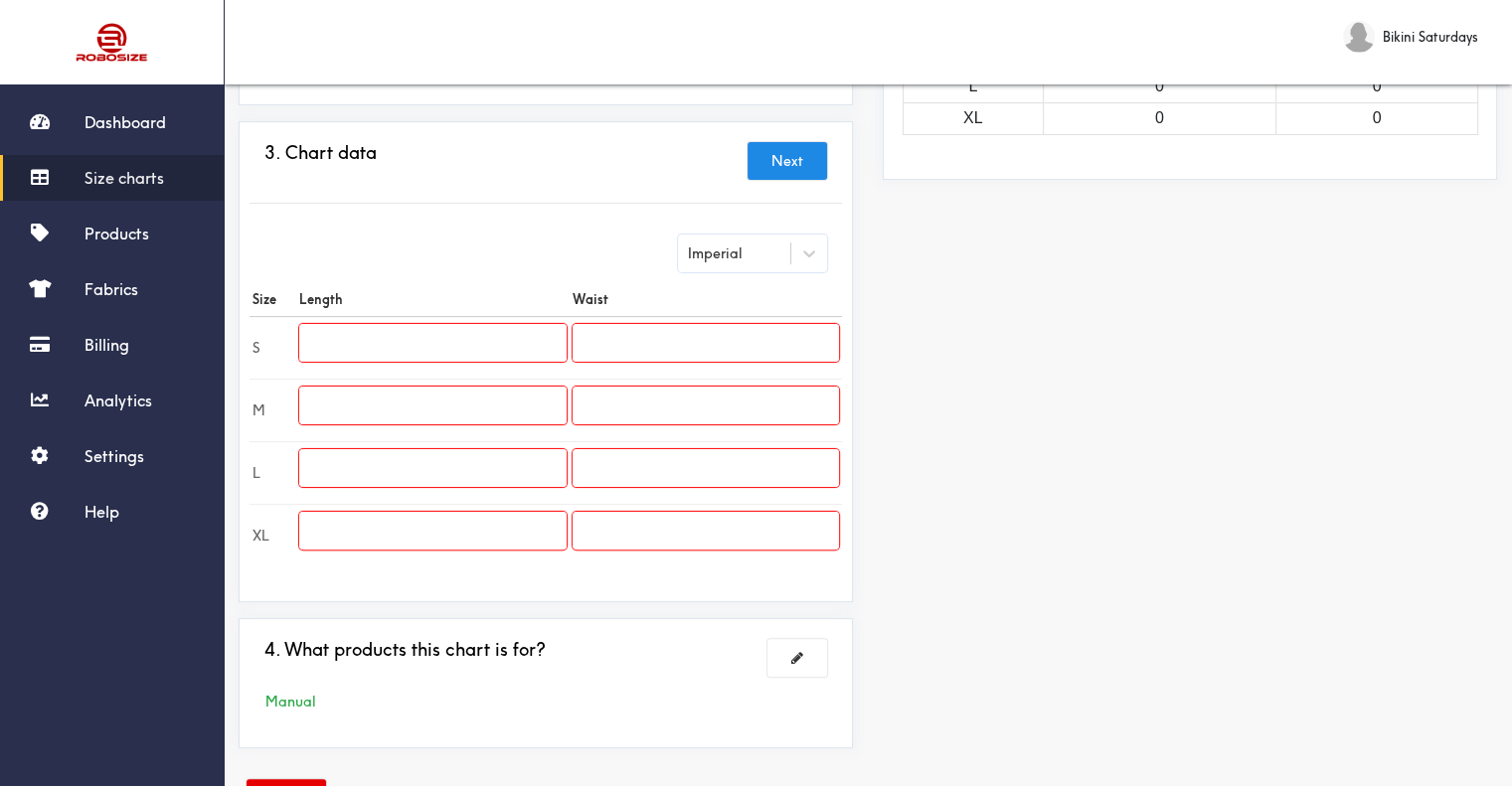click at bounding box center (432, 343) 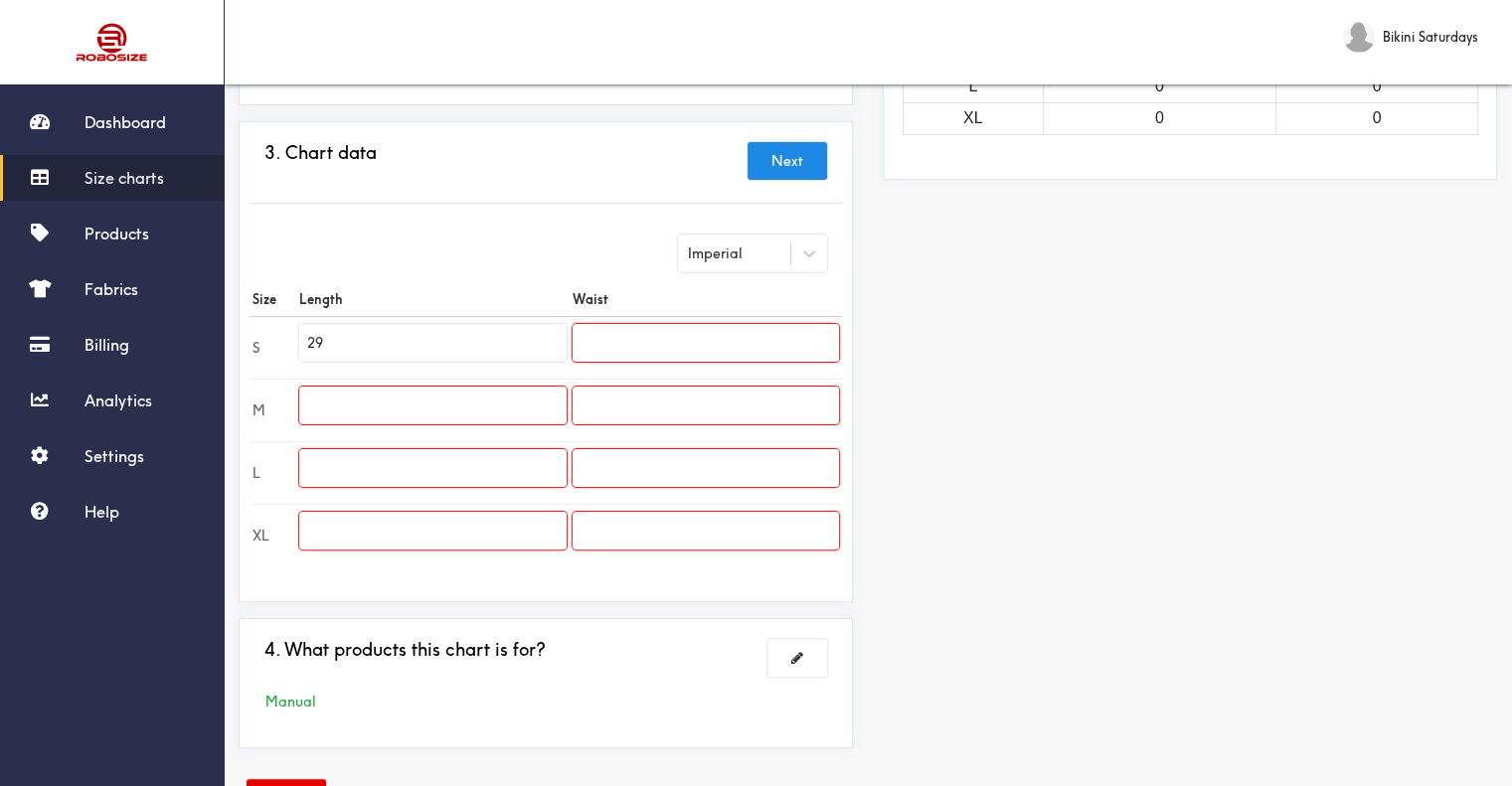 type on "29" 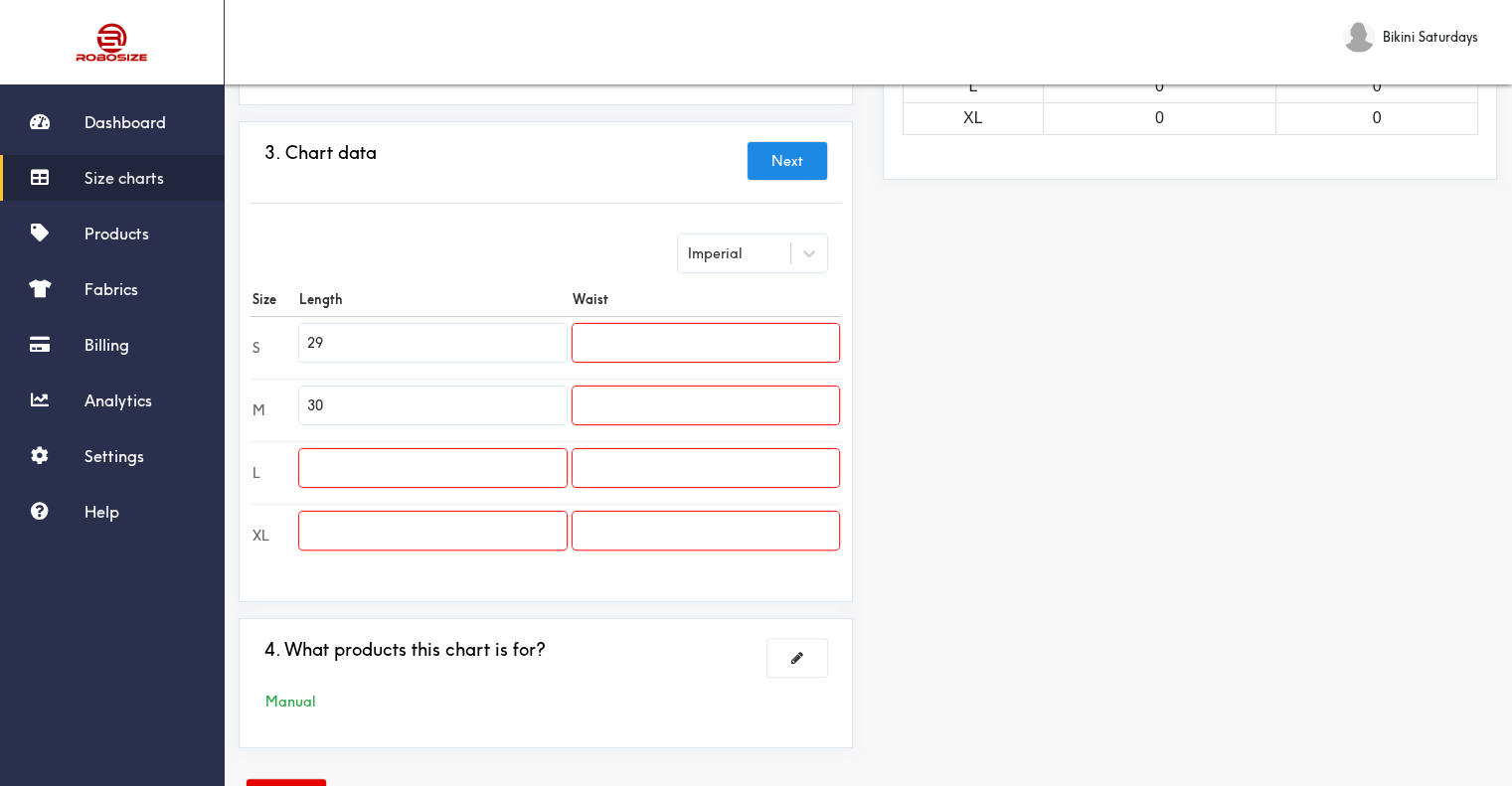type on "30" 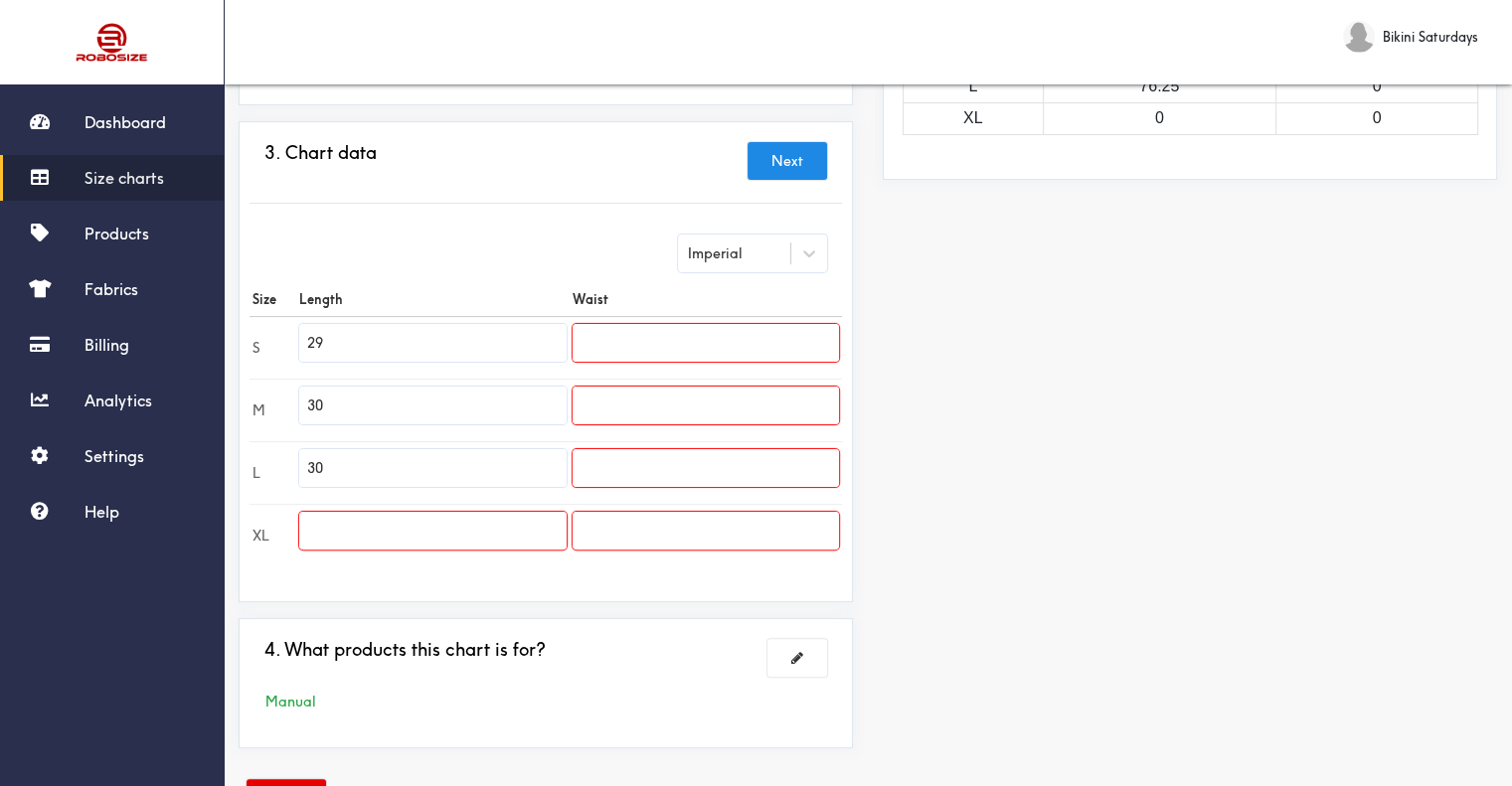 type on "30" 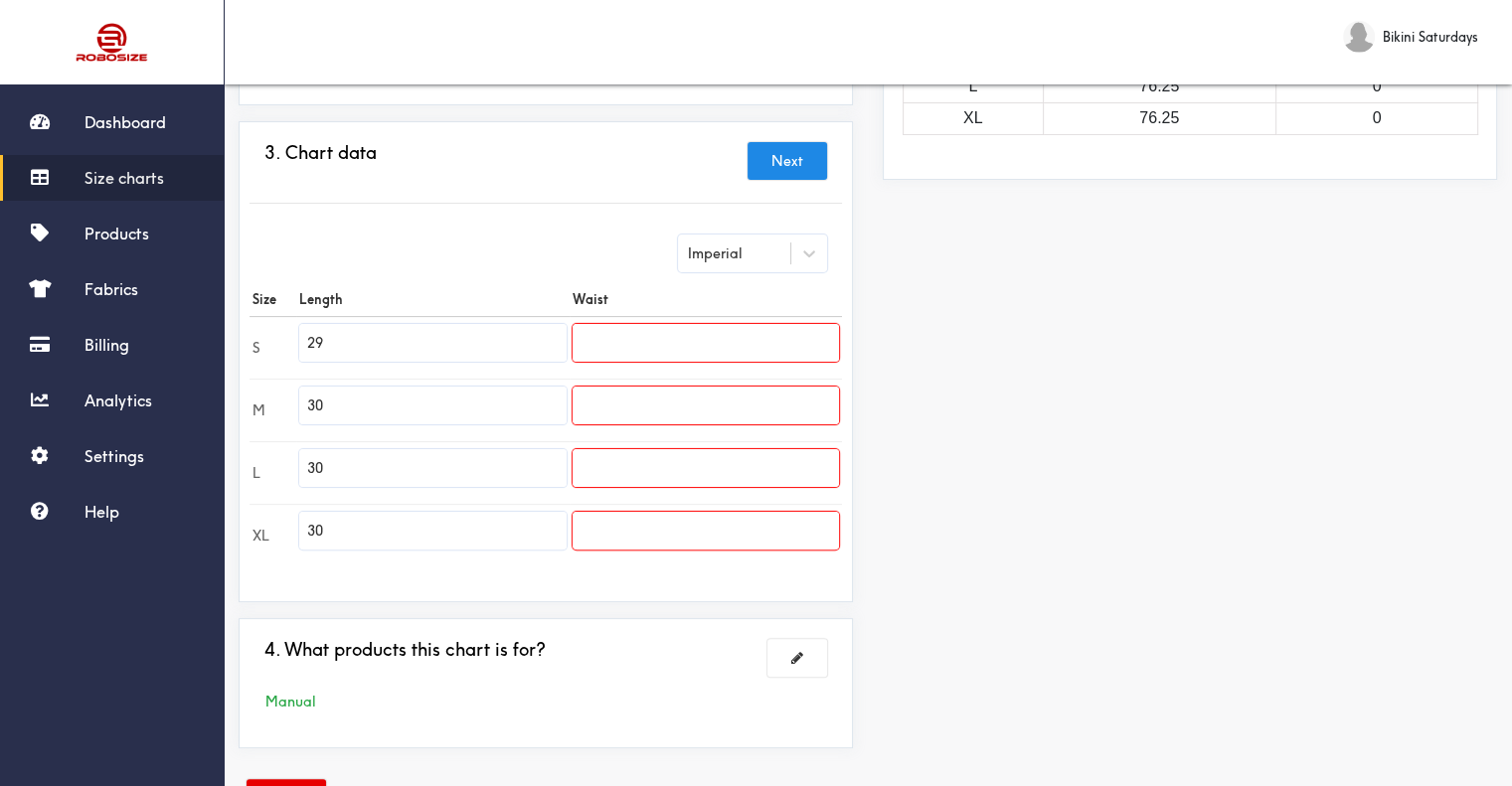 type on "30" 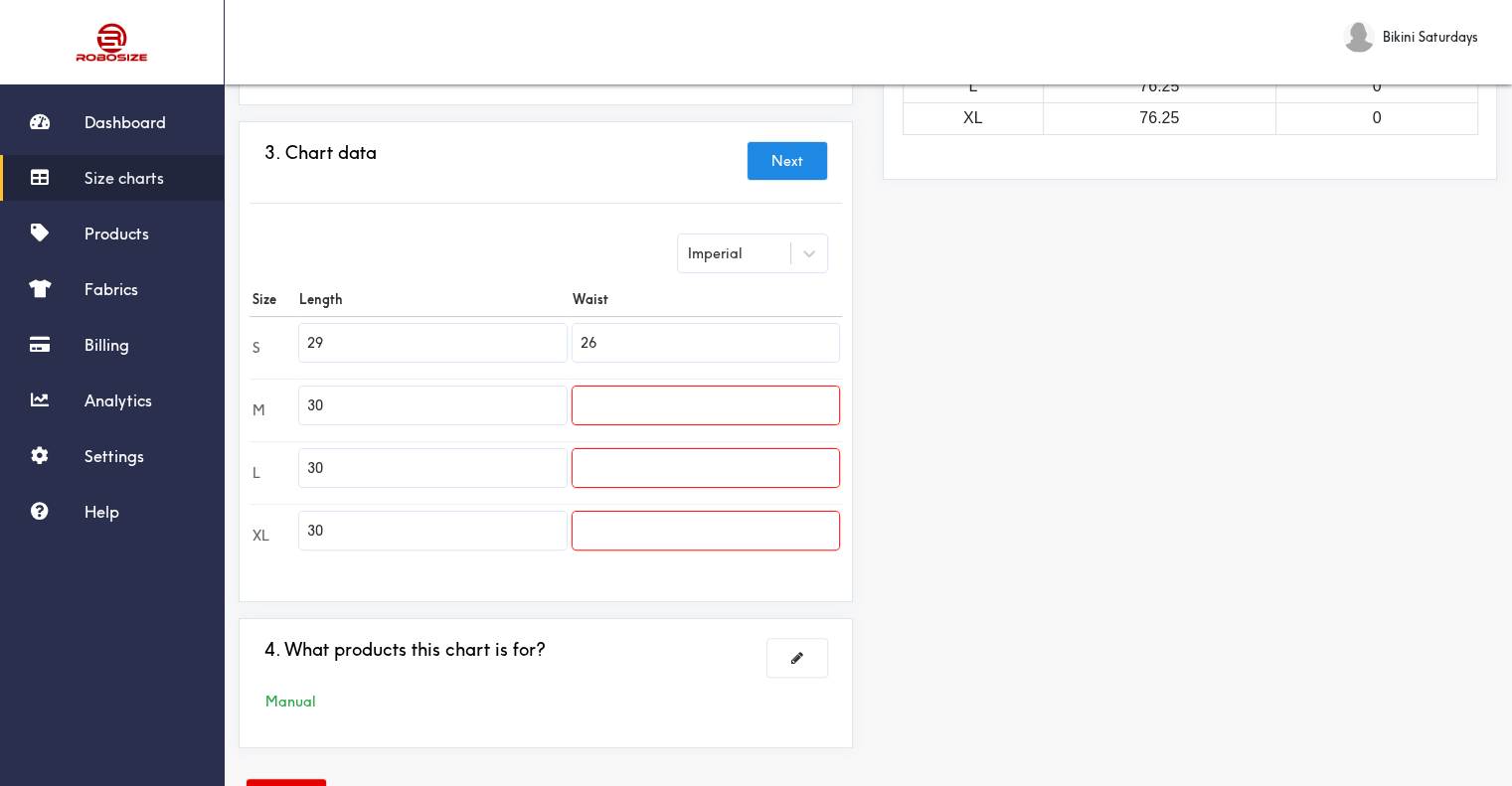 type on "26" 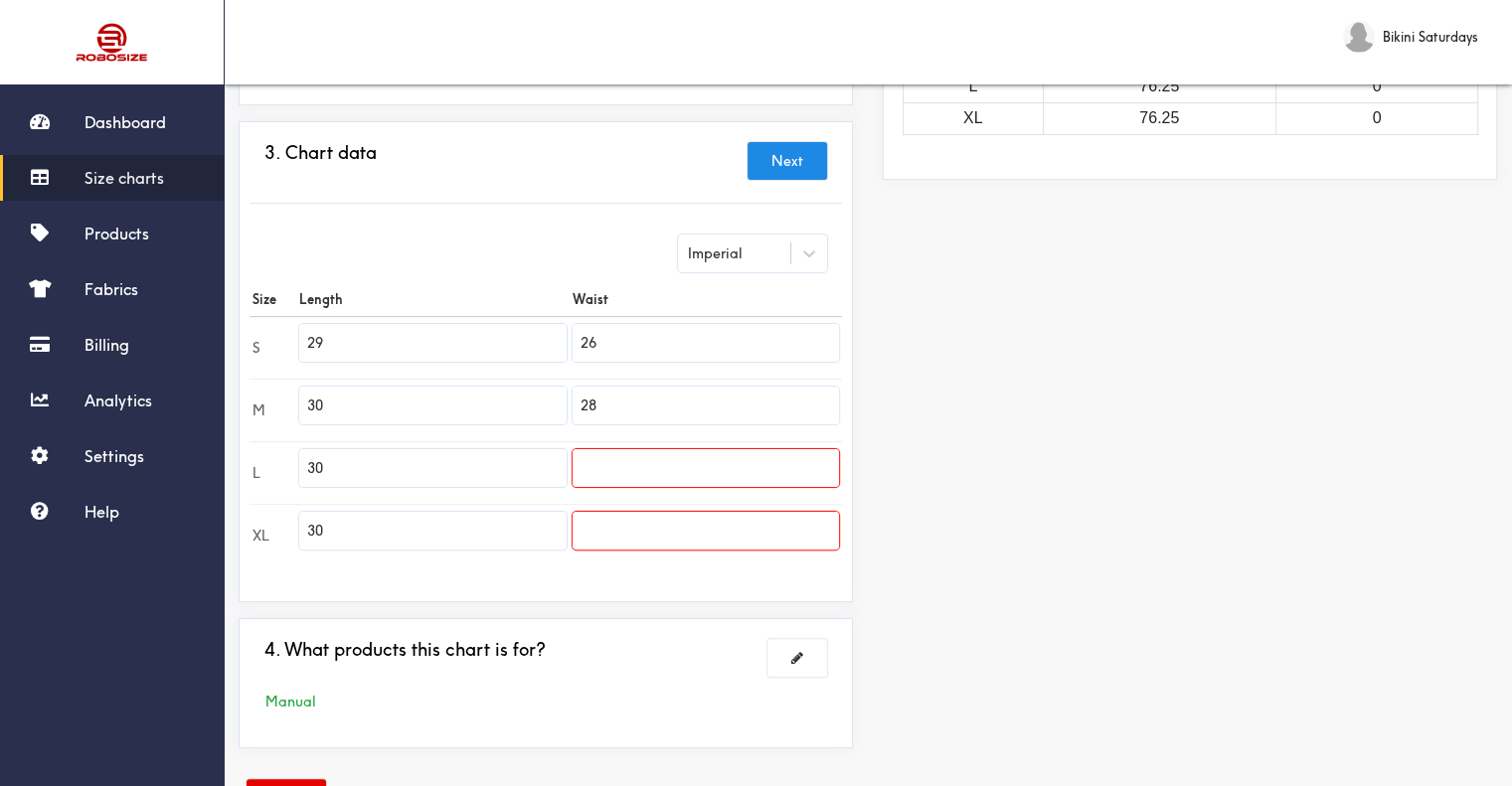 type on "28" 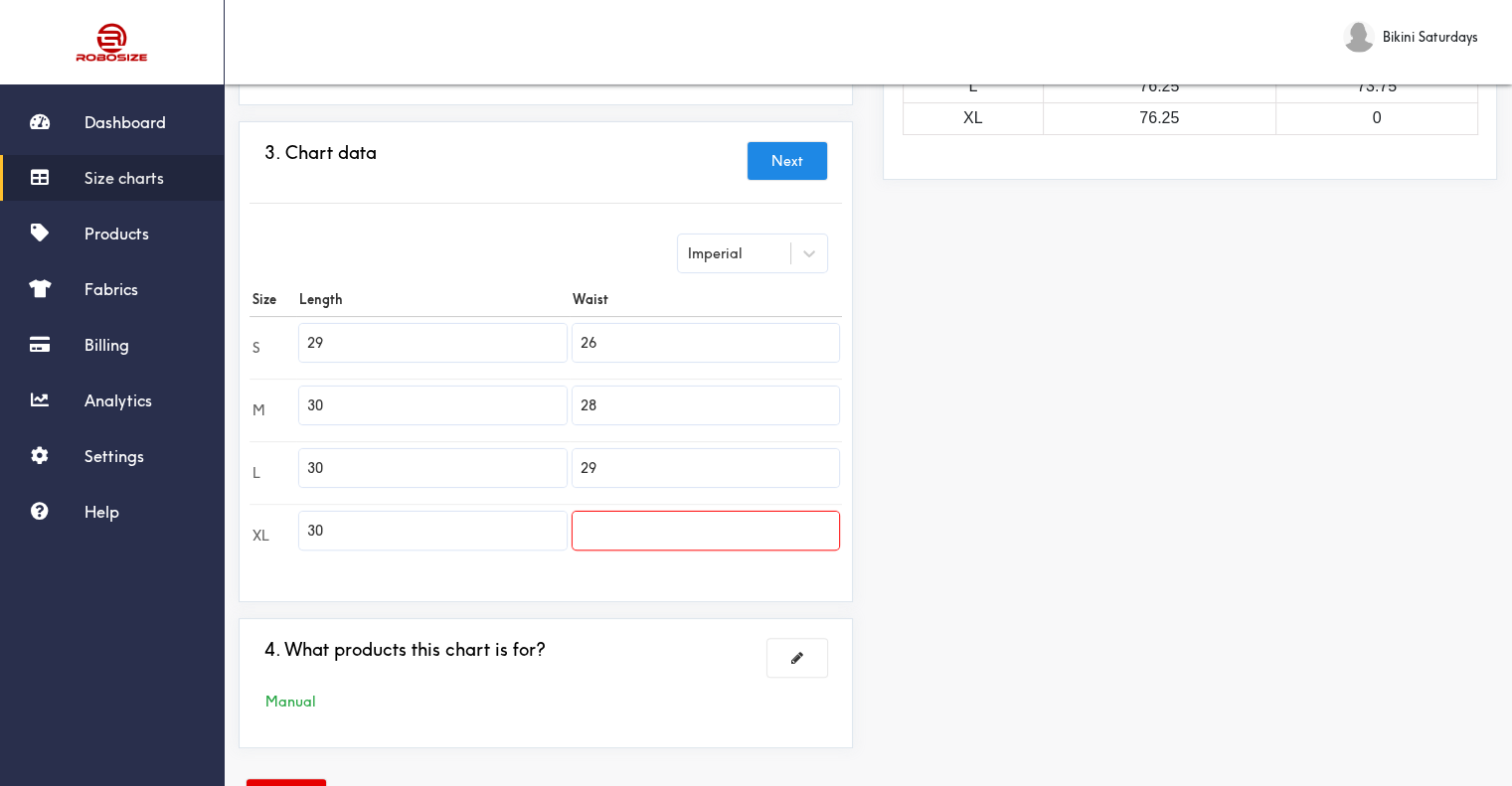 type on "29" 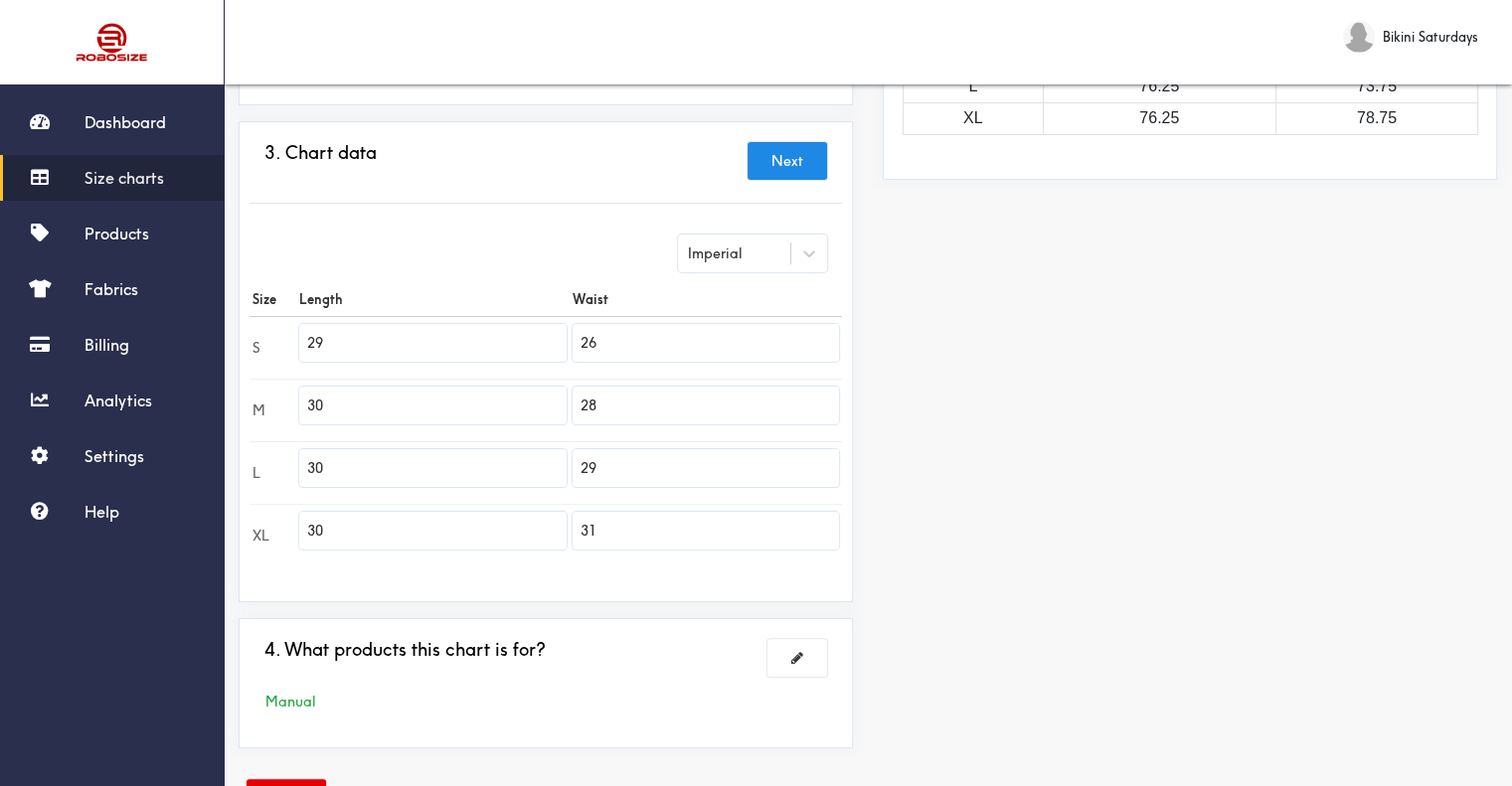 type on "31" 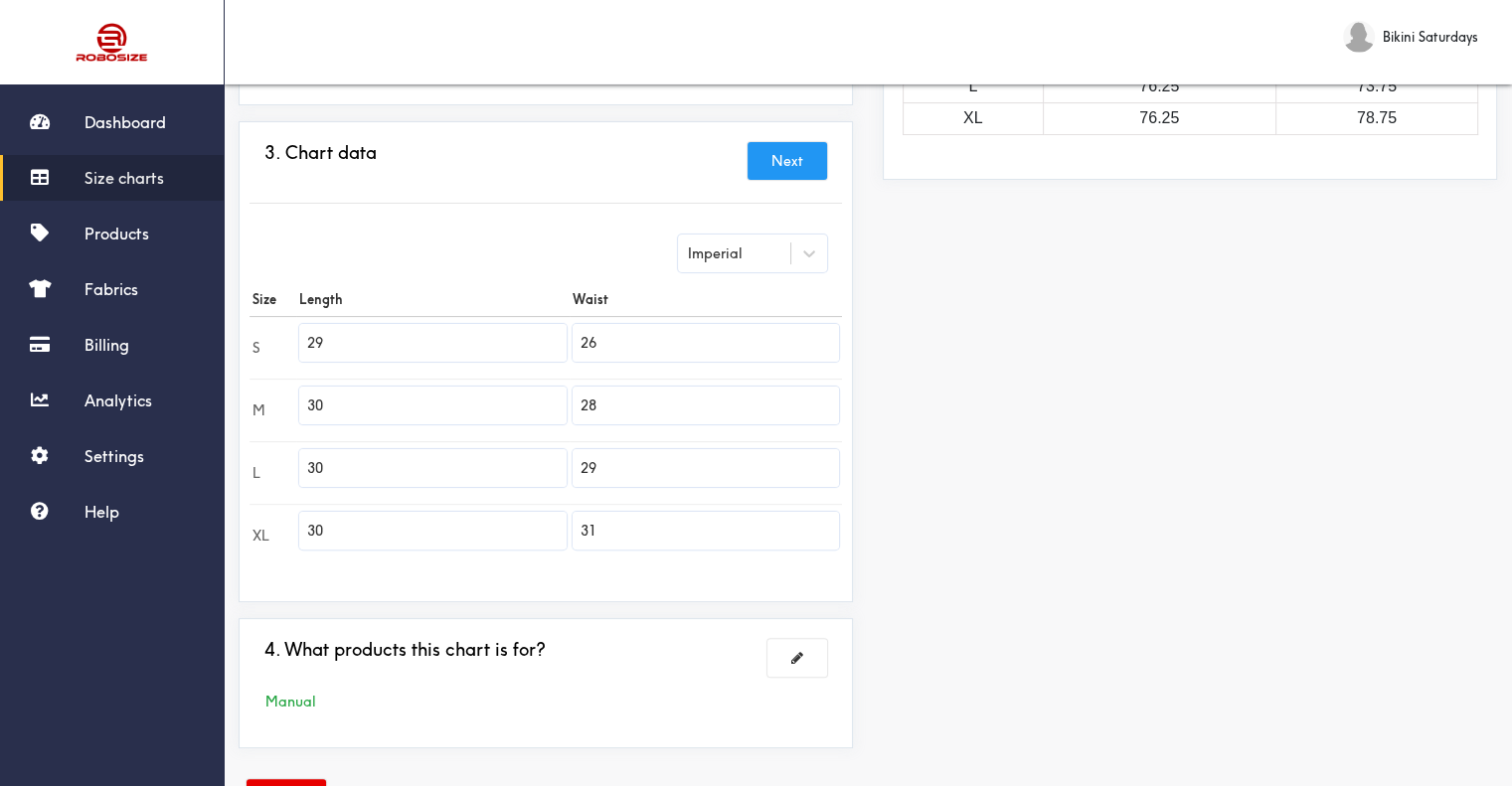 click on "Next" at bounding box center (787, 161) 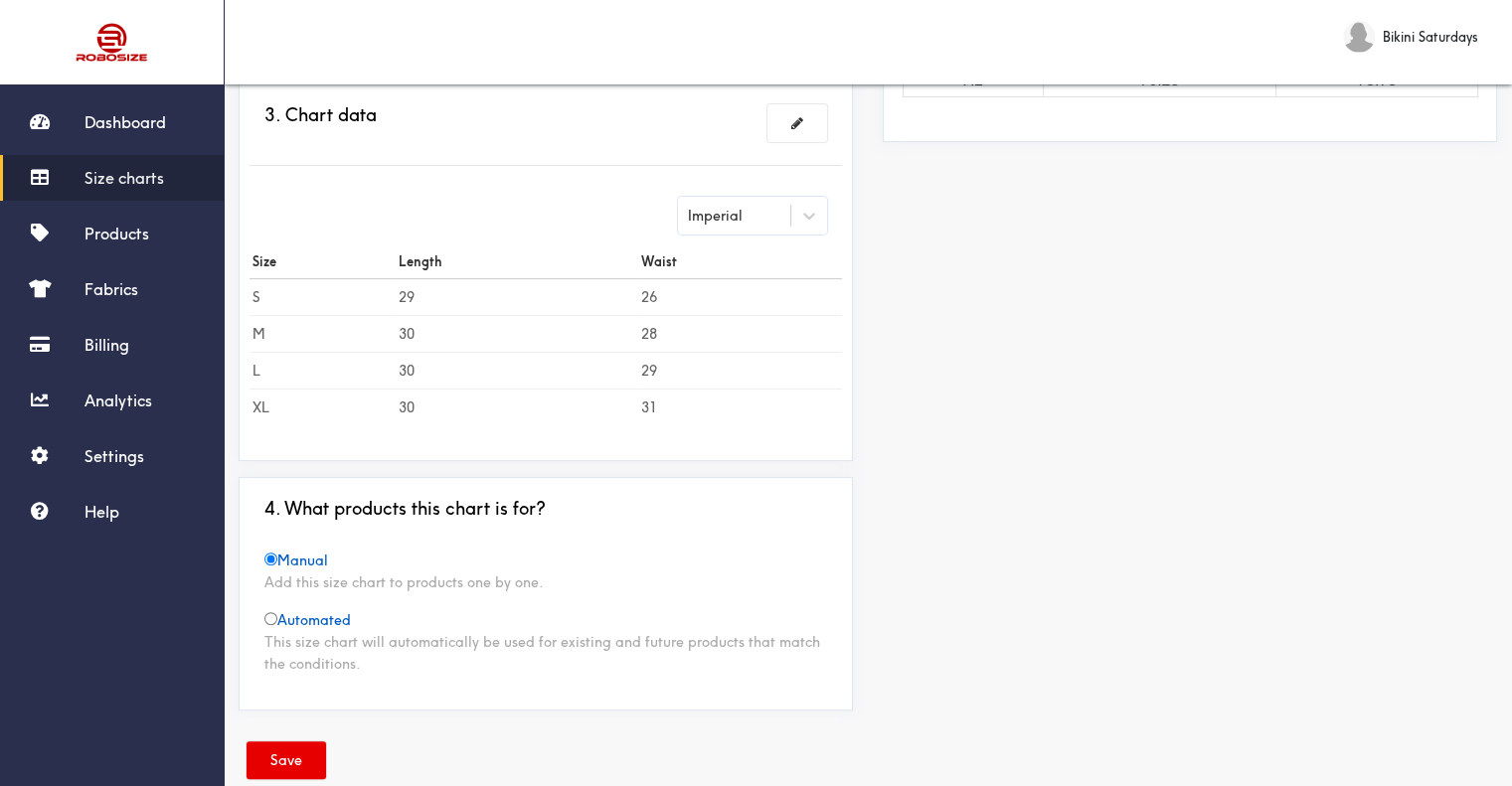 scroll, scrollTop: 472, scrollLeft: 0, axis: vertical 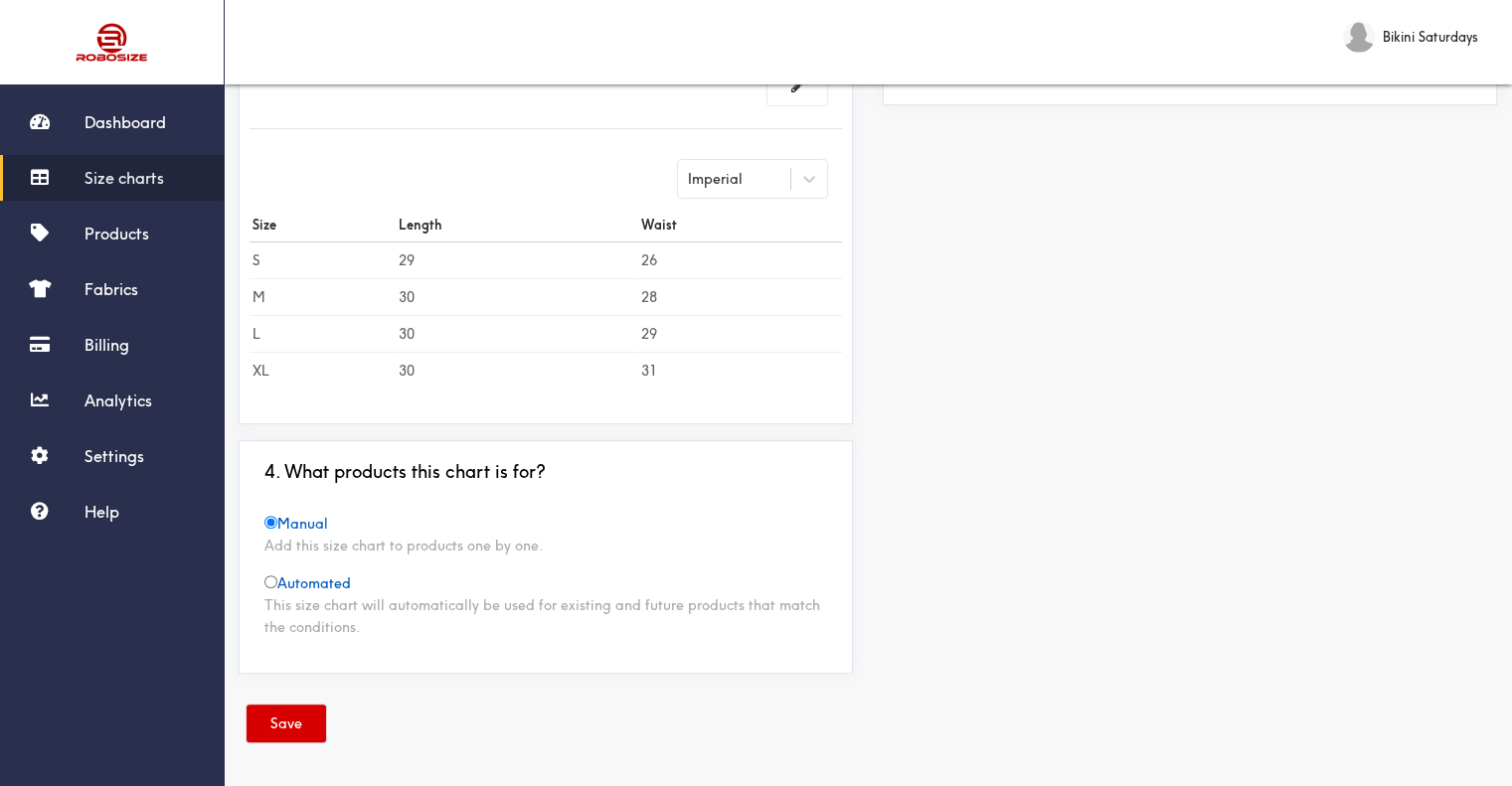 click on "Save" at bounding box center [286, 723] 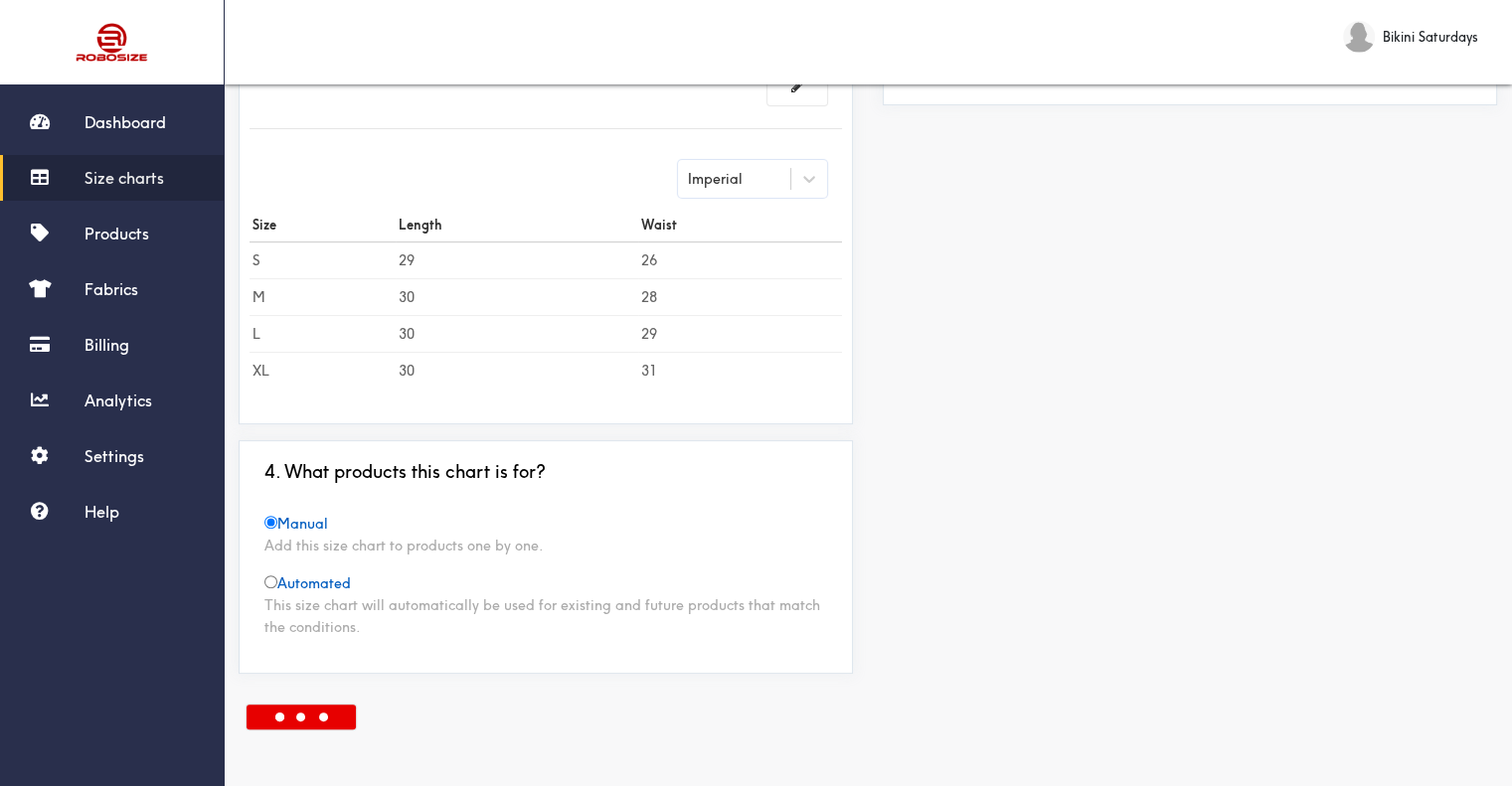 scroll, scrollTop: 0, scrollLeft: 0, axis: both 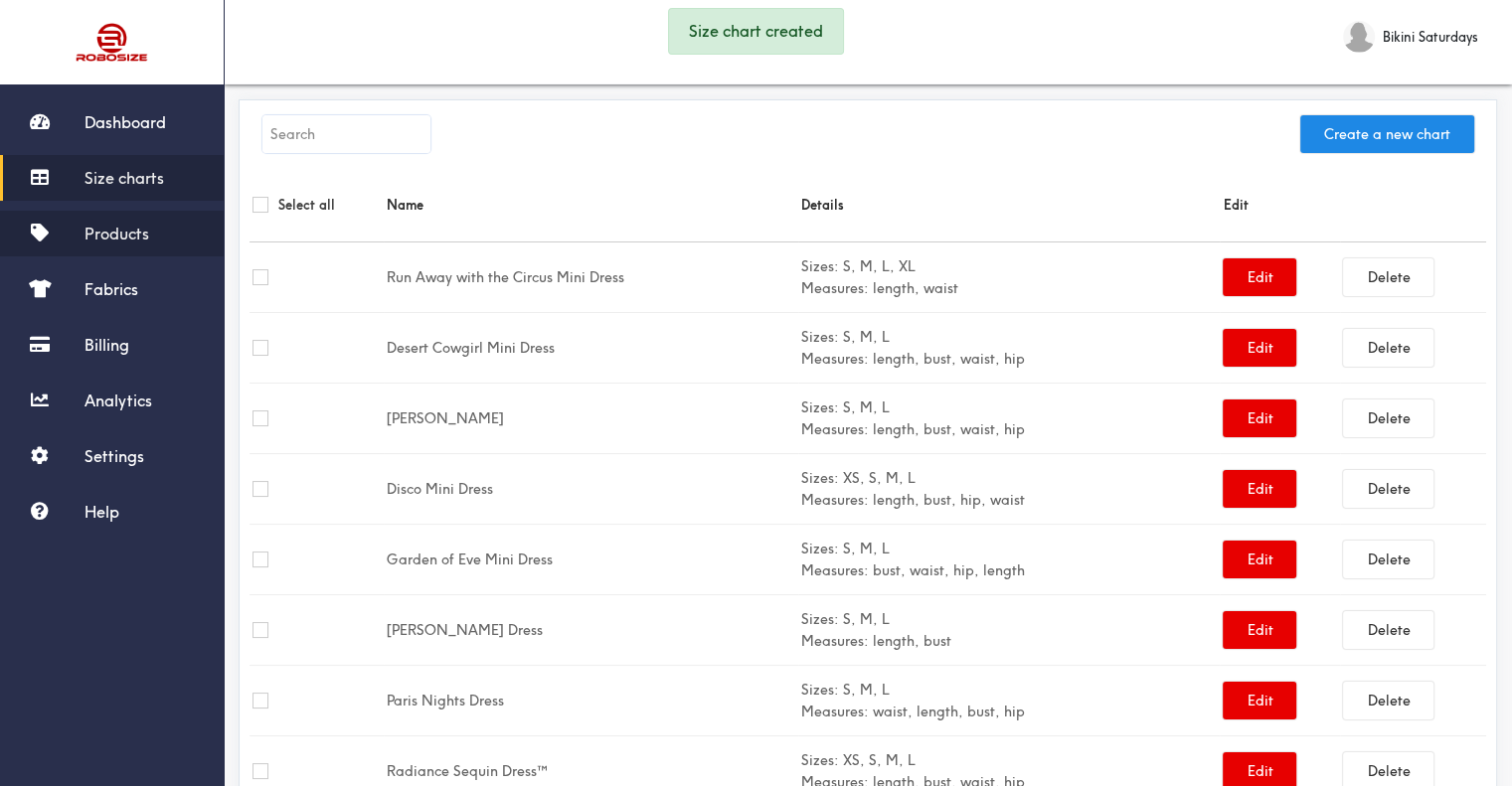 click on "Products" at bounding box center [111, 234] 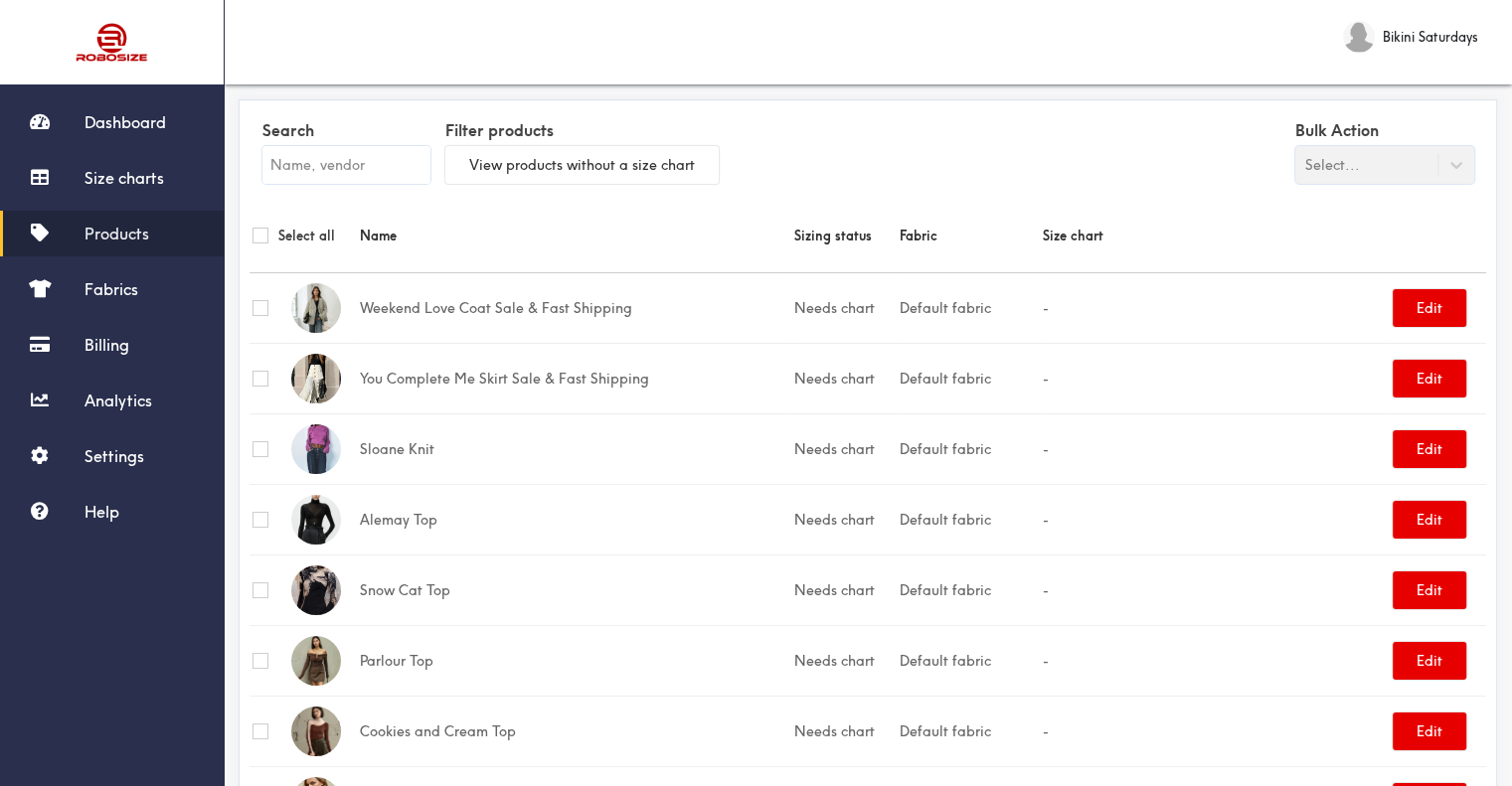 click at bounding box center [346, 165] 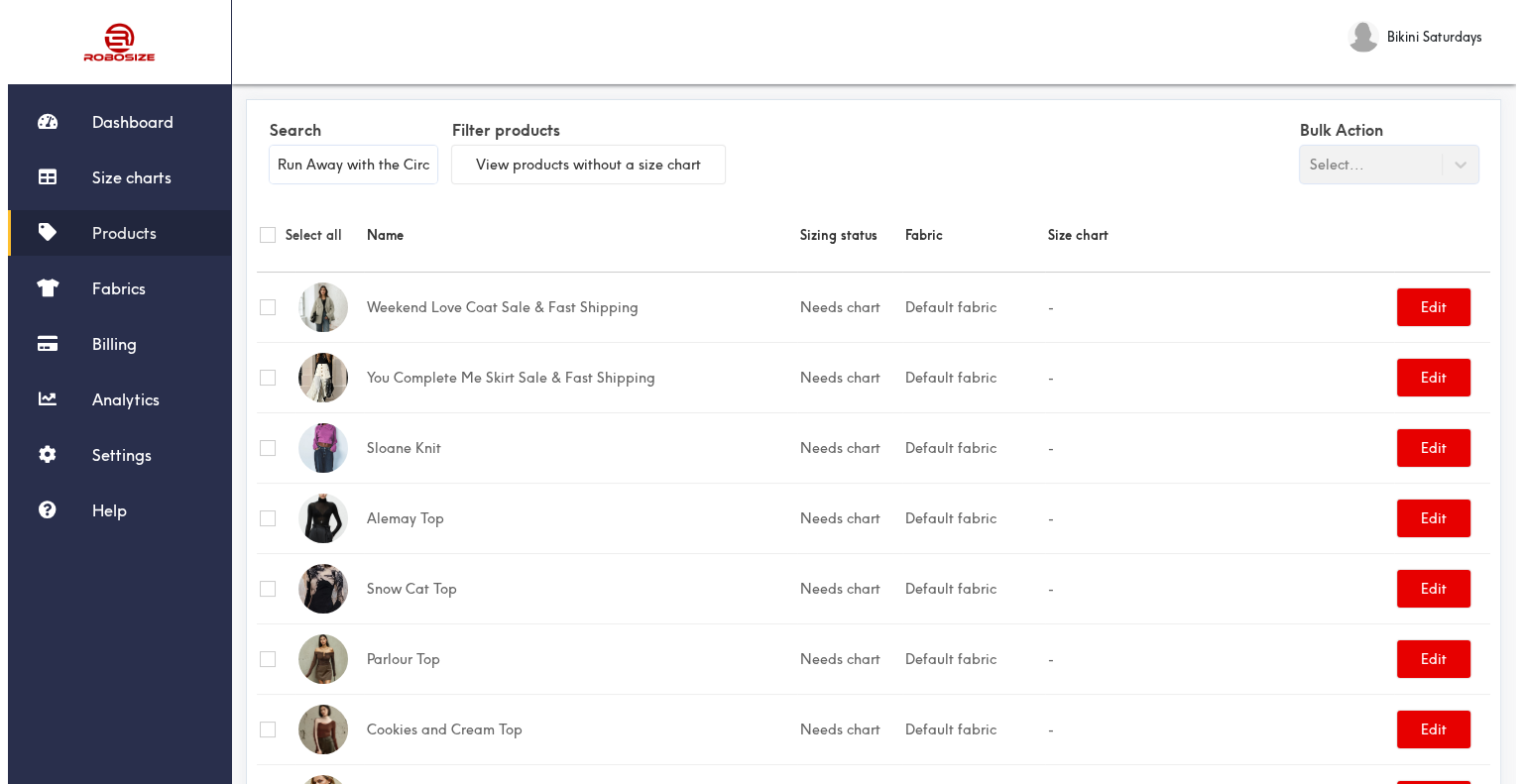 scroll, scrollTop: 0, scrollLeft: 90, axis: horizontal 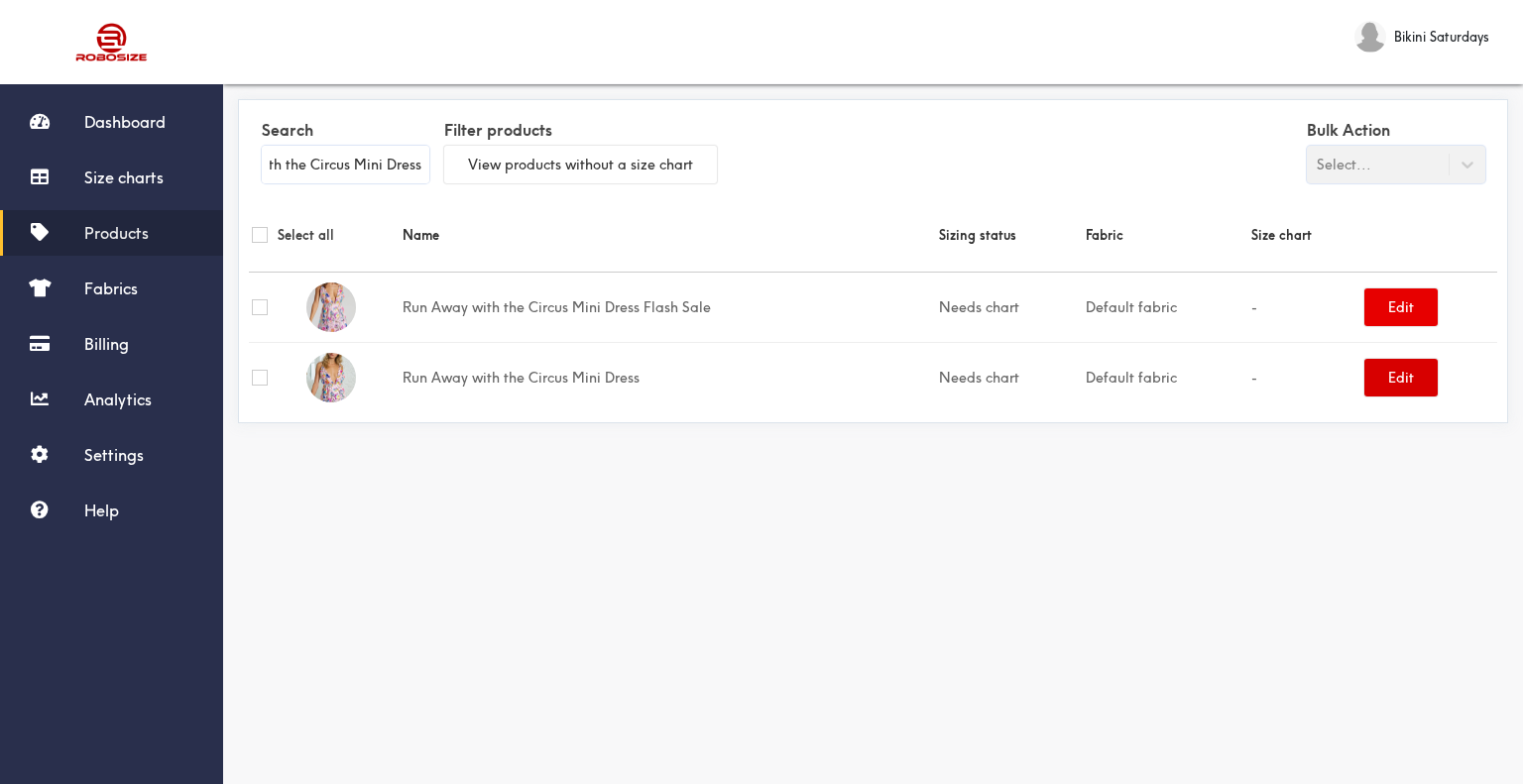 type on "Run Away with the Circus Mini Dress" 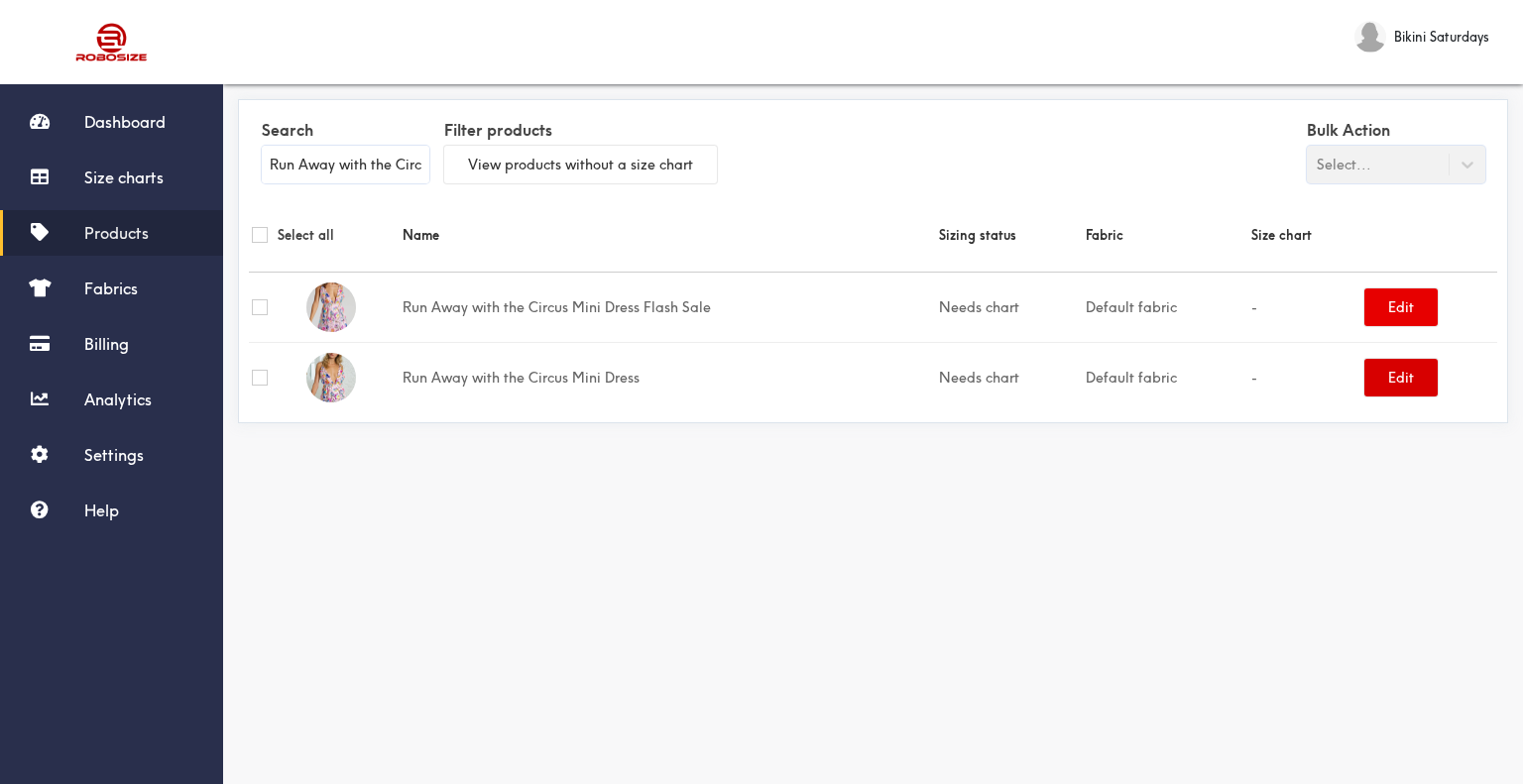 click on "Edit" at bounding box center (1401, 378) 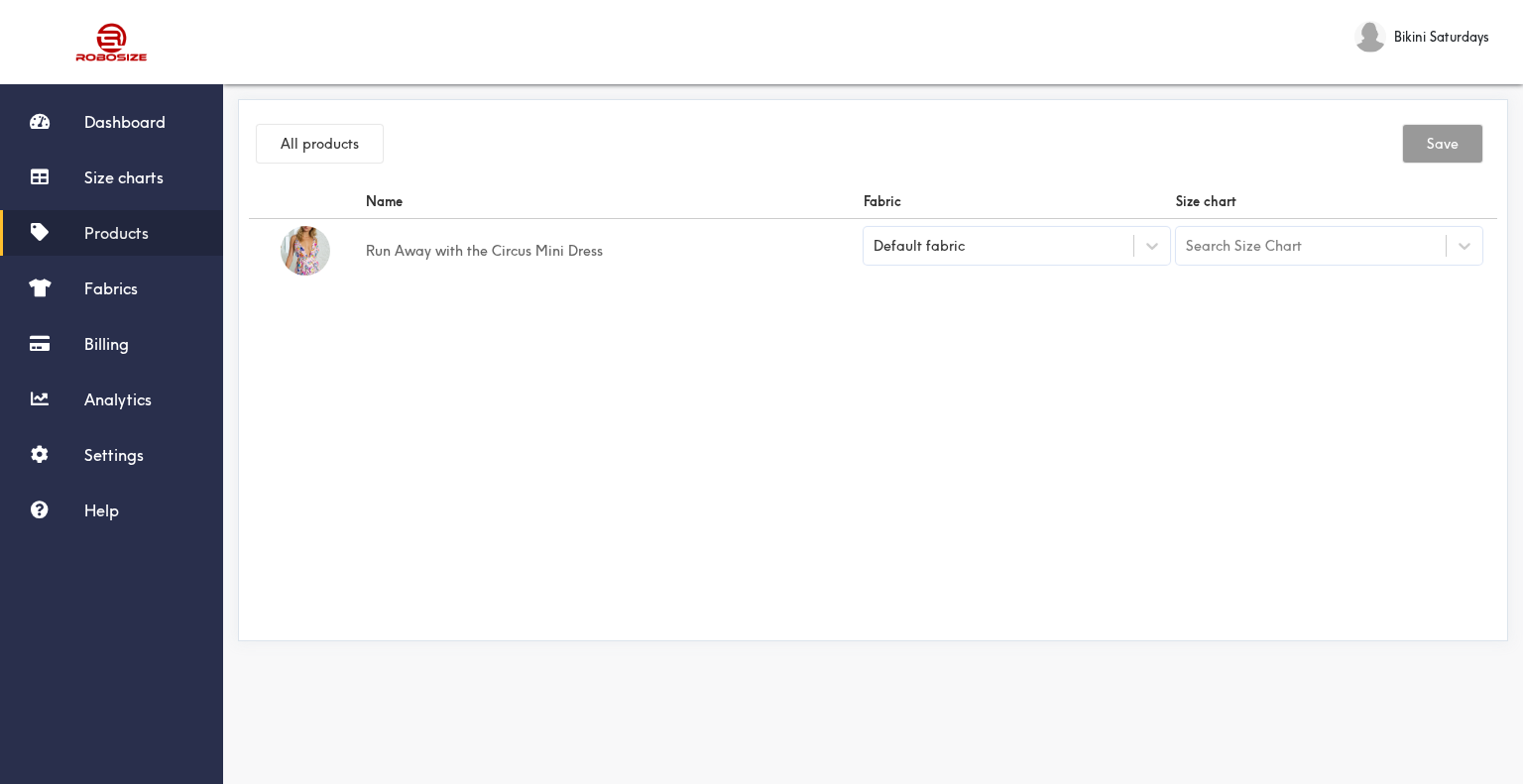 click on "Default fabric" at bounding box center (998, 246) 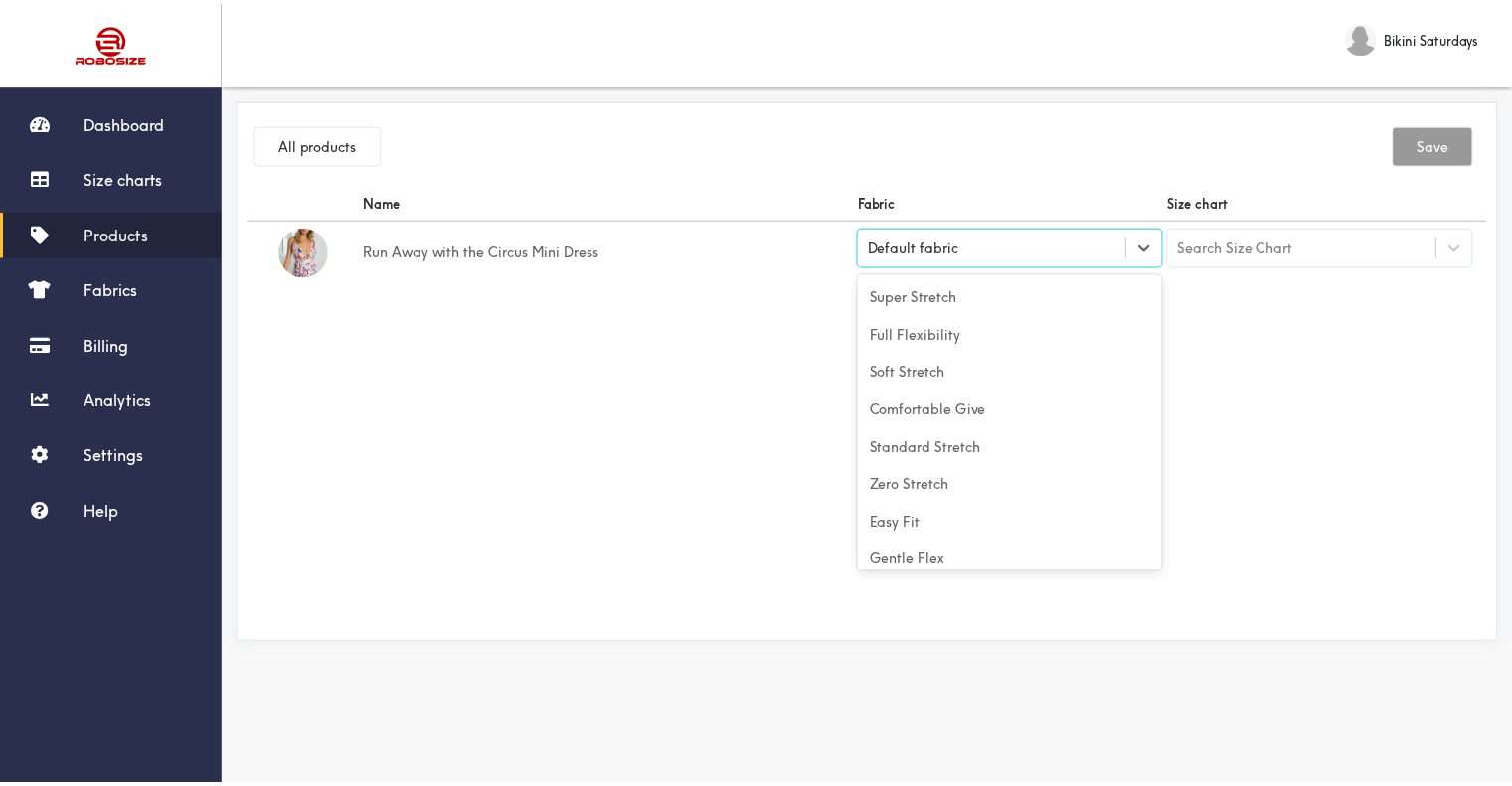 scroll, scrollTop: 87, scrollLeft: 0, axis: vertical 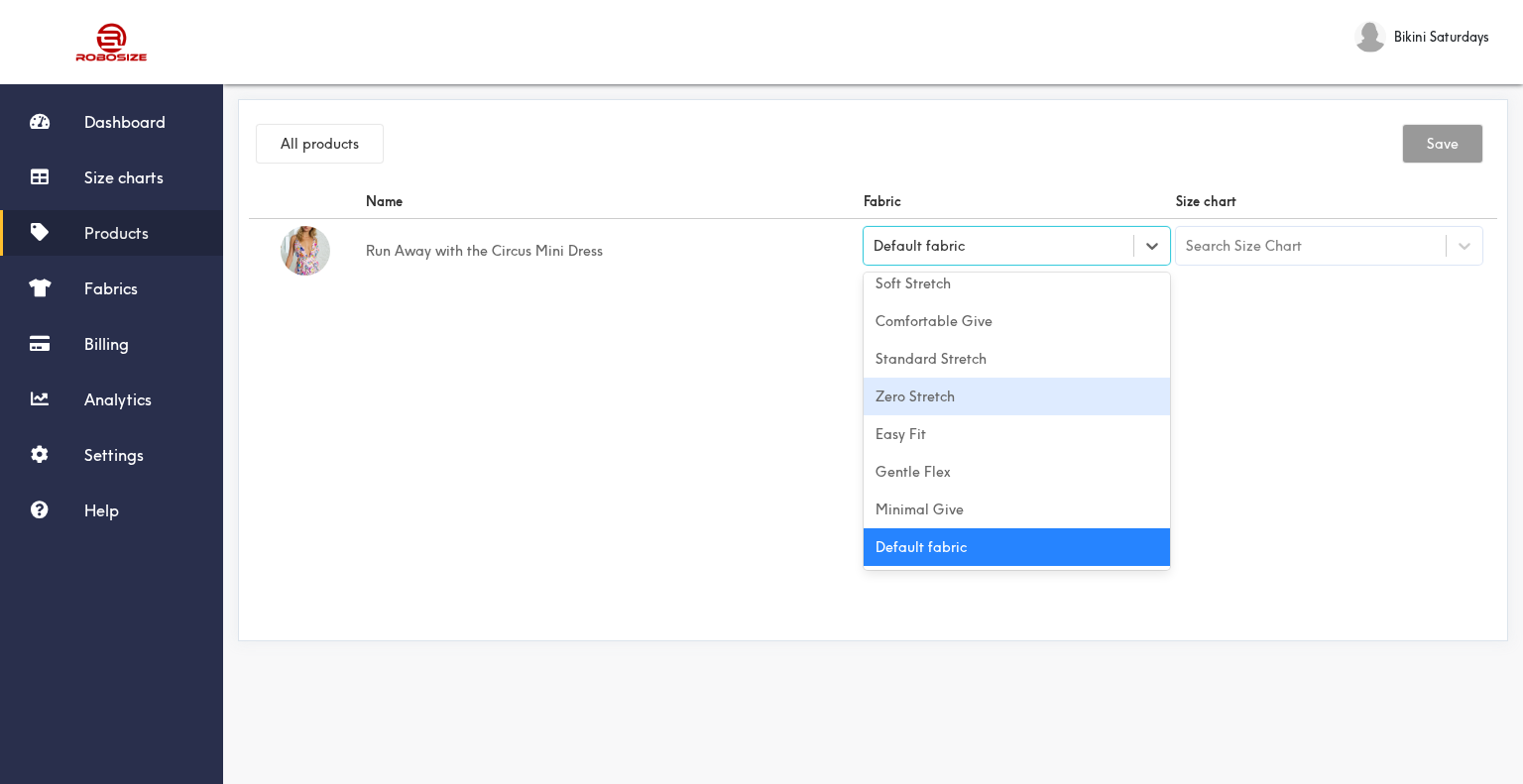 click on "Zero Stretch" at bounding box center (1016, 396) 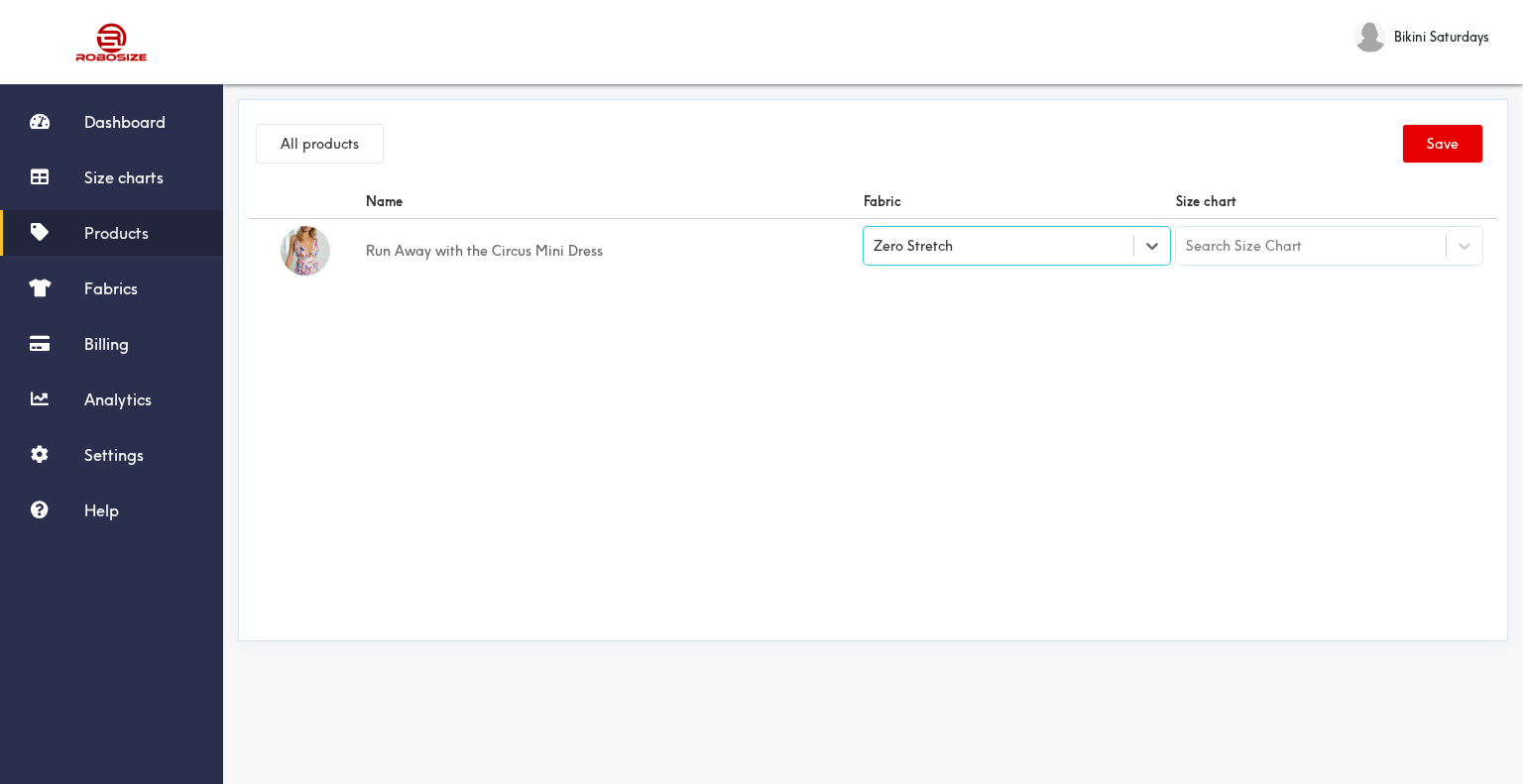 click on "Search Size Chart" at bounding box center (1311, 246) 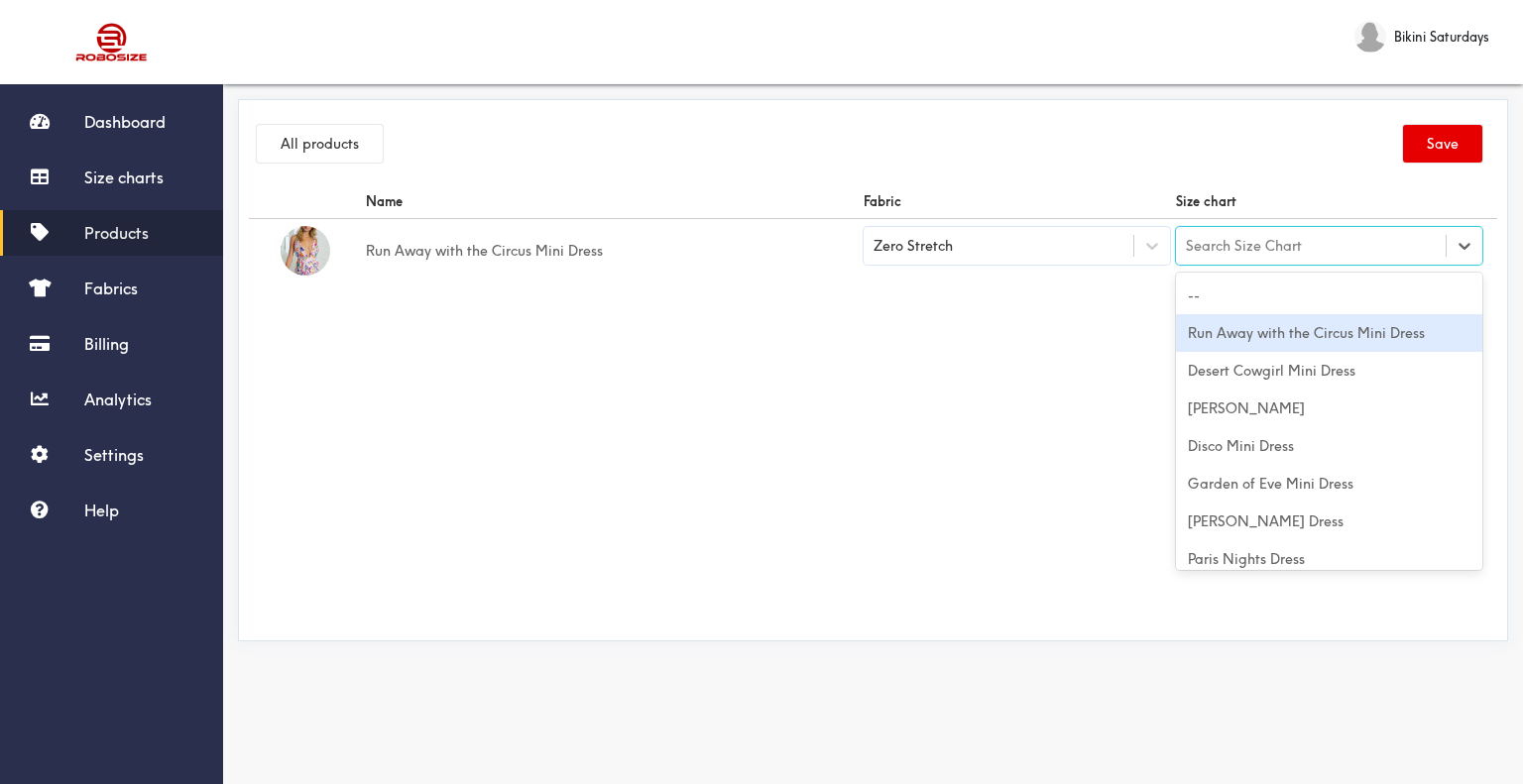 click on "Run Away with the Circus Mini Dress" at bounding box center [1329, 333] 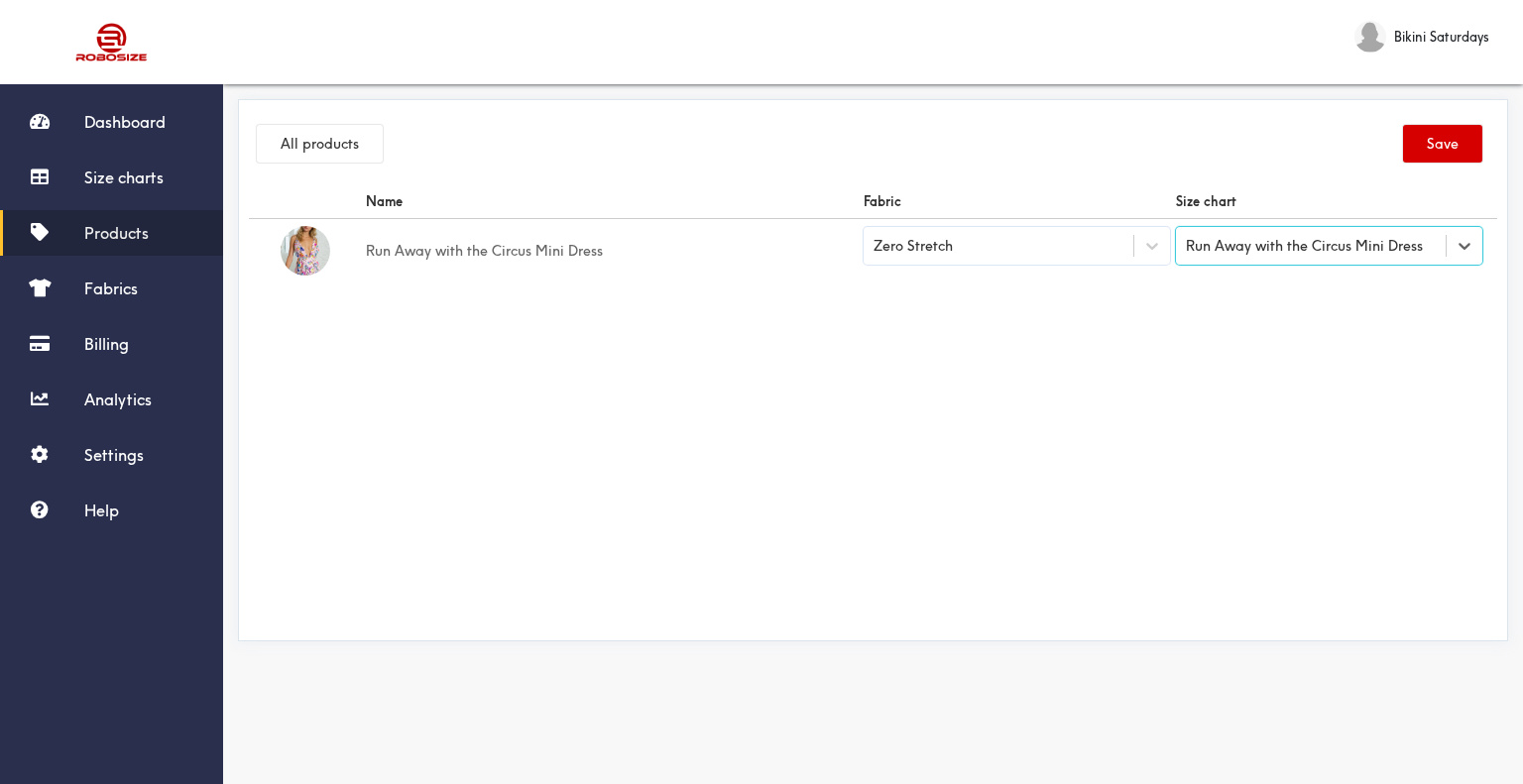 click on "Save" at bounding box center [1443, 144] 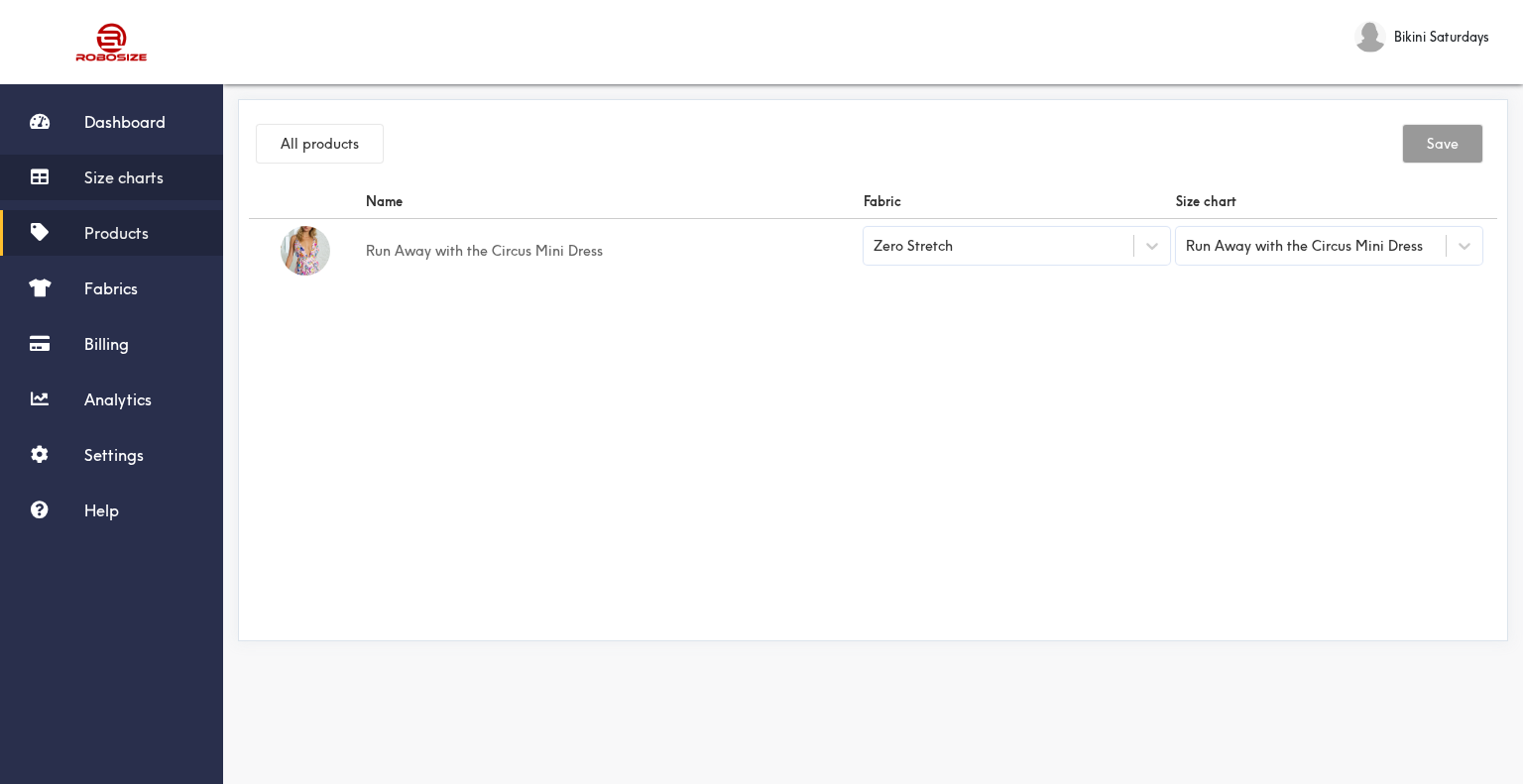 click on "Size charts" at bounding box center [124, 177] 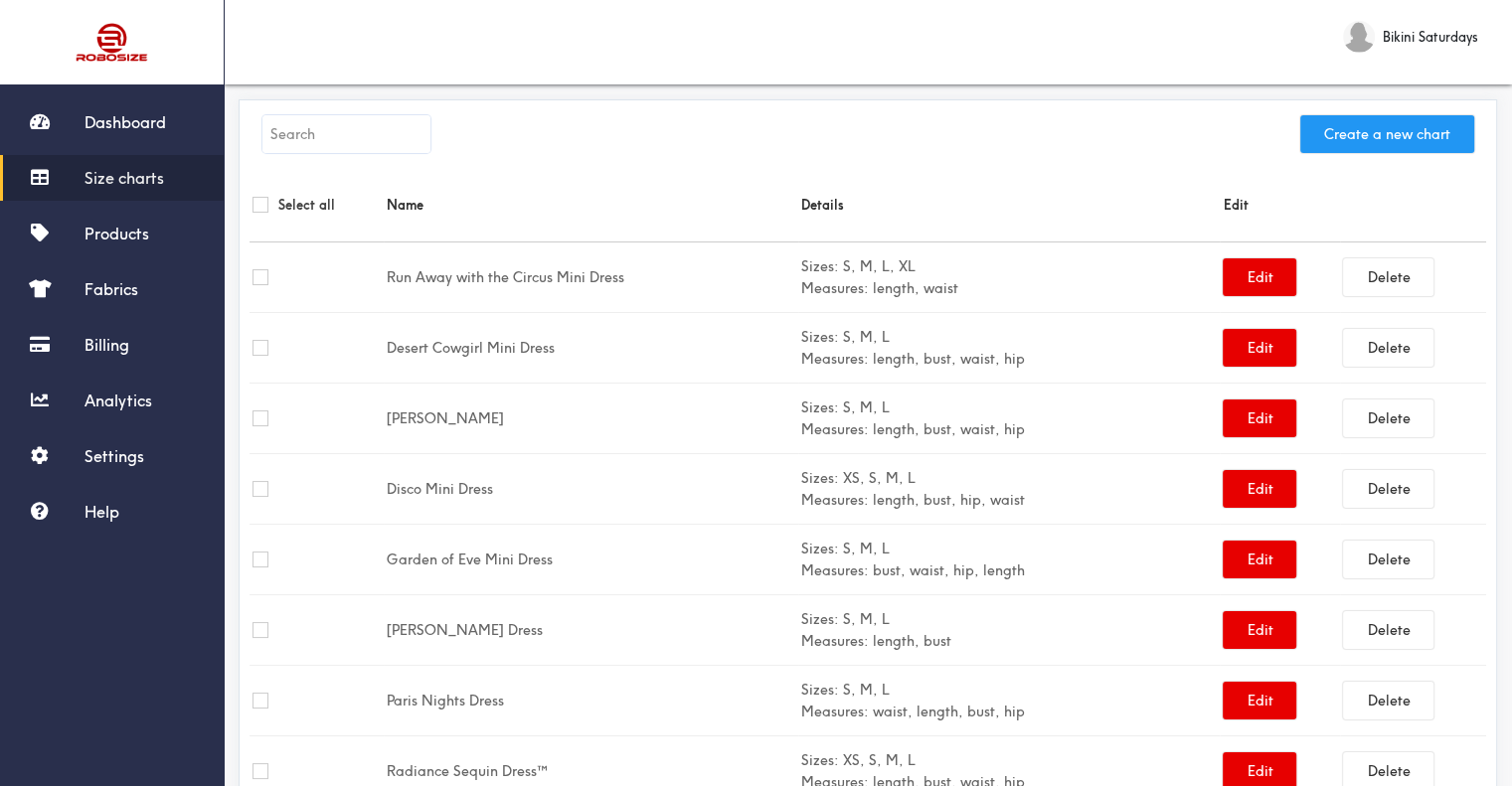 click on "Create a new chart" at bounding box center (1387, 134) 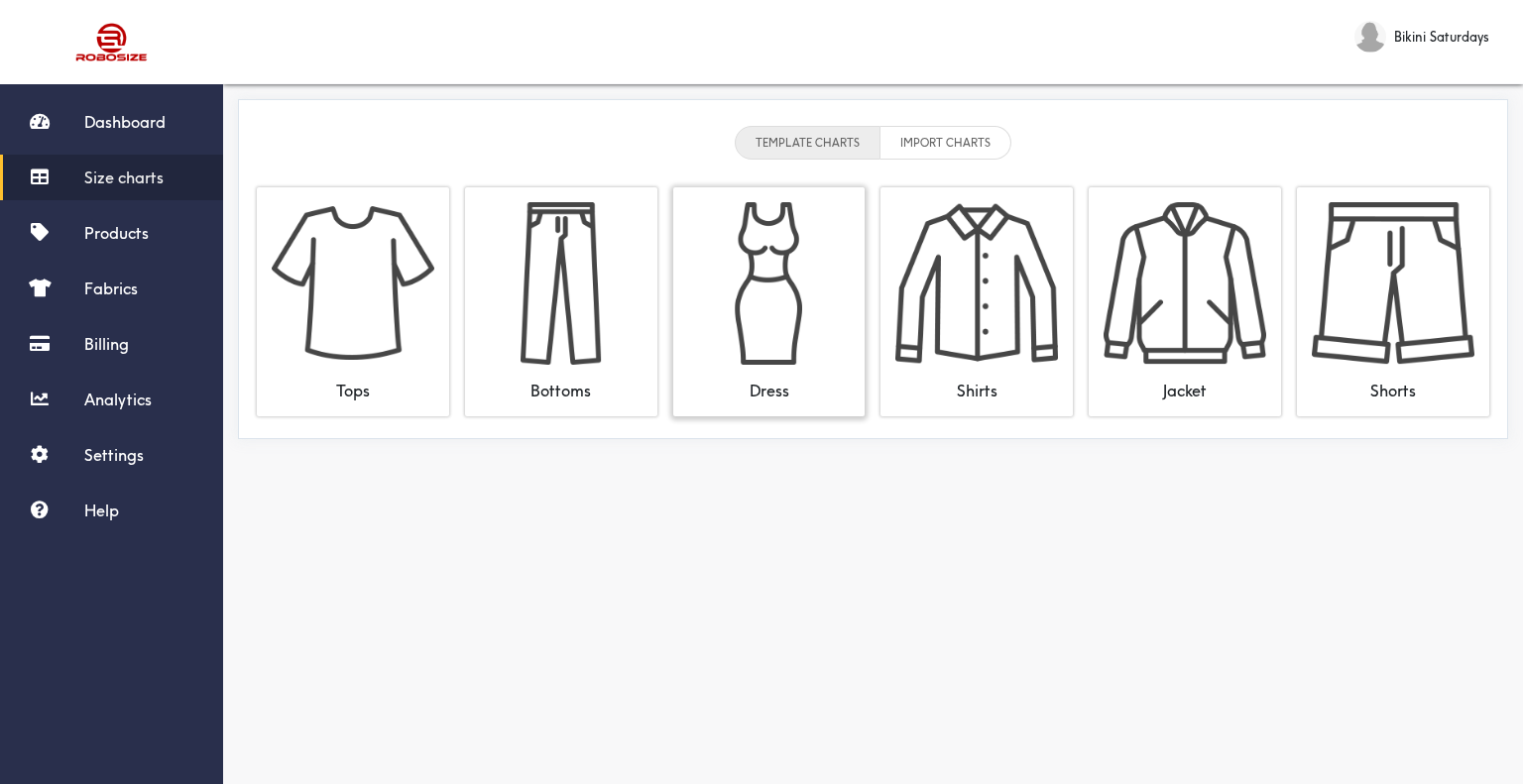 click at bounding box center [769, 283] 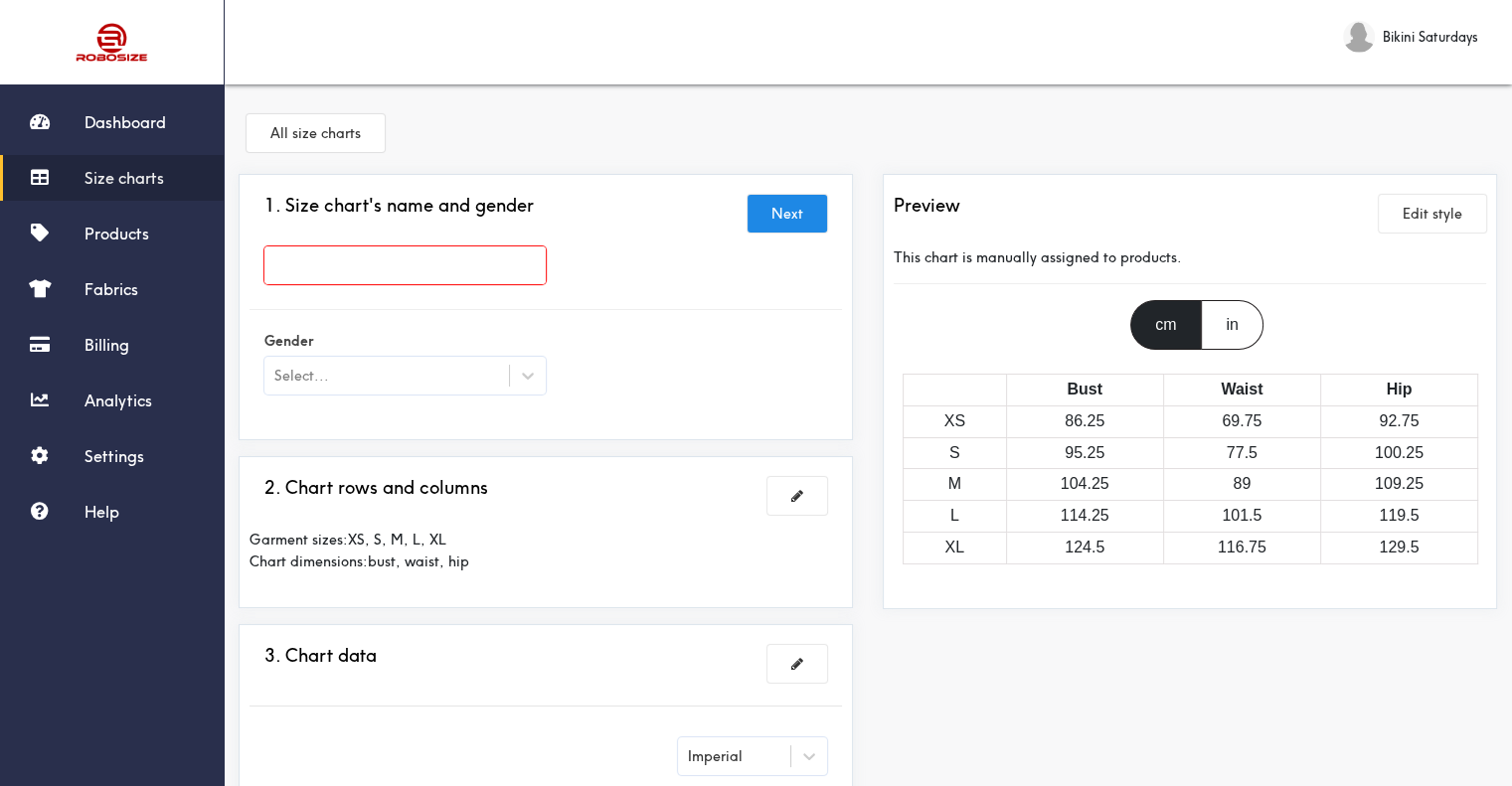 click at bounding box center (405, 265) 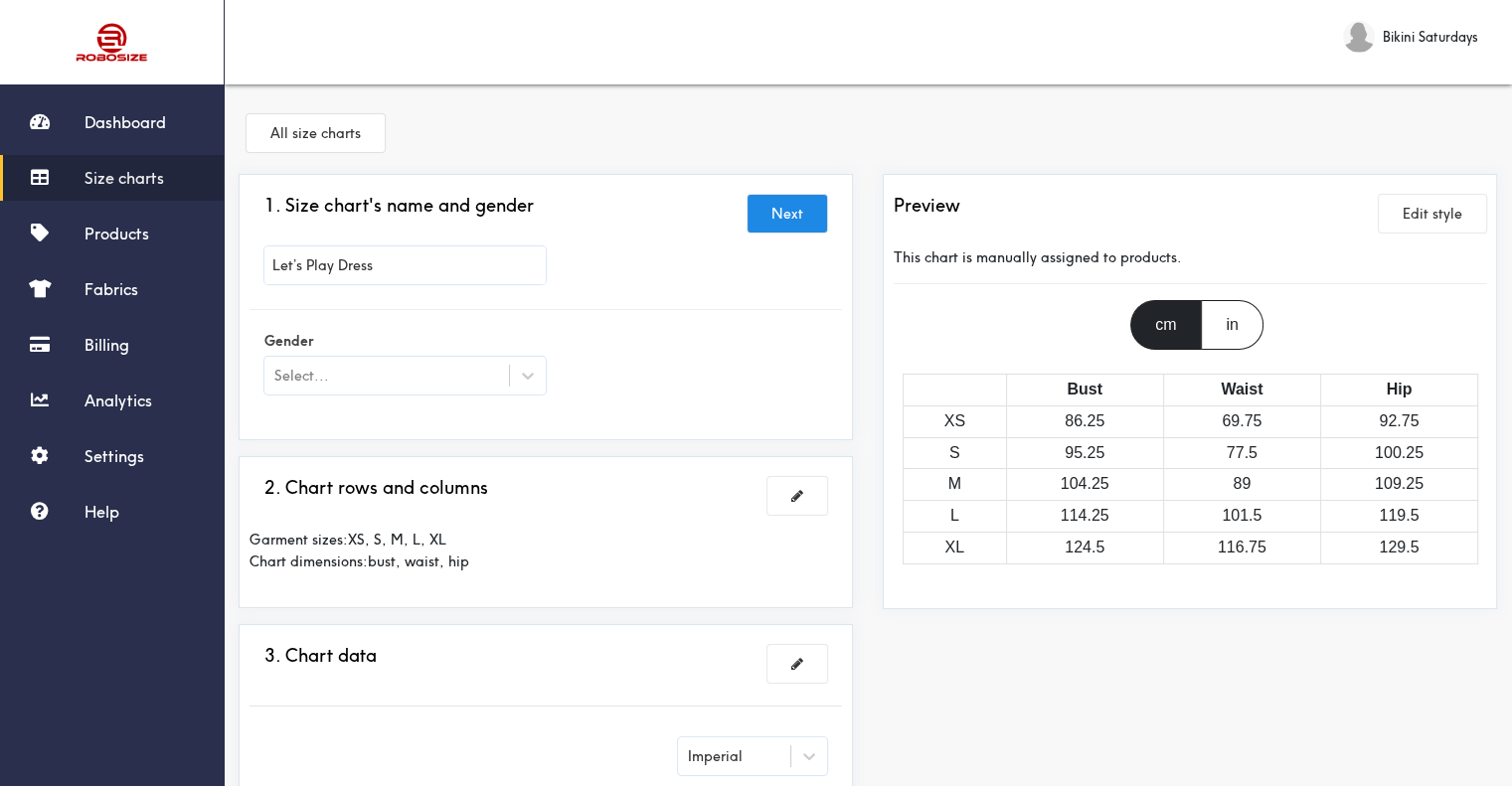 type on "Let’s Play Dress" 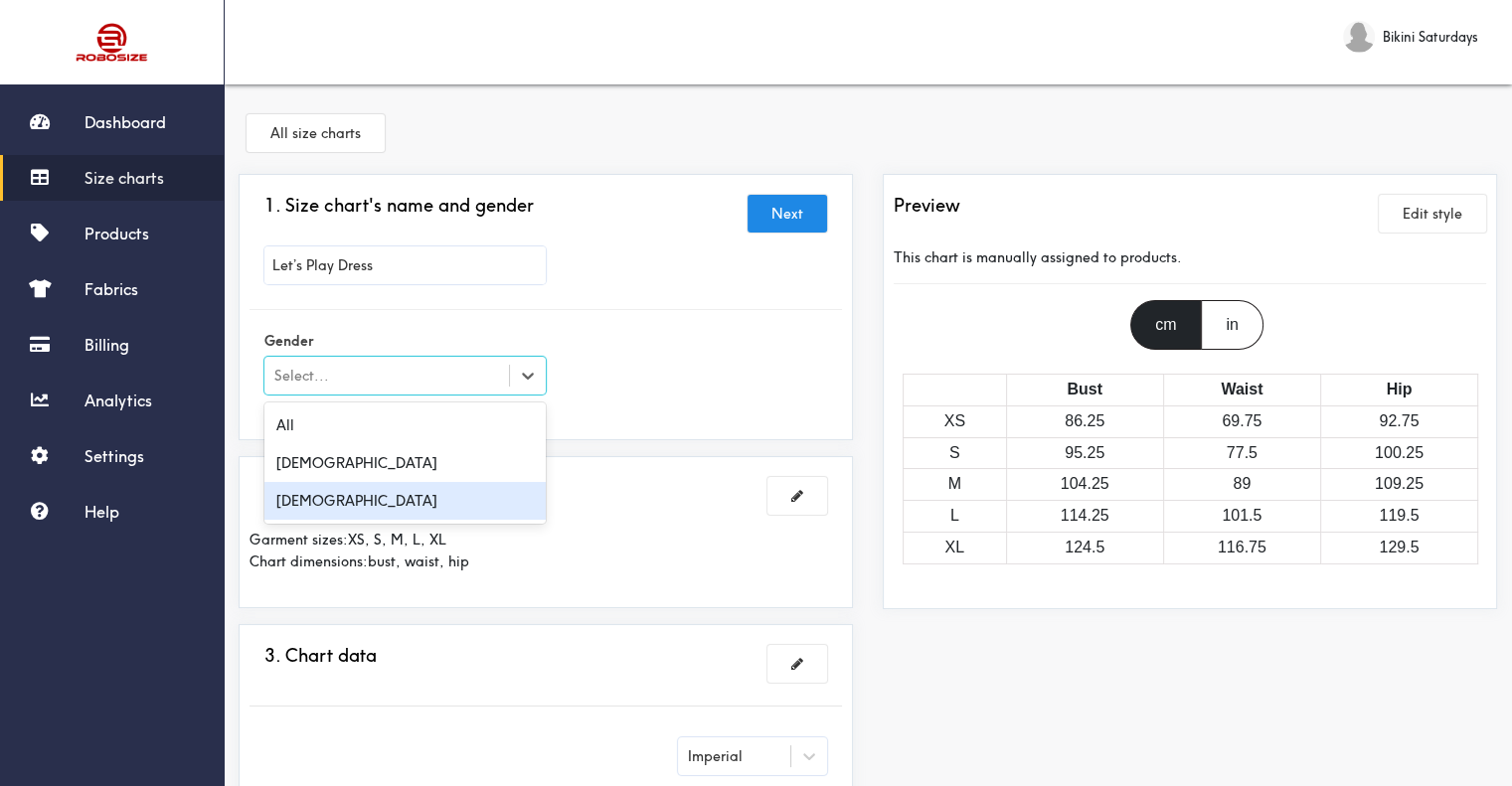 click on "[DEMOGRAPHIC_DATA]" at bounding box center [405, 501] 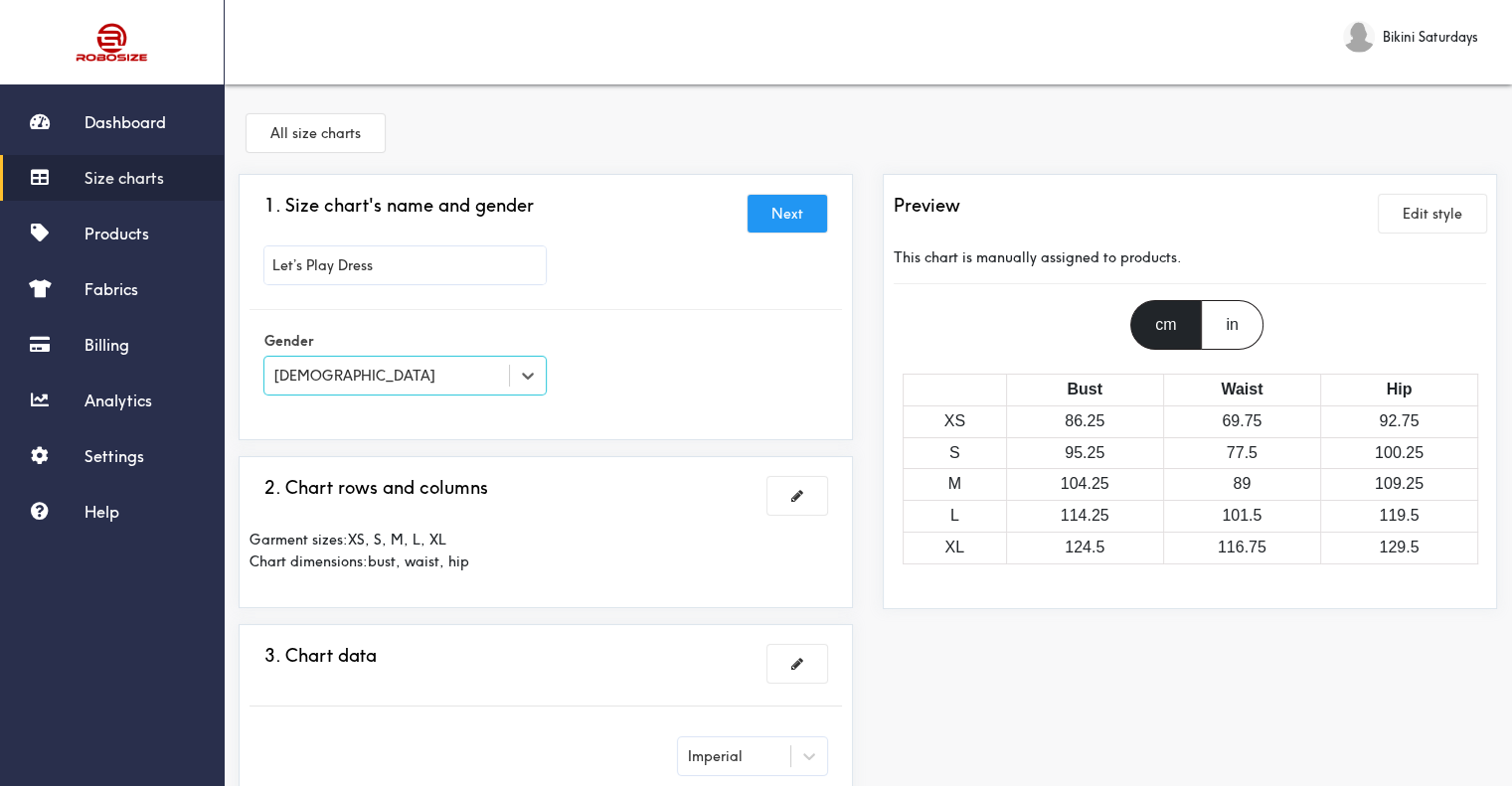 click on "Next" at bounding box center (787, 214) 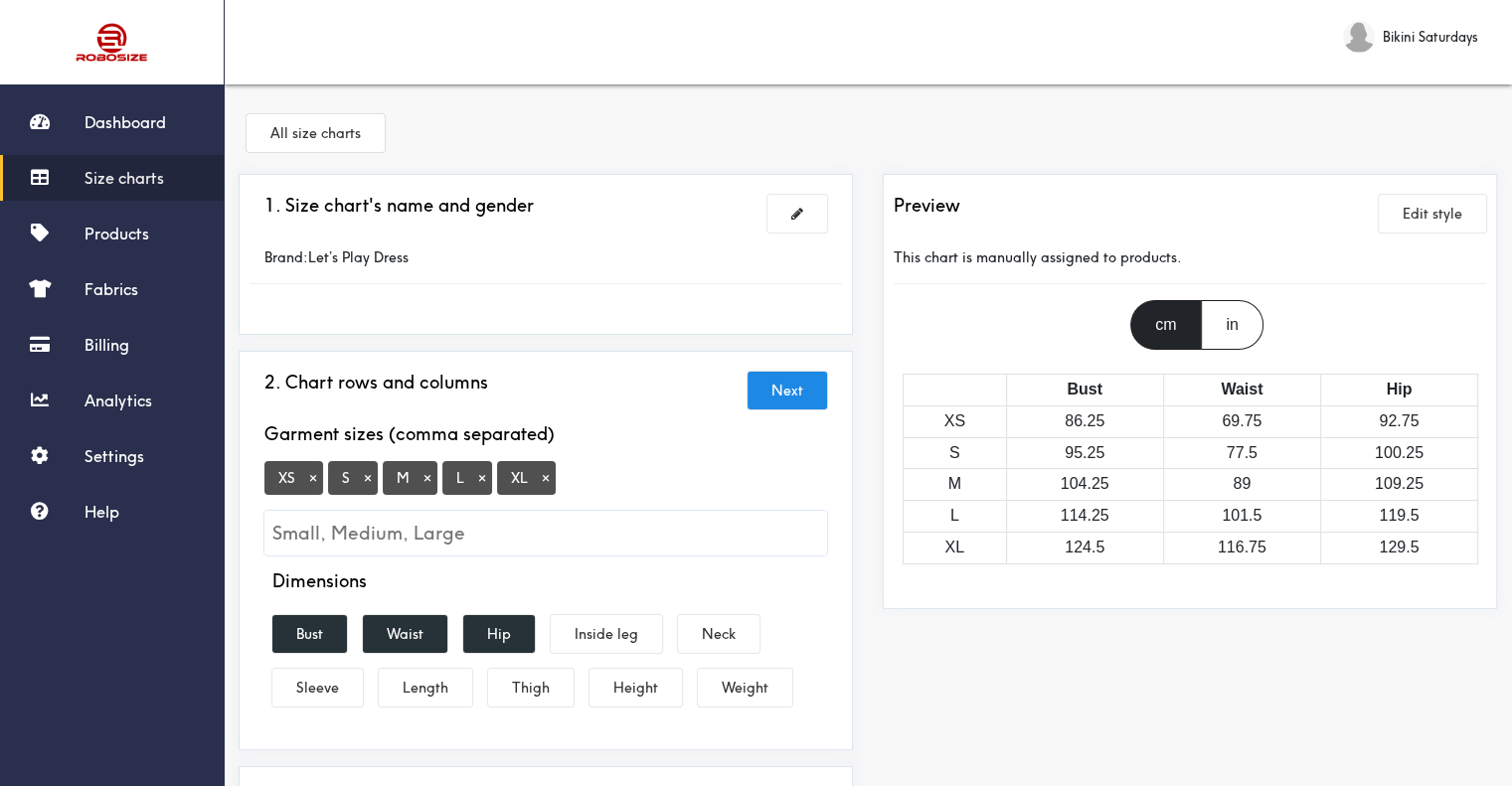click on "×" at bounding box center [313, 478] 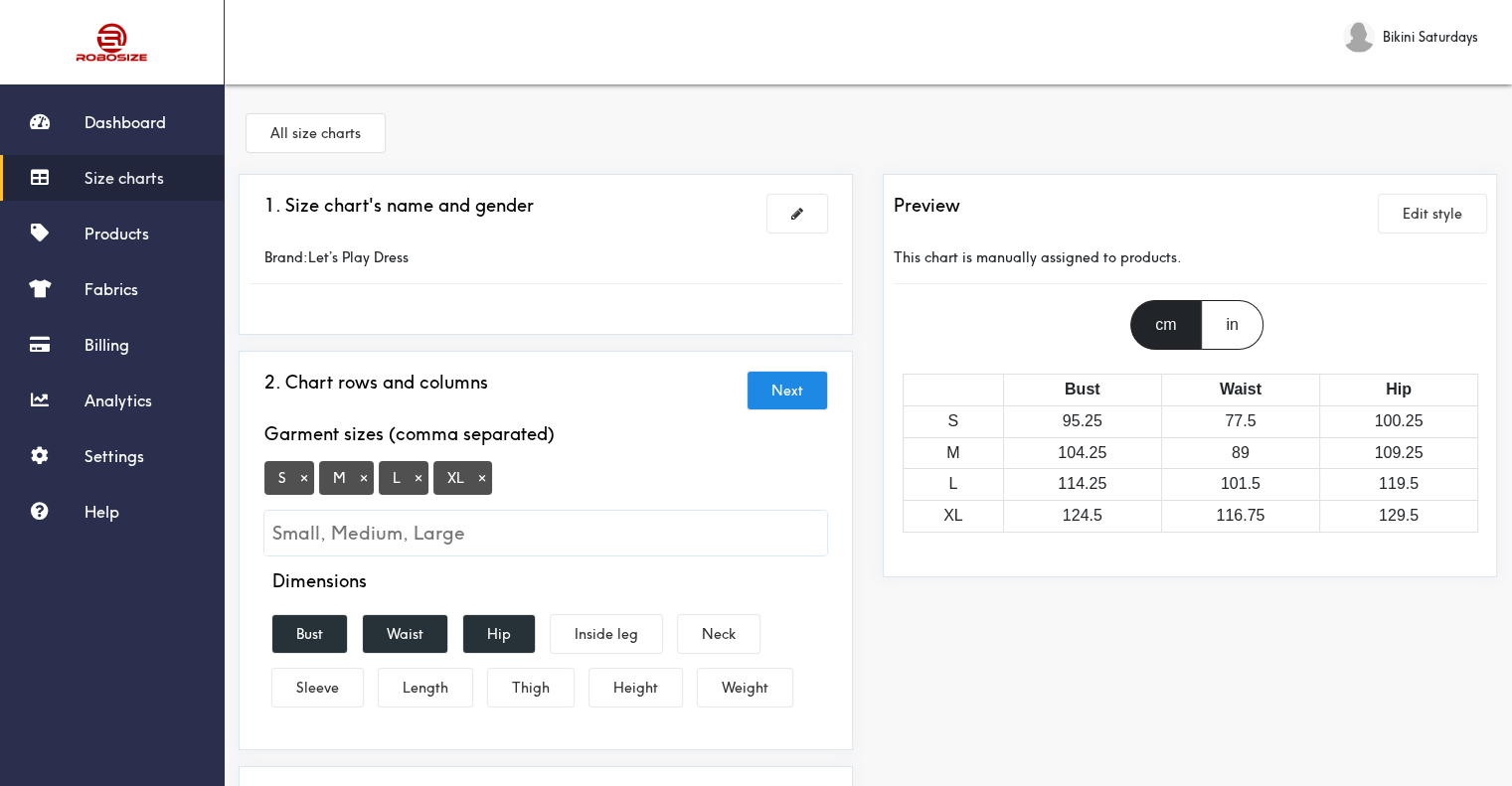 click on "×" at bounding box center [482, 478] 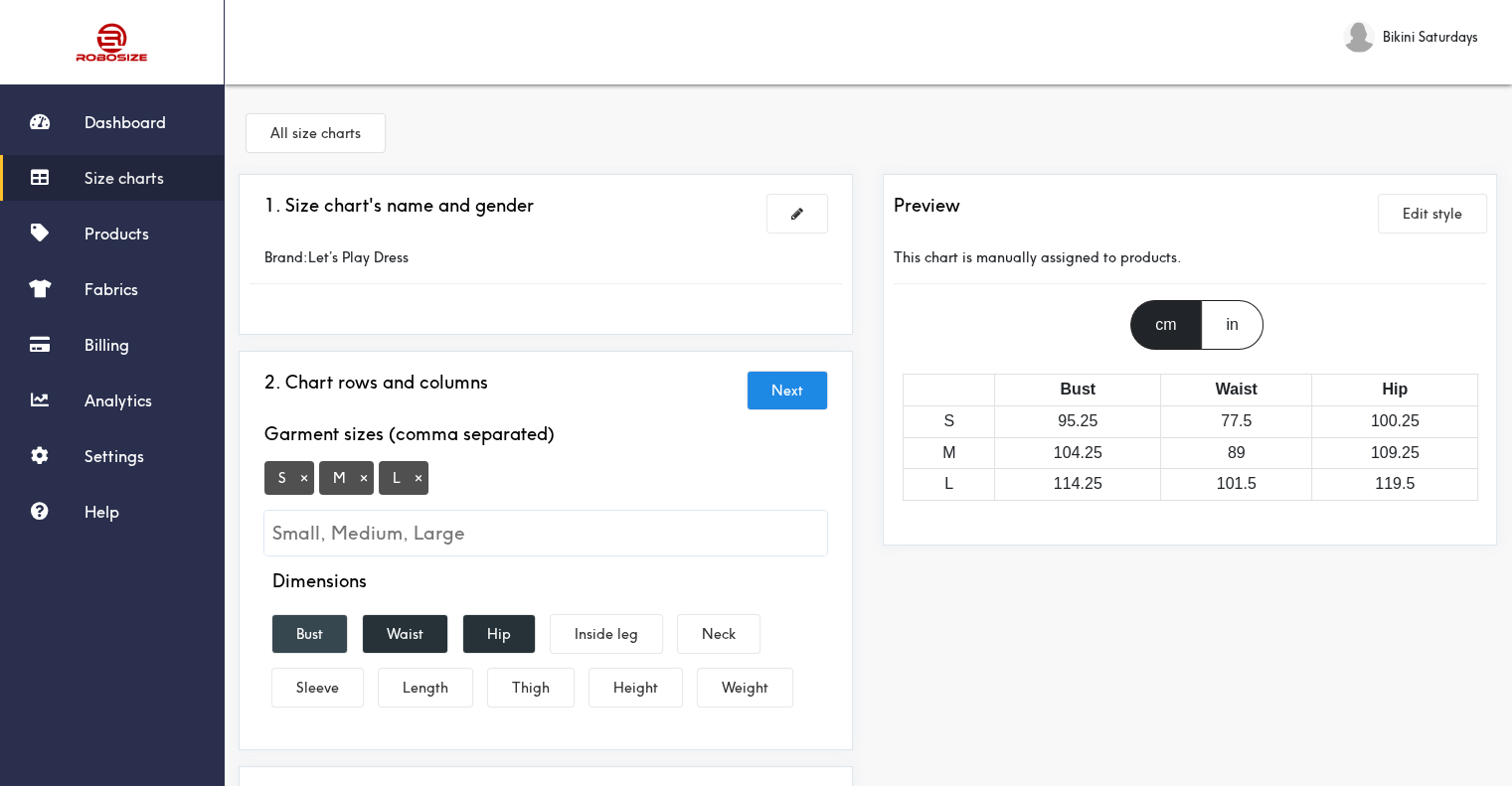 click on "Bust" at bounding box center [309, 634] 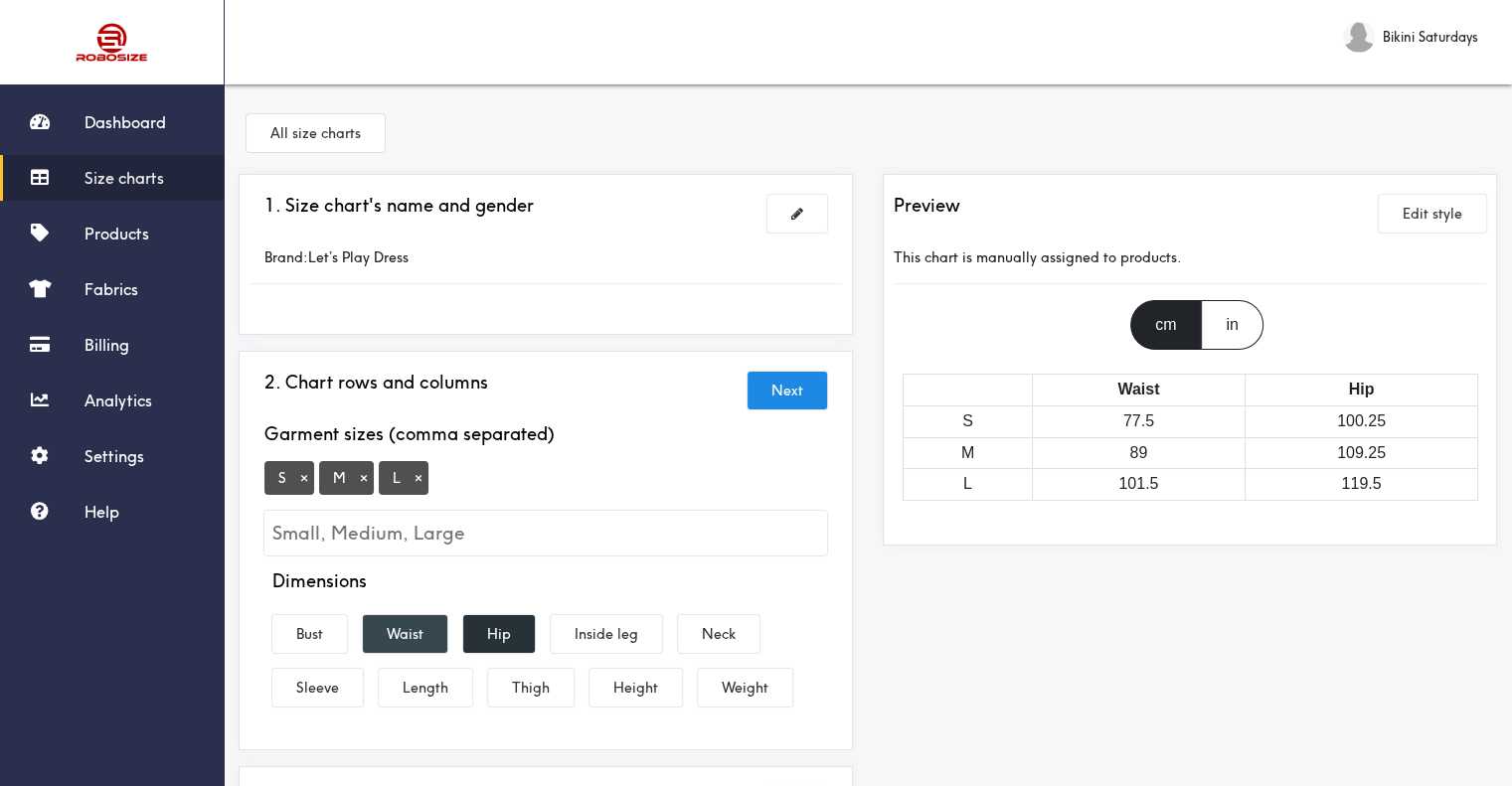 click on "Waist" at bounding box center [405, 634] 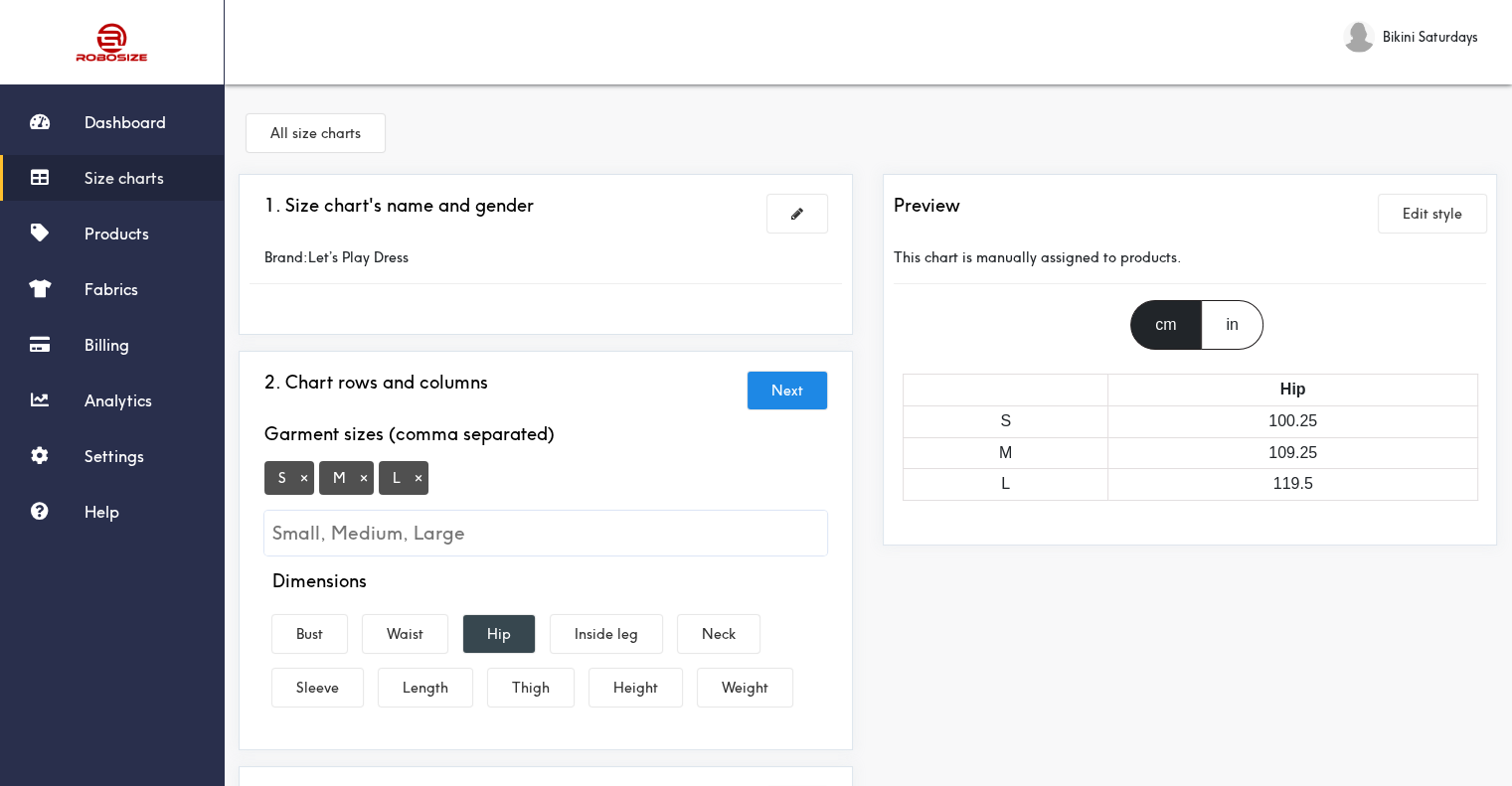 click on "Hip" at bounding box center (499, 634) 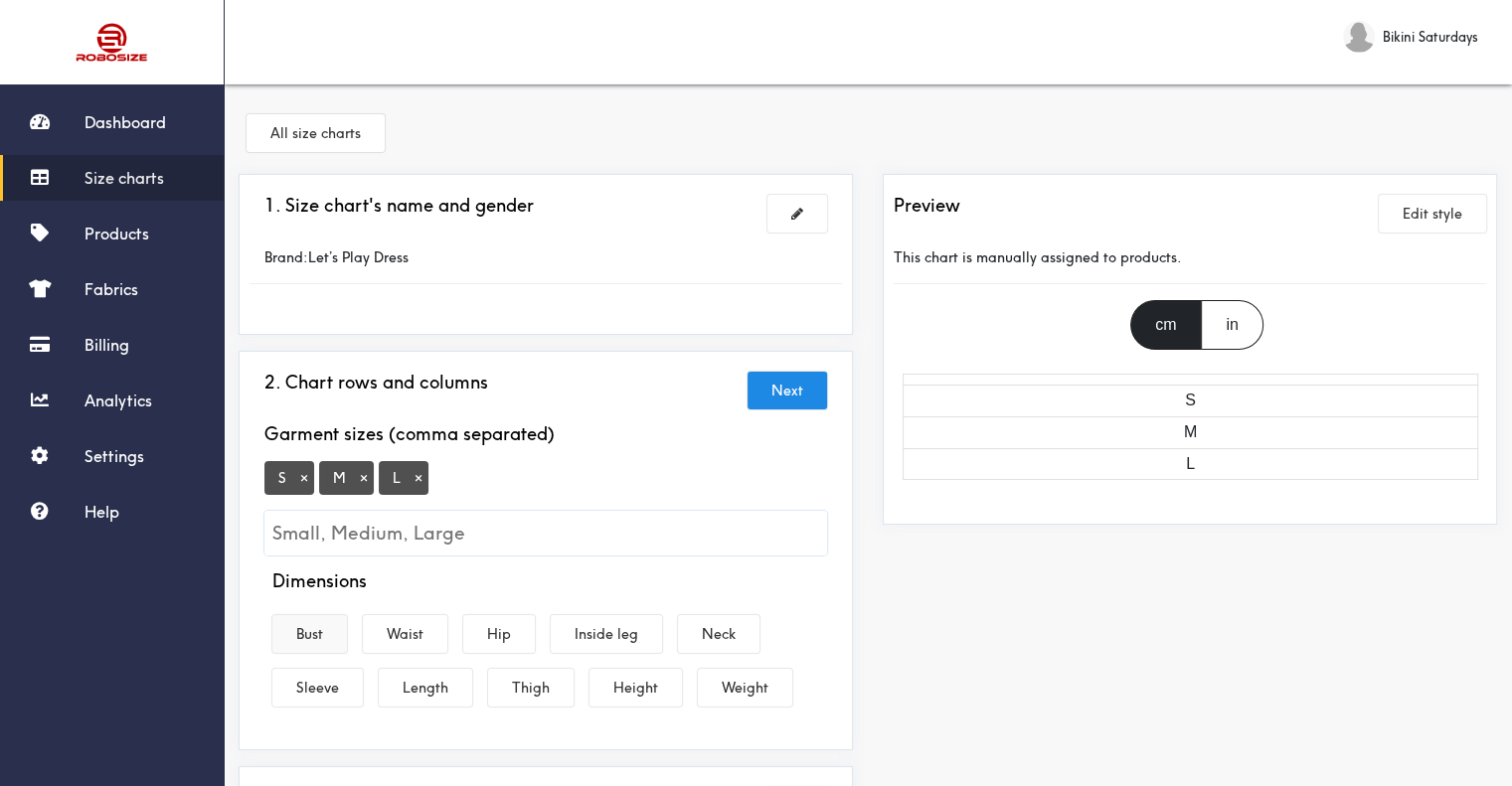 drag, startPoint x: 286, startPoint y: 640, endPoint x: 317, endPoint y: 636, distance: 31.257 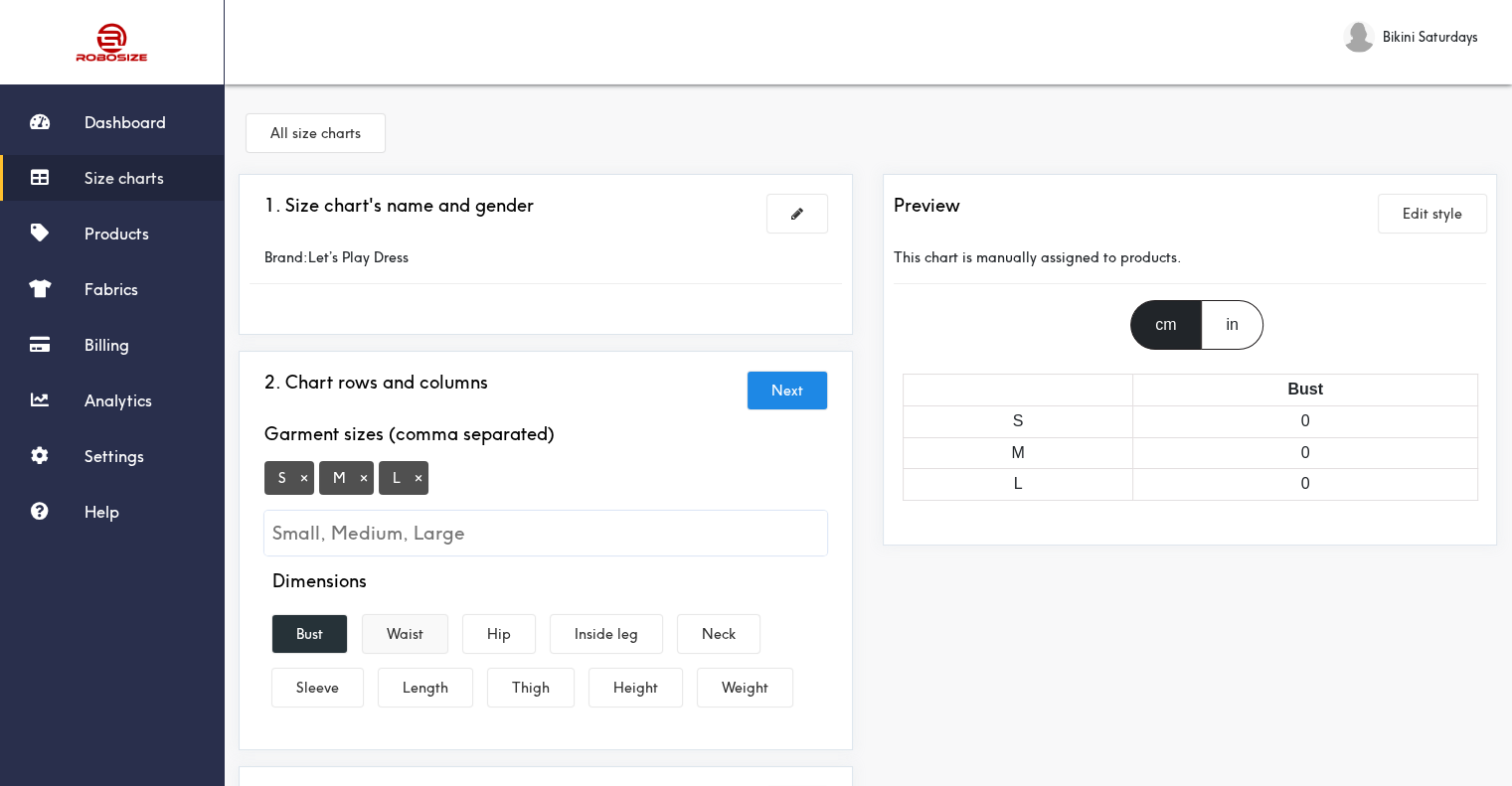 click on "Waist" at bounding box center [405, 634] 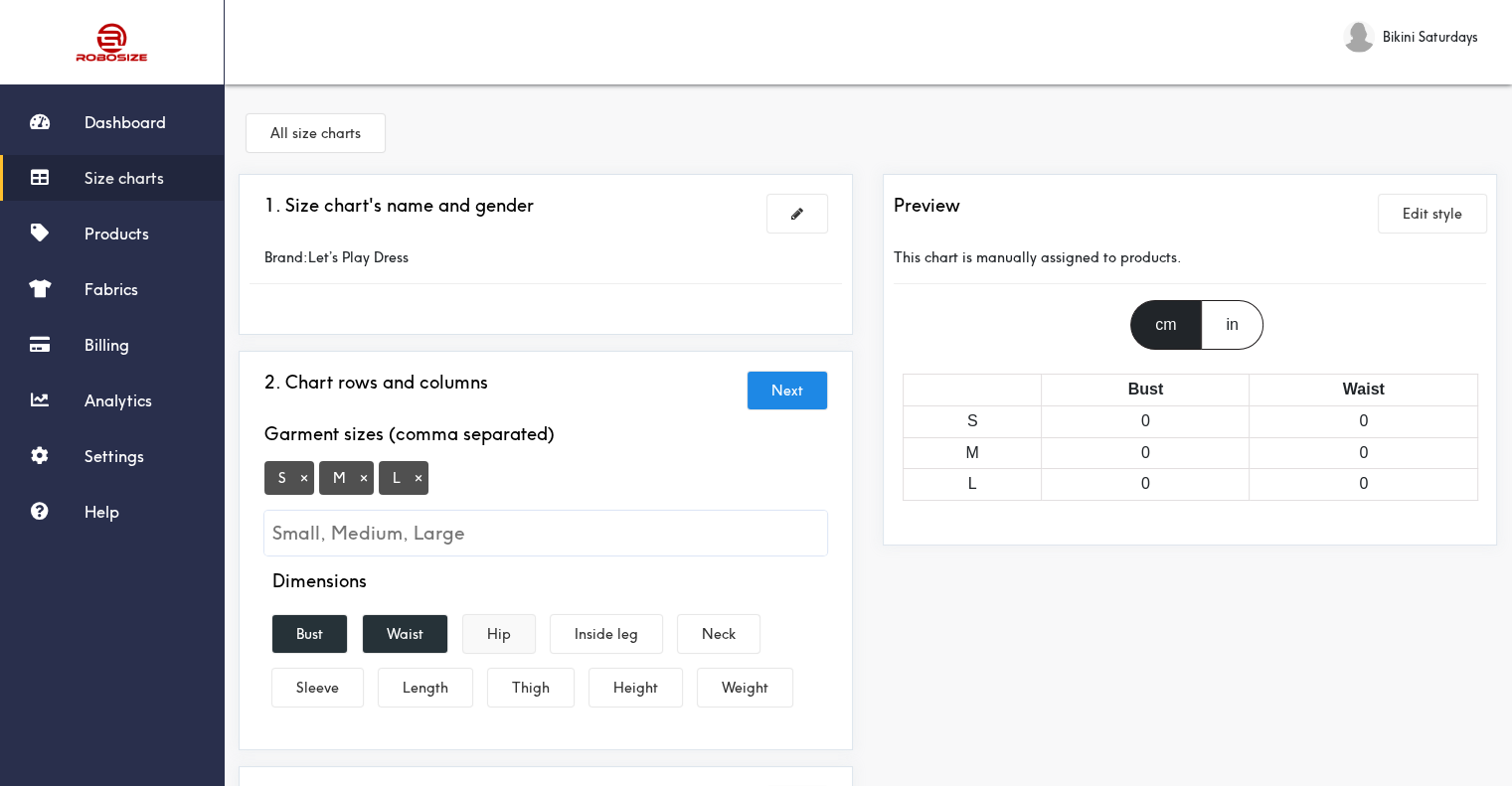 click on "Hip" at bounding box center [499, 634] 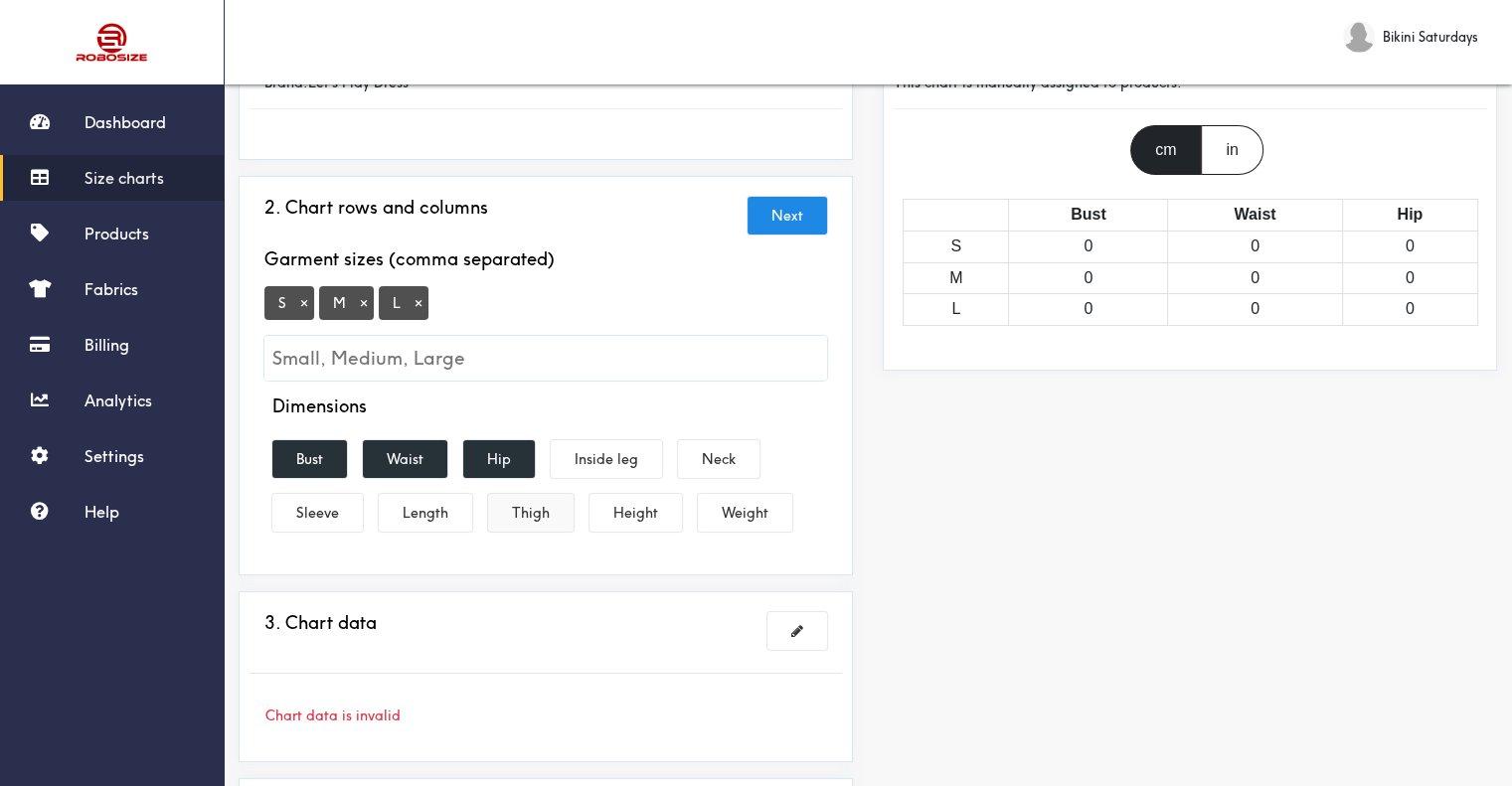 scroll, scrollTop: 199, scrollLeft: 0, axis: vertical 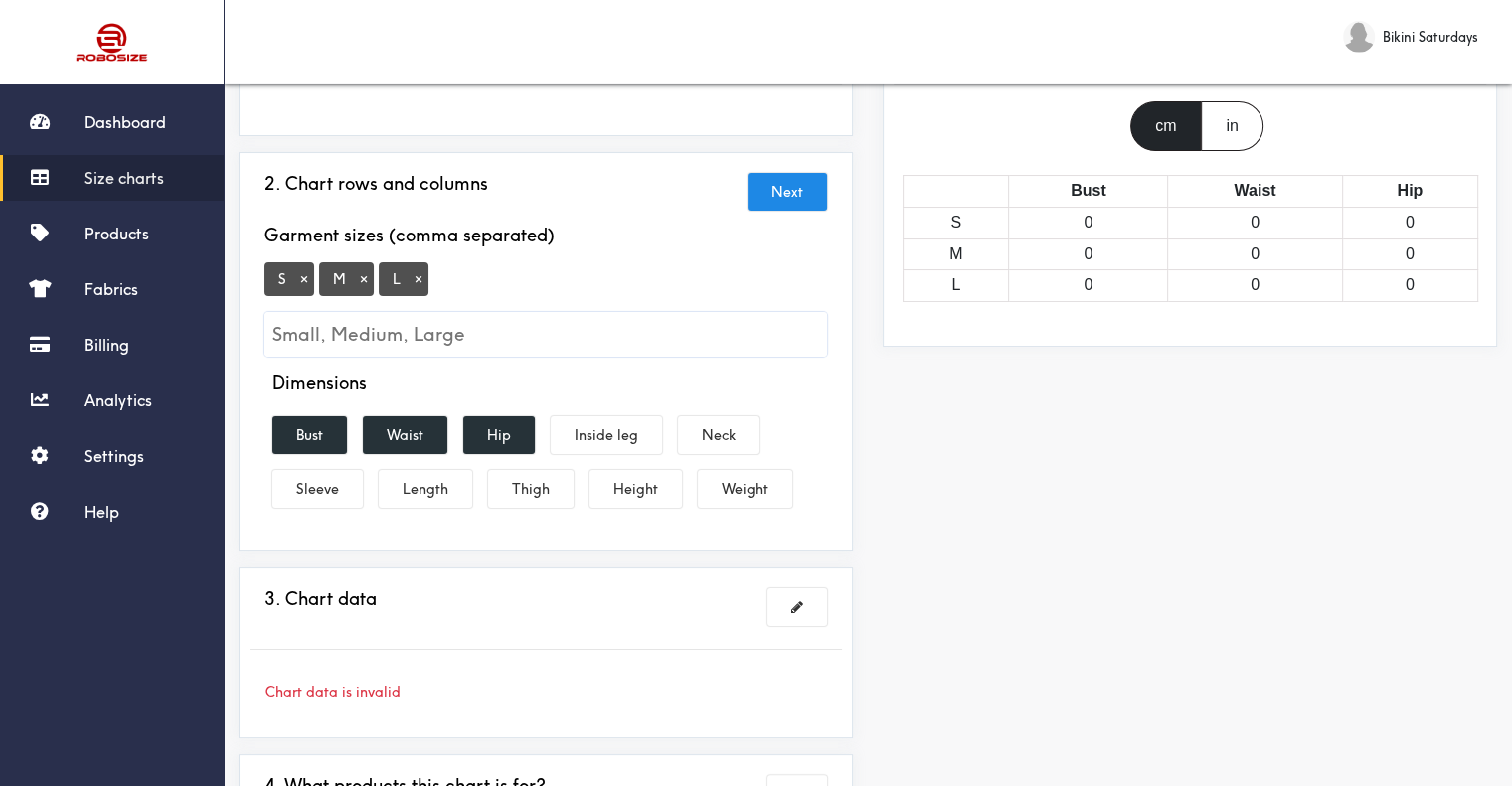 click on "Garment sizes (comma separated) Tag at index 3 with value XL deleted. Tag at index 2 with value L focussed. Press backspace to remove S × M × L × Dimensions Bust Waist Hip Inside leg Neck Sleeve Length Thigh Height Weight" at bounding box center [546, 370] 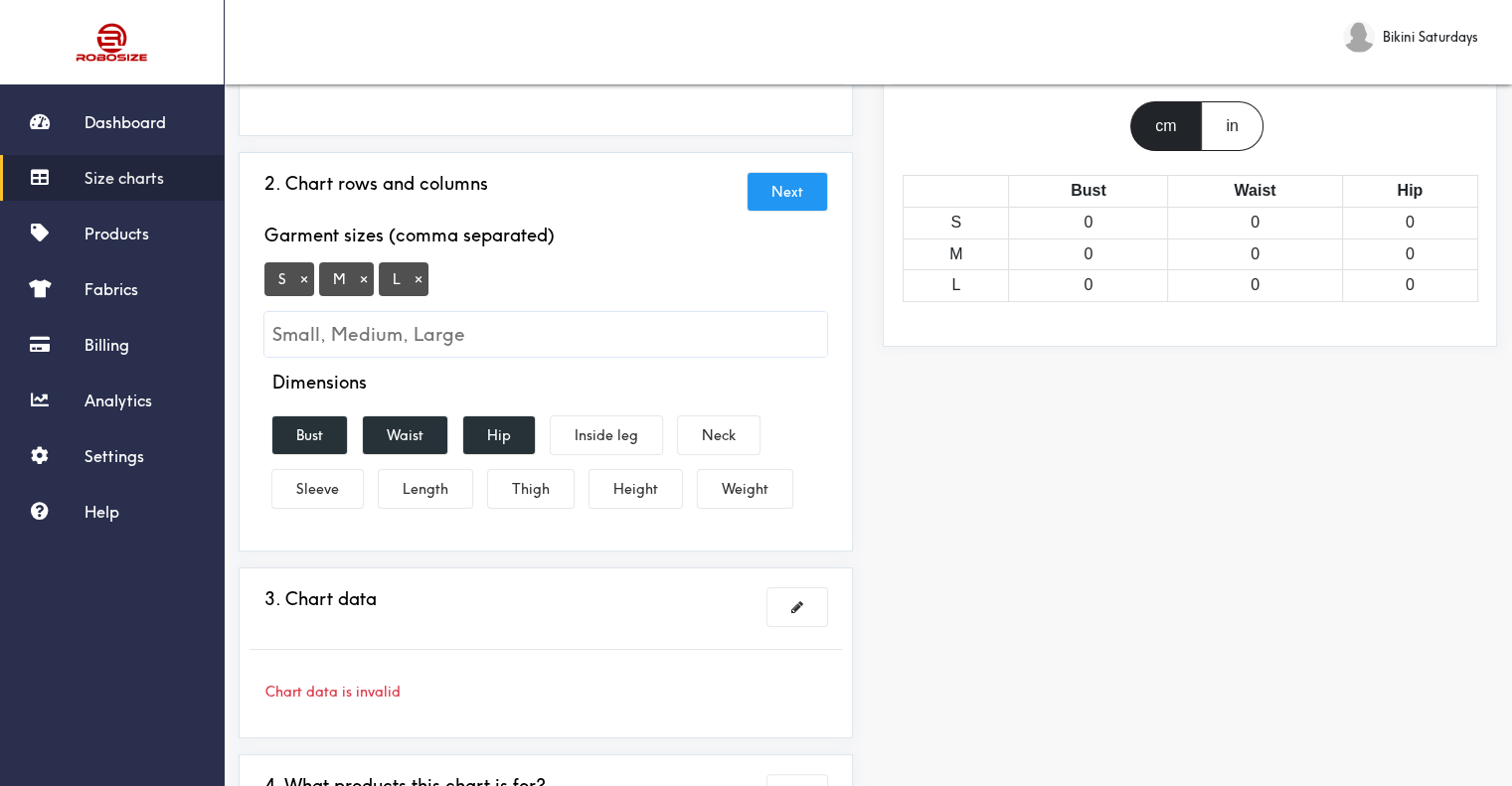 click on "Next" at bounding box center (787, 192) 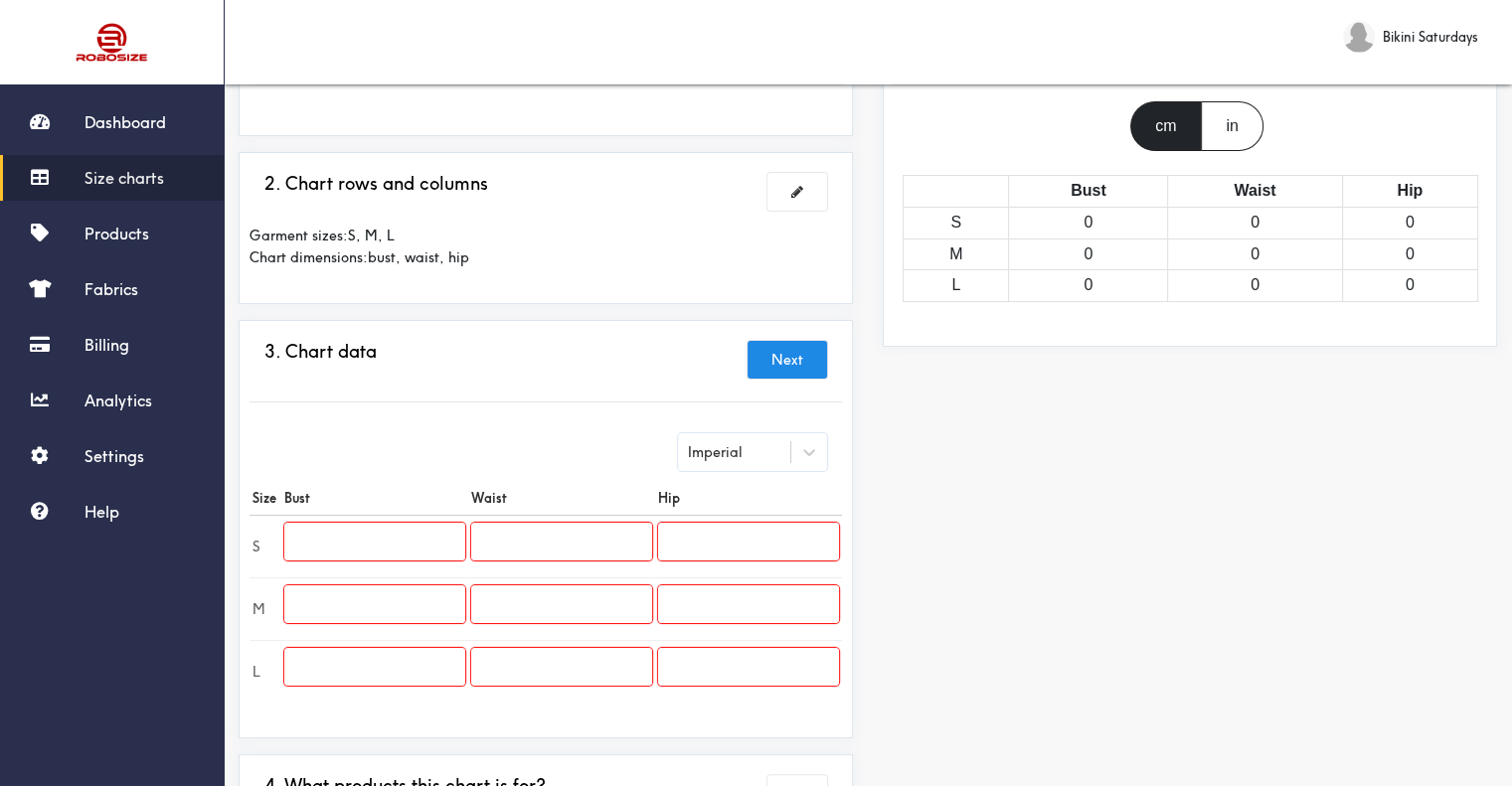 click at bounding box center [375, 542] 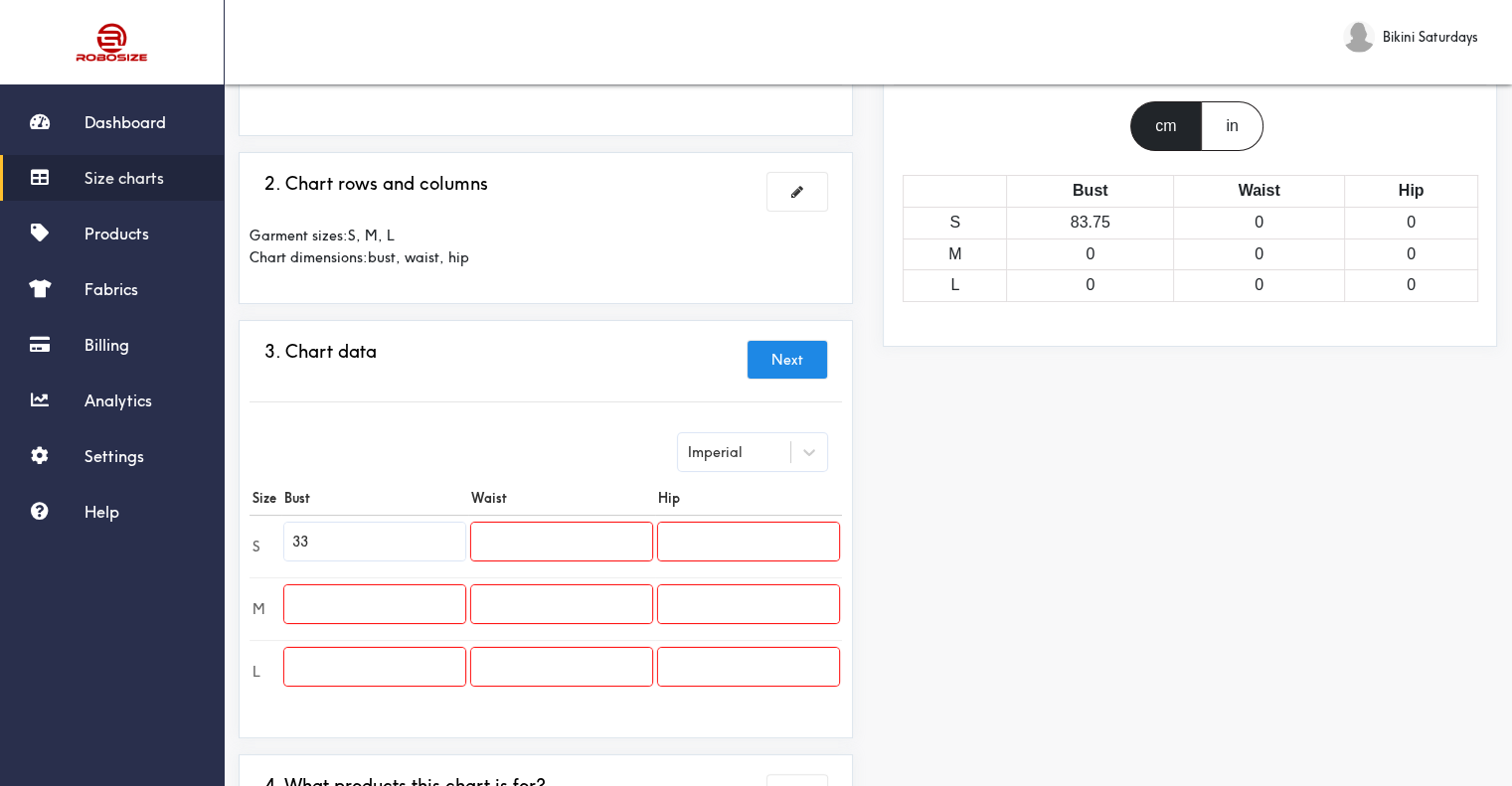 type on "33" 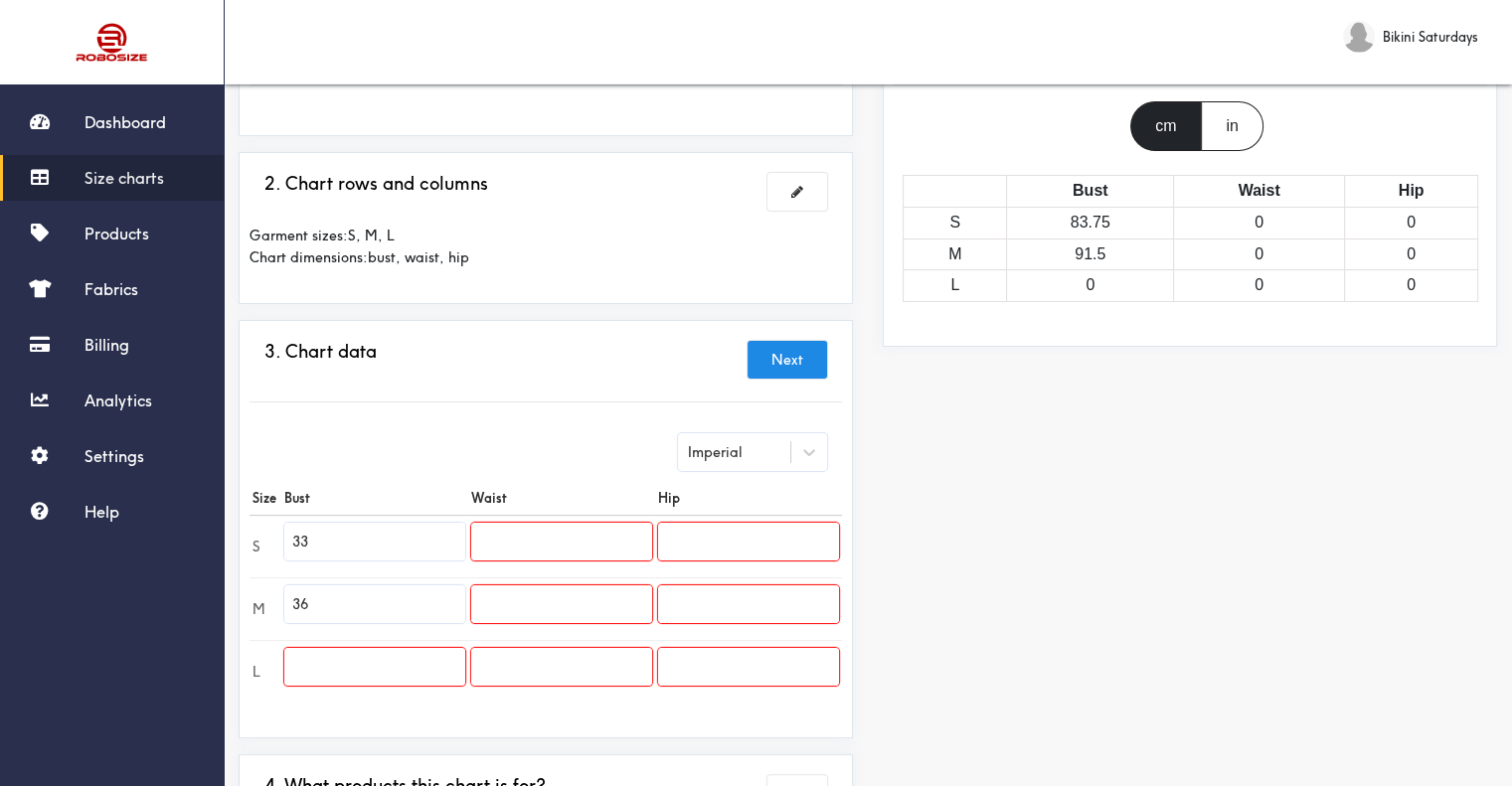 type on "36" 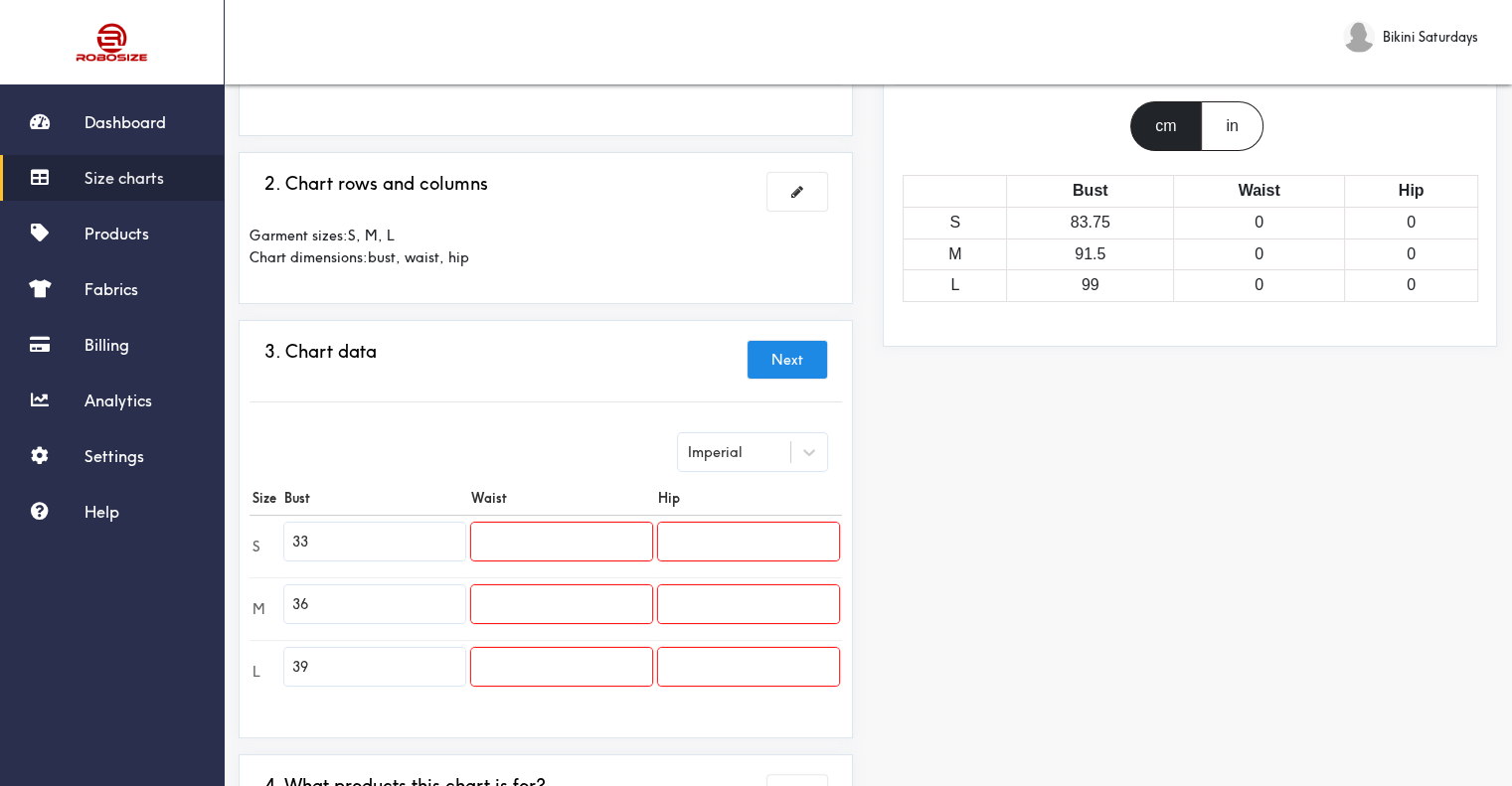 type on "39" 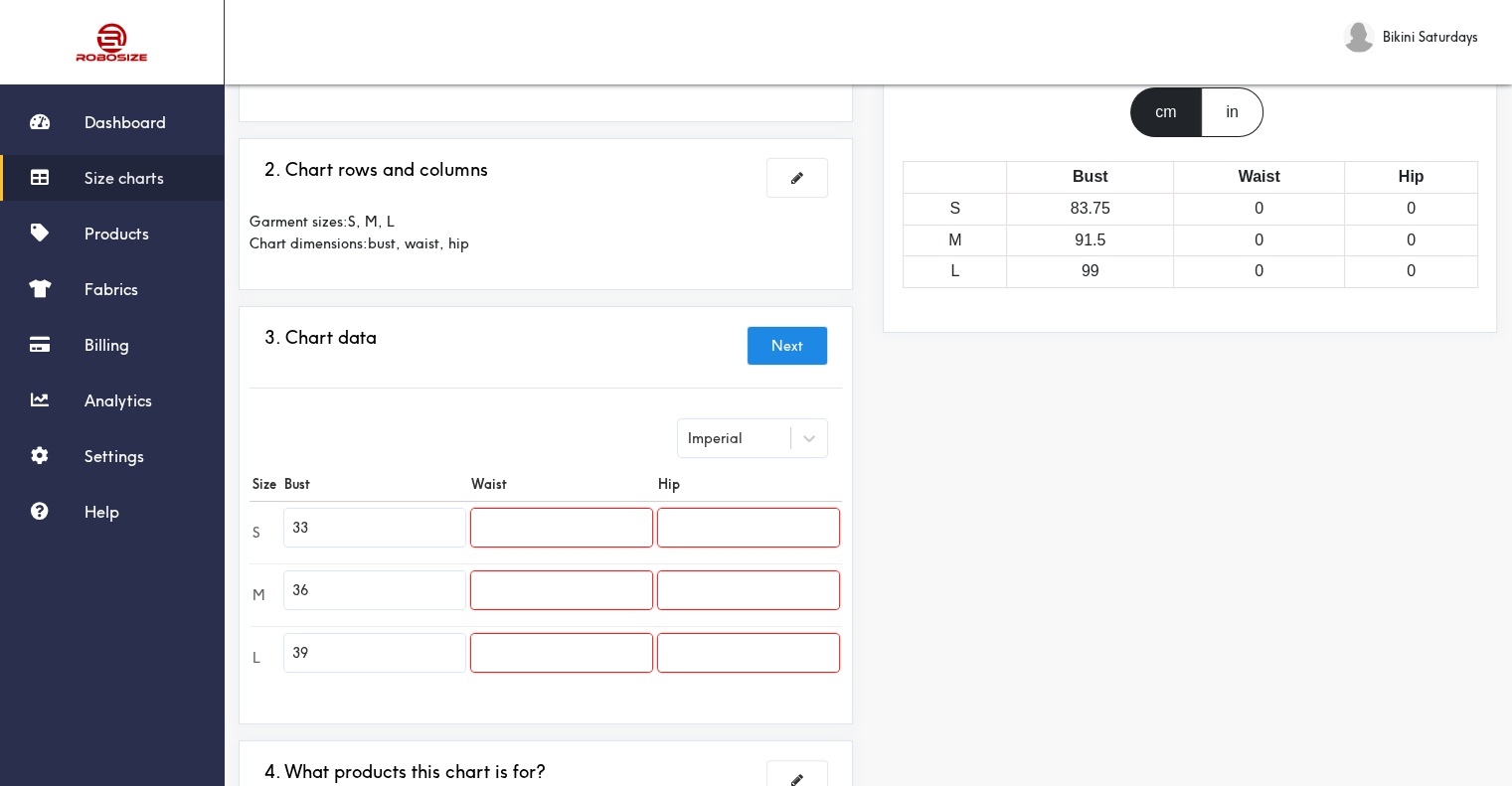 scroll, scrollTop: 397, scrollLeft: 0, axis: vertical 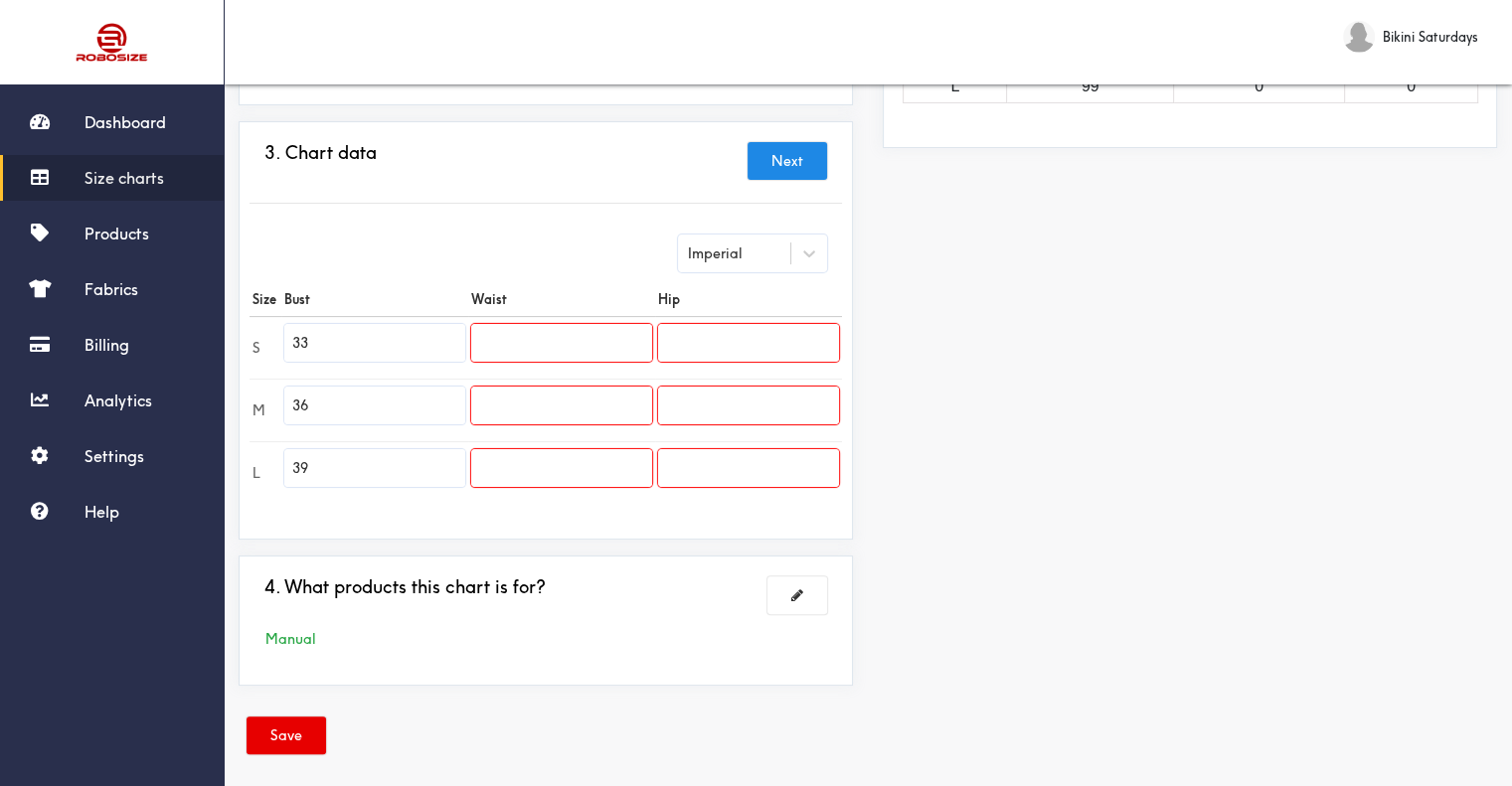 click on "Preview Edit style This chart is manually assigned to products. cm in Bust Waist Hip S 83.75 0 0 M 91.5 0 0 L 99 0 0" at bounding box center [1190, 238] 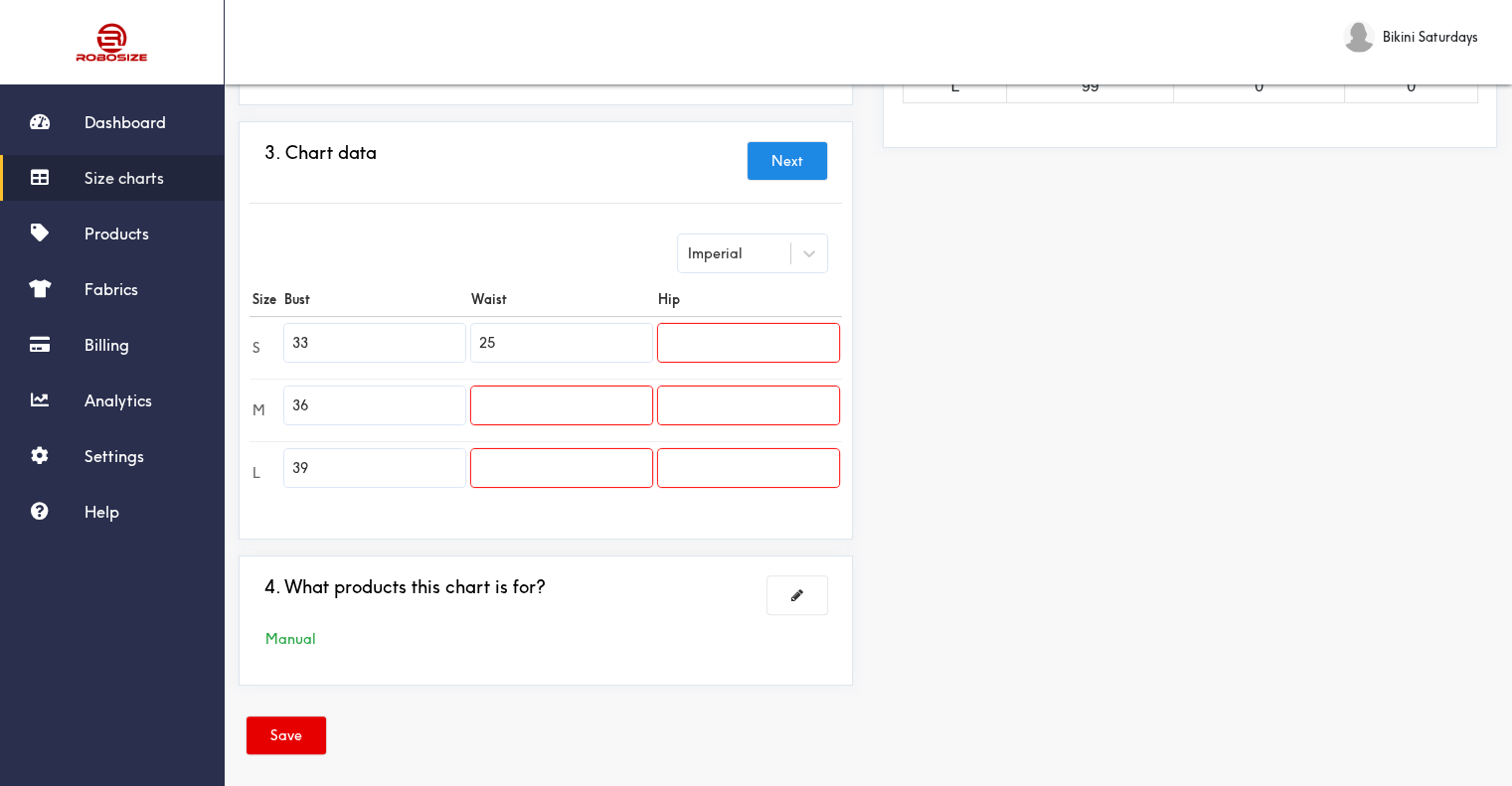 type on "25" 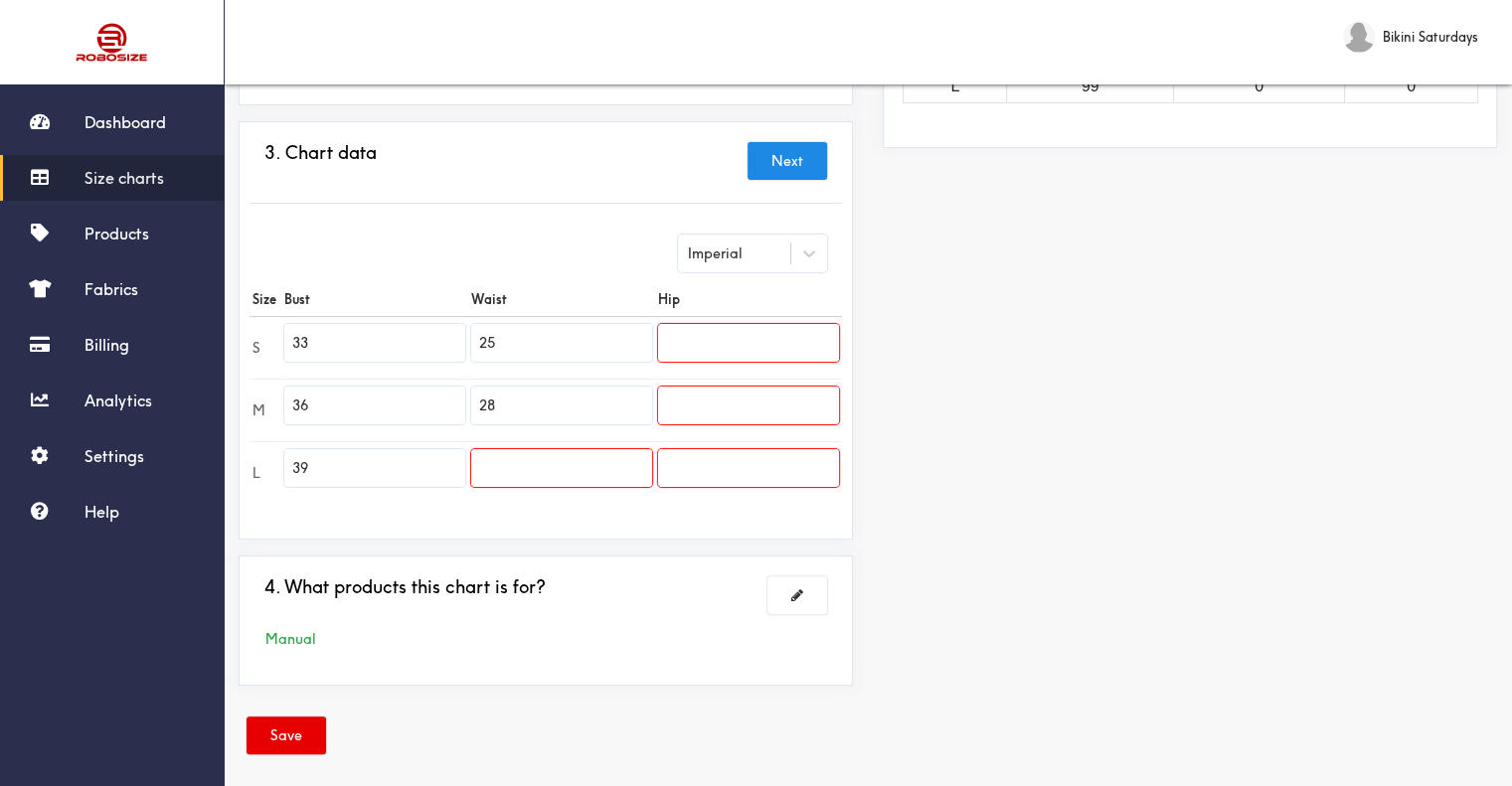 type on "28" 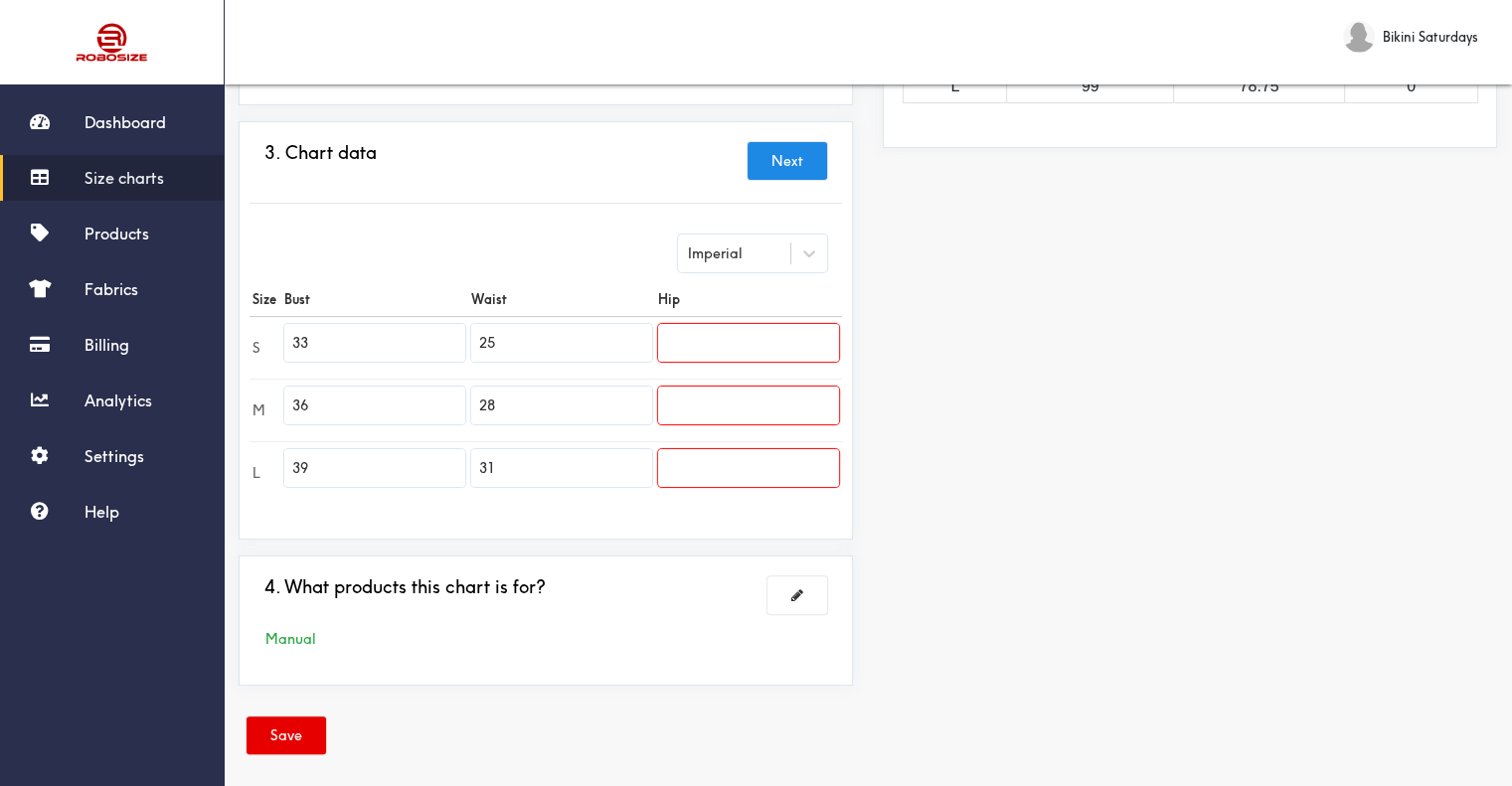 type on "31" 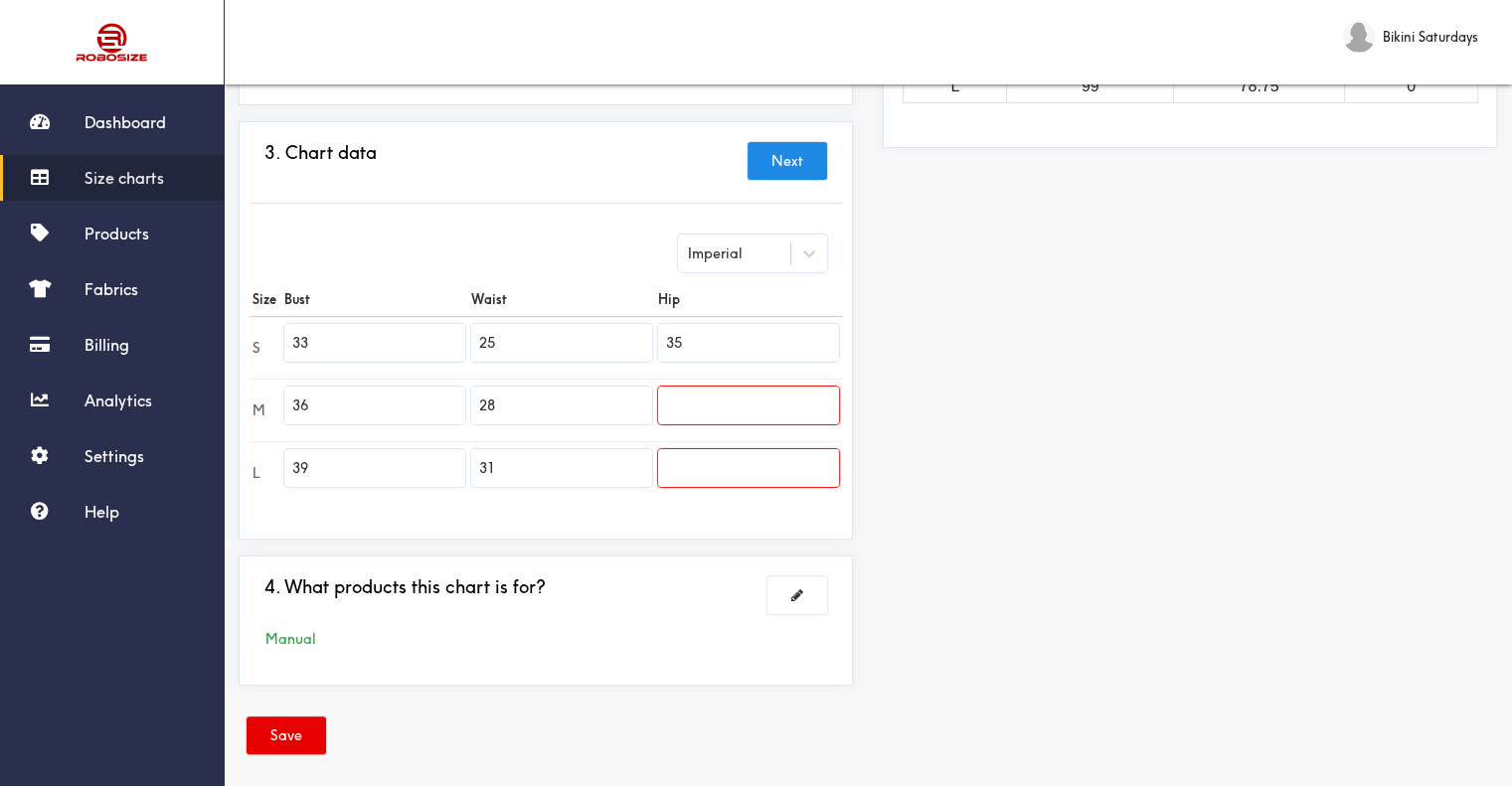 type on "35" 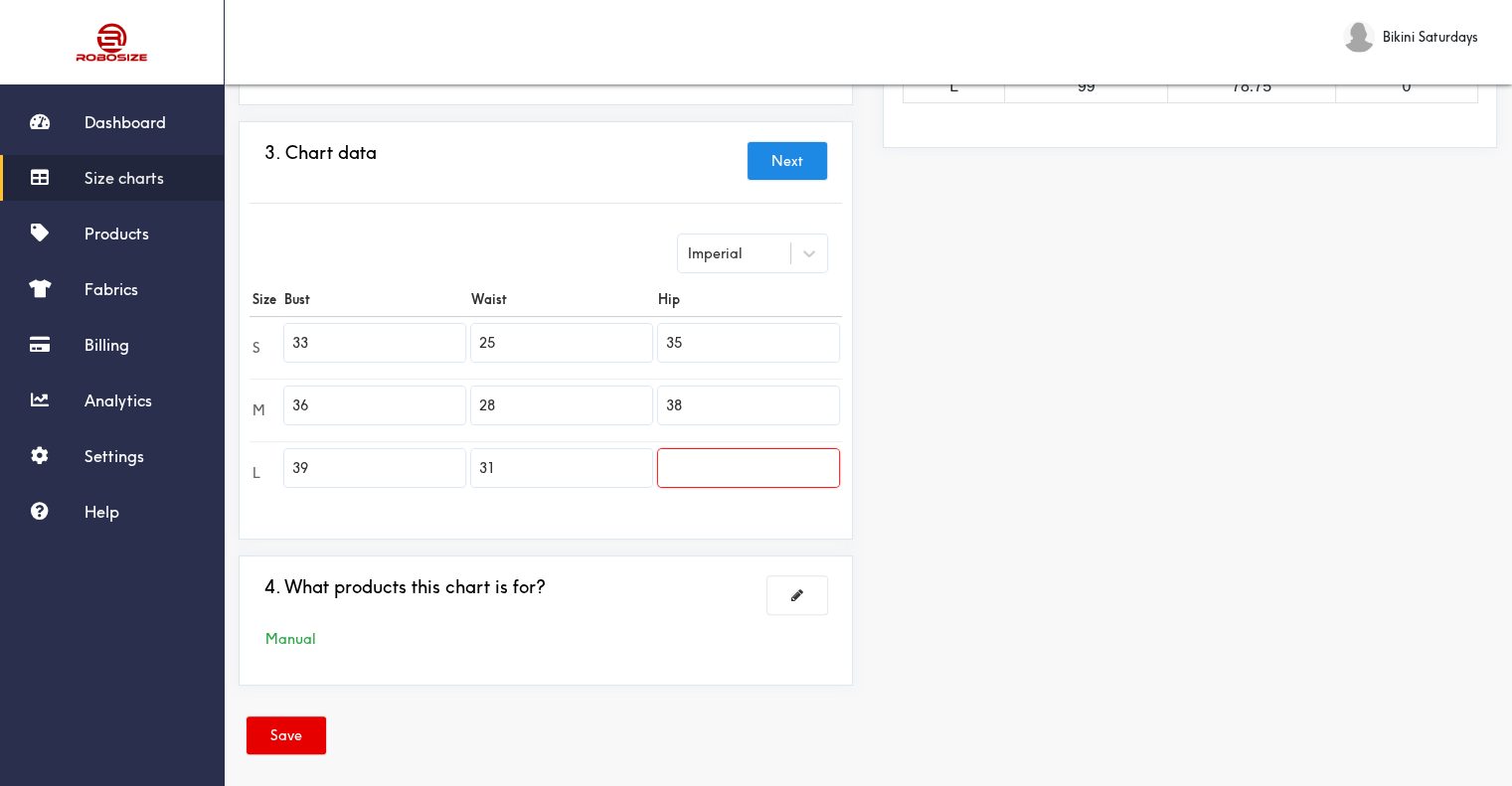 type on "38" 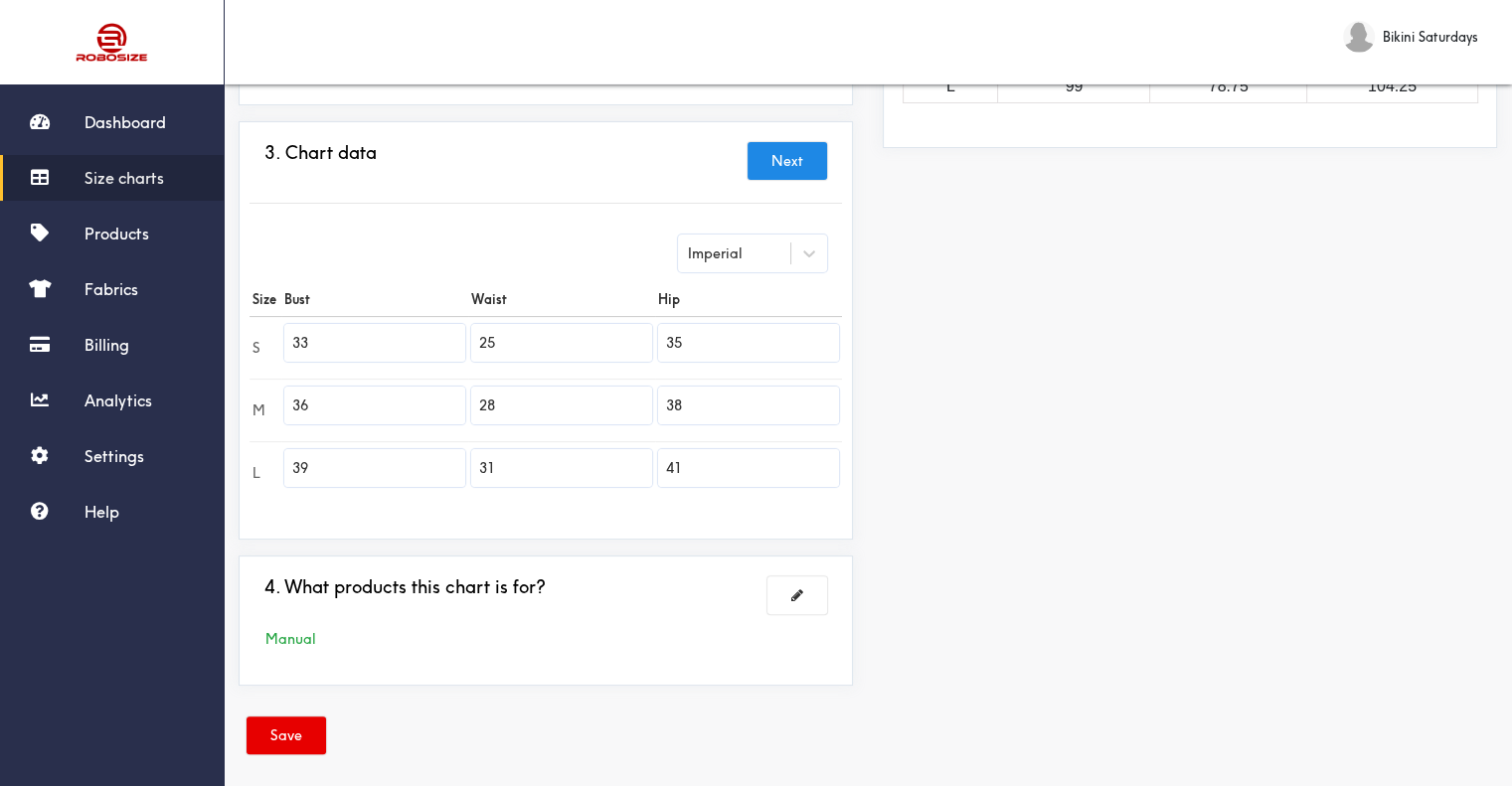 type on "41" 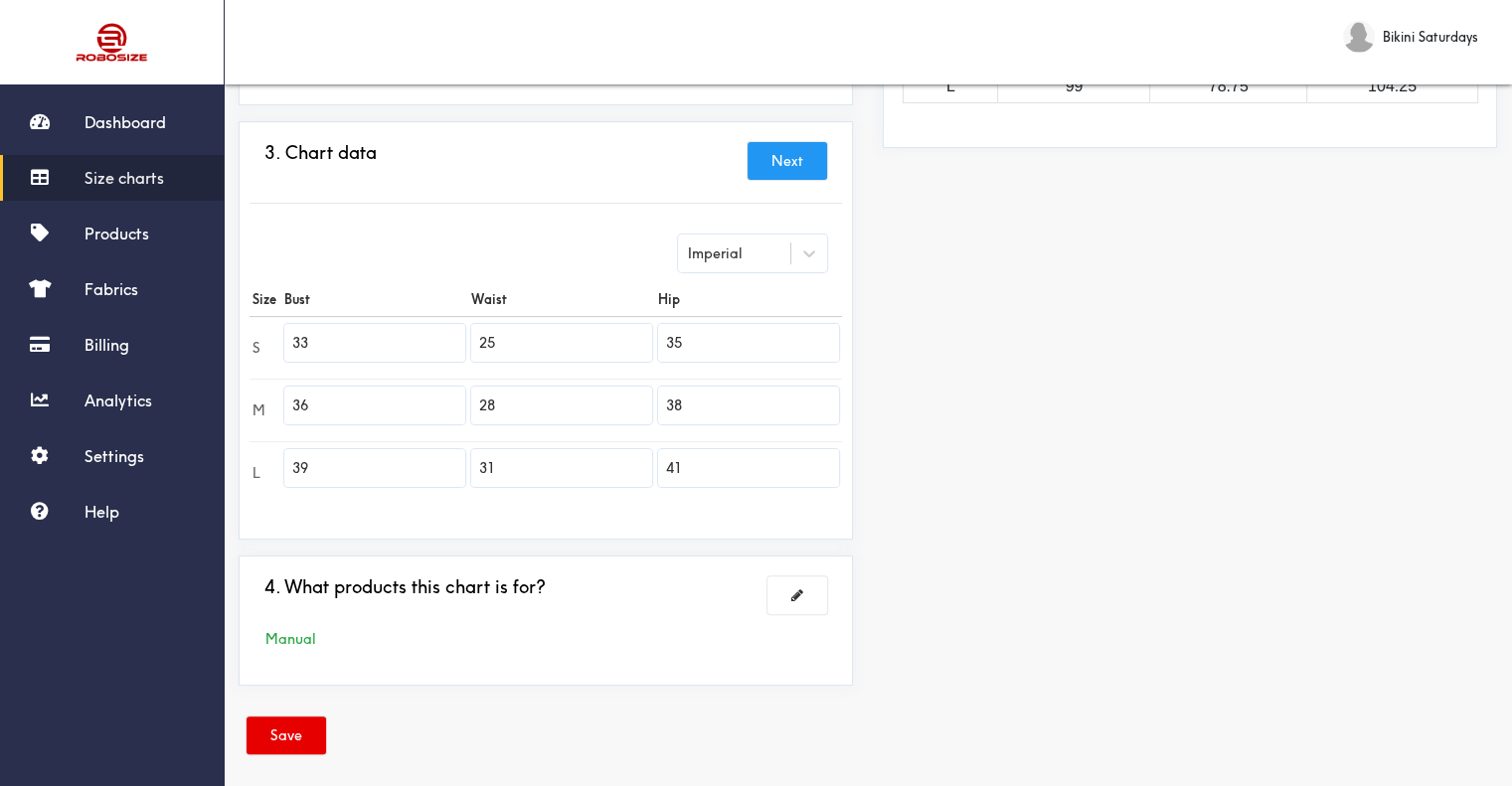 click on "Next" at bounding box center [787, 161] 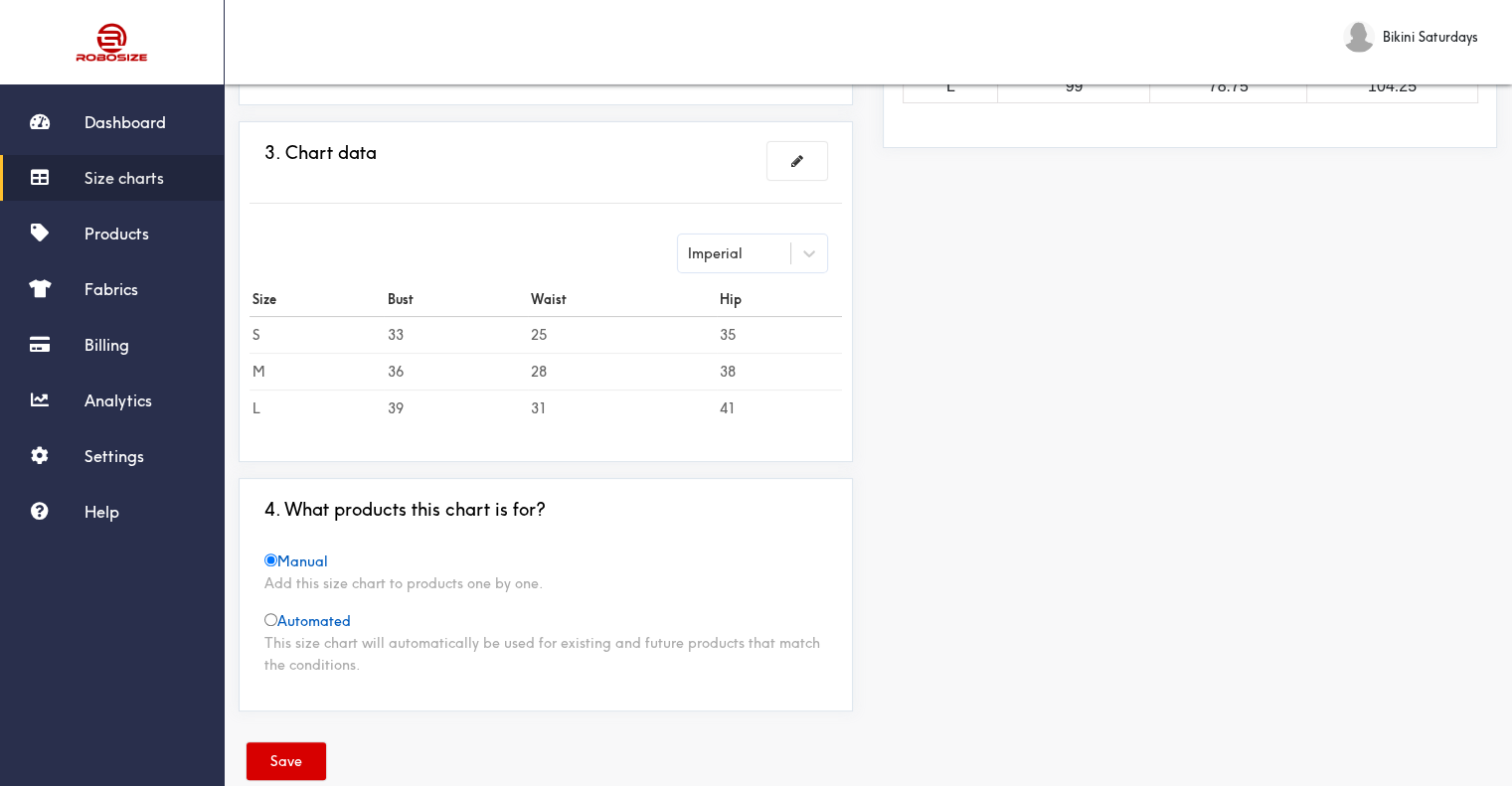 click on "Save" at bounding box center (286, 761) 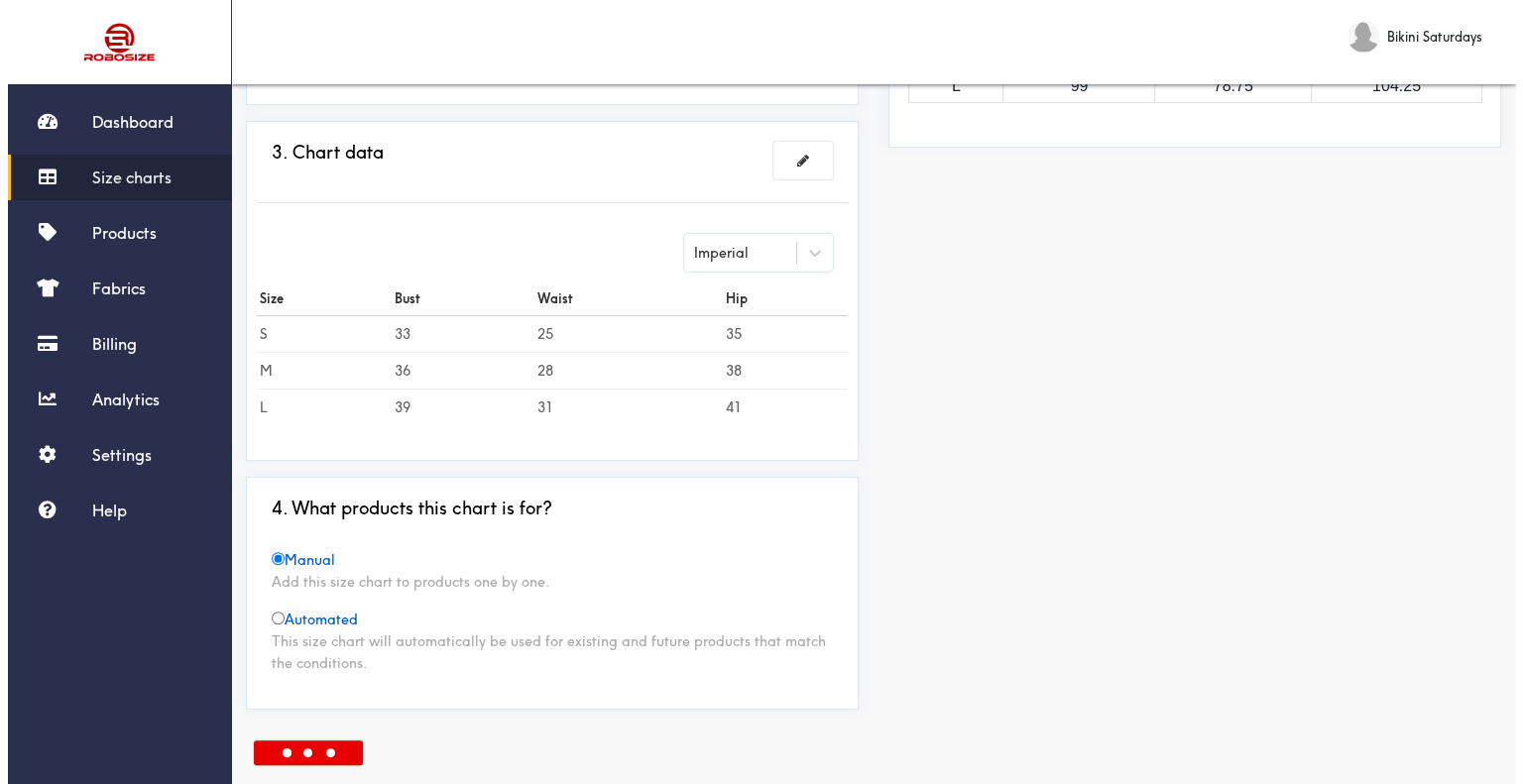 scroll, scrollTop: 0, scrollLeft: 0, axis: both 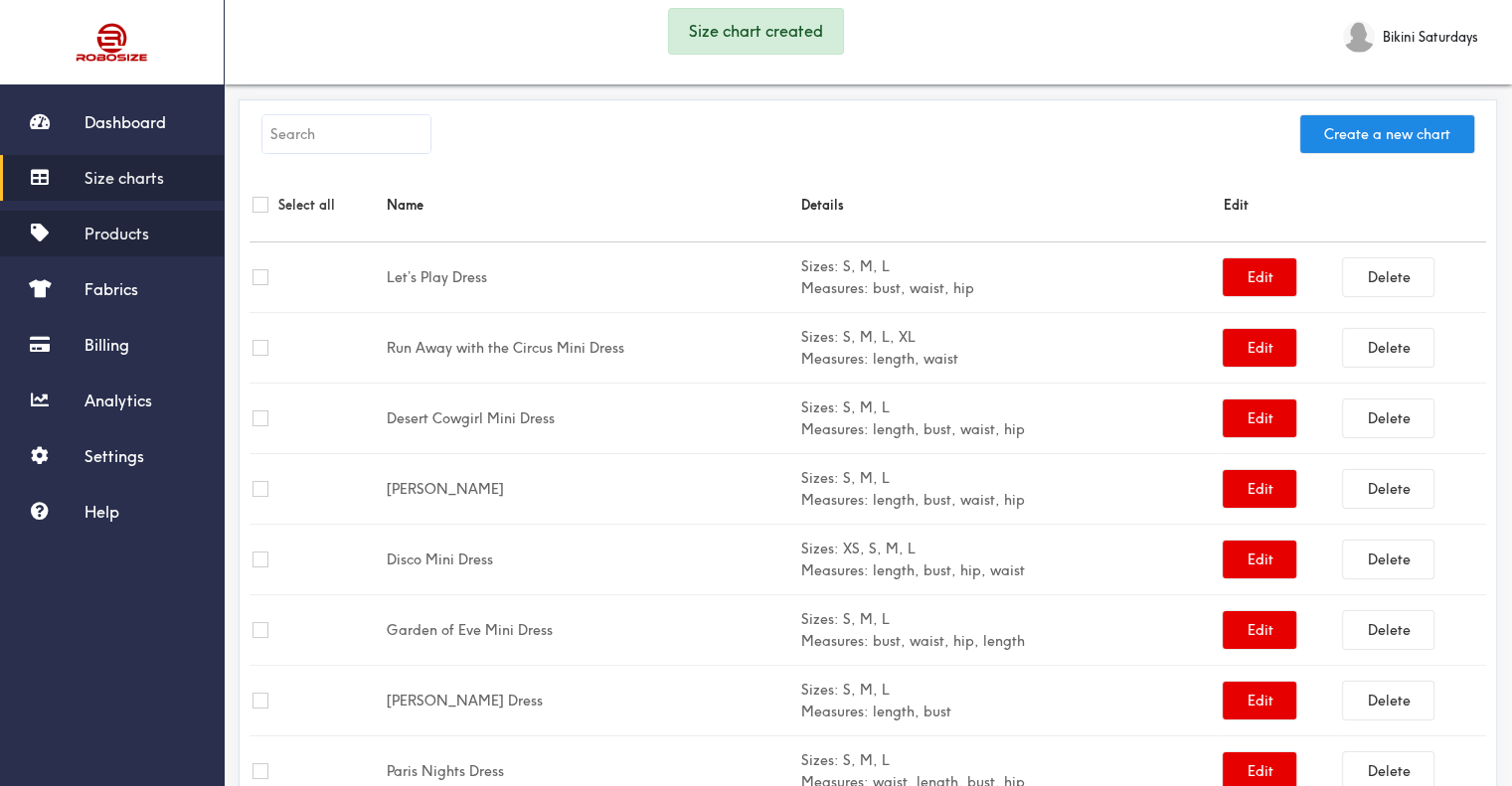 click on "Products" at bounding box center (111, 234) 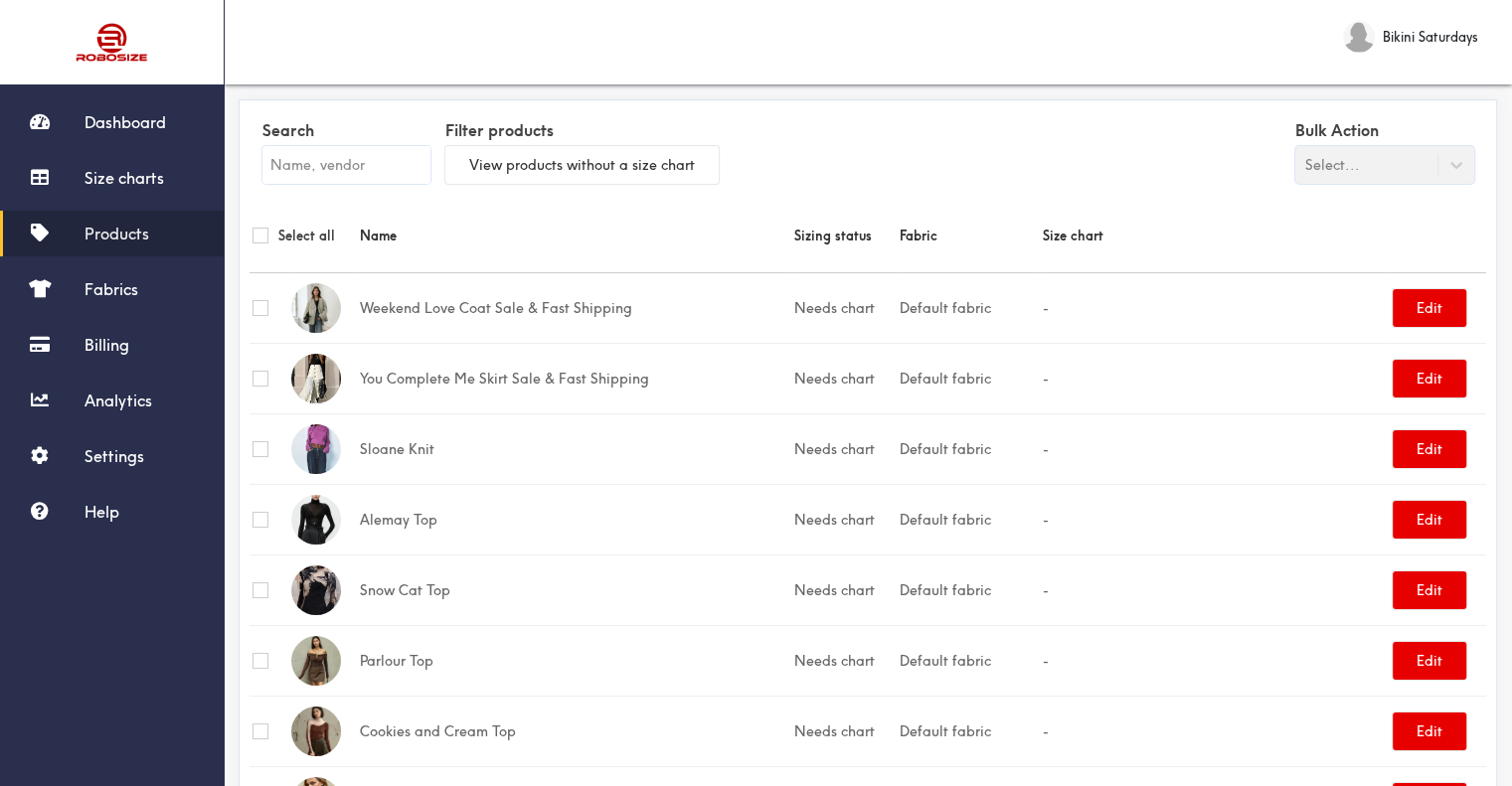 click at bounding box center [346, 165] 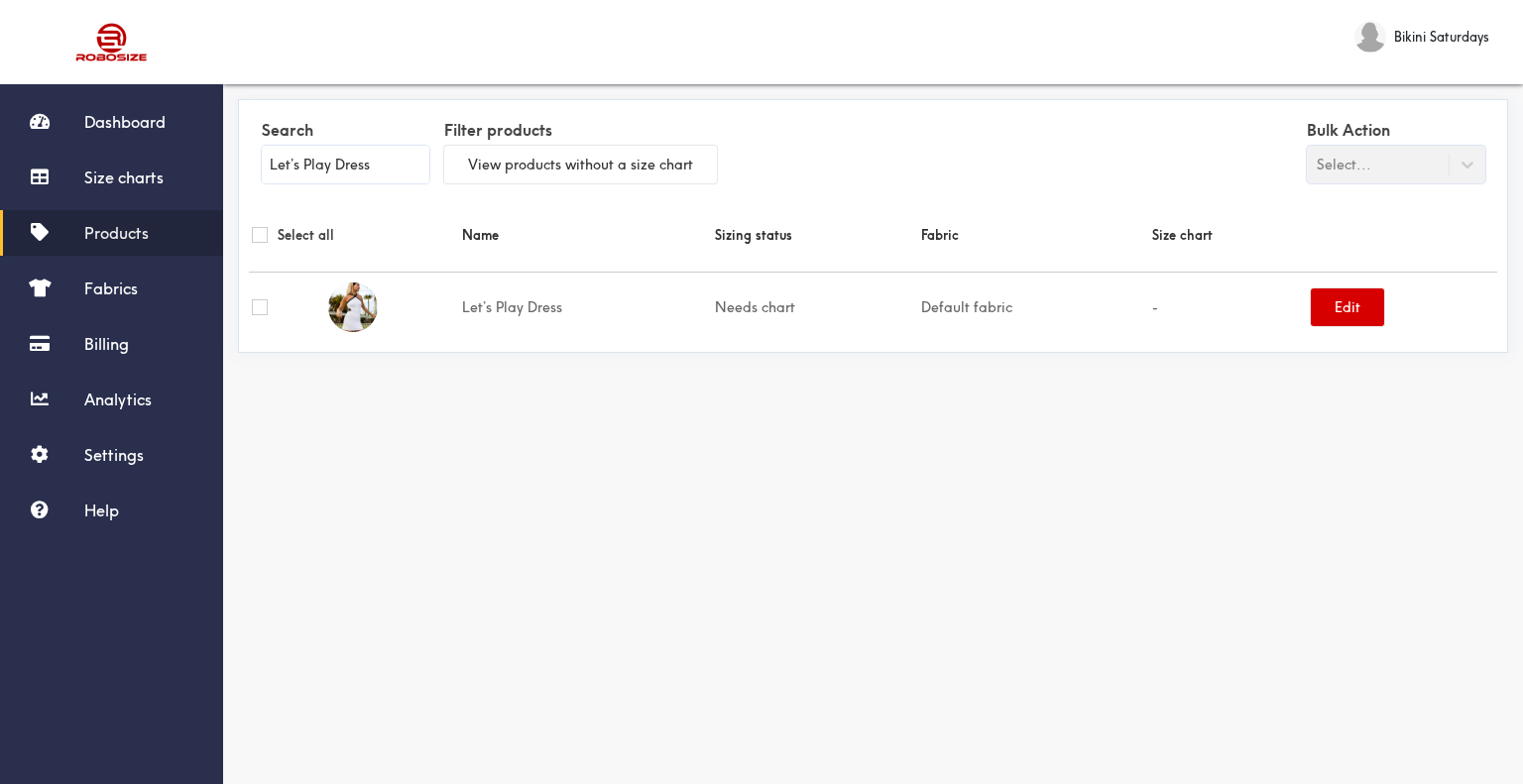 type on "Let’s Play Dress" 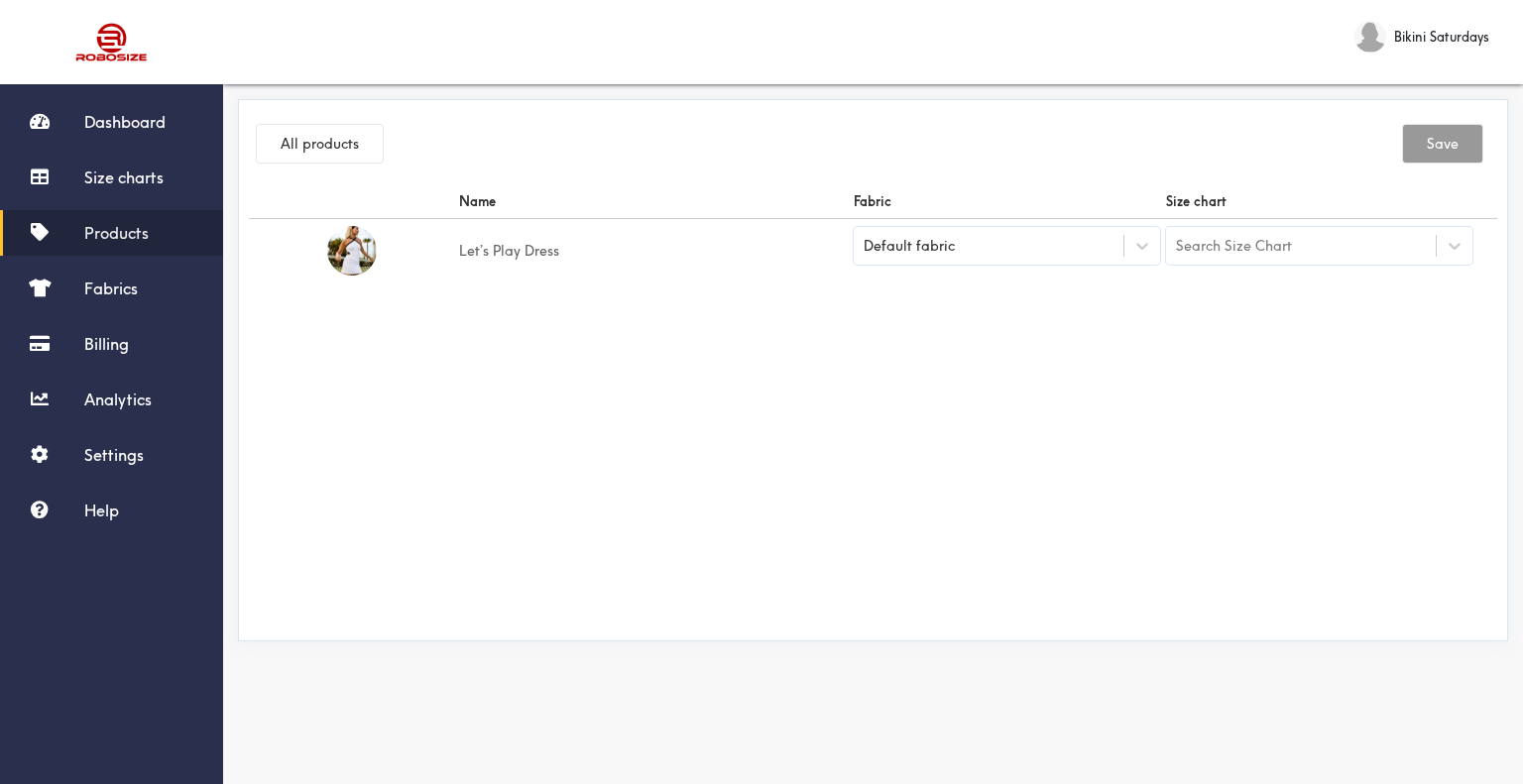 click on "Default fabric" at bounding box center [989, 246] 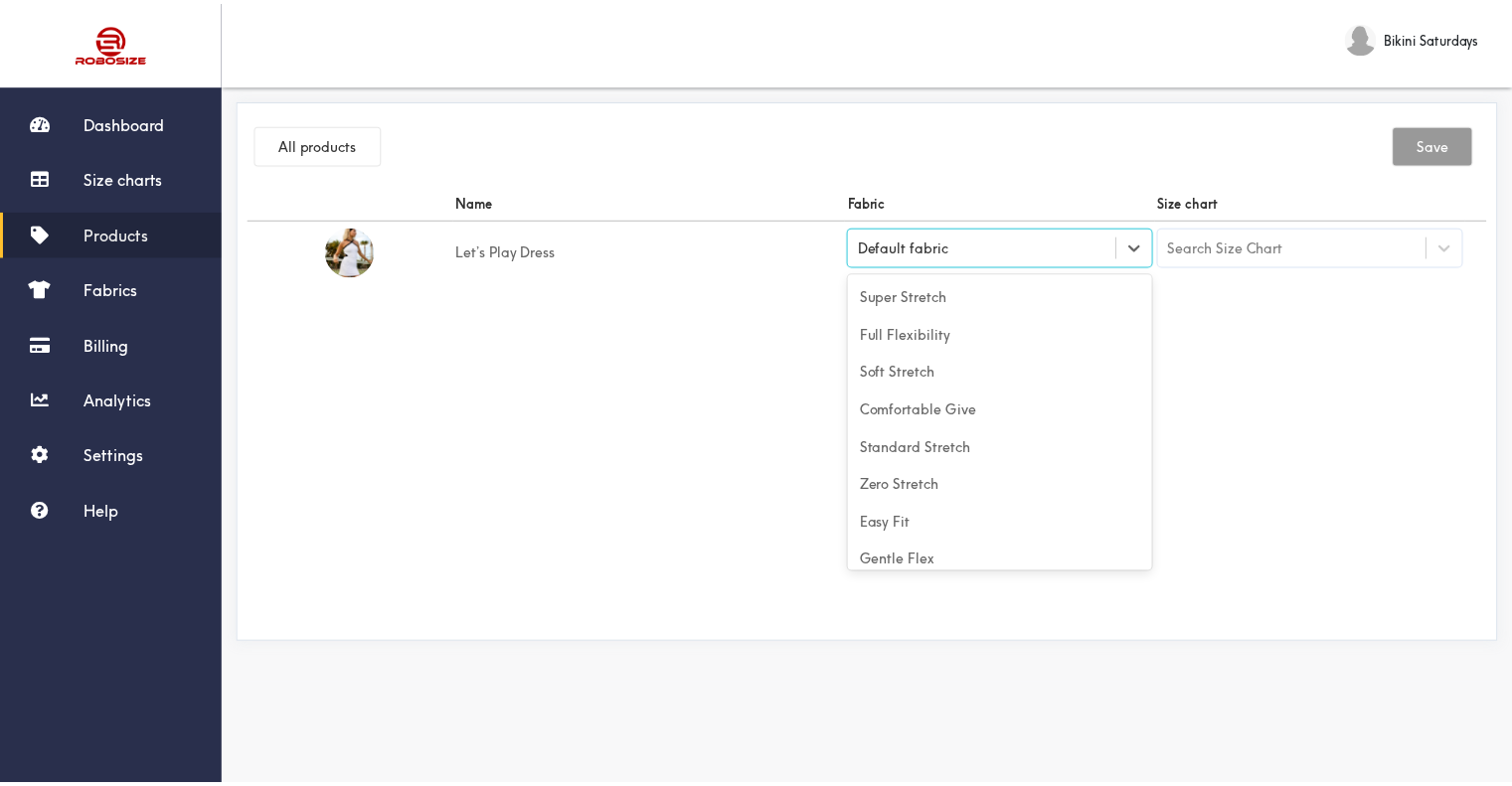 scroll, scrollTop: 87, scrollLeft: 0, axis: vertical 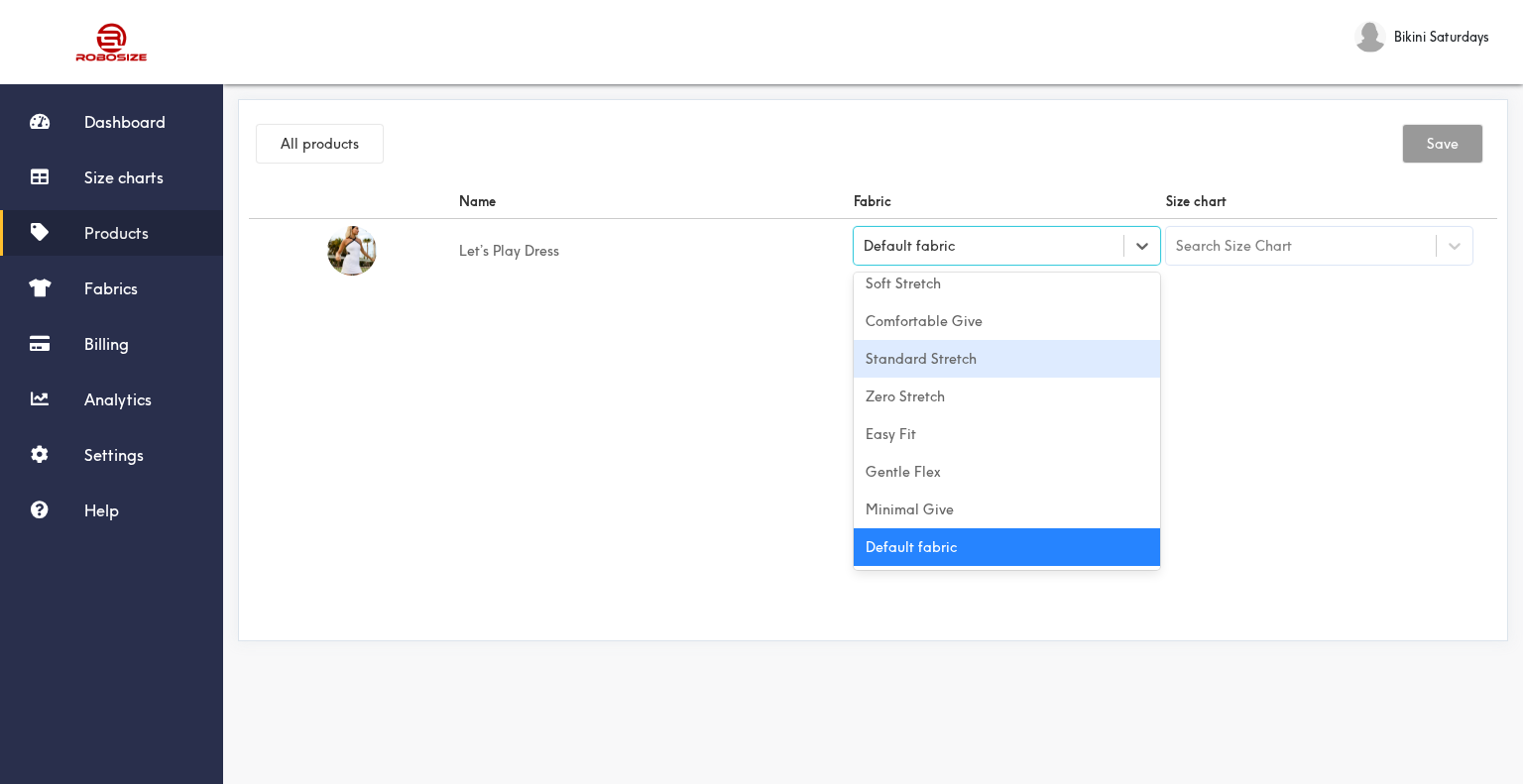 click on "Standard Stretch" at bounding box center [1006, 359] 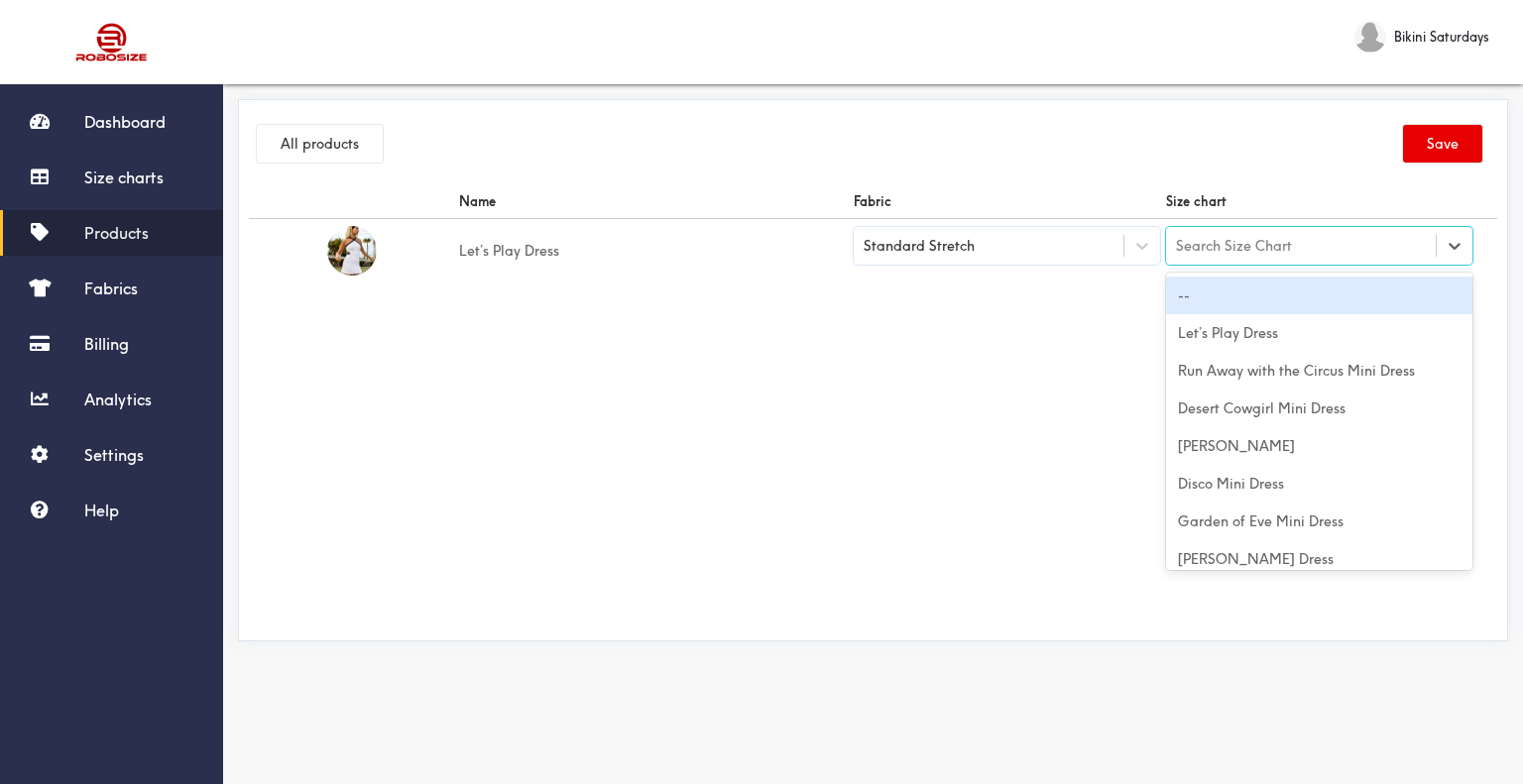 click on "Search Size Chart" at bounding box center (1301, 246) 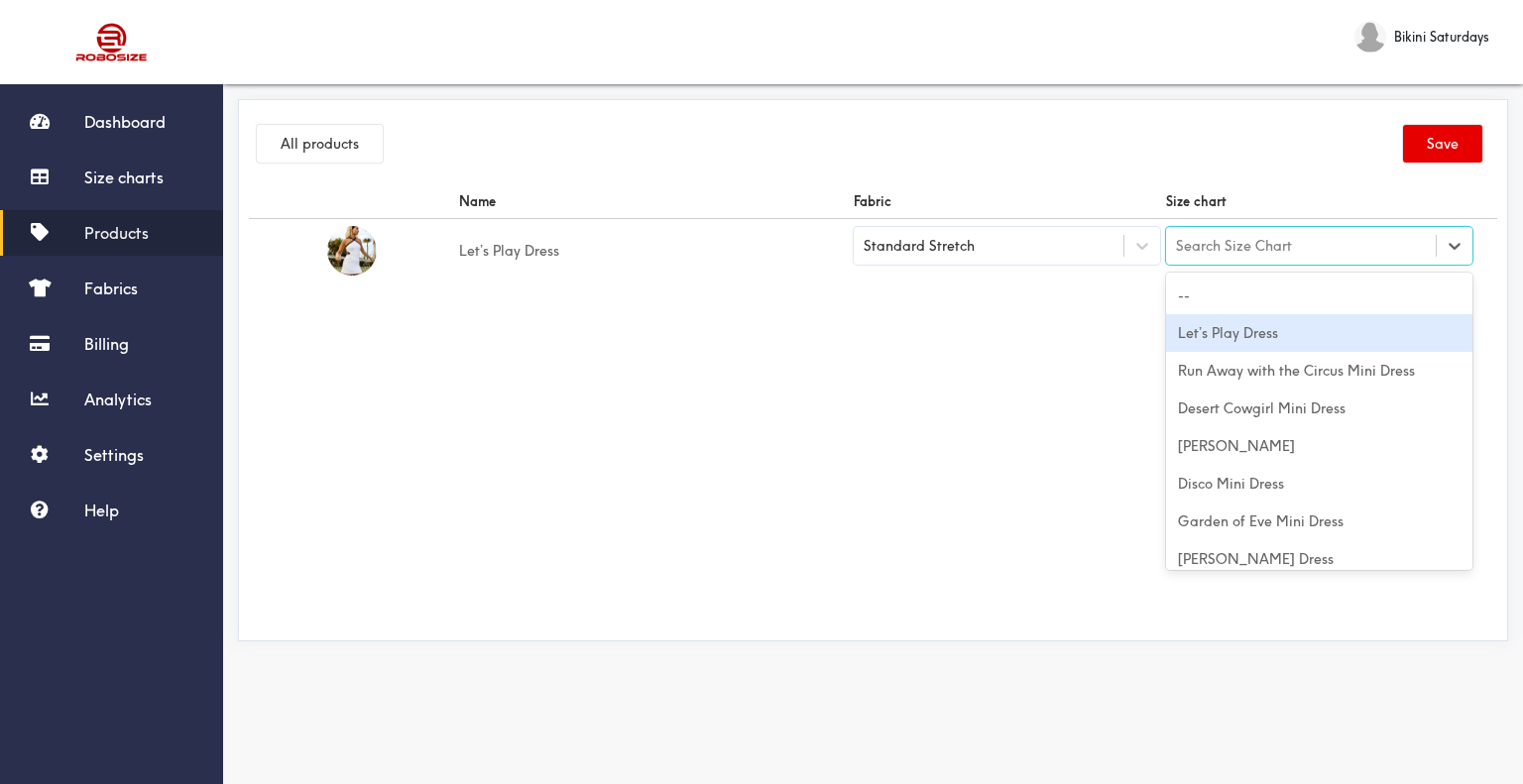 click on "Let’s Play Dress" at bounding box center (1319, 333) 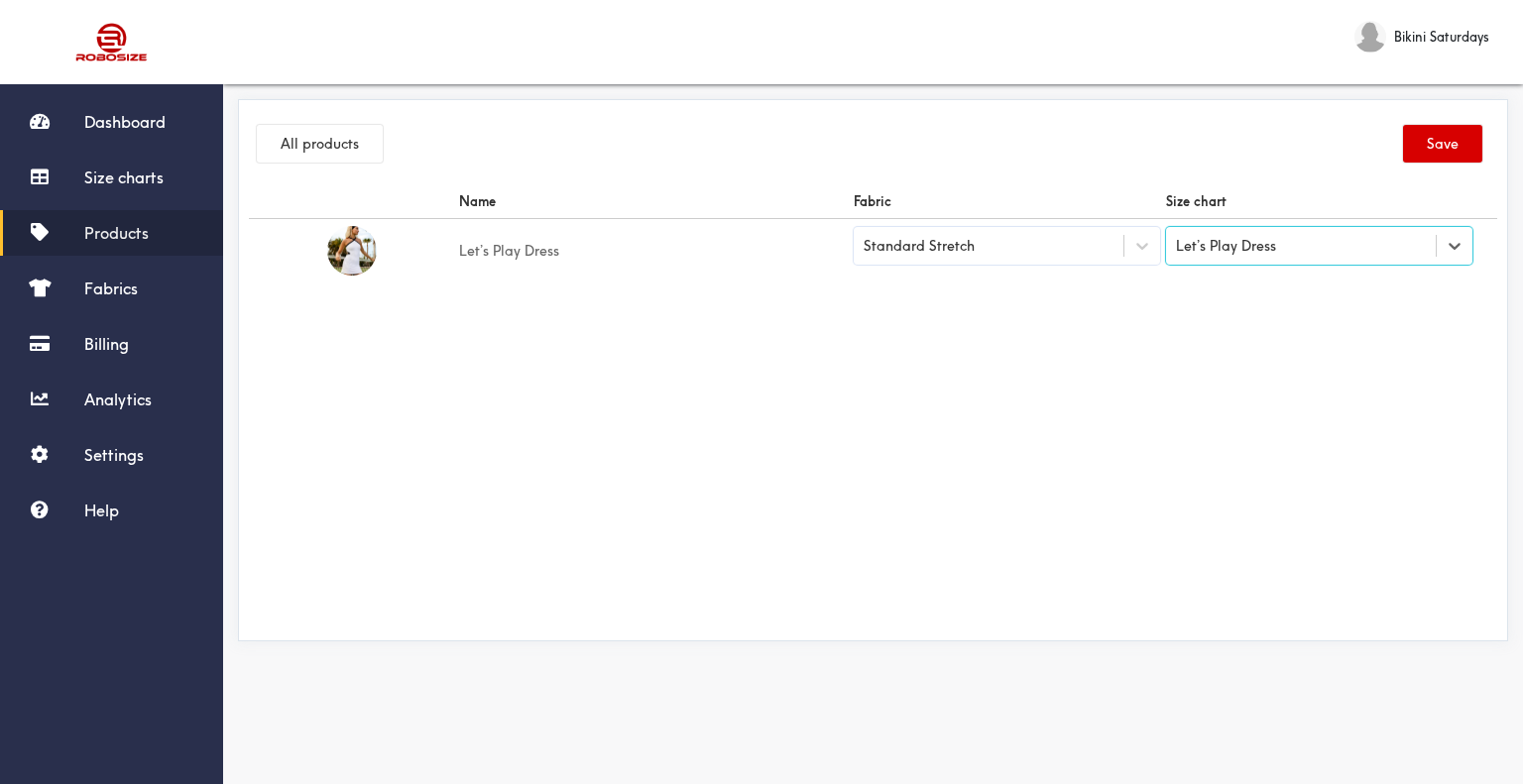 click on "Save" at bounding box center [1443, 144] 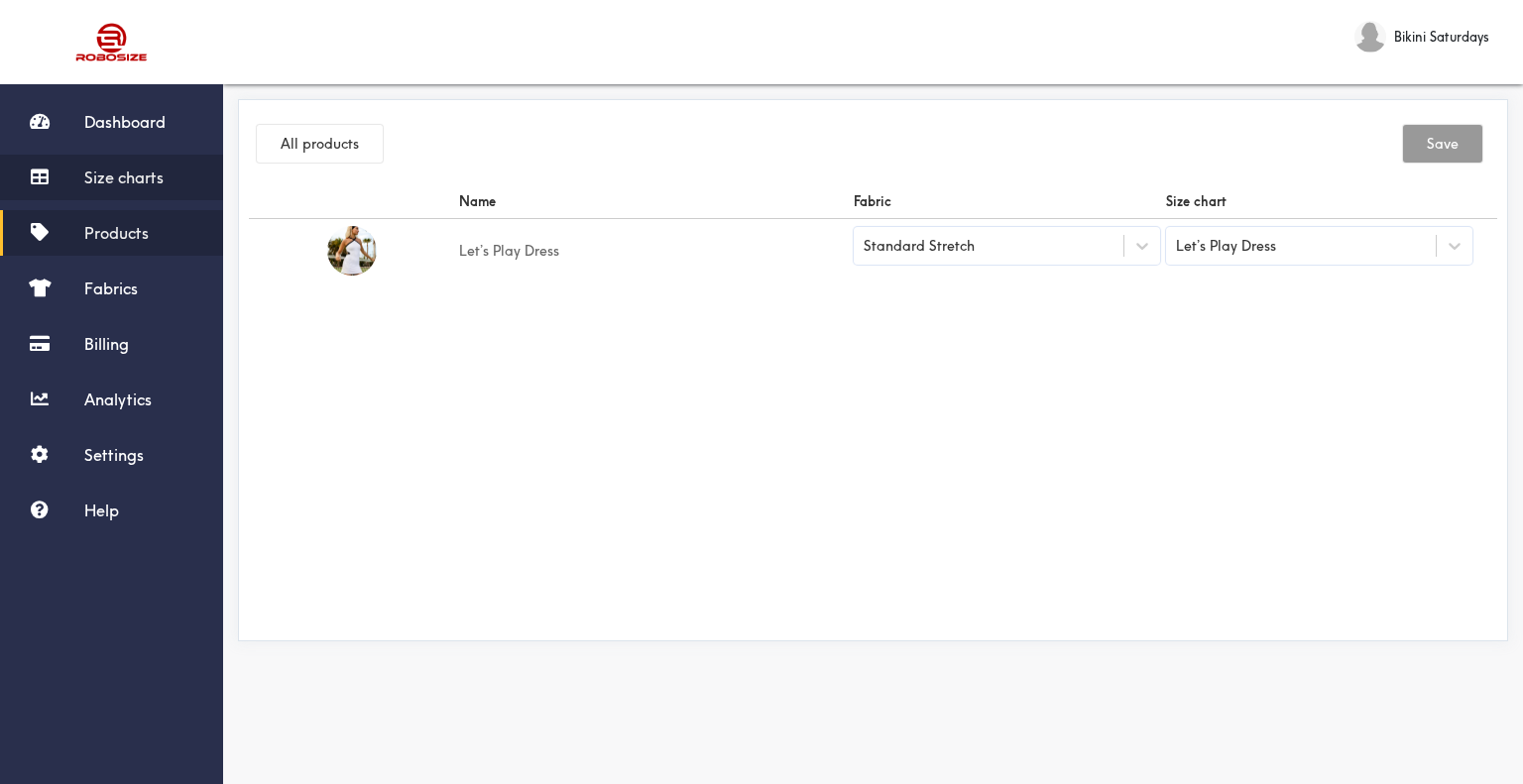 click on "Size charts" at bounding box center [124, 177] 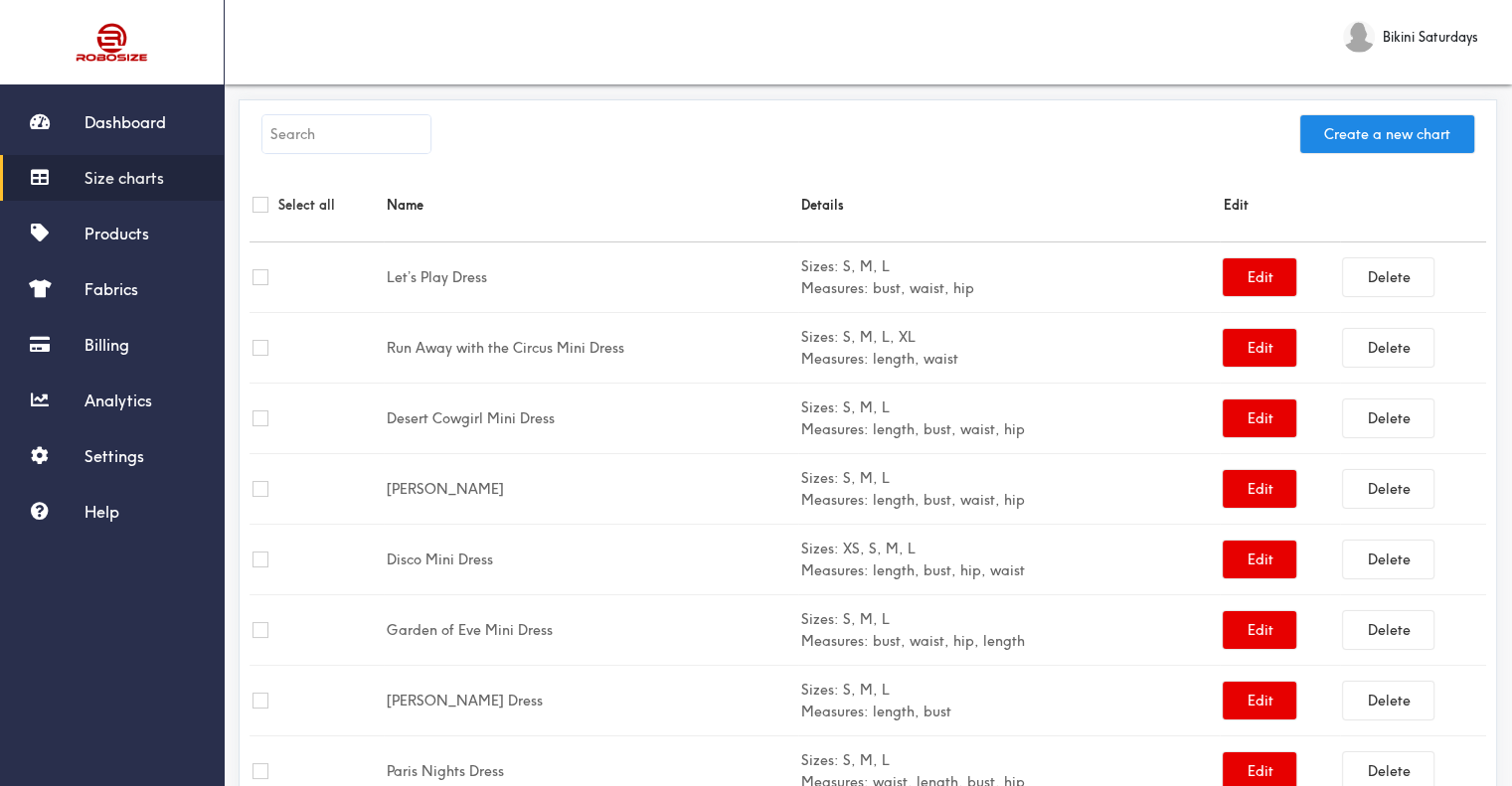 drag, startPoint x: 72, startPoint y: 174, endPoint x: 251, endPoint y: 156, distance: 179.90275 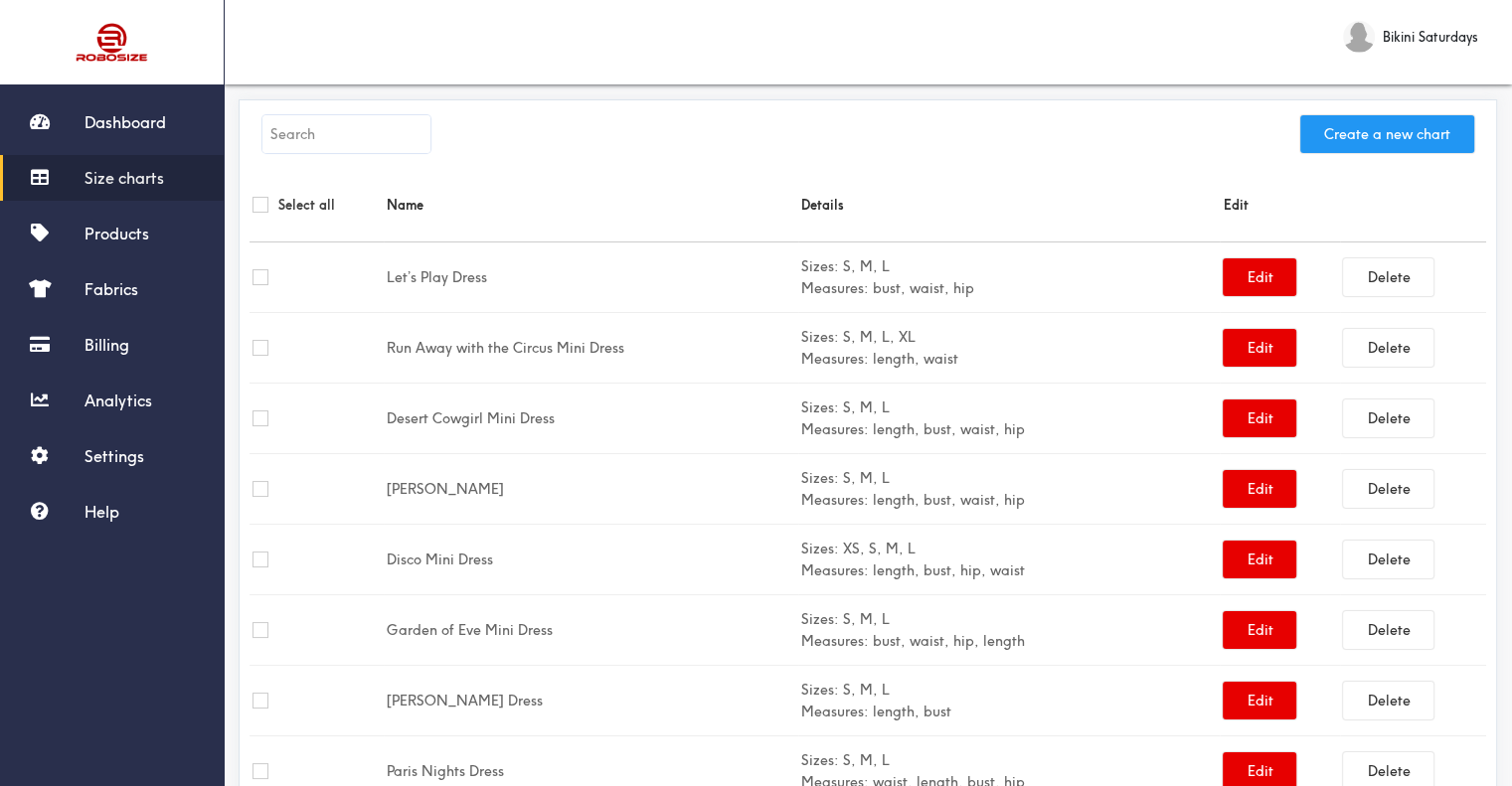 click on "Create a new chart" at bounding box center [1387, 134] 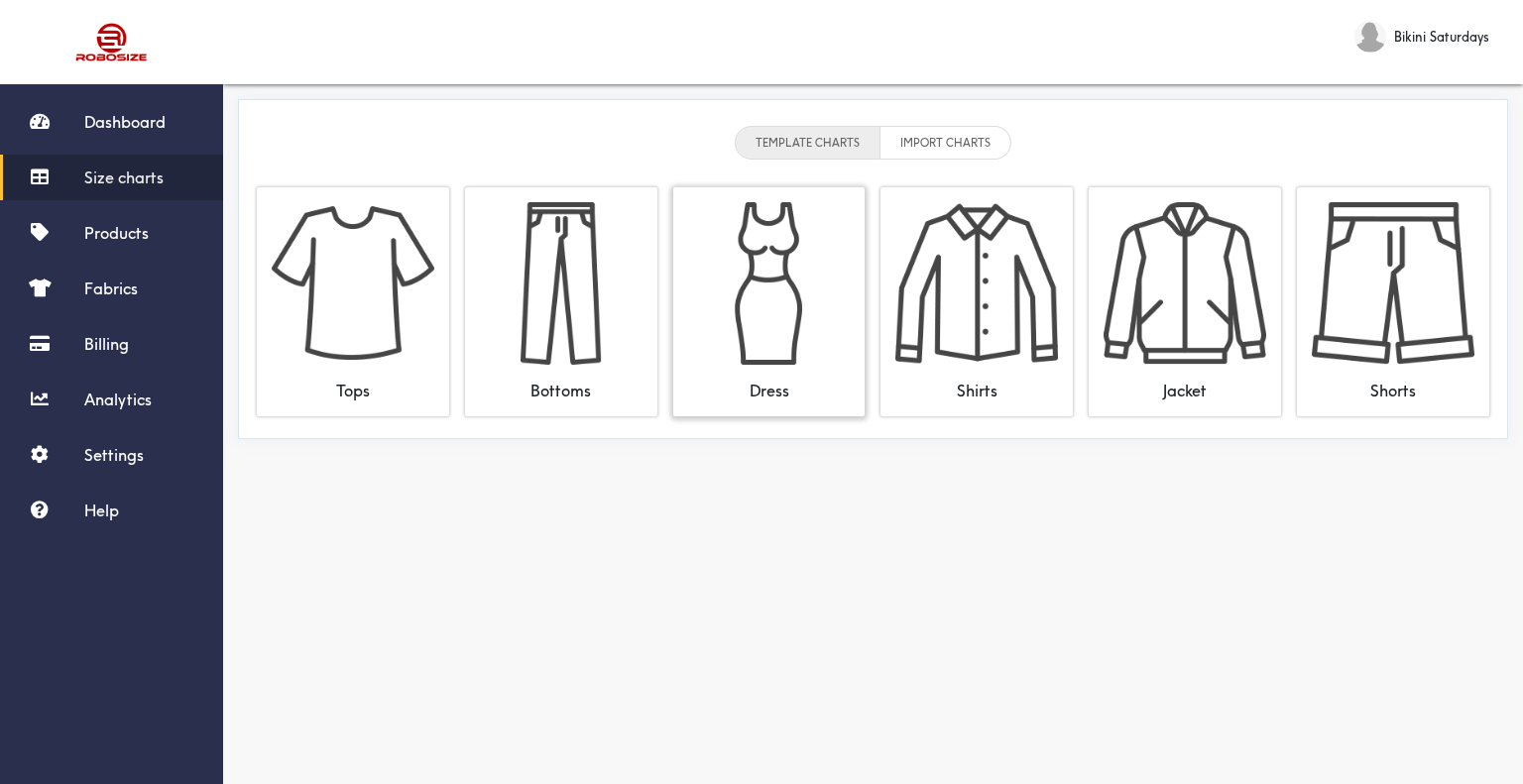 click at bounding box center (769, 283) 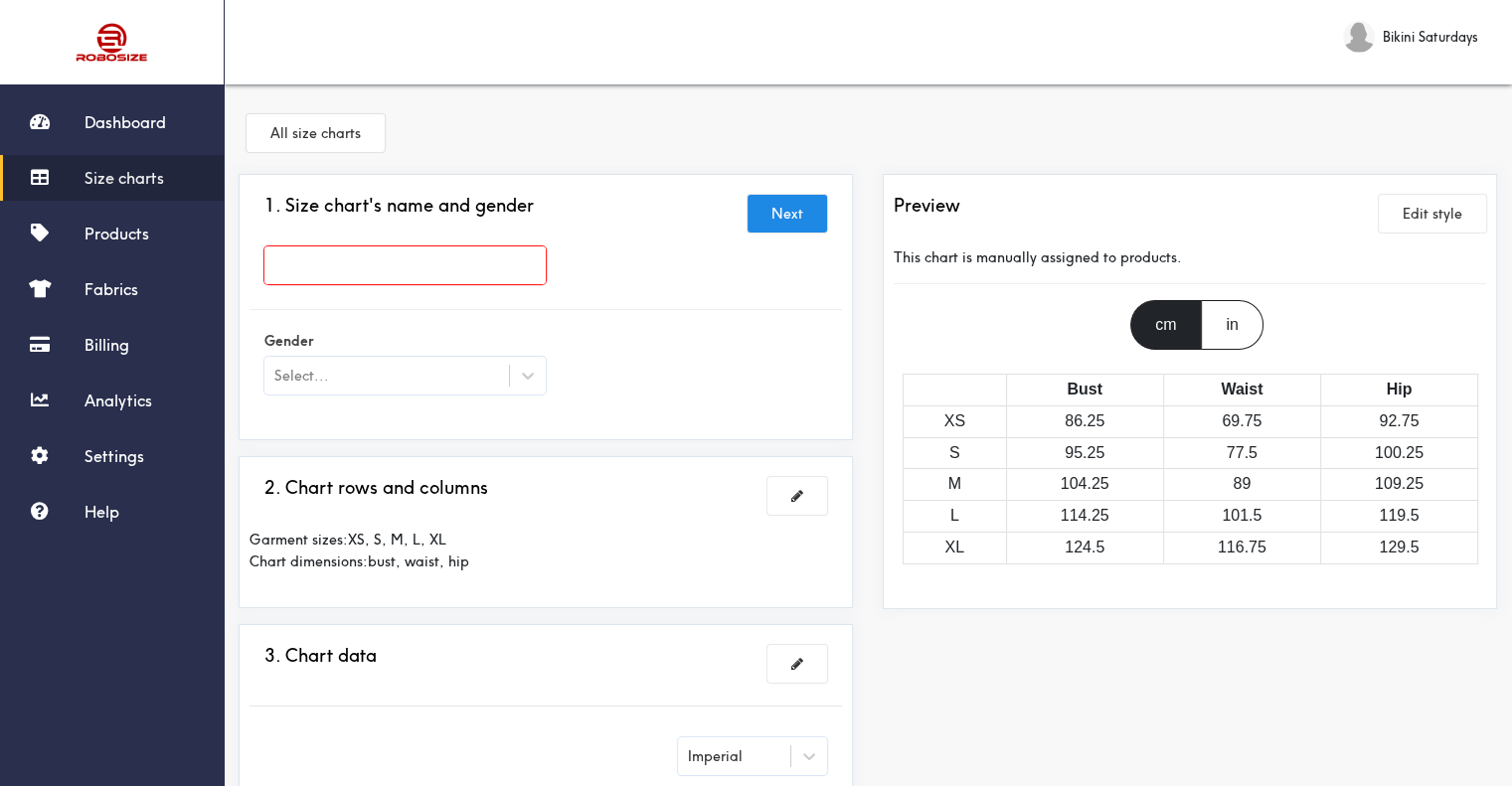 click at bounding box center (405, 265) 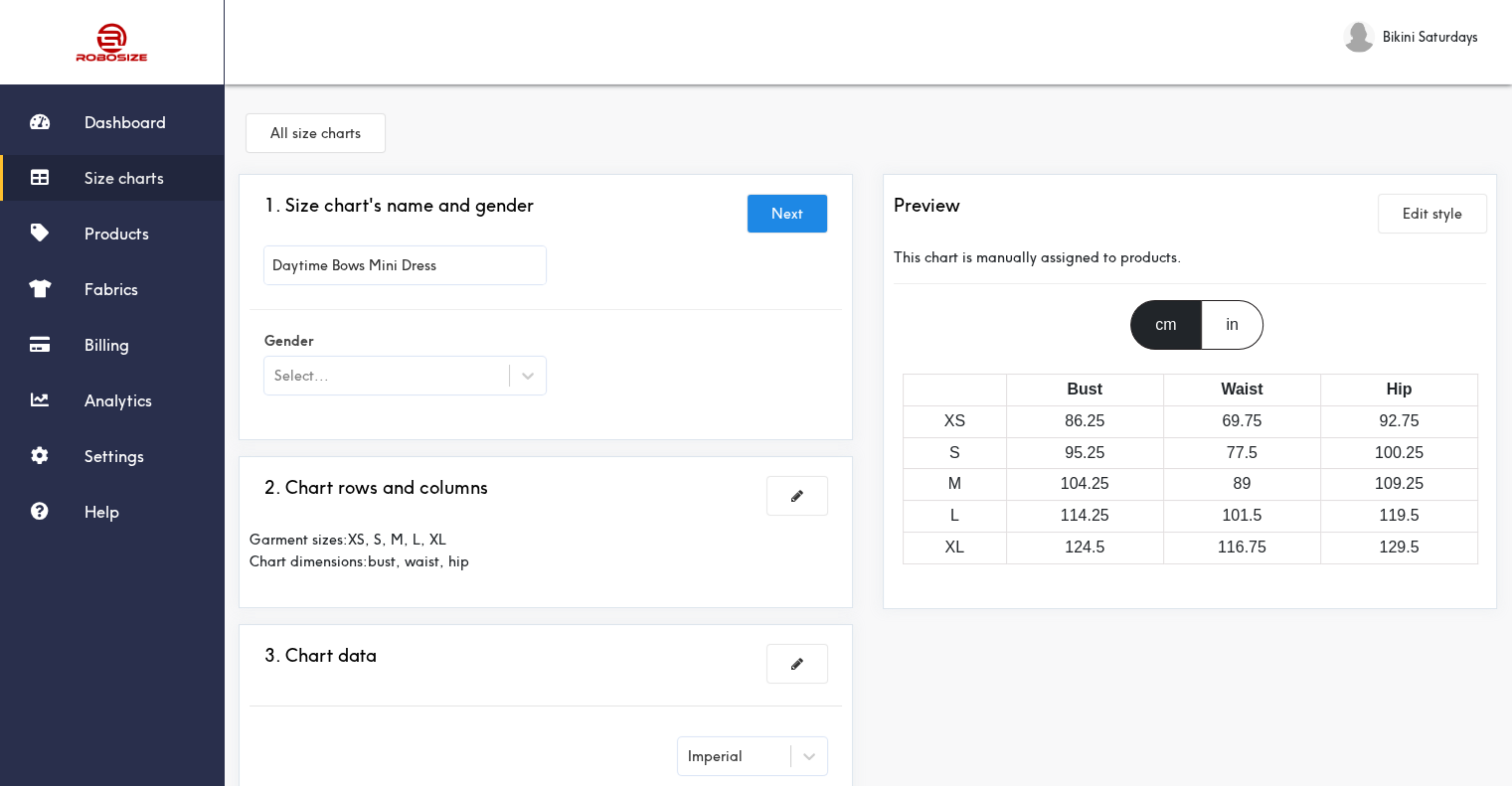 type on "Daytime Bows Mini Dress" 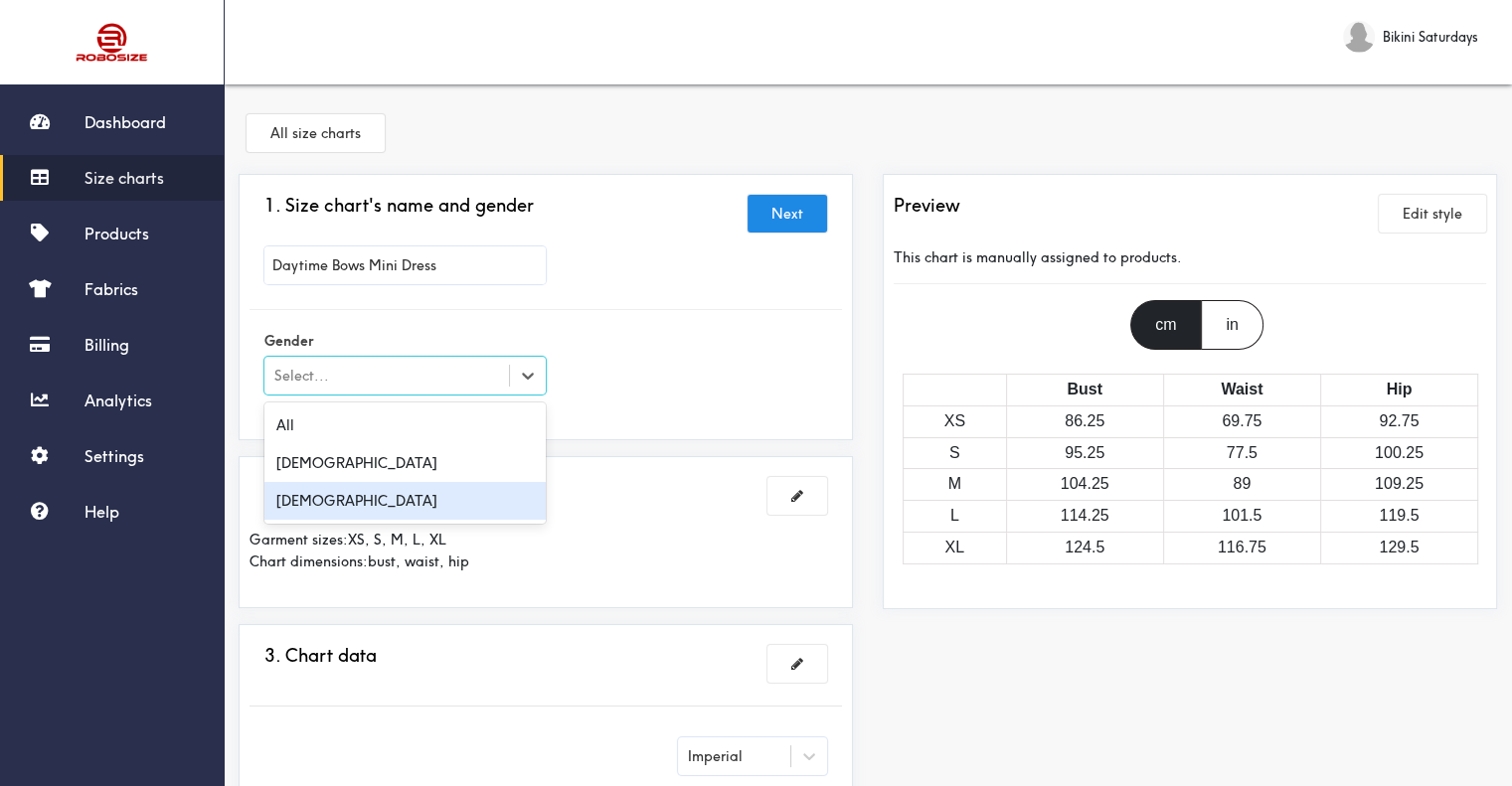click on "[DEMOGRAPHIC_DATA]" at bounding box center [405, 501] 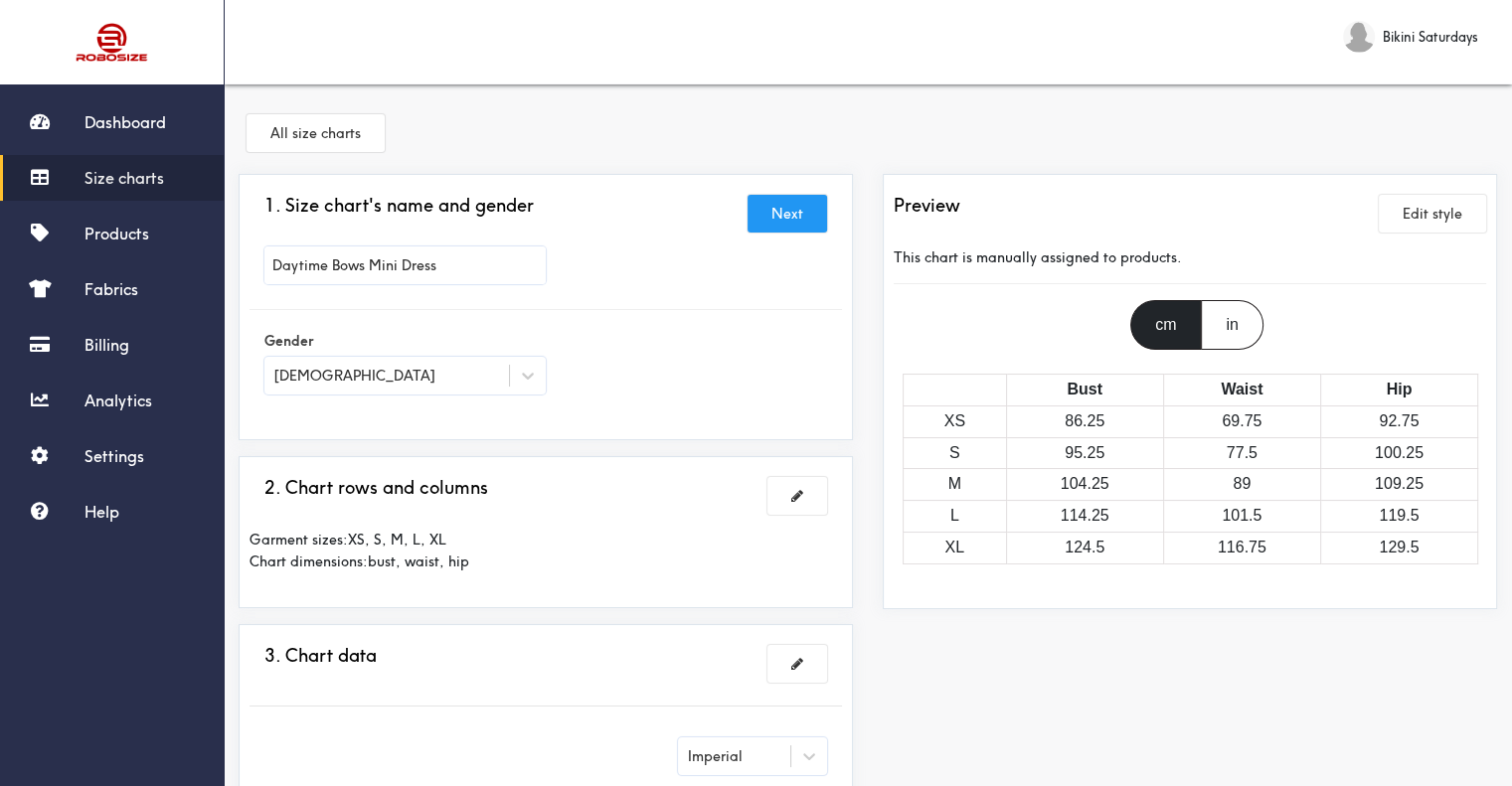 click on "Next" at bounding box center (787, 214) 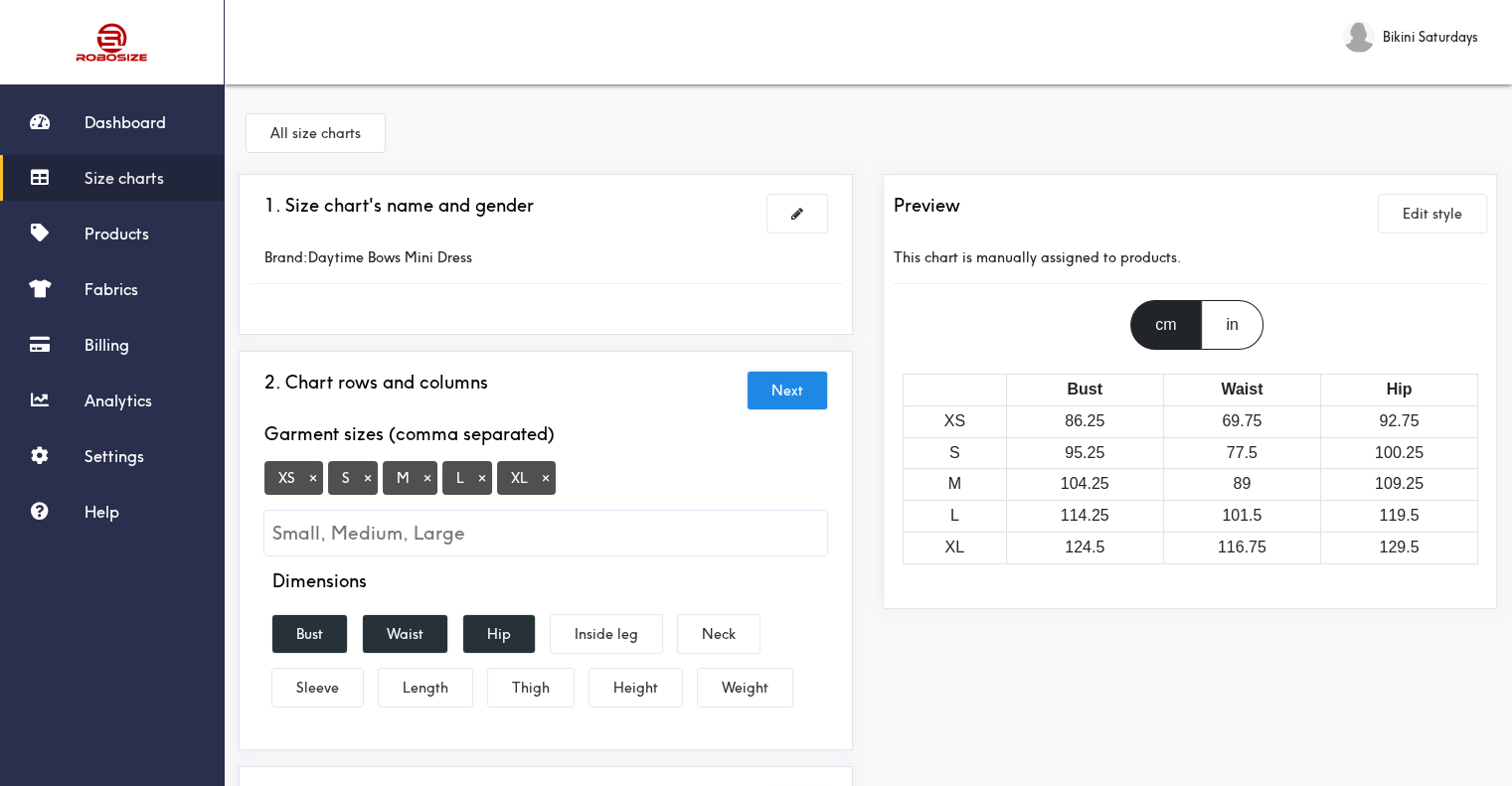 click on "×" at bounding box center (313, 478) 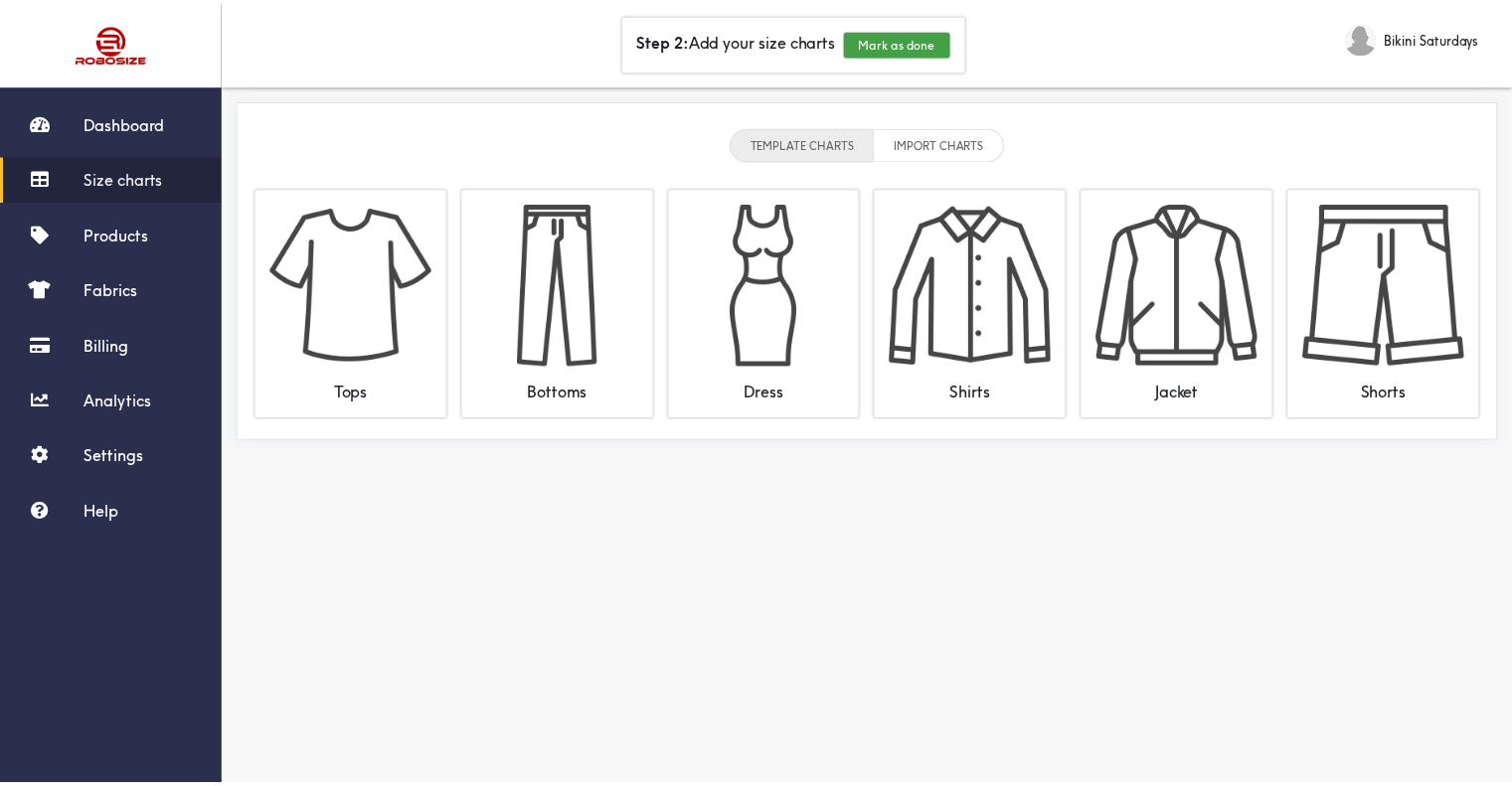 scroll, scrollTop: 0, scrollLeft: 0, axis: both 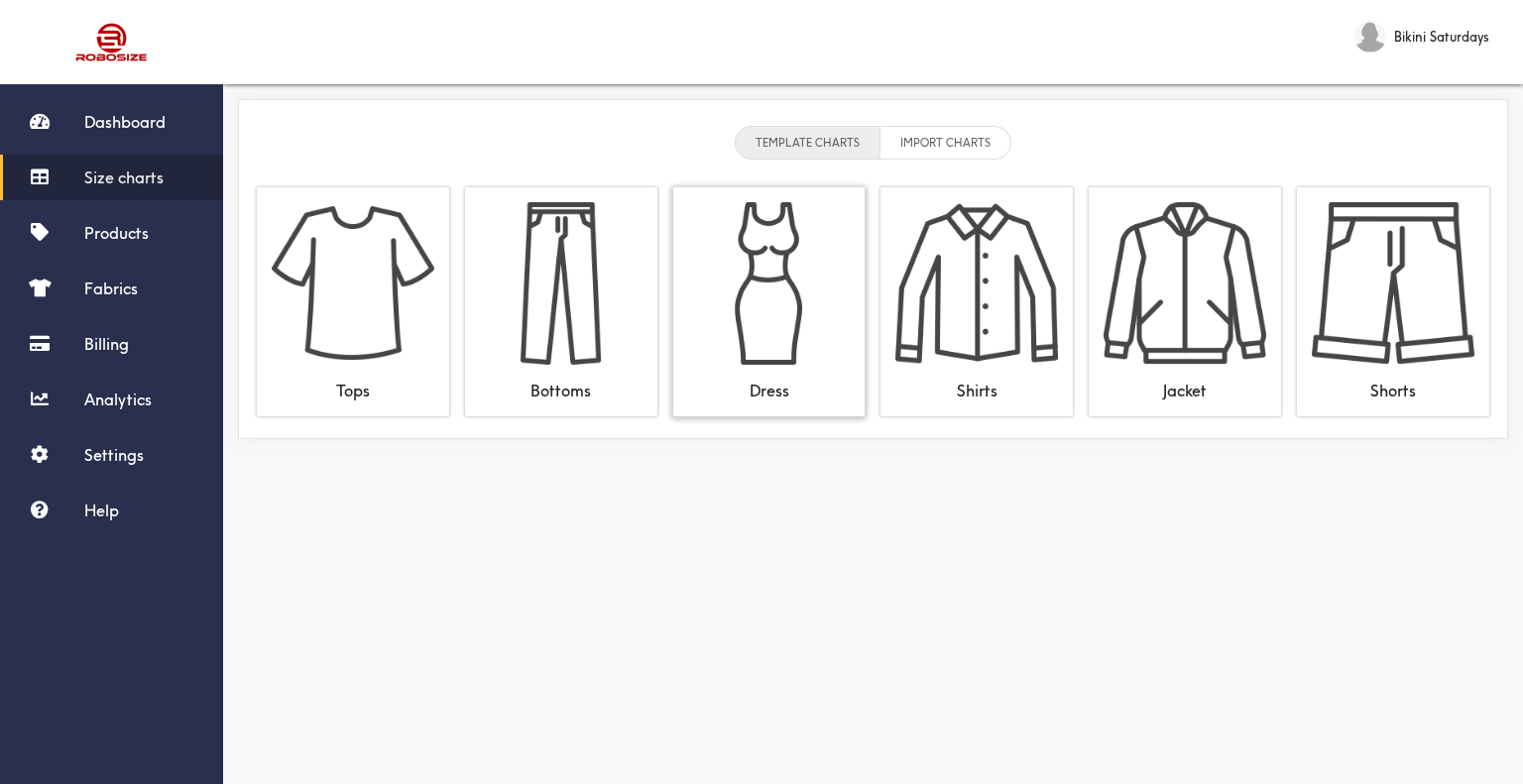 click at bounding box center [769, 283] 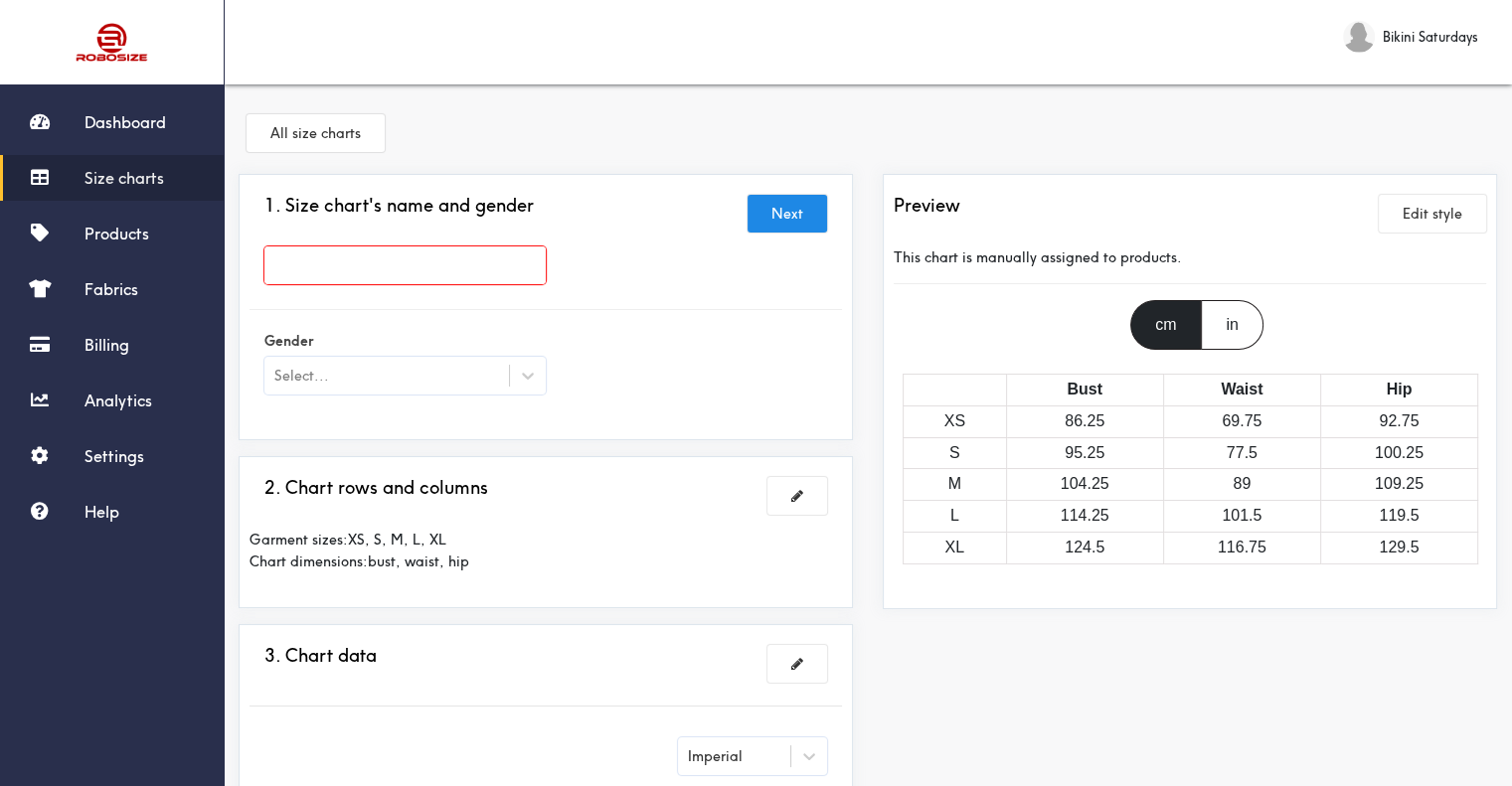 click at bounding box center [405, 265] 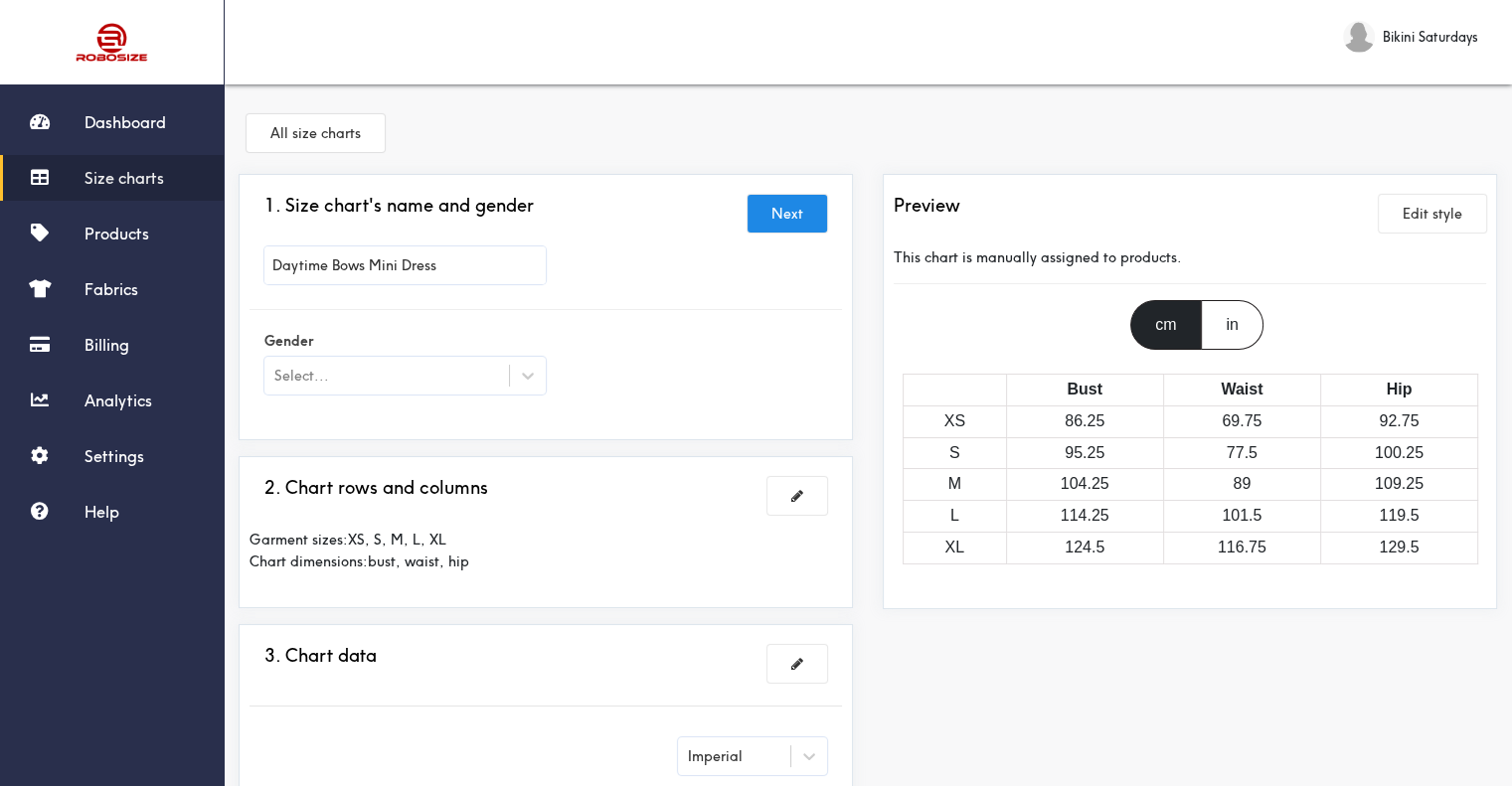 type on "Daytime Bows Mini Dress" 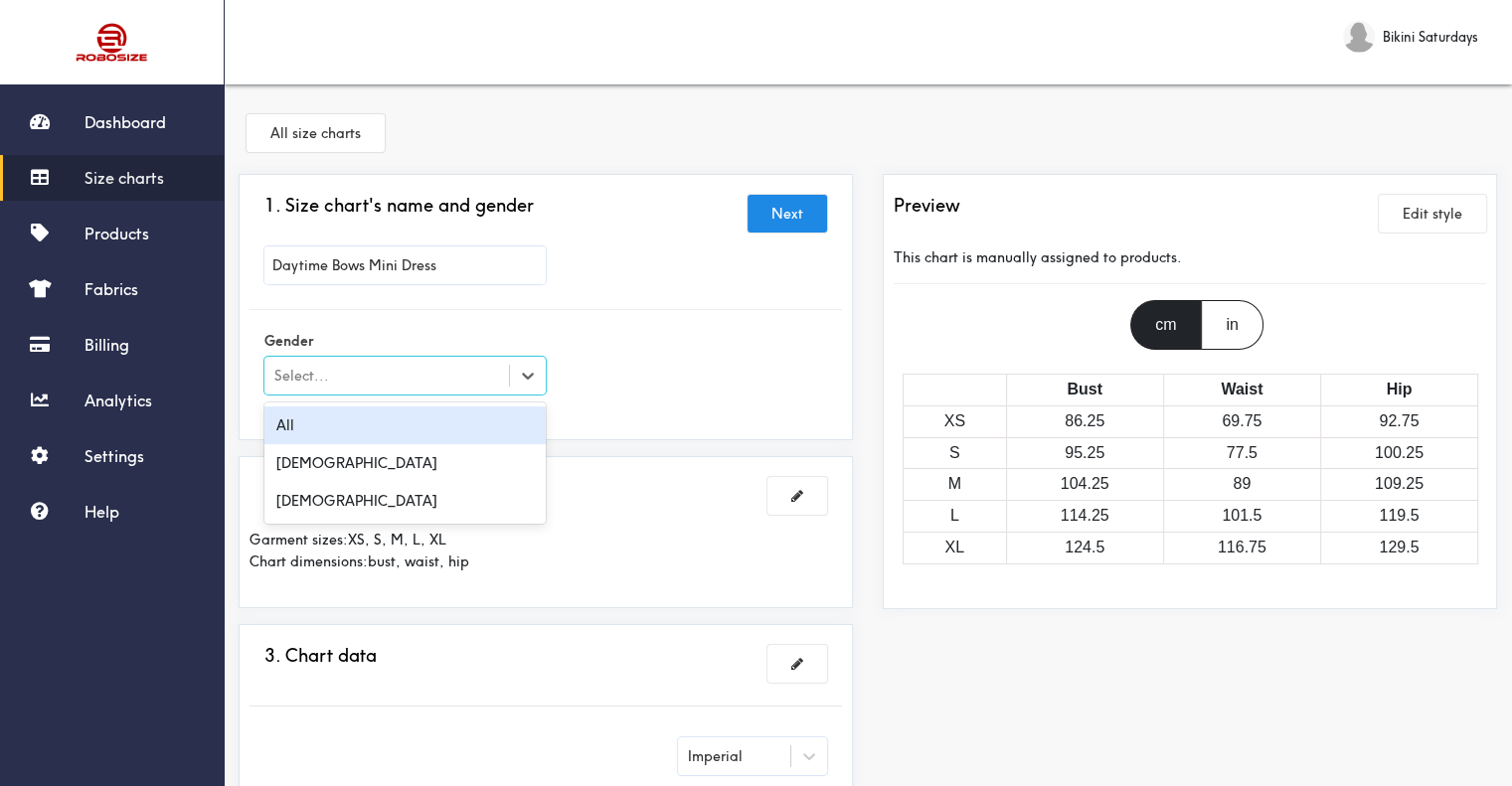 click on "Select..." at bounding box center [387, 376] 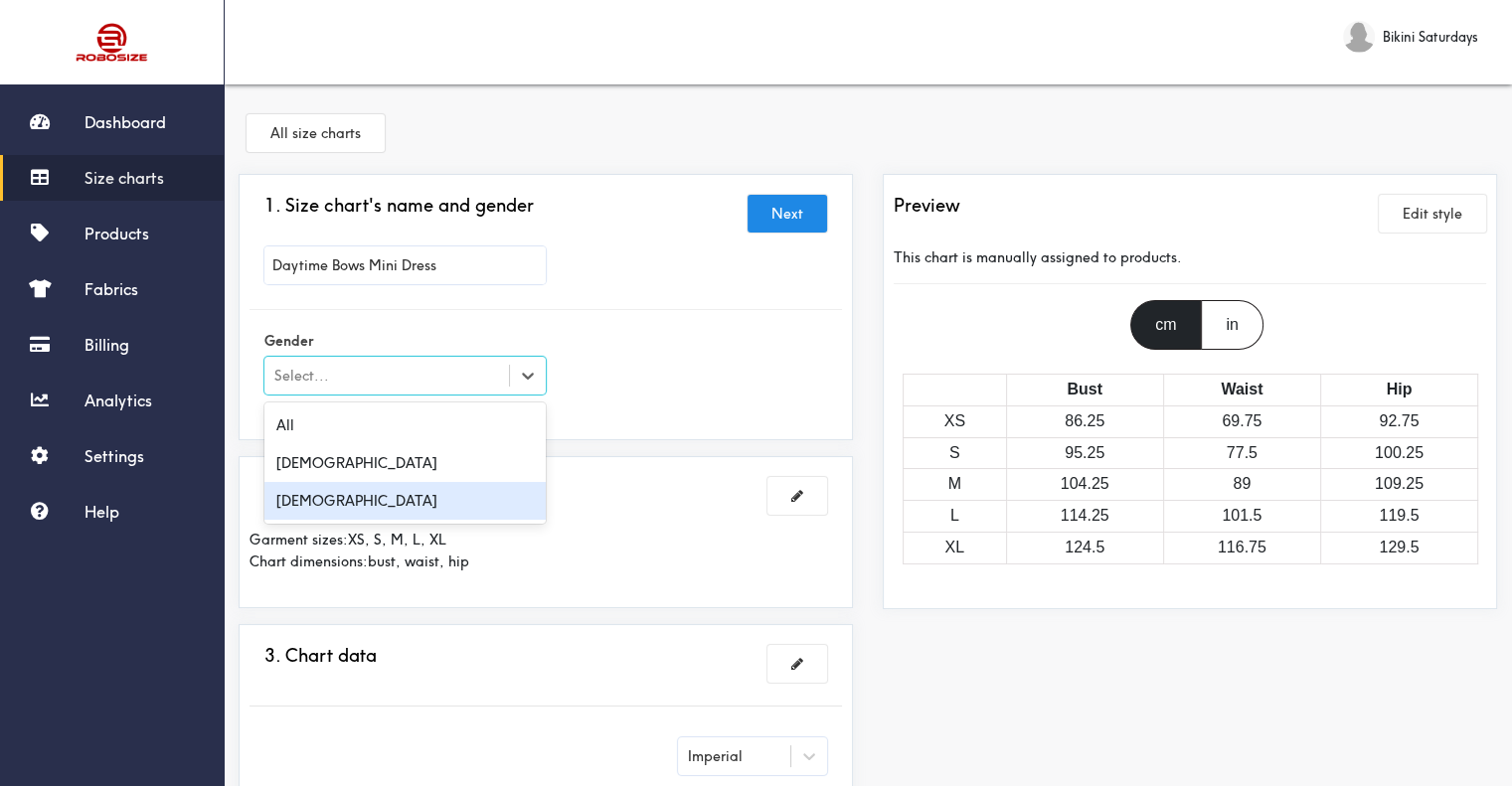 click on "[DEMOGRAPHIC_DATA]" at bounding box center [405, 501] 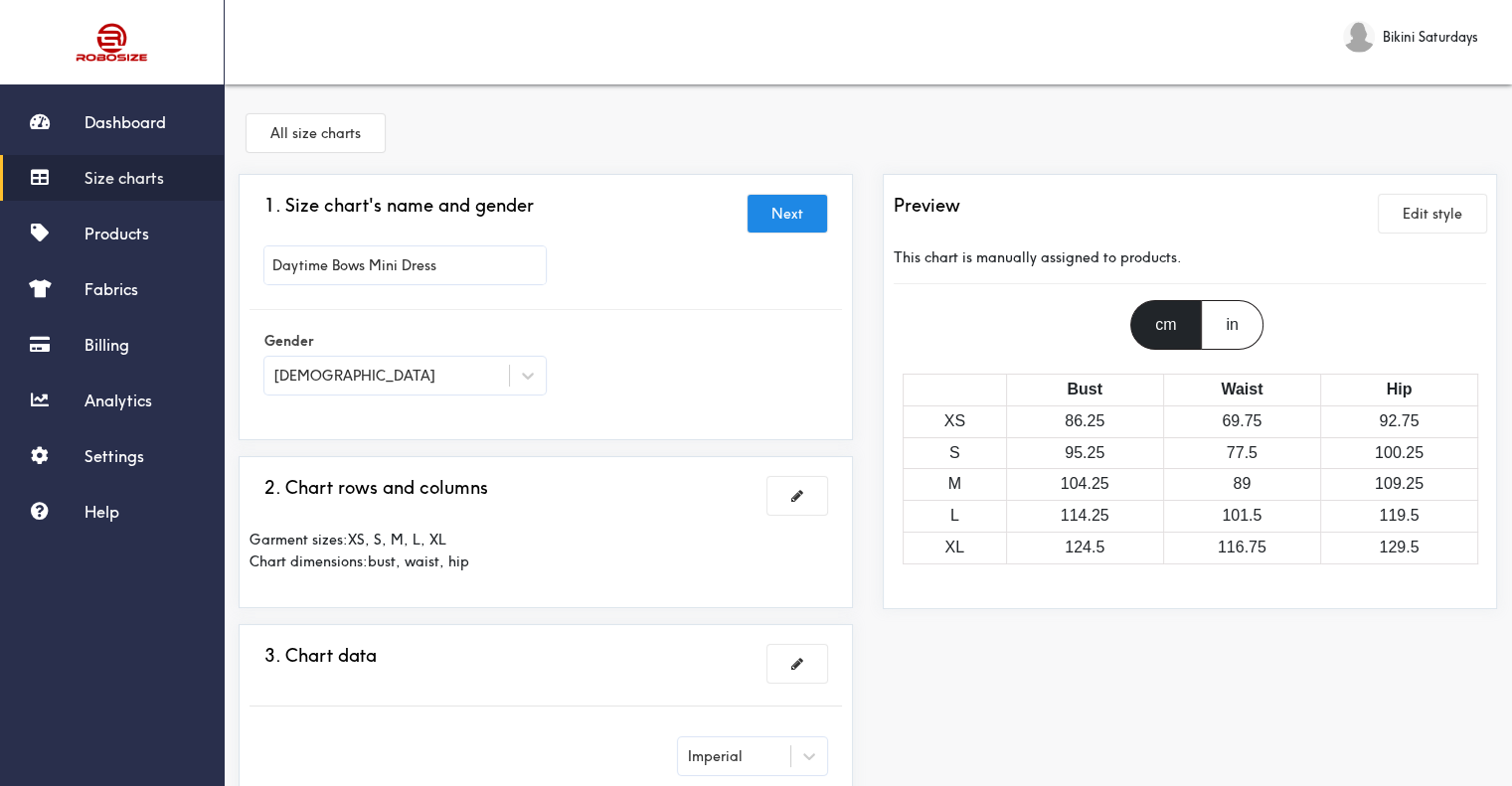 drag, startPoint x: 778, startPoint y: 207, endPoint x: 740, endPoint y: 224, distance: 41.629317 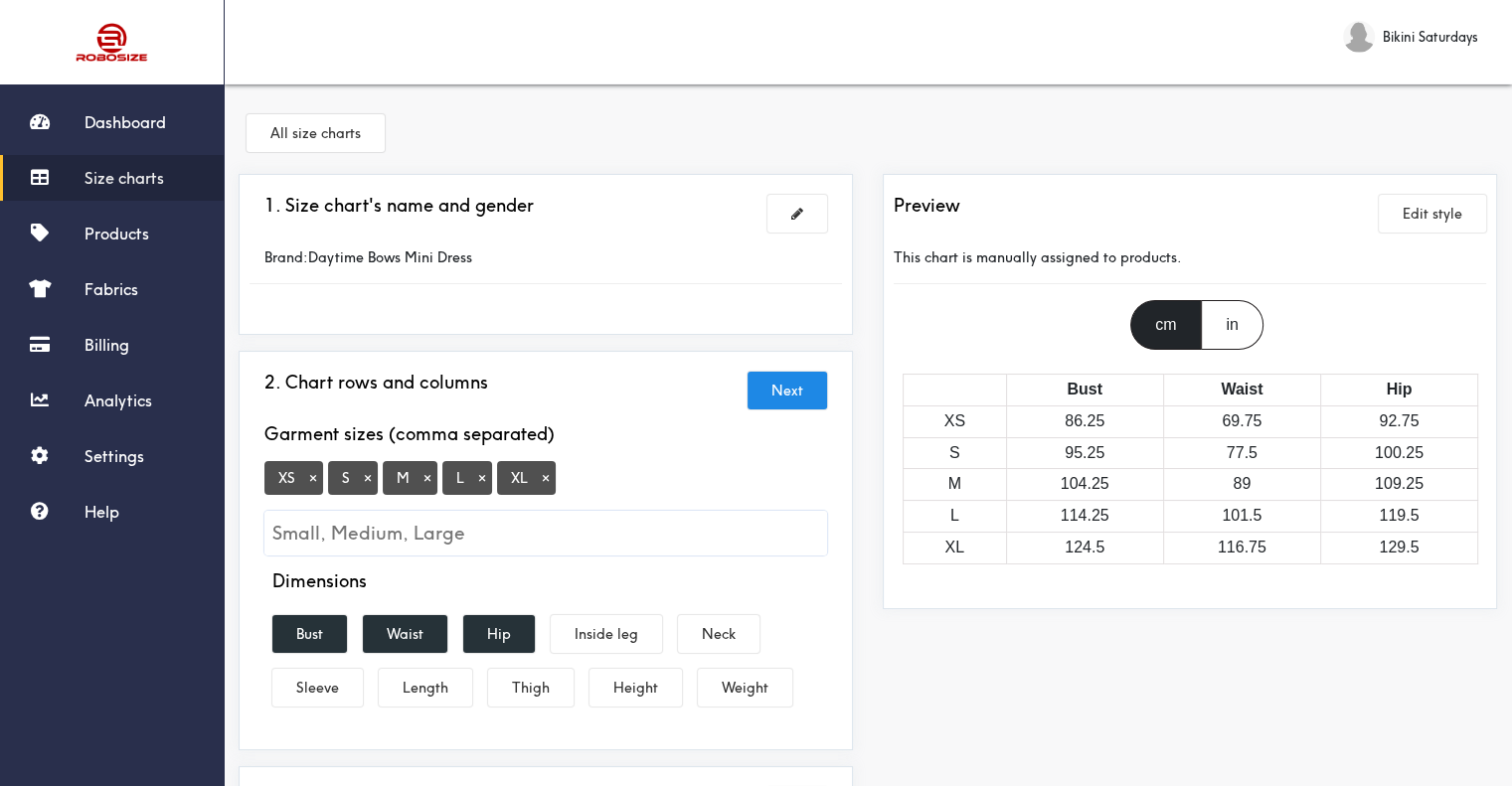 click on "×" at bounding box center (546, 478) 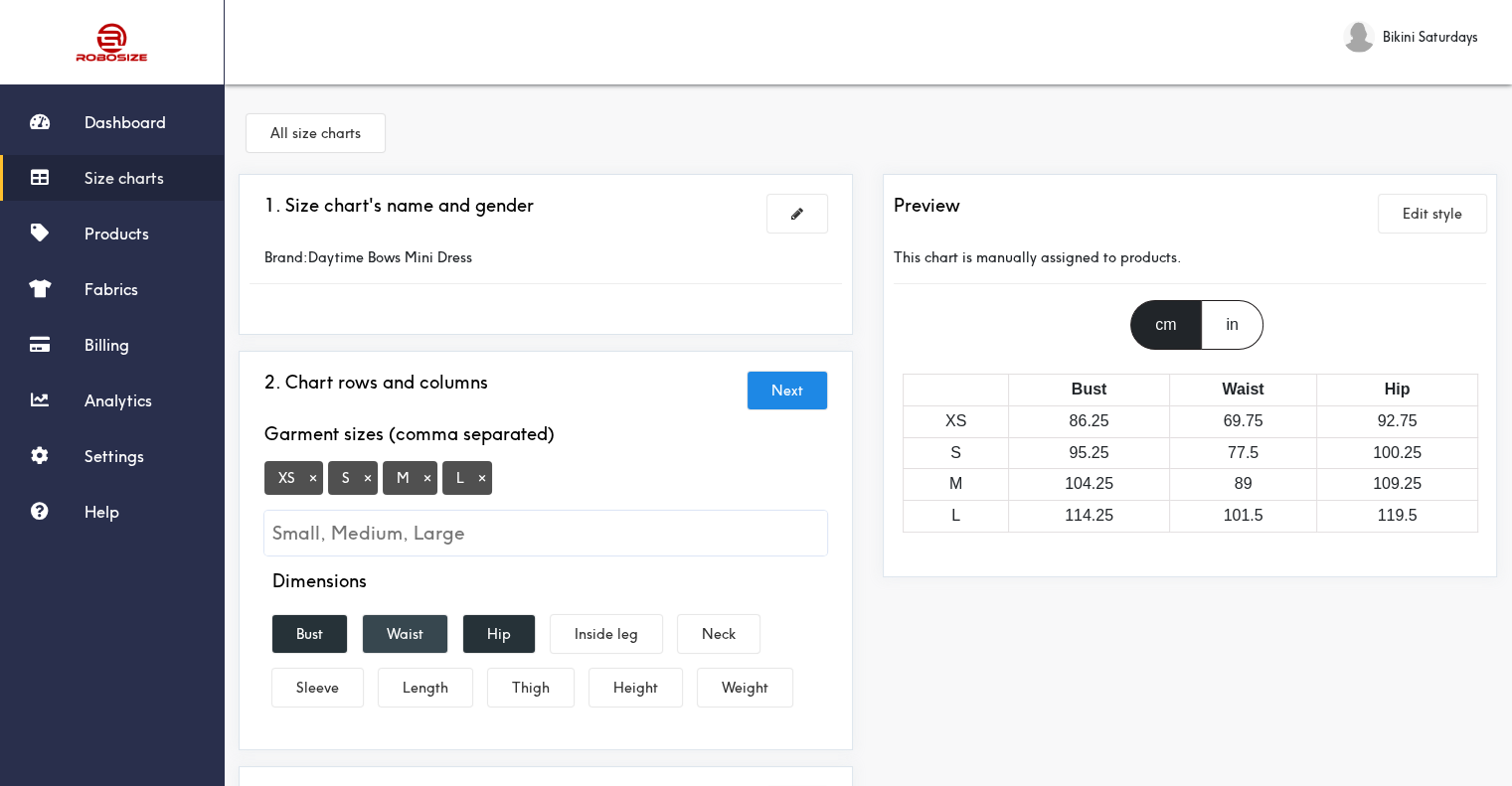 drag, startPoint x: 325, startPoint y: 639, endPoint x: 386, endPoint y: 639, distance: 61 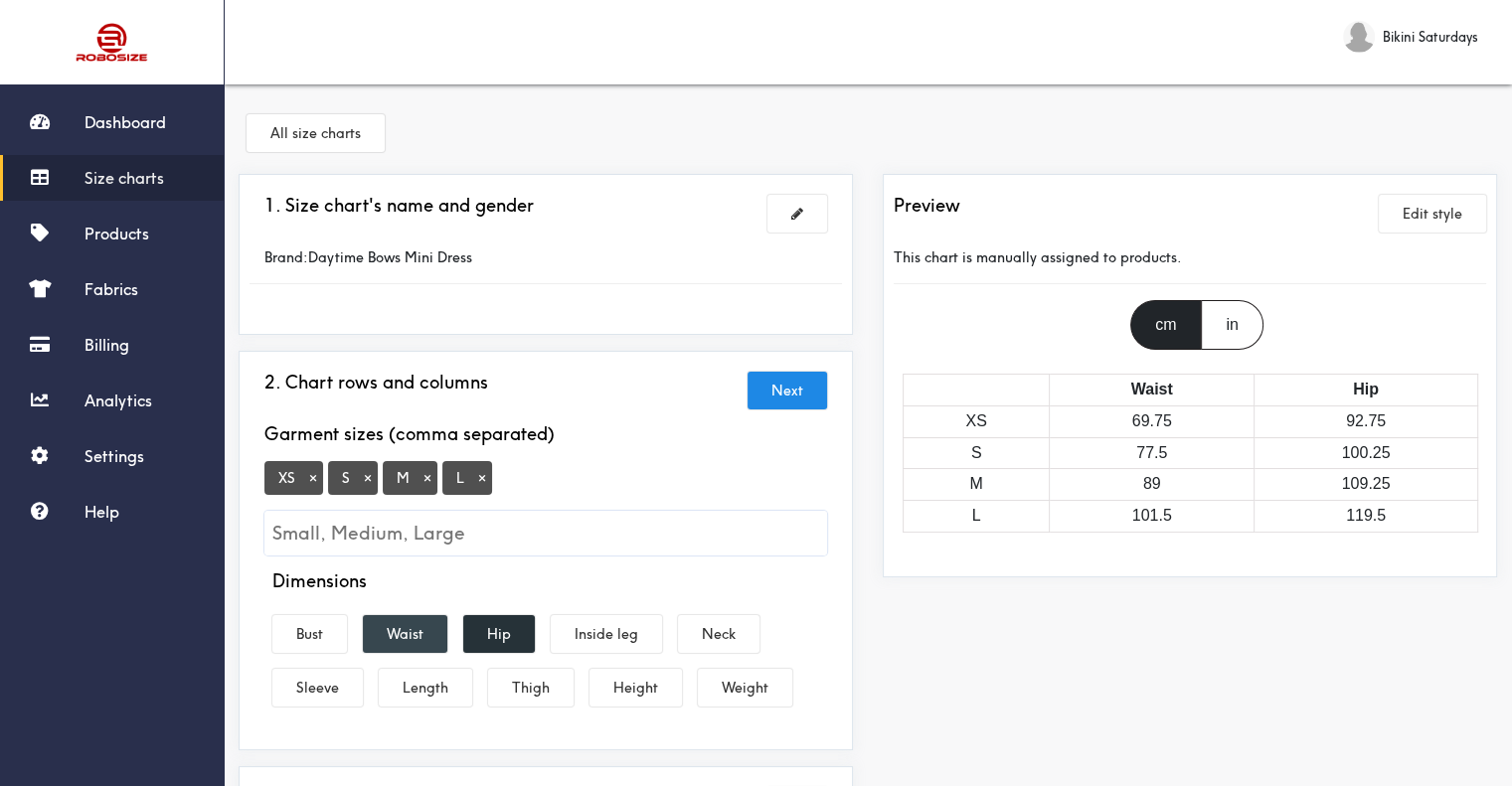 click on "Waist" at bounding box center [405, 634] 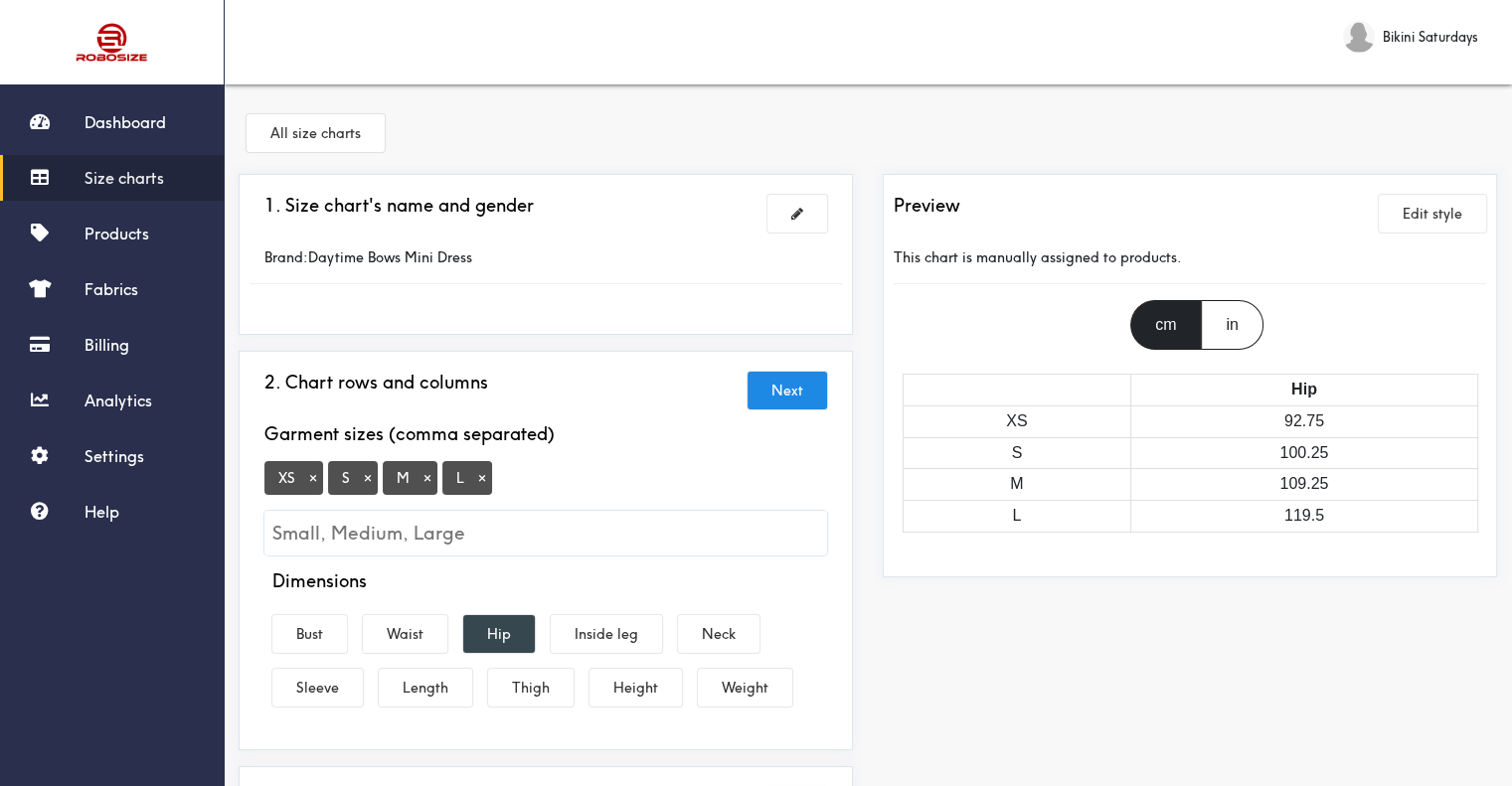 click on "Hip" at bounding box center [499, 634] 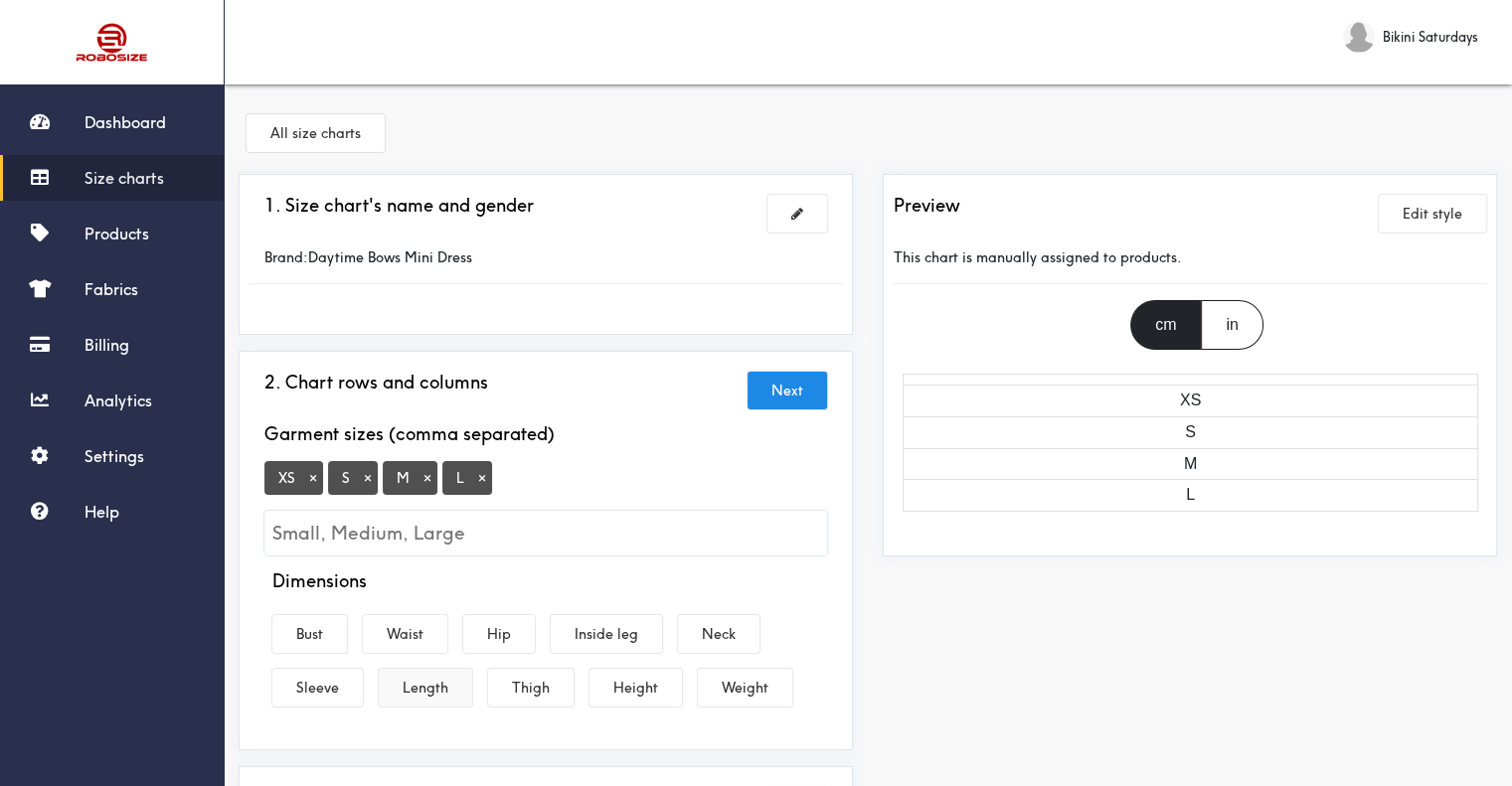 click on "Length" at bounding box center (425, 688) 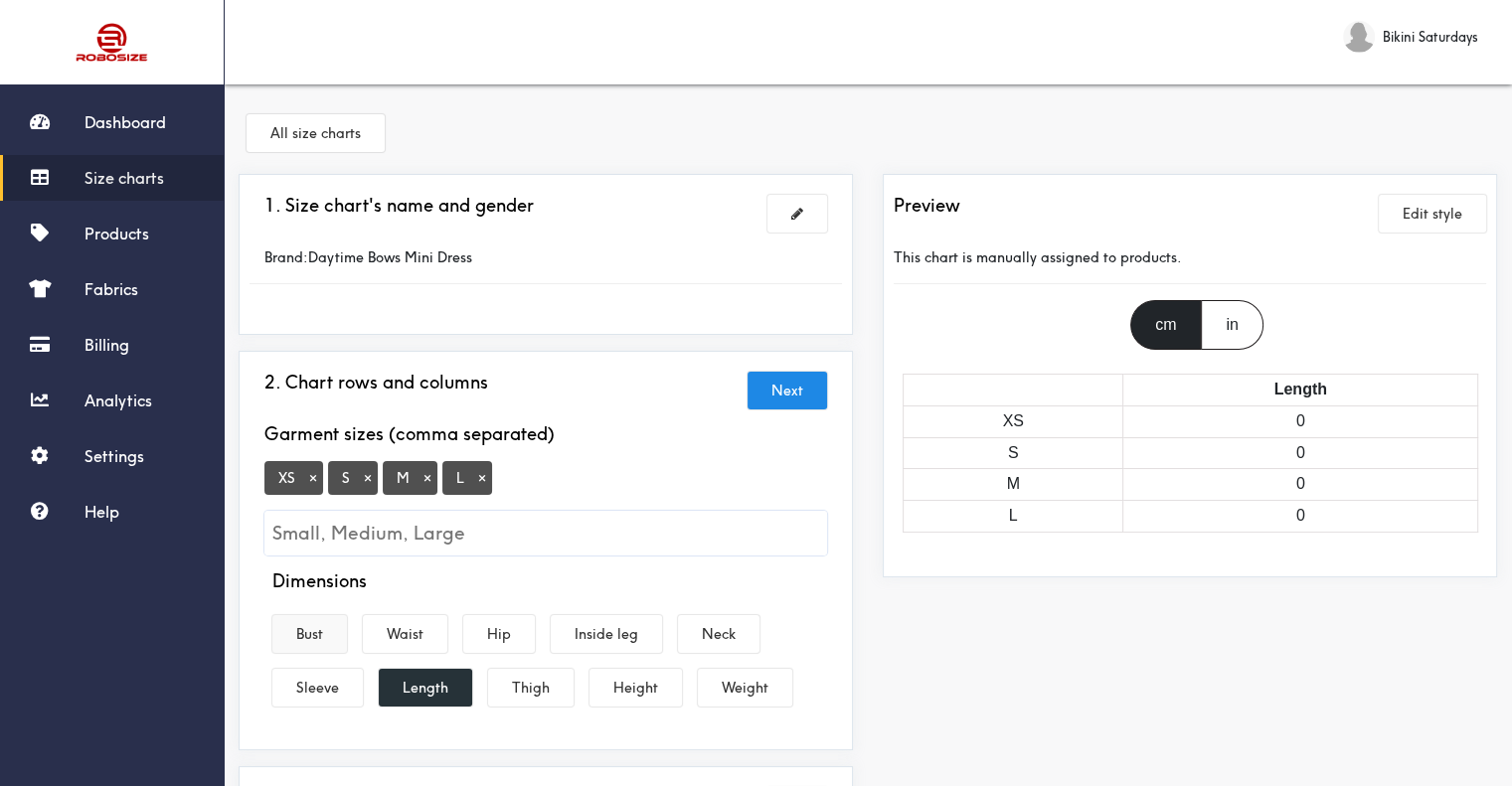 drag, startPoint x: 317, startPoint y: 635, endPoint x: 337, endPoint y: 634, distance: 20.024984 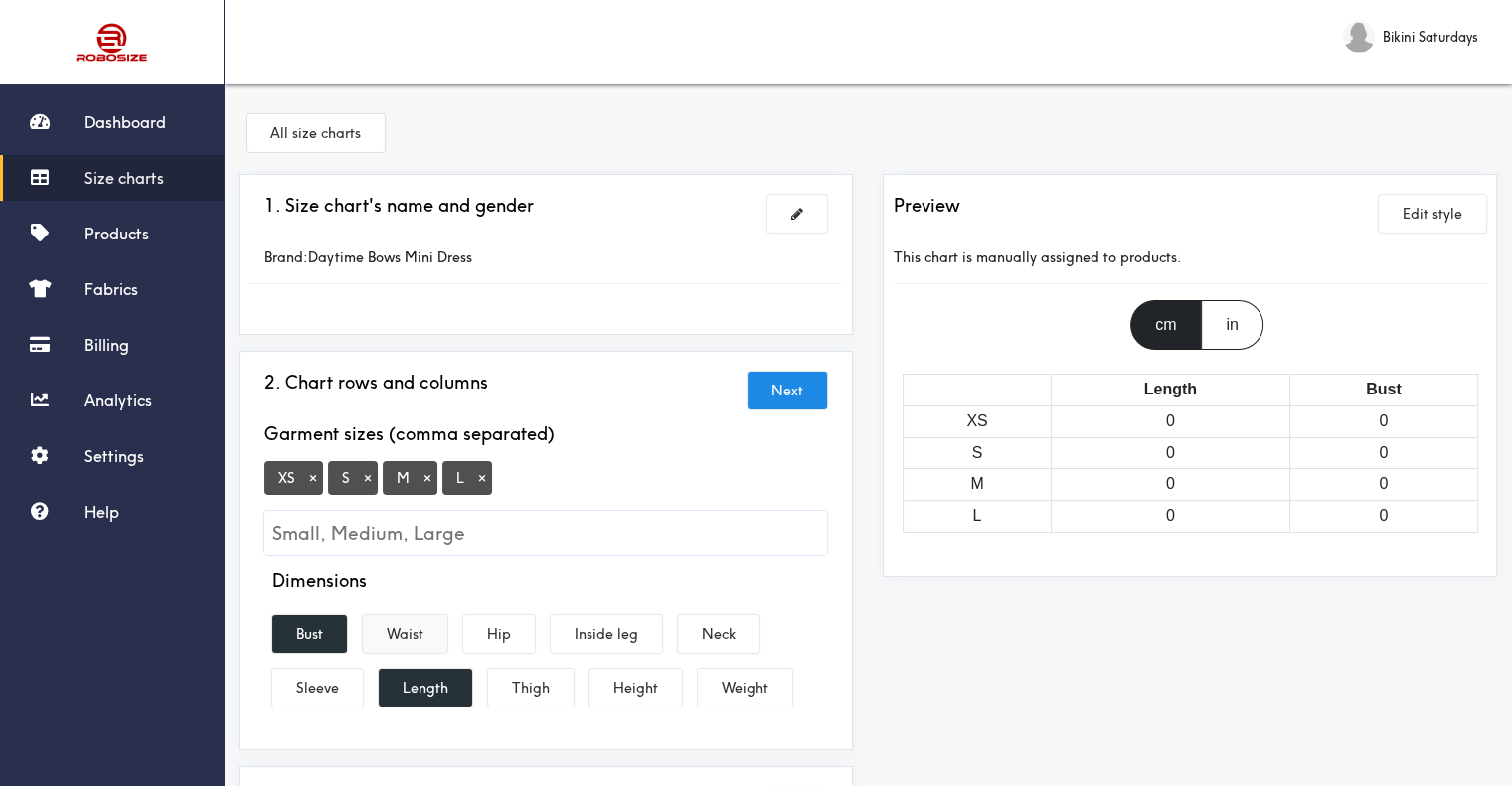 click on "Waist" at bounding box center (405, 634) 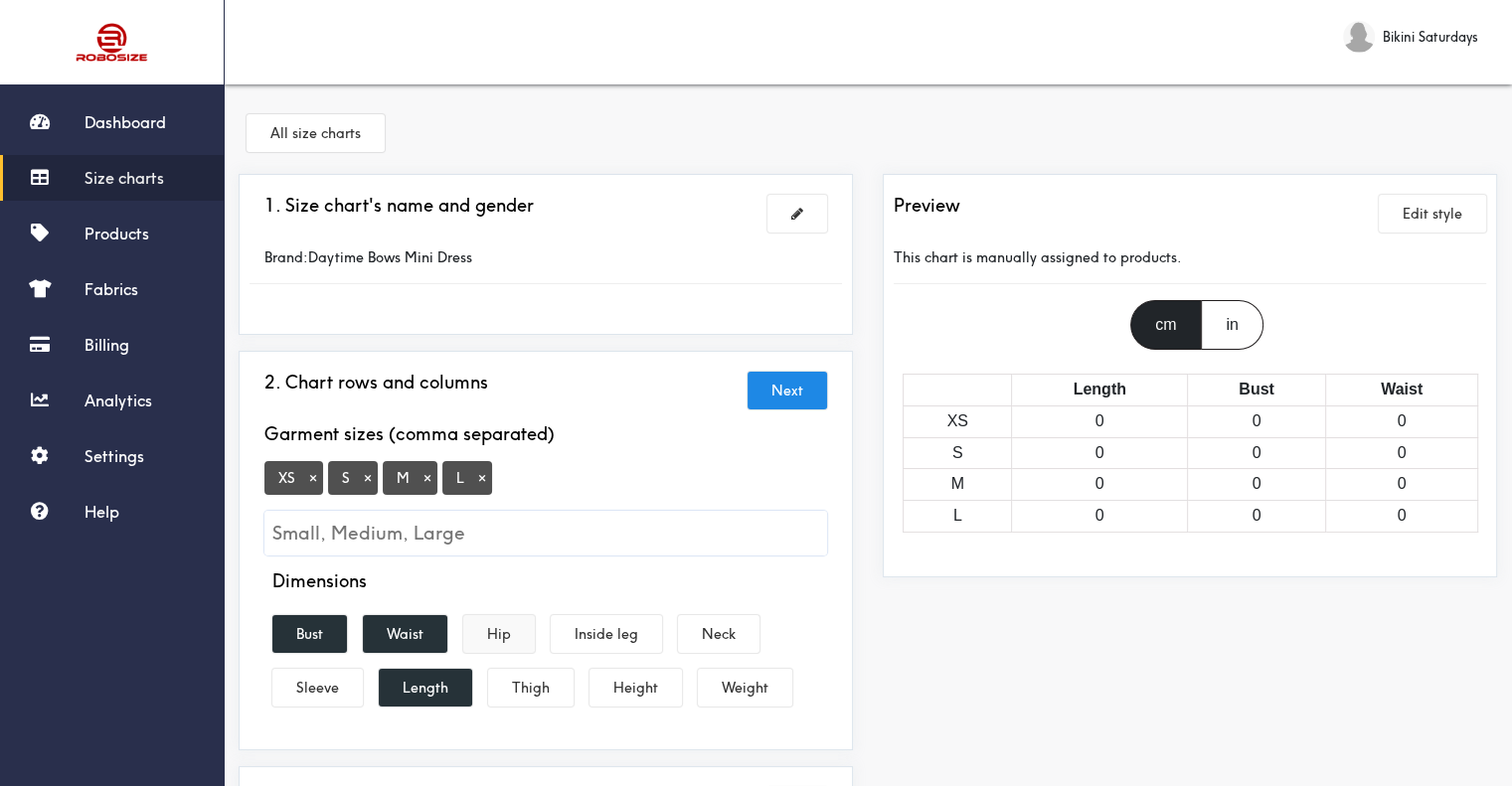 click on "Hip" at bounding box center (499, 634) 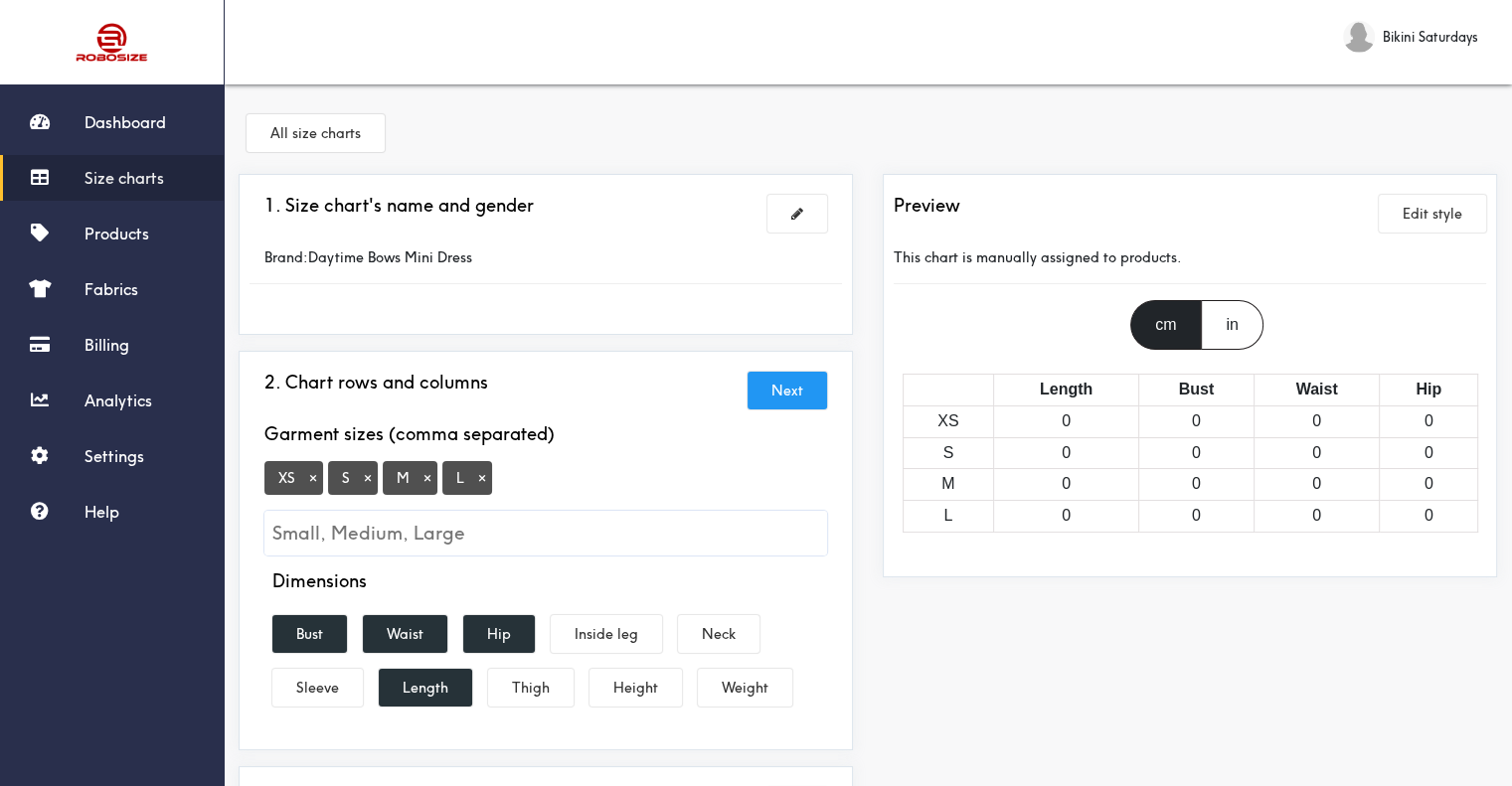 click on "Next" at bounding box center [787, 391] 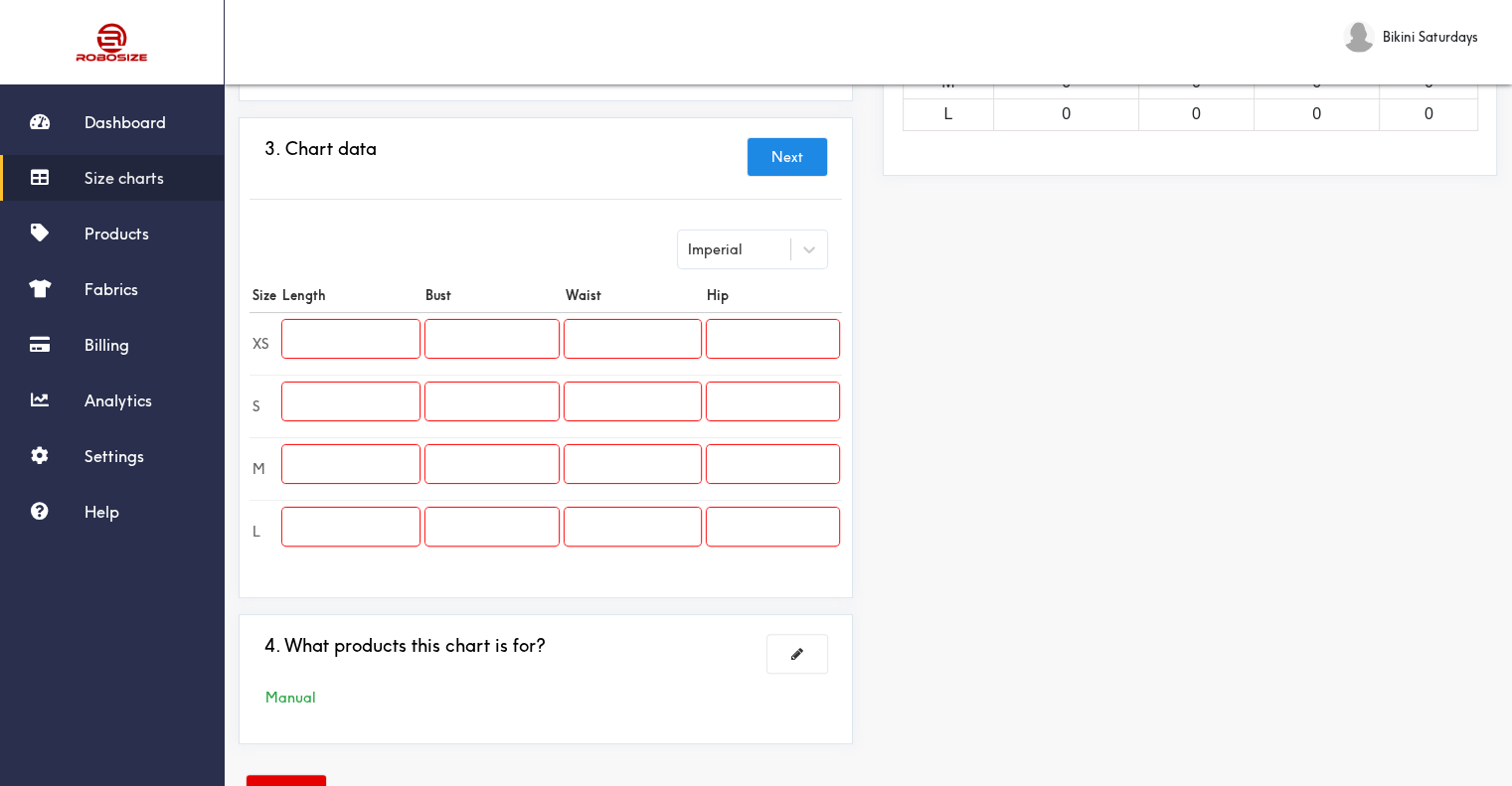 scroll, scrollTop: 472, scrollLeft: 0, axis: vertical 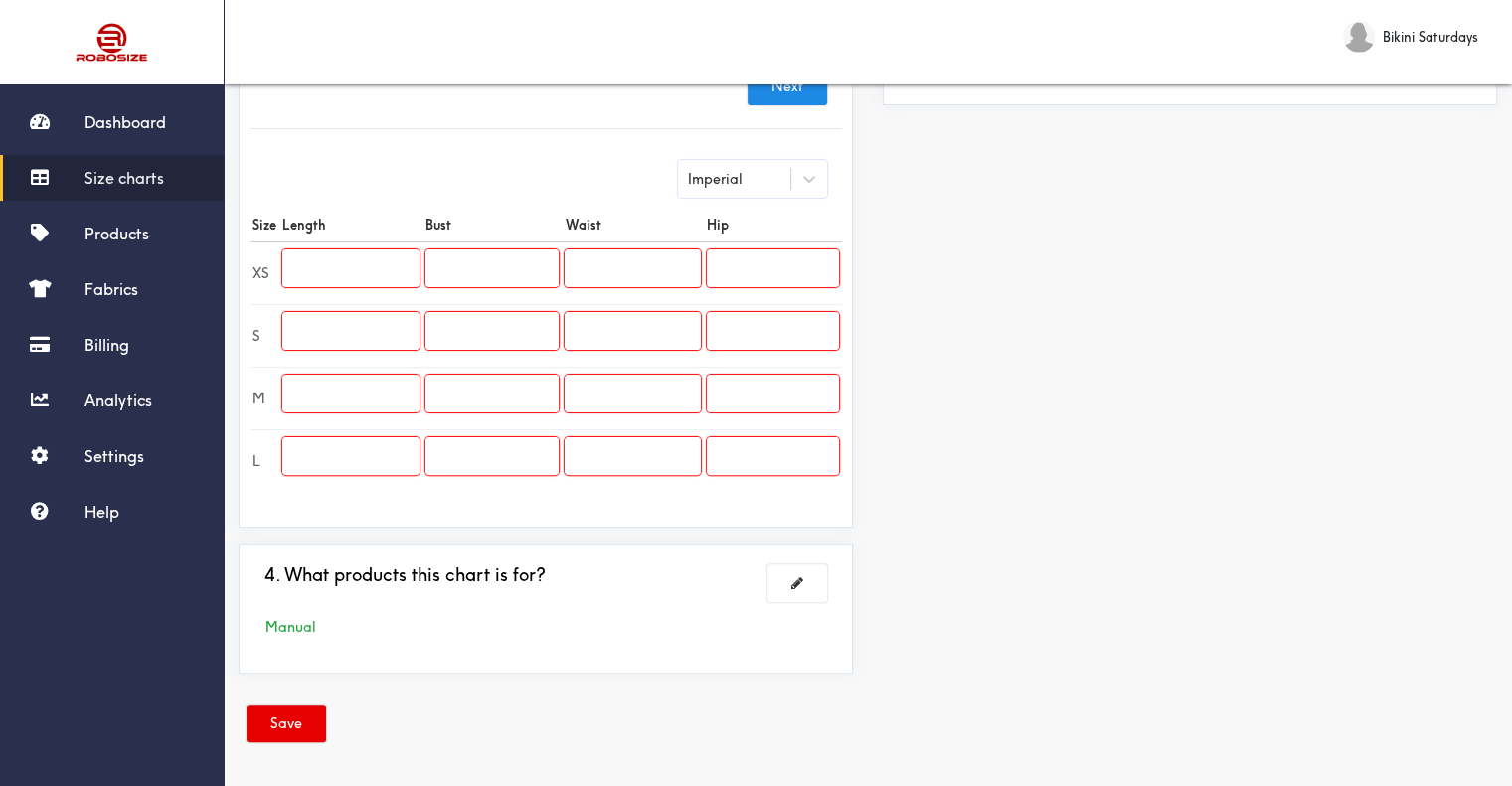 click at bounding box center (351, 268) 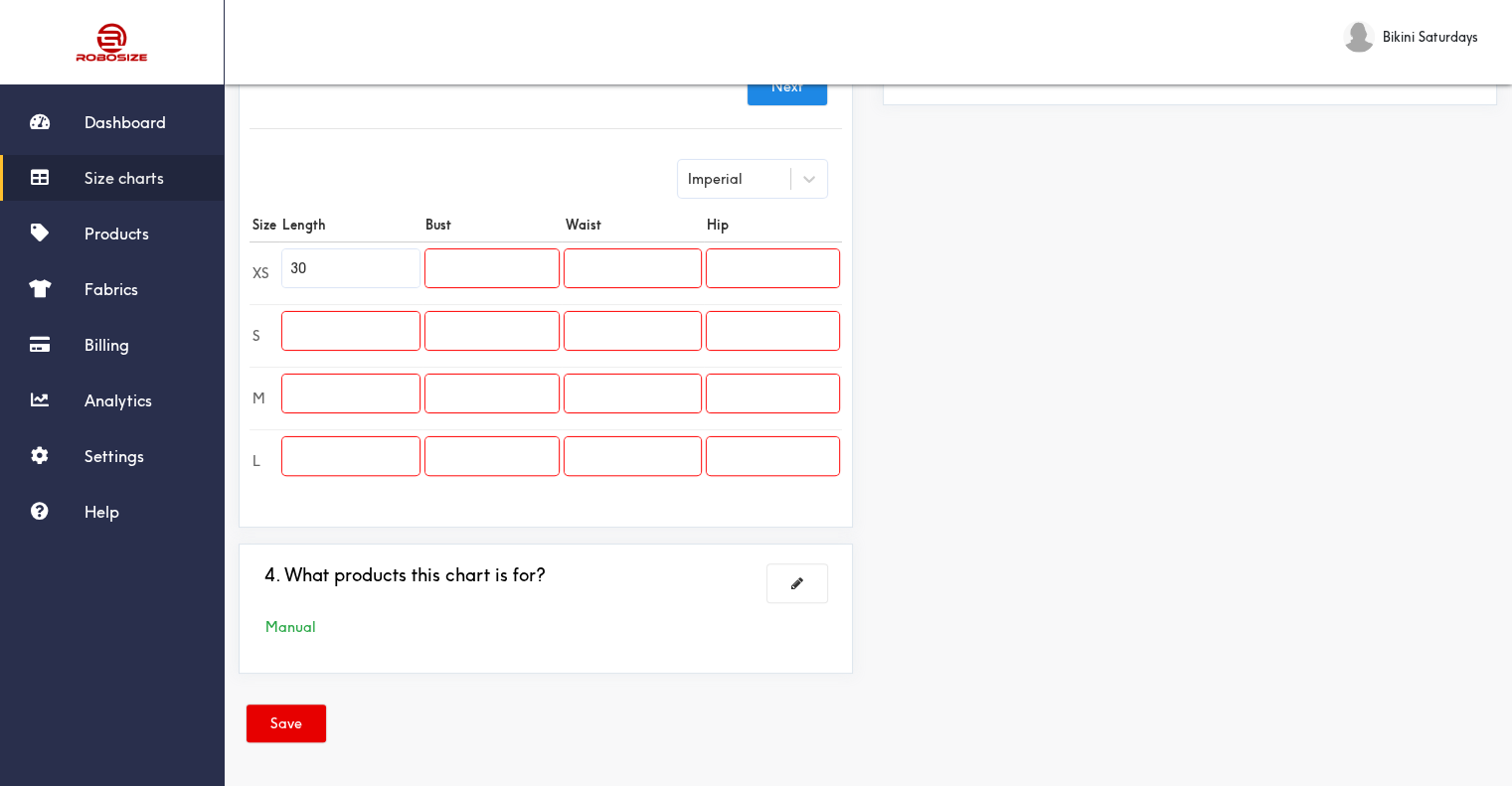 type on "30" 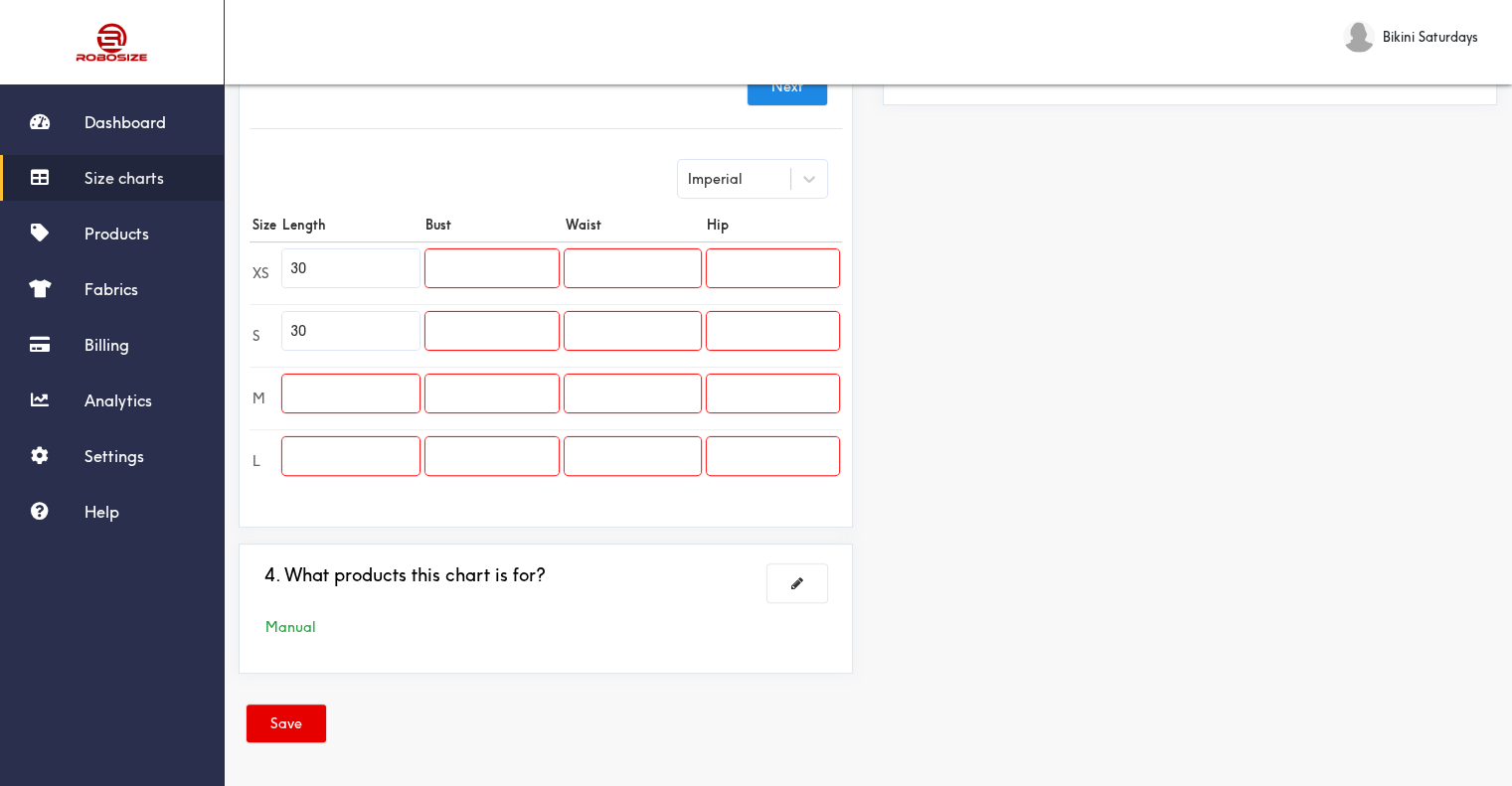 type on "30" 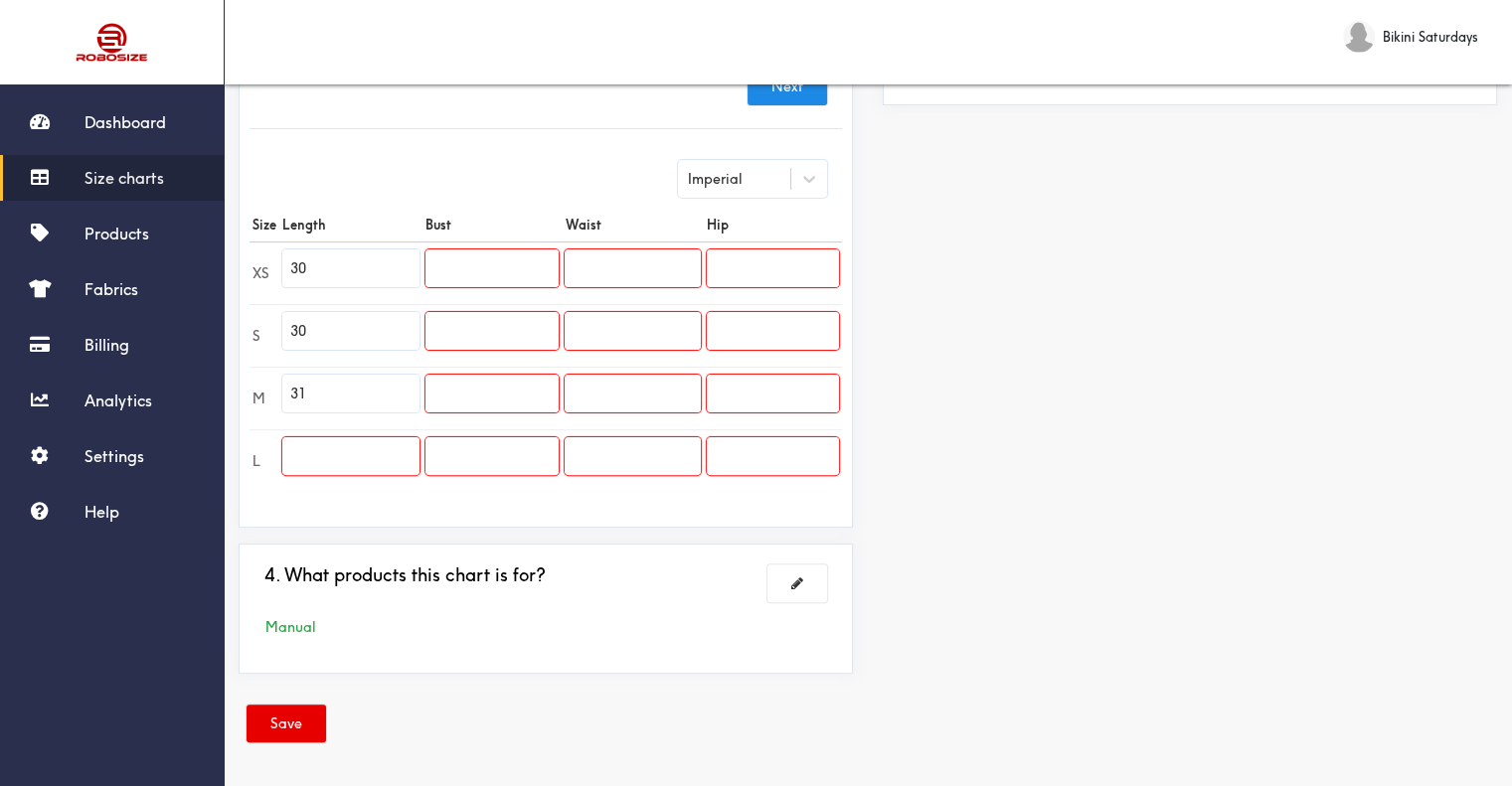 type on "31" 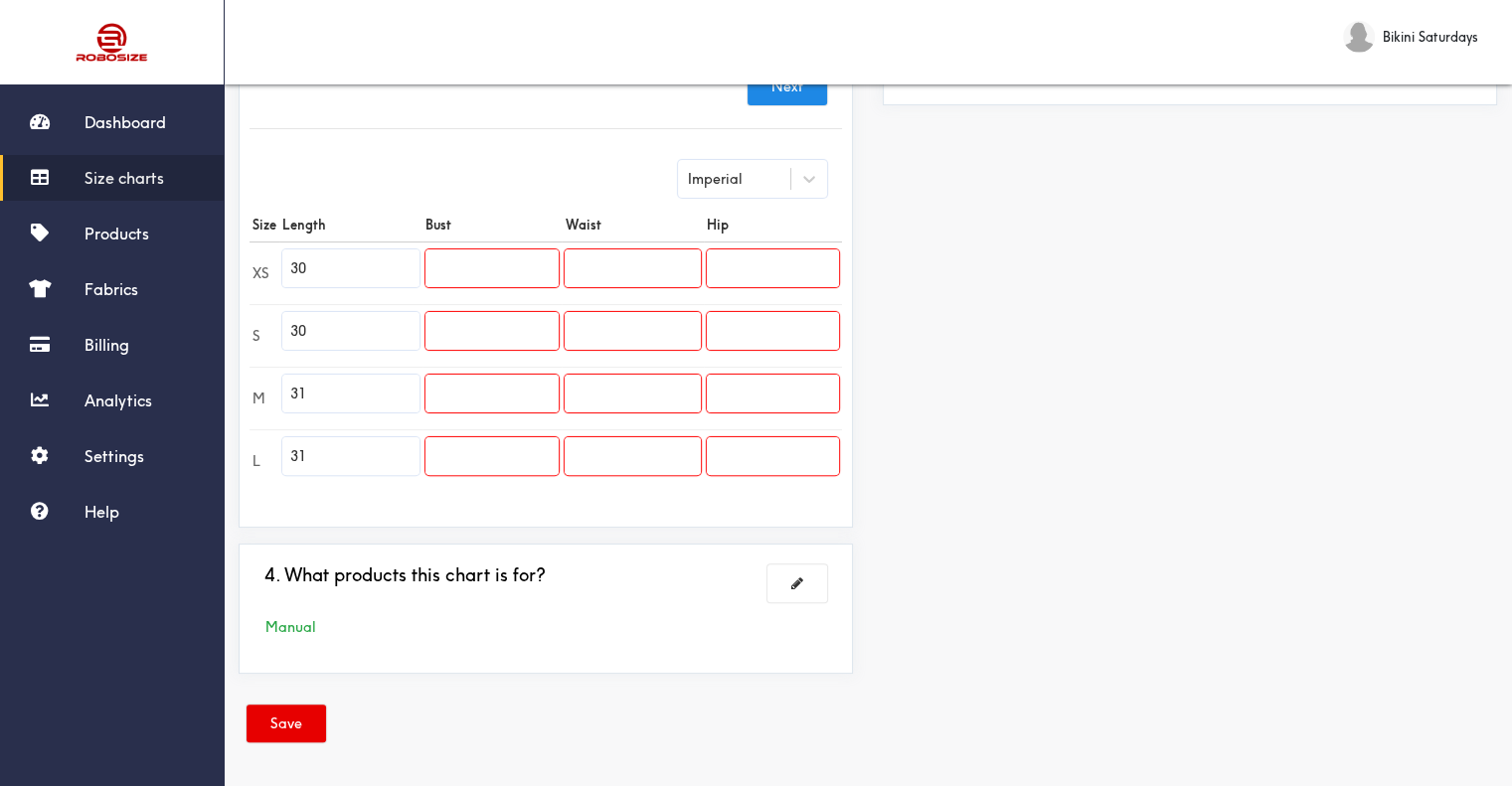 type on "31" 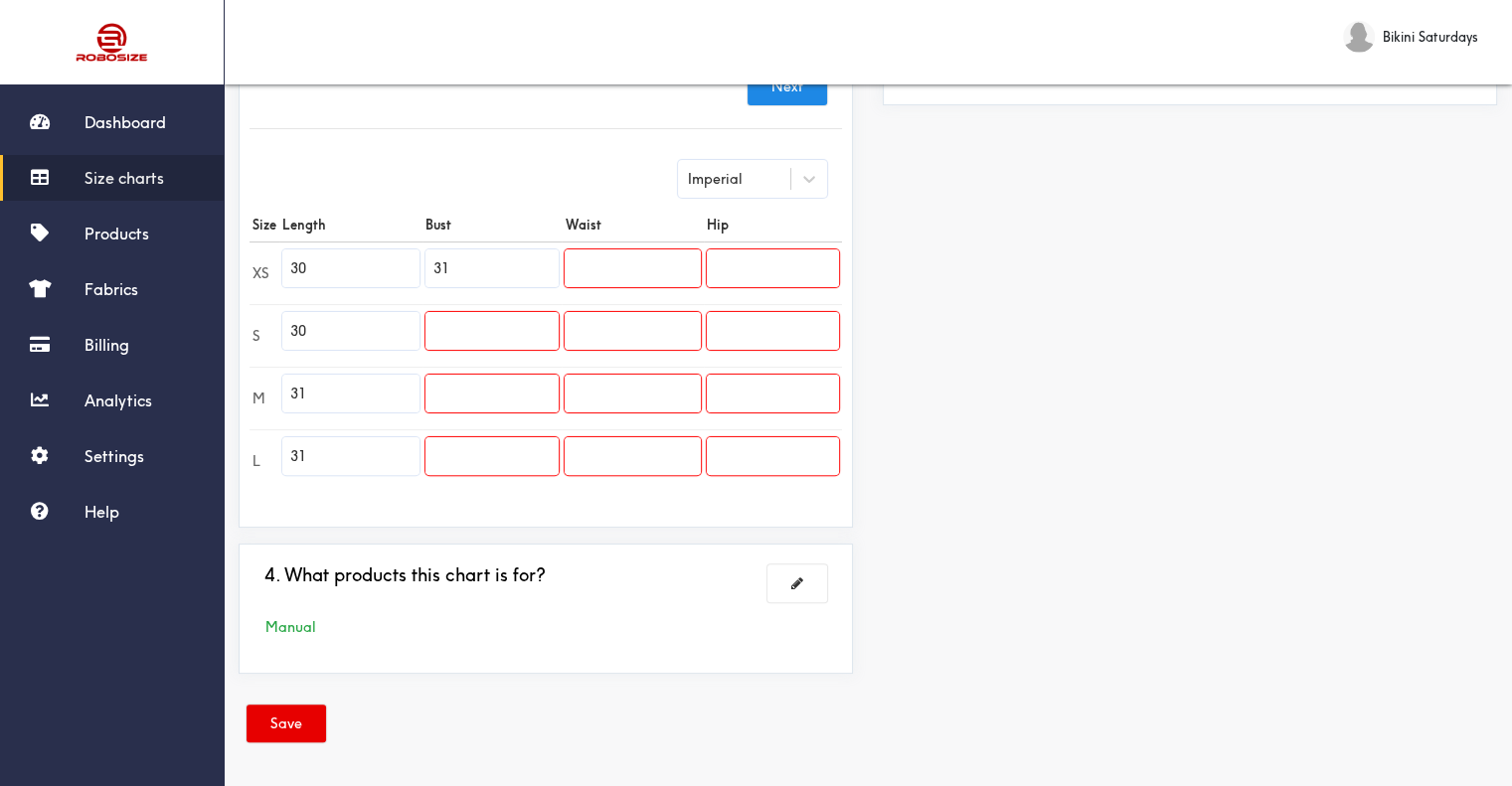 type on "31" 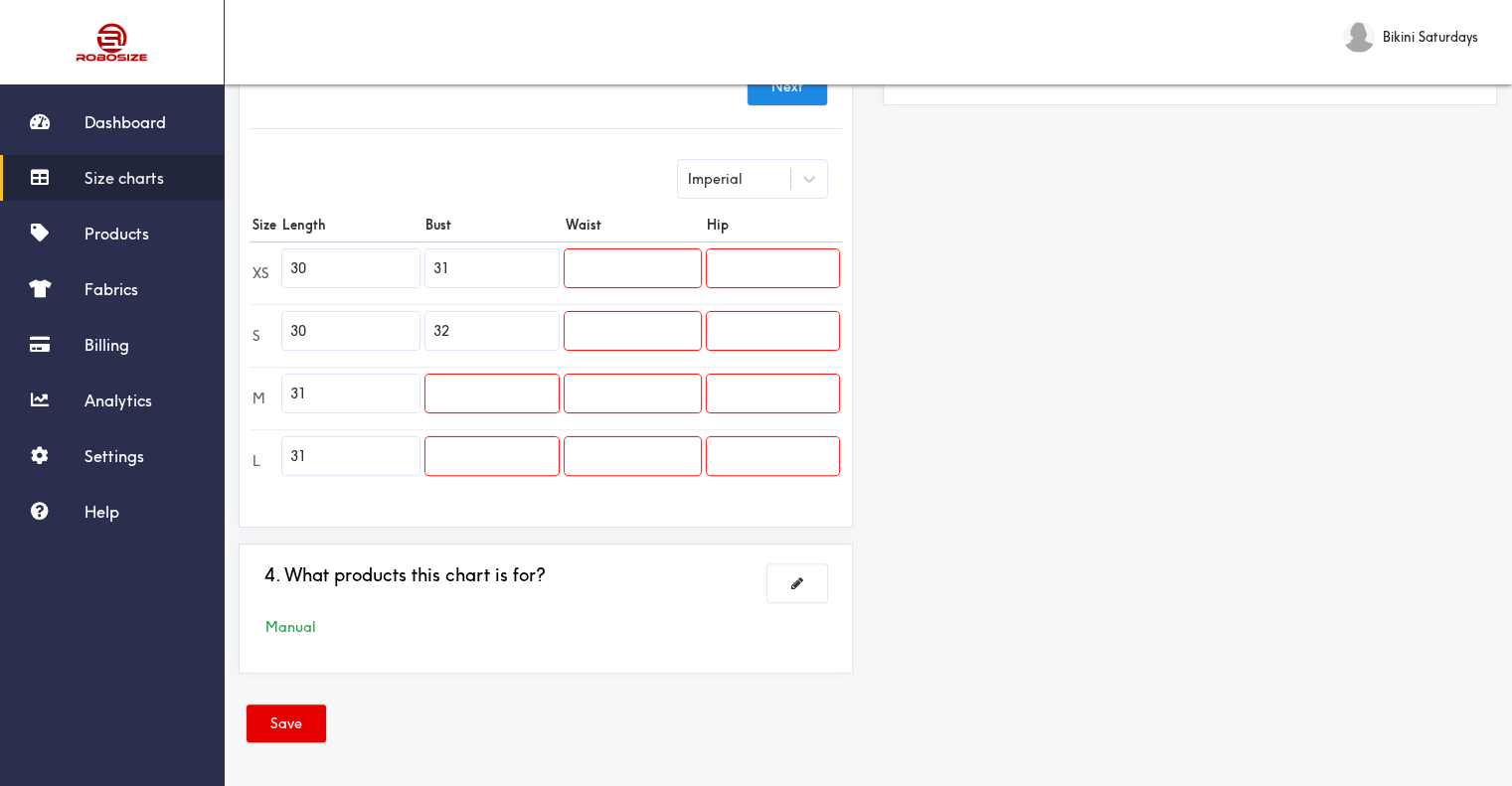 type on "32" 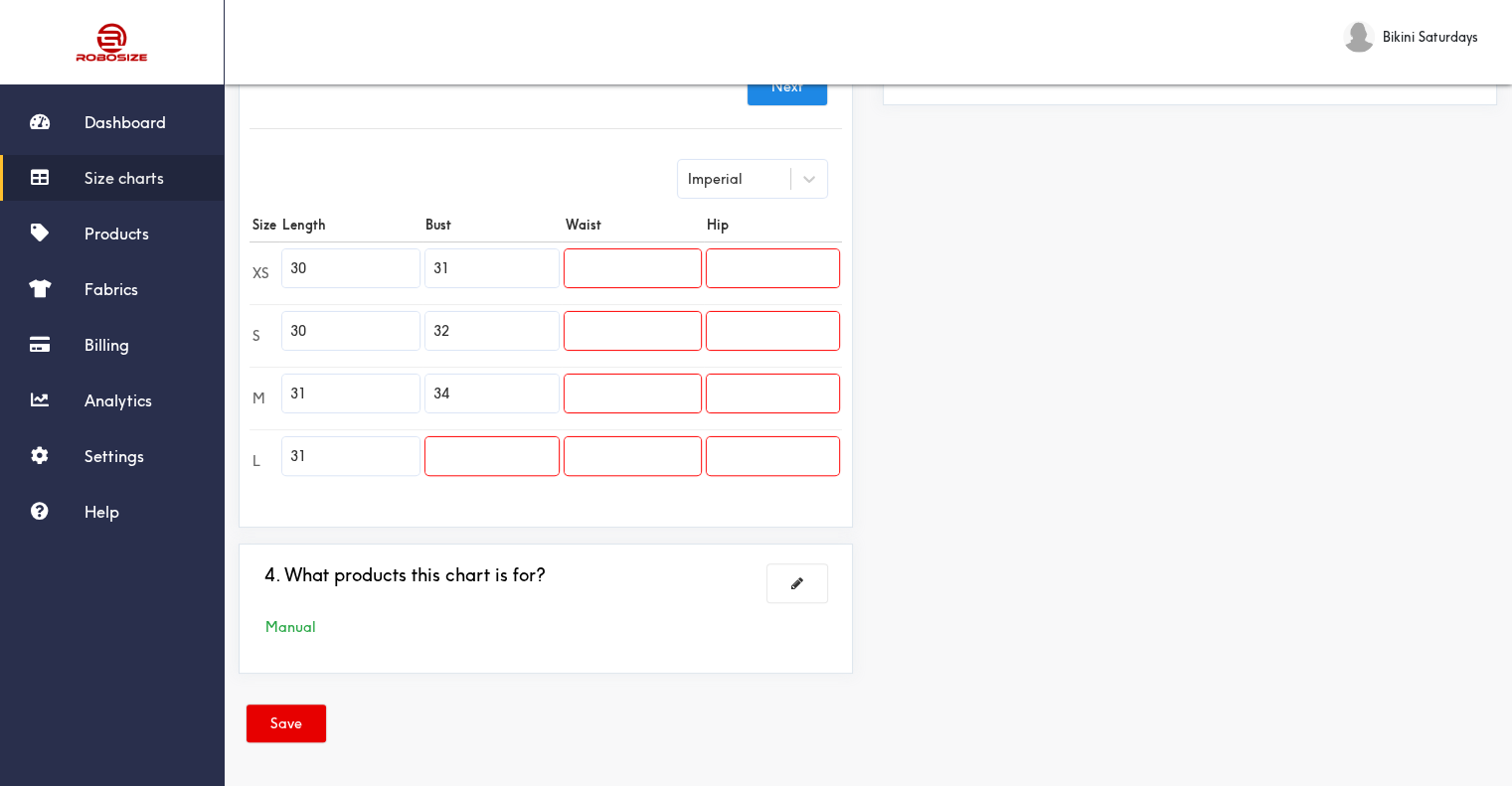 type on "34" 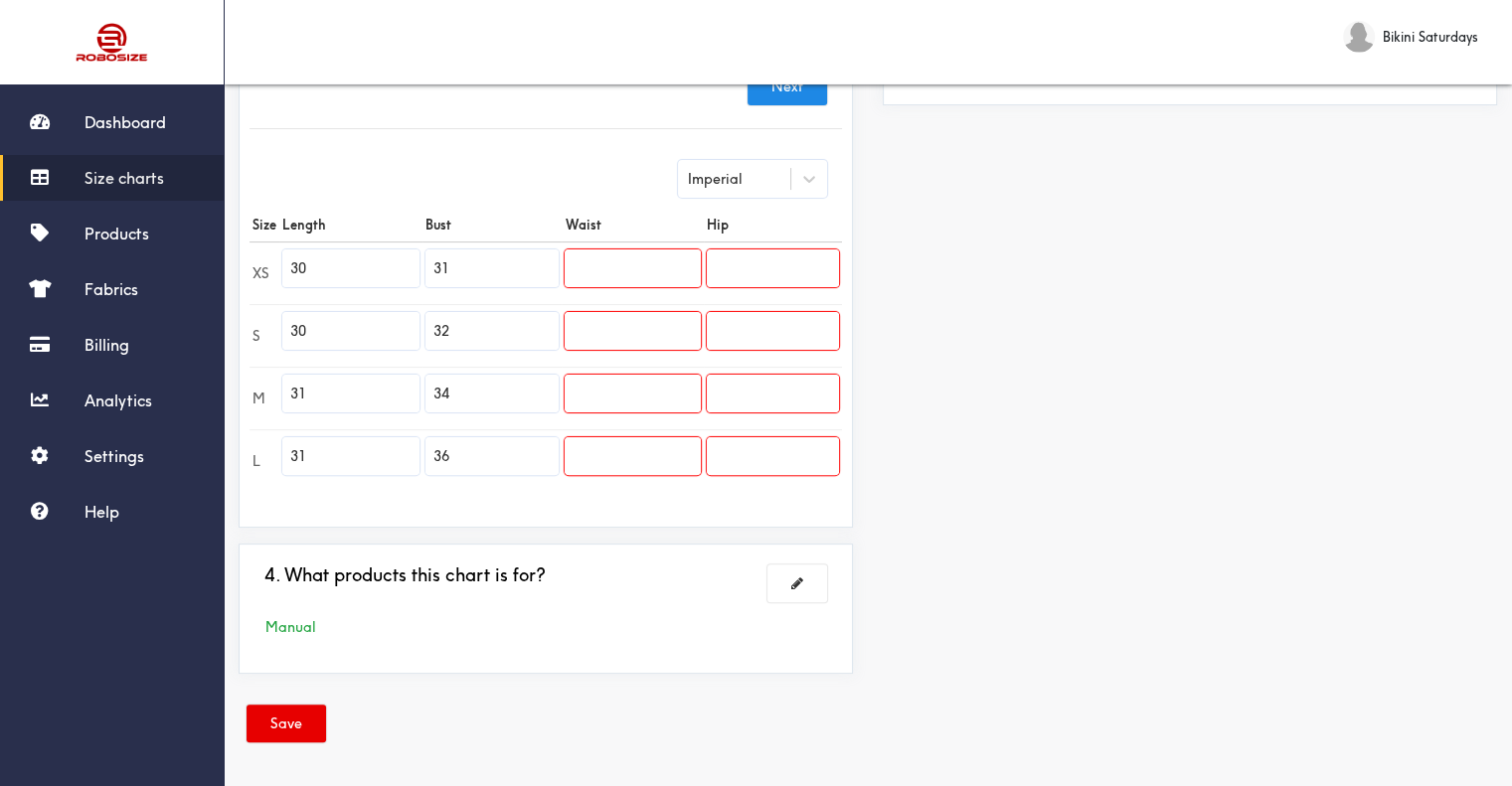 type on "36" 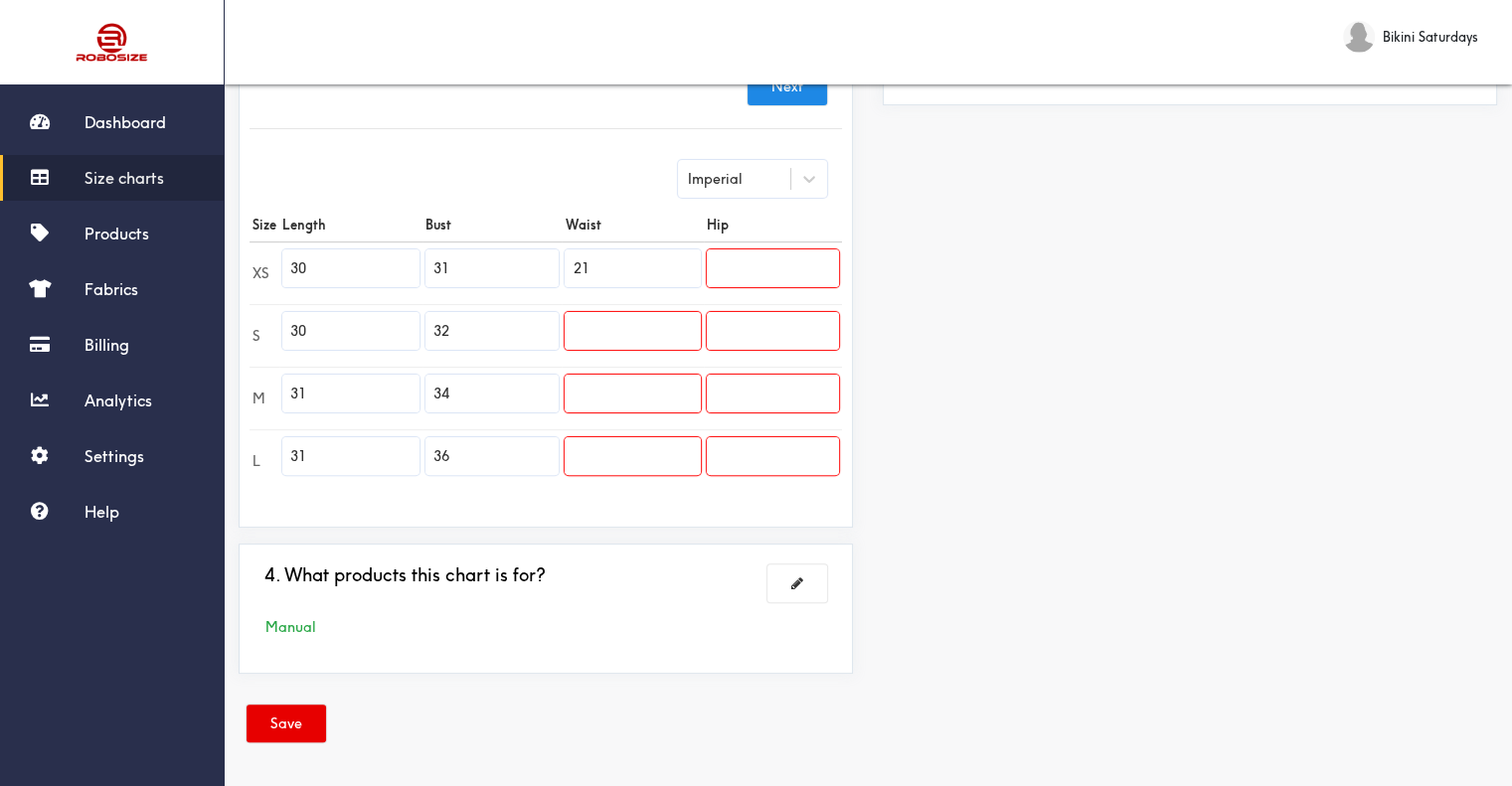 type on "21" 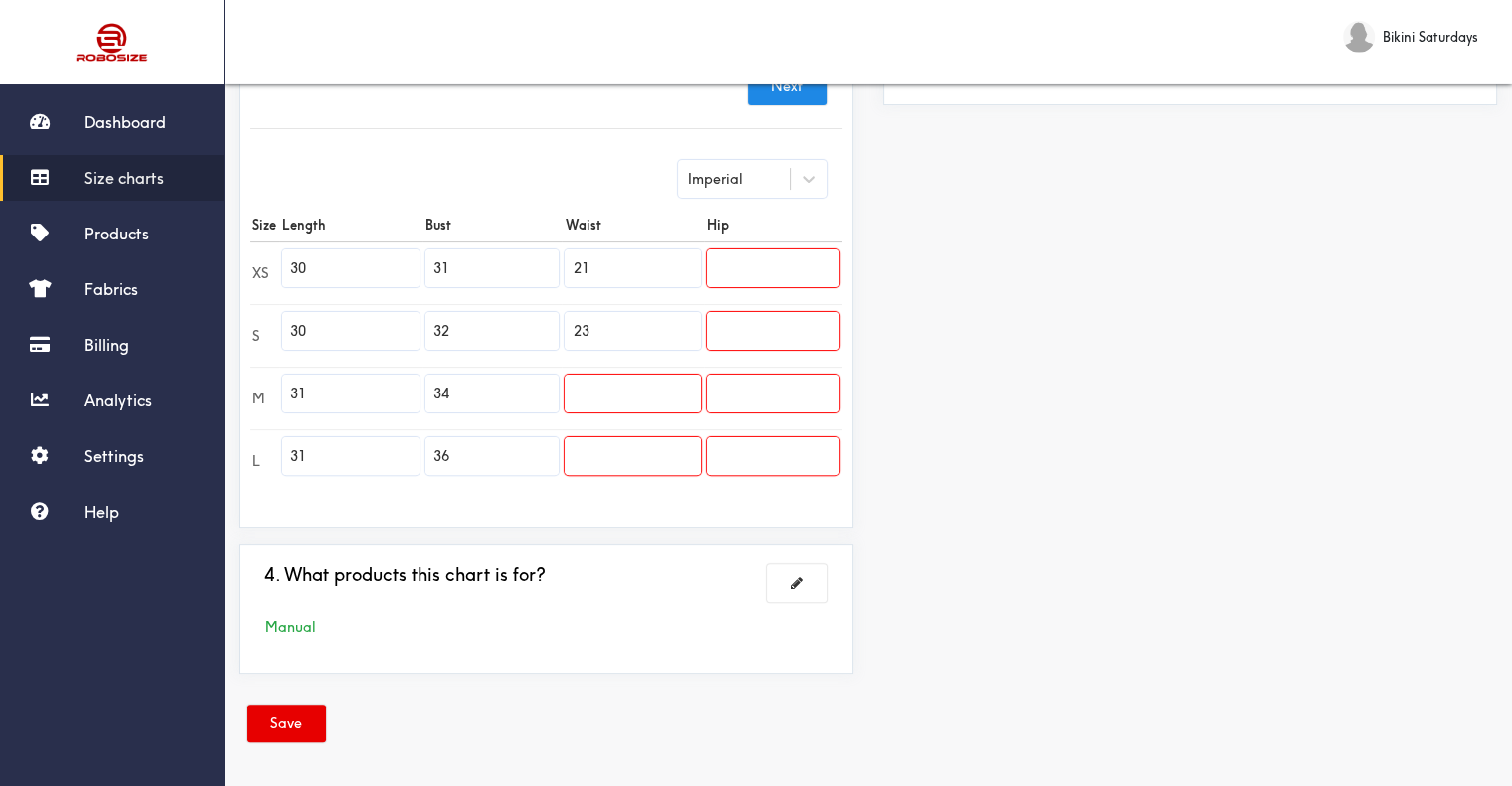 type on "23" 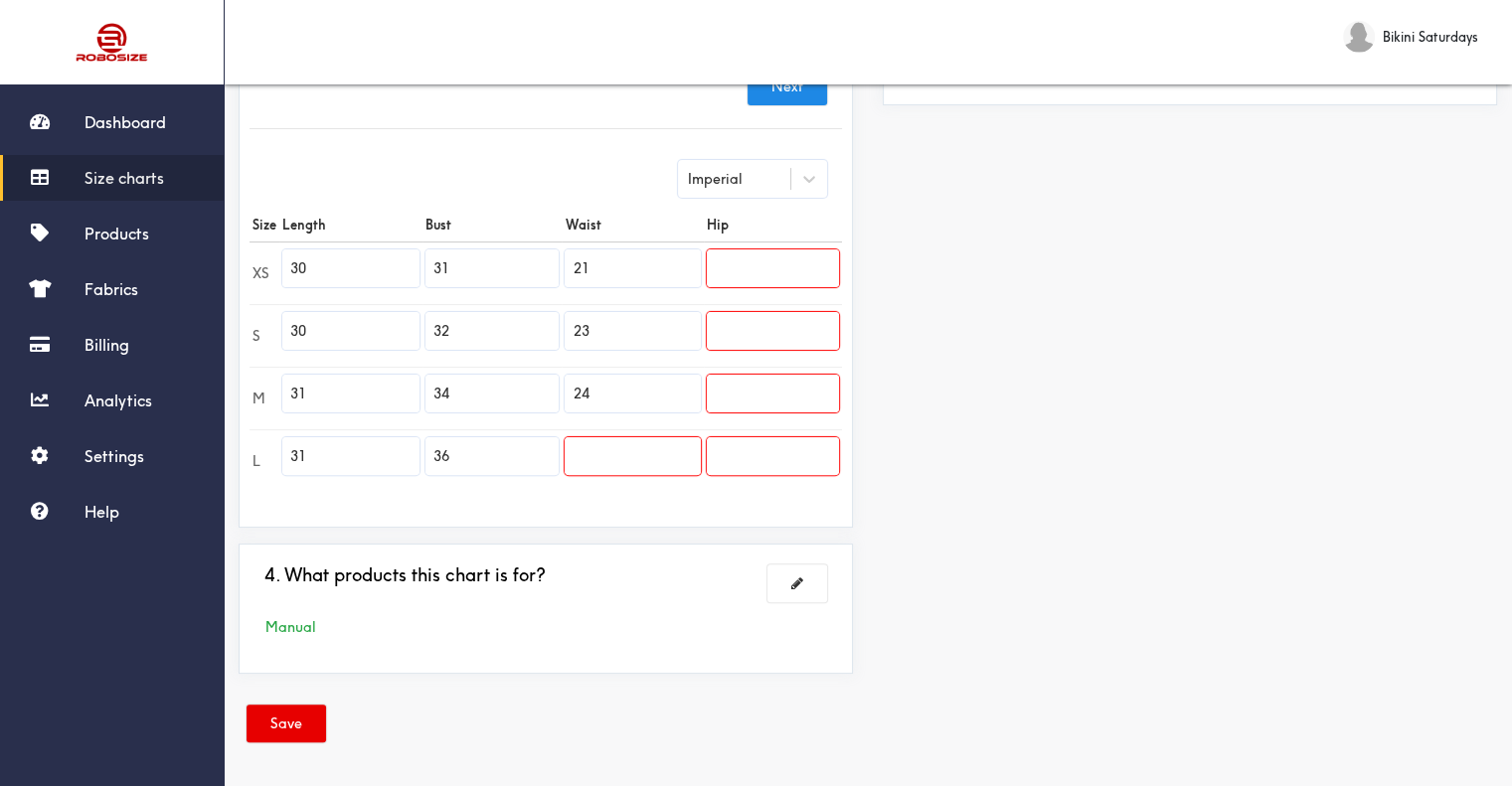 type on "24" 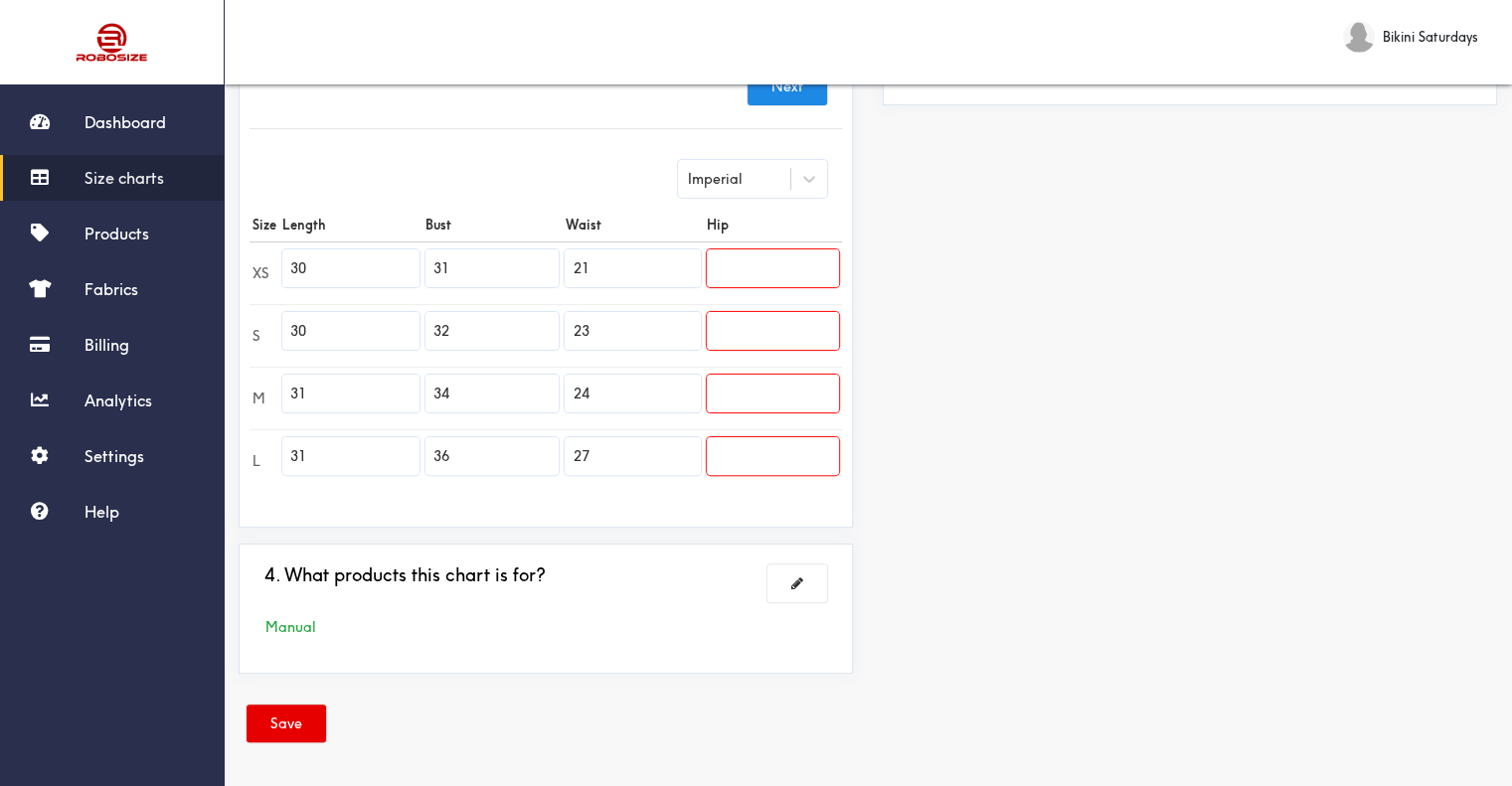 type on "27" 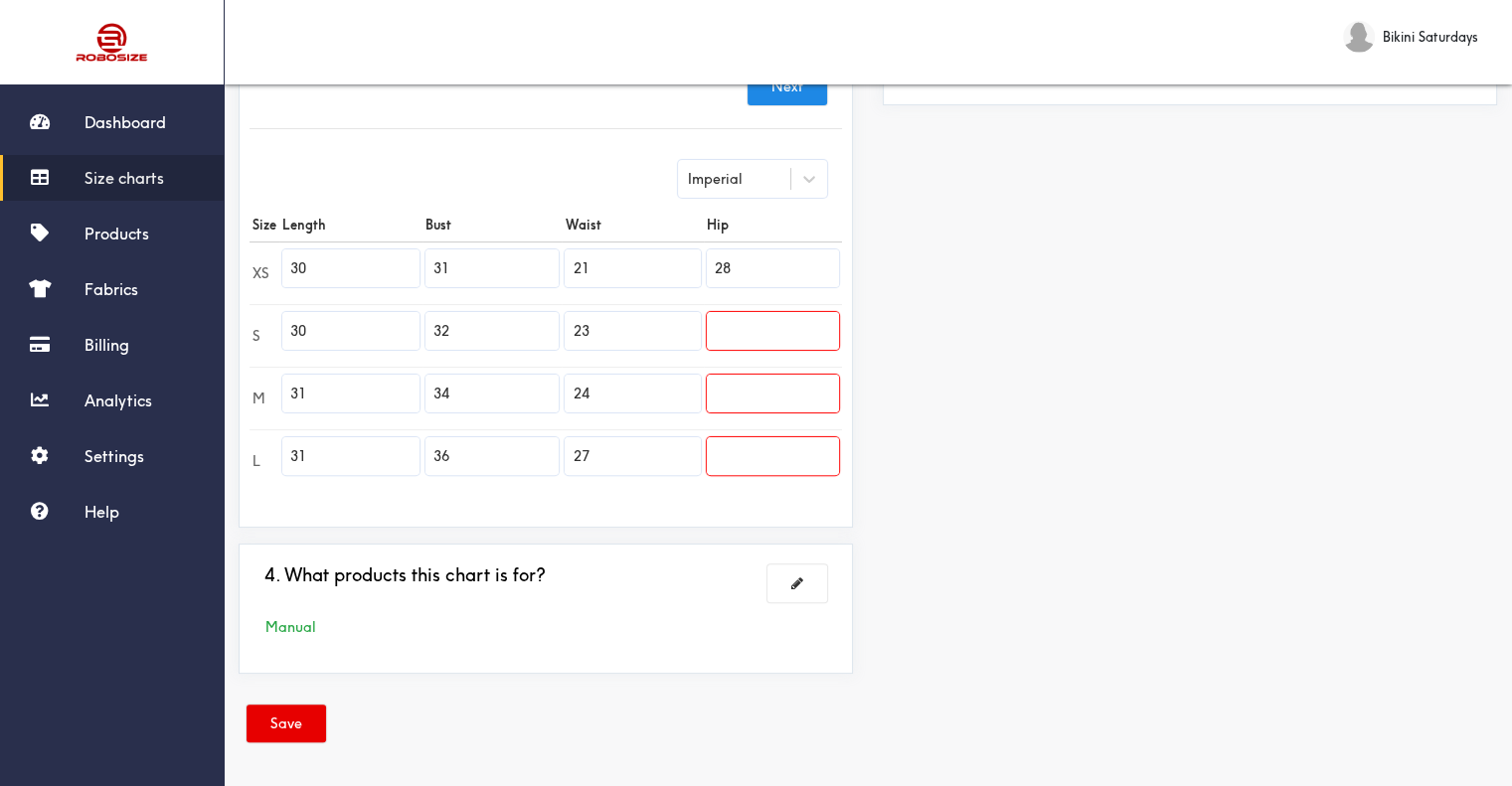 type on "28" 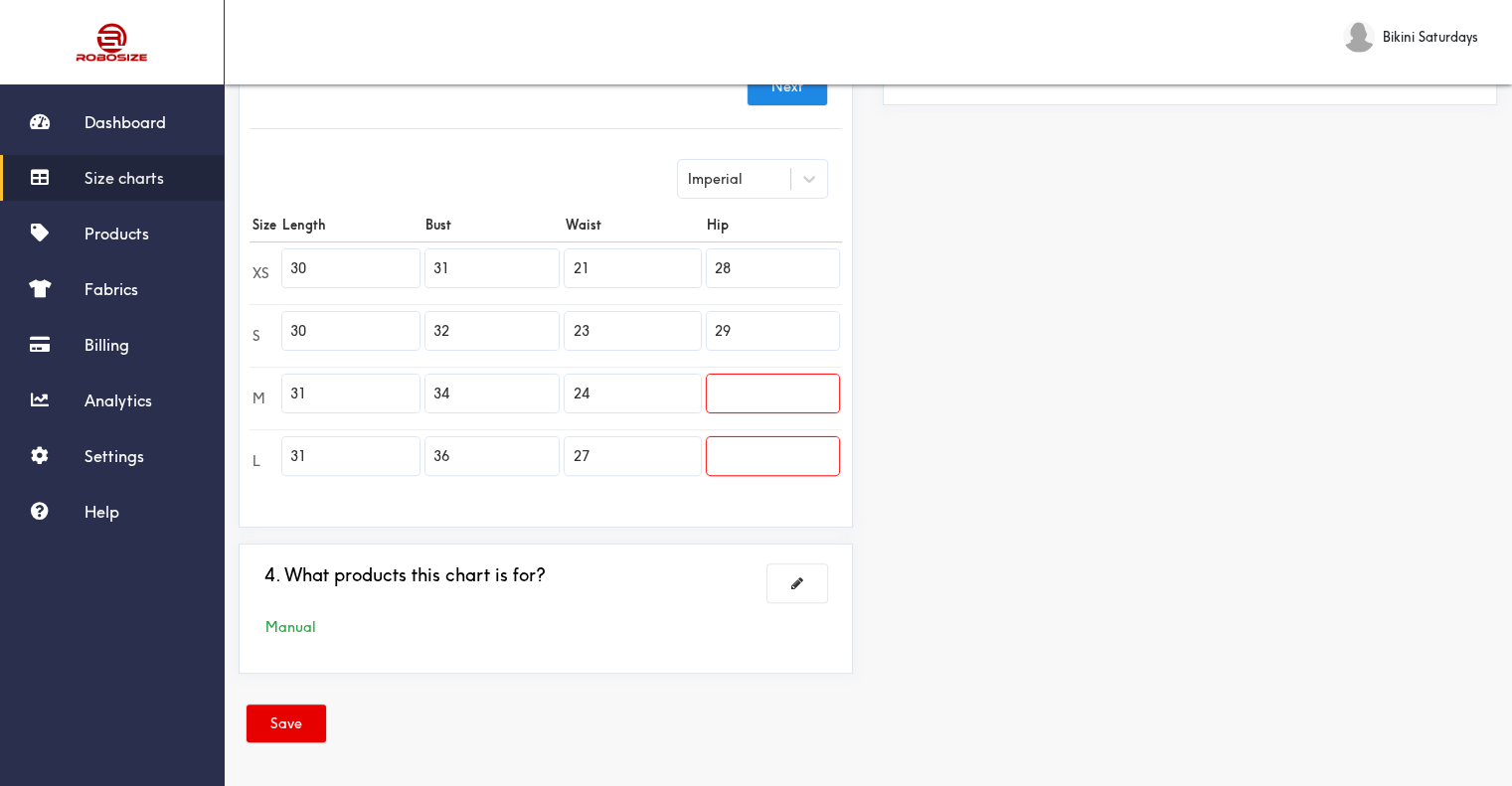 type on "29" 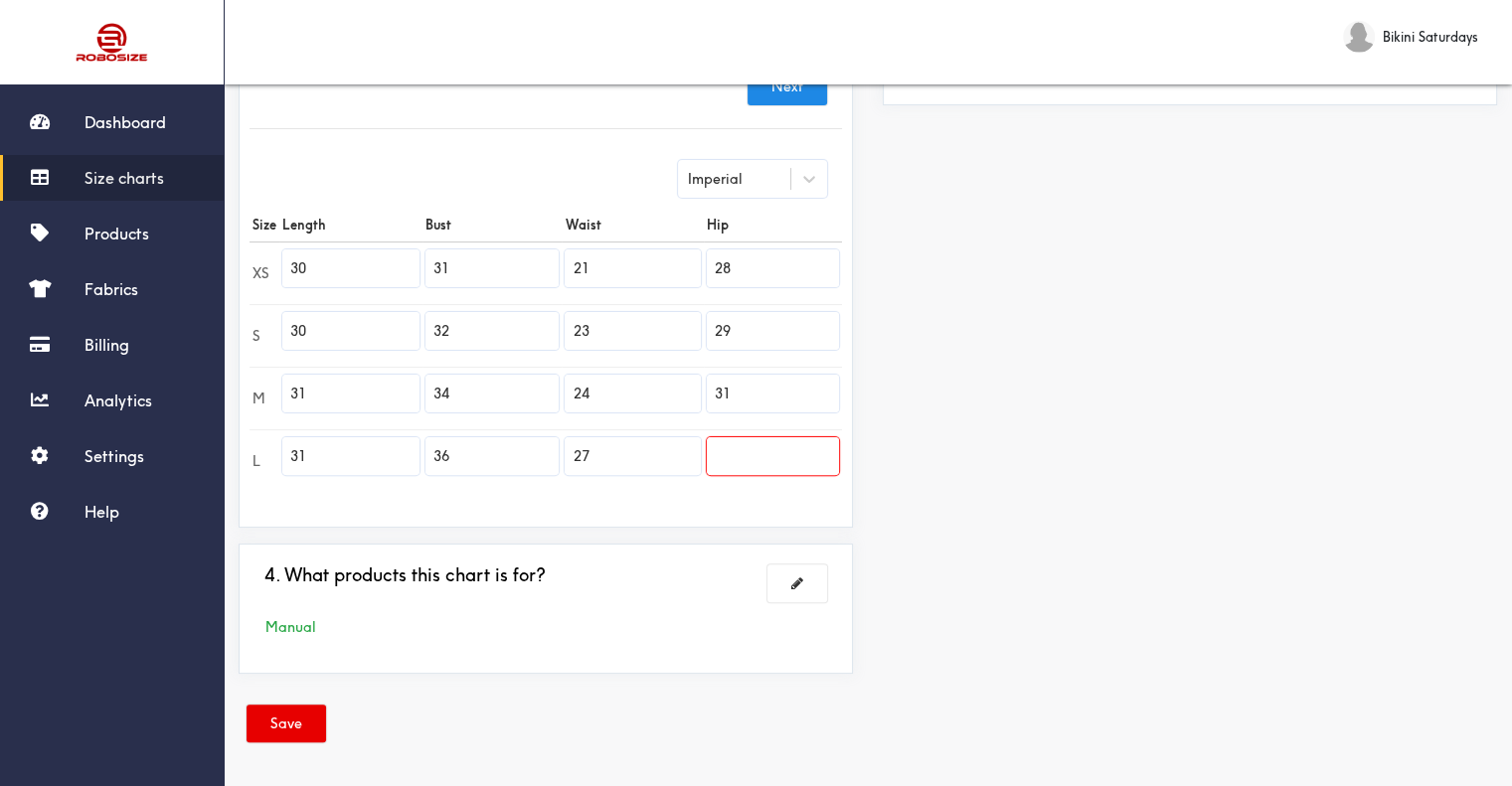type on "31" 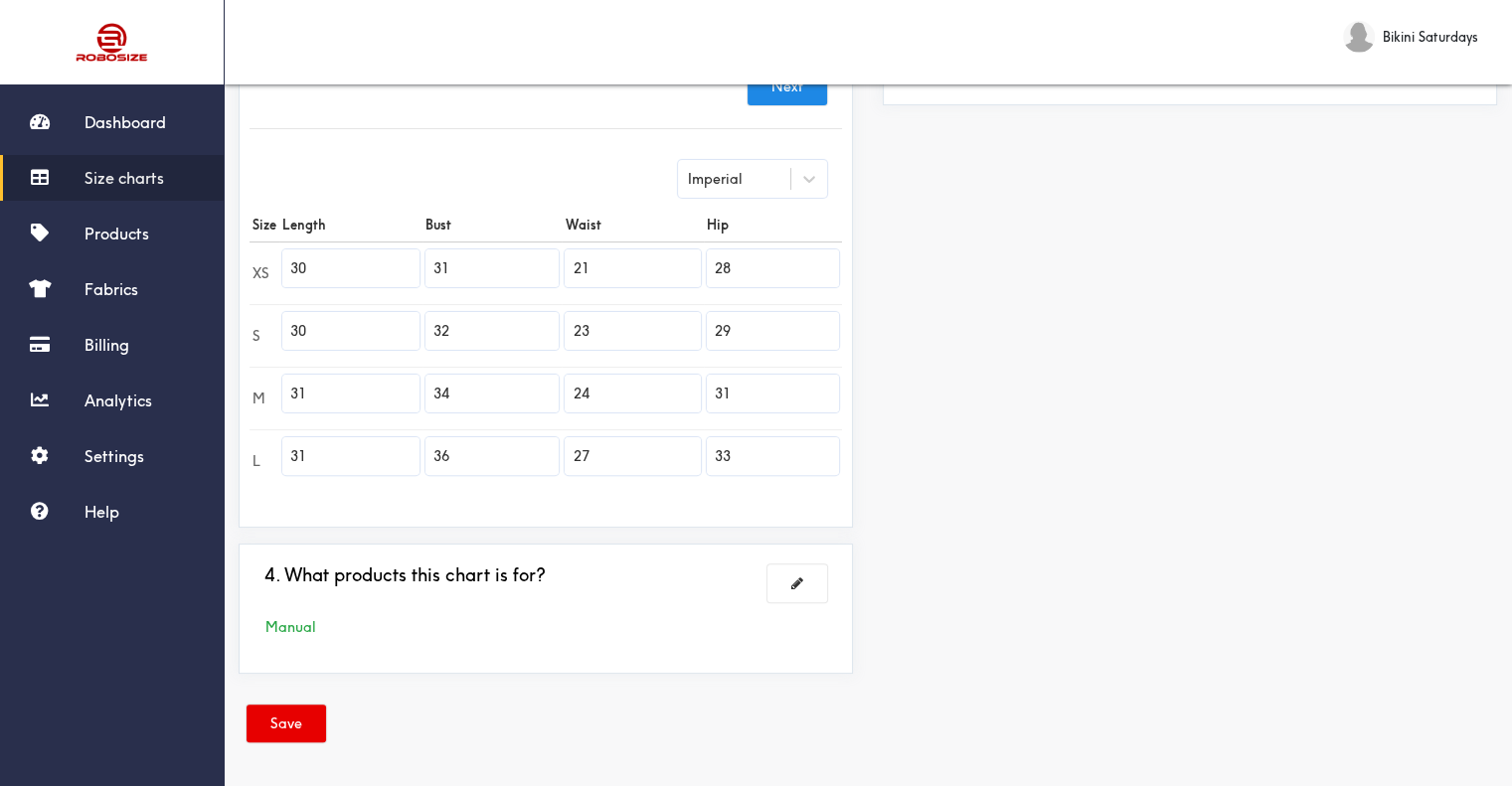 type on "33" 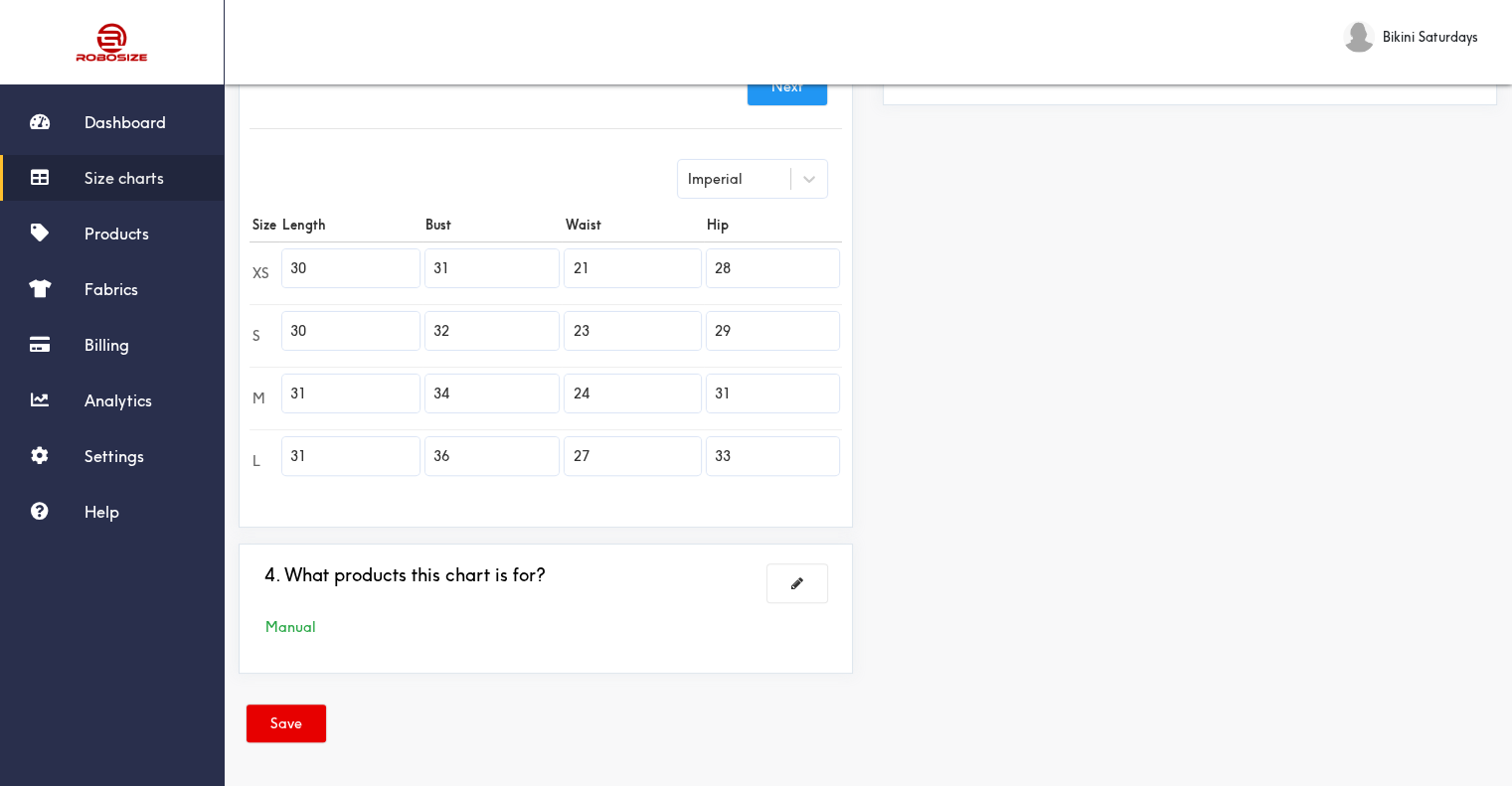 click on "Next" at bounding box center [787, 86] 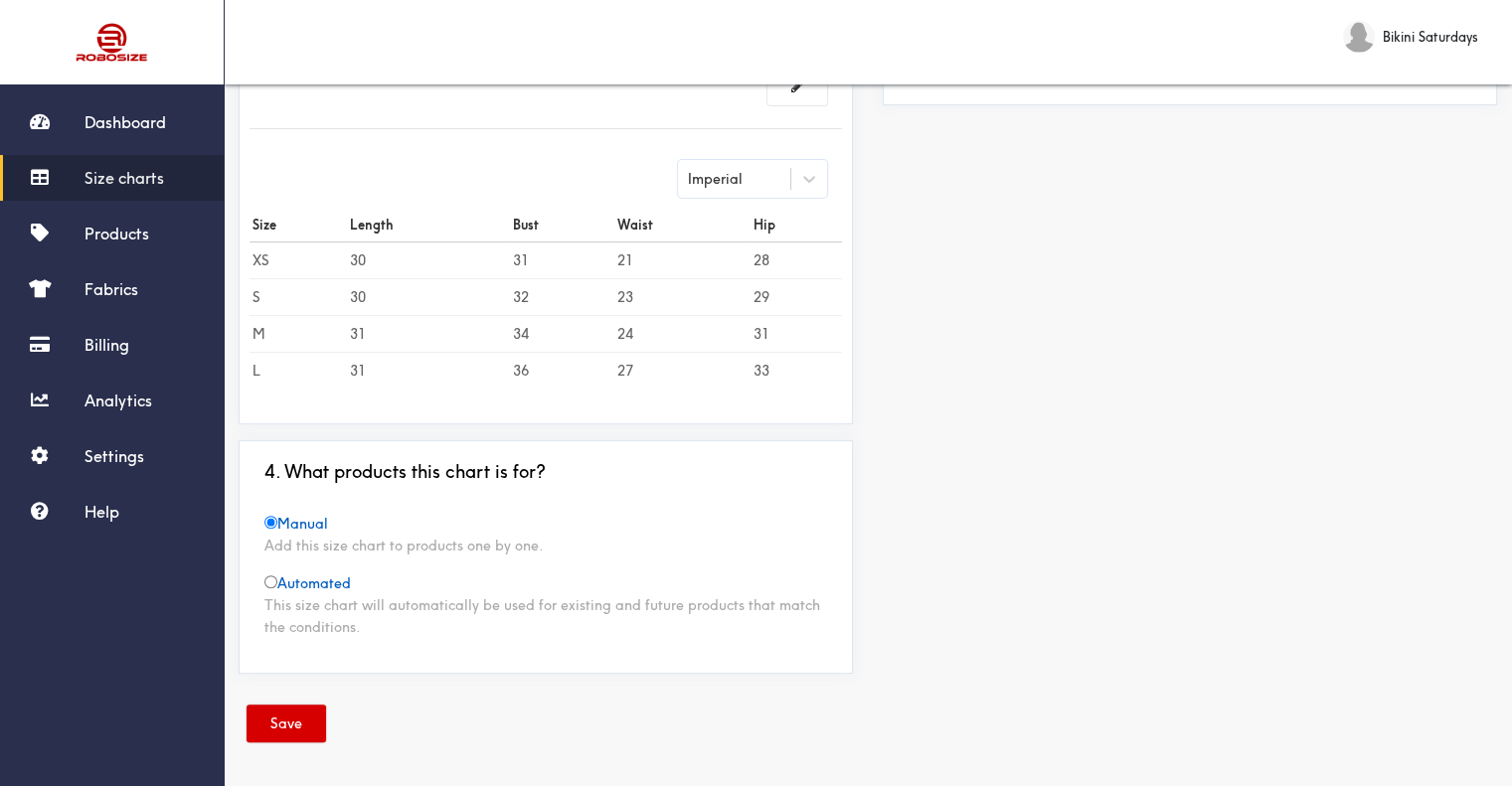 click on "Save" at bounding box center (286, 723) 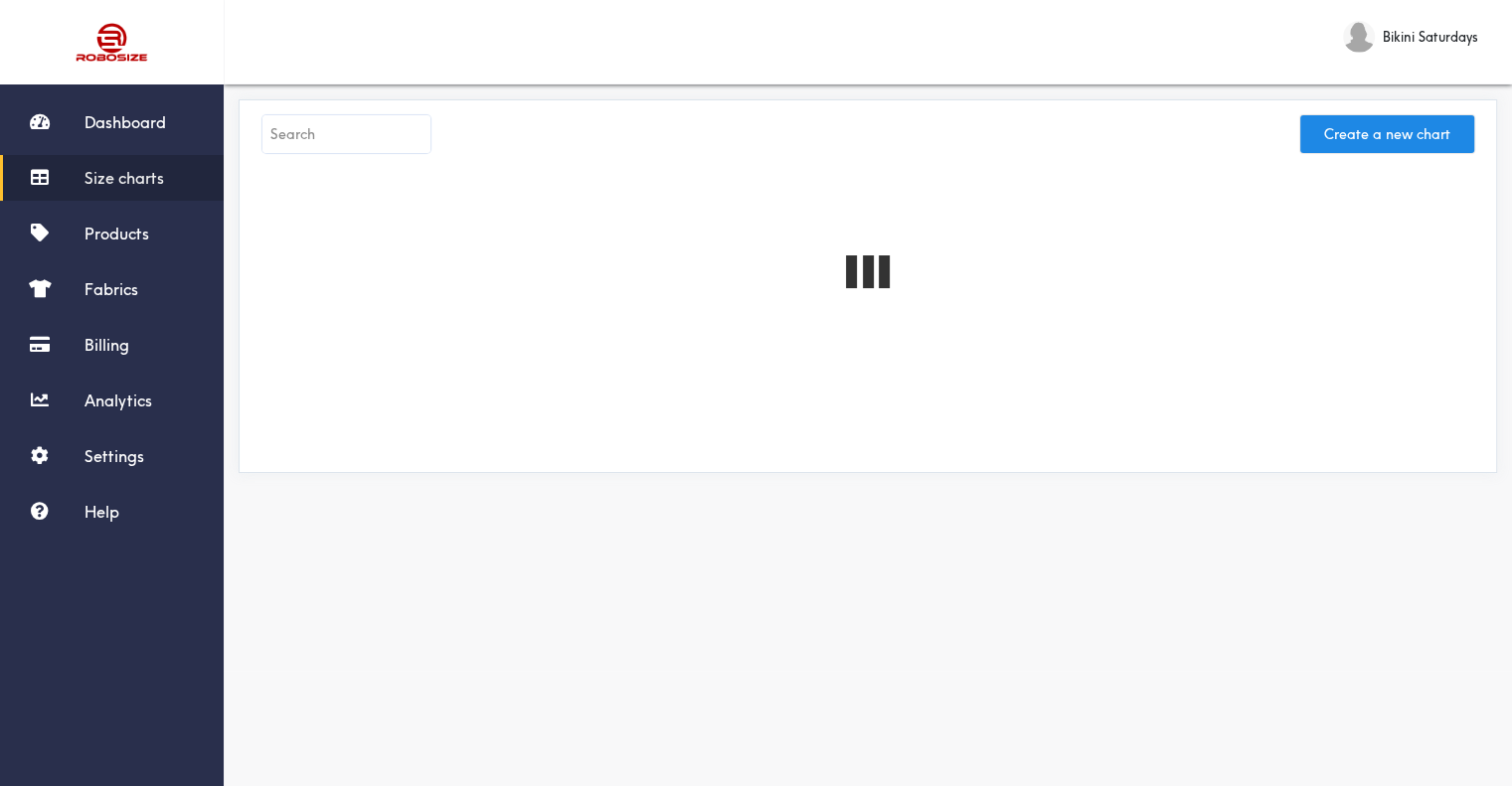 scroll, scrollTop: 0, scrollLeft: 0, axis: both 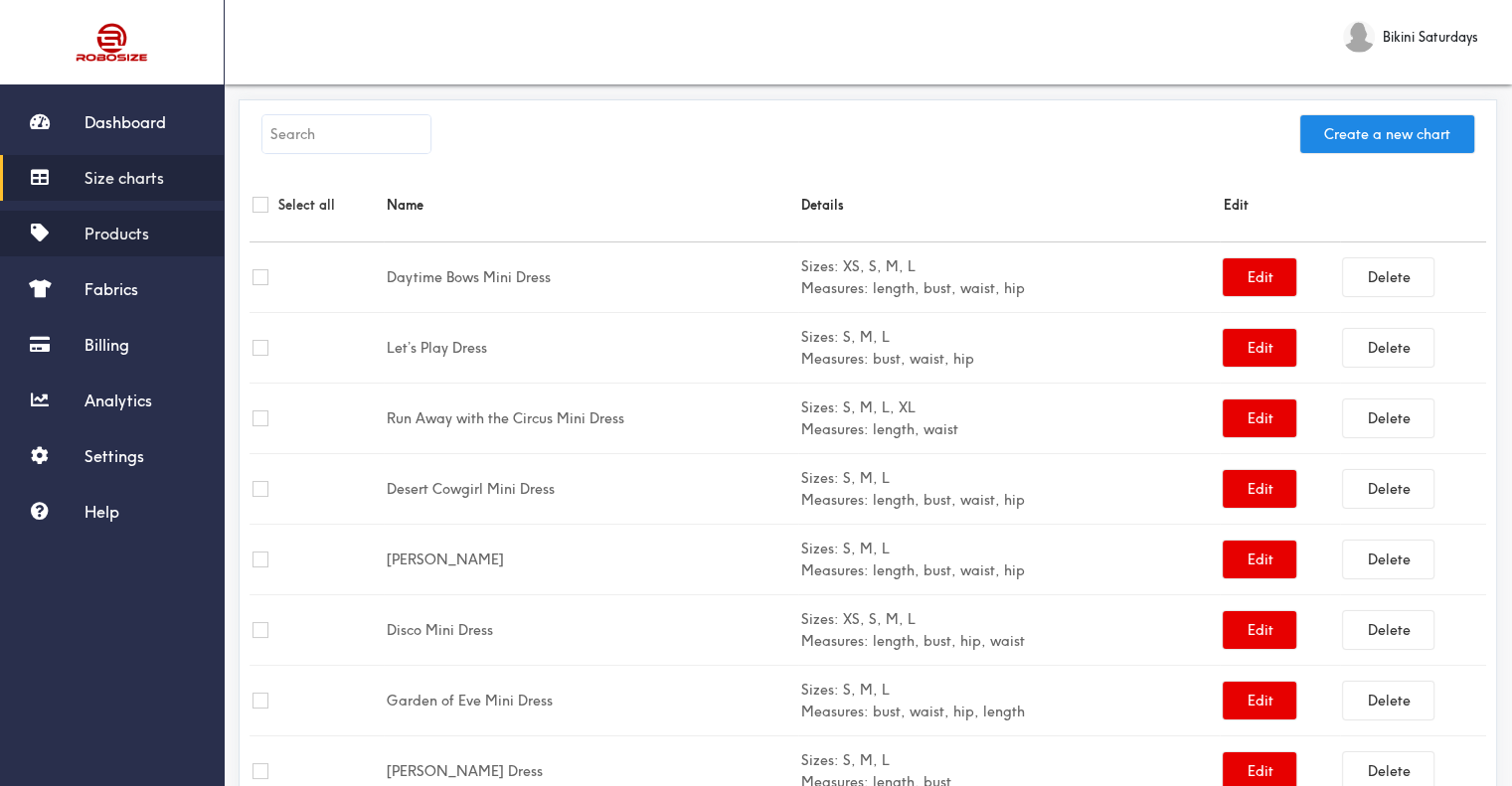click on "Products" at bounding box center (111, 234) 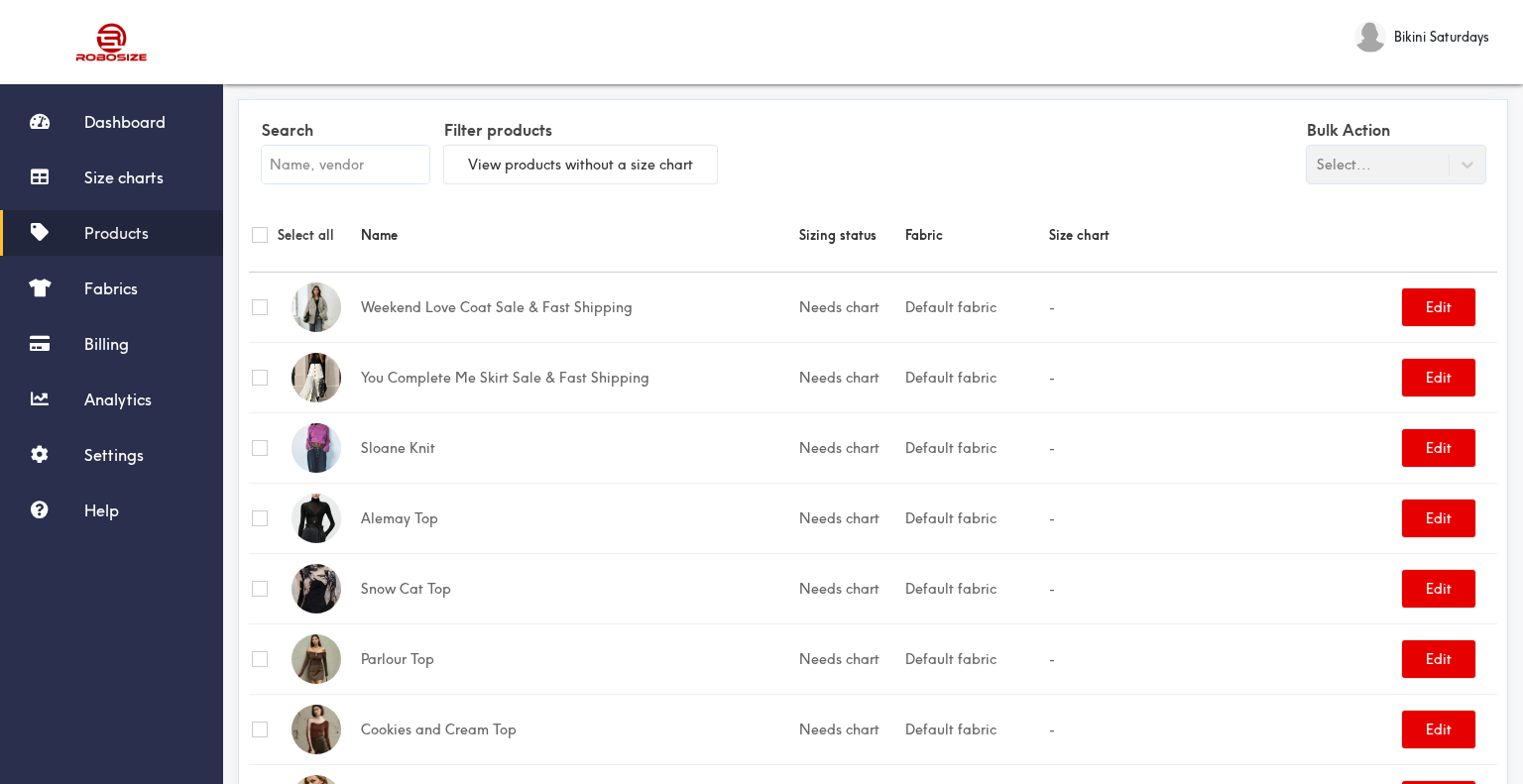 click at bounding box center (345, 165) 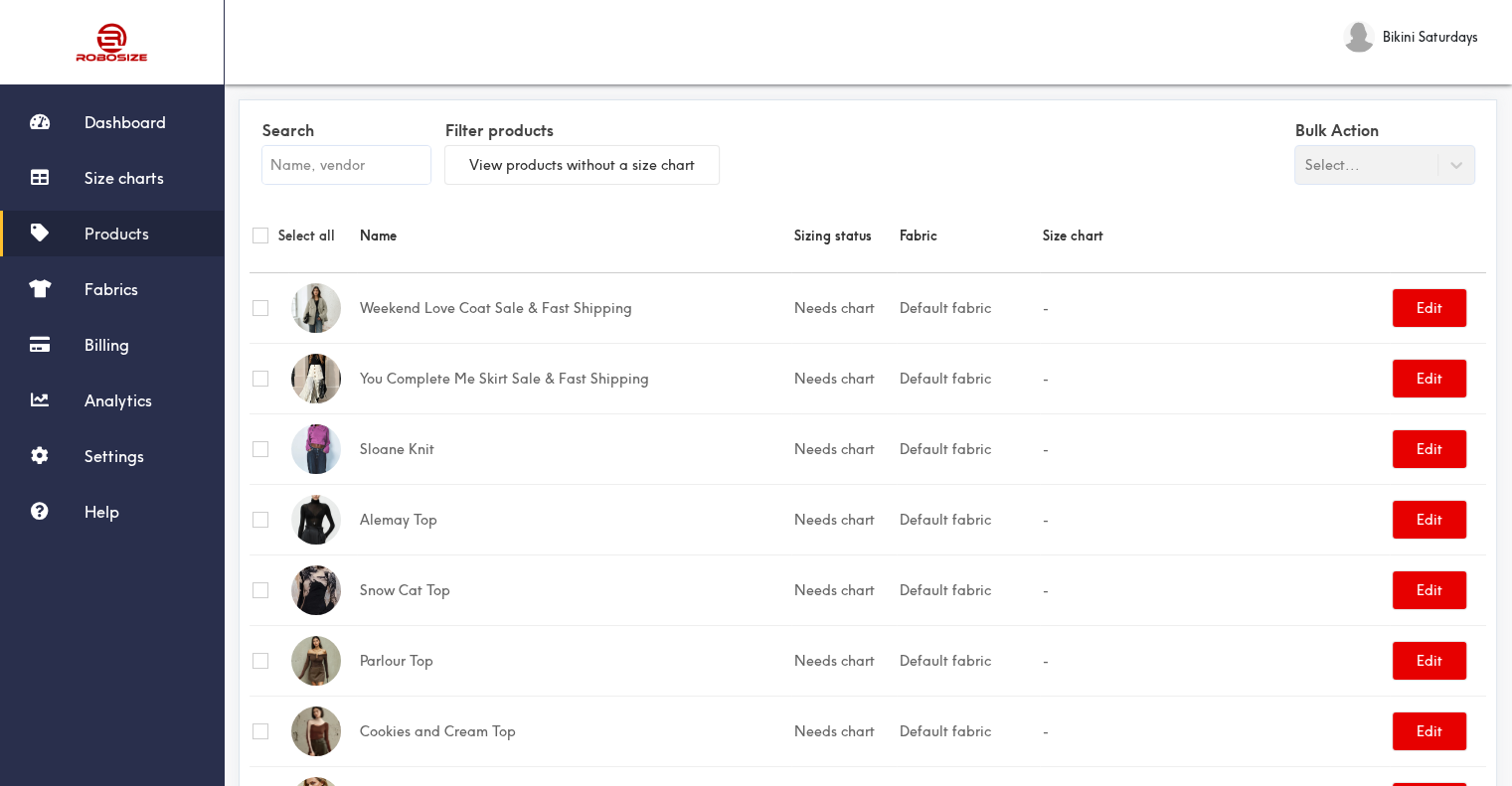 paste on "Daytime Bows Mini Dress" 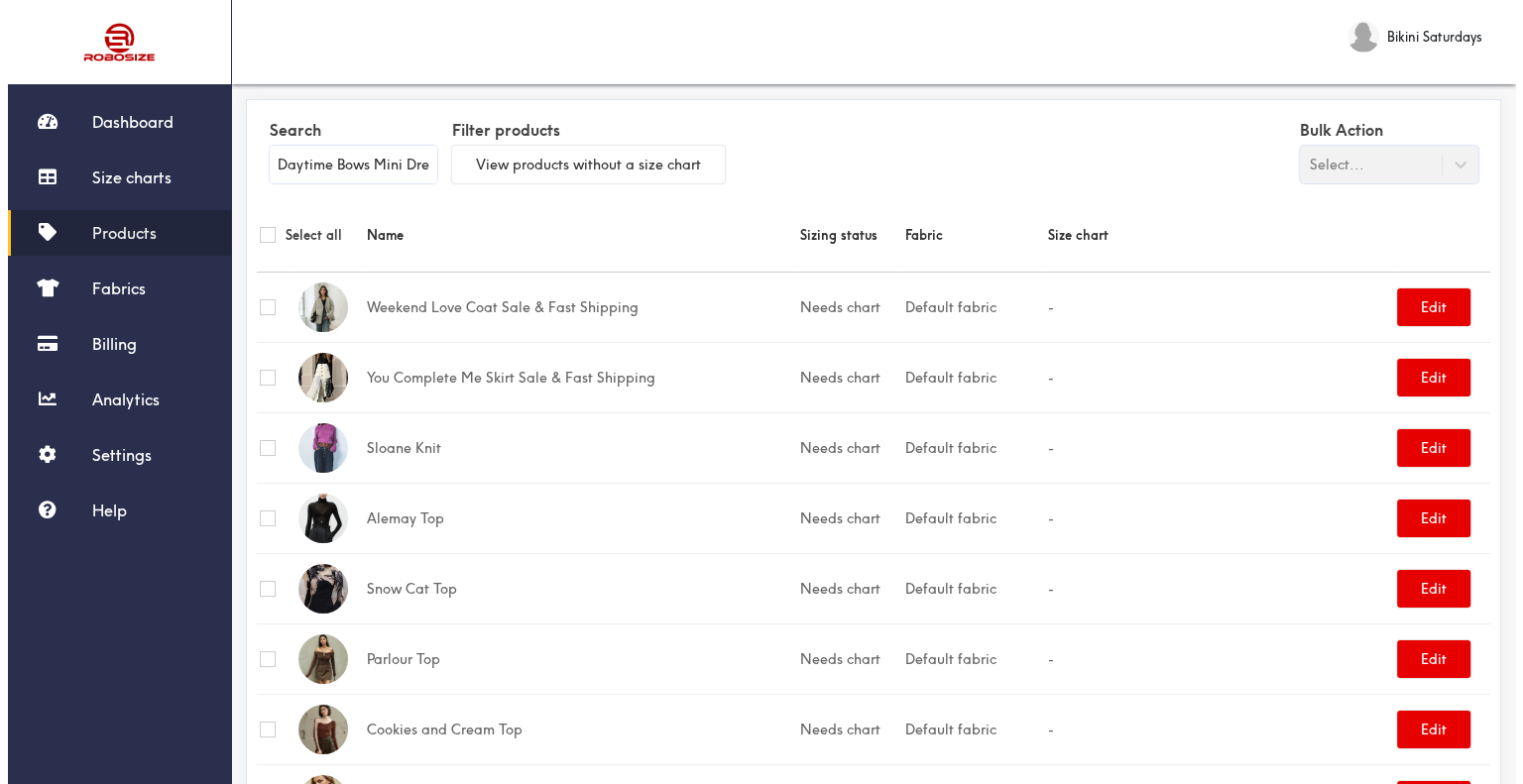 scroll, scrollTop: 0, scrollLeft: 19, axis: horizontal 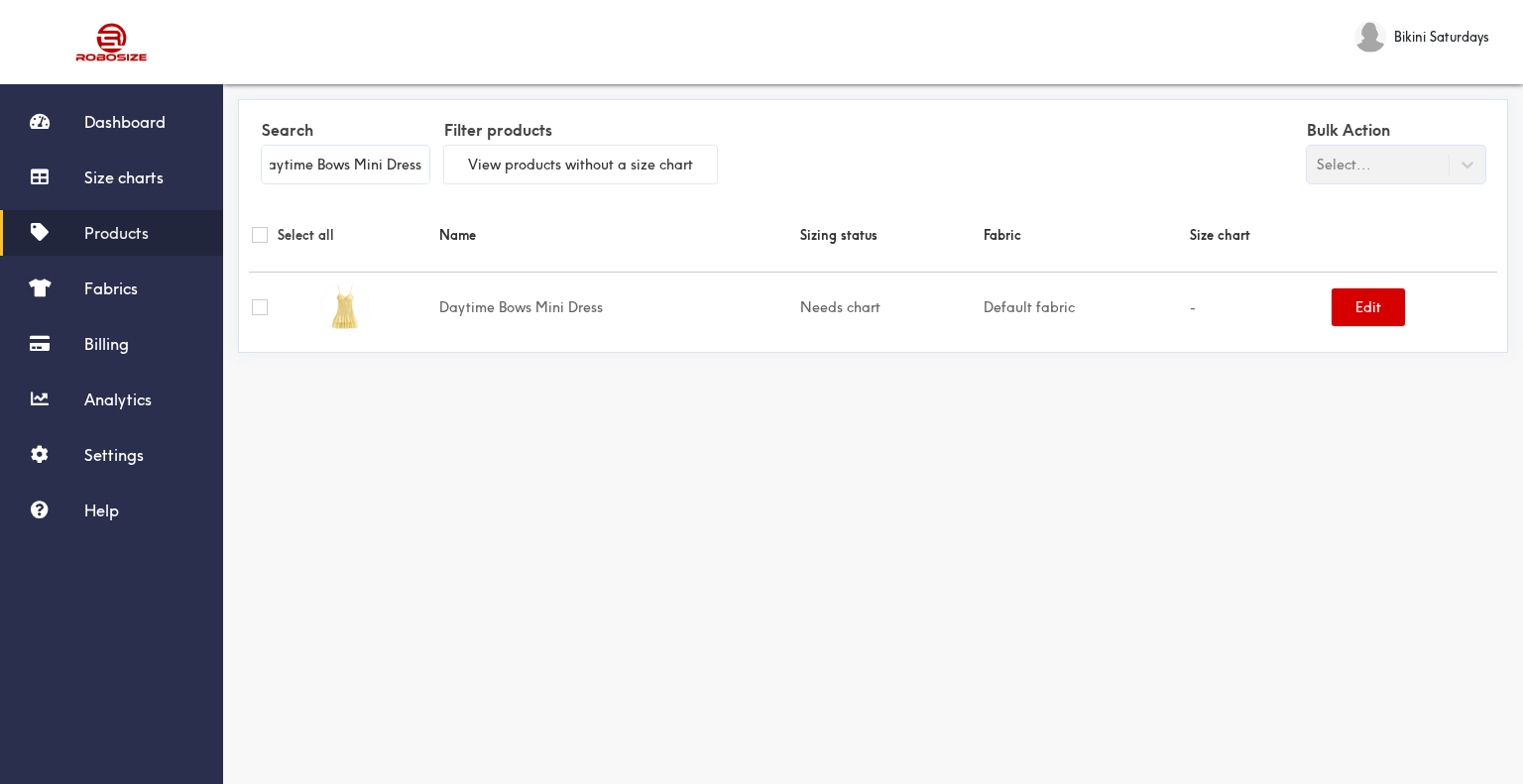 type on "Daytime Bows Mini Dress" 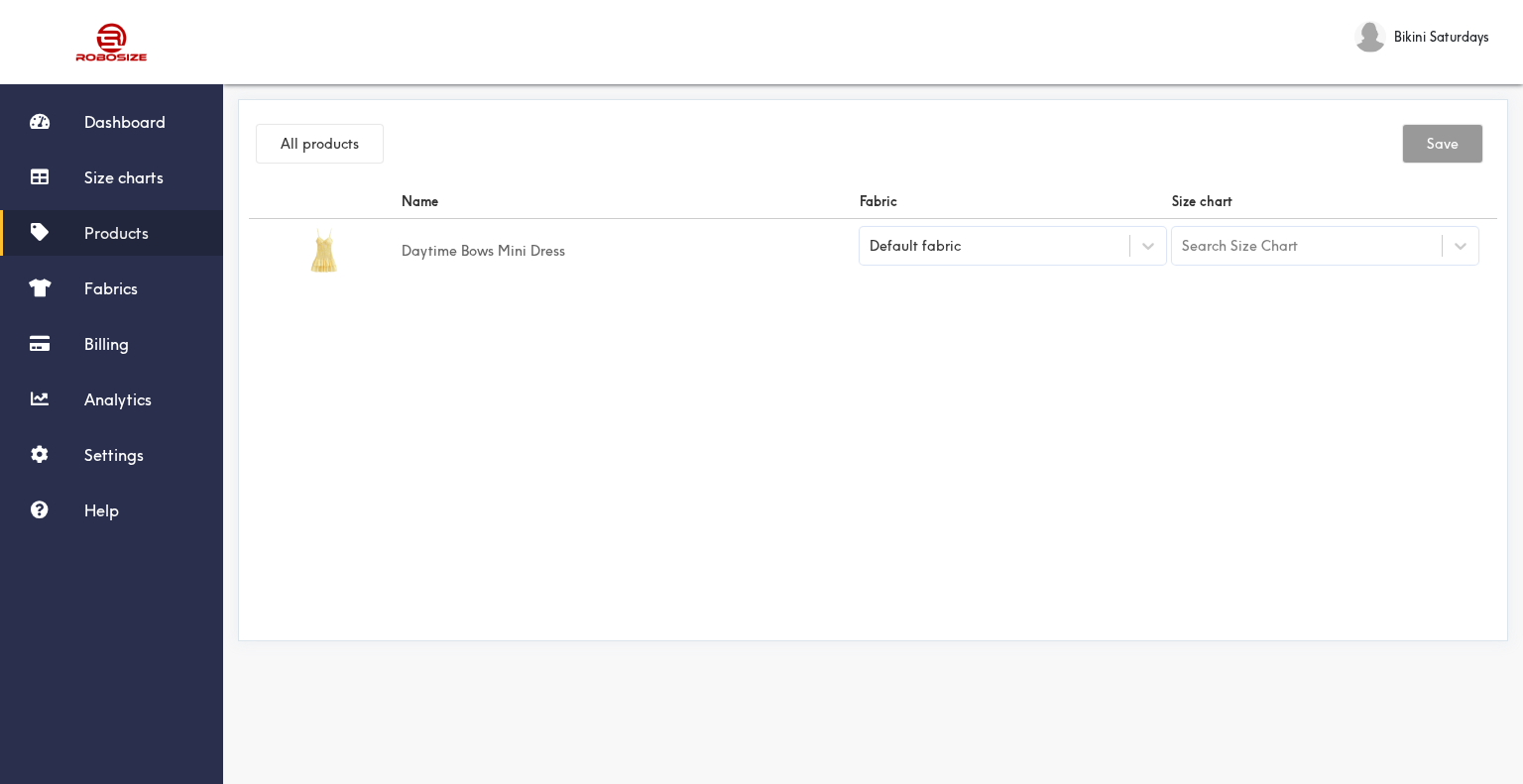click on "Default fabric" at bounding box center [995, 246] 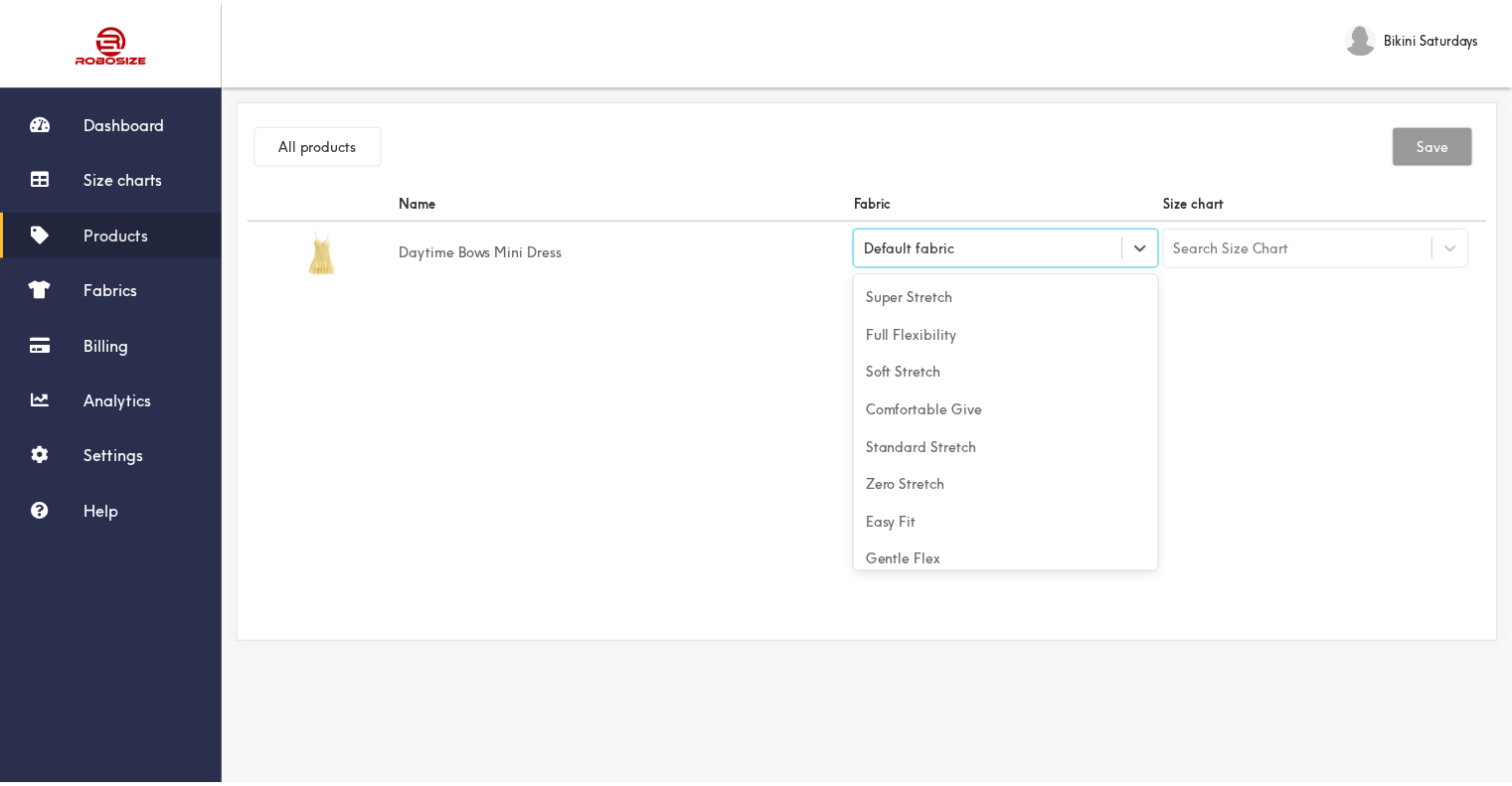 scroll, scrollTop: 87, scrollLeft: 0, axis: vertical 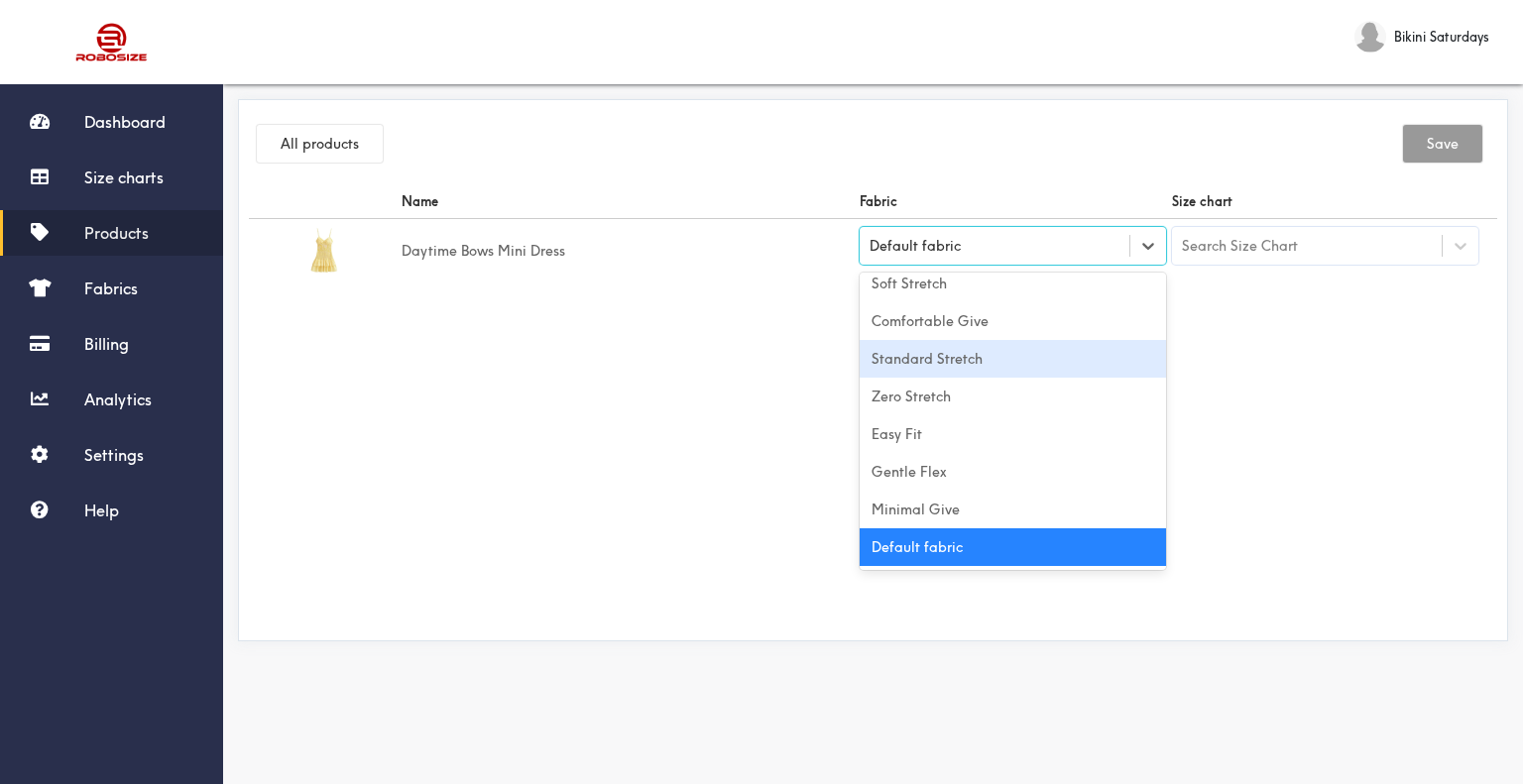 click on "Standard Stretch" at bounding box center (1012, 359) 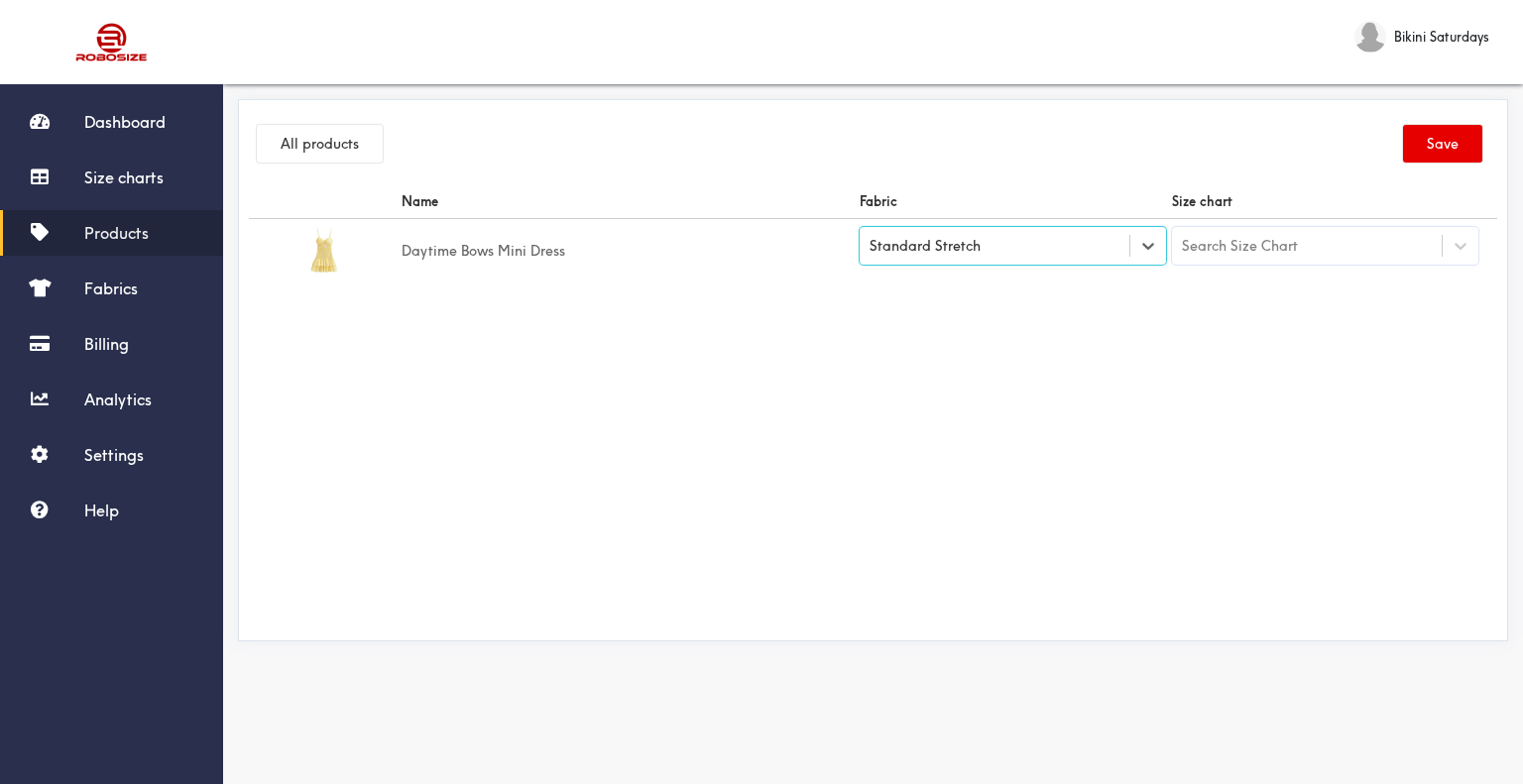 click on "Search Size Chart" at bounding box center [1307, 246] 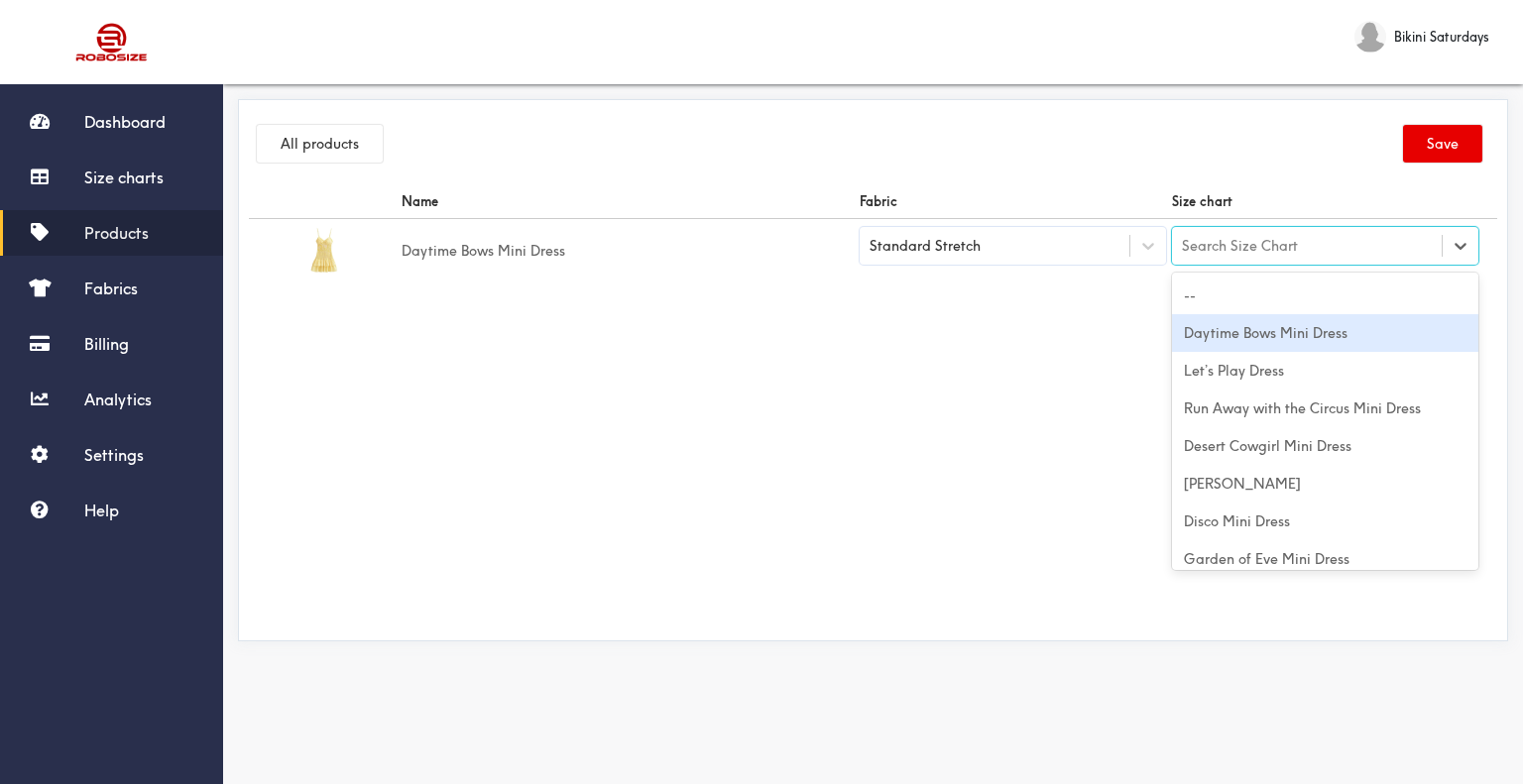 click on "Daytime Bows Mini Dress" at bounding box center (1325, 333) 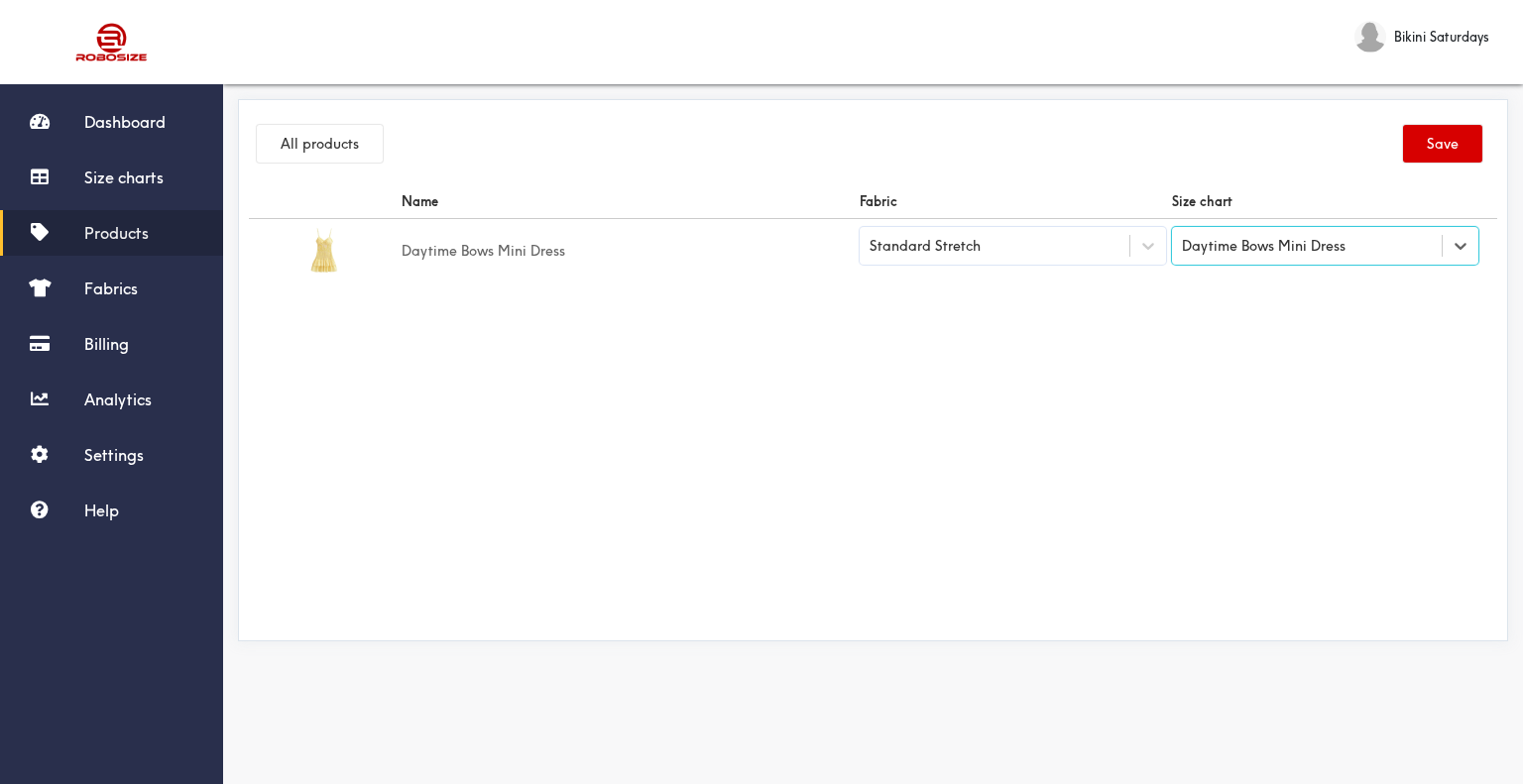 click on "Save" at bounding box center (1443, 144) 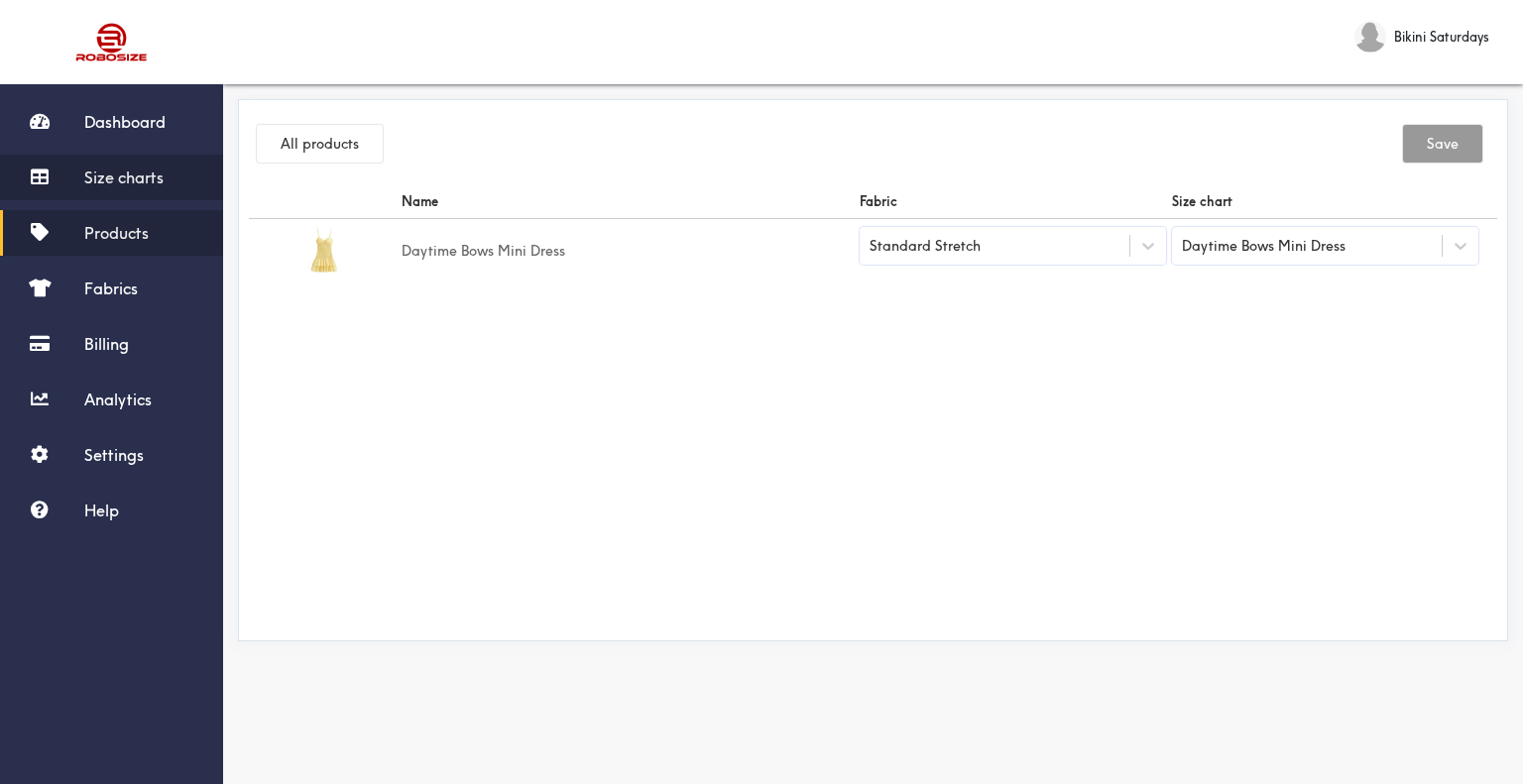 click on "Size charts" at bounding box center (111, 177) 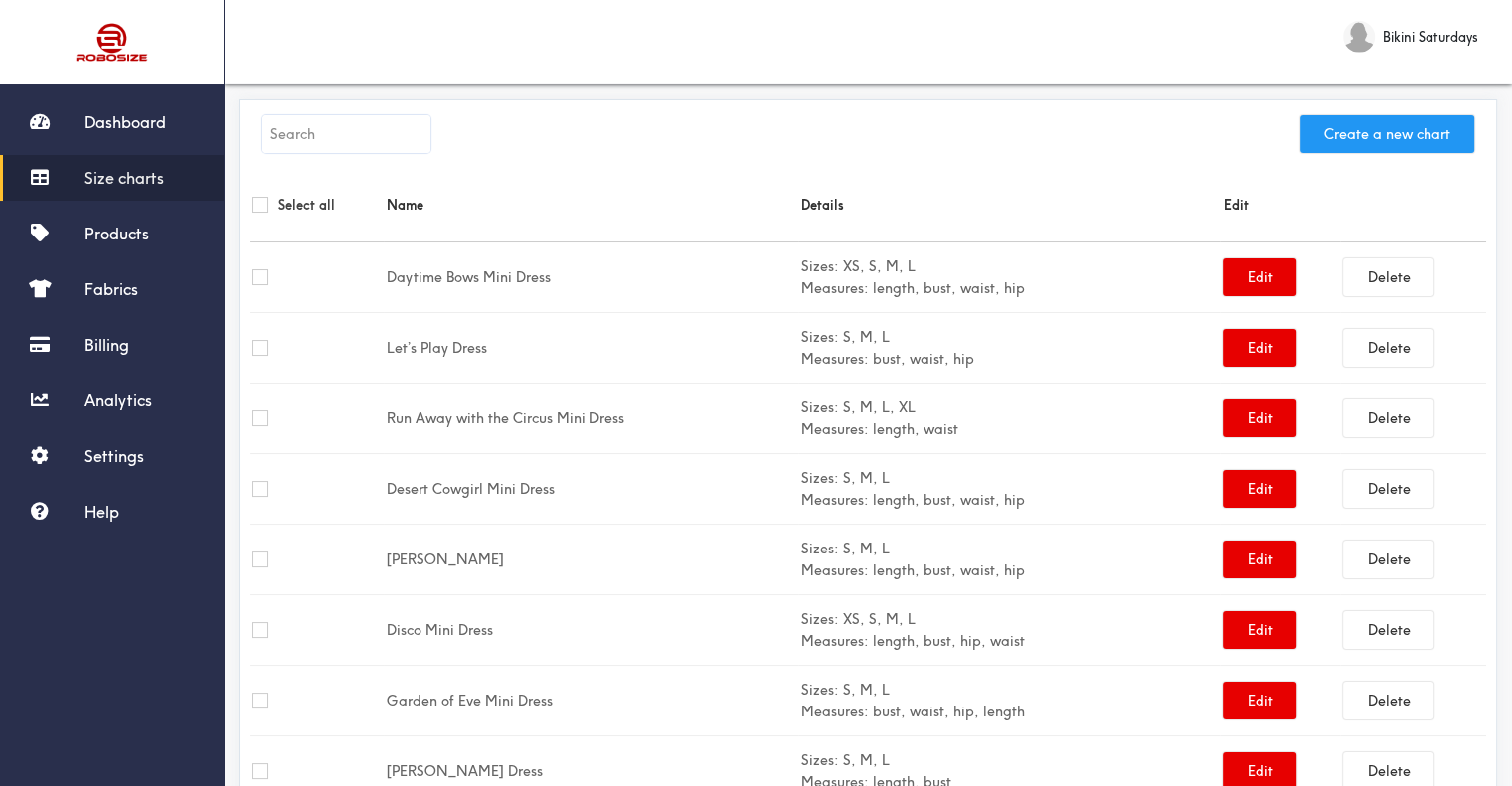 click on "Create a new chart" at bounding box center [1387, 134] 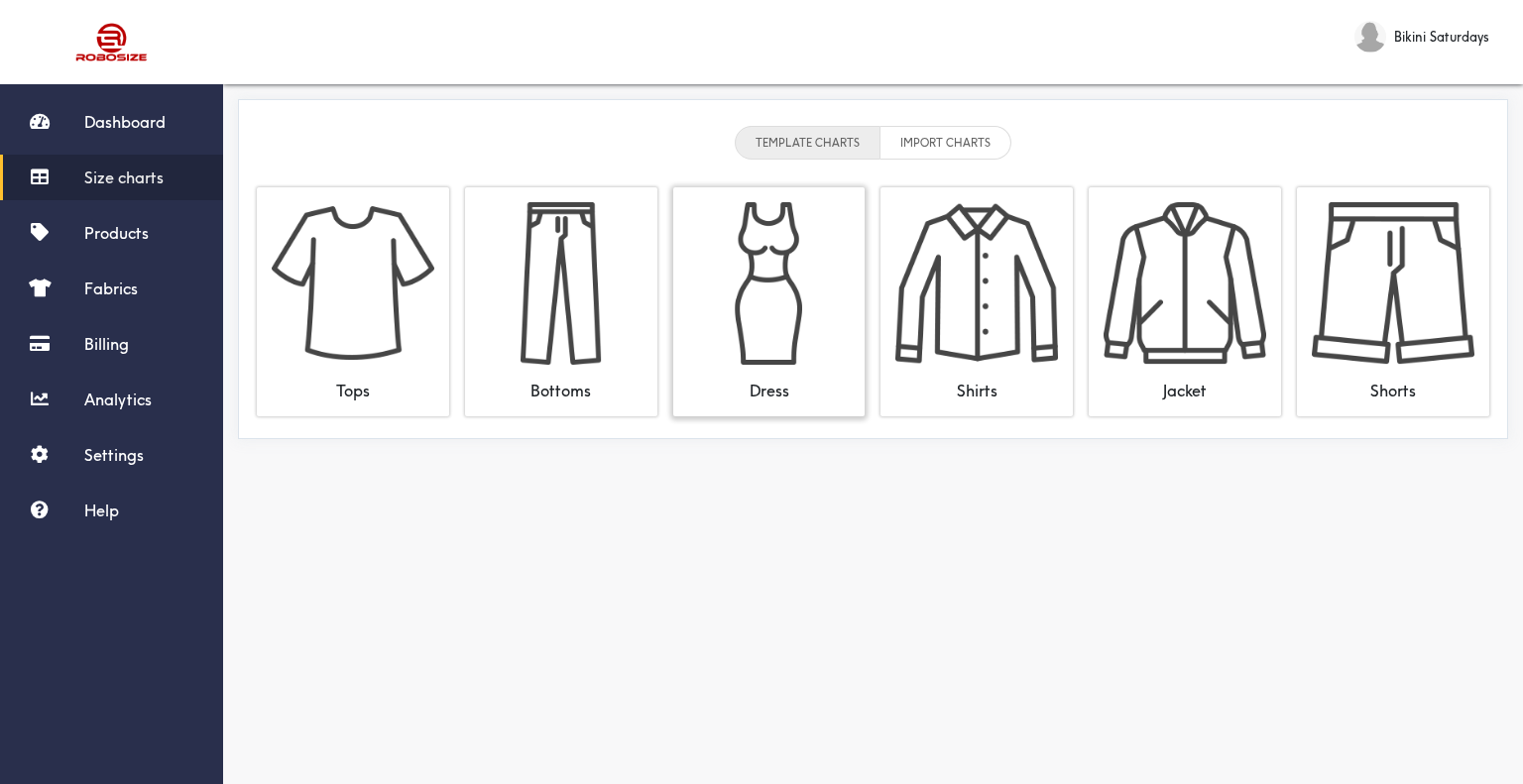 click at bounding box center [769, 283] 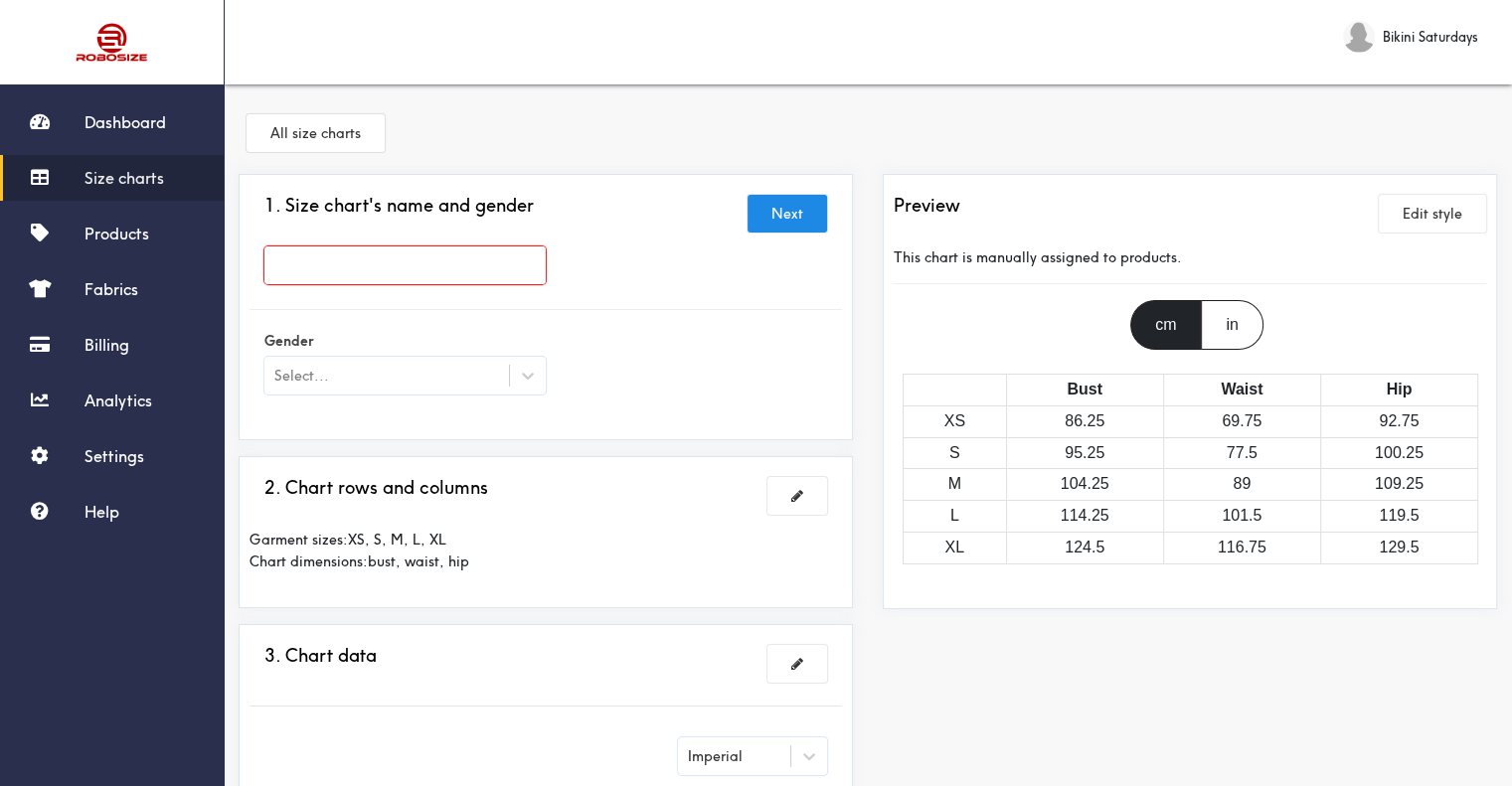 click at bounding box center (405, 265) 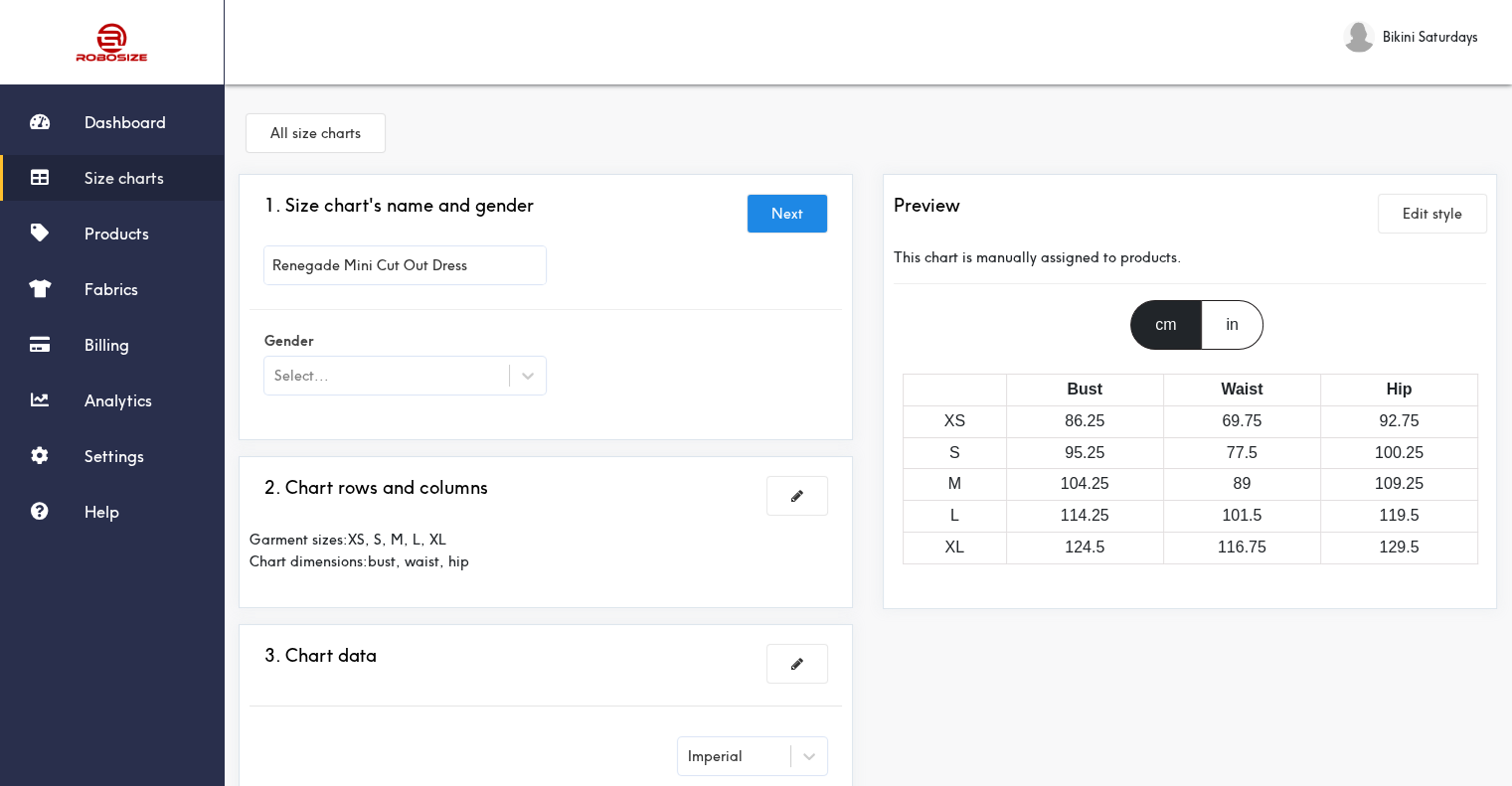 type on "Renegade Mini Cut Out Dress" 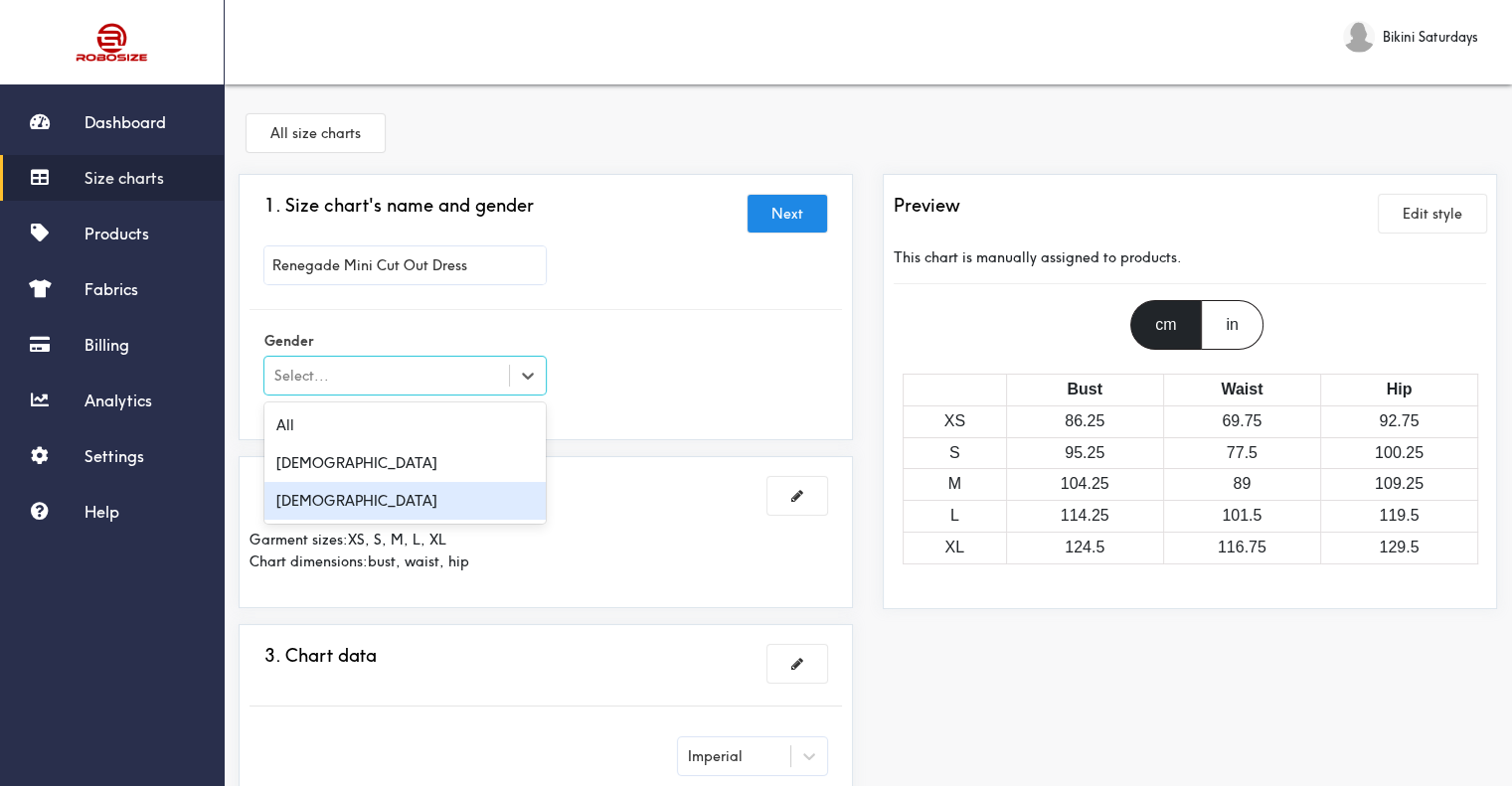 click on "[DEMOGRAPHIC_DATA]" at bounding box center (405, 501) 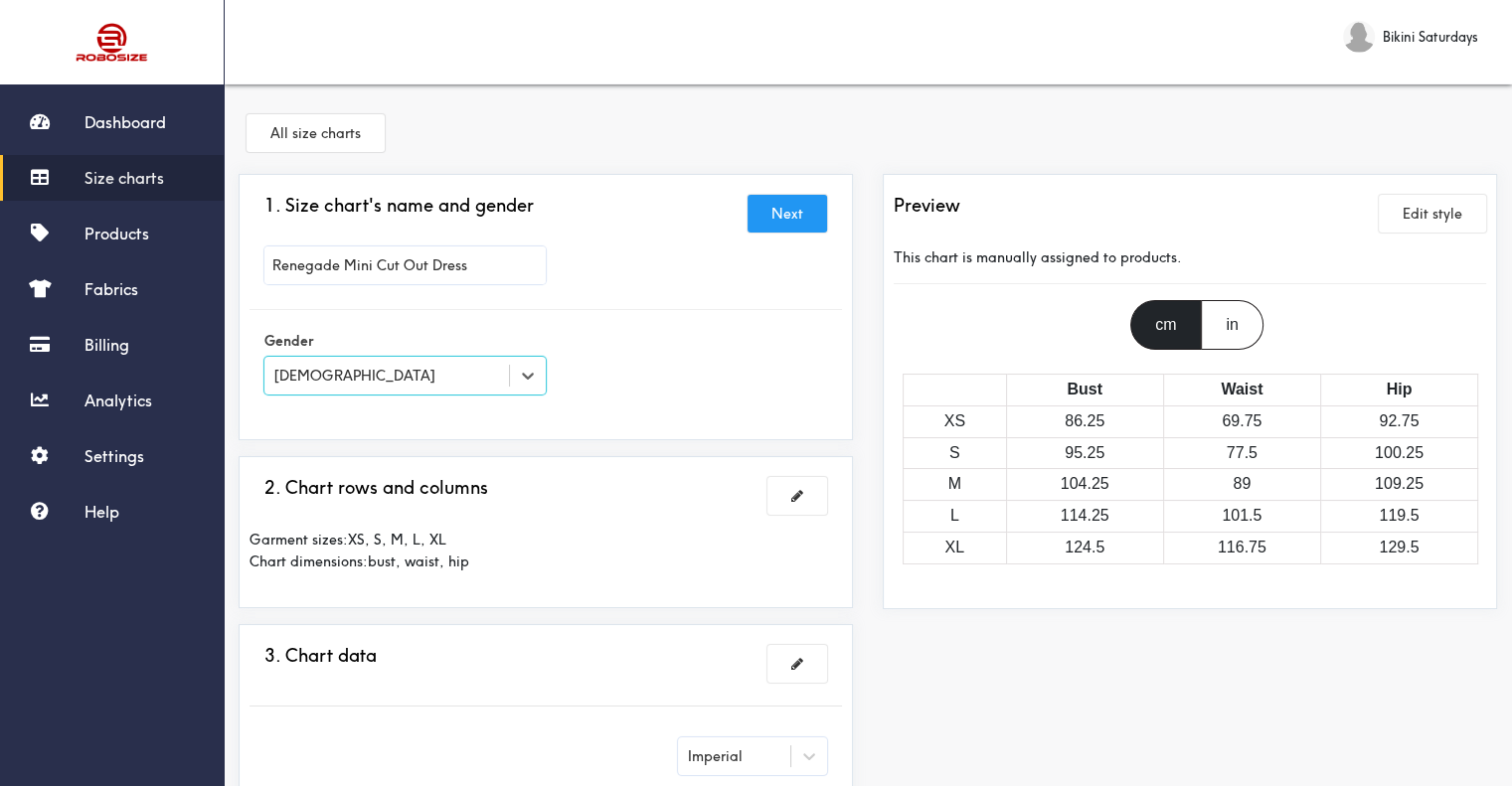click on "Next" at bounding box center [787, 214] 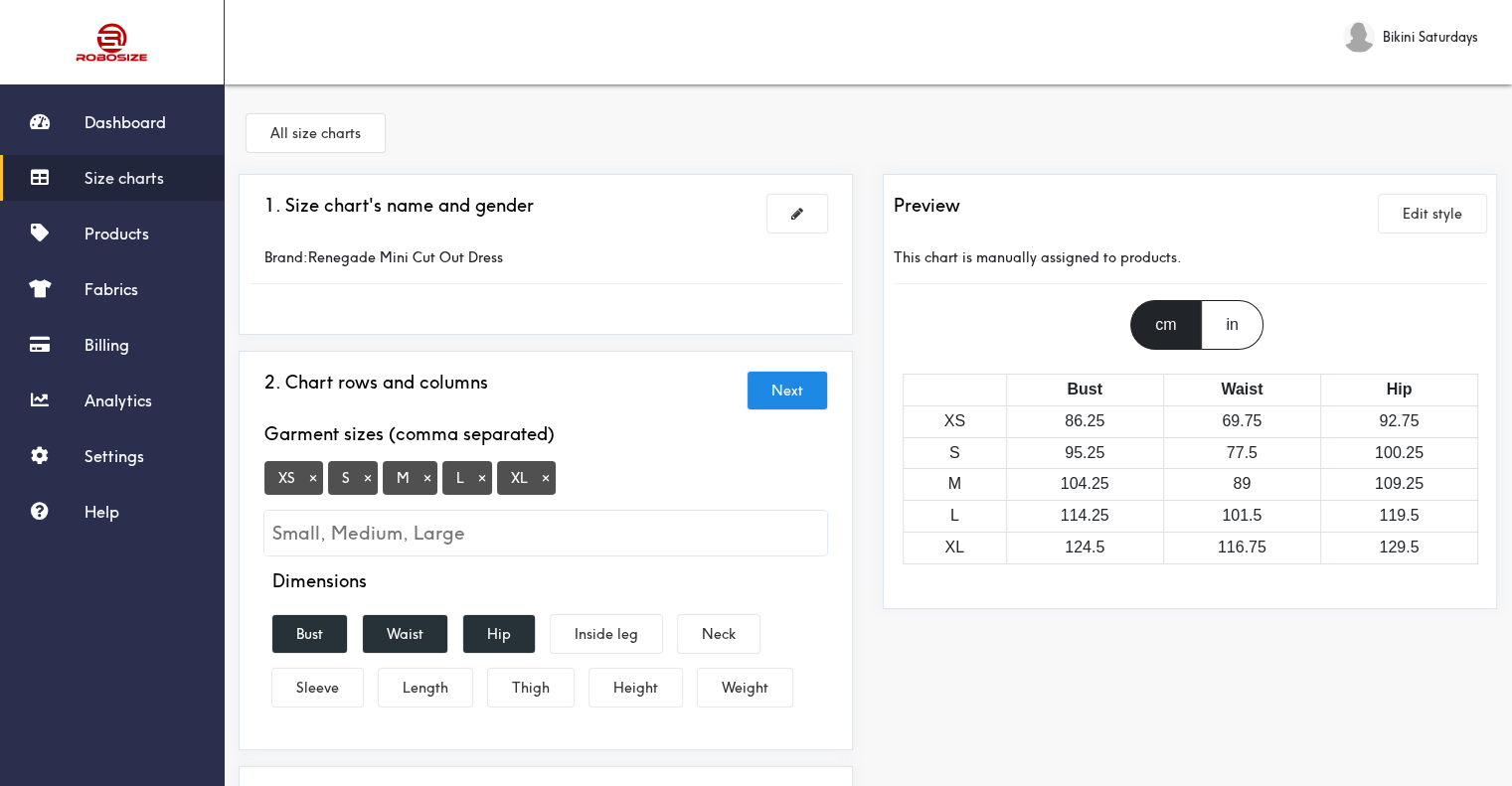 click on "×" at bounding box center (313, 478) 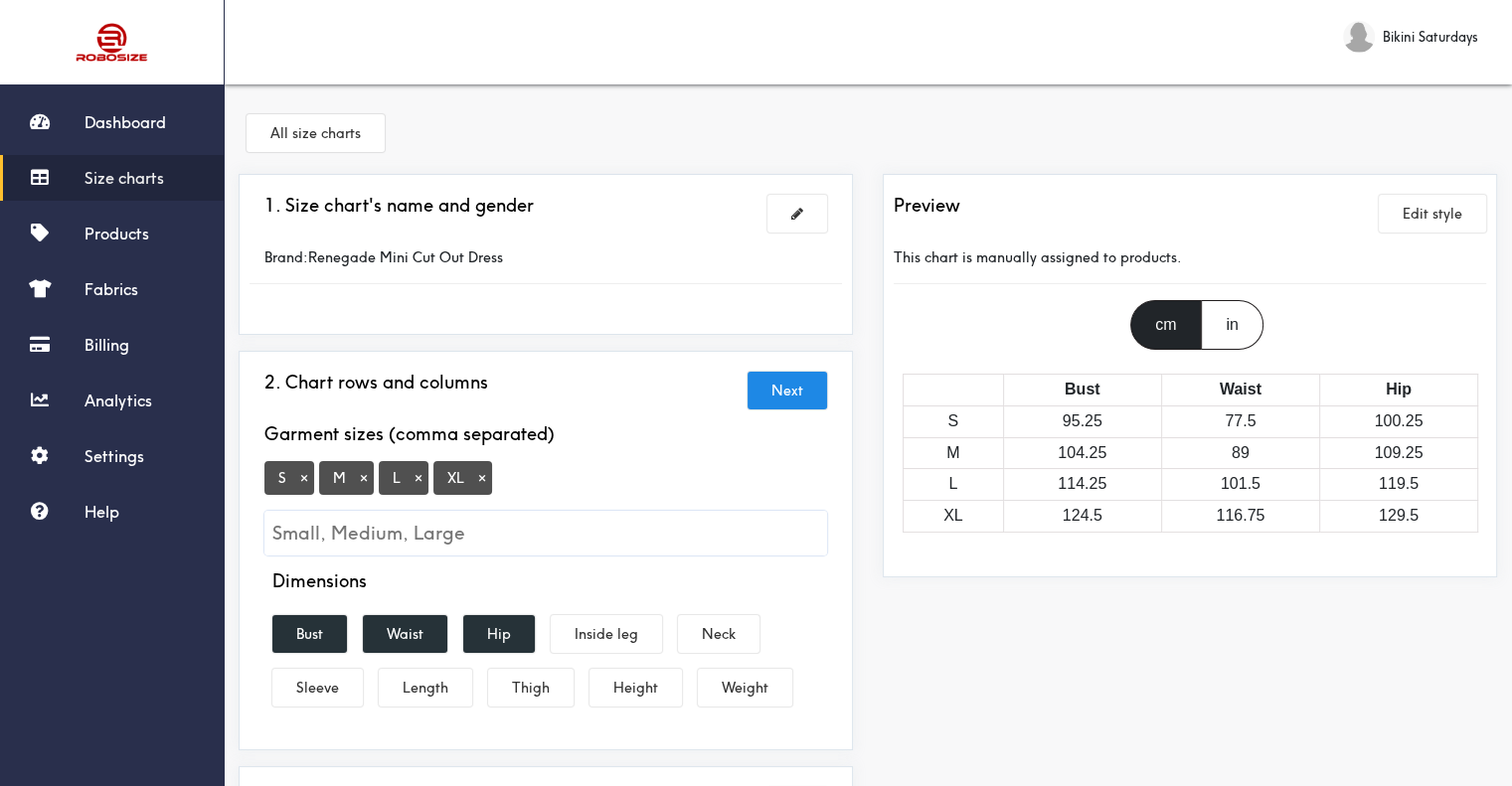 click on "×" at bounding box center (482, 478) 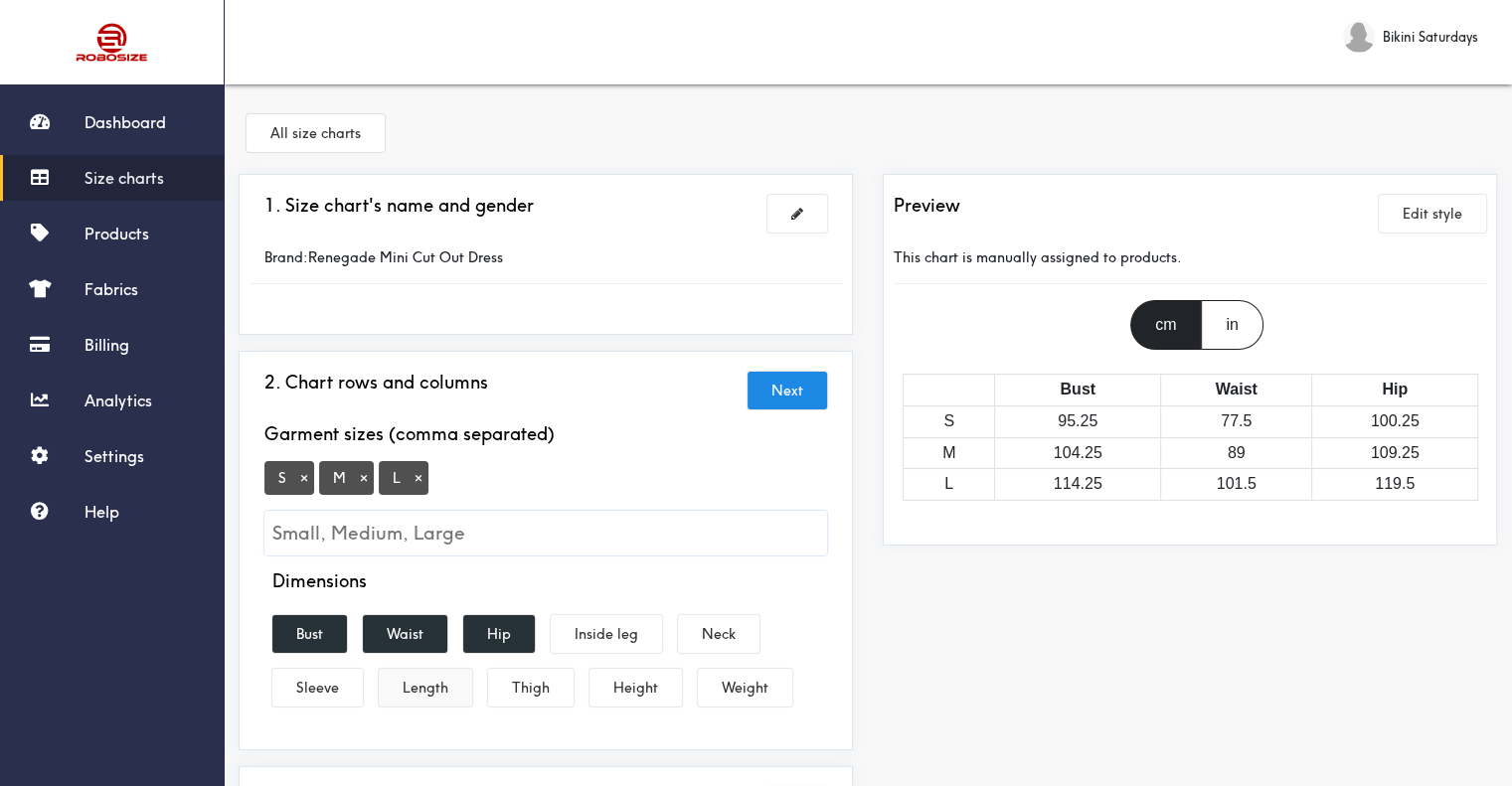 click on "Length" at bounding box center (425, 688) 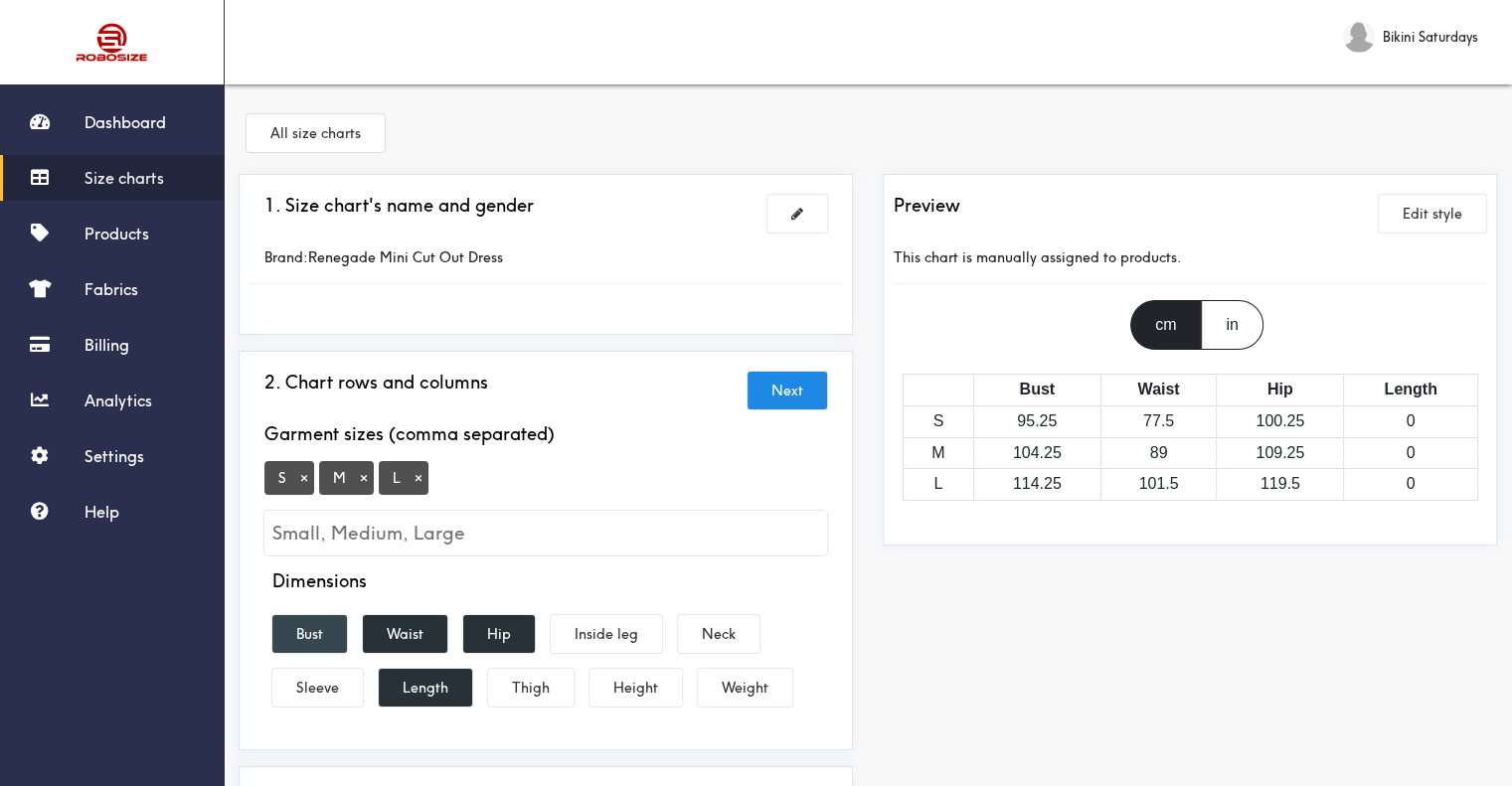 click on "Bust" at bounding box center (309, 634) 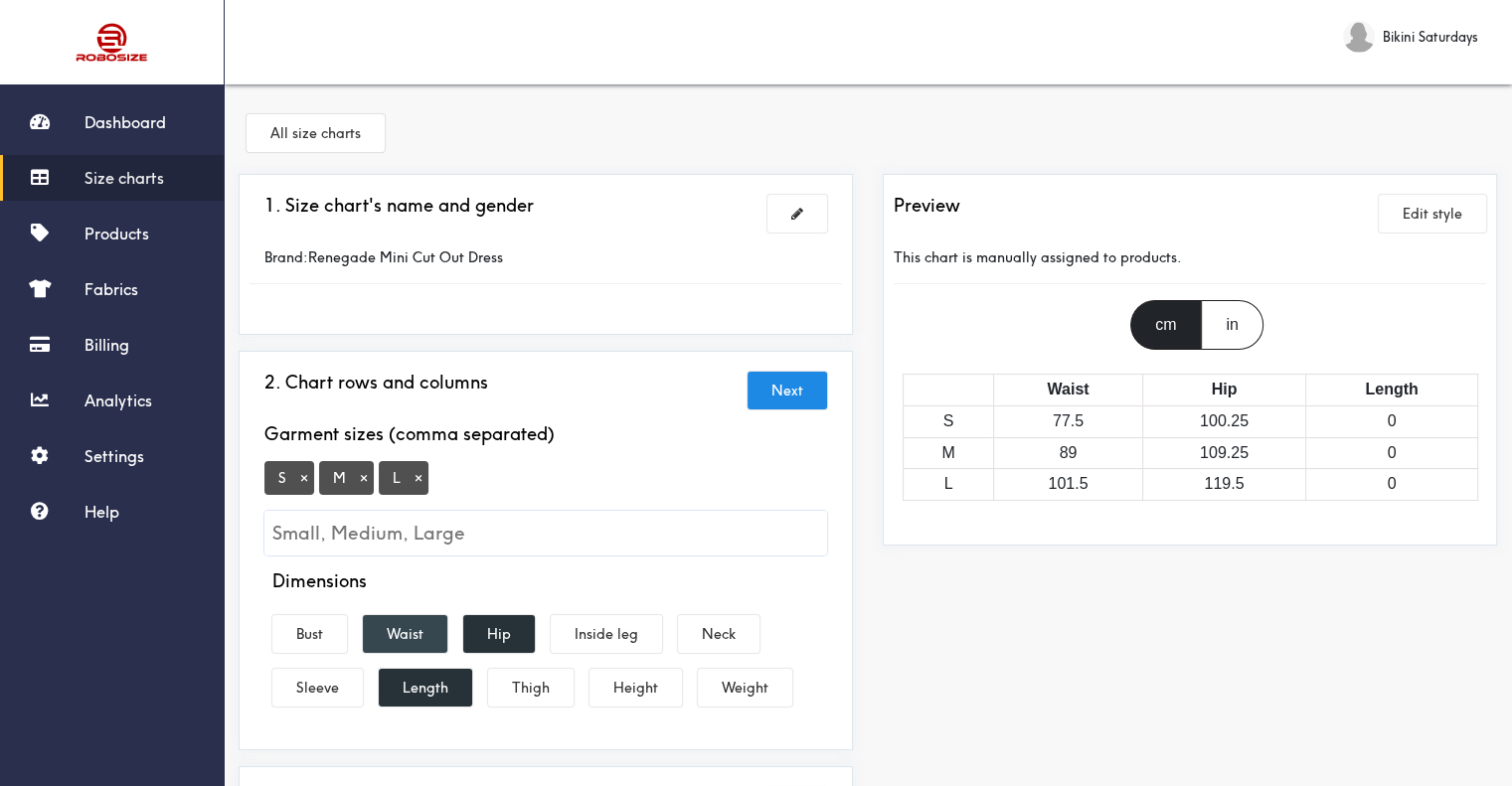 click on "Waist" at bounding box center (405, 634) 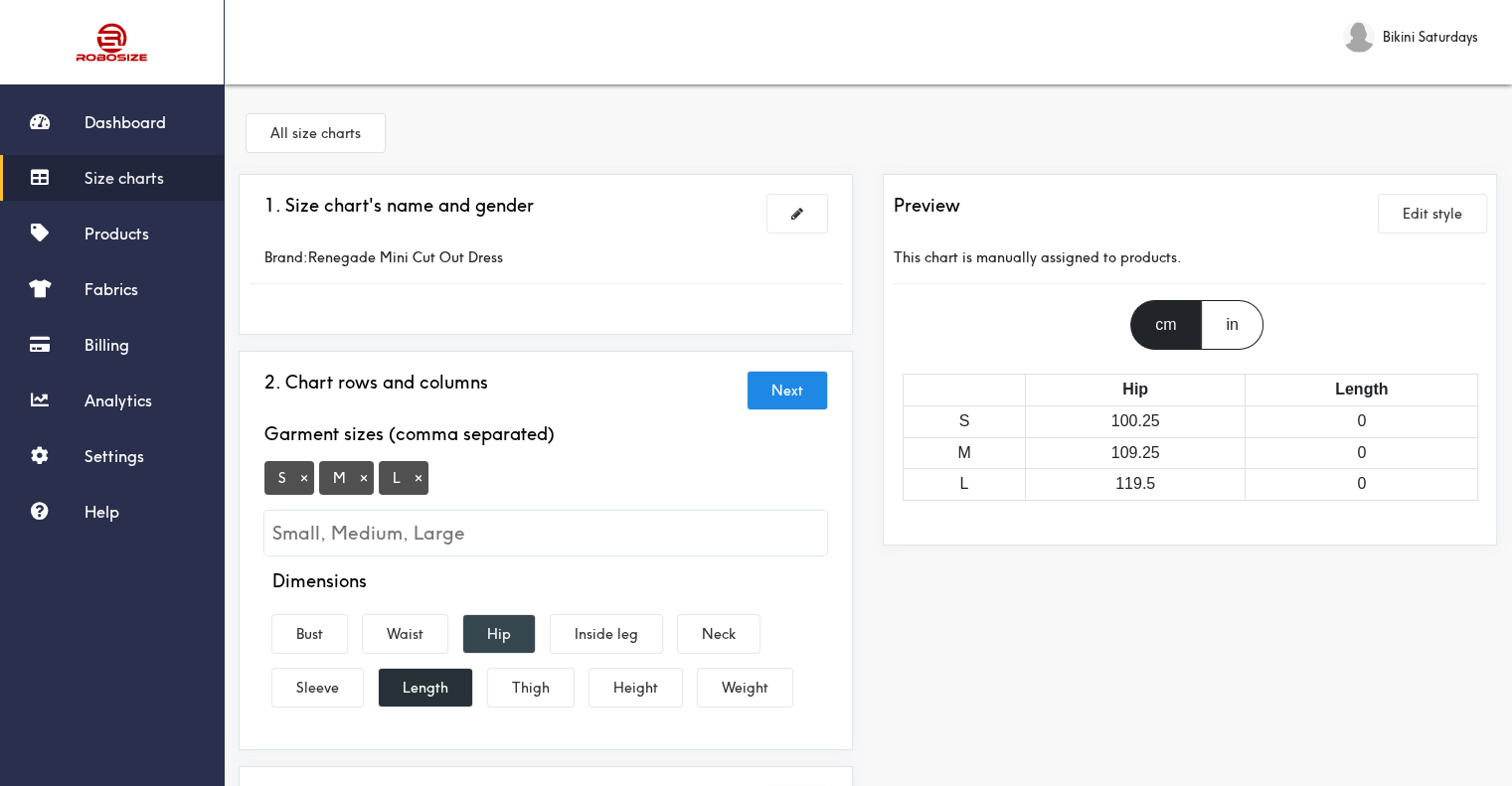 click on "Hip" at bounding box center (499, 634) 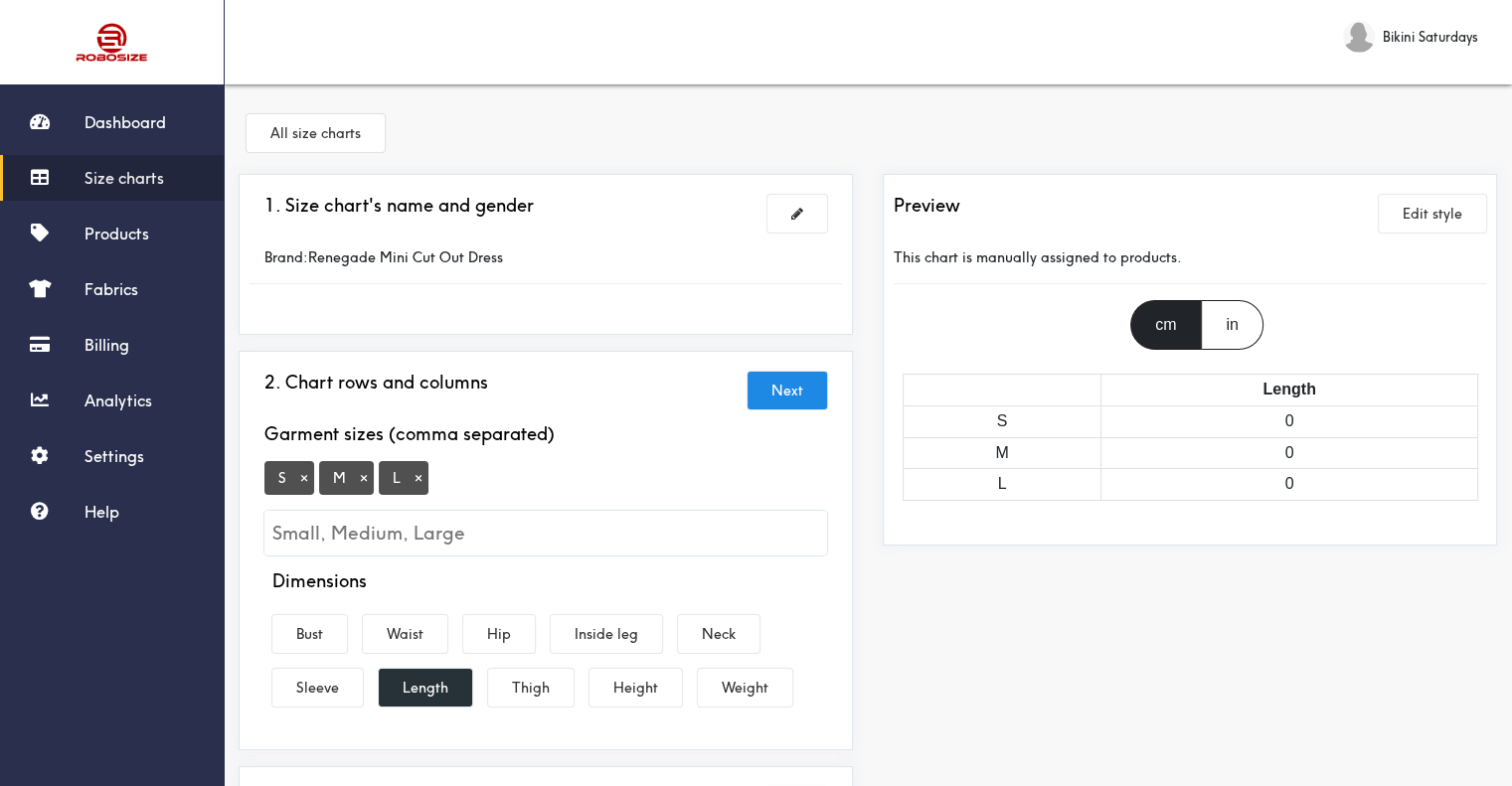 click on "Dimensions Bust Waist Hip Inside leg Neck Sleeve Length Thigh Height Weight" at bounding box center [546, 642] 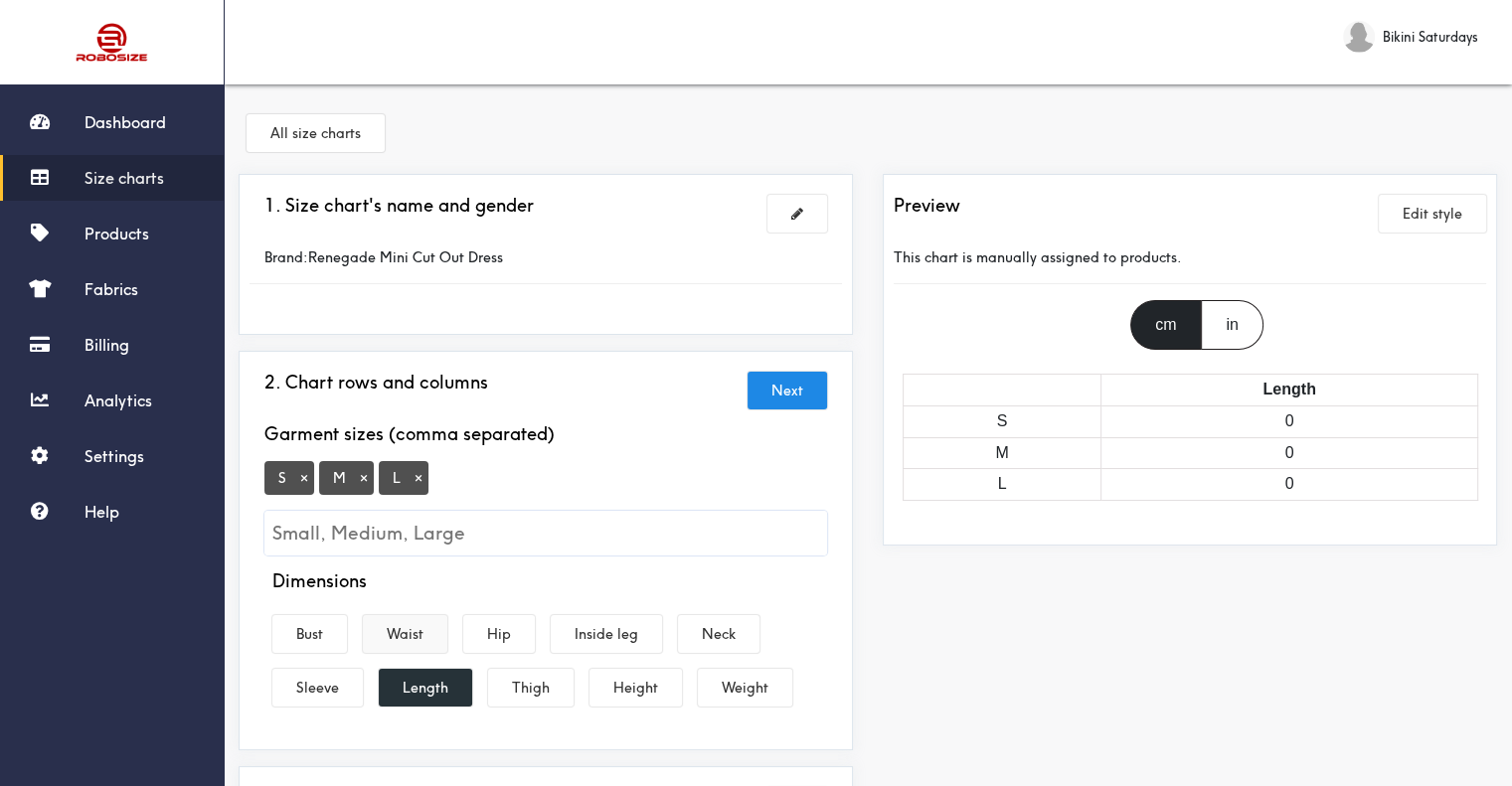 drag, startPoint x: 318, startPoint y: 626, endPoint x: 384, endPoint y: 628, distance: 66.0303 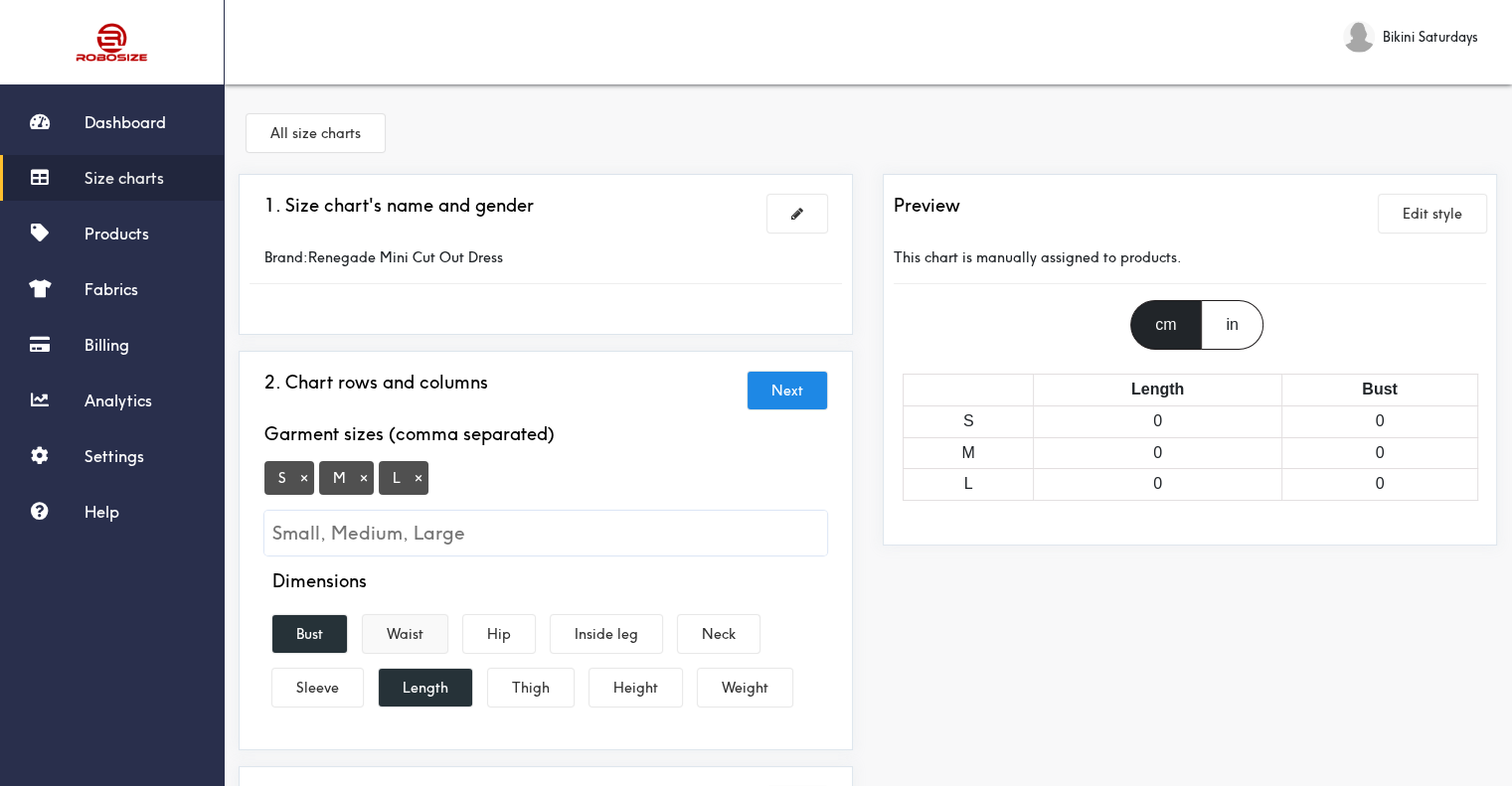 click on "Waist" at bounding box center (405, 634) 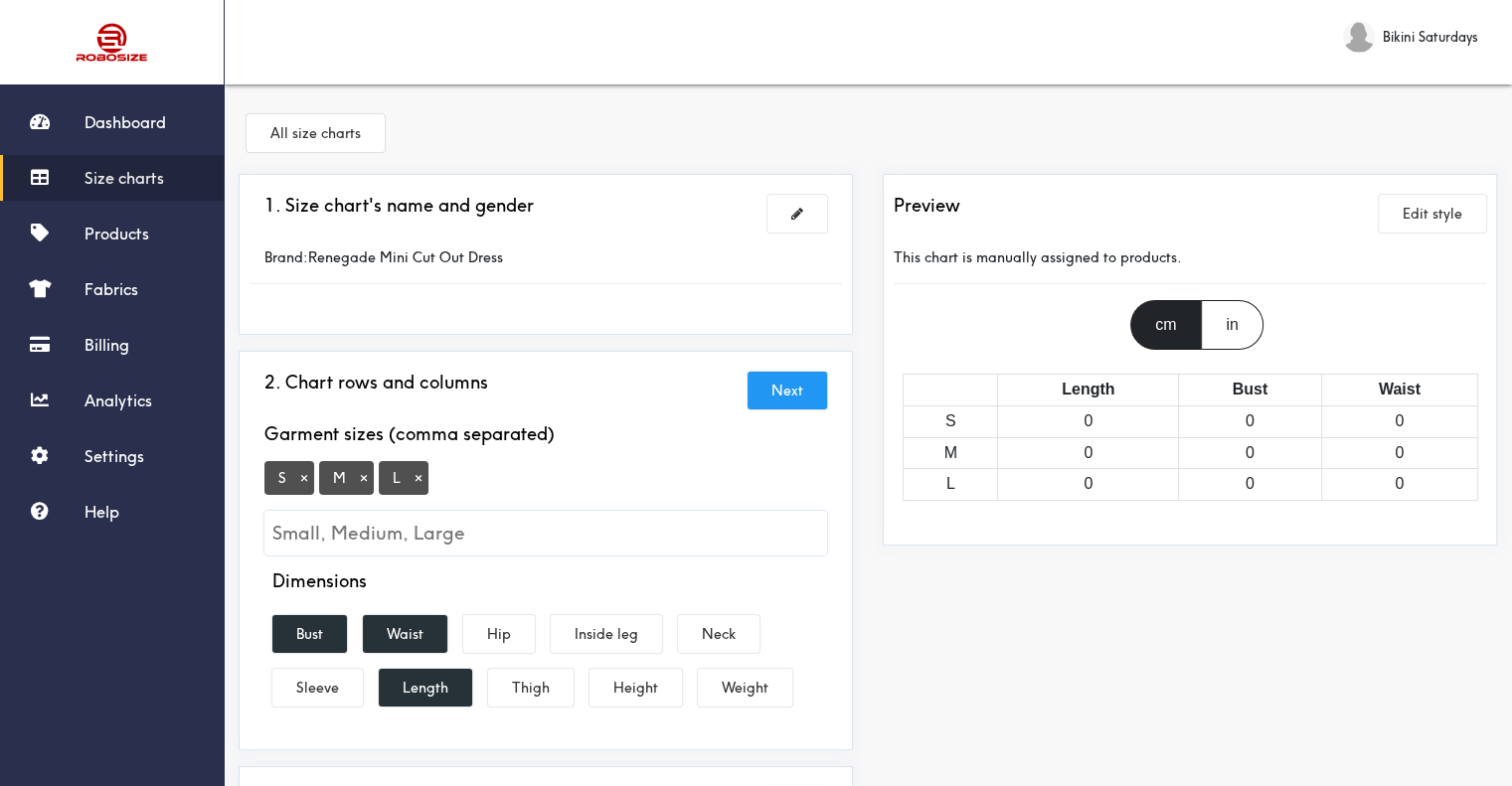 click on "Next" at bounding box center (787, 391) 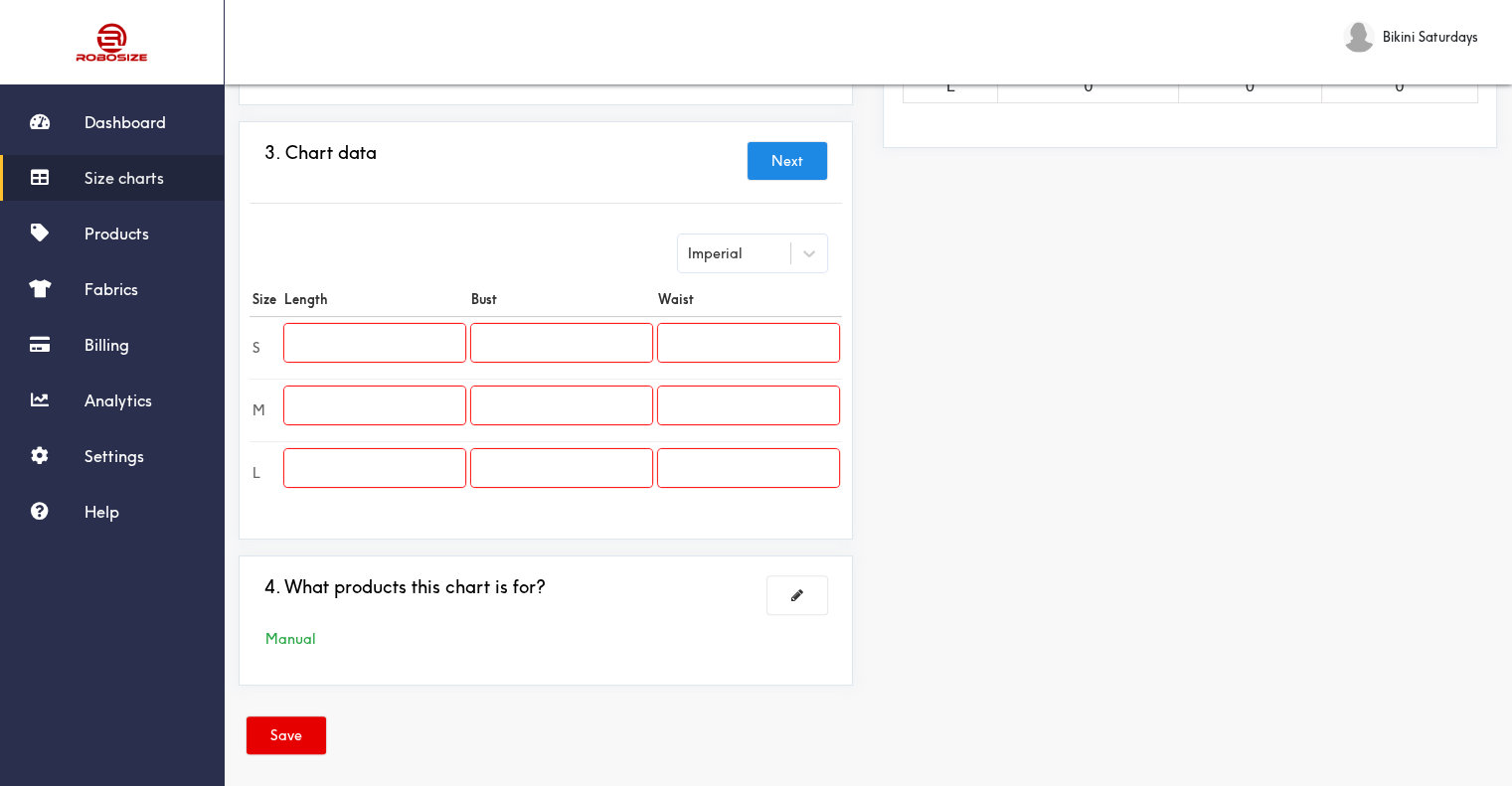 scroll, scrollTop: 409, scrollLeft: 0, axis: vertical 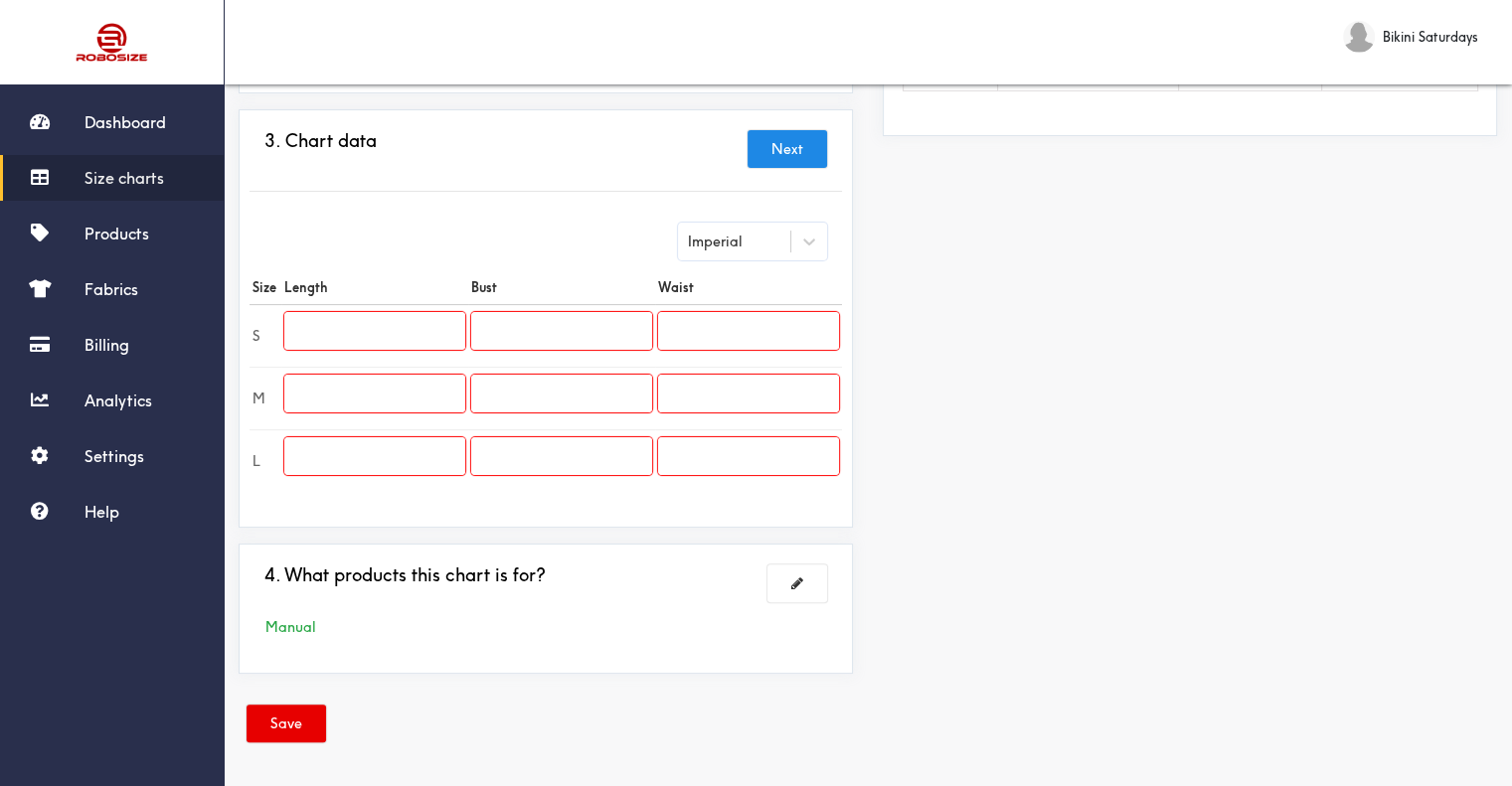 click at bounding box center [375, 331] 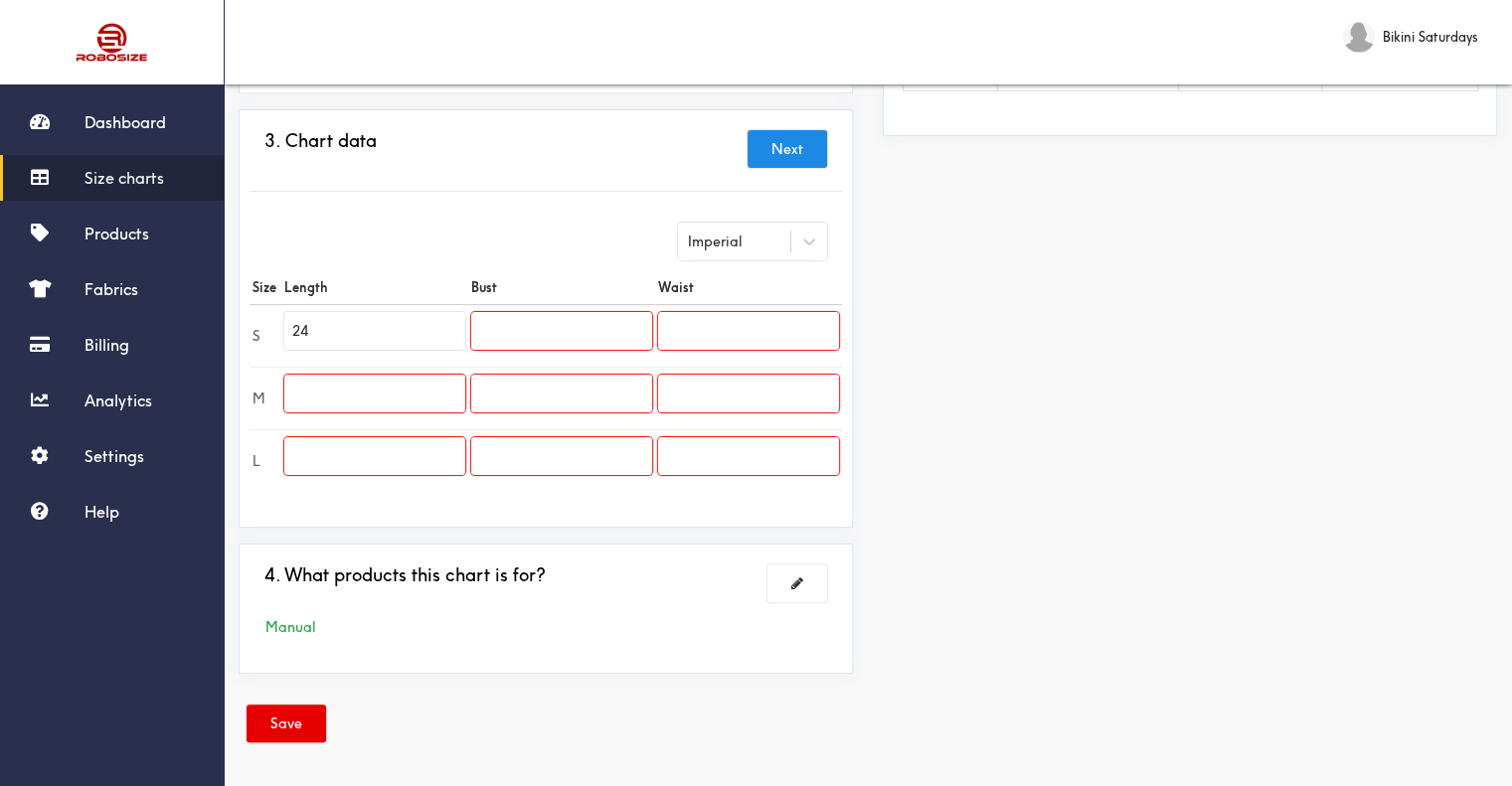 type on "24" 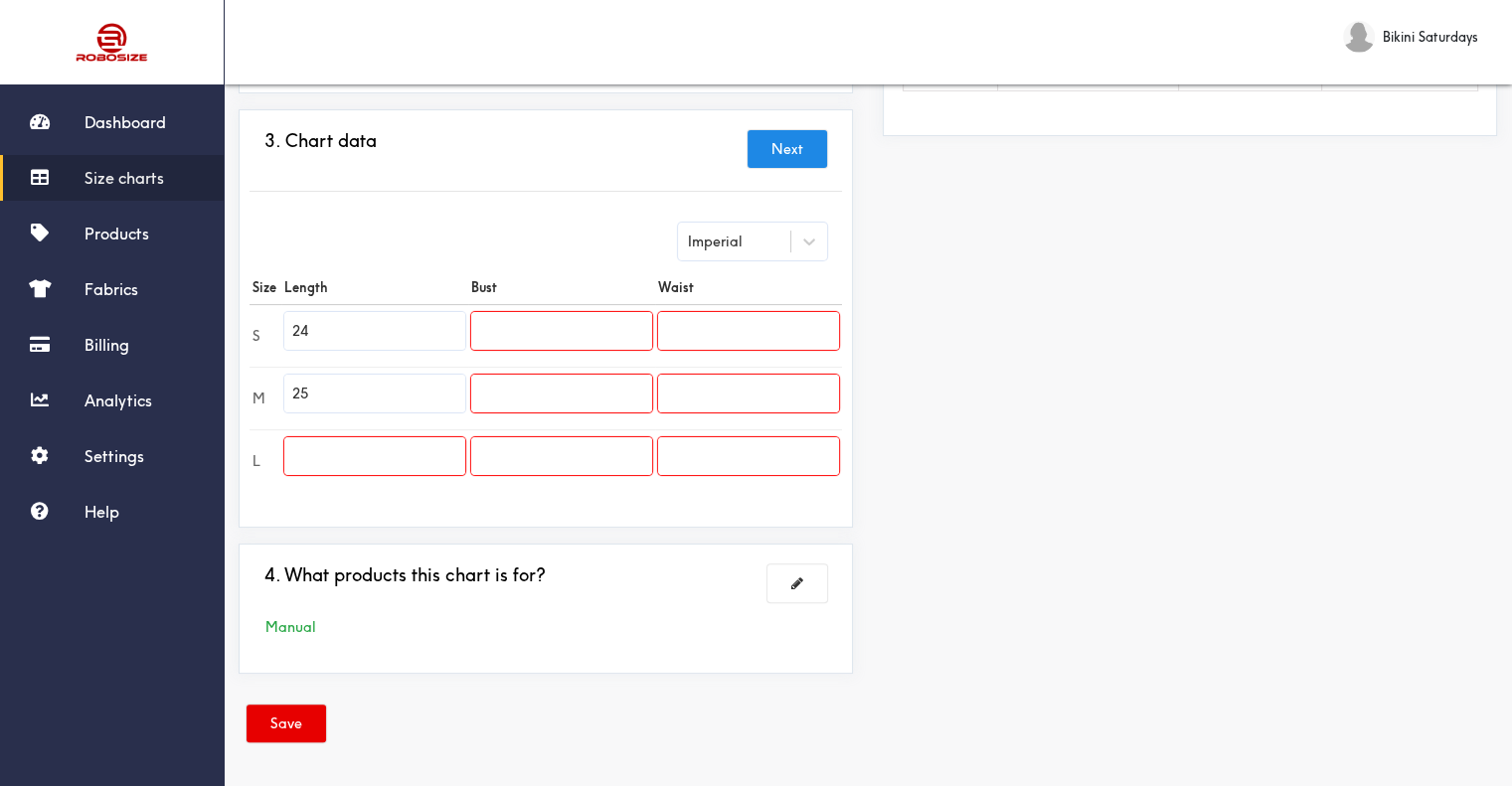 type on "25" 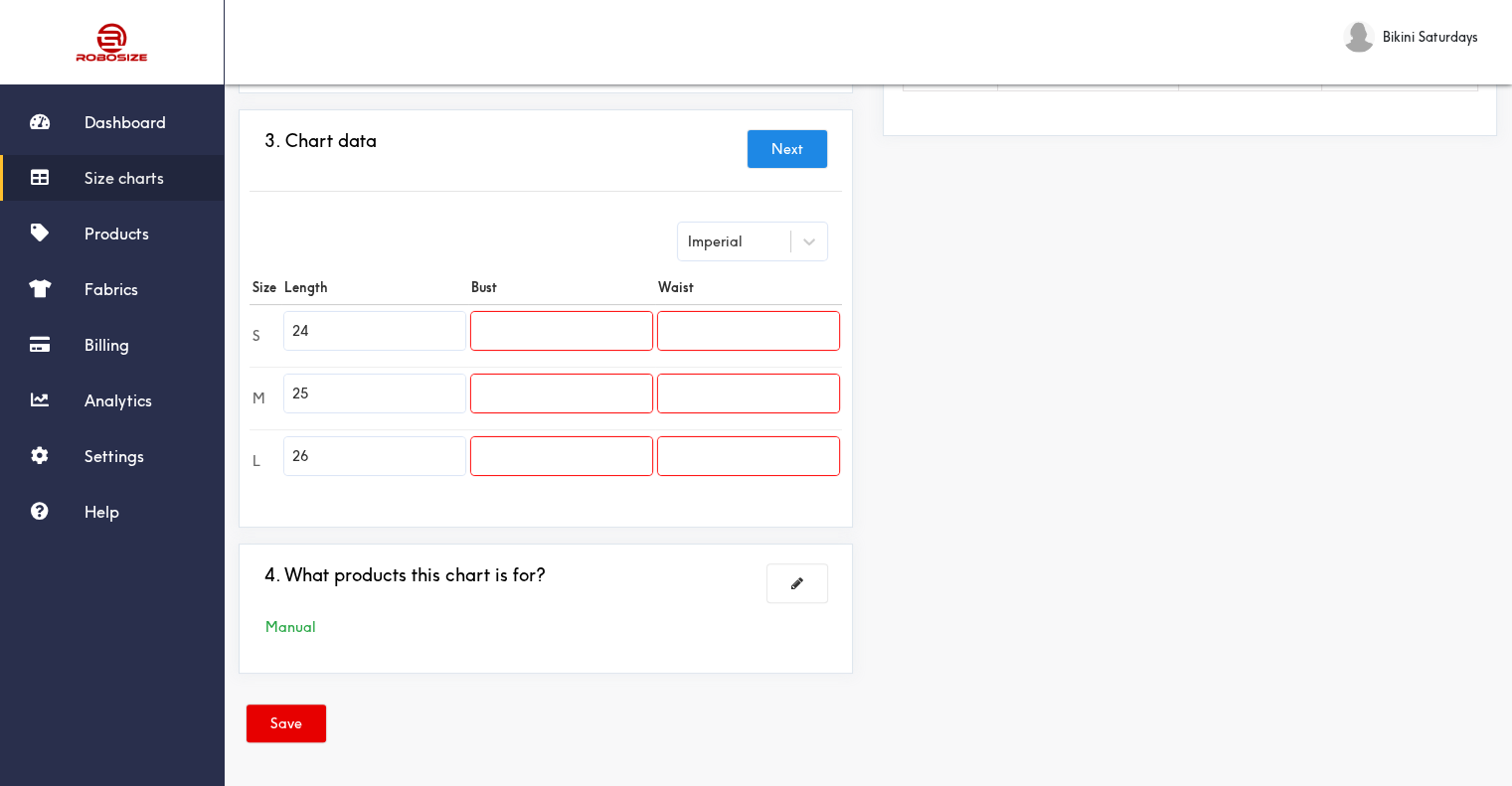 type on "26" 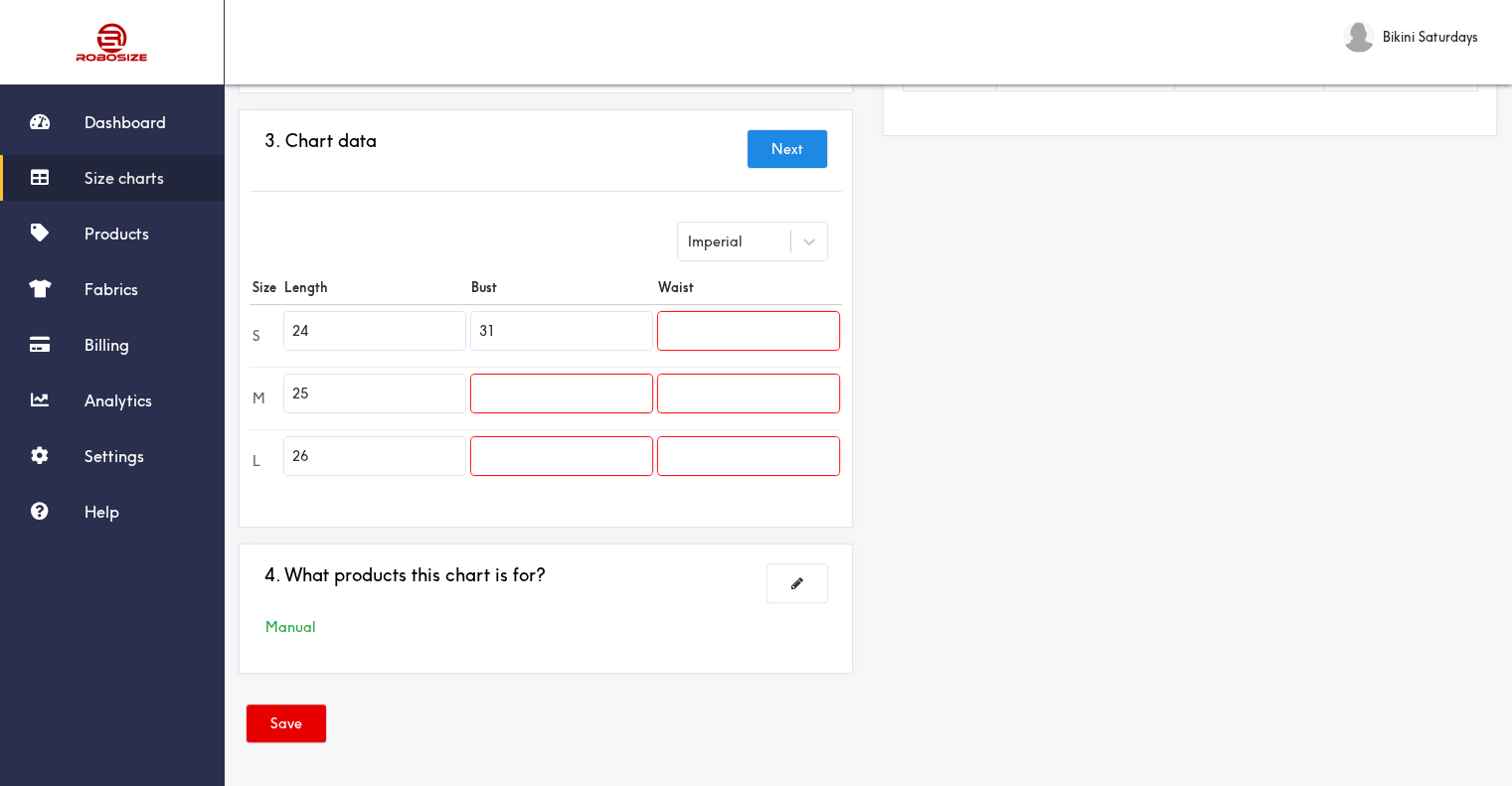 type on "31" 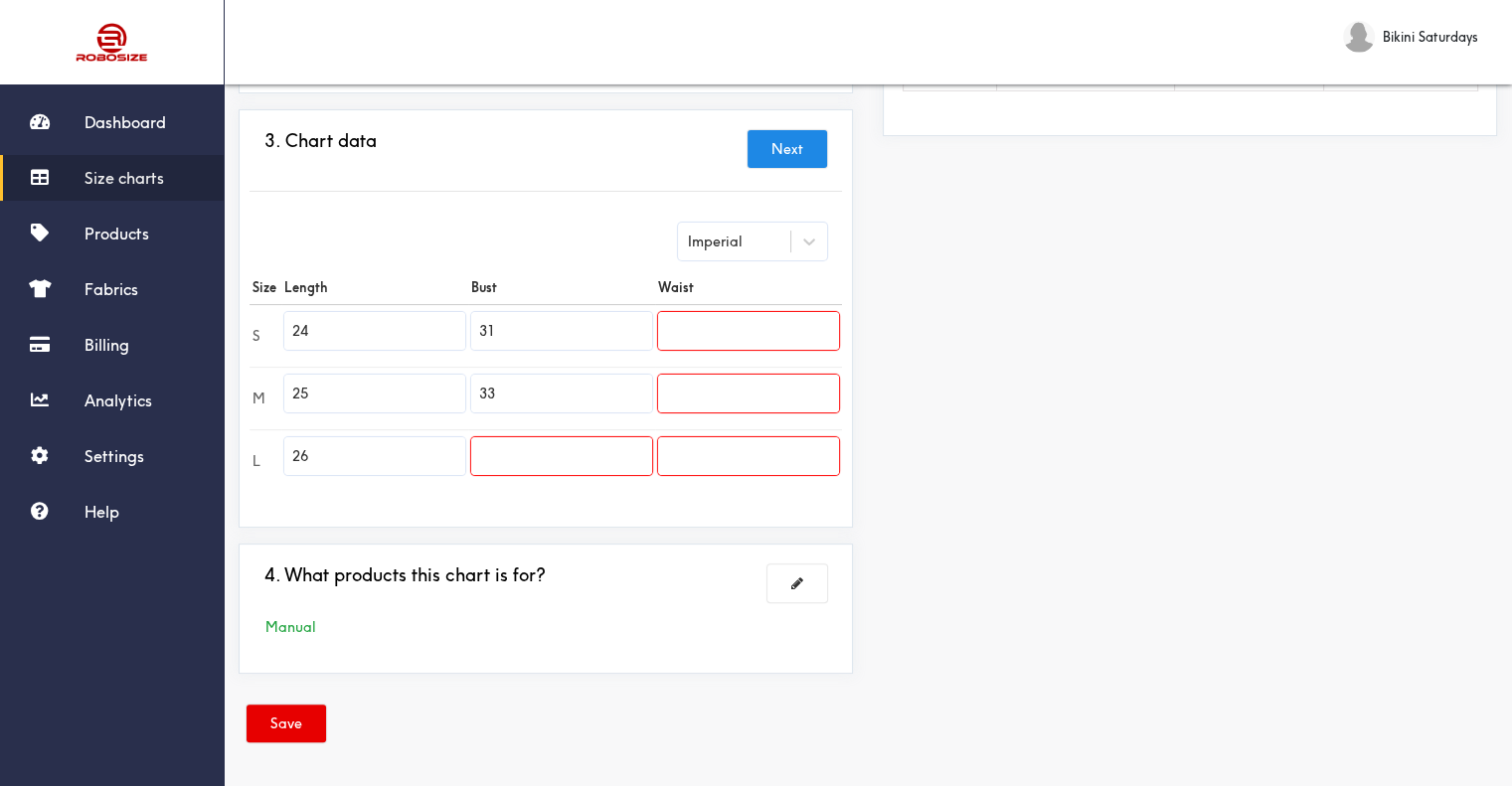 type on "33" 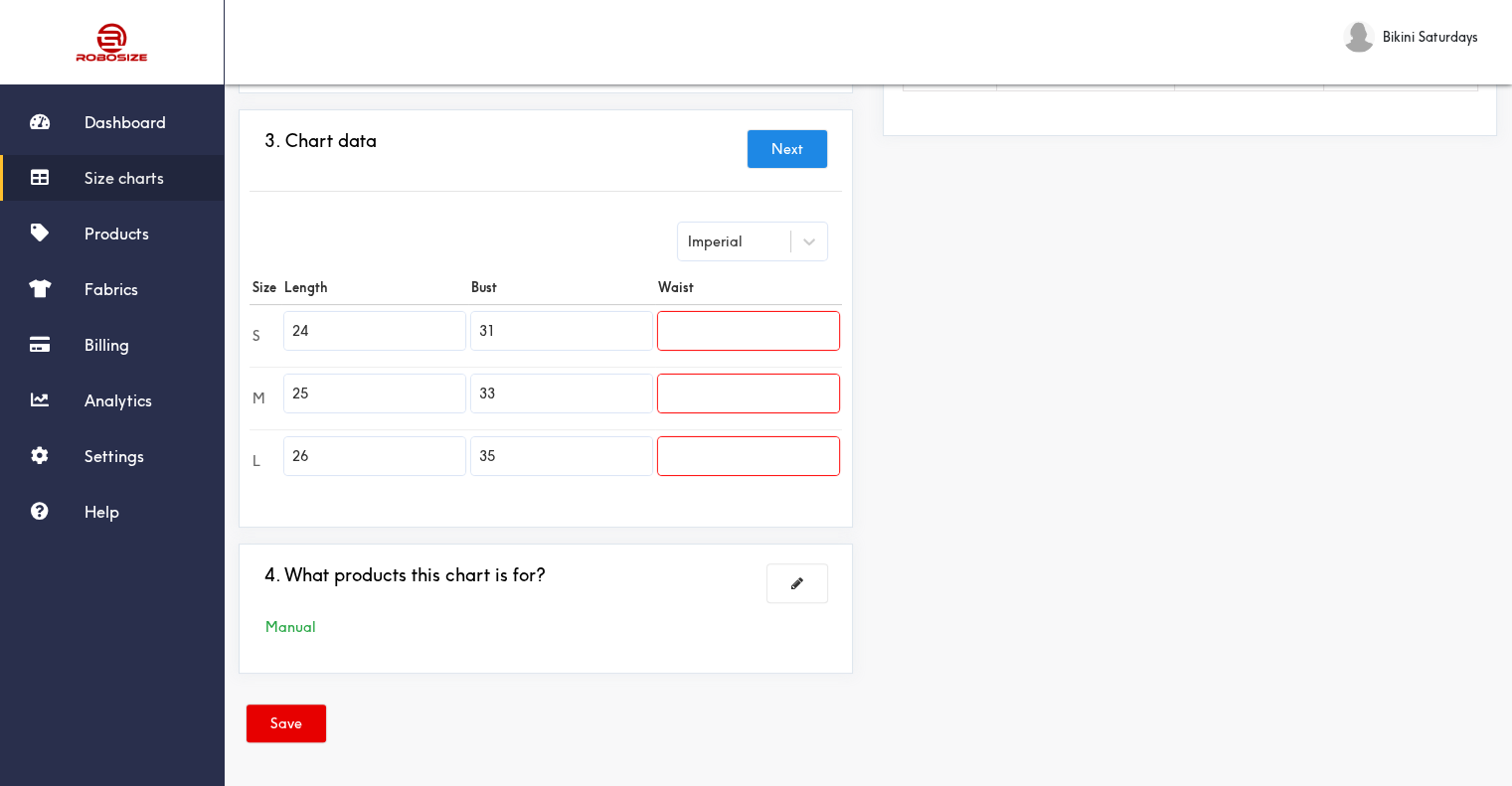 type on "35" 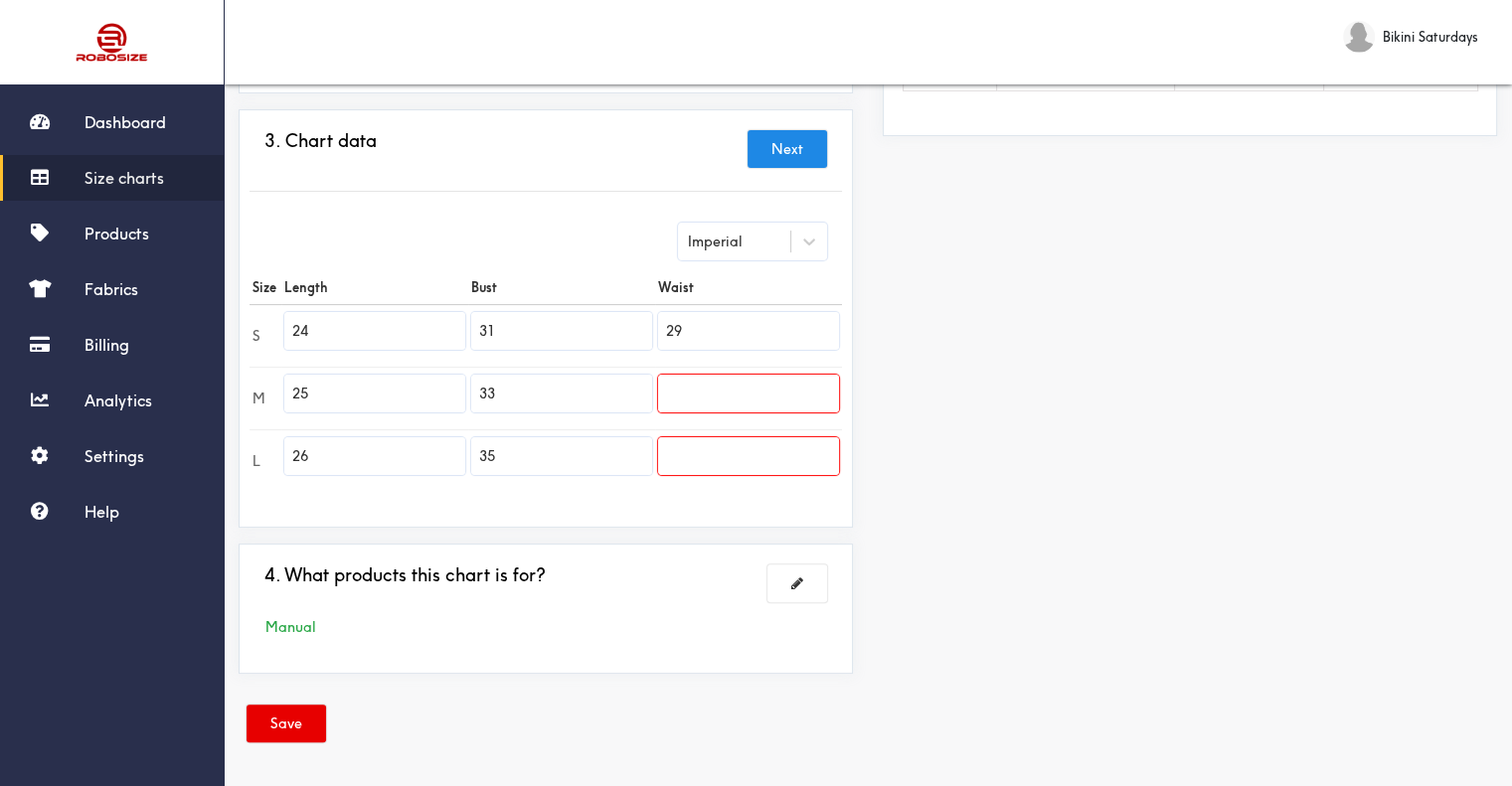 type on "29" 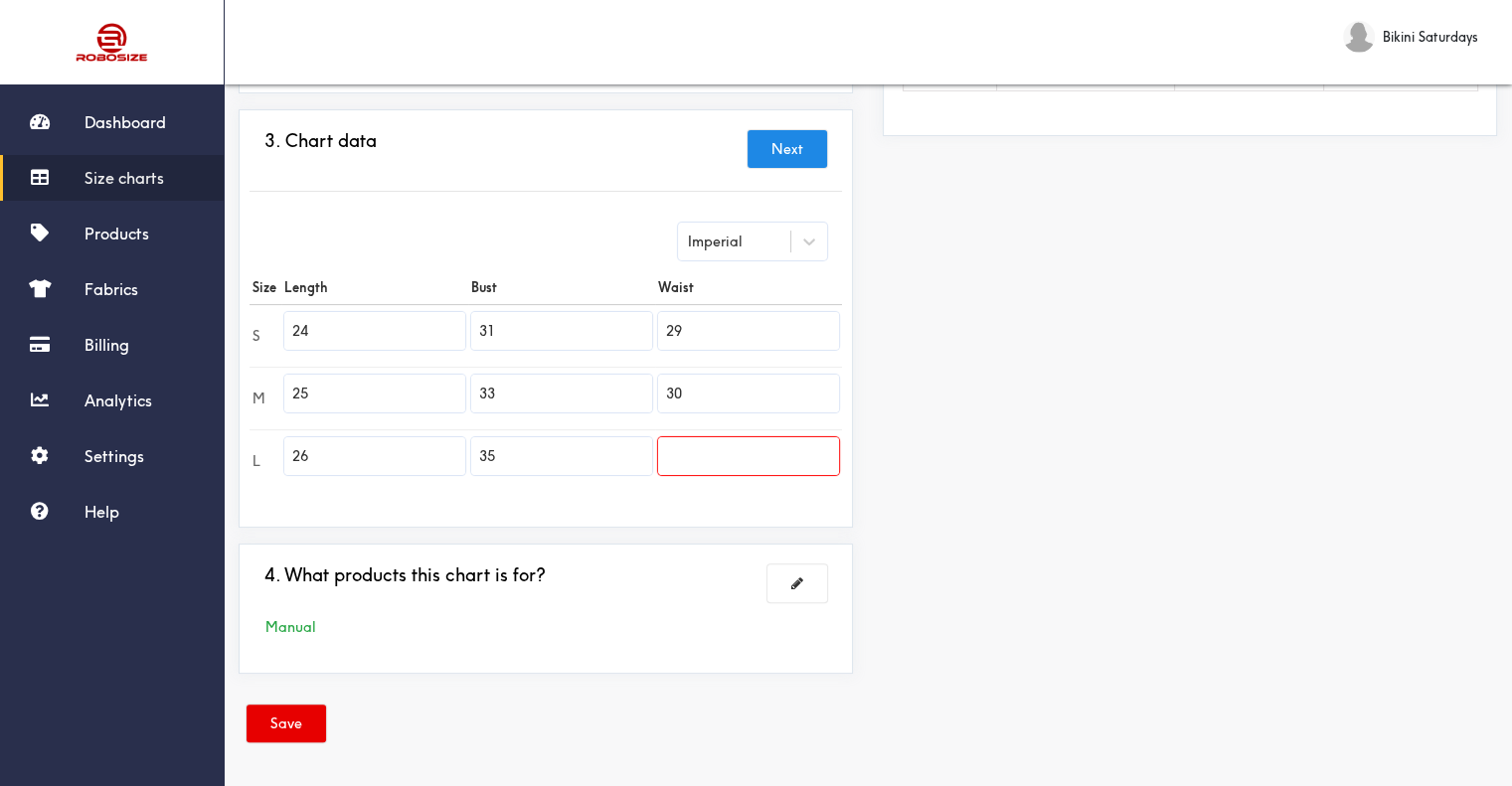 type on "30" 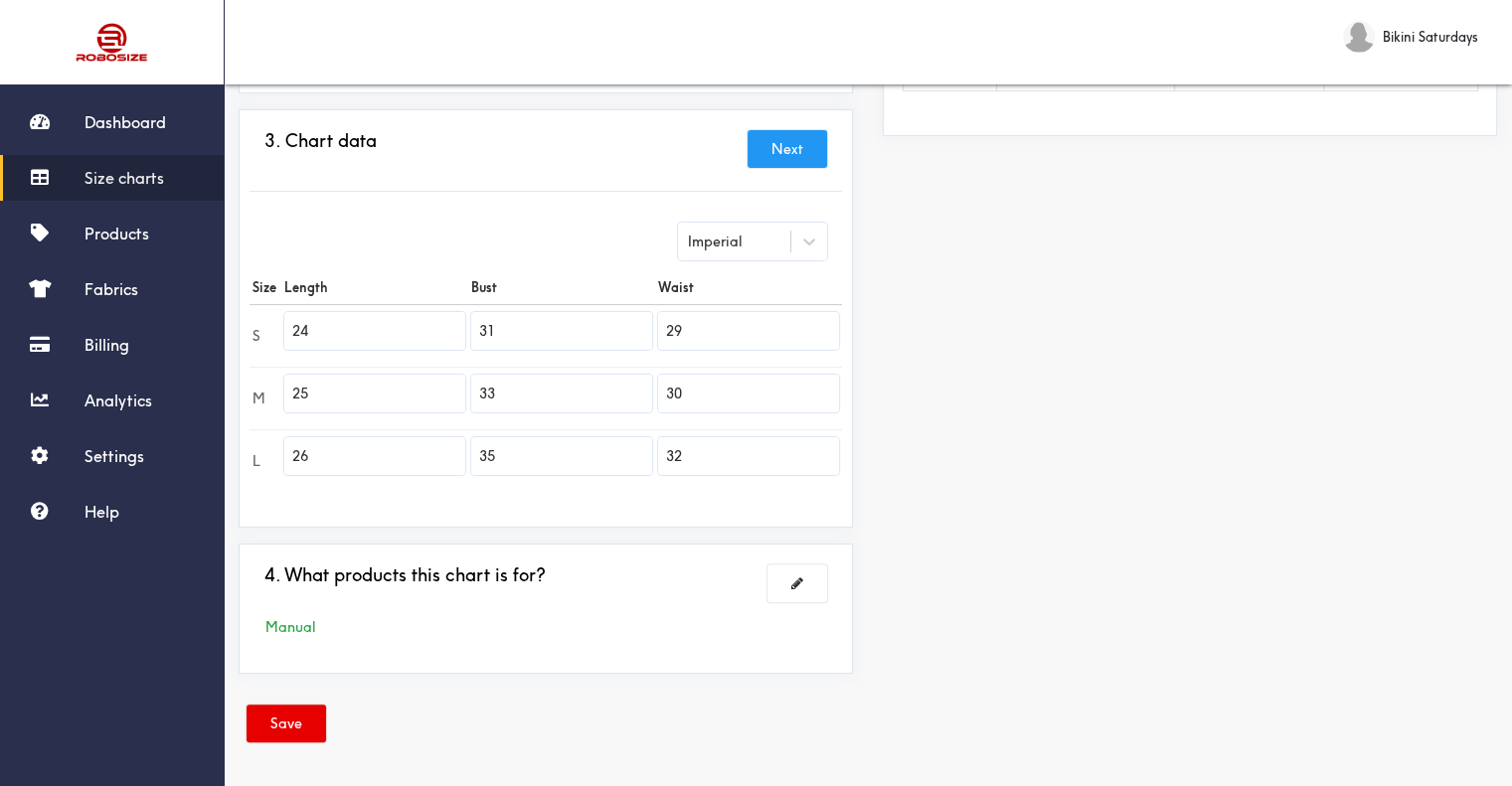 type on "32" 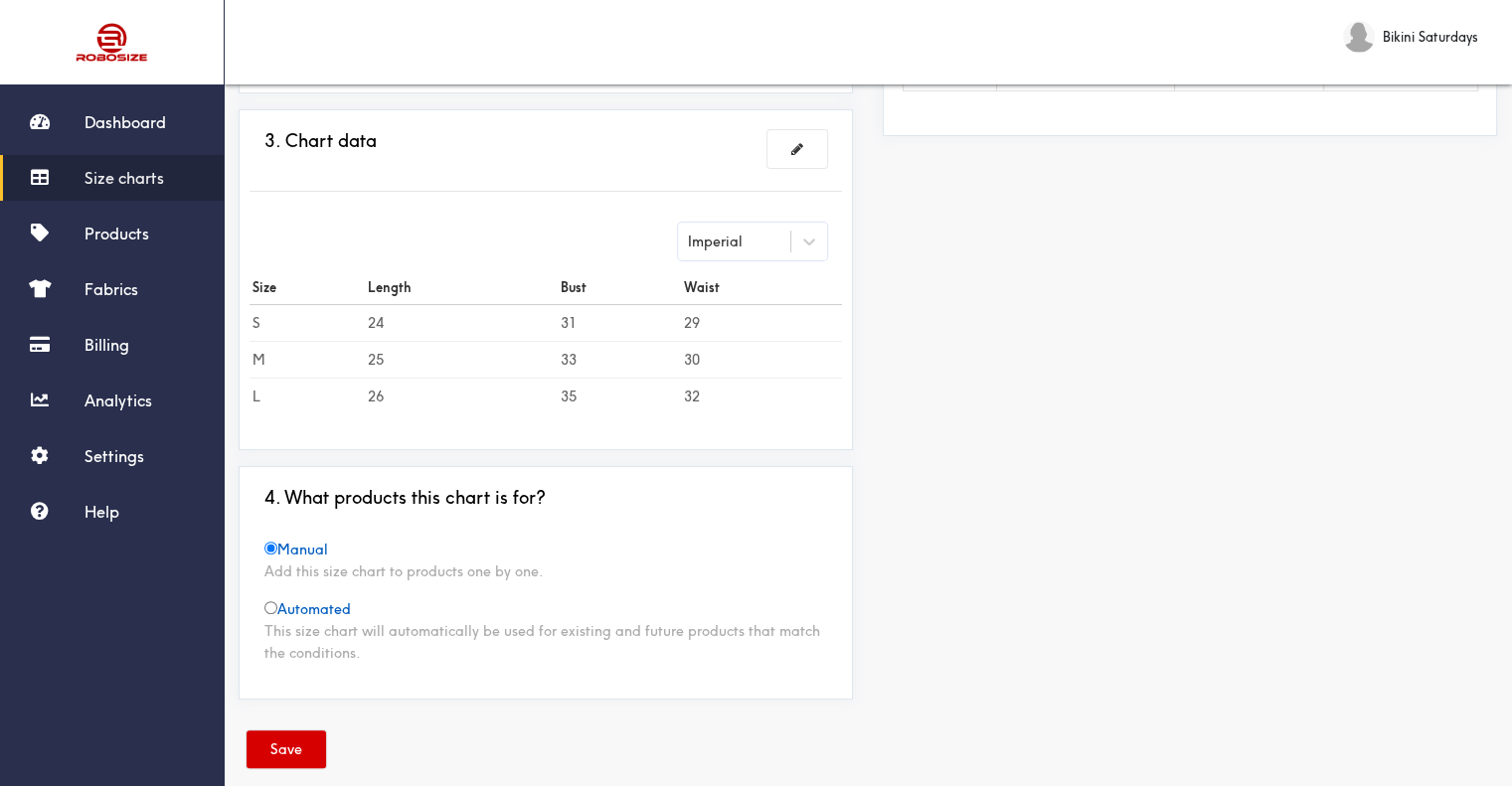 click on "Save" at bounding box center [286, 749] 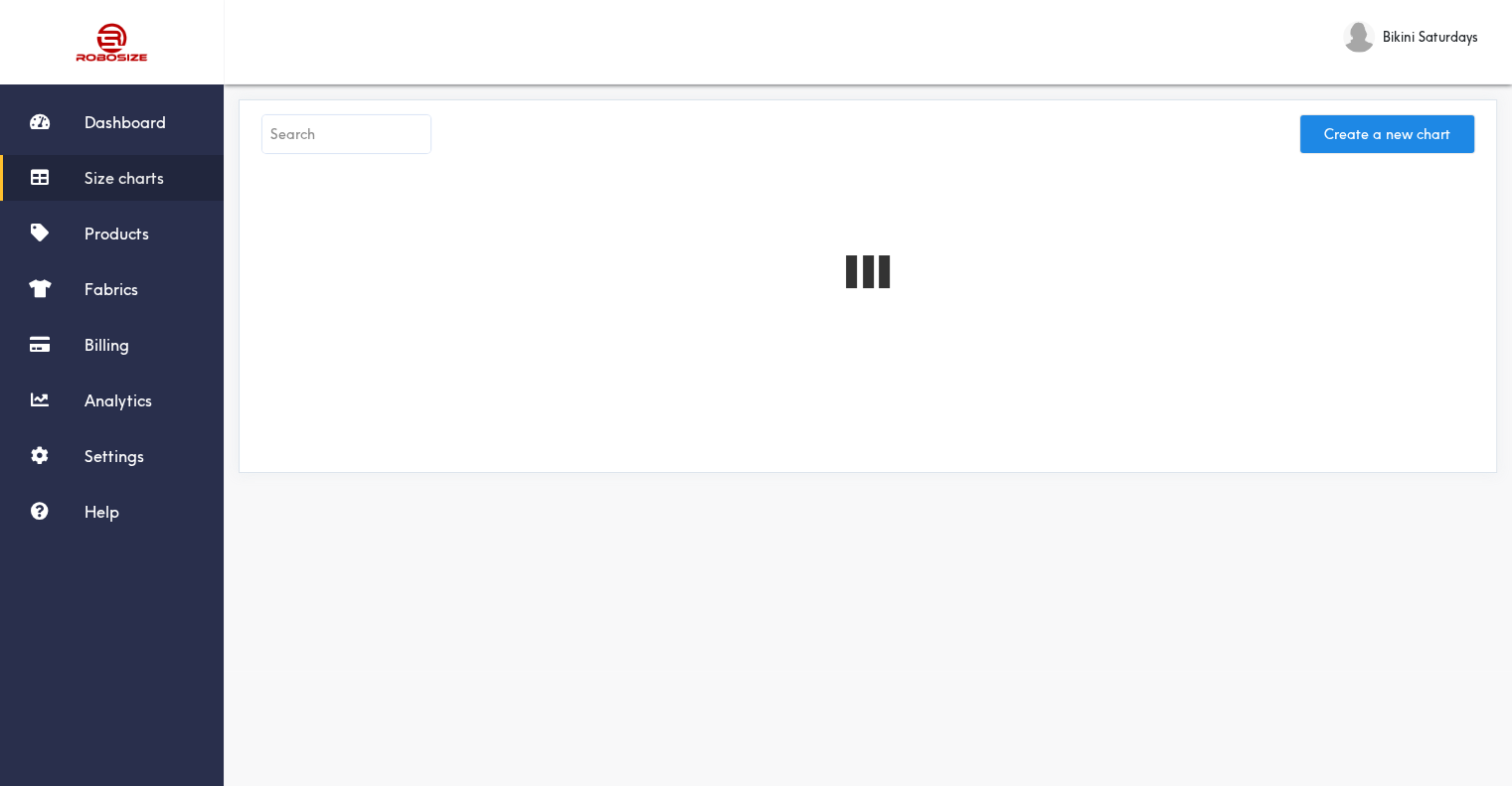 scroll, scrollTop: 0, scrollLeft: 0, axis: both 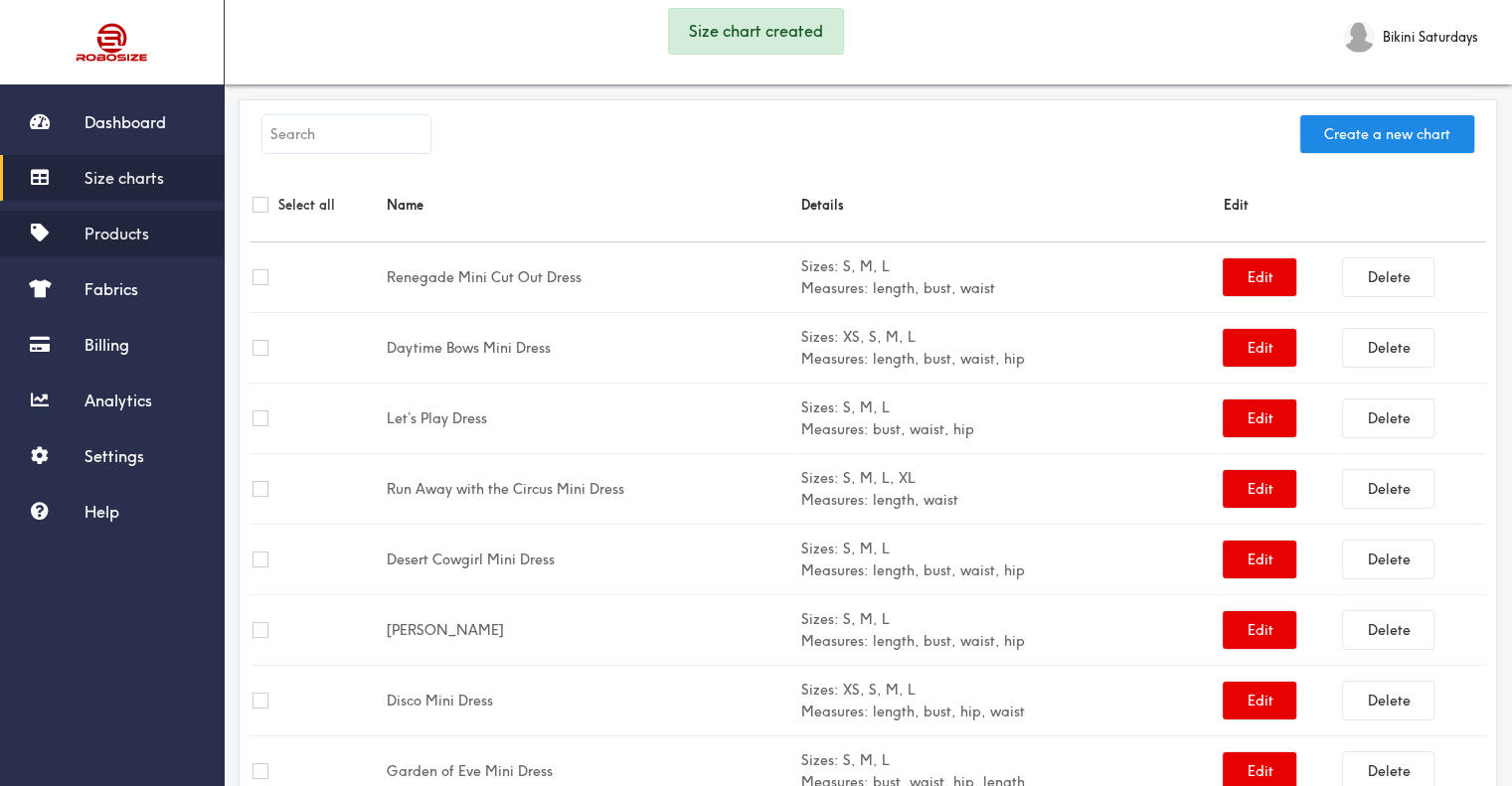 click on "Products" at bounding box center (111, 234) 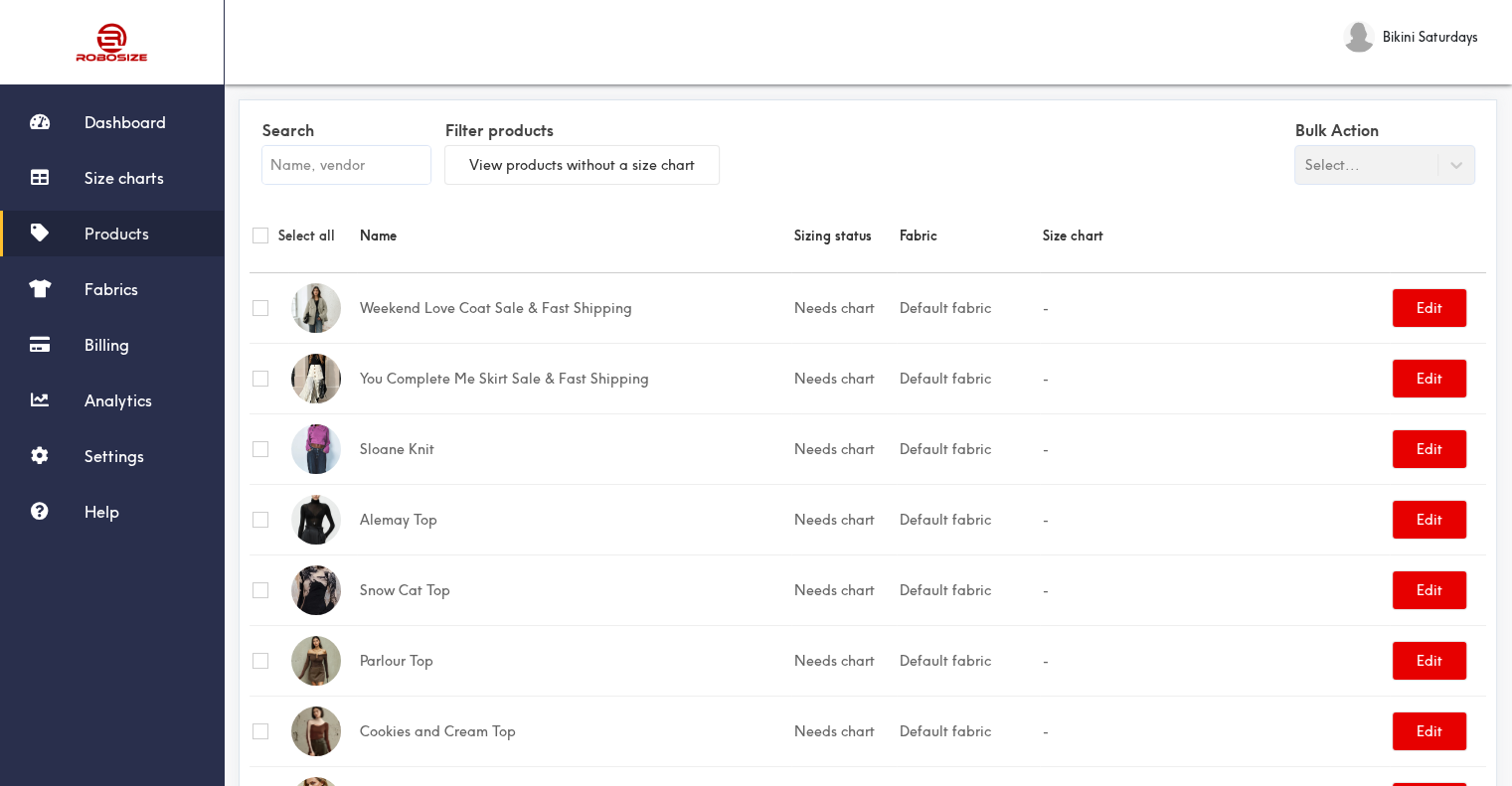 click at bounding box center [346, 165] 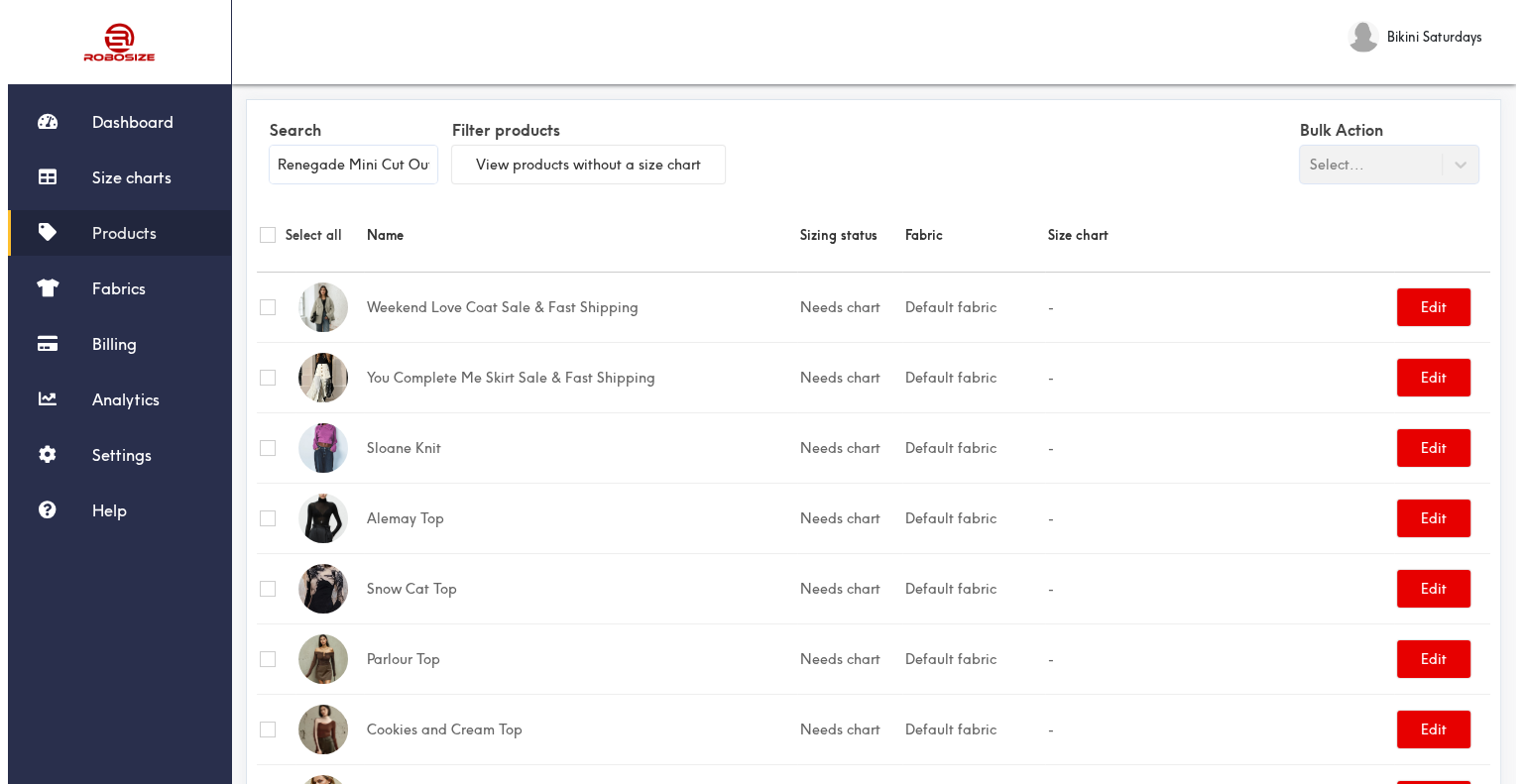 scroll, scrollTop: 0, scrollLeft: 48, axis: horizontal 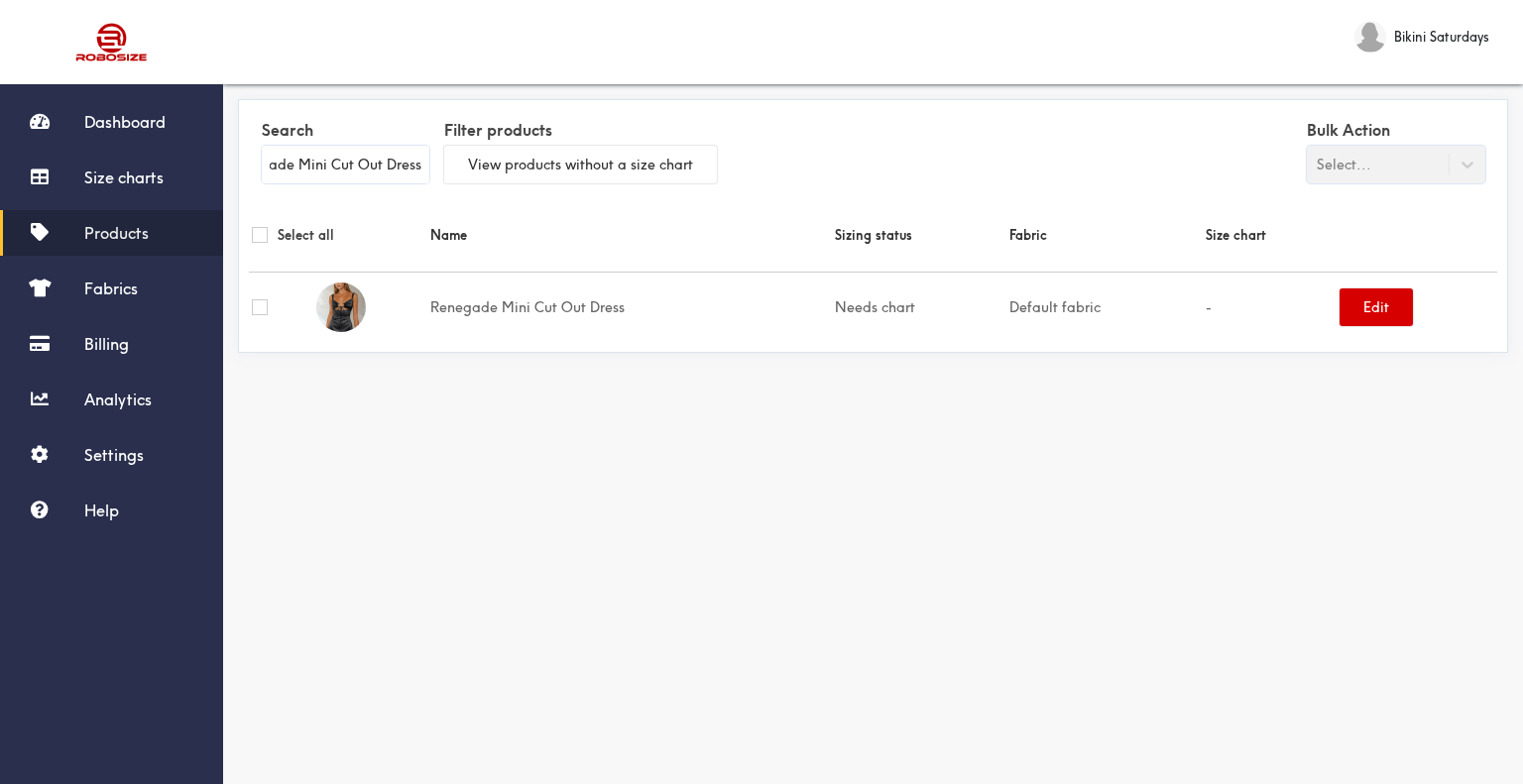 type on "Renegade Mini Cut Out Dress" 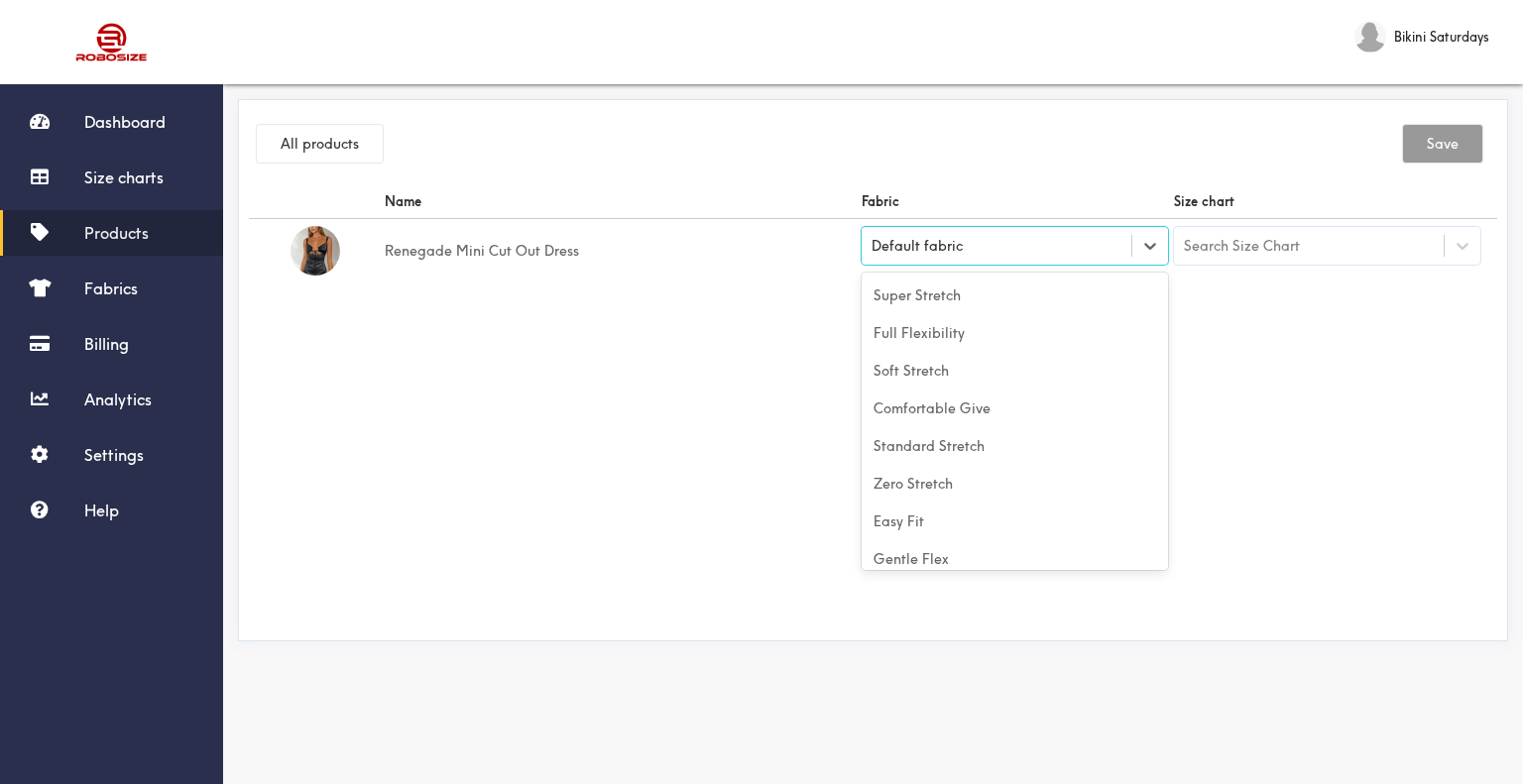 click on "Default fabric" at bounding box center [996, 246] 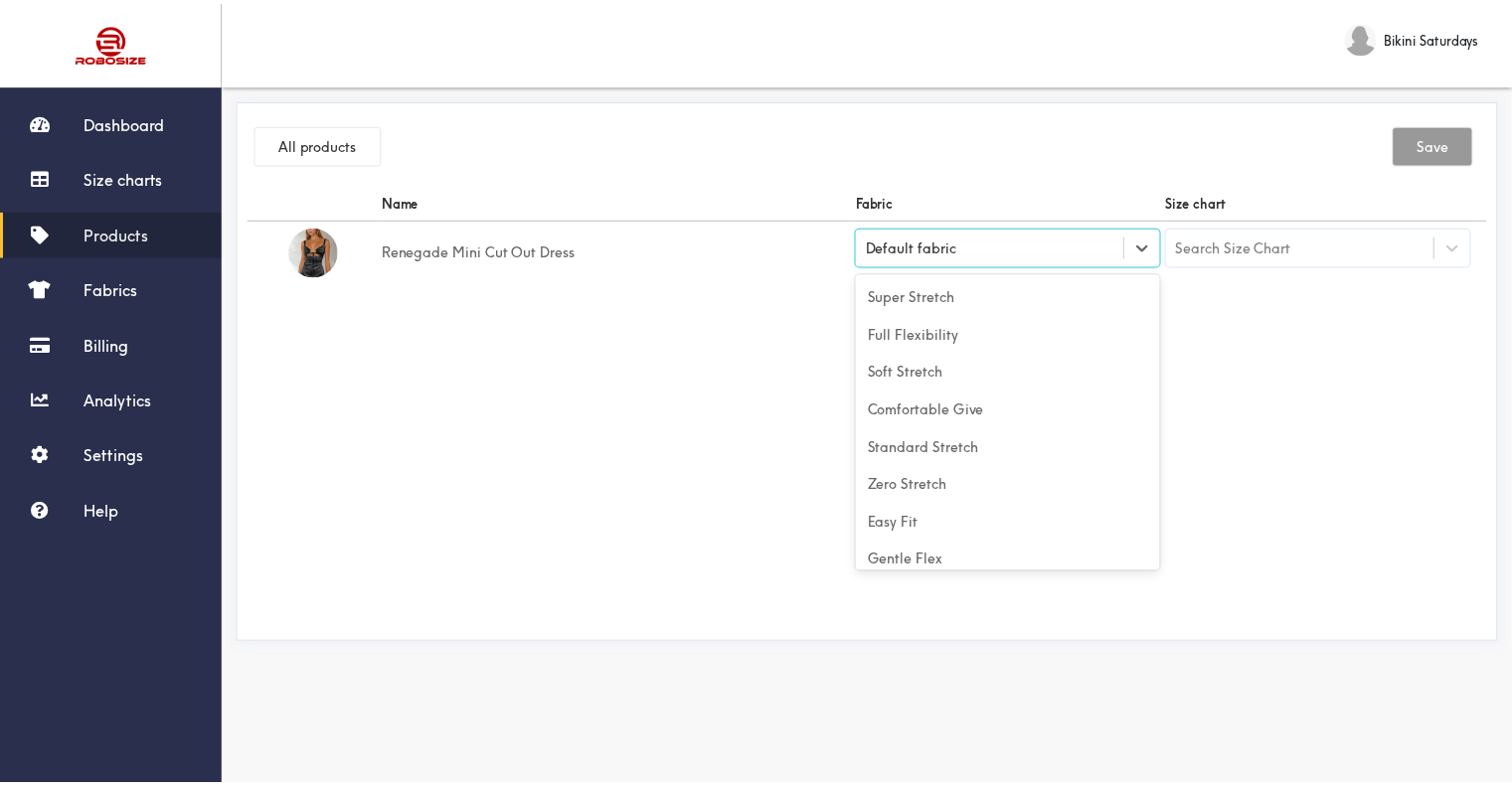 scroll, scrollTop: 87, scrollLeft: 0, axis: vertical 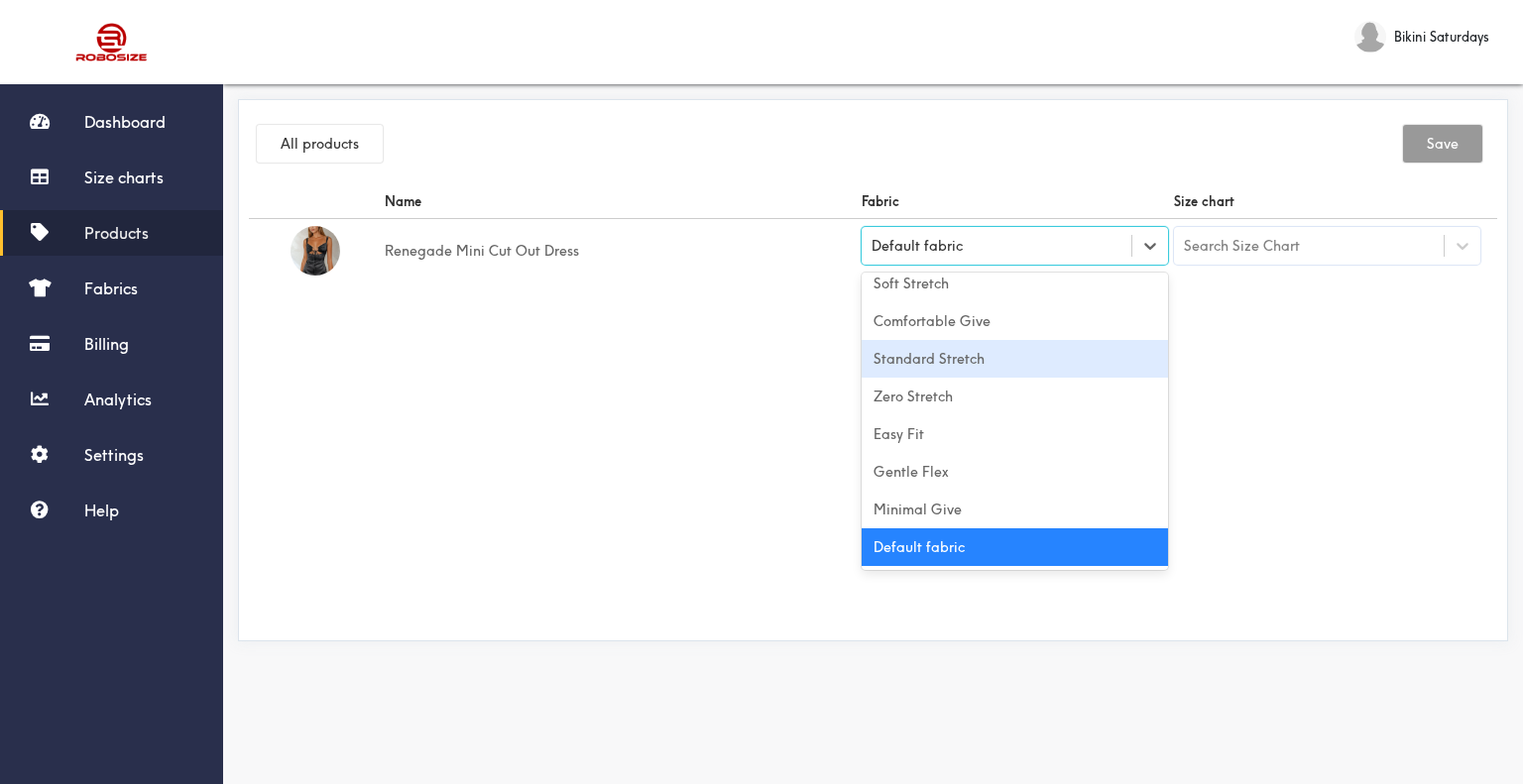 drag, startPoint x: 1024, startPoint y: 353, endPoint x: 1043, endPoint y: 337, distance: 24.839485 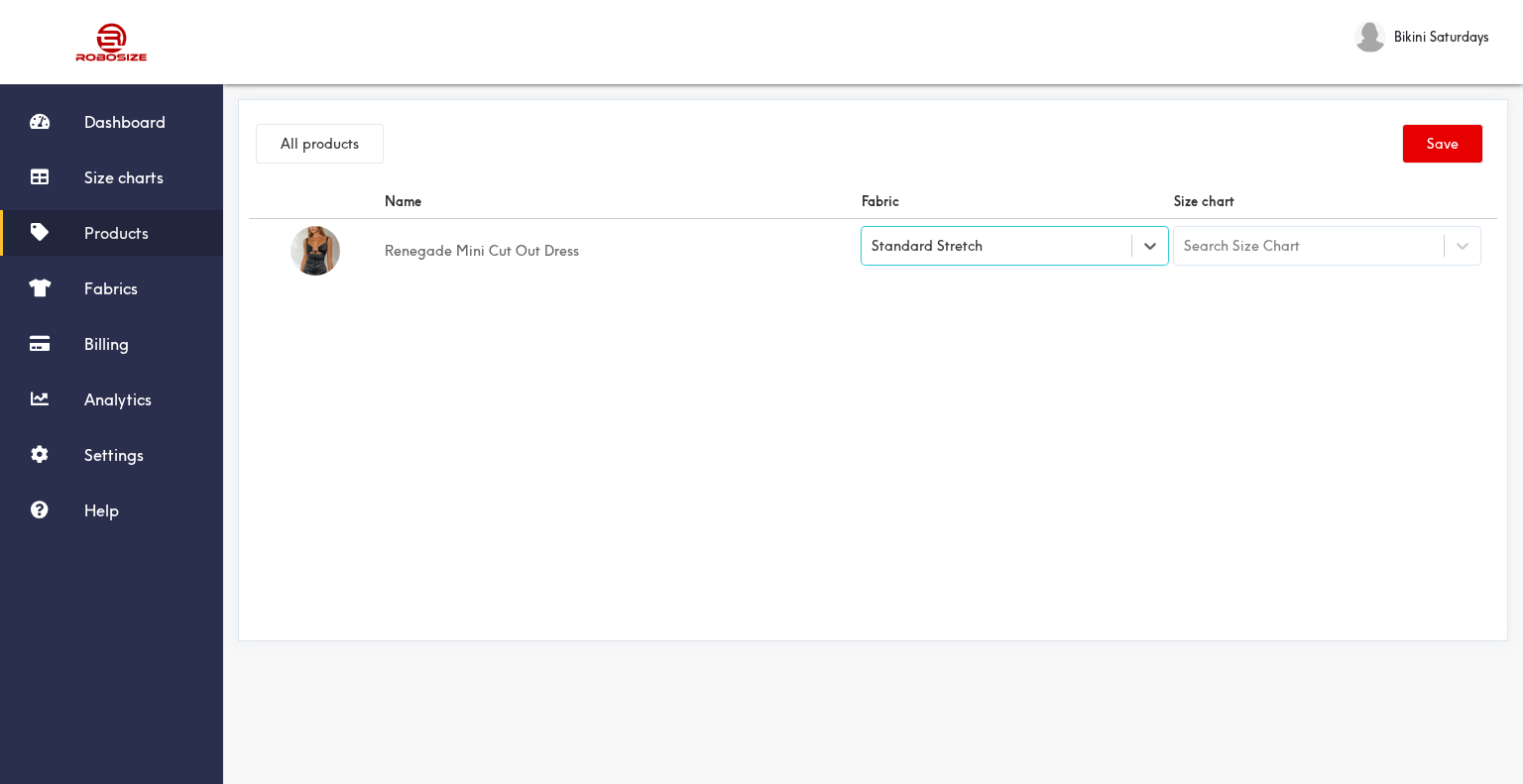 click on "Search Size Chart" at bounding box center [1241, 246] 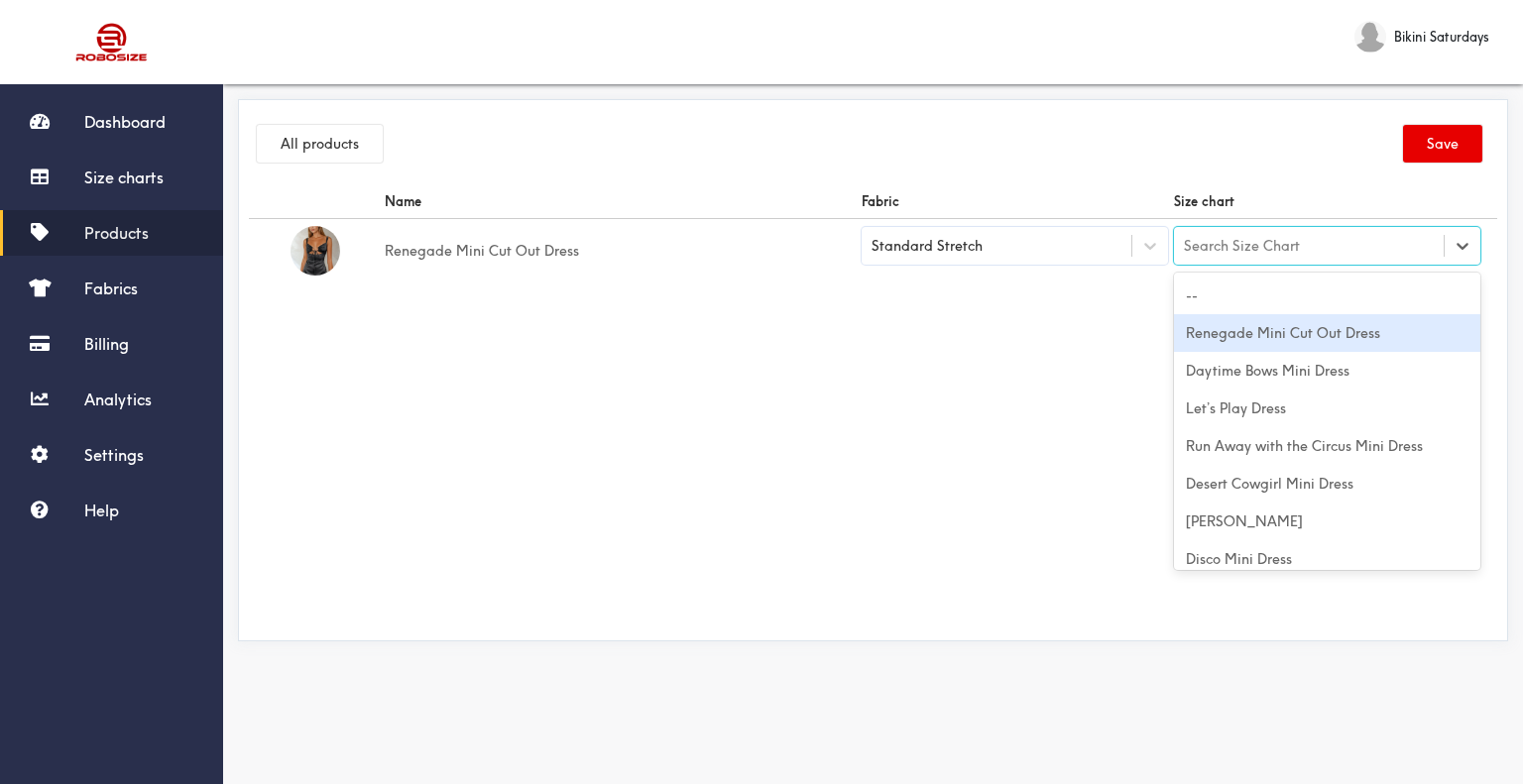 click on "Renegade Mini Cut Out Dress" at bounding box center (1327, 333) 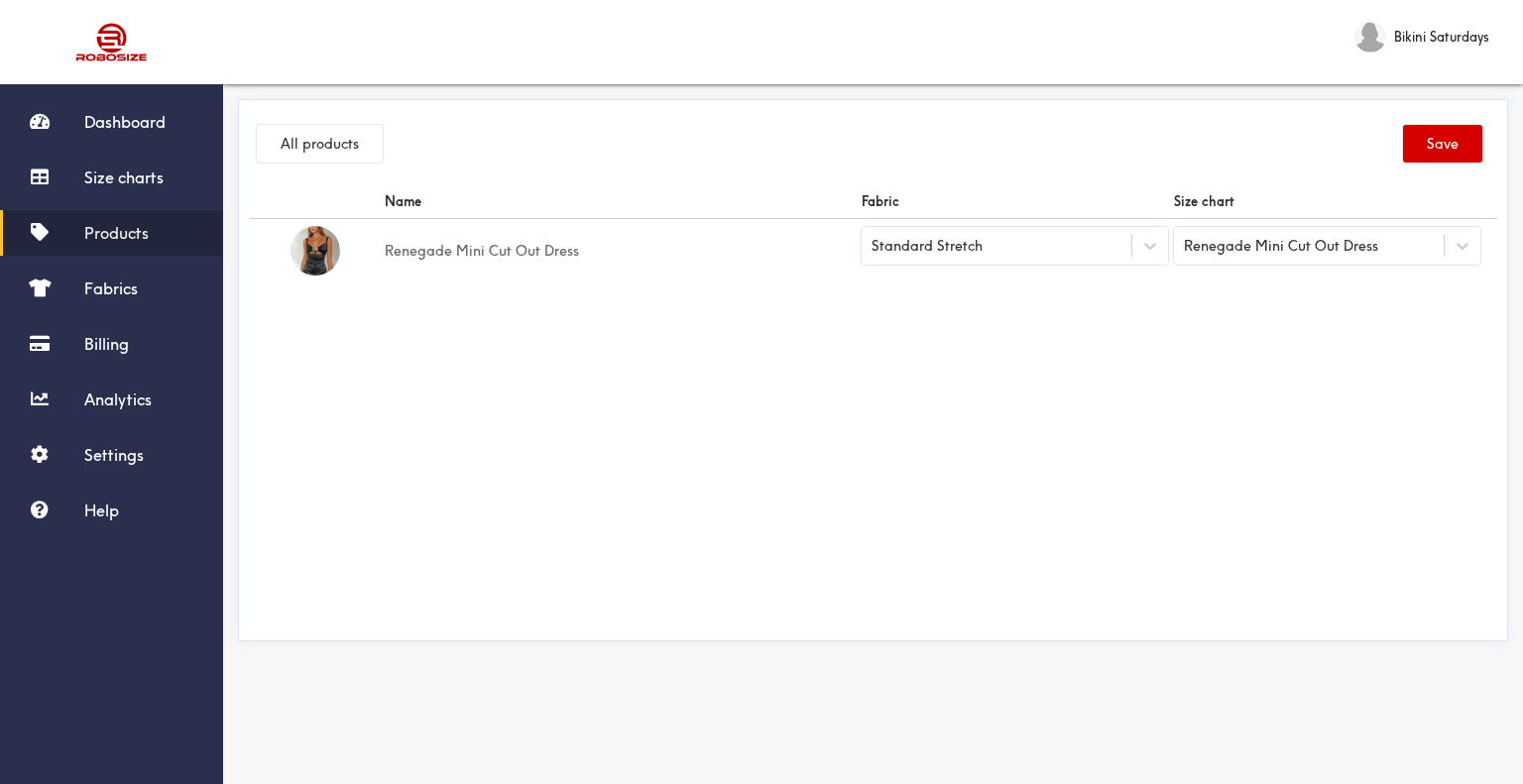 click on "Save" at bounding box center [1443, 144] 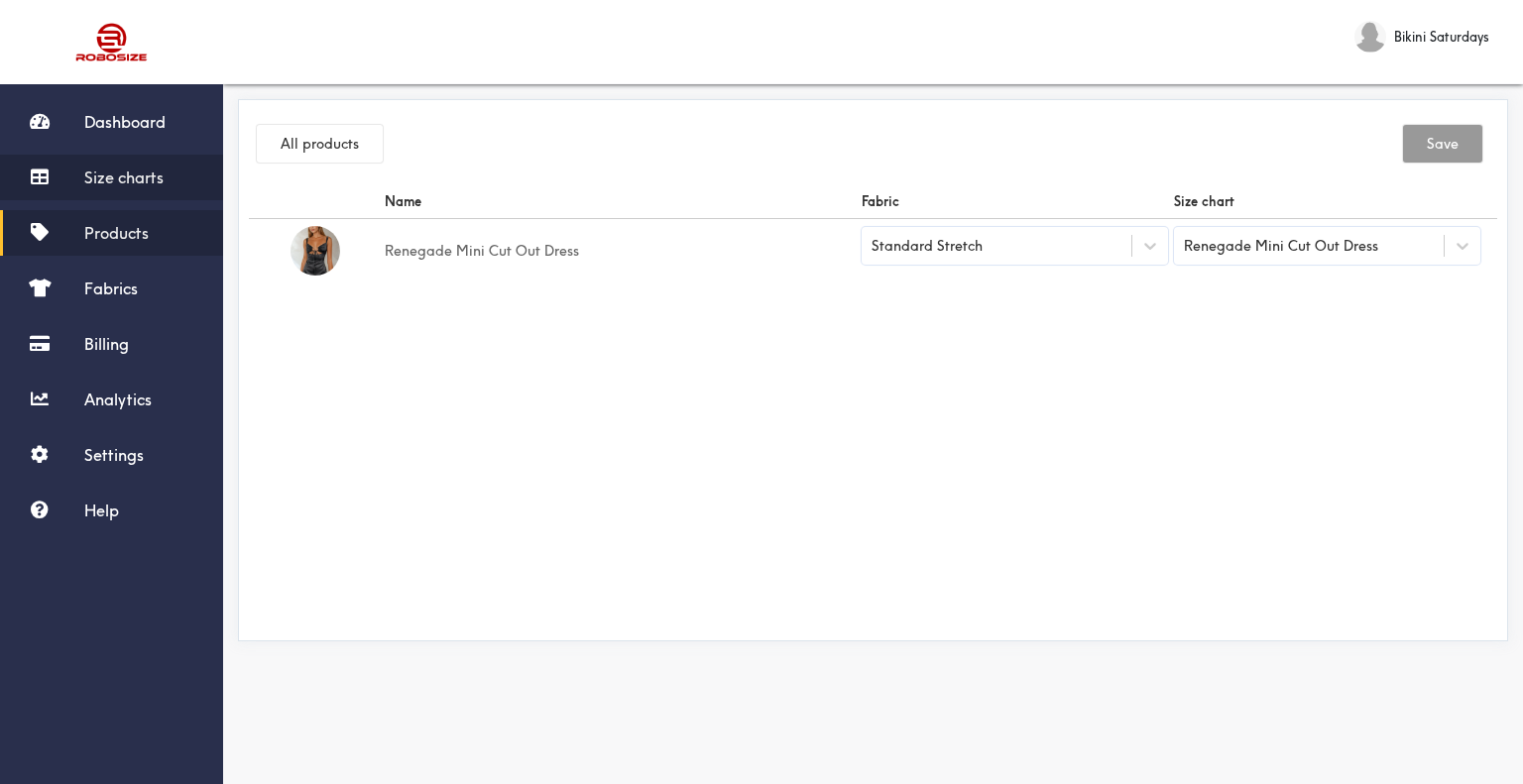 click on "Size charts" at bounding box center [124, 177] 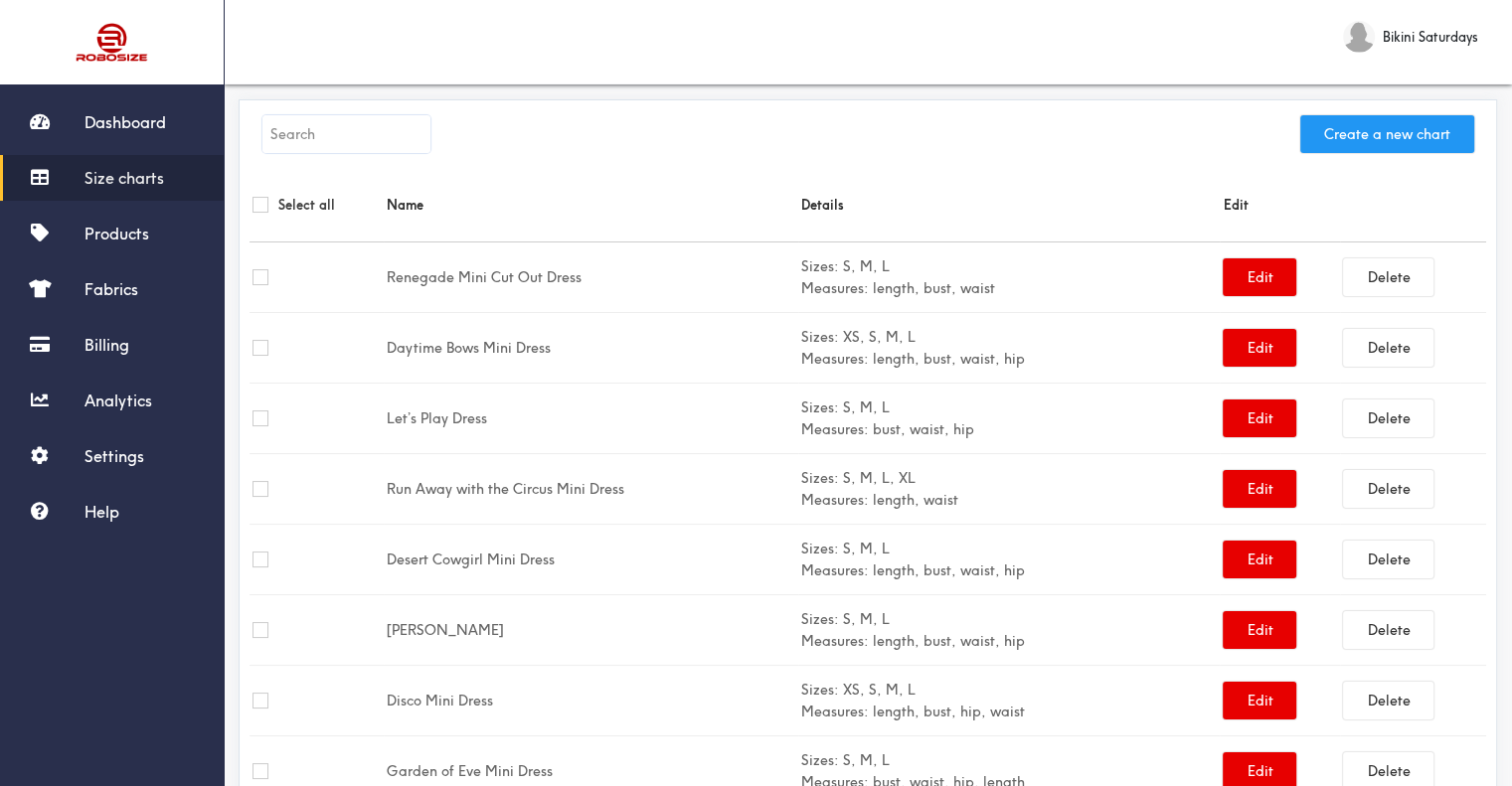 click on "Create a new chart" at bounding box center (1387, 134) 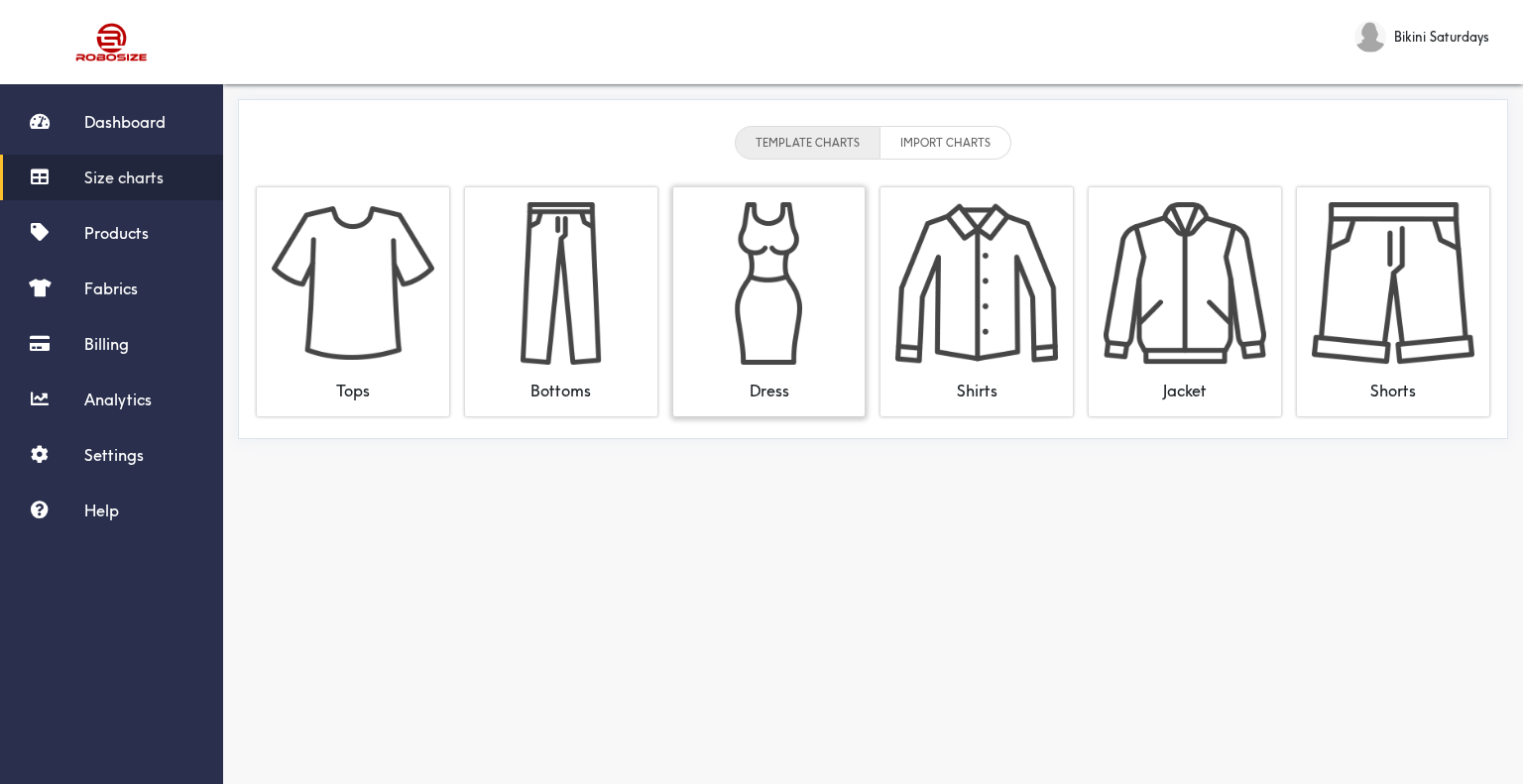 click at bounding box center (769, 283) 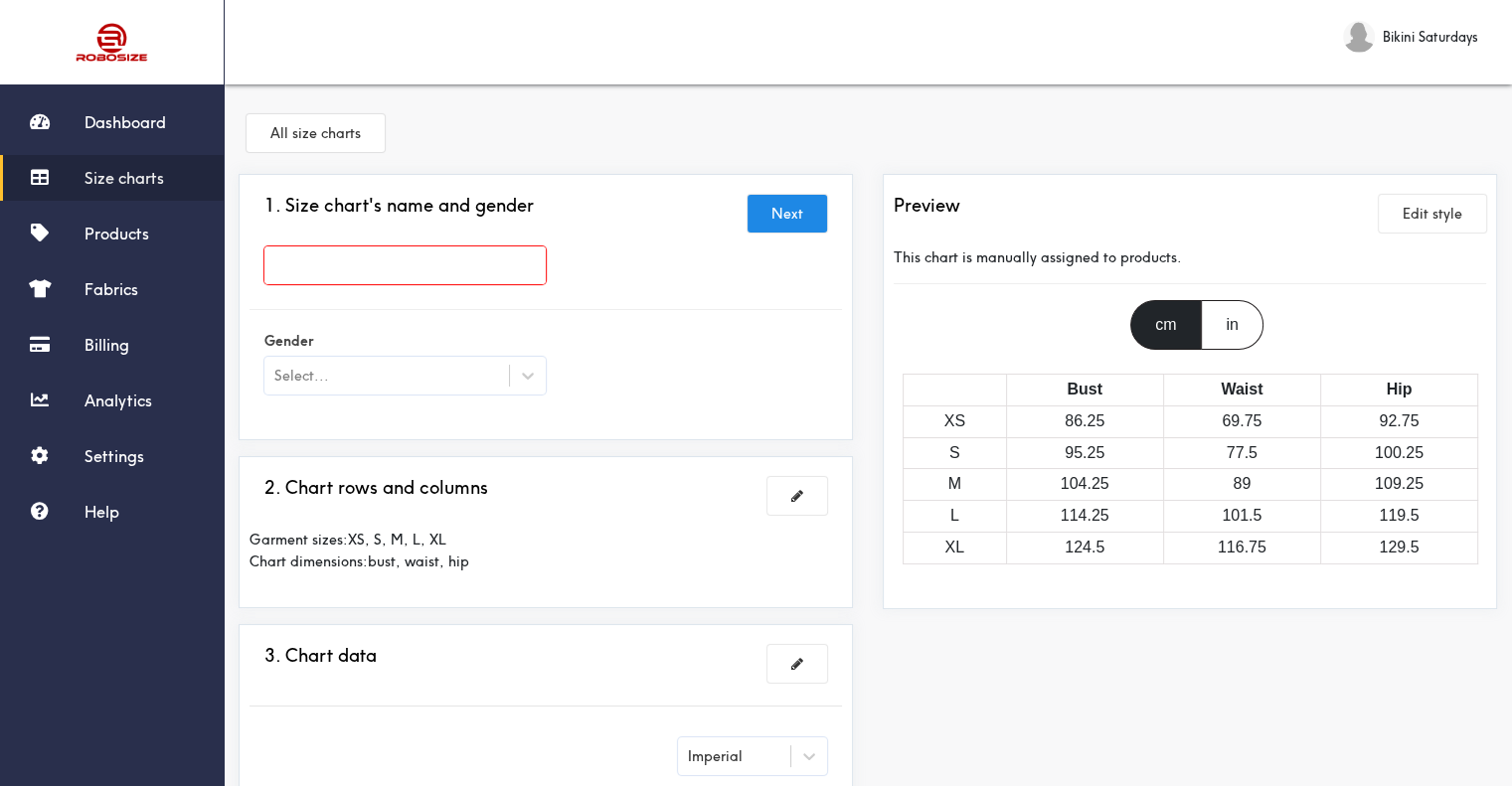 click at bounding box center (405, 265) 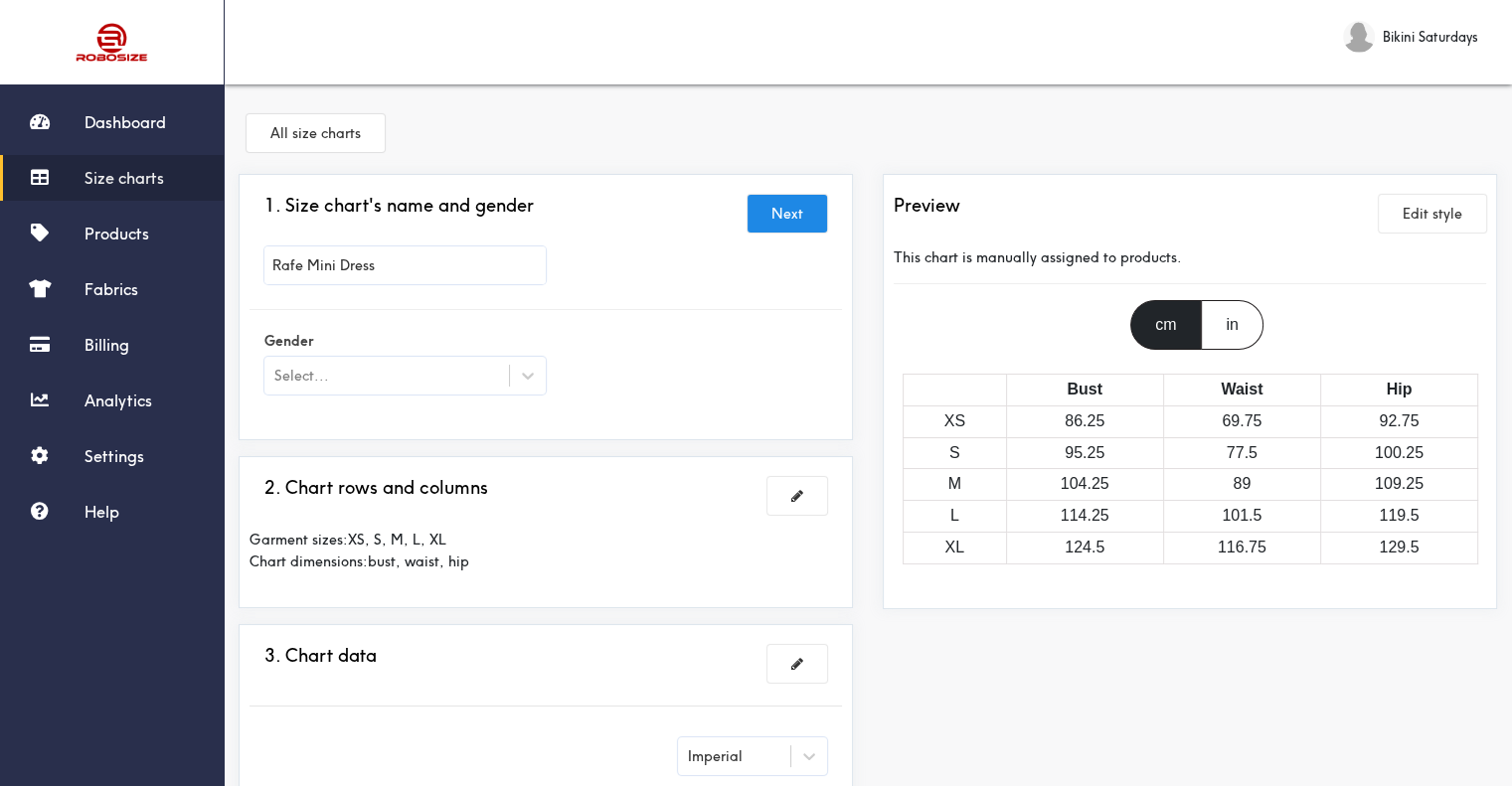 type on "Rafe Mini Dress" 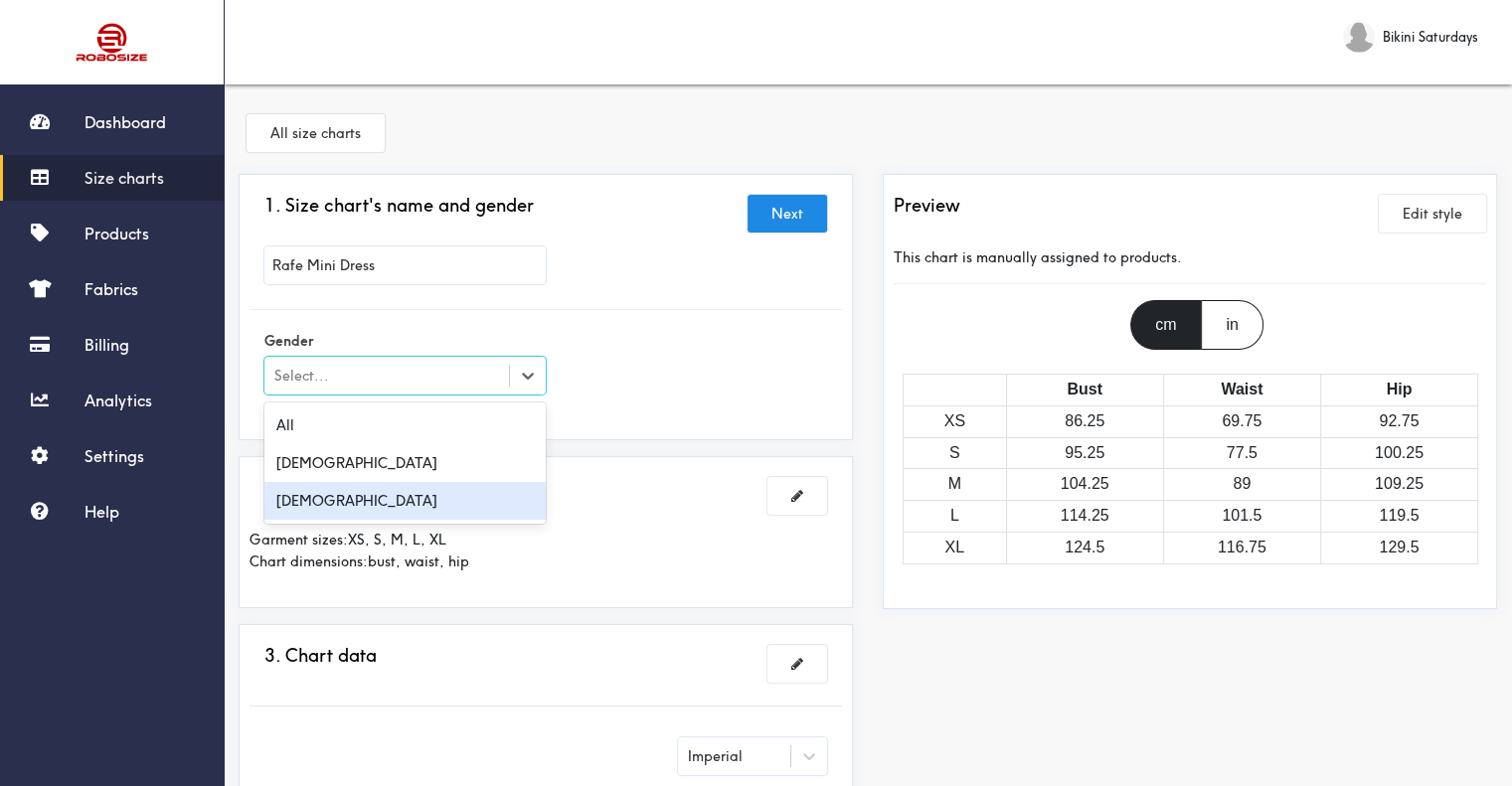 click on "[DEMOGRAPHIC_DATA]" at bounding box center (405, 501) 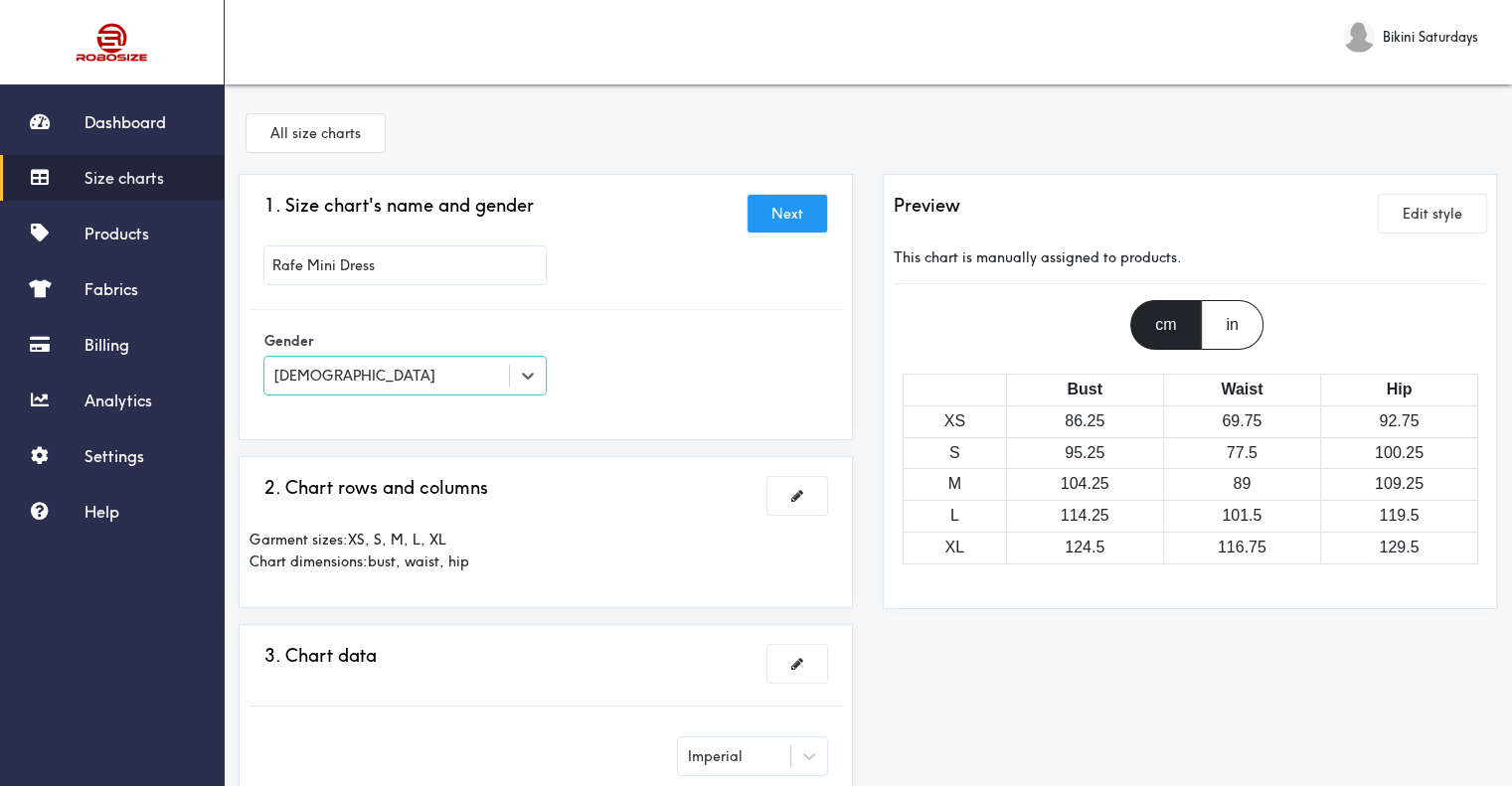 click on "Next" at bounding box center (787, 214) 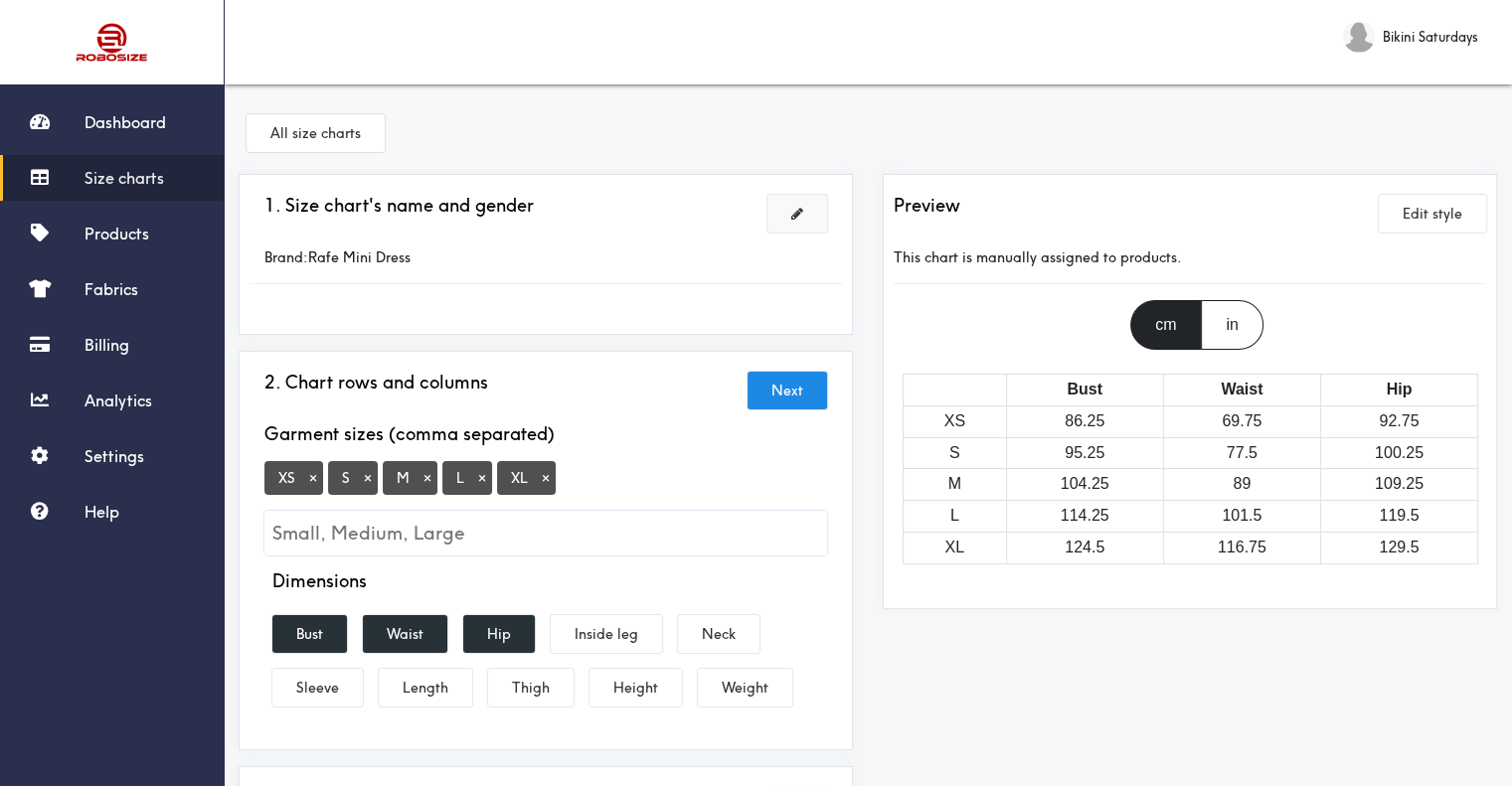 click at bounding box center [797, 214] 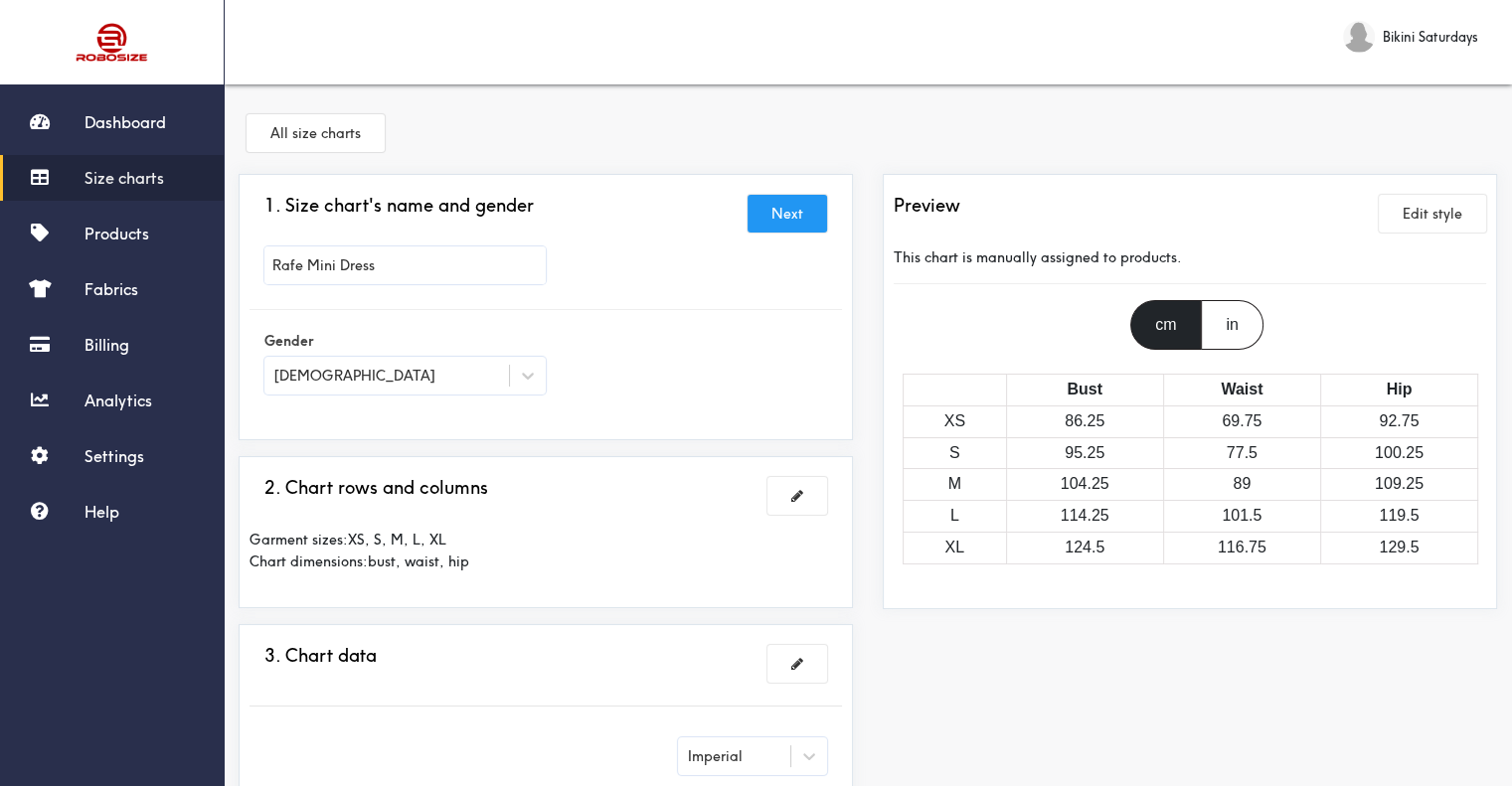 click on "Next" at bounding box center [787, 214] 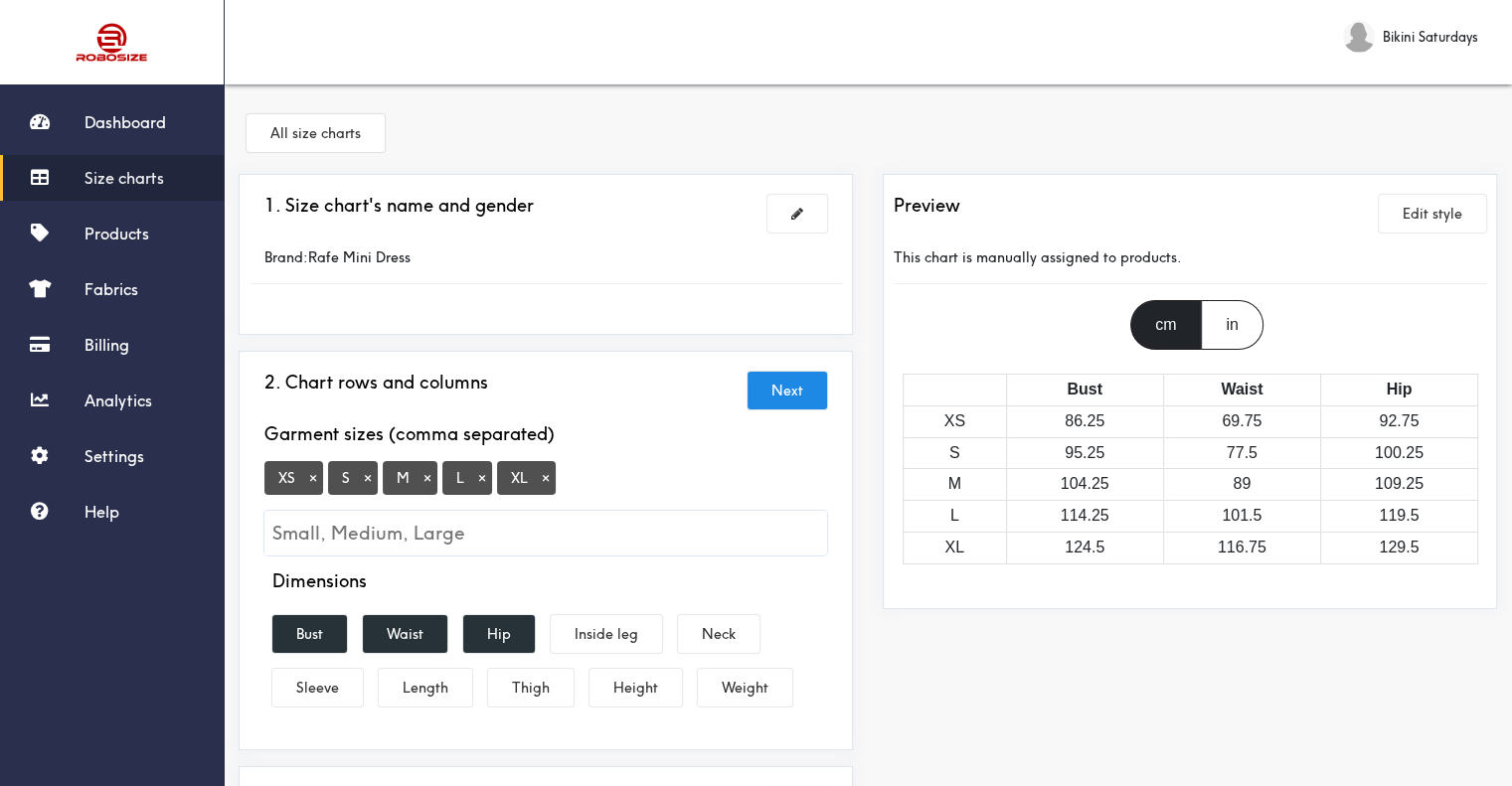 click on "×" at bounding box center [546, 478] 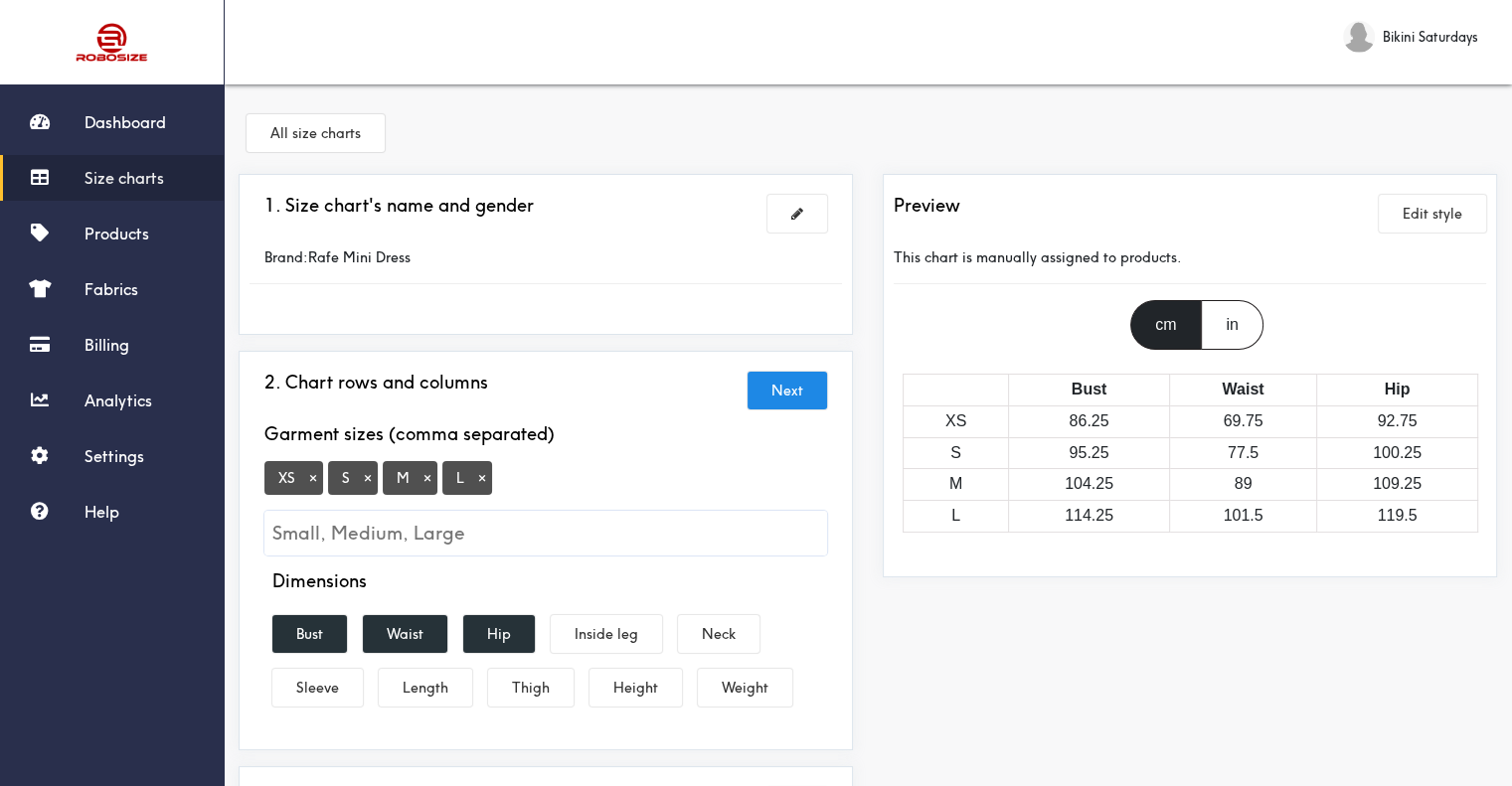 click on "×" at bounding box center [313, 478] 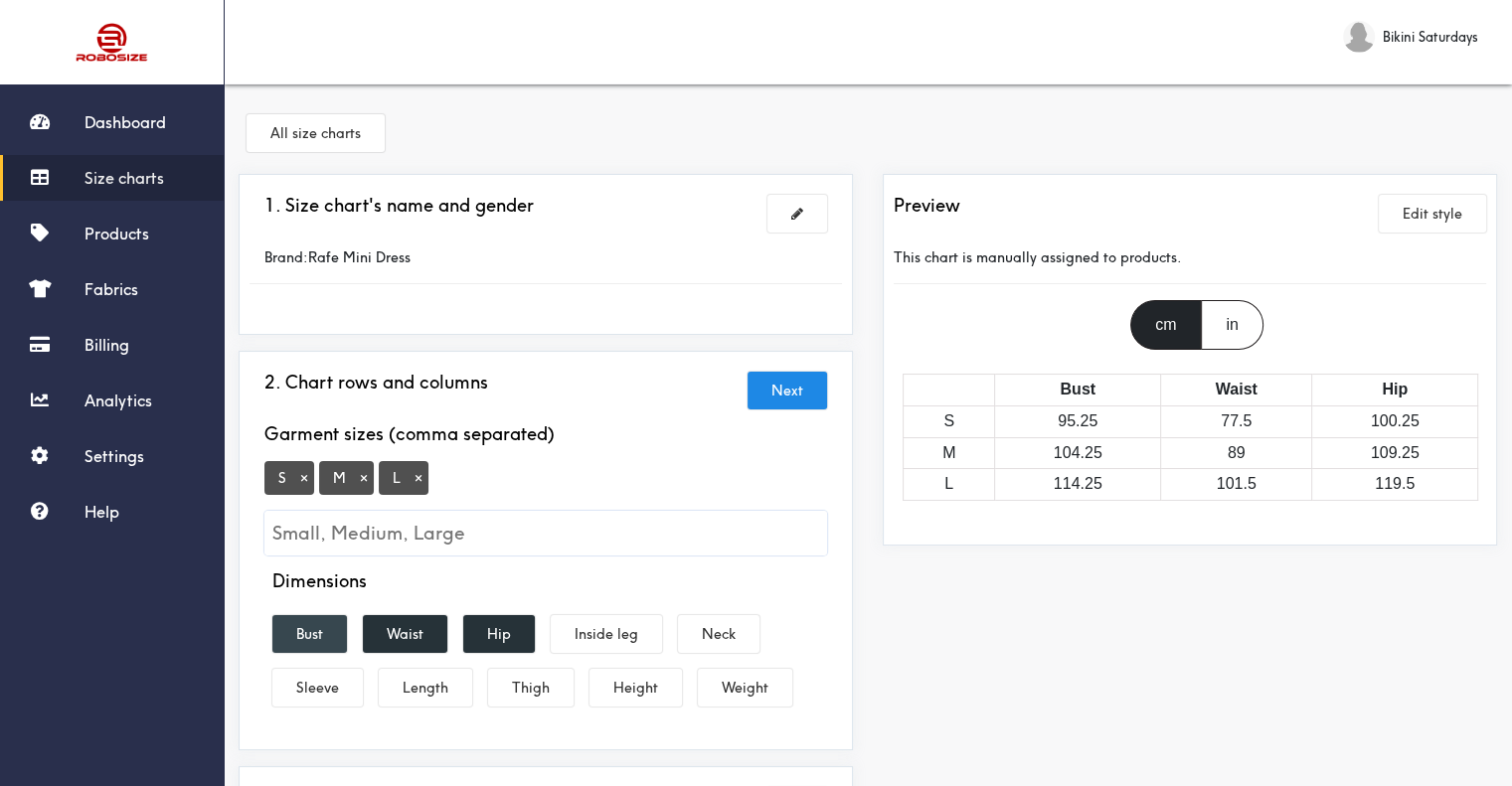 click on "Bust" at bounding box center (309, 634) 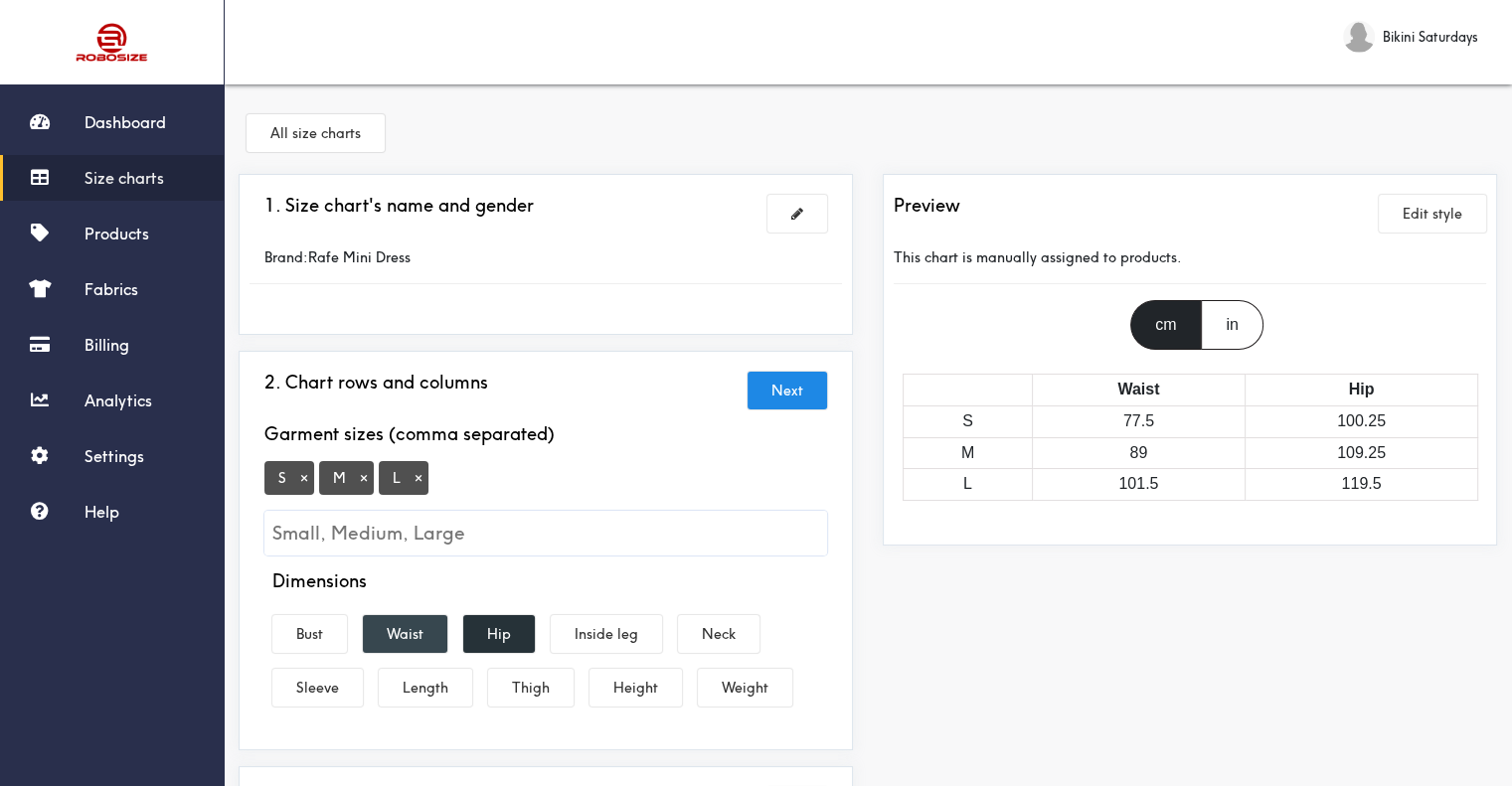 click on "Waist" at bounding box center [405, 634] 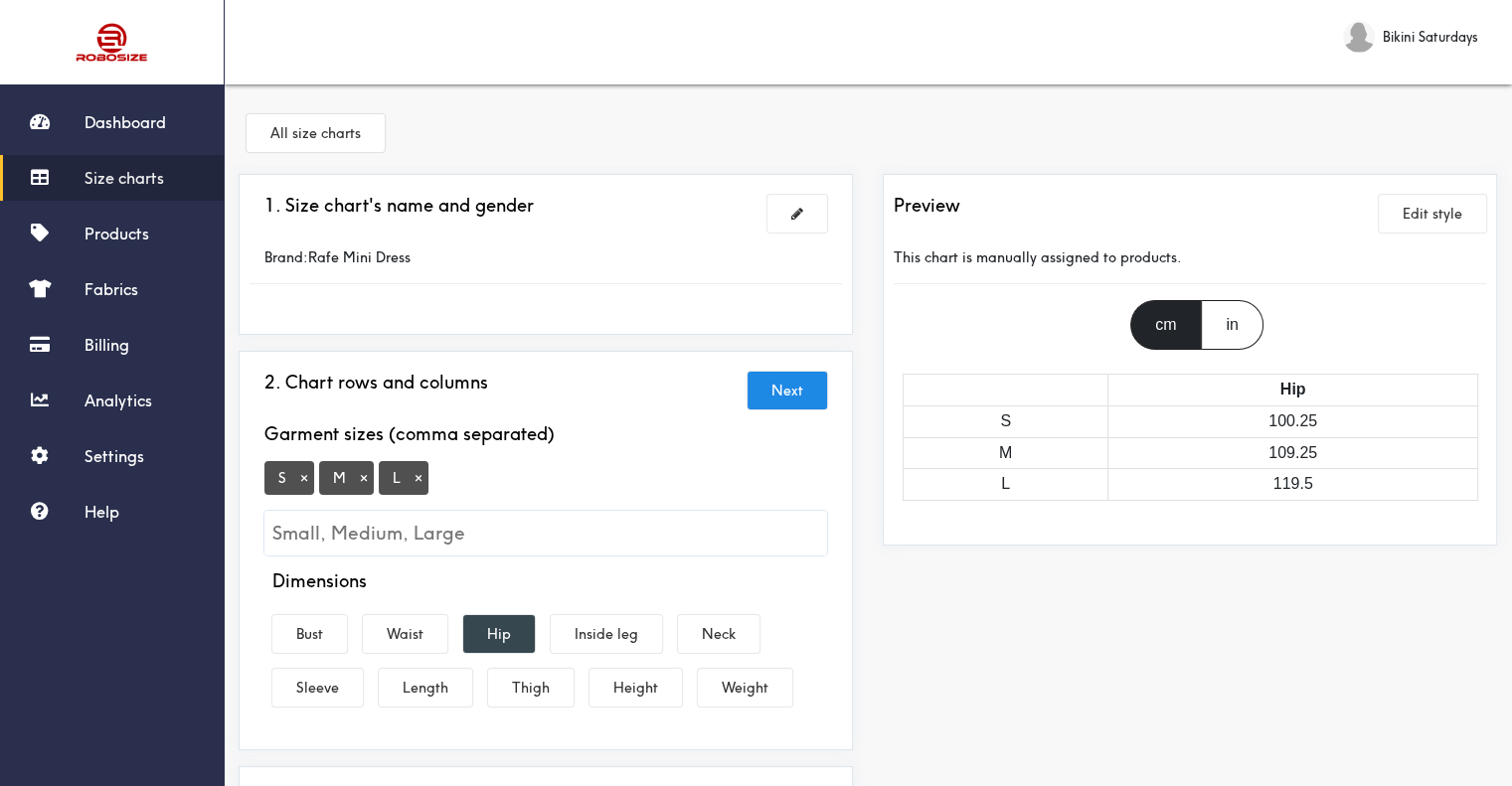 click on "Hip" at bounding box center [499, 634] 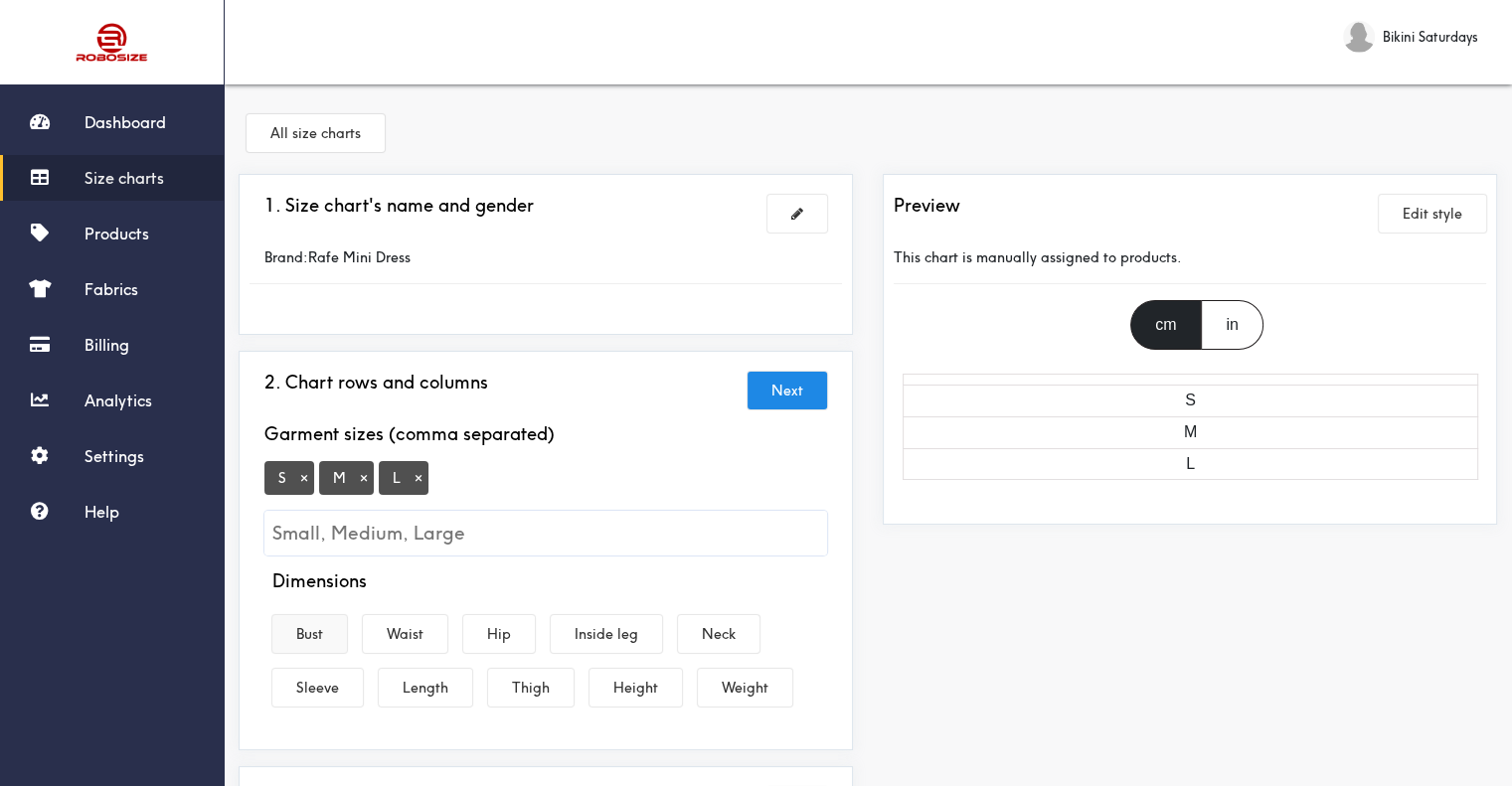 click on "Bust" at bounding box center [309, 634] 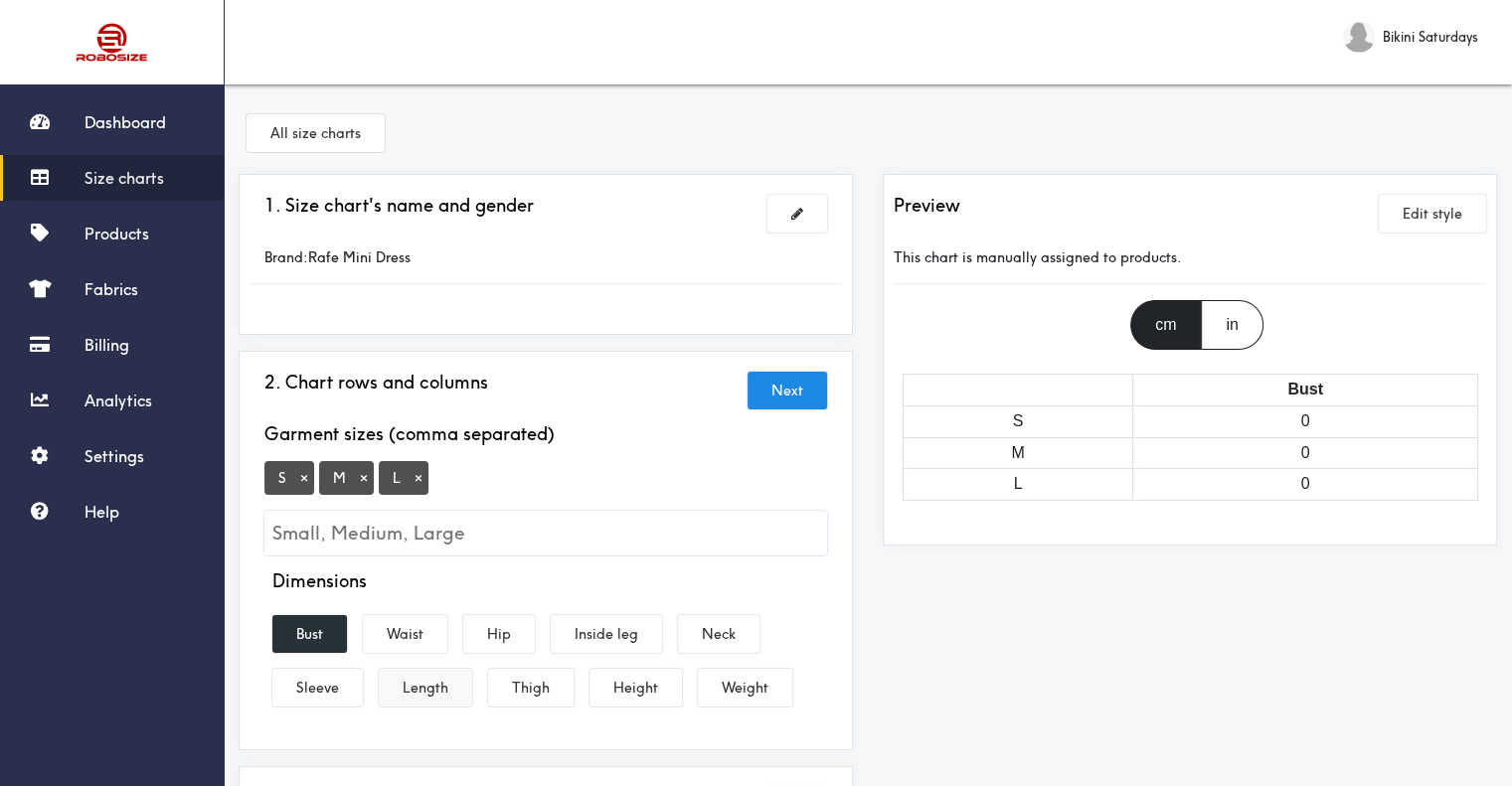 click on "Length" at bounding box center [425, 688] 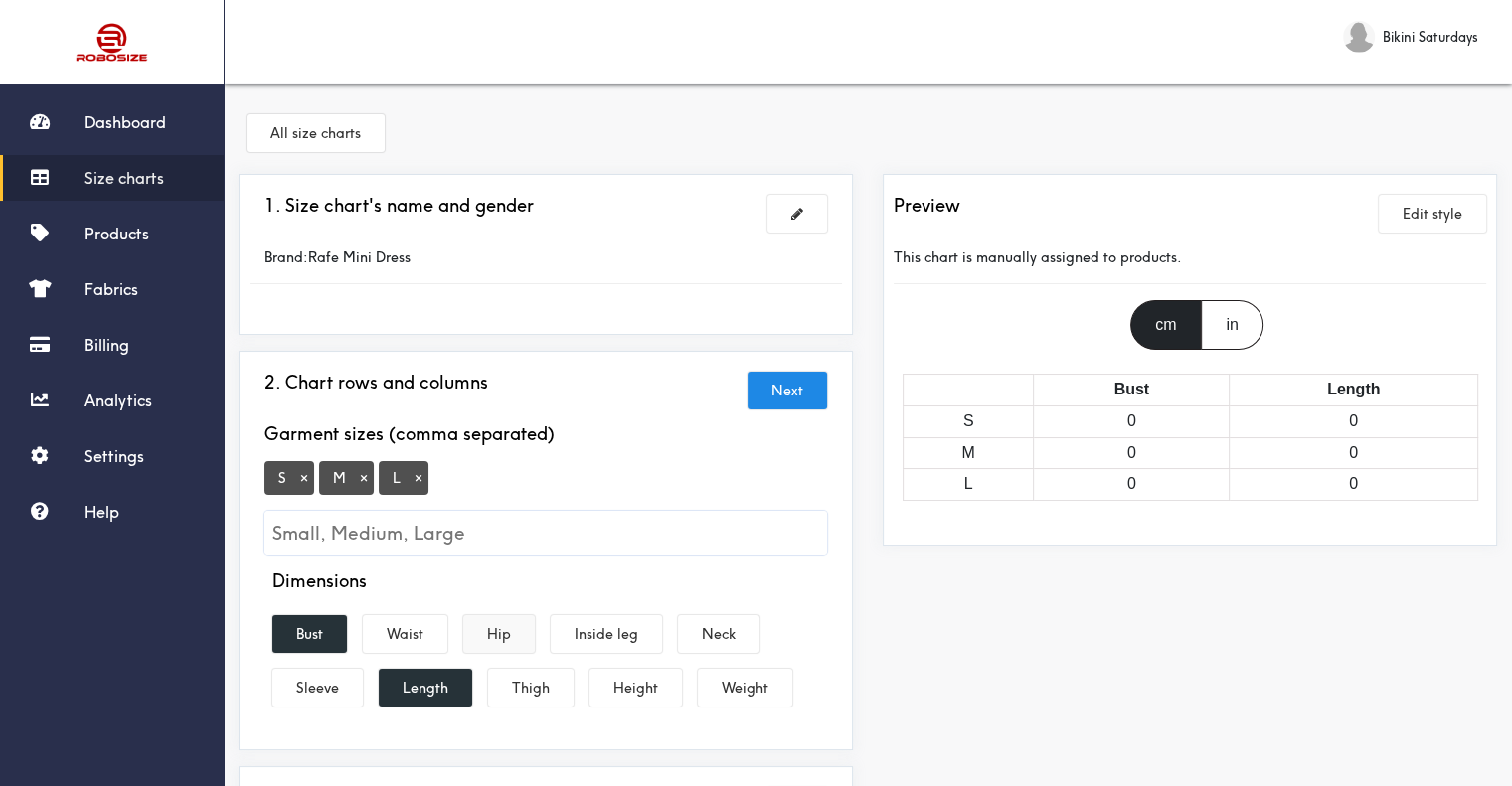 click on "Hip" at bounding box center [499, 634] 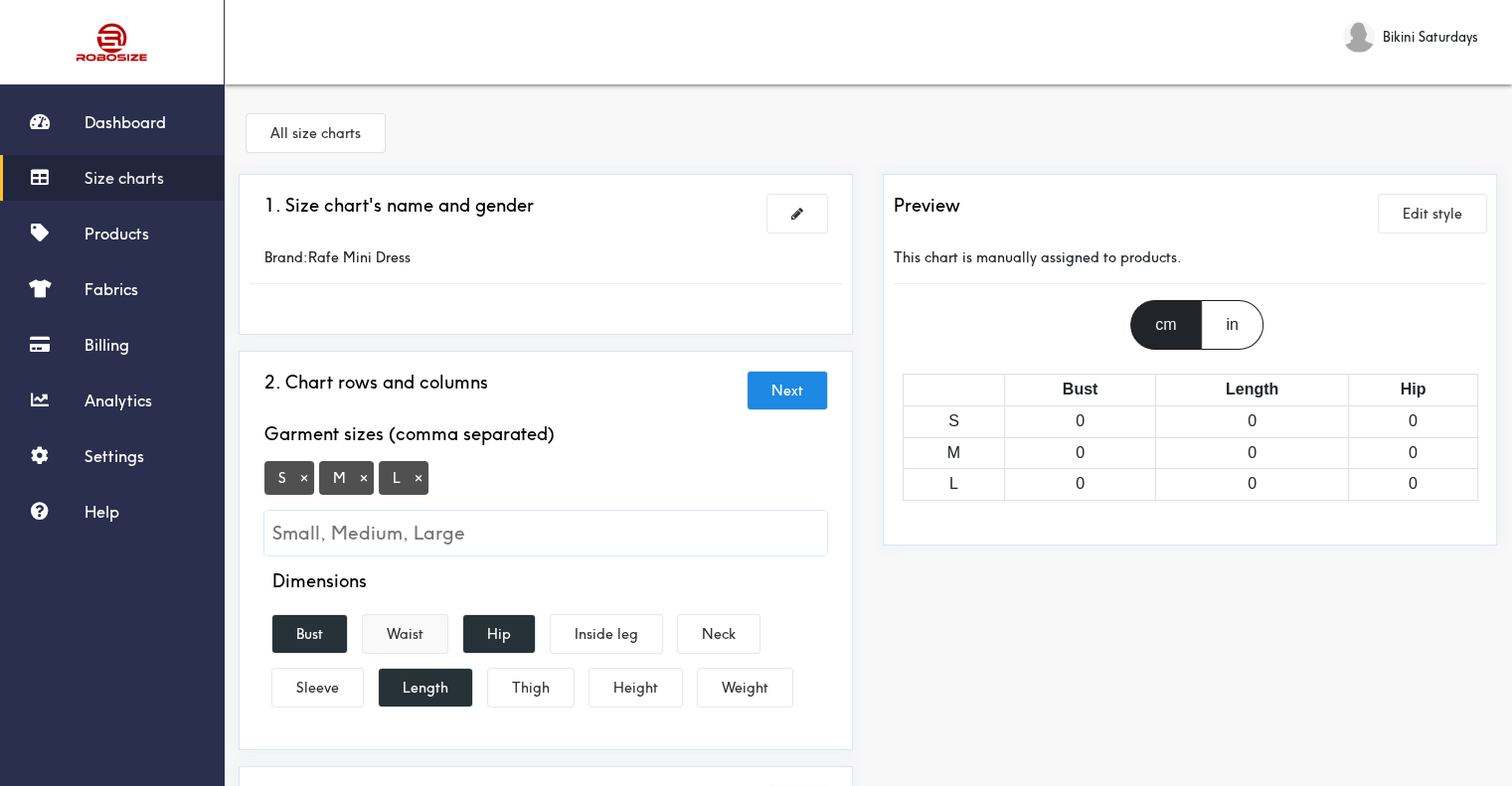 click on "Waist" at bounding box center (405, 634) 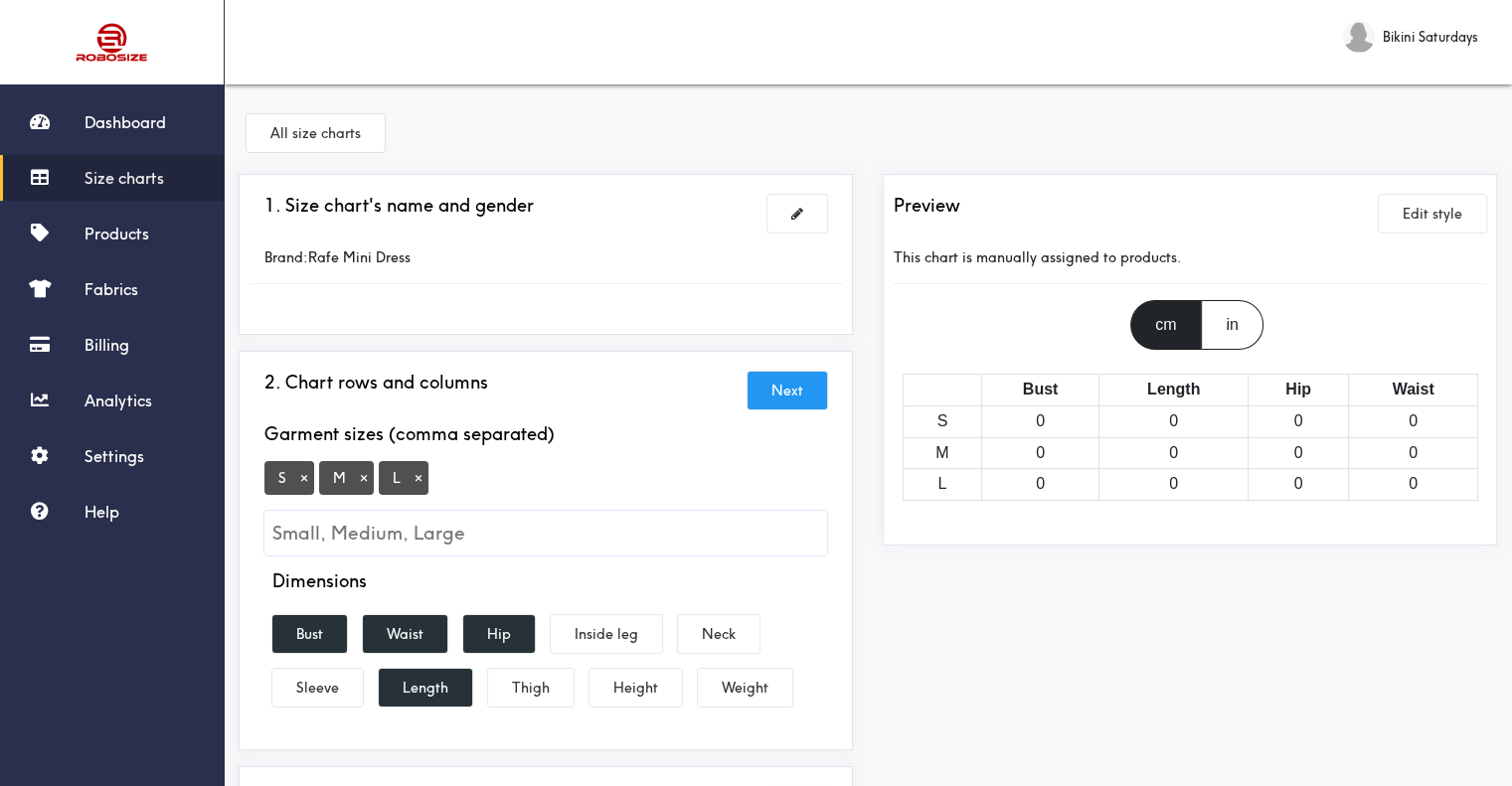 click on "Next" at bounding box center [787, 391] 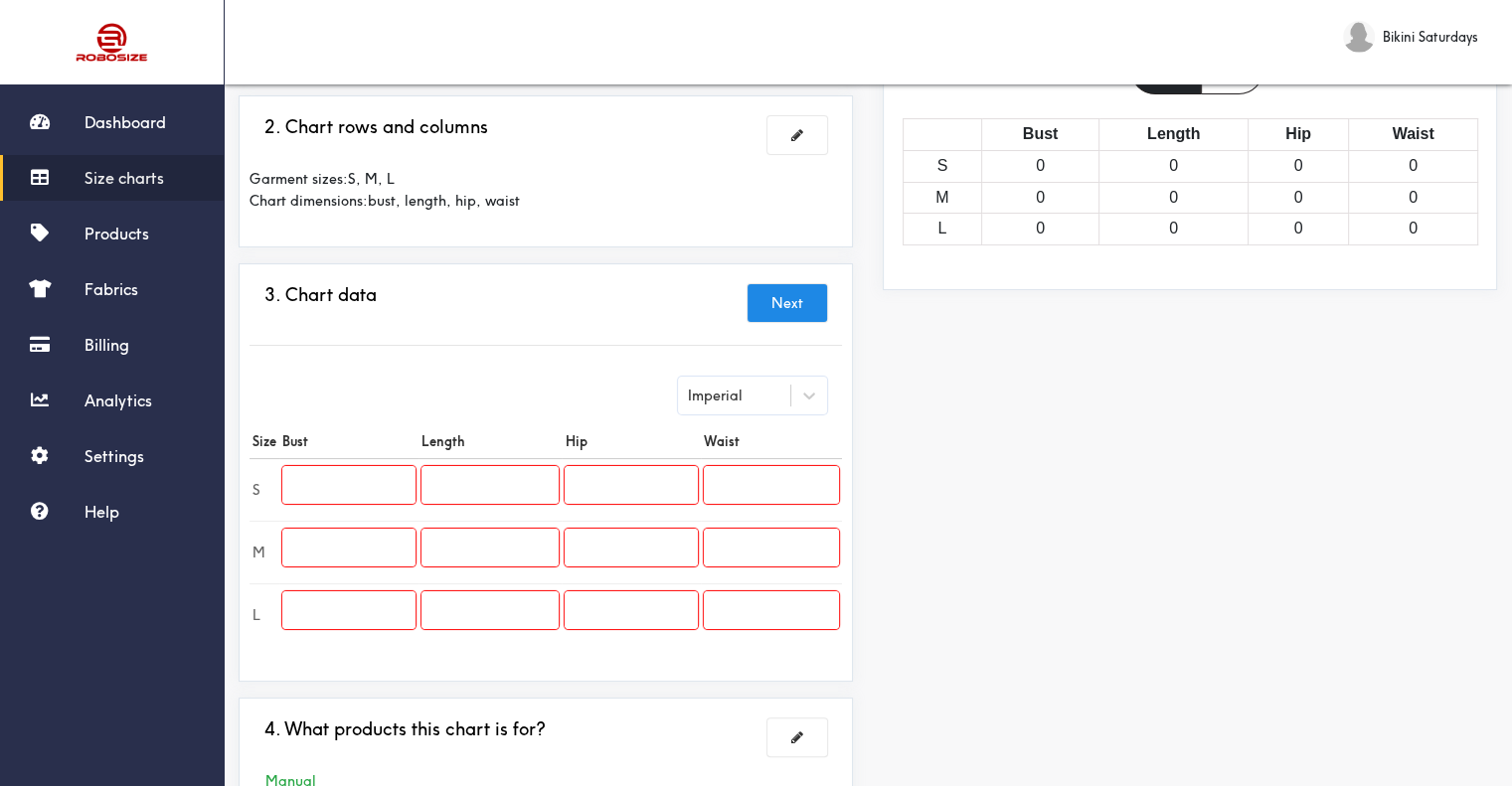 scroll, scrollTop: 397, scrollLeft: 0, axis: vertical 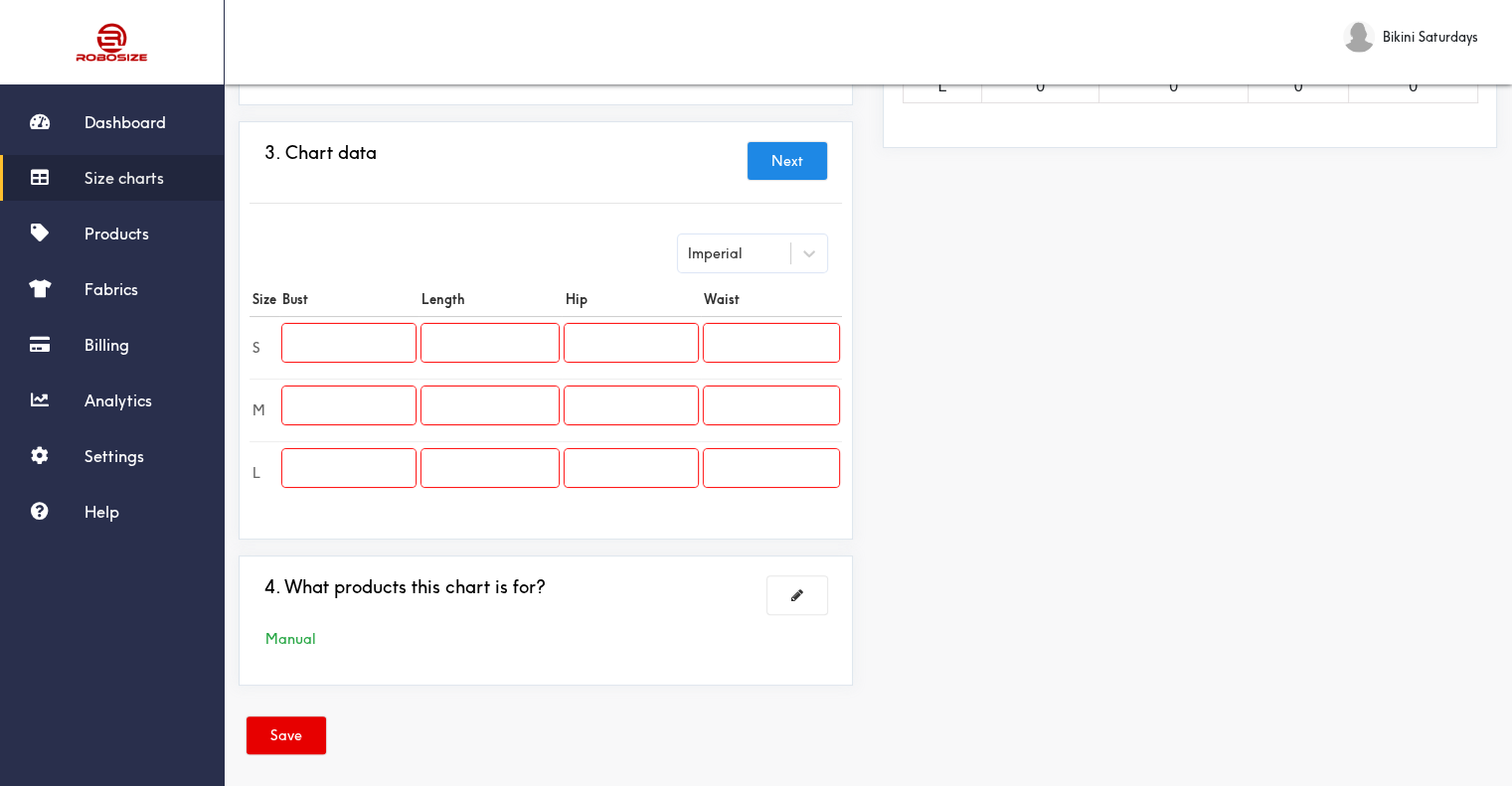click on "Preview Edit style This chart is manually assigned to products. cm in Bust Length Hip Waist S 0 0 0 0 M 0 0 0 0 L 0 0 0 0" at bounding box center [1190, 238] 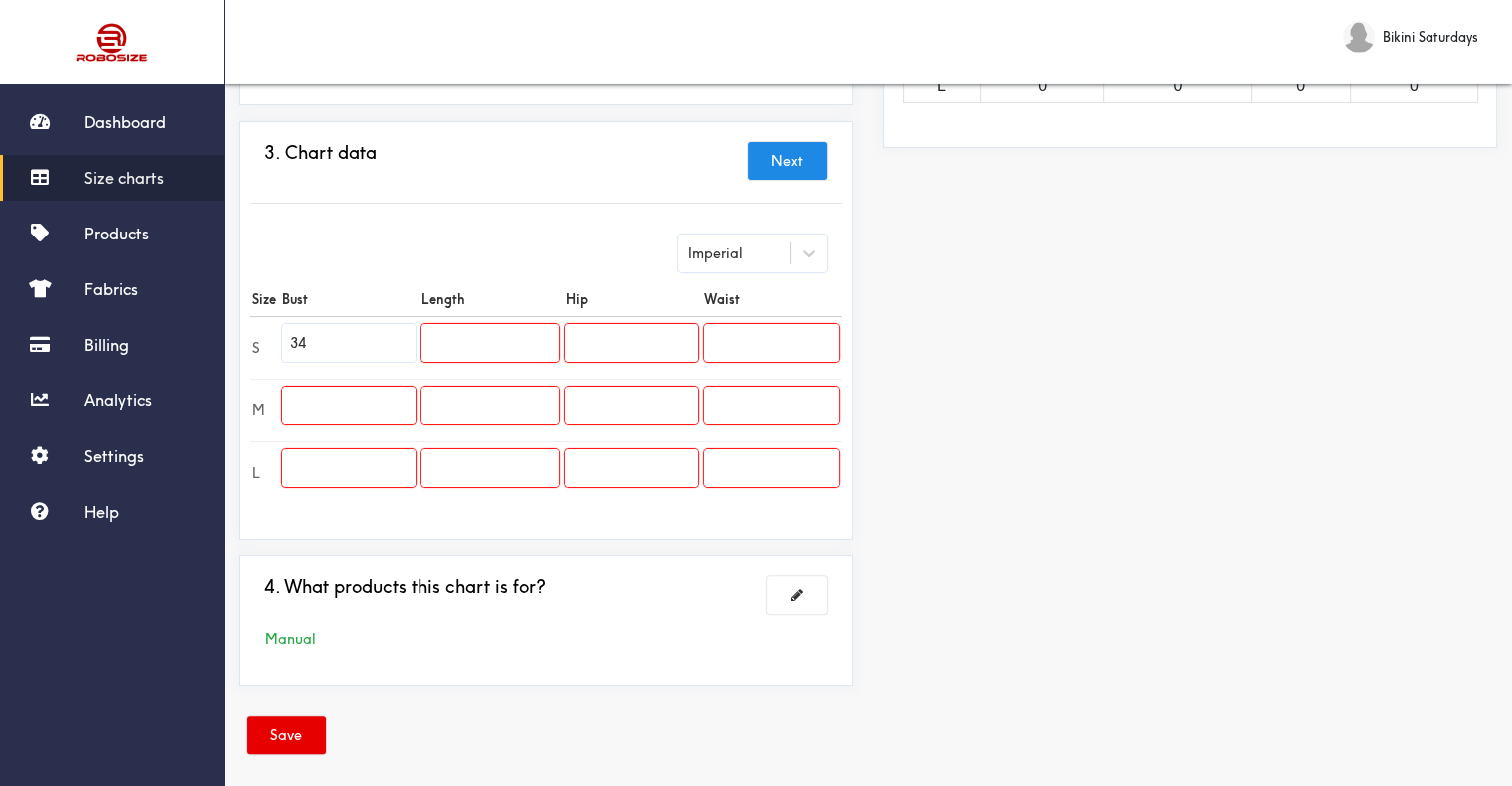 type on "34" 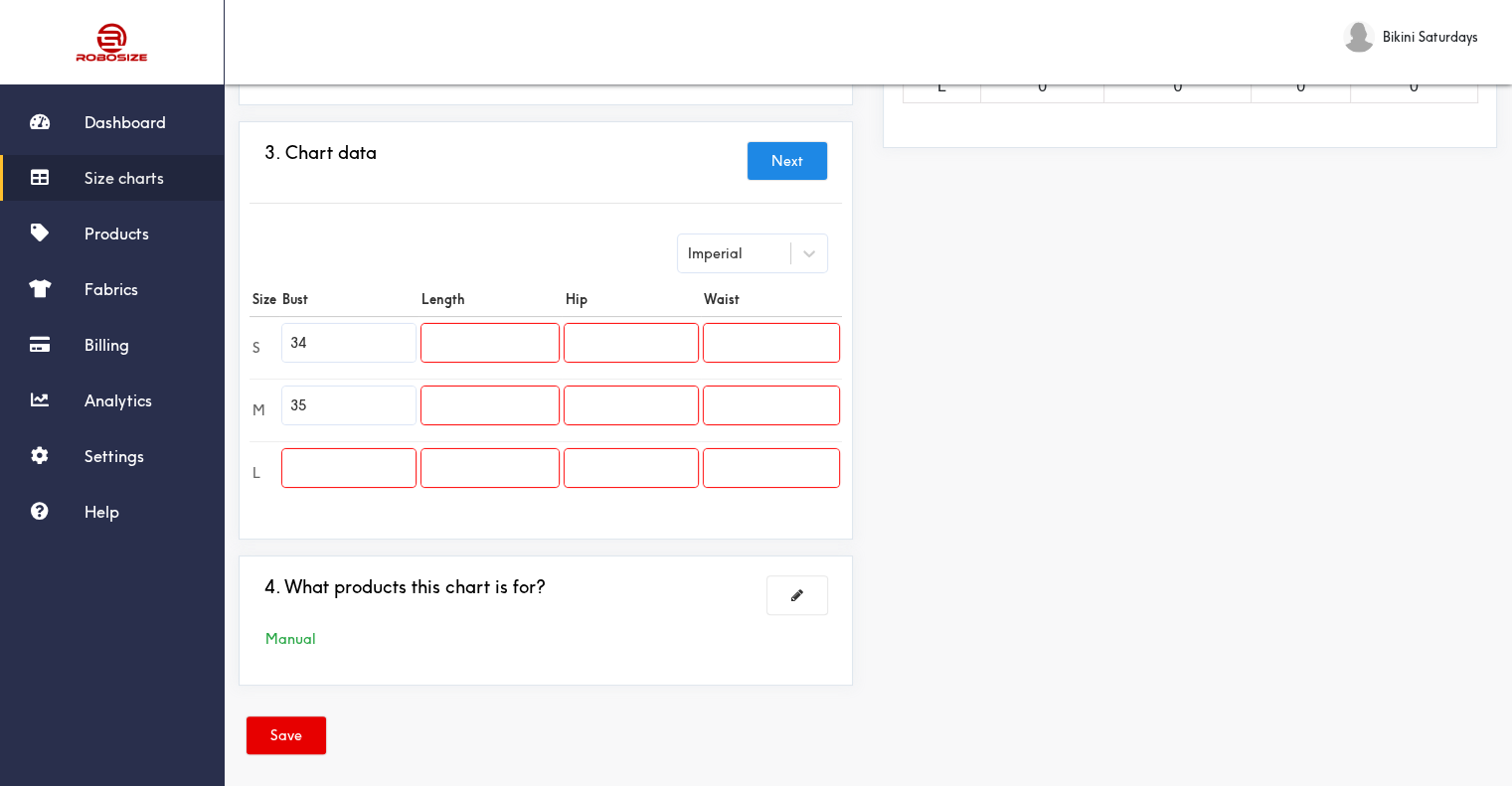type on "35" 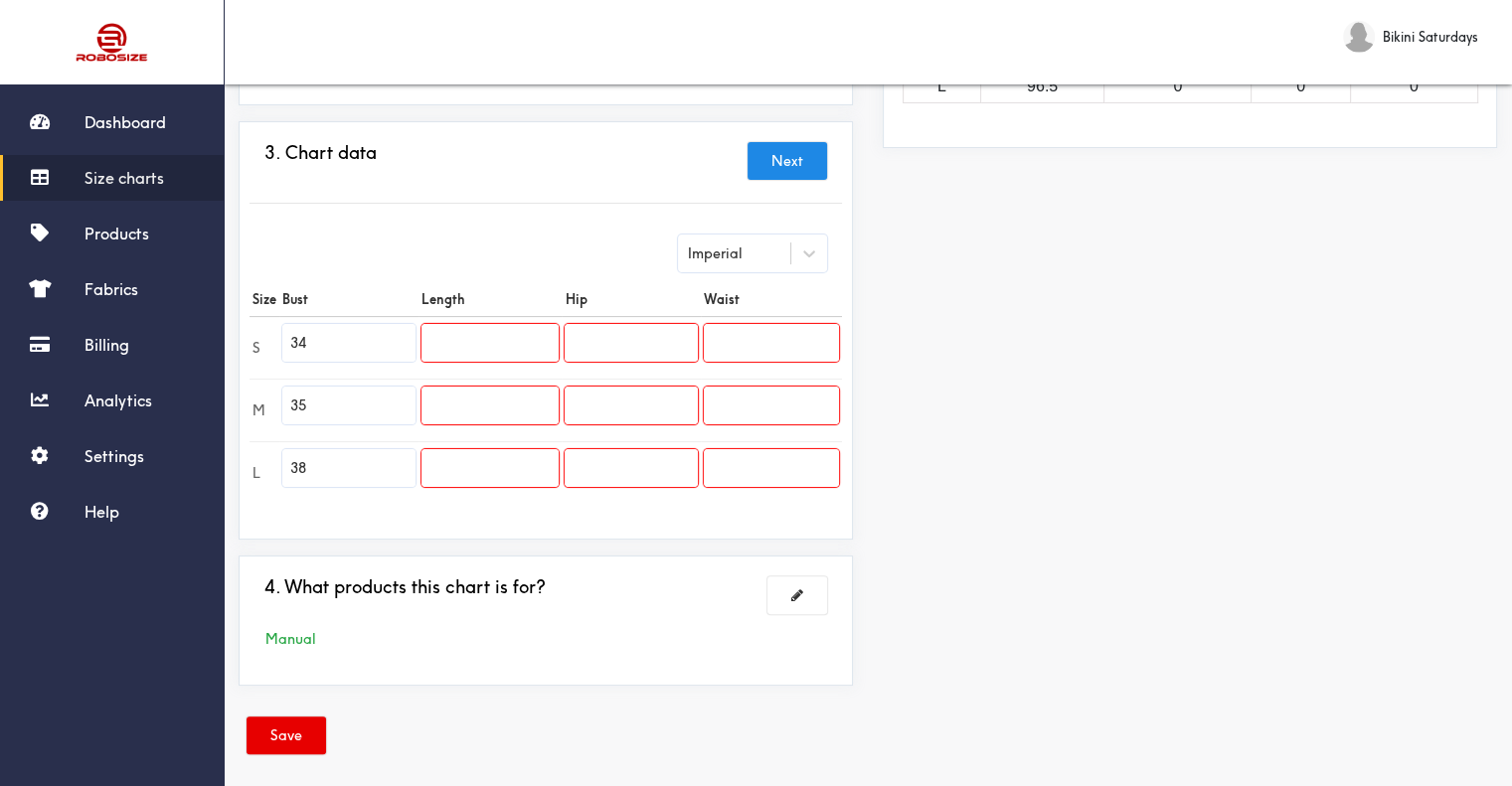 type on "38" 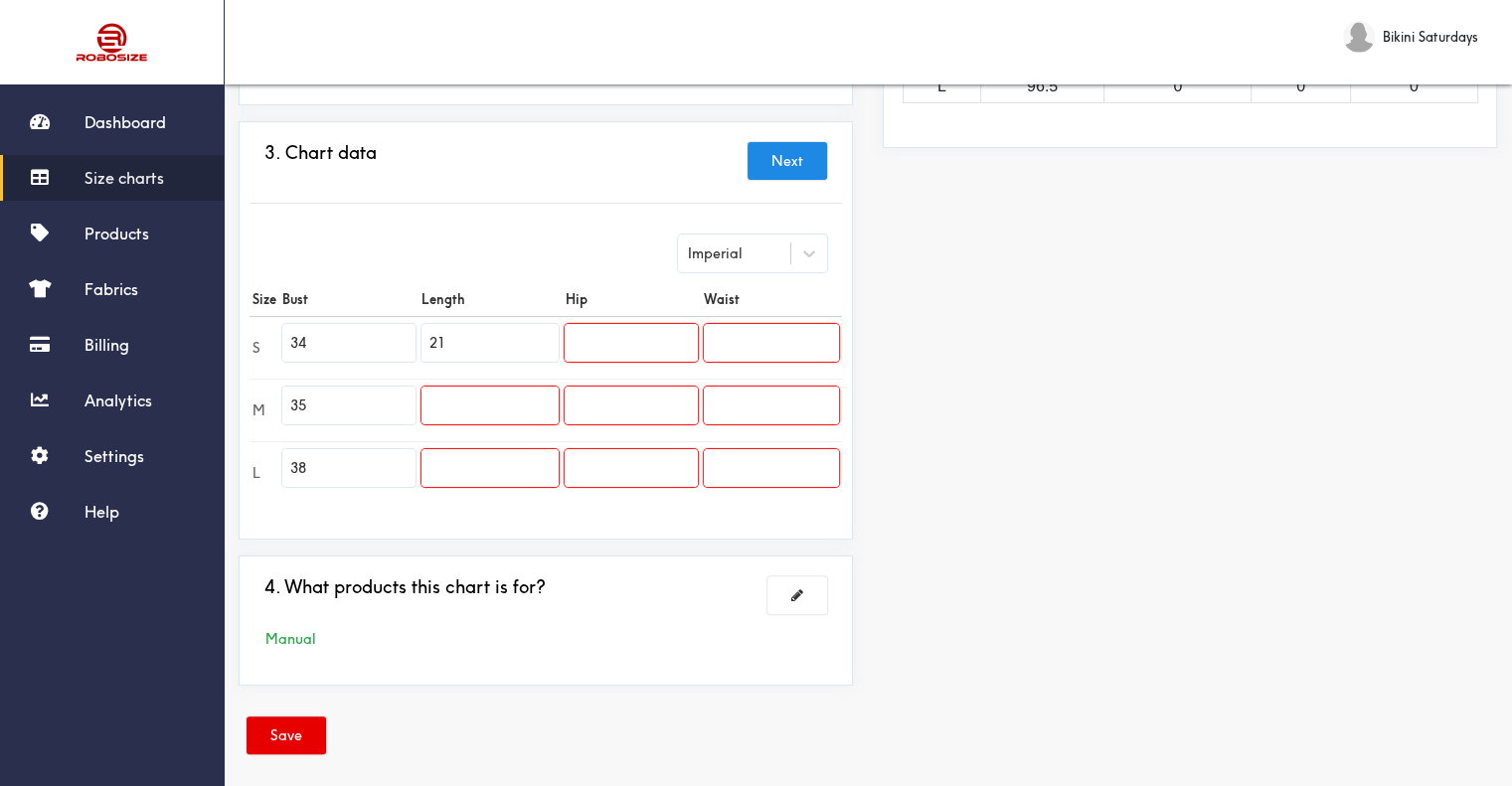 type on "21" 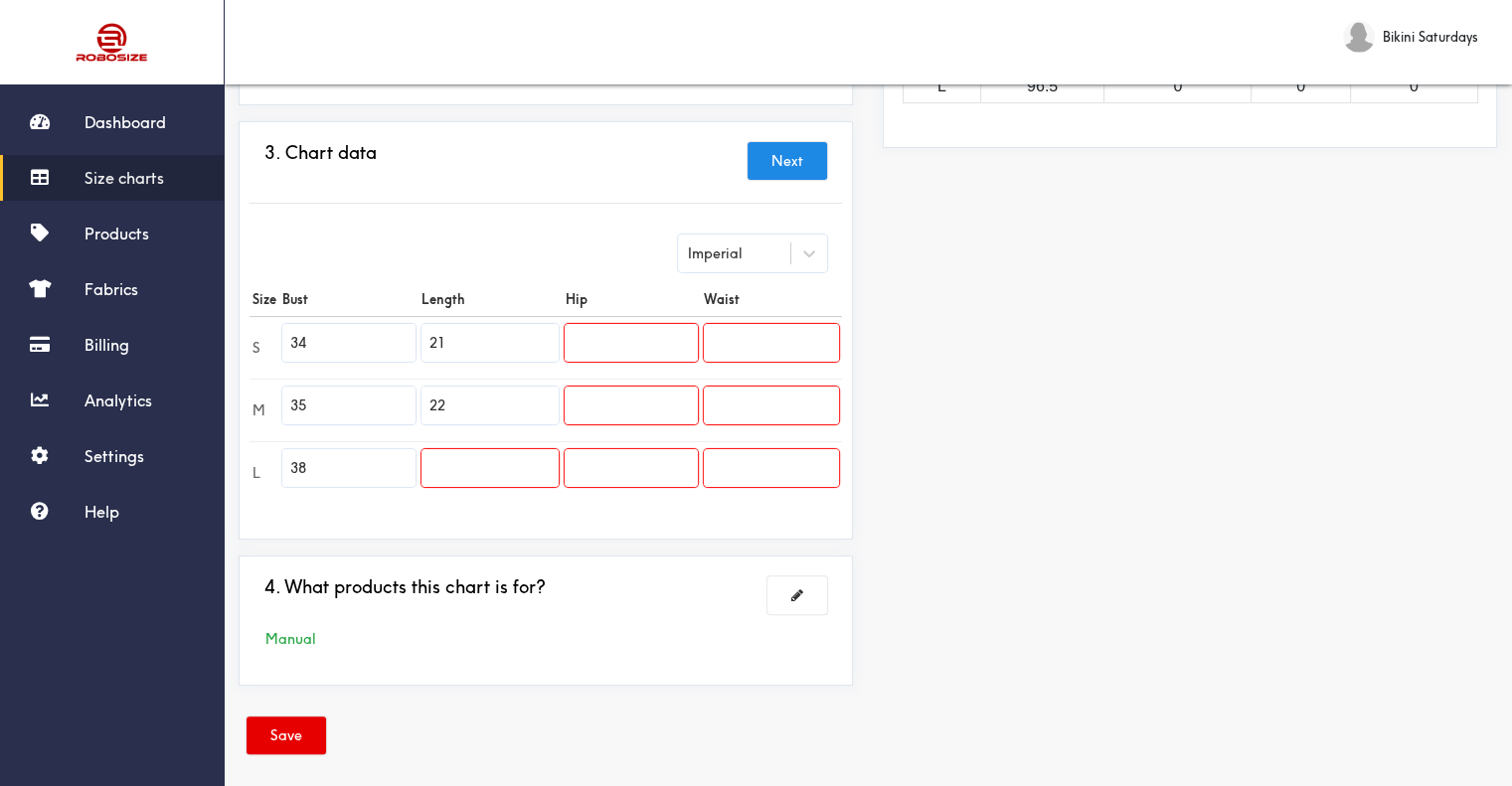 type on "22" 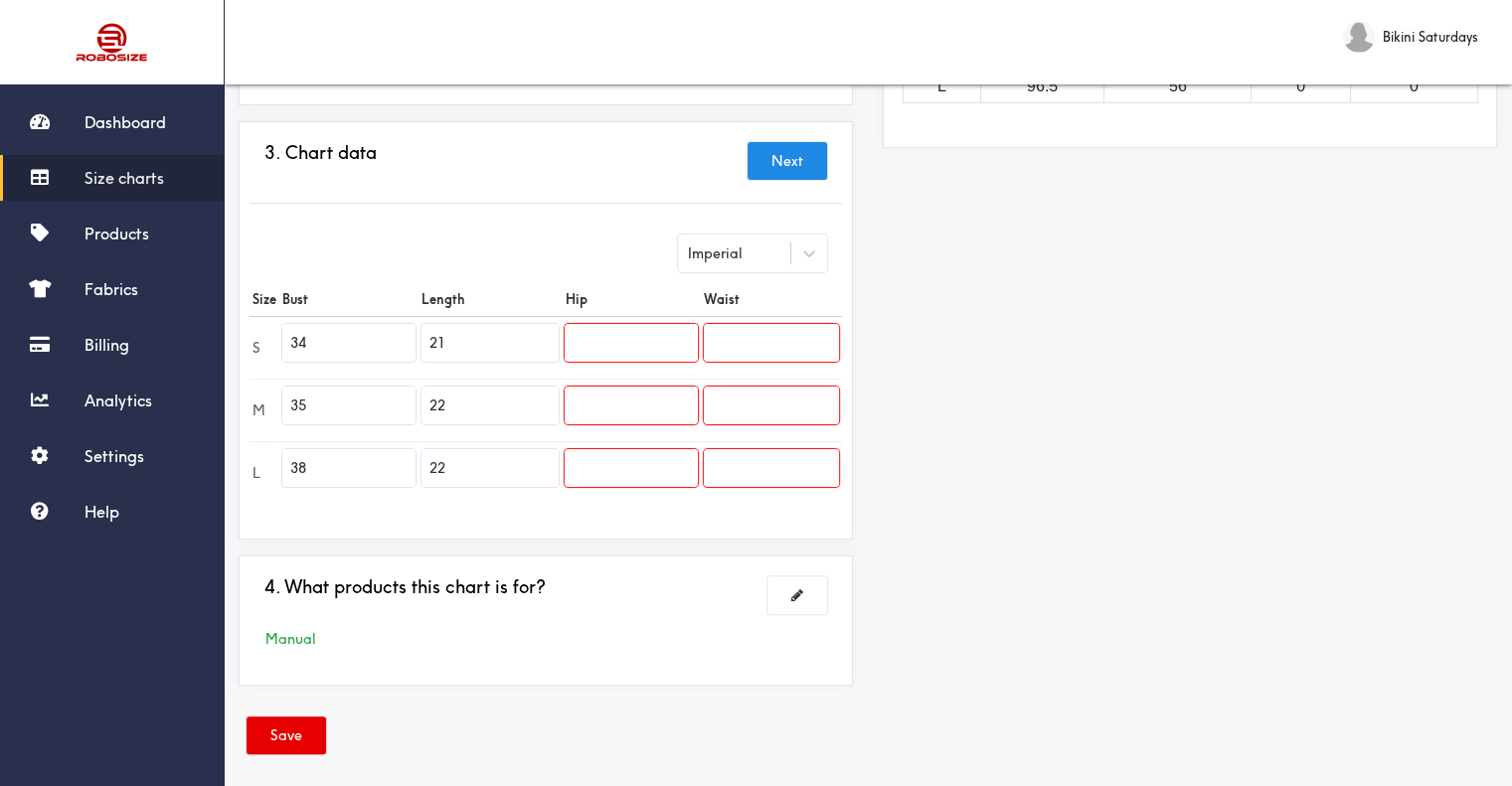 type on "22" 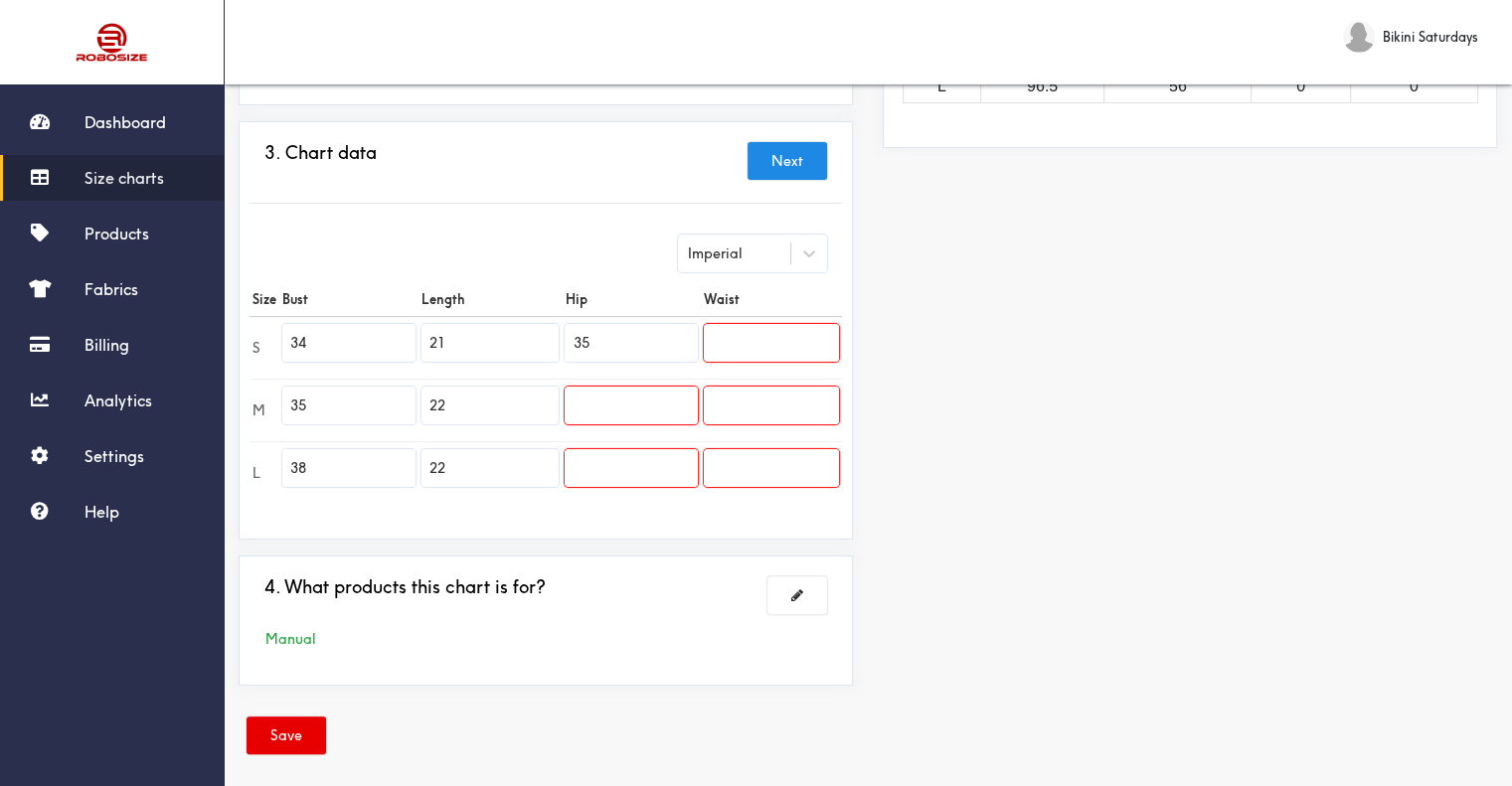 type on "35" 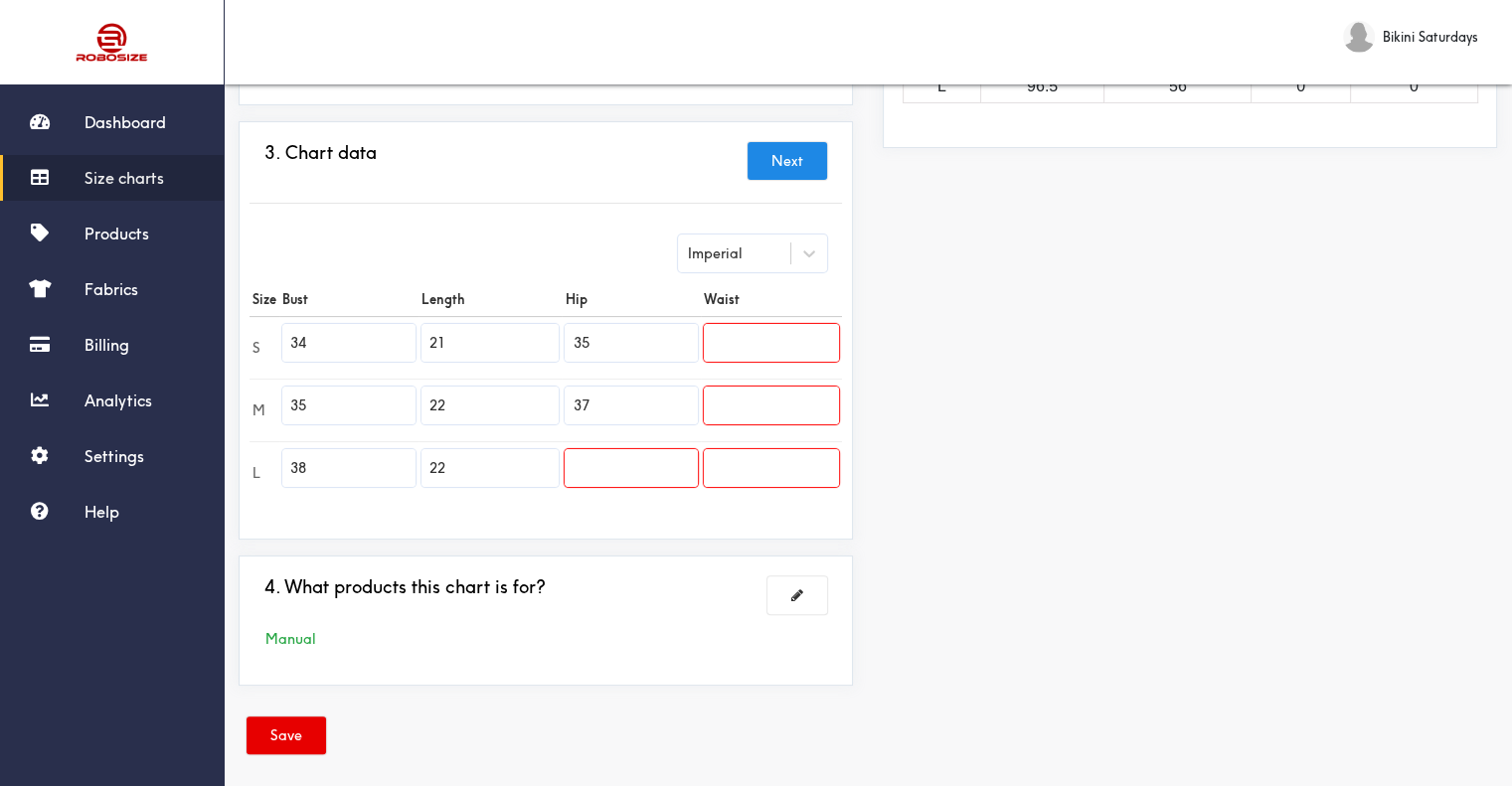 type on "37" 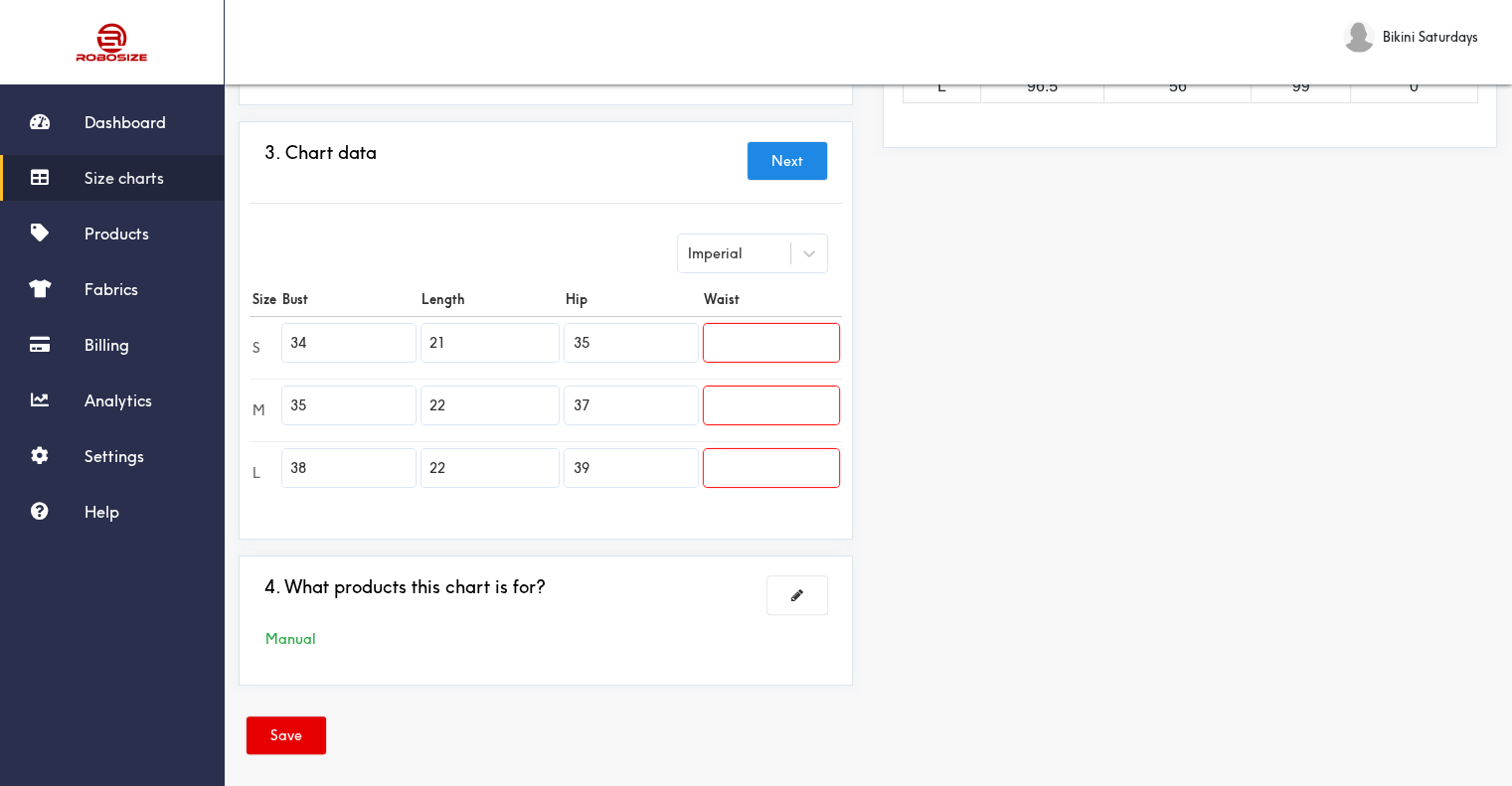 type on "39" 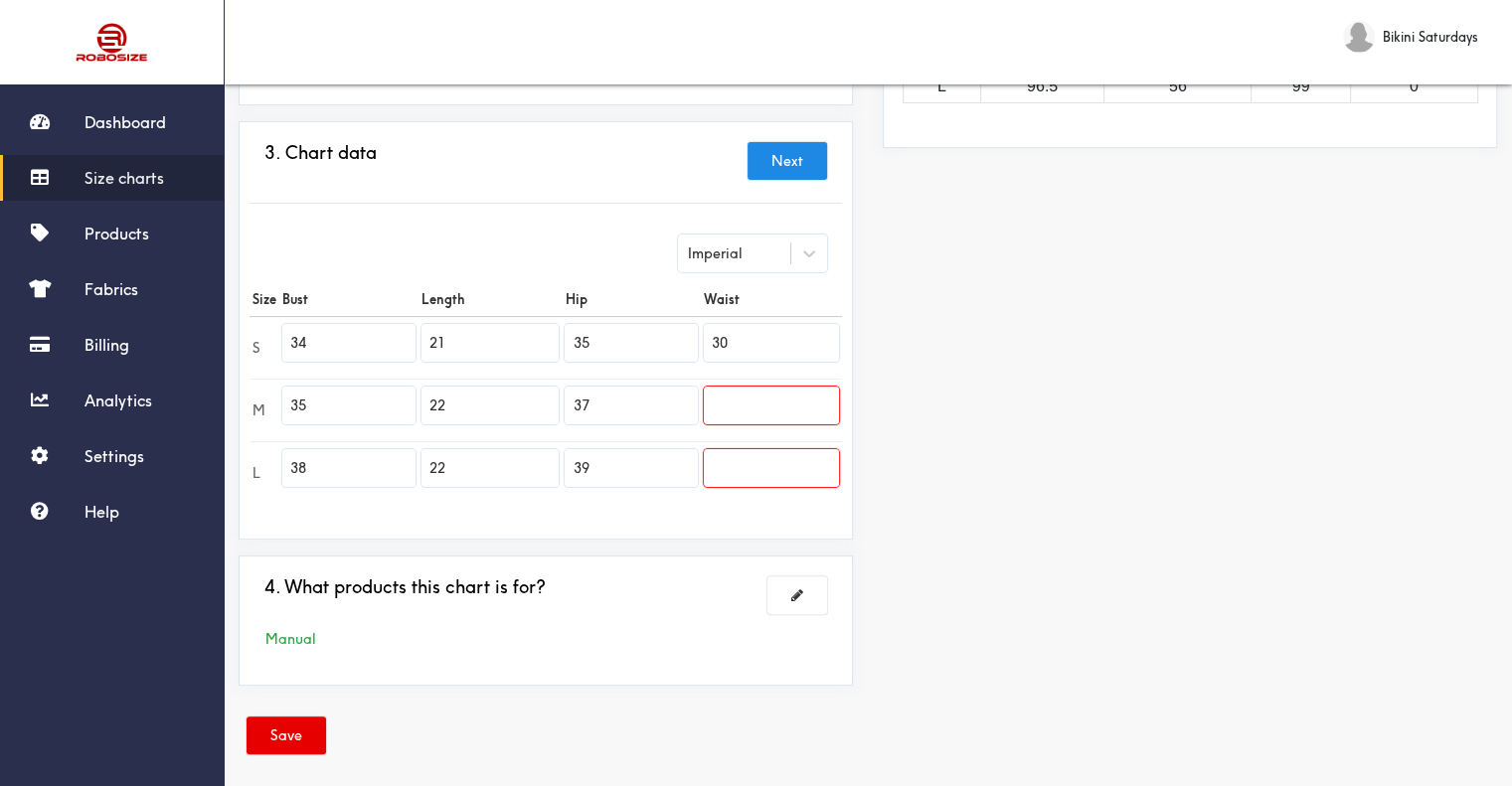type on "30" 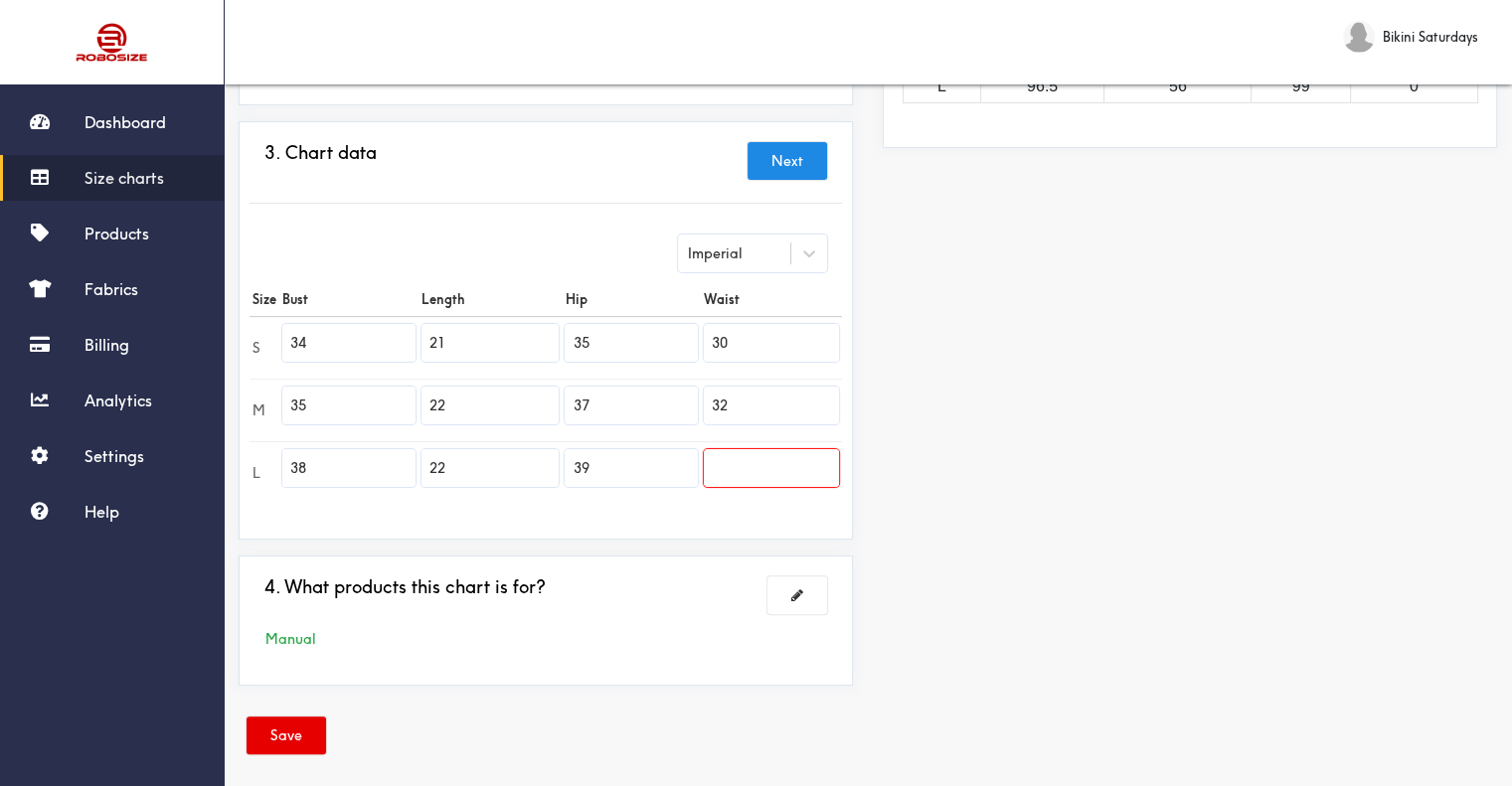 type on "32" 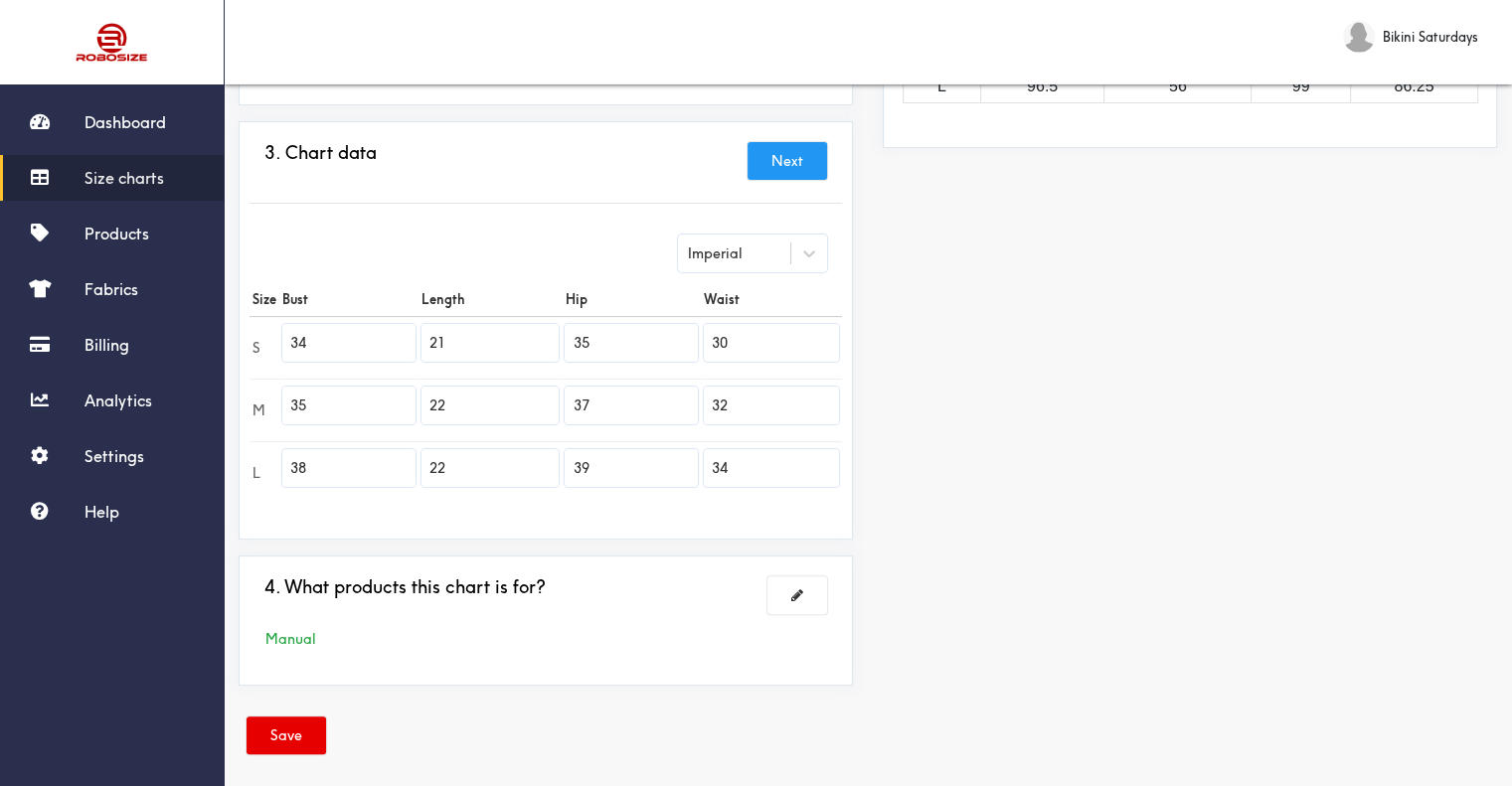 type on "34" 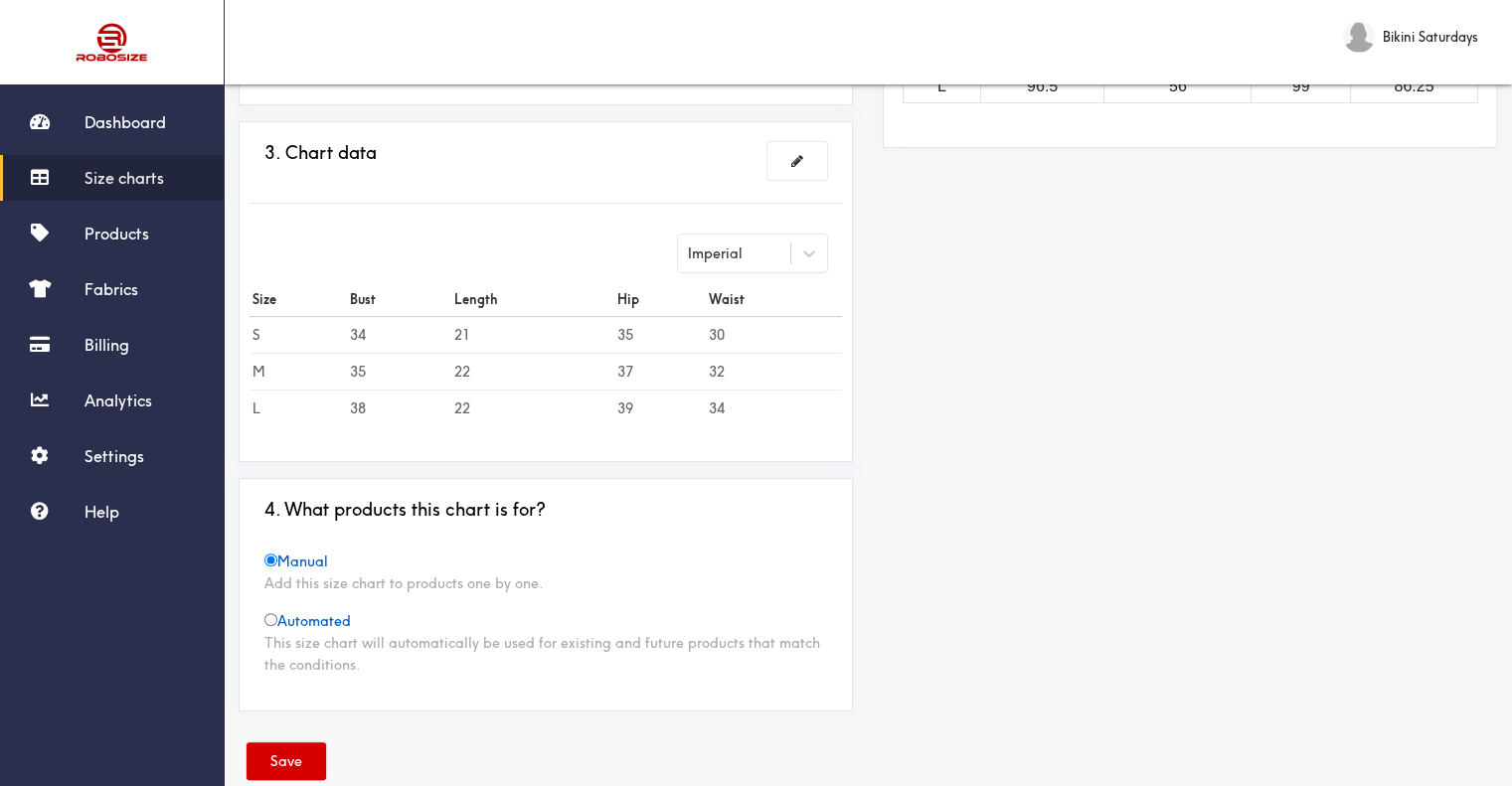 click on "Save" at bounding box center [286, 761] 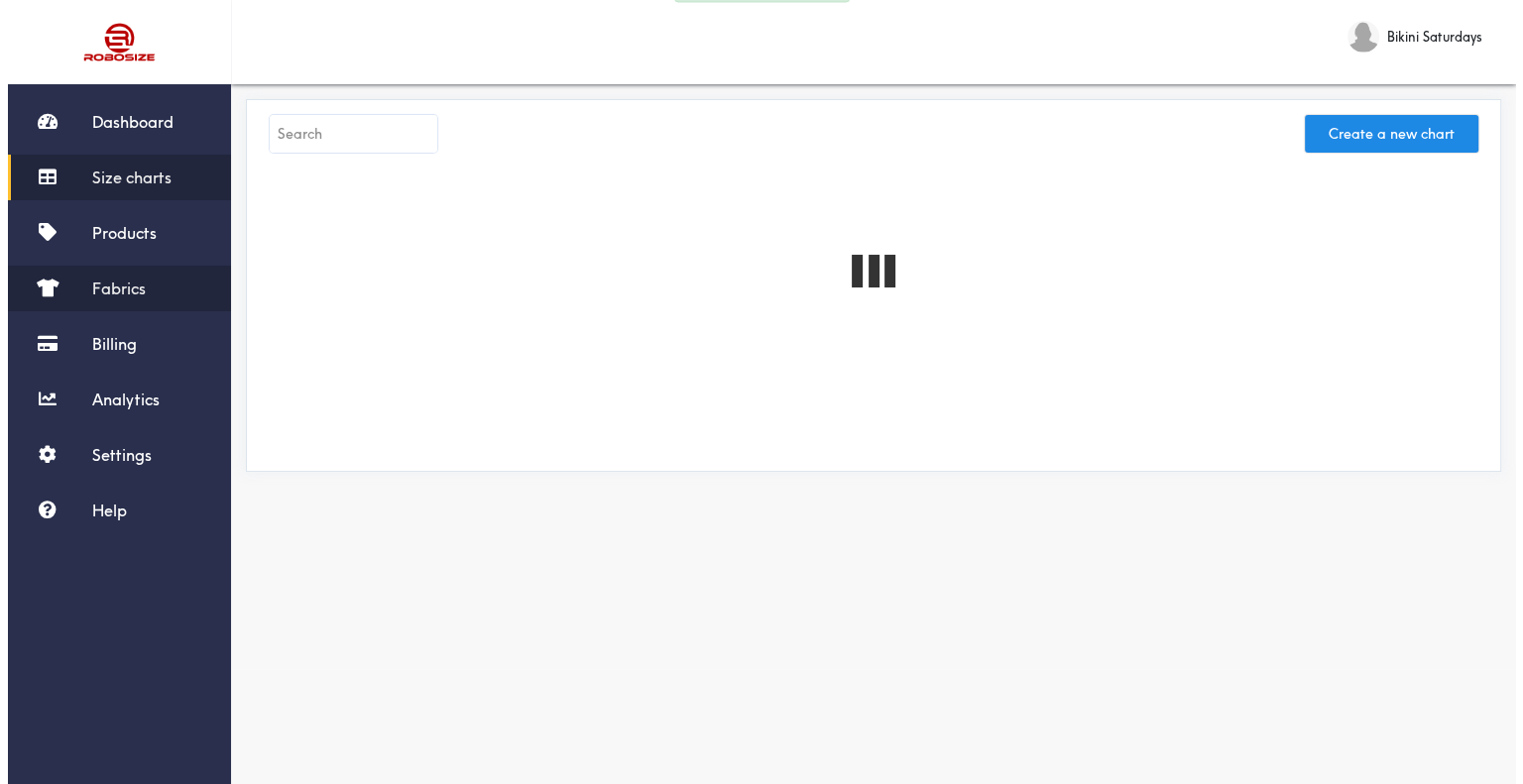 scroll, scrollTop: 0, scrollLeft: 0, axis: both 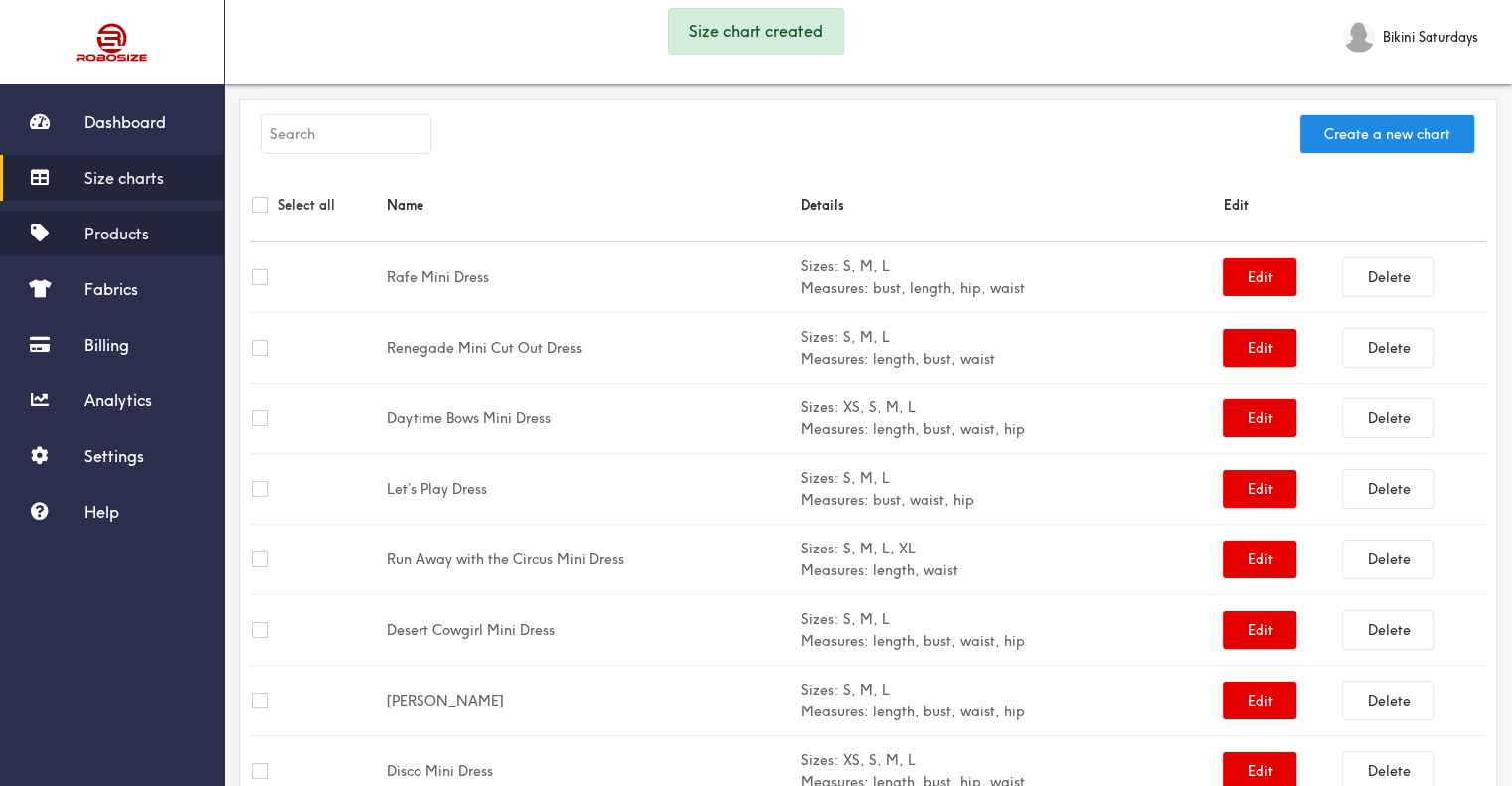 click on "Products" at bounding box center [111, 234] 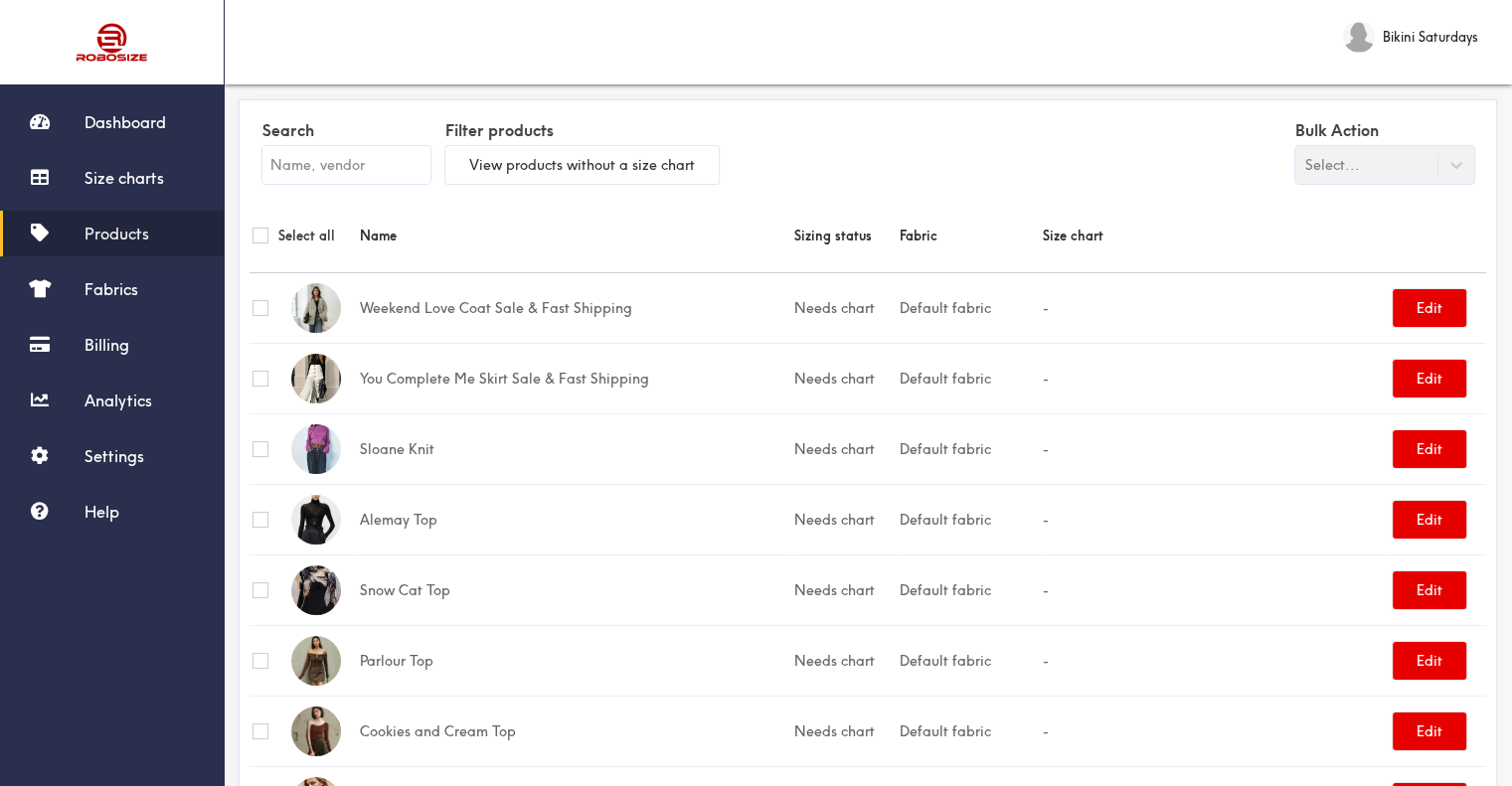 click at bounding box center (346, 165) 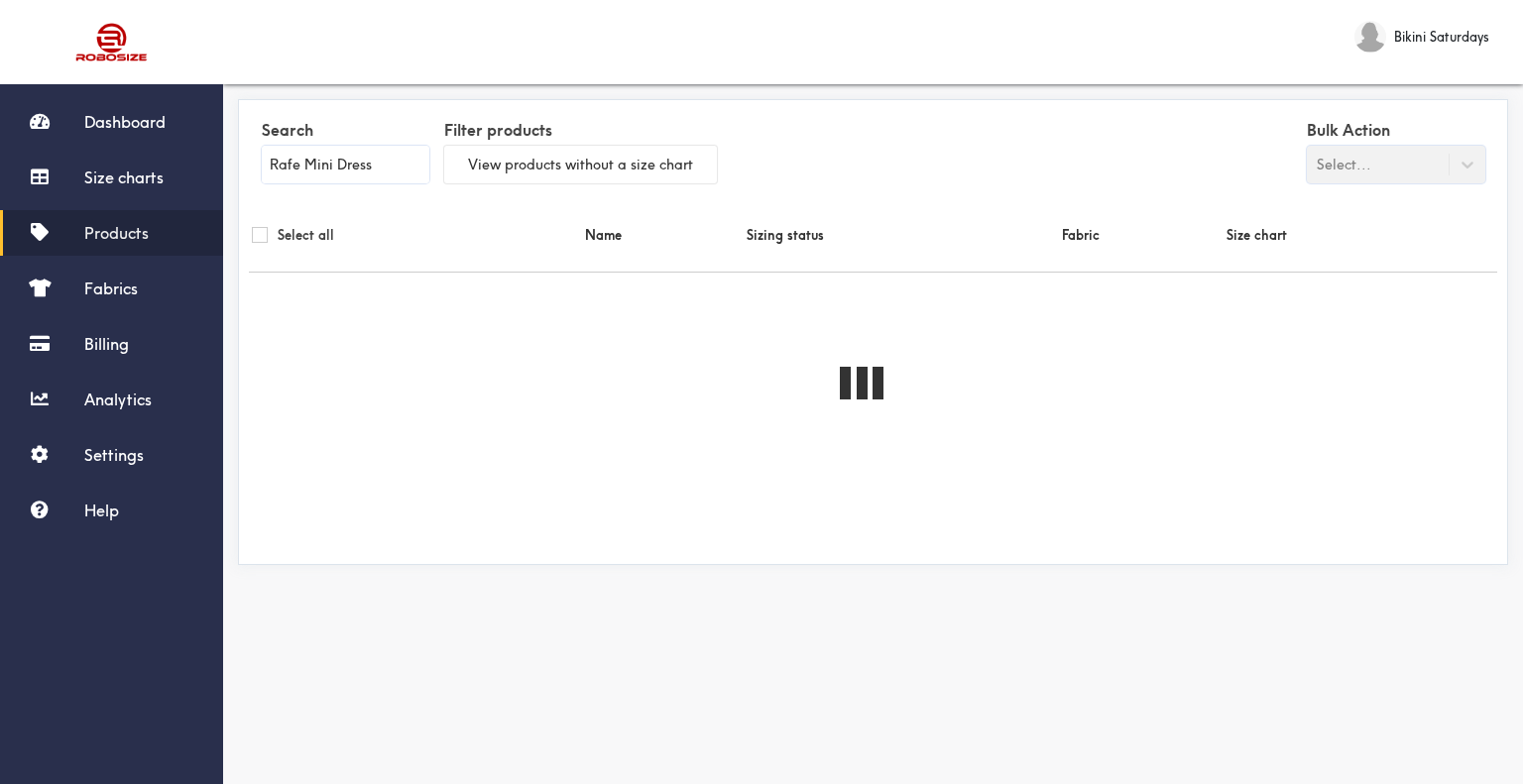 type on "Rafe Mini Dress" 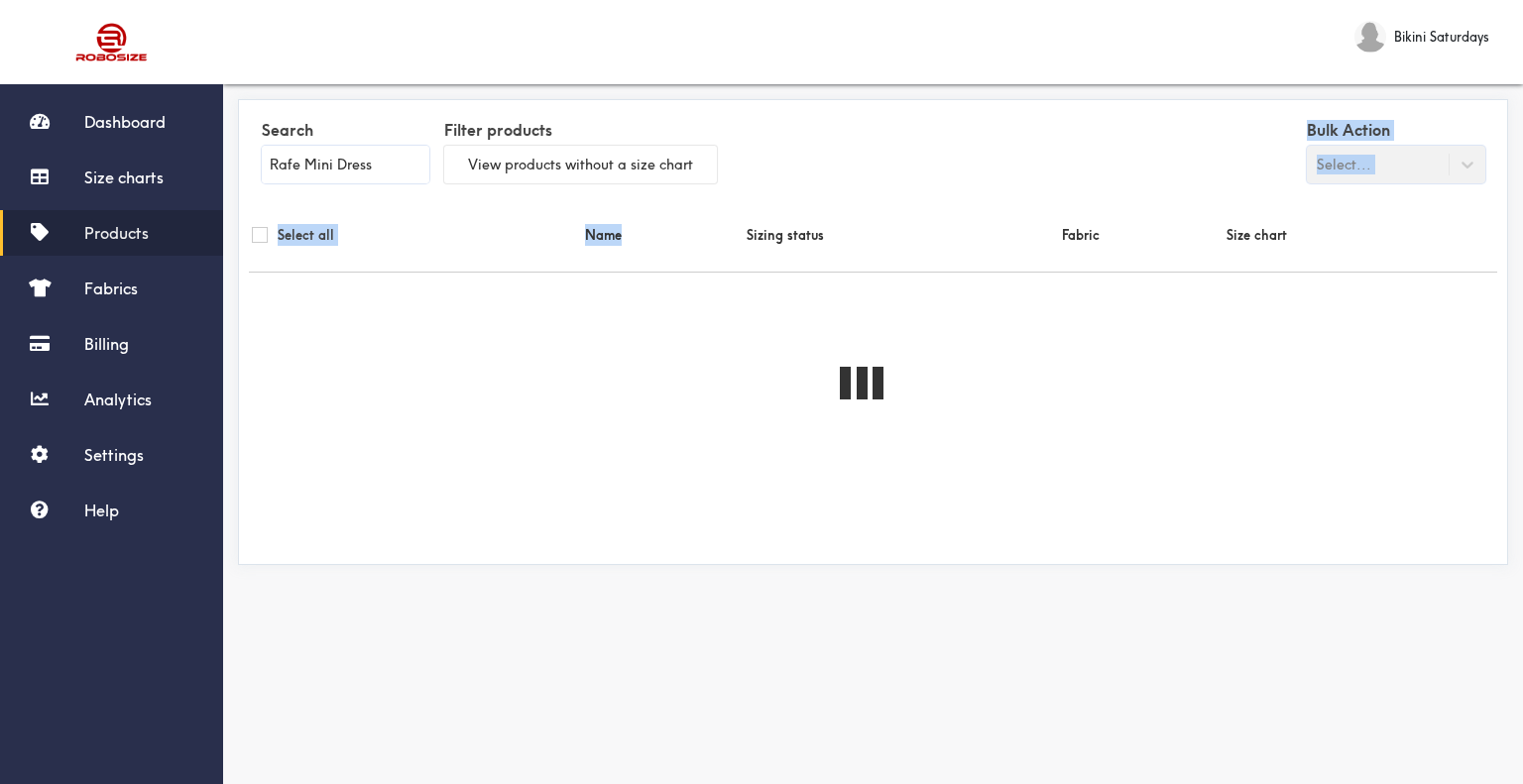 drag, startPoint x: 769, startPoint y: 158, endPoint x: 489, endPoint y: 237, distance: 290.93126 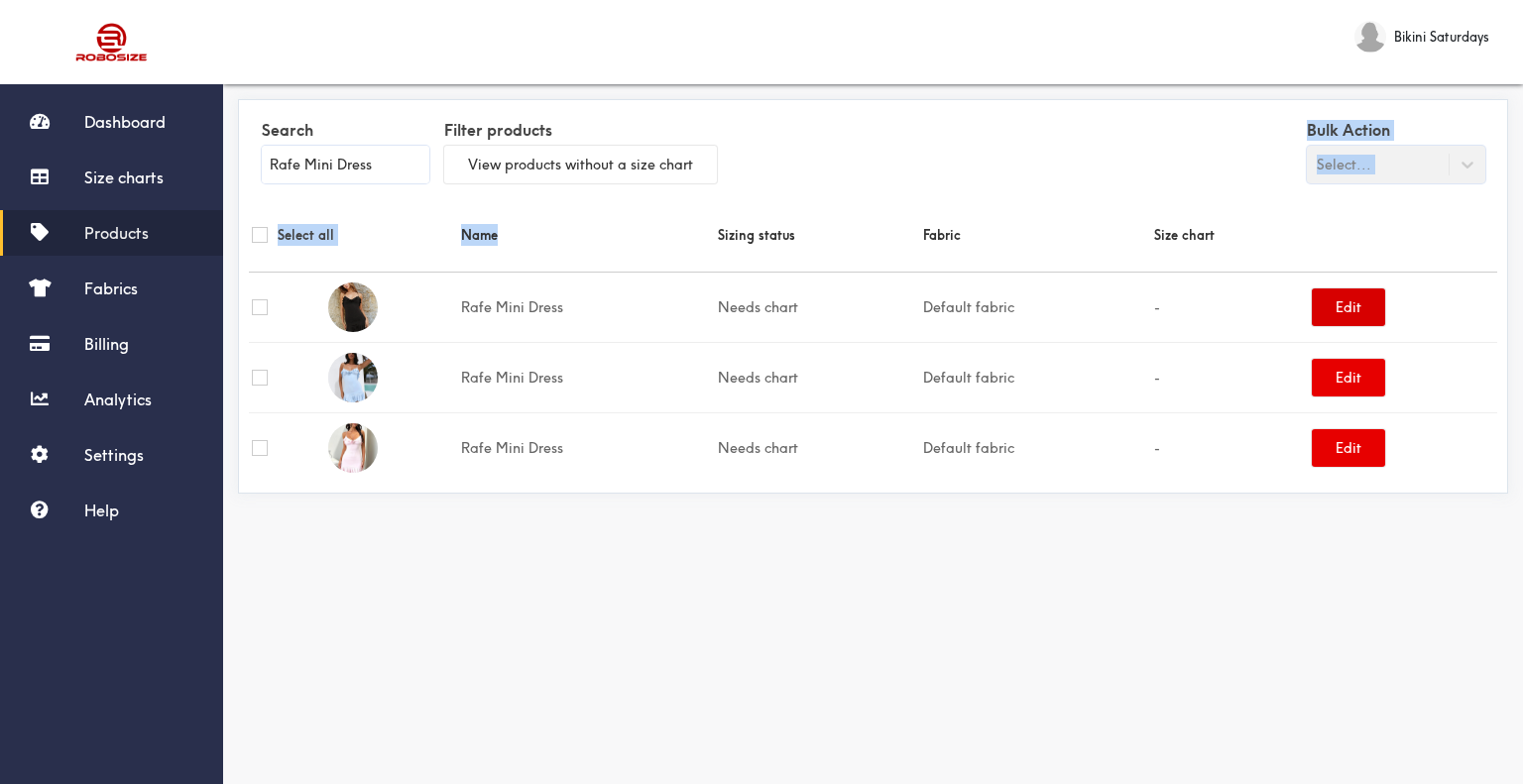 click on "Edit" at bounding box center (1348, 307) 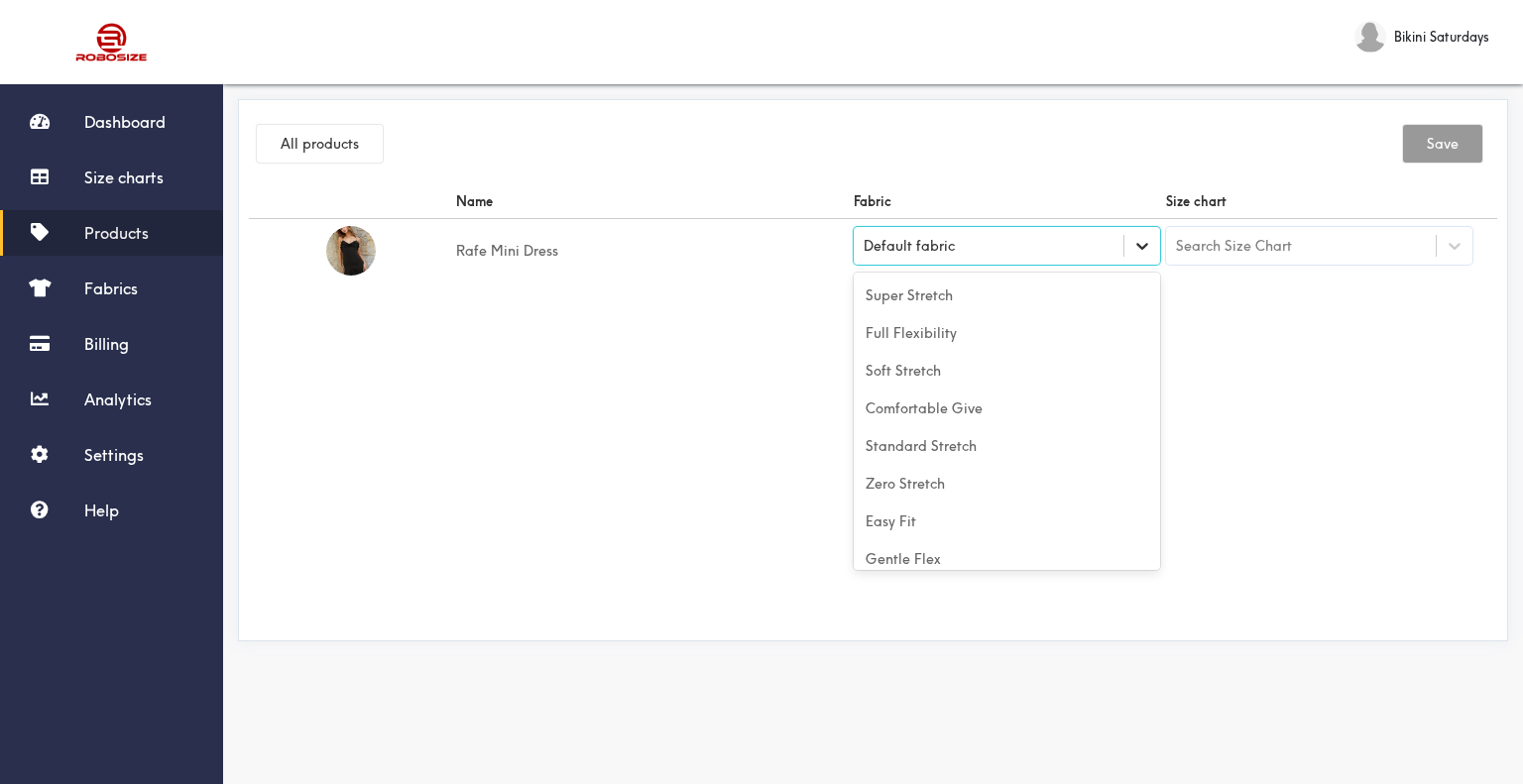 click at bounding box center (1142, 246) 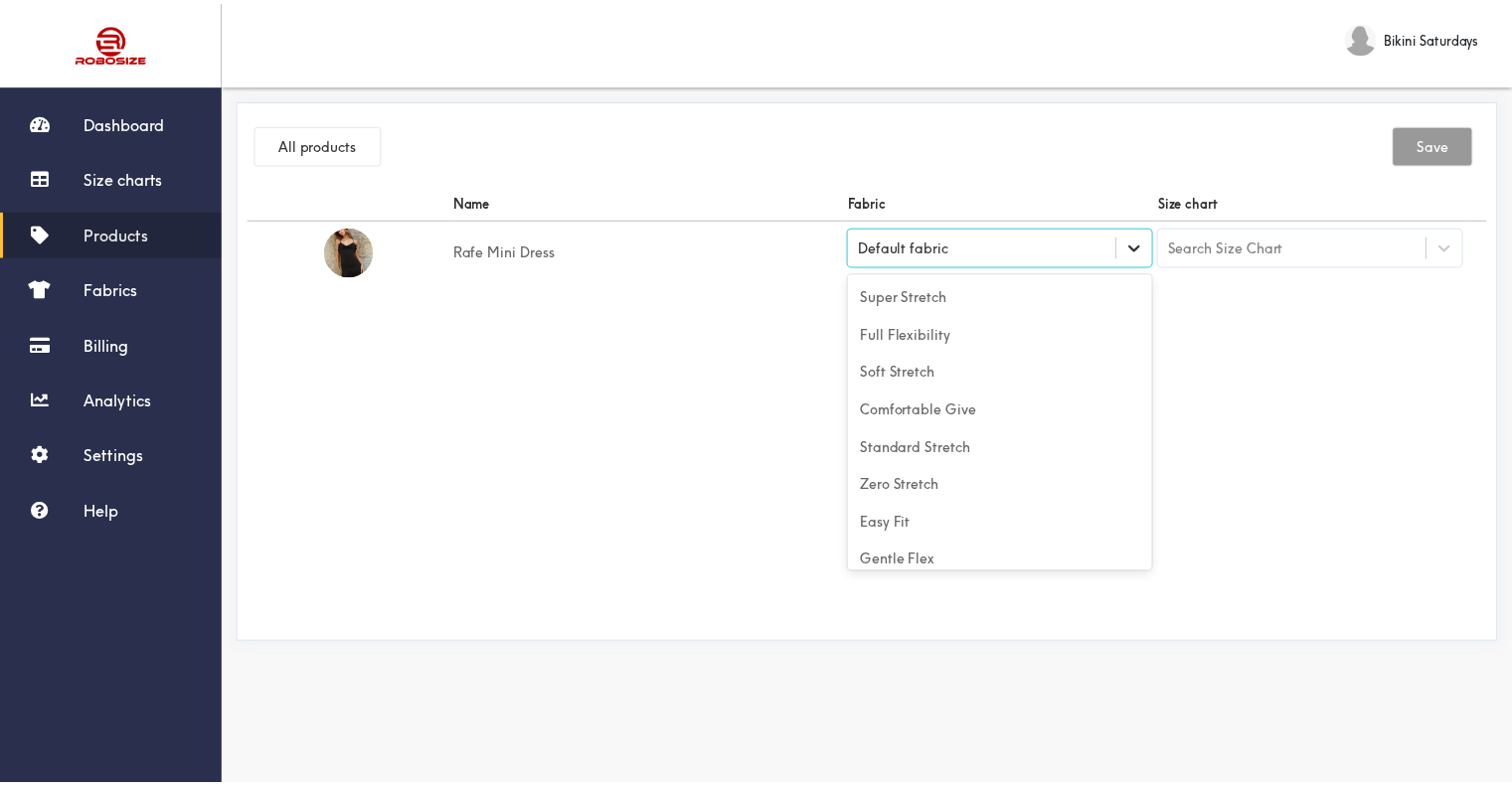 scroll, scrollTop: 87, scrollLeft: 0, axis: vertical 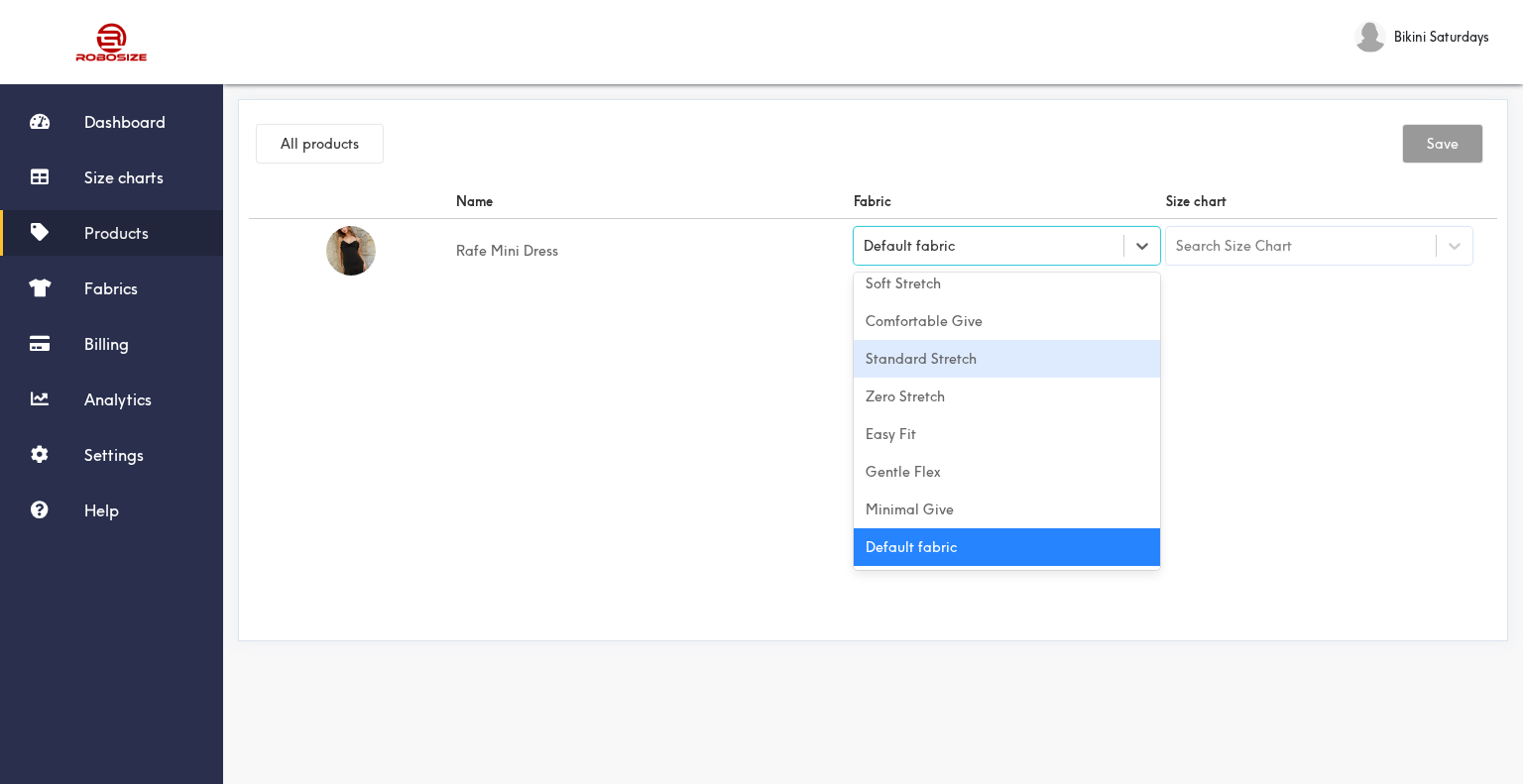 click on "Standard Stretch" at bounding box center [1006, 359] 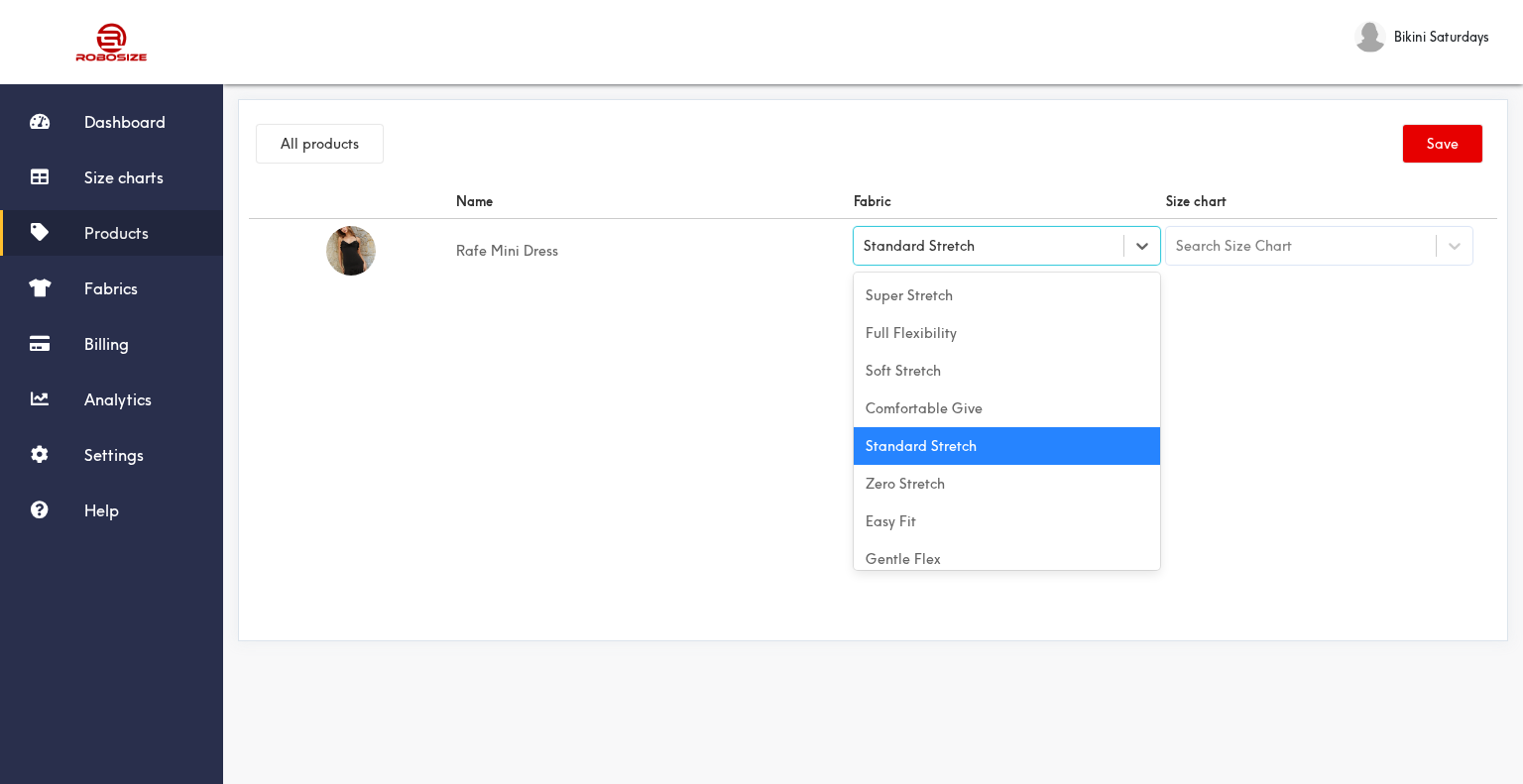 click on "Standard Stretch" at bounding box center [1006, 246] 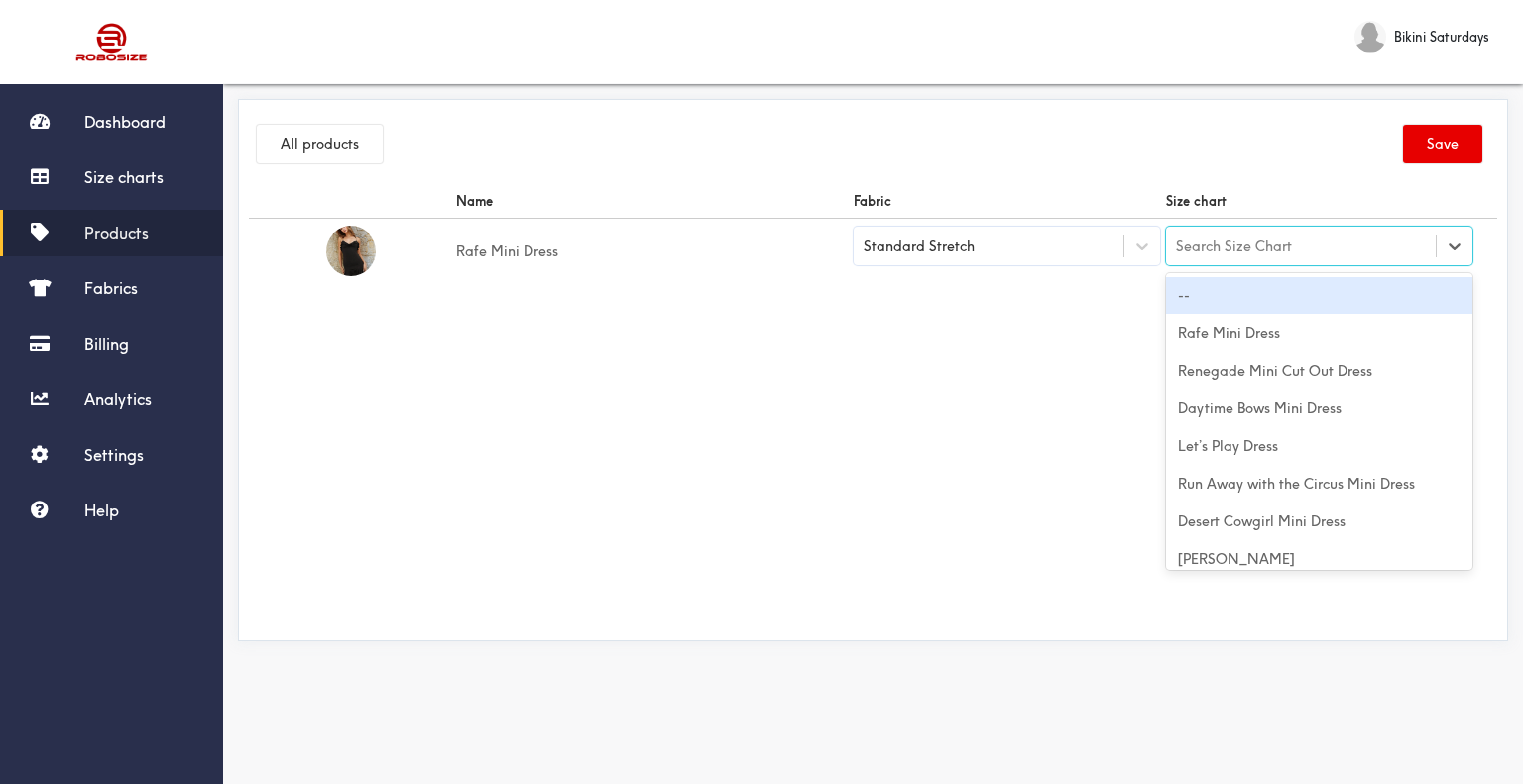 click on "Search Size Chart" at bounding box center (1301, 246) 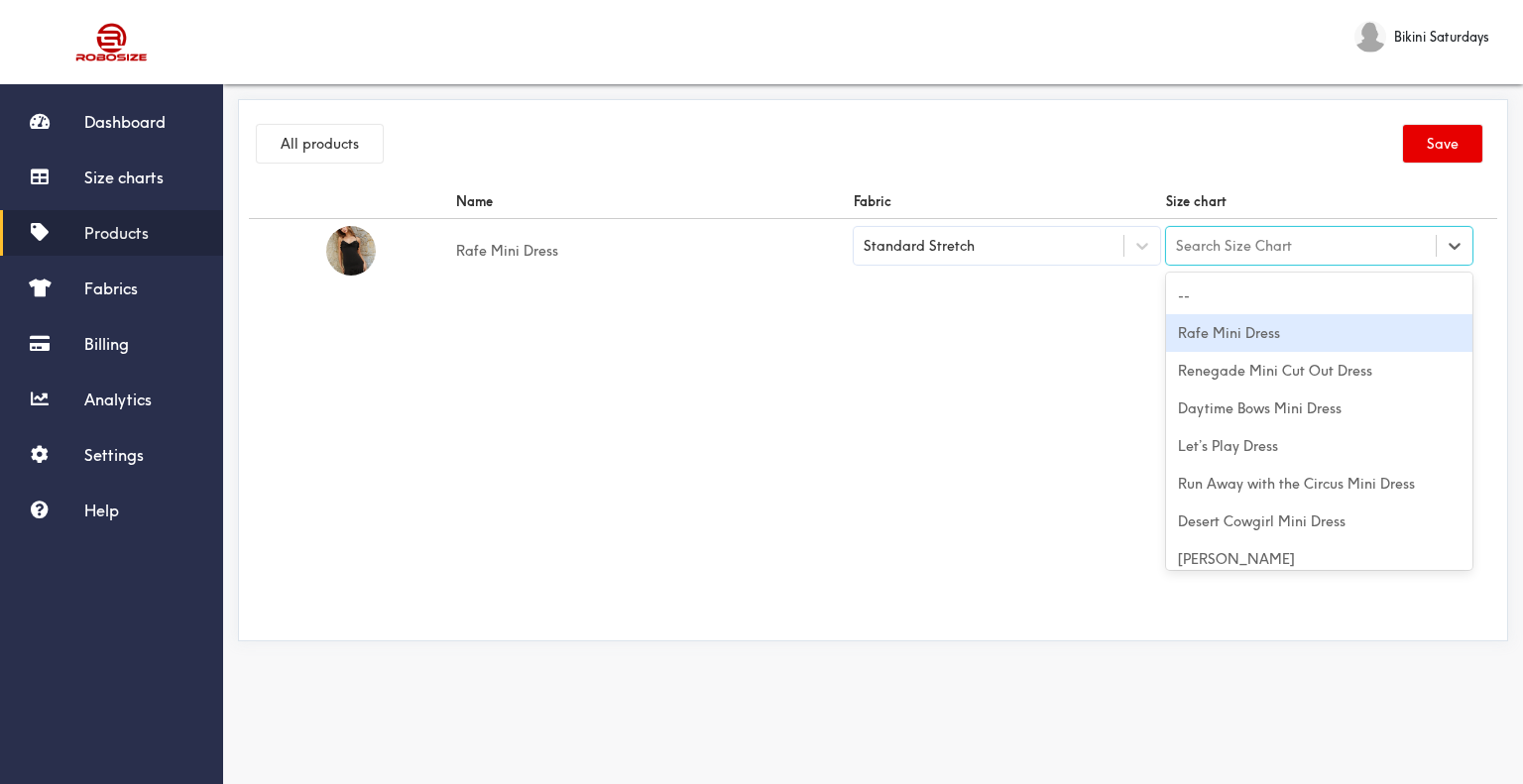 click on "Rafe Mini Dress" at bounding box center [1319, 333] 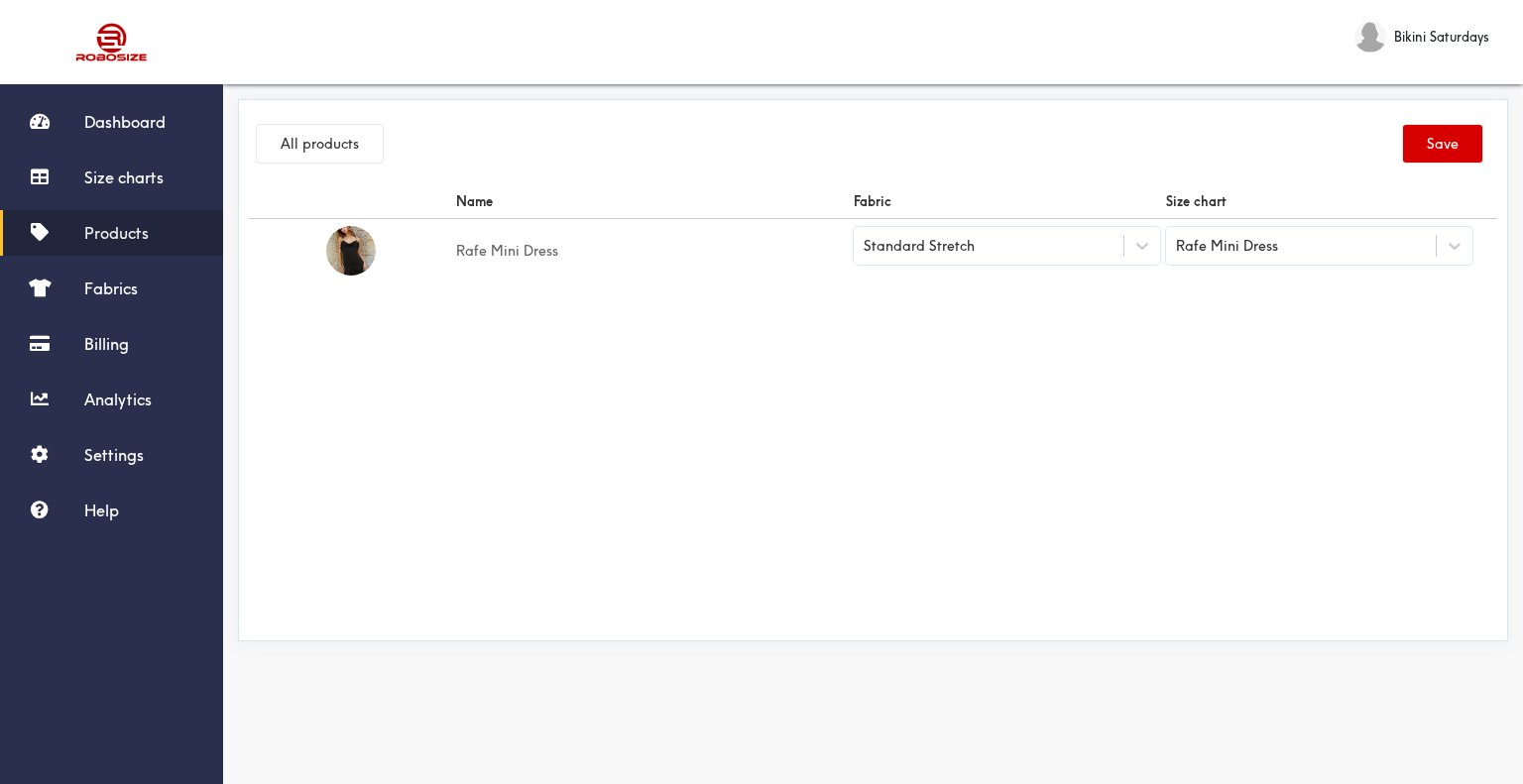 click on "Save" at bounding box center [1443, 144] 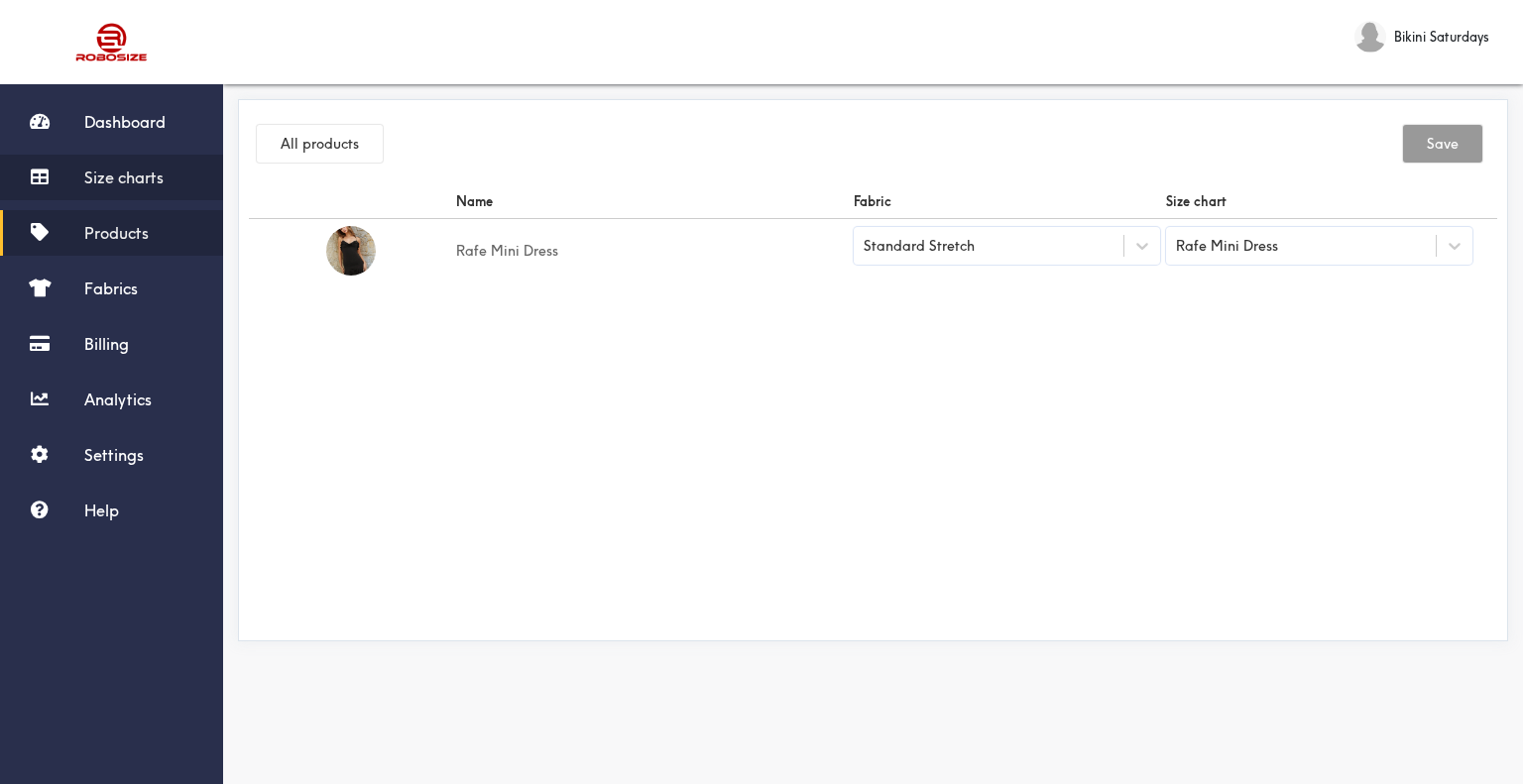 click on "Size charts" at bounding box center [124, 177] 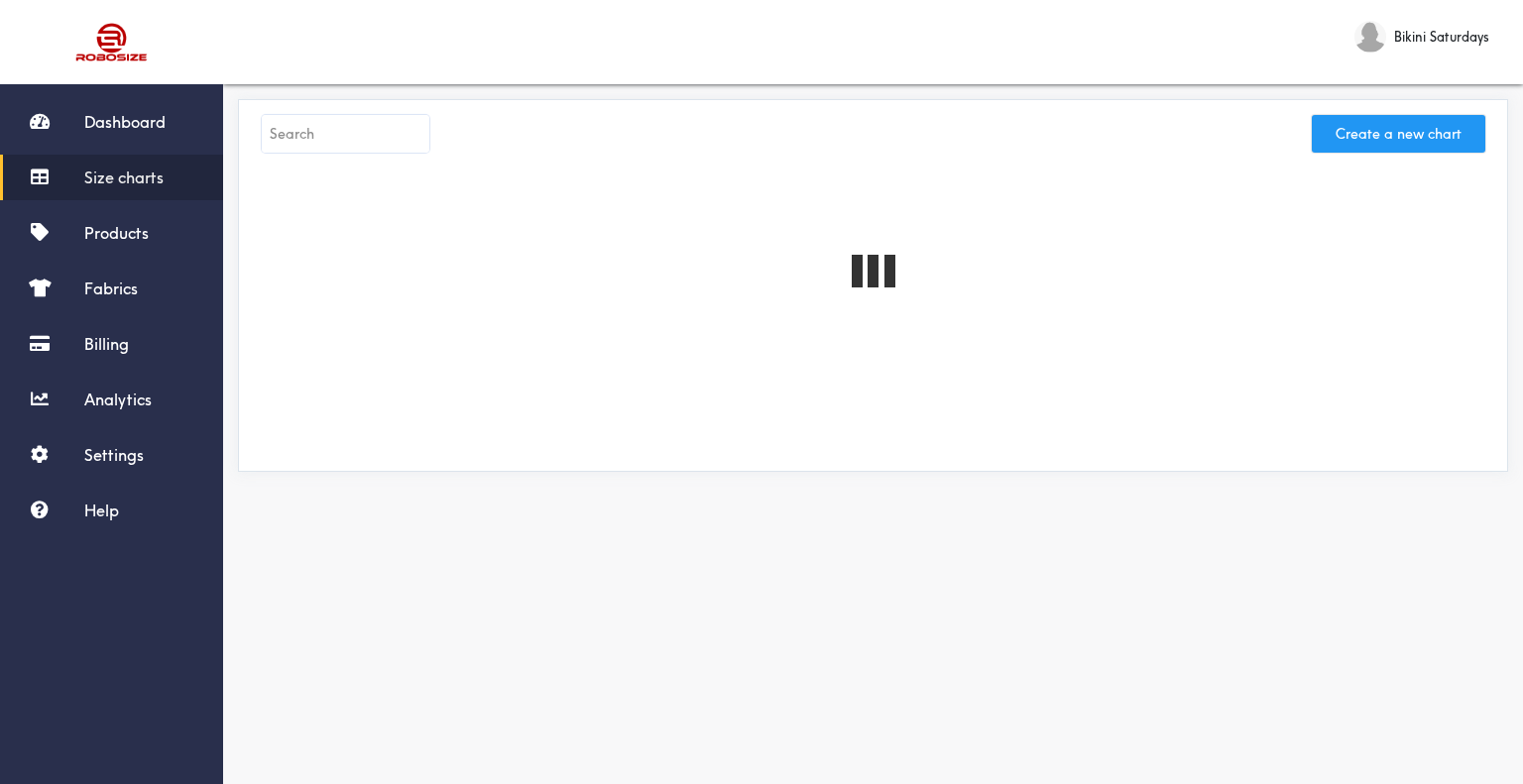 click on "Create a new chart" at bounding box center (1398, 134) 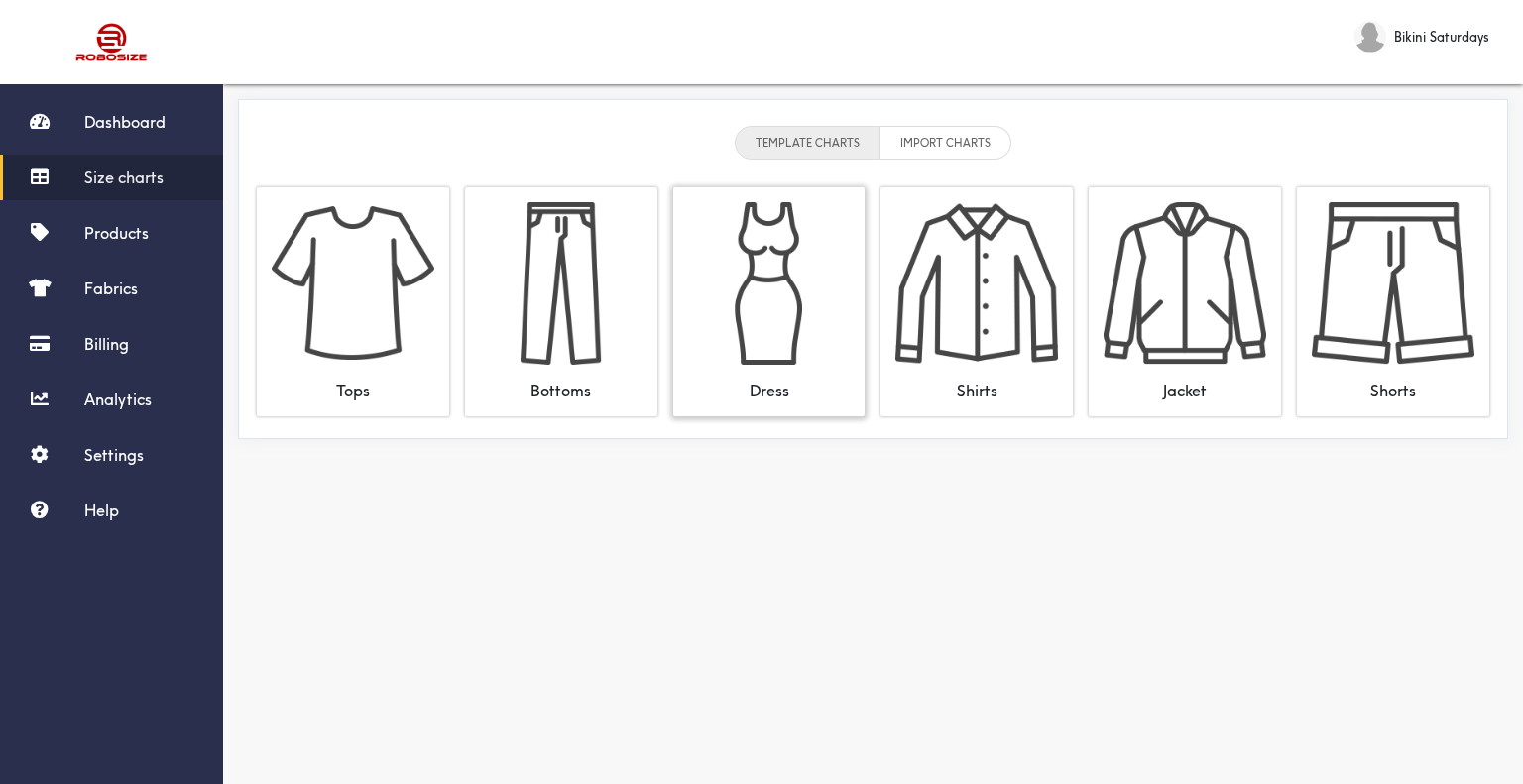click at bounding box center (769, 283) 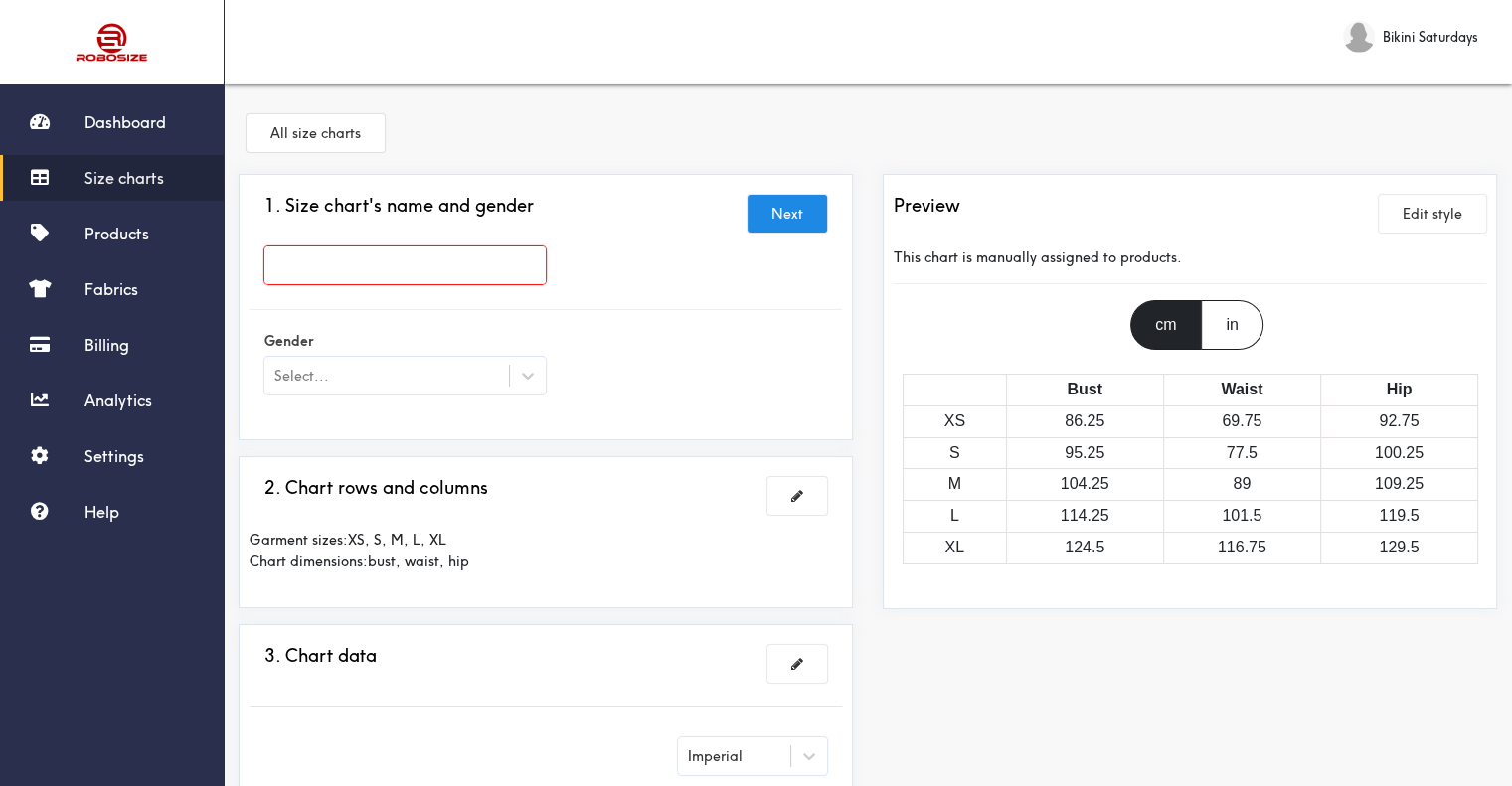 click at bounding box center (405, 265) 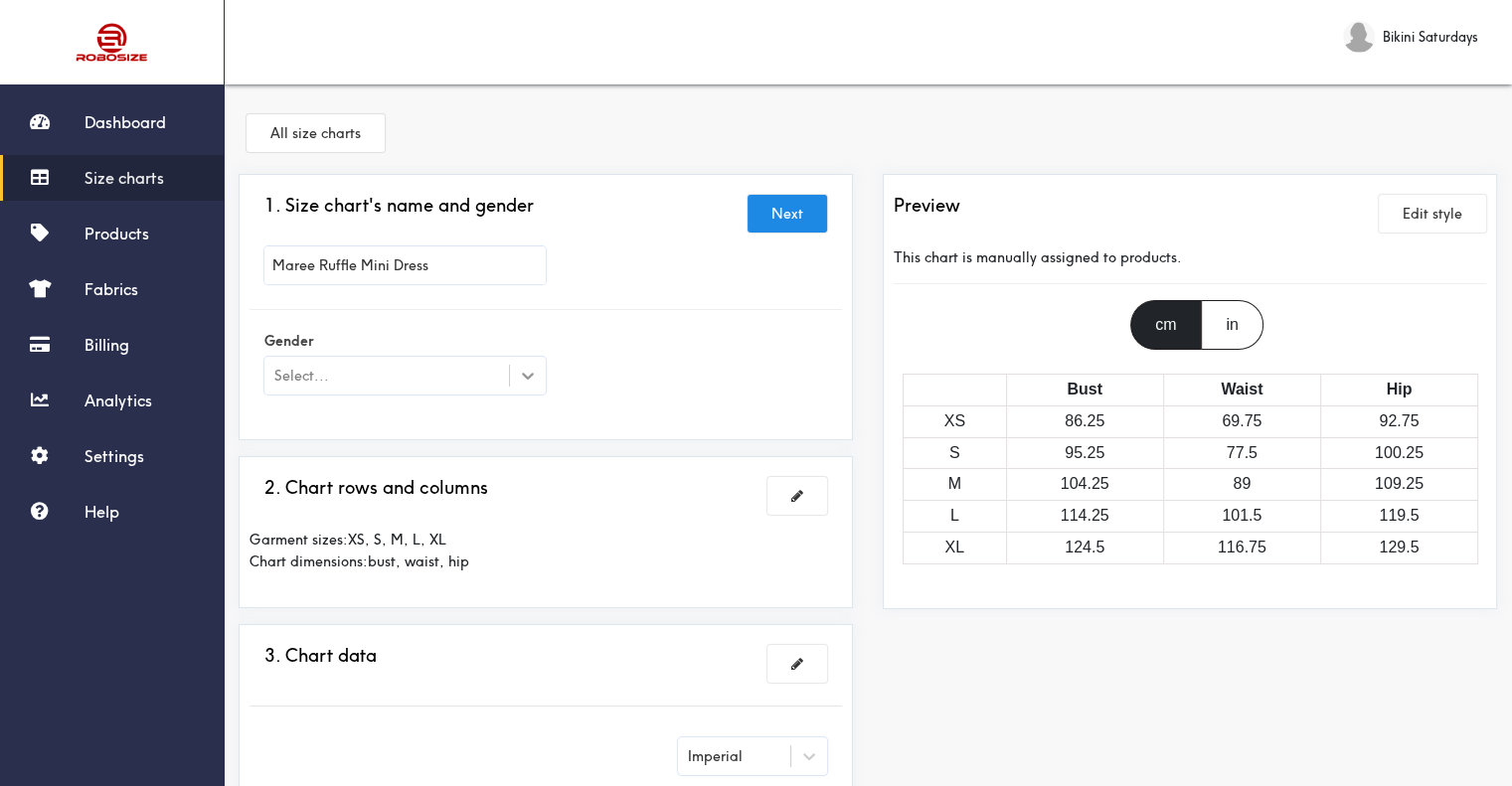type on "Maree Ruffle Mini Dress" 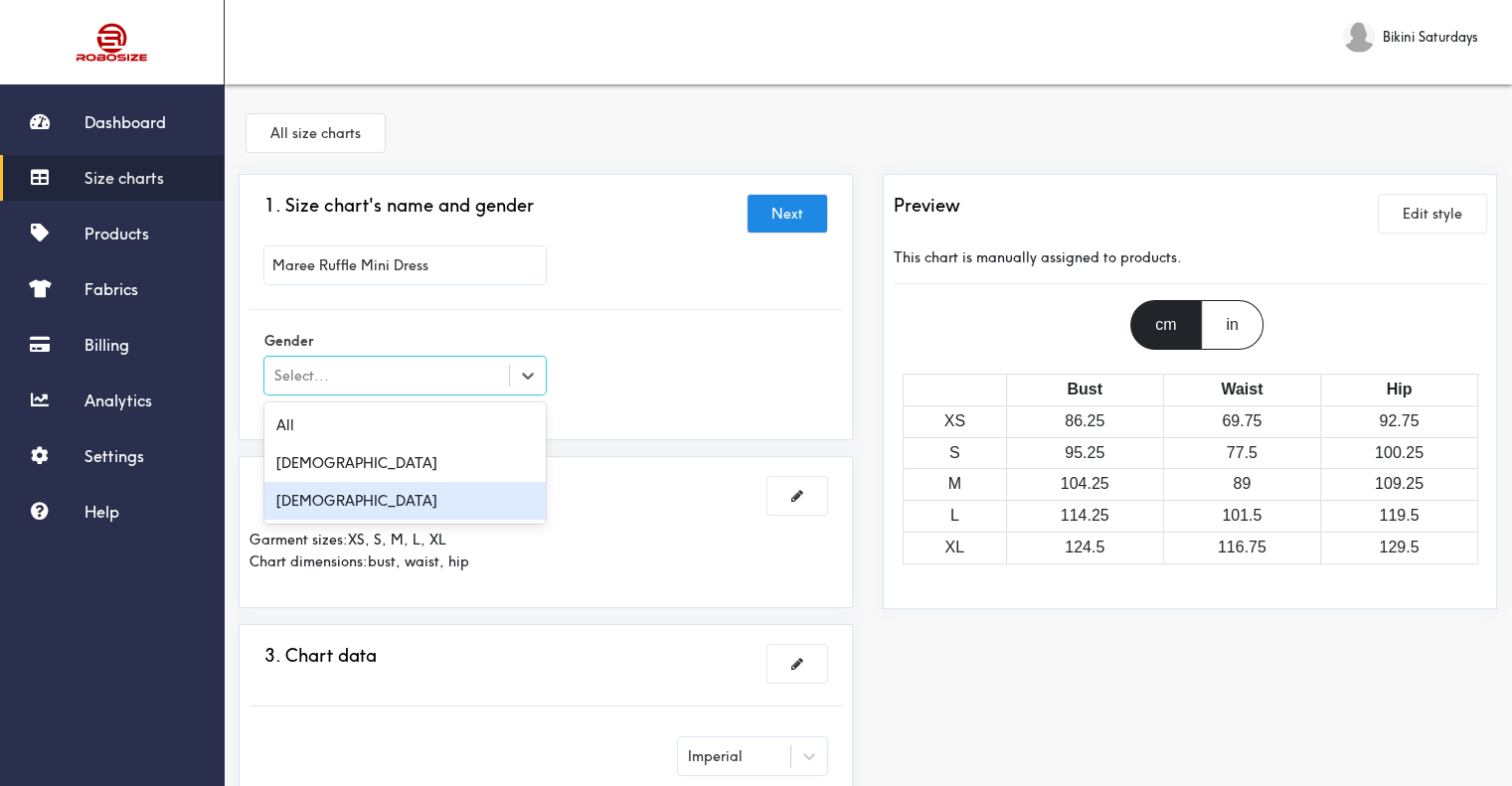 click on "[DEMOGRAPHIC_DATA]" at bounding box center (405, 501) 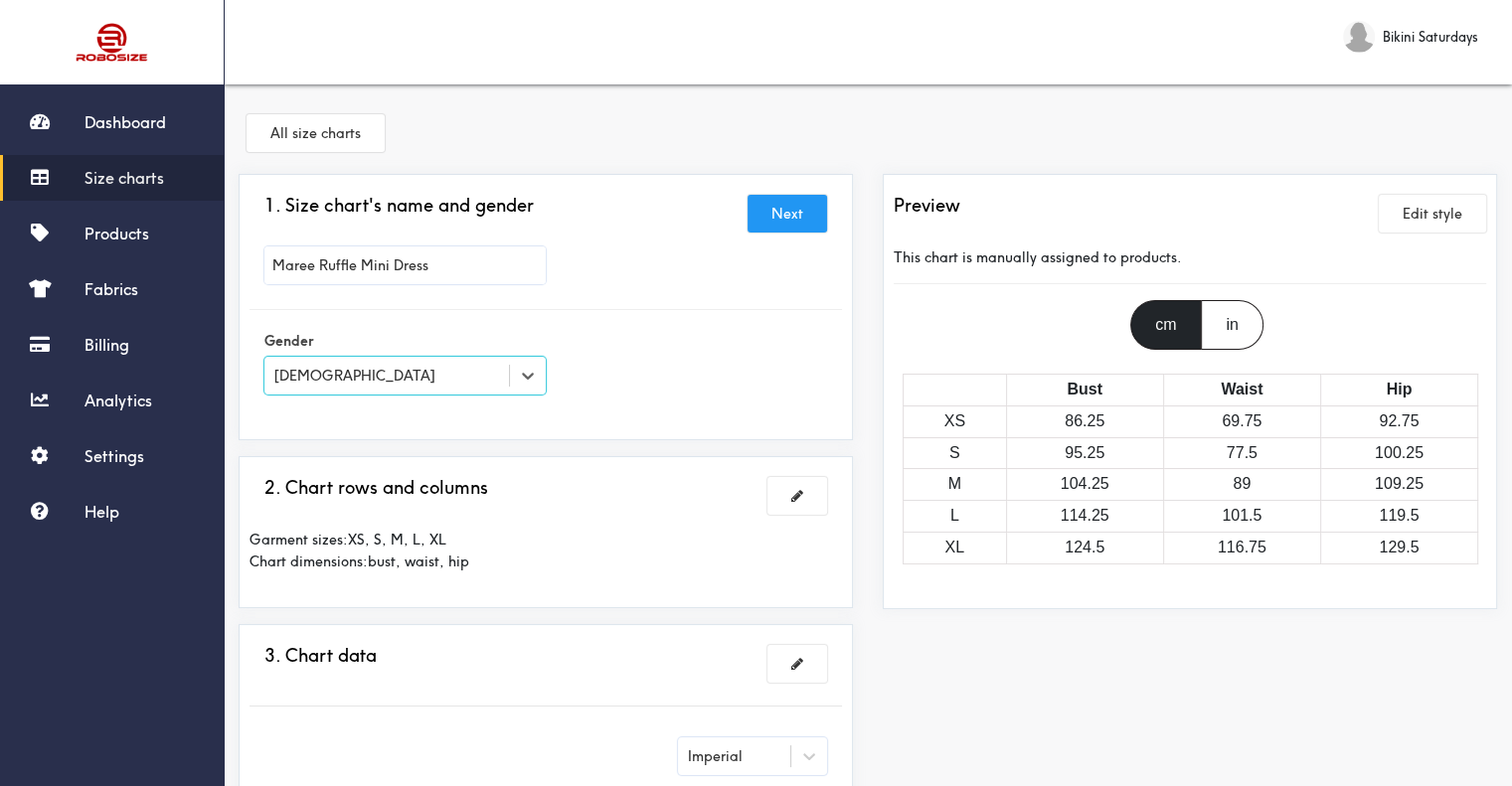 click on "Next" at bounding box center [787, 214] 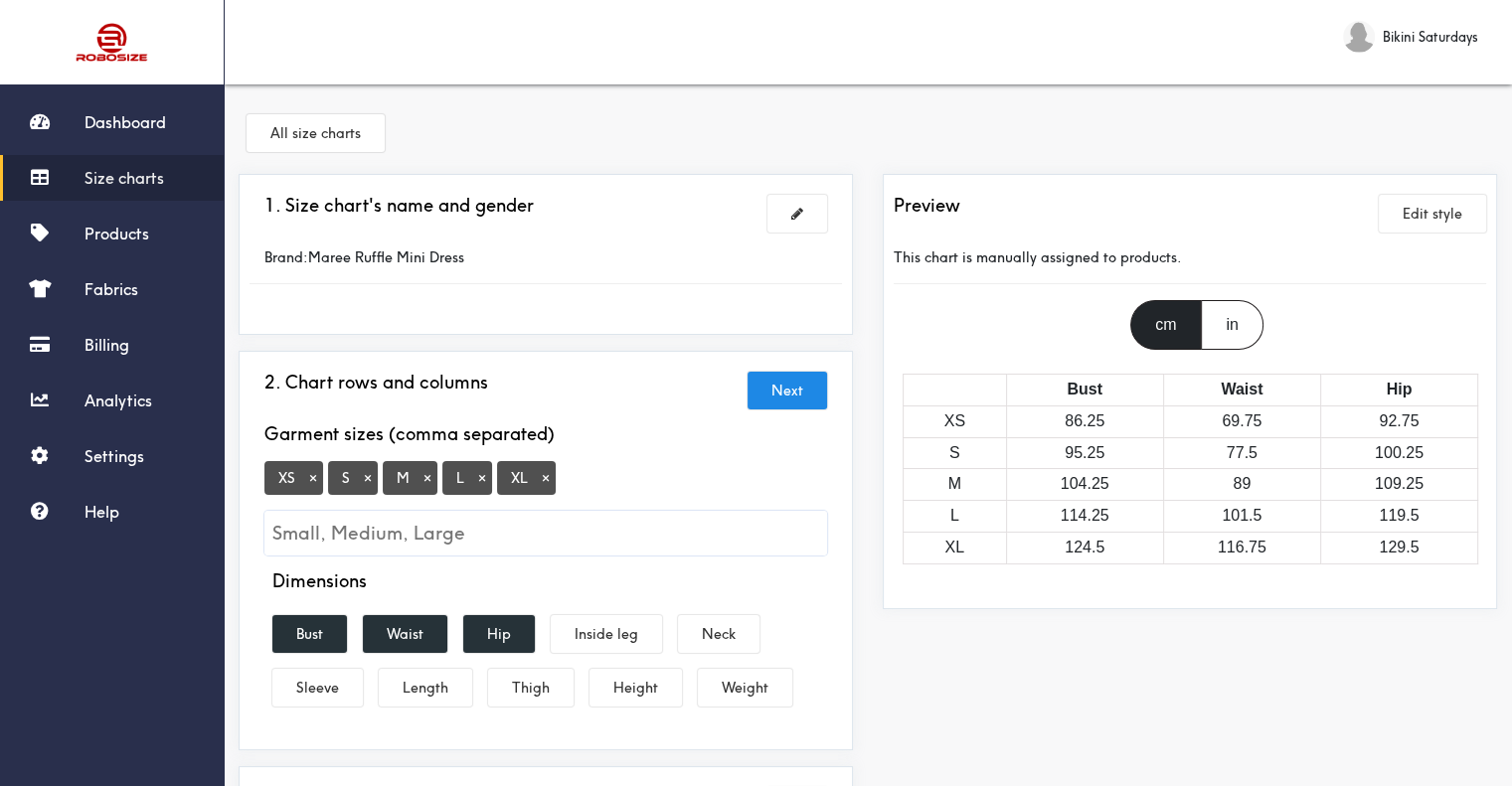 click on "×" at bounding box center (546, 478) 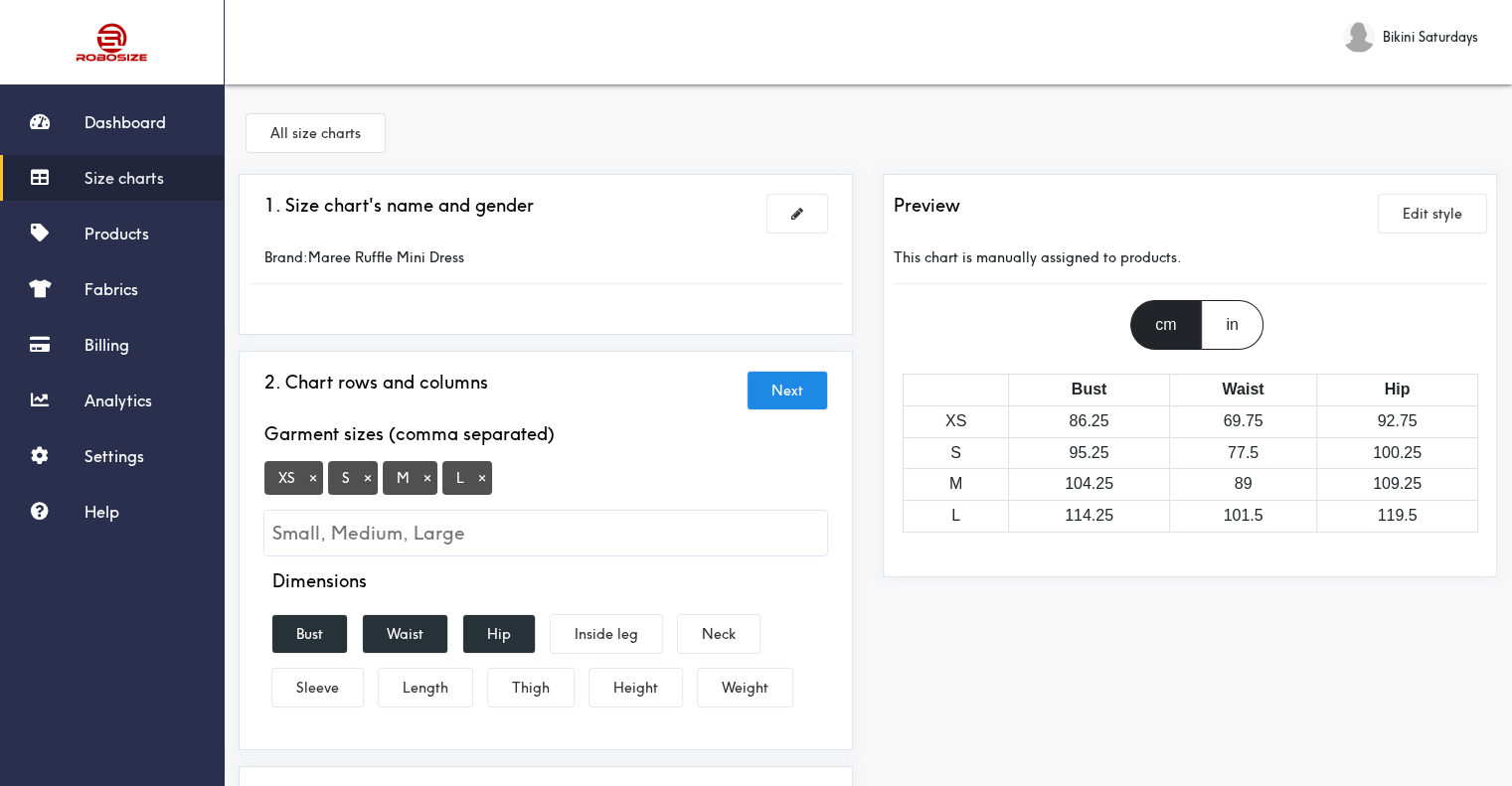 click on "×" at bounding box center (313, 478) 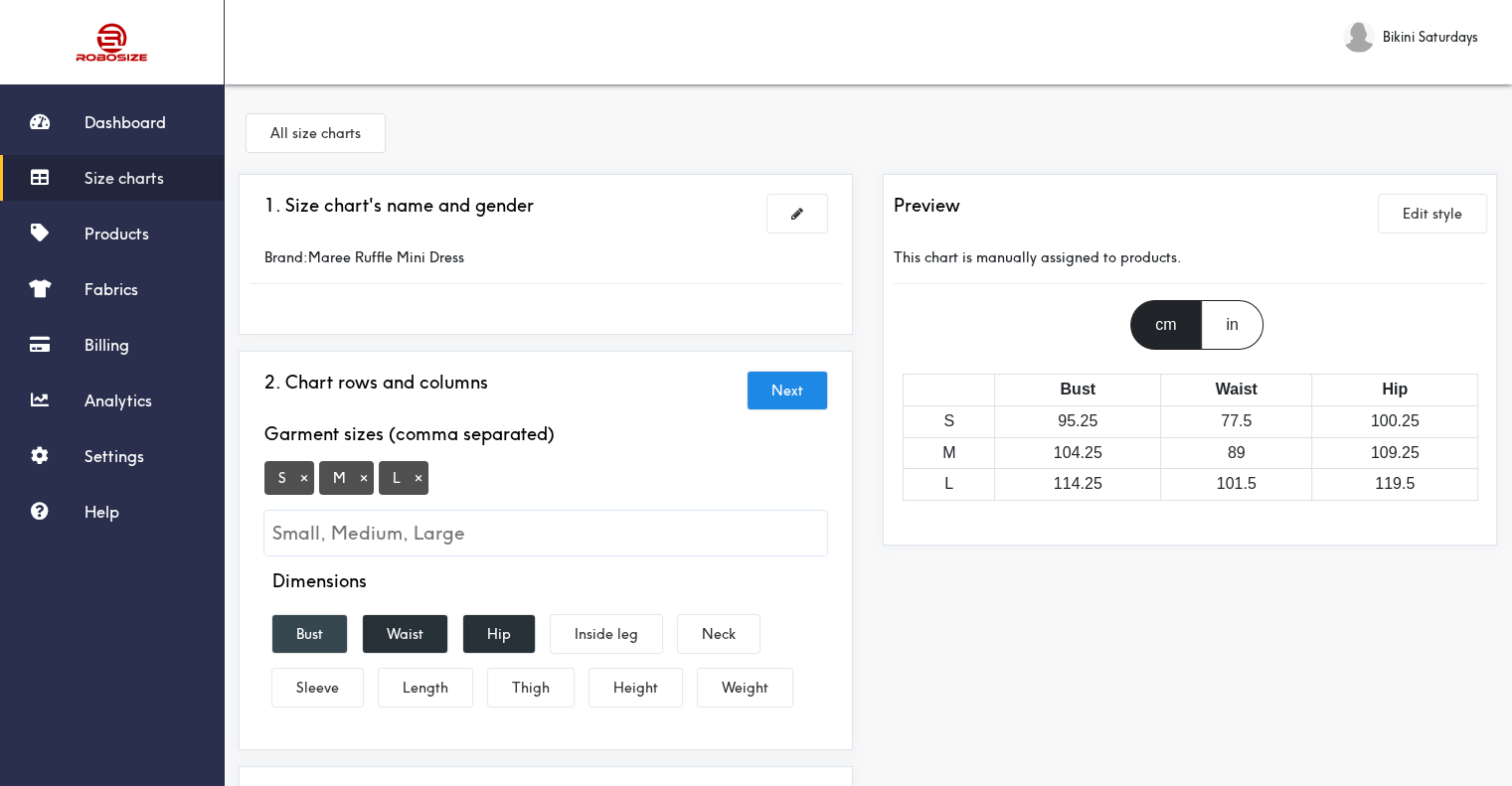 click on "Bust" at bounding box center (309, 634) 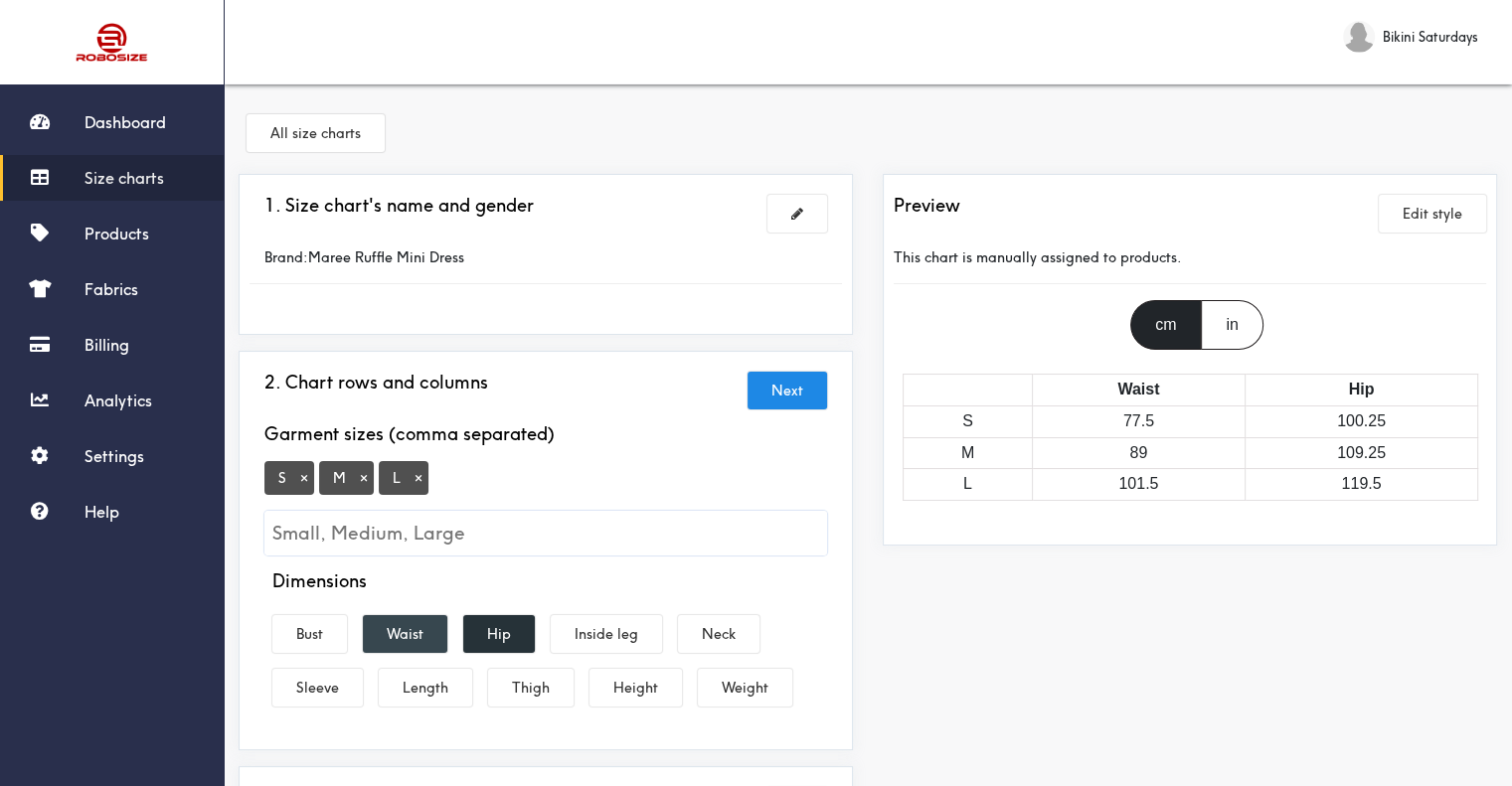 click on "Waist" at bounding box center (405, 634) 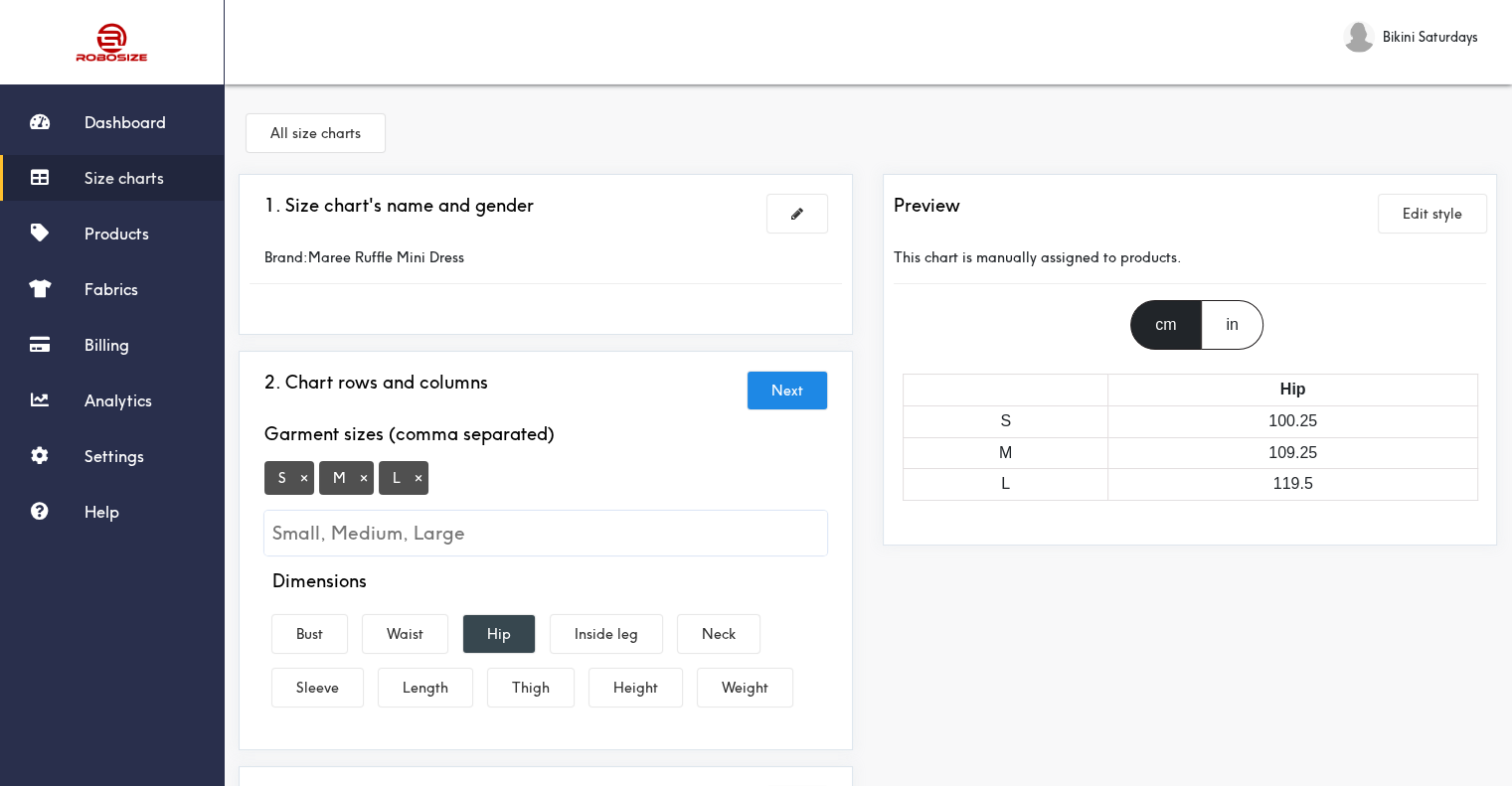 click on "Hip" at bounding box center [499, 634] 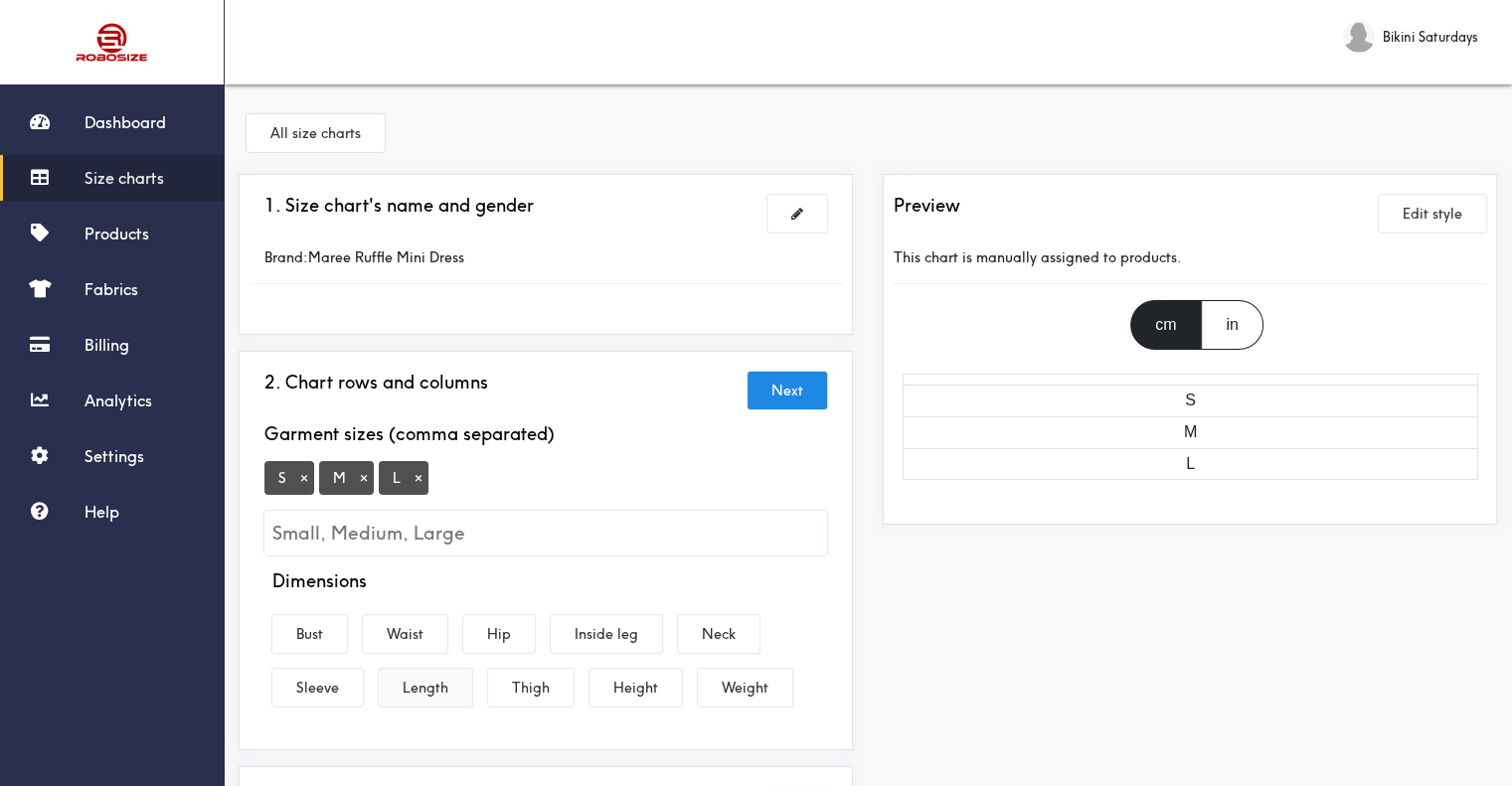 click on "Length" at bounding box center [425, 688] 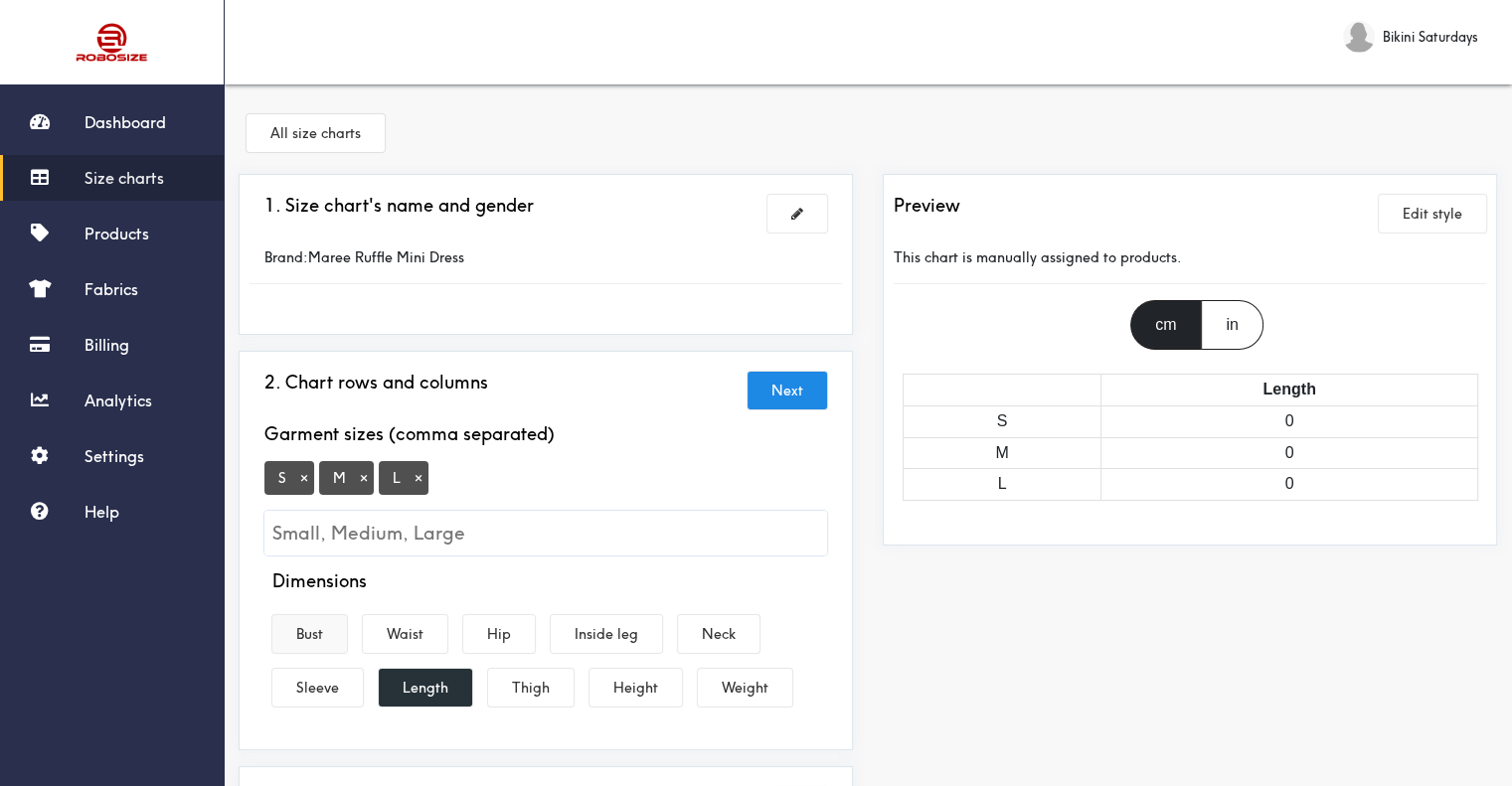 click on "Bust" at bounding box center (309, 634) 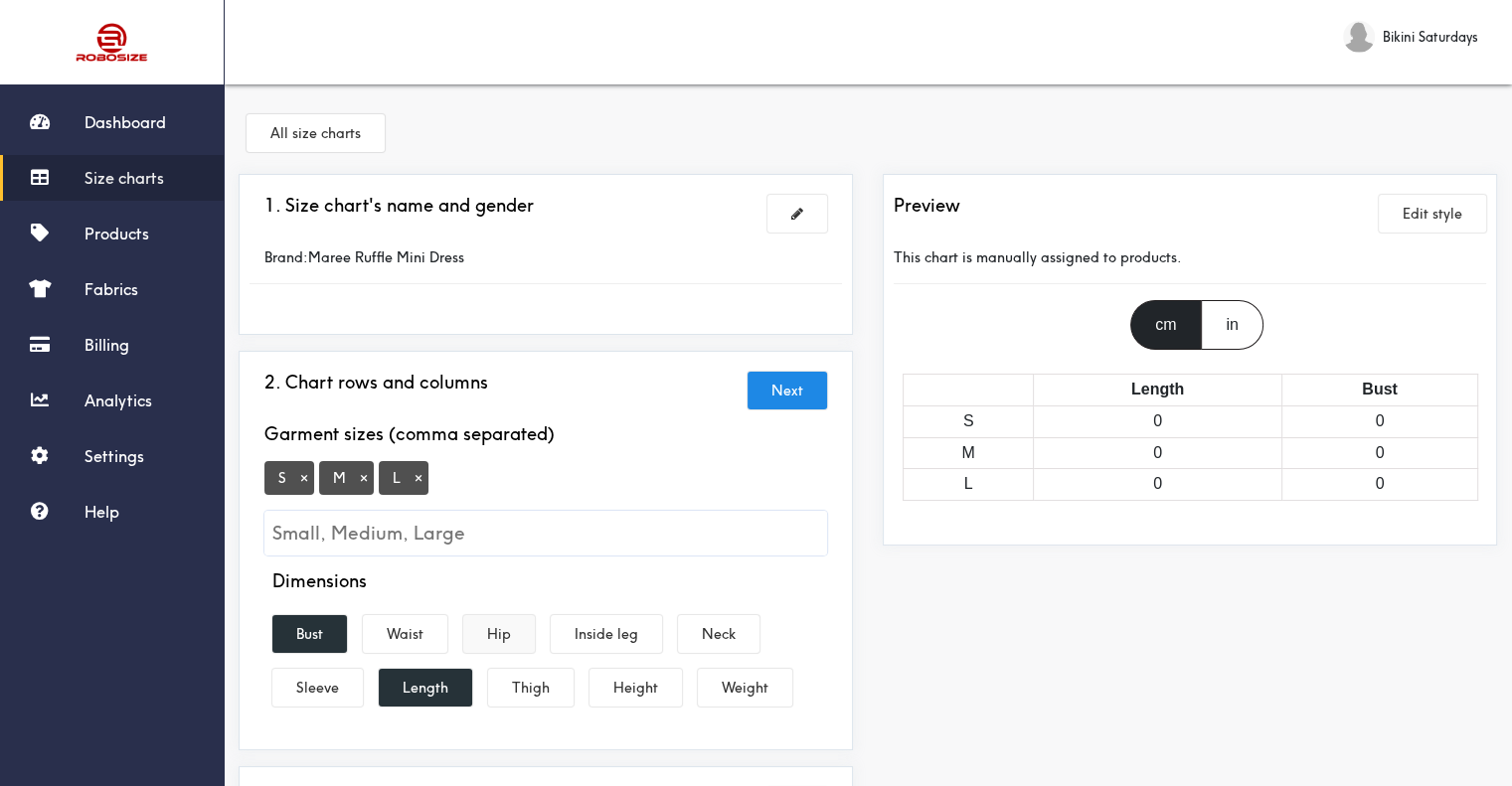 click on "Hip" at bounding box center (499, 634) 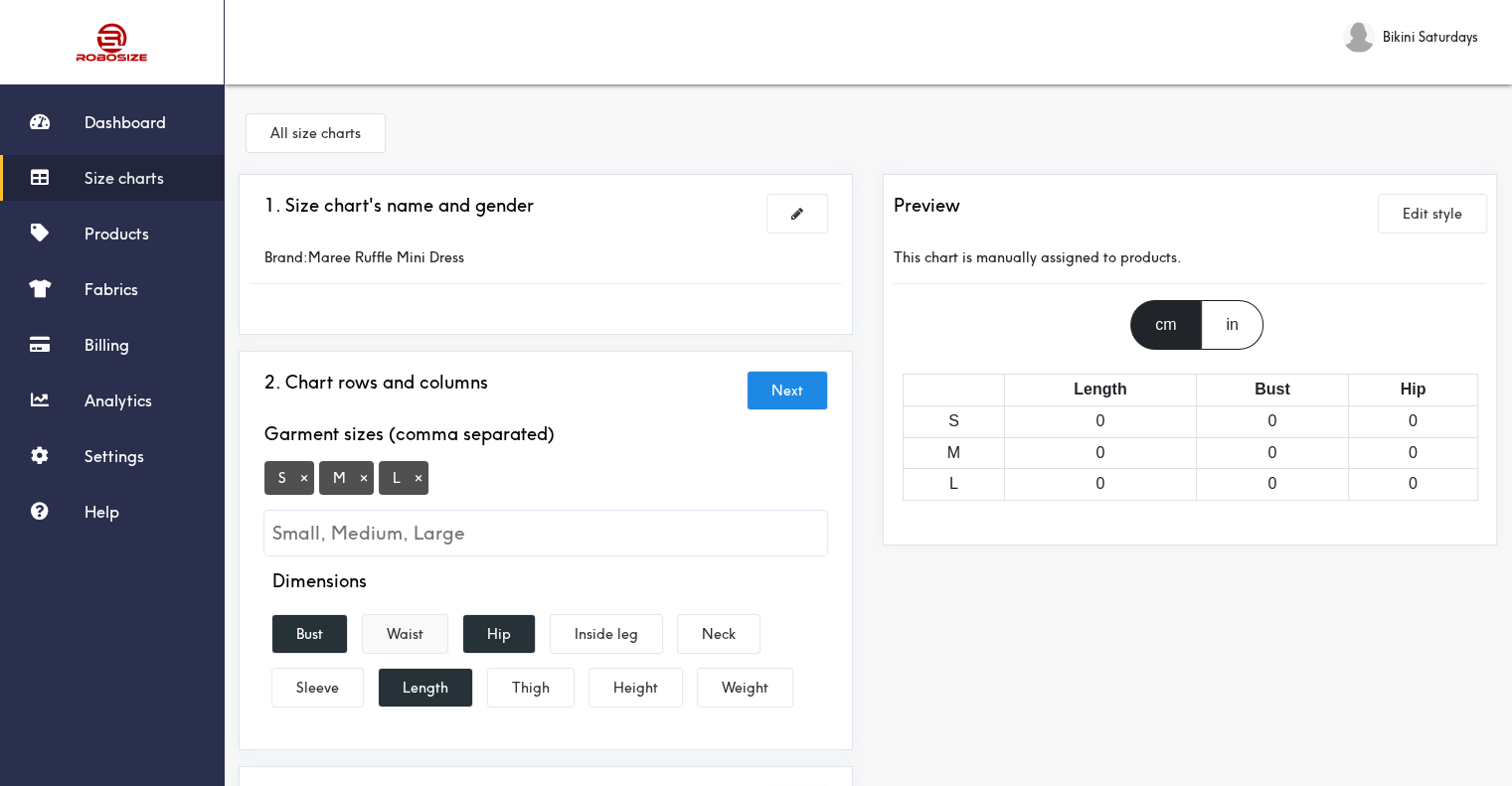 click on "Waist" at bounding box center (405, 634) 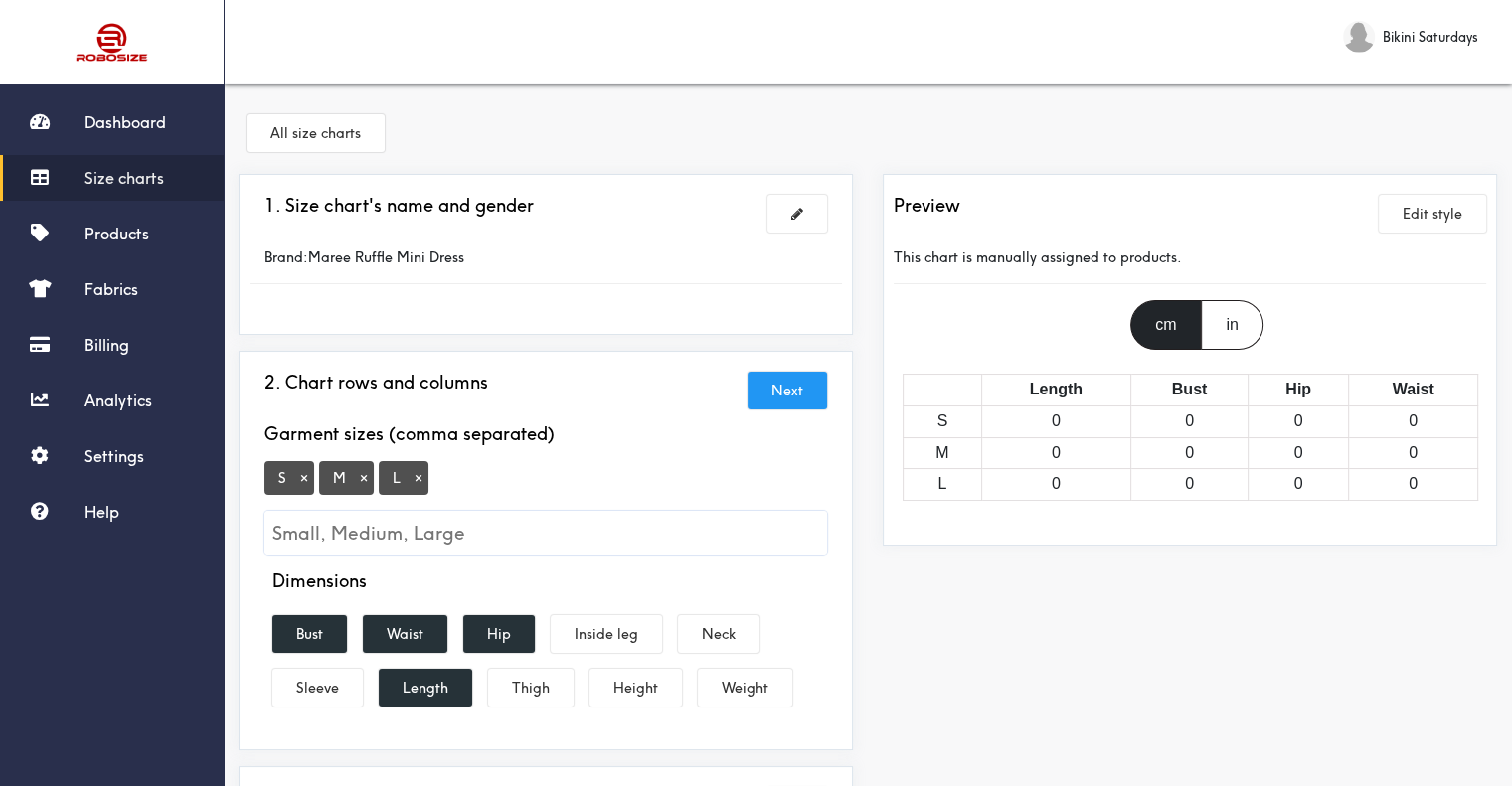 click on "Next" at bounding box center [787, 391] 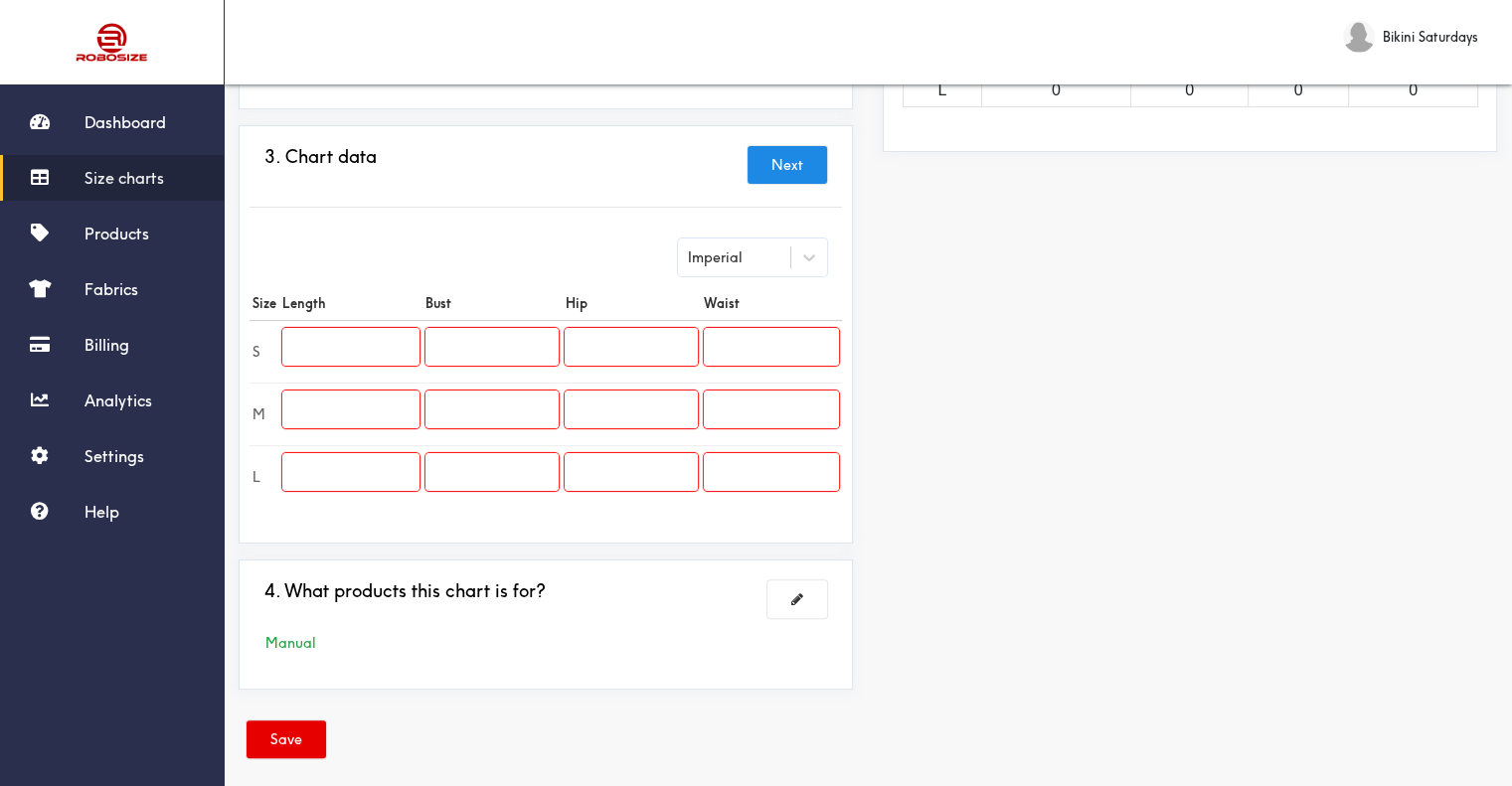 scroll, scrollTop: 397, scrollLeft: 0, axis: vertical 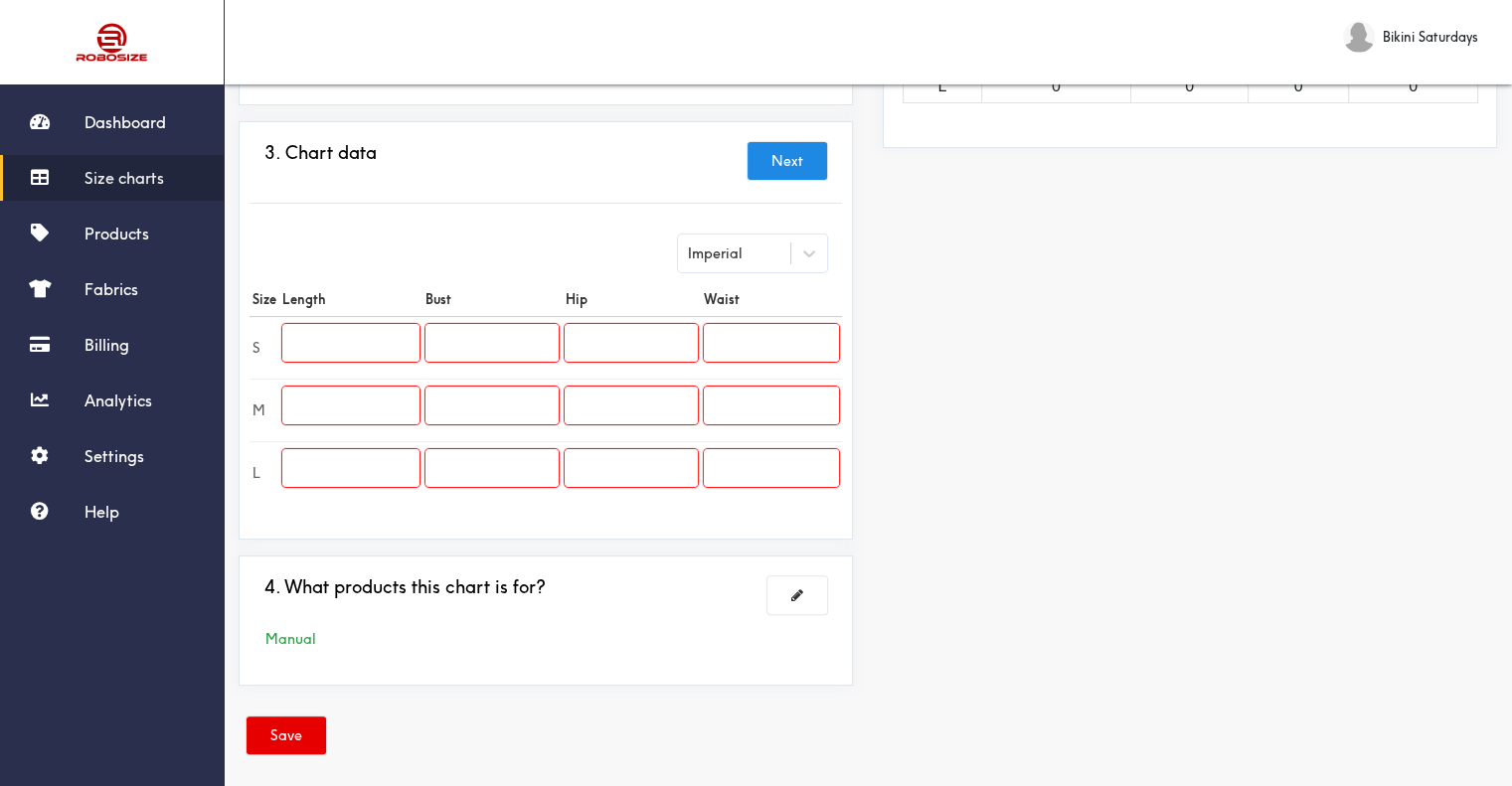 click at bounding box center (351, 343) 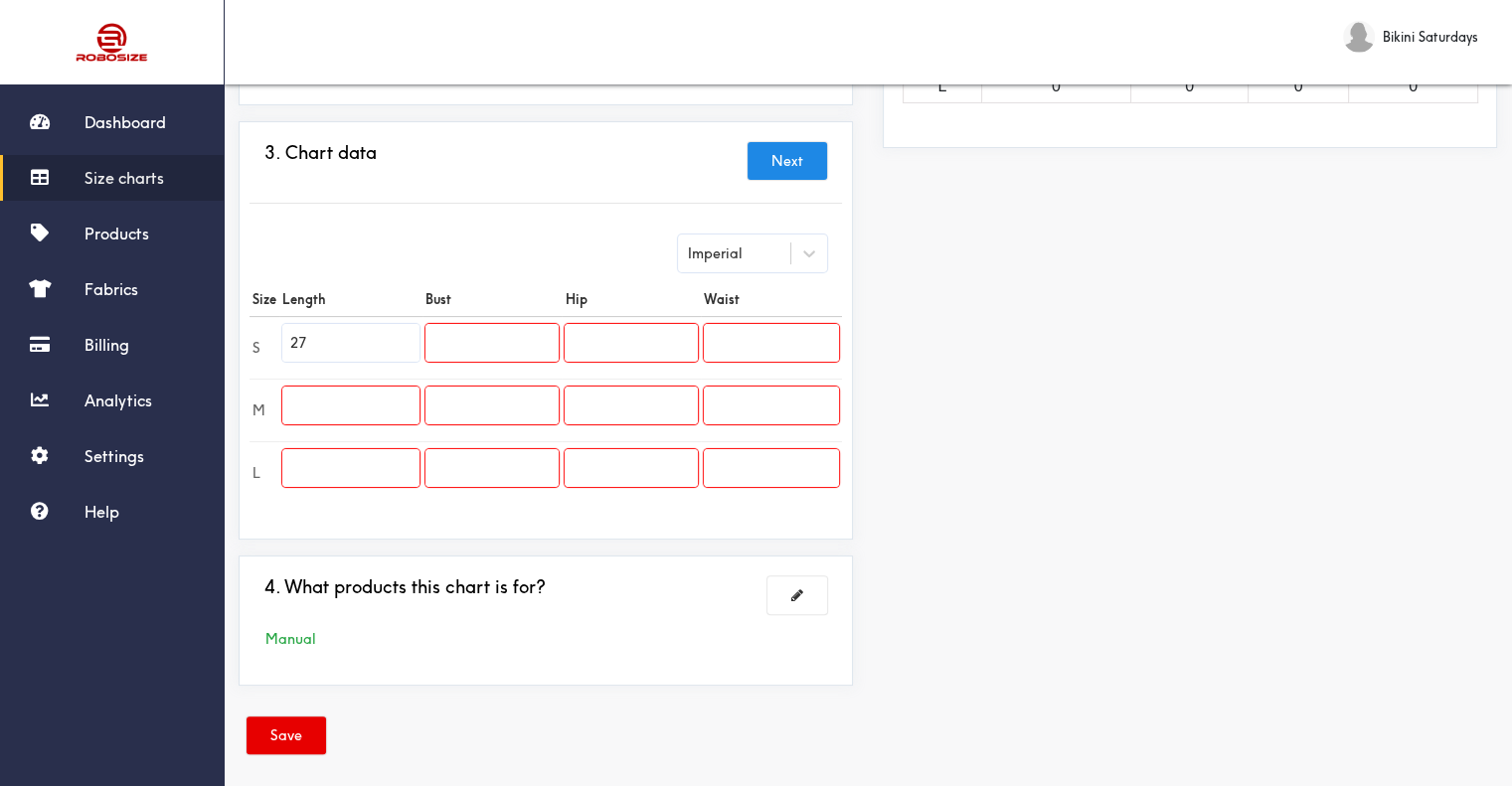 type on "27" 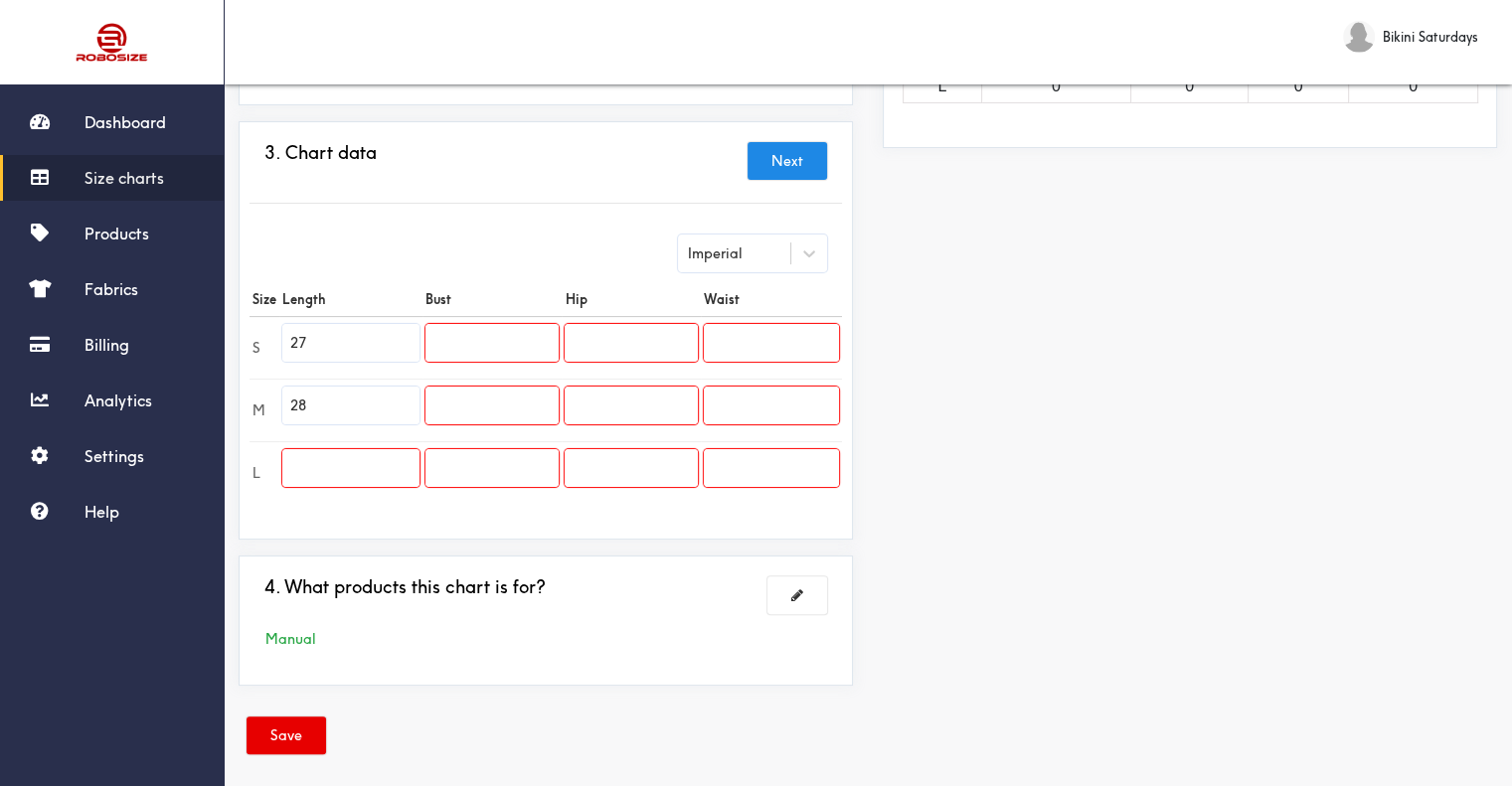 type on "28" 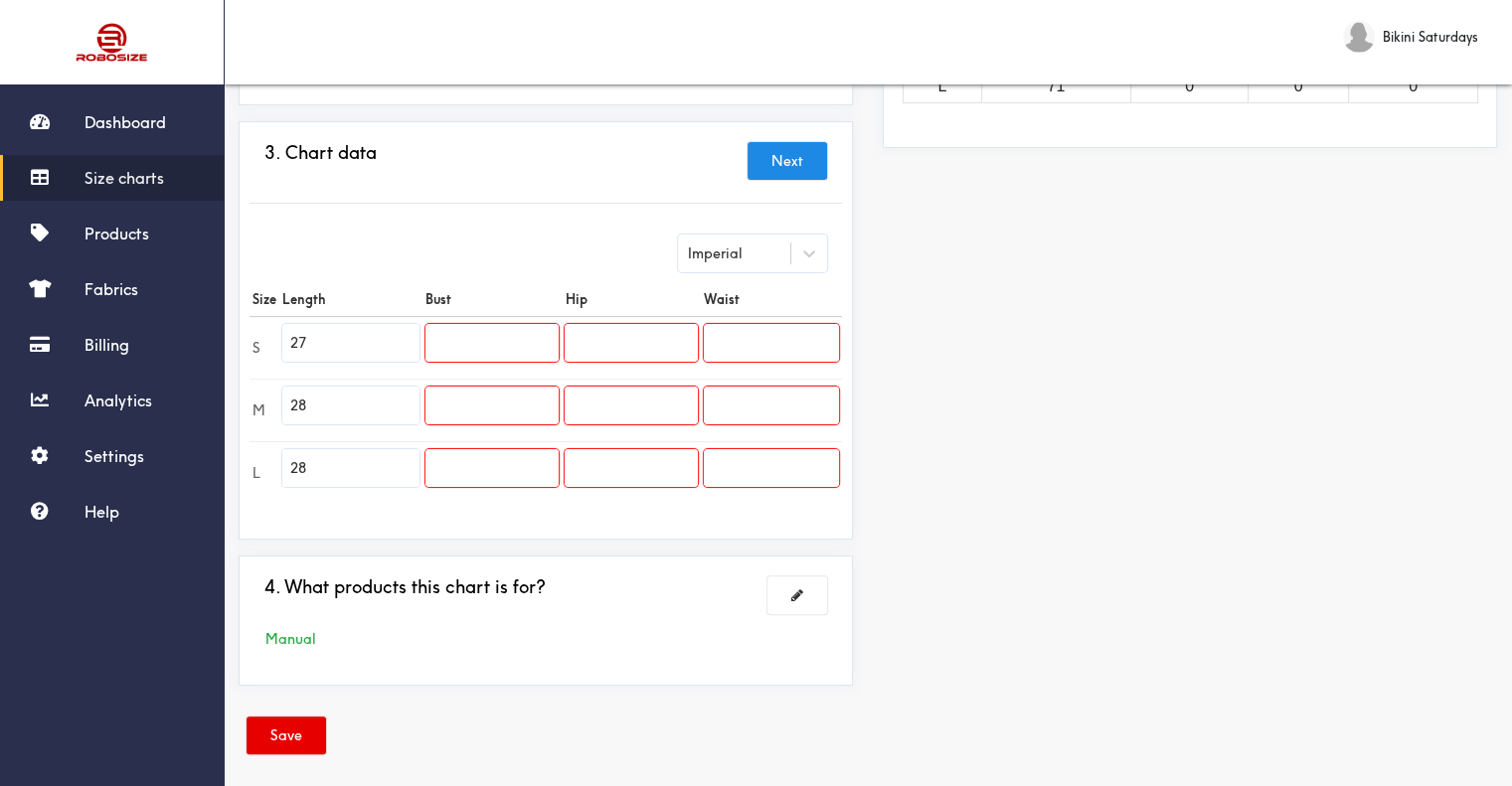type on "28" 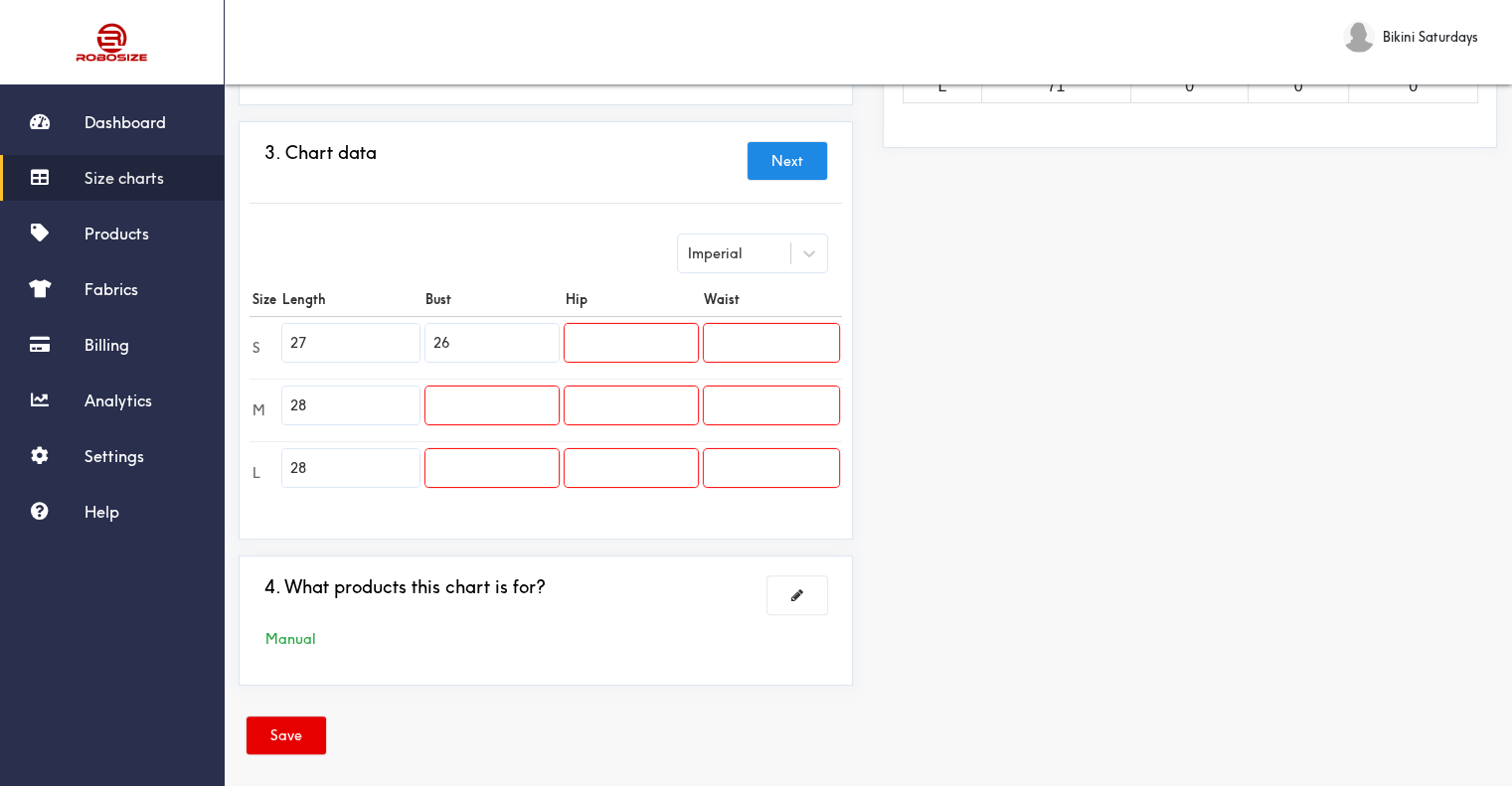 type on "26" 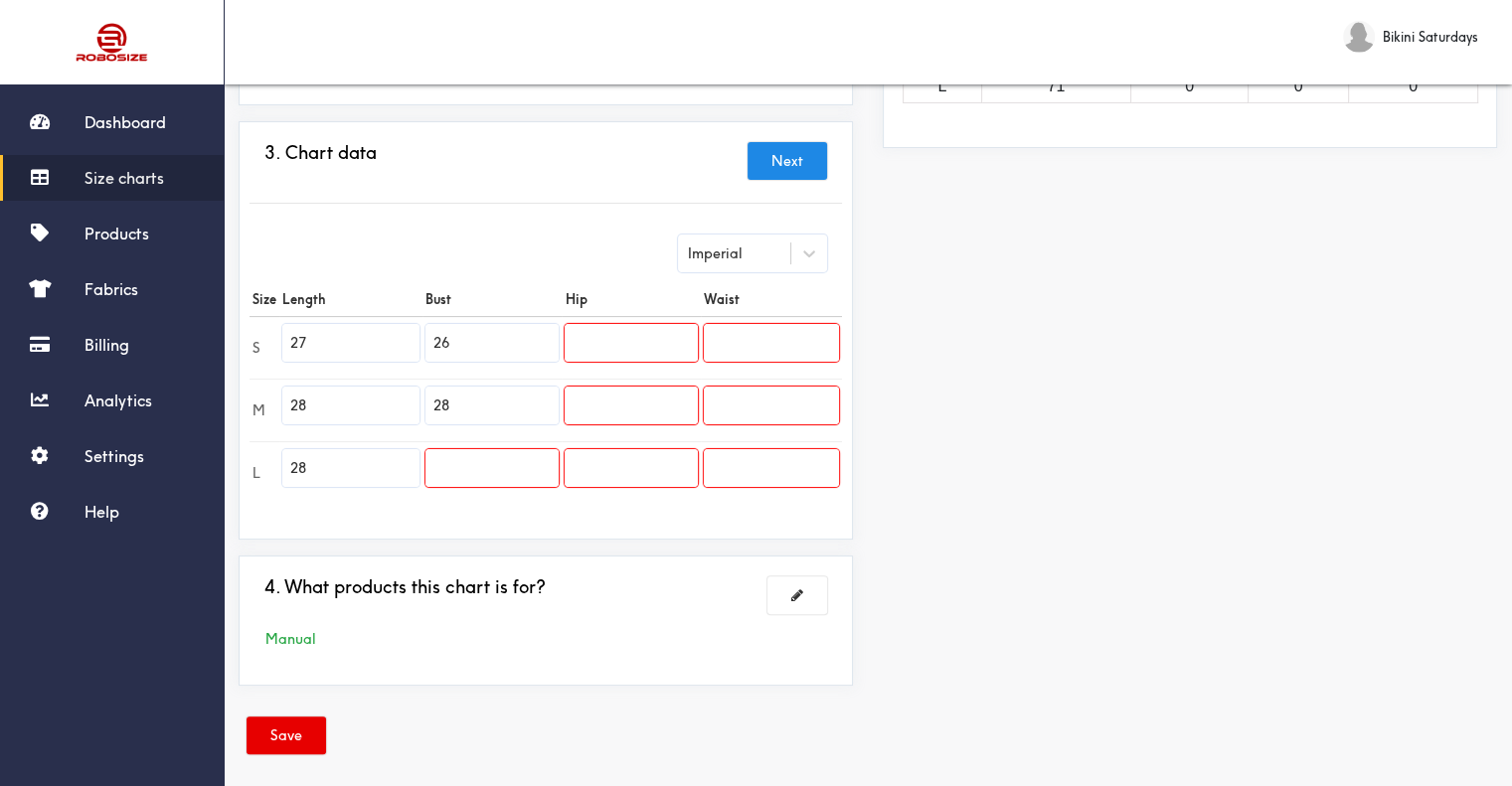 type on "28" 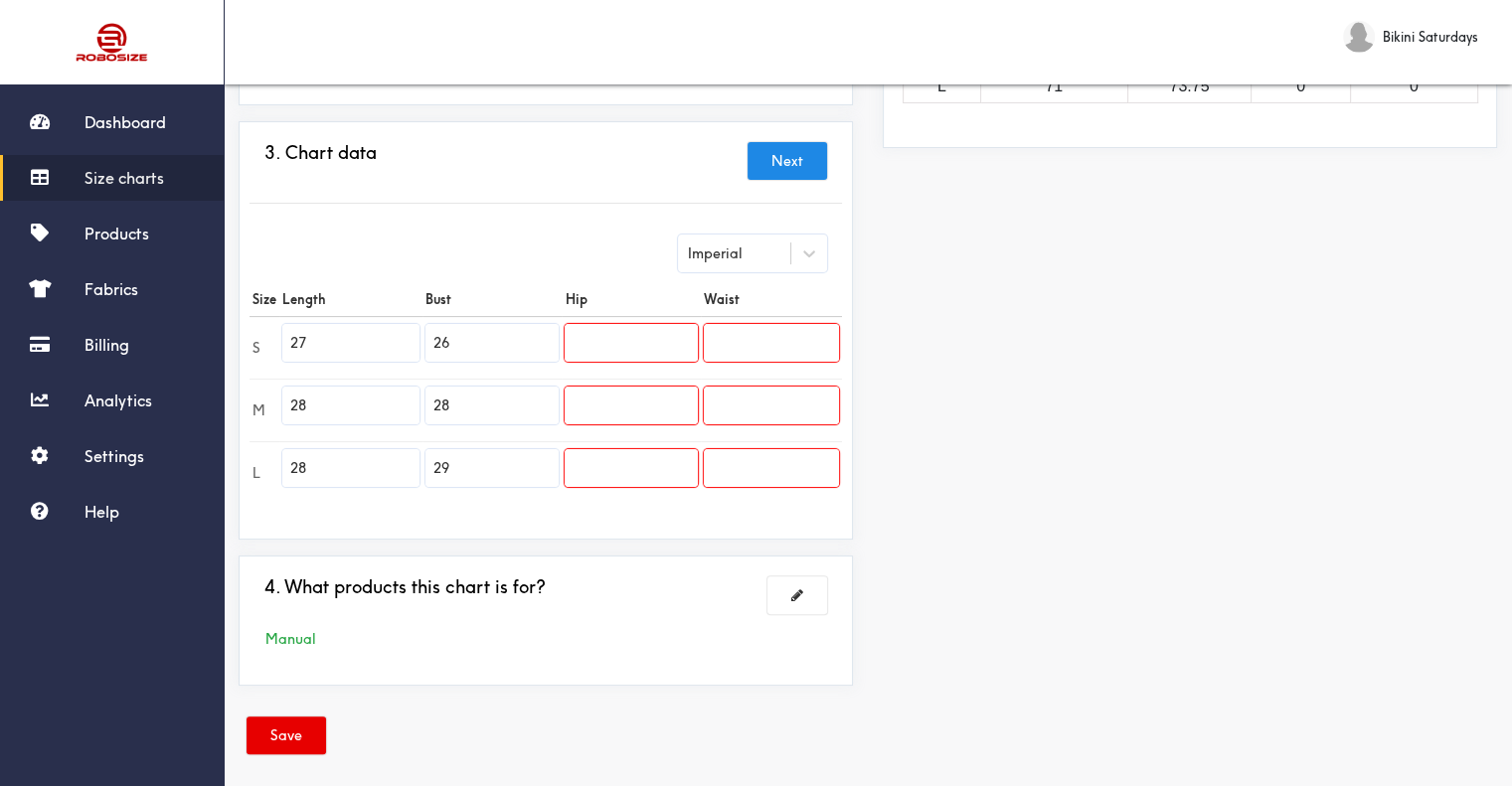 type on "29" 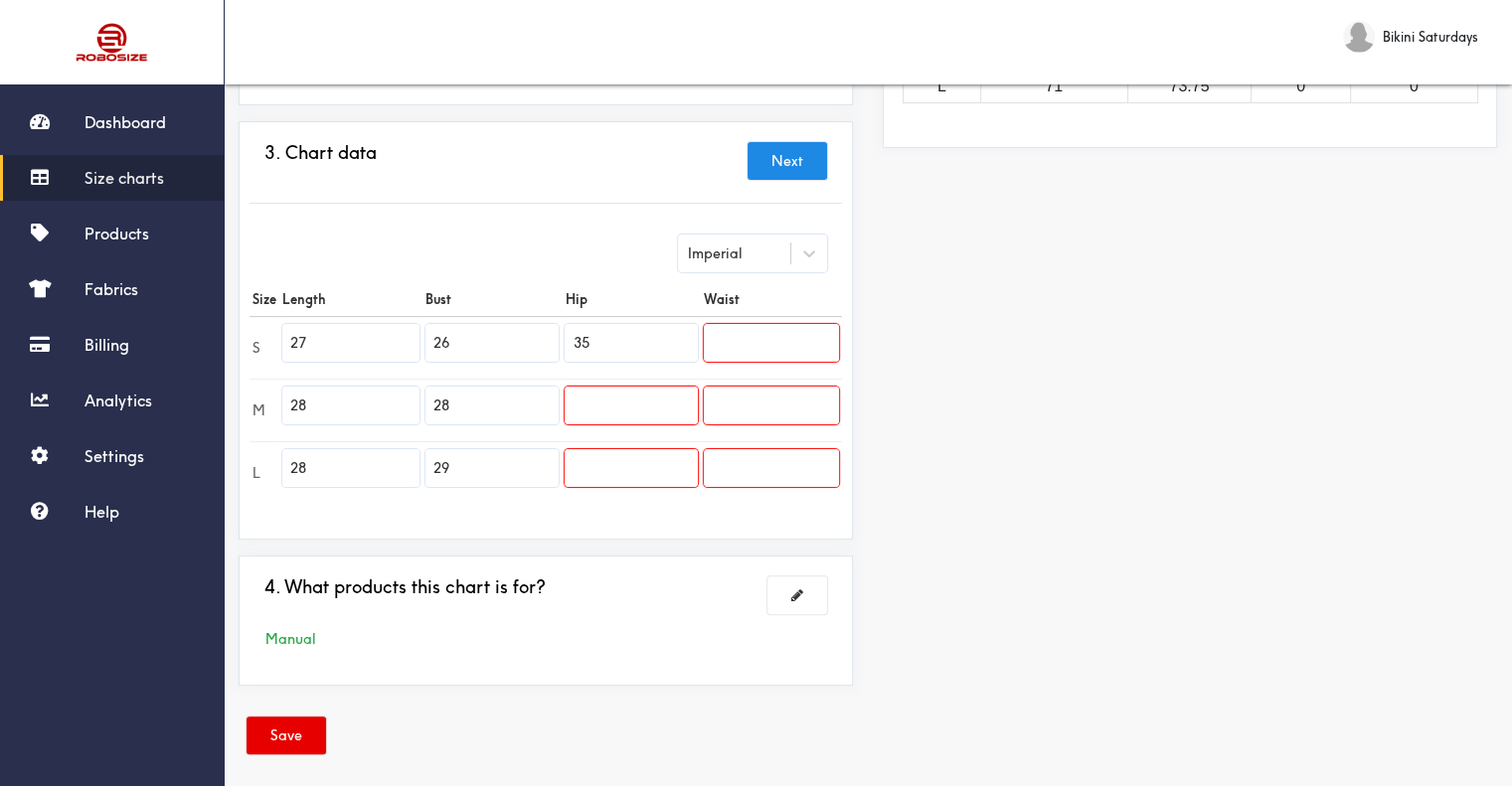 type on "35" 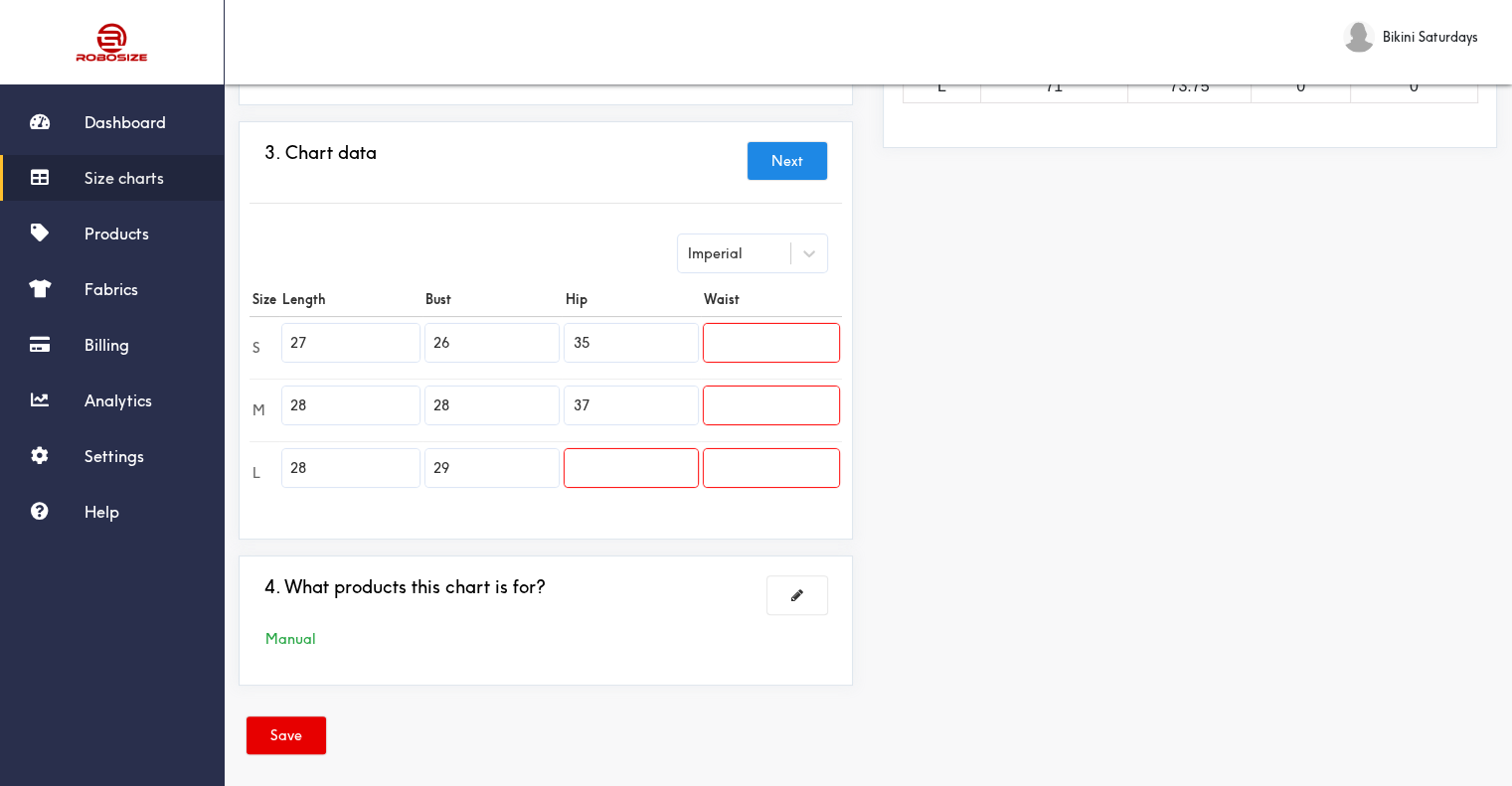 type on "37" 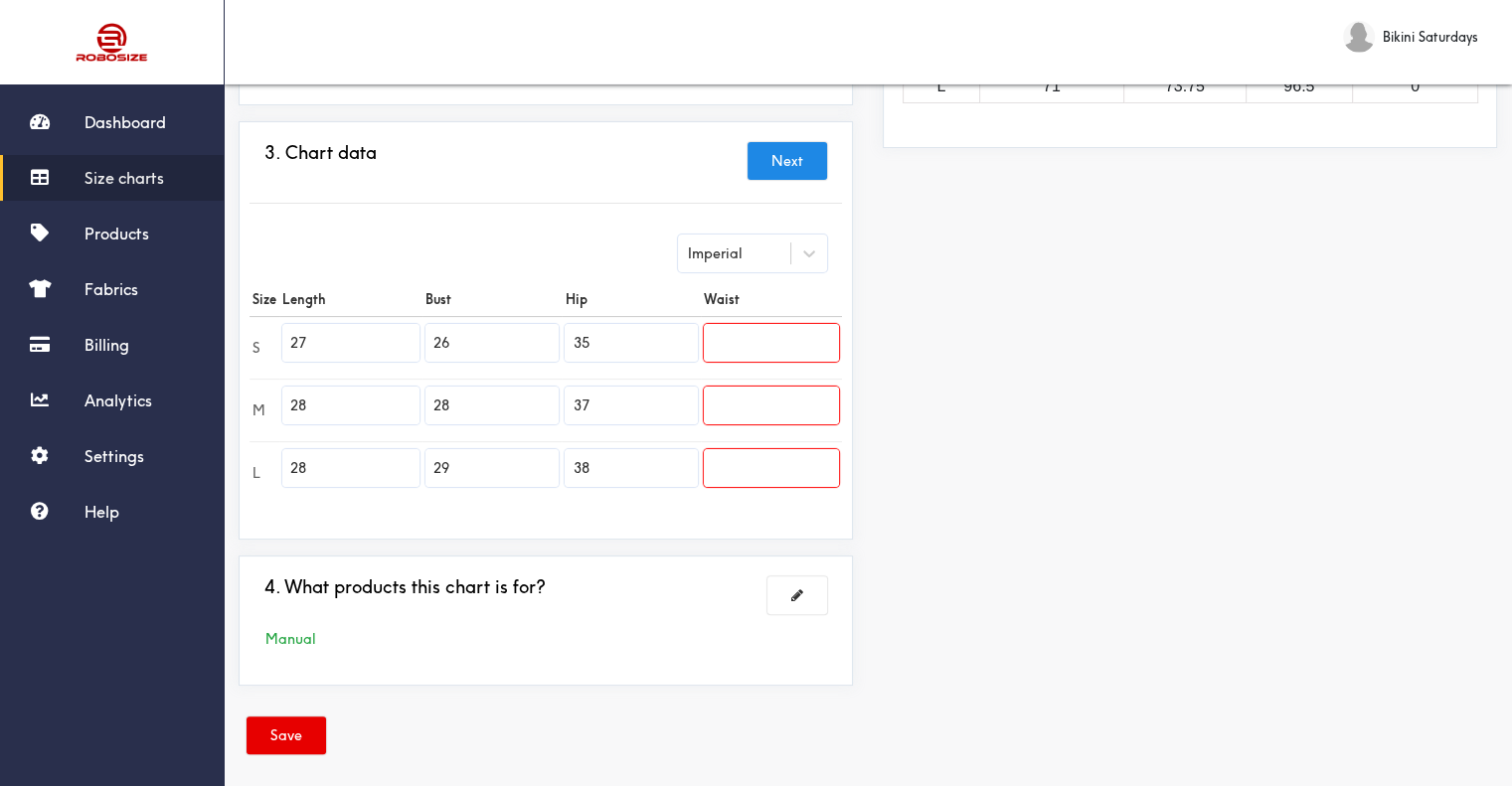 type on "38" 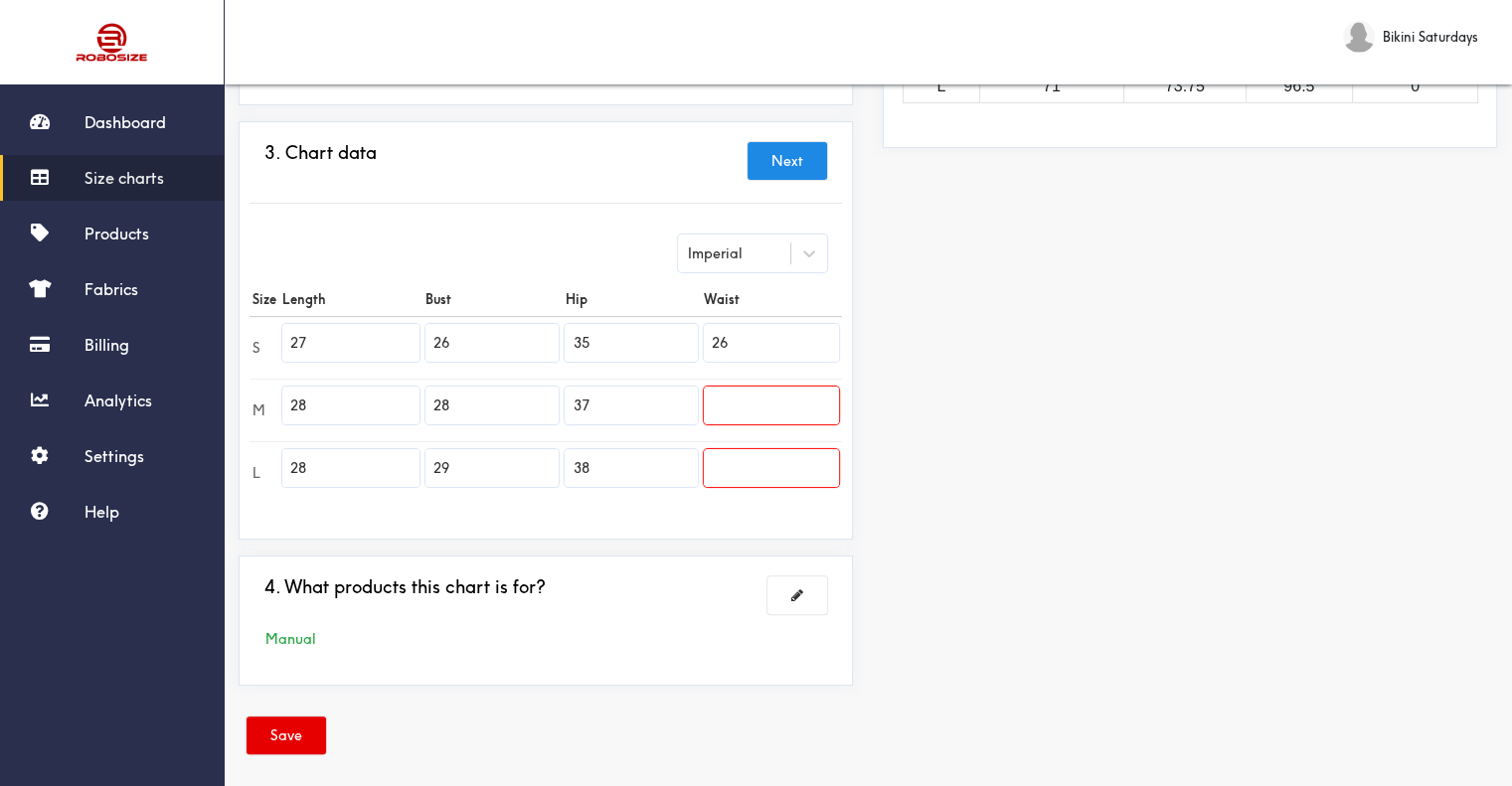 type on "26" 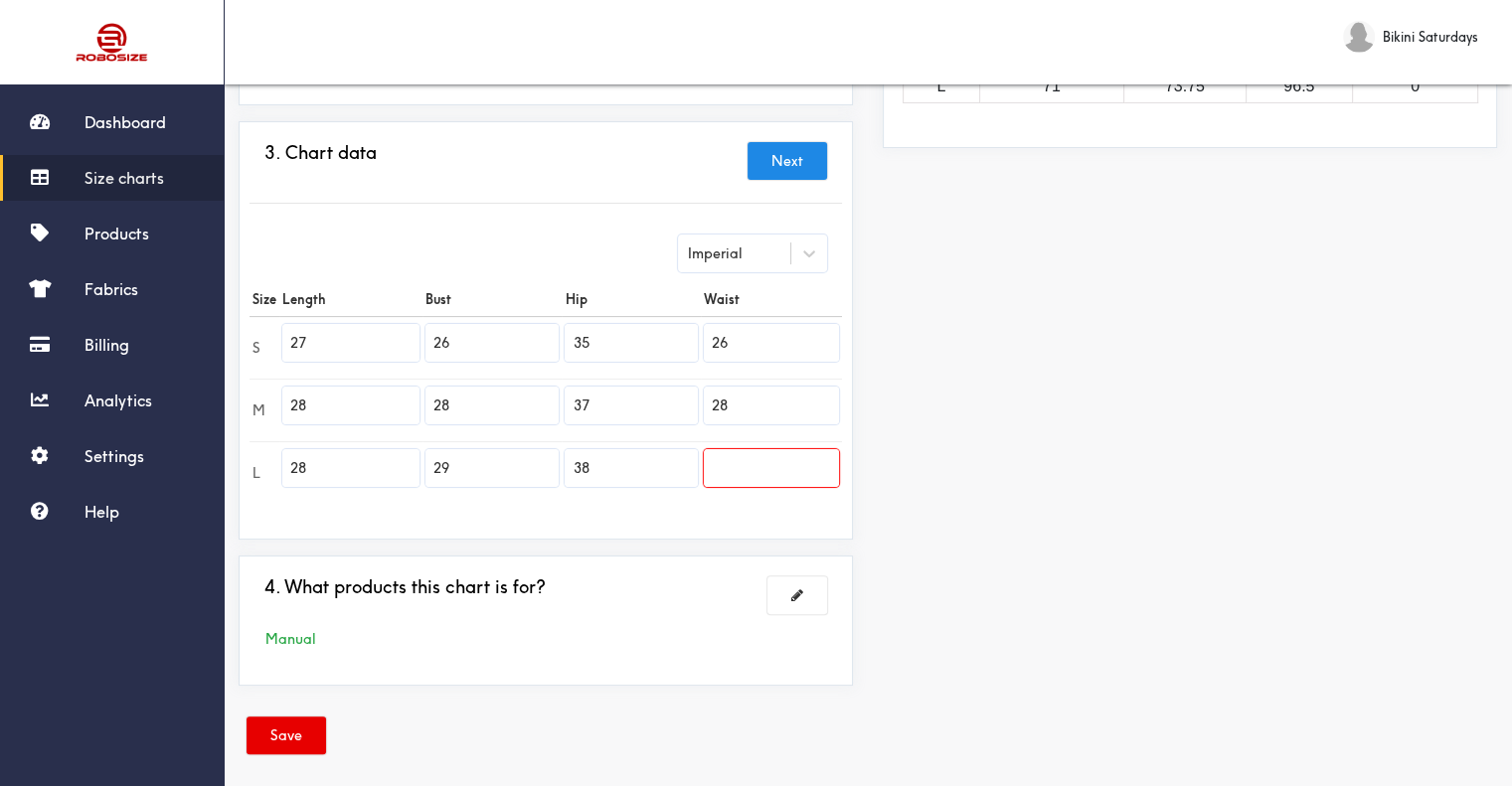 type on "28" 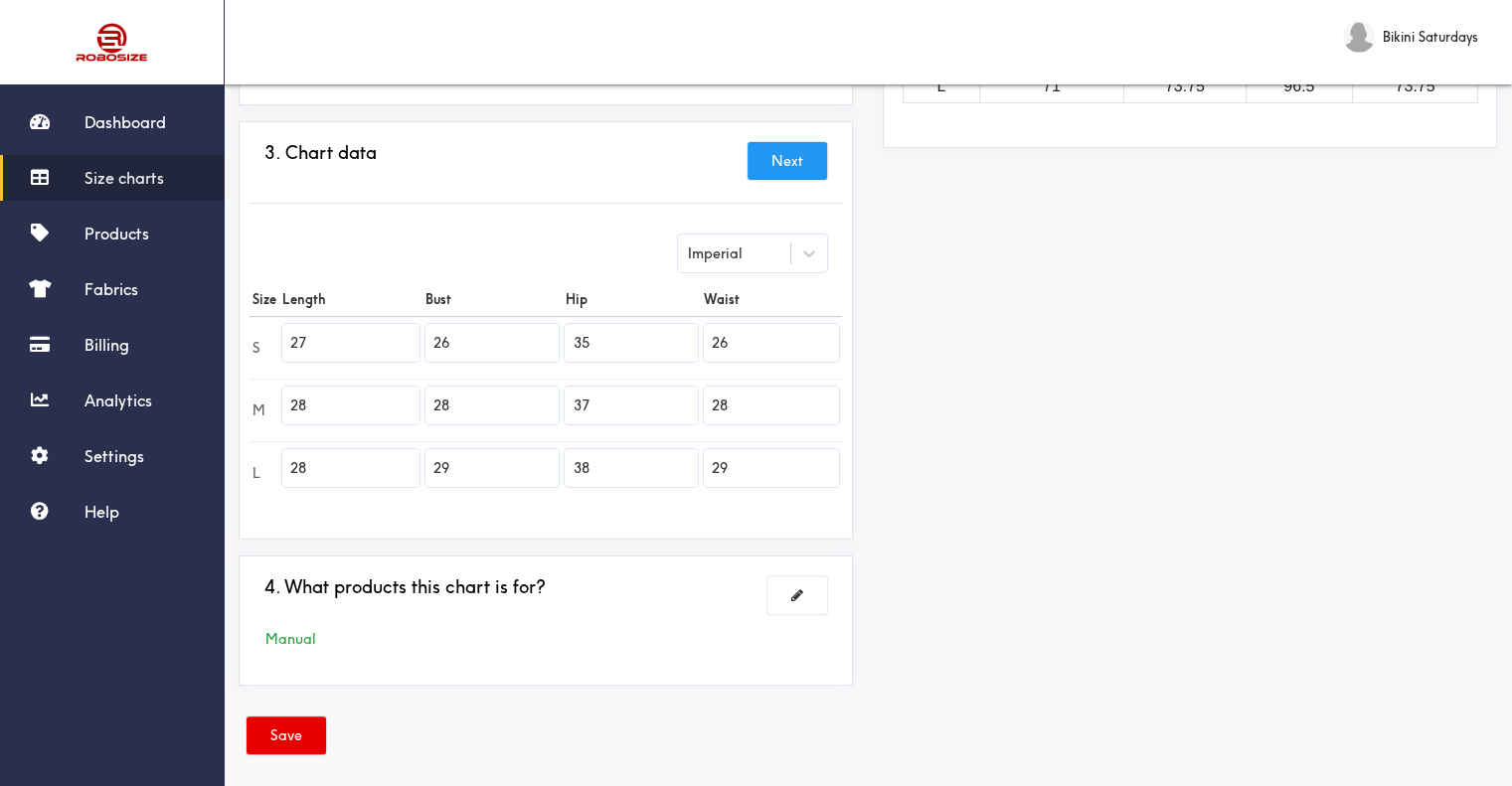type on "29" 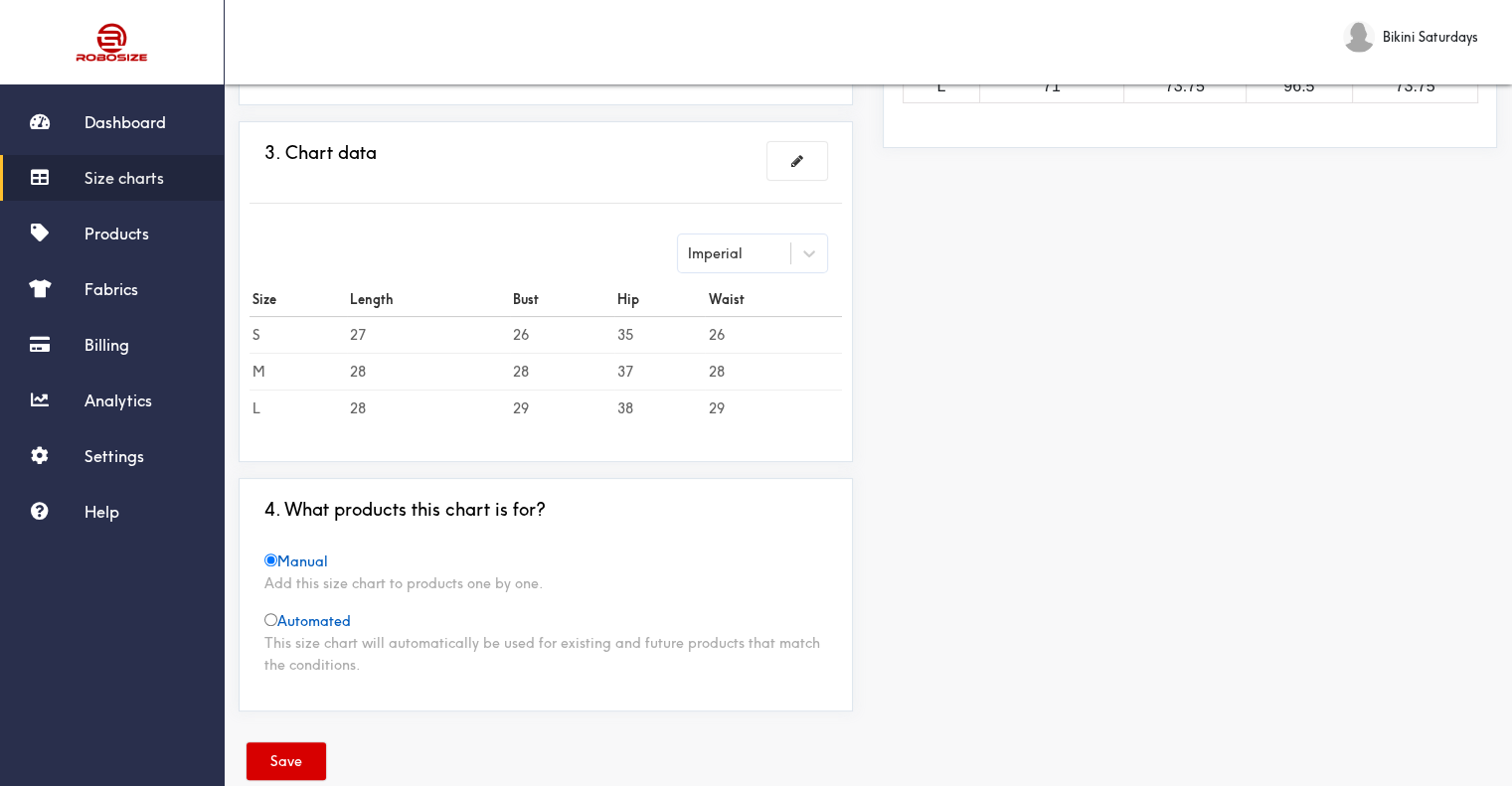 click on "Save" at bounding box center [286, 761] 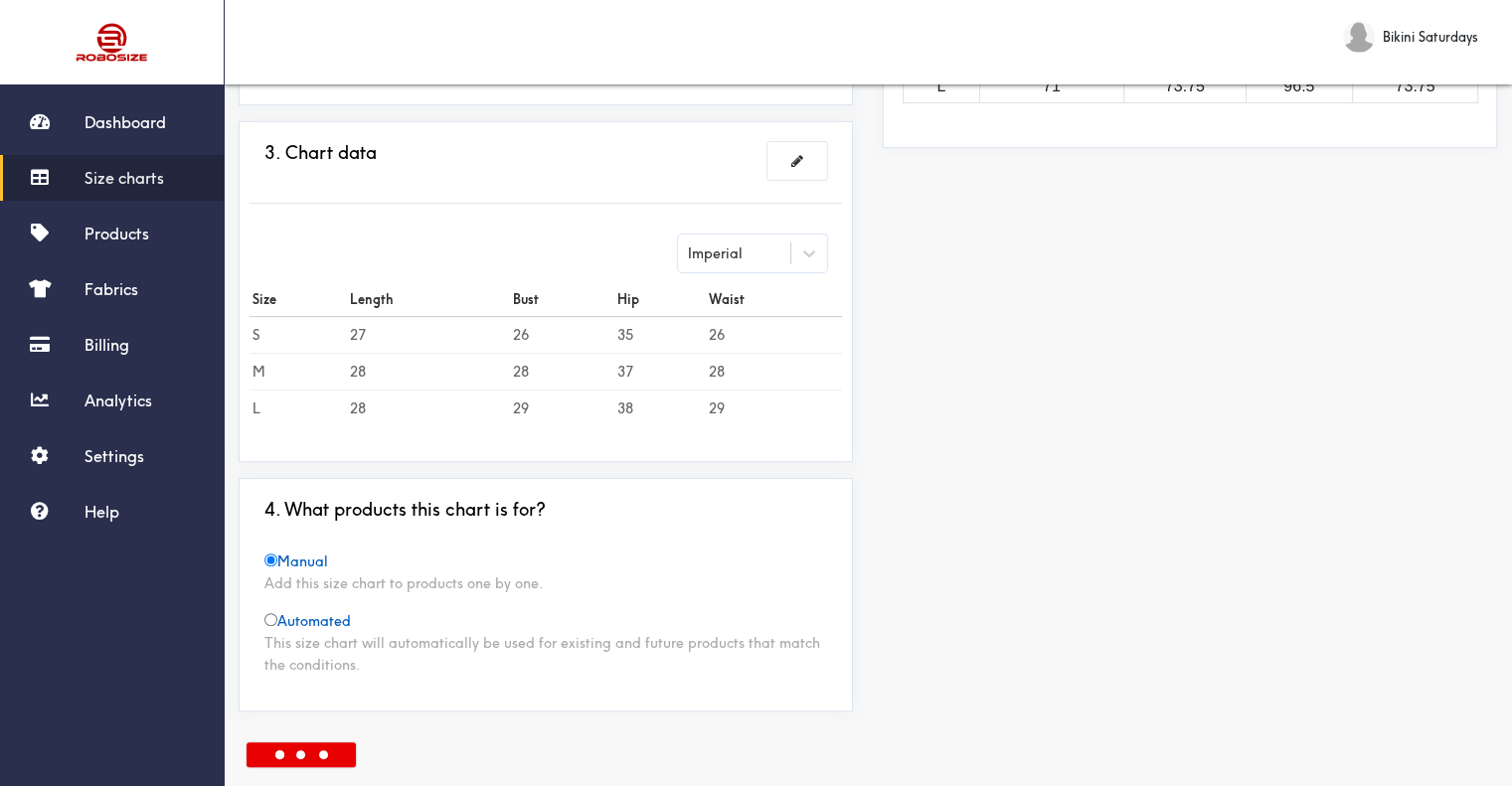 scroll, scrollTop: 0, scrollLeft: 0, axis: both 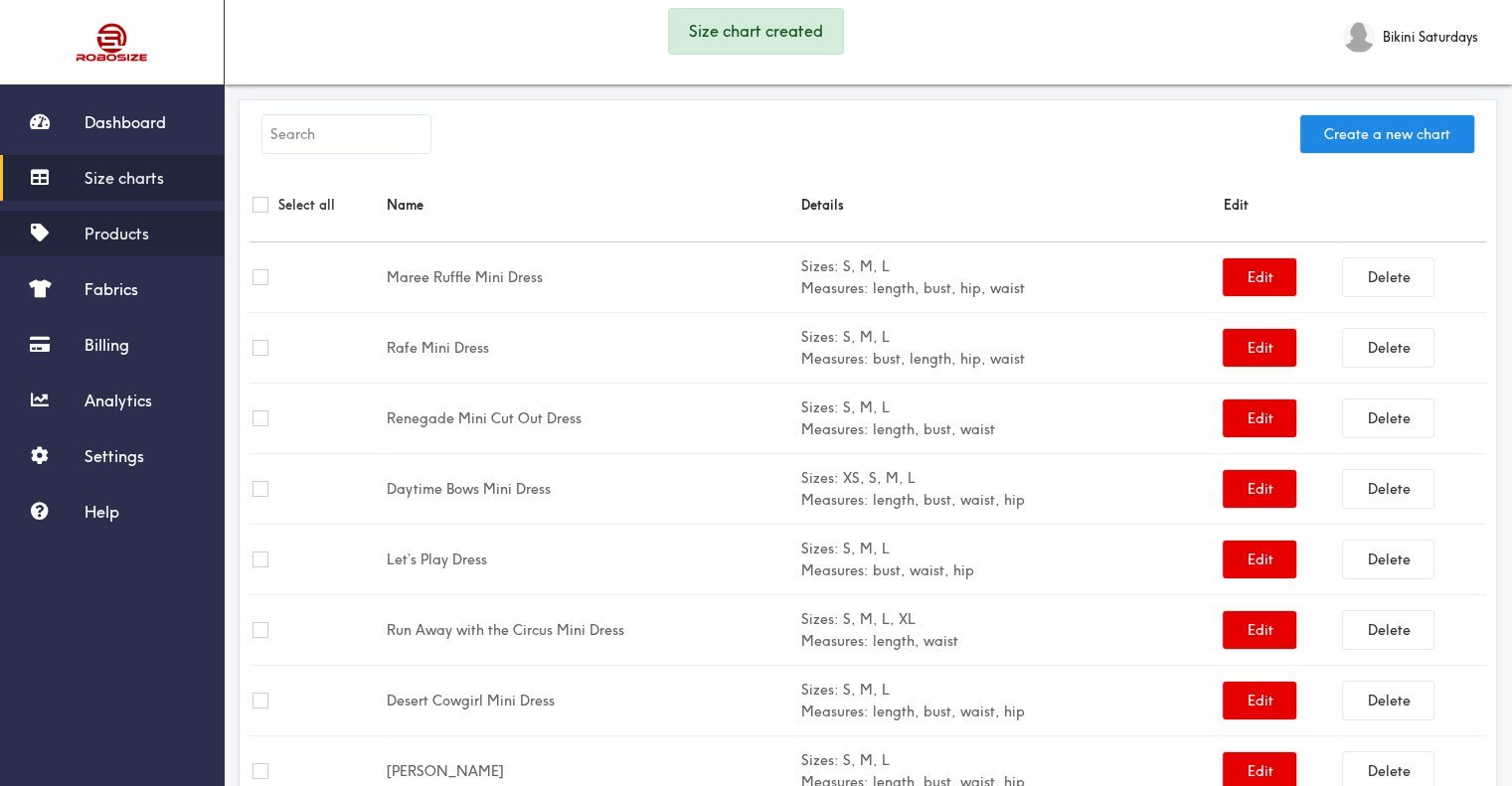 click on "Products" at bounding box center (111, 234) 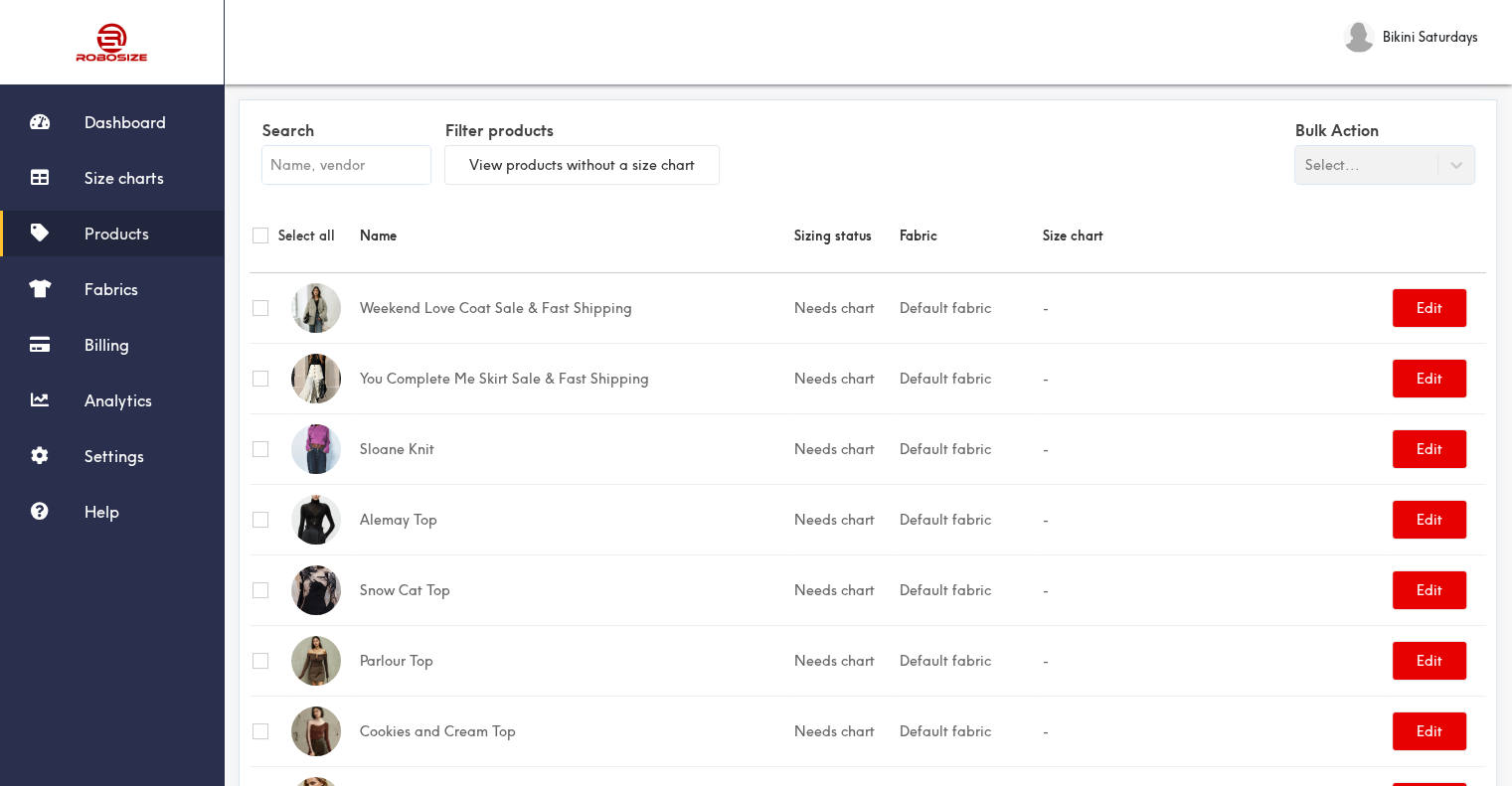 click at bounding box center [346, 165] 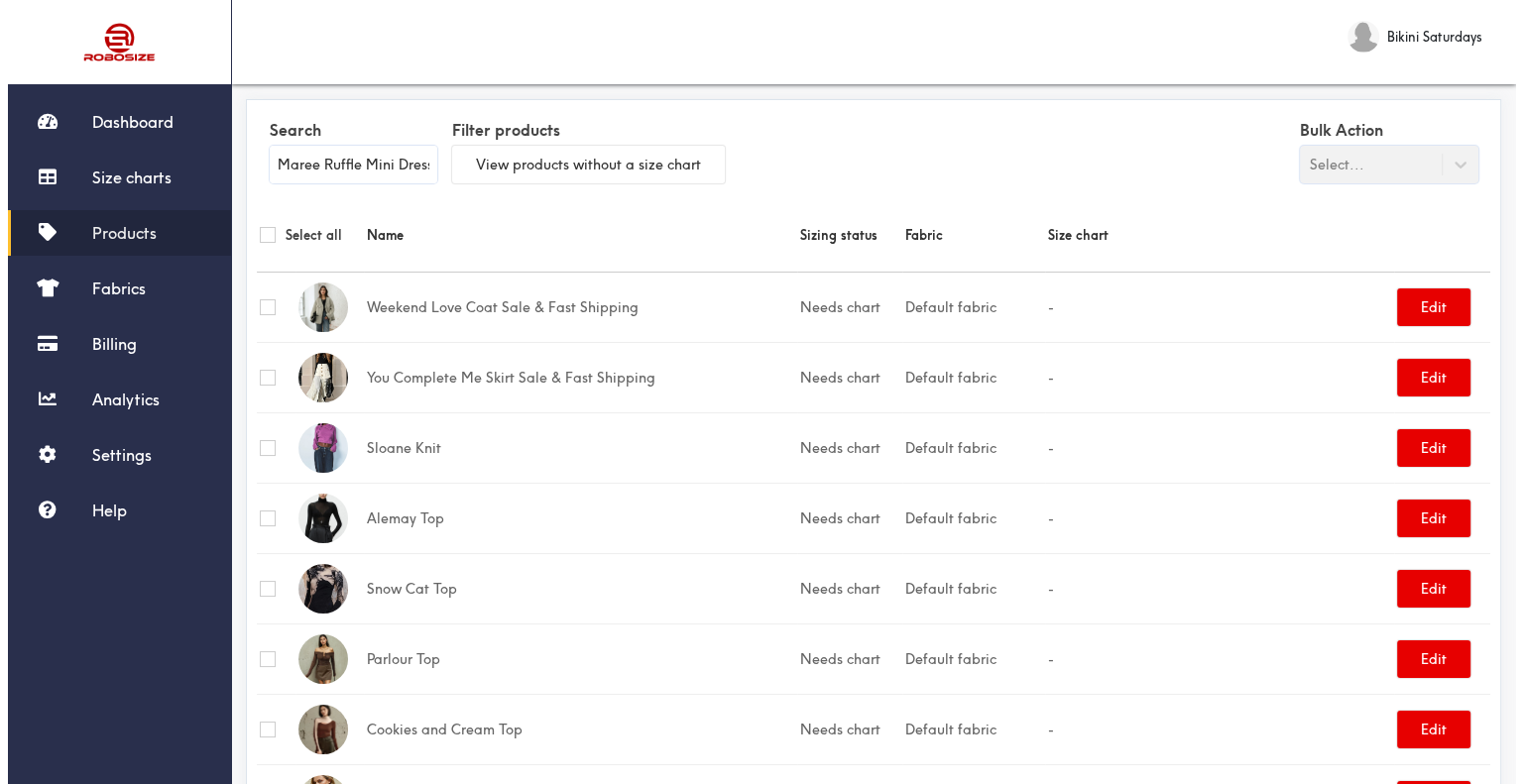 scroll, scrollTop: 0, scrollLeft: 10, axis: horizontal 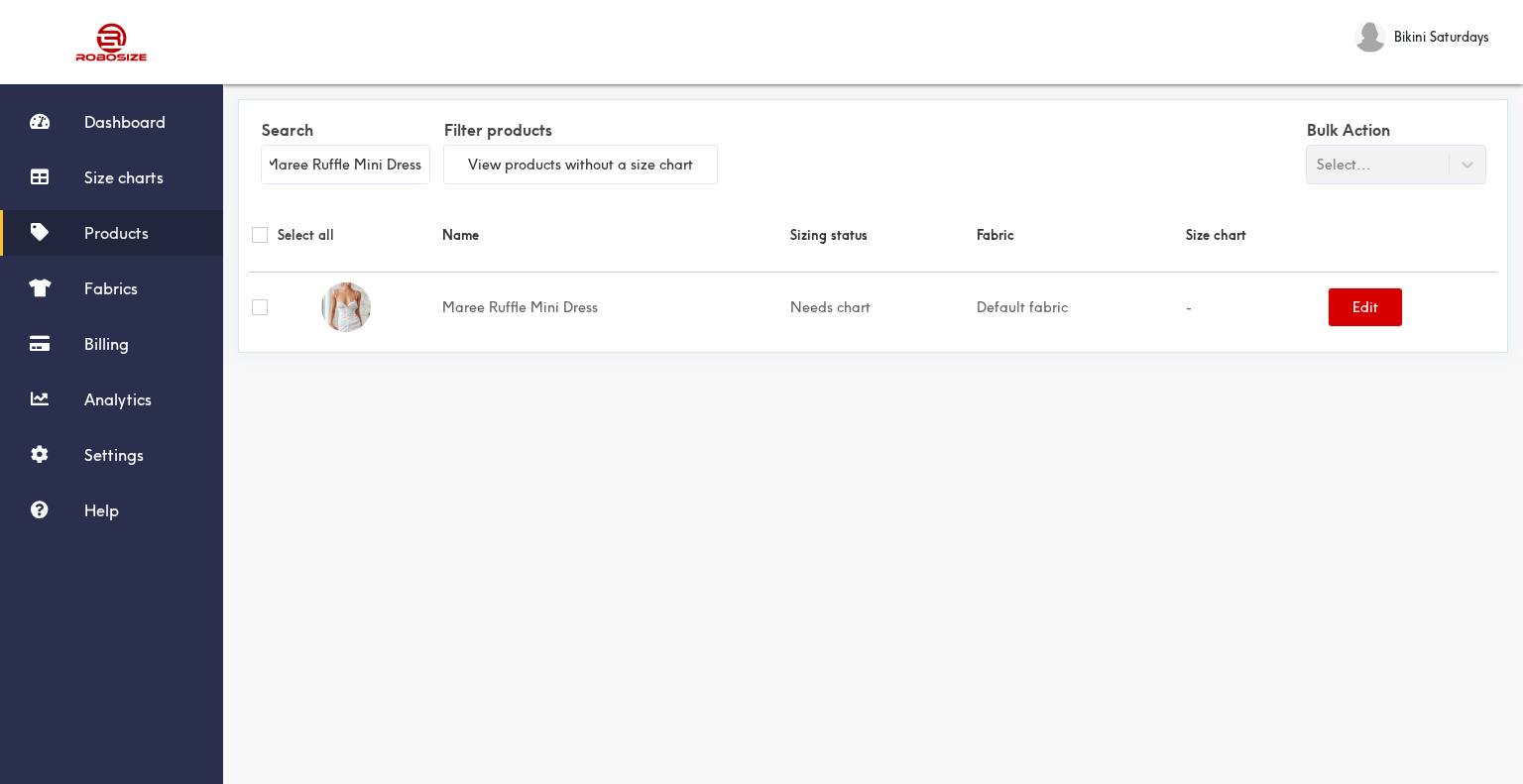 type on "Maree Ruffle Mini Dress" 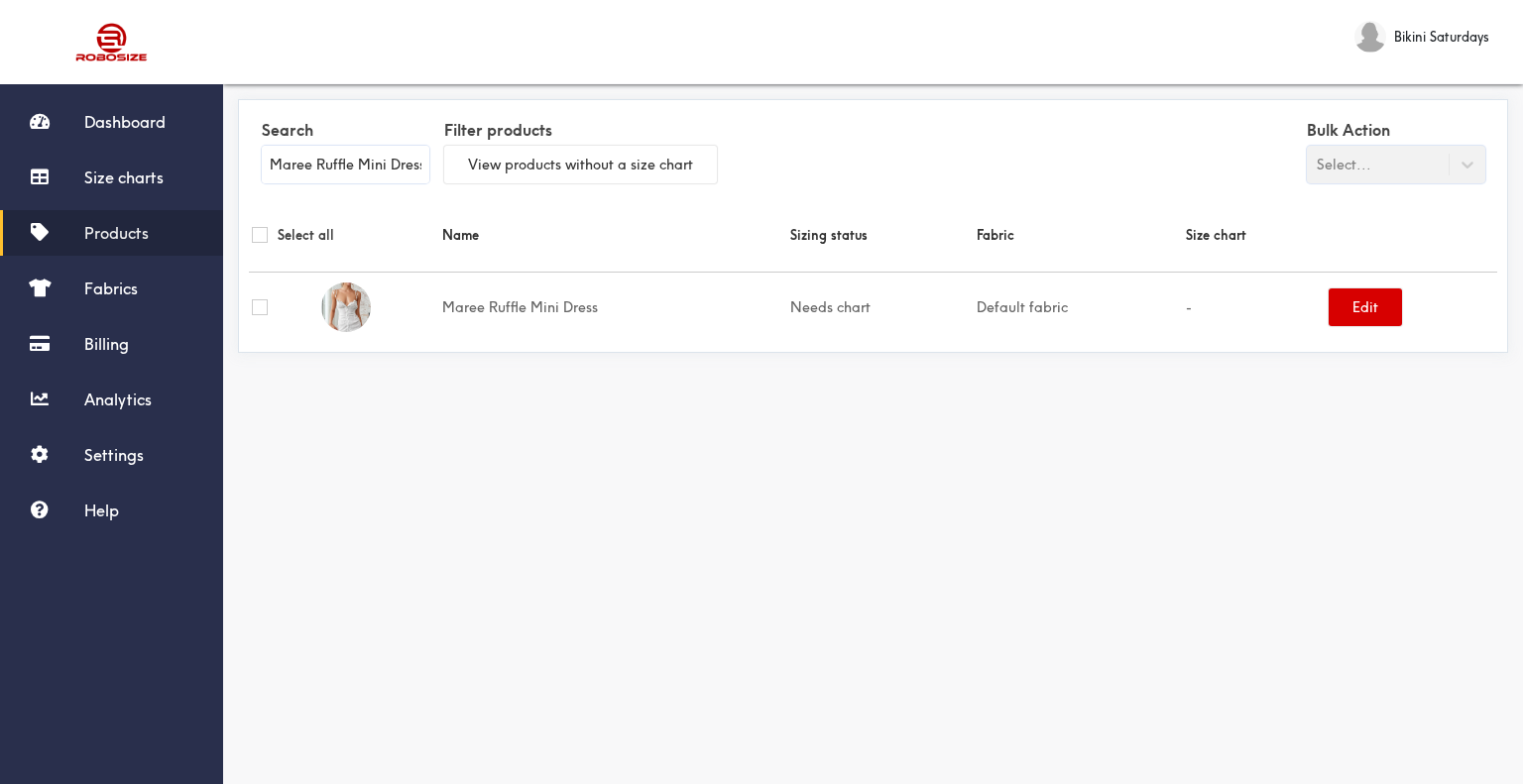 click on "Edit" at bounding box center (1365, 307) 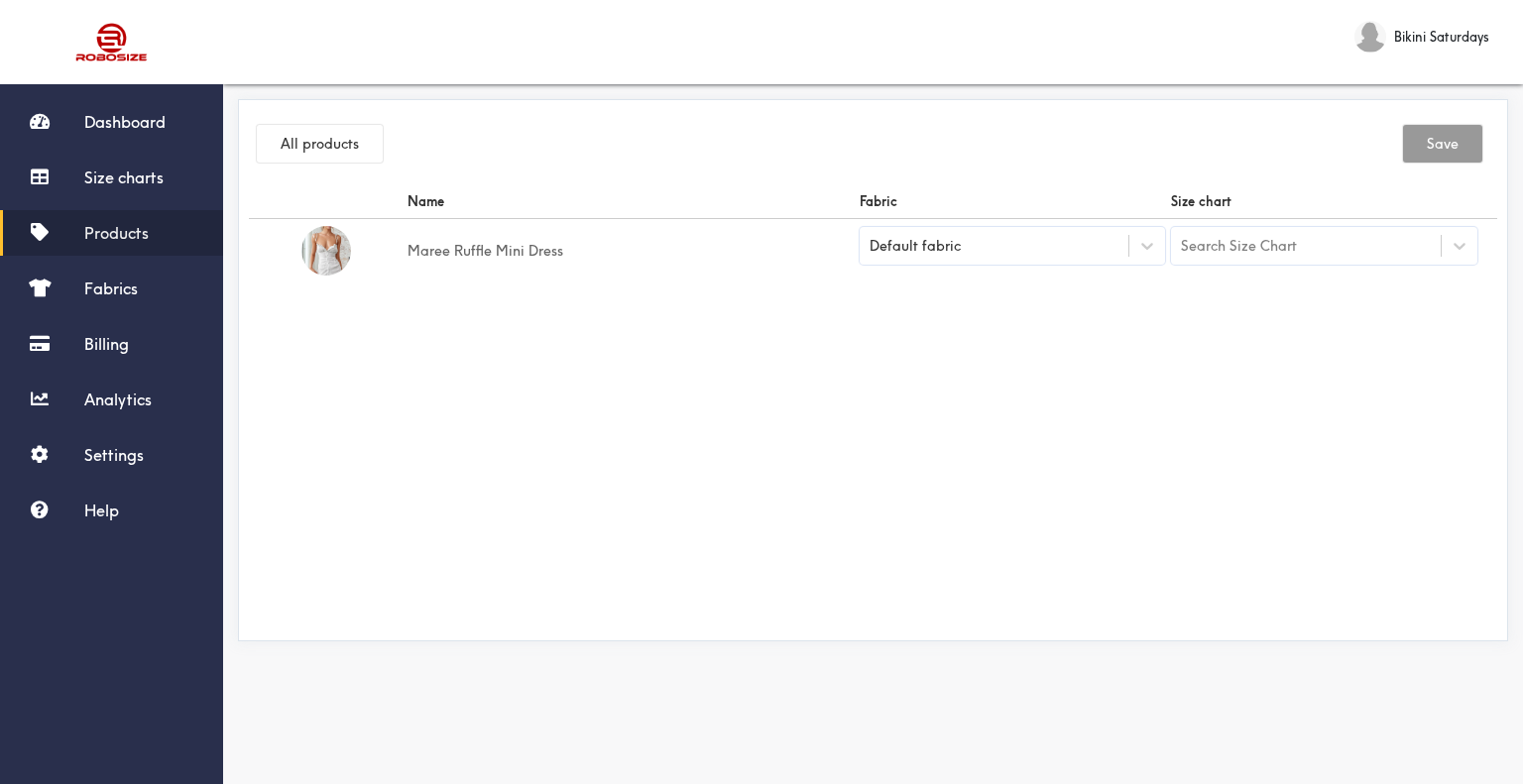click on "Default fabric" at bounding box center (915, 246) 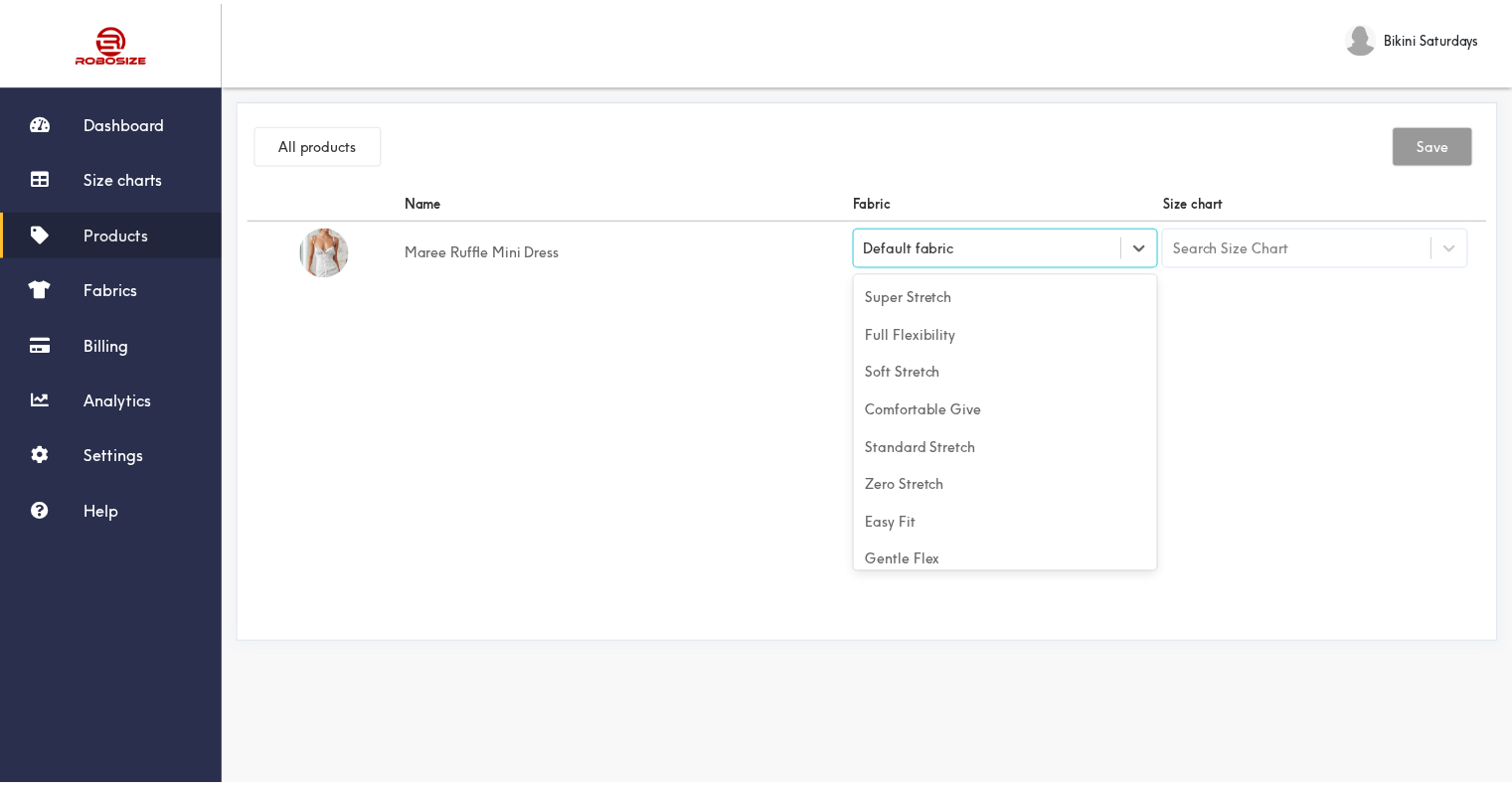 scroll, scrollTop: 87, scrollLeft: 0, axis: vertical 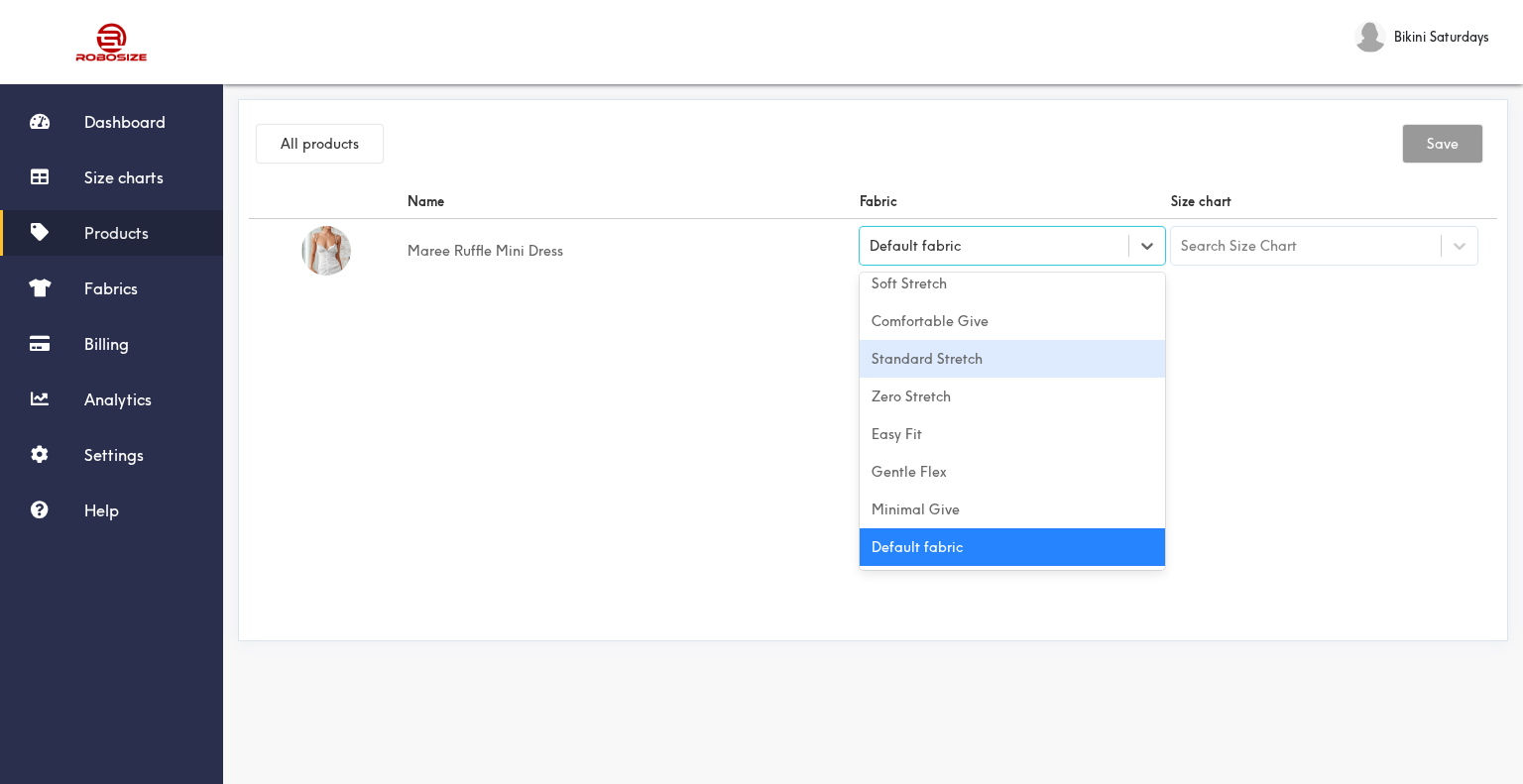 click on "Standard Stretch" at bounding box center (1012, 359) 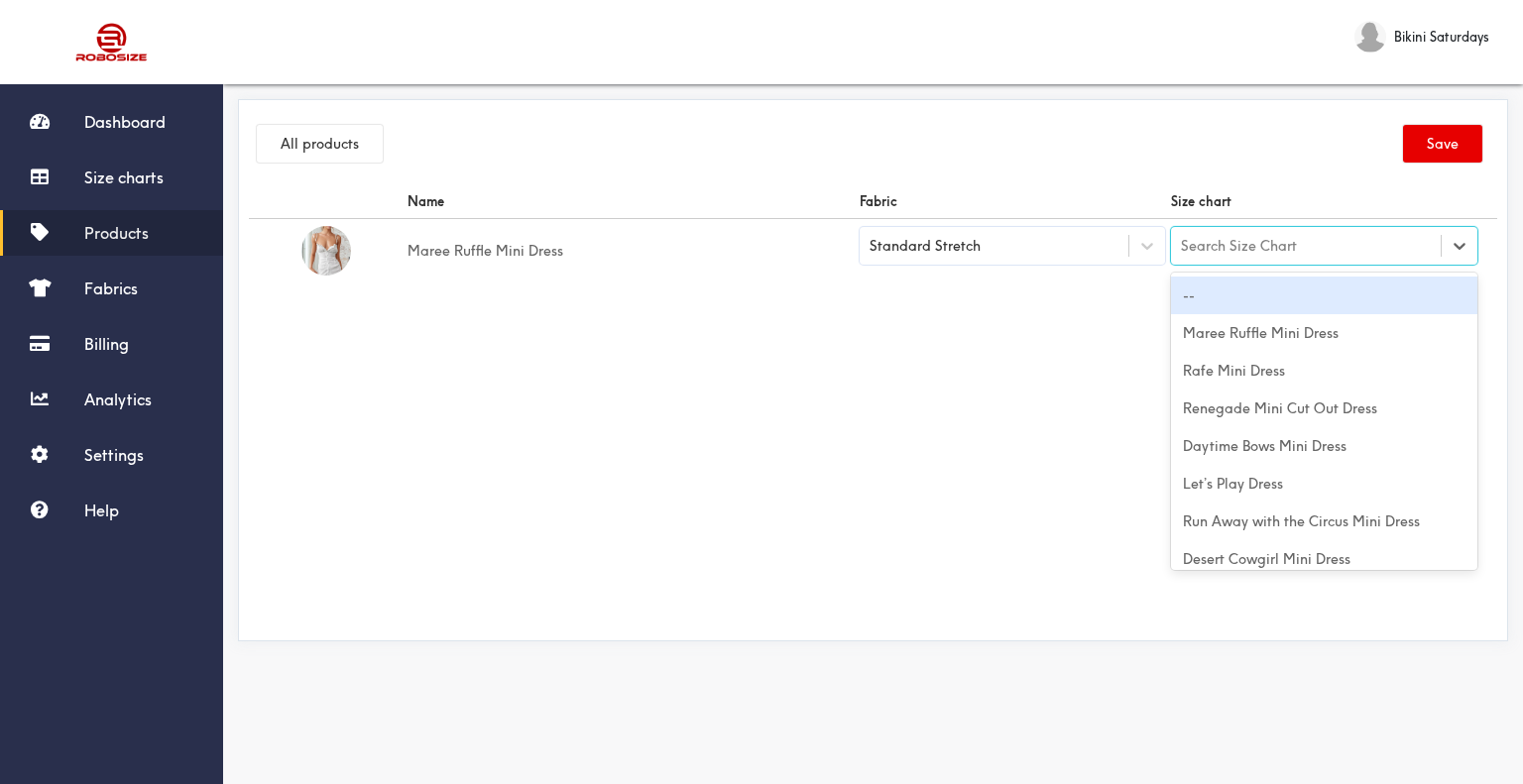 click on "Search Size Chart" at bounding box center [1238, 246] 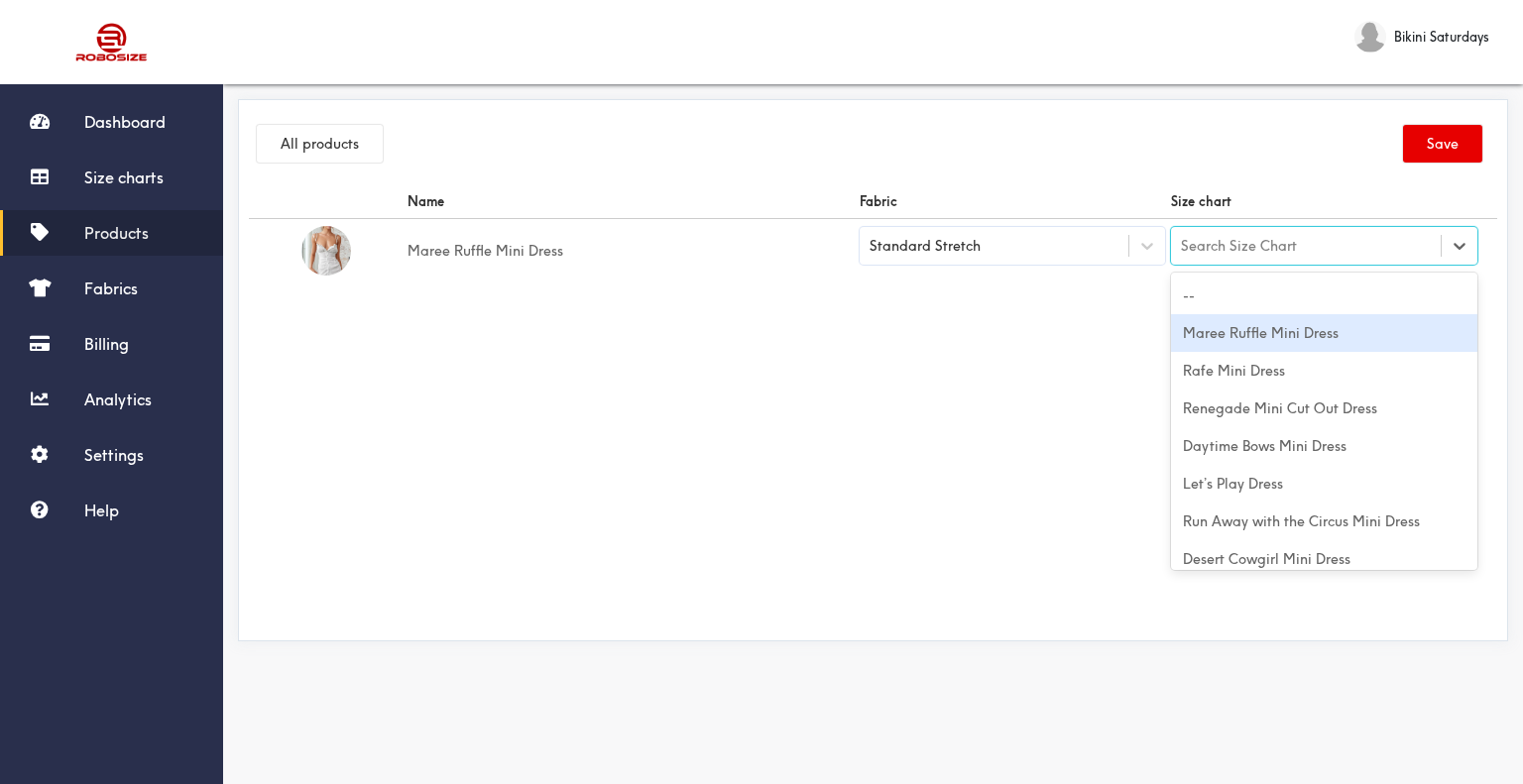 click on "Maree Ruffle Mini Dress" at bounding box center (1324, 333) 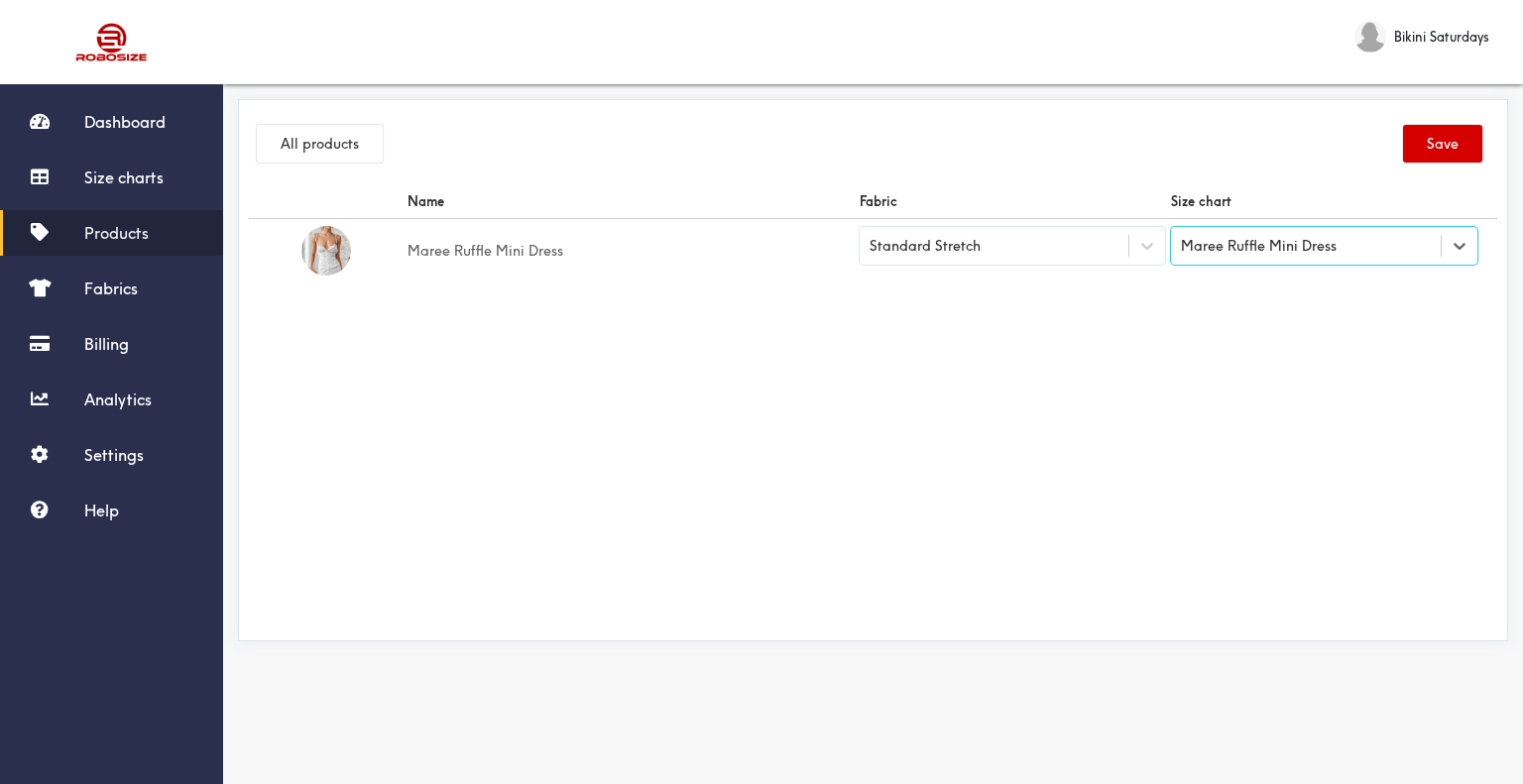 click on "Save" at bounding box center (1443, 144) 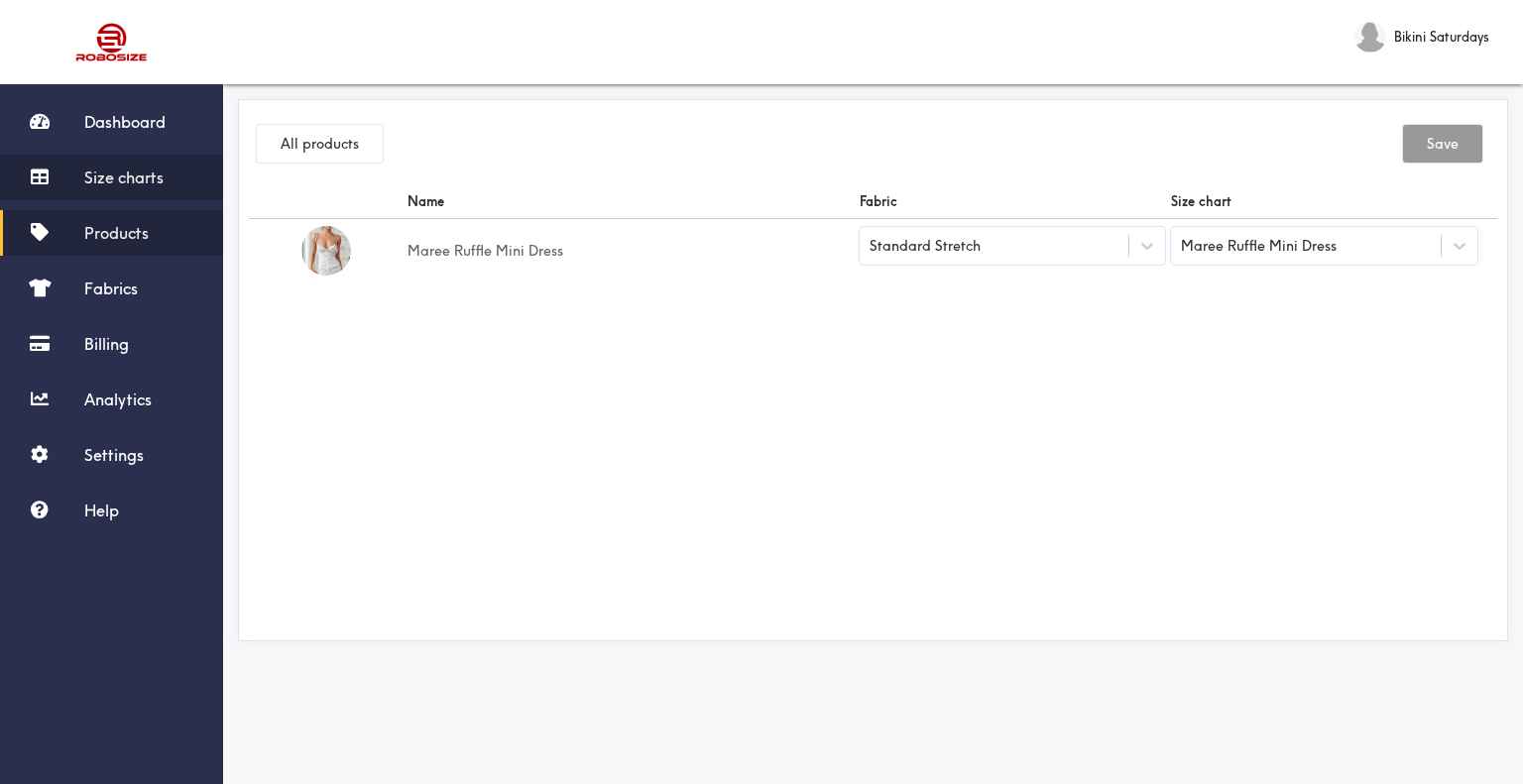 click on "Size charts" at bounding box center (111, 177) 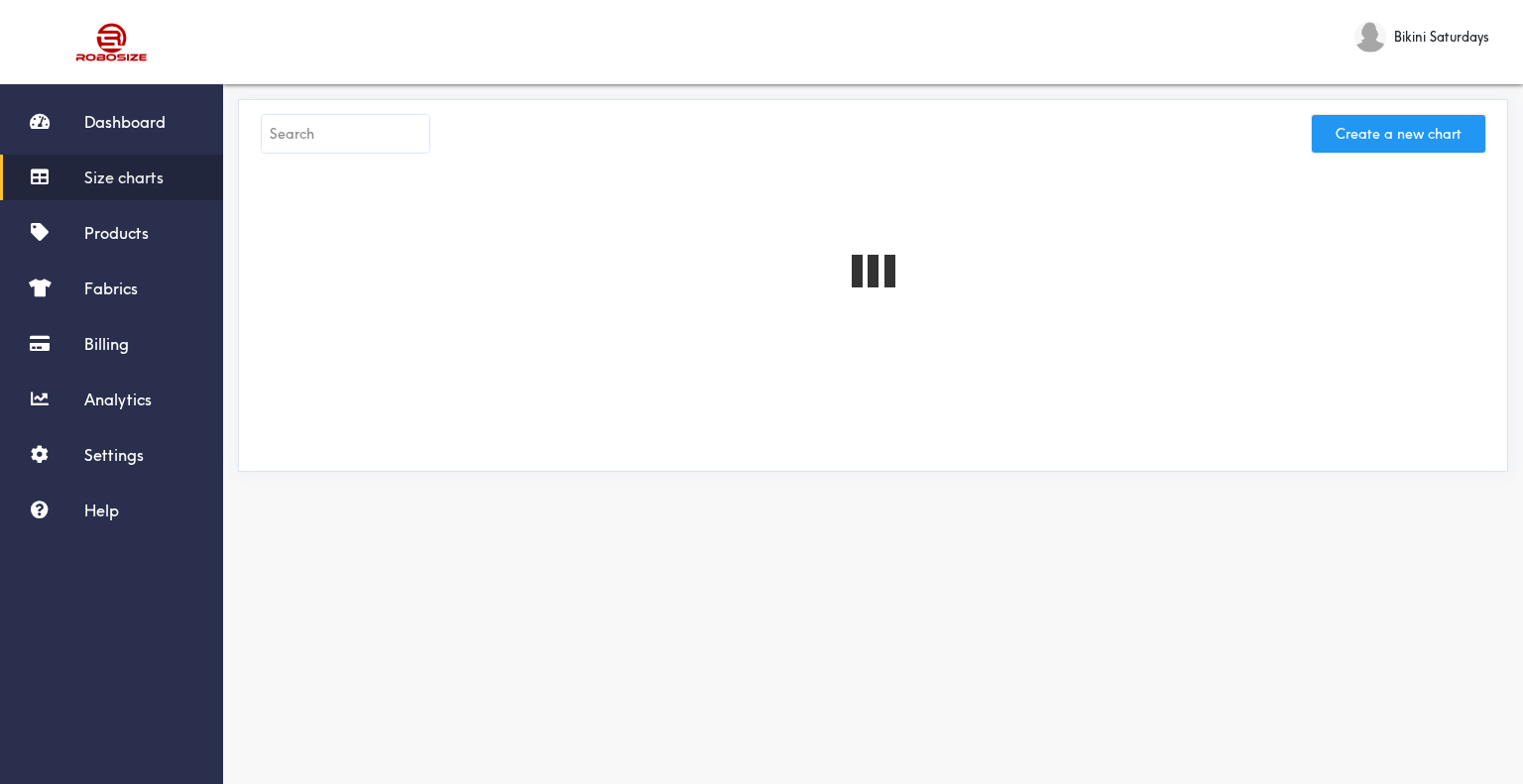 click on "Create a new chart" at bounding box center (1398, 134) 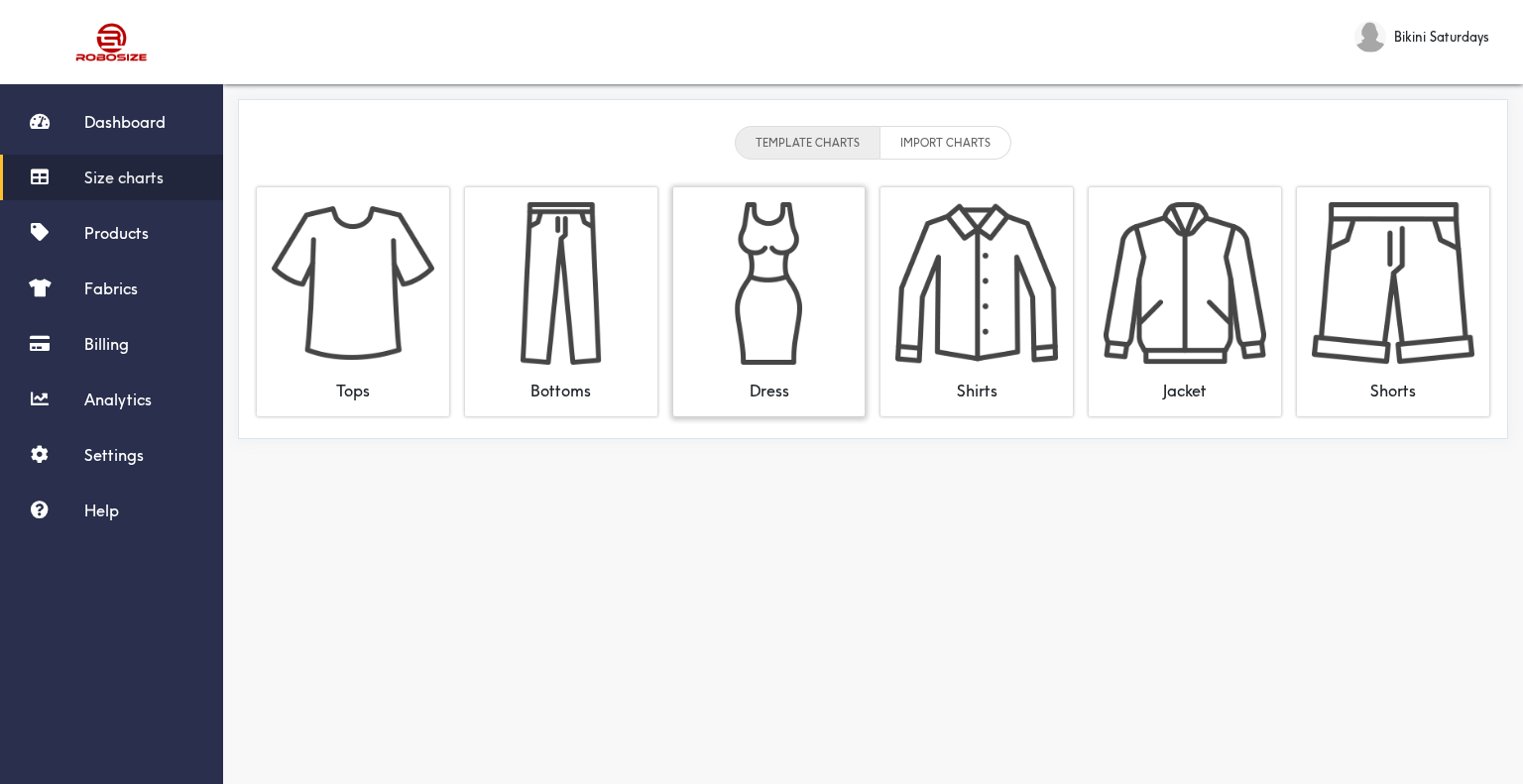 click at bounding box center [769, 283] 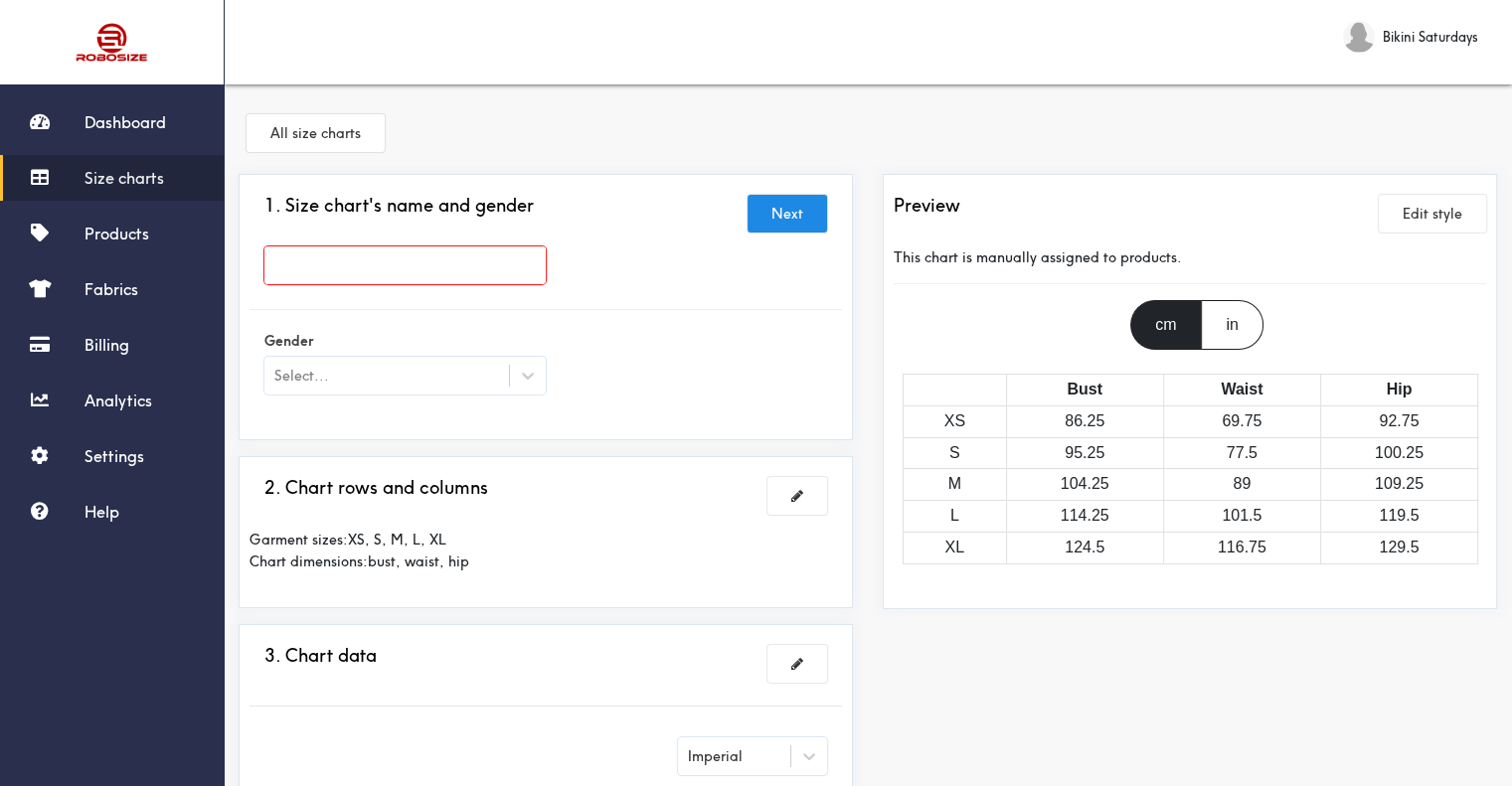 click at bounding box center (405, 265) 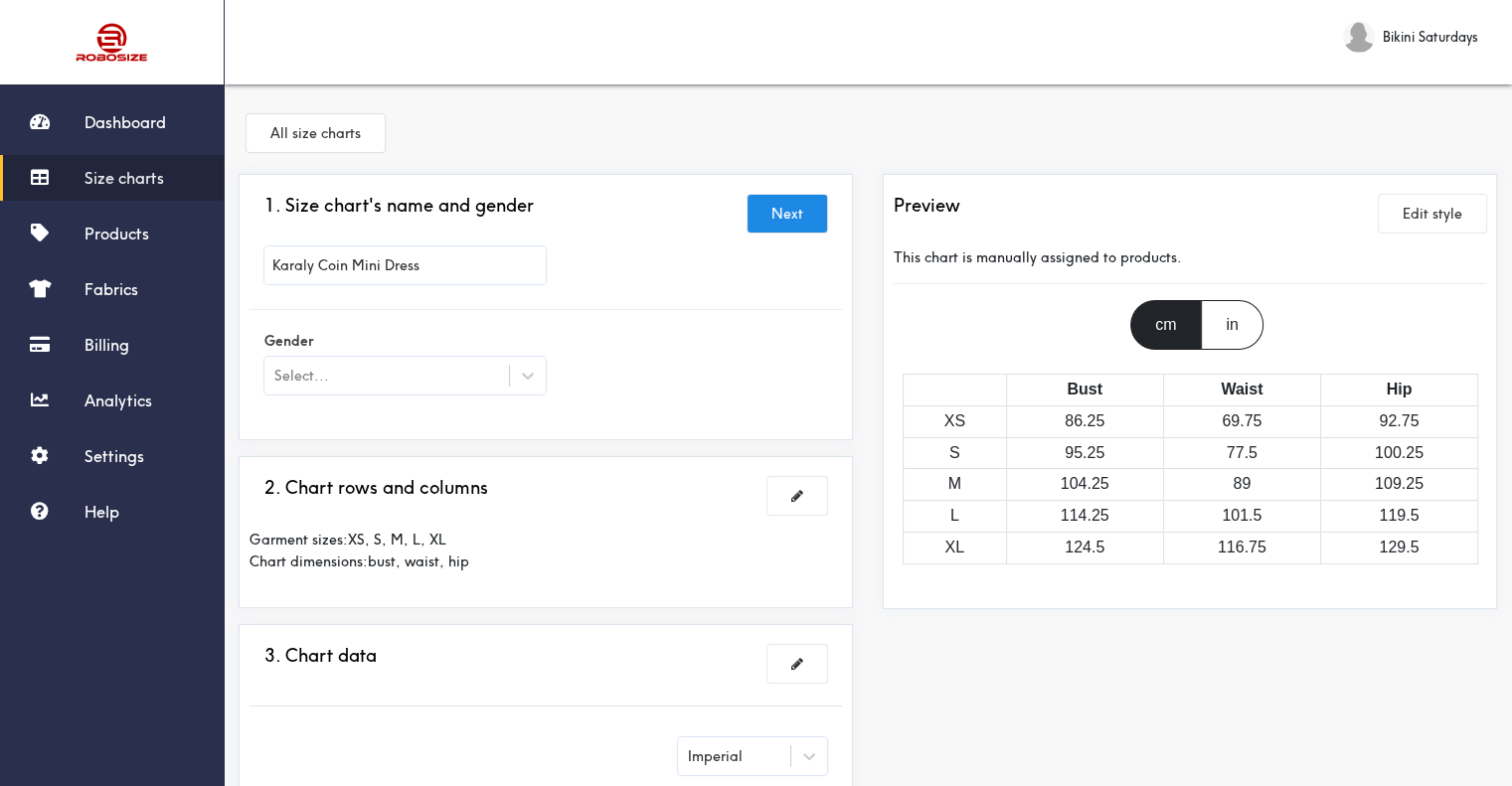 type on "Karaly Coin Mini Dress" 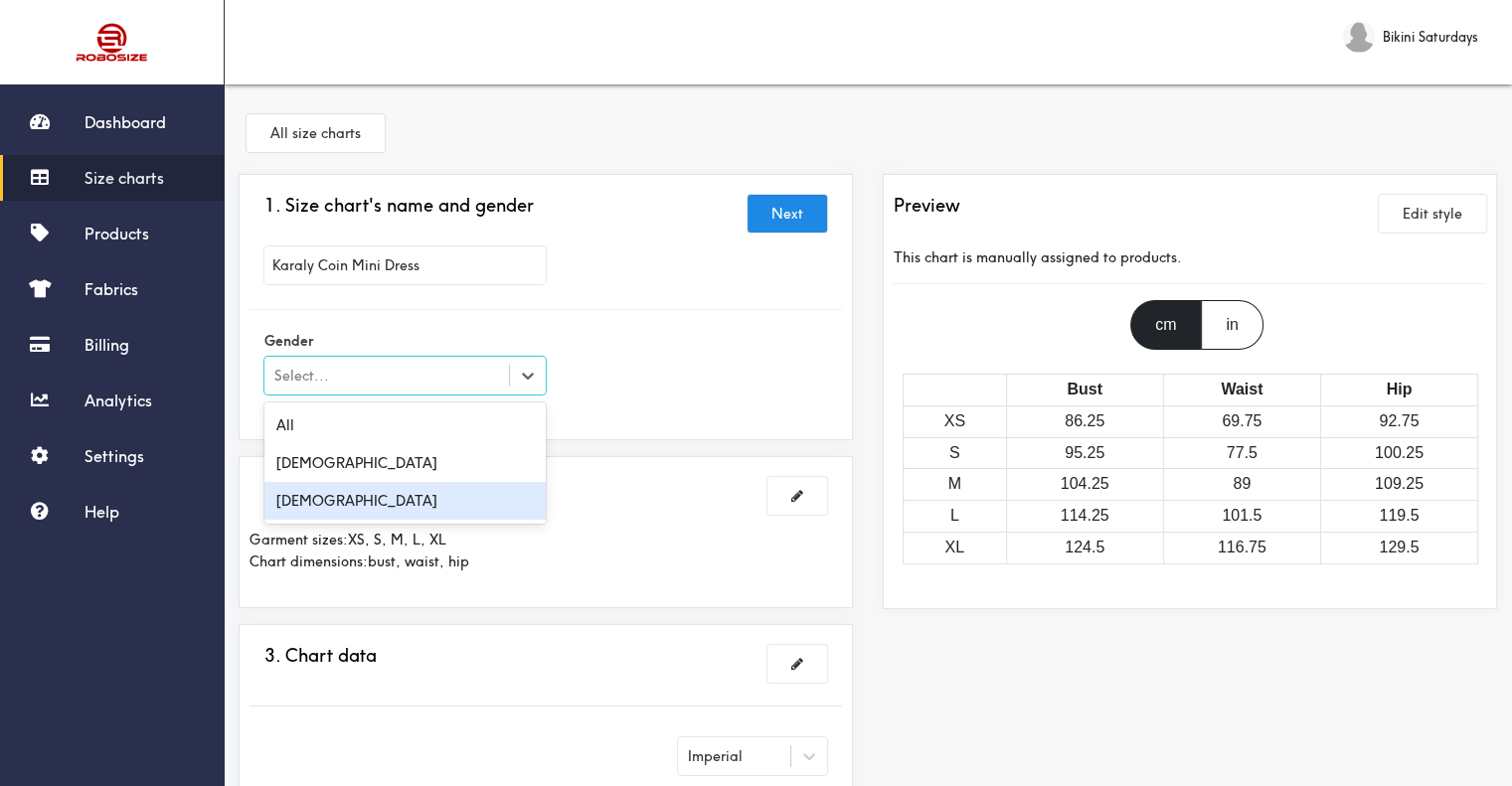 click on "[DEMOGRAPHIC_DATA]" at bounding box center [405, 501] 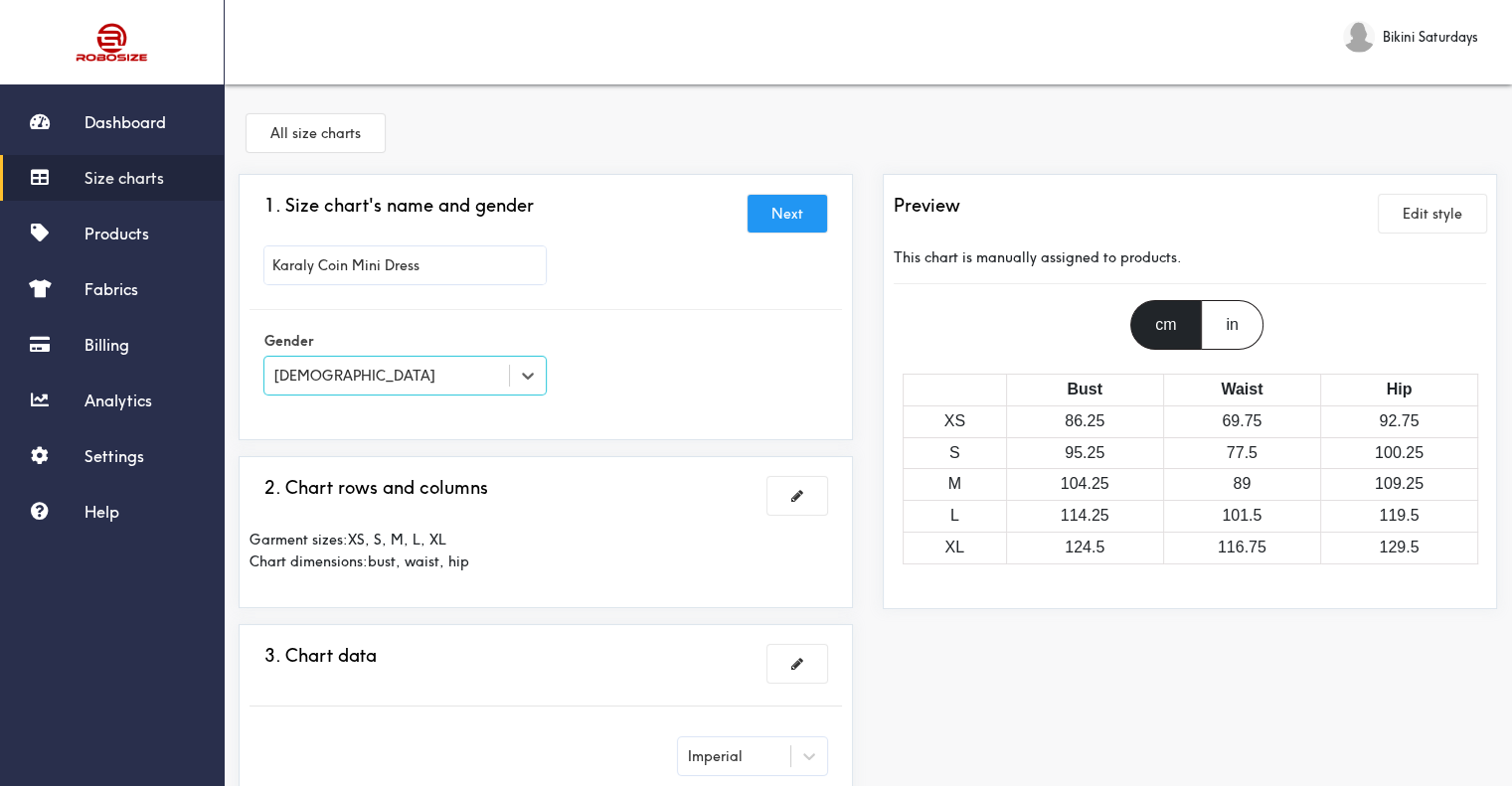 click on "Next" at bounding box center [787, 214] 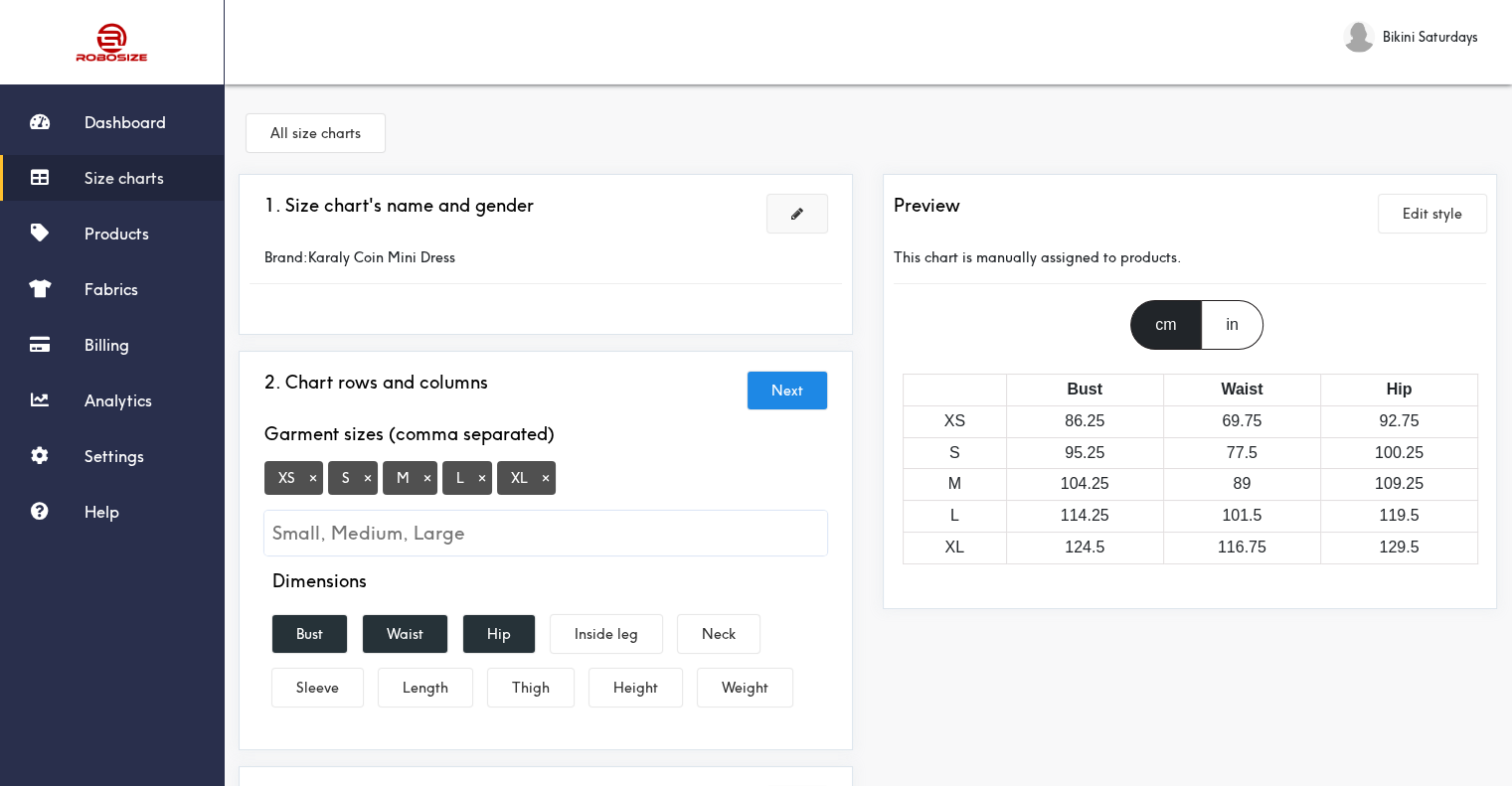 click at bounding box center (797, 214) 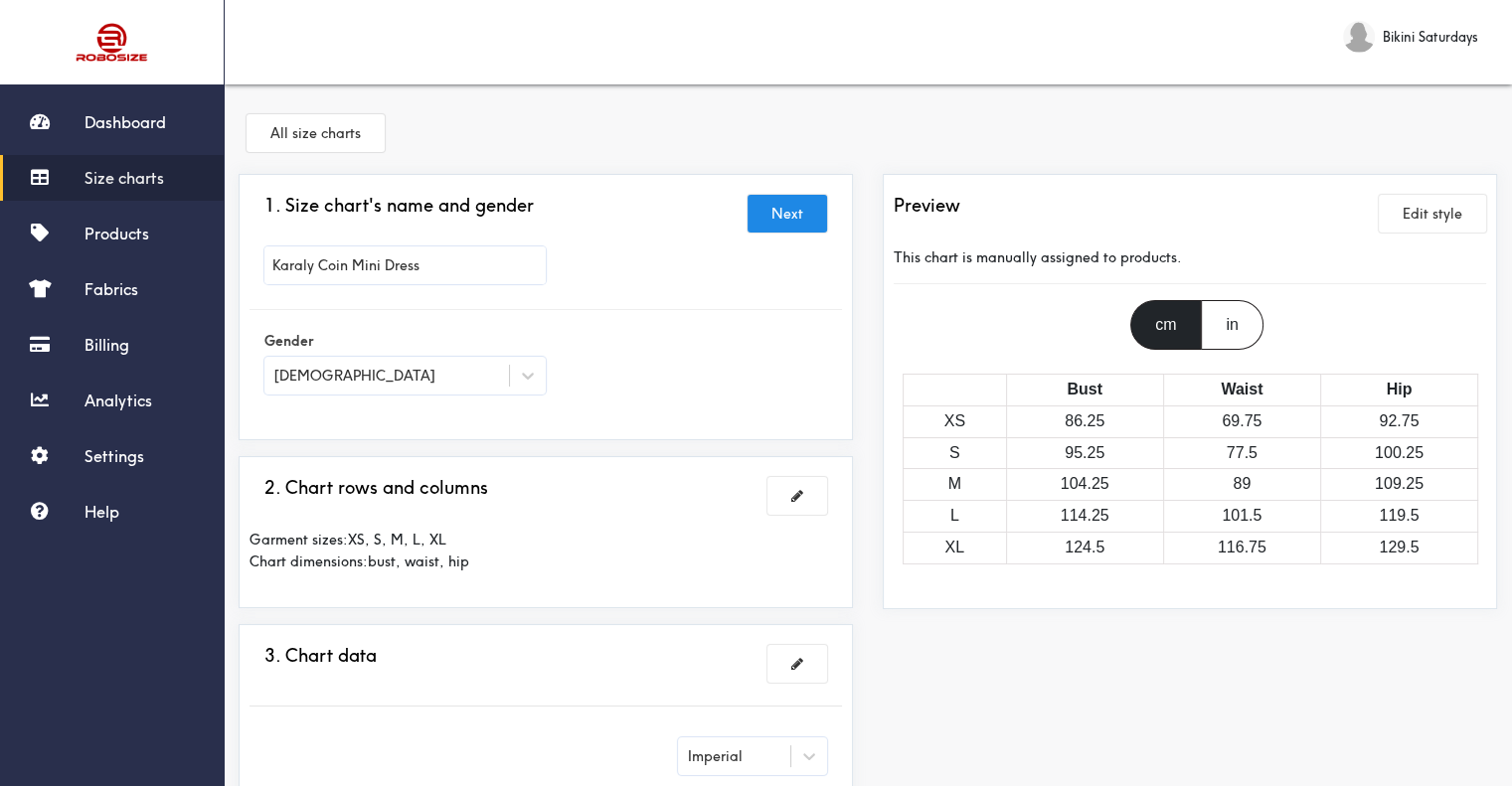 click on "Karaly Coin Mini Dress" at bounding box center (405, 265) 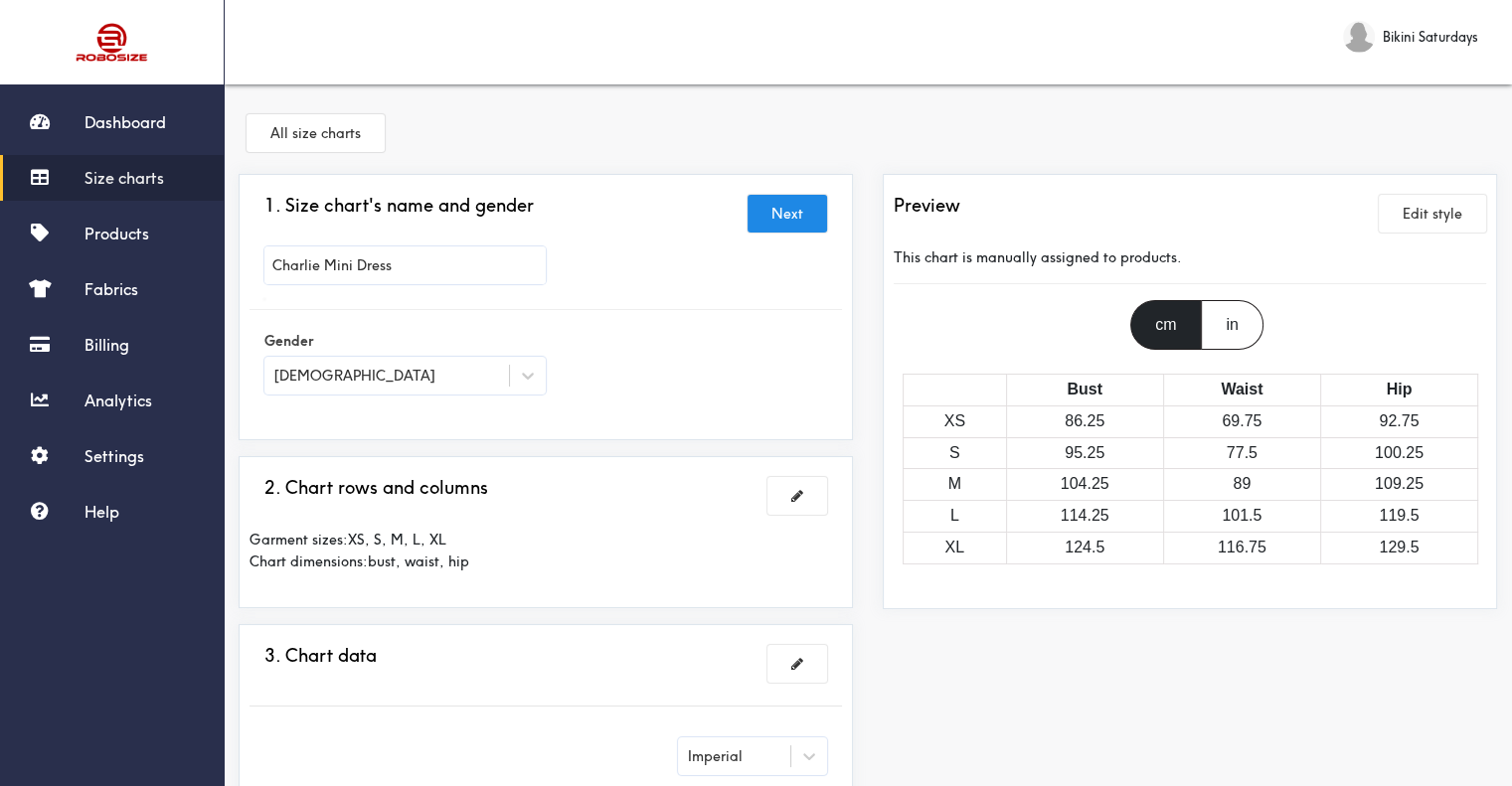 type on "Charlie Mini Dress" 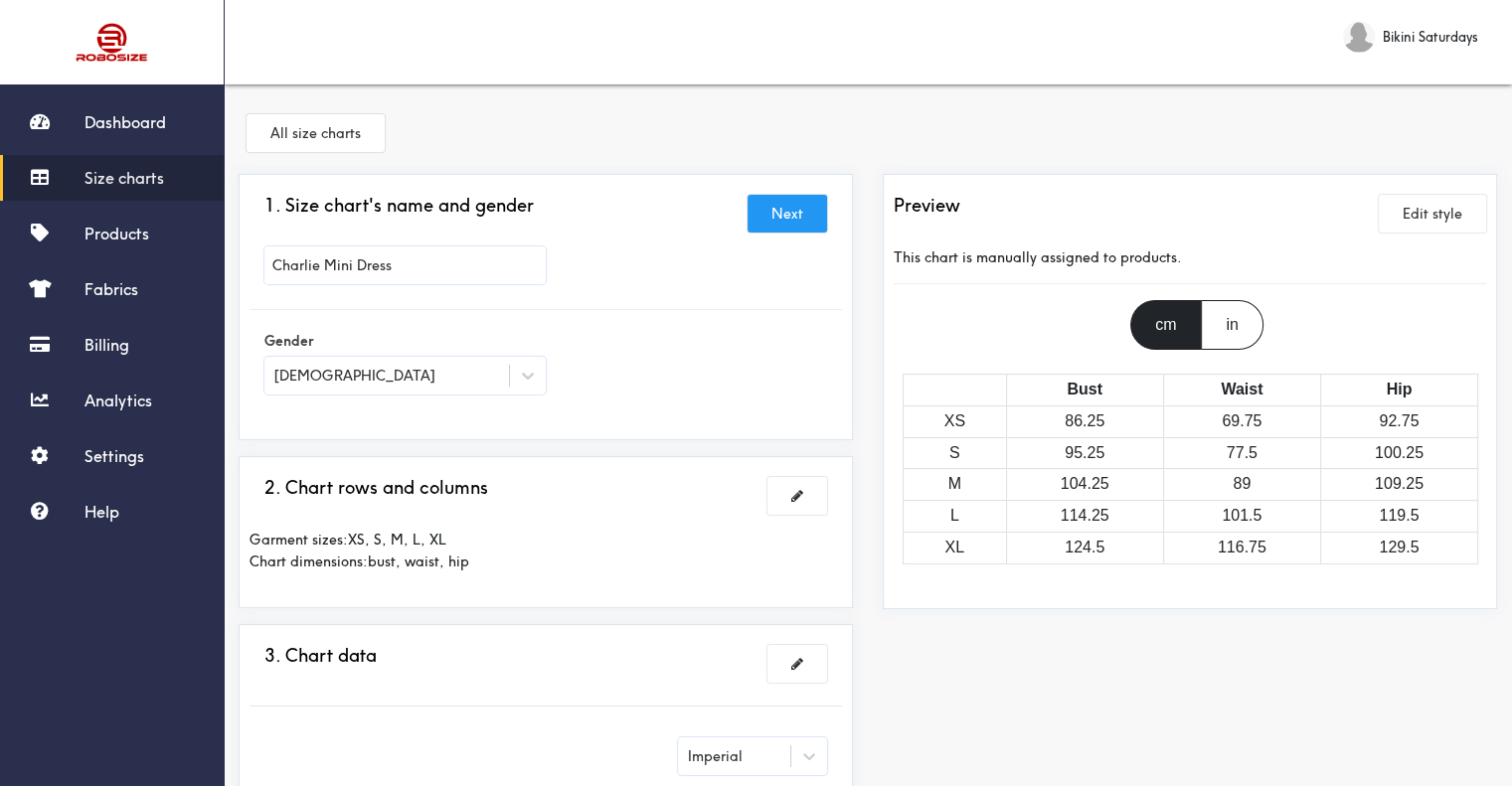 click on "Next" at bounding box center (787, 214) 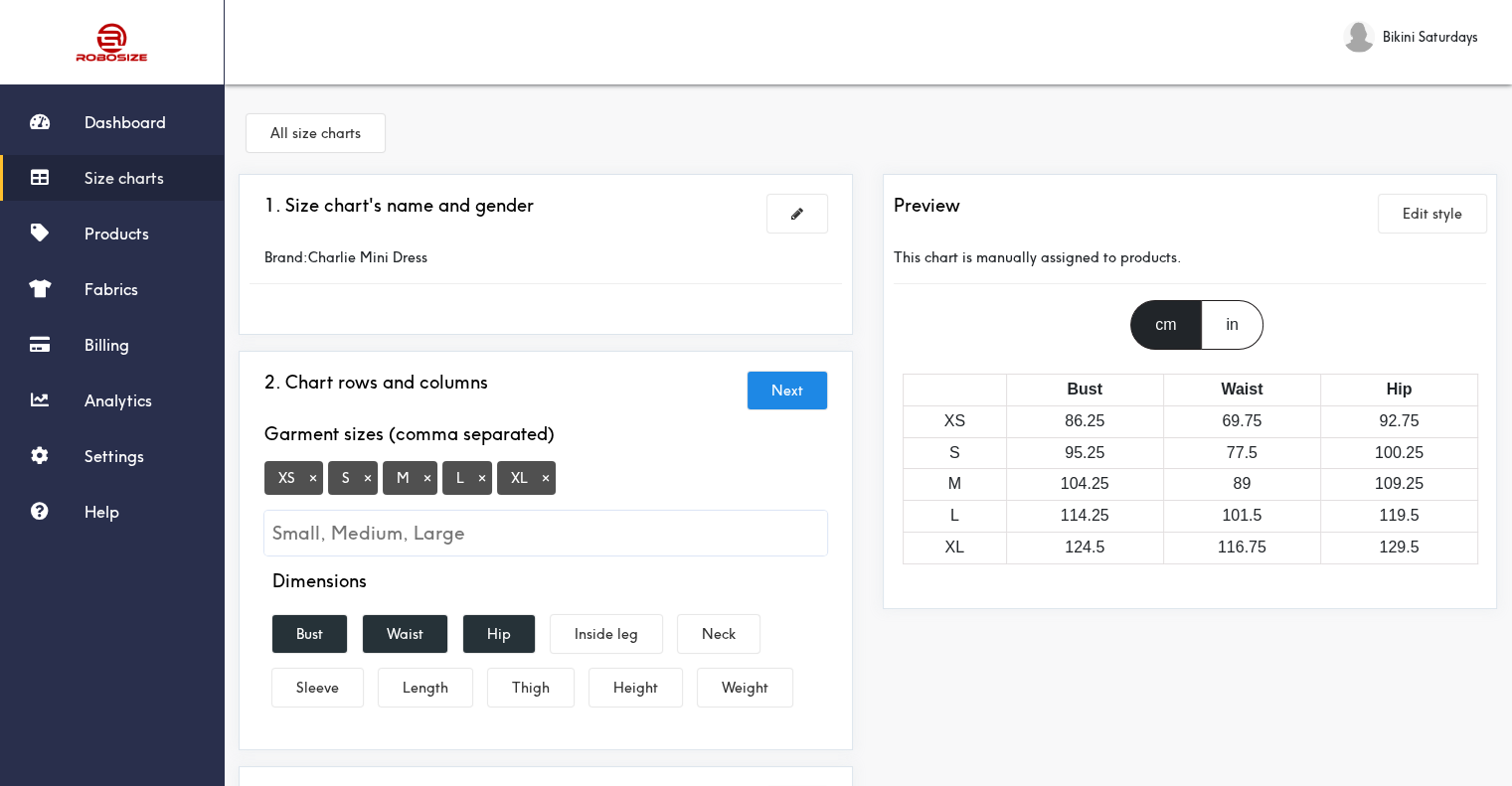 click on "×" at bounding box center [313, 478] 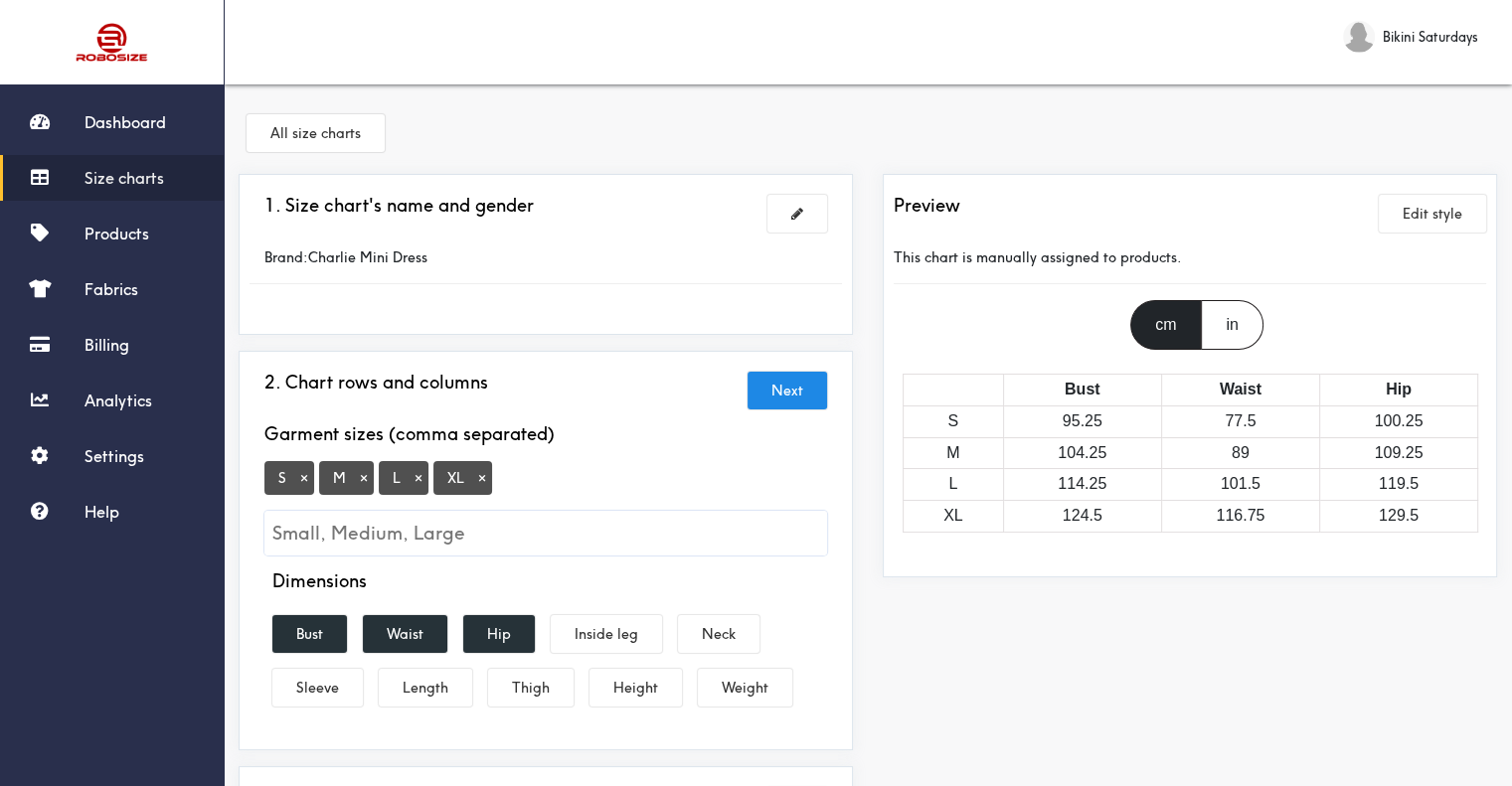 click on "×" at bounding box center [482, 478] 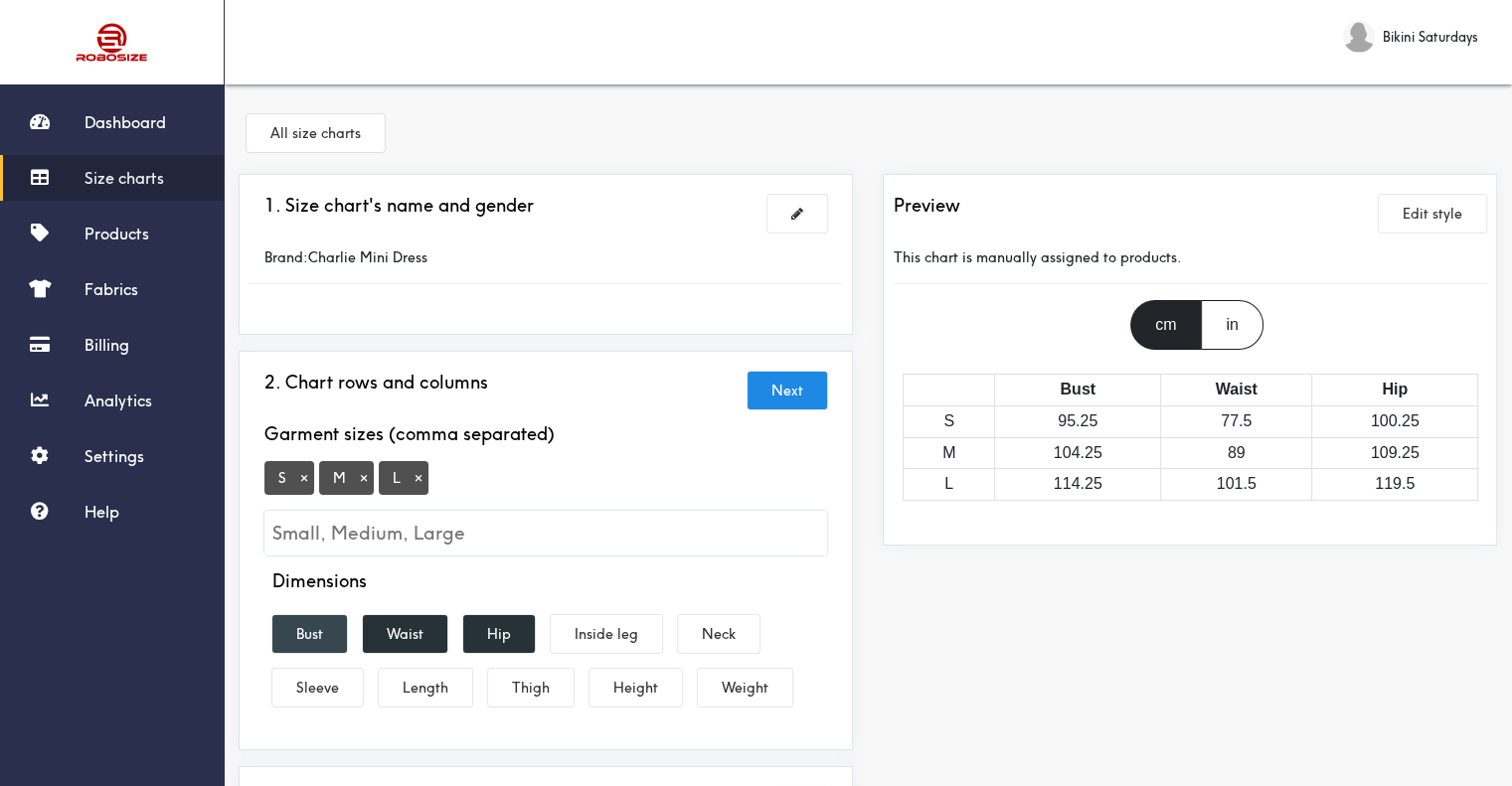 drag, startPoint x: 304, startPoint y: 625, endPoint x: 411, endPoint y: 614, distance: 107.563934 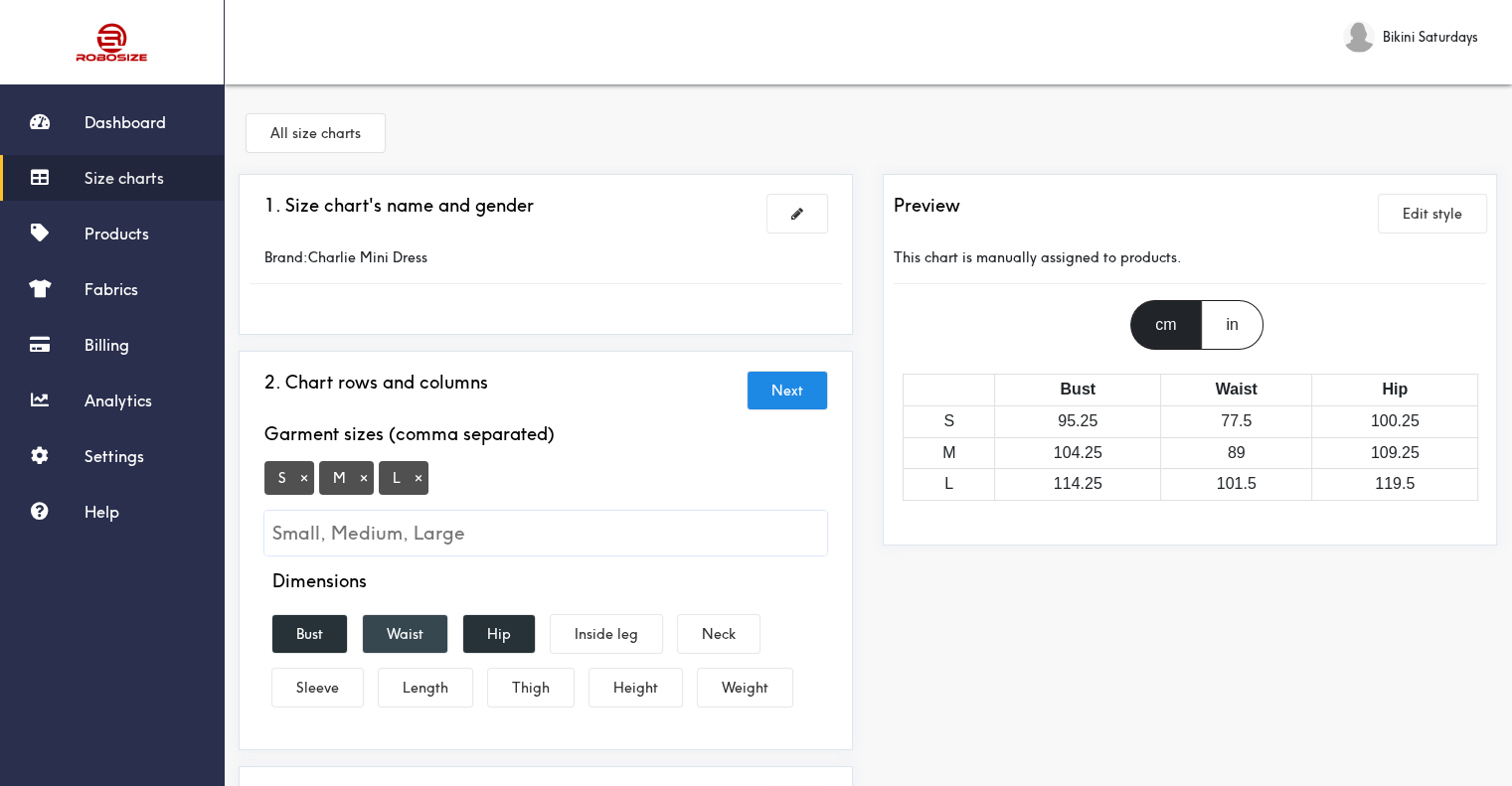 click on "Bust" at bounding box center (309, 634) 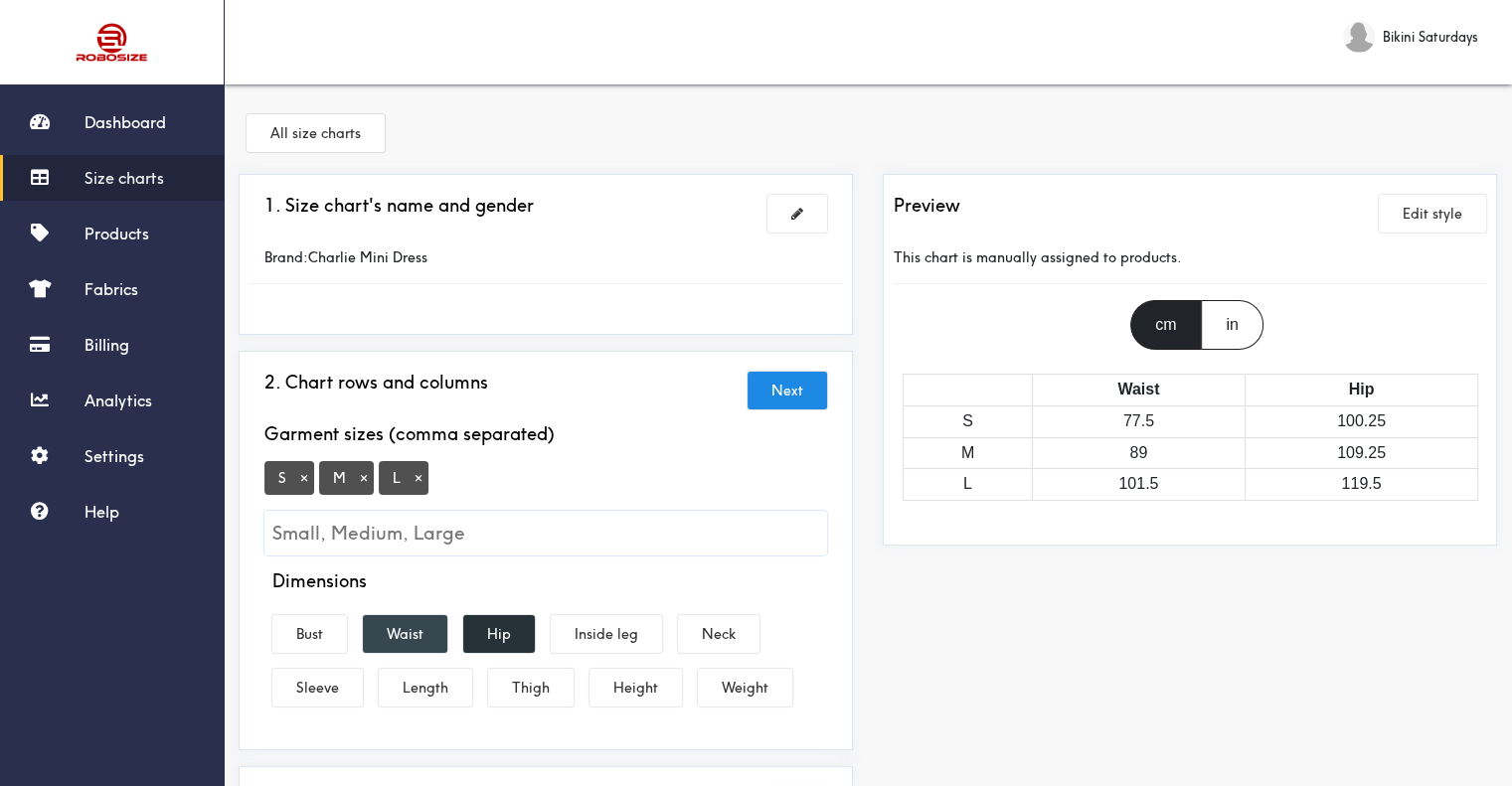 click on "Waist" at bounding box center (405, 634) 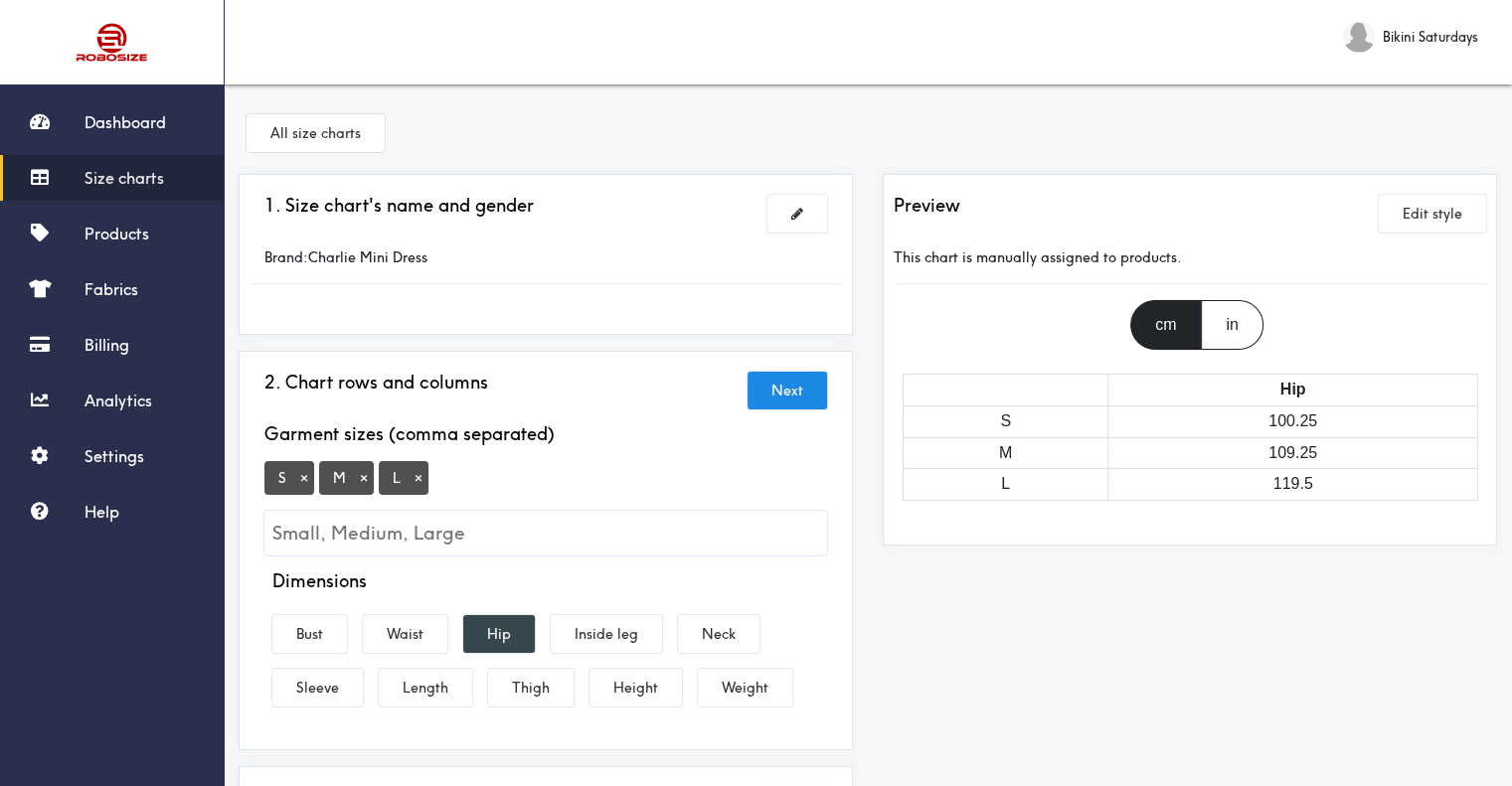 click on "Hip" at bounding box center [499, 634] 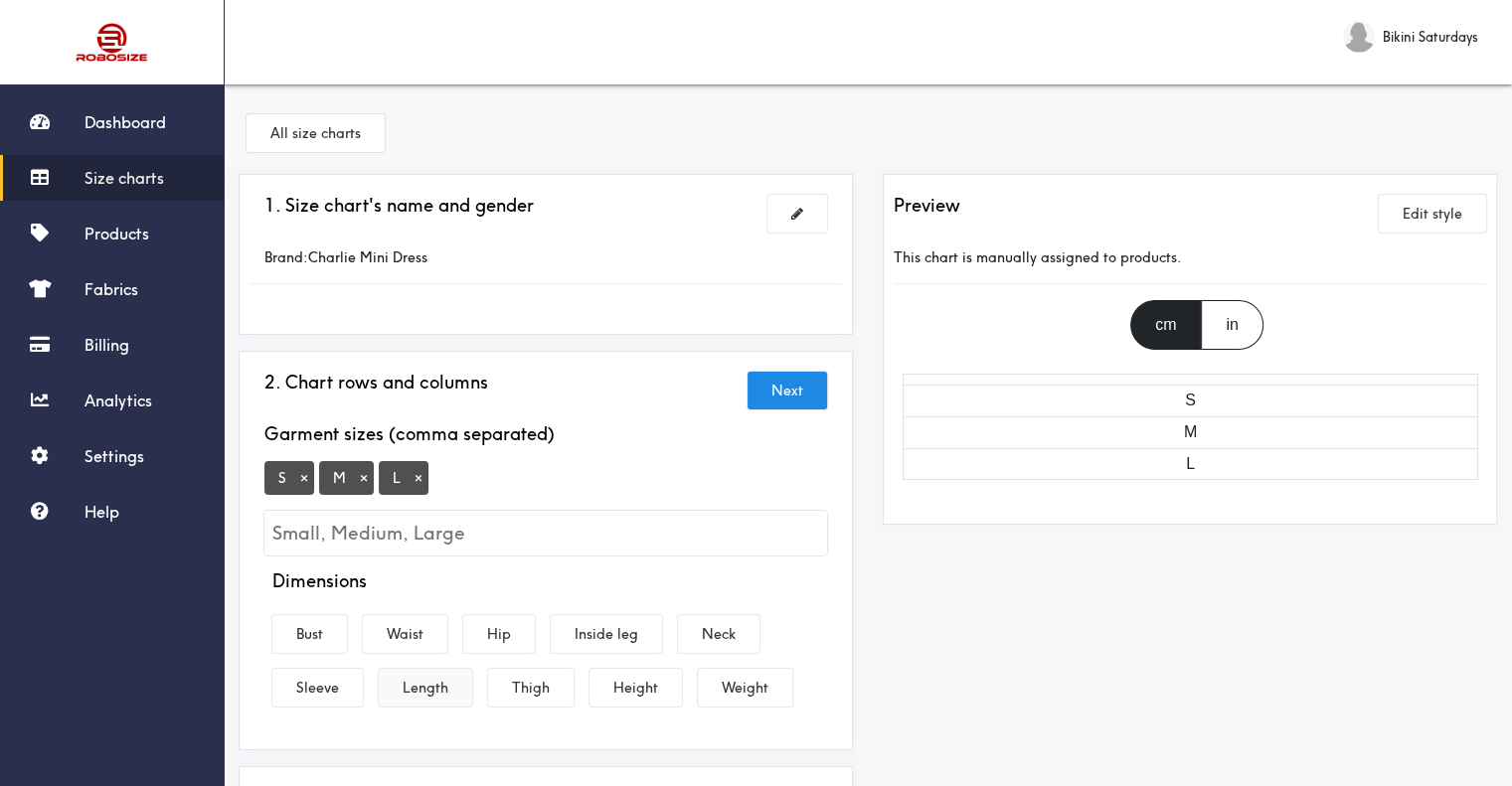 click on "Length" at bounding box center [425, 688] 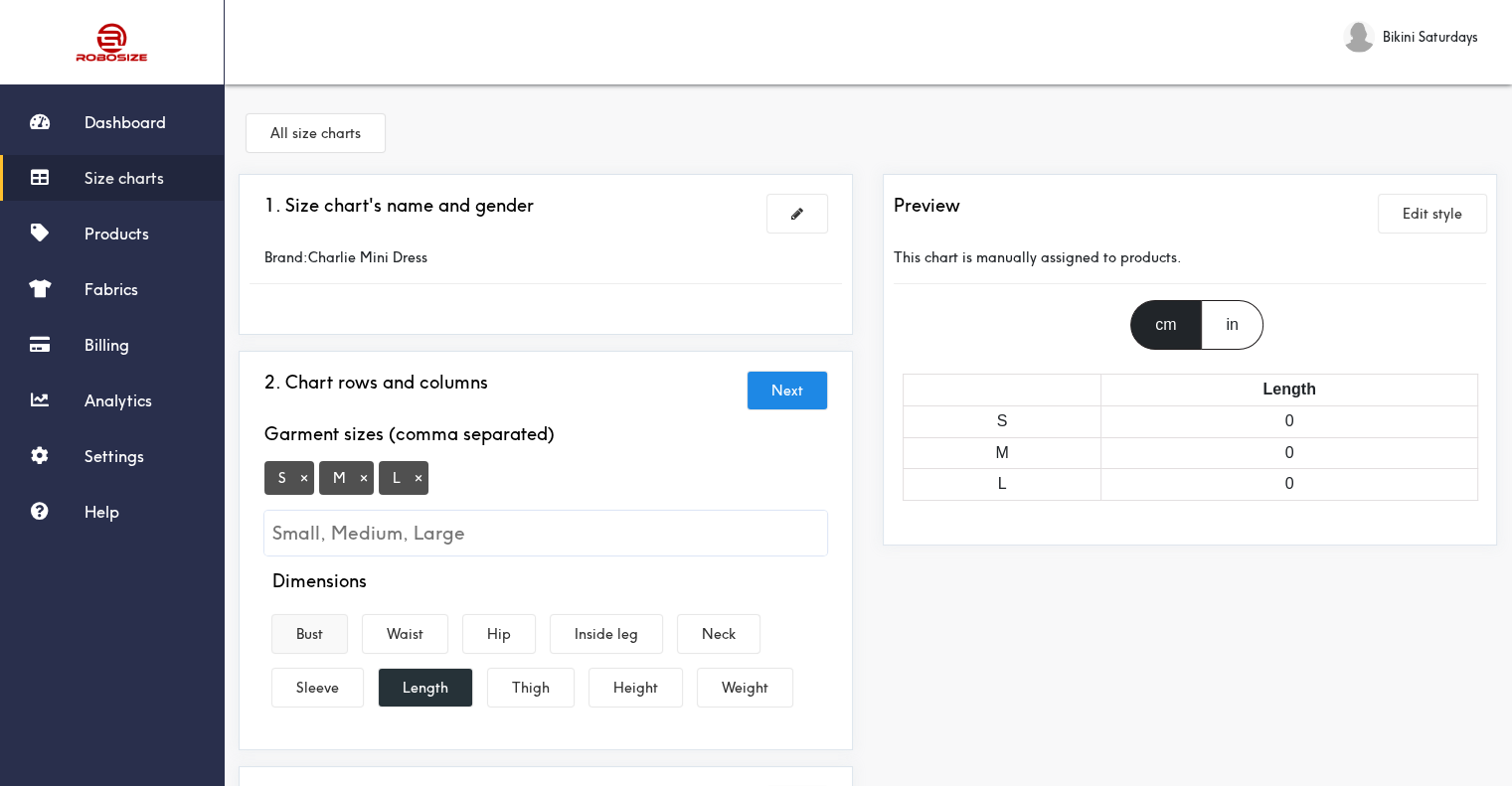 click on "Bust" at bounding box center (309, 634) 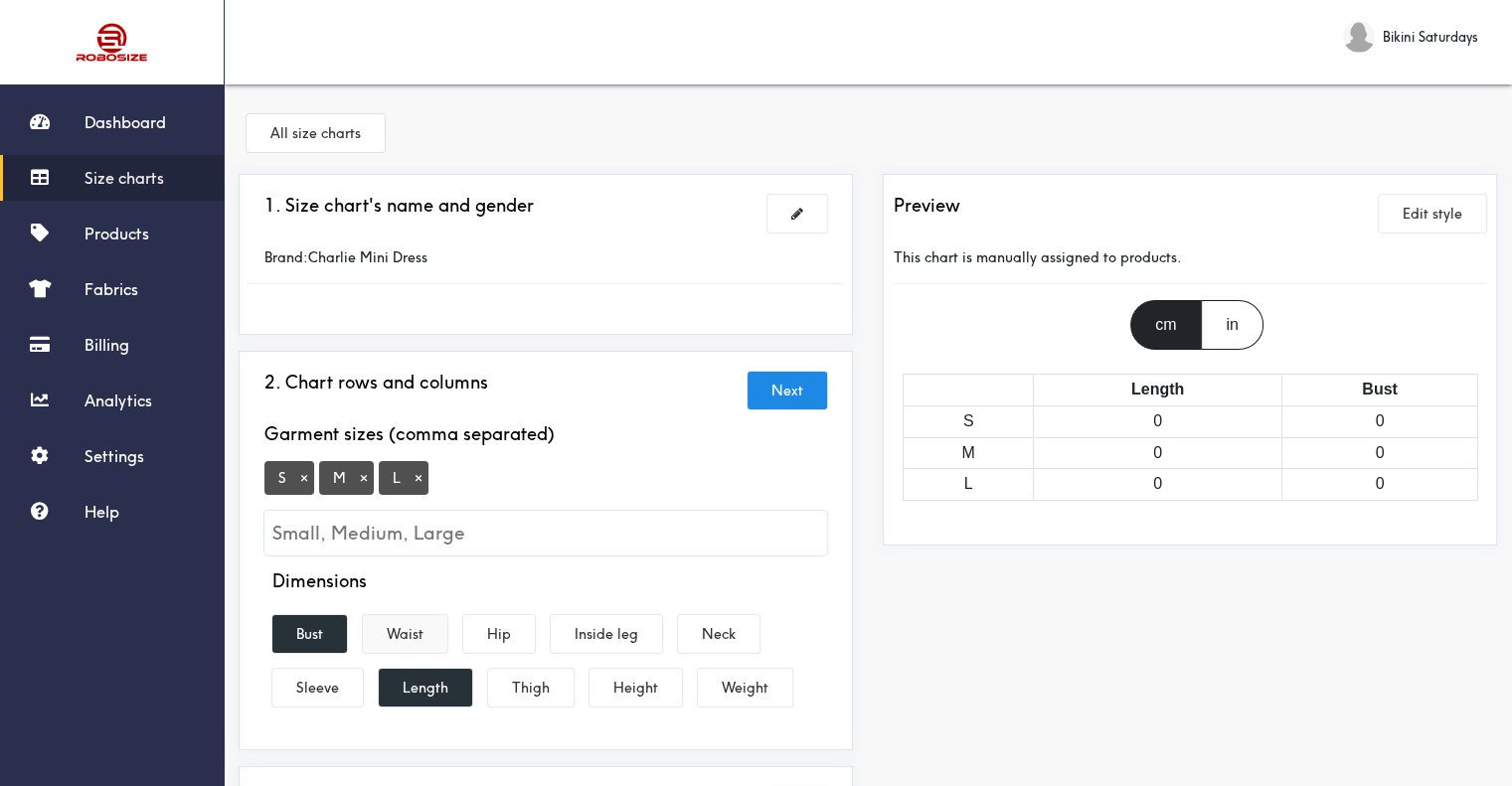 click on "Waist" at bounding box center [405, 634] 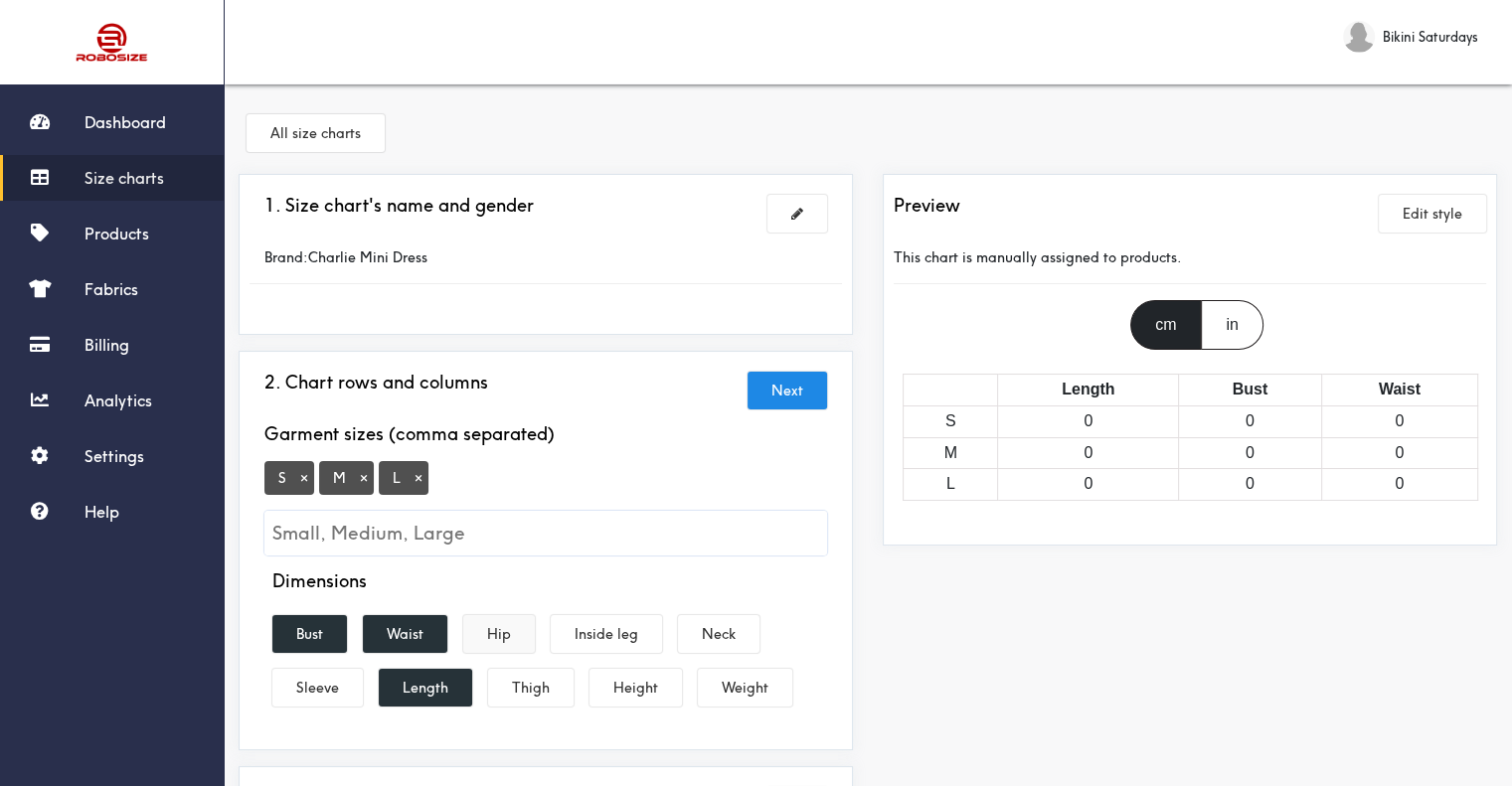 click on "Hip" at bounding box center (499, 634) 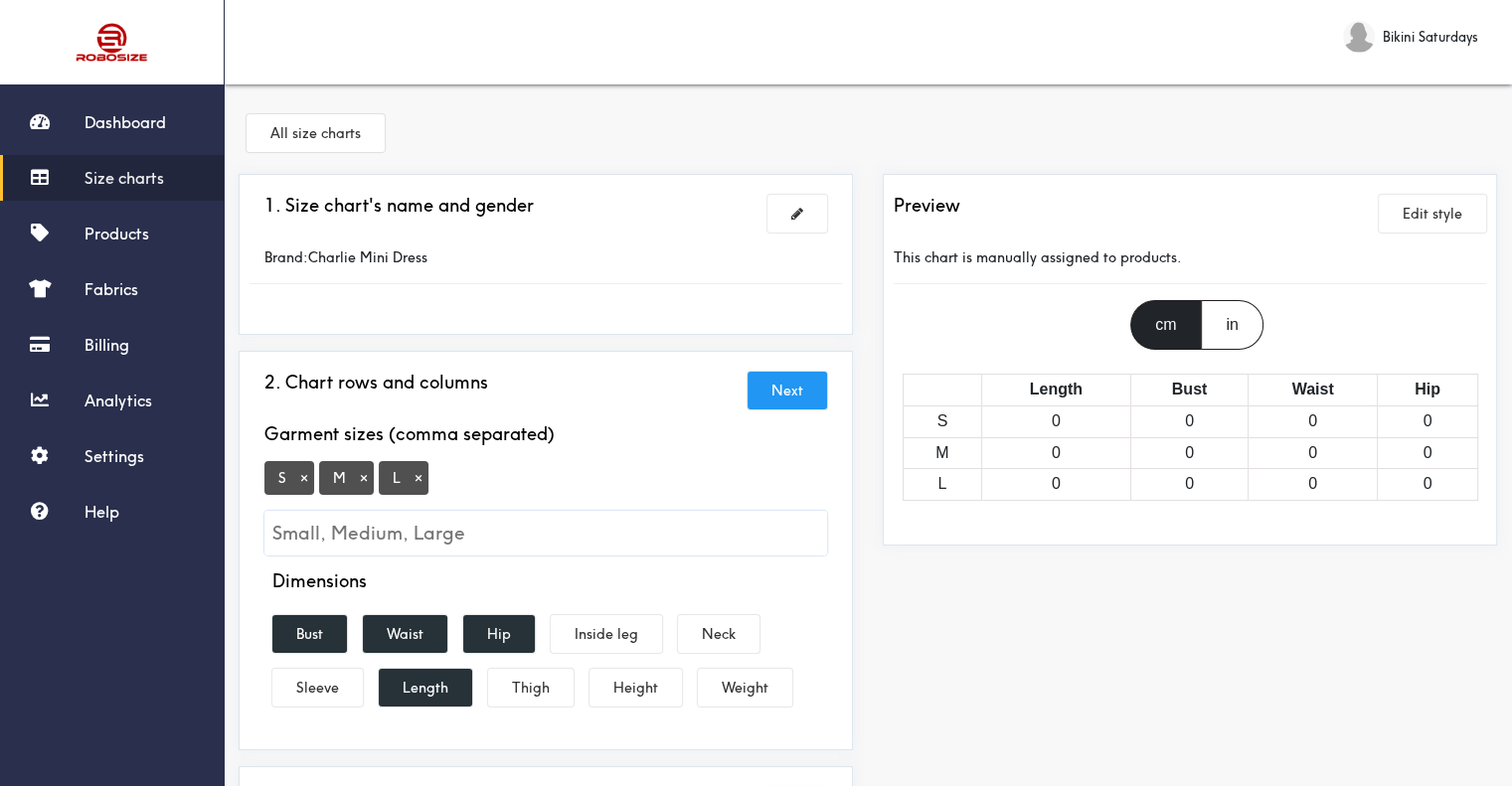 click on "Next" at bounding box center [787, 391] 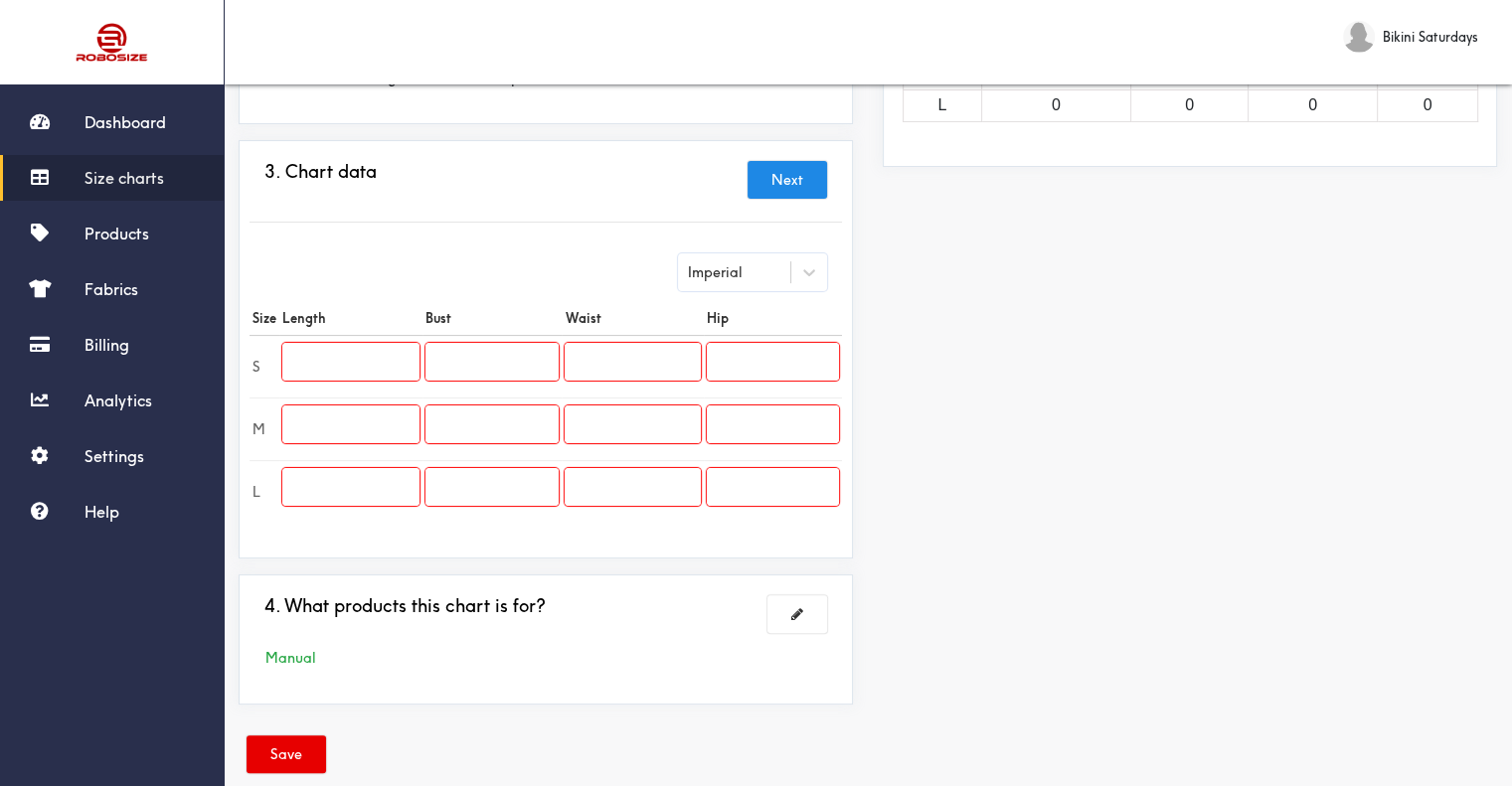 scroll, scrollTop: 397, scrollLeft: 0, axis: vertical 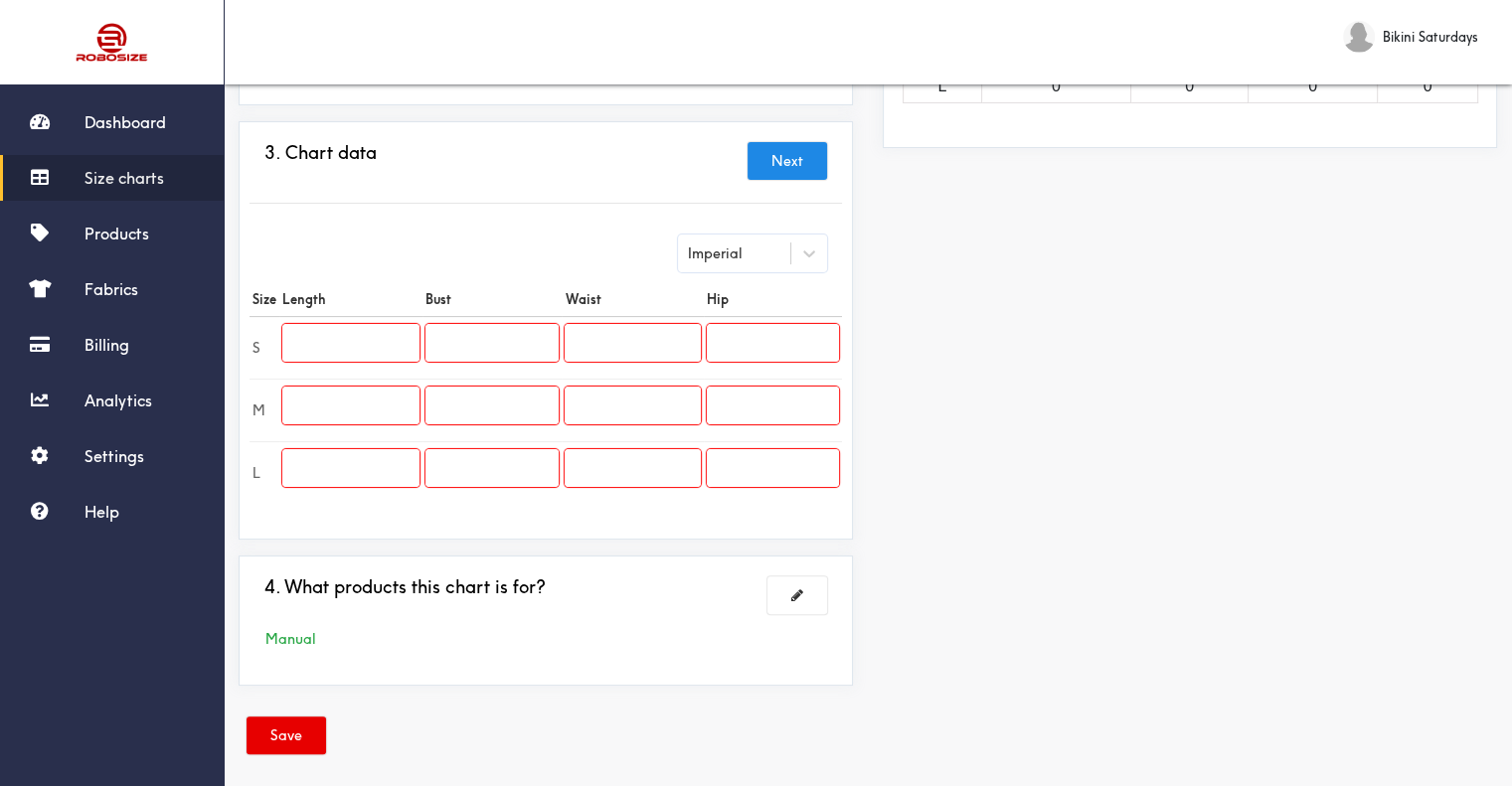click at bounding box center (351, 343) 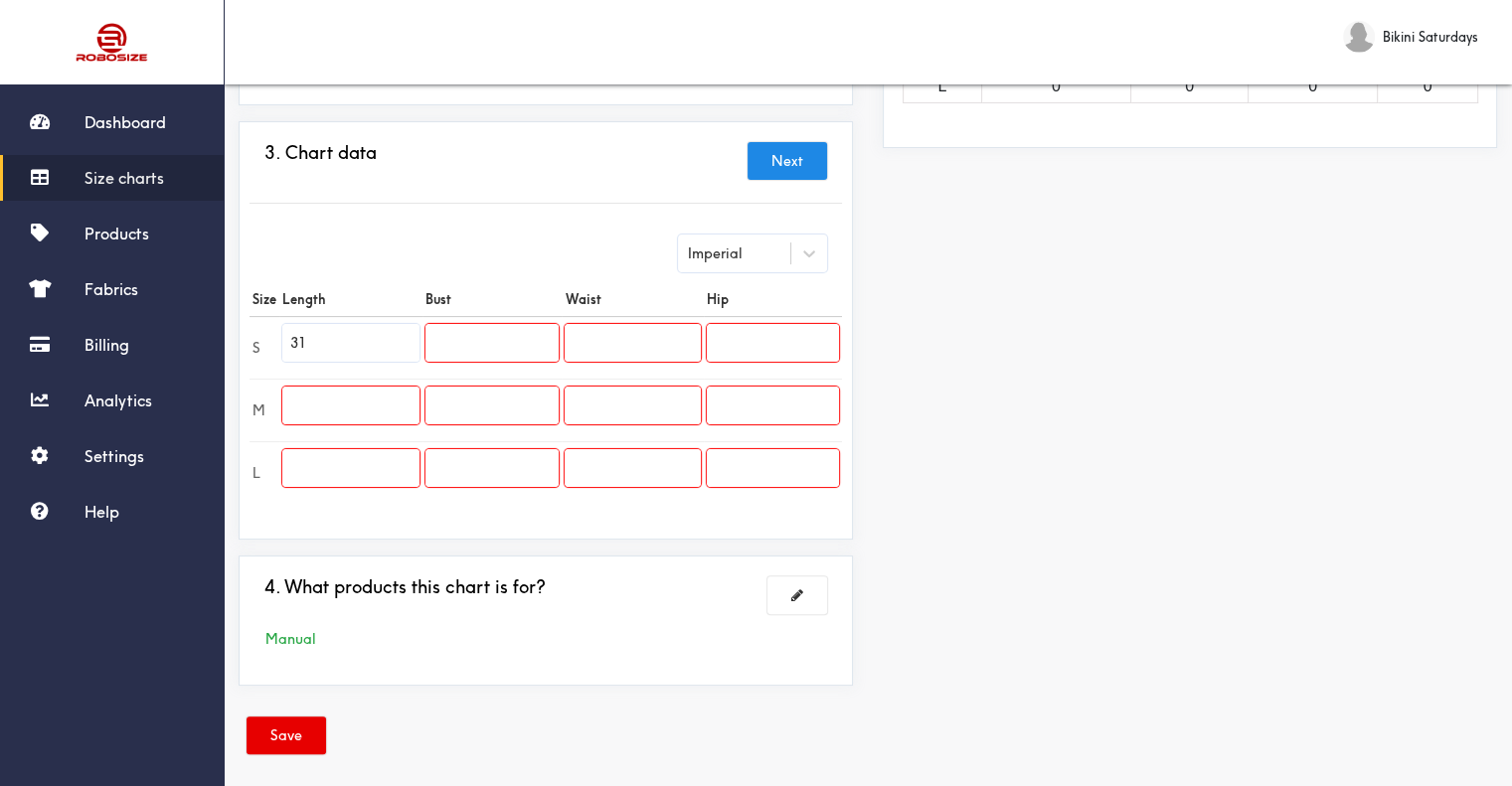 type on "31" 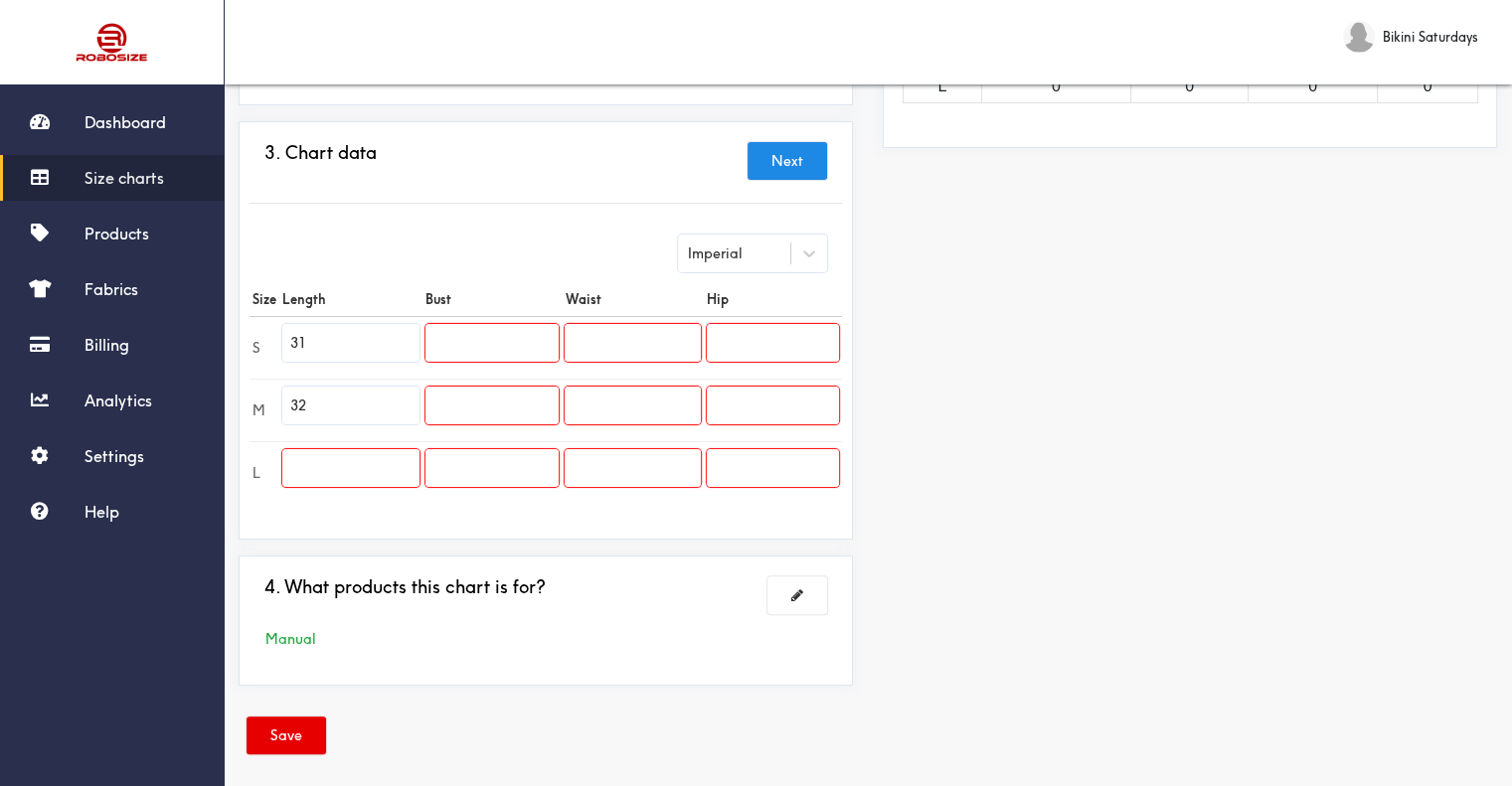 type on "32" 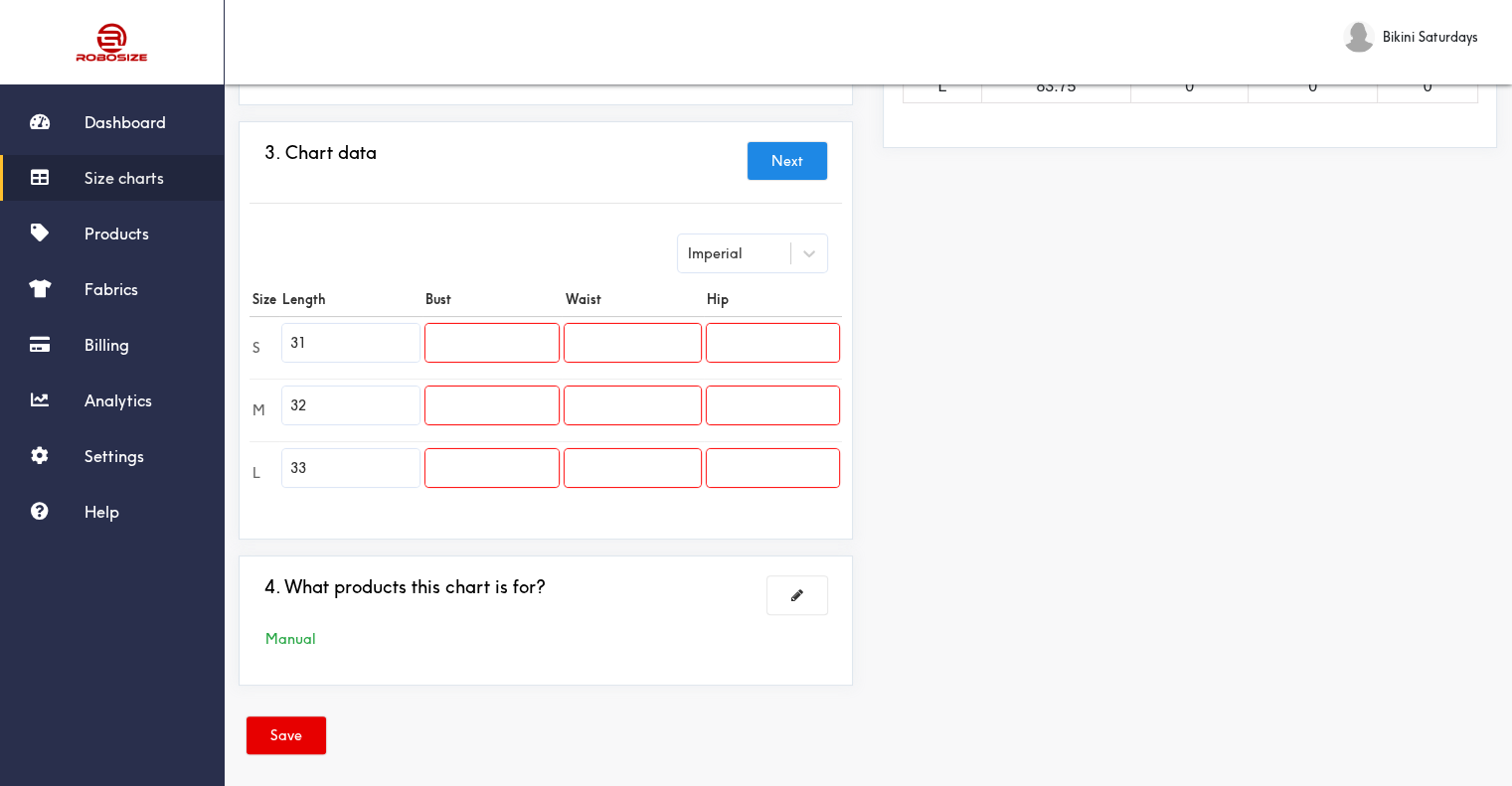 type on "33" 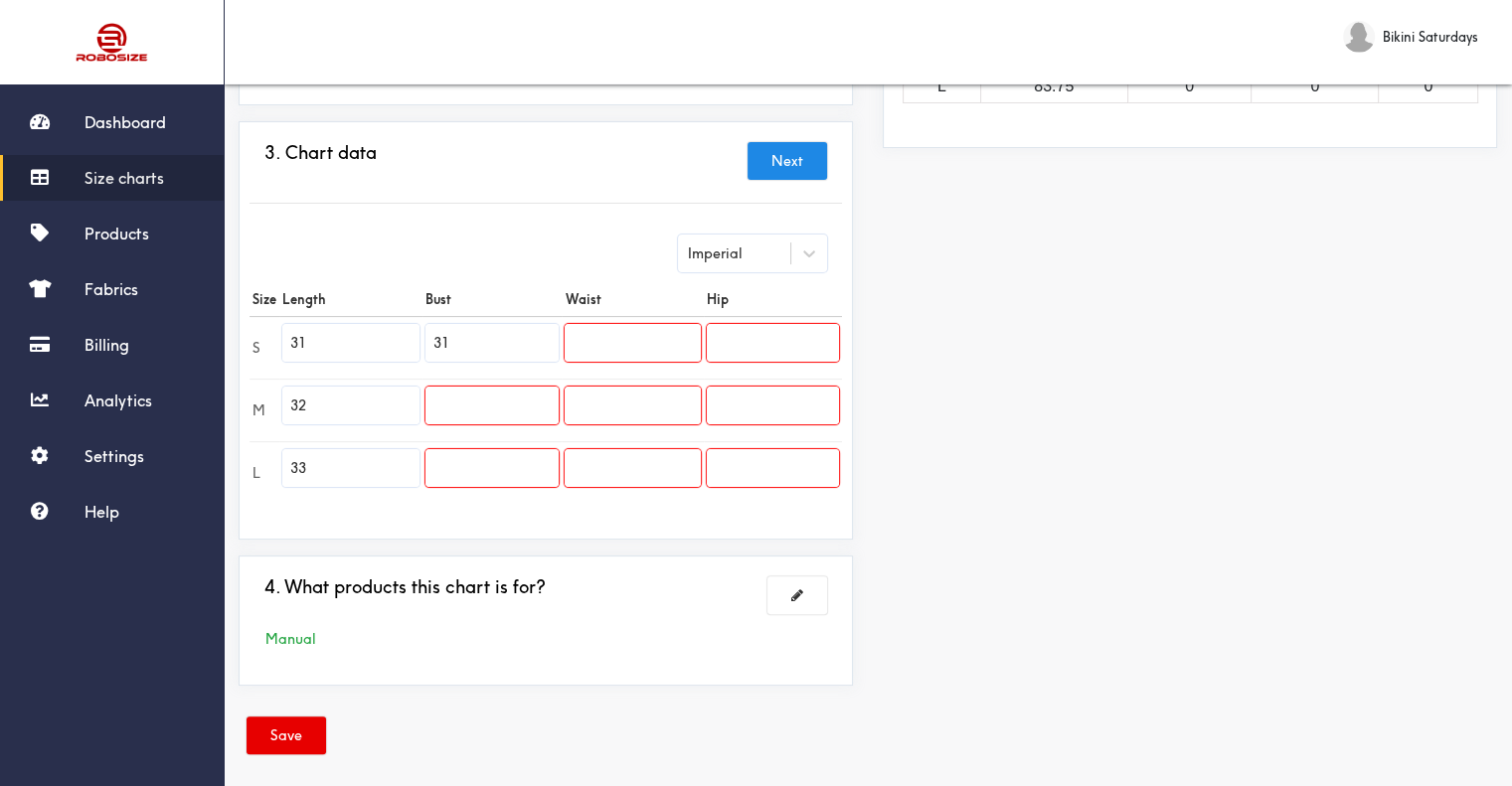 type on "31" 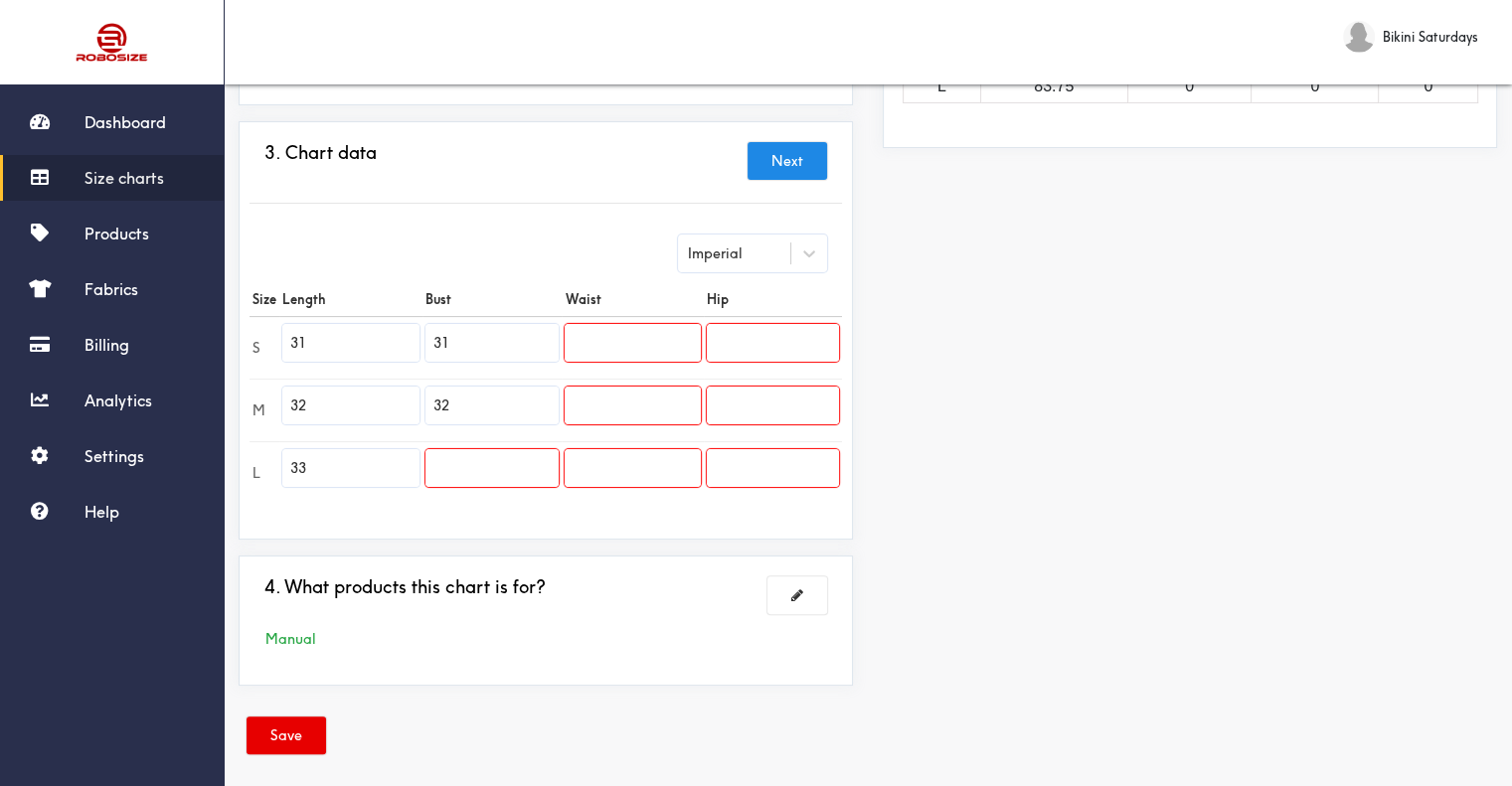 type on "32" 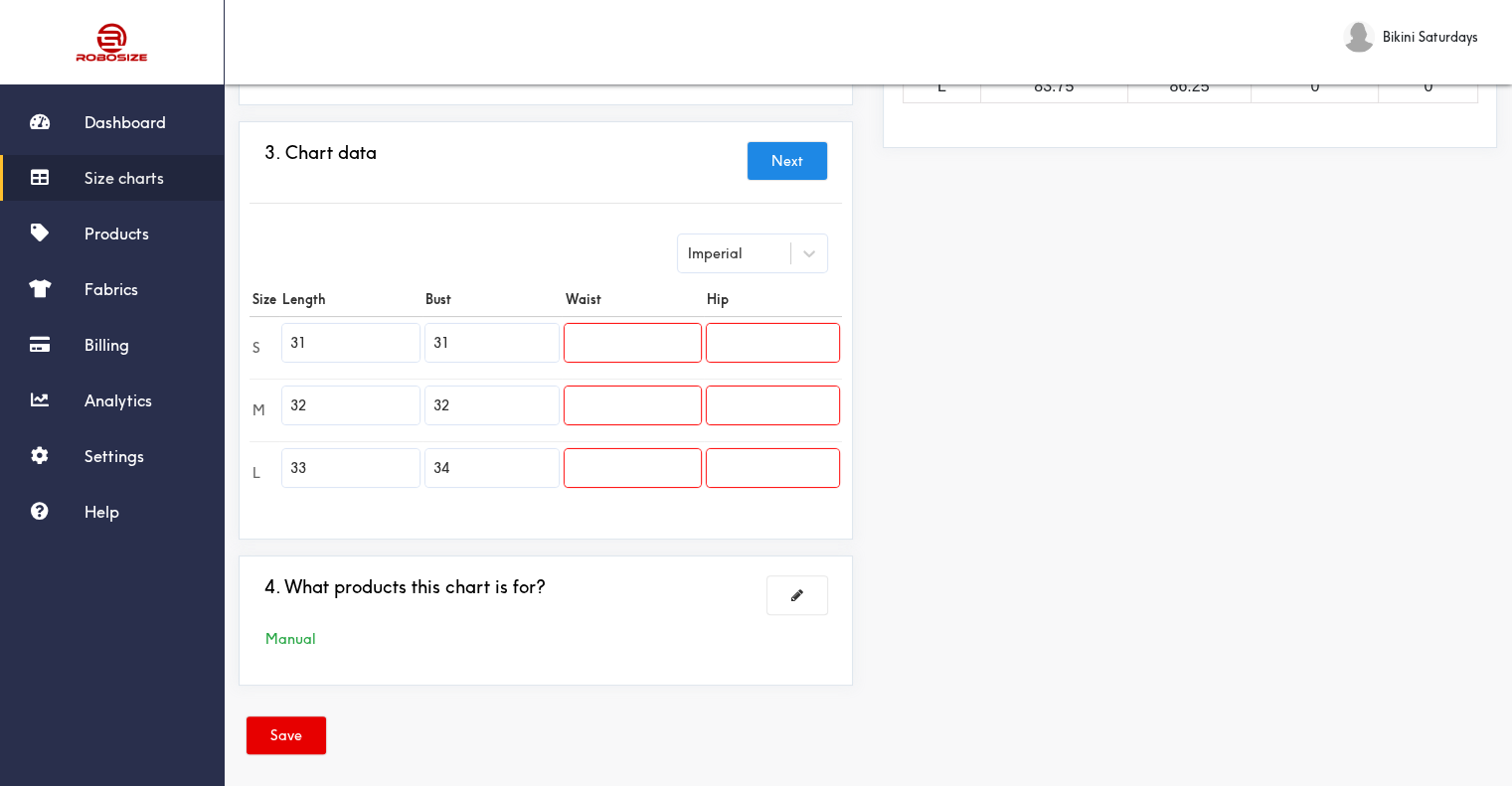 type on "34" 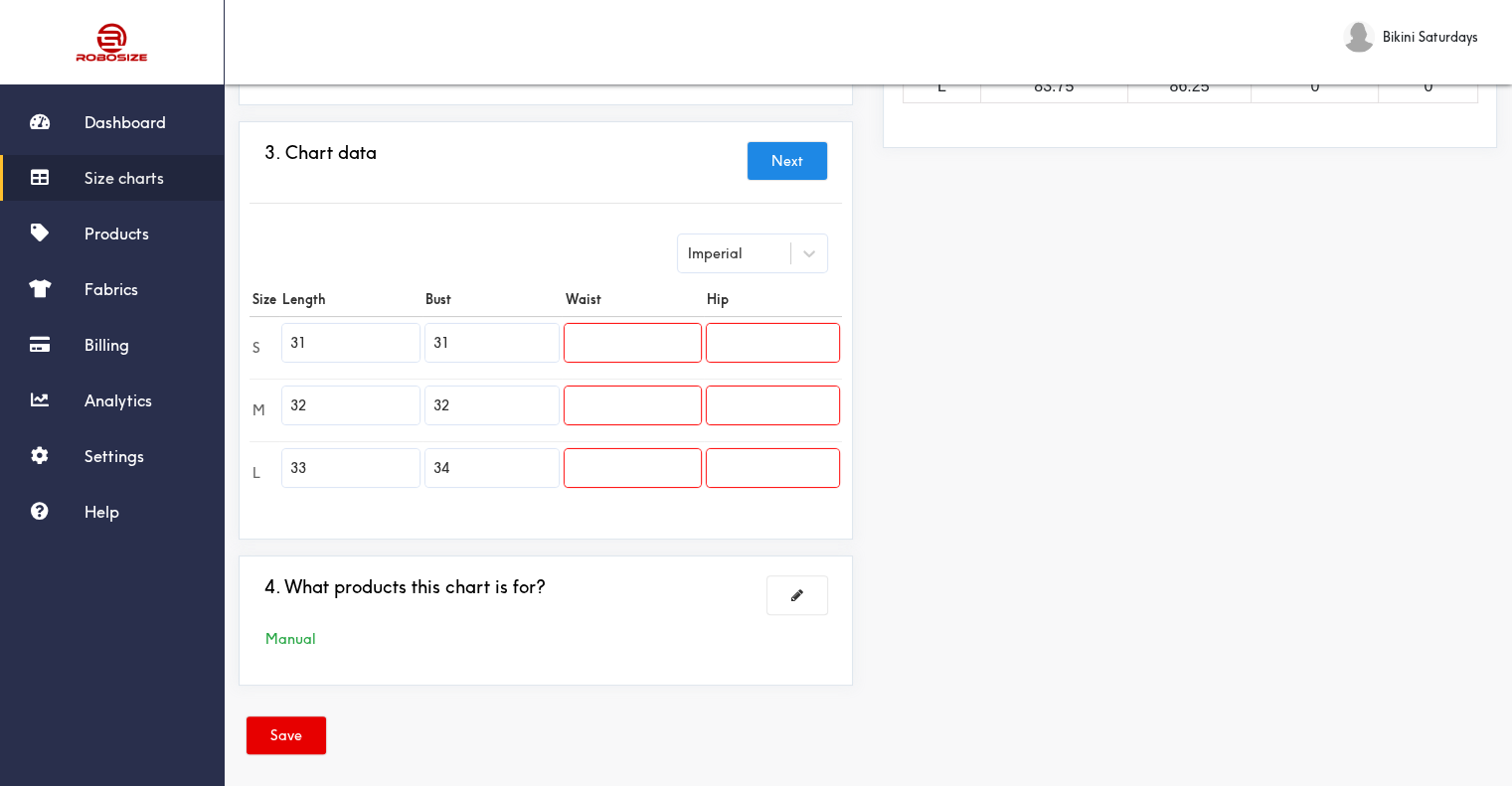 click on "Preview Edit style This chart is manually assigned to products. cm in Length Bust Waist Hip S 78.75 78.75 0 0 M 81.25 81.25 0 0 L 83.75 86.25 0 0" at bounding box center [1190, 238] 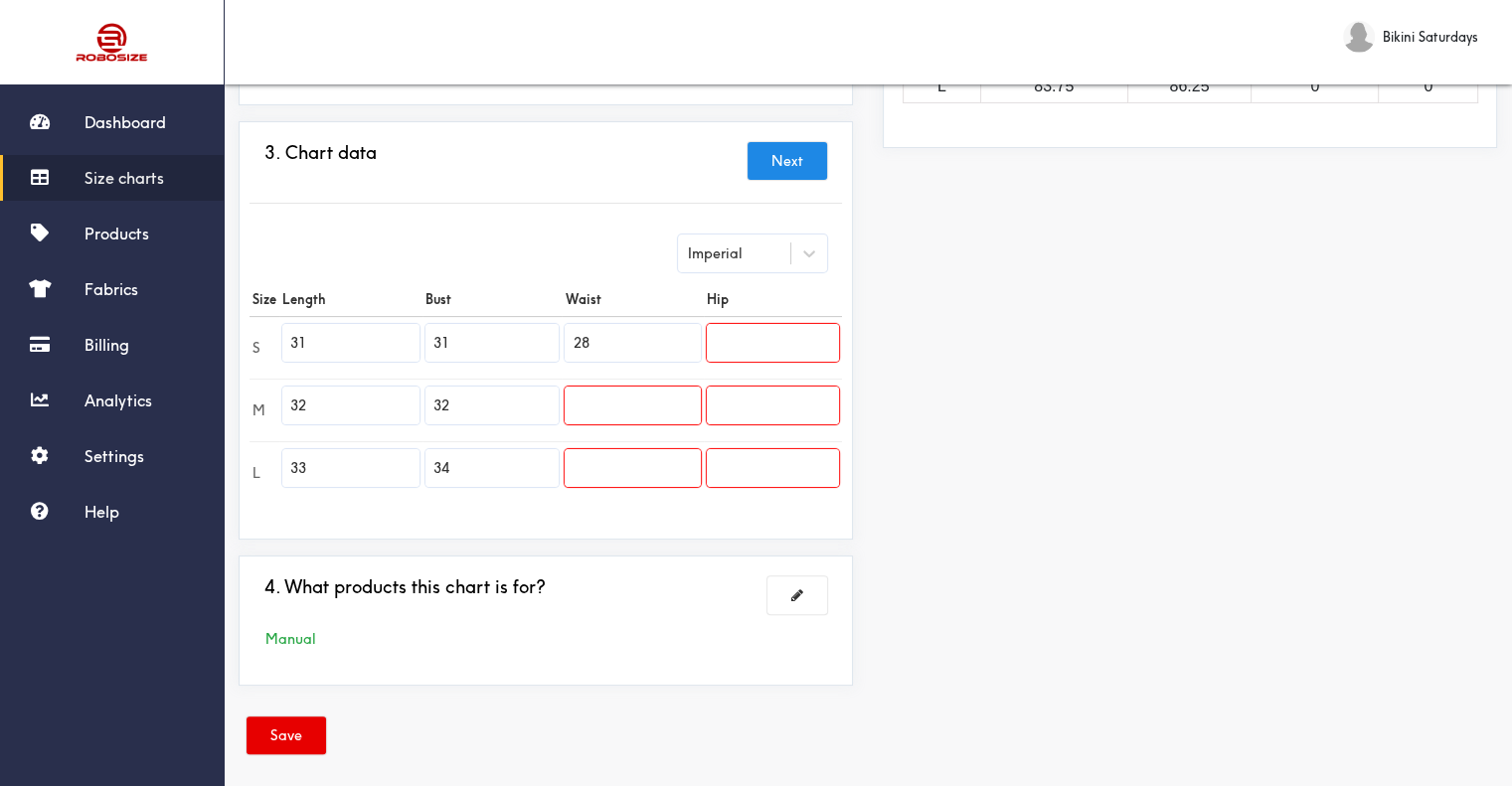 type on "28" 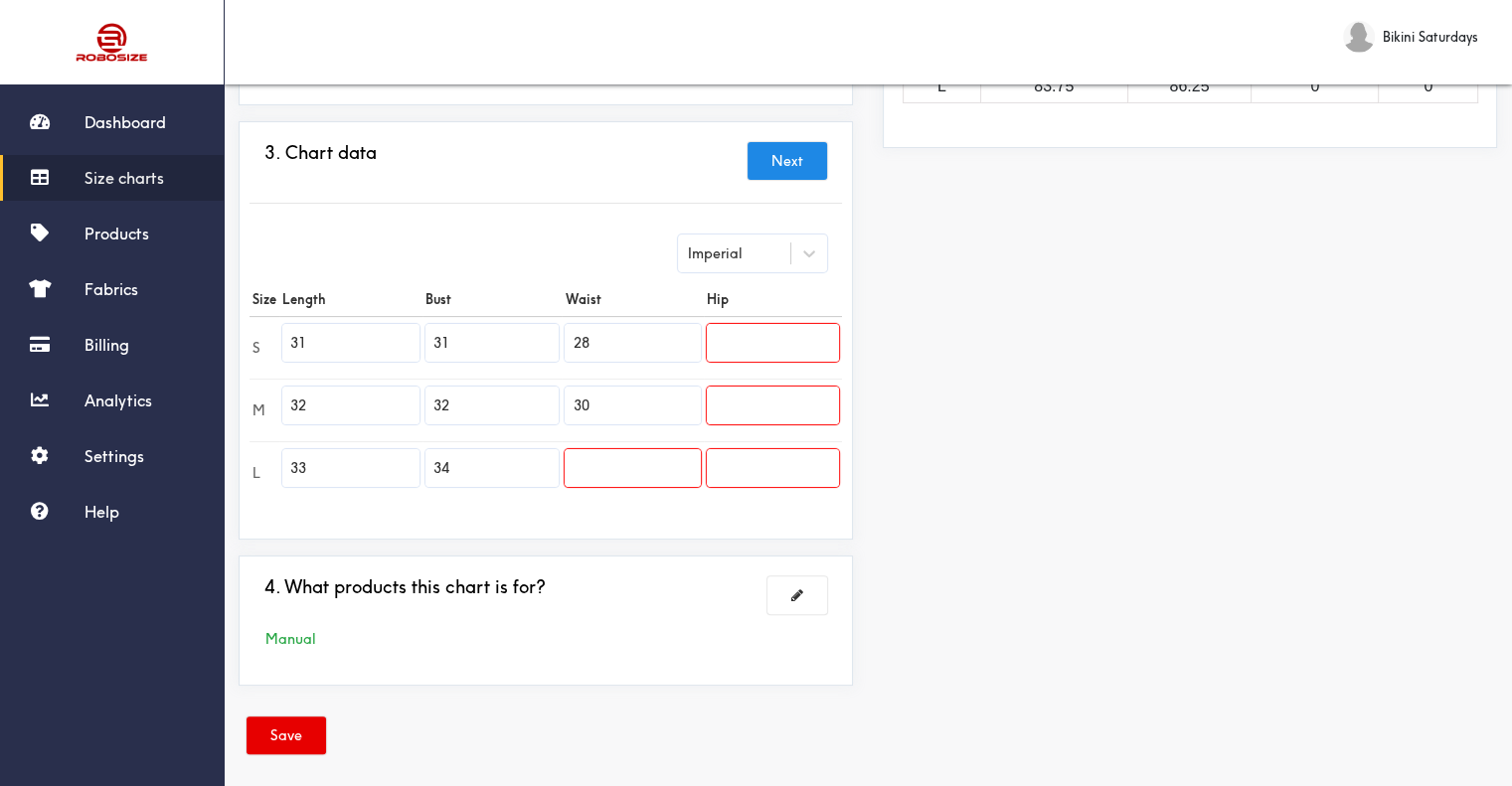 type on "30" 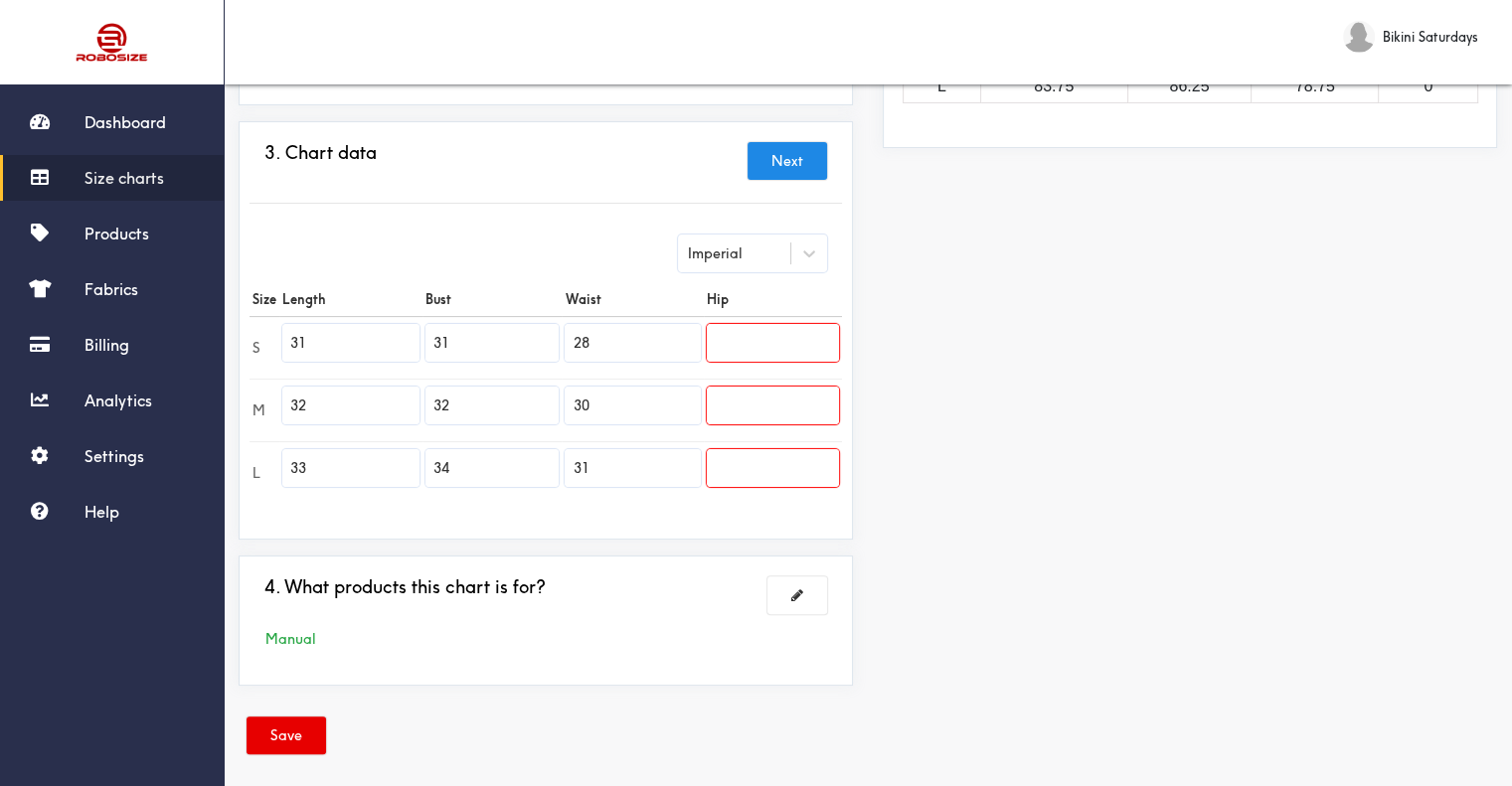 type on "31" 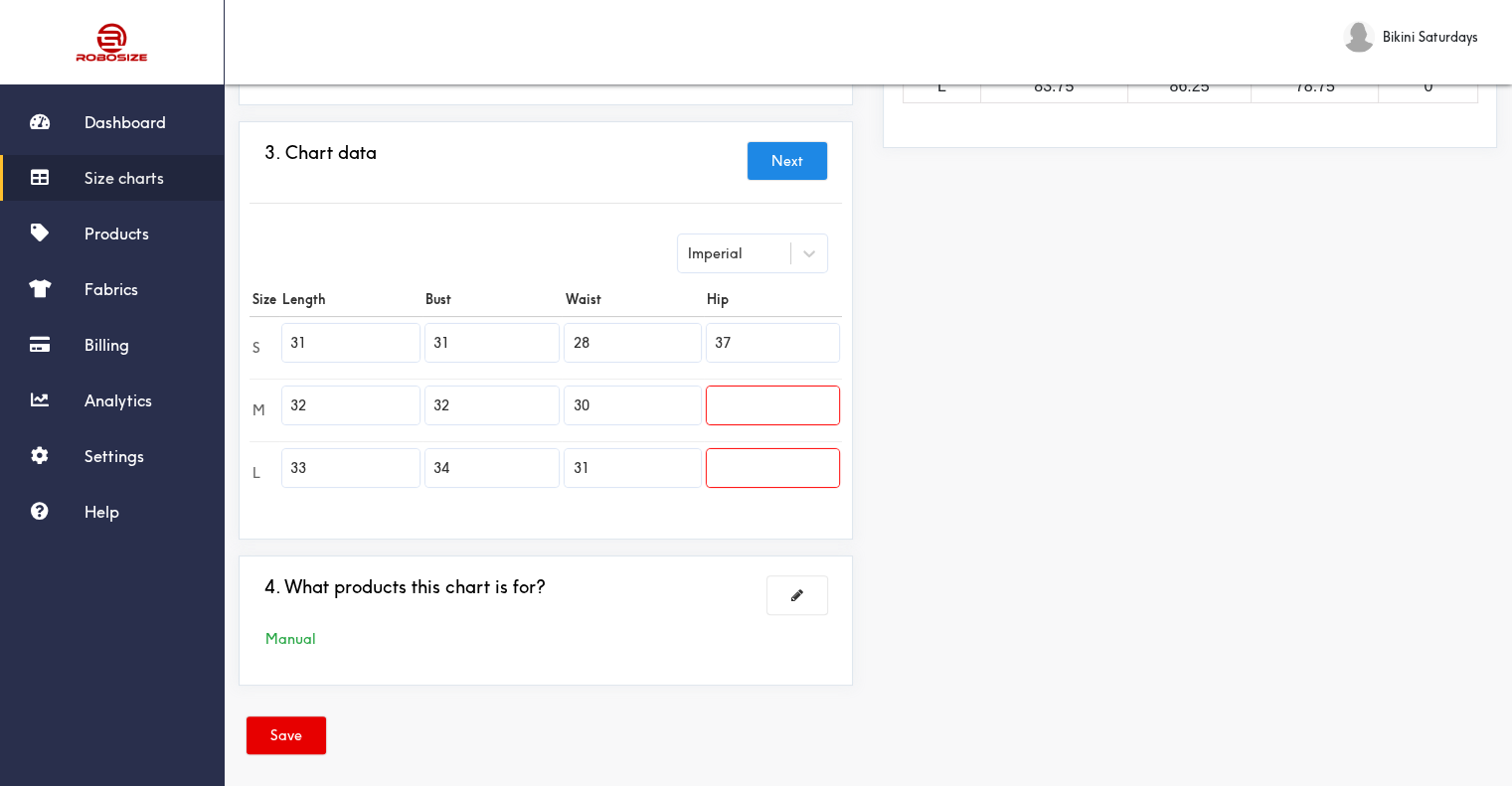 type on "37" 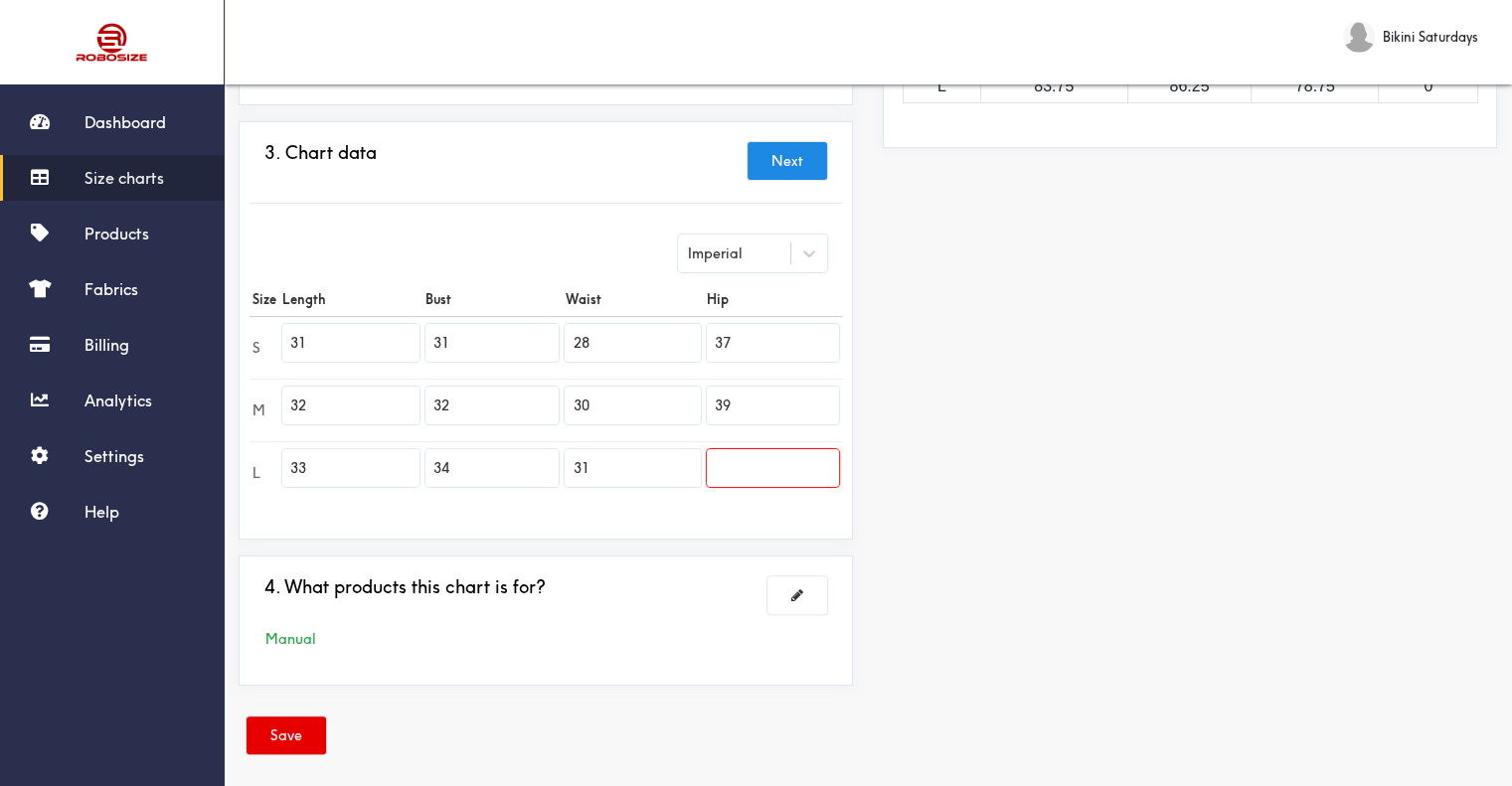 type on "39" 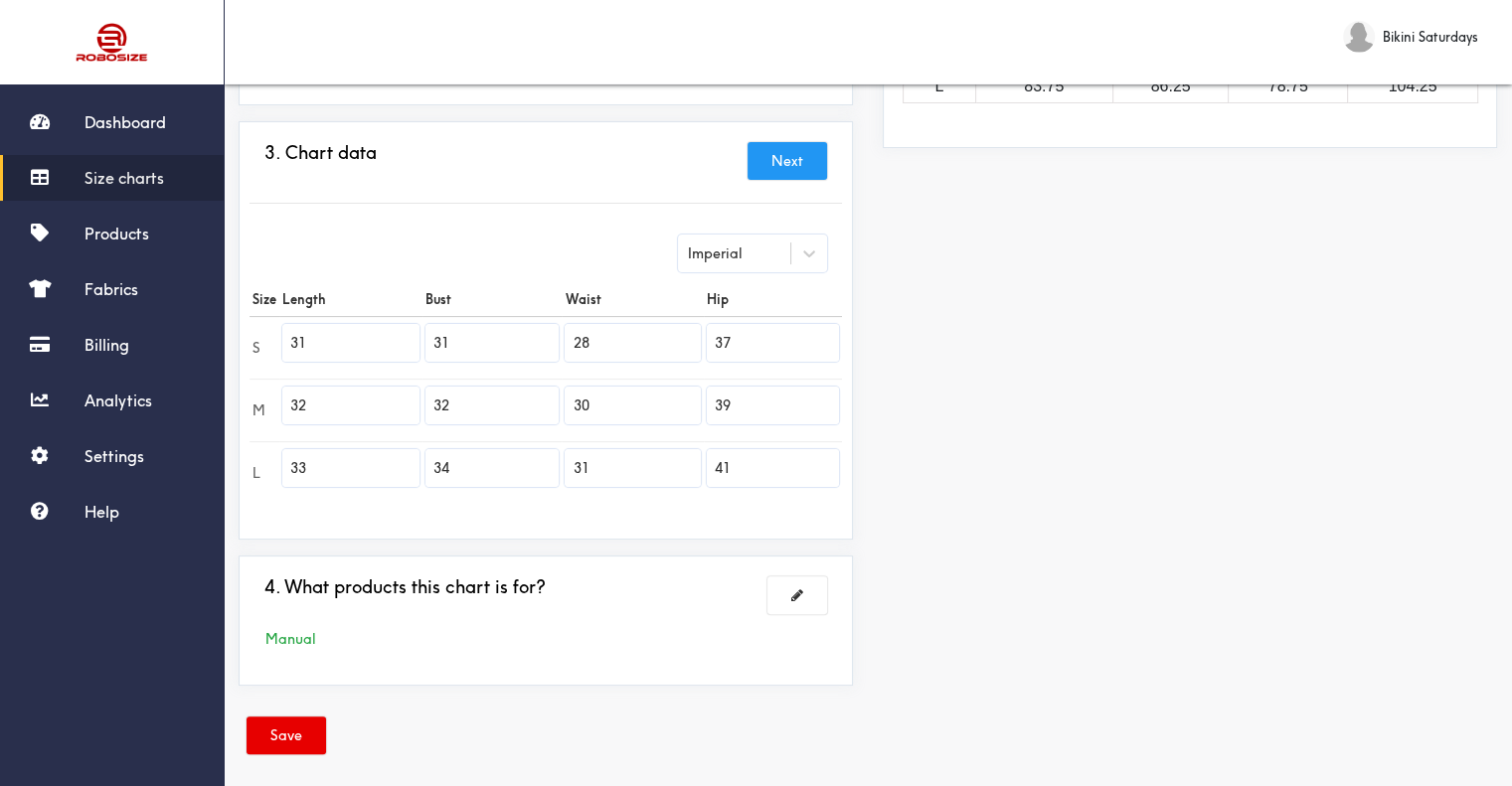 type on "41" 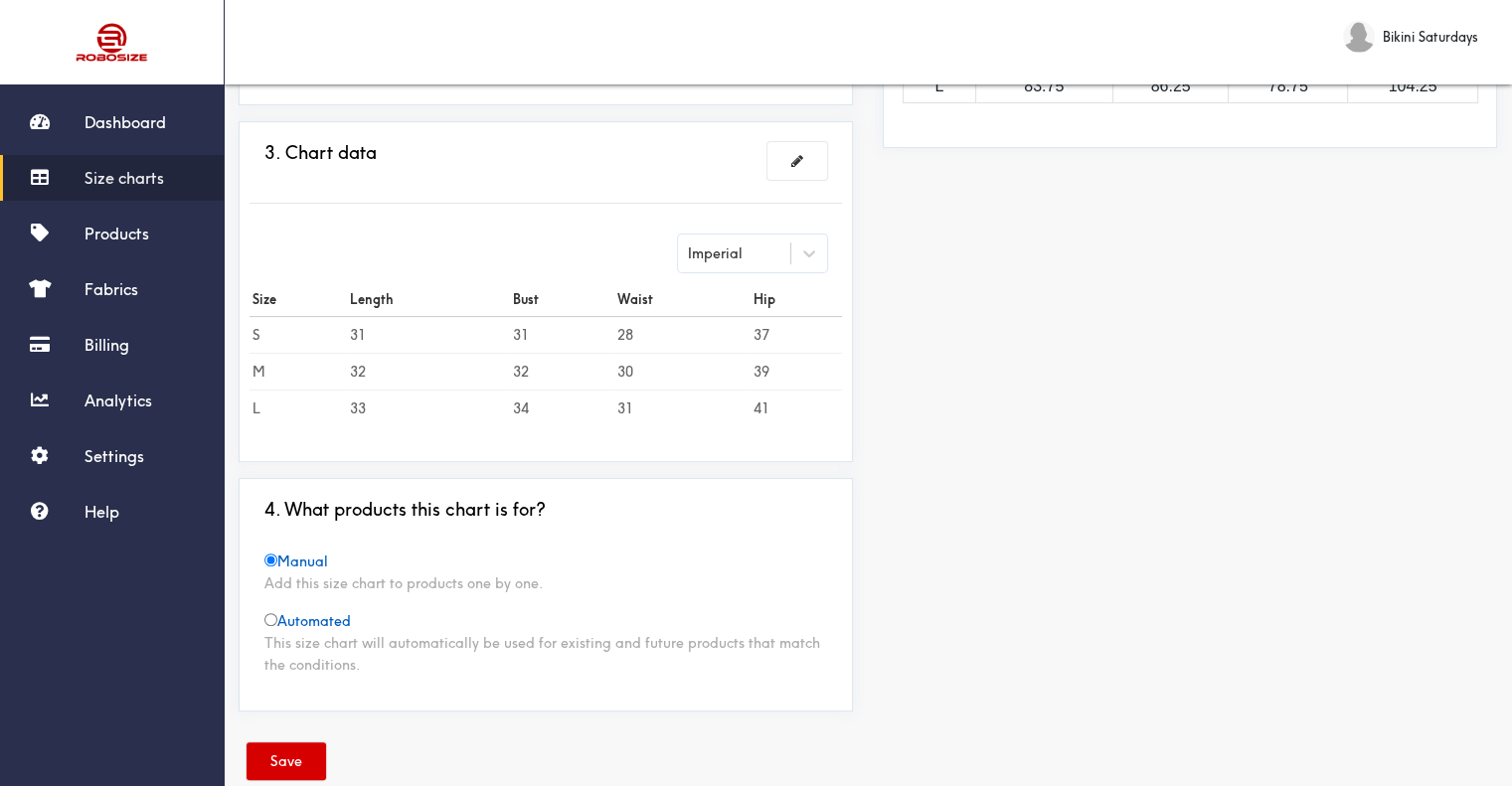 click on "Save" at bounding box center [286, 761] 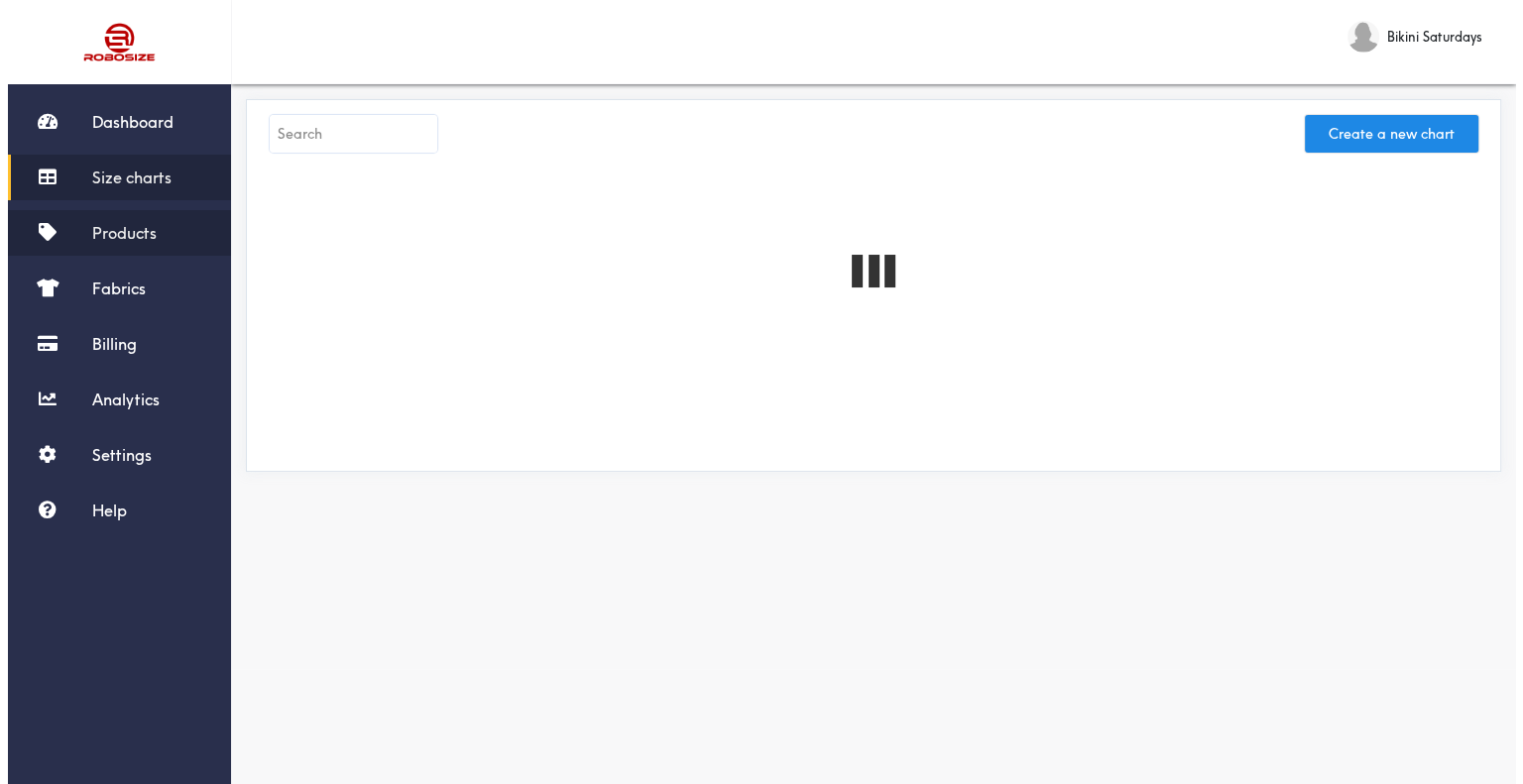 scroll, scrollTop: 0, scrollLeft: 0, axis: both 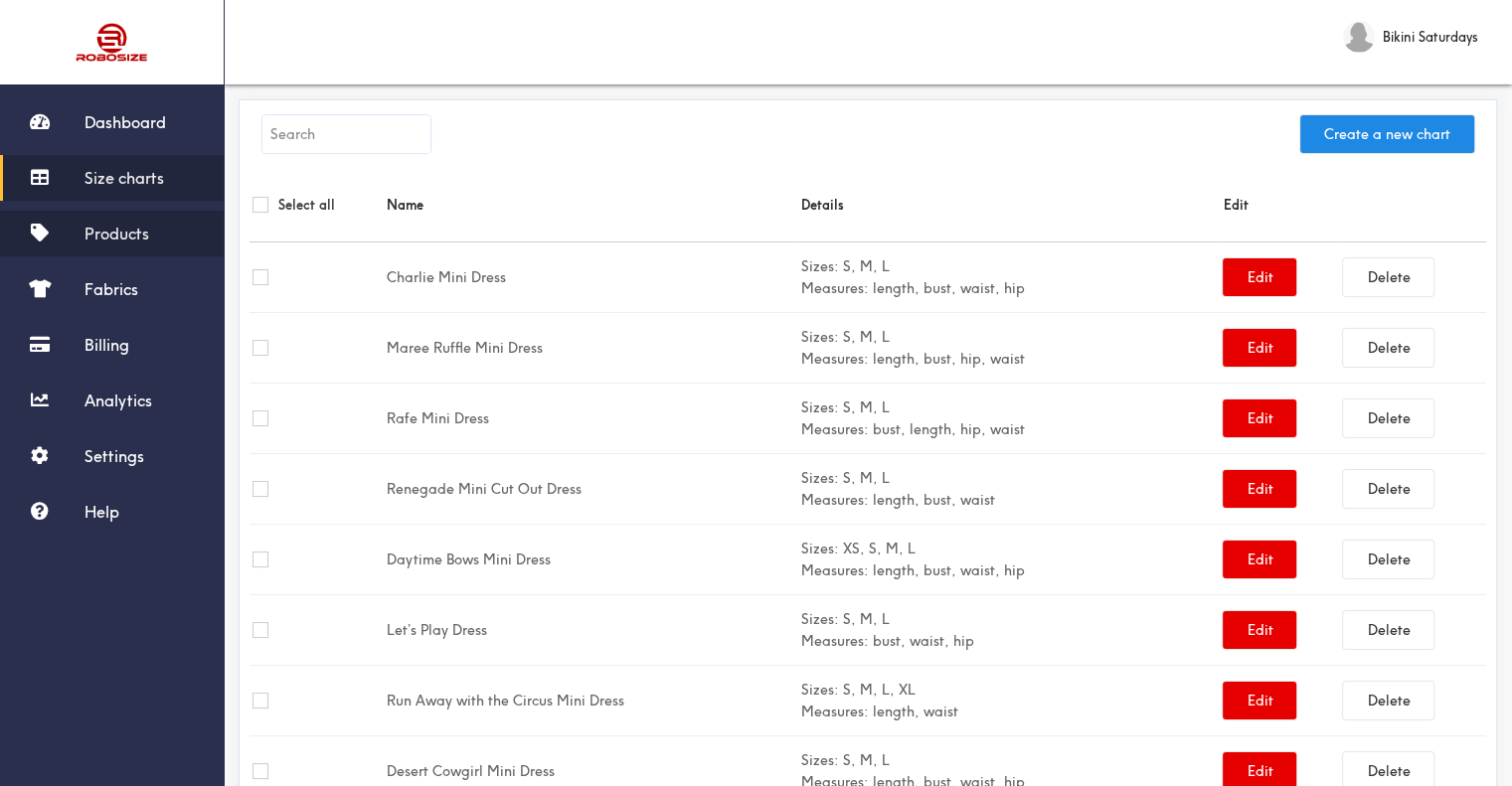 click on "Products" at bounding box center [111, 234] 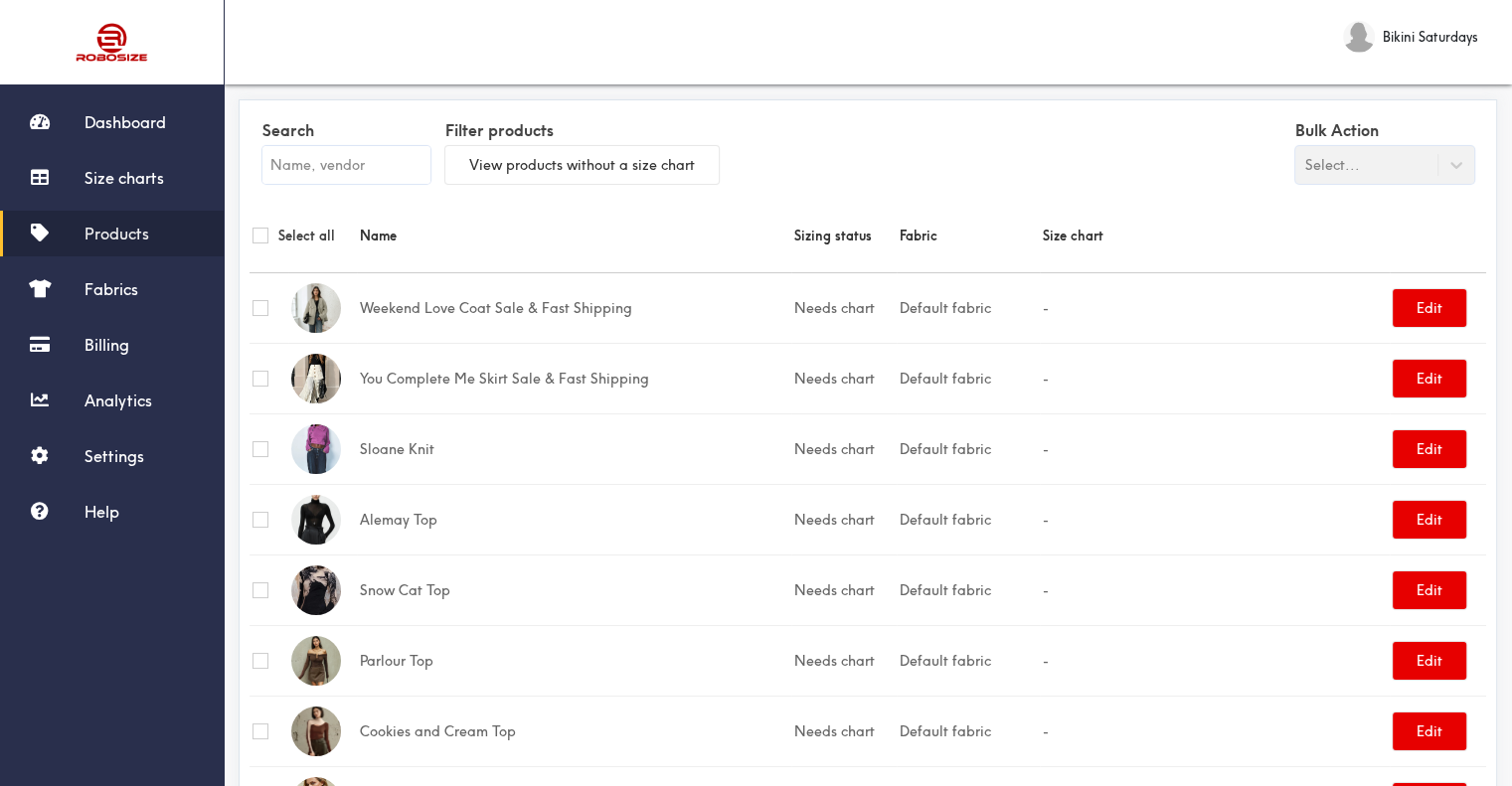 click on "Search Filter products View products without a size chart Bulk Action Select..." at bounding box center (868, 154) 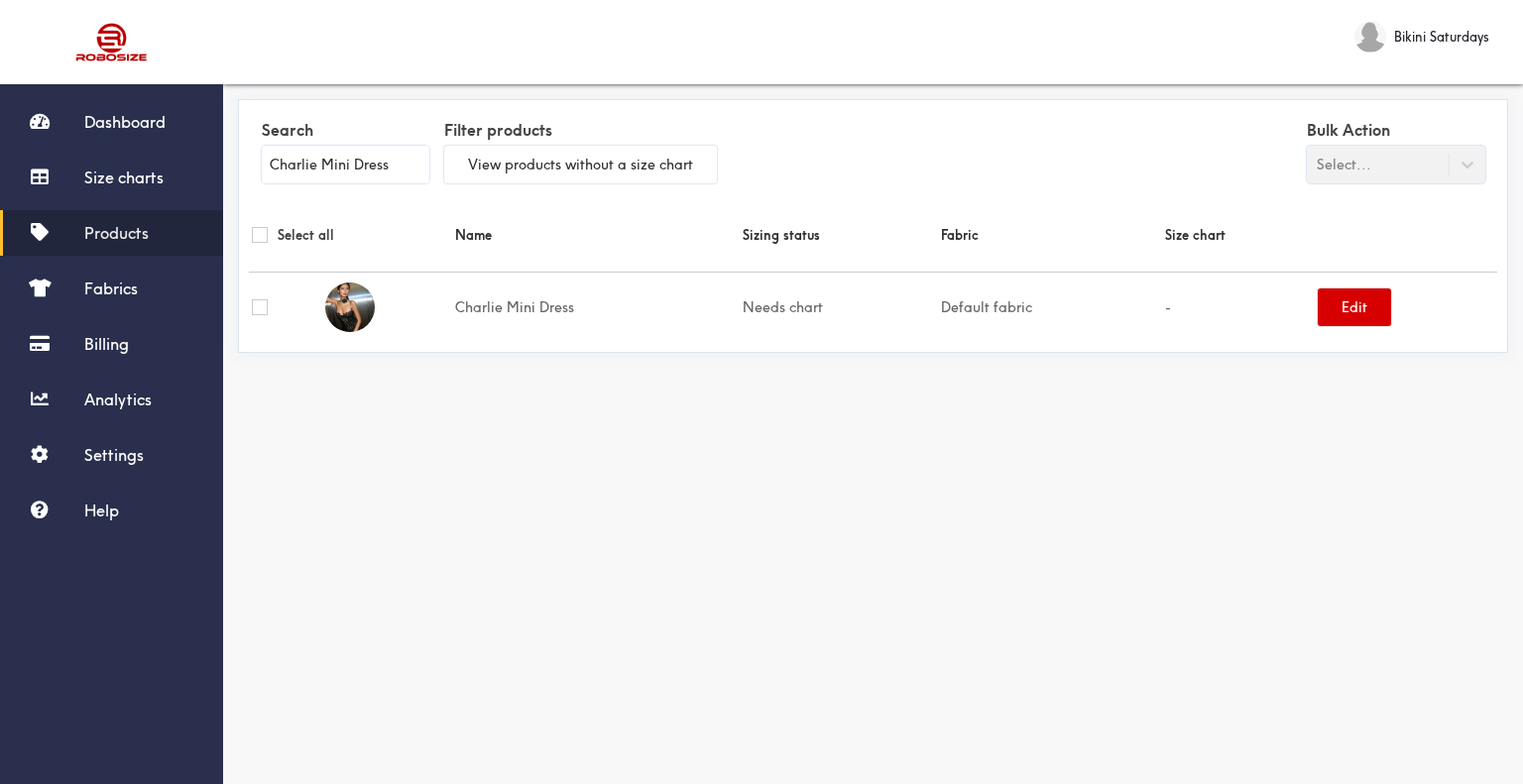 type on "Charlie Mini Dress" 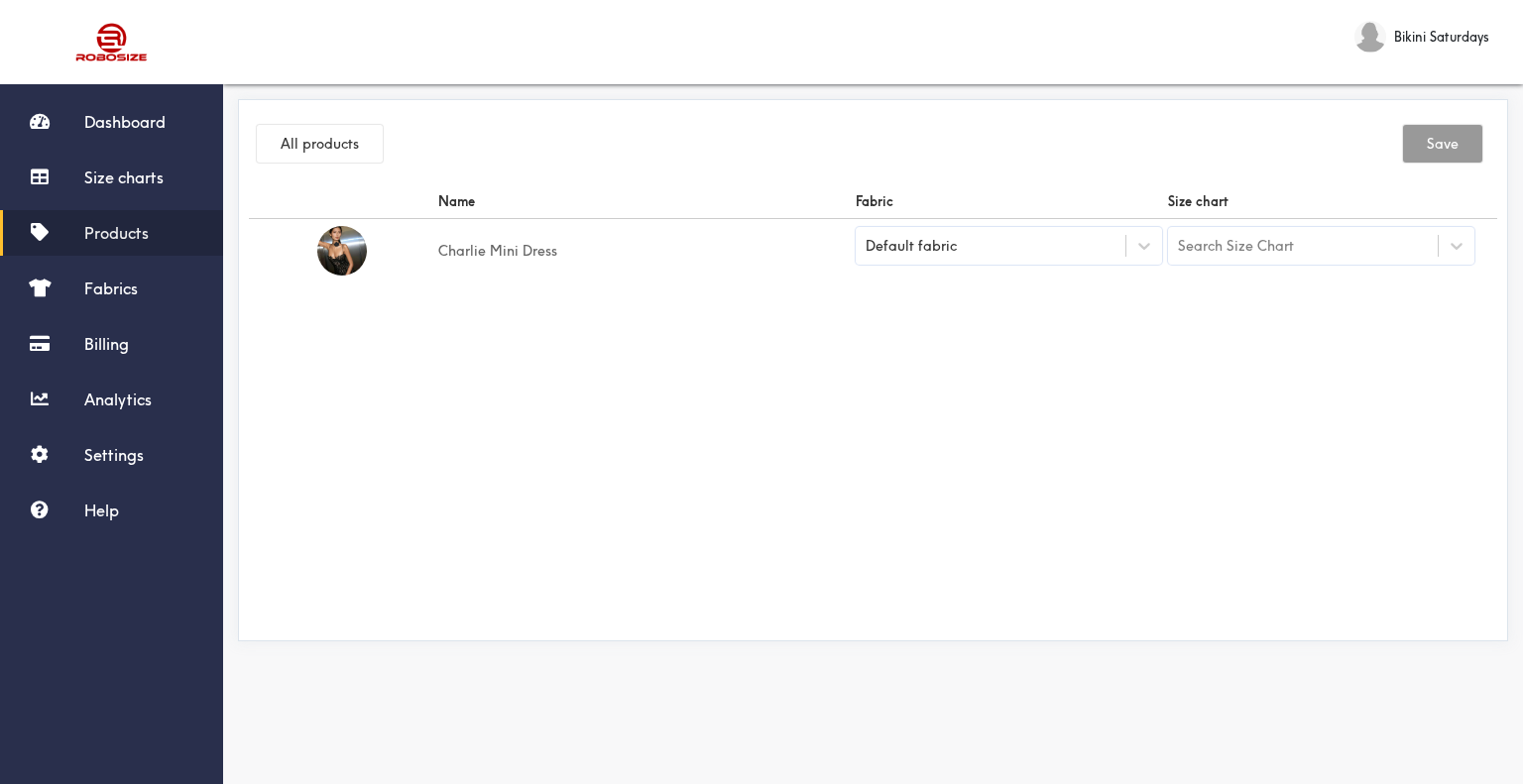 click on "Default fabric" at bounding box center [991, 246] 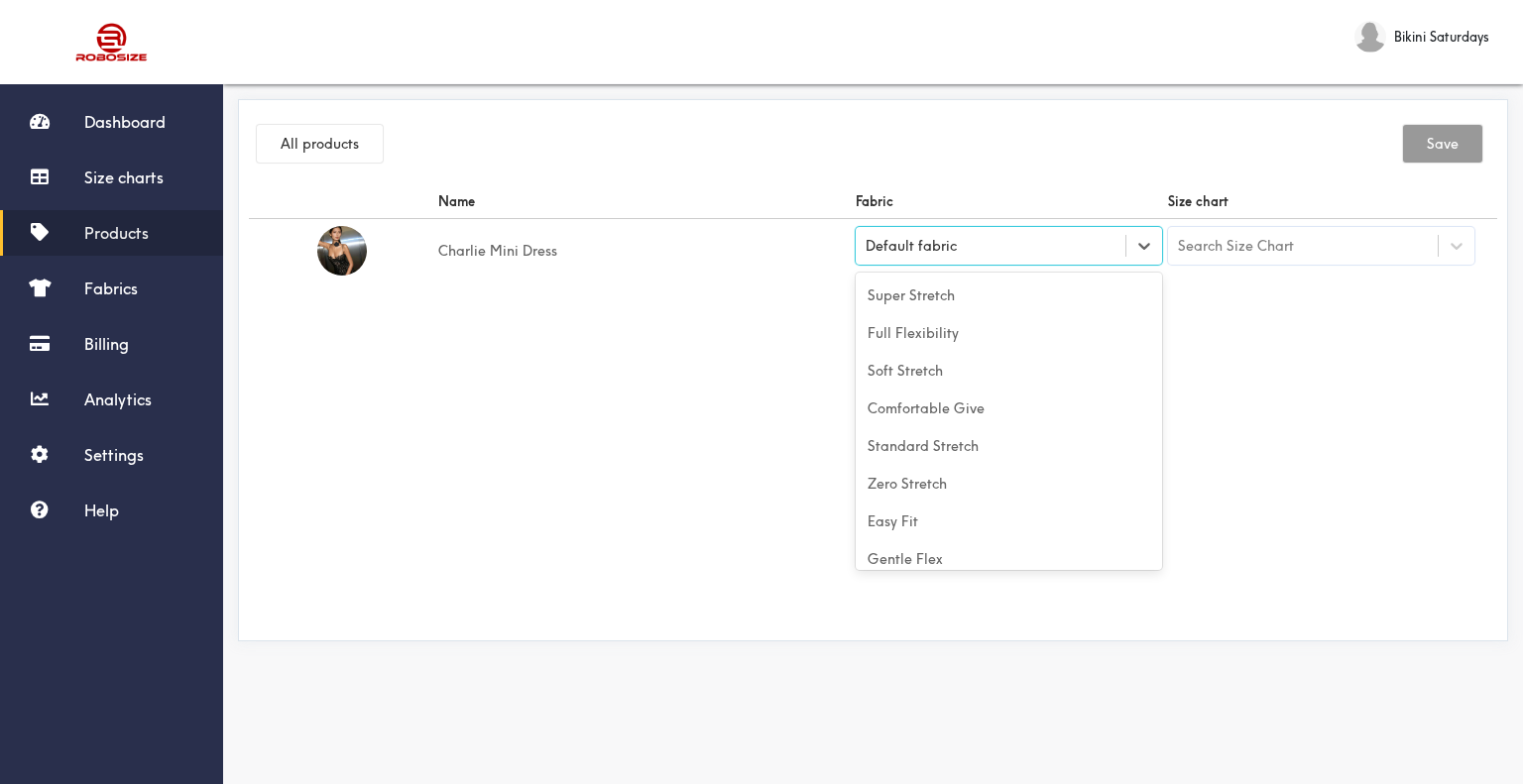 scroll, scrollTop: 87, scrollLeft: 0, axis: vertical 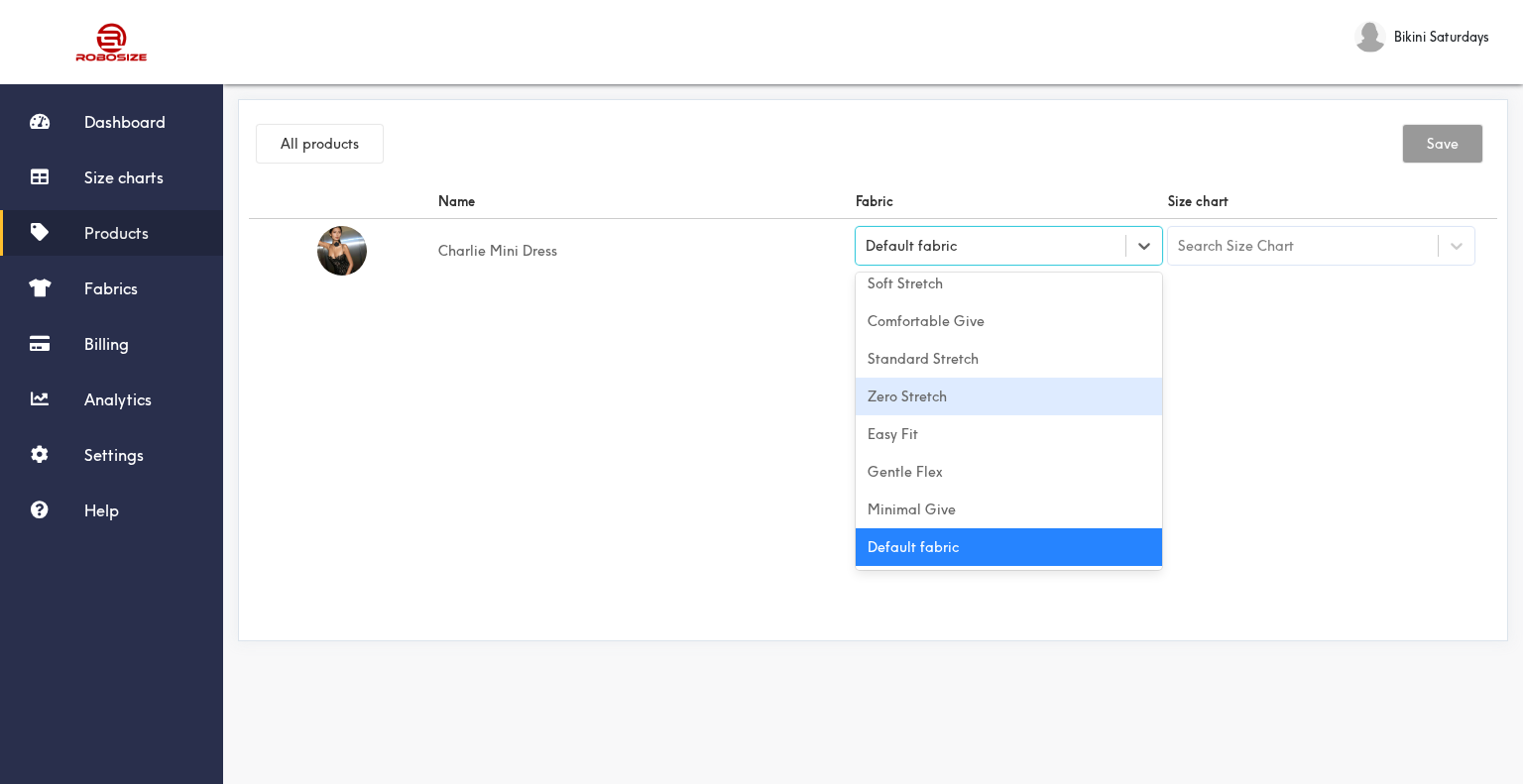 click on "Zero Stretch" at bounding box center [1008, 396] 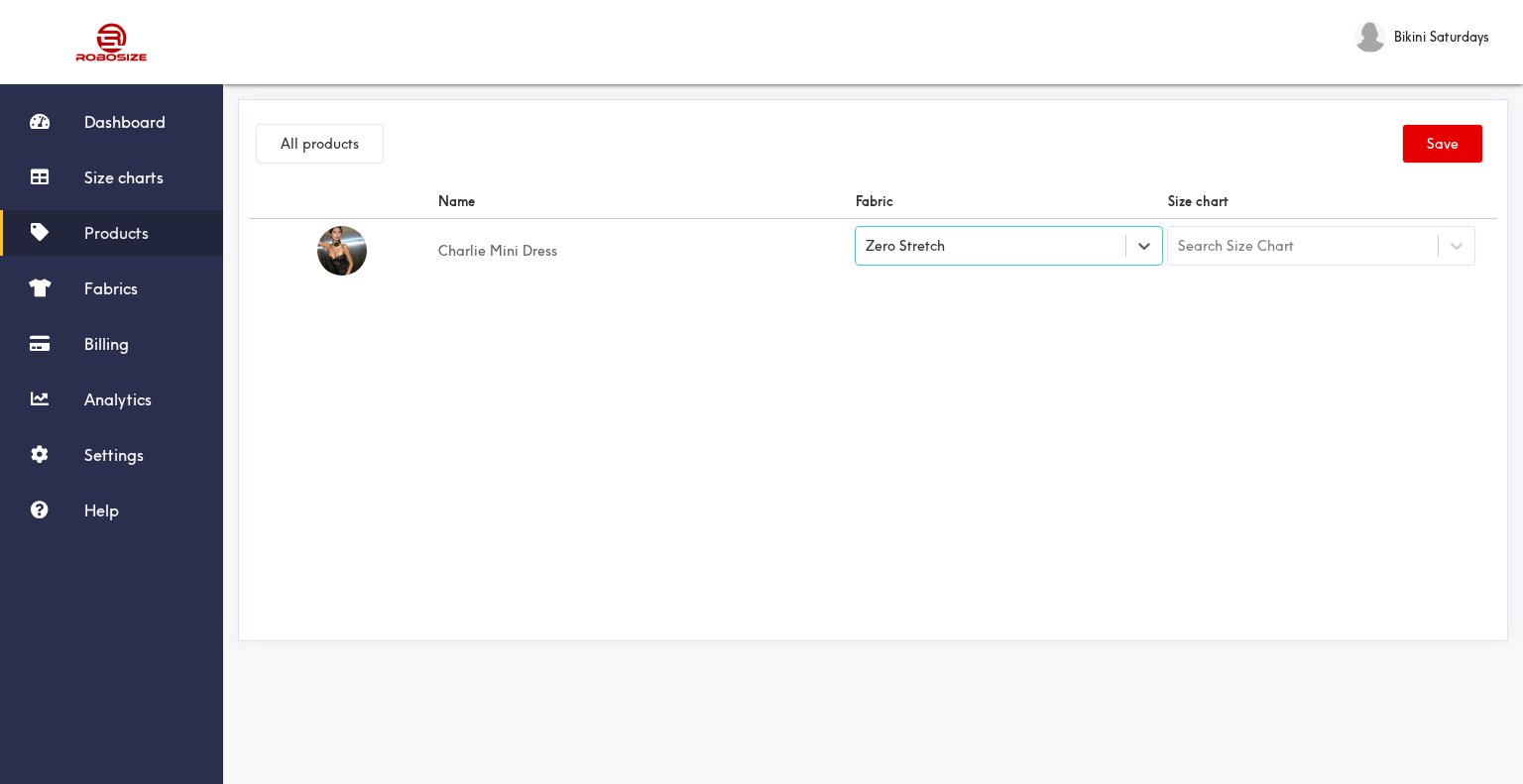 click on "Search Size Chart" at bounding box center (1321, 246) 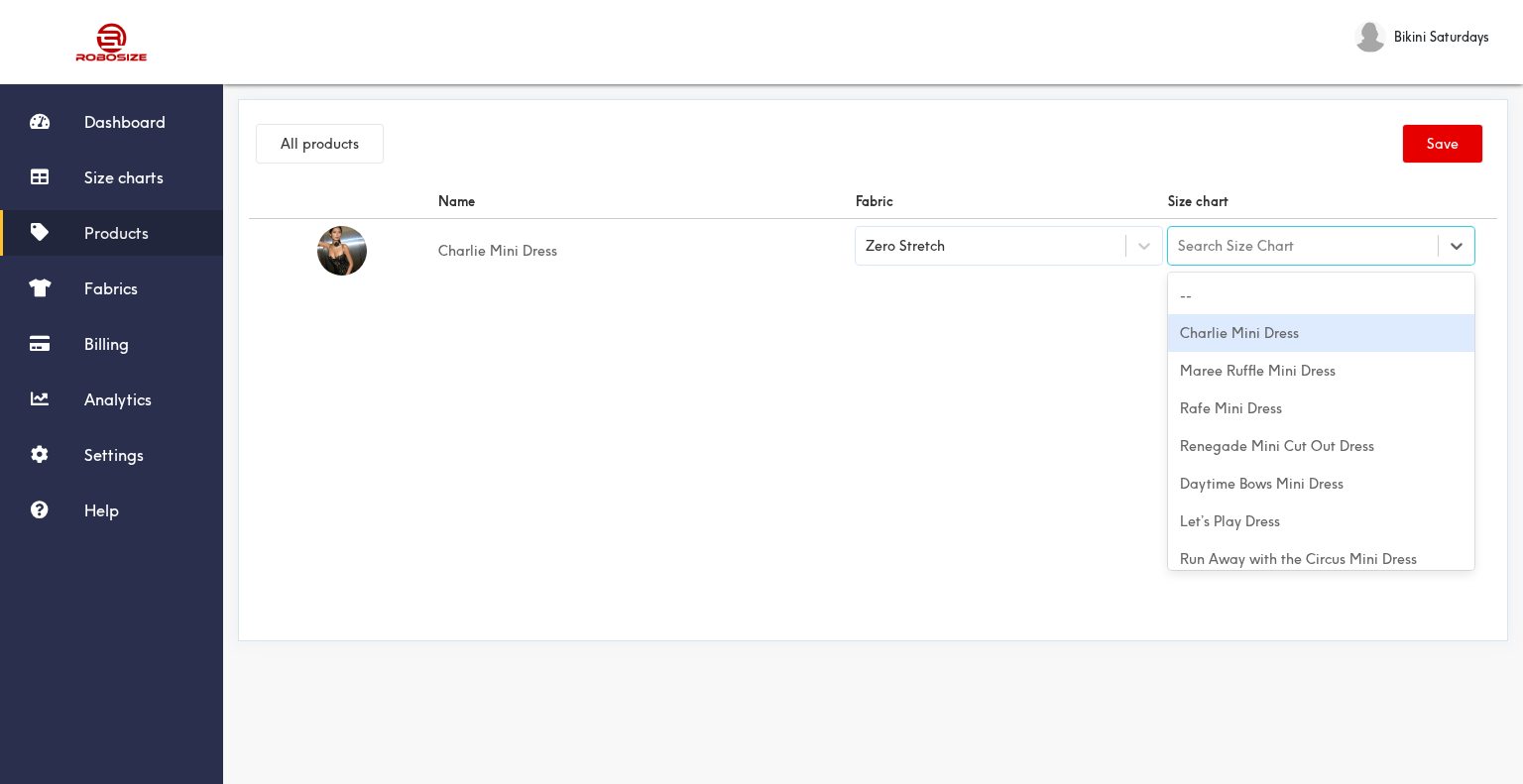 click on "Charlie Mini Dress" at bounding box center (1321, 333) 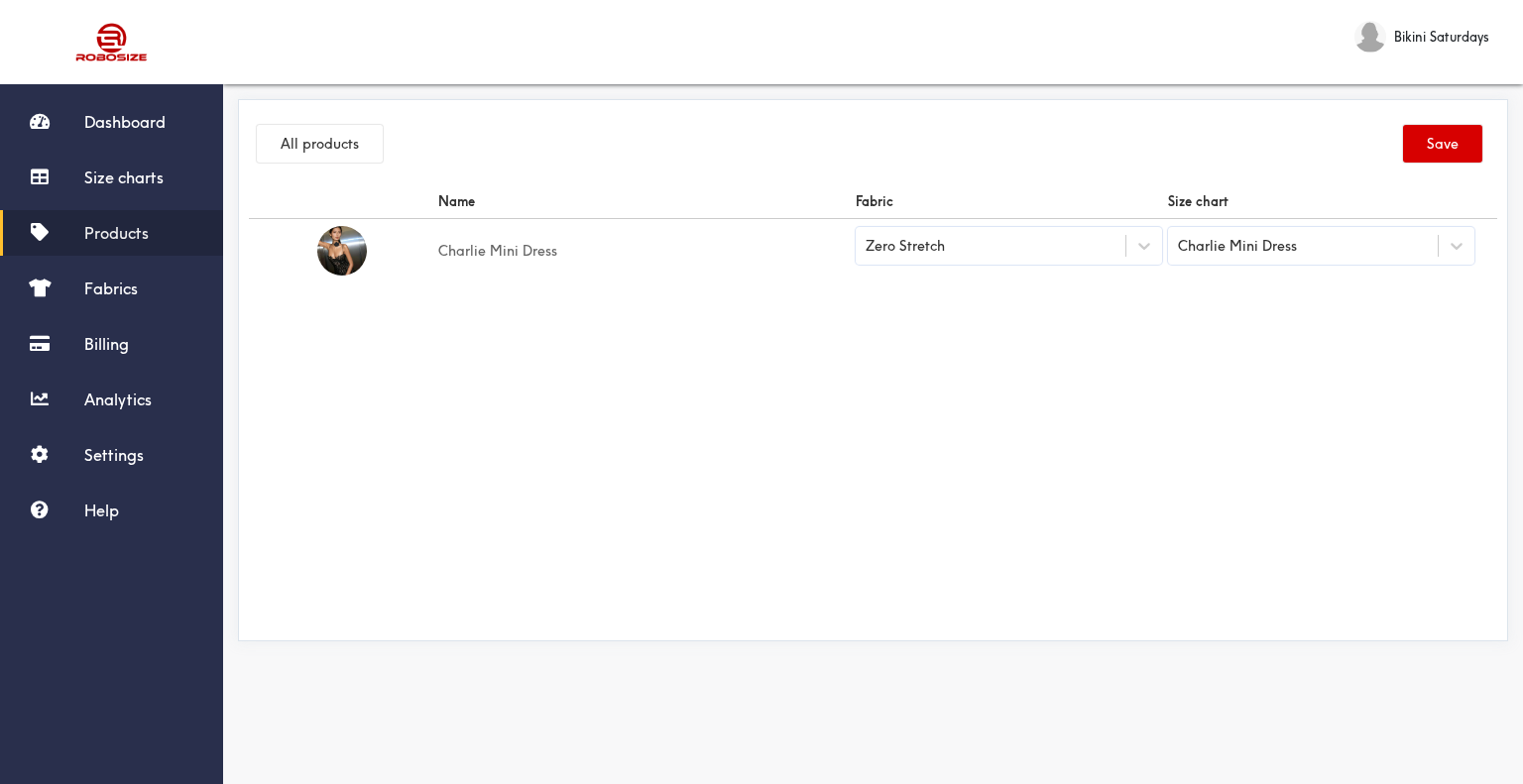 click on "Save" at bounding box center [1443, 144] 